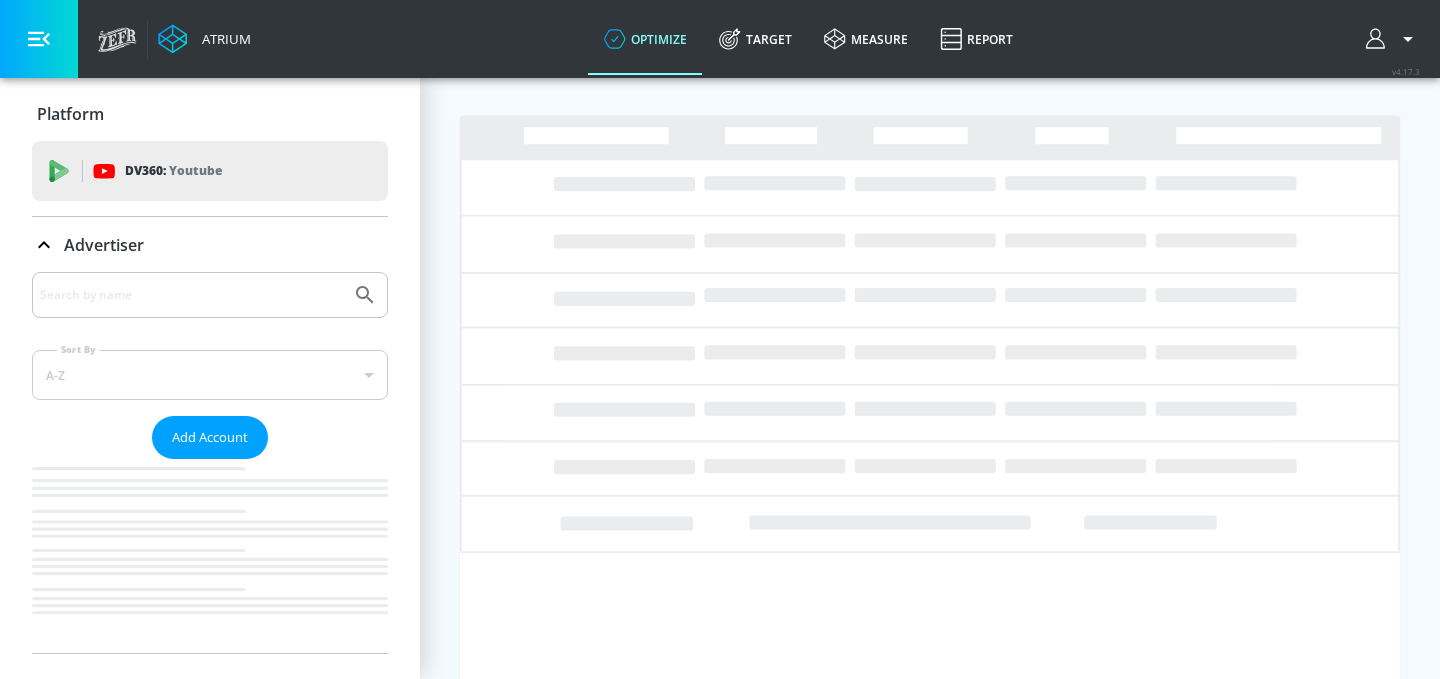 scroll, scrollTop: 0, scrollLeft: 0, axis: both 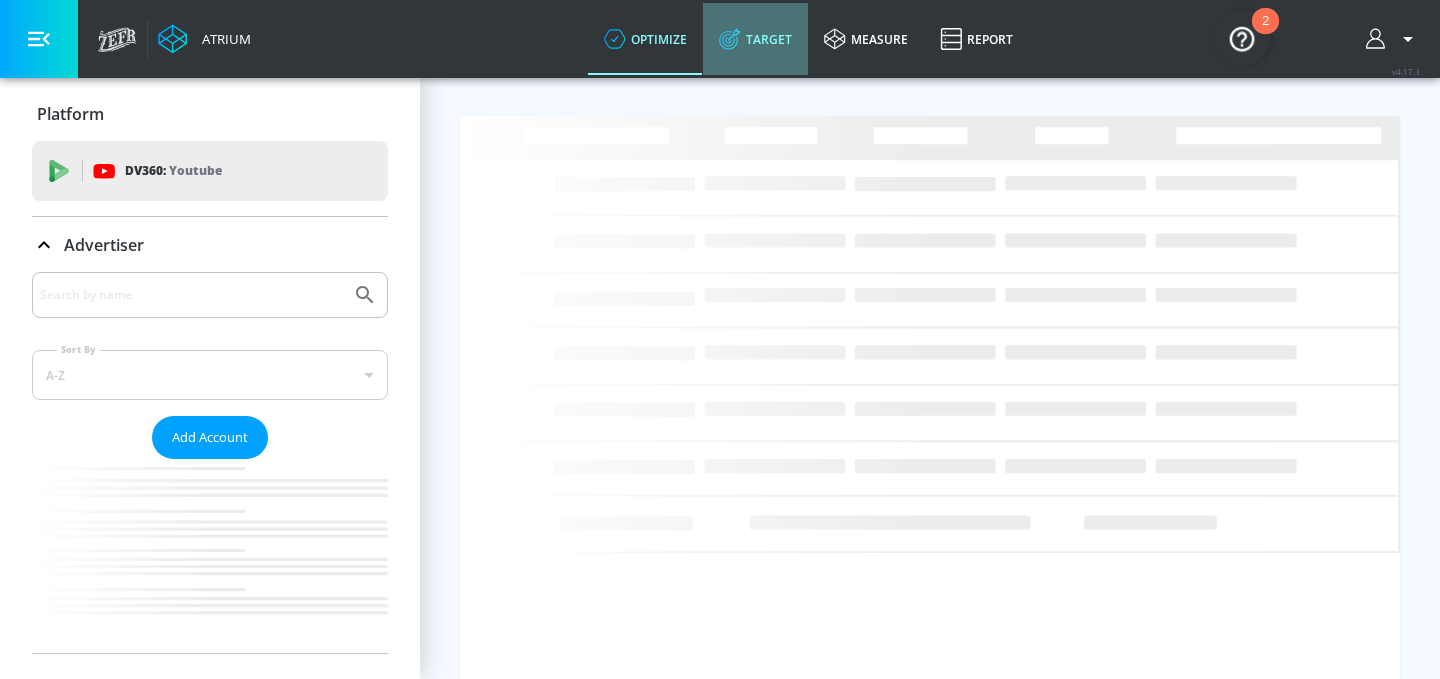 click on "Target" at bounding box center (755, 39) 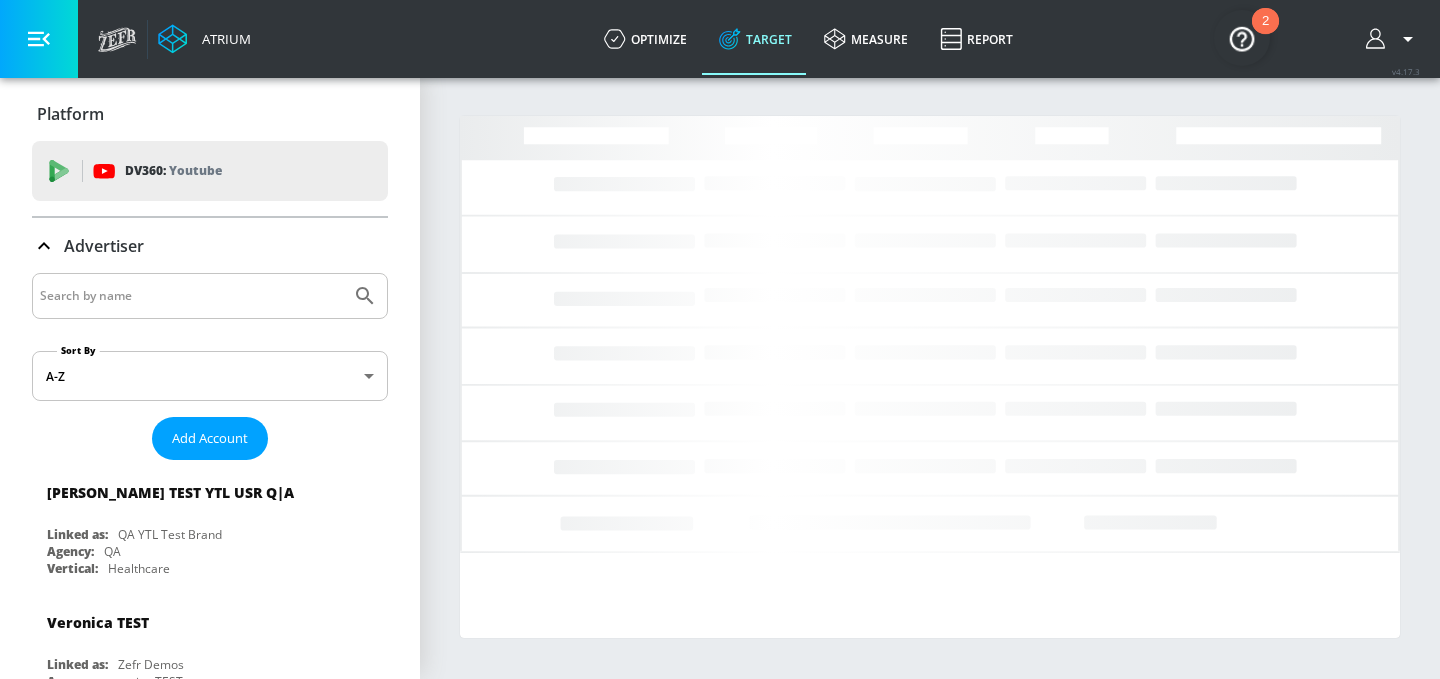 click at bounding box center [191, 296] 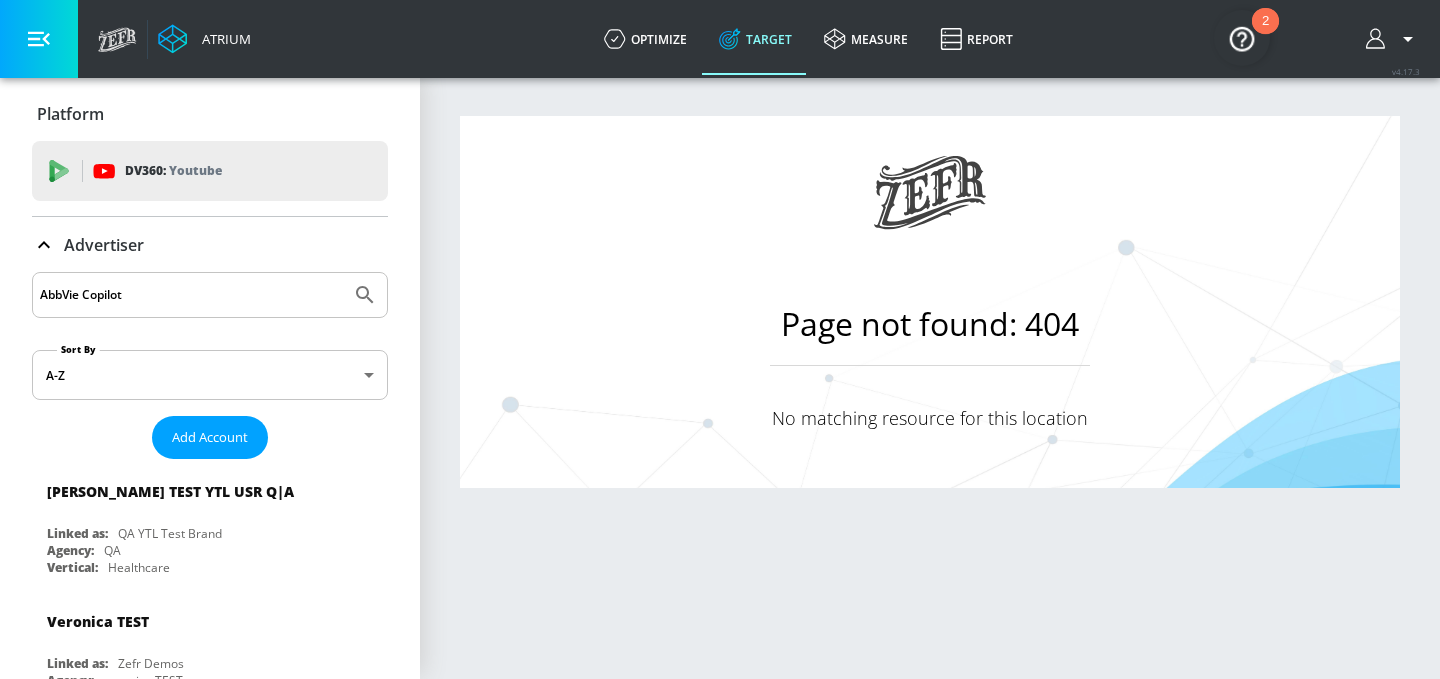 click at bounding box center [365, 295] 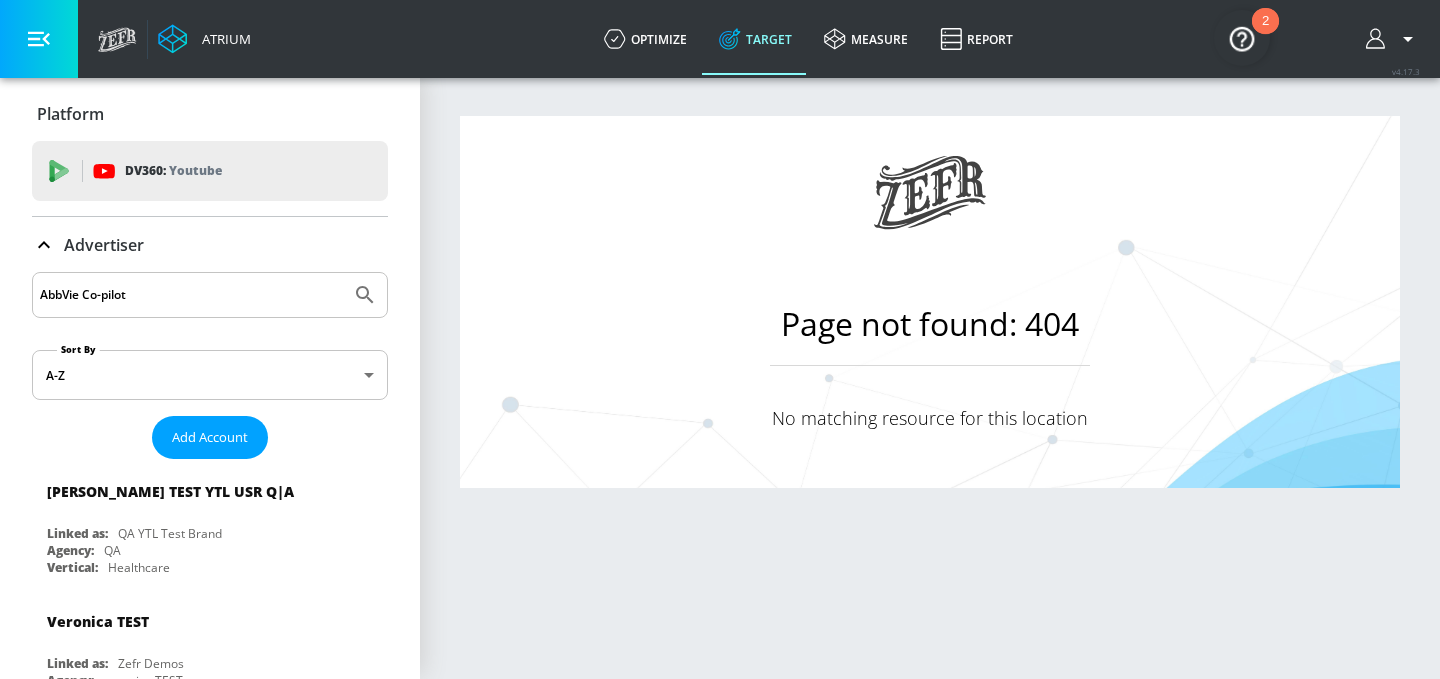 type on "AbbVie Co-pilot" 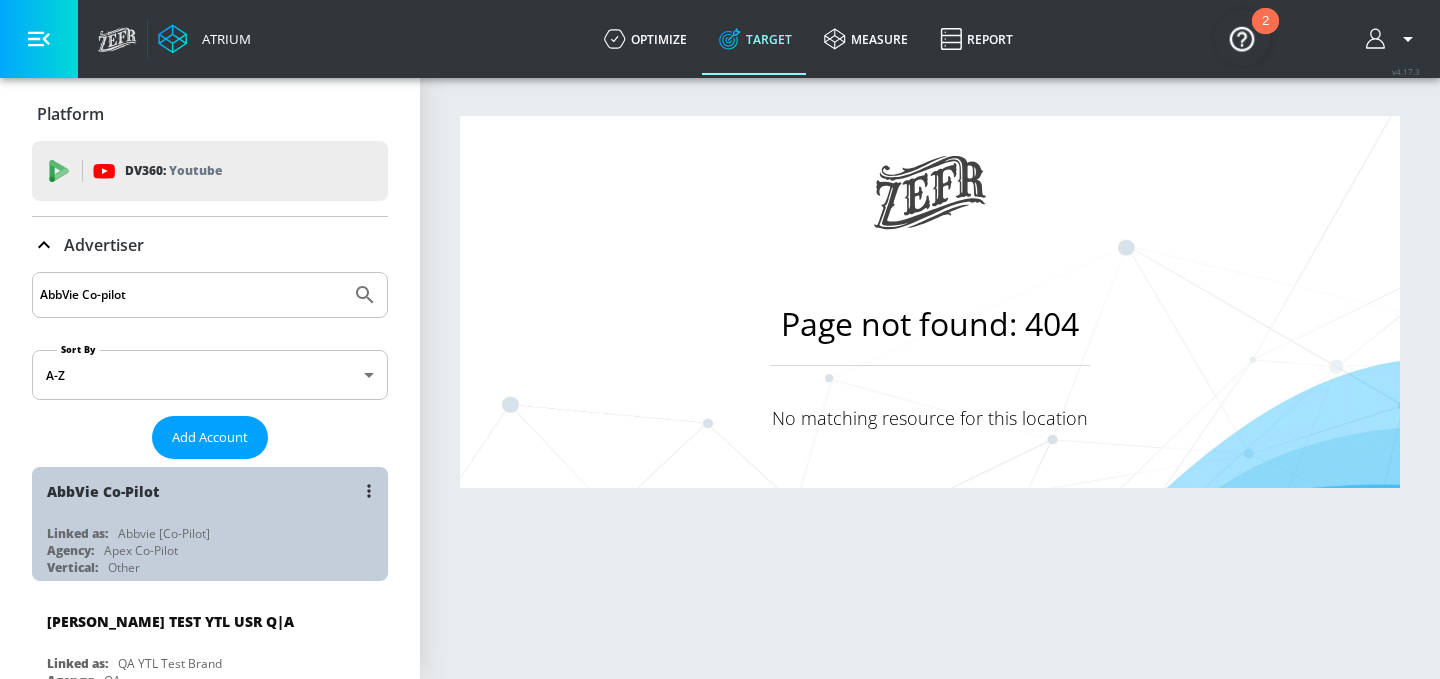click on "Abbvie [Co-Pilot]" at bounding box center [164, 533] 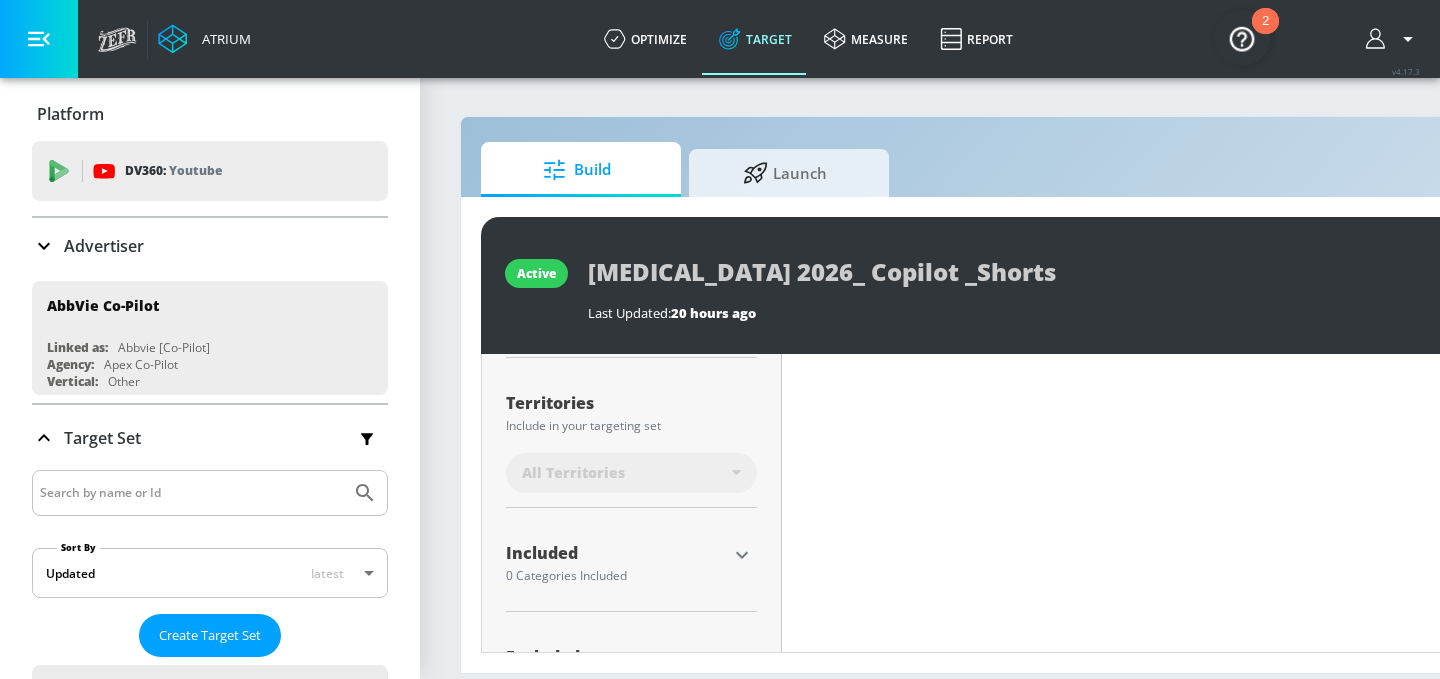 scroll, scrollTop: 592, scrollLeft: 0, axis: vertical 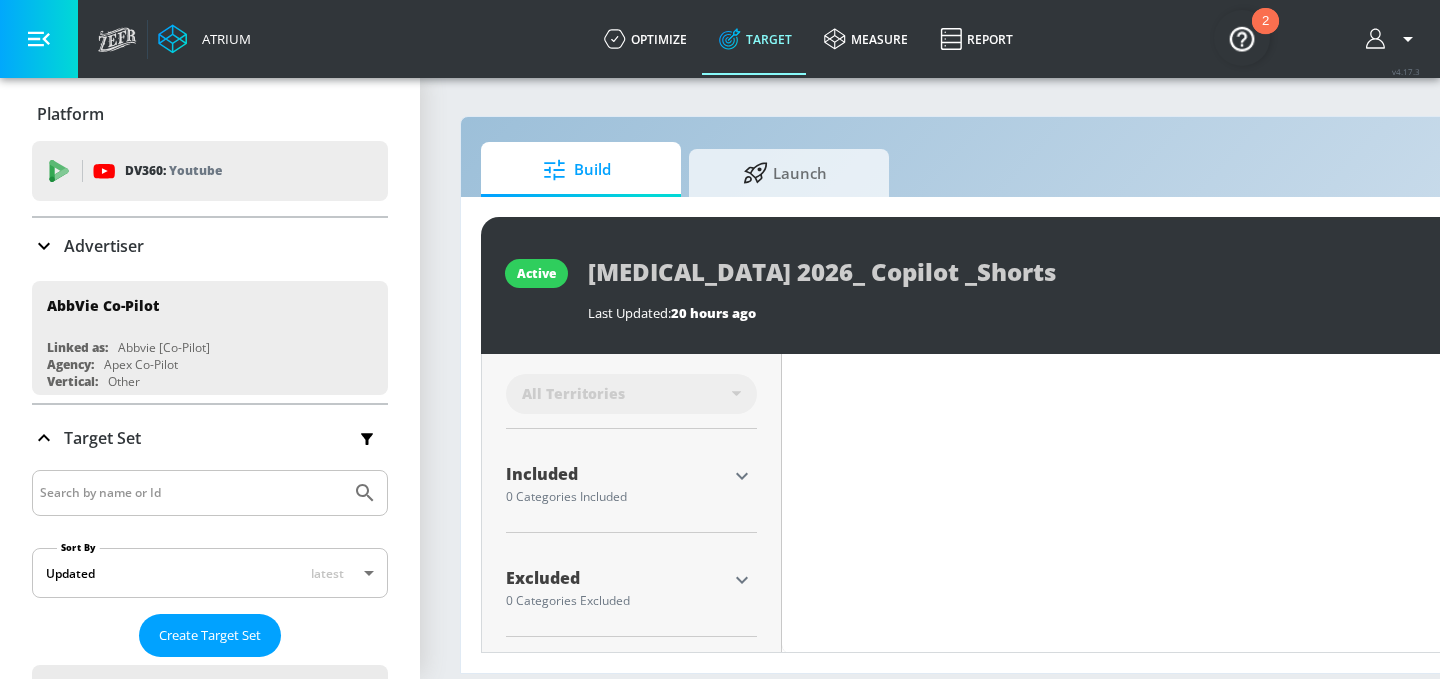 type on "0.52" 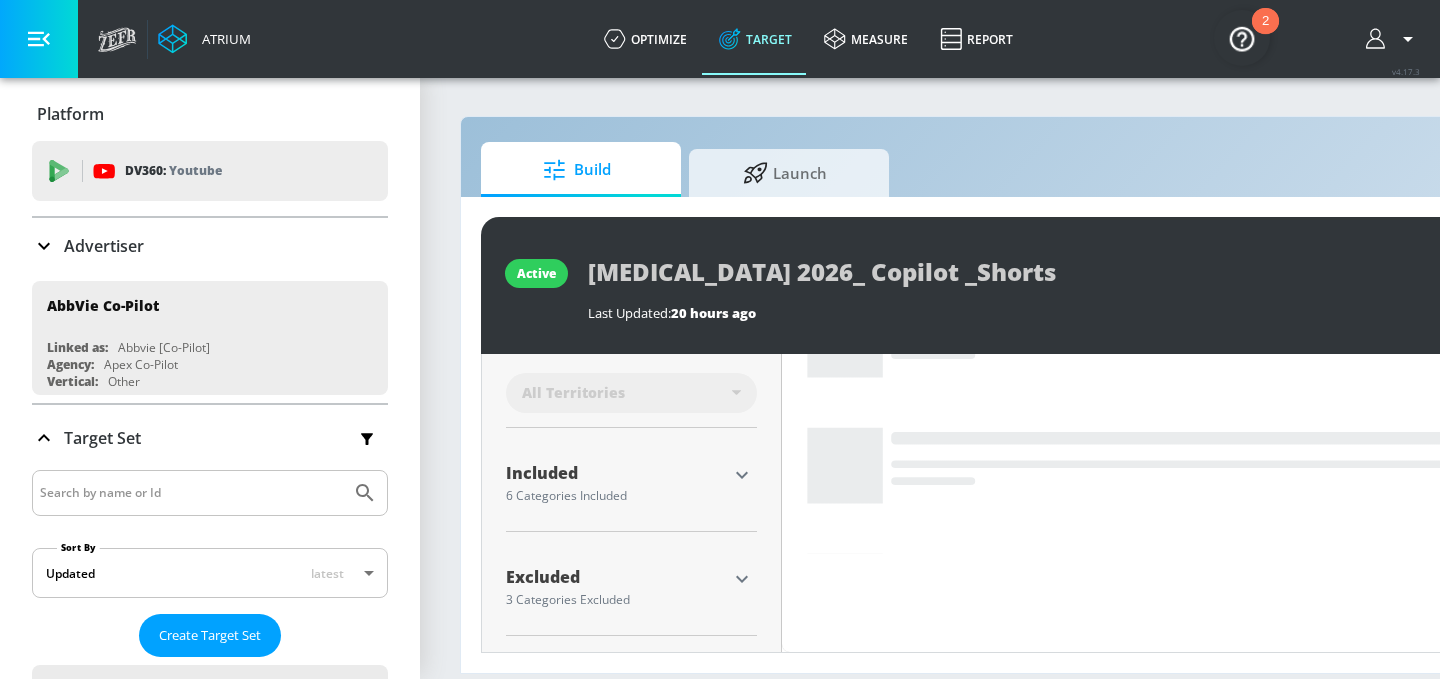 scroll, scrollTop: 569, scrollLeft: 0, axis: vertical 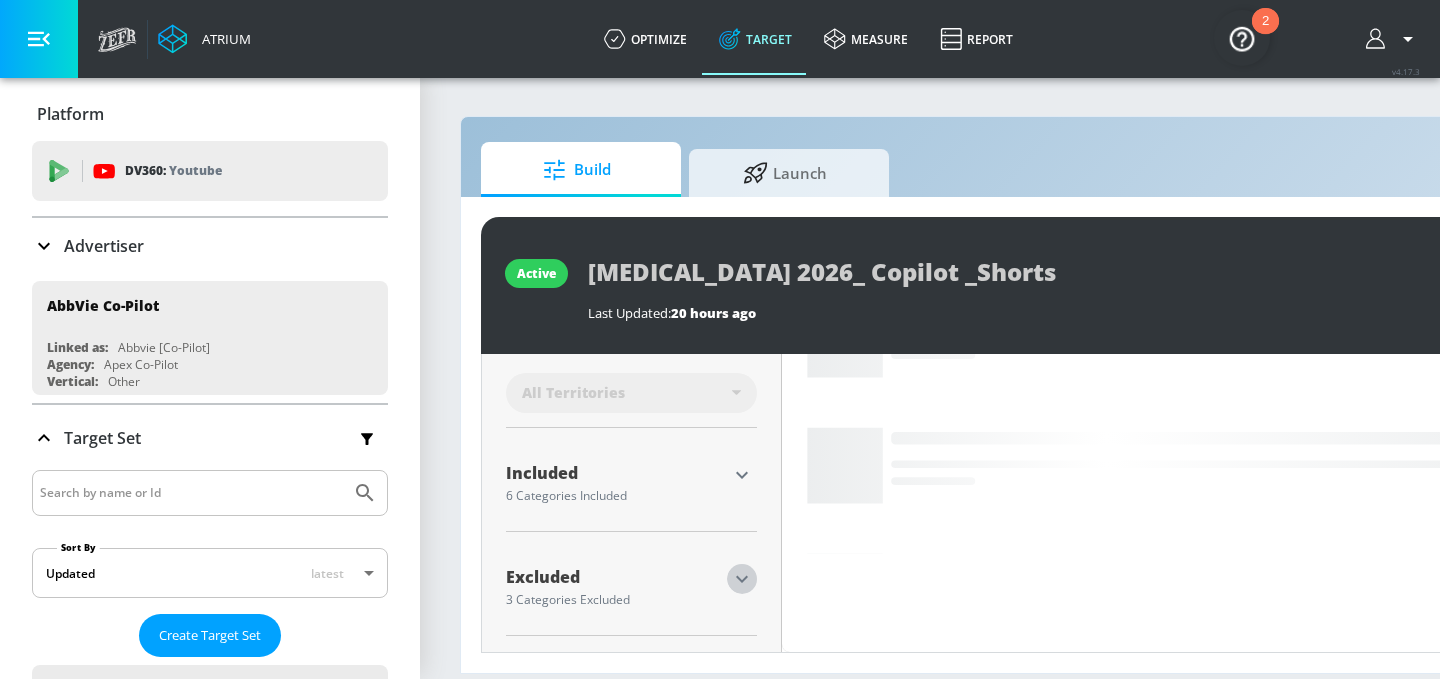 click 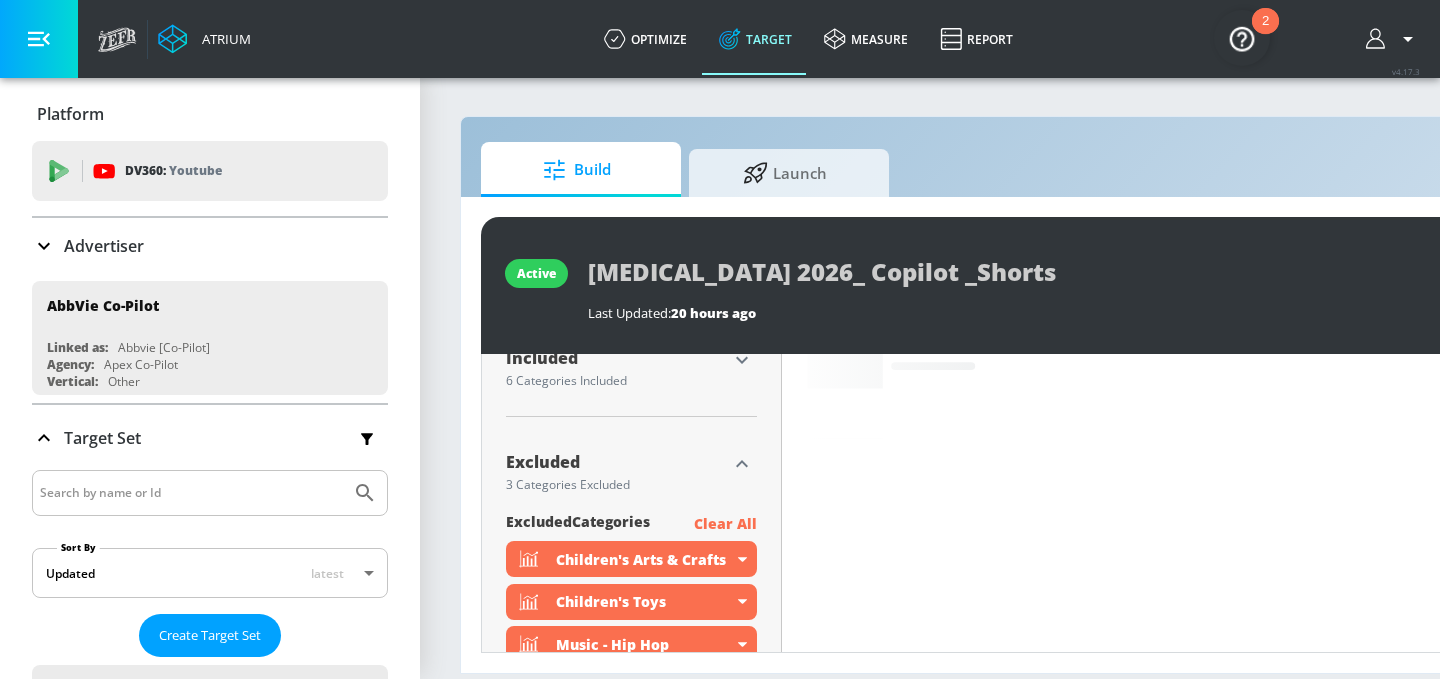 scroll, scrollTop: 762, scrollLeft: 0, axis: vertical 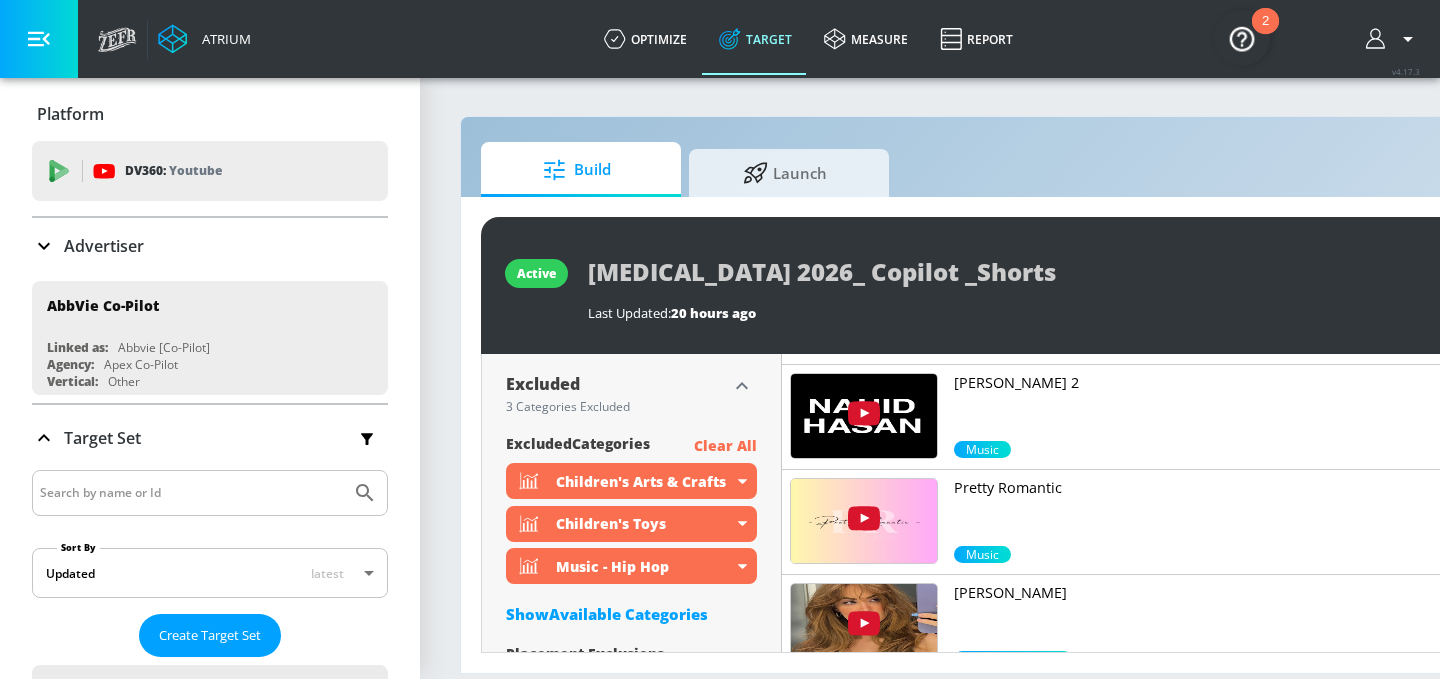 click on "Show  Available Categories" at bounding box center [631, 614] 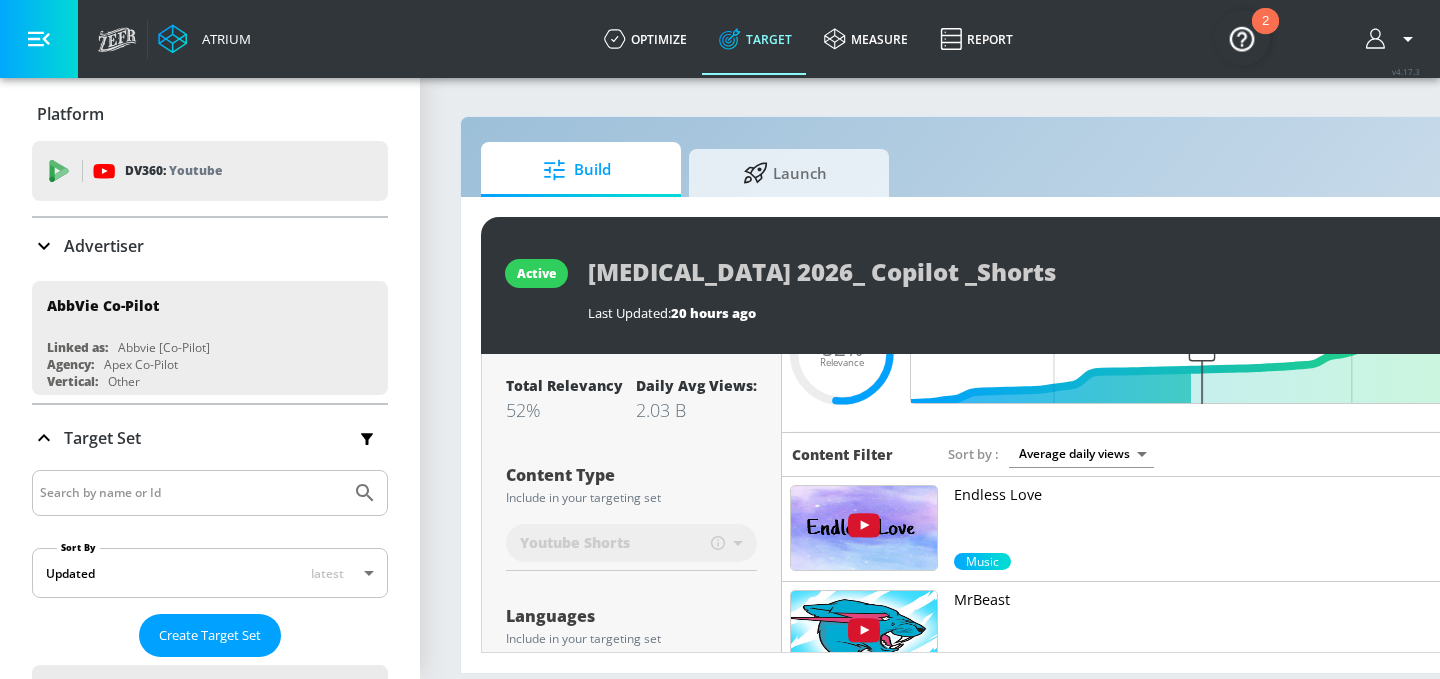 scroll, scrollTop: 0, scrollLeft: 0, axis: both 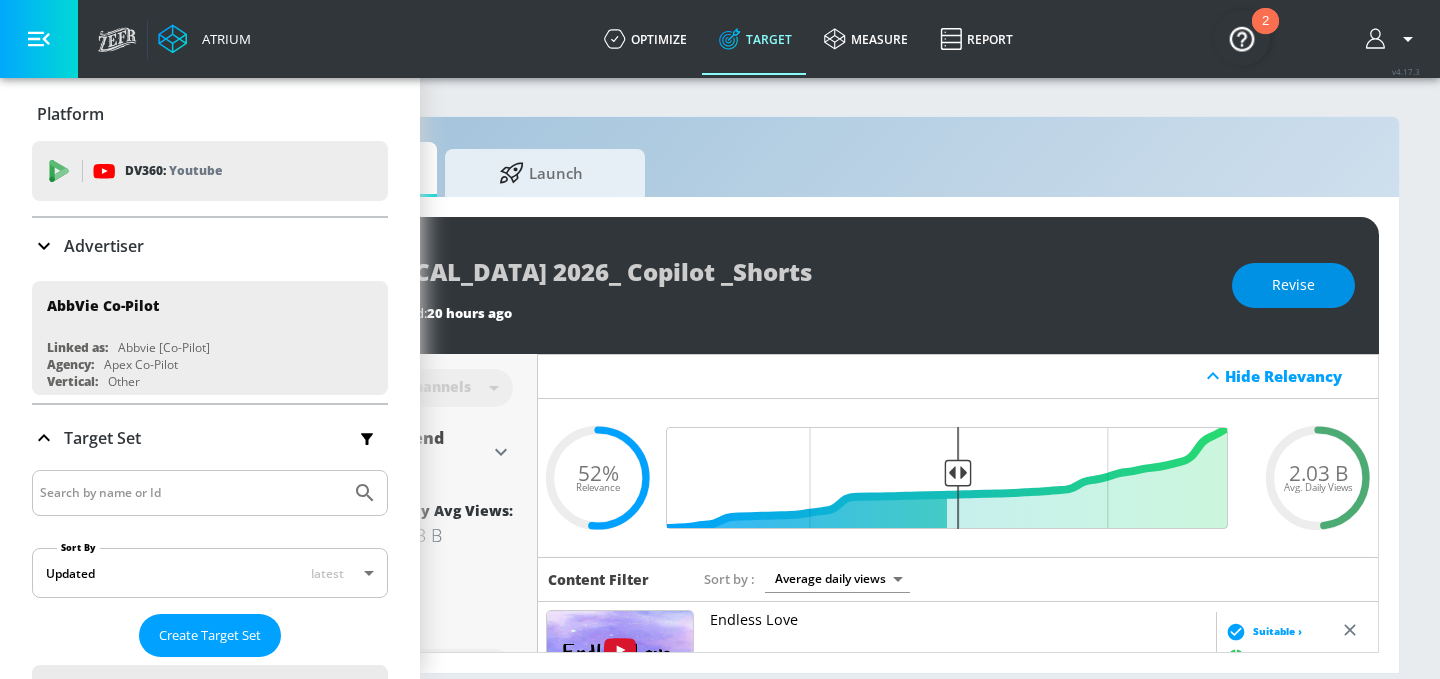 click on "Revise" at bounding box center [1293, 285] 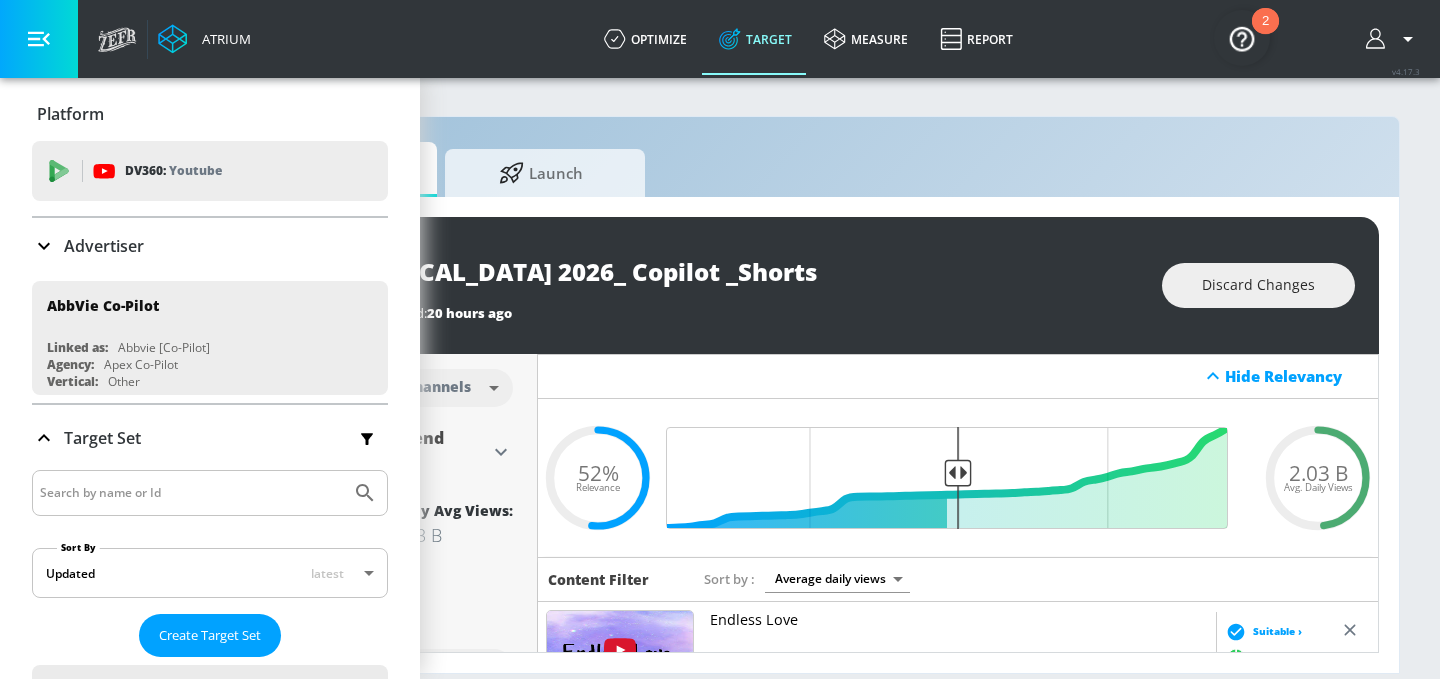 scroll, scrollTop: 0, scrollLeft: 0, axis: both 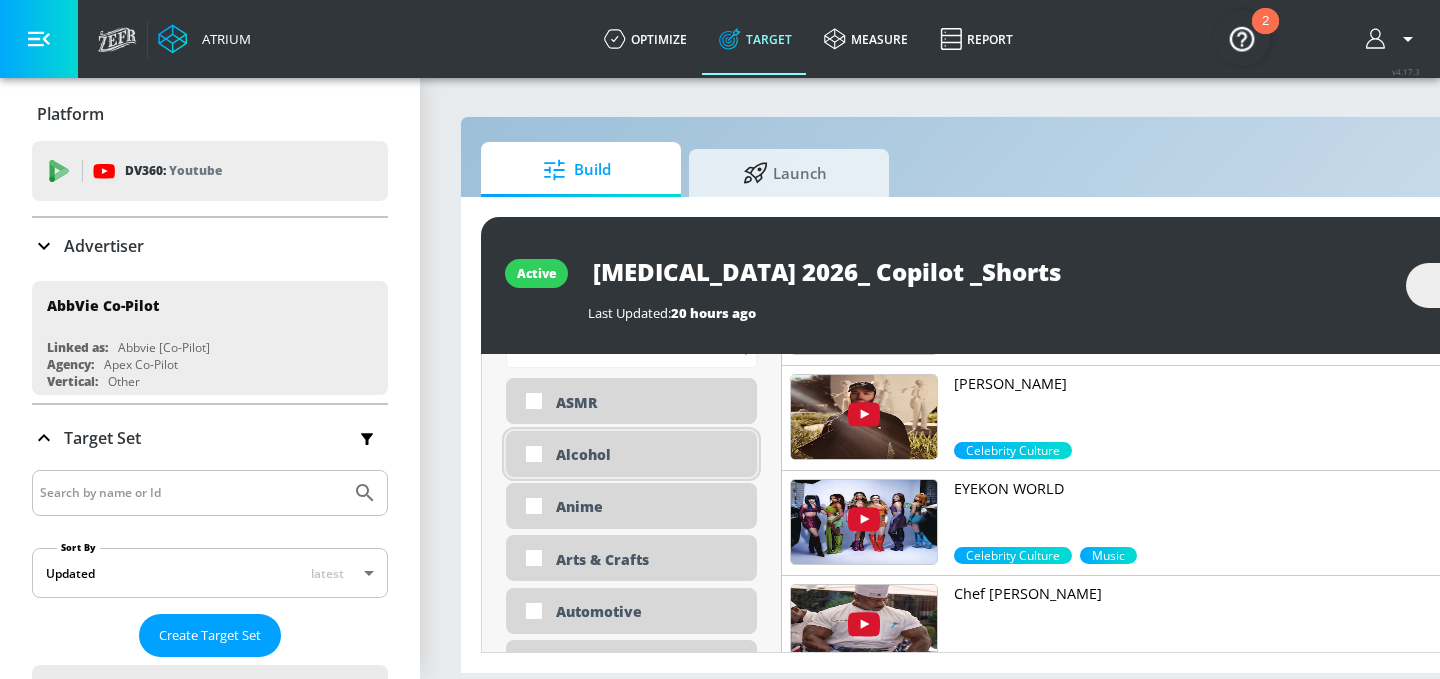 click on "Alcohol" at bounding box center (649, 454) 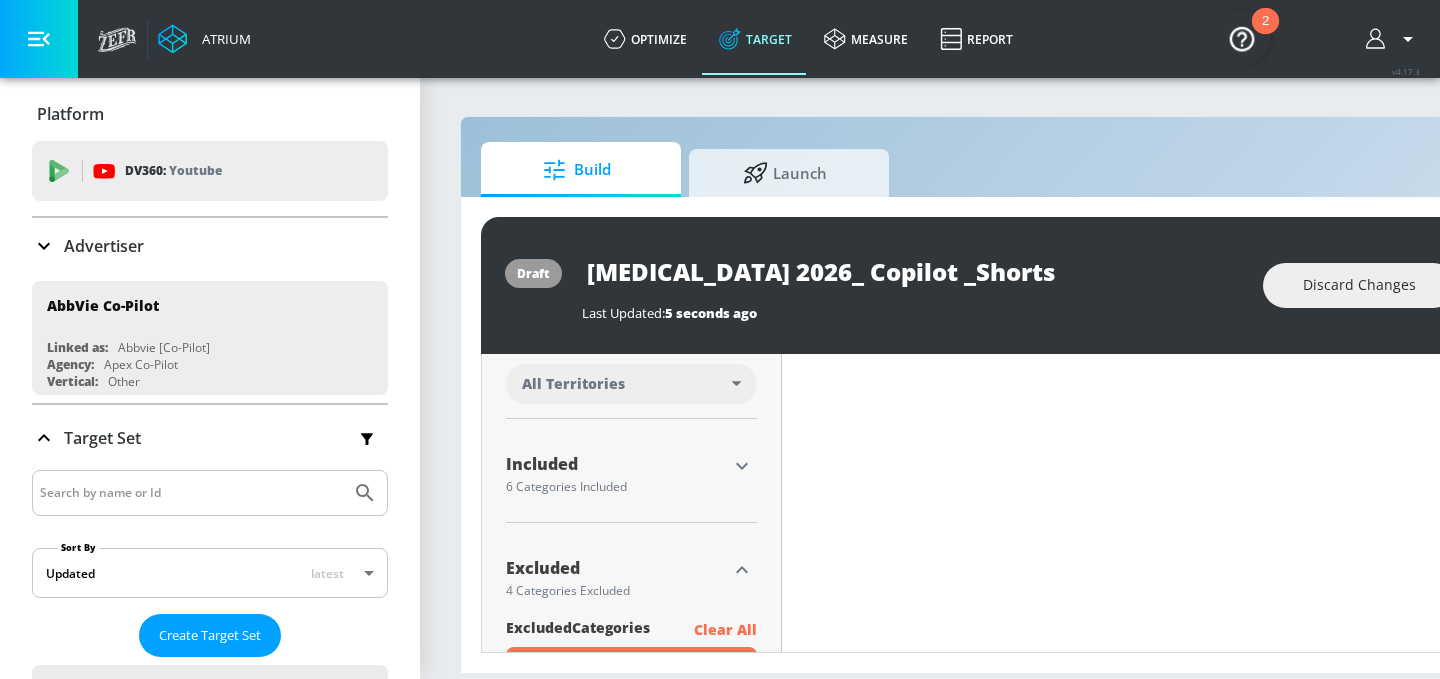 scroll, scrollTop: 551, scrollLeft: 0, axis: vertical 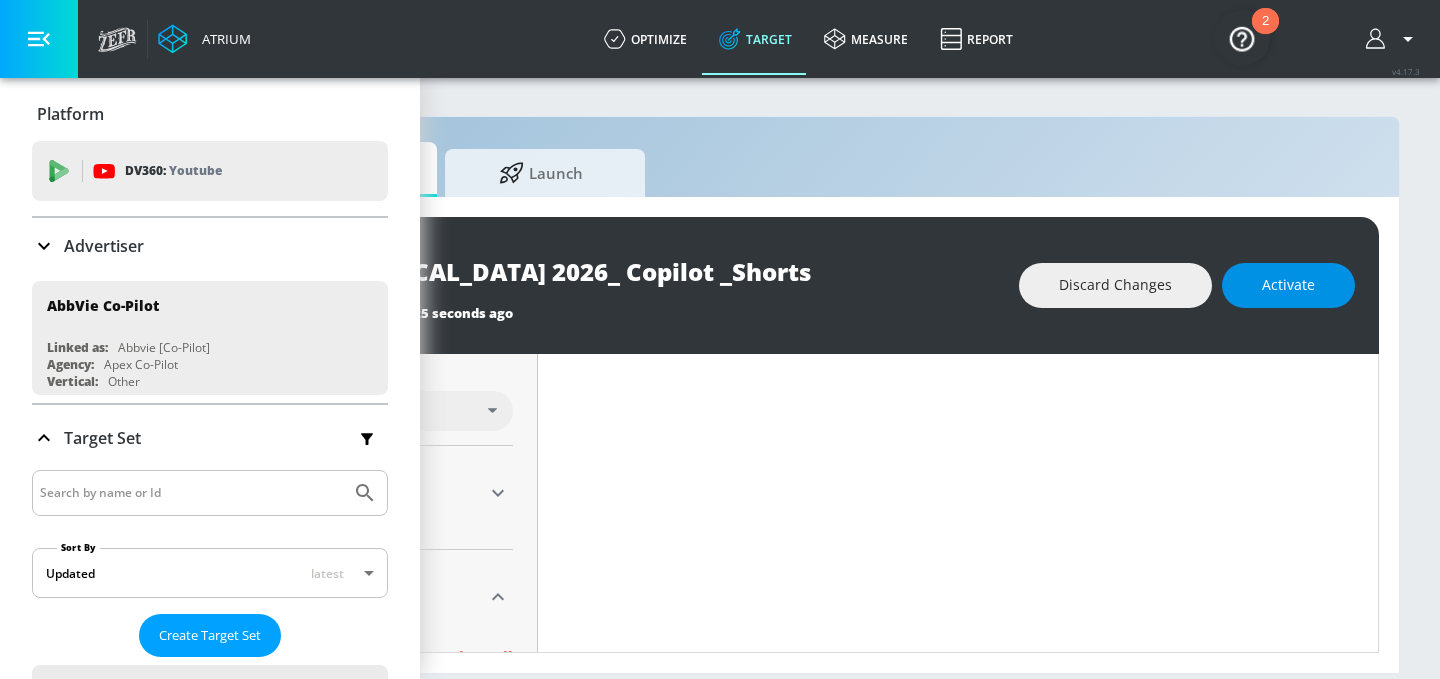 click on "Activate" at bounding box center (1288, 285) 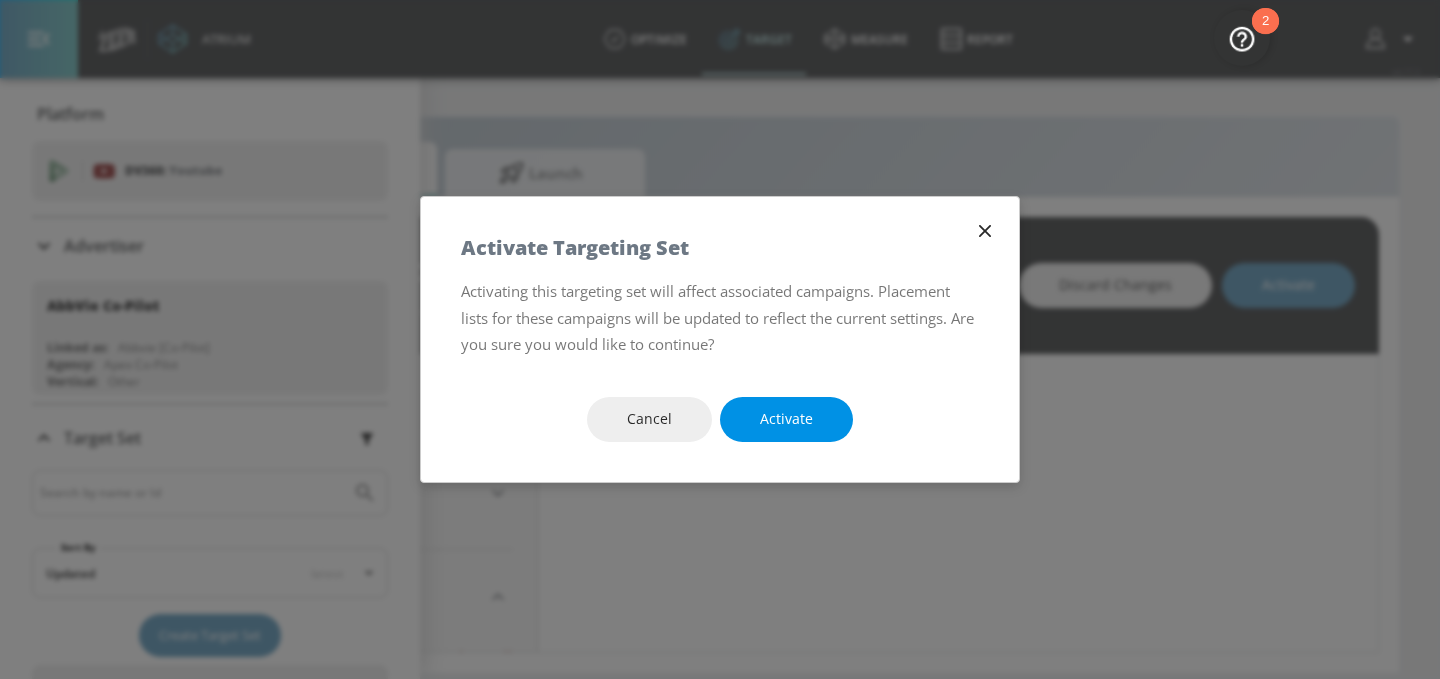 click on "Activate" at bounding box center (786, 419) 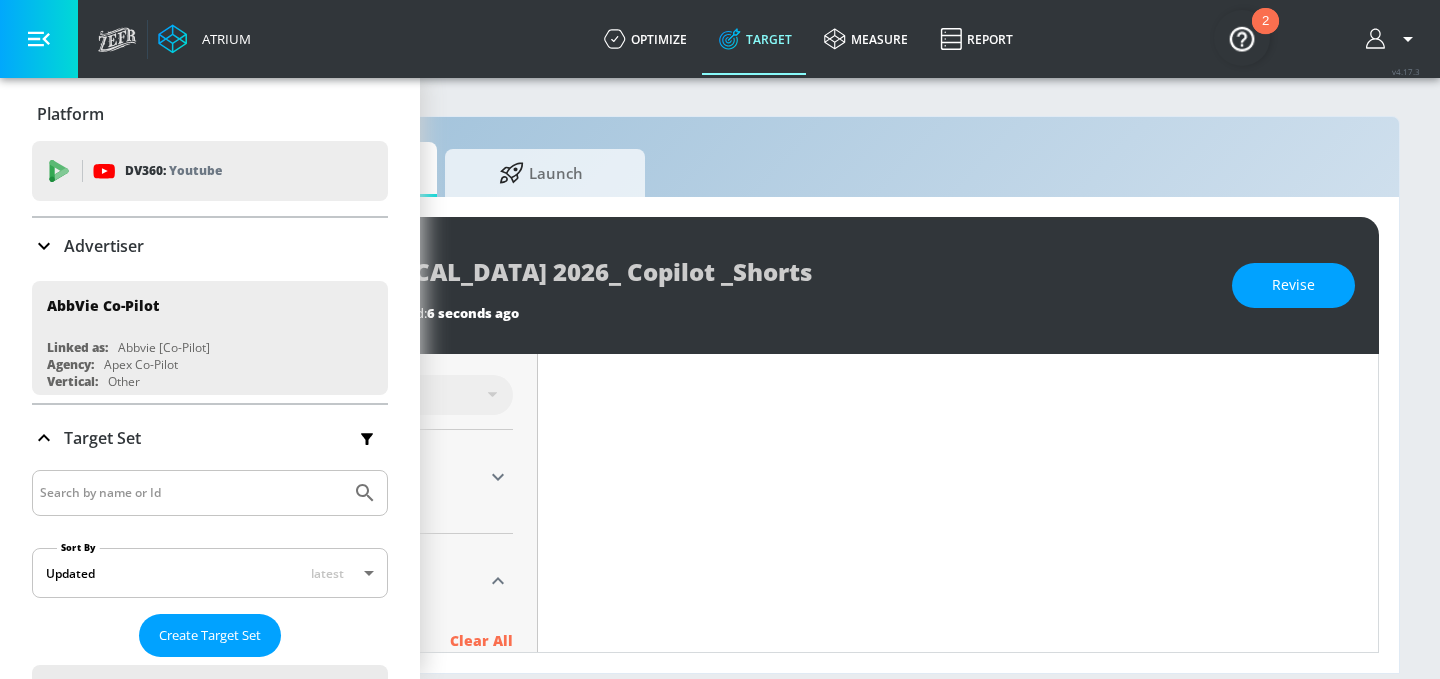 scroll, scrollTop: 551, scrollLeft: 0, axis: vertical 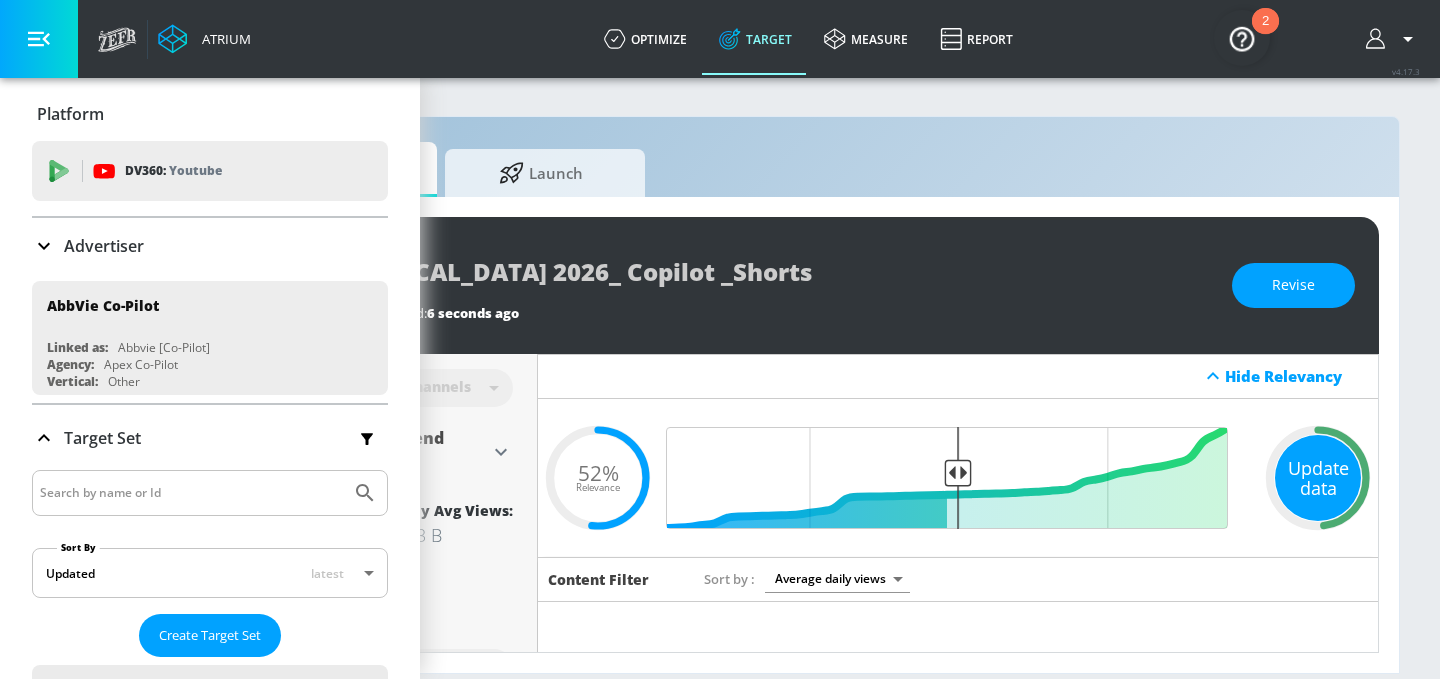 click on "Update data" at bounding box center (1318, 478) 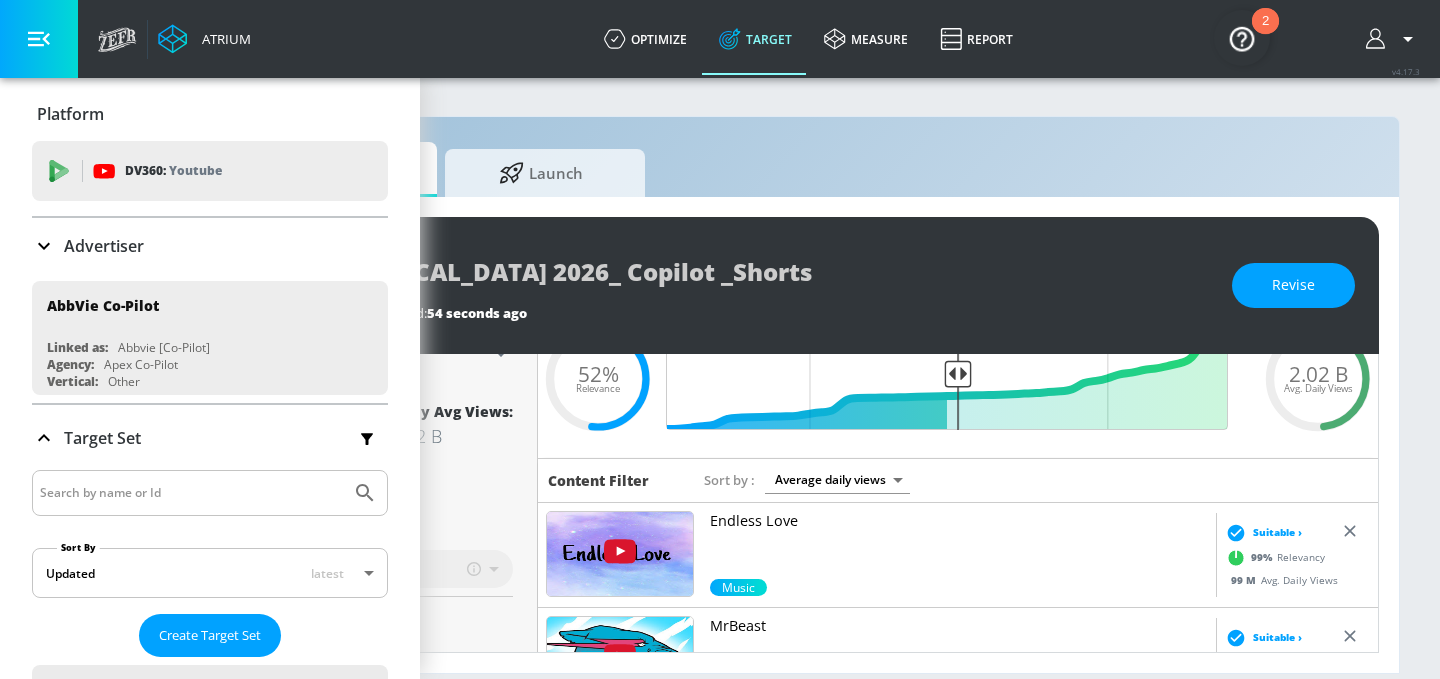 scroll, scrollTop: 100, scrollLeft: 0, axis: vertical 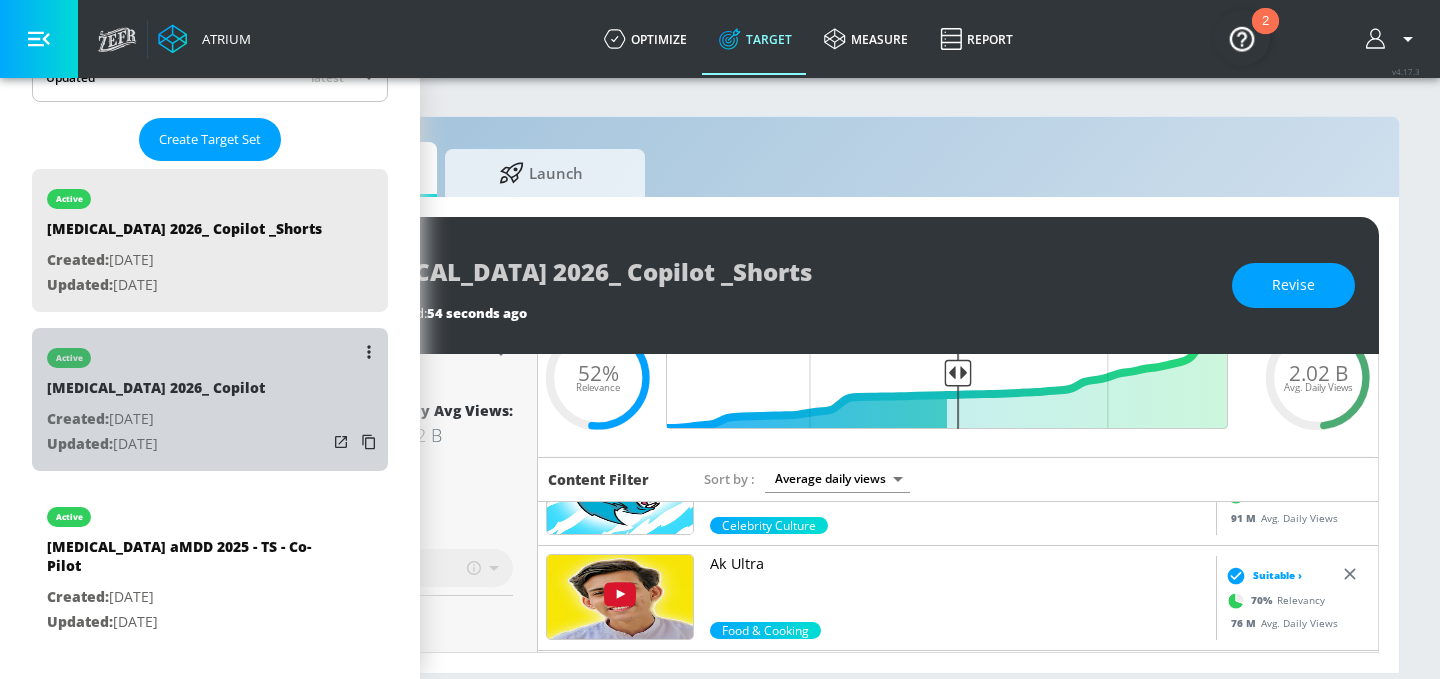 click on "active Ubrelvy 2026_ Copilot Created:  Jul. 16, 2025 Updated:  Jul. 16, 2025" at bounding box center (210, 399) 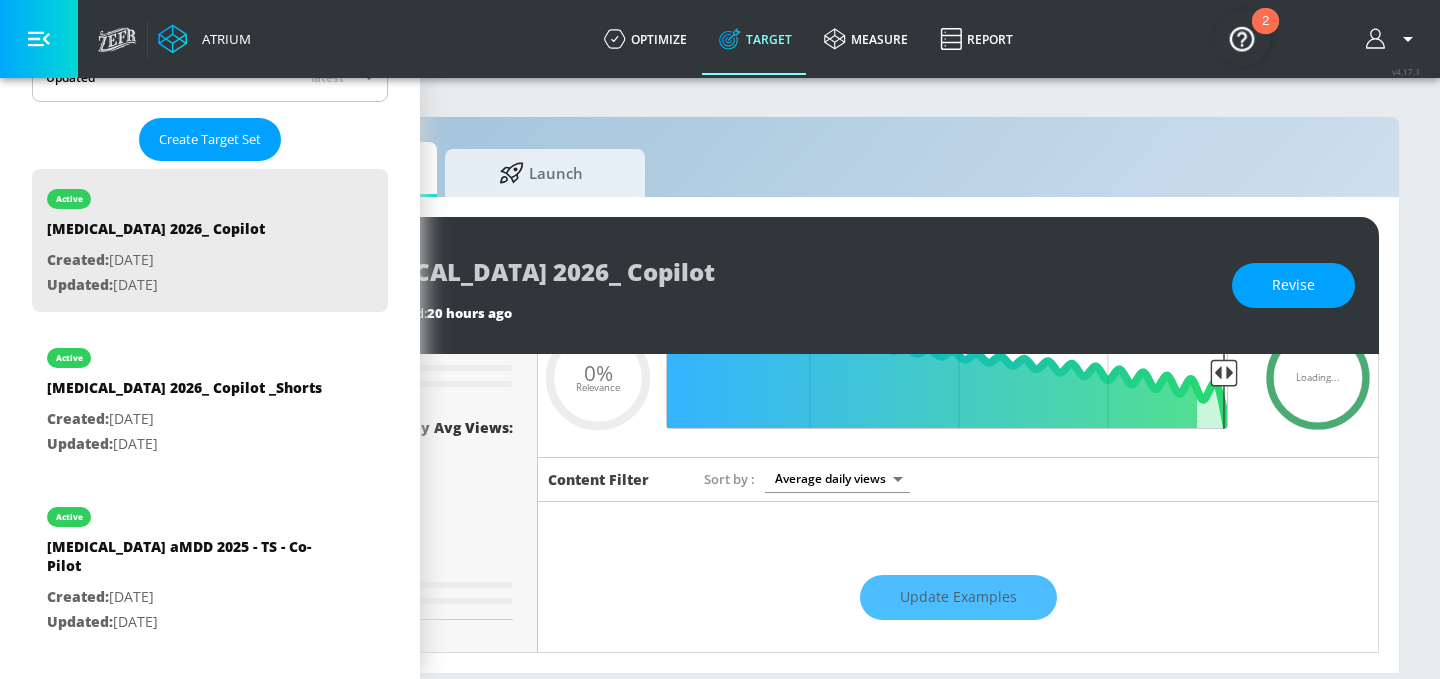 scroll, scrollTop: 0, scrollLeft: 0, axis: both 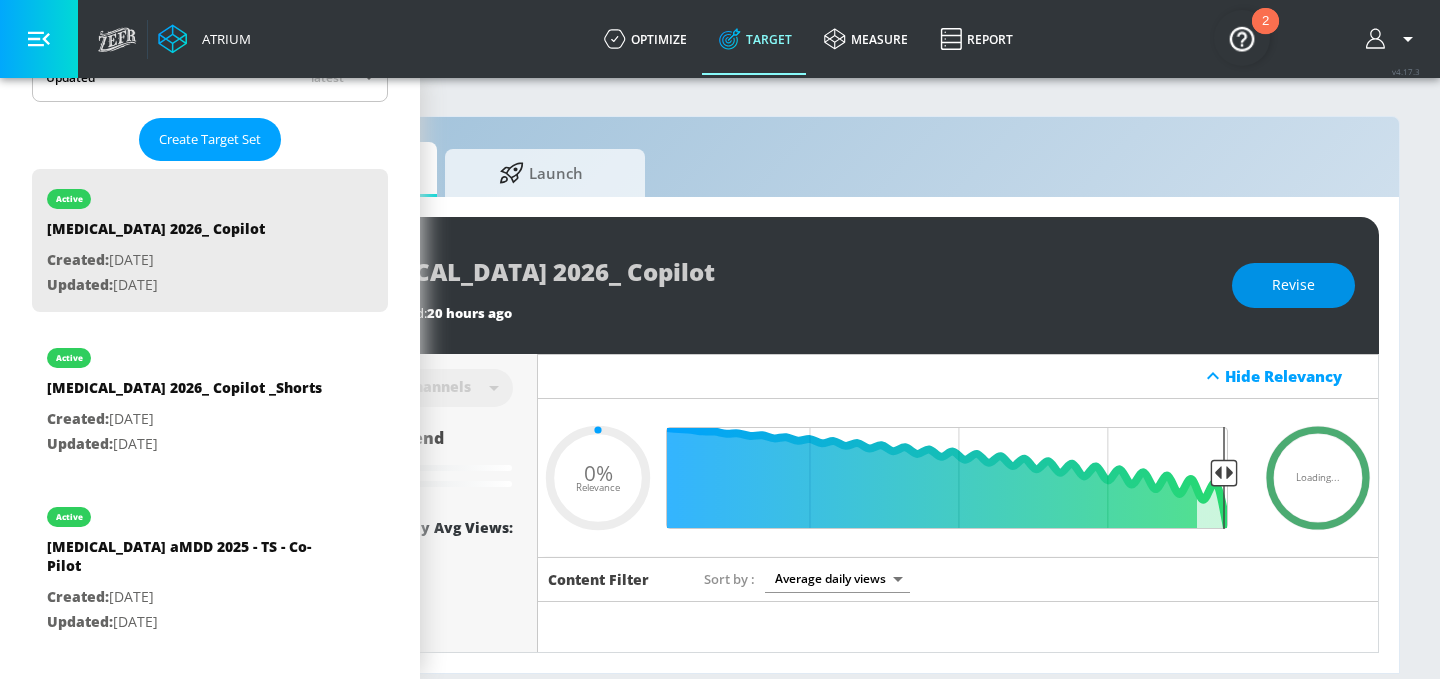 click on "Revise" at bounding box center (1293, 285) 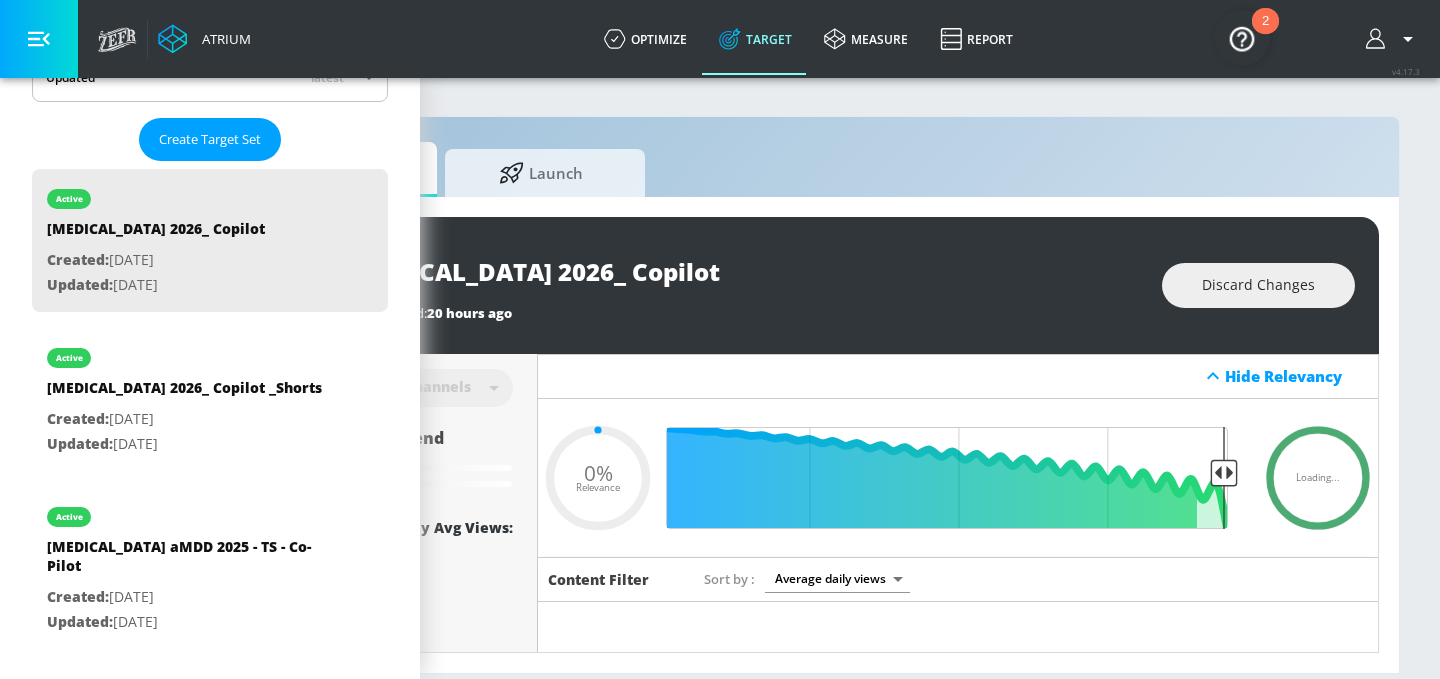 scroll, scrollTop: 0, scrollLeft: 0, axis: both 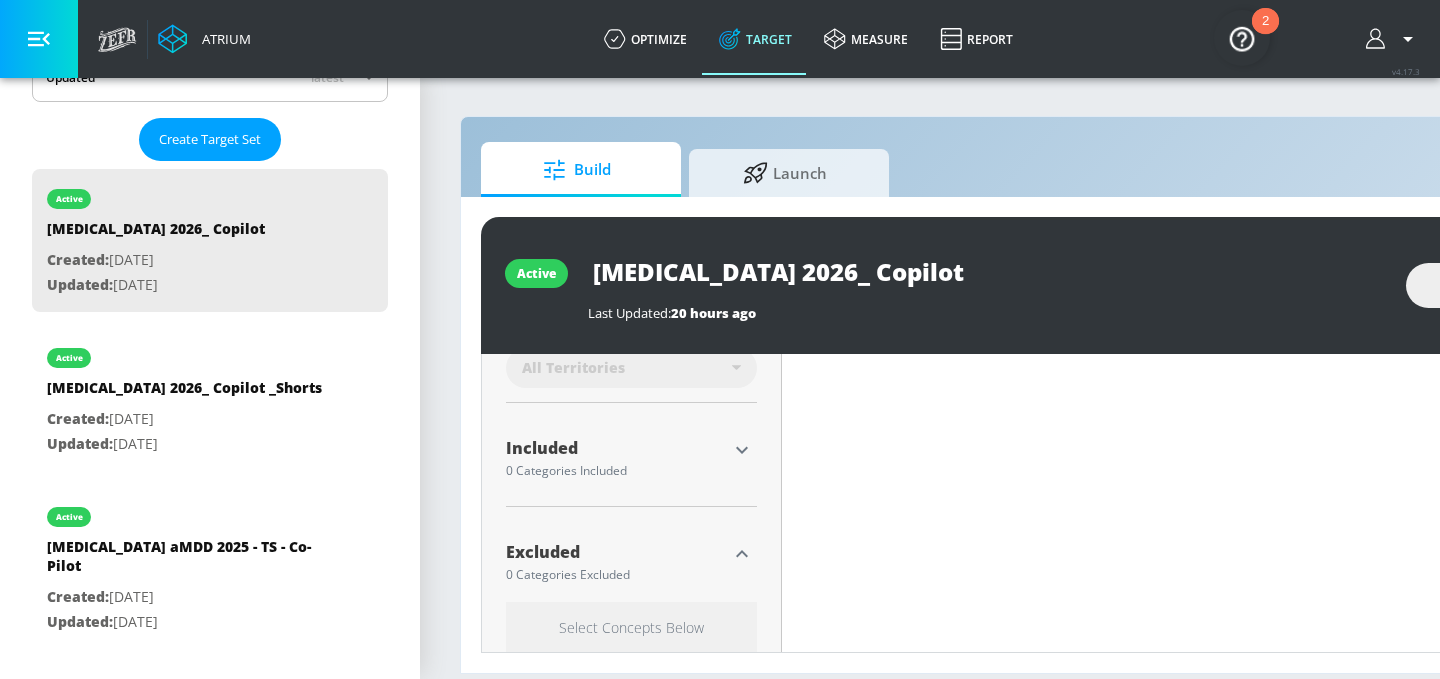 type on "0.52" 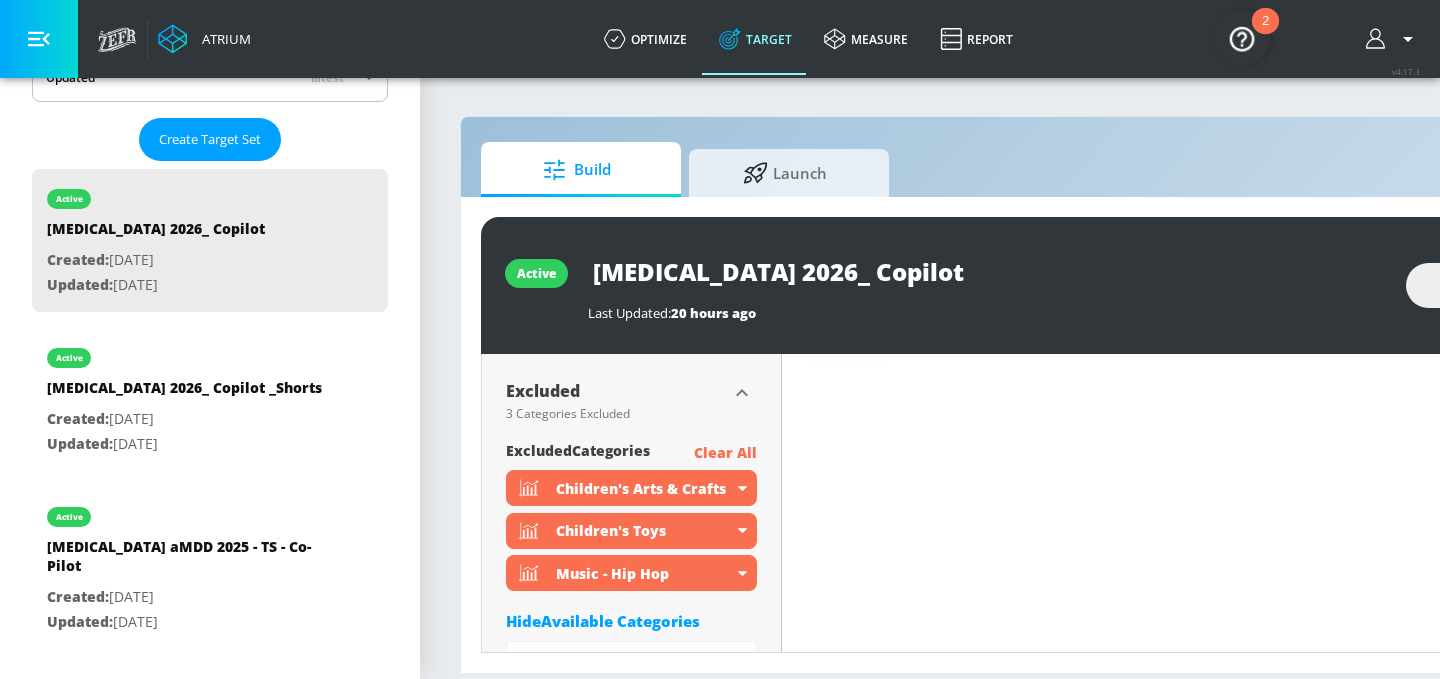 scroll, scrollTop: 757, scrollLeft: 0, axis: vertical 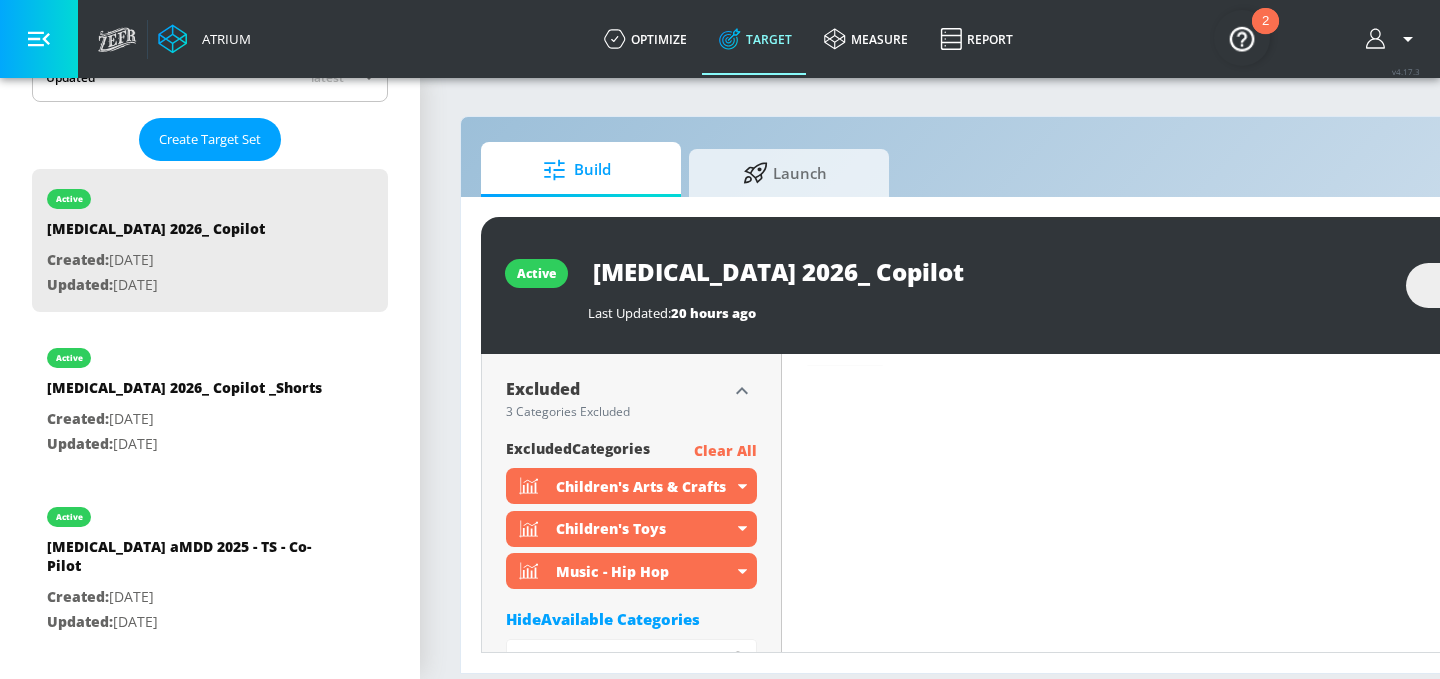 click on "Hide  Available Categories" at bounding box center (631, 619) 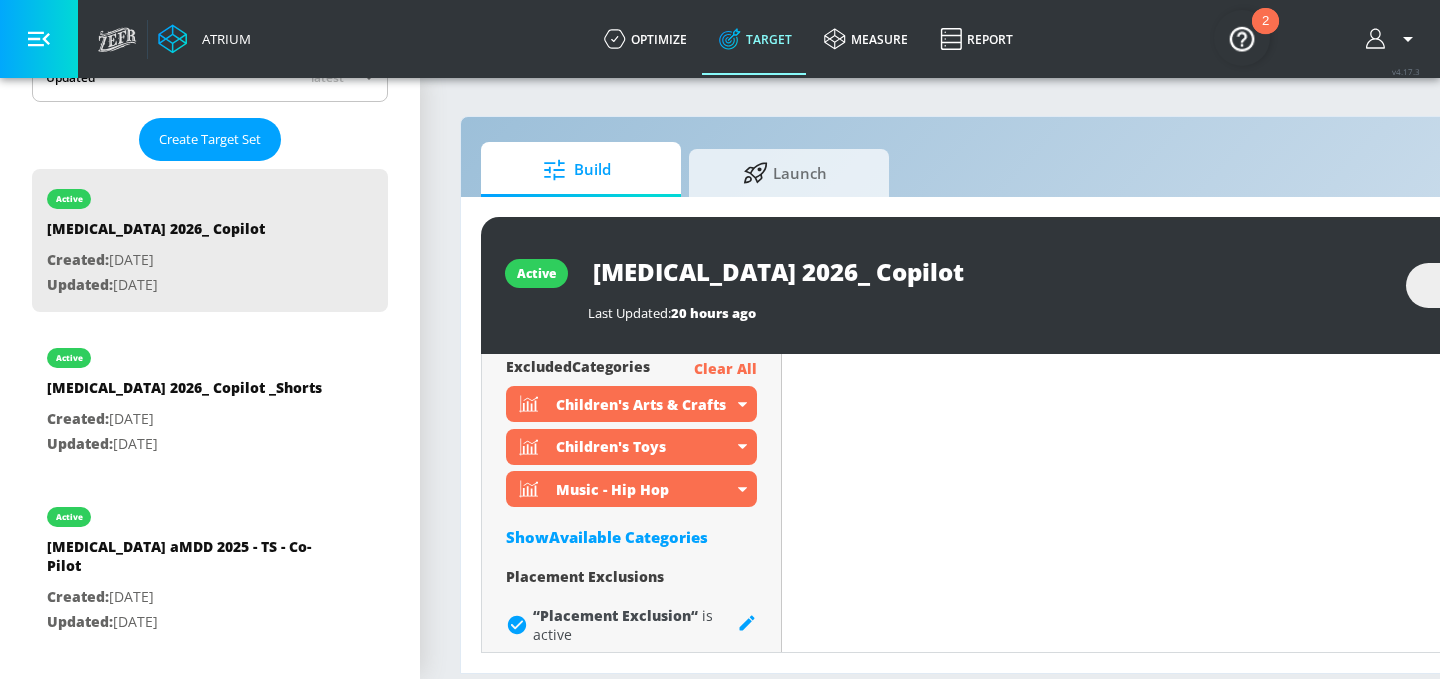 scroll, scrollTop: 867, scrollLeft: 0, axis: vertical 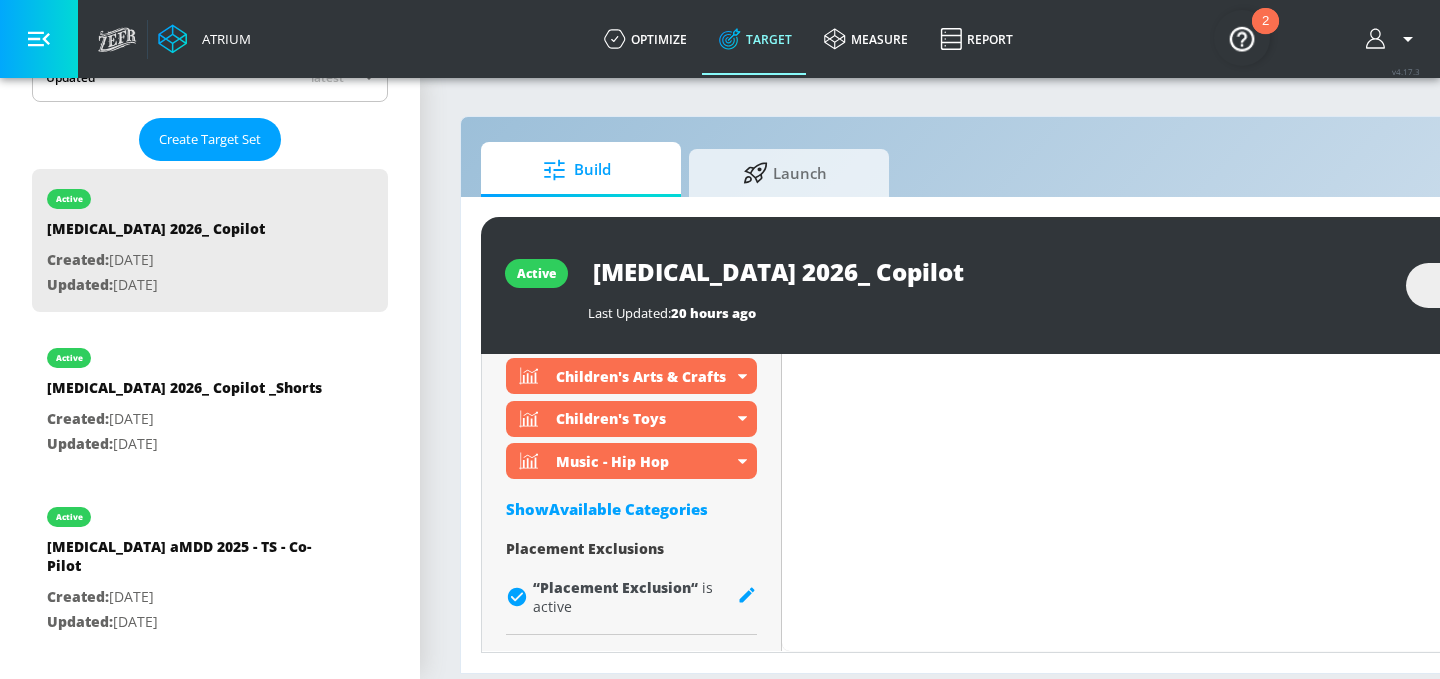 click on "Show  Available Categories" at bounding box center (631, 509) 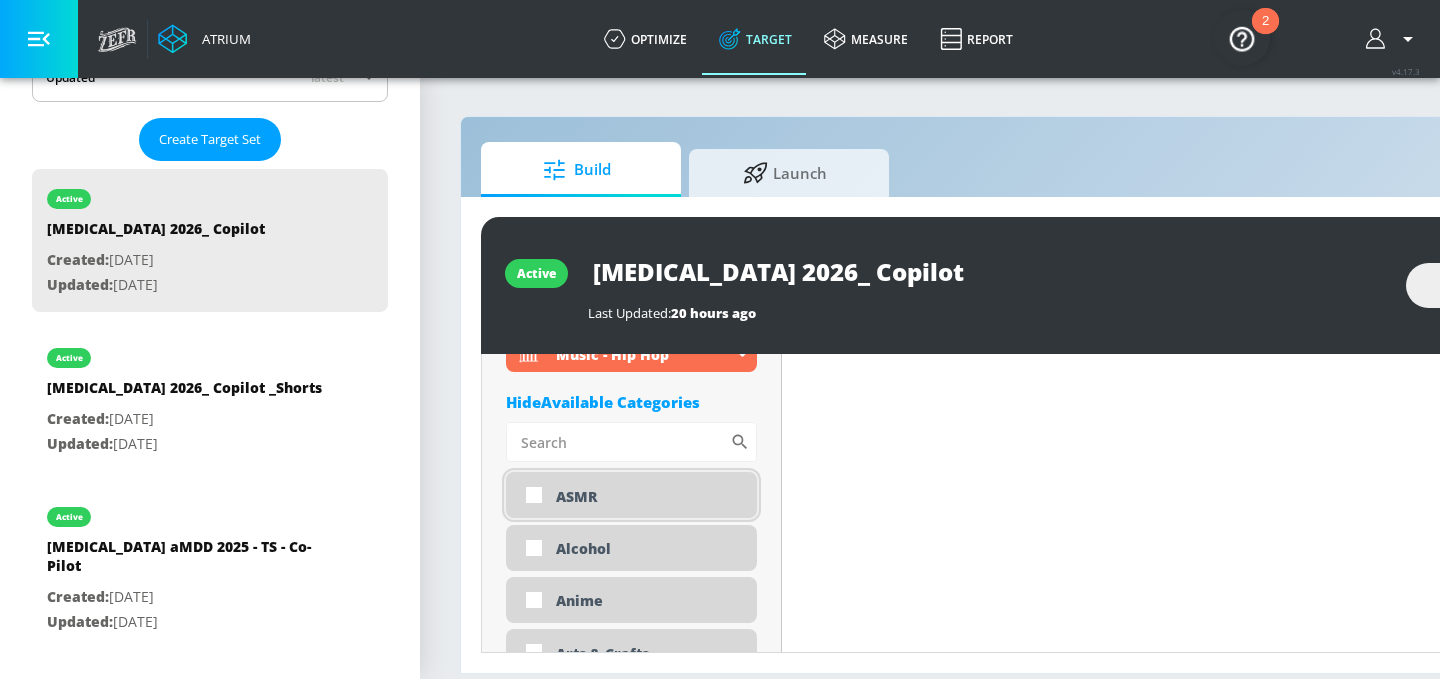 scroll, scrollTop: 979, scrollLeft: 0, axis: vertical 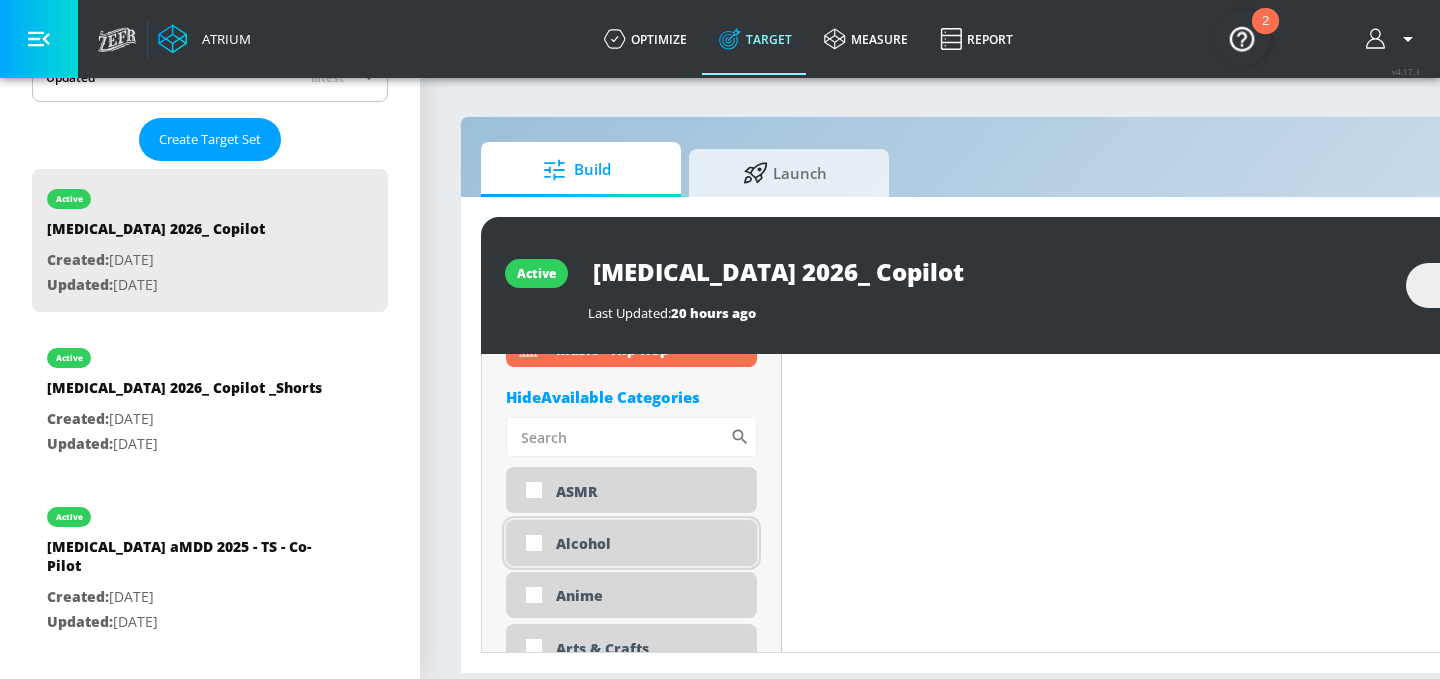 click on "Alcohol" at bounding box center [631, 543] 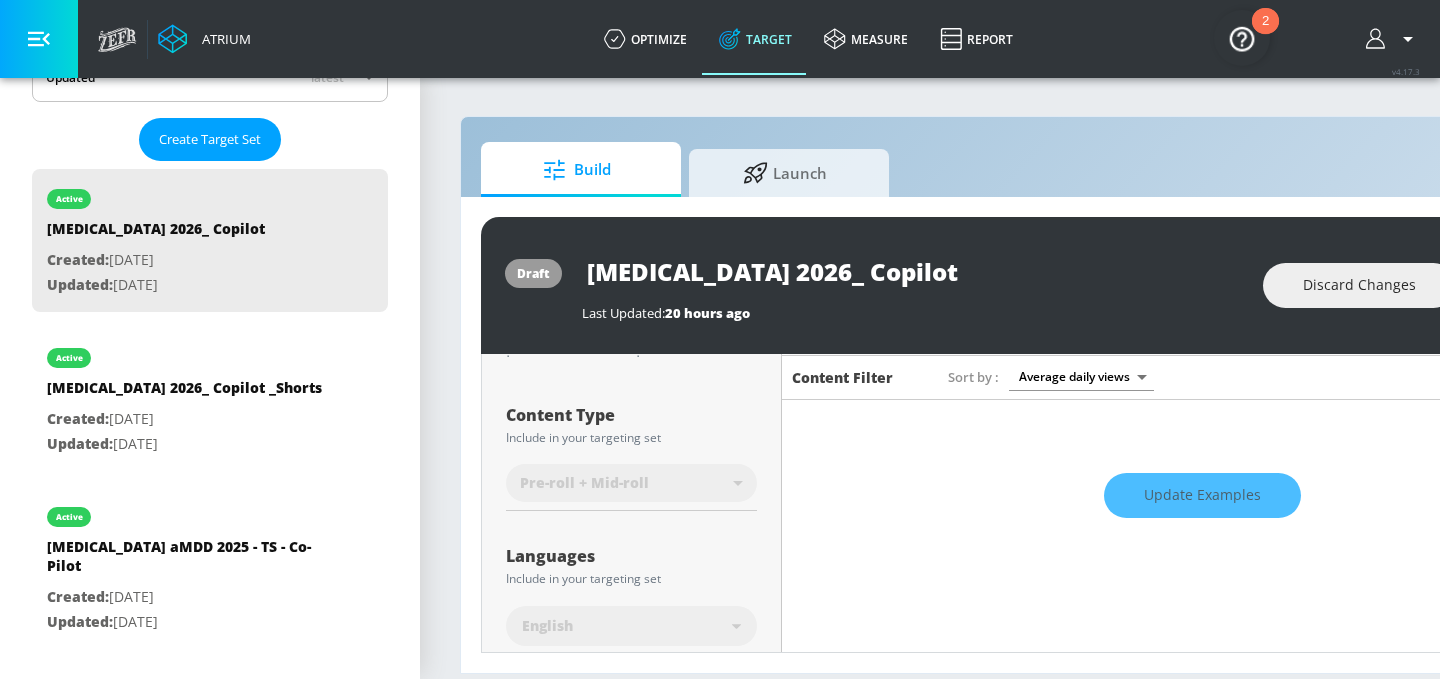 scroll, scrollTop: 0, scrollLeft: 0, axis: both 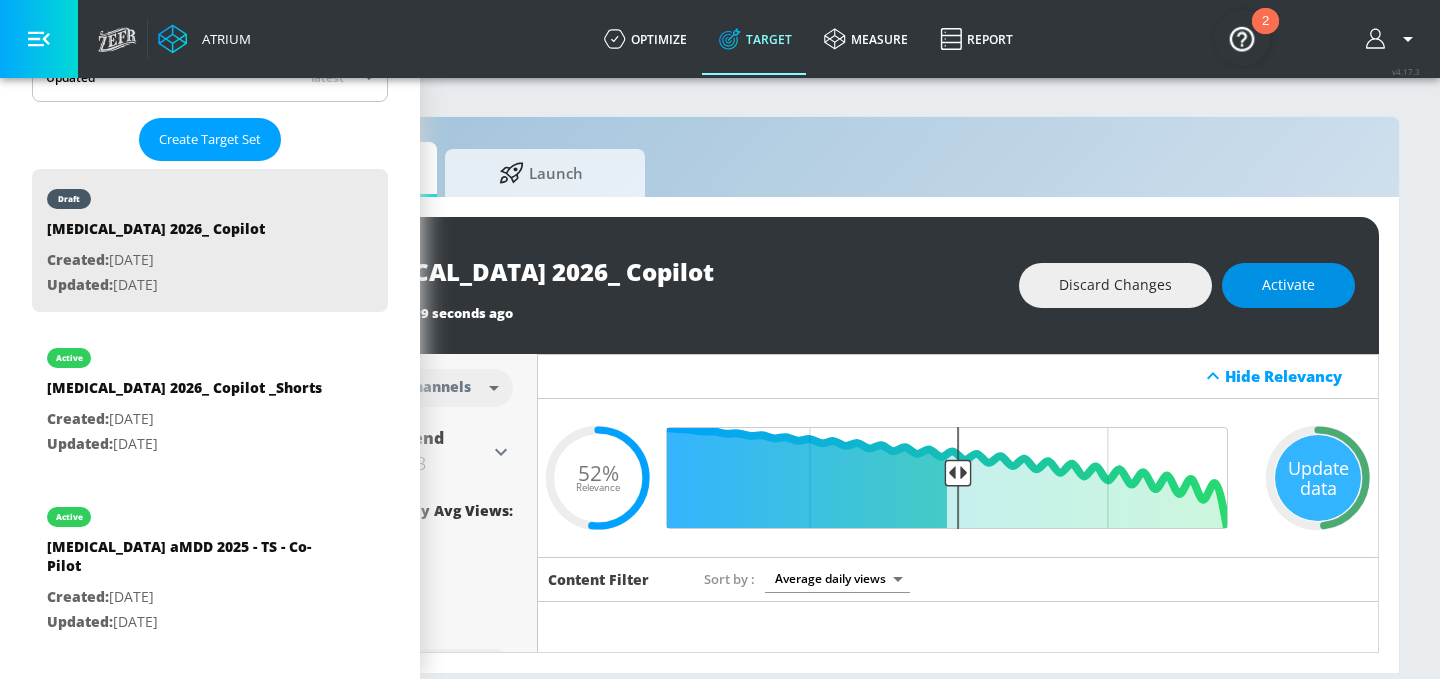 click on "Activate" at bounding box center [1288, 285] 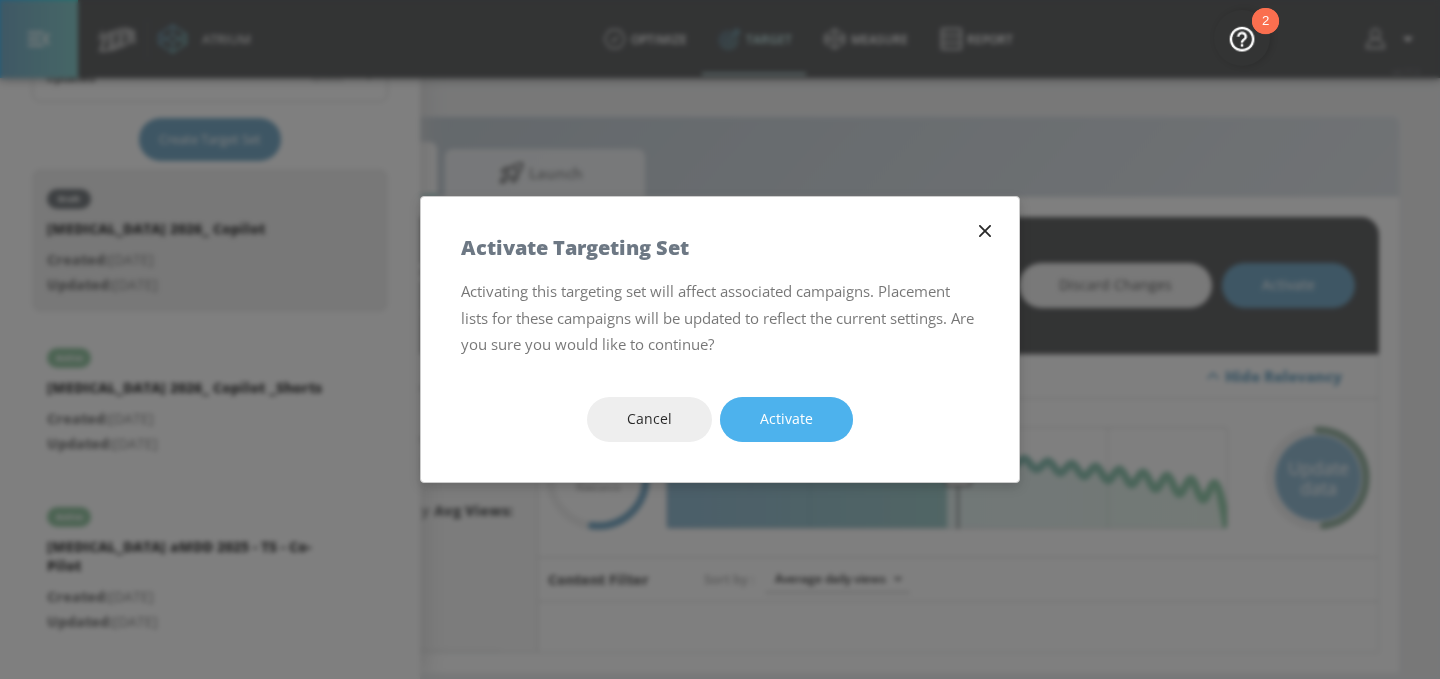 click on "Activate" at bounding box center [786, 419] 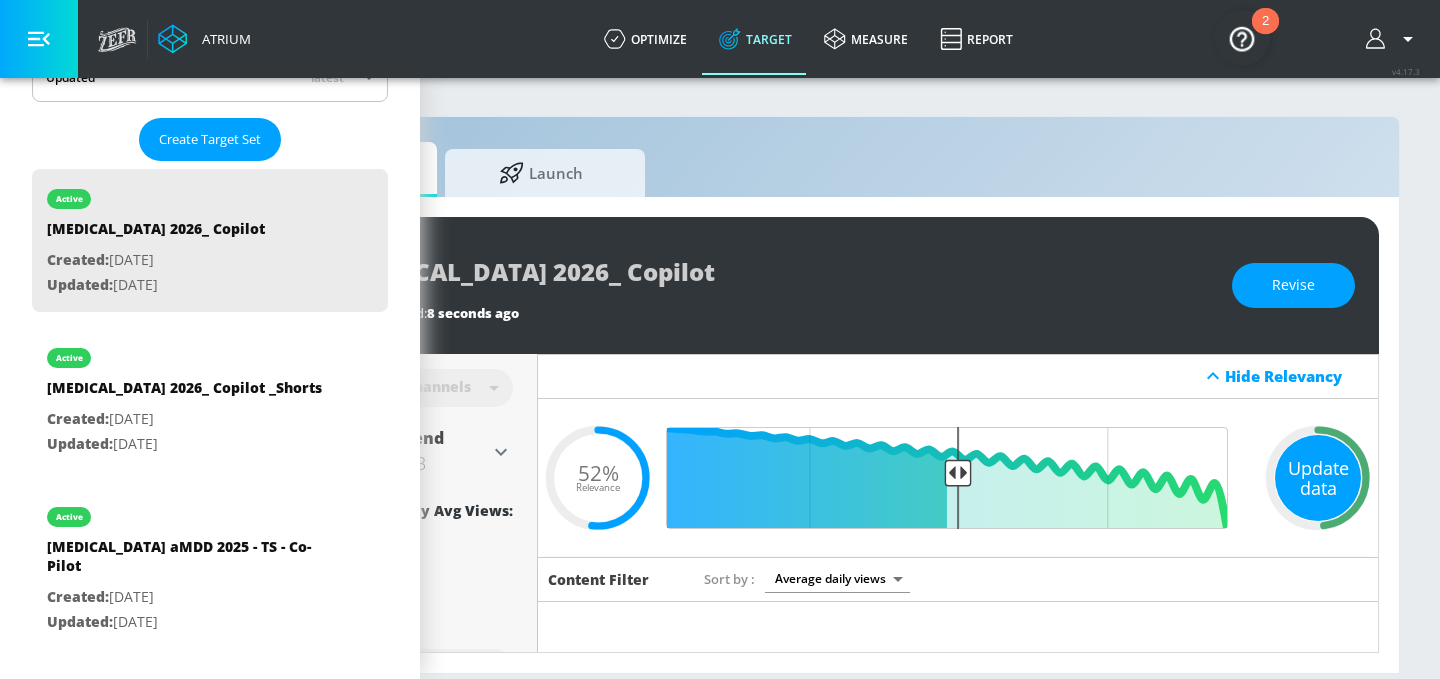 click on "Update data" at bounding box center (1318, 478) 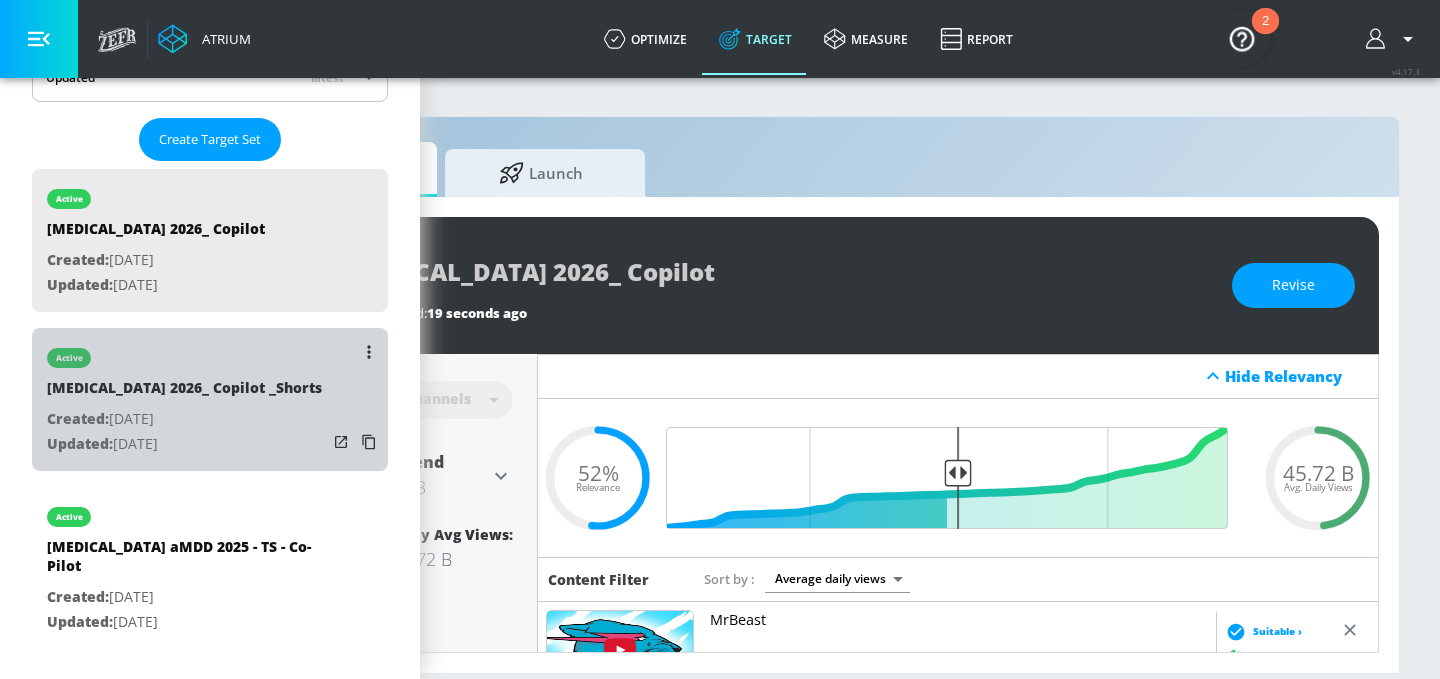 click on "[MEDICAL_DATA] 2026_ Copilot _Shorts" at bounding box center (184, 392) 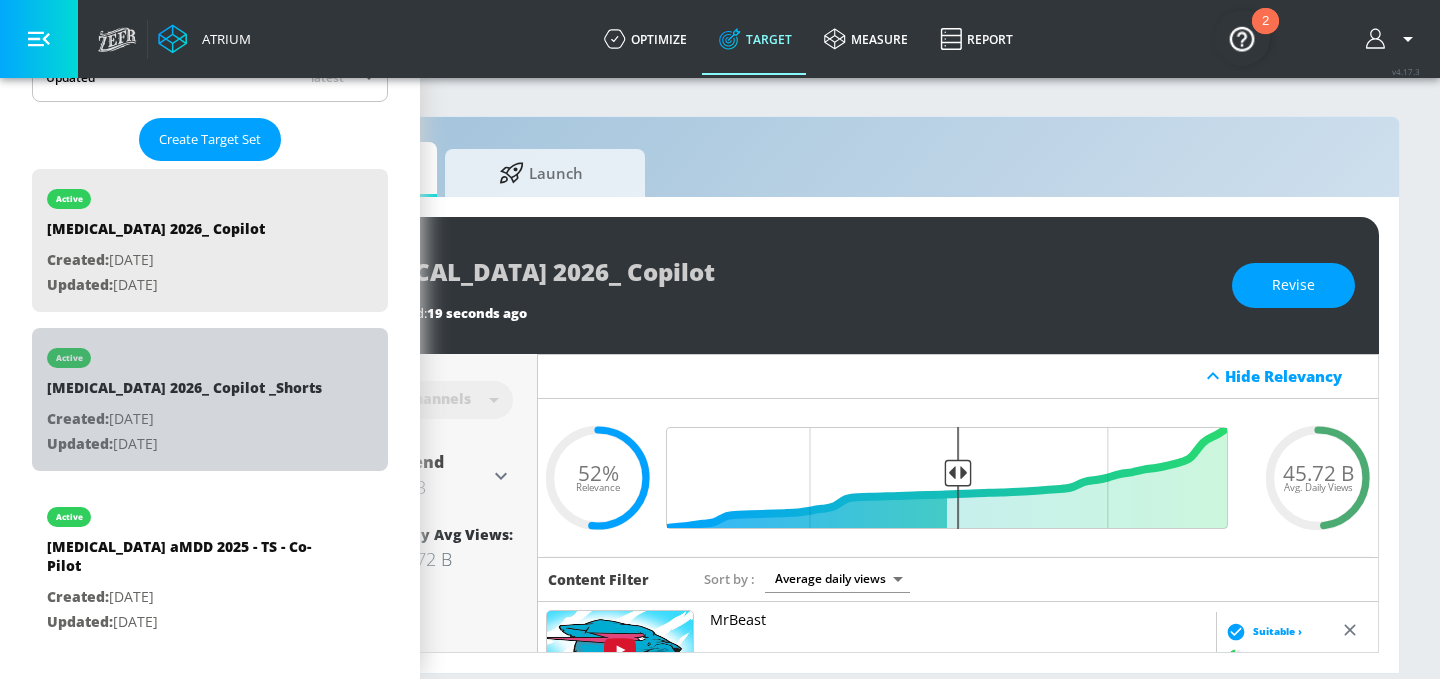 type on "[MEDICAL_DATA] 2026_ Copilot _Shorts" 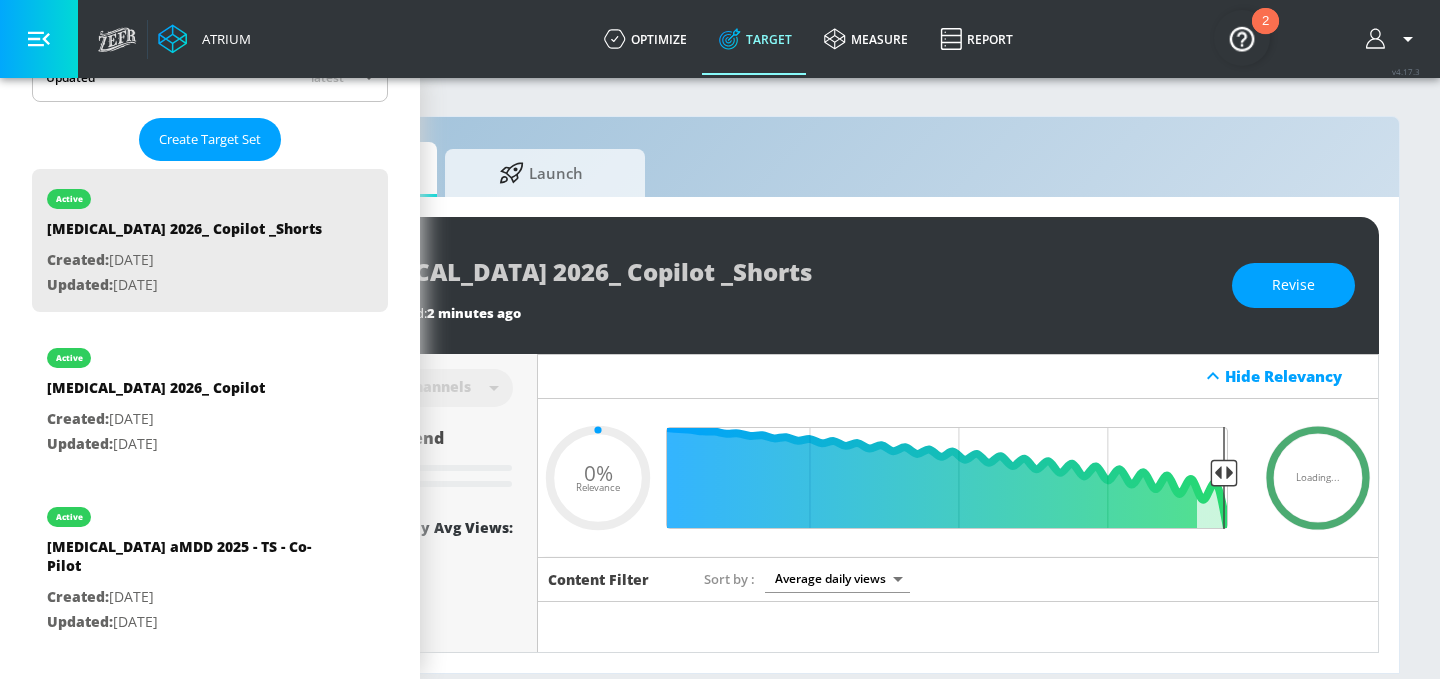 scroll, scrollTop: 0, scrollLeft: 0, axis: both 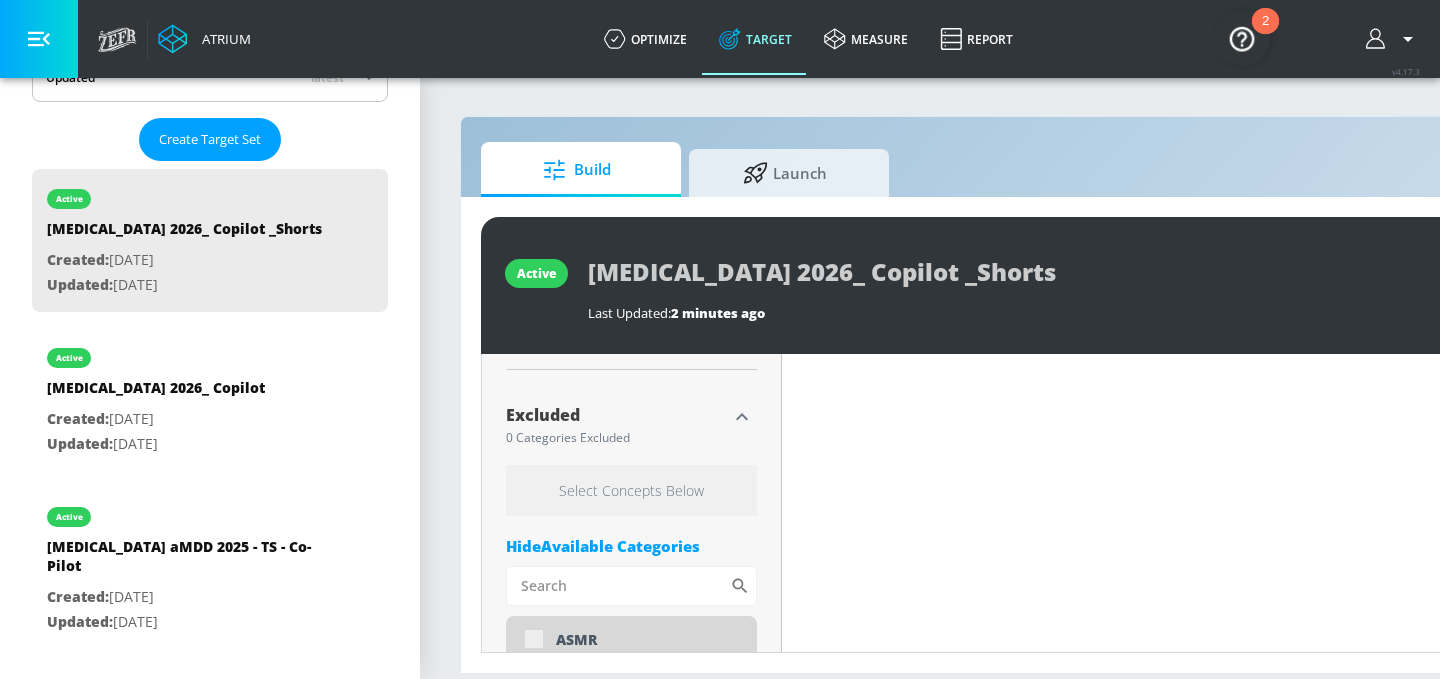 type on "0.52" 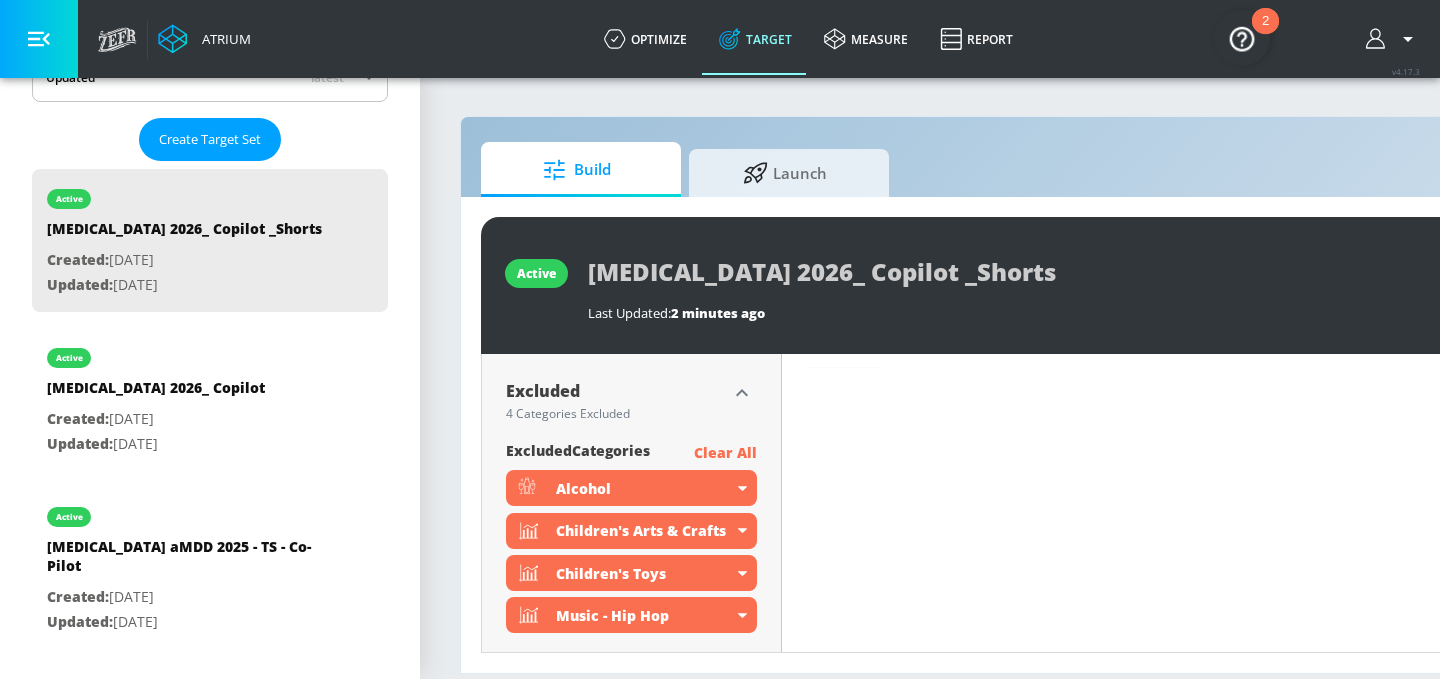 scroll, scrollTop: 732, scrollLeft: 0, axis: vertical 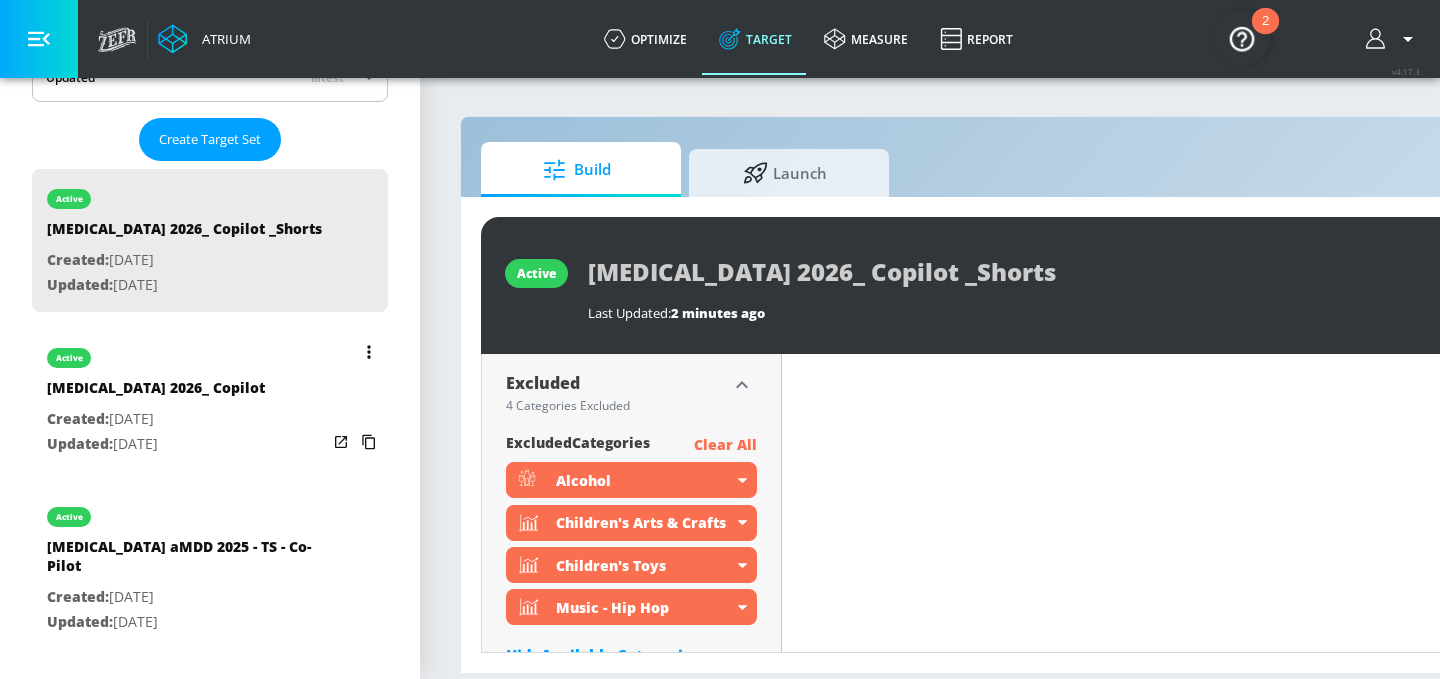 click on "[MEDICAL_DATA] 2026_ Copilot" at bounding box center [156, 392] 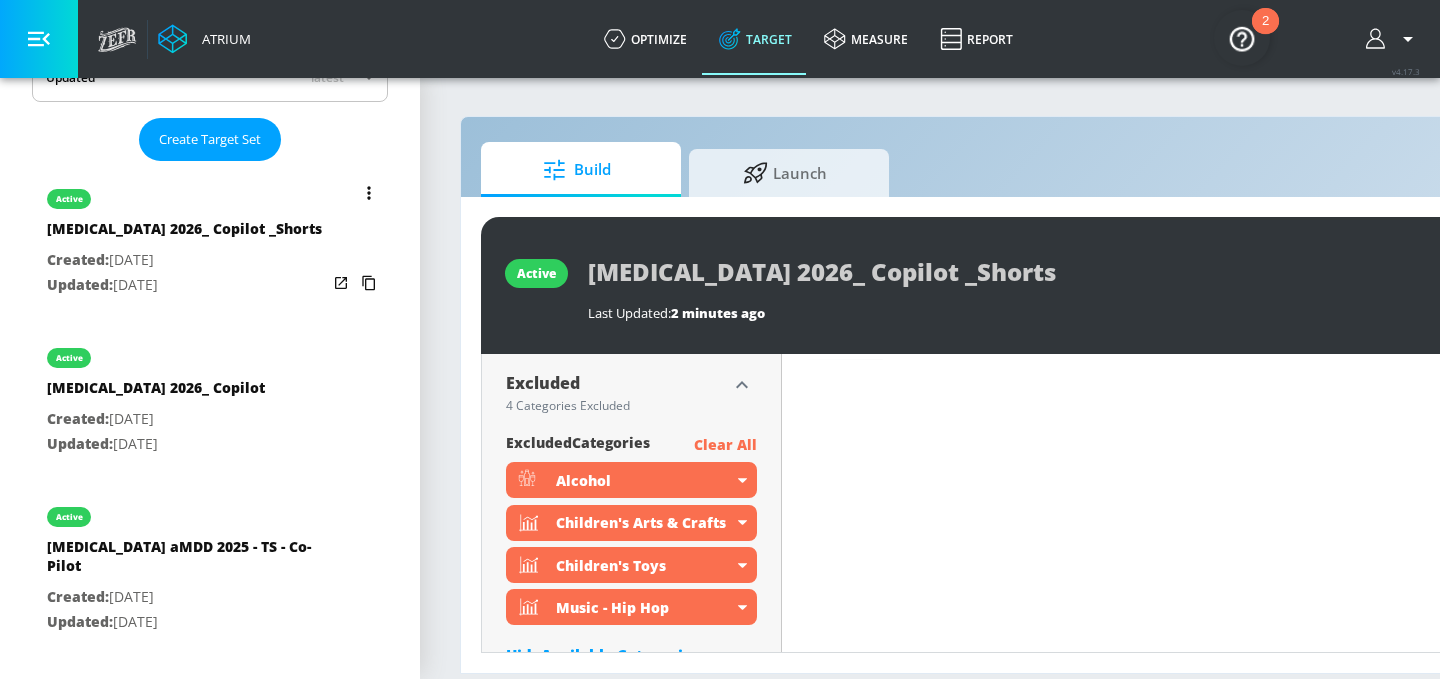 type on "[MEDICAL_DATA] 2026_ Copilot" 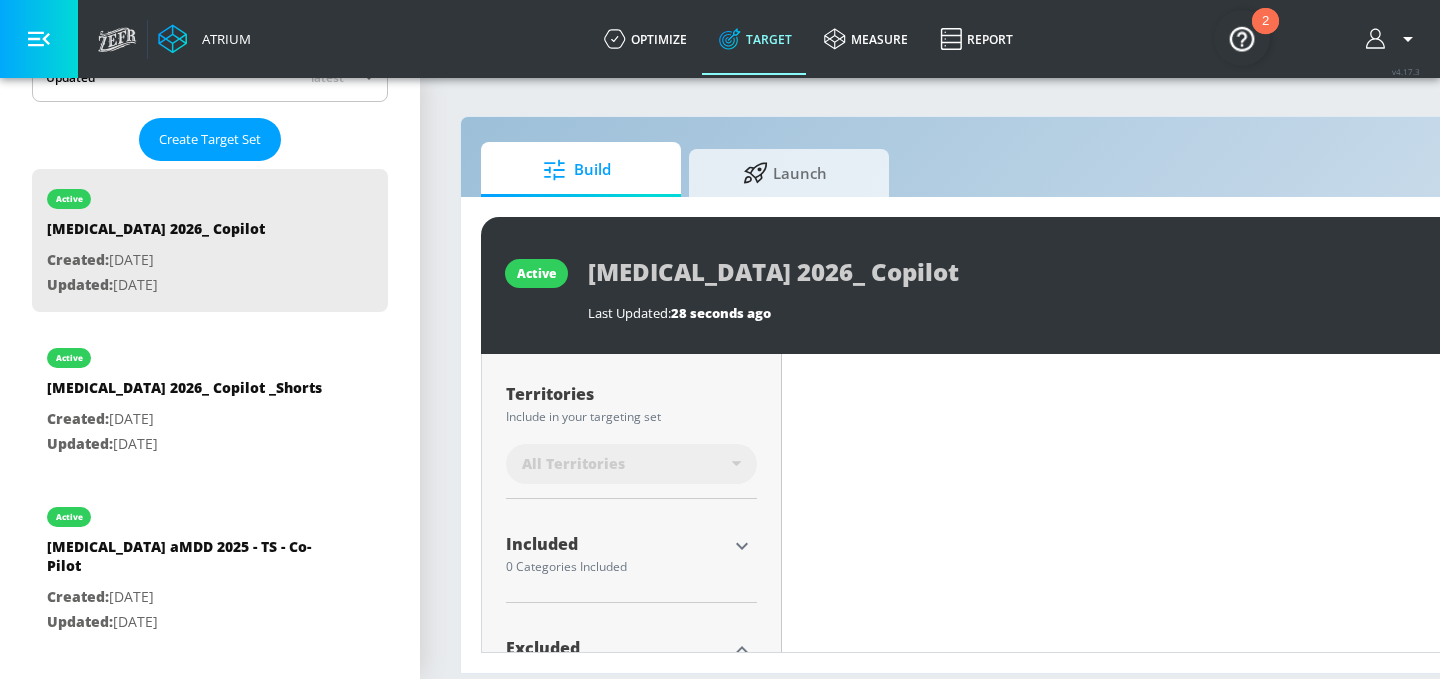 scroll, scrollTop: 522, scrollLeft: 0, axis: vertical 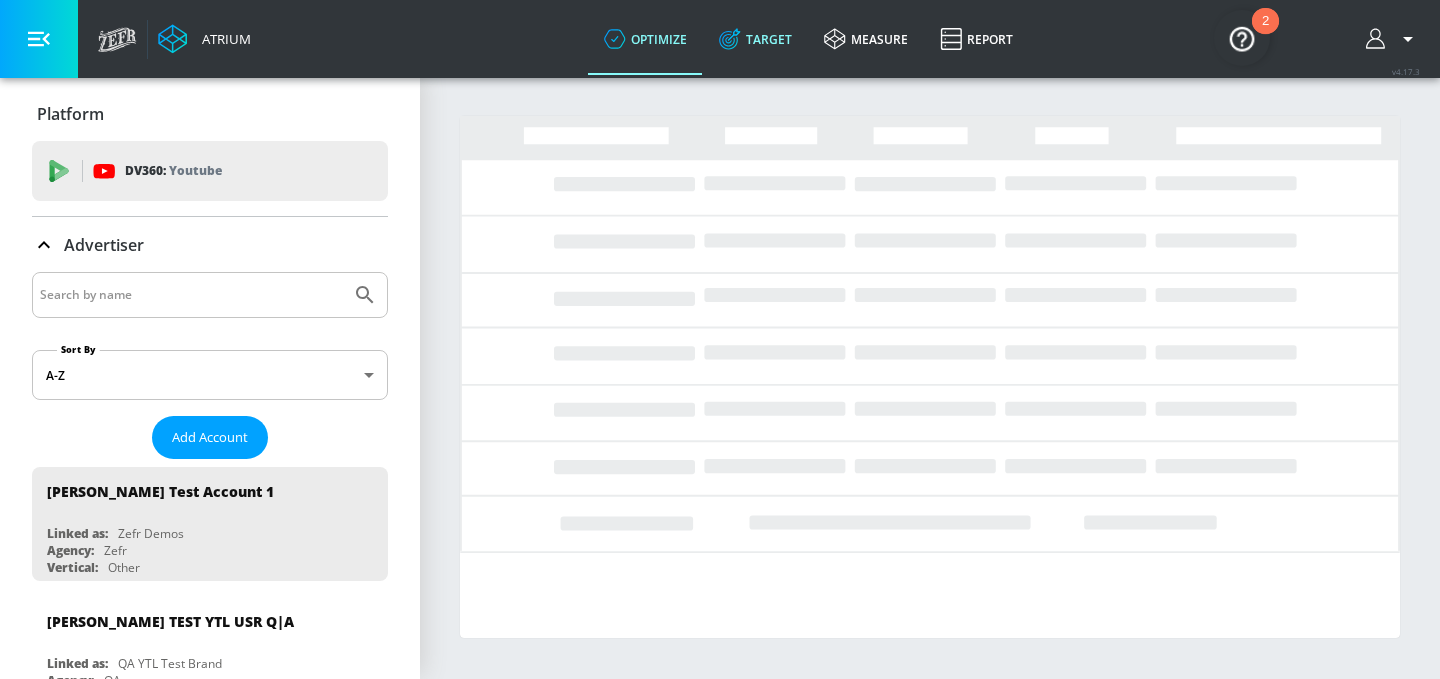 click on "Target" at bounding box center [755, 39] 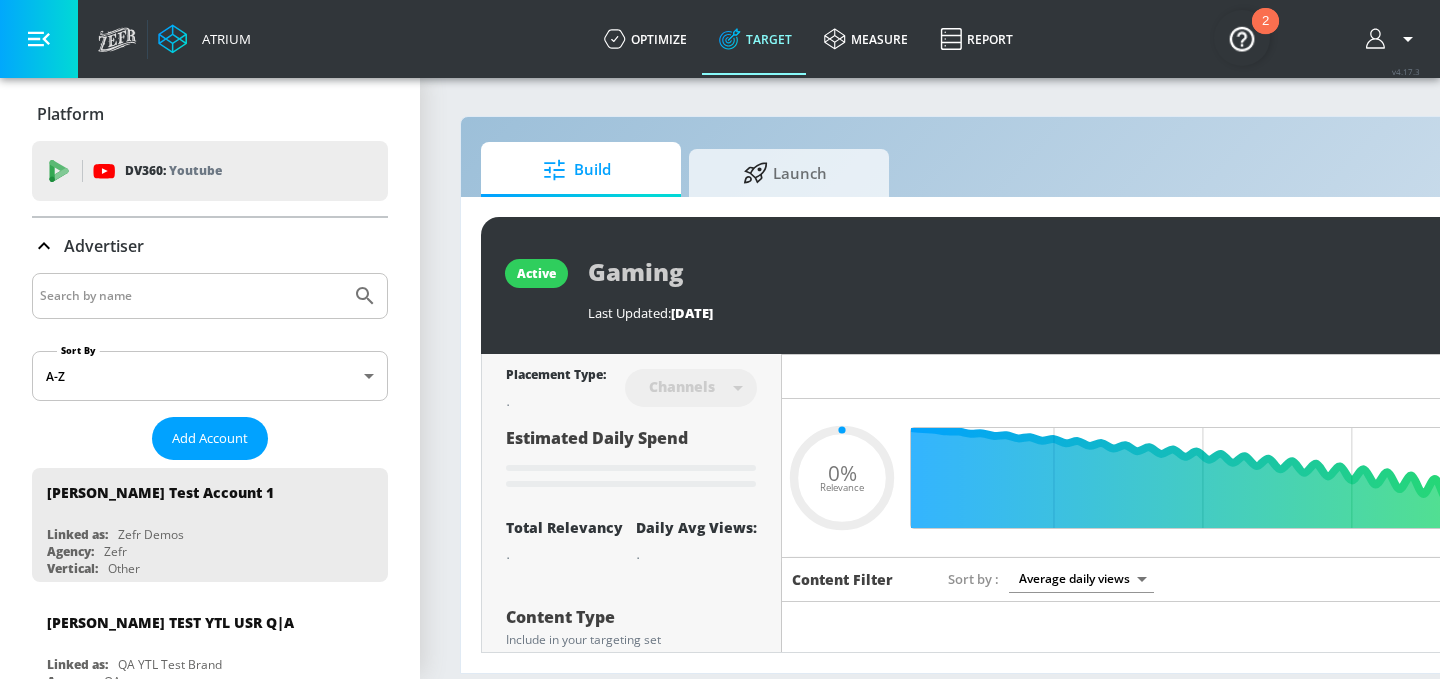 type on "0.33" 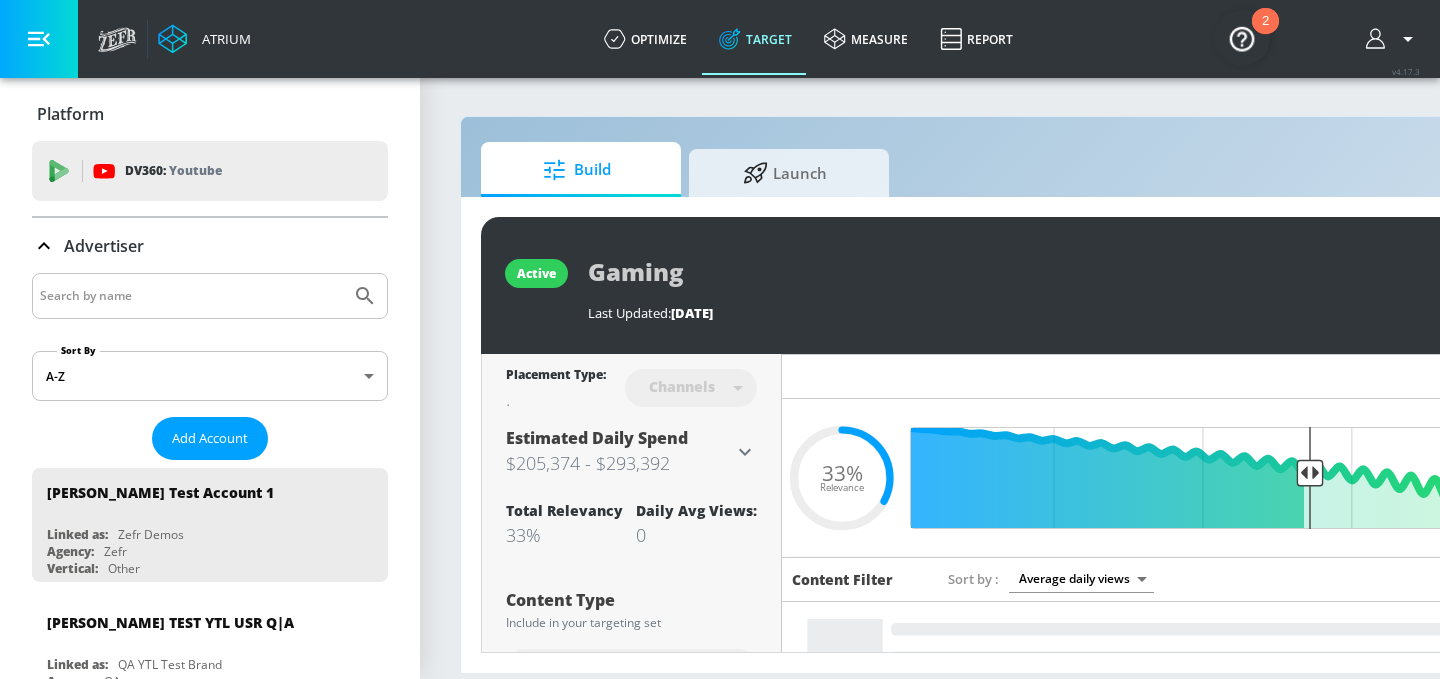 click at bounding box center [191, 296] 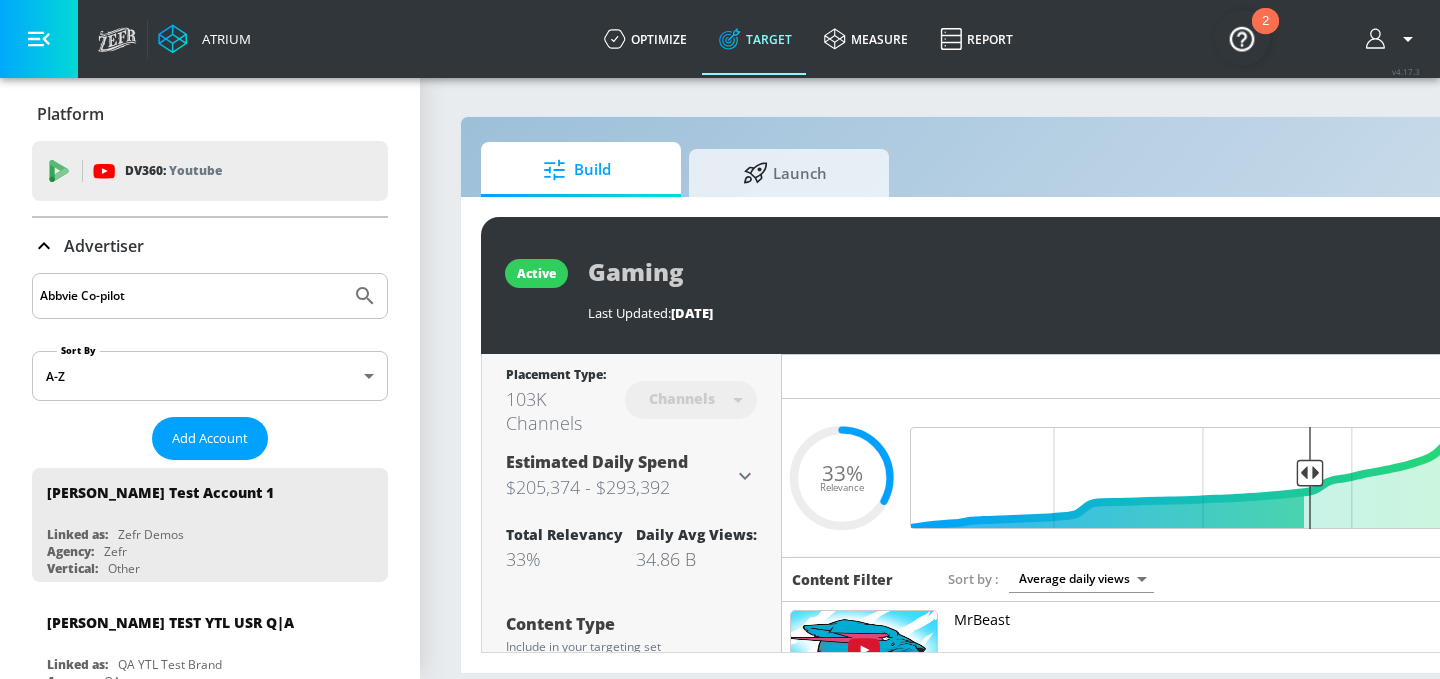 type on "Abbvie Co-pilot" 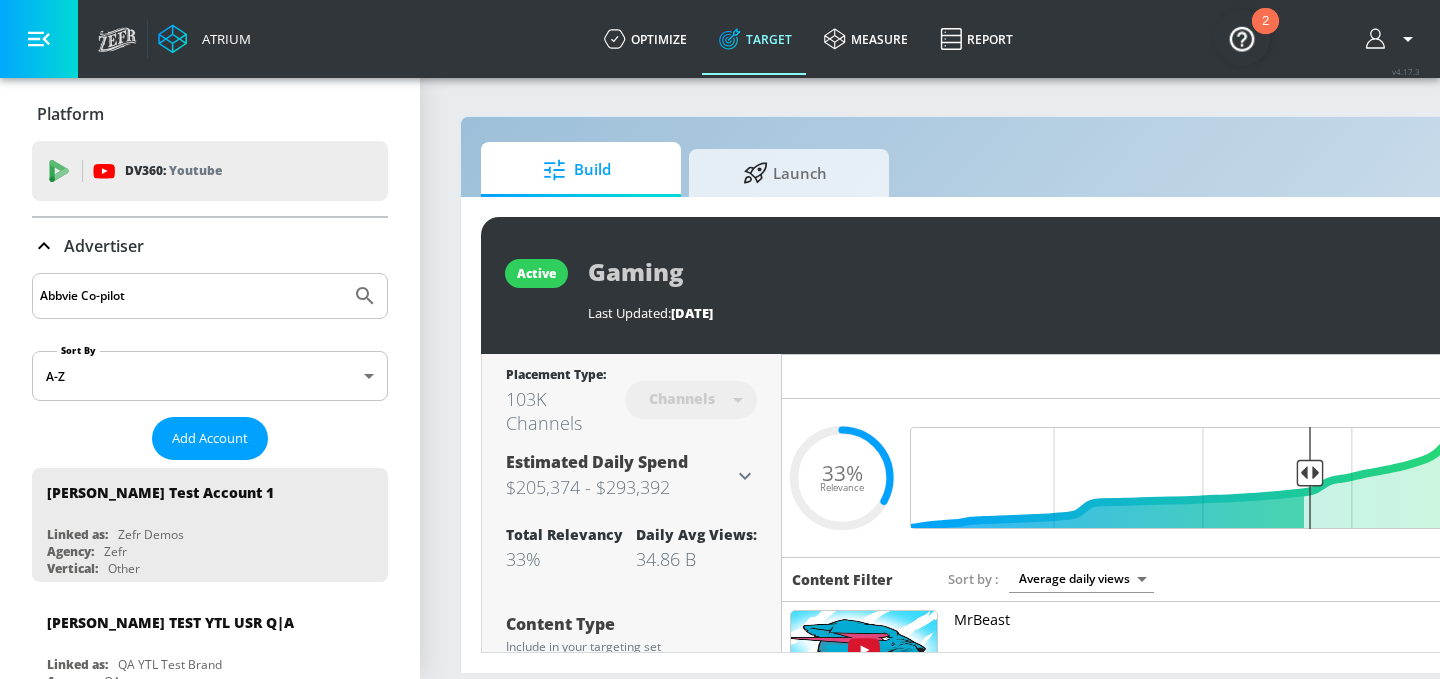 click at bounding box center (365, 296) 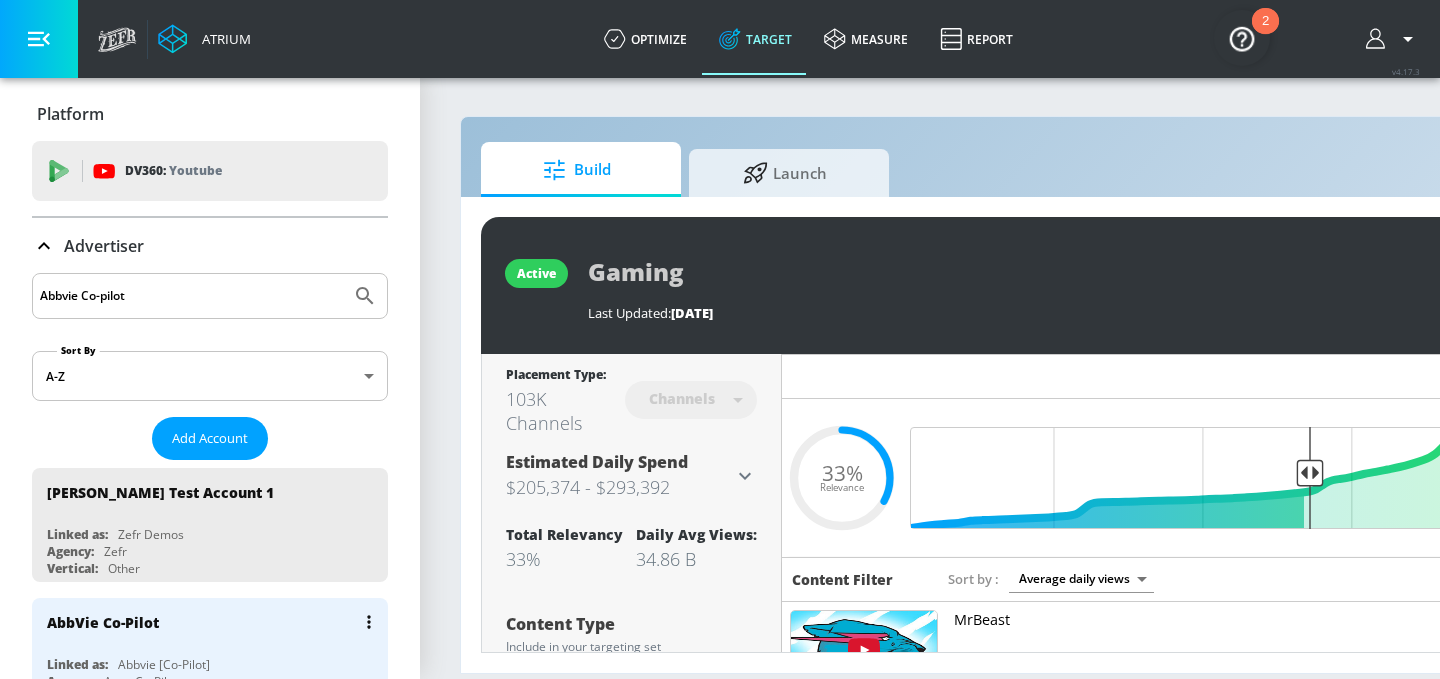 click on "Abbvie [Co-Pilot]" at bounding box center [164, 664] 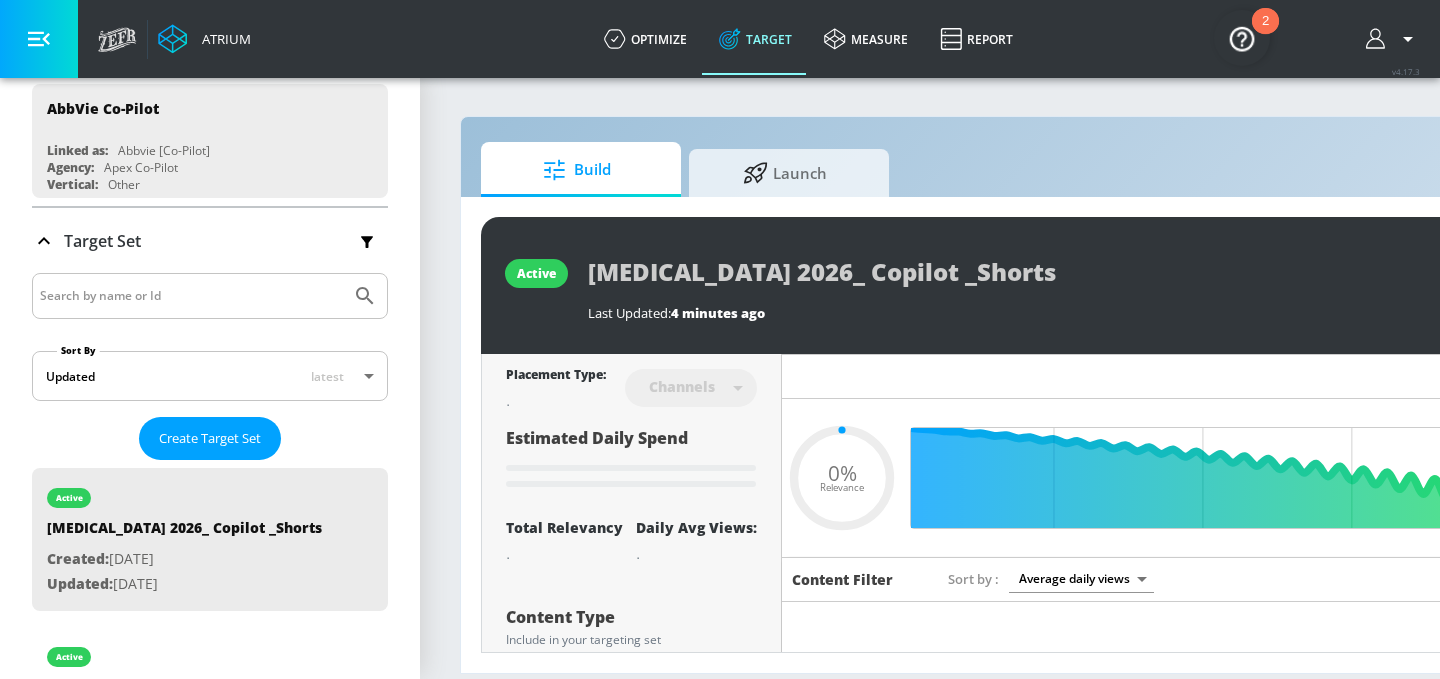 type on "0.52" 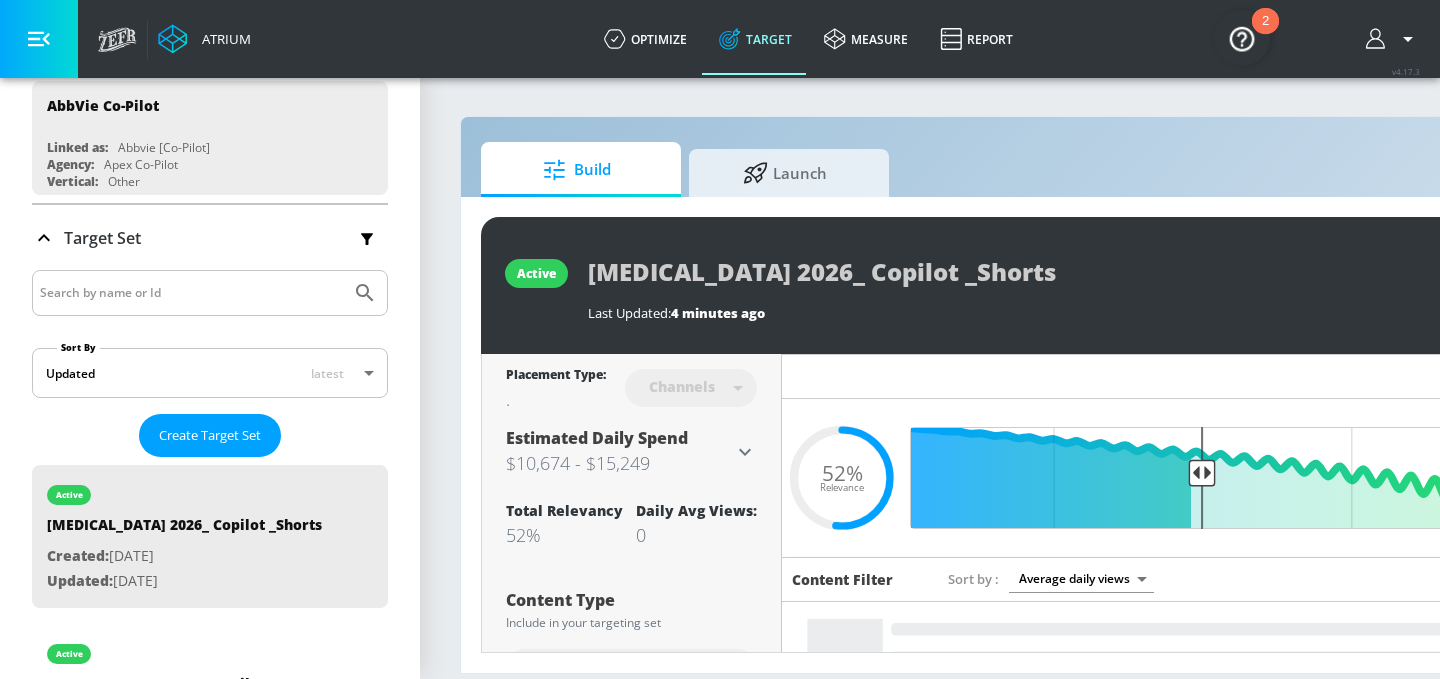 scroll, scrollTop: 336, scrollLeft: 0, axis: vertical 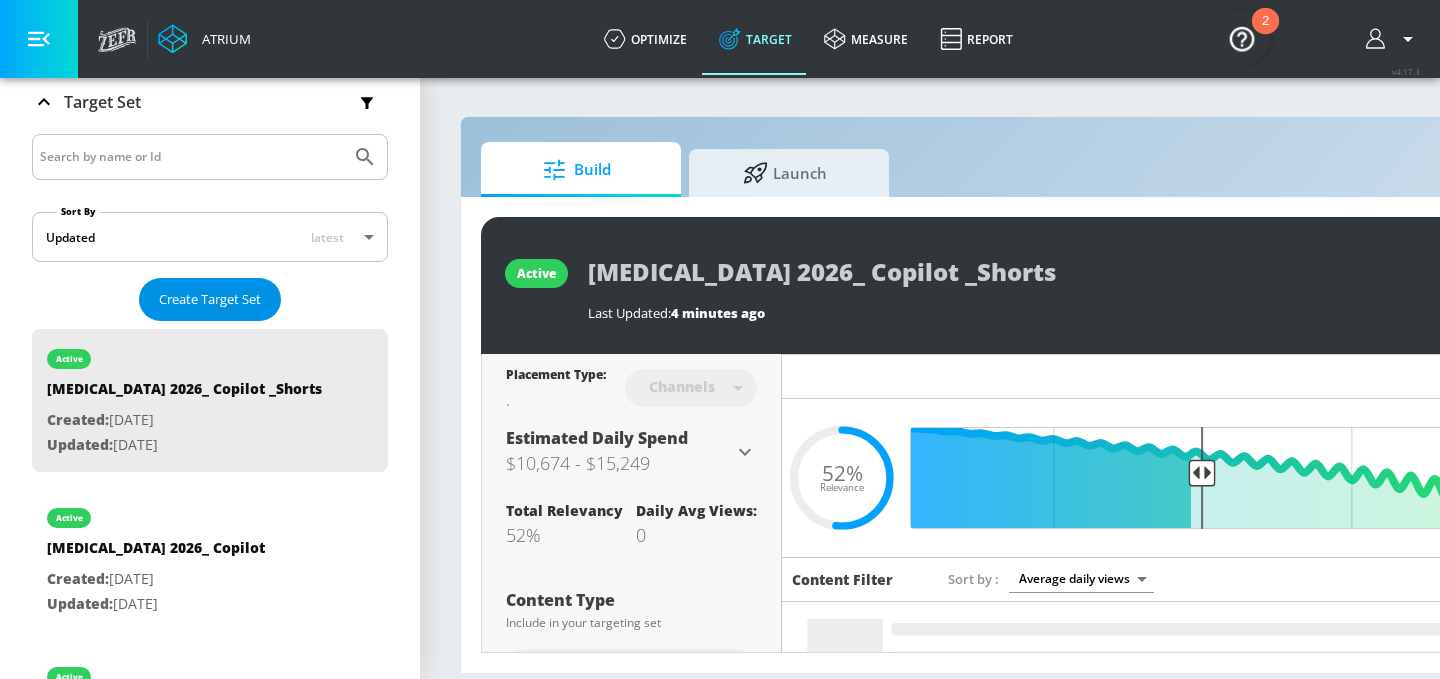click on "Create Target Set" at bounding box center [210, 299] 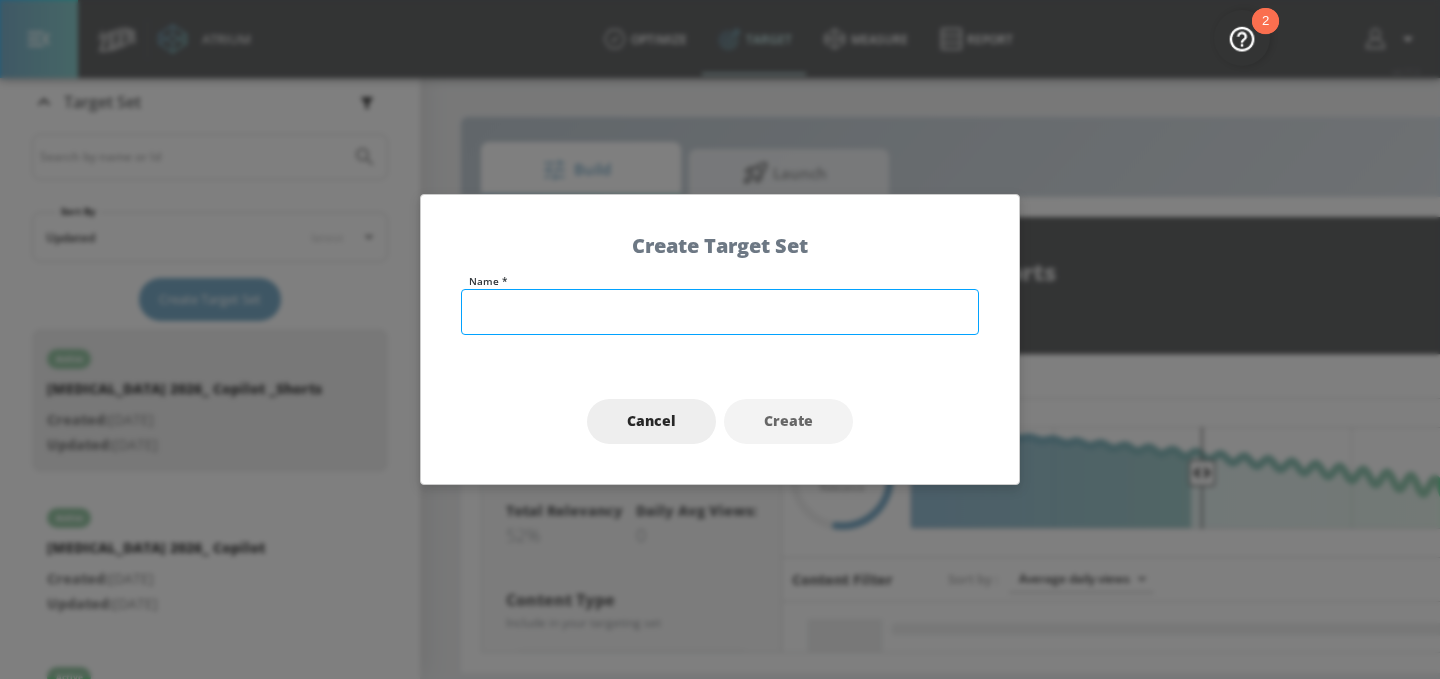 click at bounding box center [720, 312] 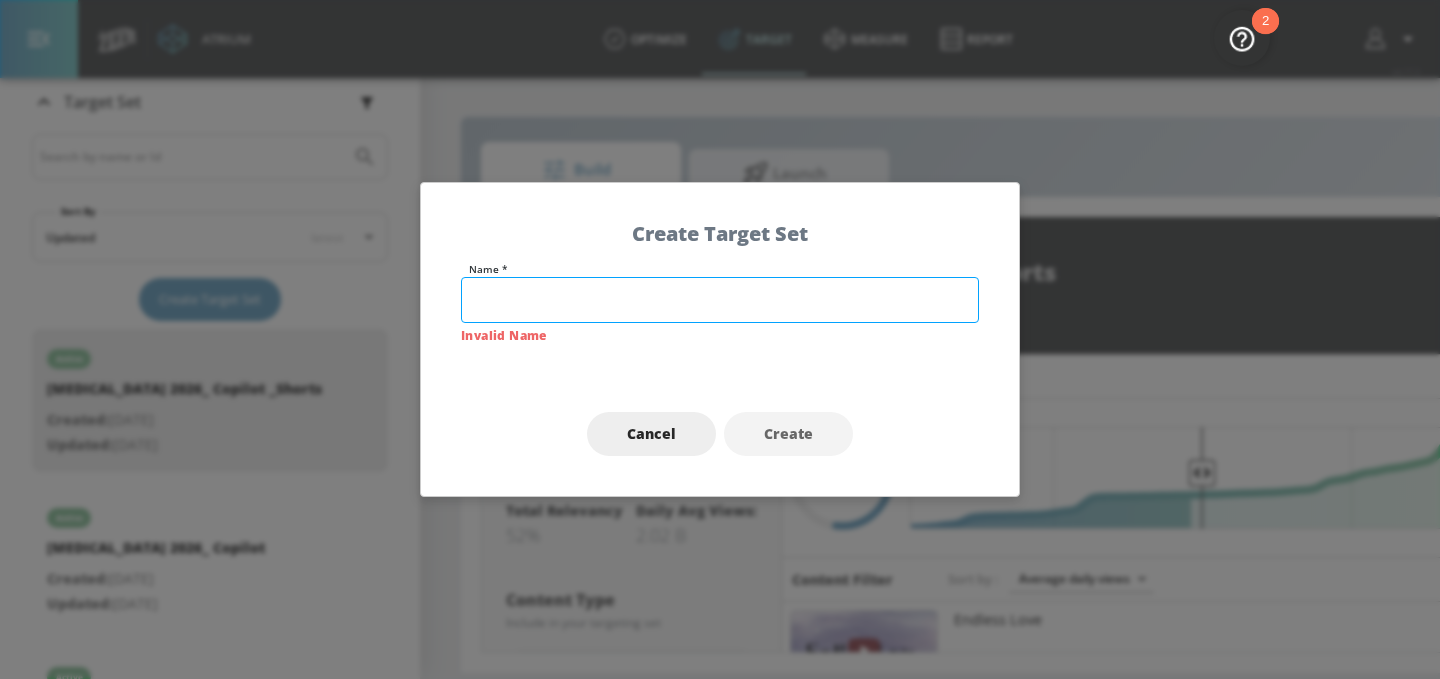 paste on "[MEDICAL_DATA] UC 2026" 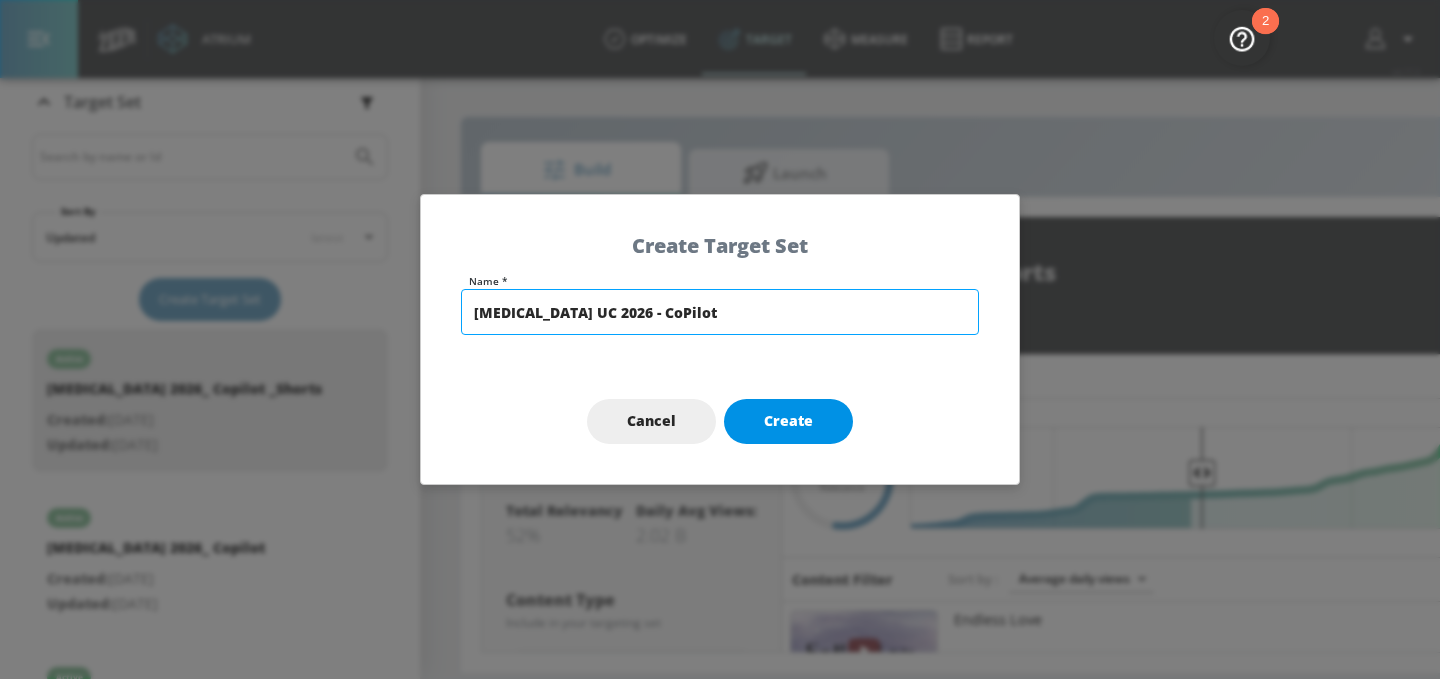 type on "[MEDICAL_DATA] UC 2026 - CoPilot" 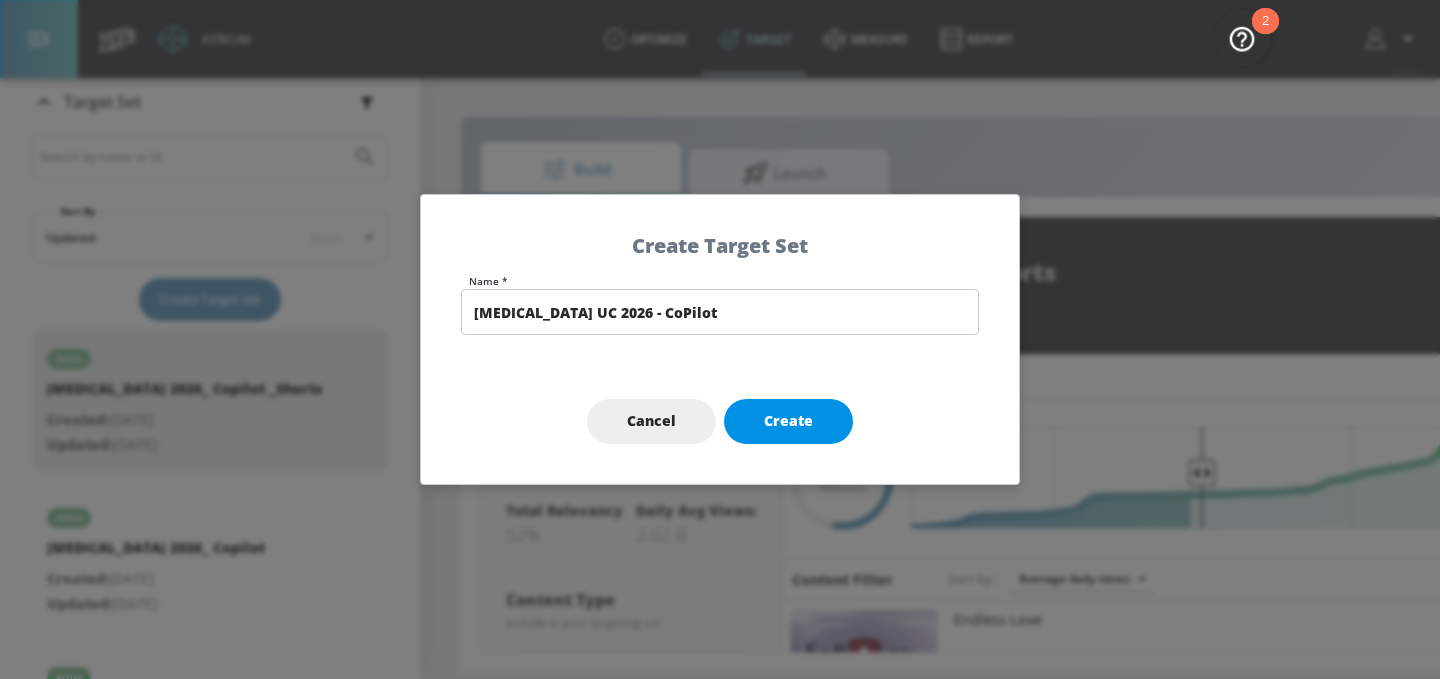 click on "Create" at bounding box center (788, 421) 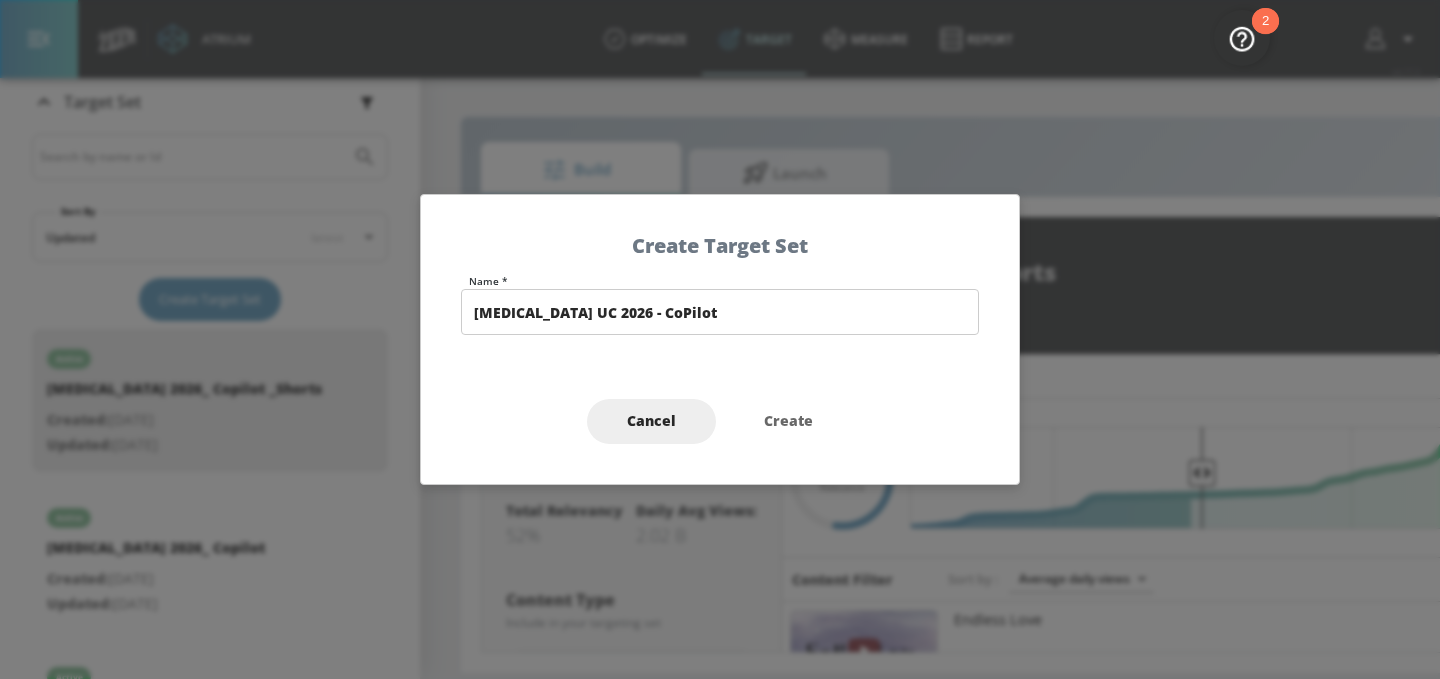 type on "[MEDICAL_DATA] UC 2026 - CoPilot" 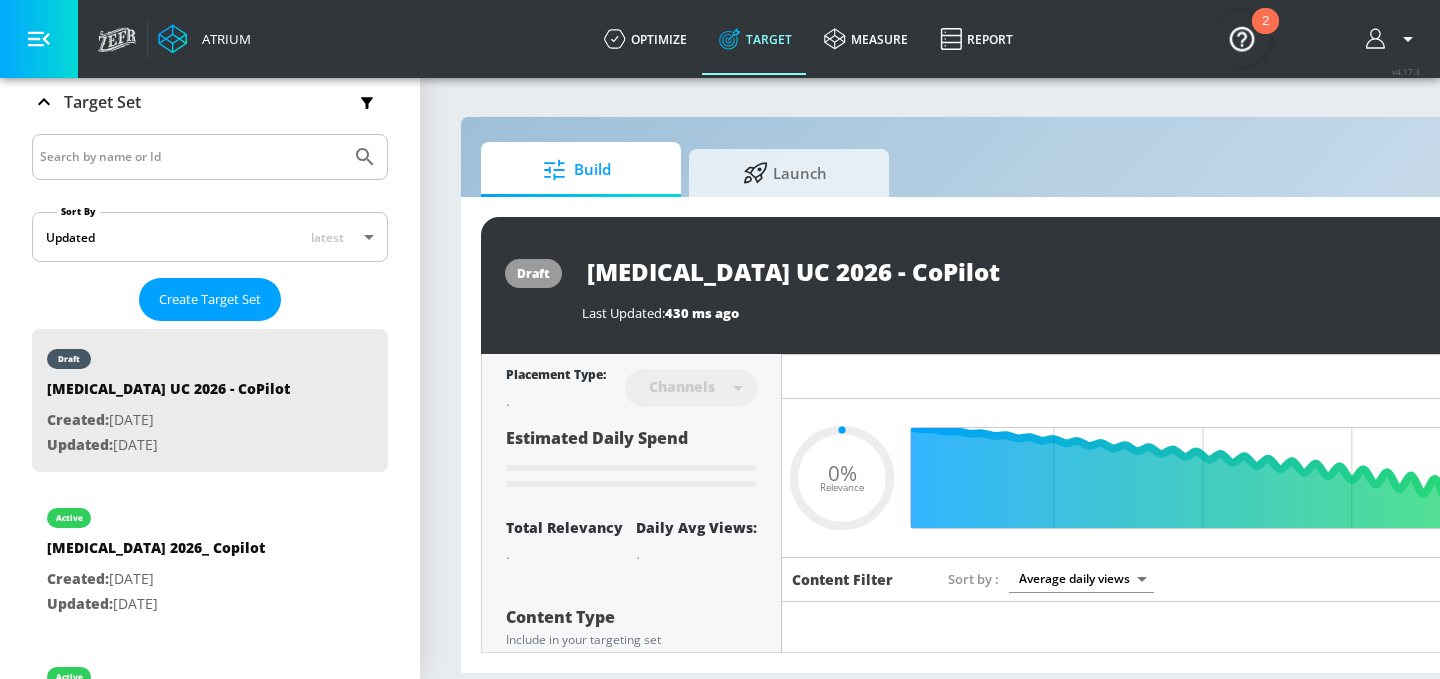 type on "0.6" 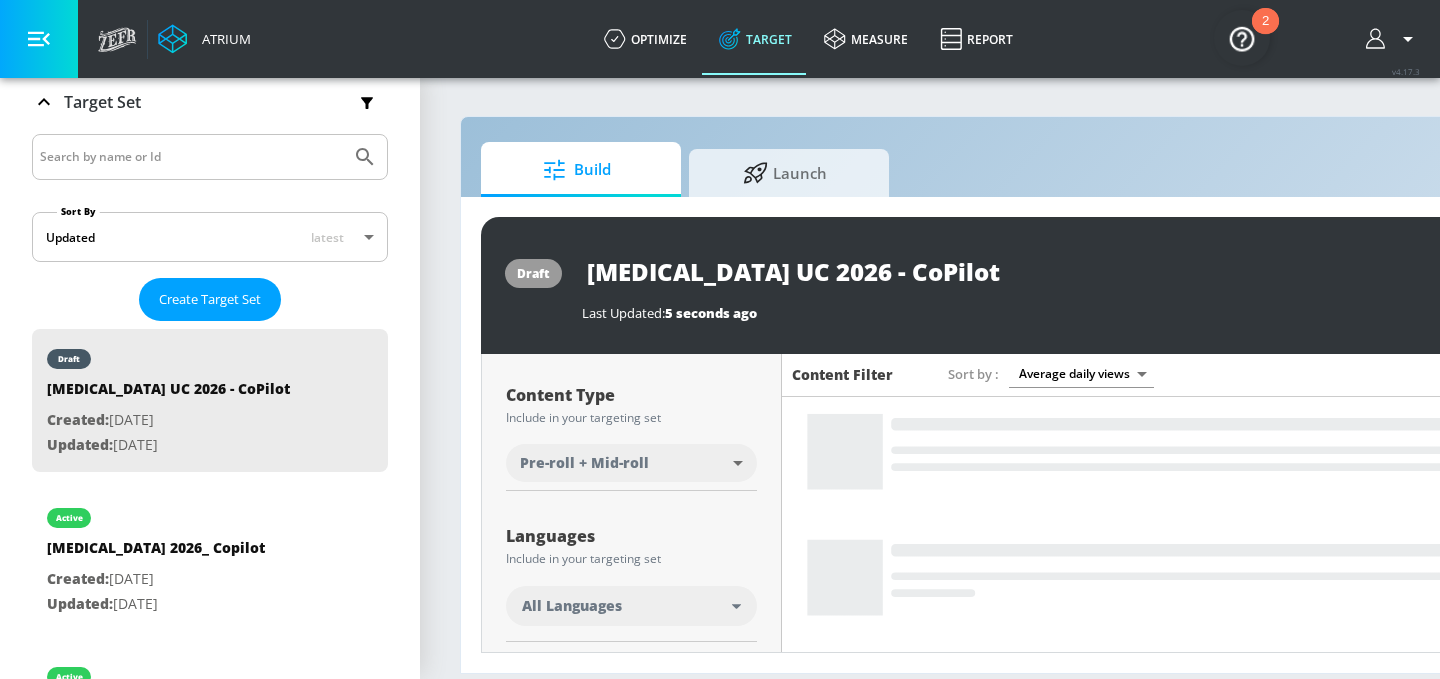 scroll, scrollTop: 259, scrollLeft: 0, axis: vertical 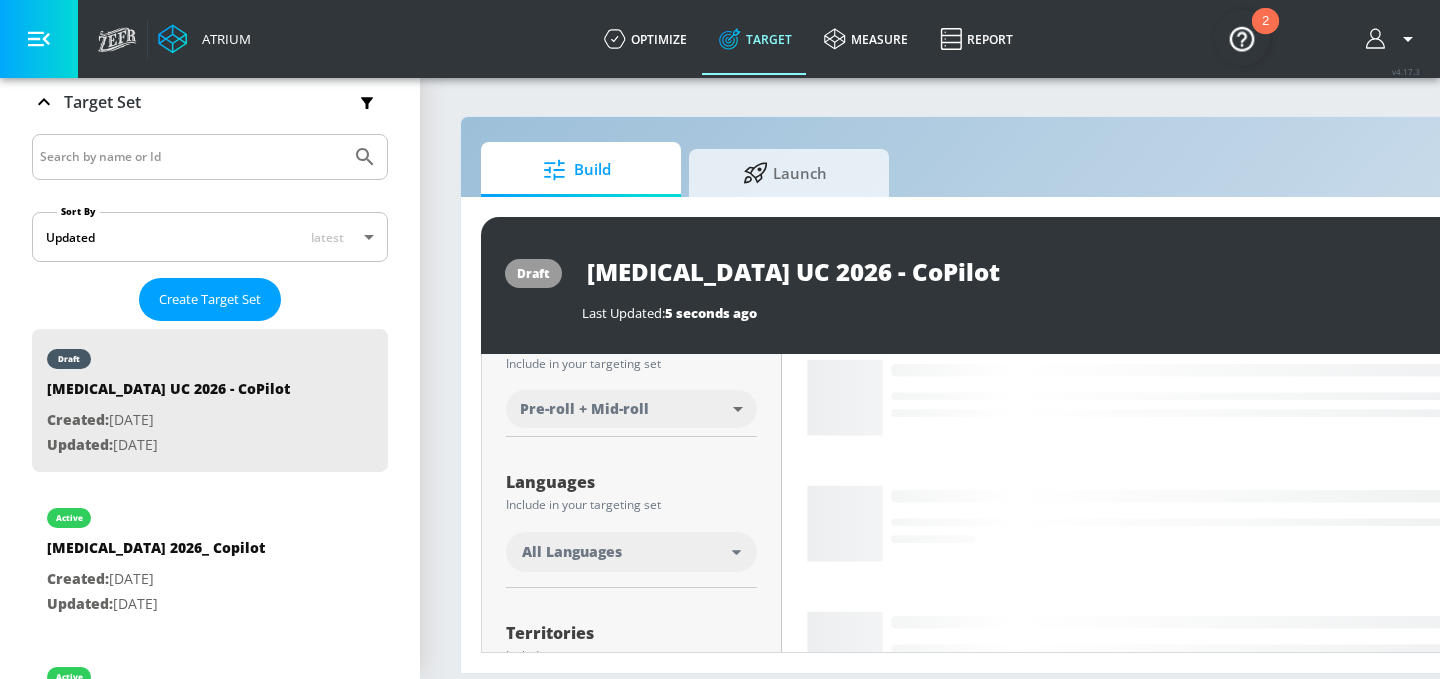 click on "All Languages" at bounding box center [627, 552] 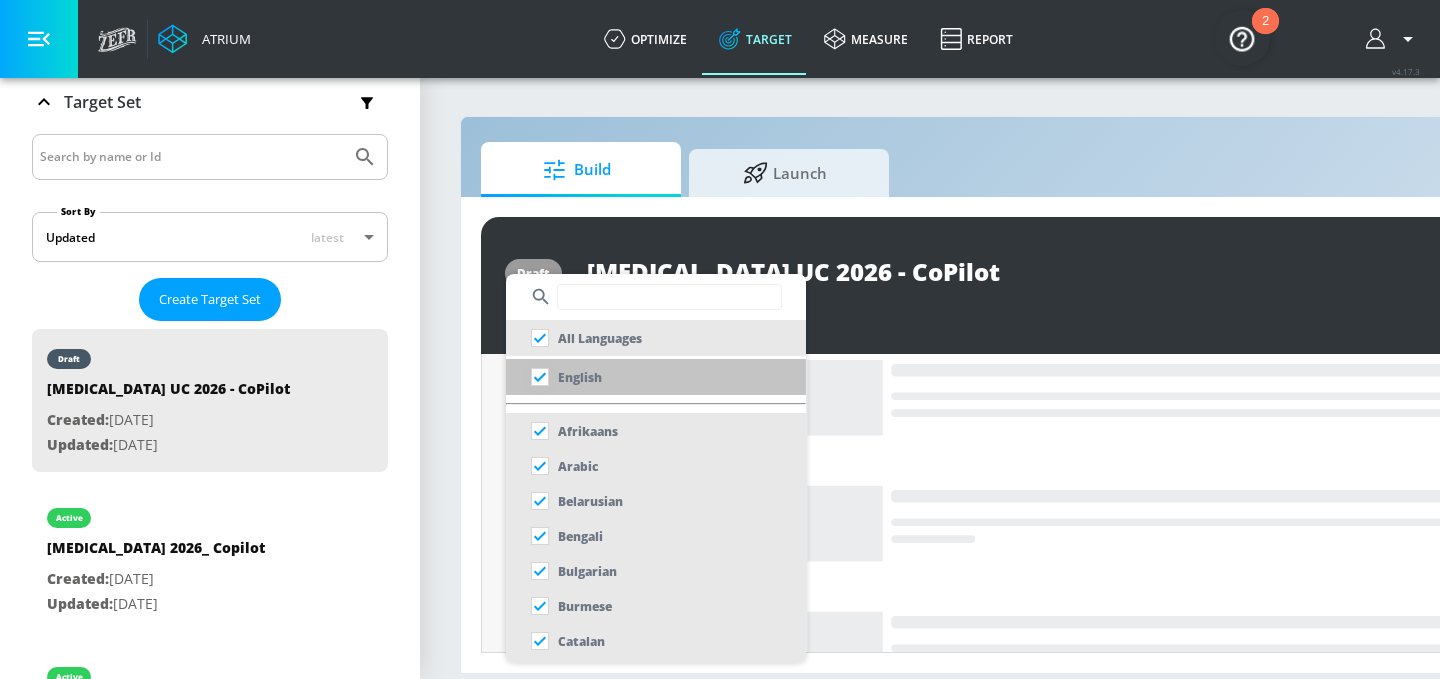 click at bounding box center [540, 377] 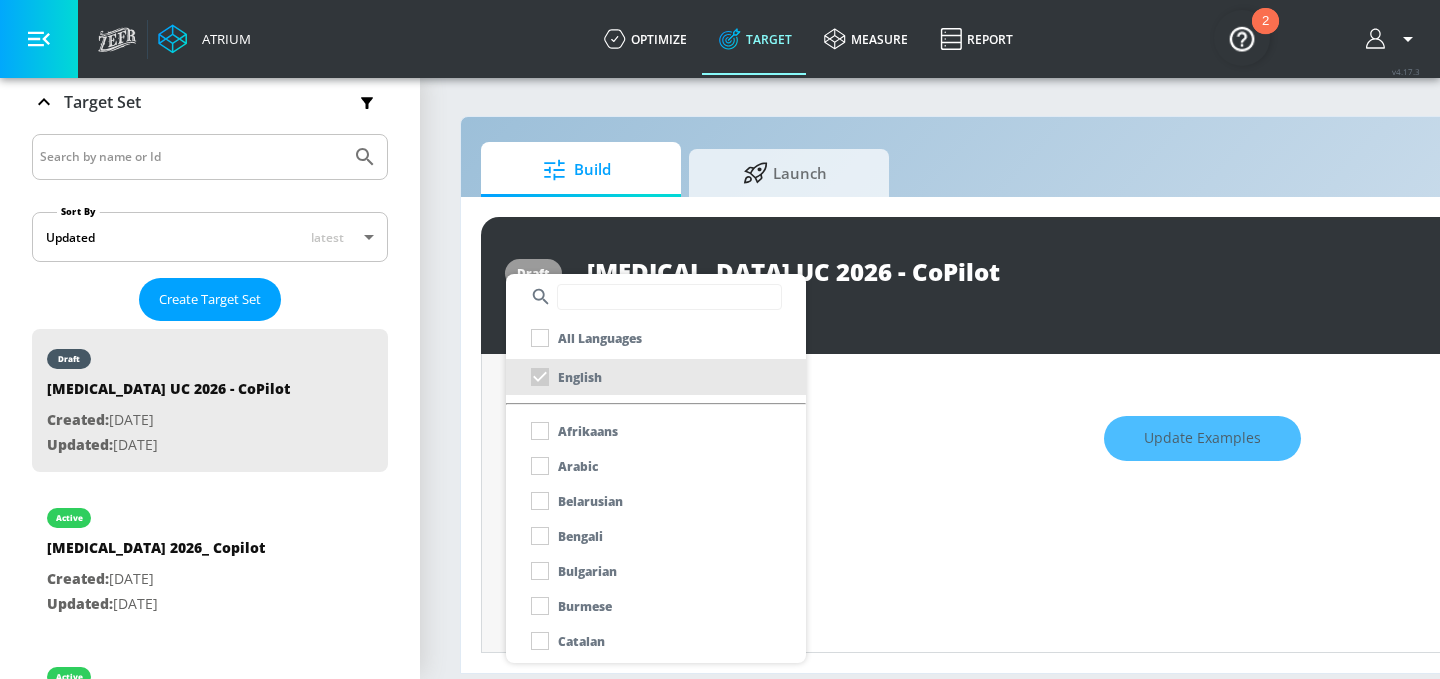 scroll, scrollTop: 275, scrollLeft: 0, axis: vertical 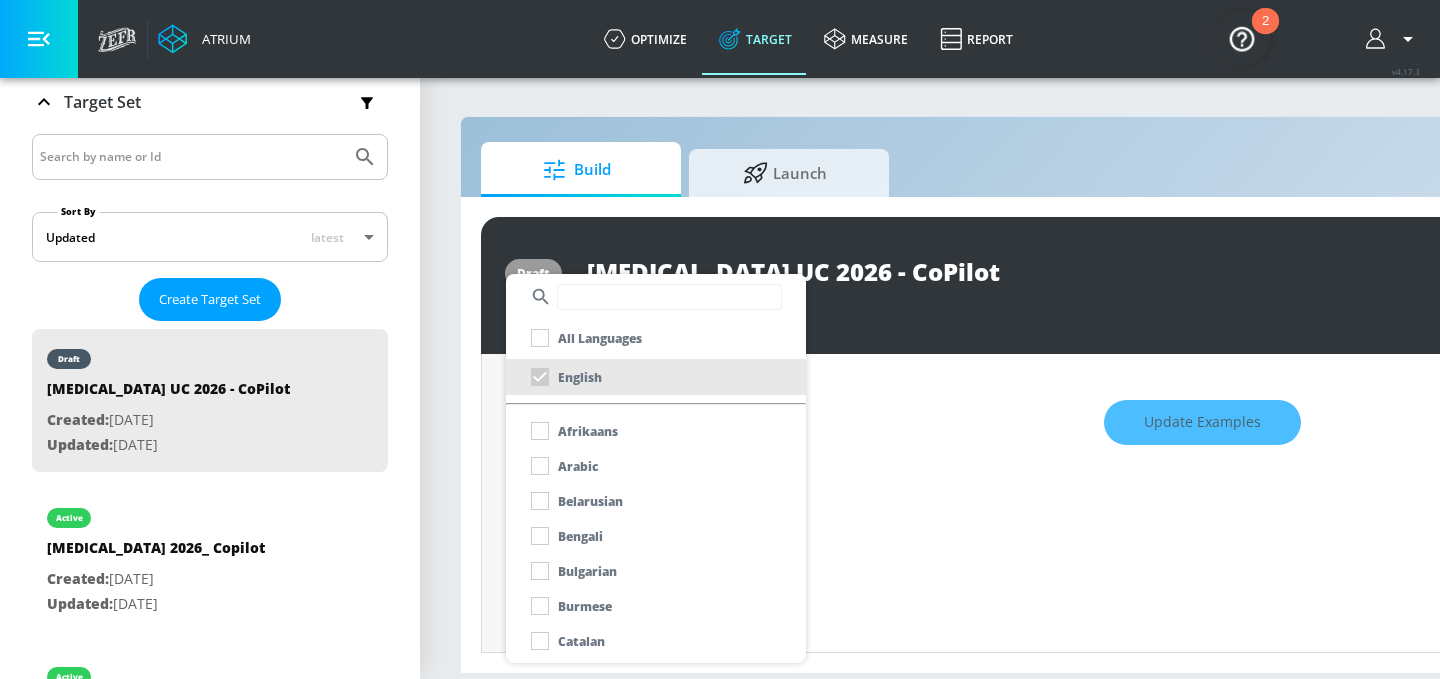click at bounding box center (720, 339) 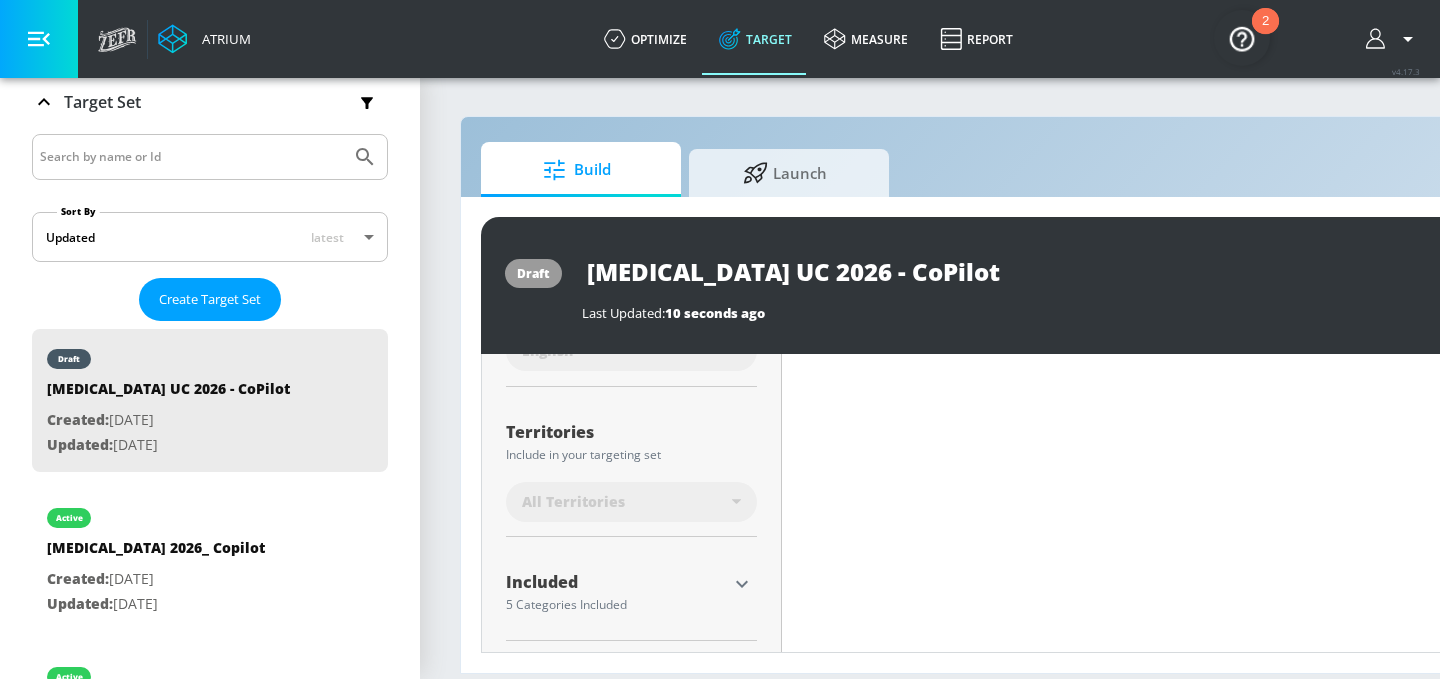 scroll, scrollTop: 521, scrollLeft: 0, axis: vertical 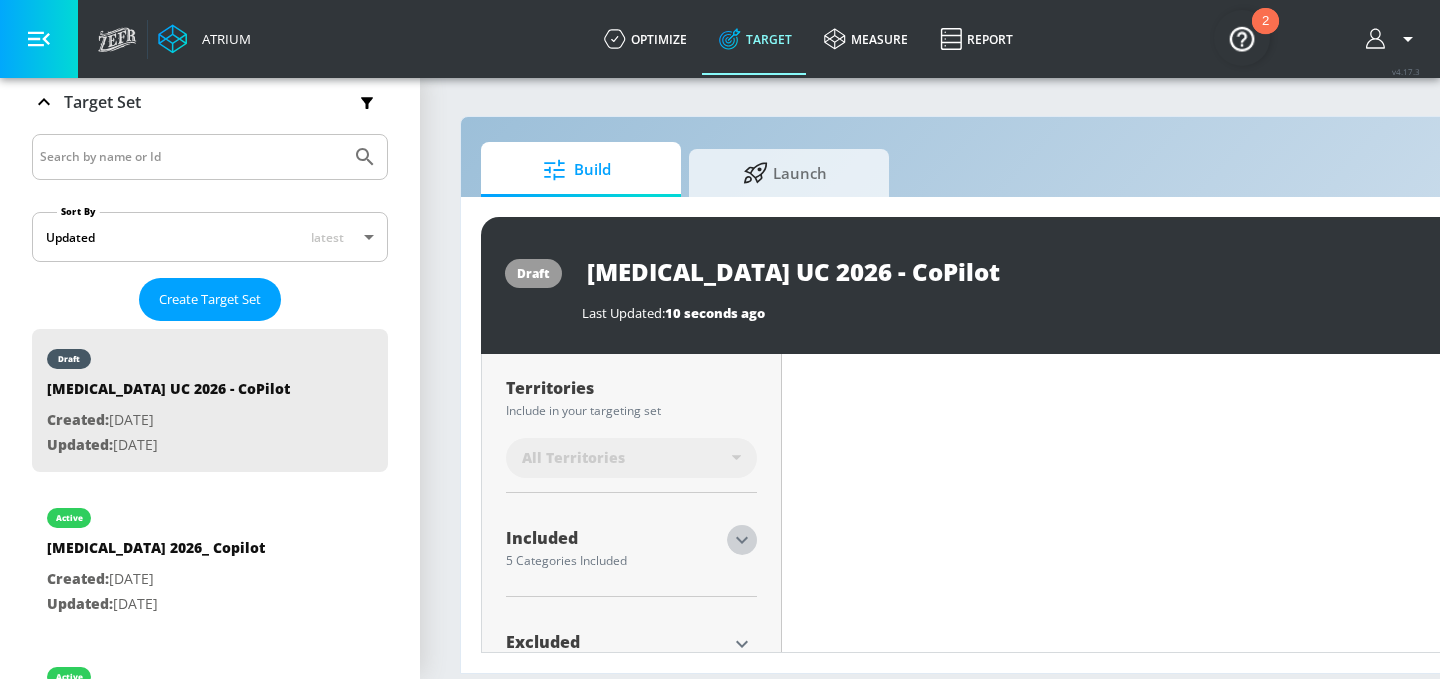 click 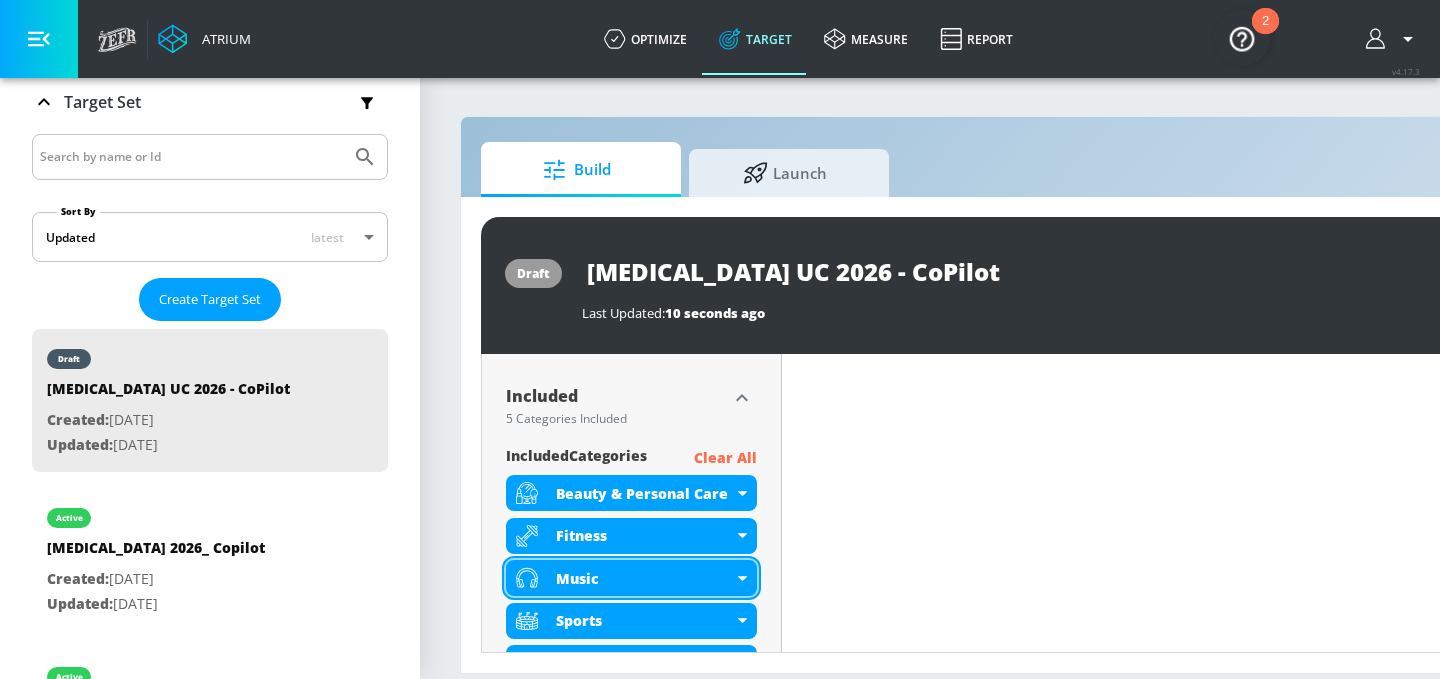 scroll, scrollTop: 737, scrollLeft: 0, axis: vertical 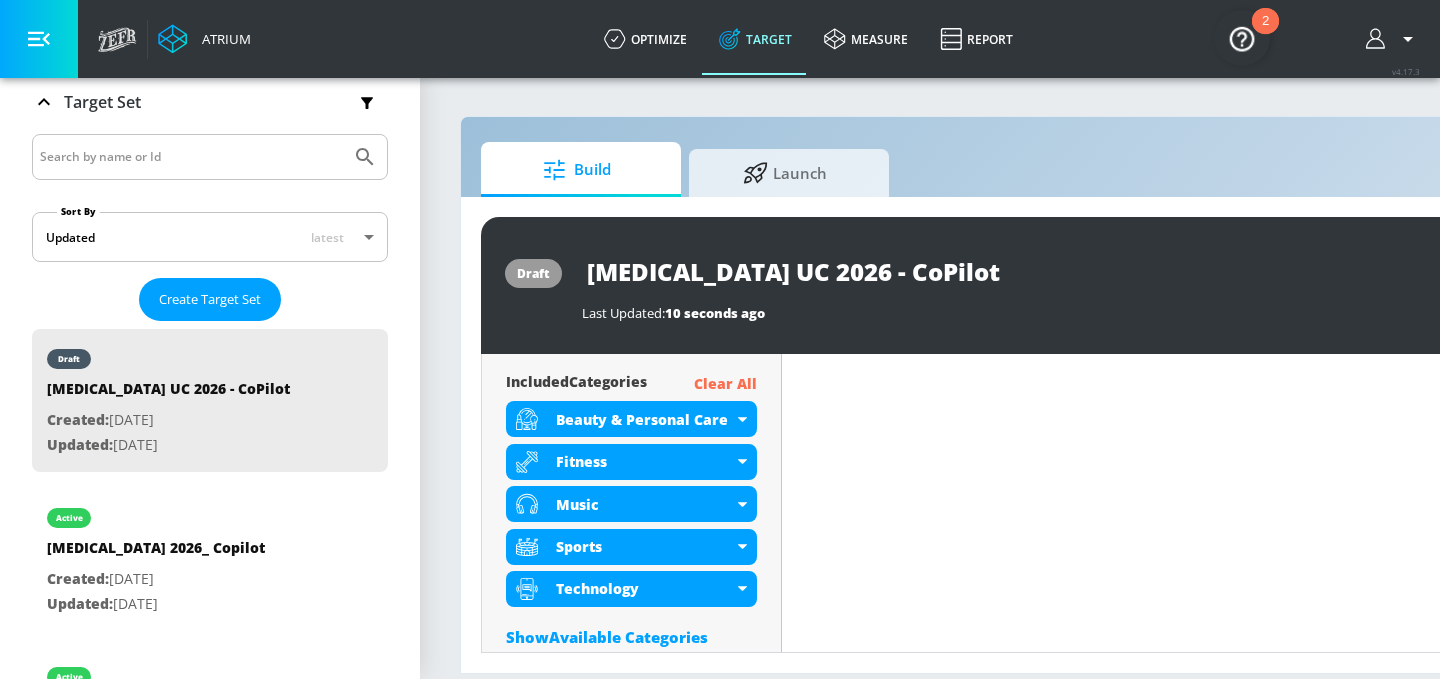 click on "Clear All" at bounding box center [725, 384] 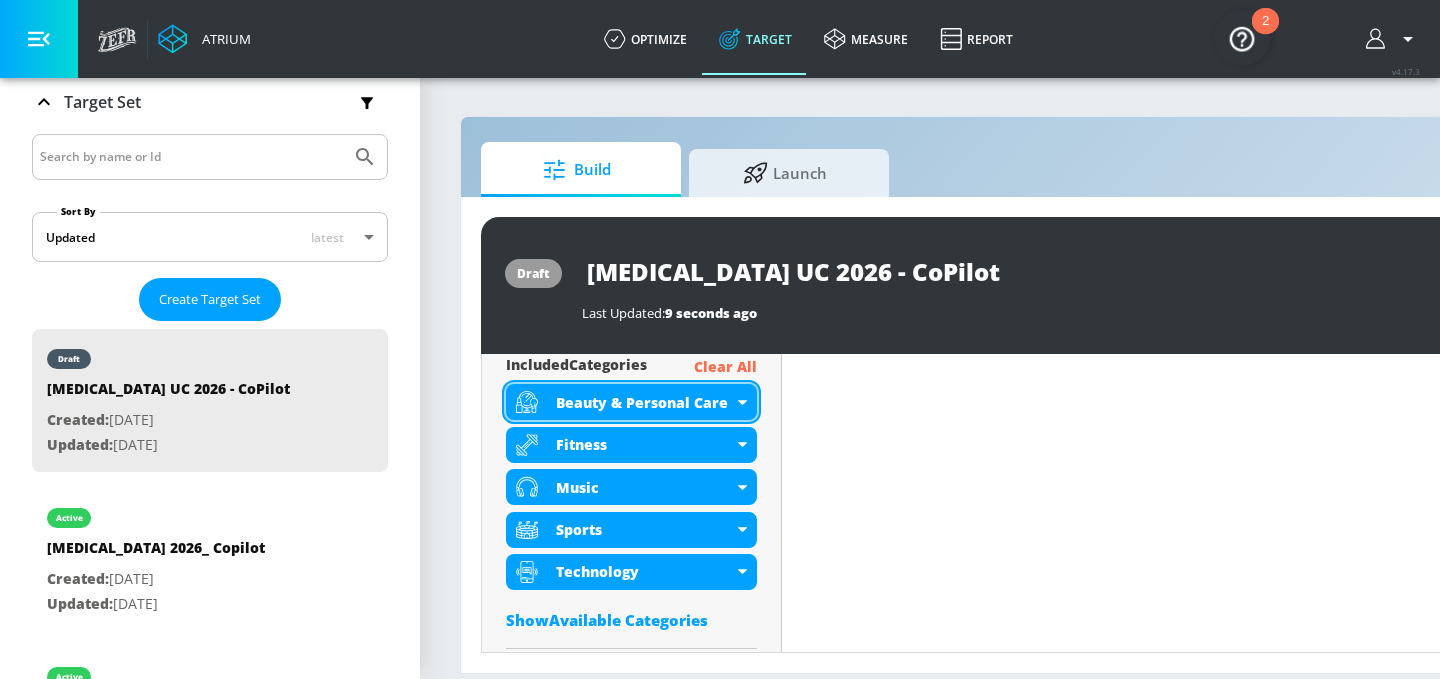 scroll, scrollTop: 721, scrollLeft: 0, axis: vertical 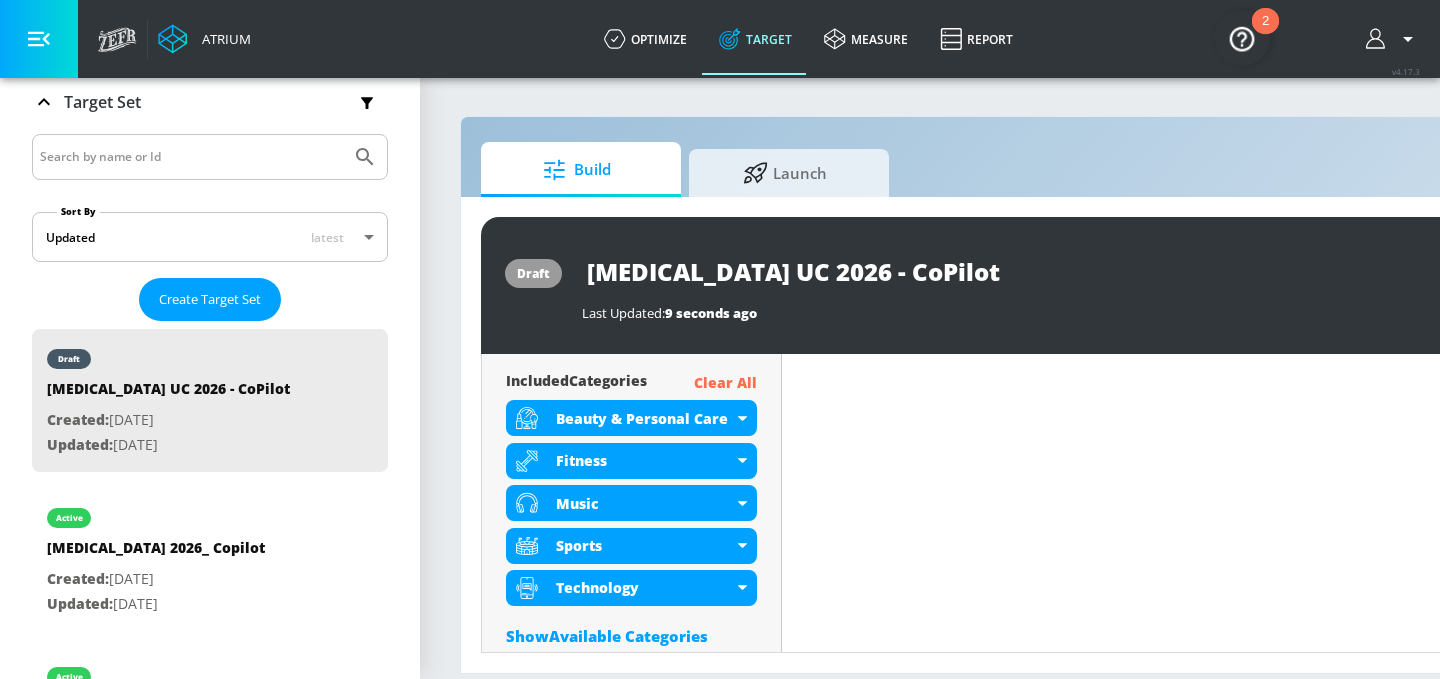 click on "Clear All" at bounding box center (725, 383) 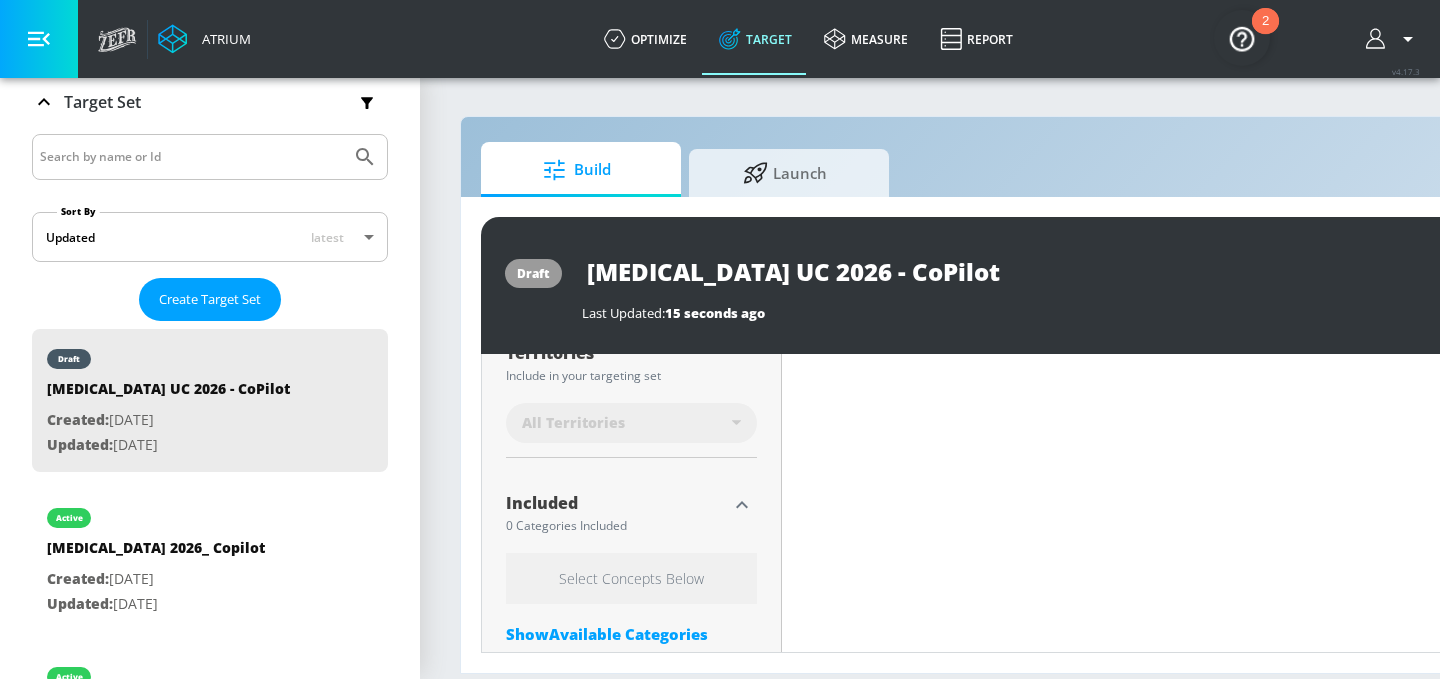 scroll, scrollTop: 562, scrollLeft: 0, axis: vertical 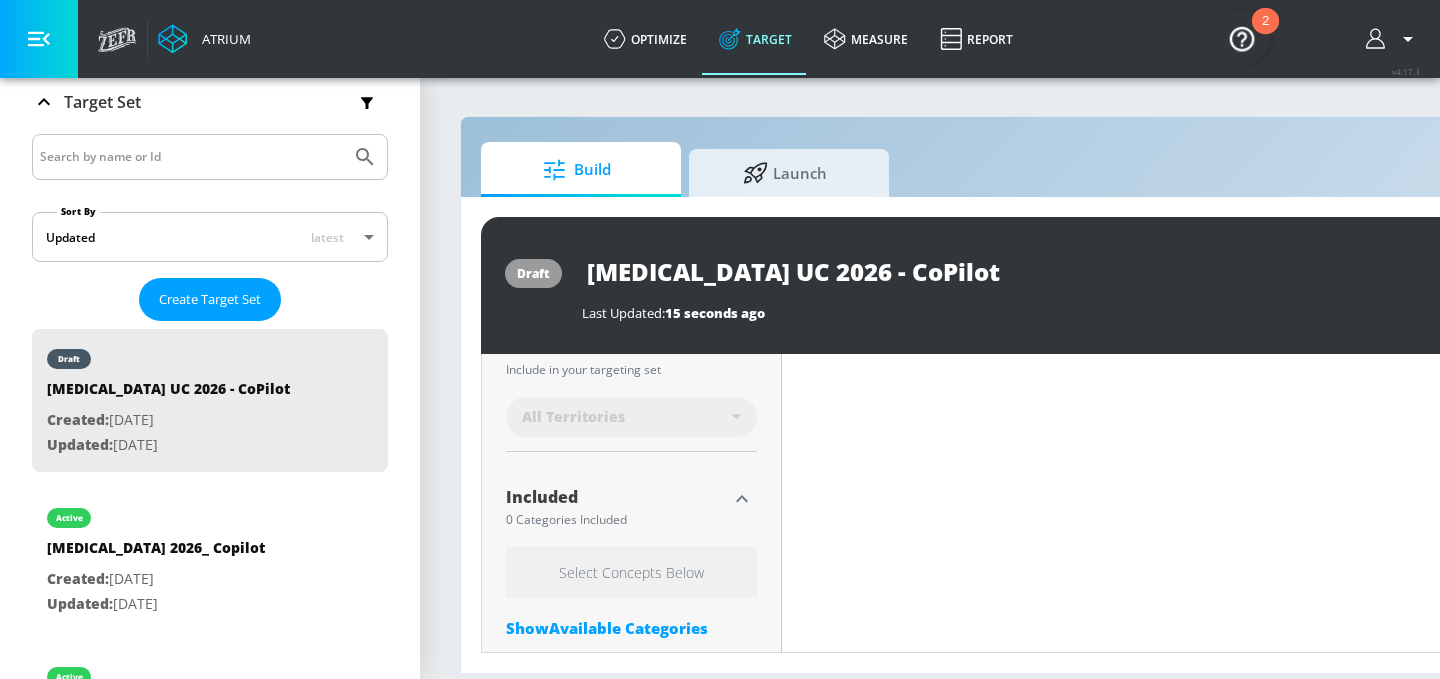 click on "All Territories" at bounding box center (627, 417) 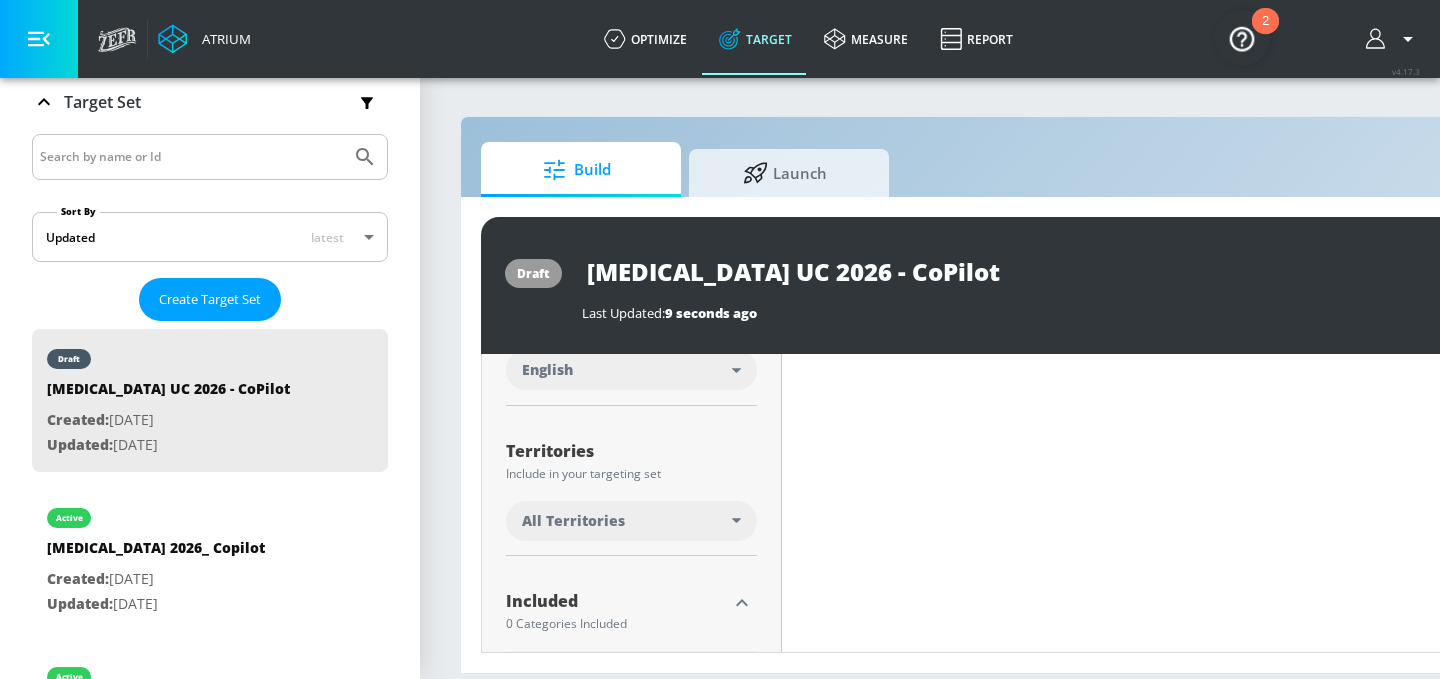 scroll, scrollTop: 466, scrollLeft: 0, axis: vertical 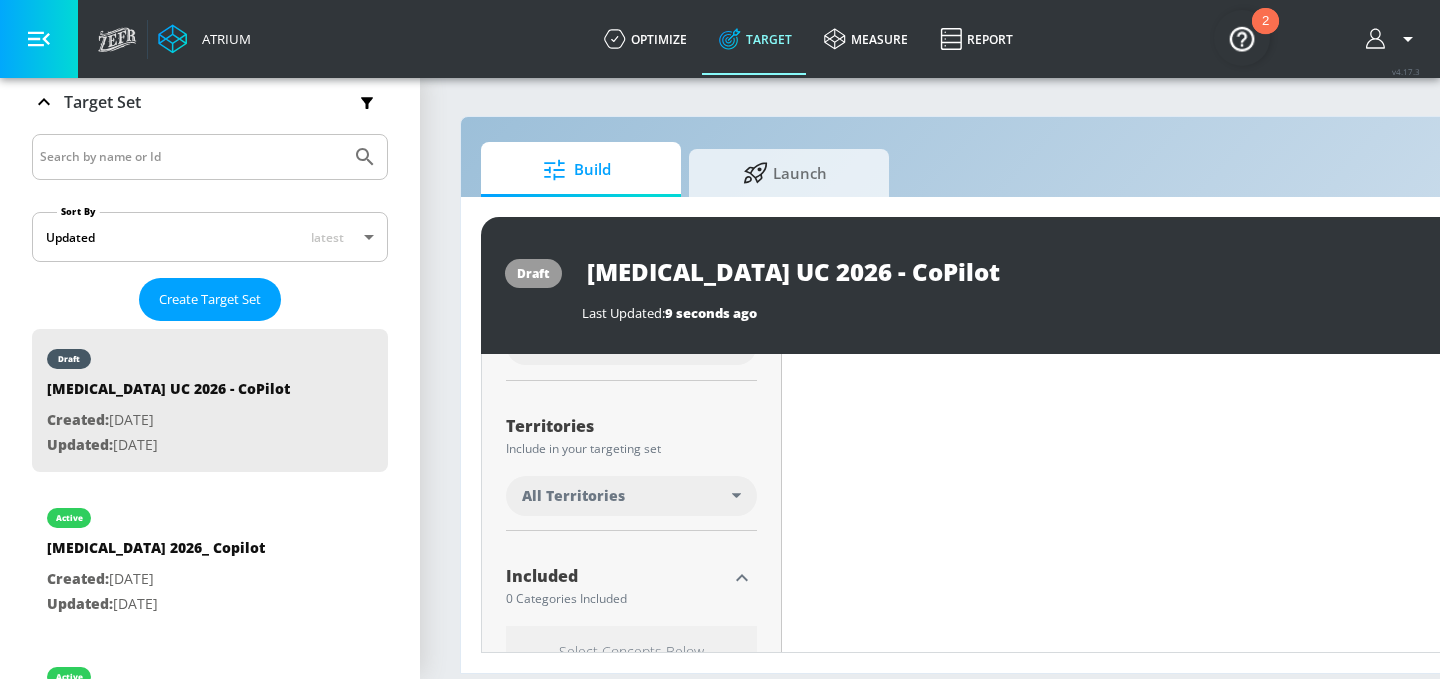 click on "All Territories" at bounding box center [627, 496] 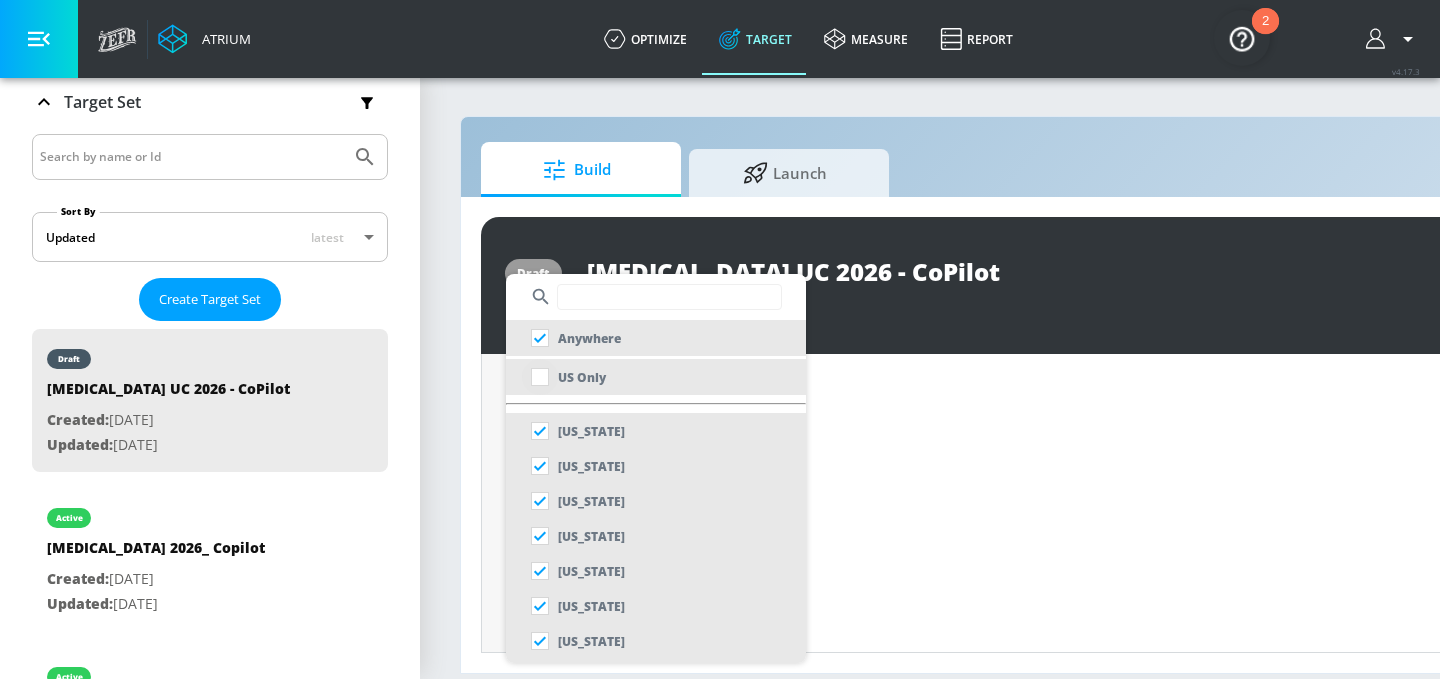 click at bounding box center (540, 377) 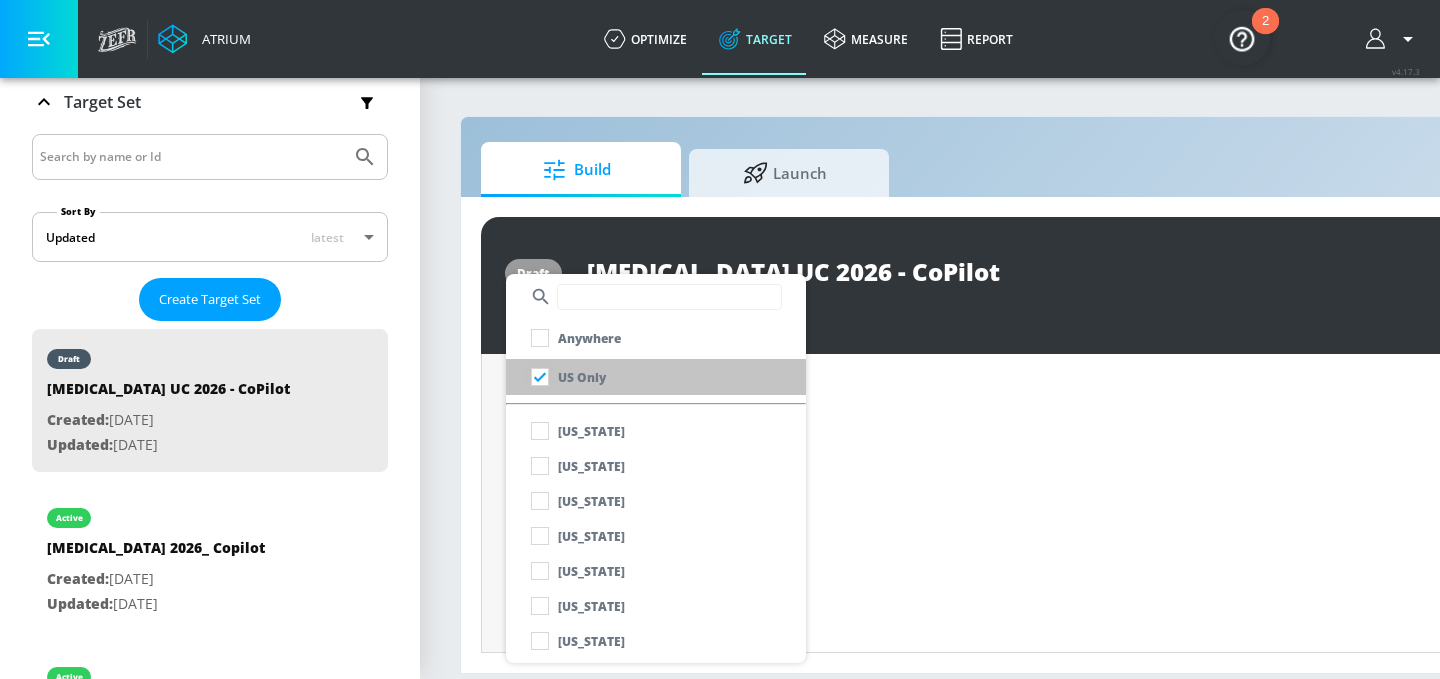 click at bounding box center [540, 377] 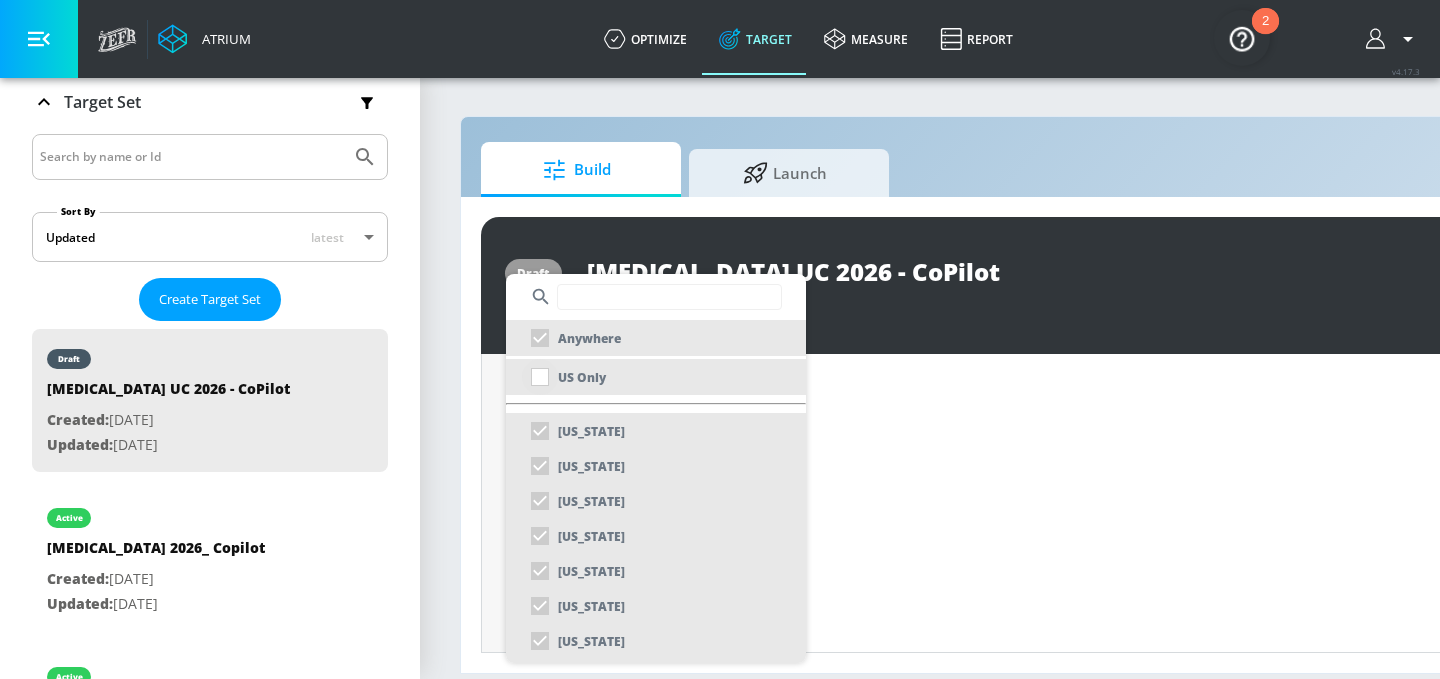 click on "US Only" at bounding box center (564, 377) 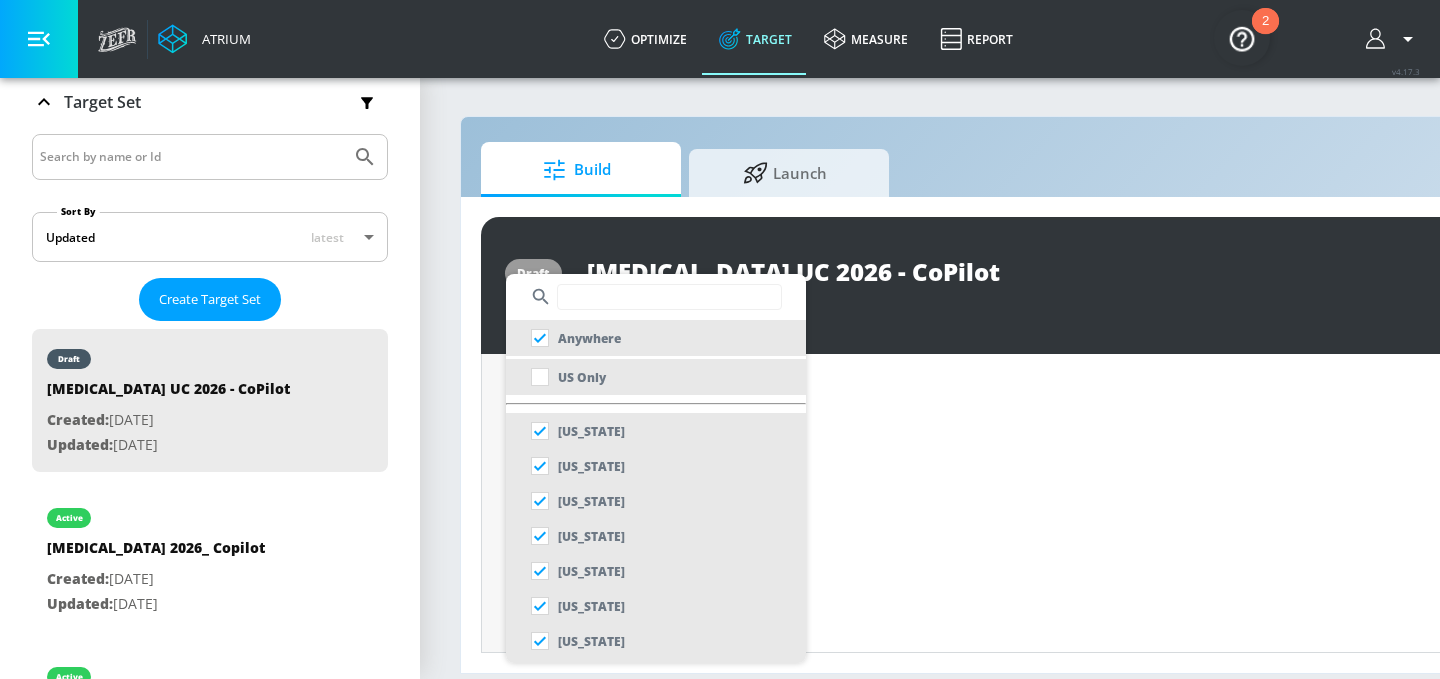 scroll, scrollTop: 466, scrollLeft: 0, axis: vertical 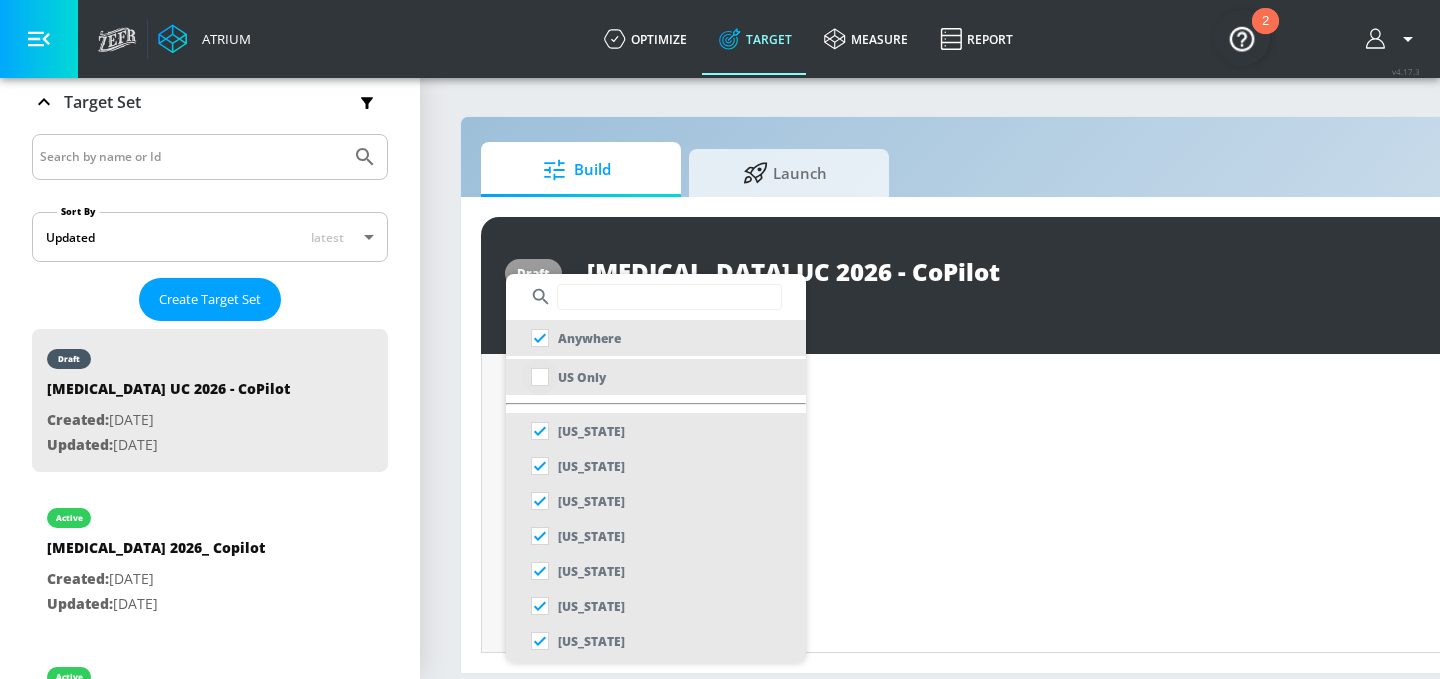 click at bounding box center (540, 377) 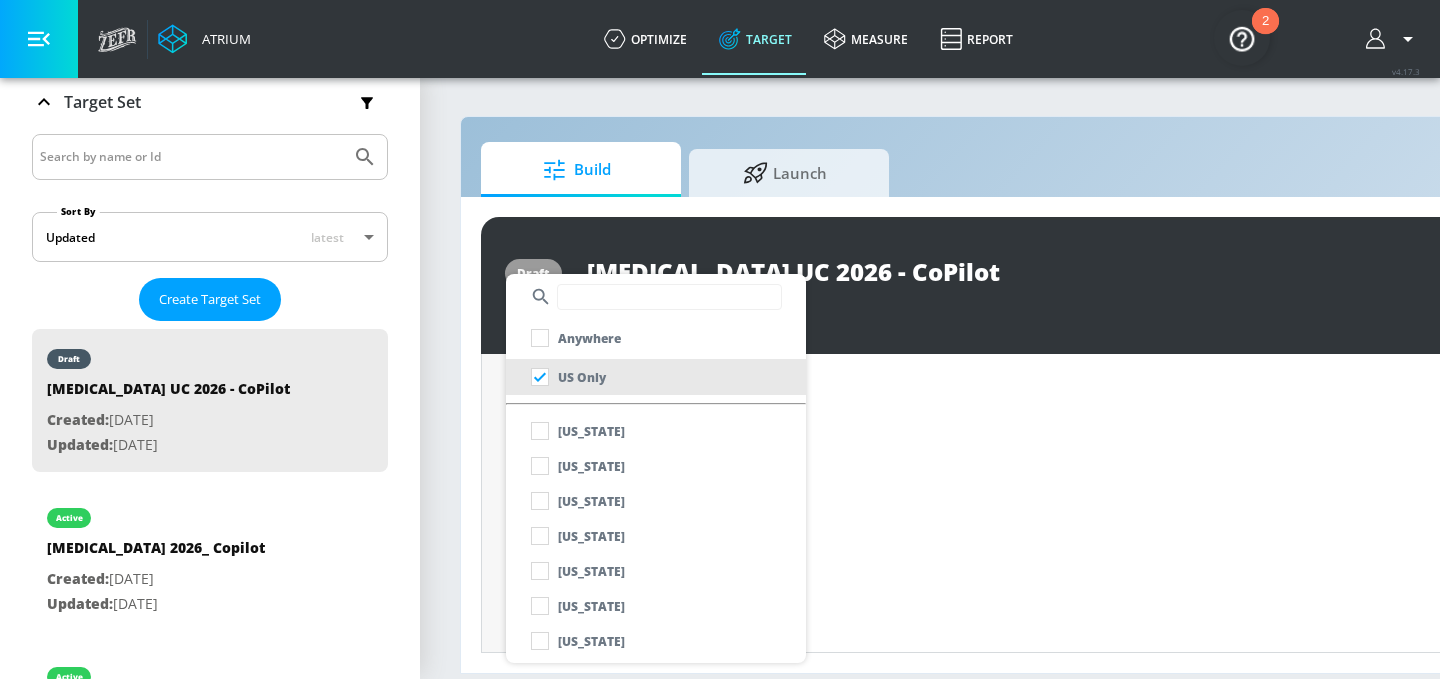 click at bounding box center (720, 339) 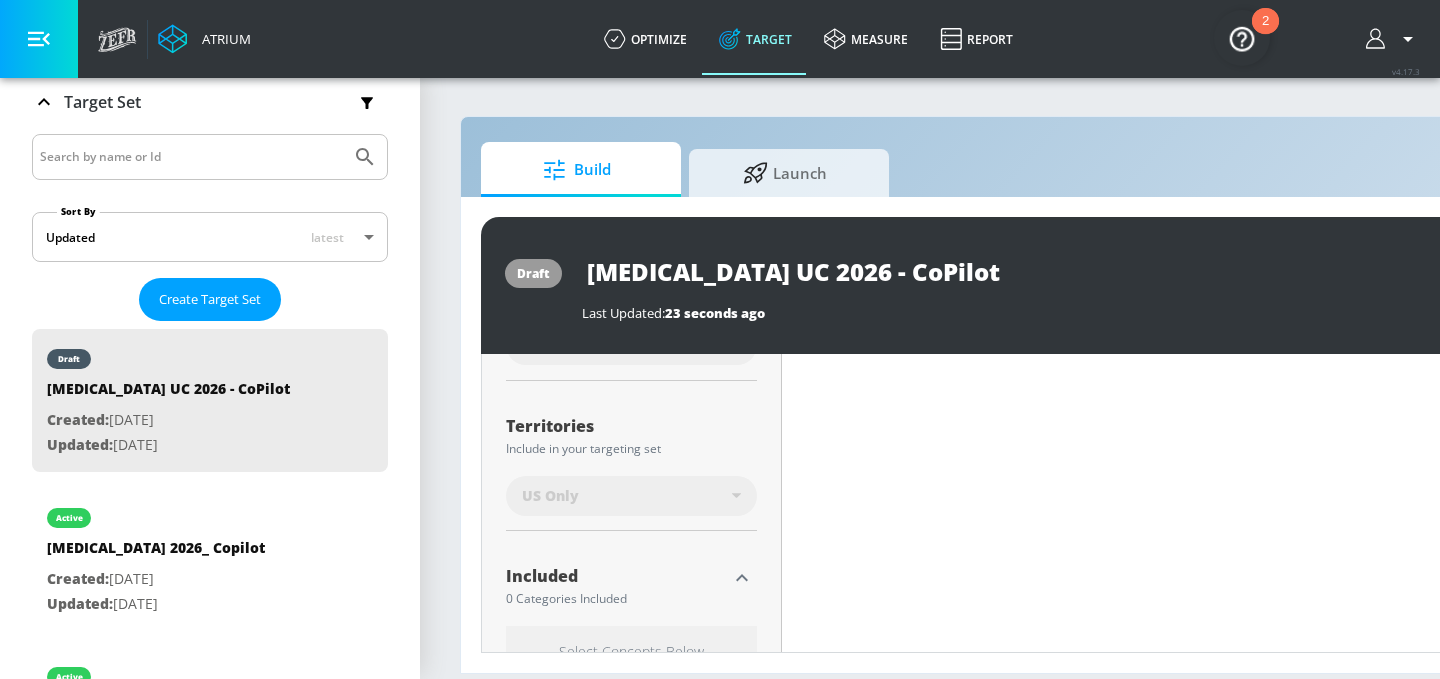 scroll, scrollTop: 483, scrollLeft: 0, axis: vertical 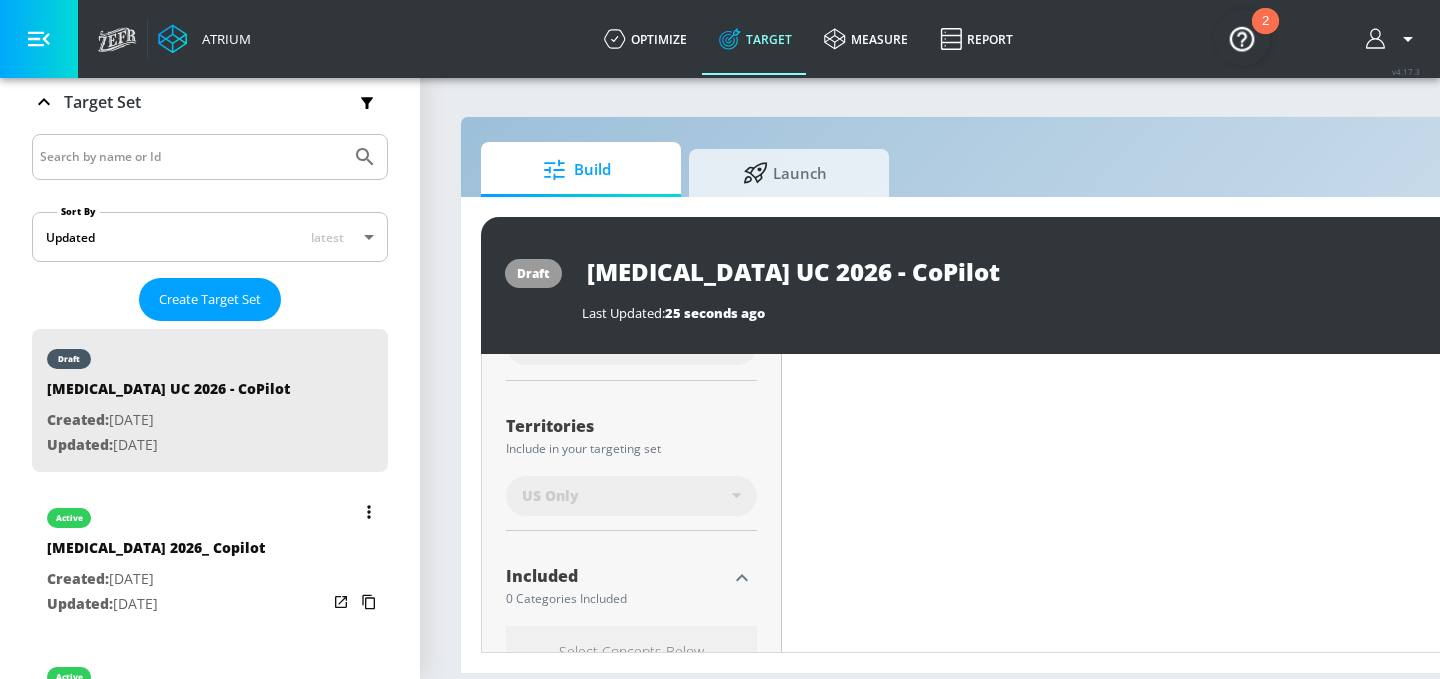 click 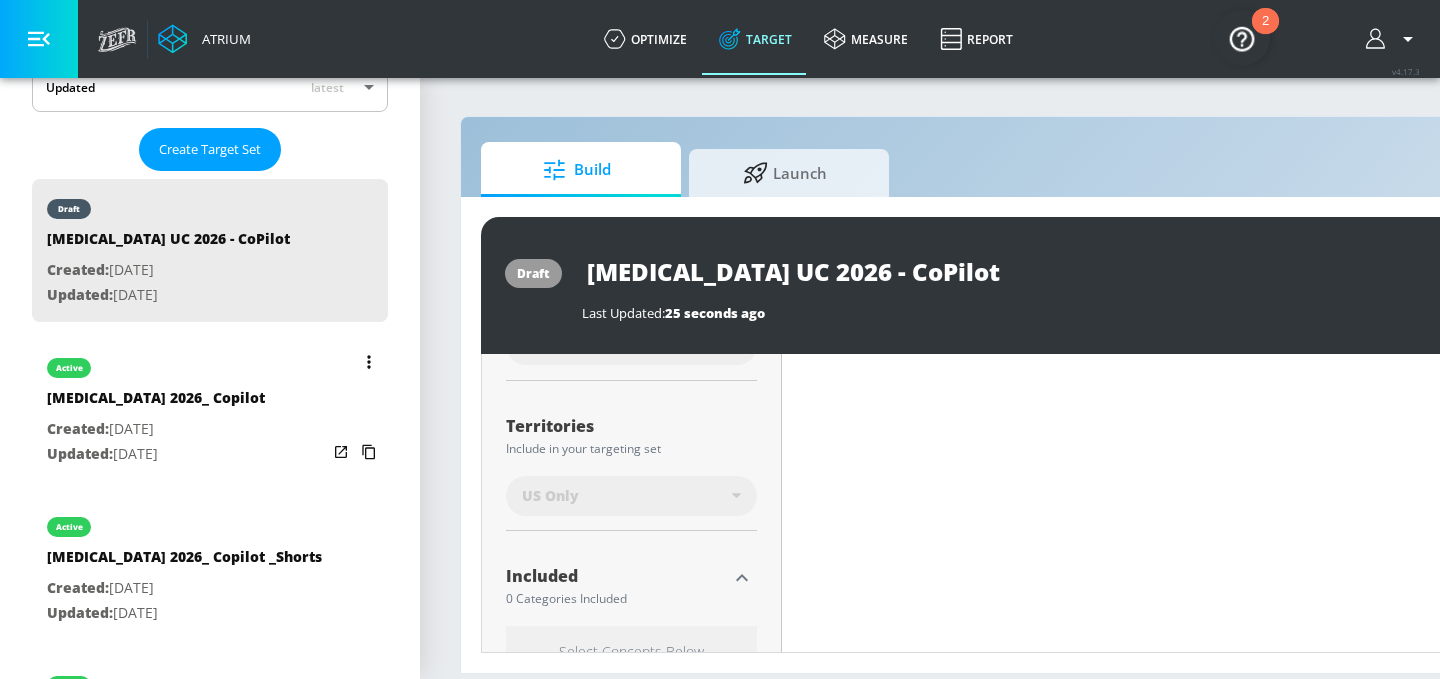 scroll, scrollTop: 492, scrollLeft: 0, axis: vertical 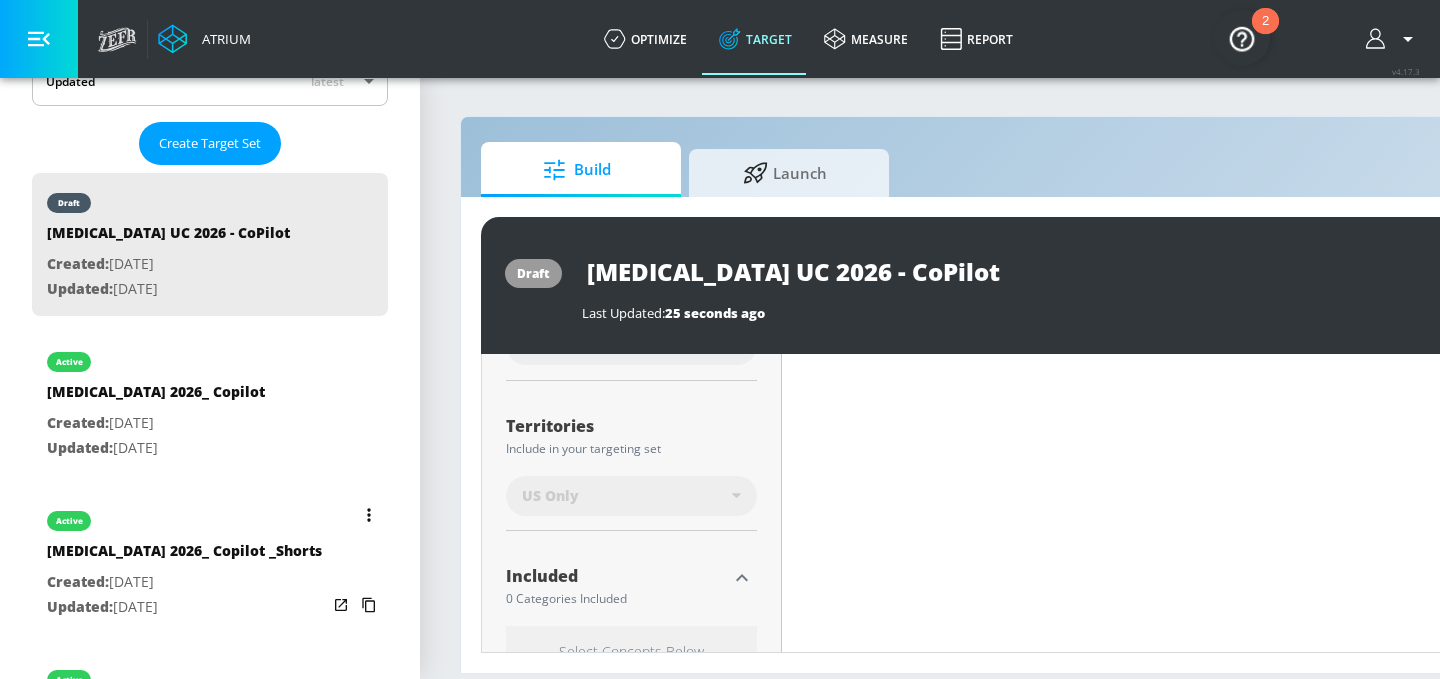 click 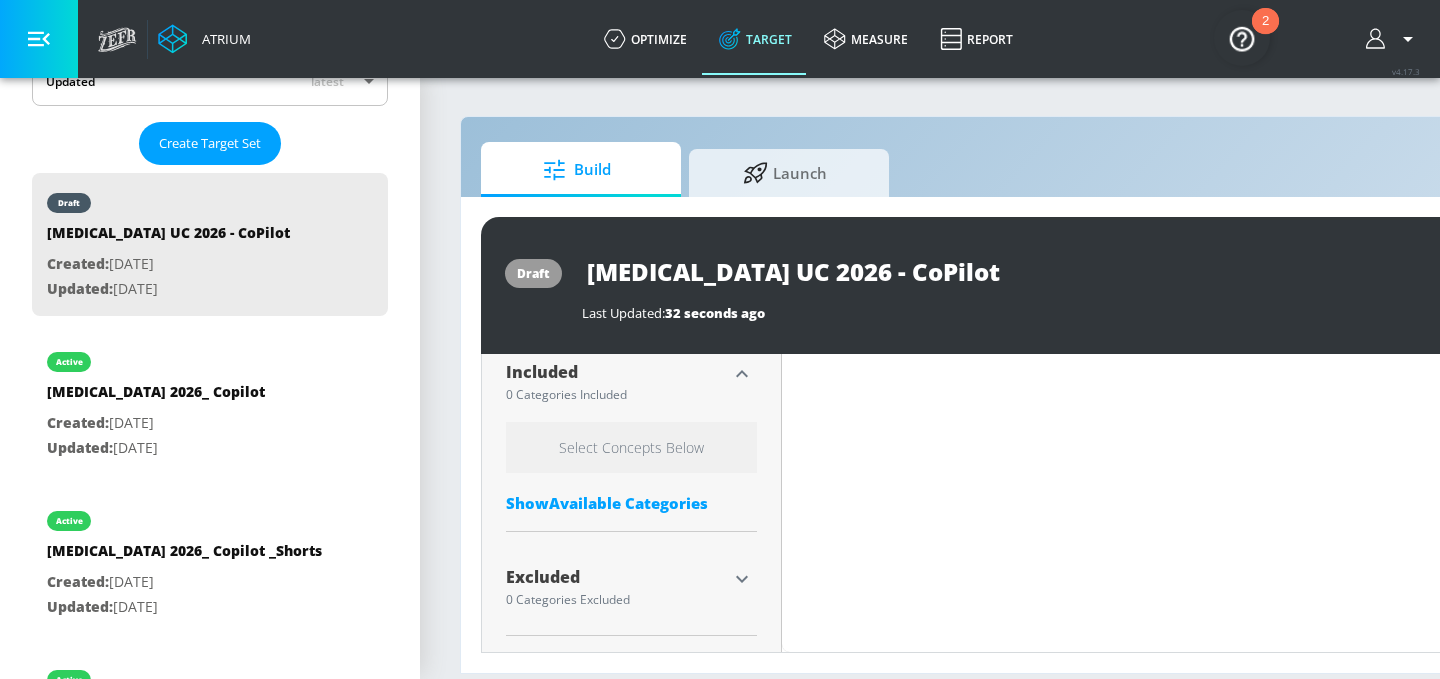 click 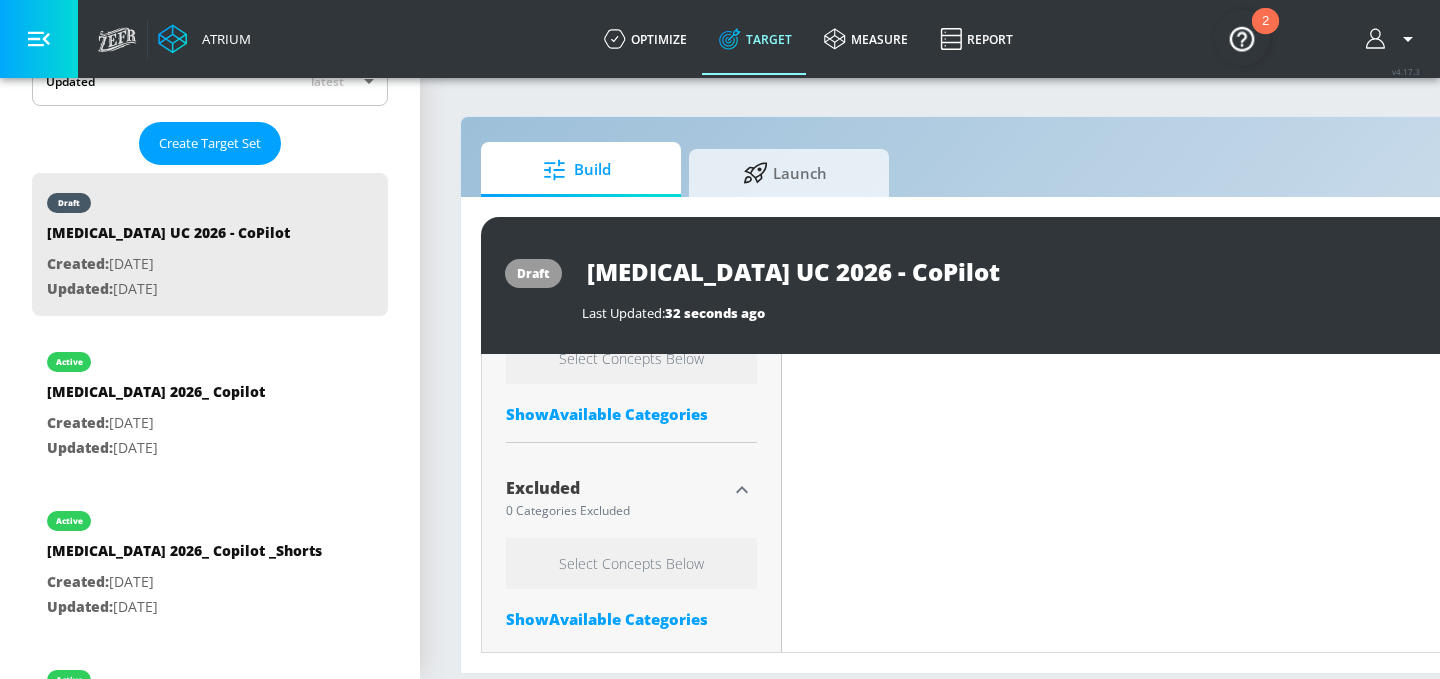 scroll, scrollTop: 869, scrollLeft: 0, axis: vertical 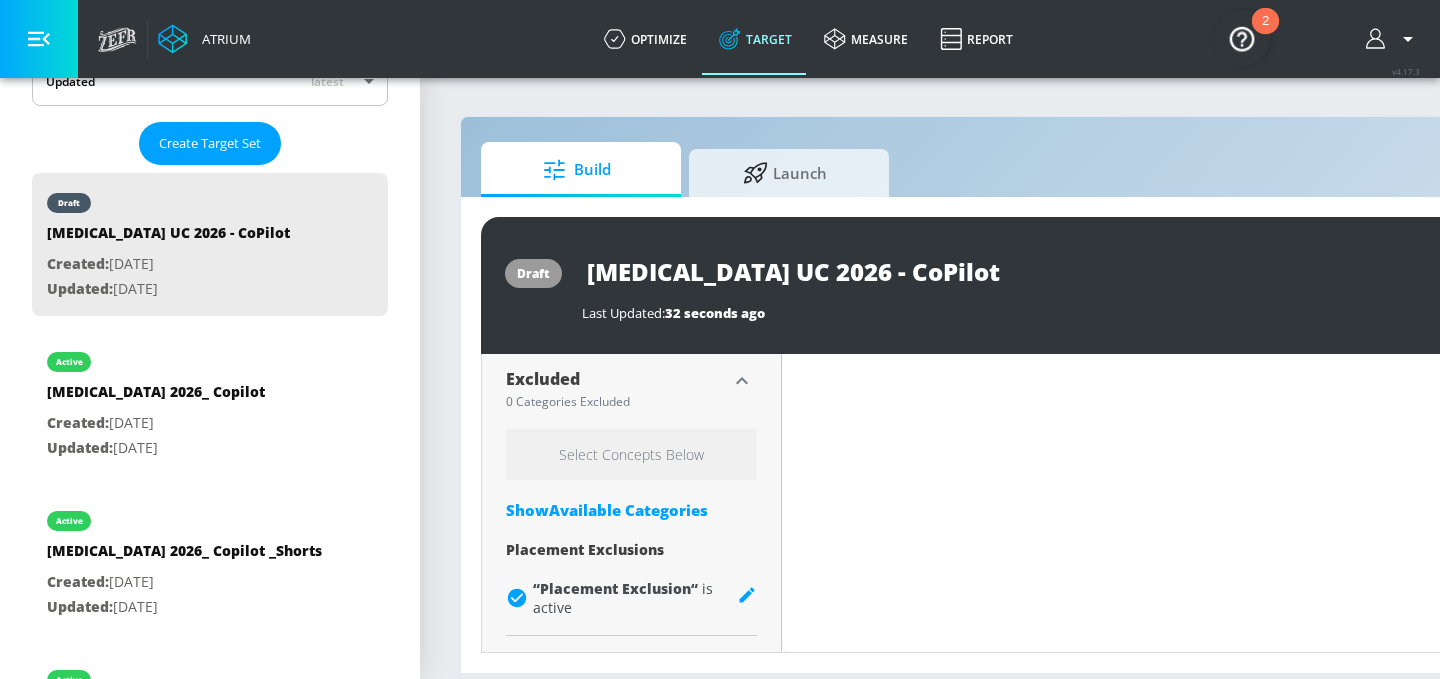 click on "Show  Available Categories" at bounding box center [631, 510] 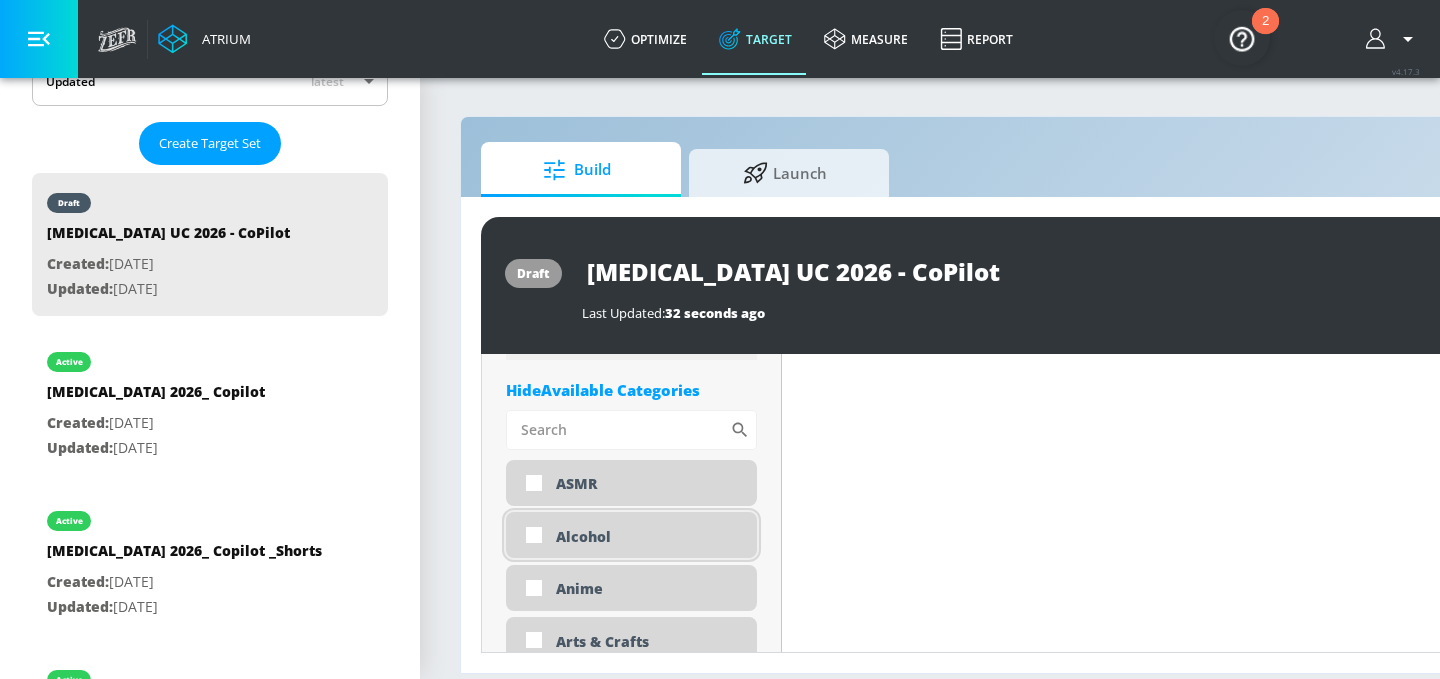 click on "Alcohol" at bounding box center [649, 536] 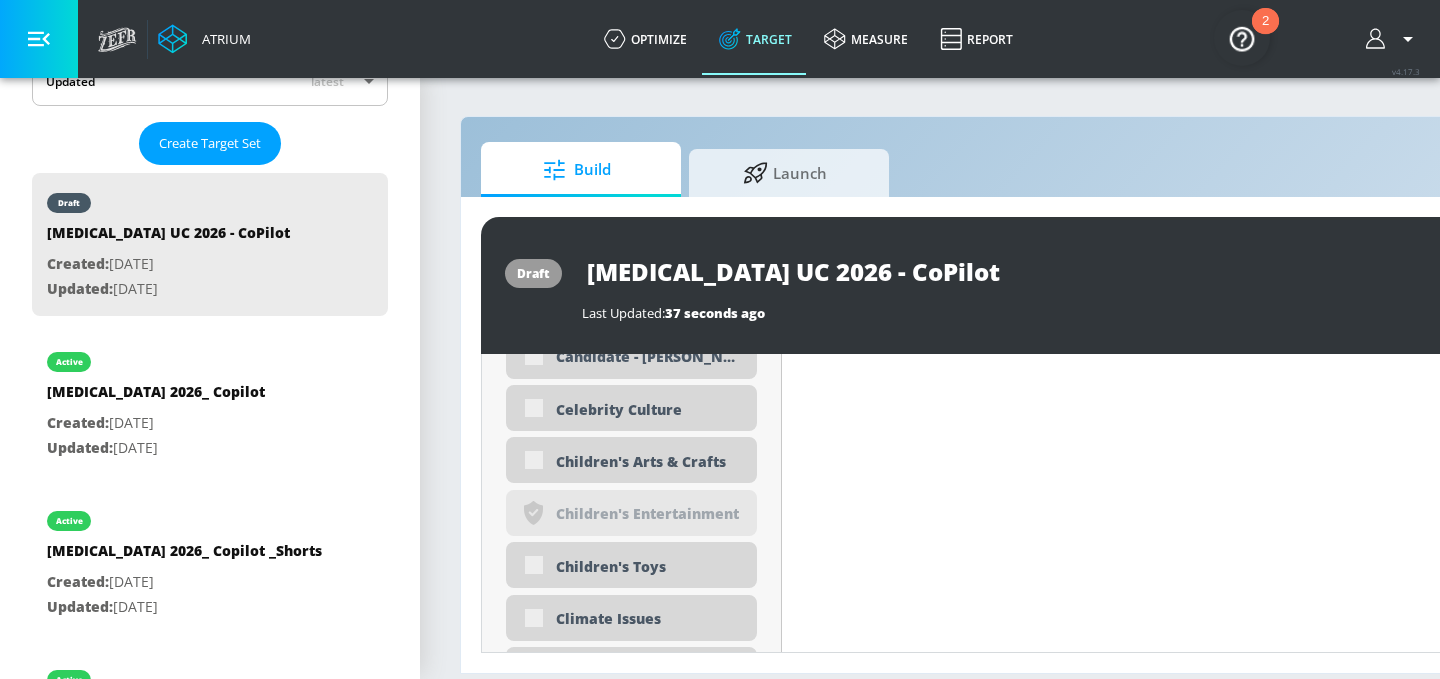 scroll, scrollTop: 1829, scrollLeft: 0, axis: vertical 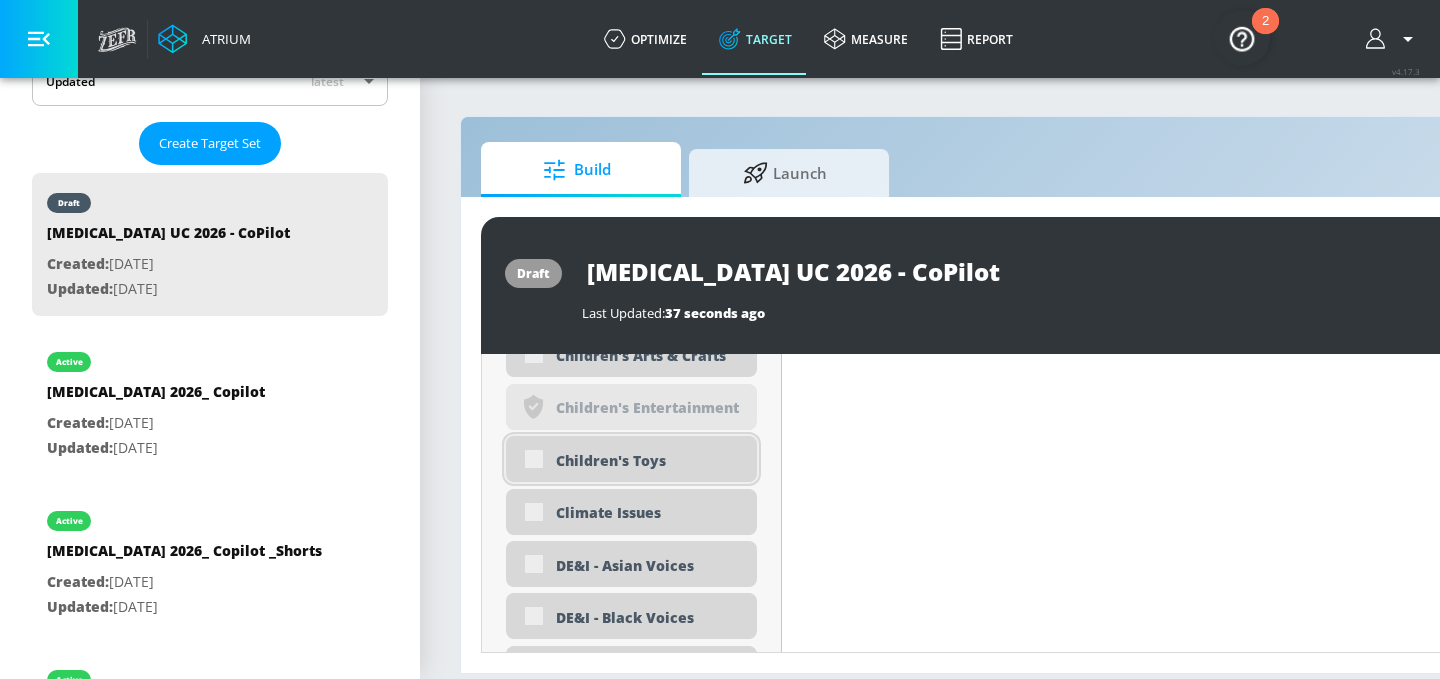 click on "Children's Toys" at bounding box center (649, 460) 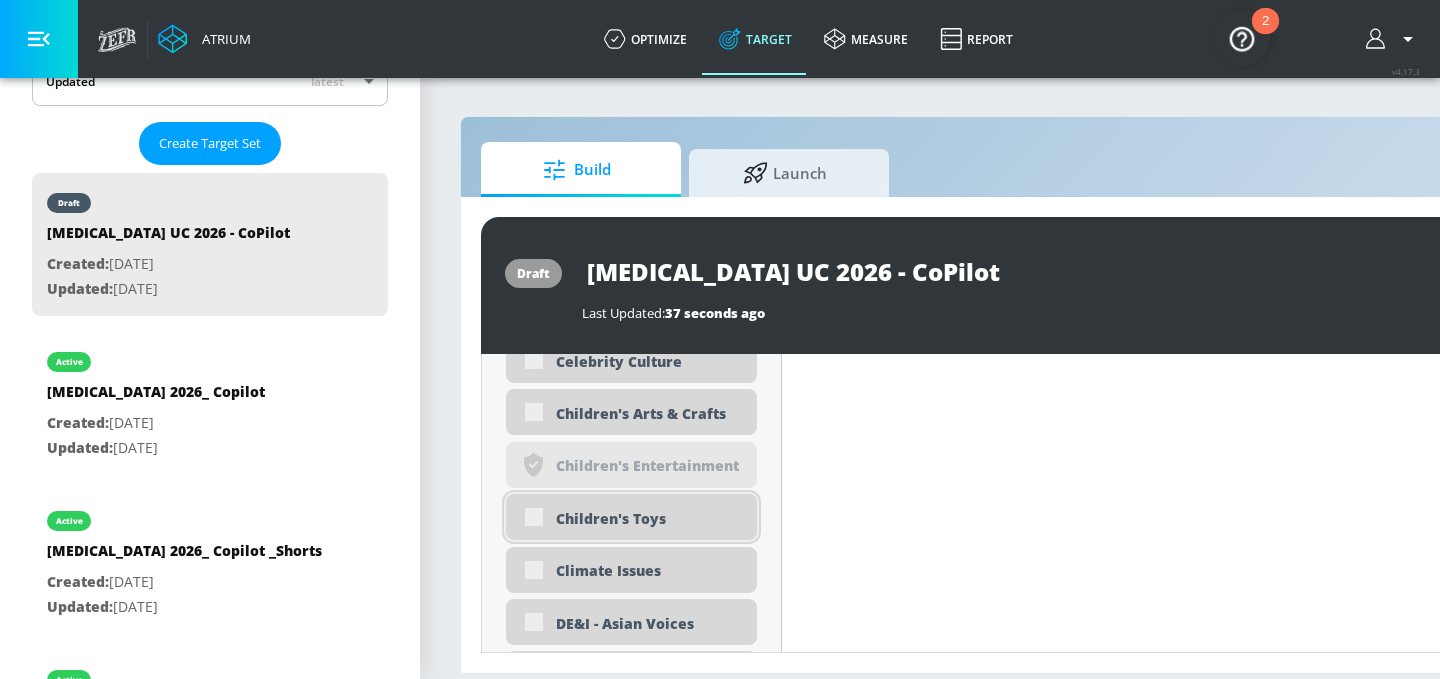 scroll, scrollTop: 1756, scrollLeft: 0, axis: vertical 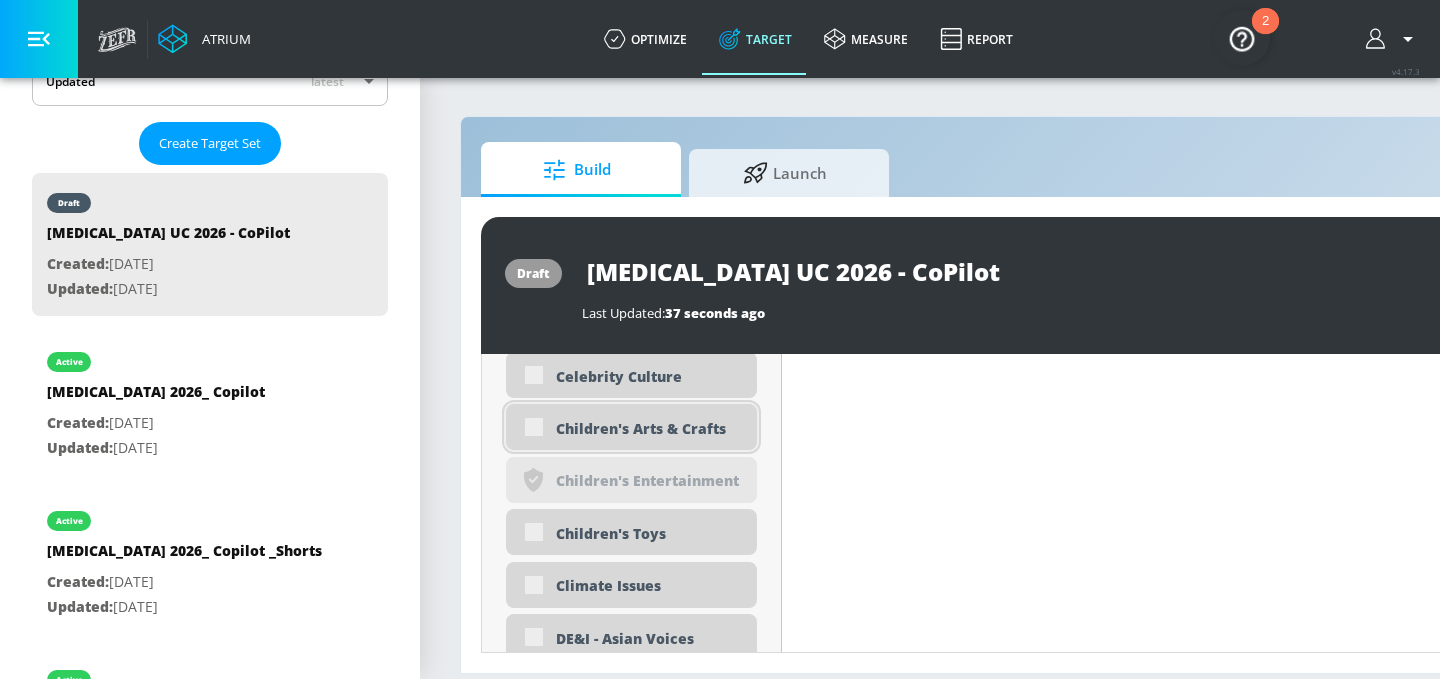 click on "Children's Arts & Crafts" at bounding box center [631, 427] 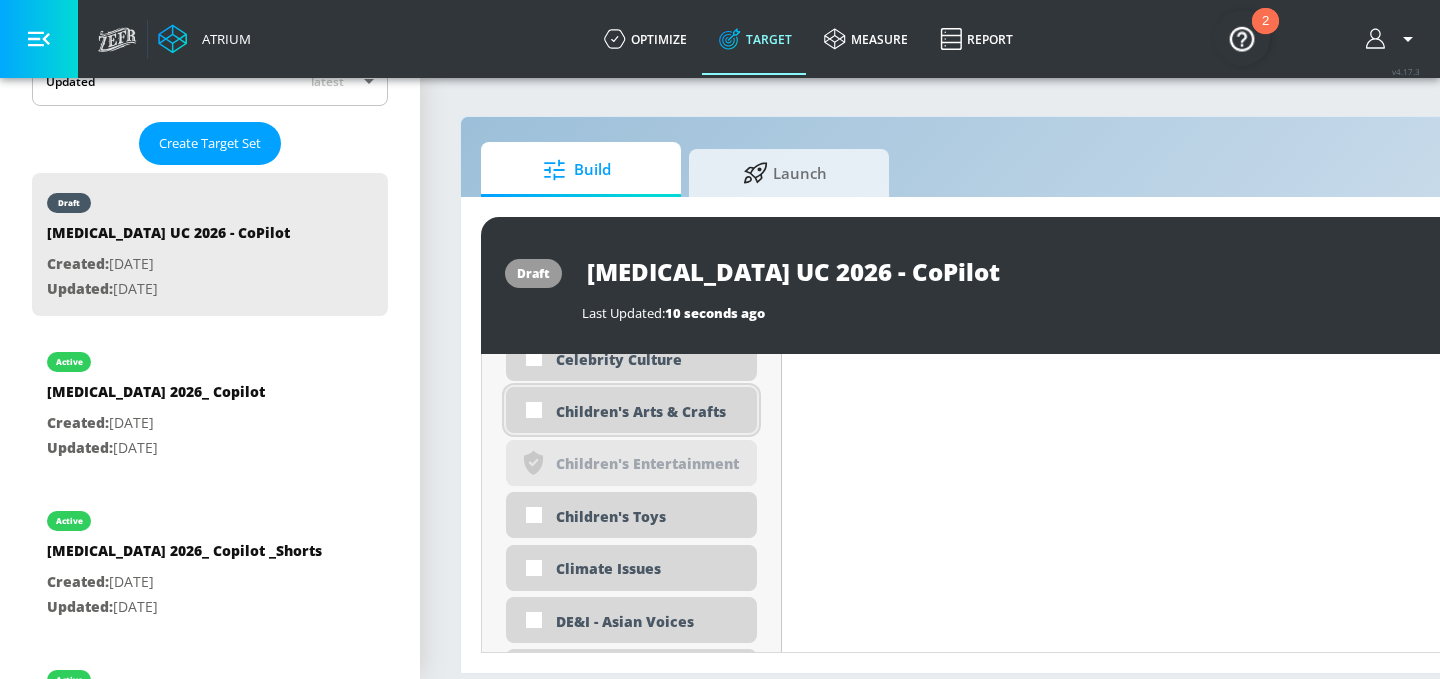 scroll, scrollTop: 1739, scrollLeft: 0, axis: vertical 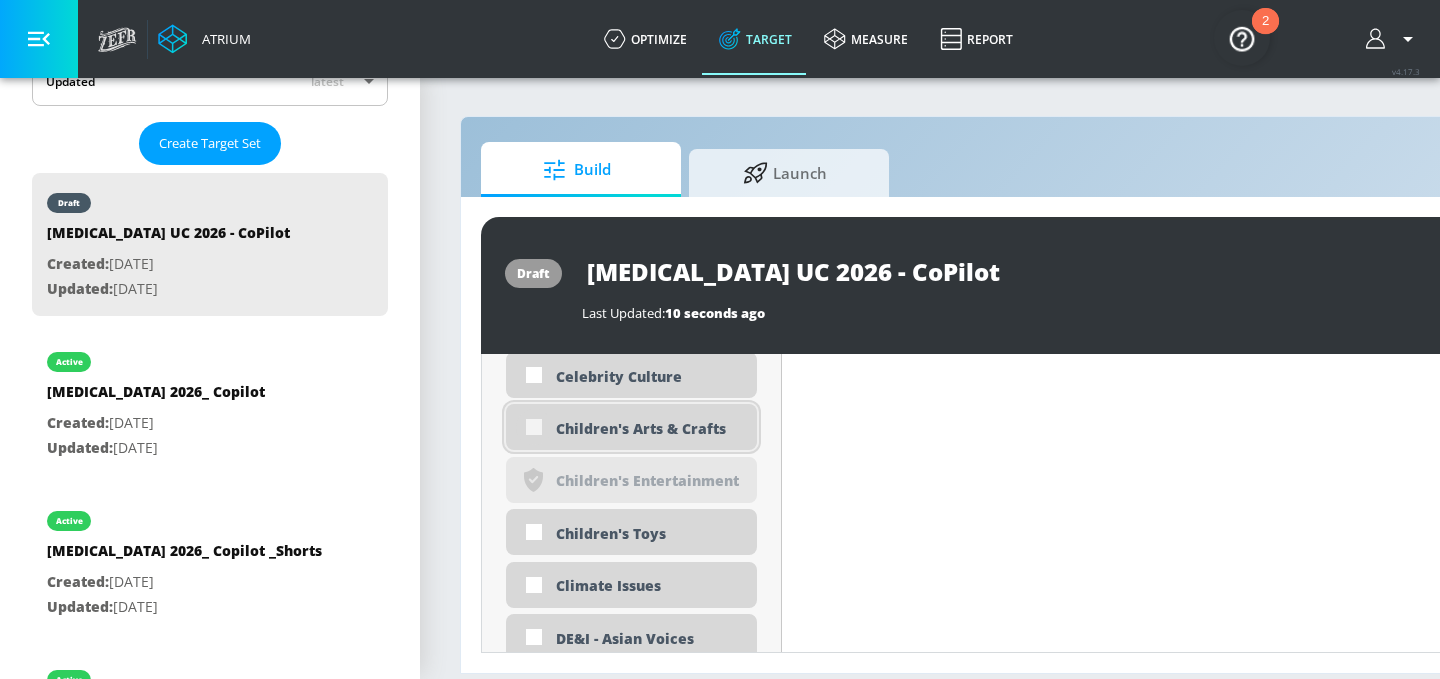 click at bounding box center (534, 427) 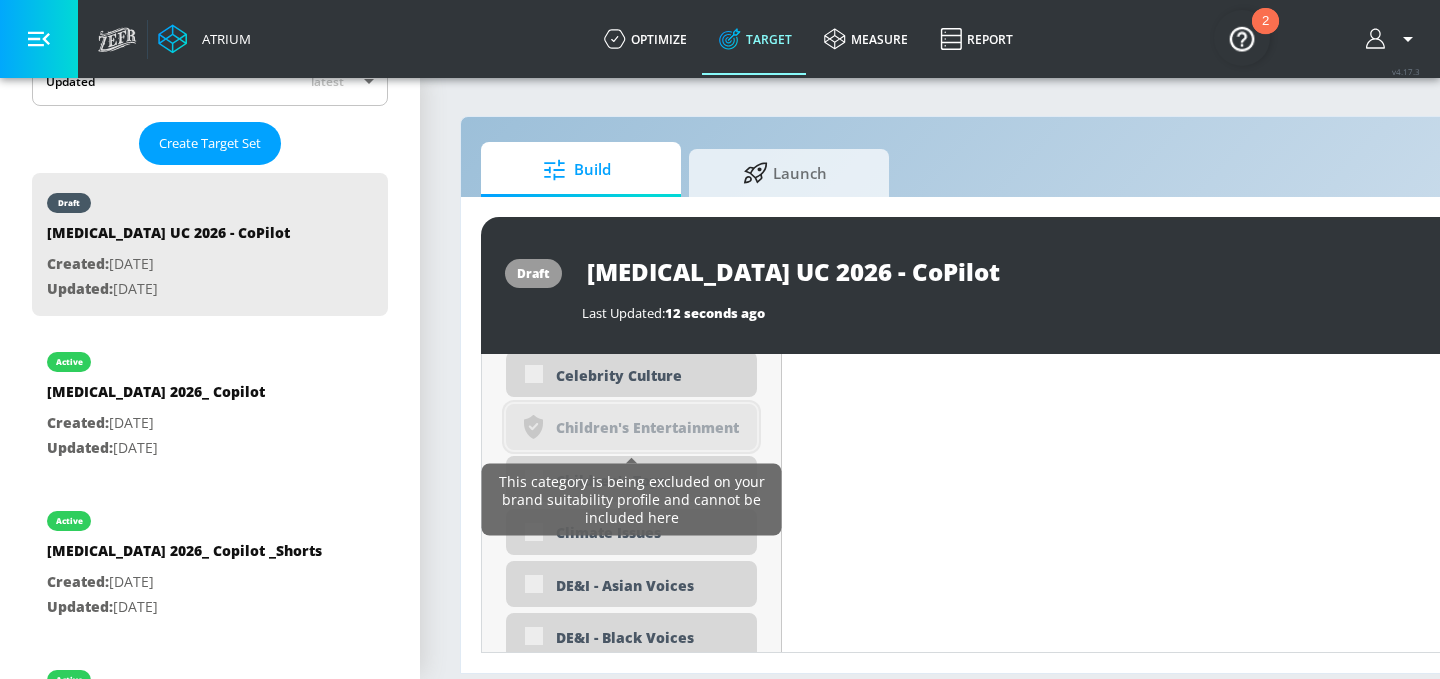 scroll, scrollTop: 1800, scrollLeft: 0, axis: vertical 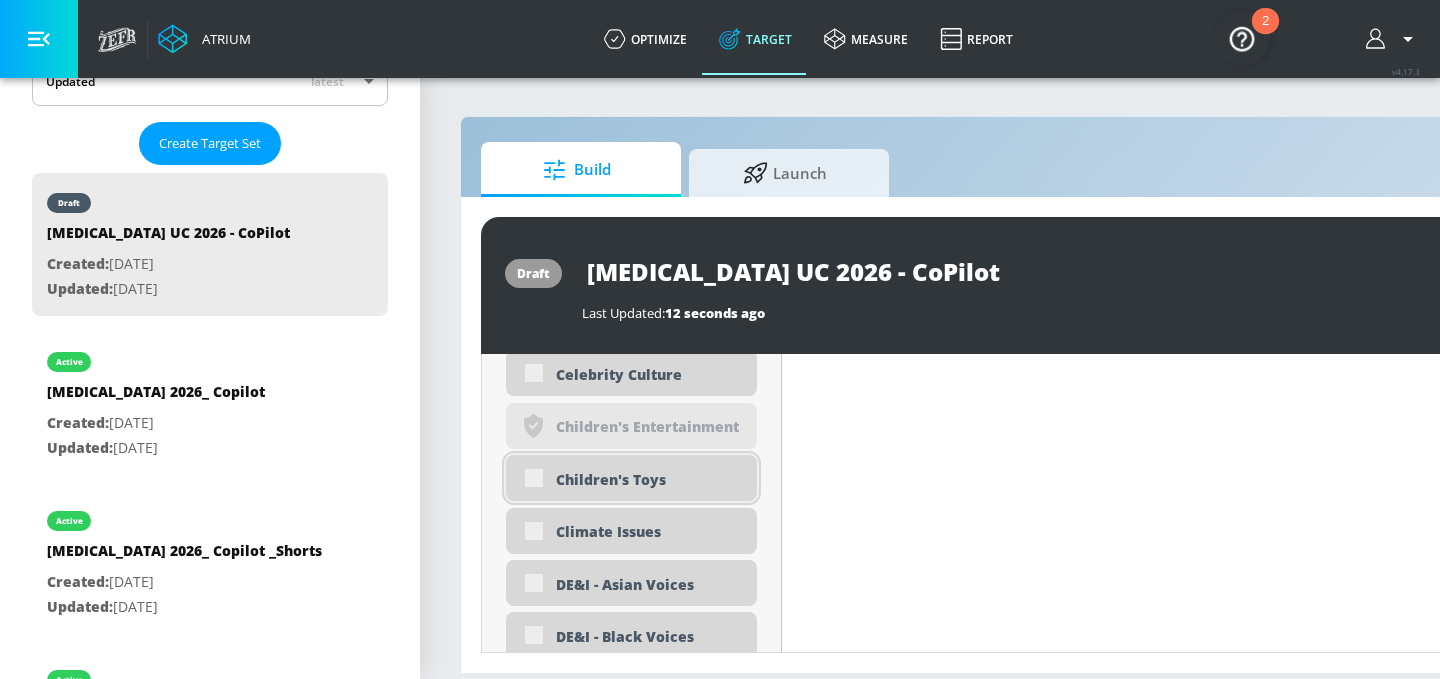 click on "Children's Toys" at bounding box center (631, 478) 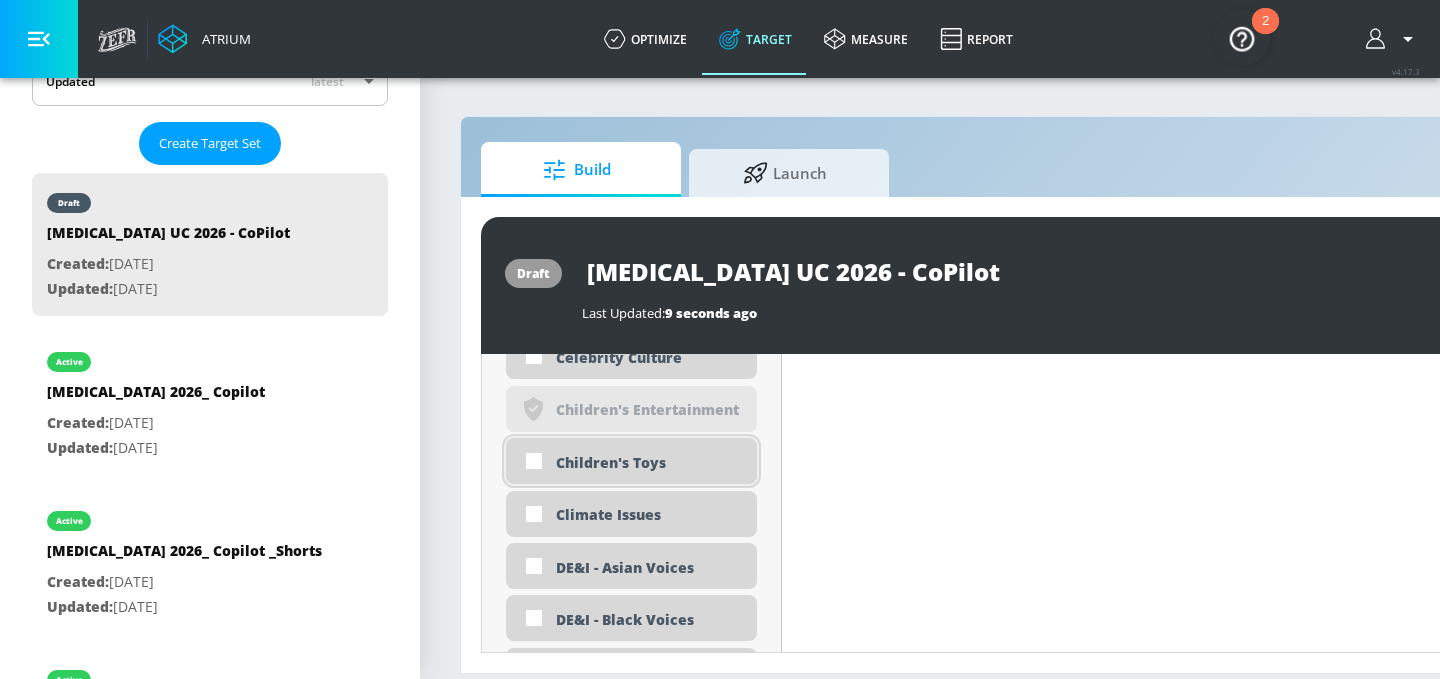 scroll, scrollTop: 1783, scrollLeft: 0, axis: vertical 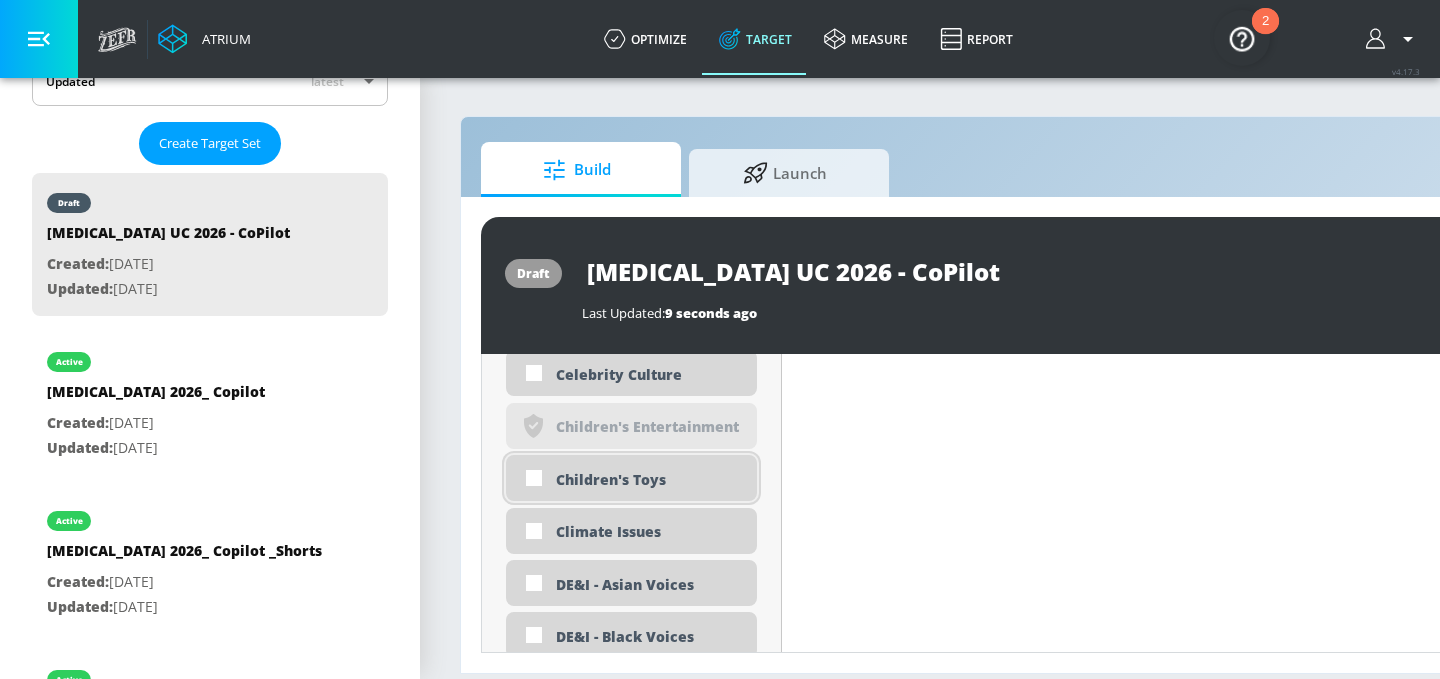 click at bounding box center [534, 478] 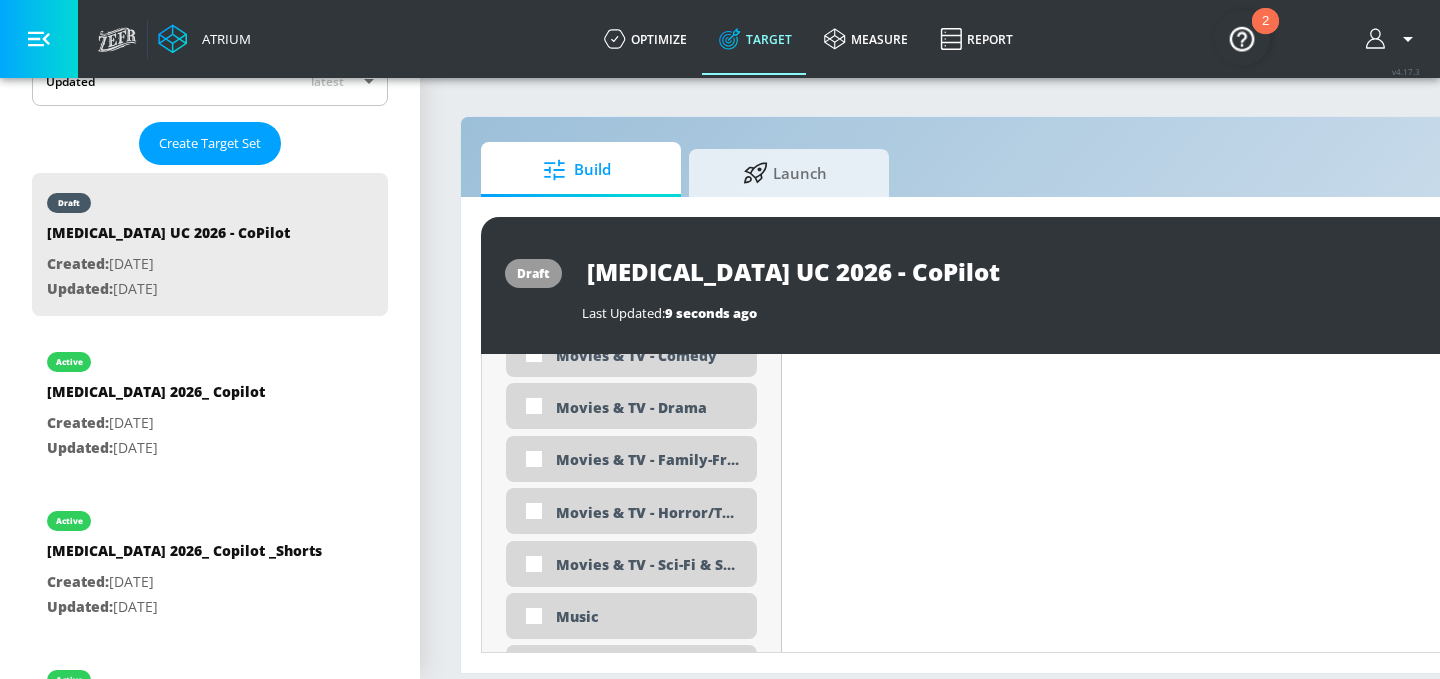 scroll, scrollTop: 4253, scrollLeft: 0, axis: vertical 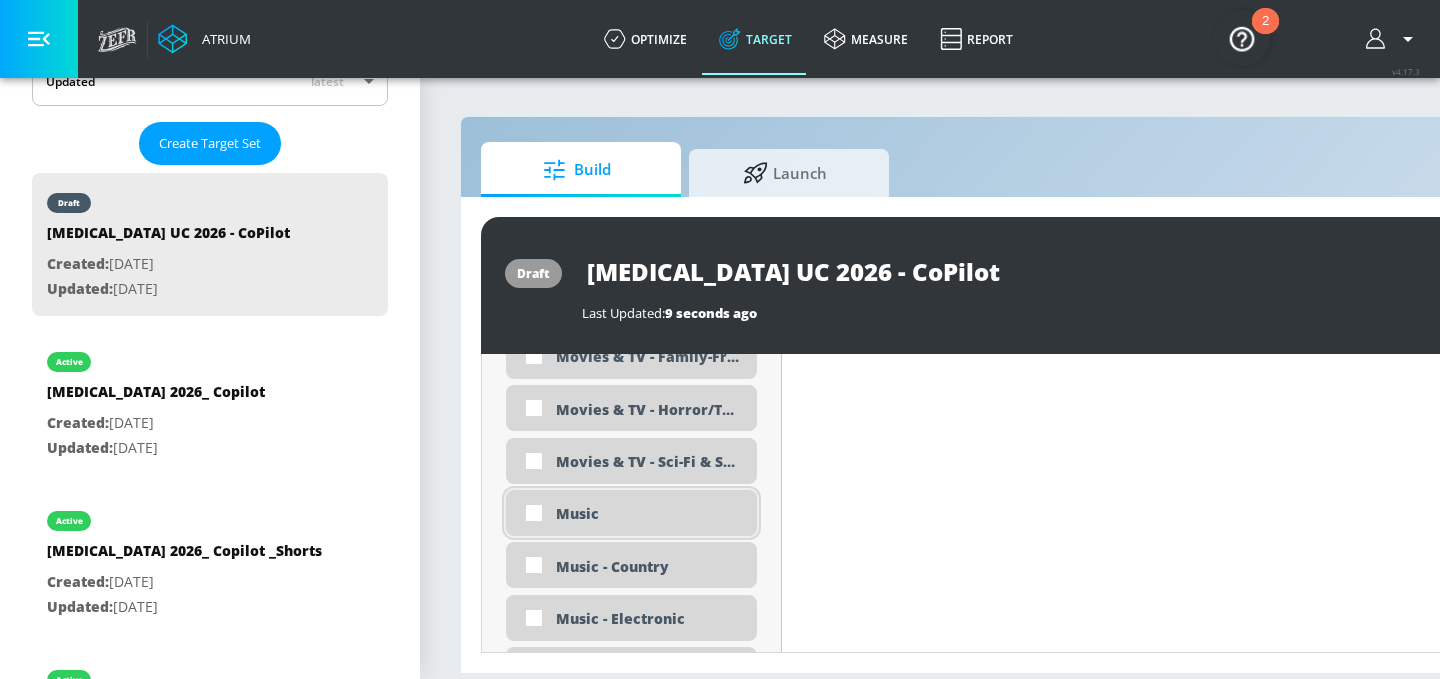 click on "Music" at bounding box center (649, 513) 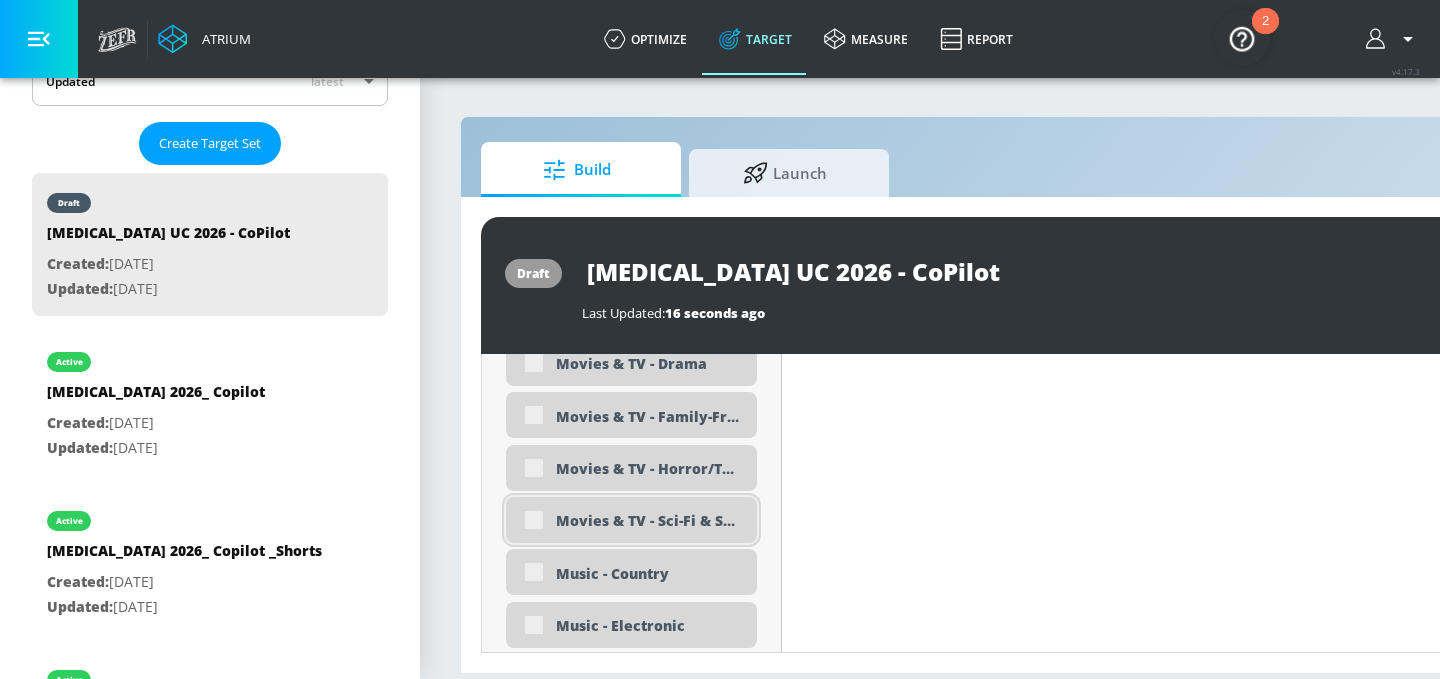 scroll, scrollTop: 4270, scrollLeft: 0, axis: vertical 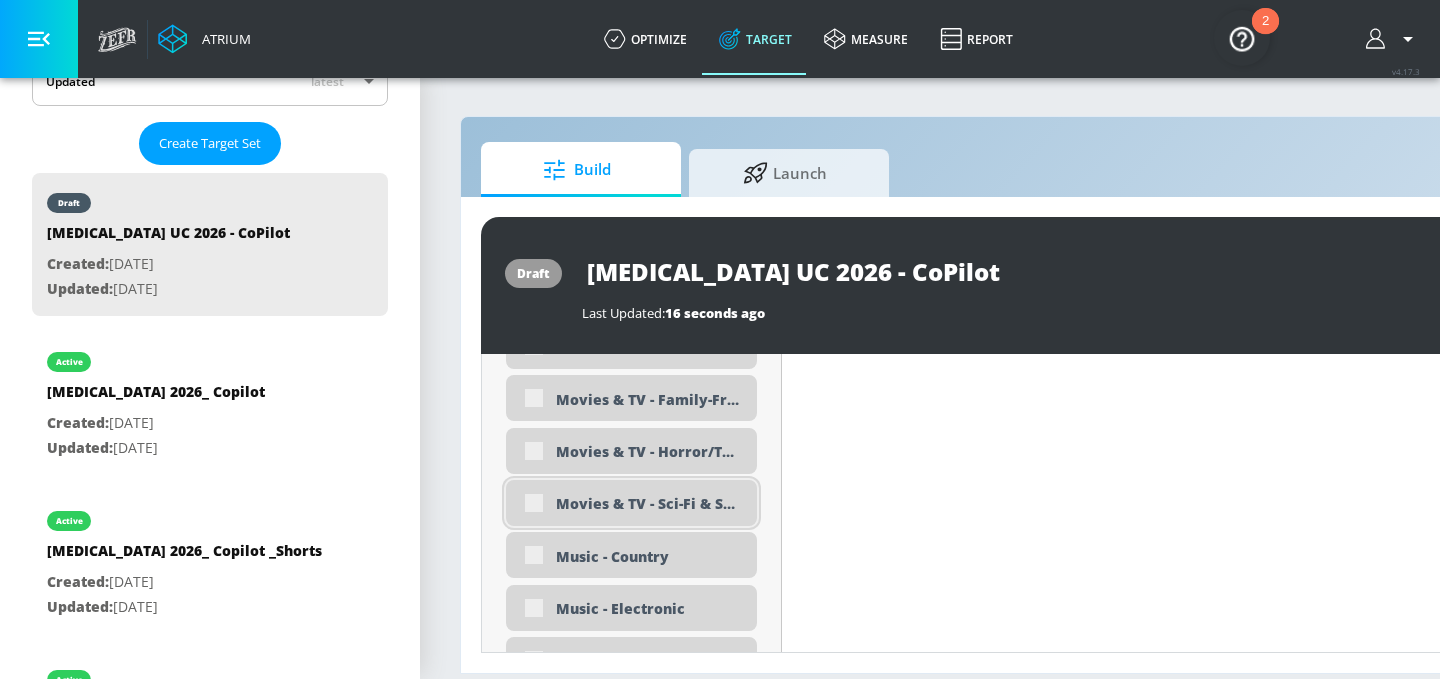 click on "Movies & TV - Sci-Fi & Superheroes" at bounding box center [631, 503] 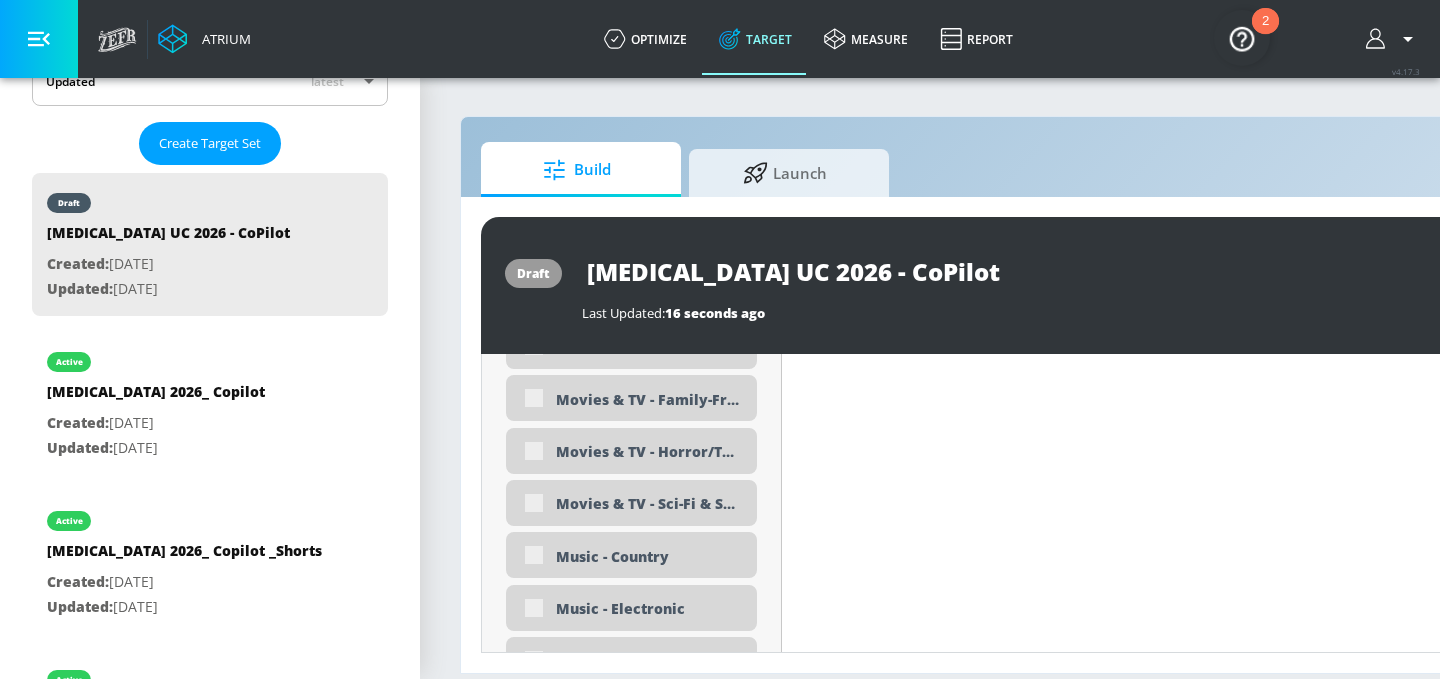 scroll, scrollTop: 4395, scrollLeft: 0, axis: vertical 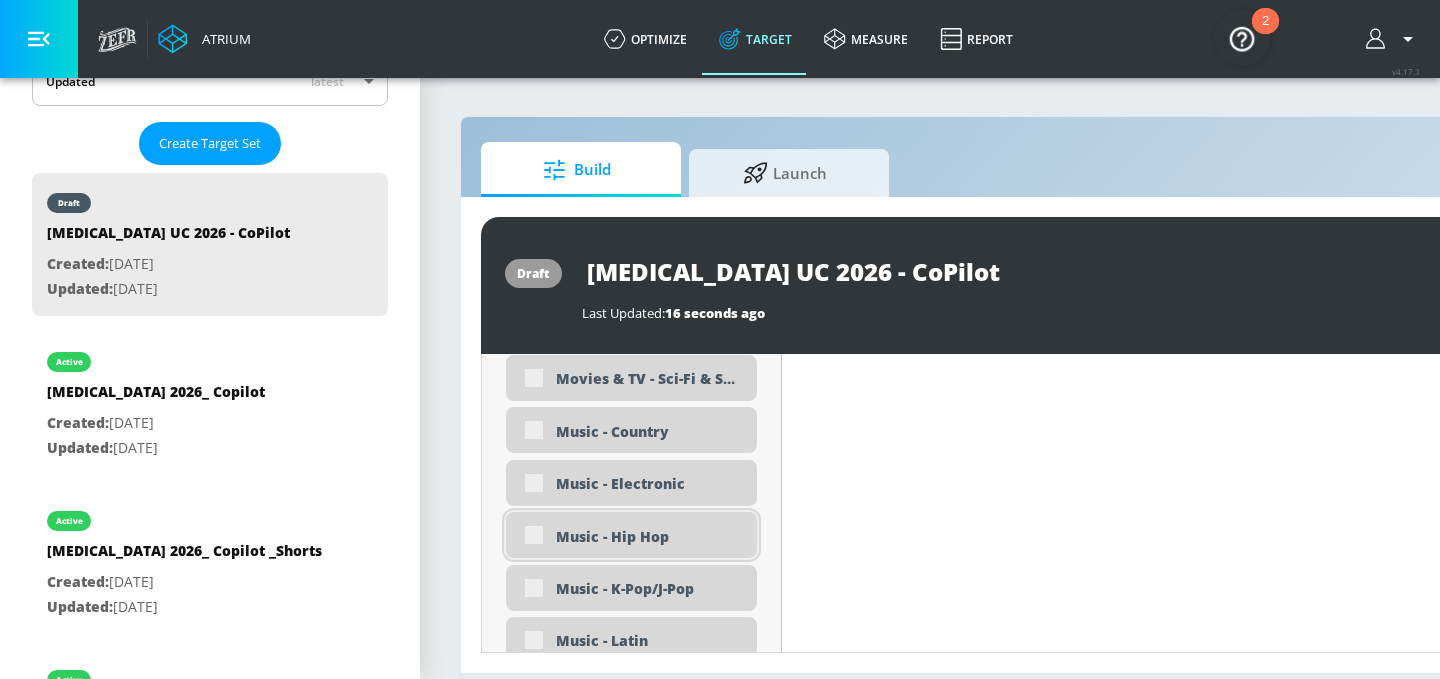 click on "Music - Hip Hop" at bounding box center (631, 535) 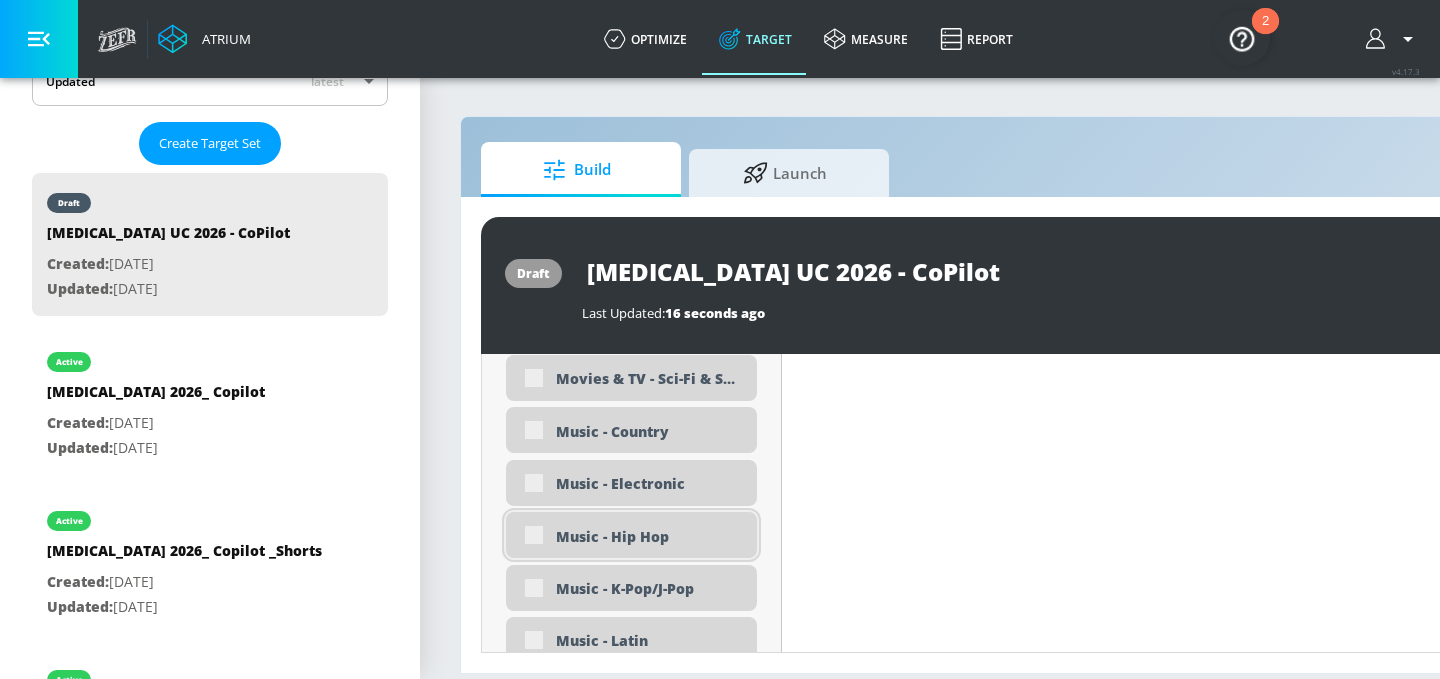 click on "Music - Hip Hop" at bounding box center (649, 536) 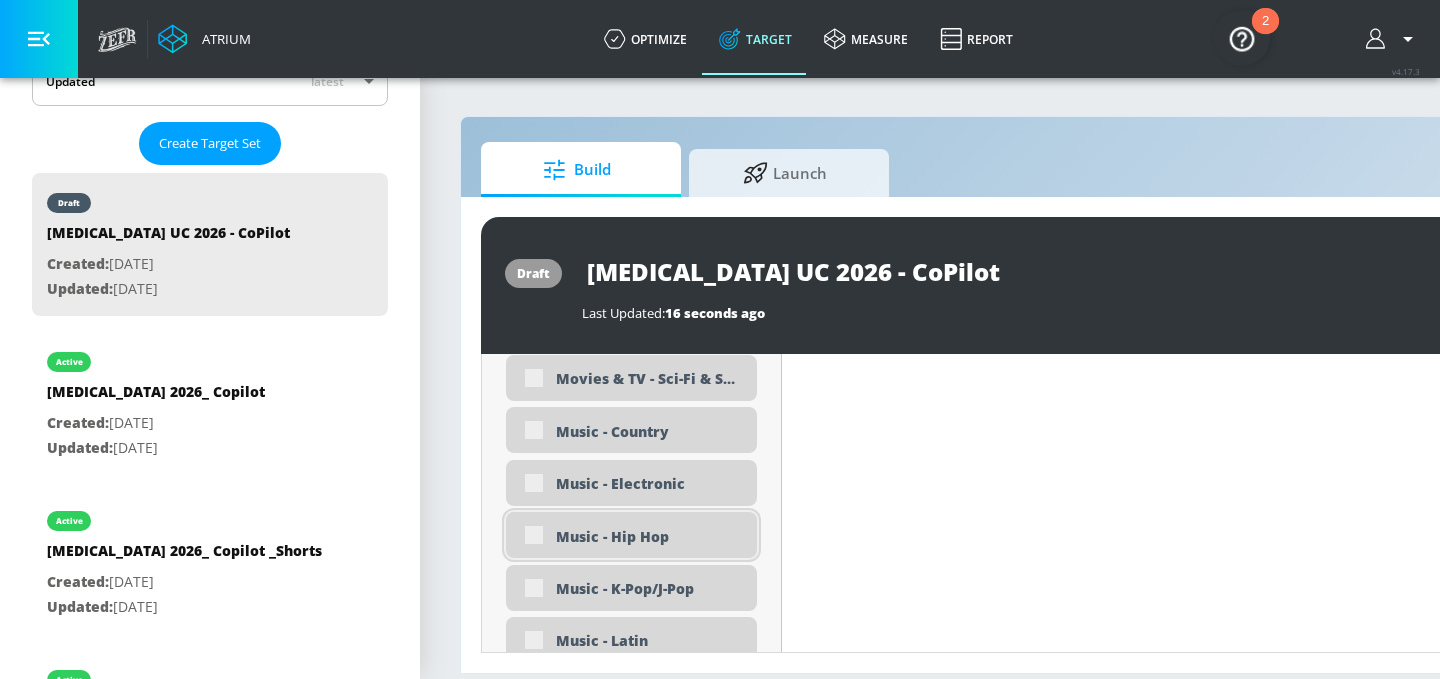 scroll, scrollTop: 4378, scrollLeft: 0, axis: vertical 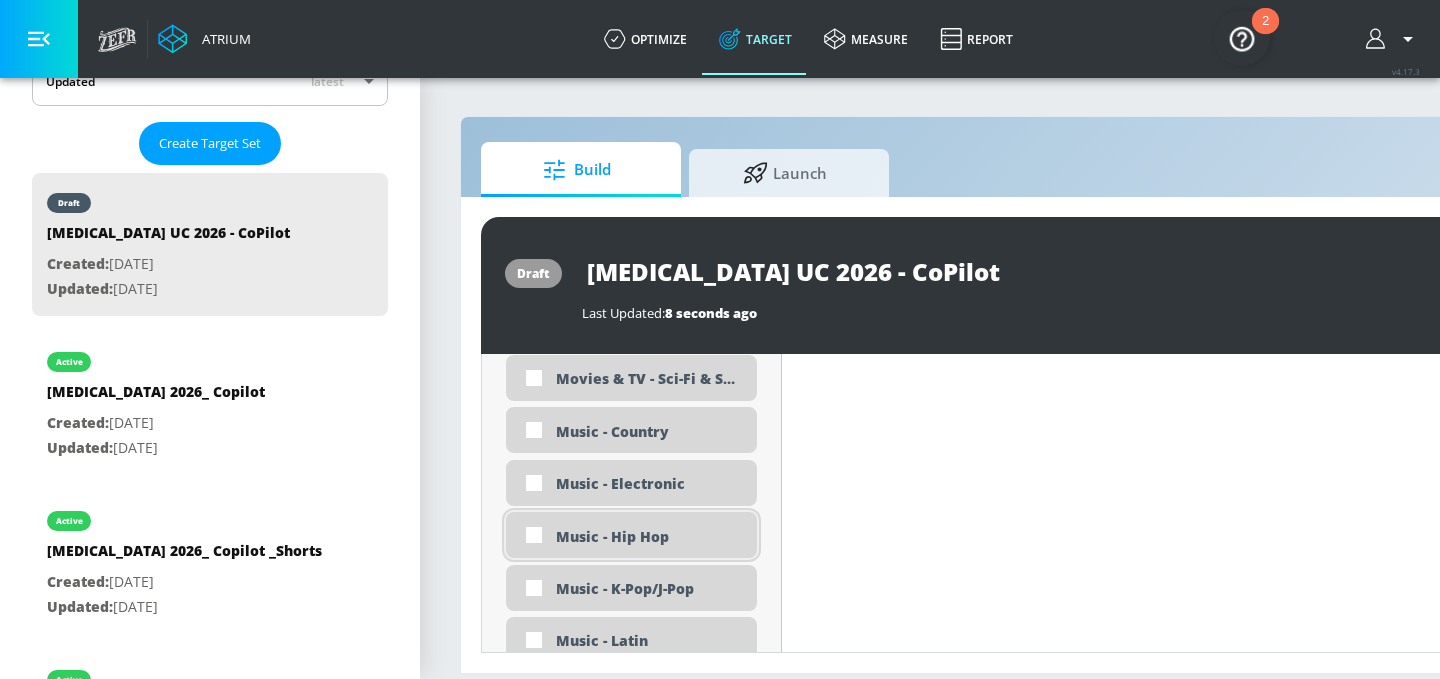 click on "Music - Hip Hop" at bounding box center [649, 536] 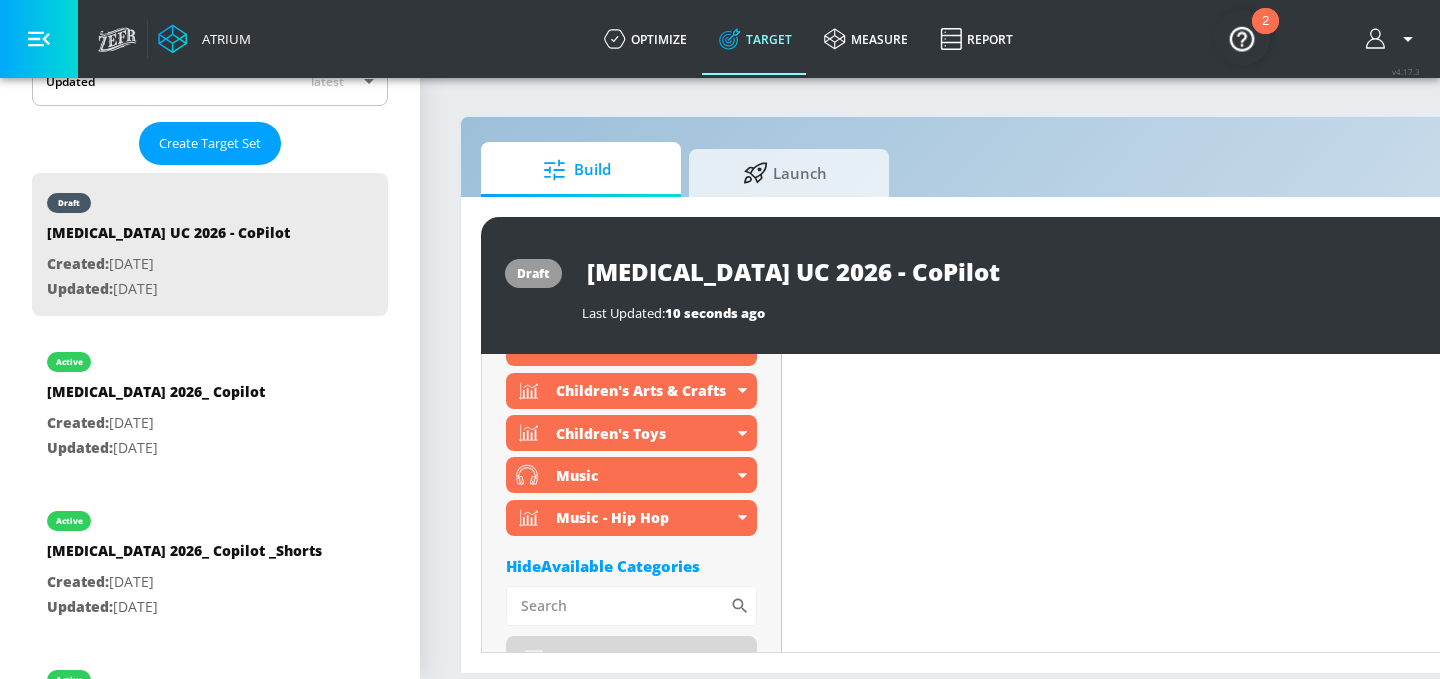scroll, scrollTop: 954, scrollLeft: 0, axis: vertical 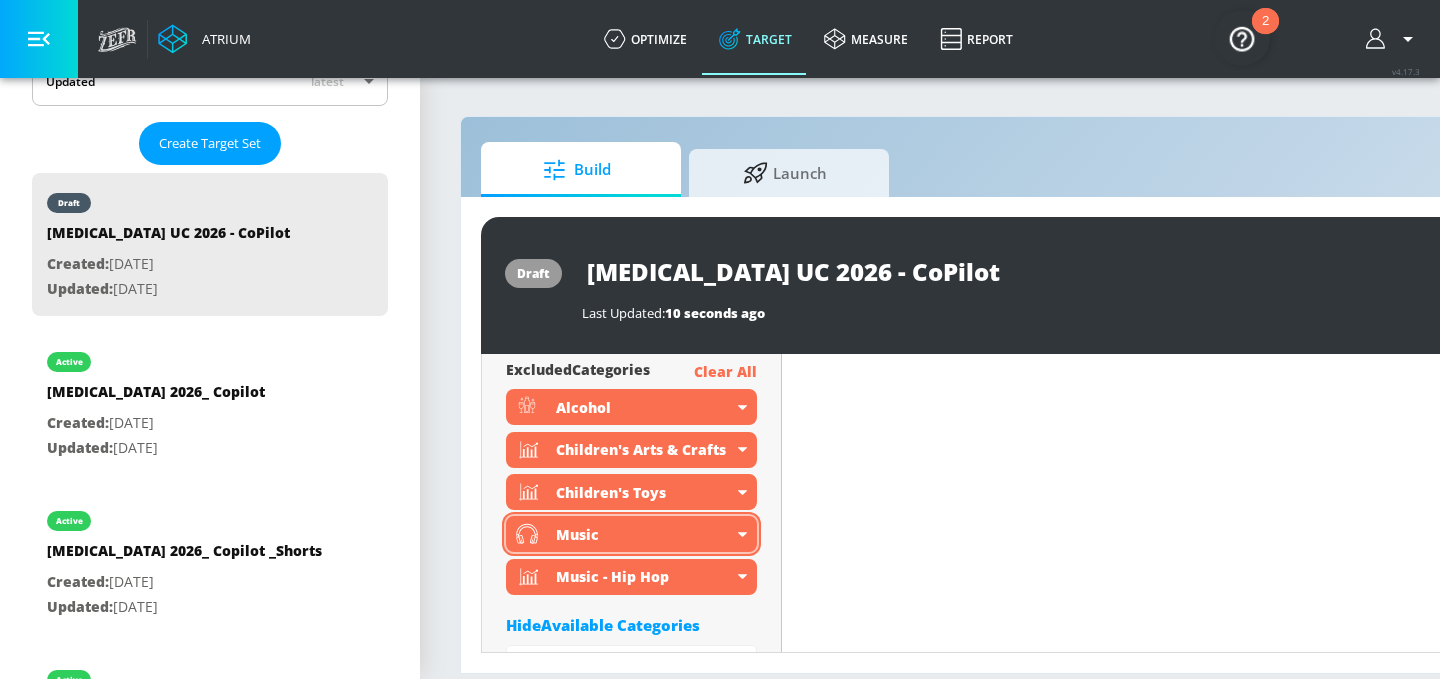 click on "Music" at bounding box center (631, 534) 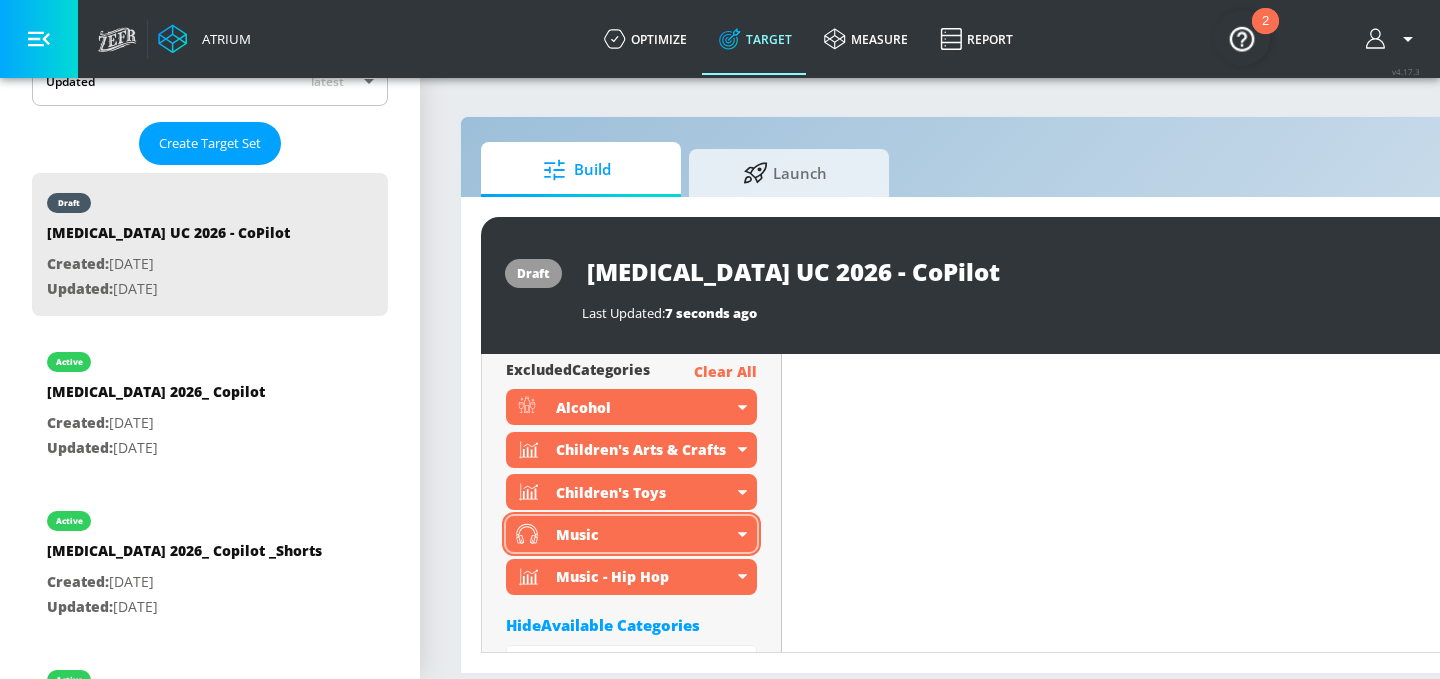 click 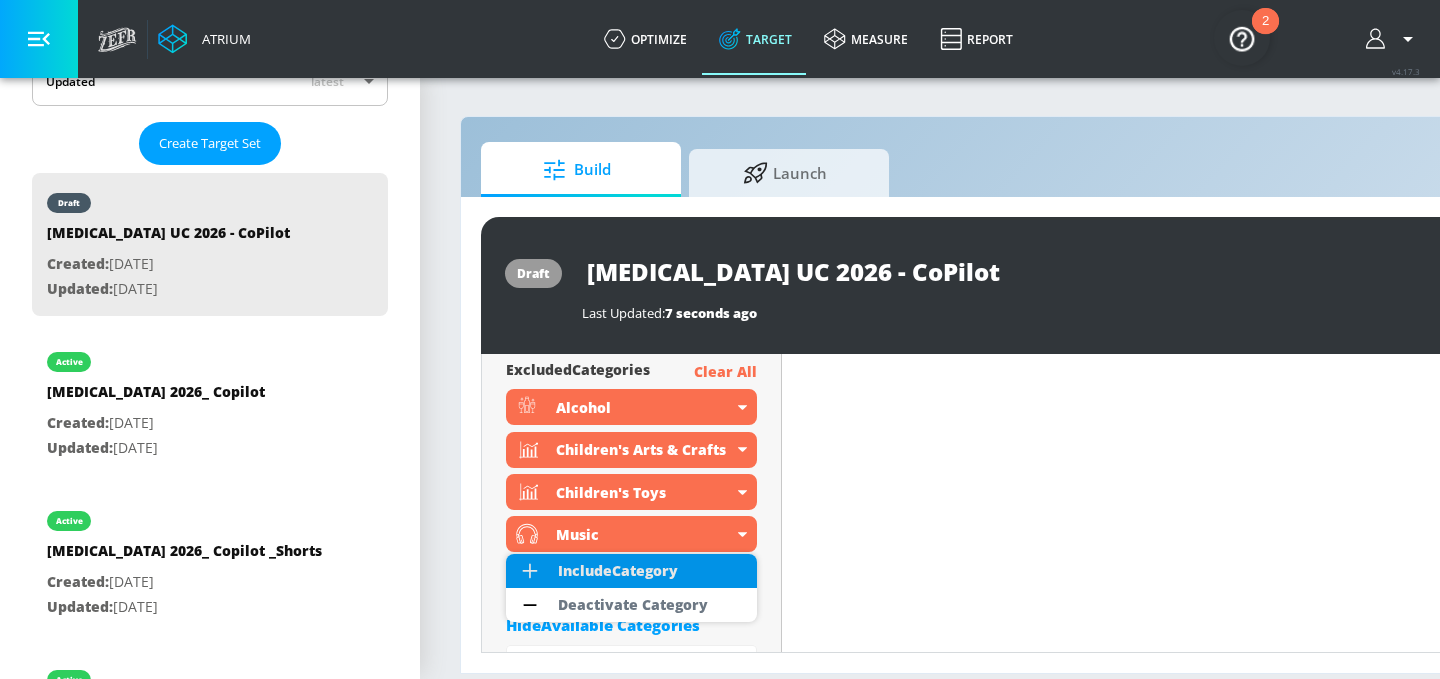 click on "Include  Category" at bounding box center (618, 571) 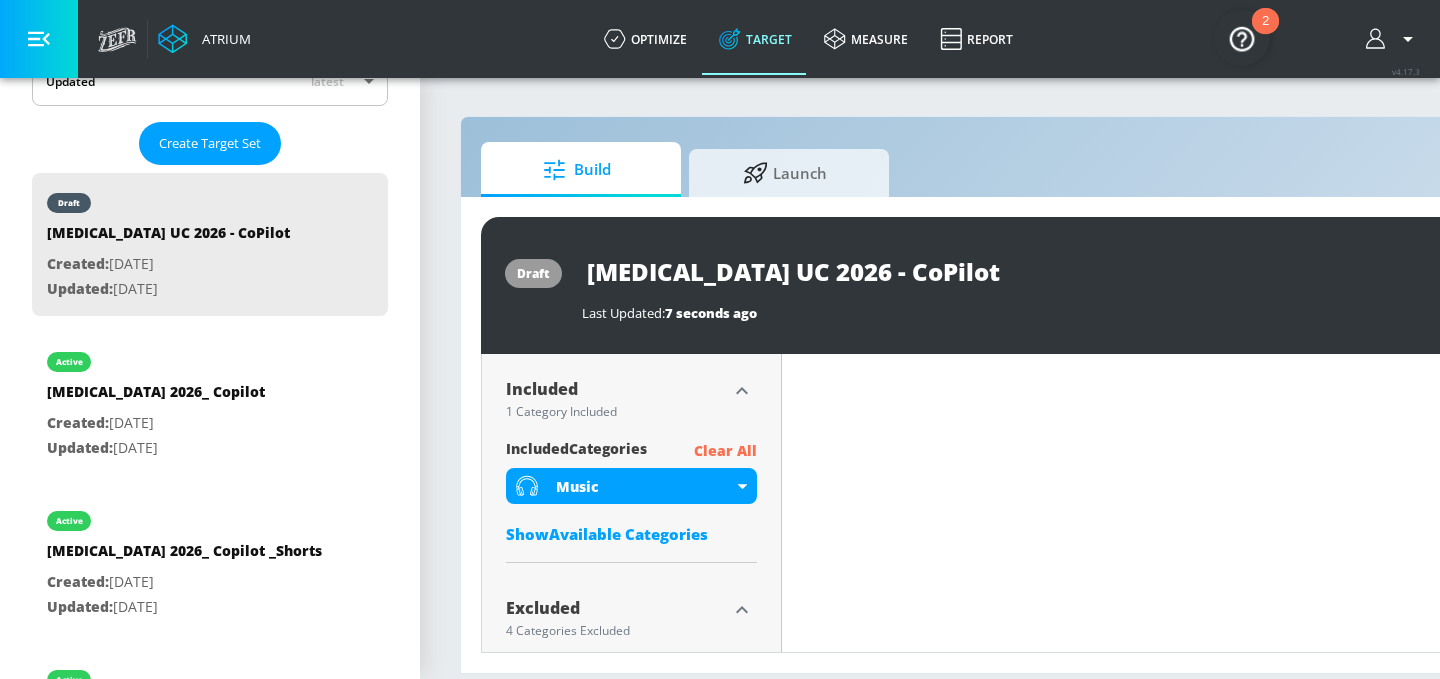 scroll, scrollTop: 652, scrollLeft: 0, axis: vertical 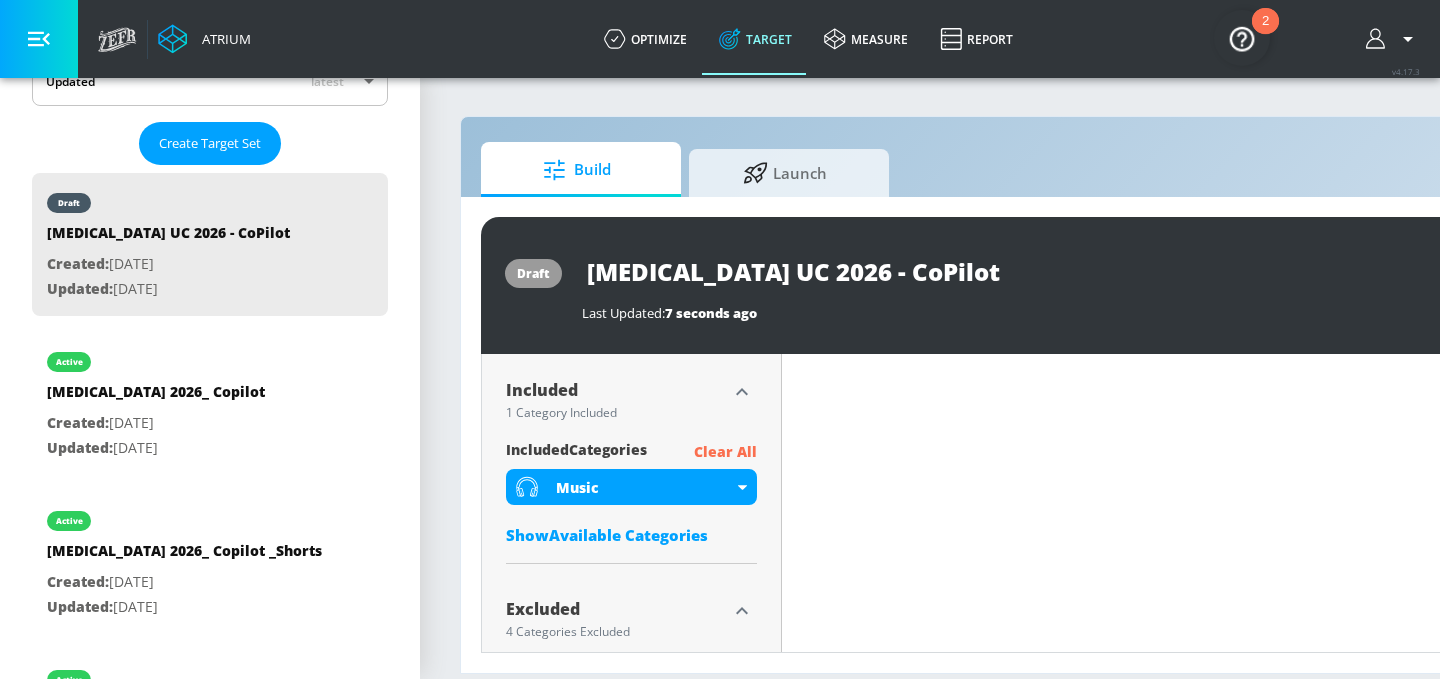 click on "Show  Available Categories" at bounding box center (631, 535) 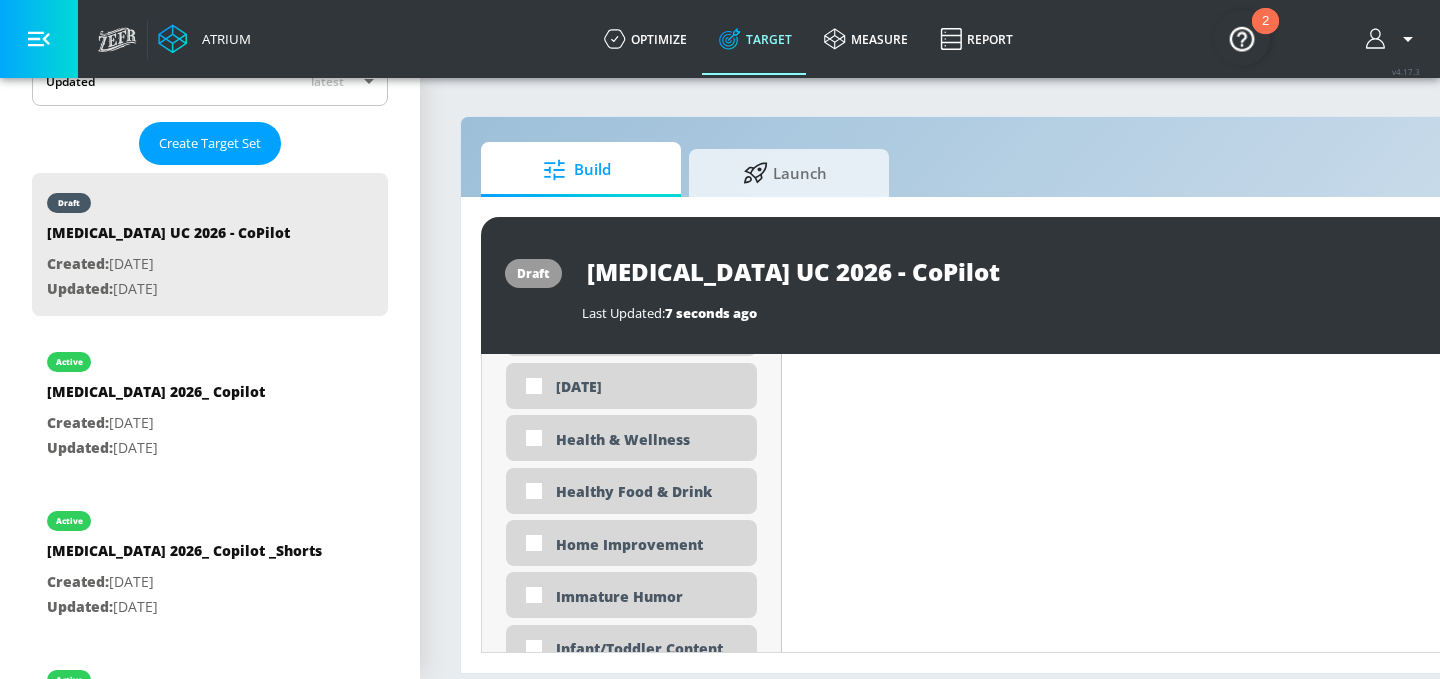 scroll, scrollTop: 3077, scrollLeft: 0, axis: vertical 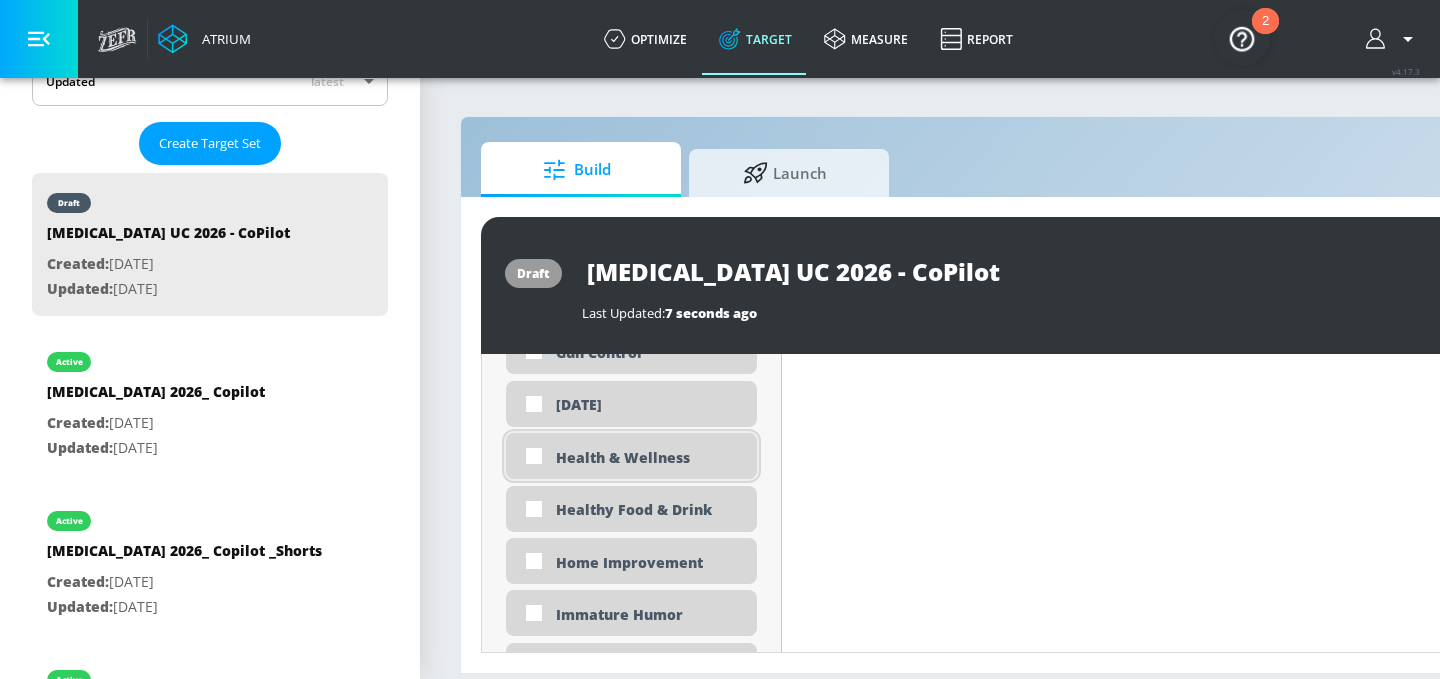 click on "Health & Wellness" at bounding box center [649, 457] 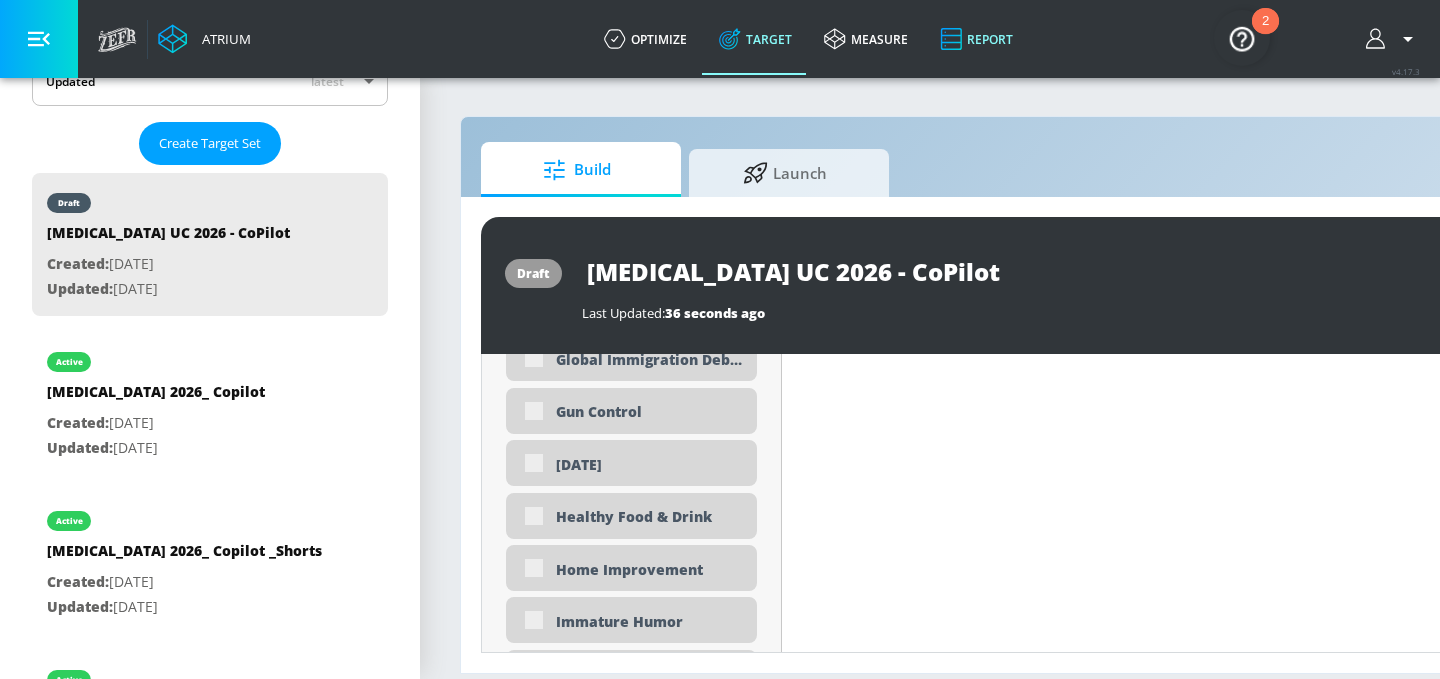 scroll, scrollTop: 3093, scrollLeft: 0, axis: vertical 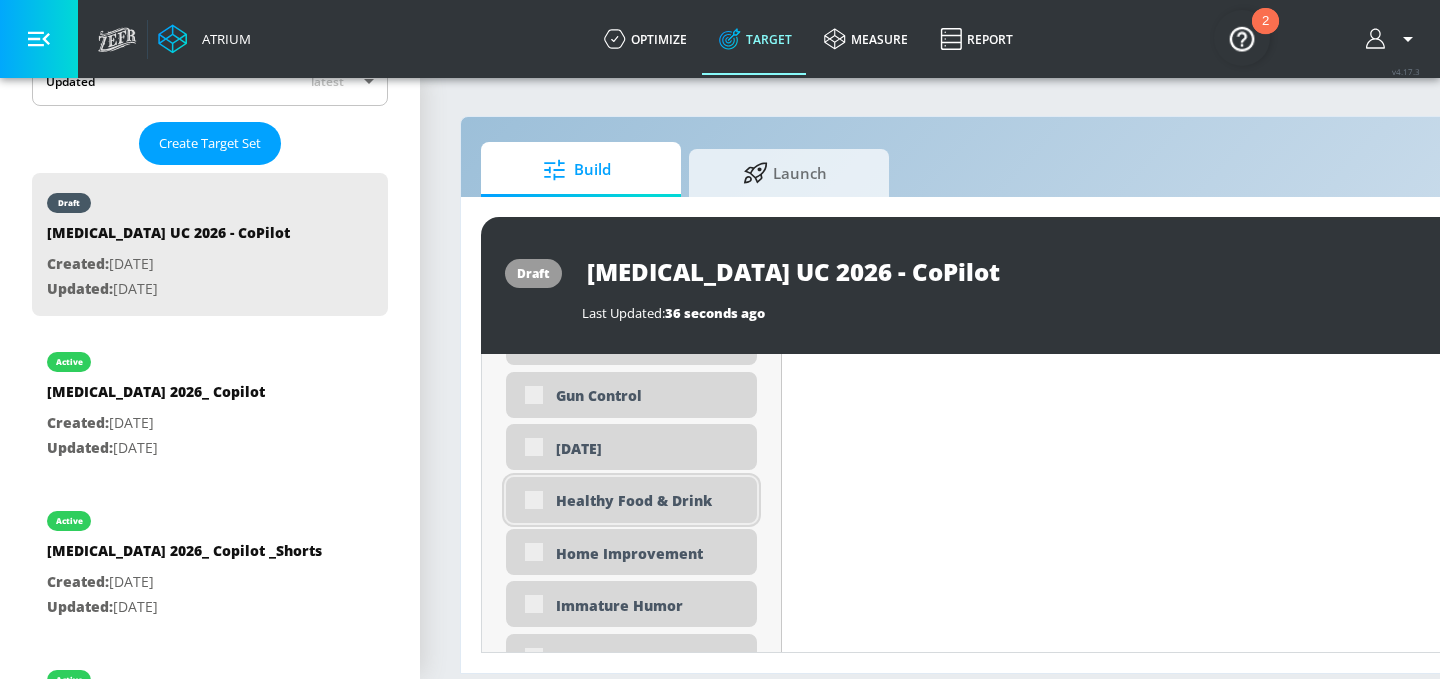 click on "Healthy Food & Drink" at bounding box center (649, 500) 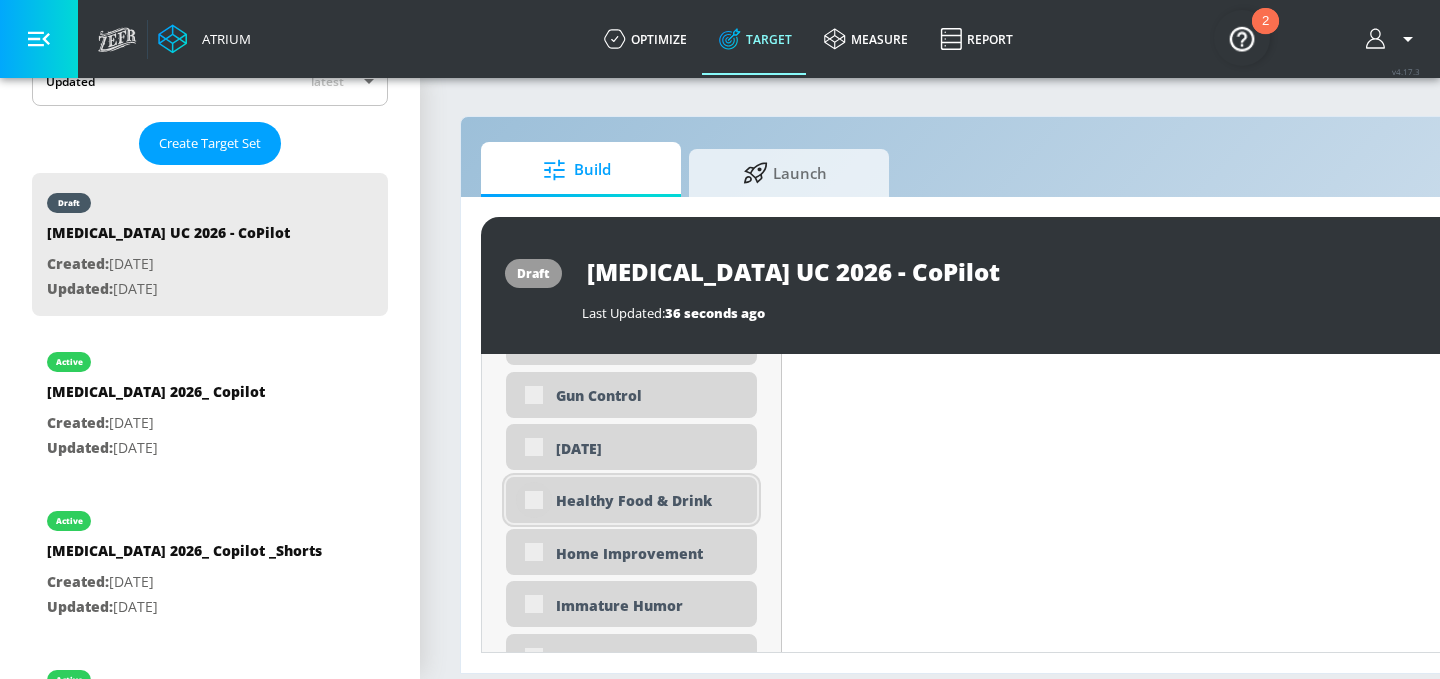 scroll, scrollTop: 3077, scrollLeft: 0, axis: vertical 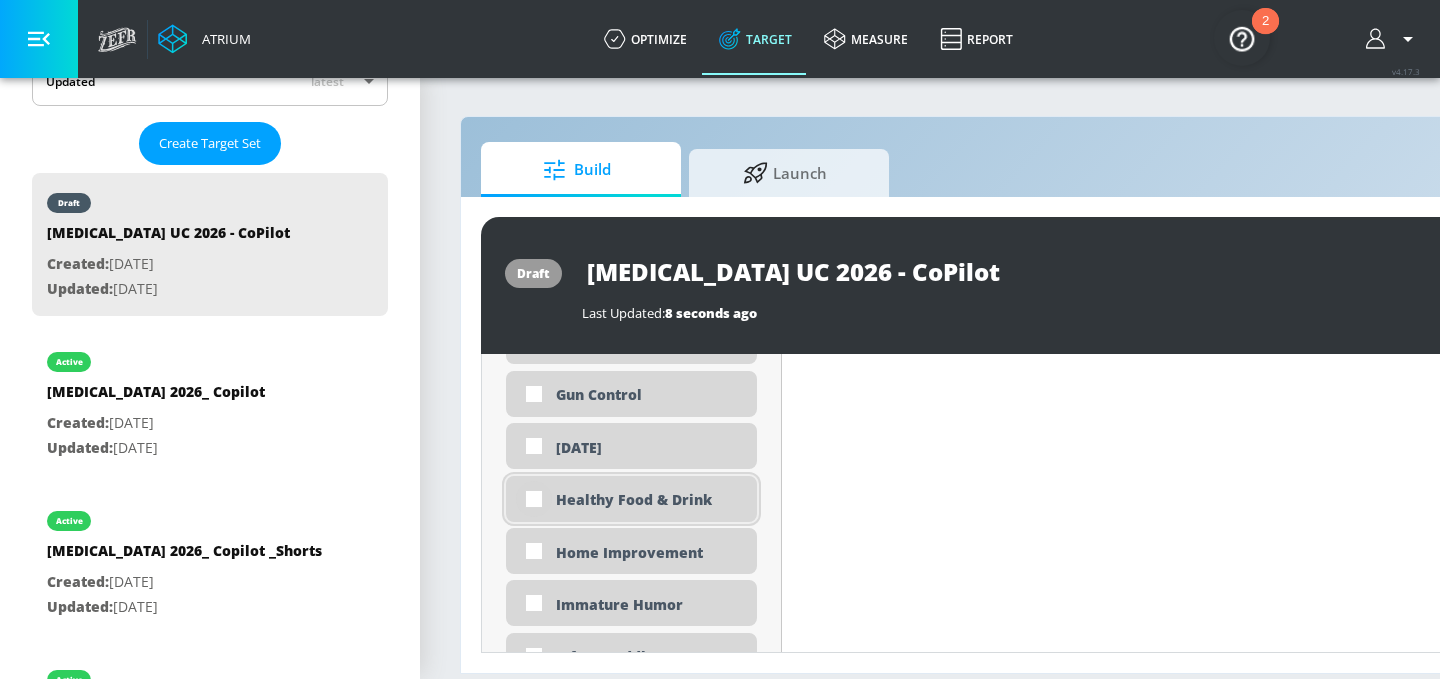 click at bounding box center [534, 499] 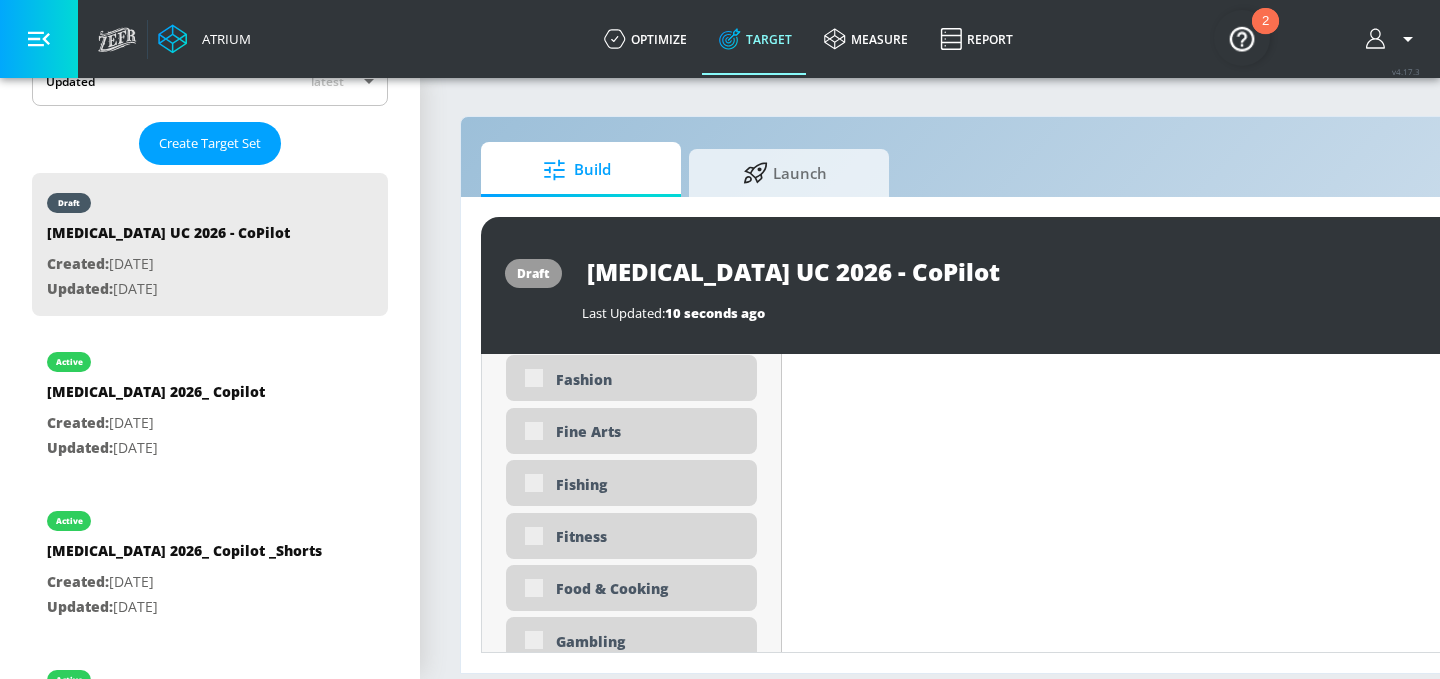 scroll, scrollTop: 2355, scrollLeft: 0, axis: vertical 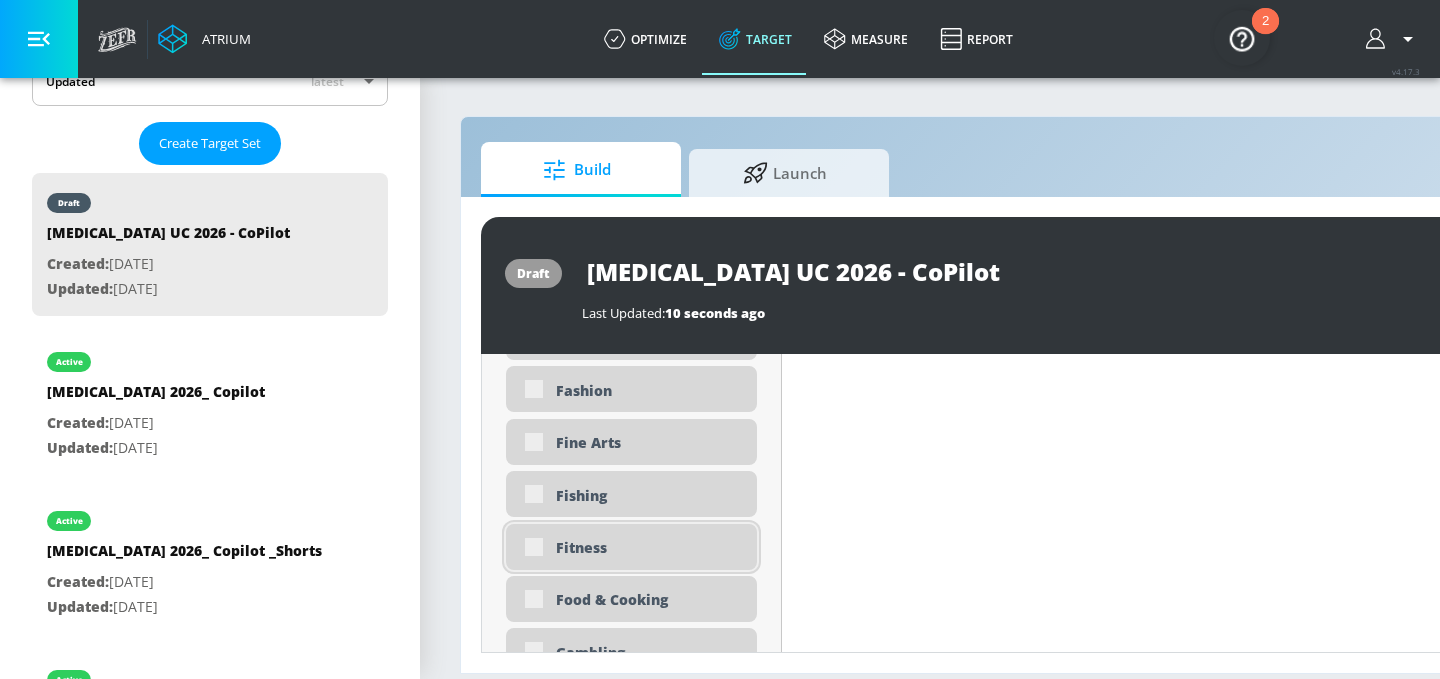 click on "Fitness" at bounding box center [631, 547] 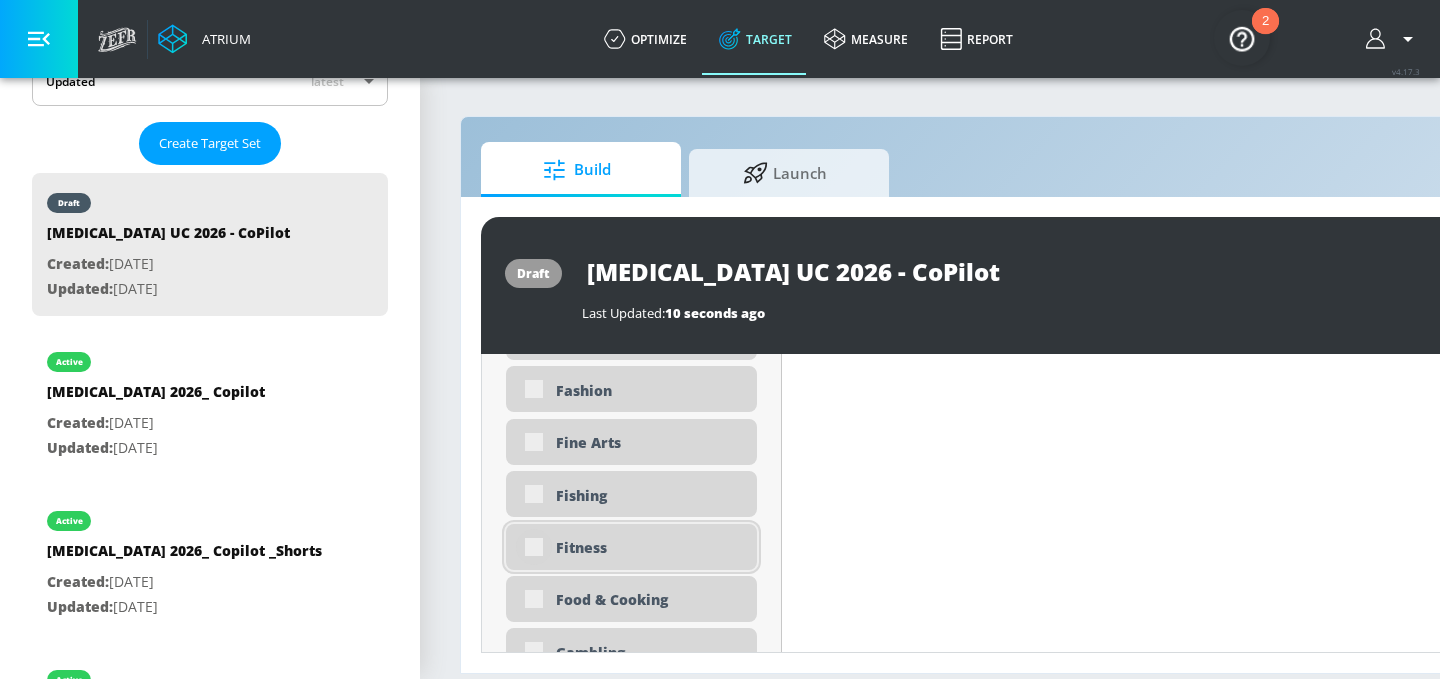 scroll, scrollTop: 2339, scrollLeft: 0, axis: vertical 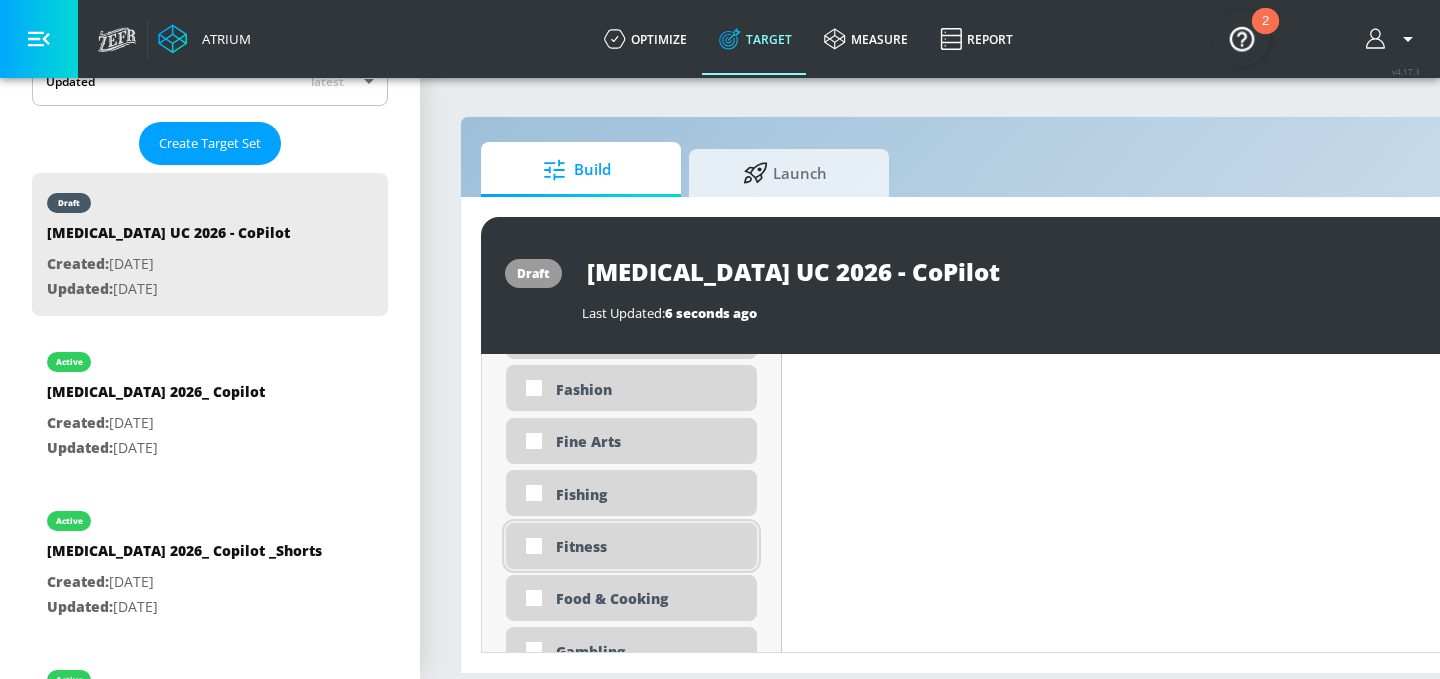 click at bounding box center [534, 546] 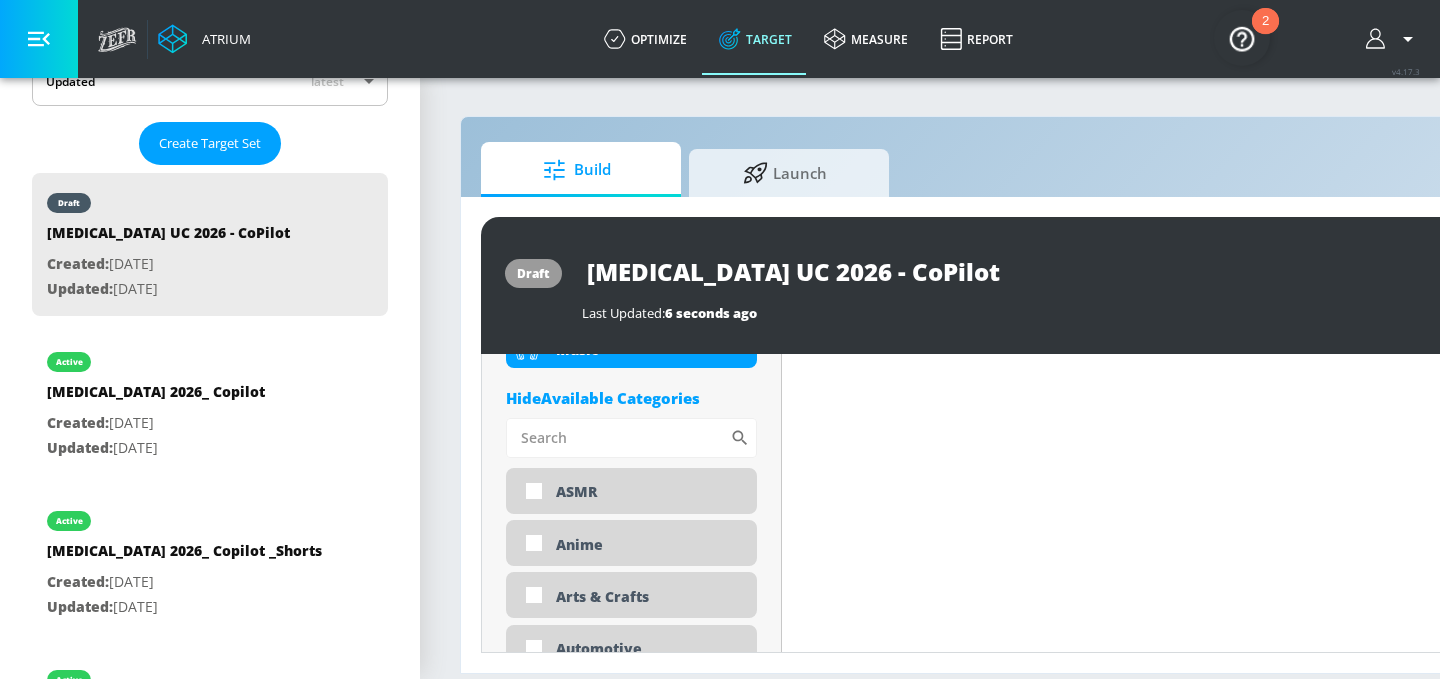 scroll, scrollTop: 0, scrollLeft: 0, axis: both 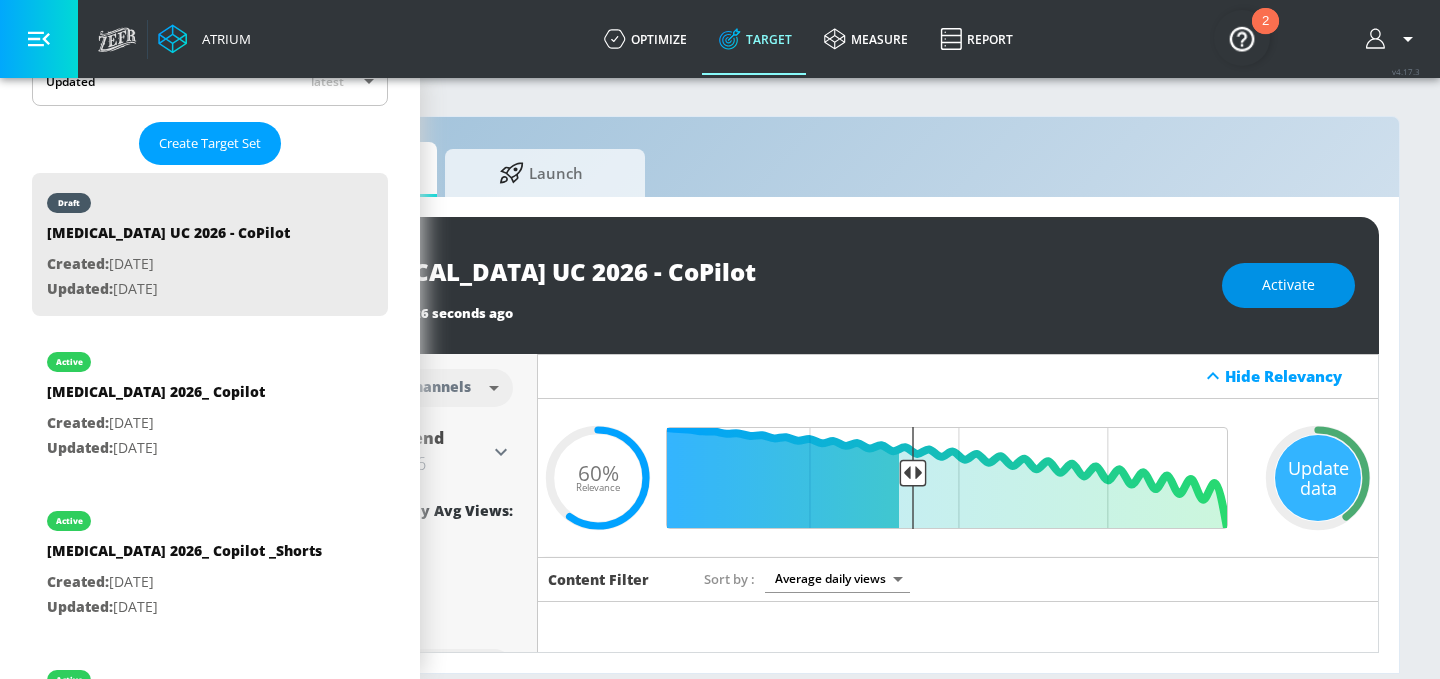 click on "Activate" at bounding box center [1288, 285] 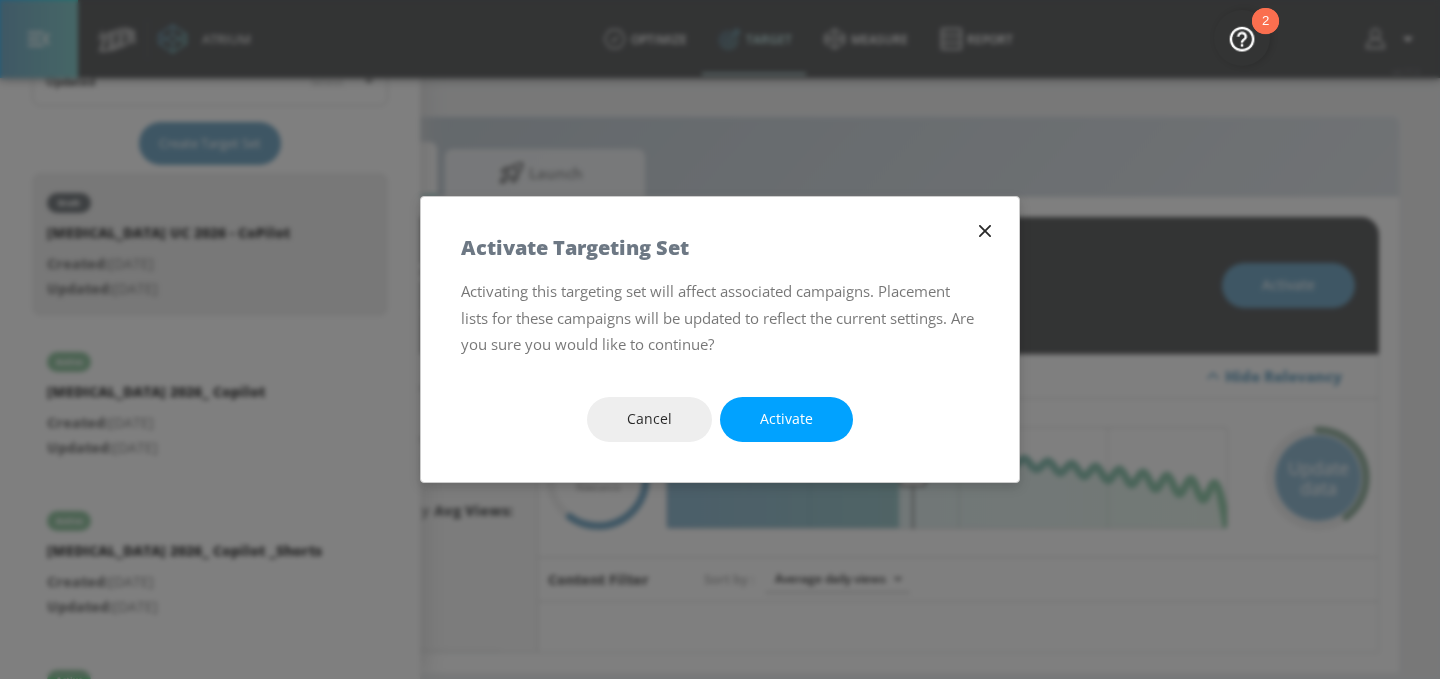click on "Activate" at bounding box center [786, 419] 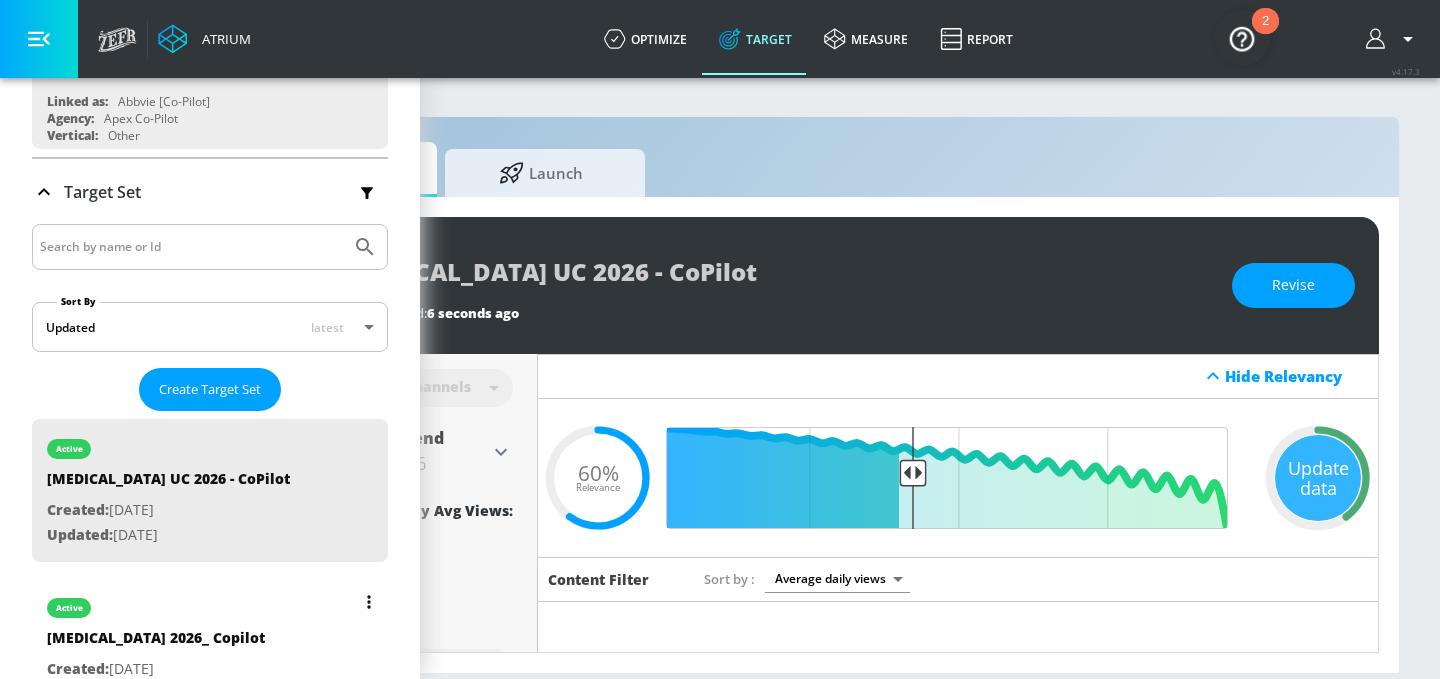 scroll, scrollTop: 276, scrollLeft: 0, axis: vertical 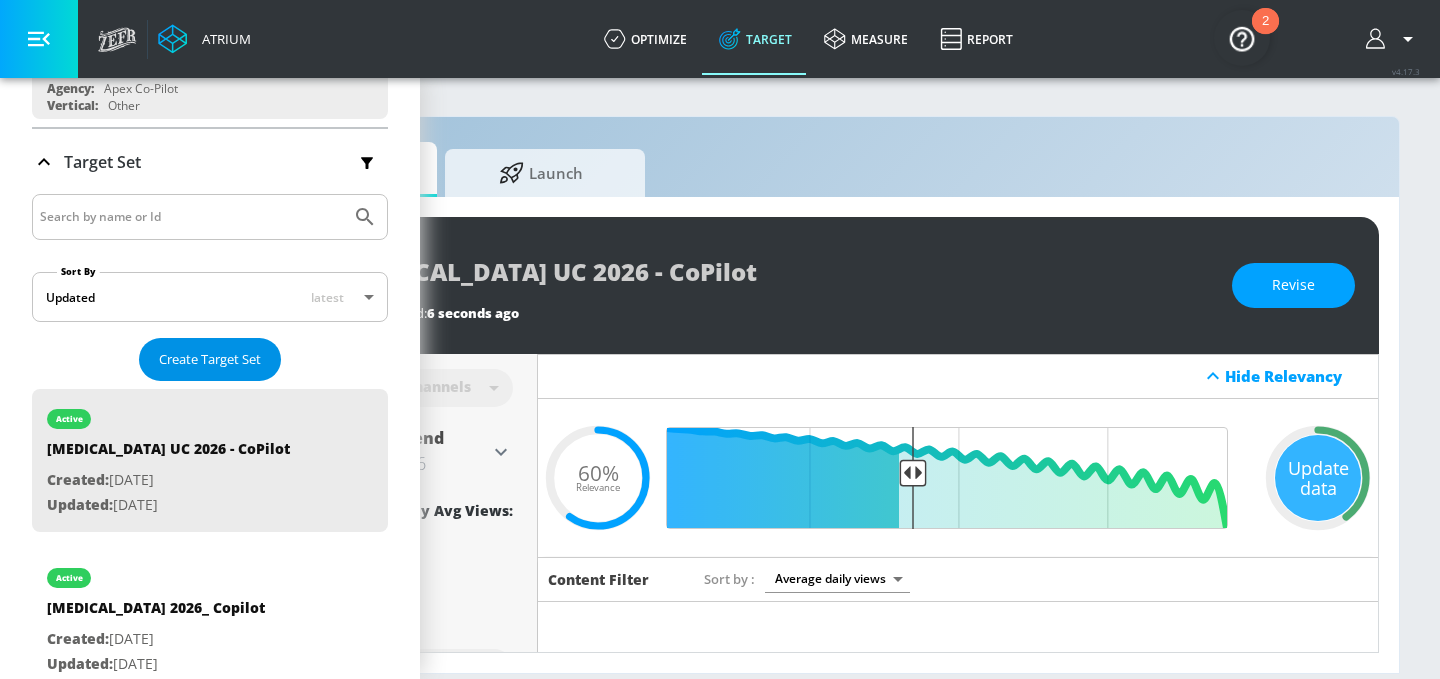 click on "Create Target Set" at bounding box center (210, 359) 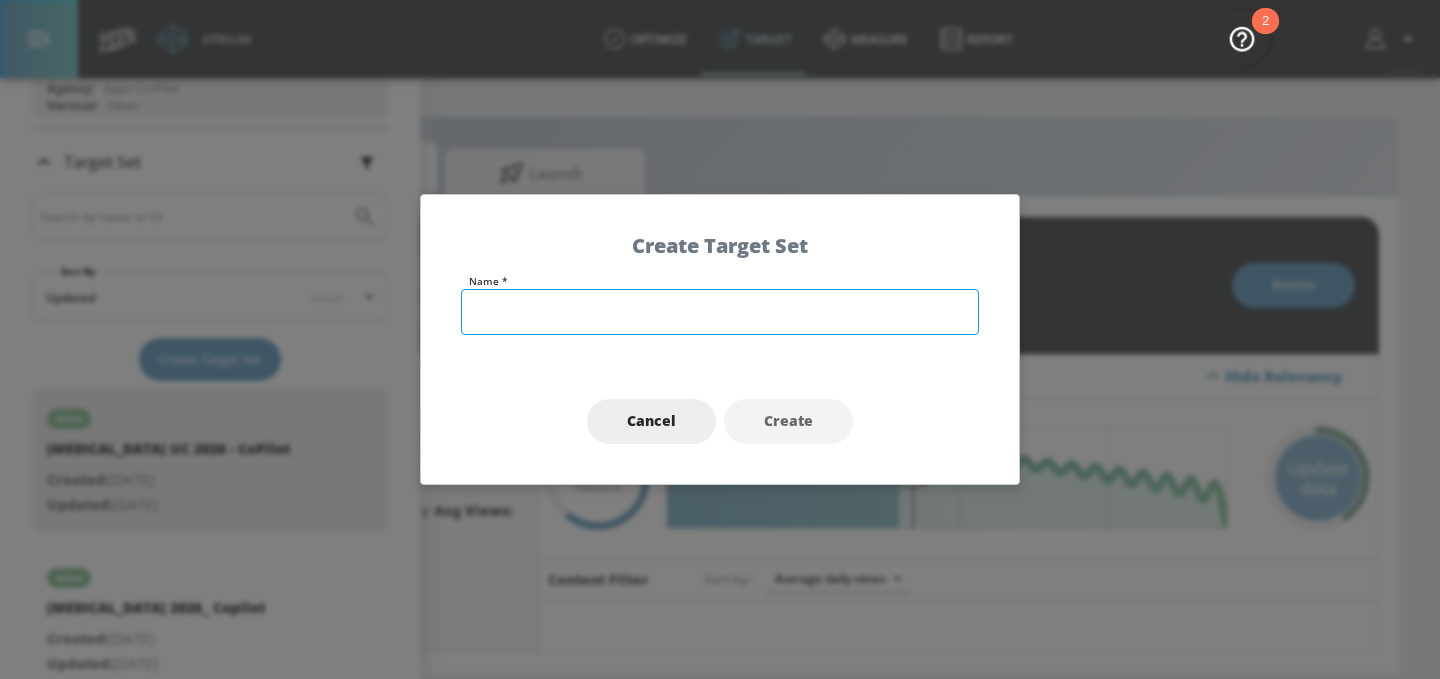 click at bounding box center [720, 312] 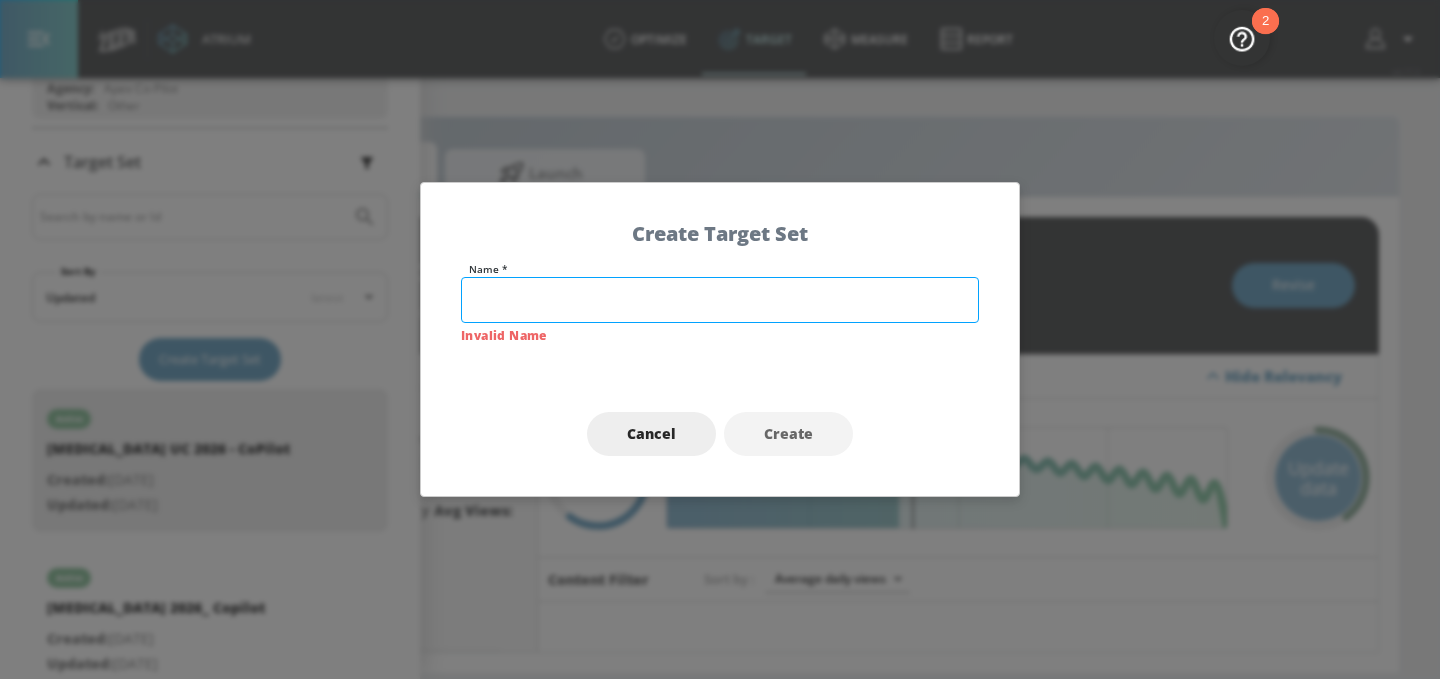 paste on "Skryizi CD 2026" 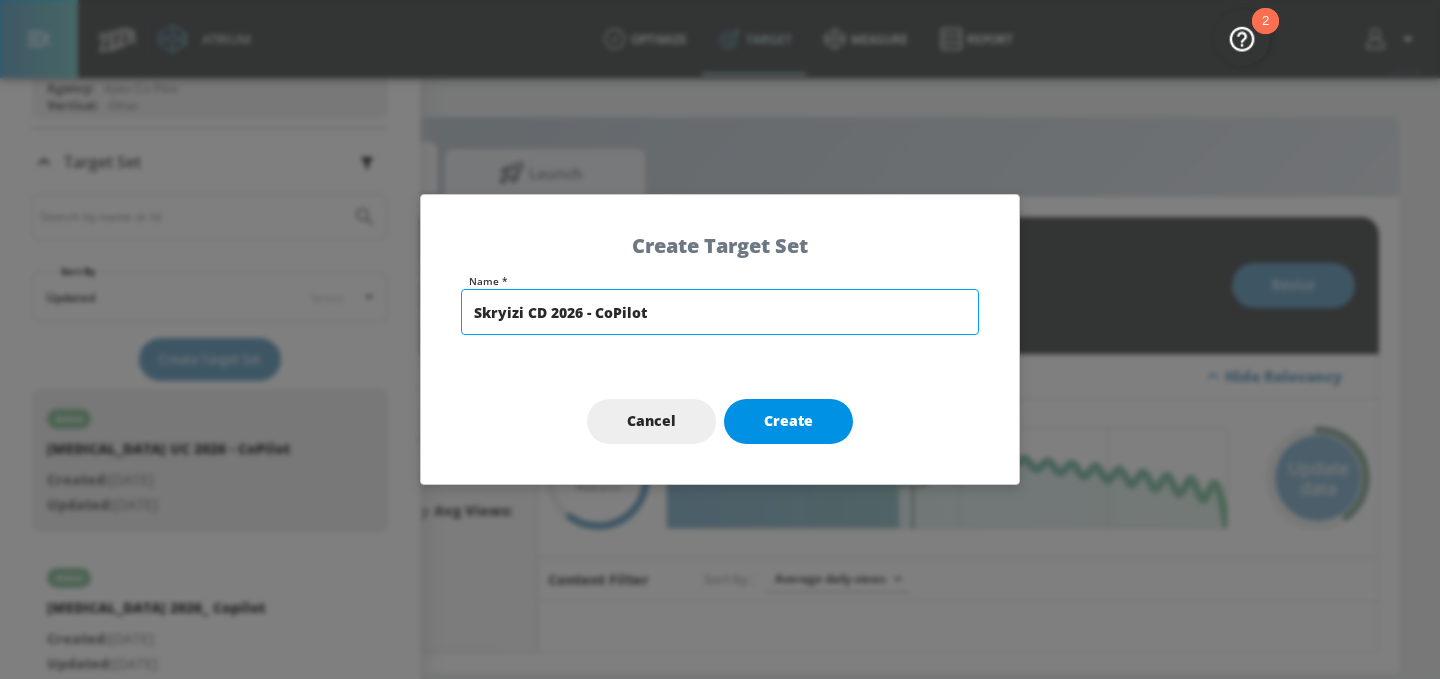 type on "Skryizi CD 2026 - CoPilot" 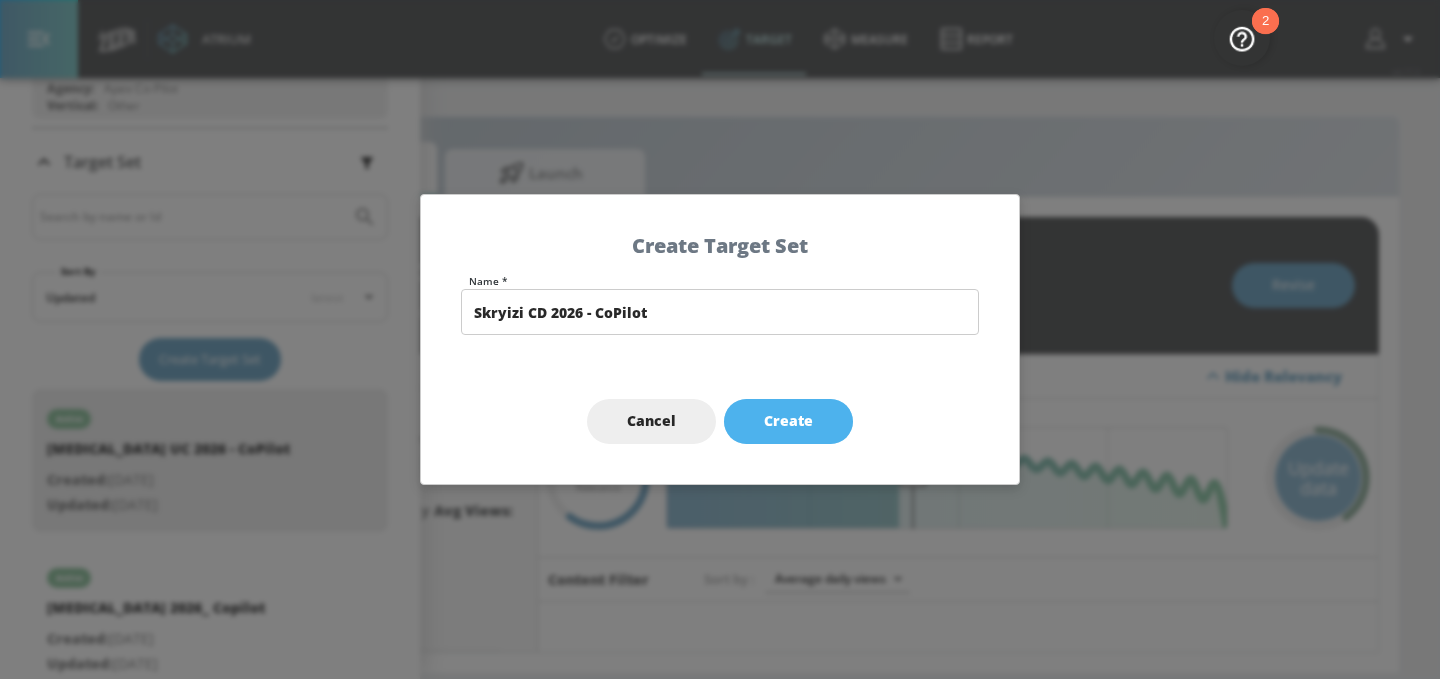 click on "Create" at bounding box center [788, 421] 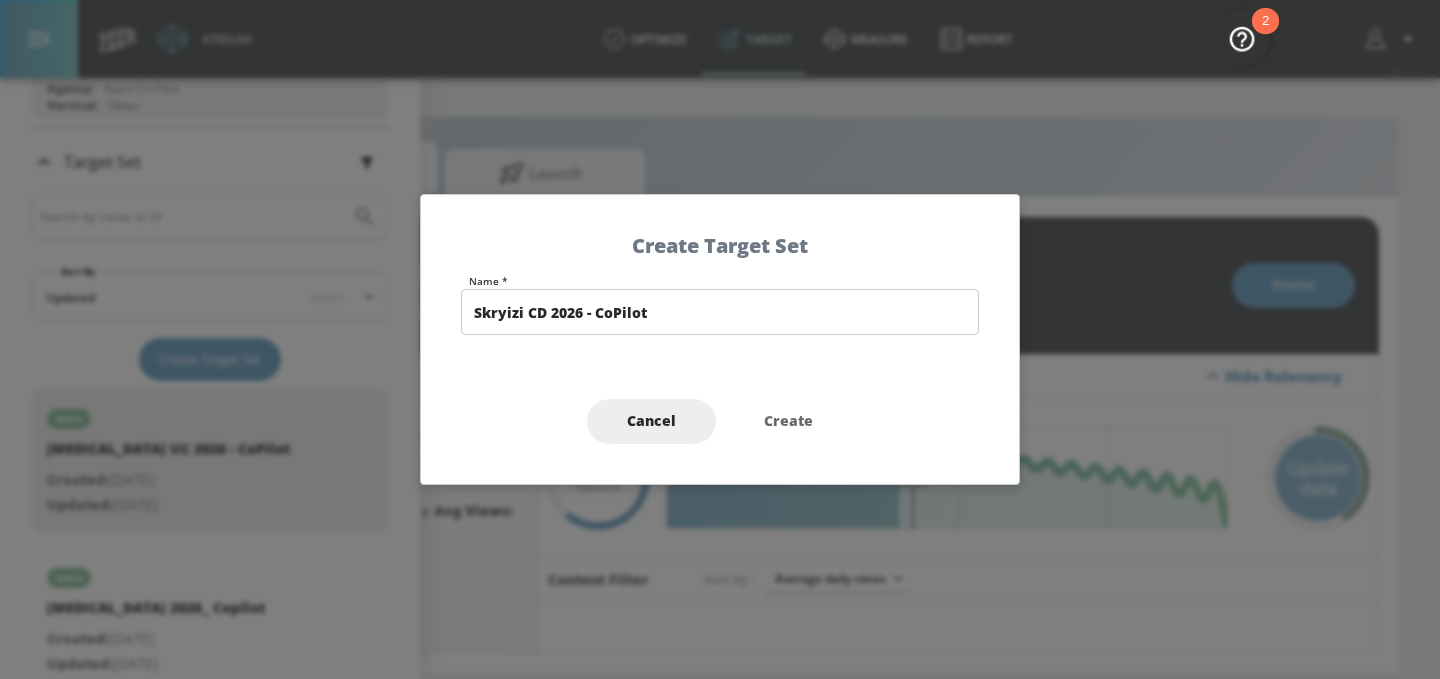 type on "Skryizi CD 2026 - CoPilot" 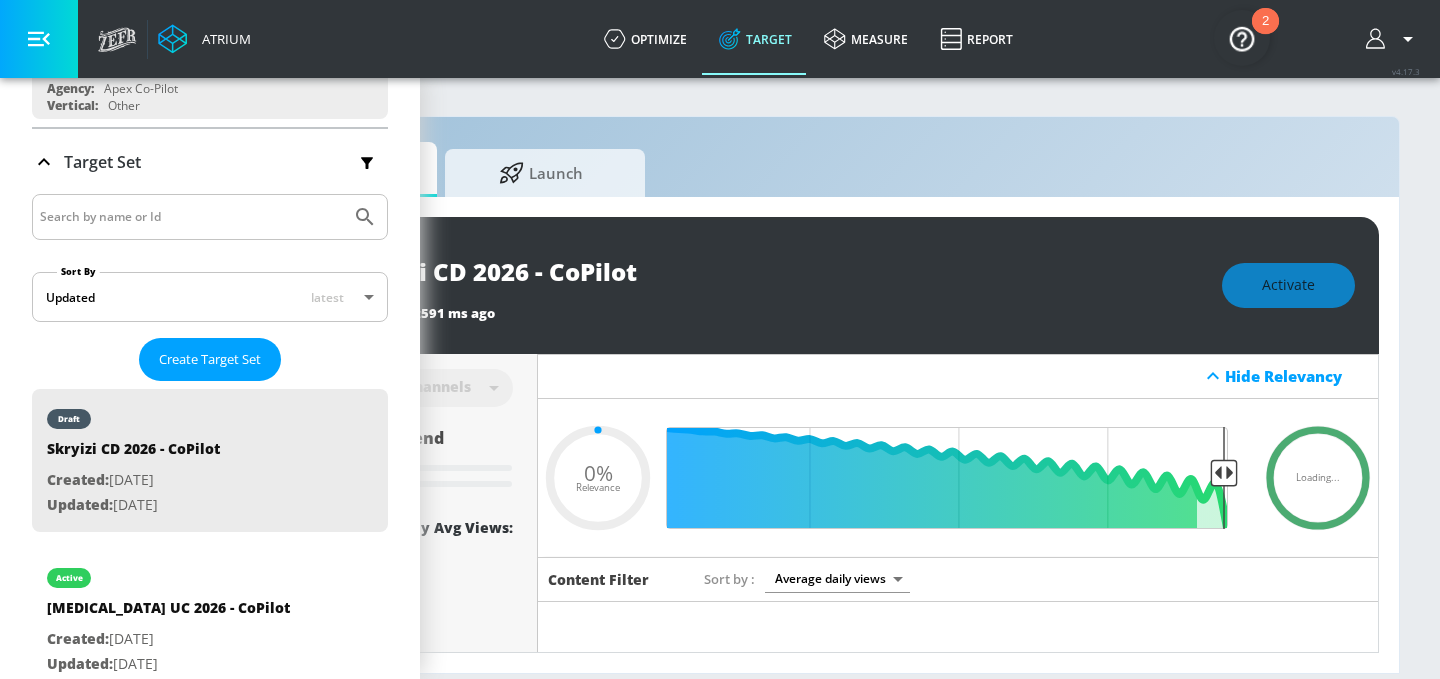 scroll, scrollTop: 0, scrollLeft: 0, axis: both 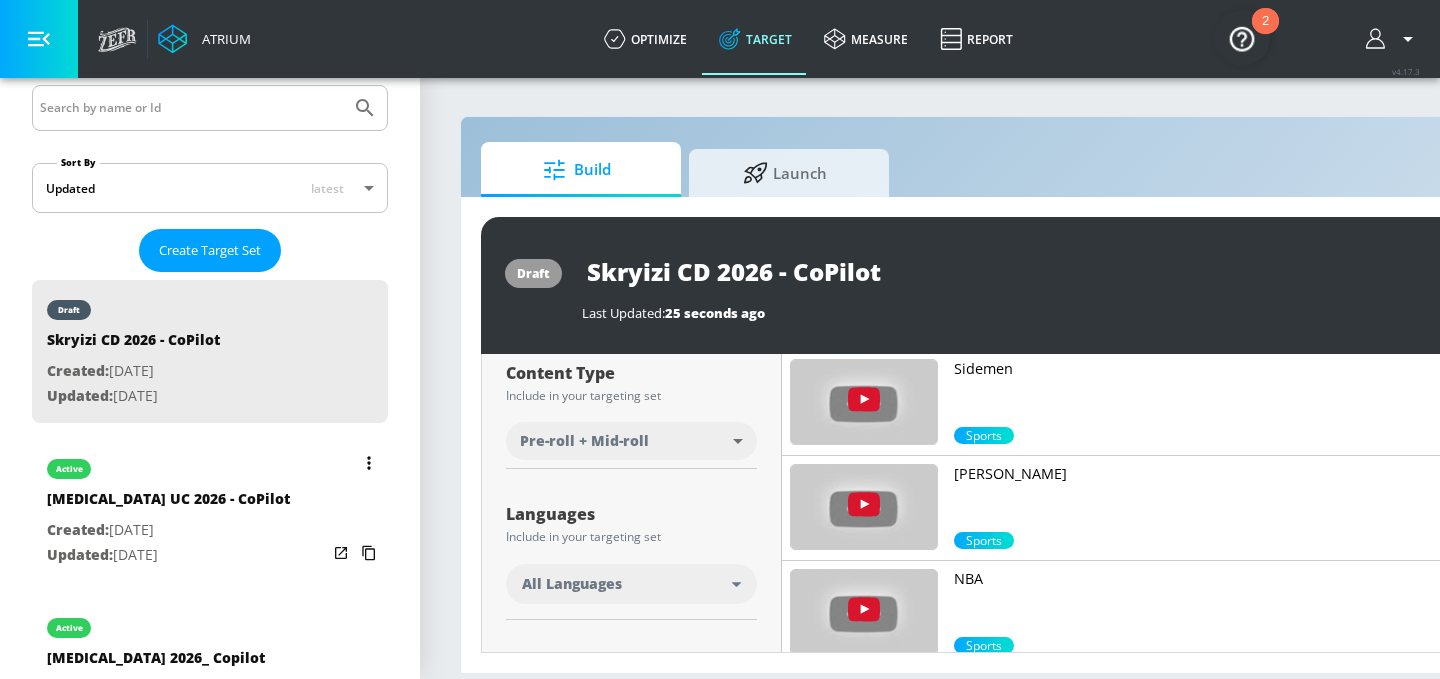 click 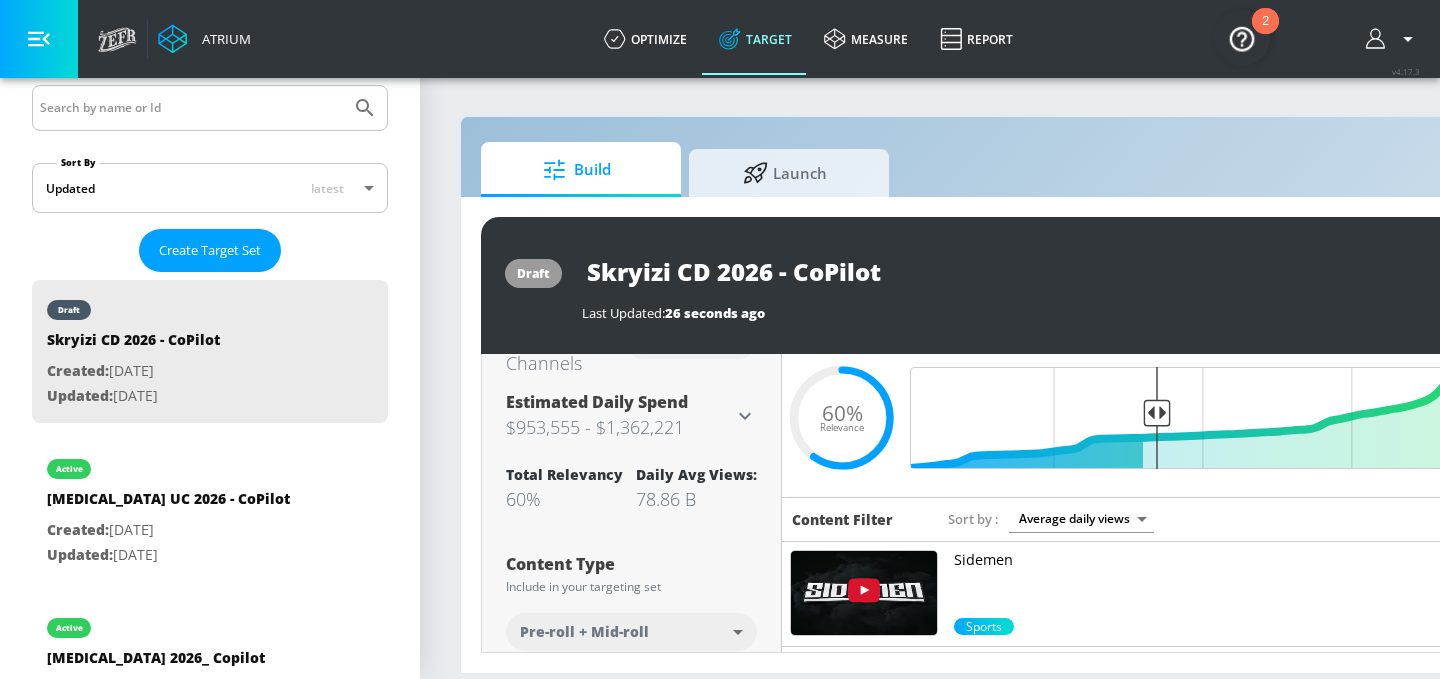 scroll, scrollTop: 0, scrollLeft: 0, axis: both 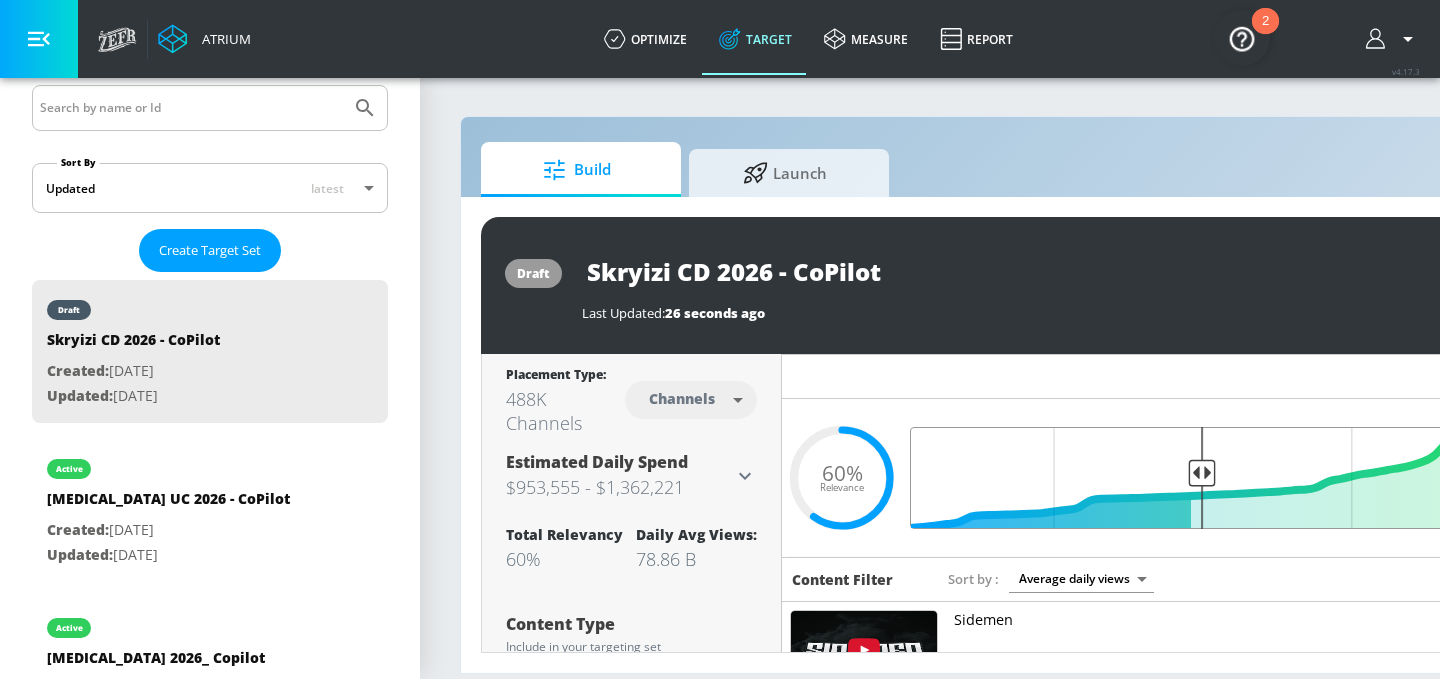 drag, startPoint x: 1150, startPoint y: 469, endPoint x: 1202, endPoint y: 469, distance: 52 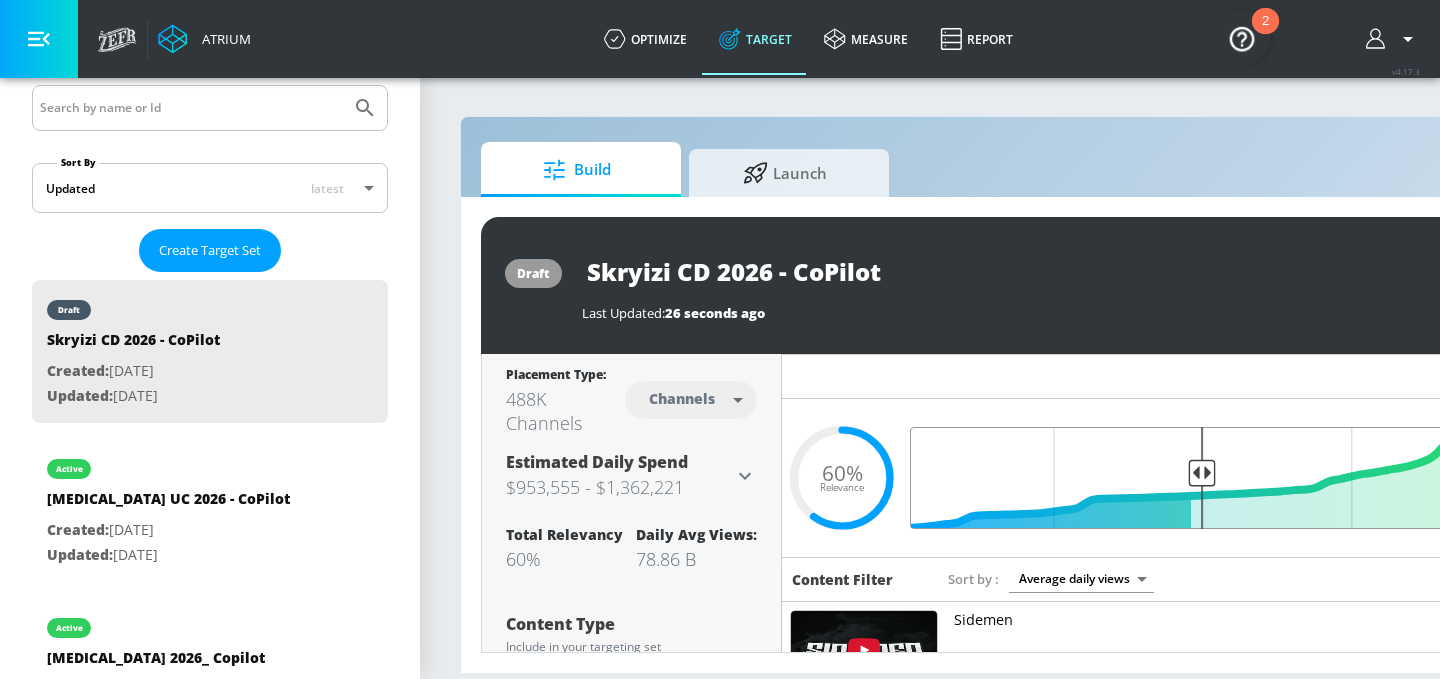 type on "0.52" 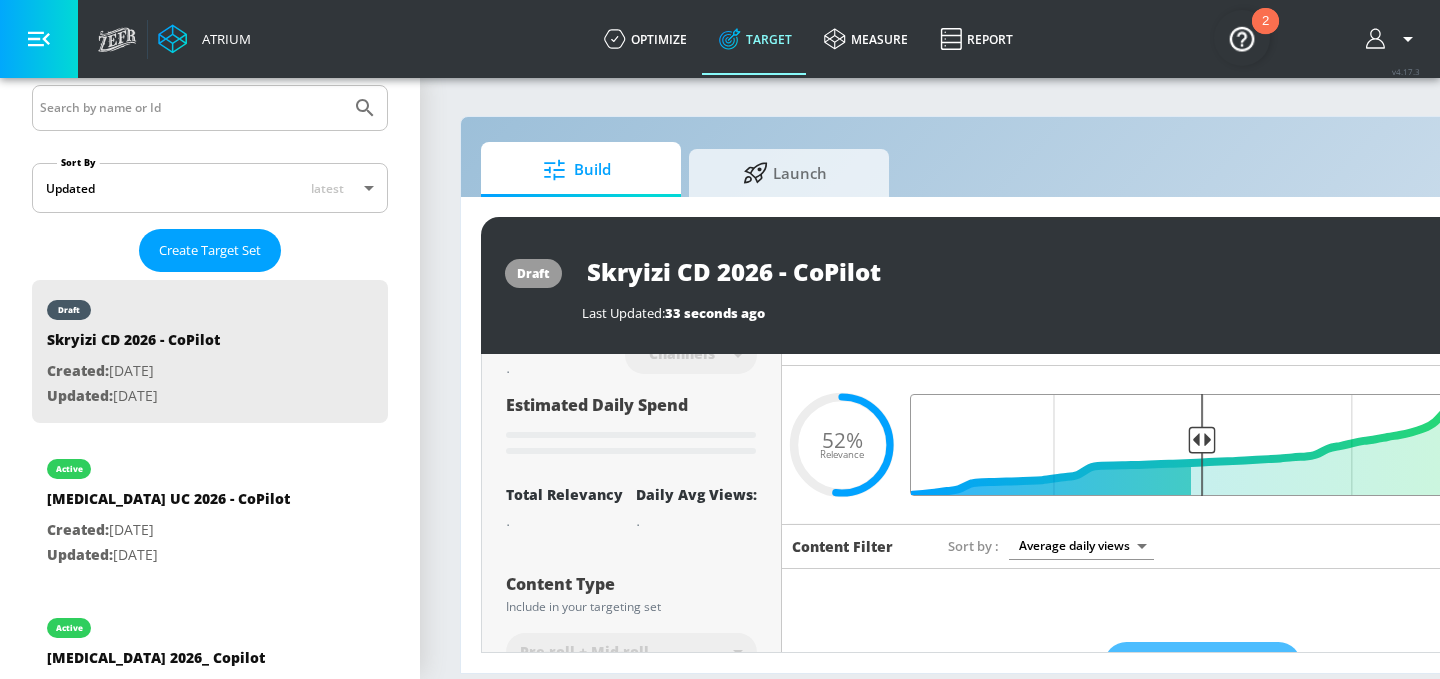 scroll, scrollTop: 0, scrollLeft: 0, axis: both 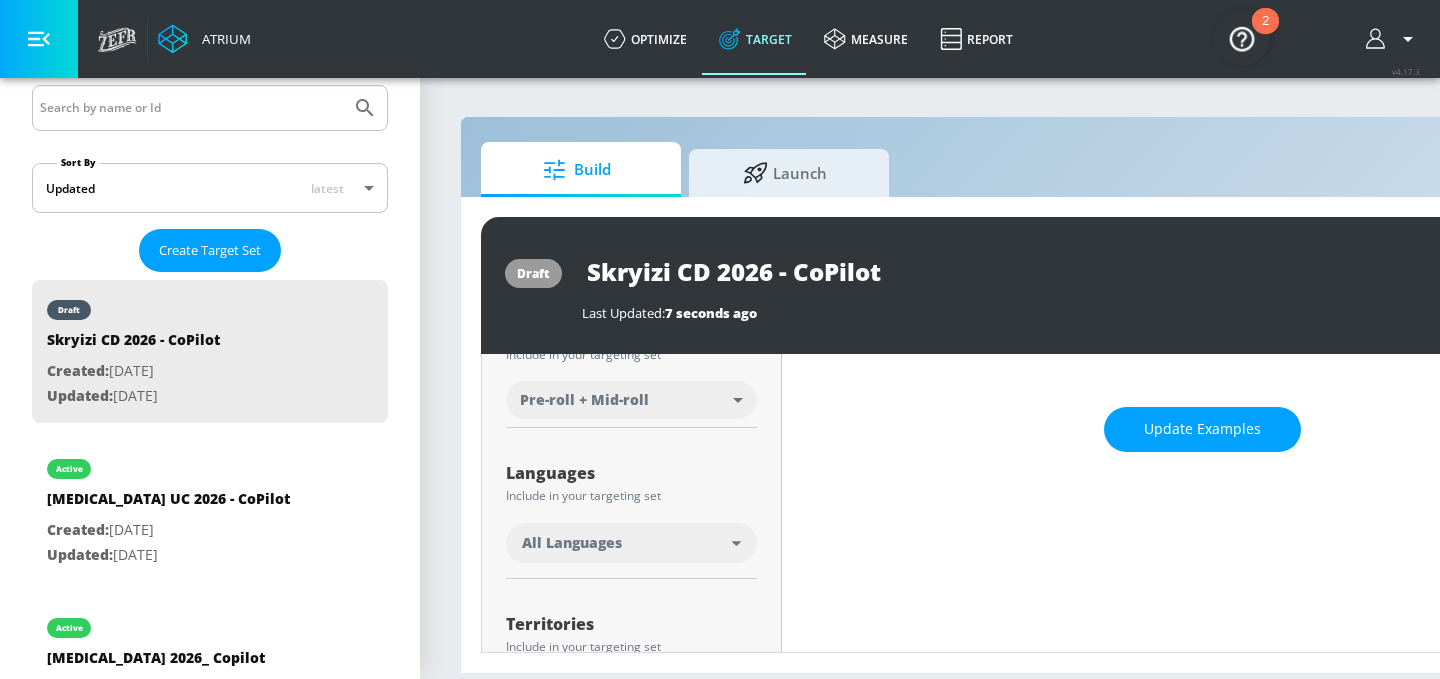 click on "All Languages" at bounding box center [631, 543] 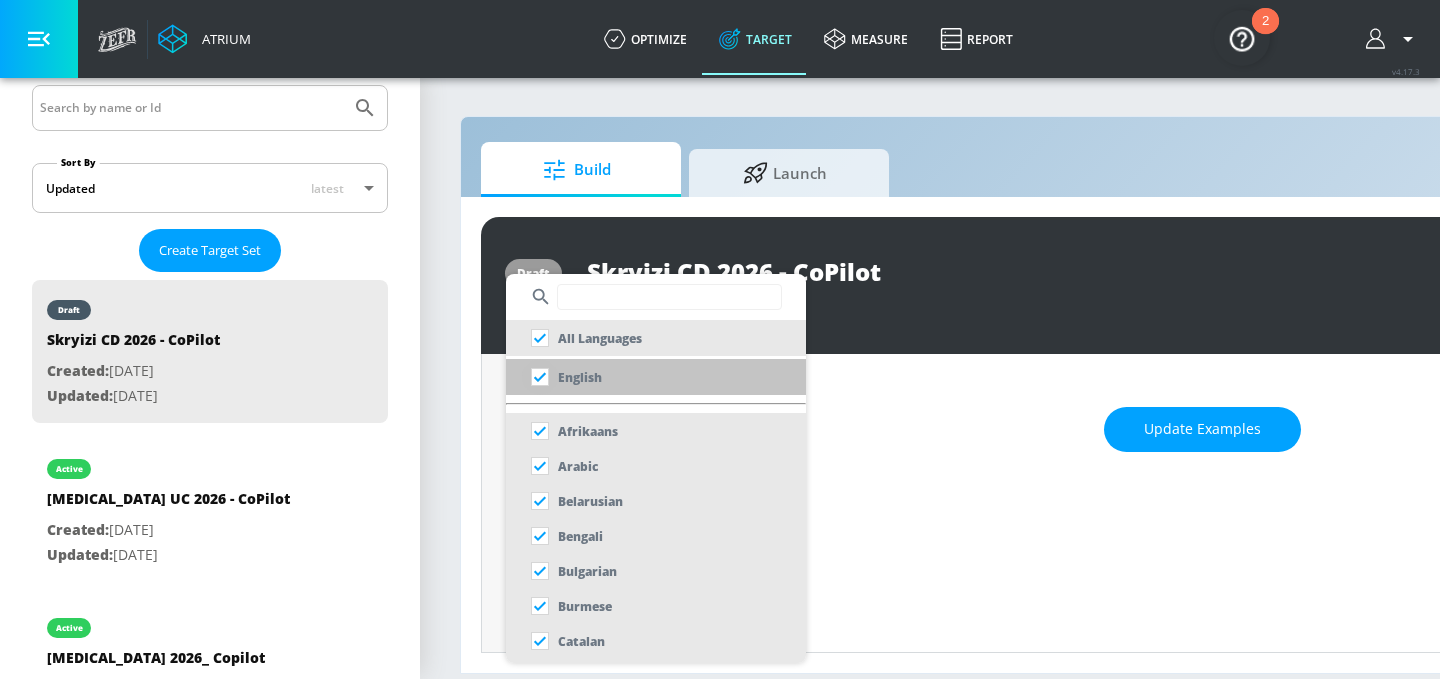 click at bounding box center (540, 377) 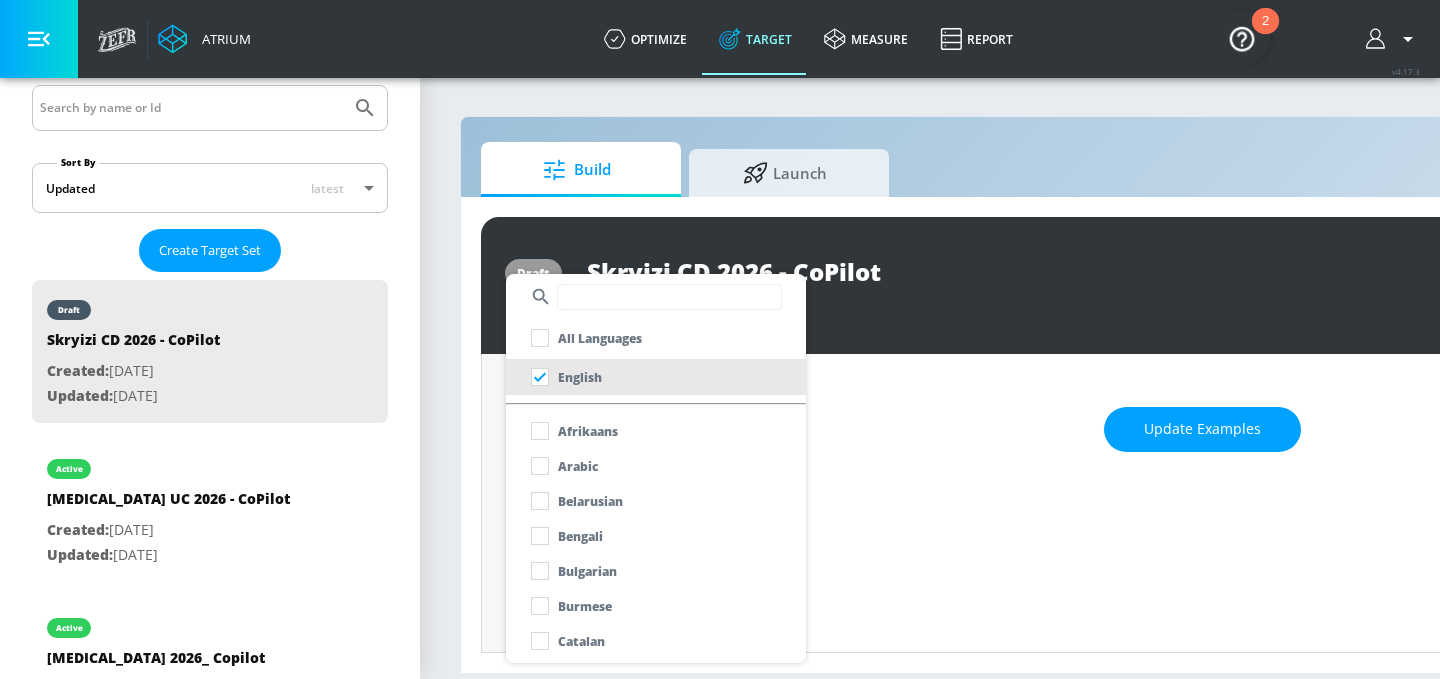 click at bounding box center (720, 339) 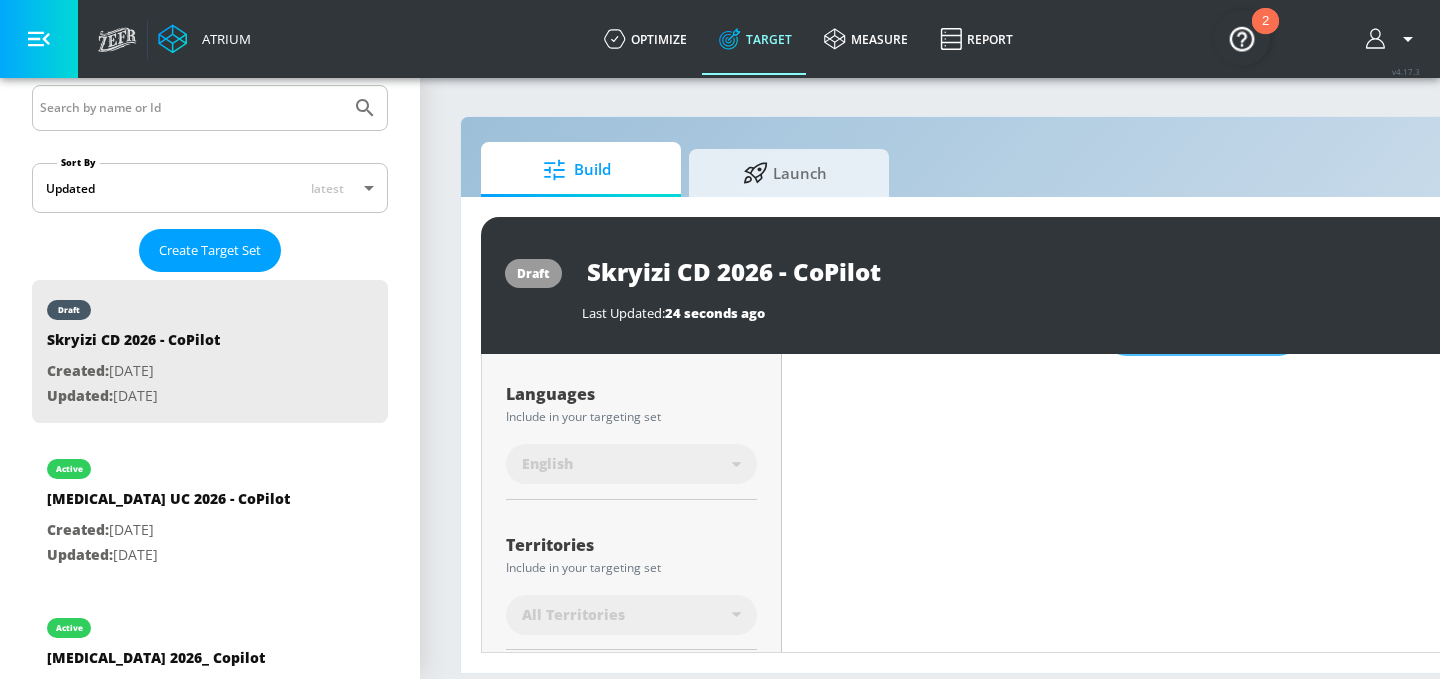 scroll, scrollTop: 422, scrollLeft: 0, axis: vertical 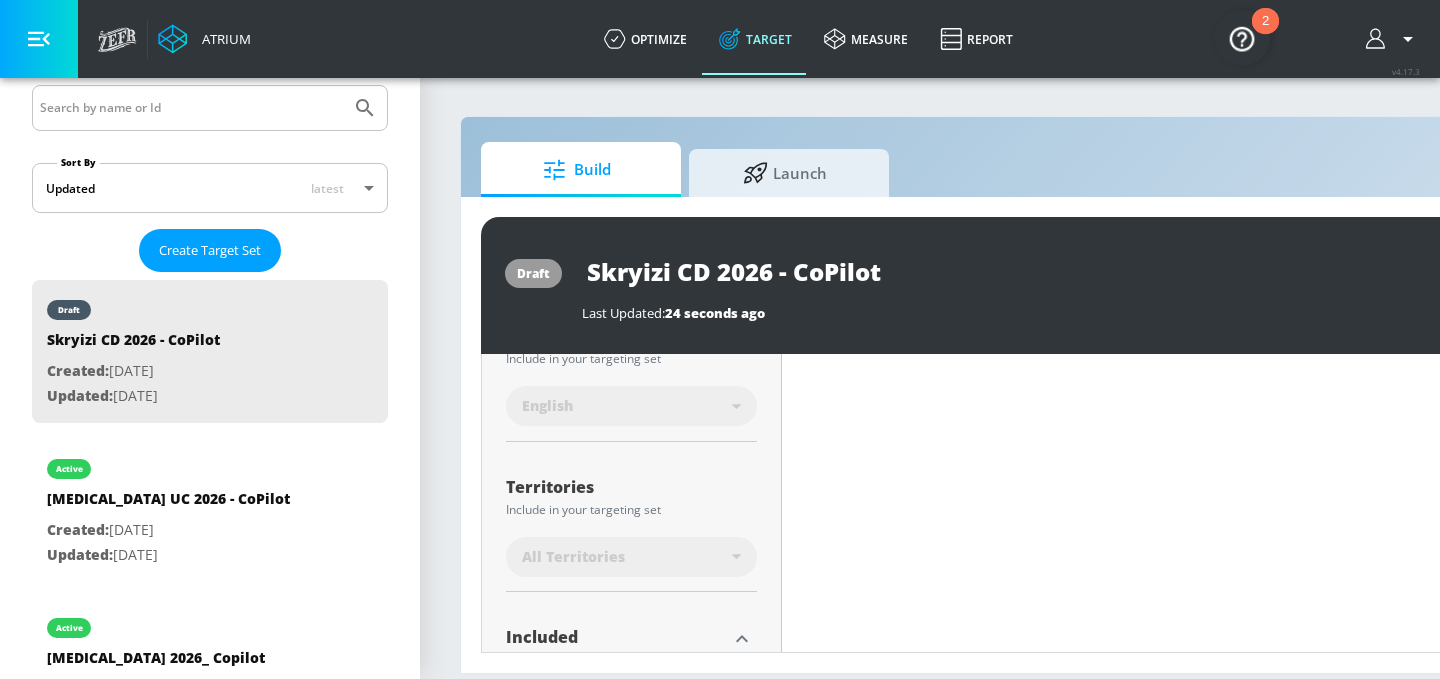 click on "All Territories" at bounding box center [627, 557] 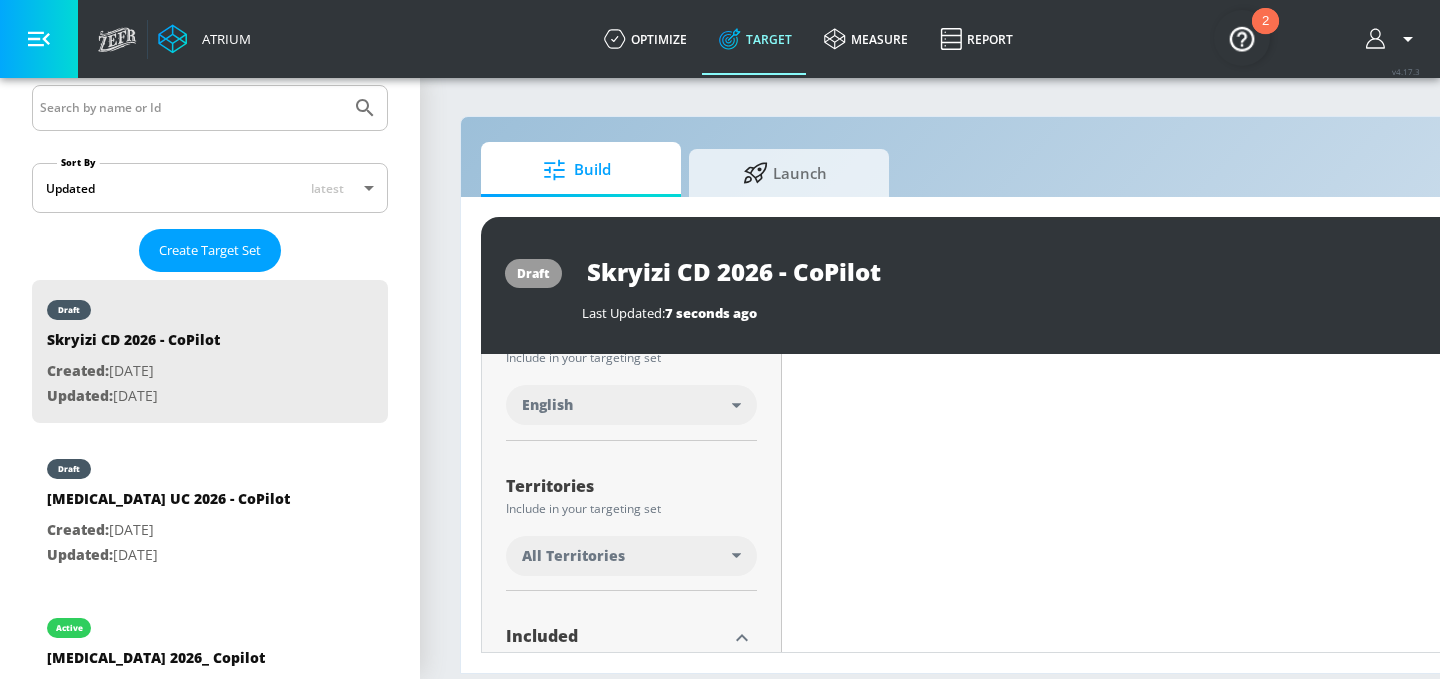 click on "All Territories" at bounding box center (631, 556) 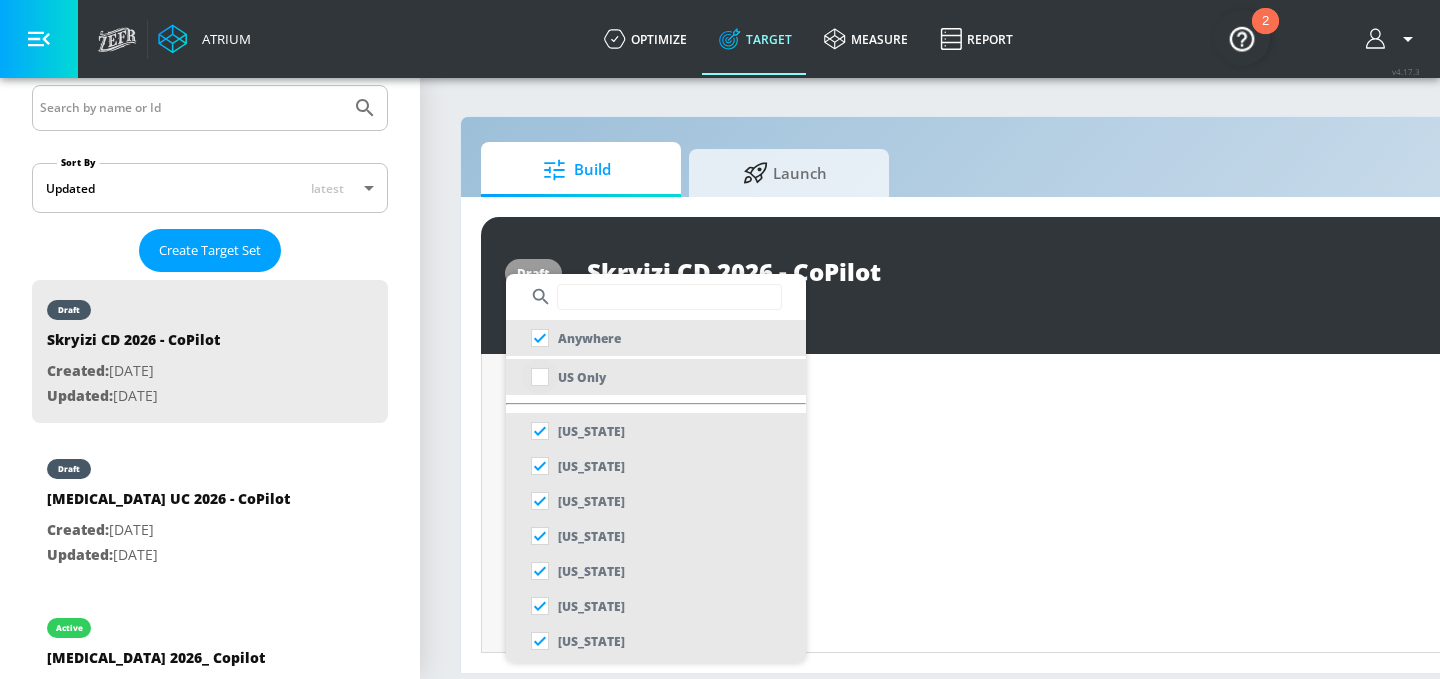 click at bounding box center (540, 377) 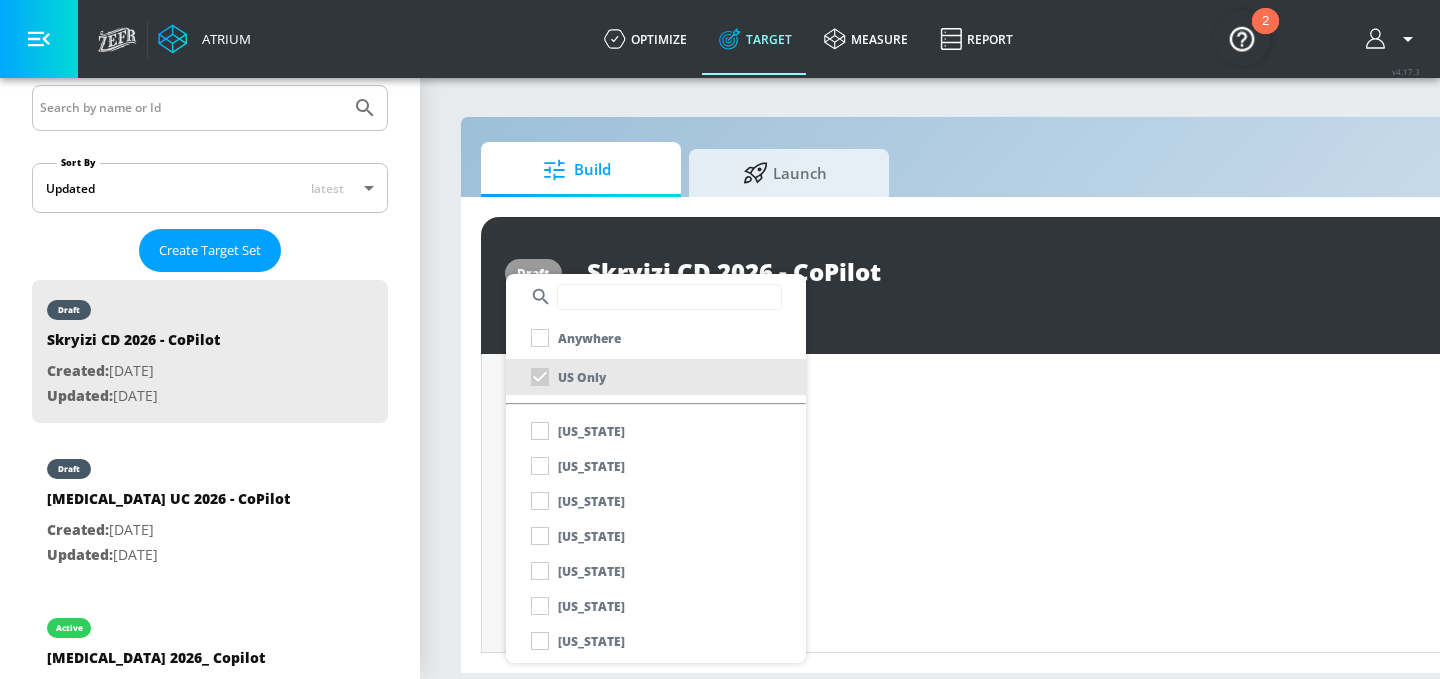 scroll, scrollTop: 422, scrollLeft: 0, axis: vertical 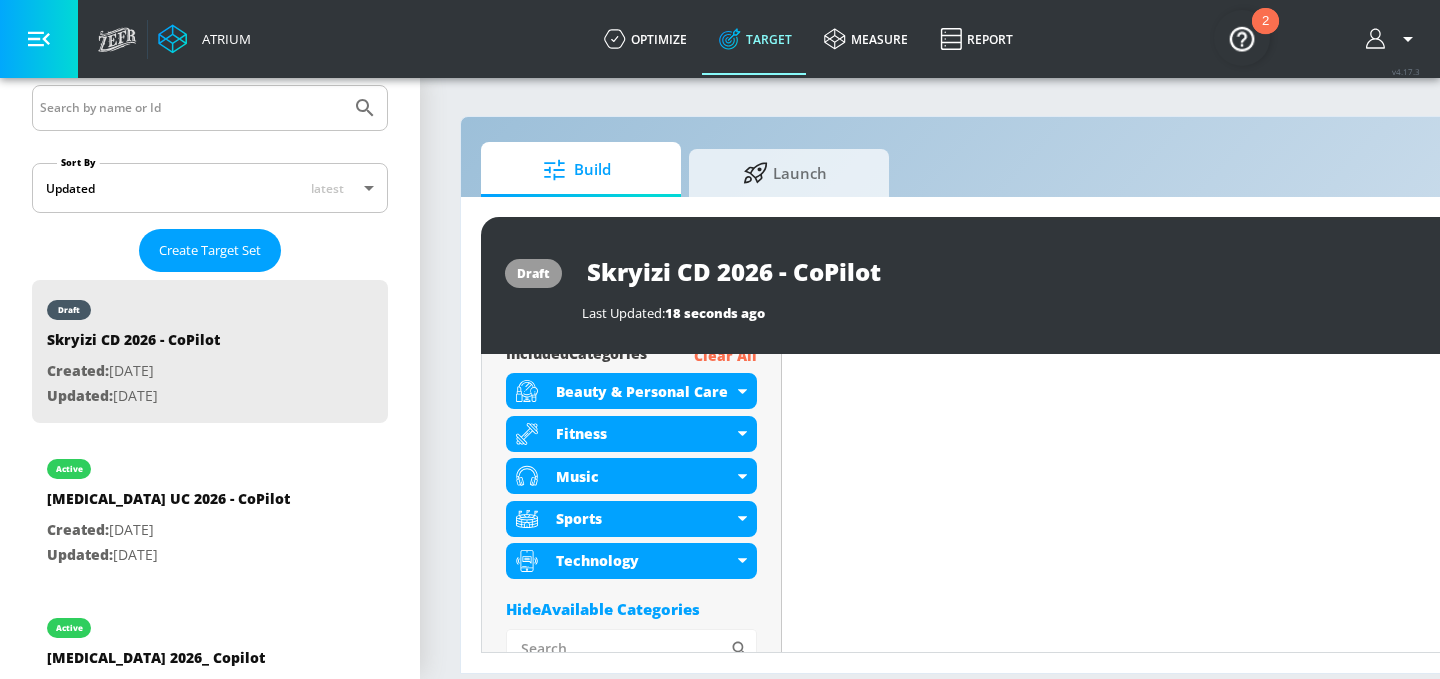 click on "Clear All" at bounding box center [725, 356] 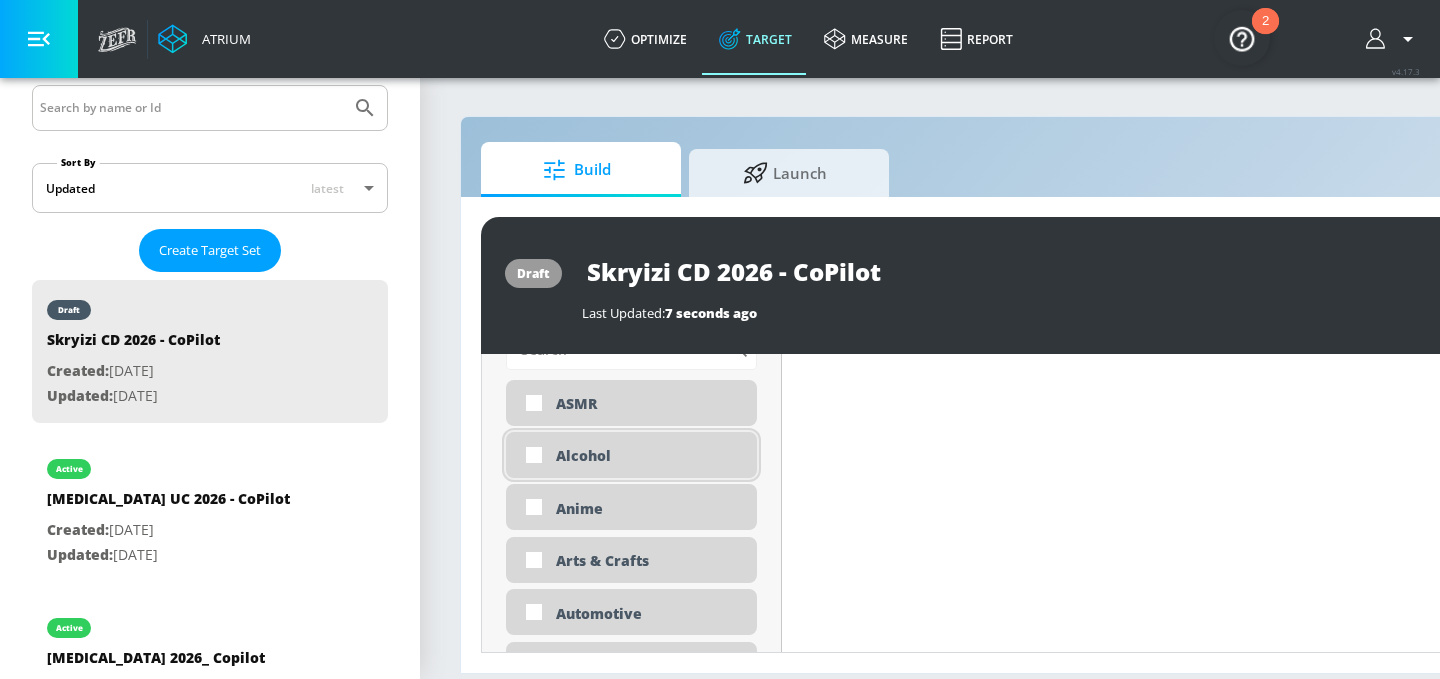 scroll, scrollTop: 6813, scrollLeft: 0, axis: vertical 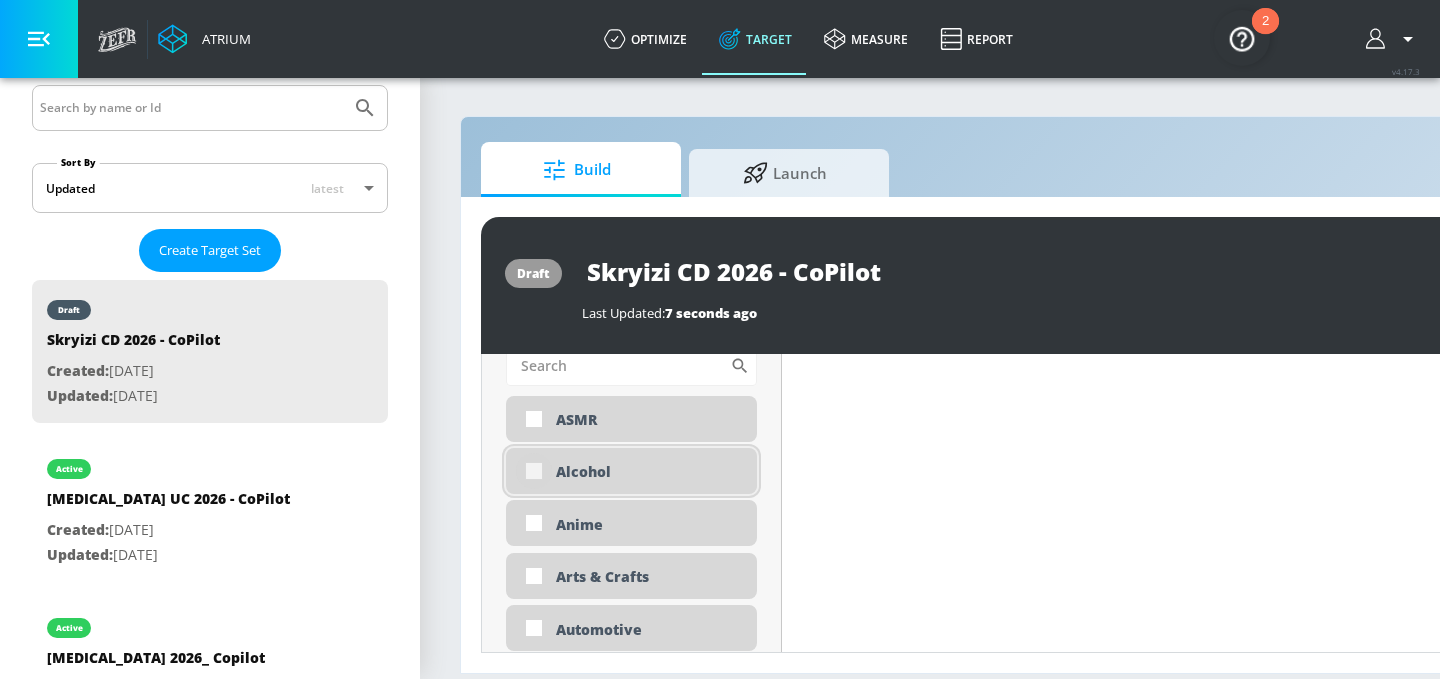 click at bounding box center [534, 471] 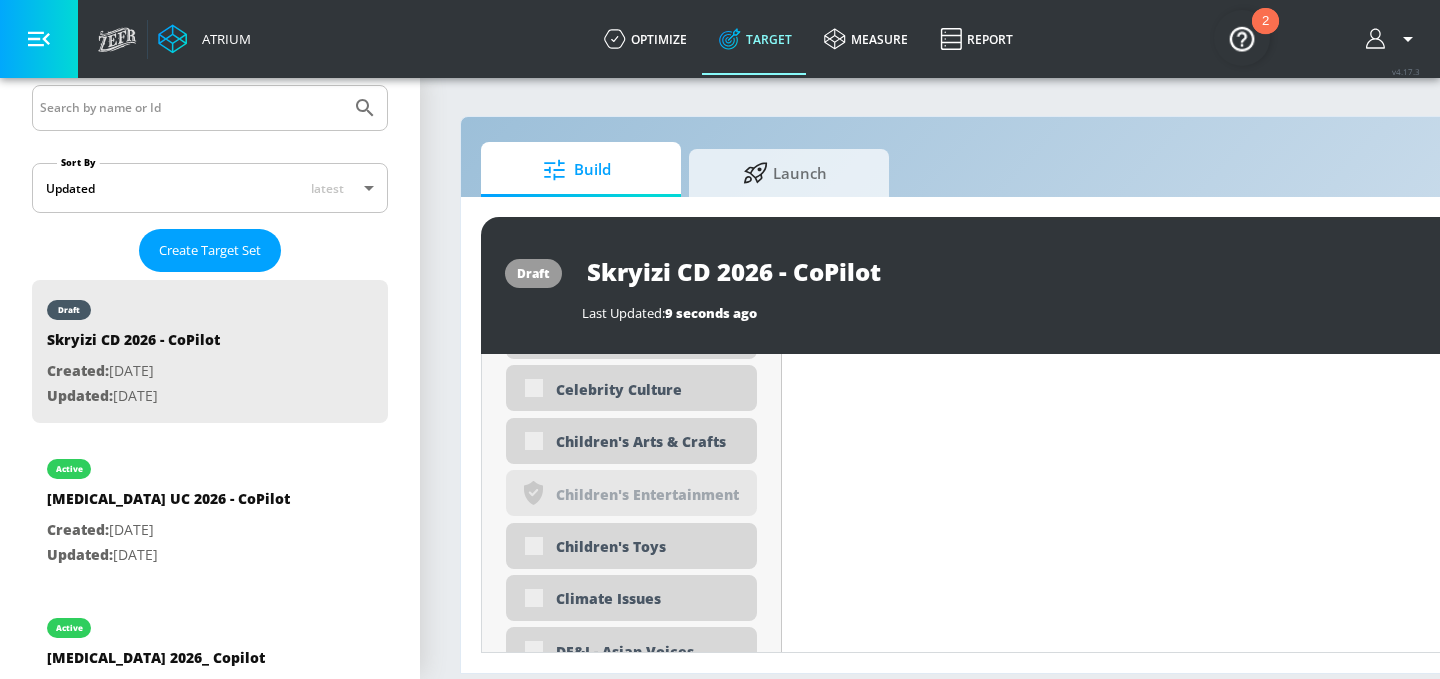 scroll, scrollTop: 7462, scrollLeft: 0, axis: vertical 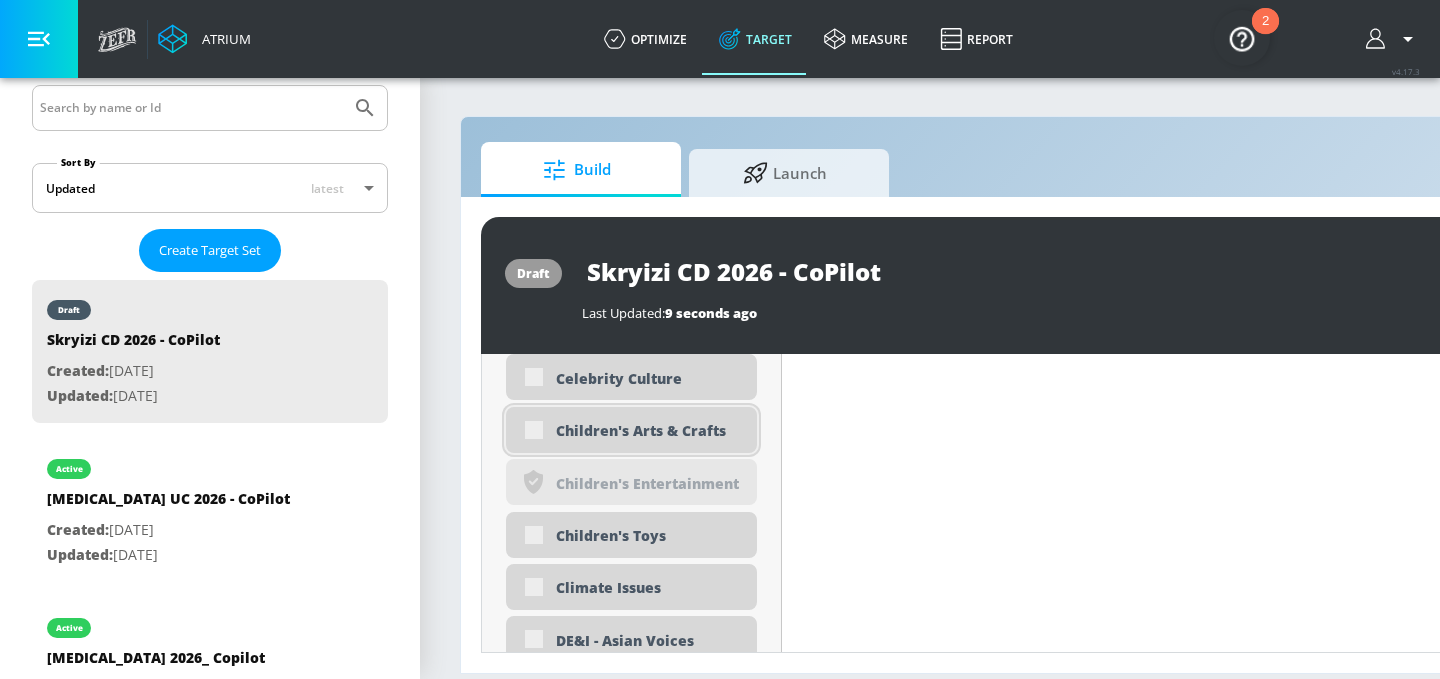 click on "Children's Arts & Crafts" at bounding box center [649, 430] 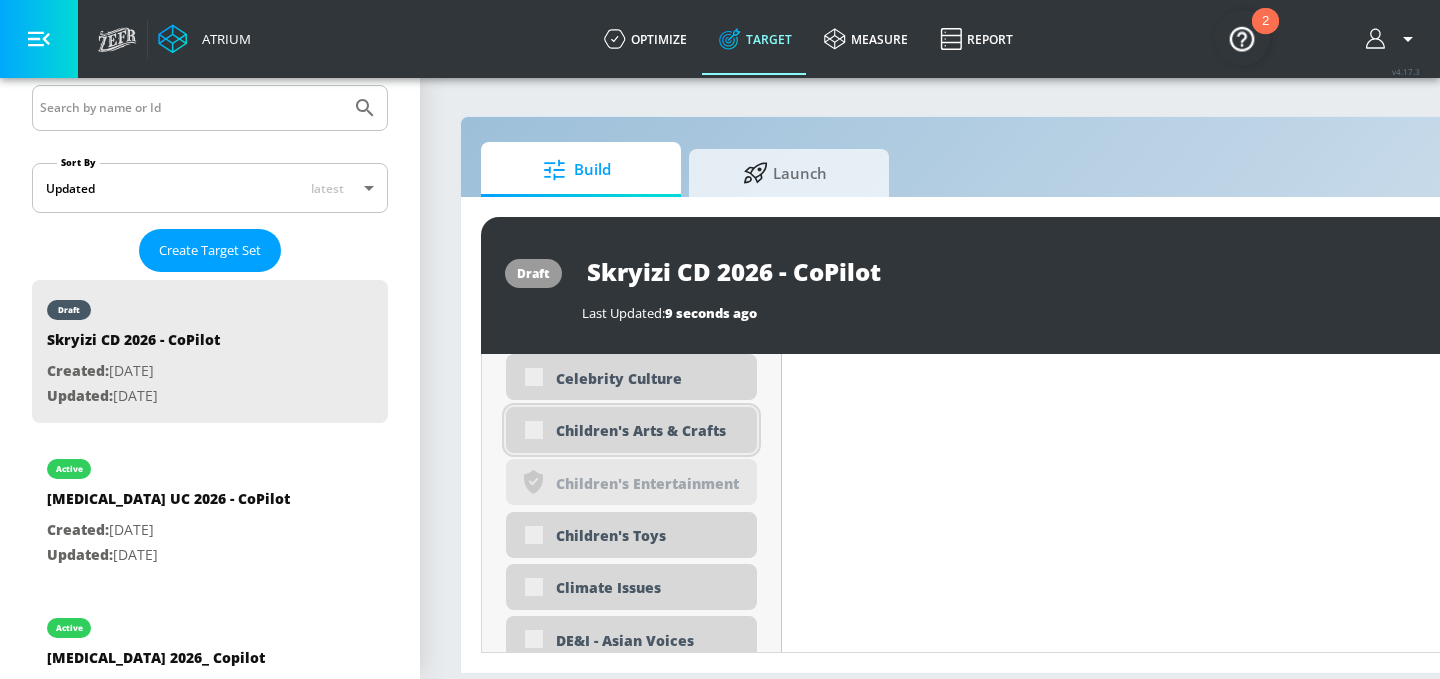 click on "Children's Arts & Crafts" at bounding box center (631, 430) 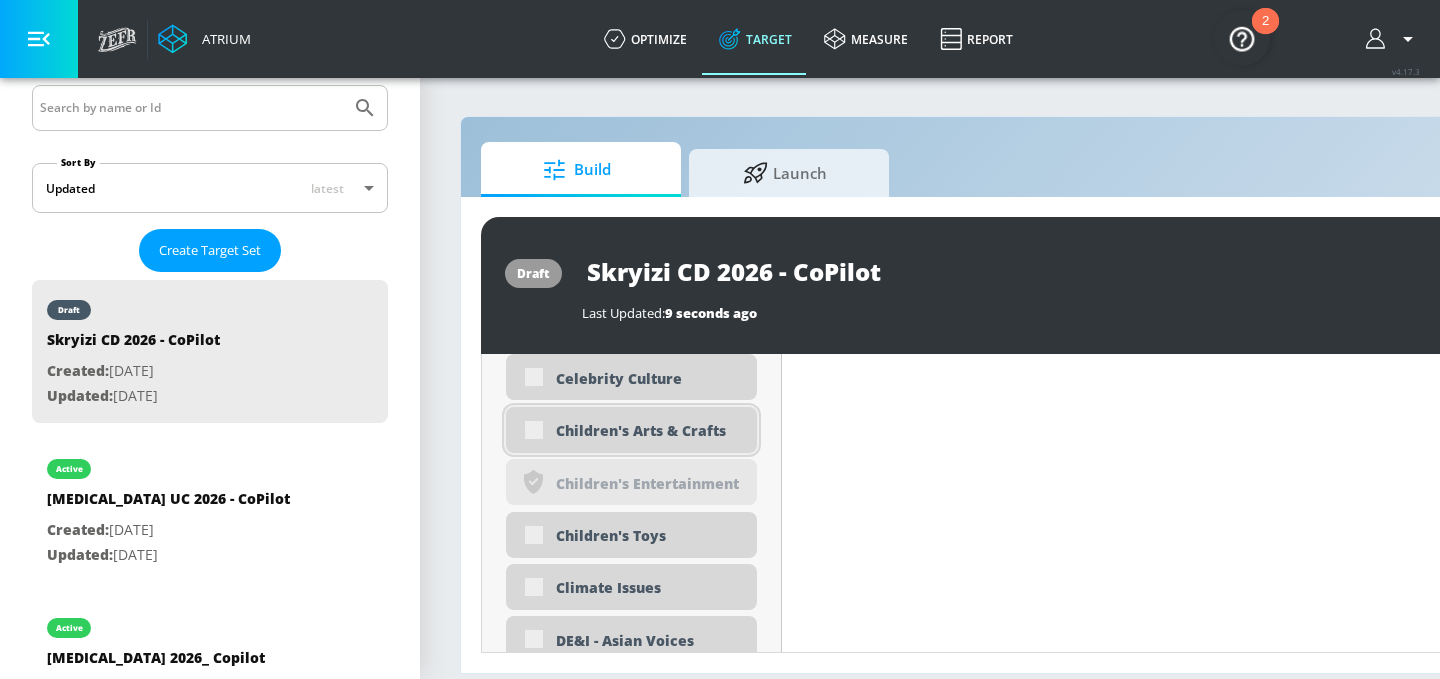 click on "Children's Arts & Crafts" at bounding box center [631, 430] 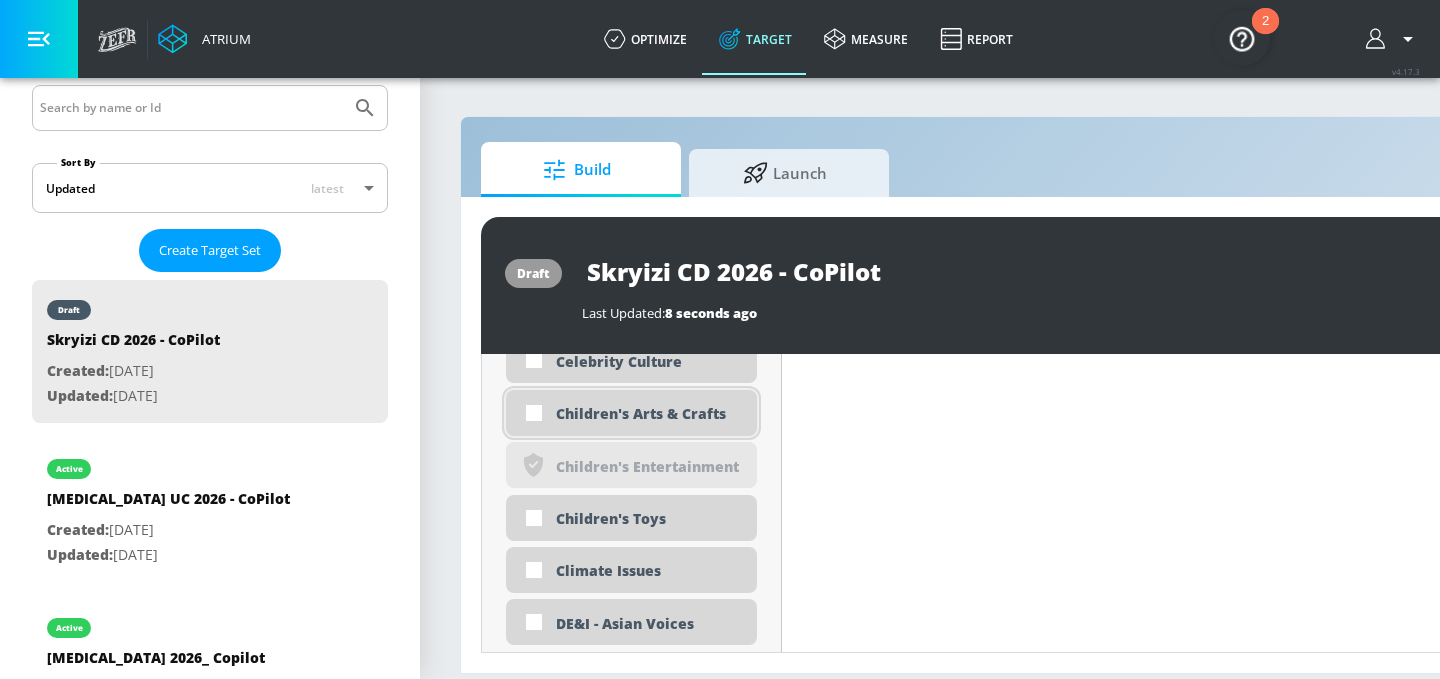 scroll, scrollTop: 7445, scrollLeft: 0, axis: vertical 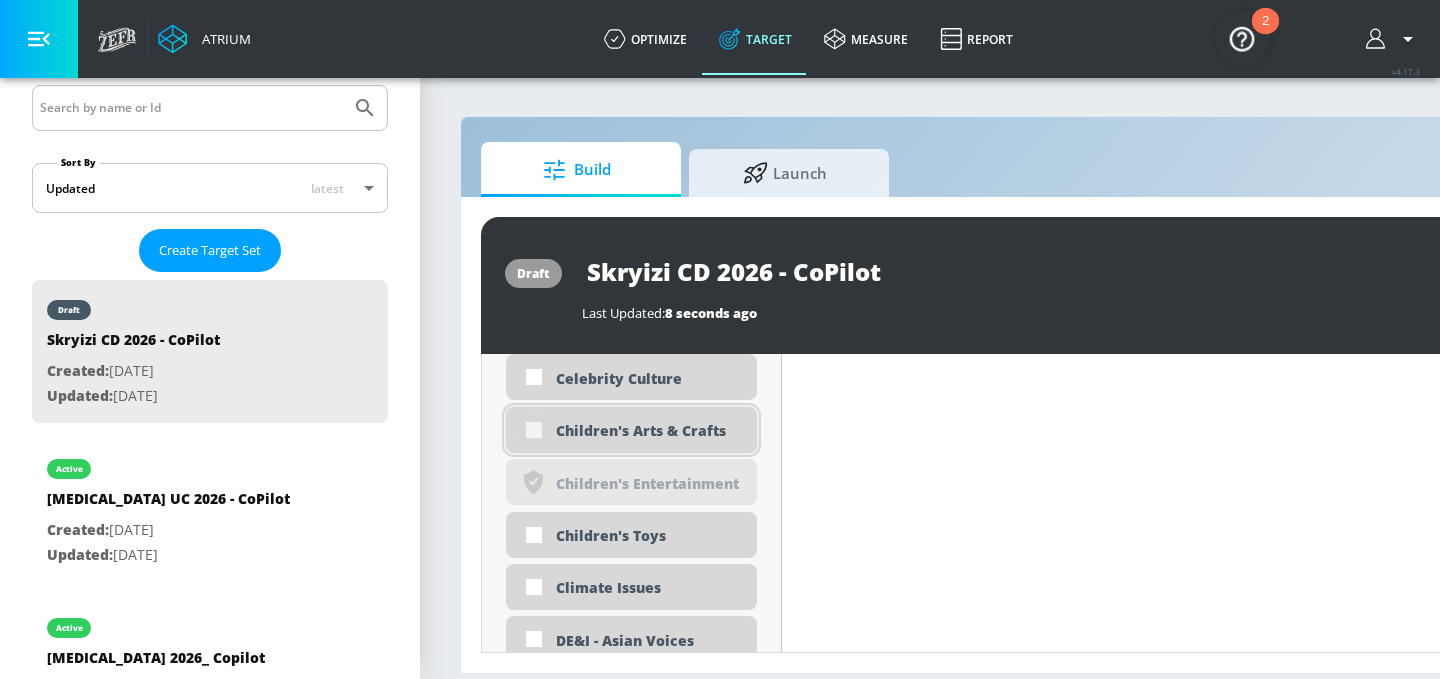 click at bounding box center (534, 430) 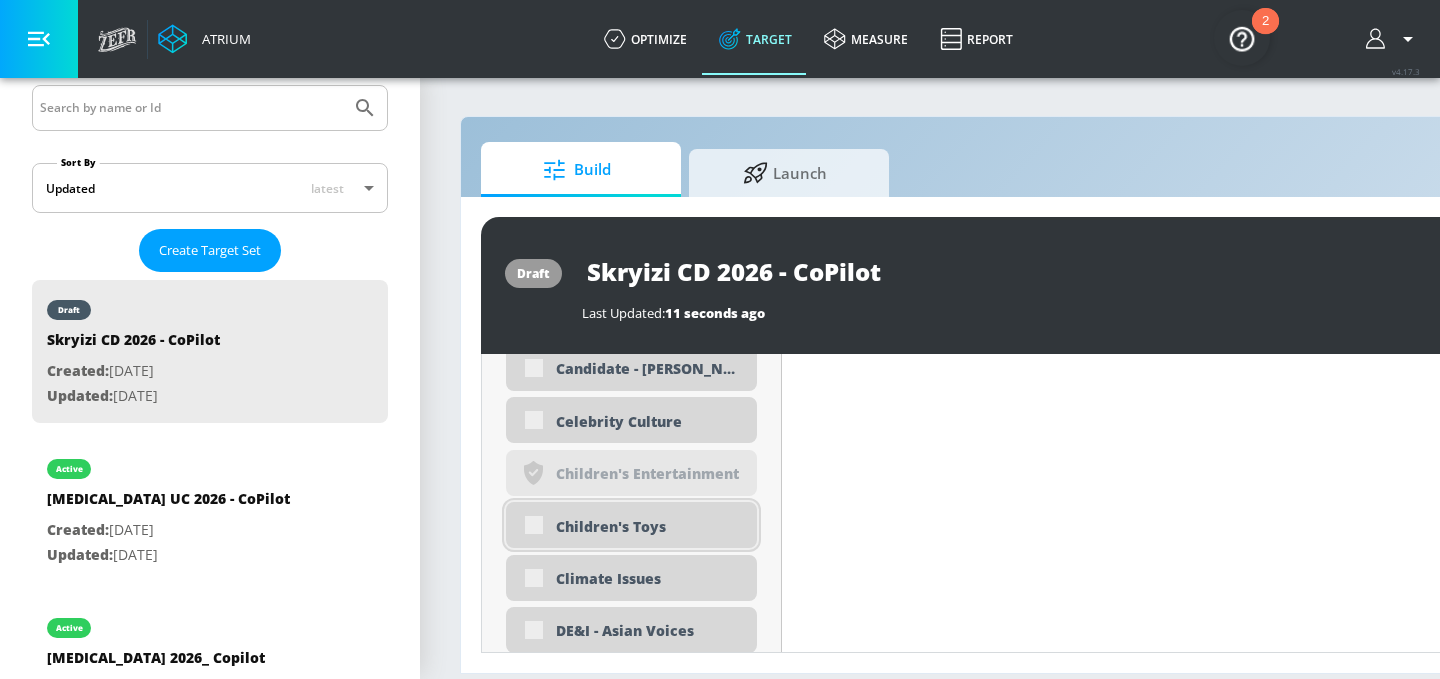 scroll, scrollTop: 7428, scrollLeft: 0, axis: vertical 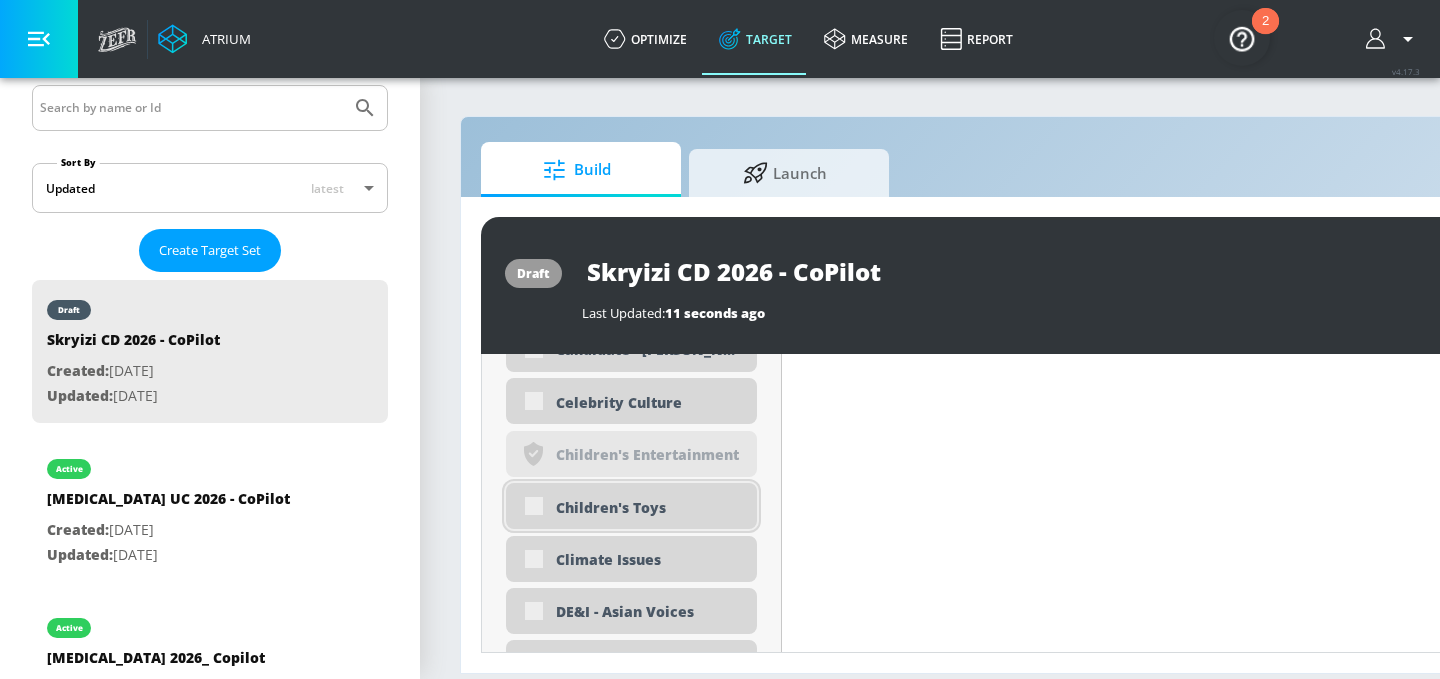 click on "Children's Toys" at bounding box center [631, 506] 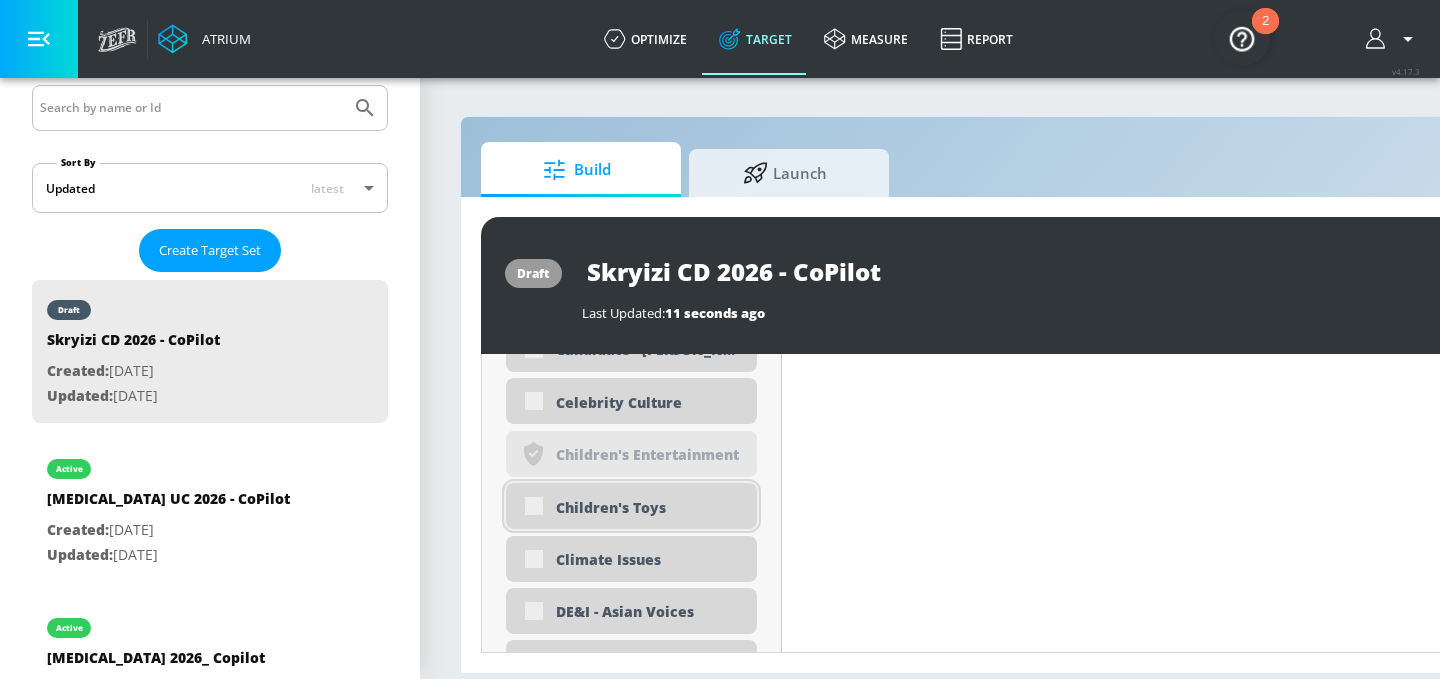 click on "Children's Toys" at bounding box center [649, 507] 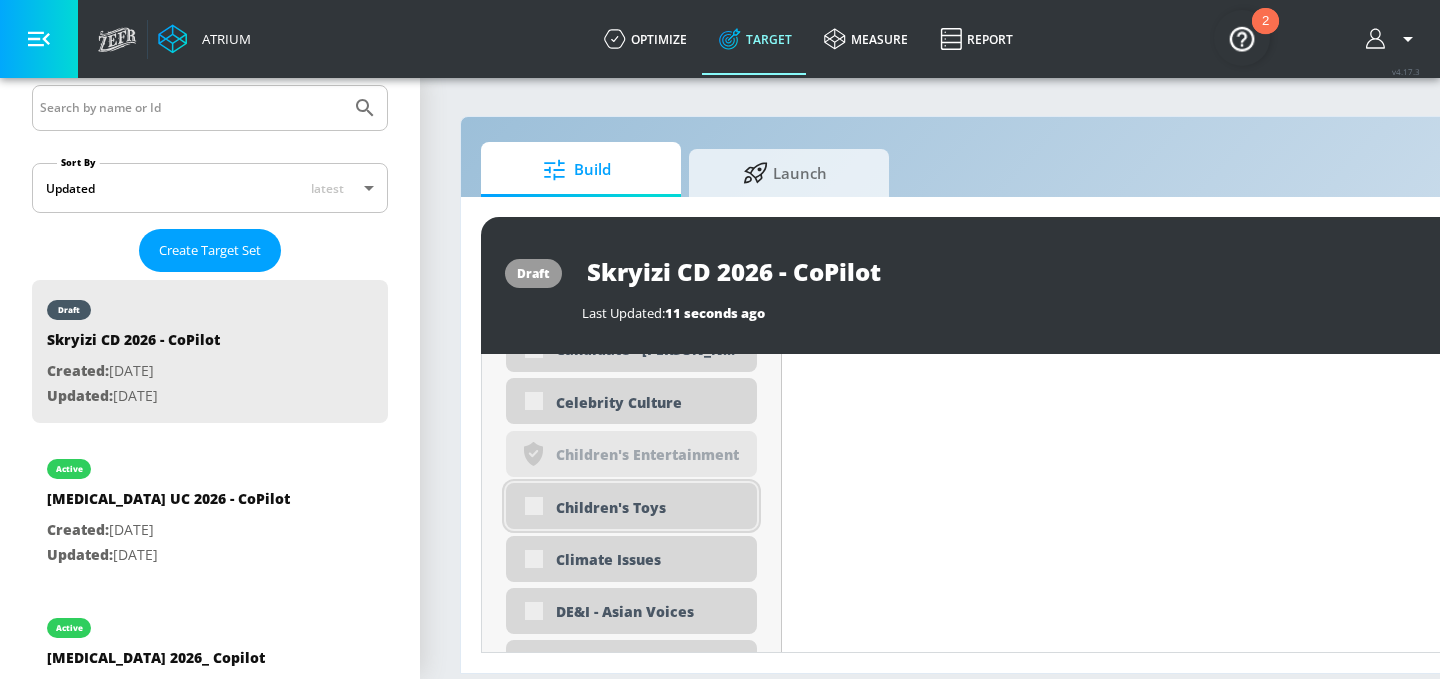 click on "Children's Toys" at bounding box center [631, 506] 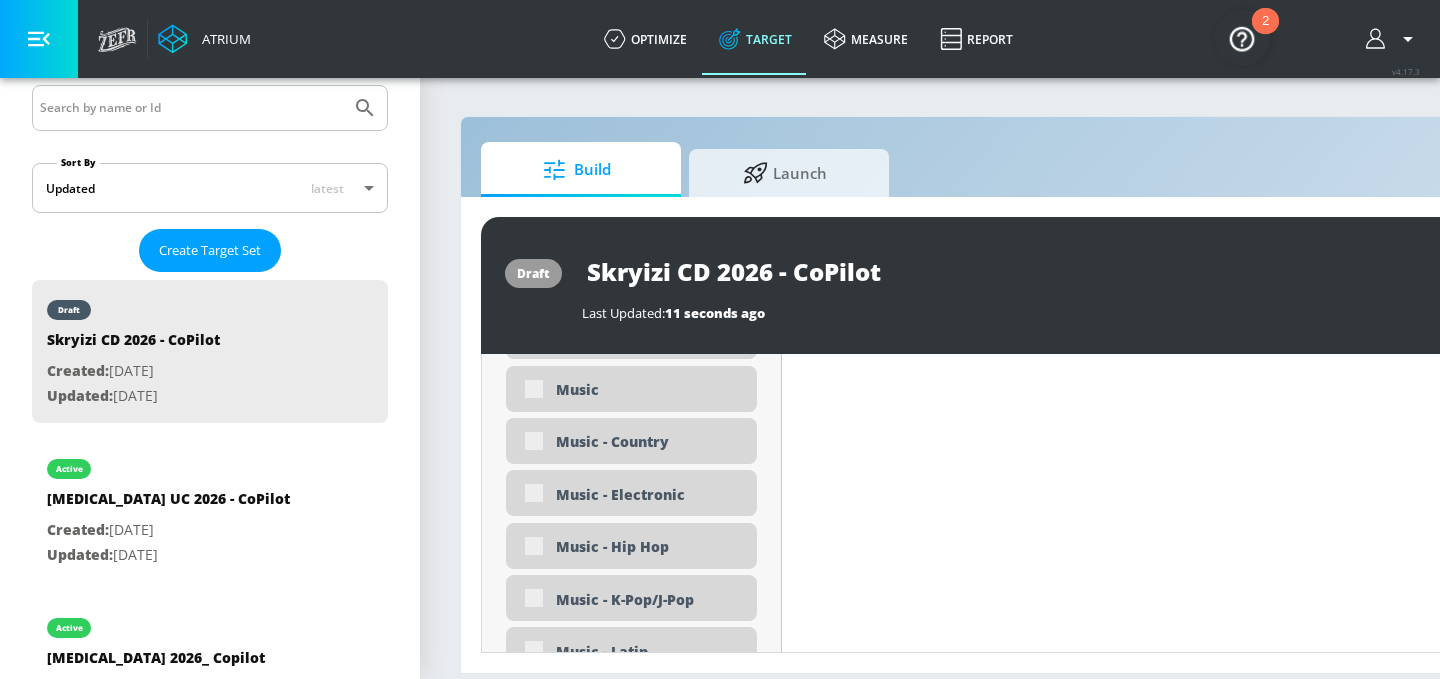 scroll, scrollTop: 10020, scrollLeft: 0, axis: vertical 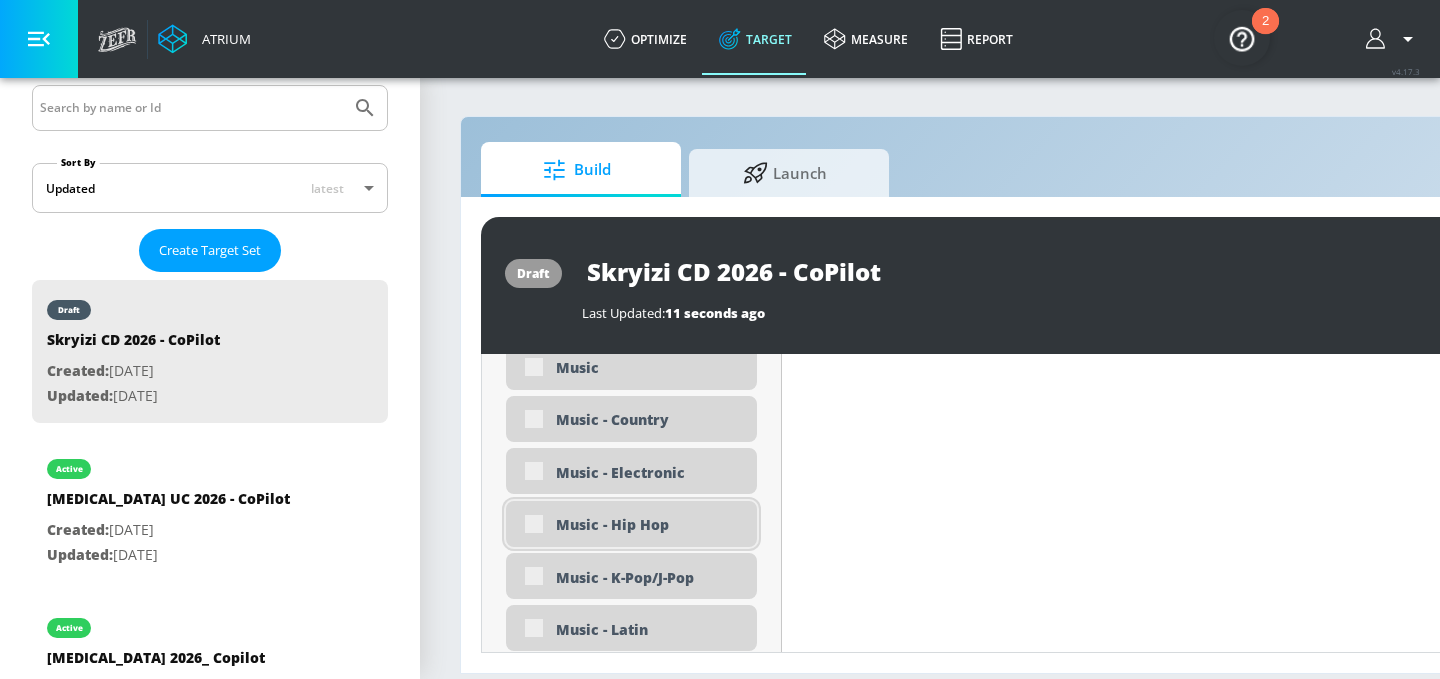 click on "Music - Hip Hop" at bounding box center (649, 524) 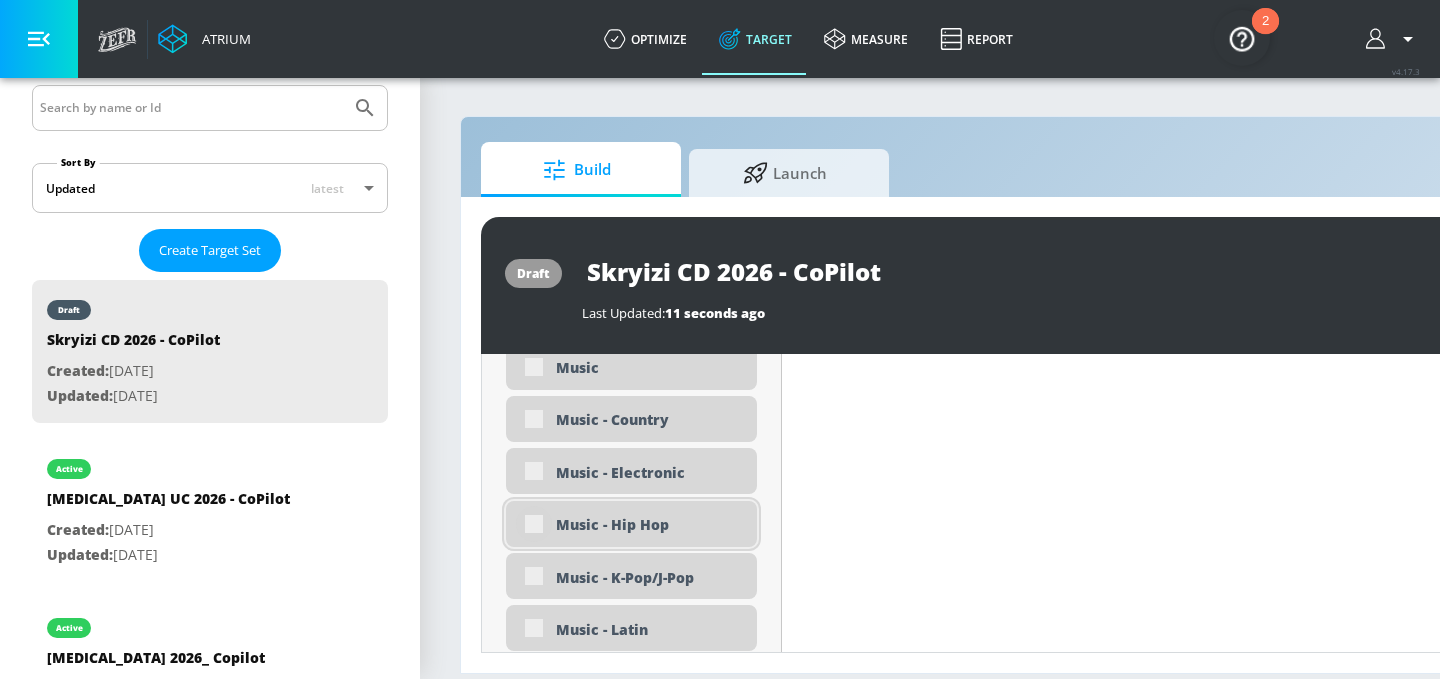 scroll, scrollTop: 10003, scrollLeft: 0, axis: vertical 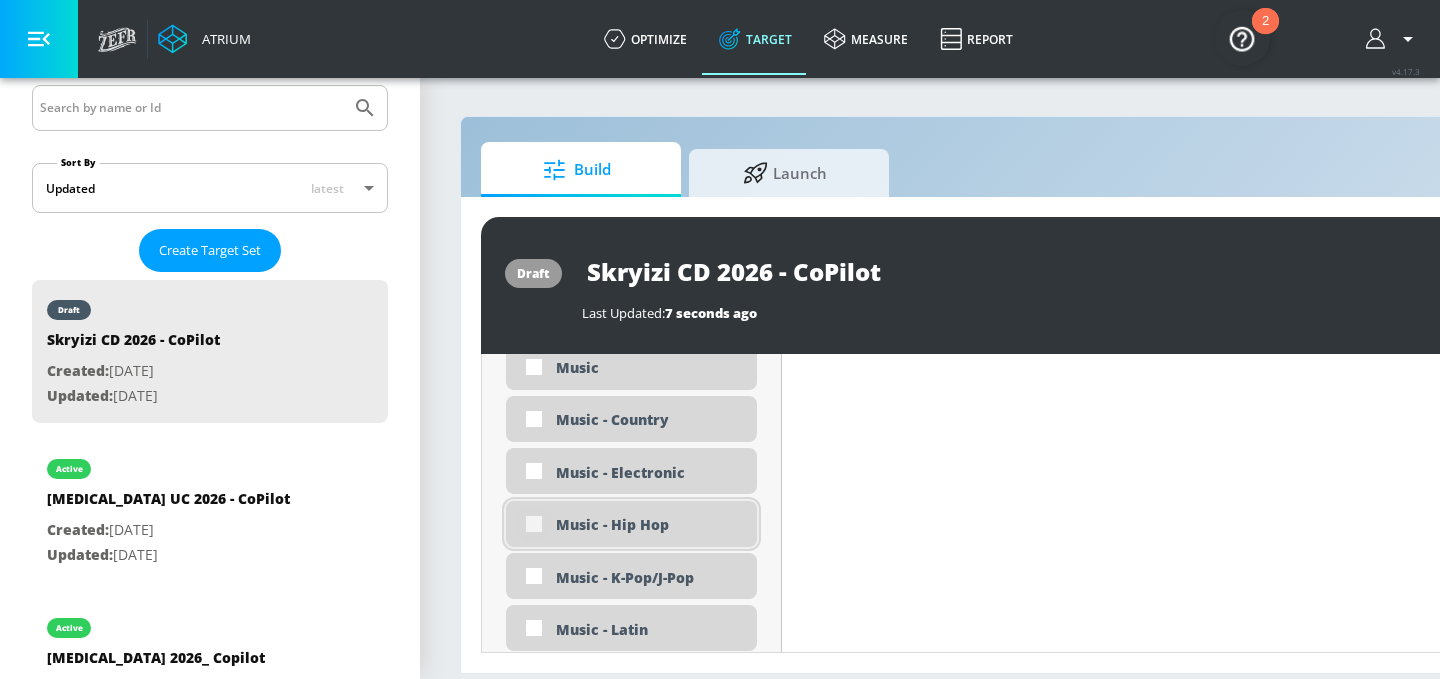 click at bounding box center (534, 524) 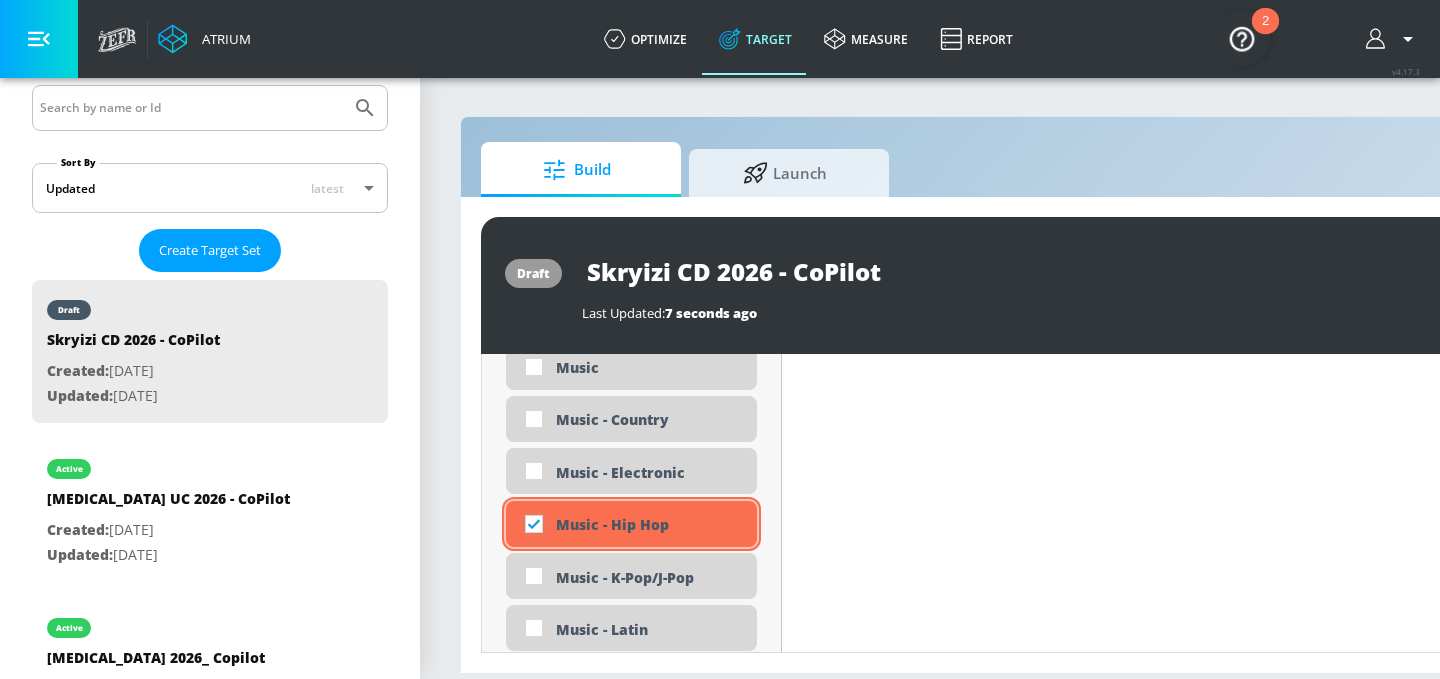 click at bounding box center (534, 524) 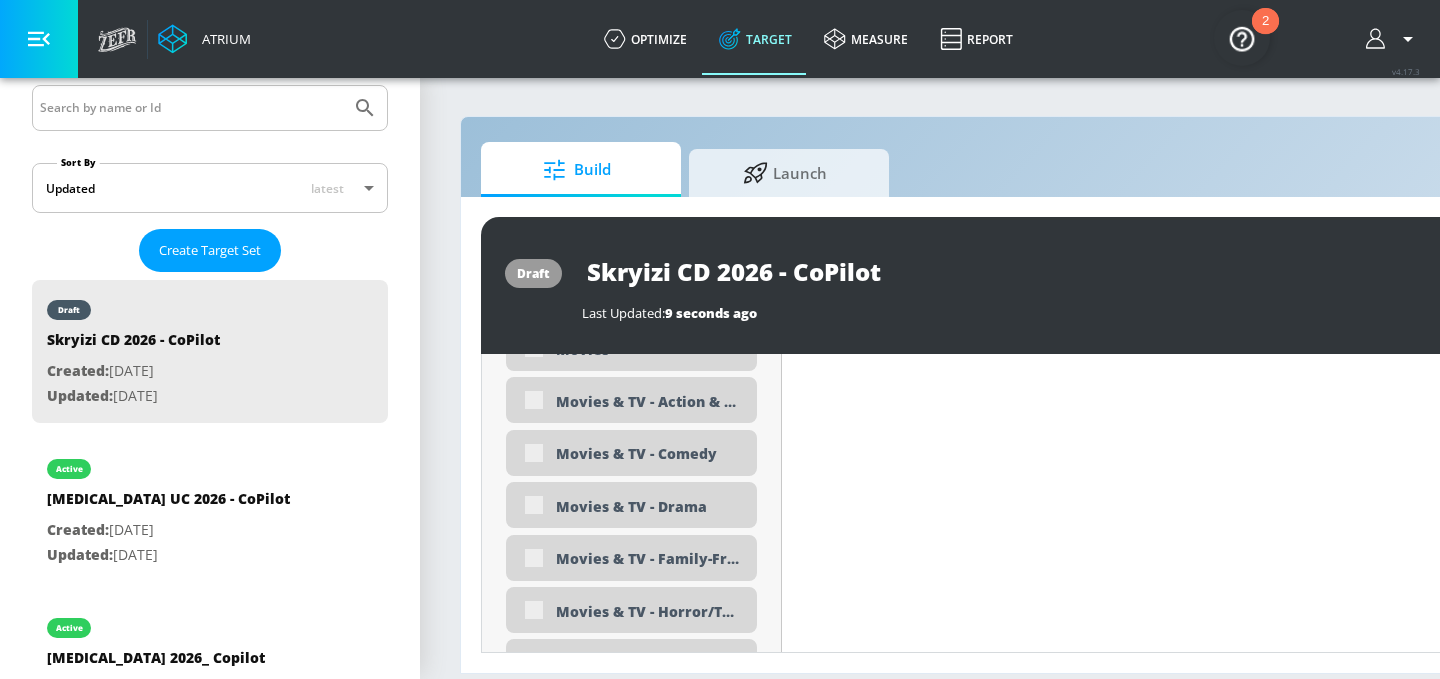 scroll, scrollTop: 3982, scrollLeft: 0, axis: vertical 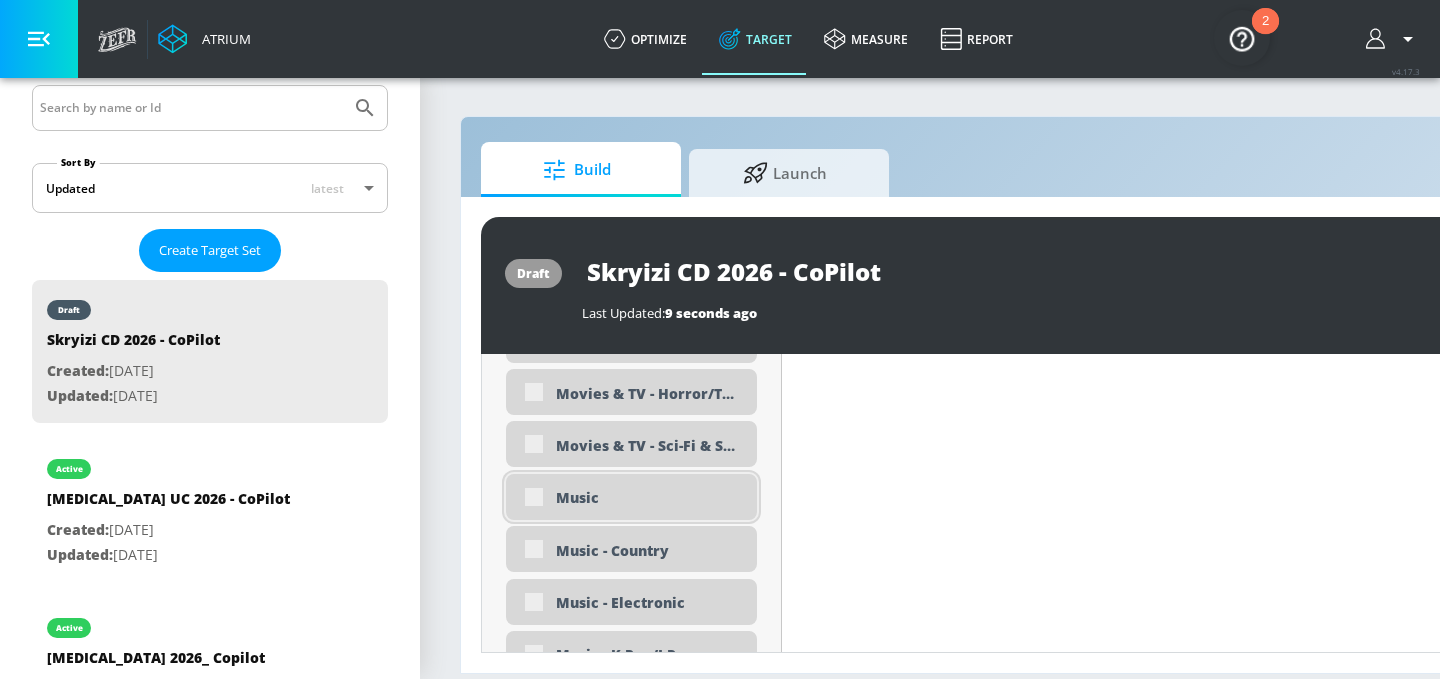 click on "Music" at bounding box center (649, 497) 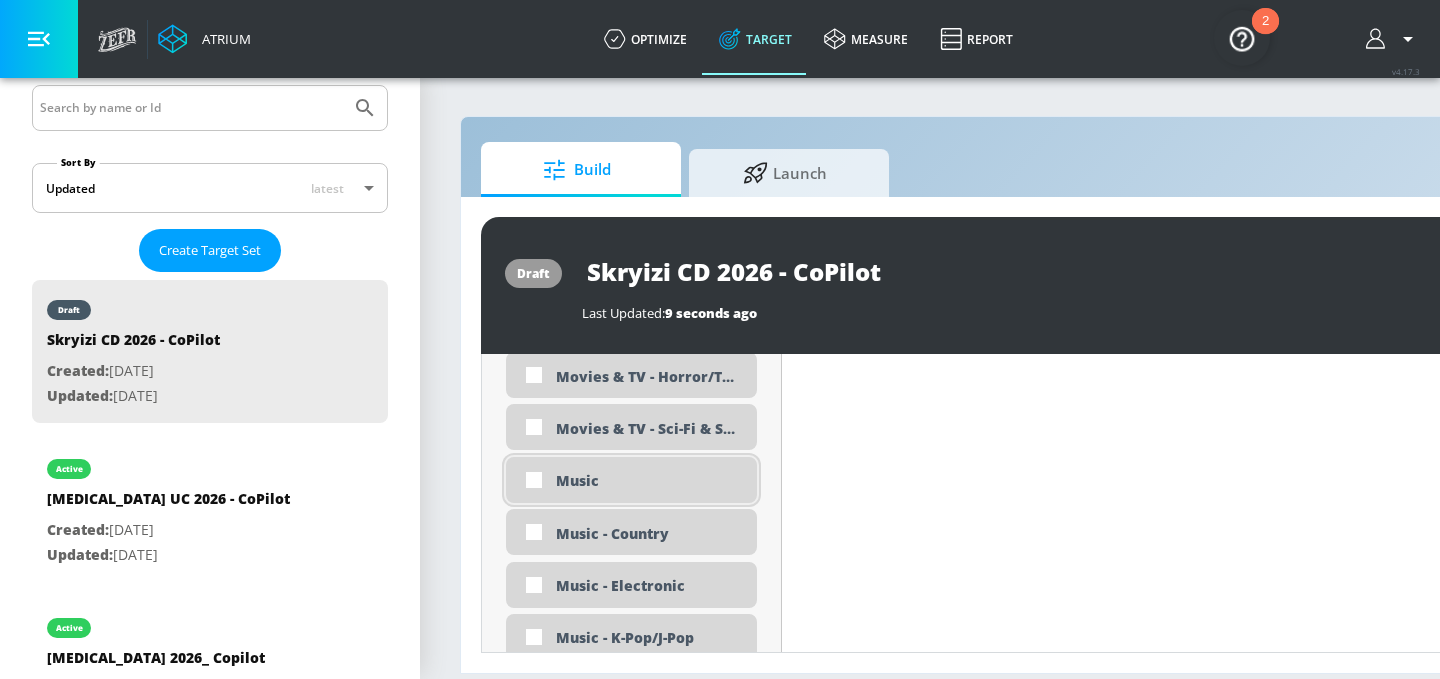scroll, scrollTop: 3966, scrollLeft: 0, axis: vertical 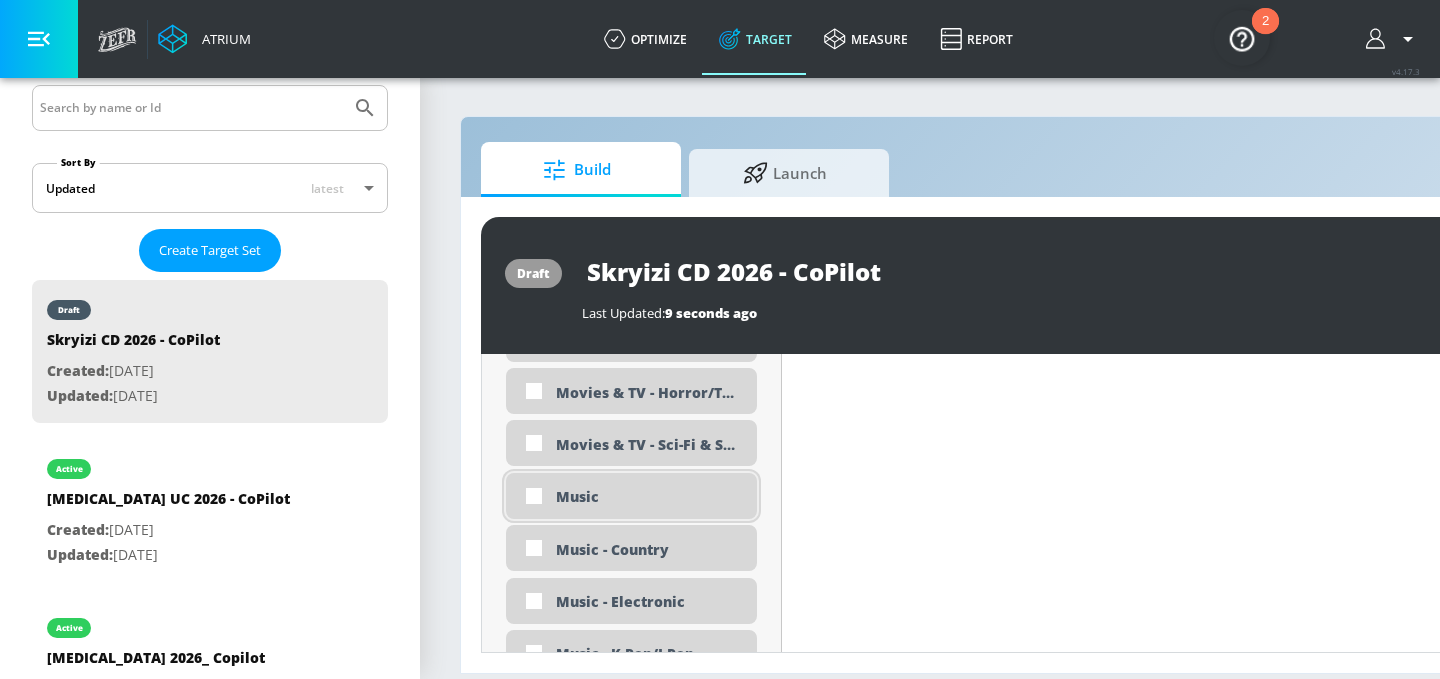 click on "Music" at bounding box center [649, 496] 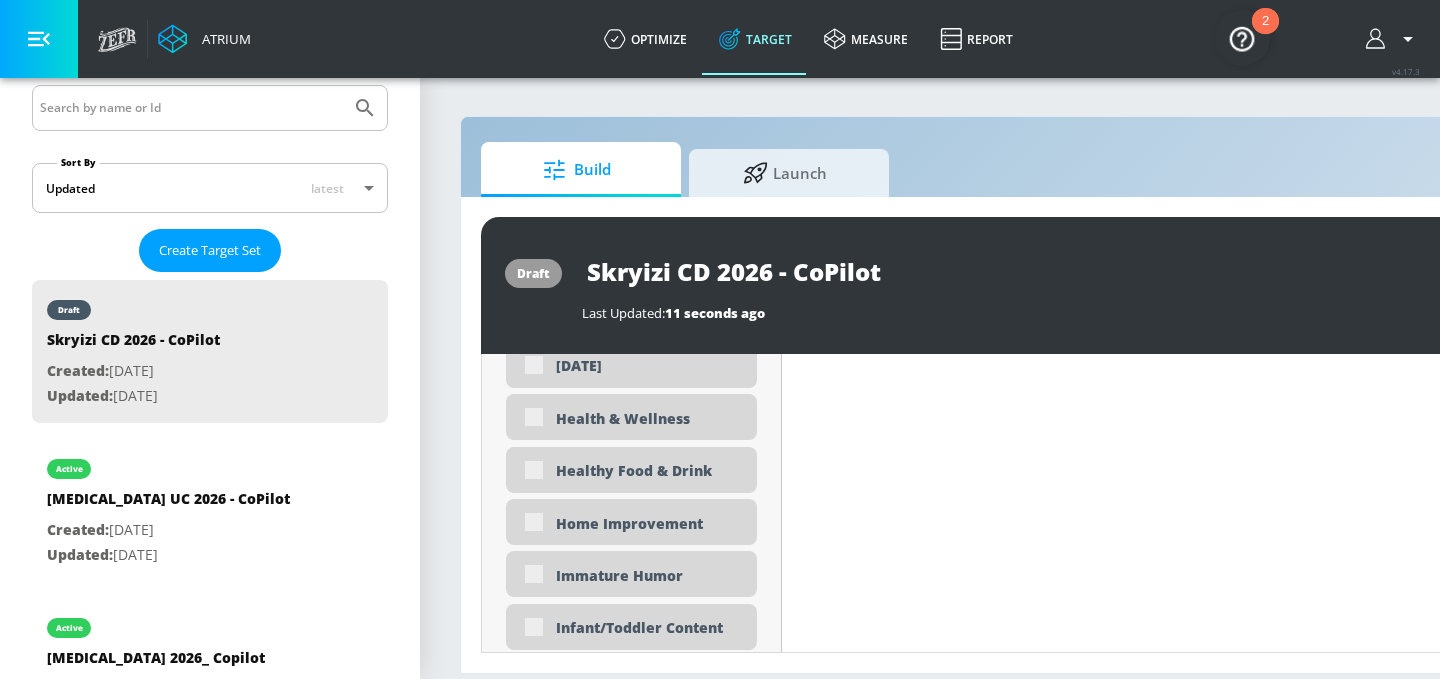 scroll, scrollTop: 3094, scrollLeft: 0, axis: vertical 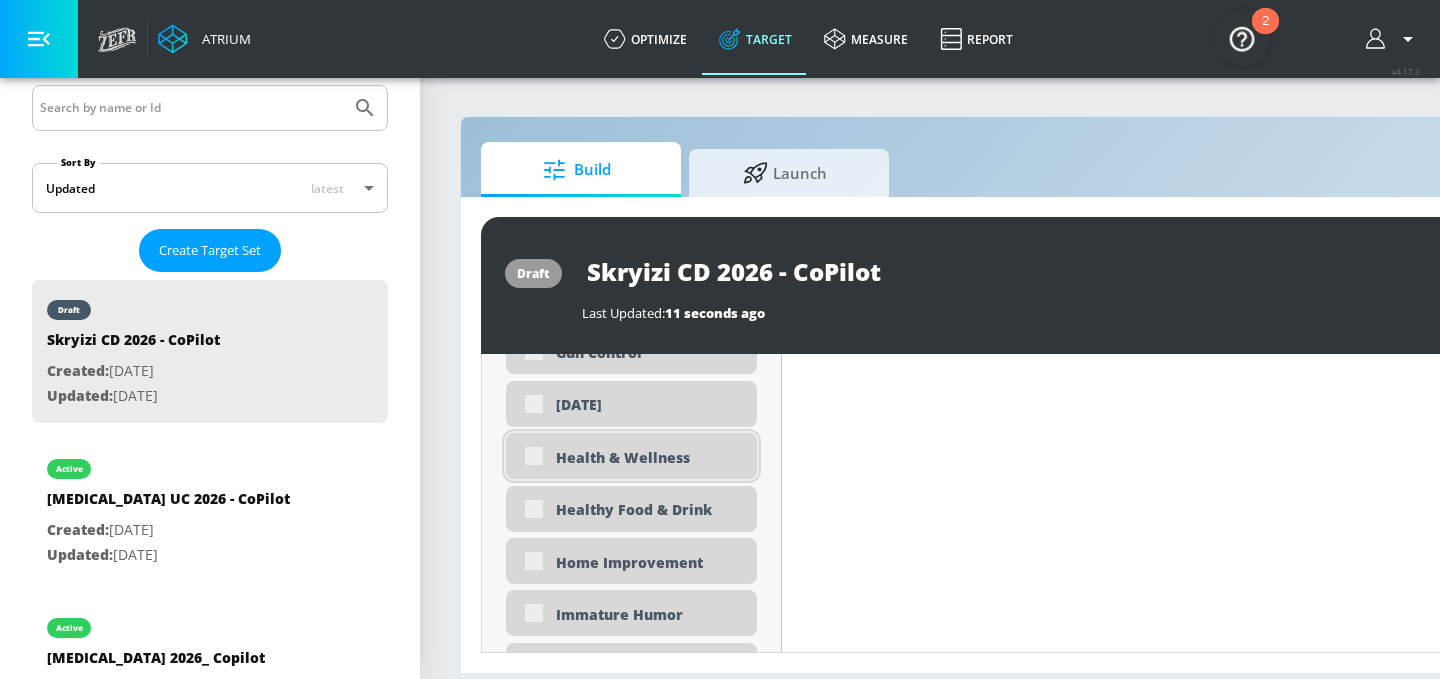 click on "Health & Wellness" at bounding box center [631, 456] 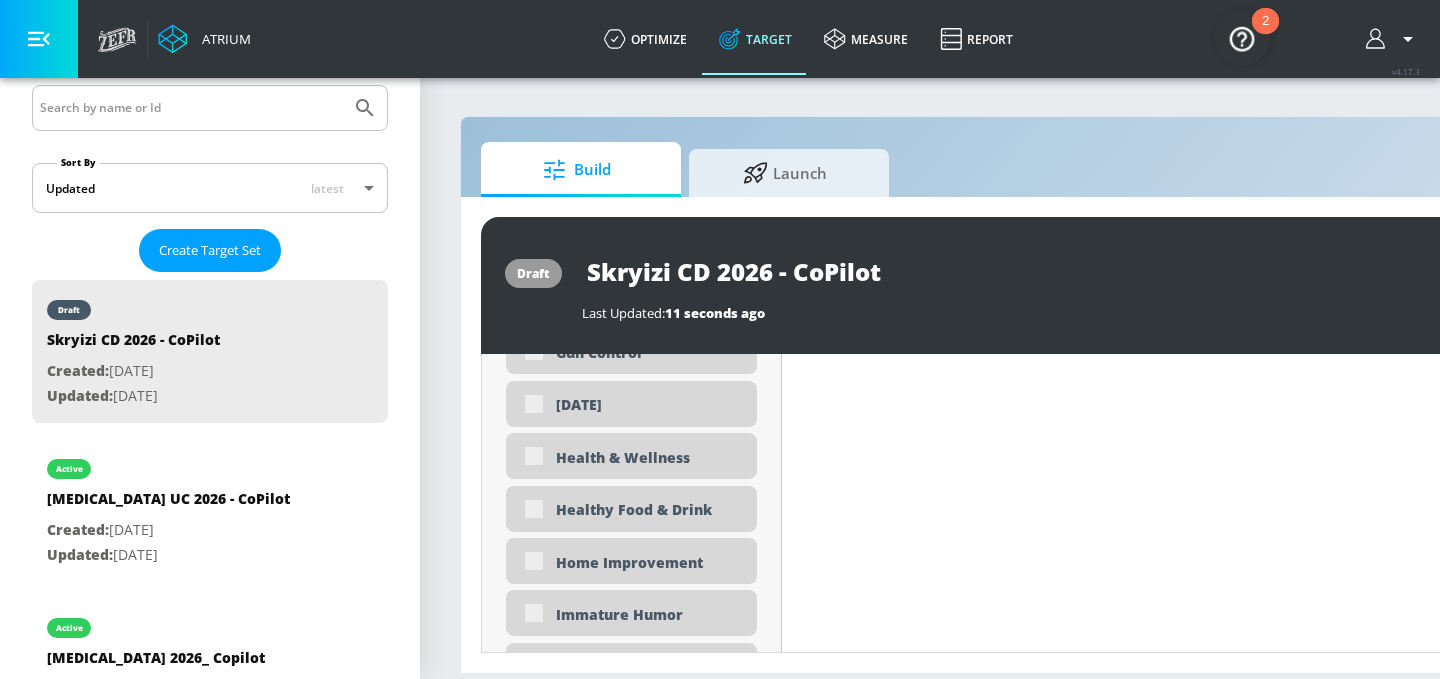 click on "Placement Type: Channels channels ​ Estimated Daily Spend Loading... Activation Platform Google Ads Age Any Devices Any Gender Any Ad Type No Preference Number of Ad Groups 0 Edit Total Relevancy Daily Avg Views: Content Type Include in your targeting set Pre-roll + Mid-roll standard ​ Languages Include in your targeting set English Territories Include in your targeting set US Only Included 1 Category Included included  Categories Clear All
Music Hide  Available Categories ​ ASMR Anime Arts & Crafts Automotive Award Shows Back to School Beauty & Personal Care Beverages Business & Finance Candidate - Donald Trump Candidate - Joe Biden Candidate - Robert F. Kennedy Jr. Celebrity Culture
noun_Safety_1930823_000000
Created with Sketch.
Children's Entertainment Climate Issues DE&I - Asian Voices DE&I - Black Voices DE&I - LGBTQ+ Voices DE&I - LatinX Voices DEI - South Asian Voices Dance Desserts Drag" at bounding box center (632, 3433) 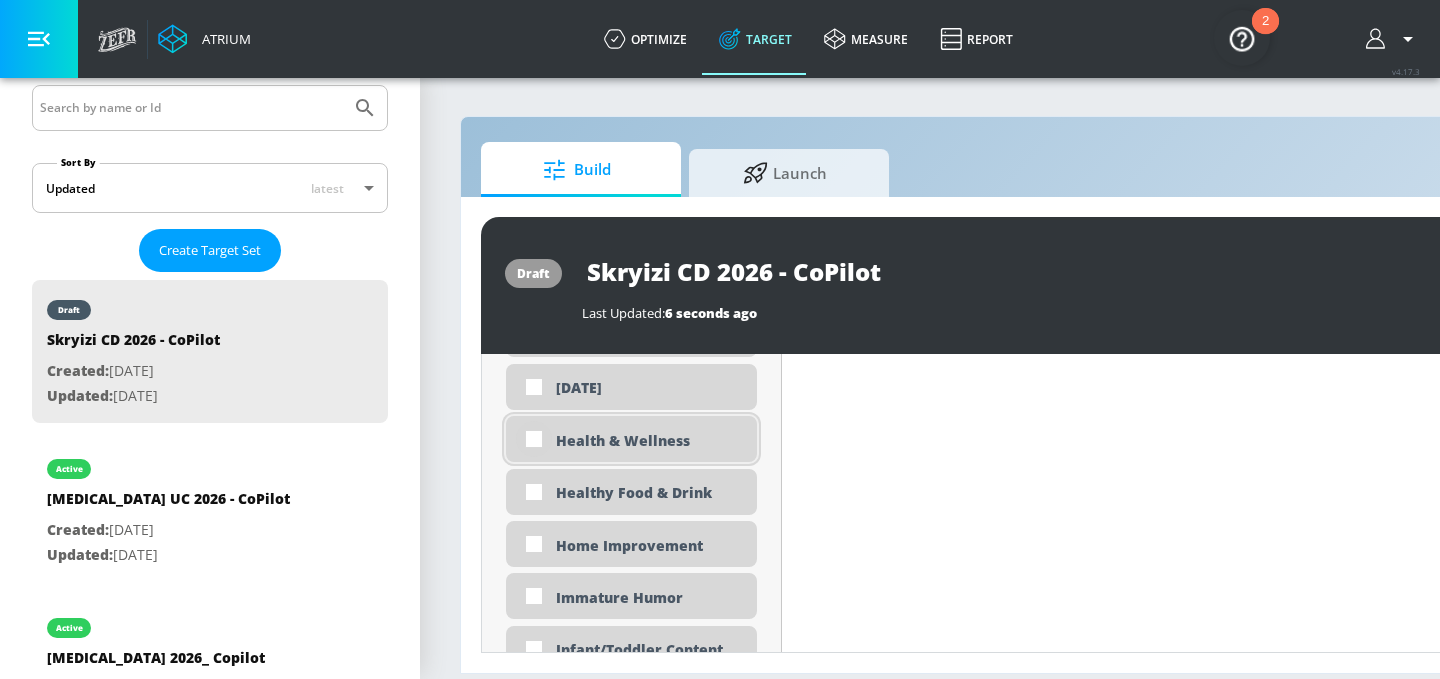 scroll, scrollTop: 3078, scrollLeft: 0, axis: vertical 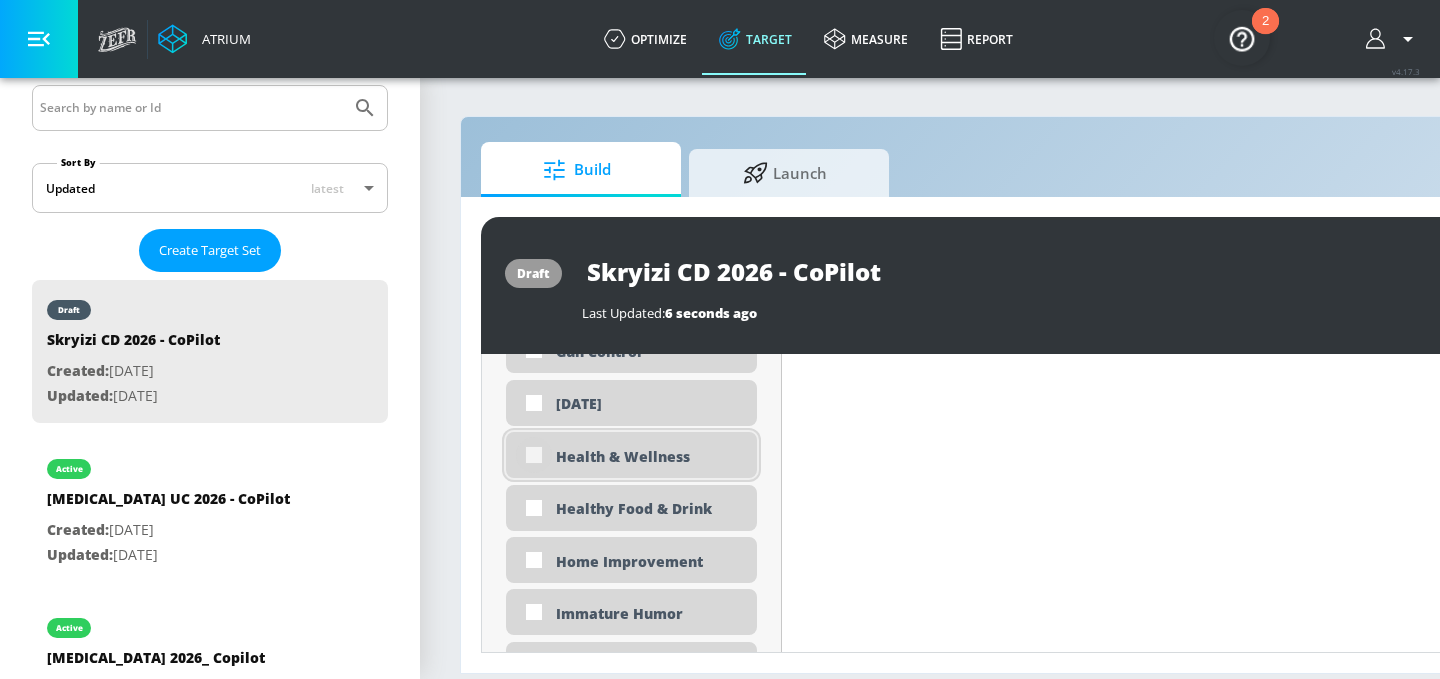 click at bounding box center (534, 455) 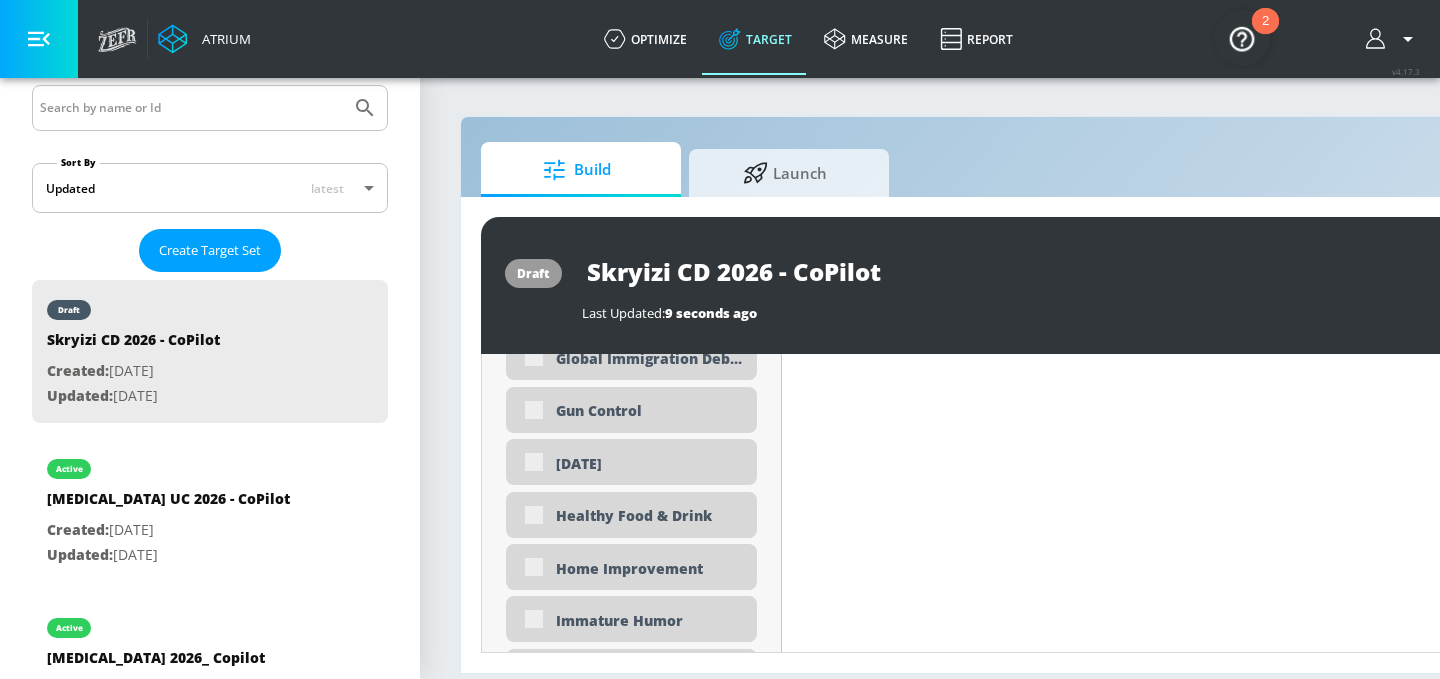 scroll, scrollTop: 3094, scrollLeft: 0, axis: vertical 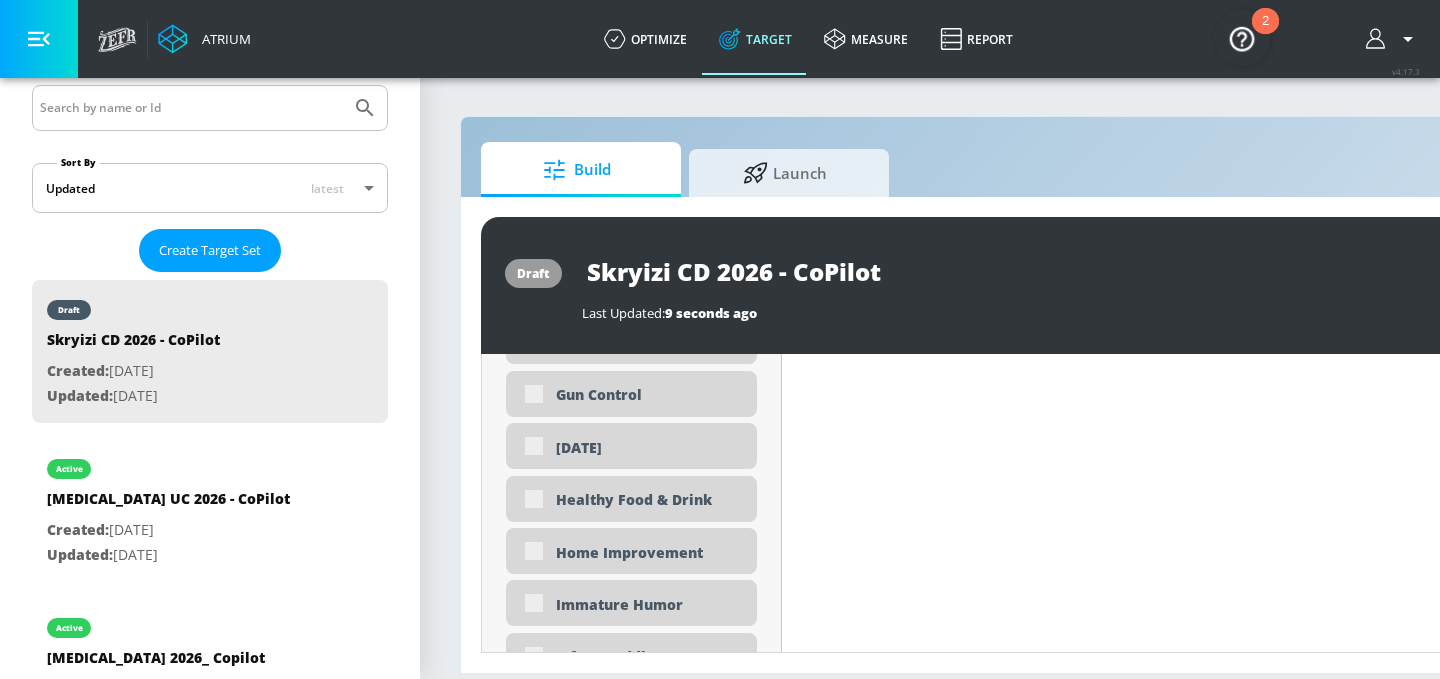 click on "Placement Type: Channels channels ​ Estimated Daily Spend Loading... Activation Platform Google Ads Age Any Devices Any Gender Any Ad Type No Preference Number of Ad Groups 0 Edit Total Relevancy Daily Avg Views: Content Type Include in your targeting set Pre-roll + Mid-roll standard ​ Languages Include in your targeting set English Territories Include in your targeting set US Only Included 2 Categories Included included  Categories Clear All
Health & Wellness
Music Hide  Available Categories ​ ASMR Anime Arts & Crafts Automotive Award Shows Back to School Beauty & Personal Care Beverages Business & Finance Candidate - Donald Trump Candidate - Joe Biden Candidate - Robert F. Kennedy Jr. Celebrity Culture
noun_Safety_1930823_000000
Created with Sketch.
Children's Entertainment Climate Issues DE&I - Asian Voices DE&I - Black Voices DE&I - LGBTQ+ Voices DE&I - LatinX Voices Dance Desserts" at bounding box center [632, 3402] 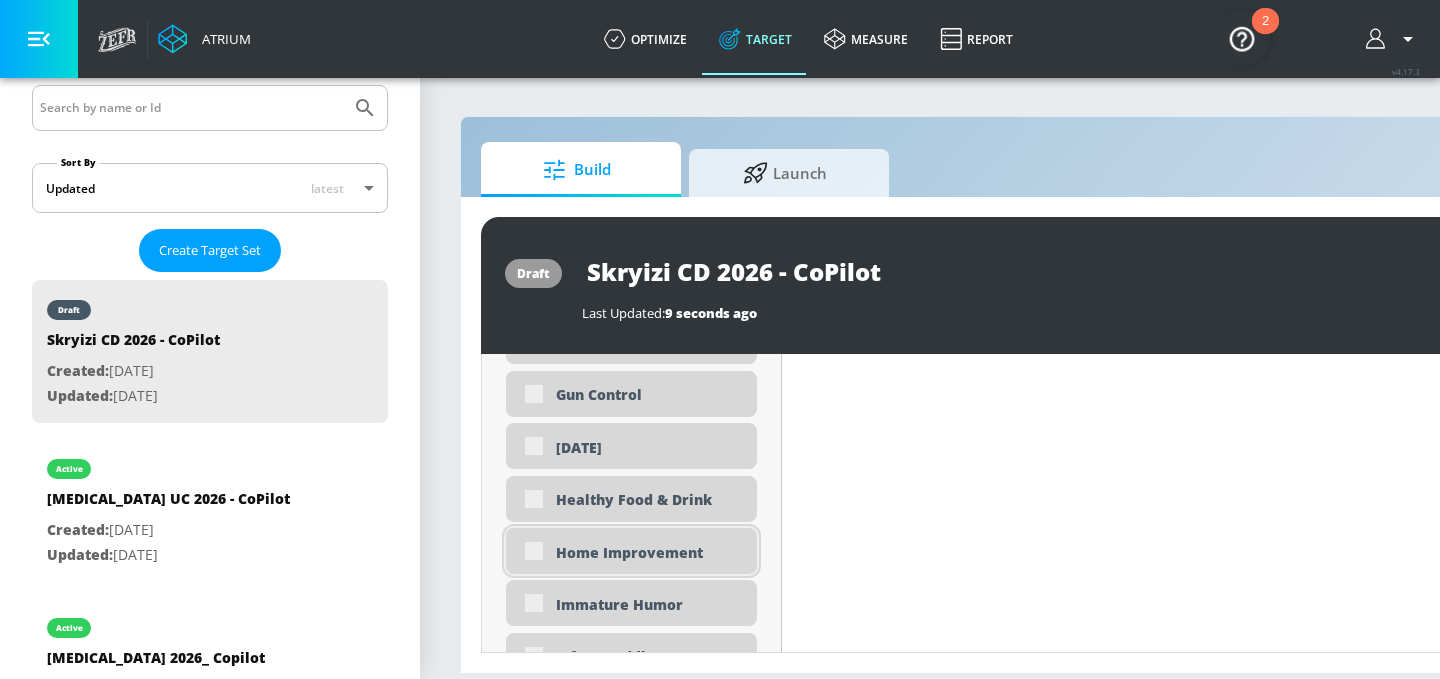 click on "Home Improvement" at bounding box center (631, 551) 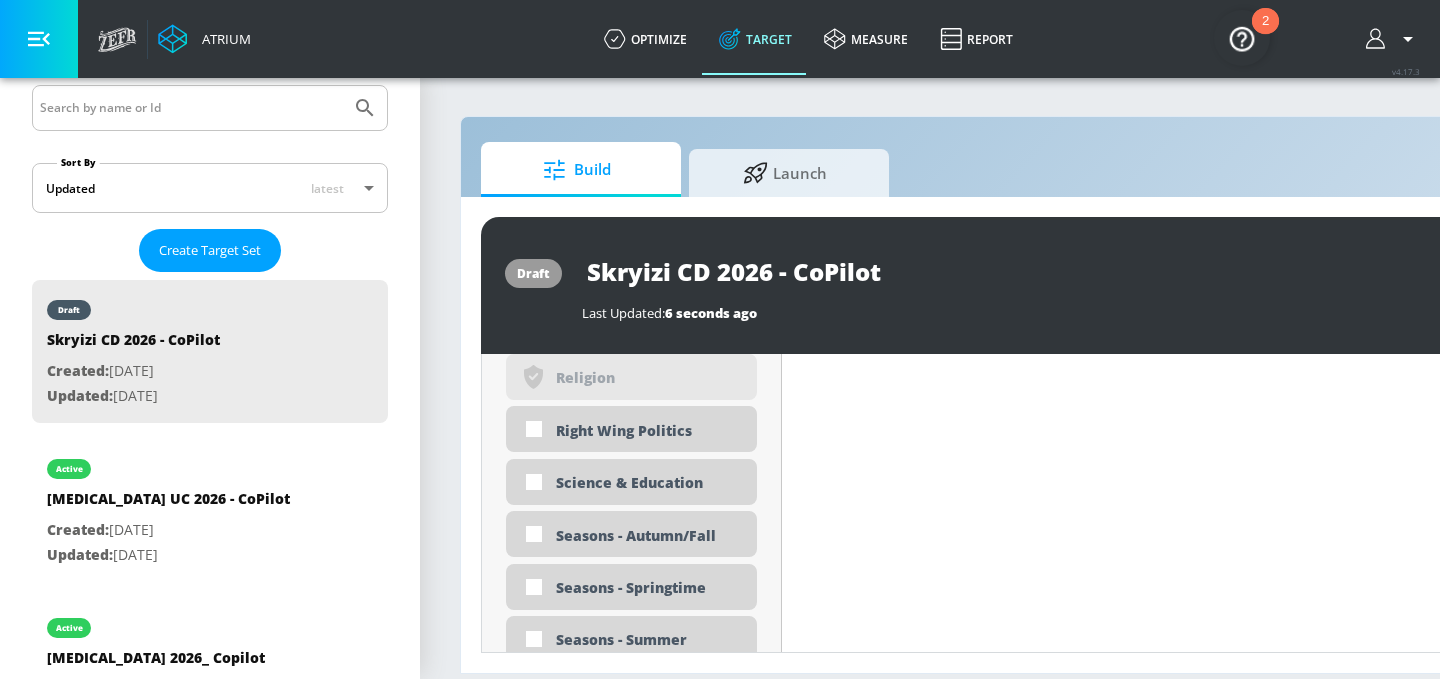 scroll, scrollTop: 4713, scrollLeft: 0, axis: vertical 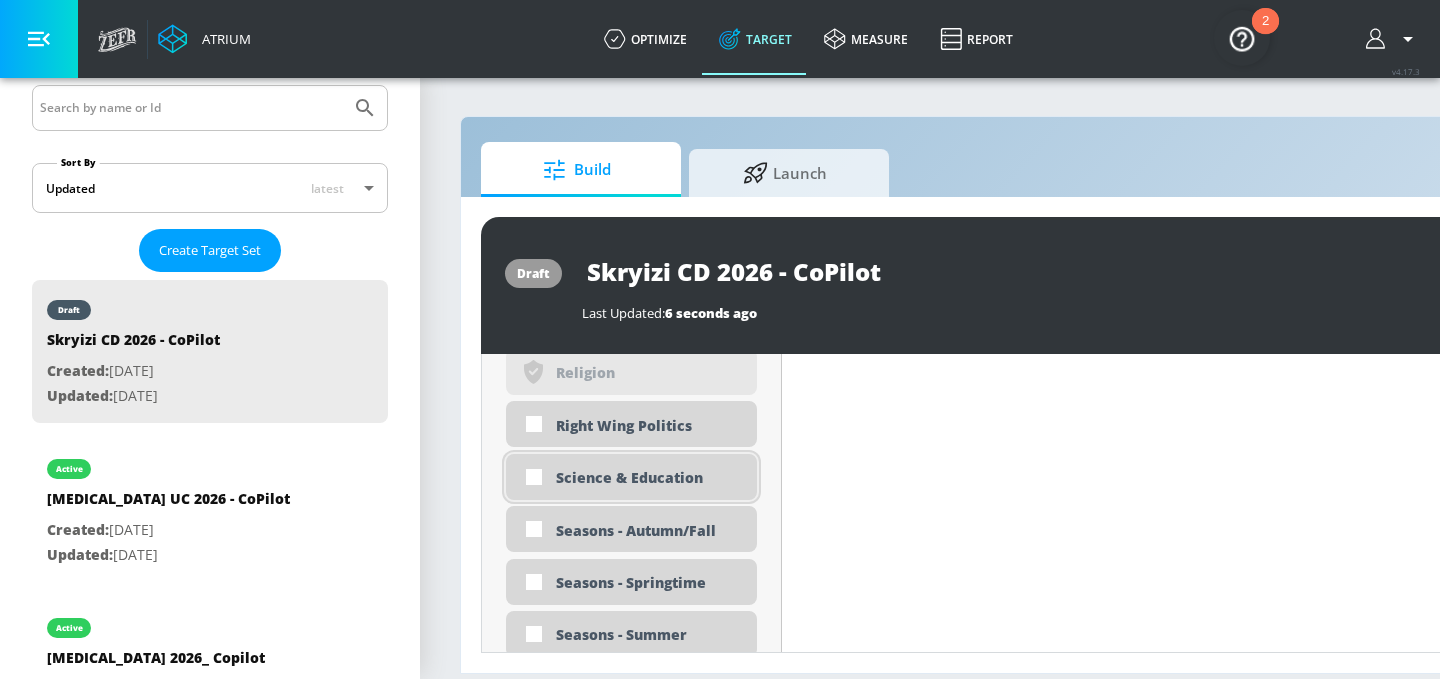 click on "Science & Education" at bounding box center [649, 477] 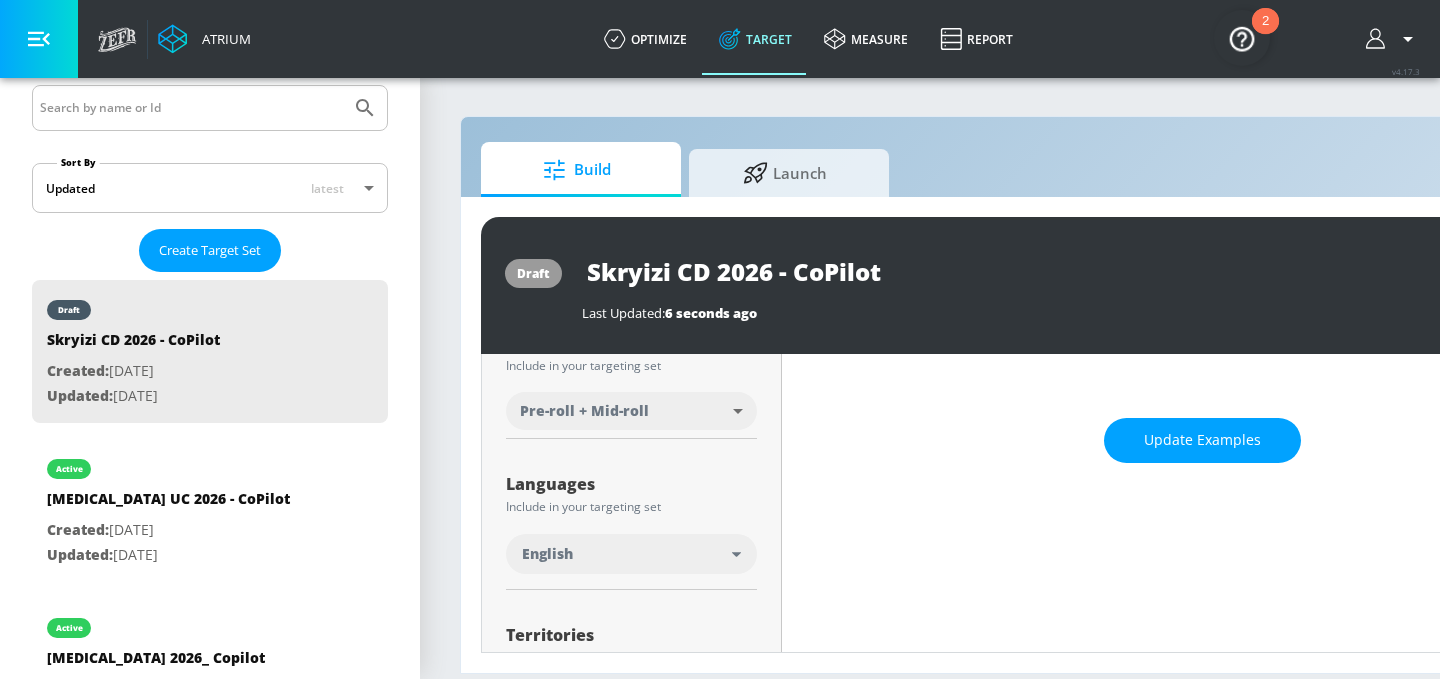 scroll, scrollTop: 0, scrollLeft: 0, axis: both 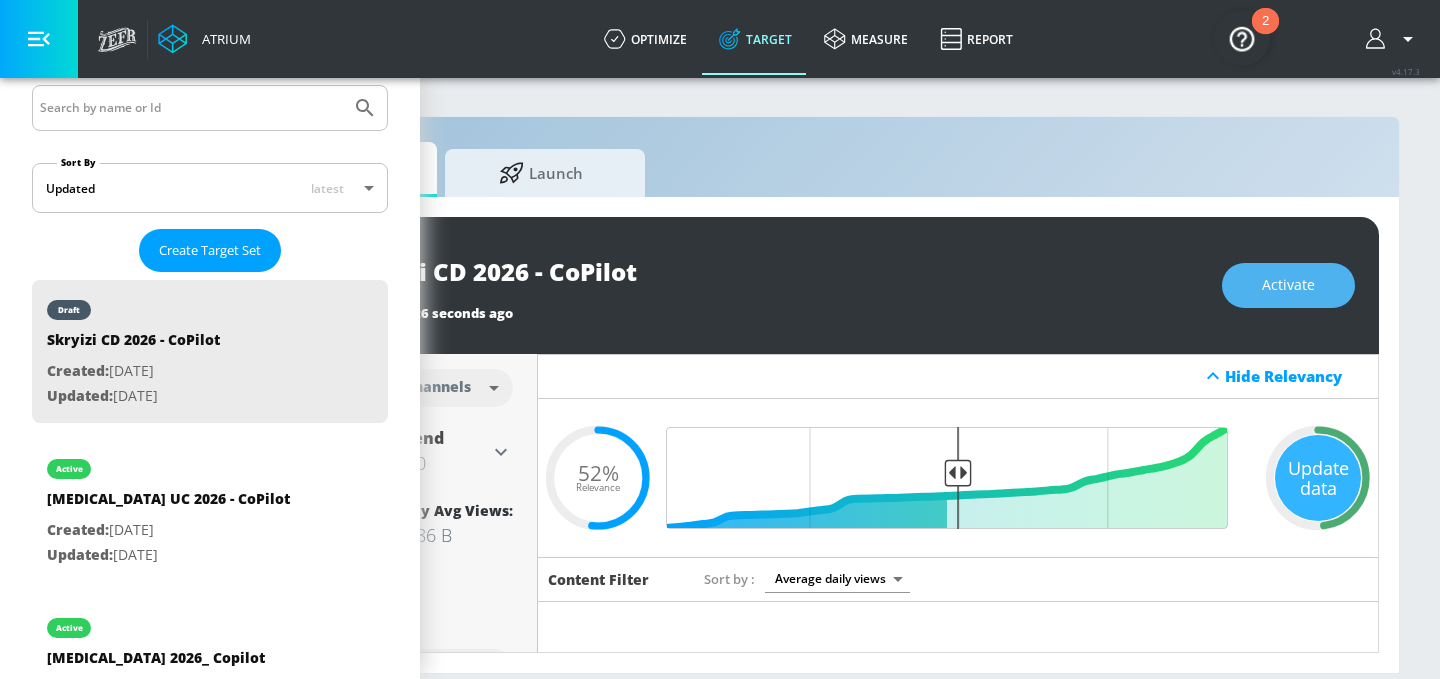 click on "Activate" at bounding box center [1288, 285] 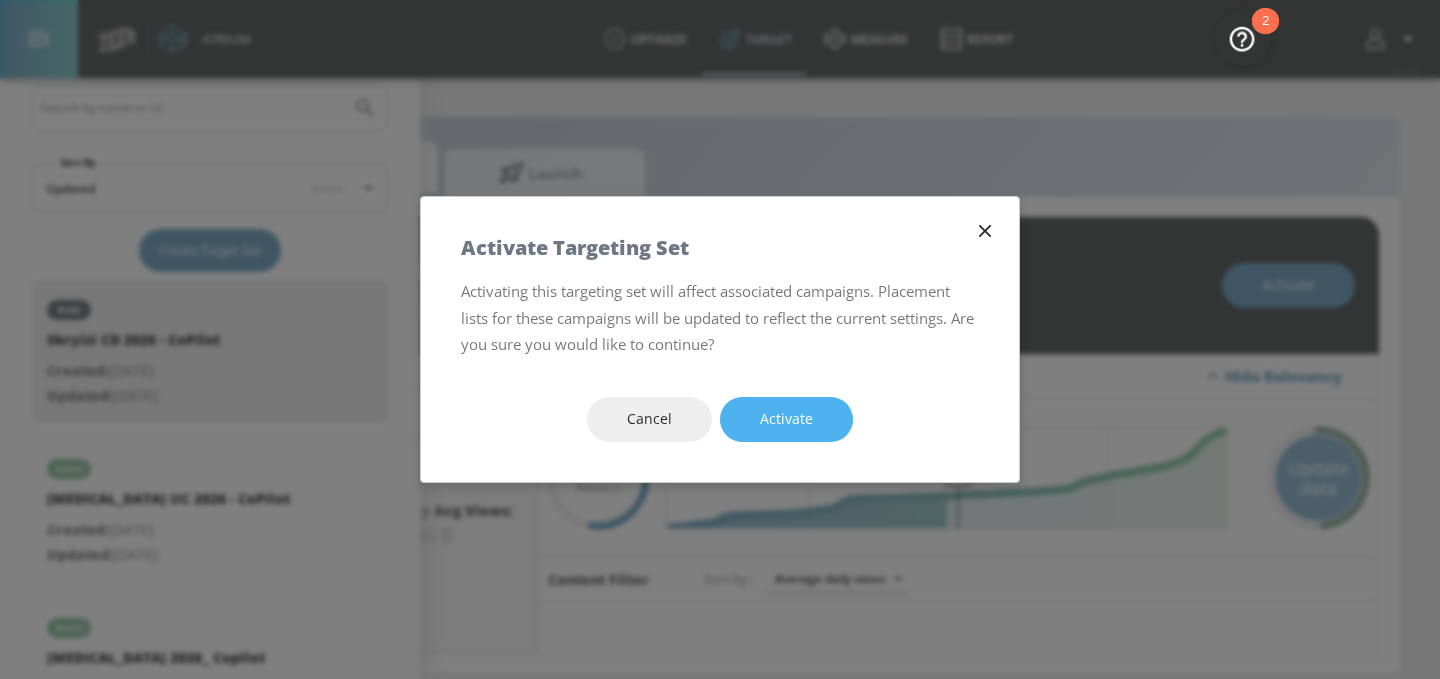 click on "Activate" at bounding box center [786, 419] 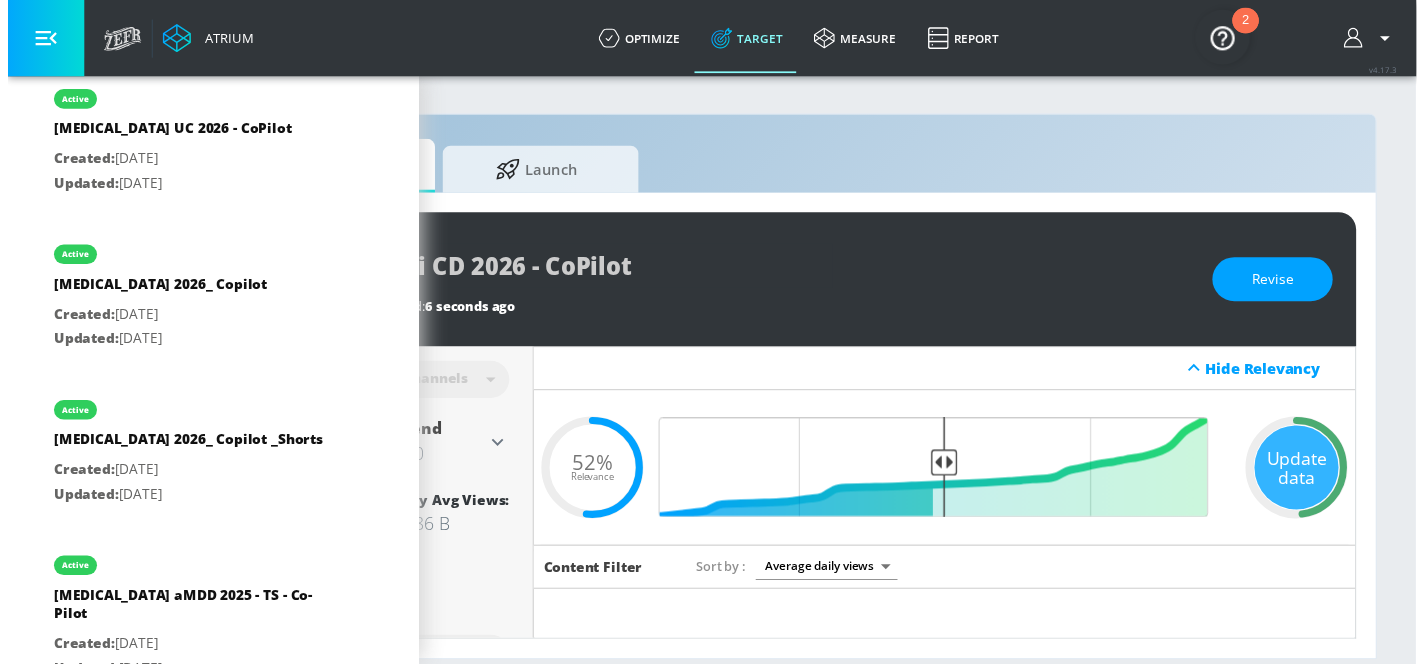 scroll, scrollTop: 777, scrollLeft: 0, axis: vertical 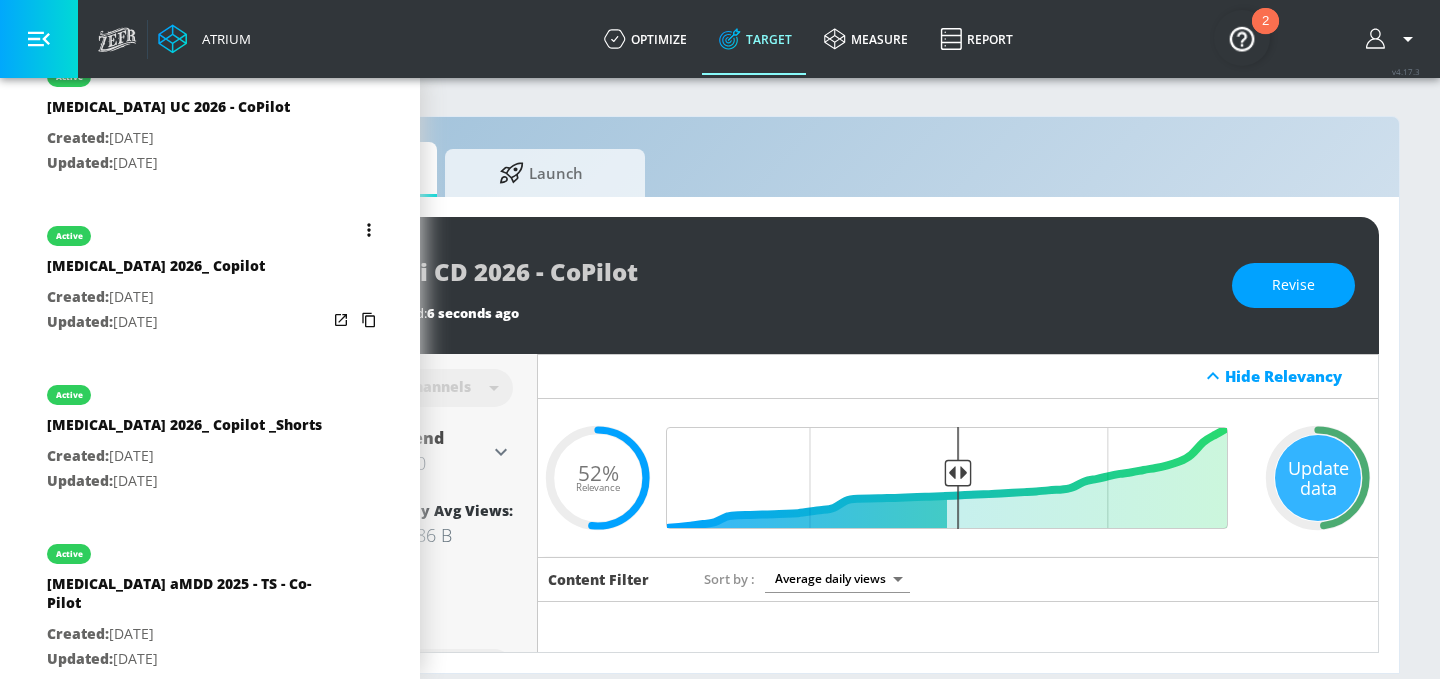 click 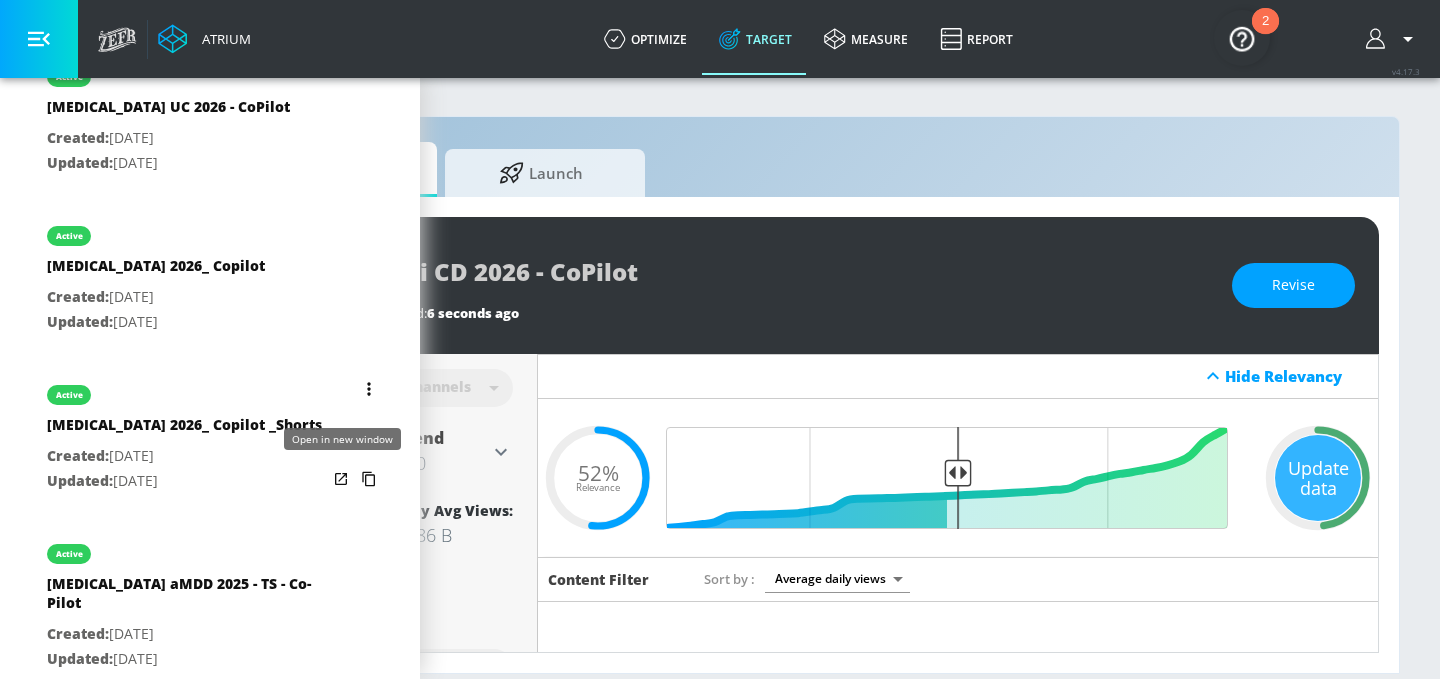 click 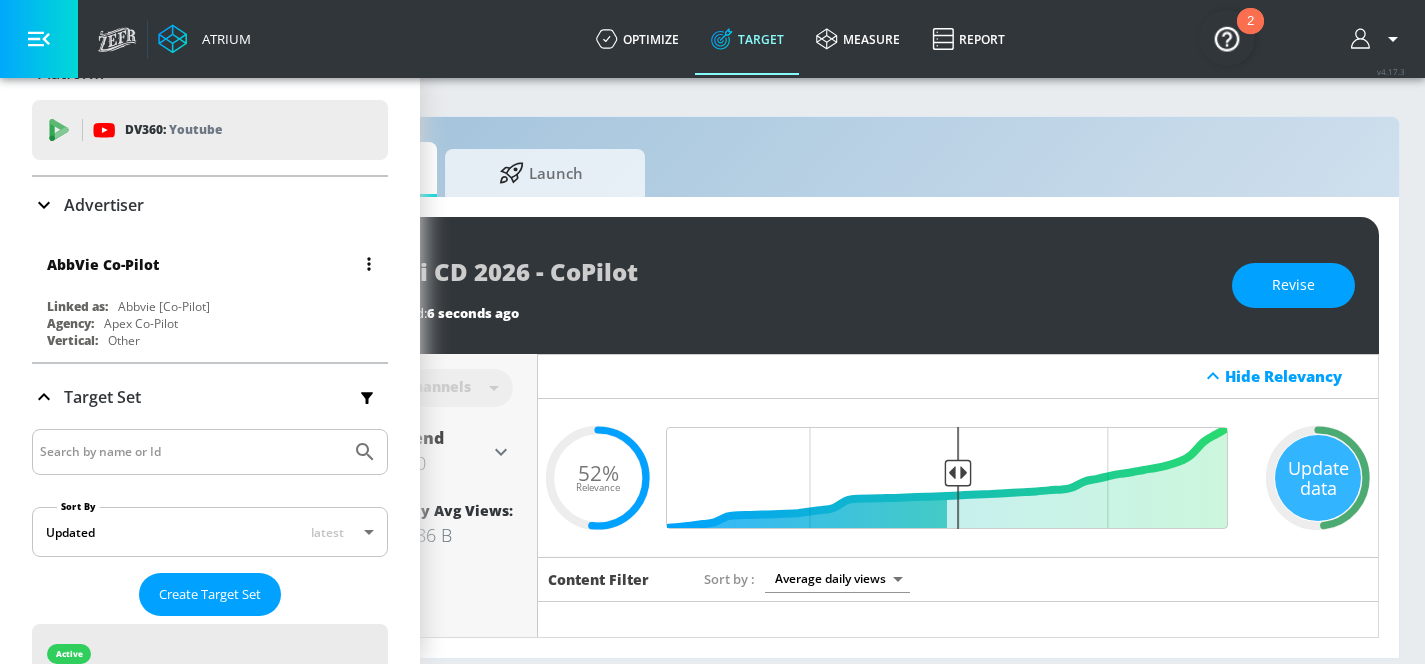 scroll, scrollTop: 0, scrollLeft: 0, axis: both 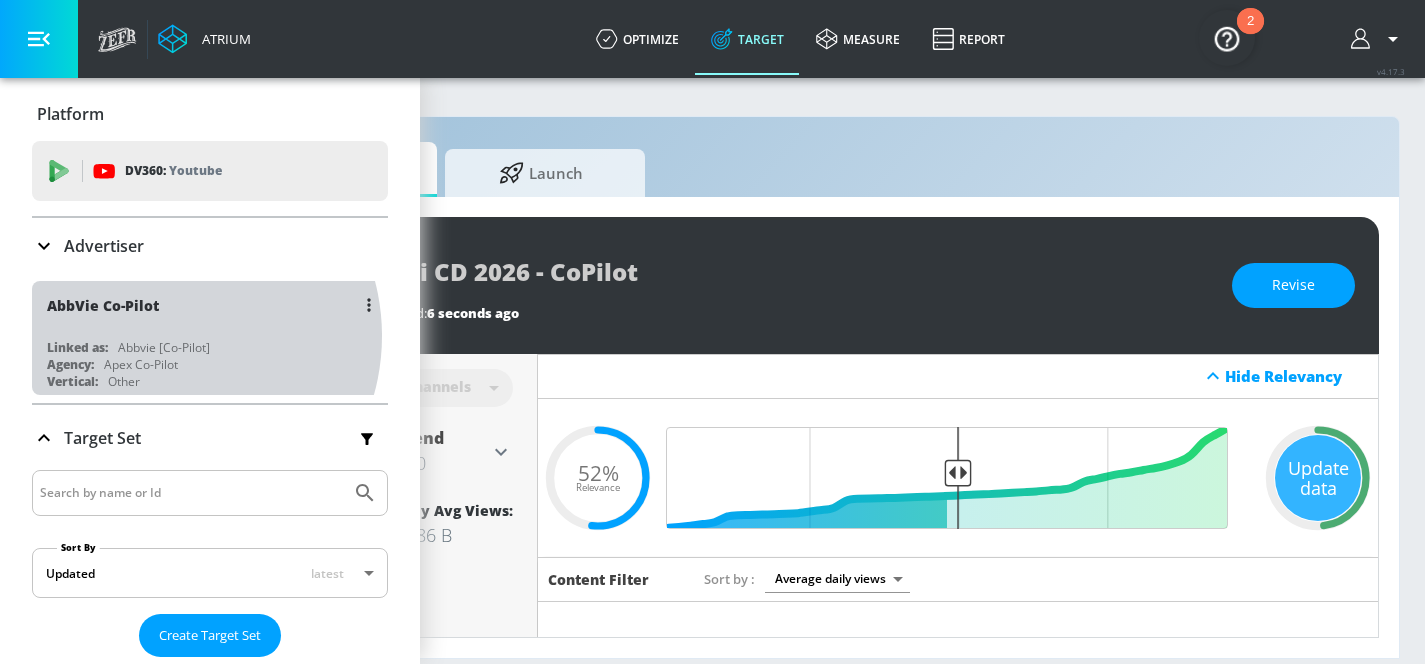 click on "AbbVie Co-Pilot  Linked as: Abbvie [Co-Pilot] Agency: Apex Co-Pilot Vertical: Other" at bounding box center (210, 338) 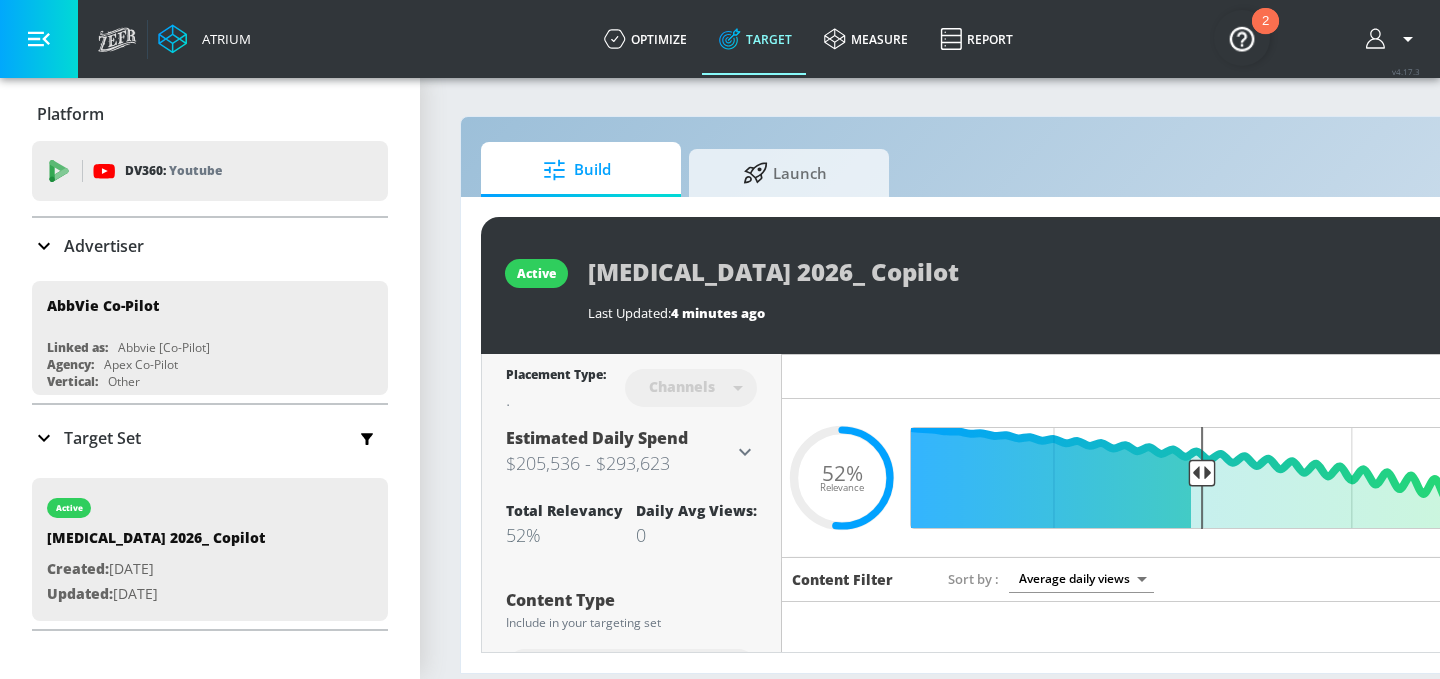 scroll, scrollTop: 0, scrollLeft: 244, axis: horizontal 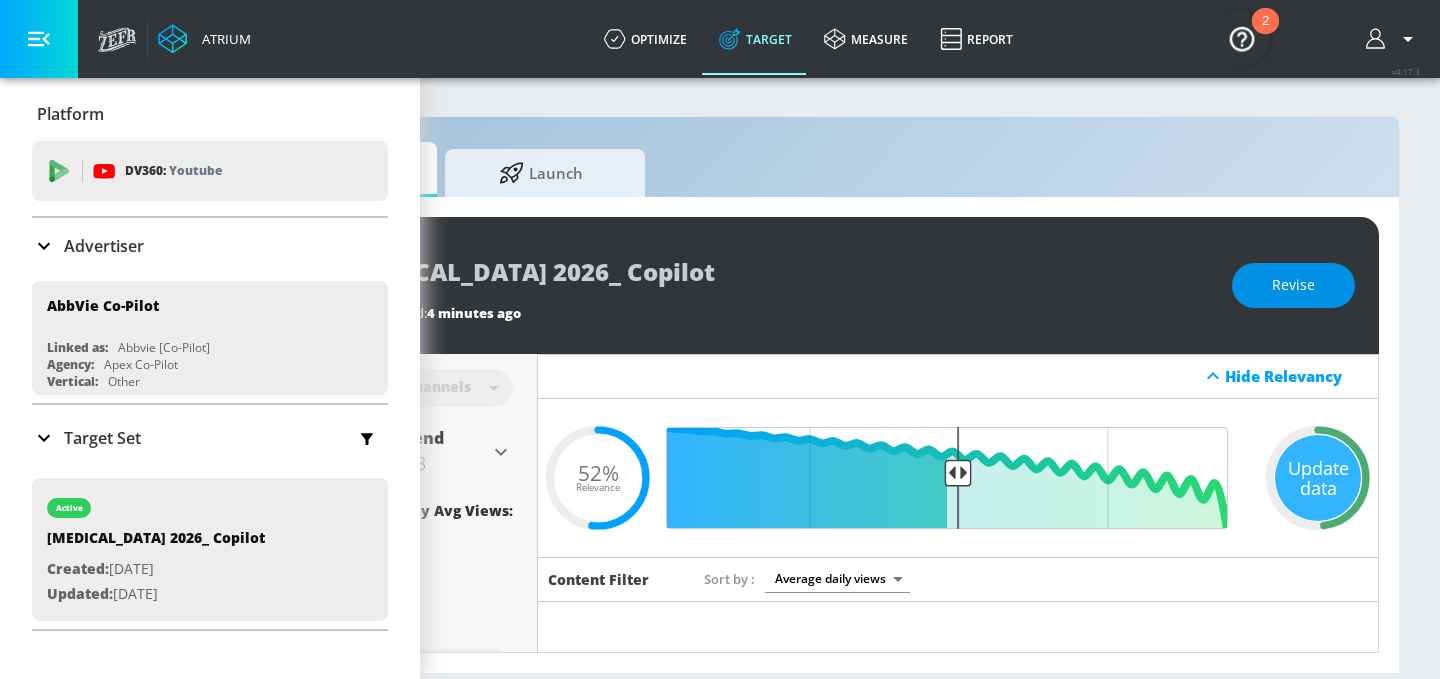 click on "Revise" at bounding box center (1293, 285) 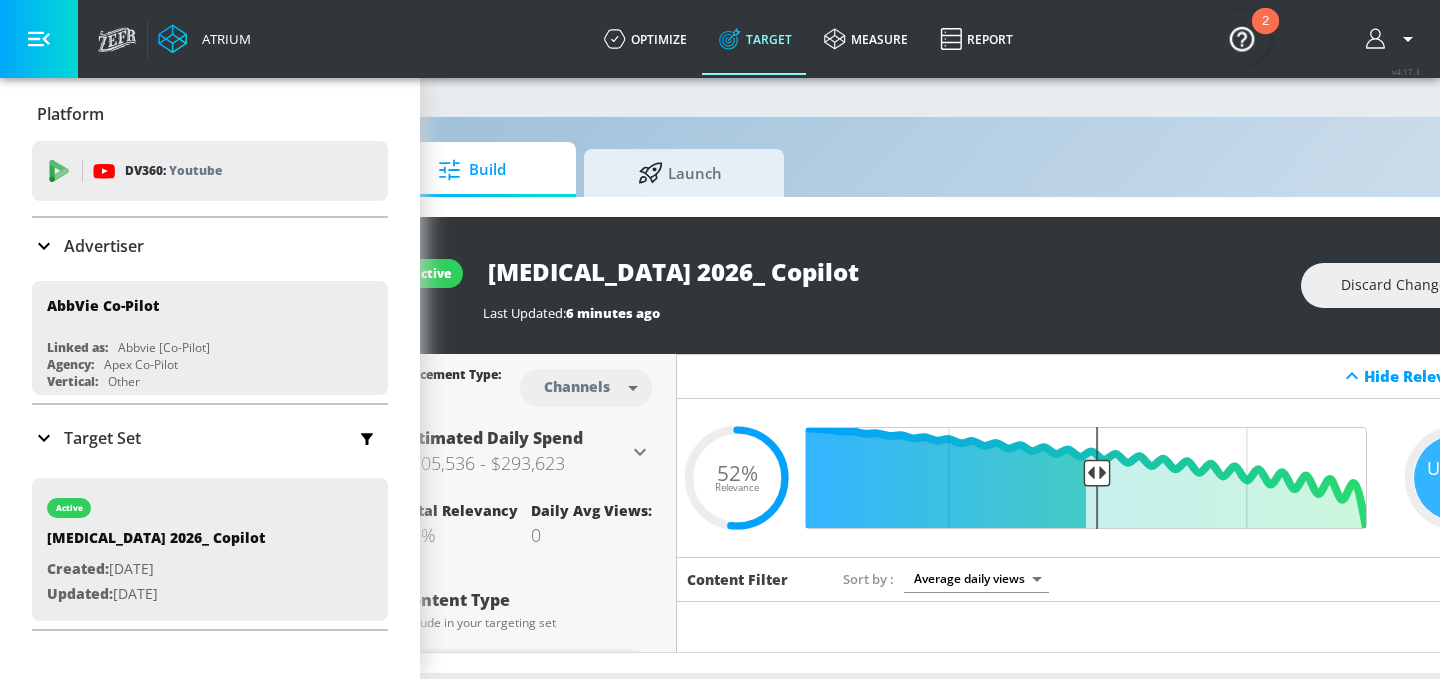 scroll, scrollTop: 0, scrollLeft: 0, axis: both 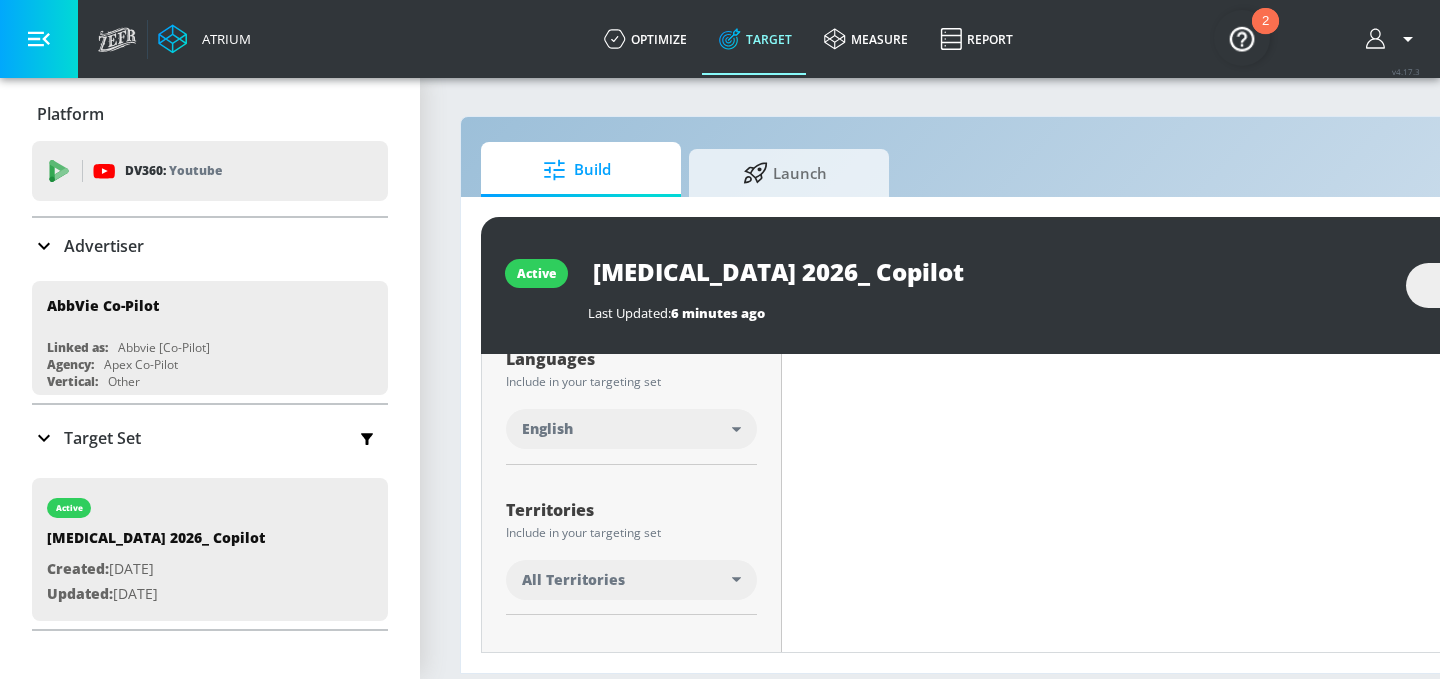 click on "All Territories" at bounding box center (627, 580) 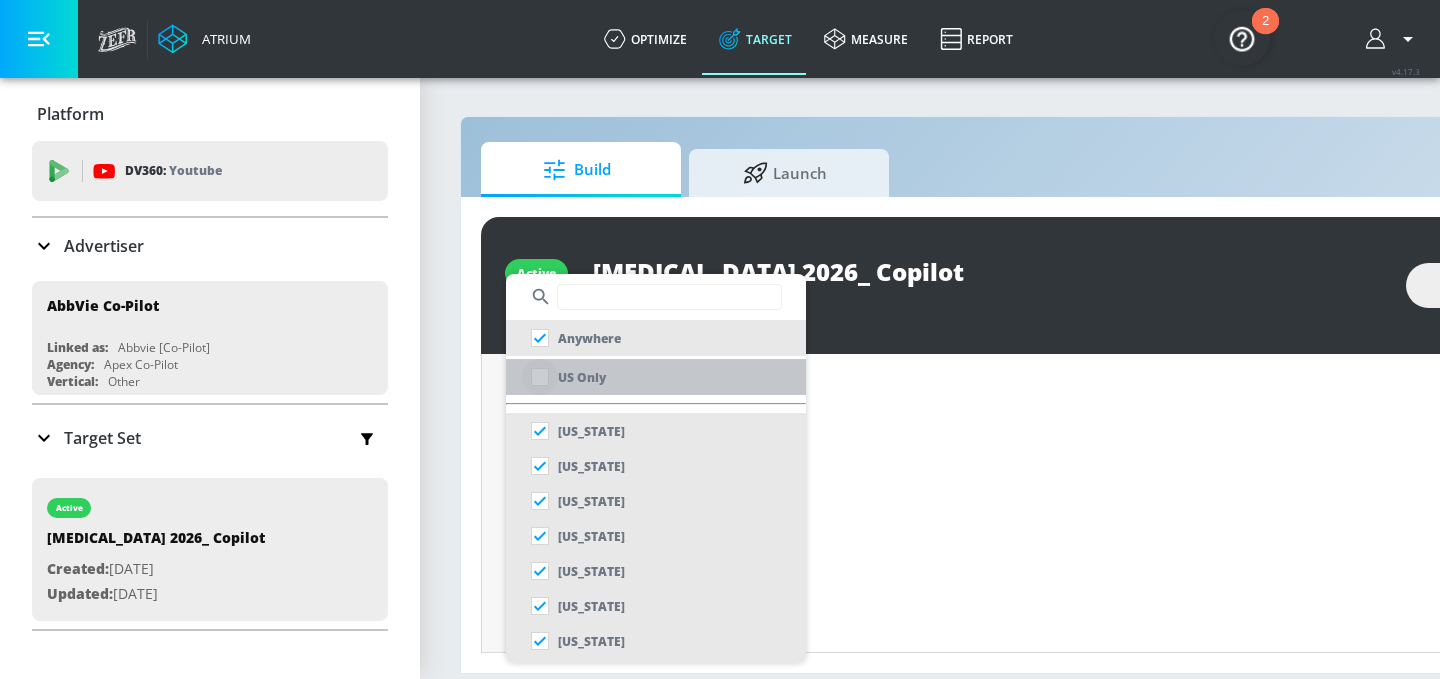 click at bounding box center [540, 377] 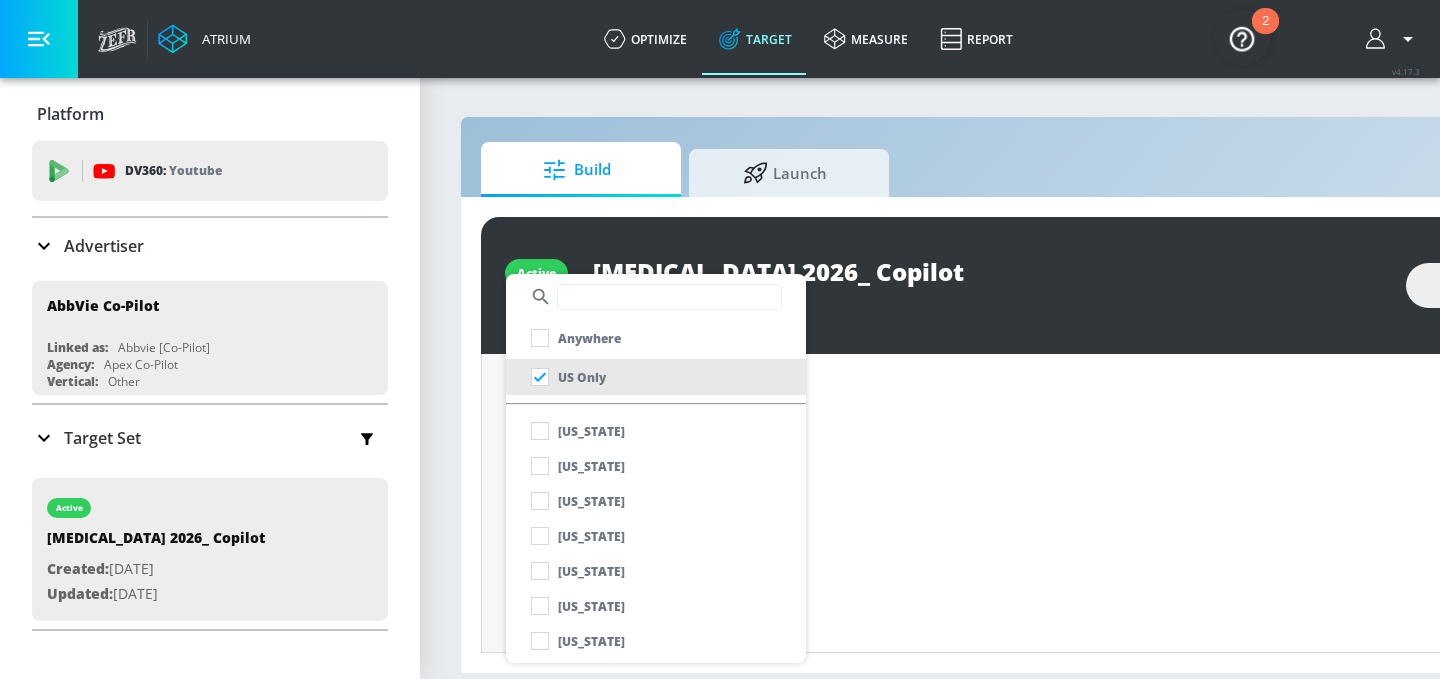 click at bounding box center (720, 339) 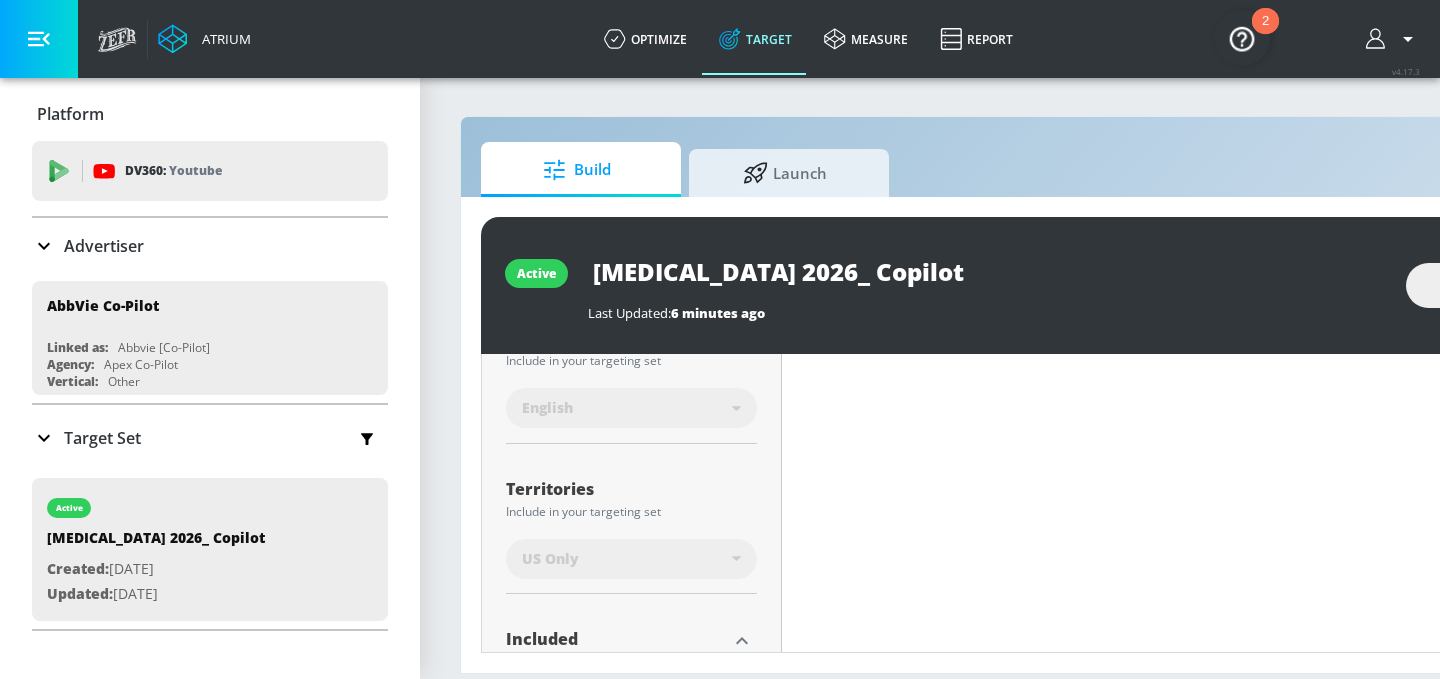 scroll, scrollTop: 0, scrollLeft: 0, axis: both 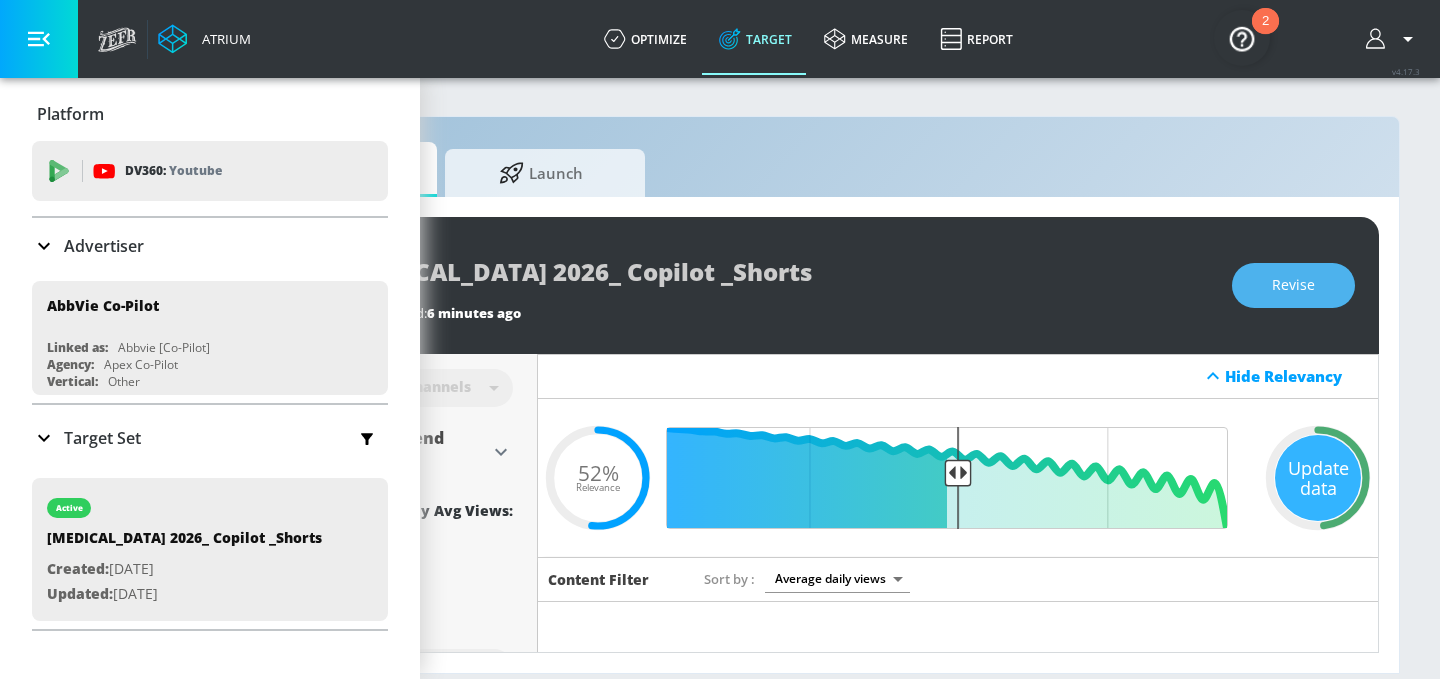 click on "Revise" at bounding box center [1293, 285] 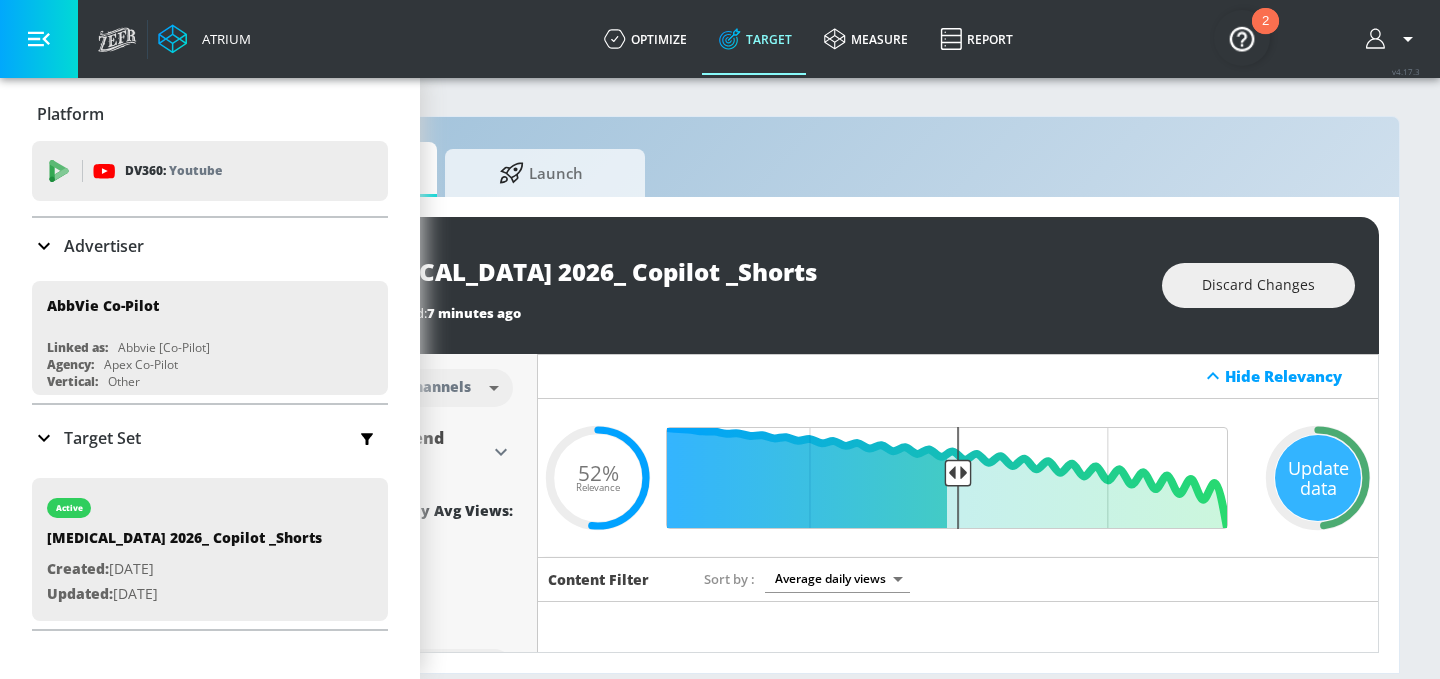 scroll, scrollTop: 0, scrollLeft: 0, axis: both 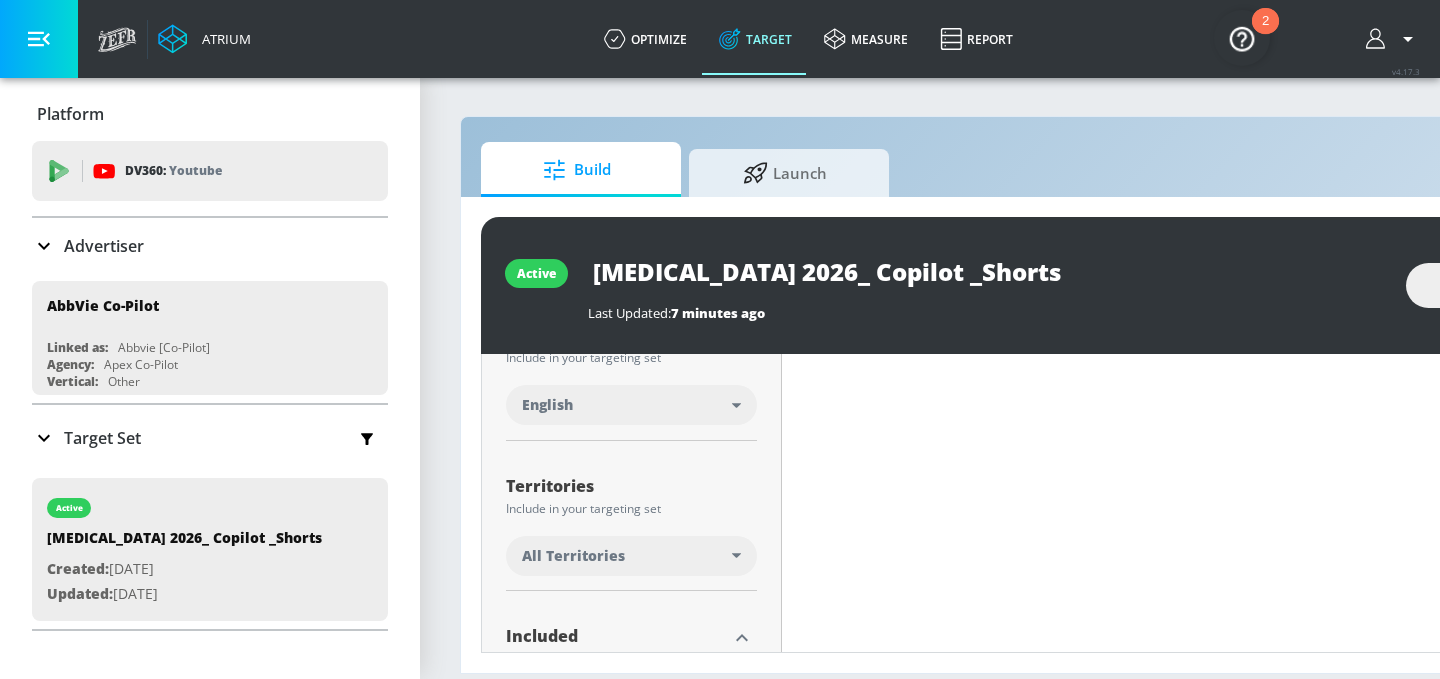 click on "All Territories" at bounding box center [631, 556] 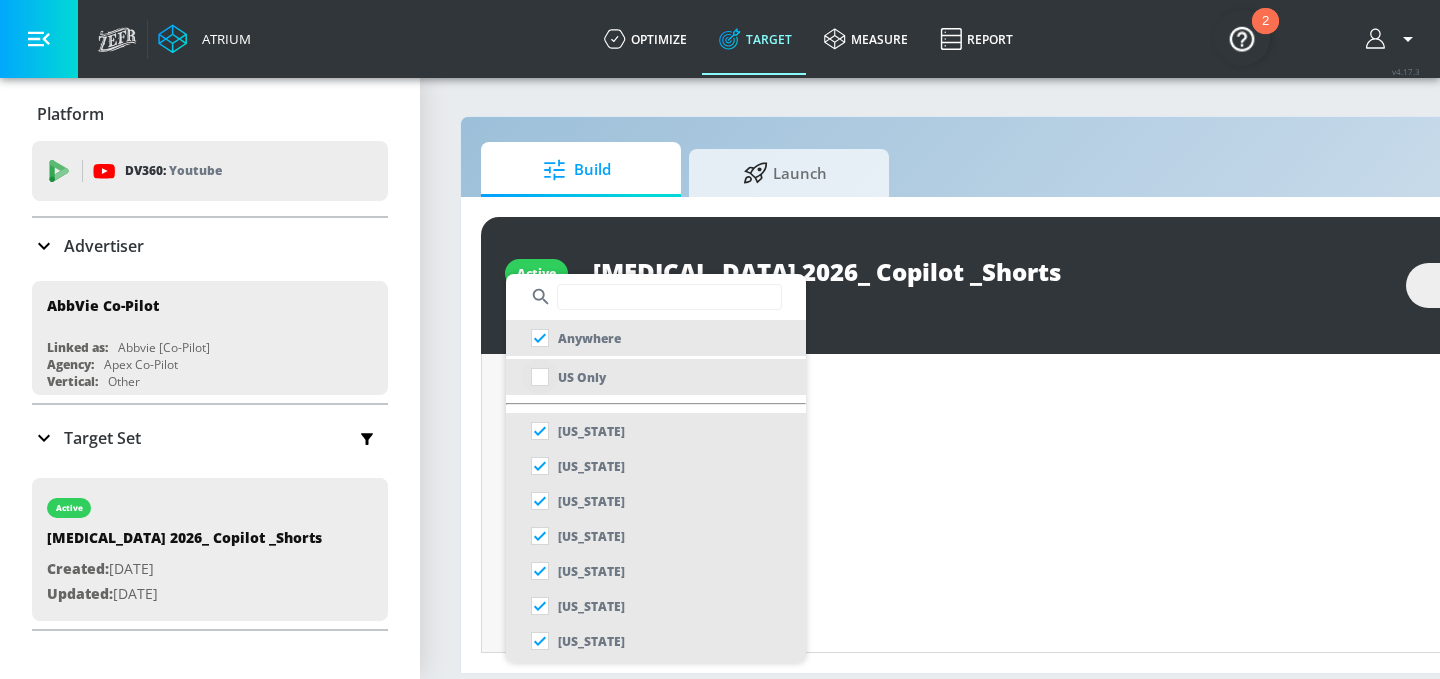 click at bounding box center (540, 377) 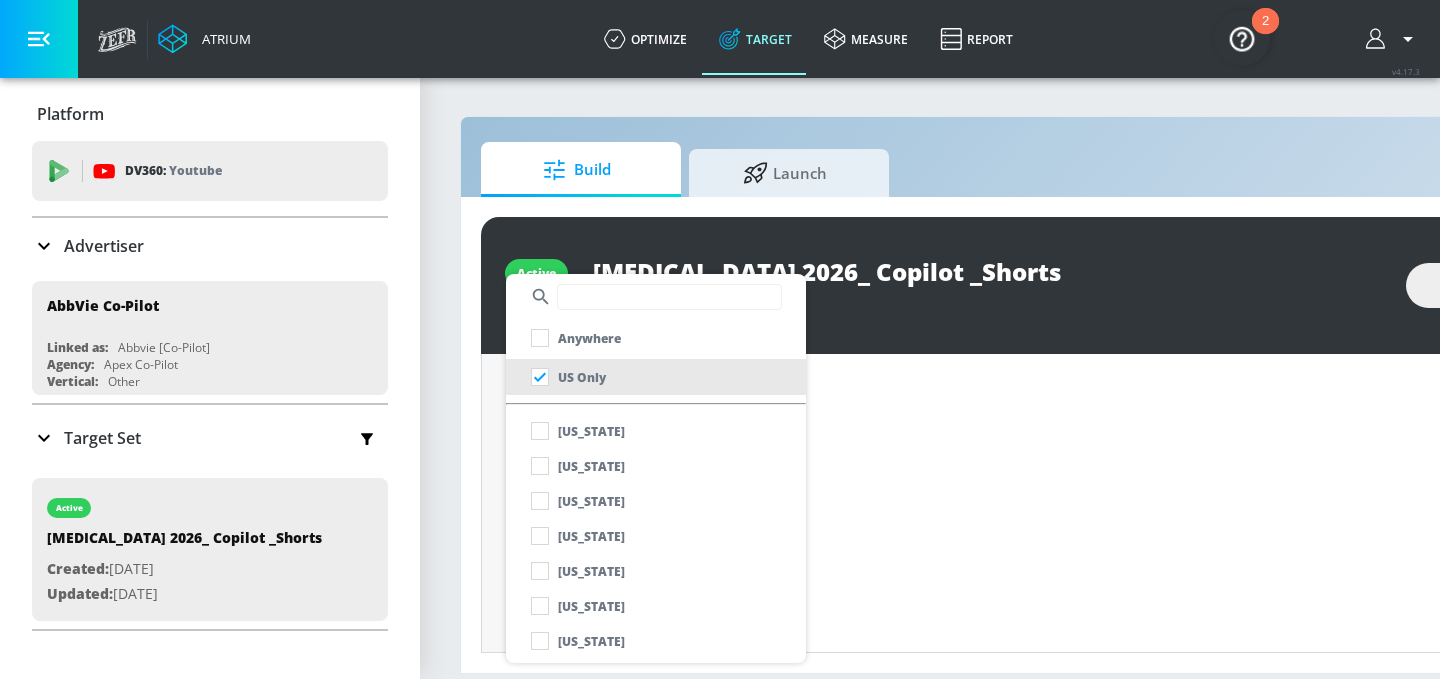 click at bounding box center [720, 339] 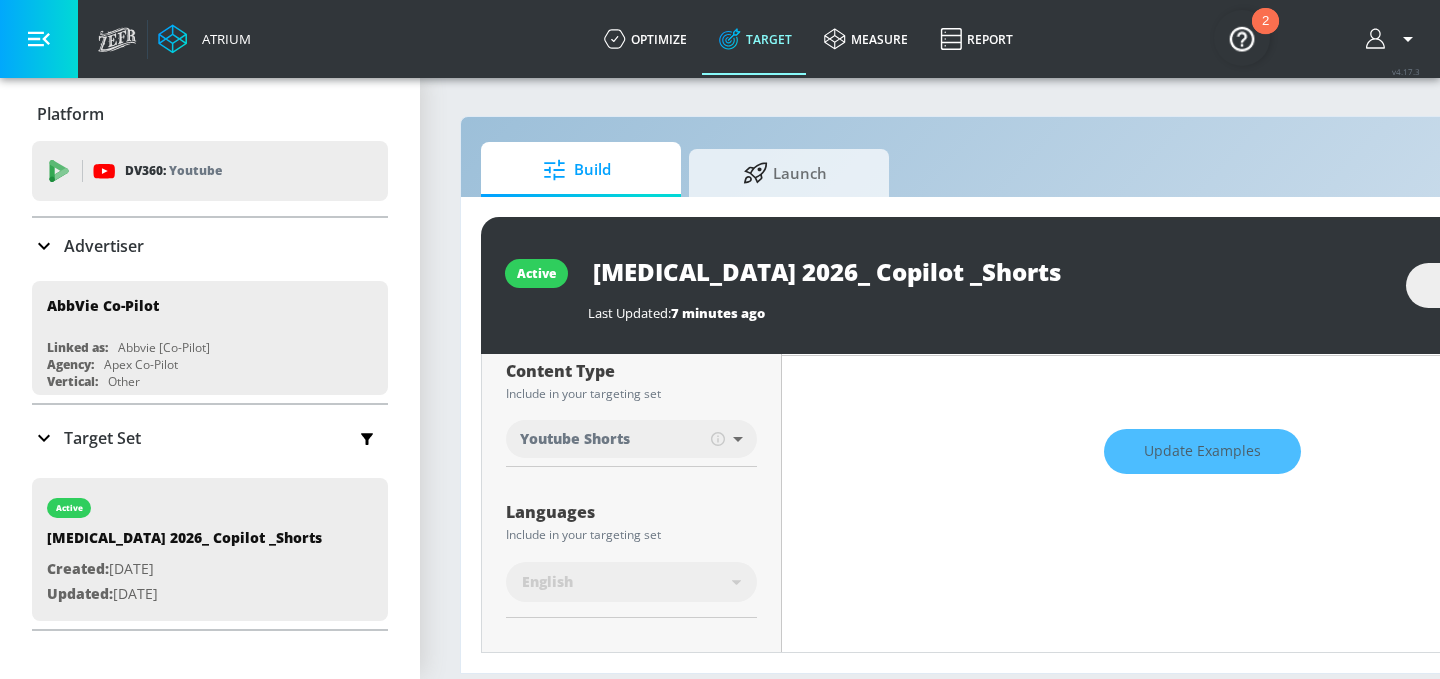 scroll, scrollTop: 0, scrollLeft: 0, axis: both 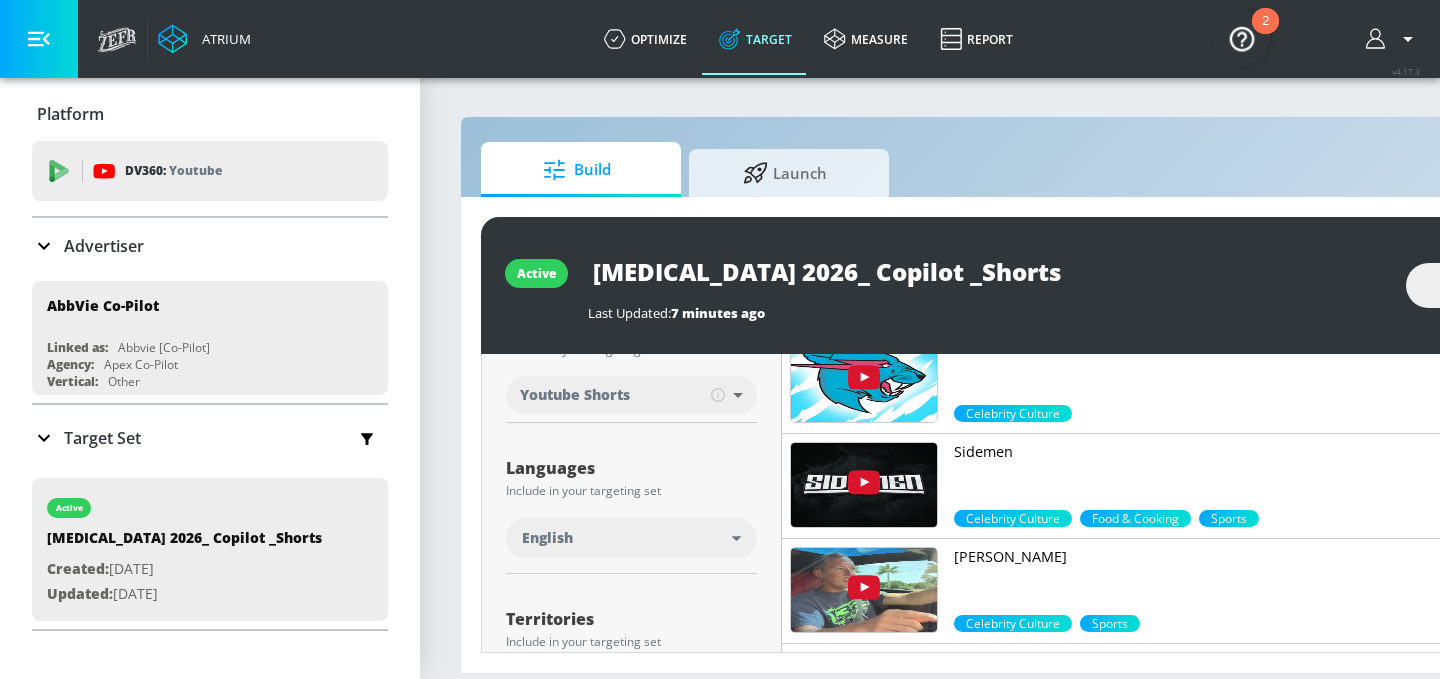click on "Languages Include in your targeting set English" at bounding box center (631, 506) 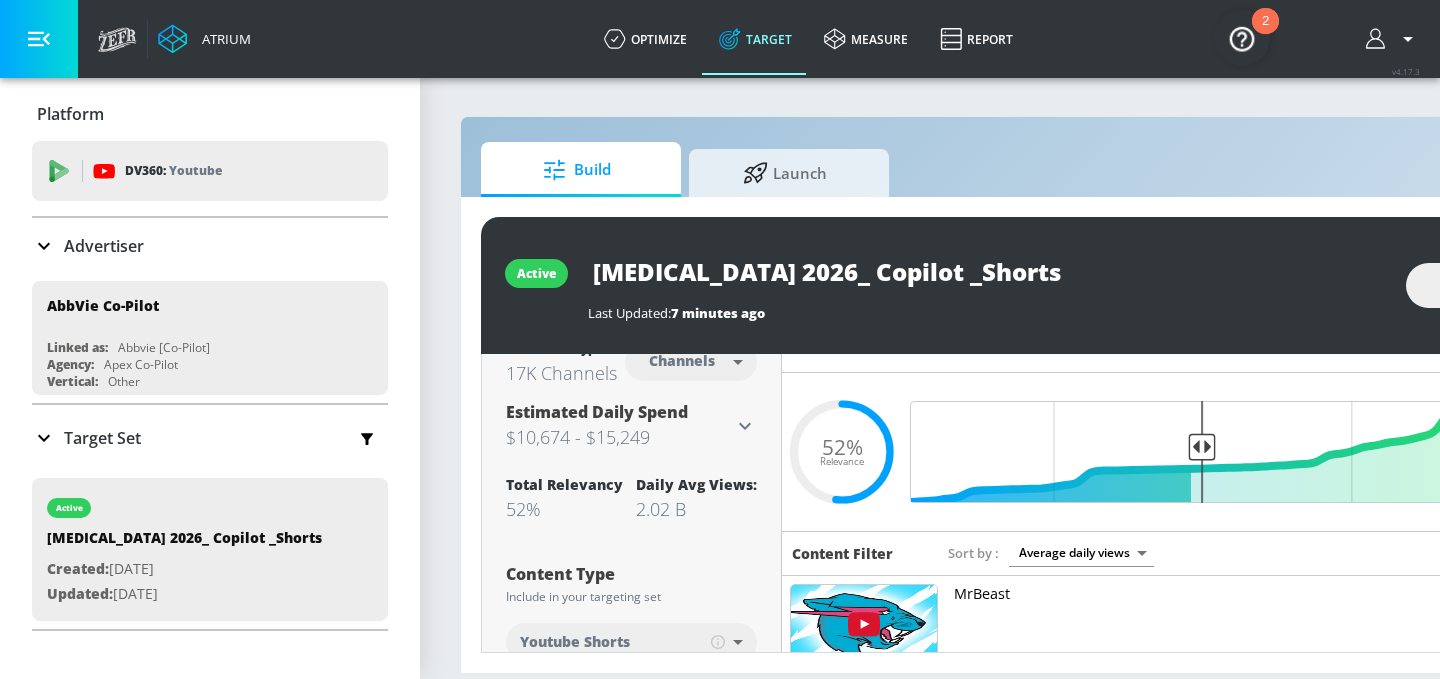 scroll, scrollTop: 0, scrollLeft: 0, axis: both 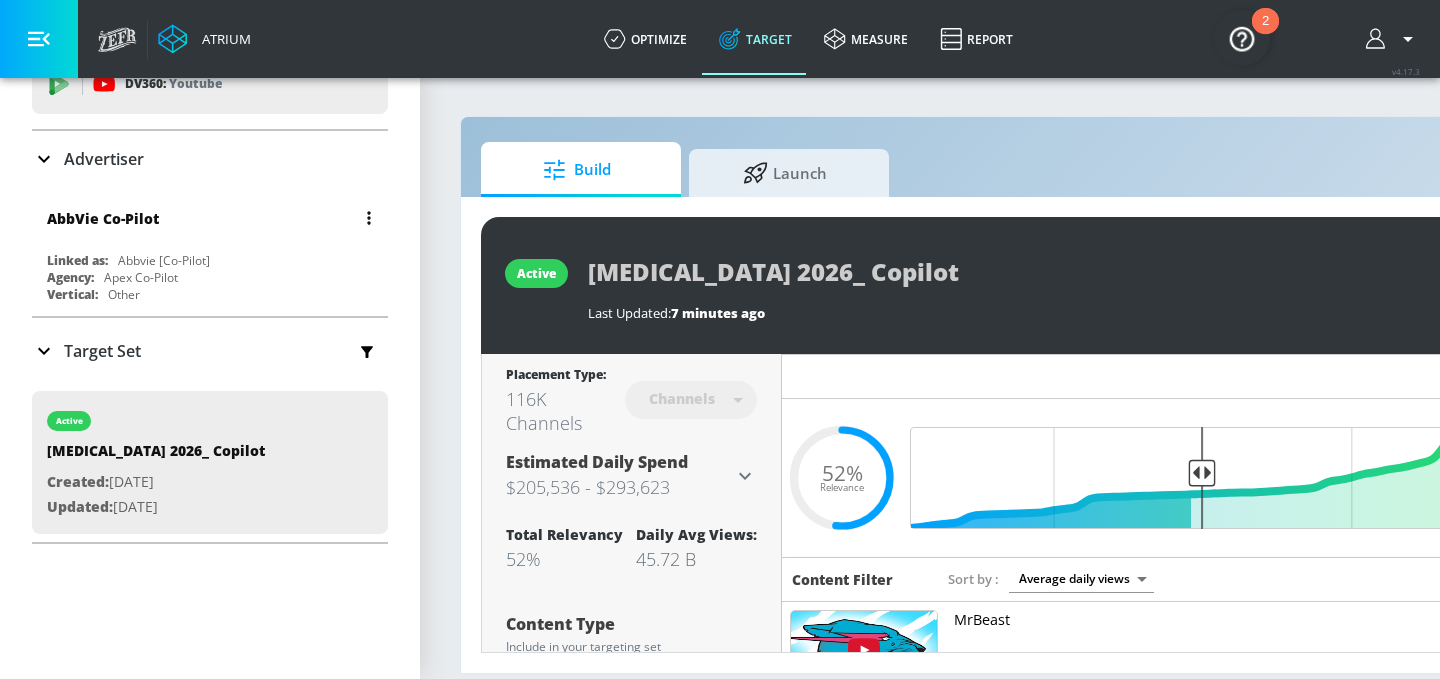 click on "AbbVie Co-Pilot" at bounding box center [215, 218] 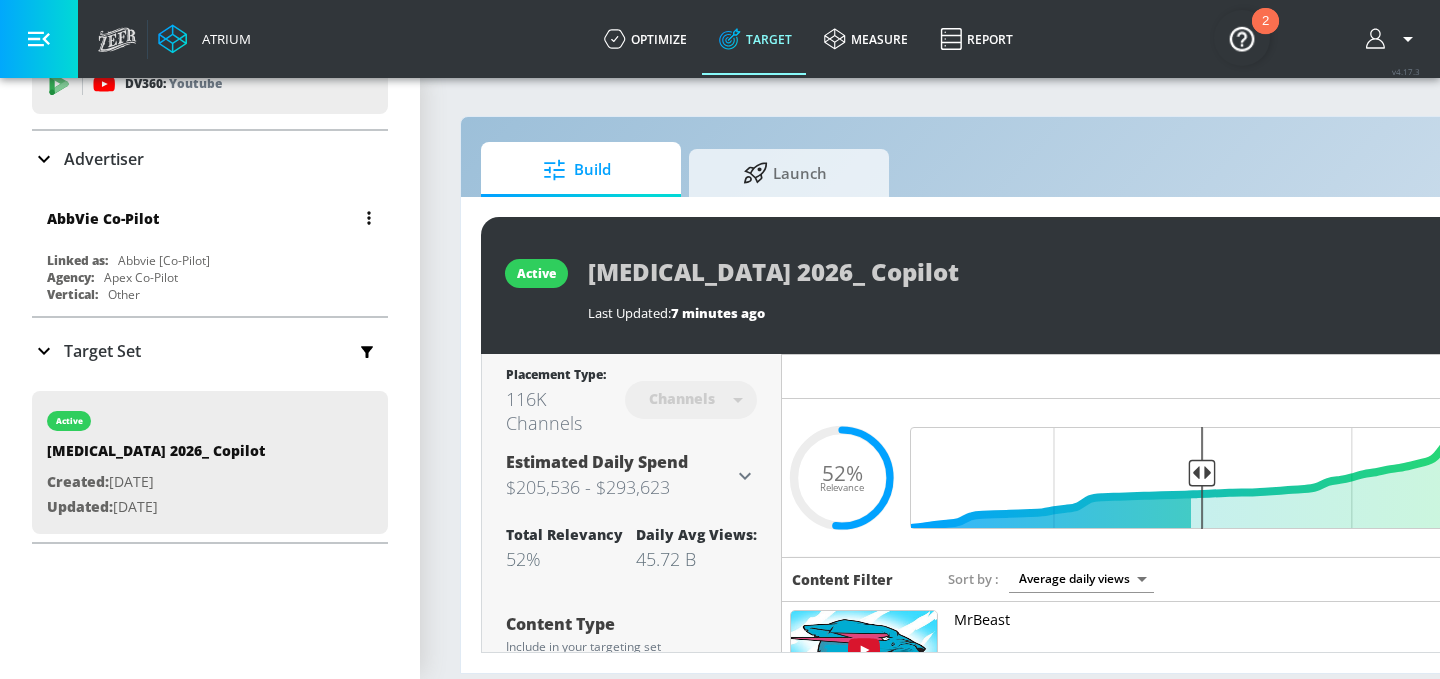 click on "AbbVie Co-Pilot  Linked as: Abbvie [Co-Pilot] Agency: Apex Co-Pilot Vertical: Other" at bounding box center [210, 251] 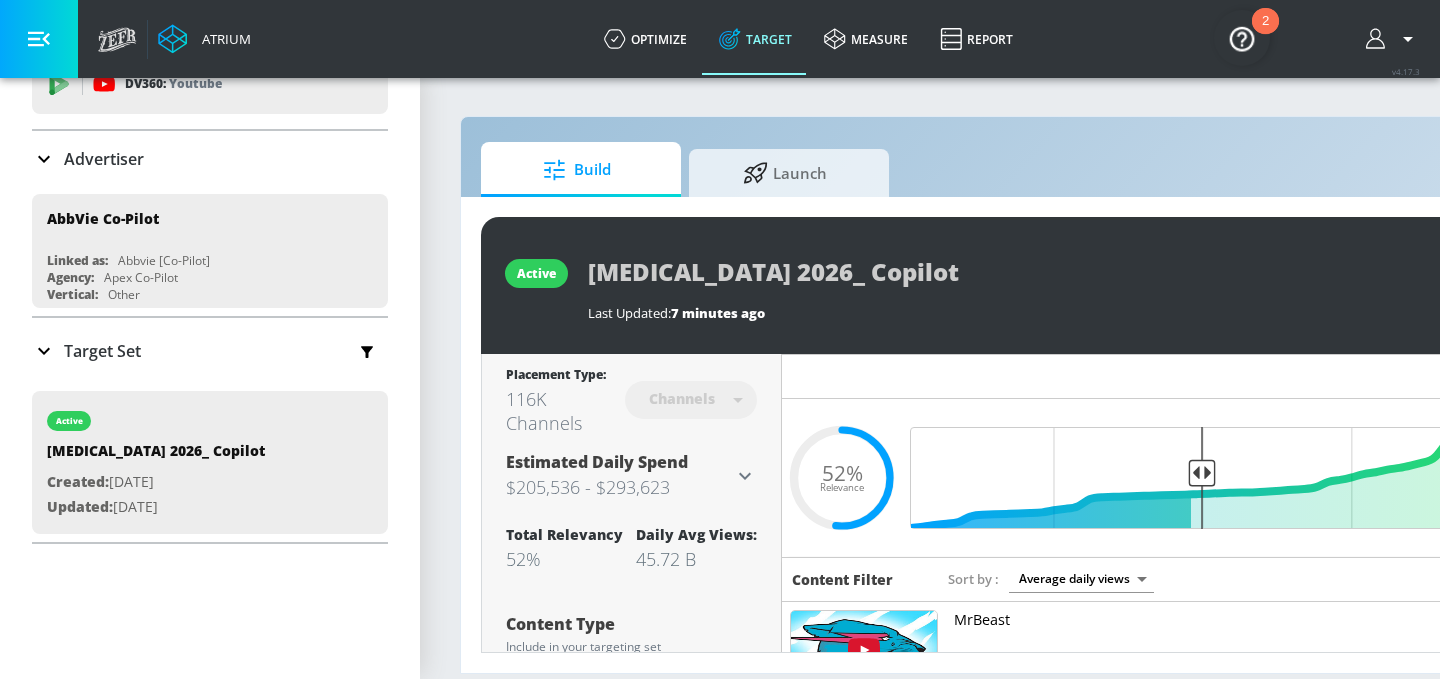 click on "Target Set" at bounding box center [102, 351] 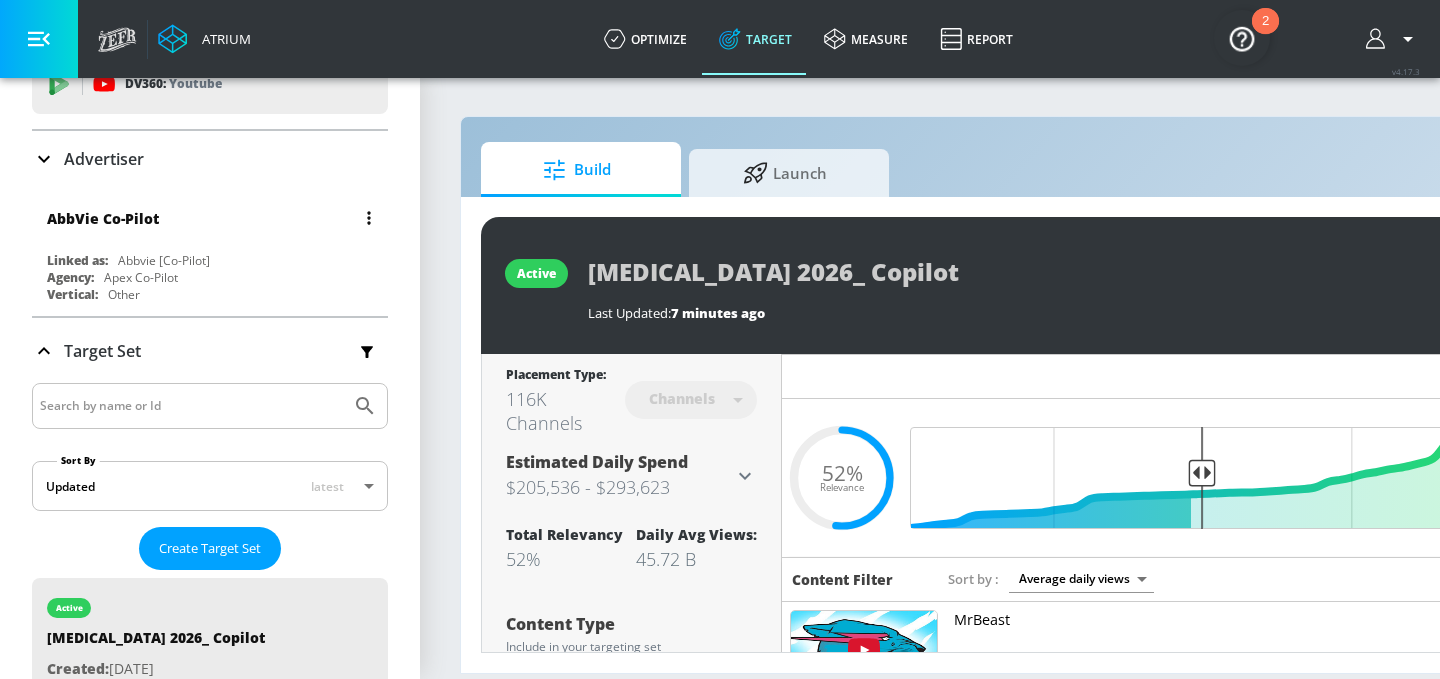 click on "Abbvie [Co-Pilot]" at bounding box center (164, 260) 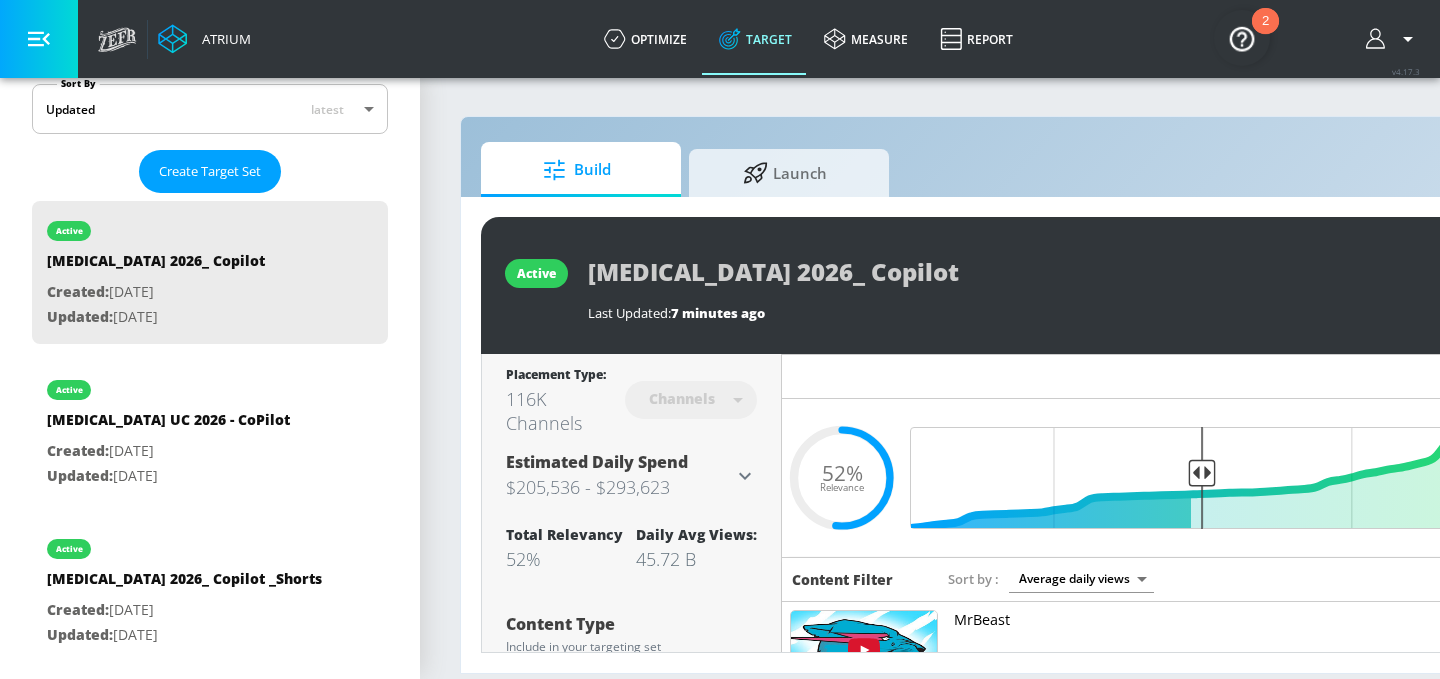 scroll, scrollTop: 463, scrollLeft: 0, axis: vertical 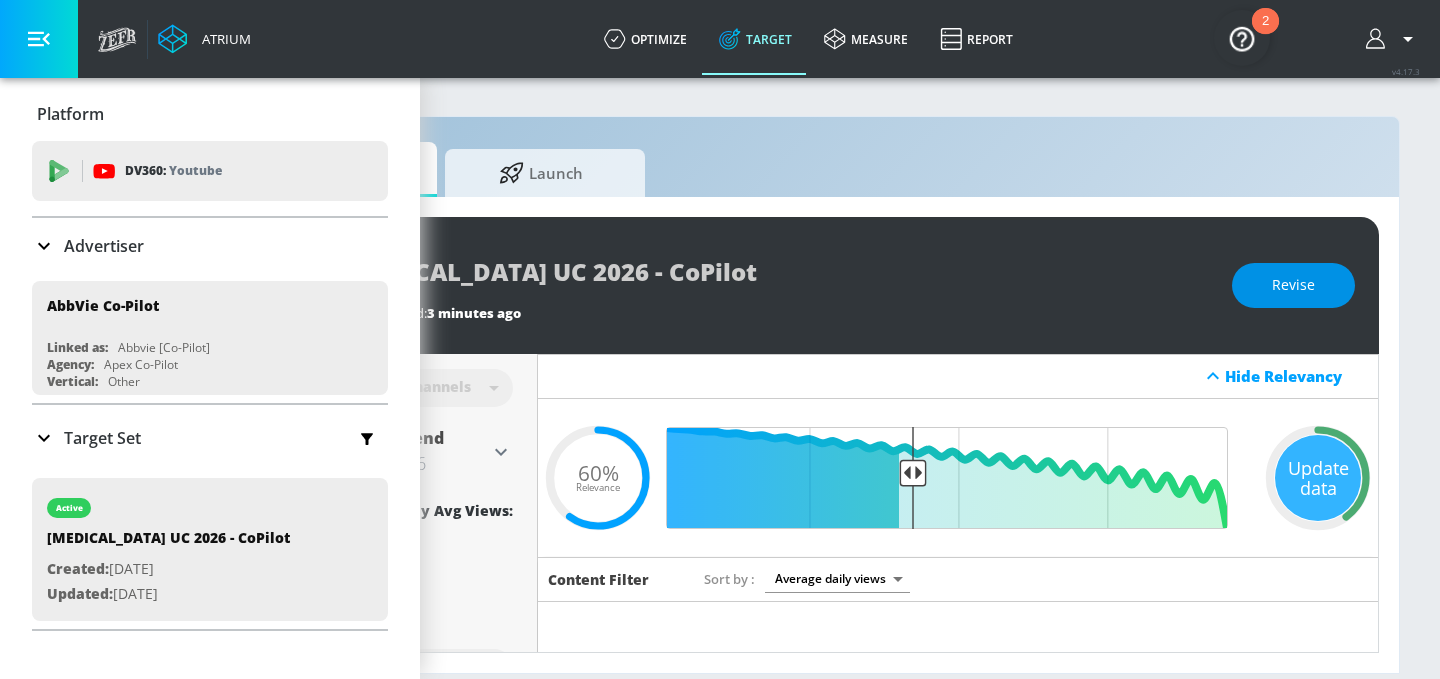 click on "Revise" at bounding box center [1293, 285] 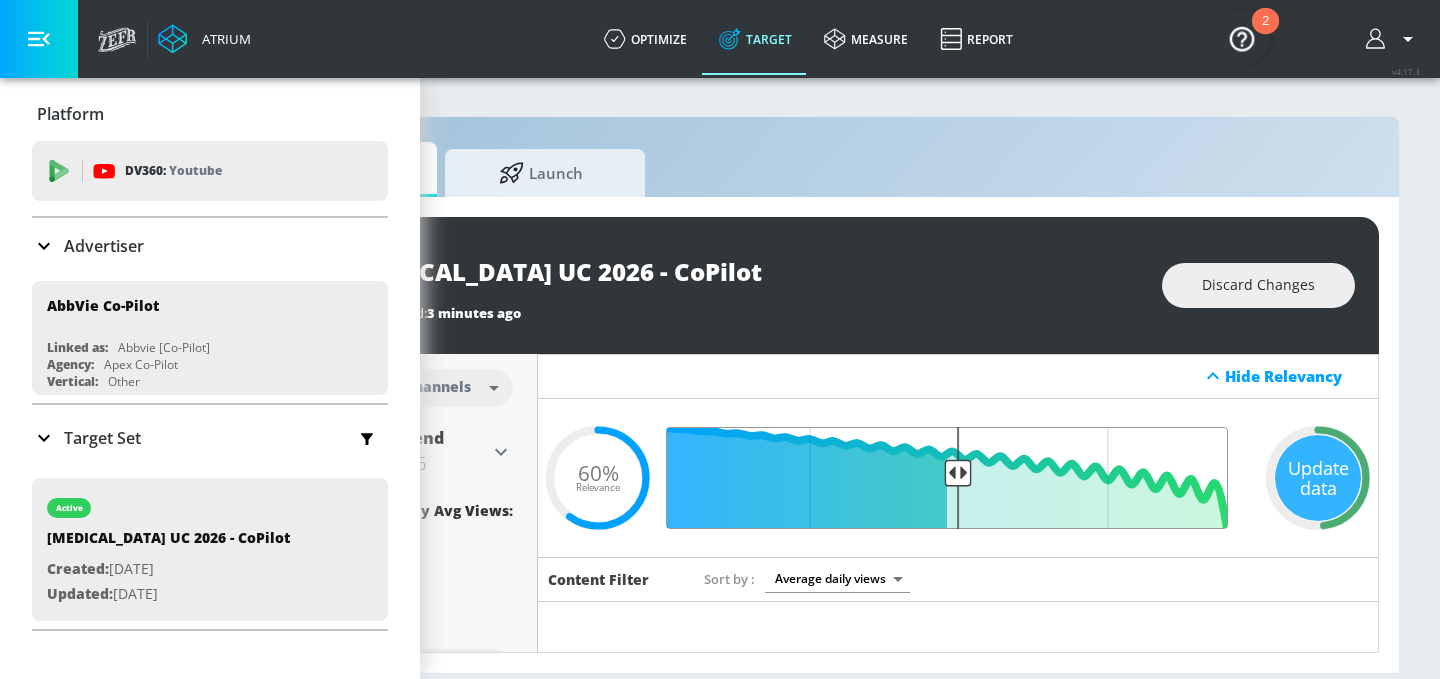 drag, startPoint x: 916, startPoint y: 471, endPoint x: 959, endPoint y: 471, distance: 43 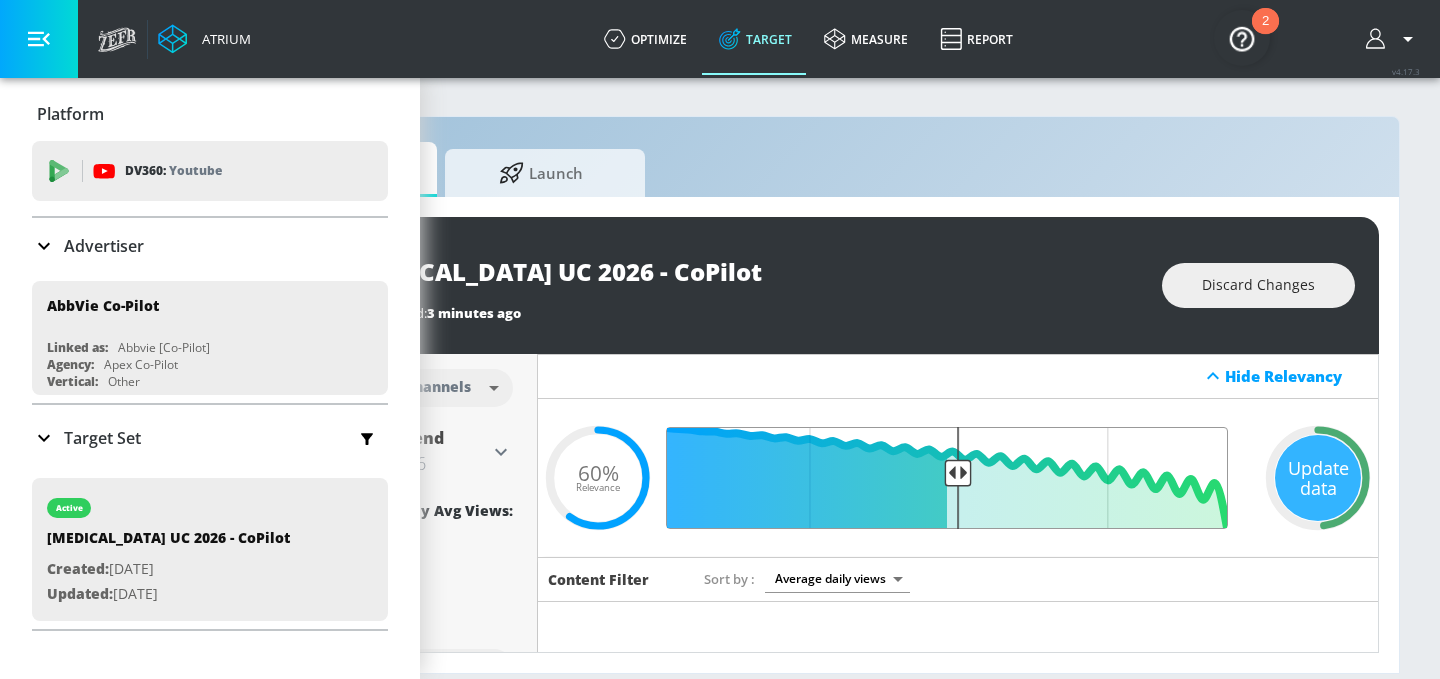 type on "0.52" 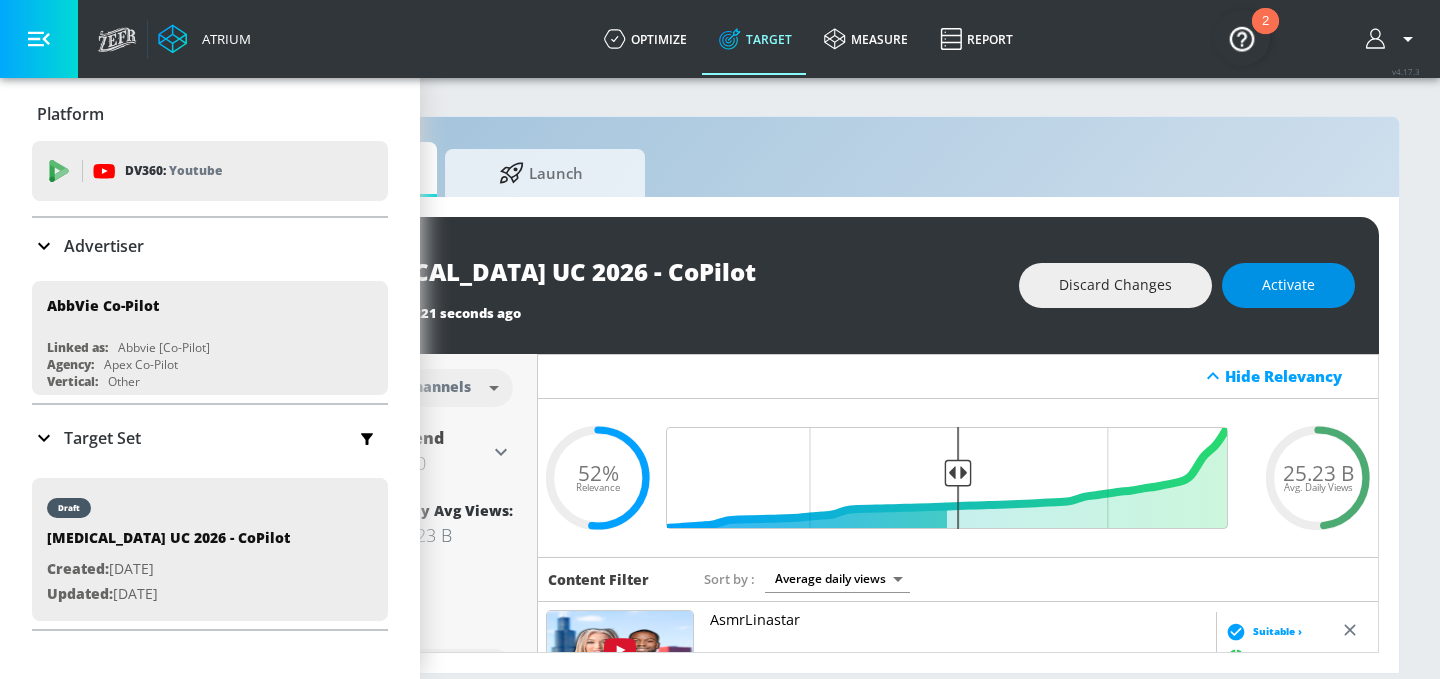 click on "Activate" at bounding box center [1288, 285] 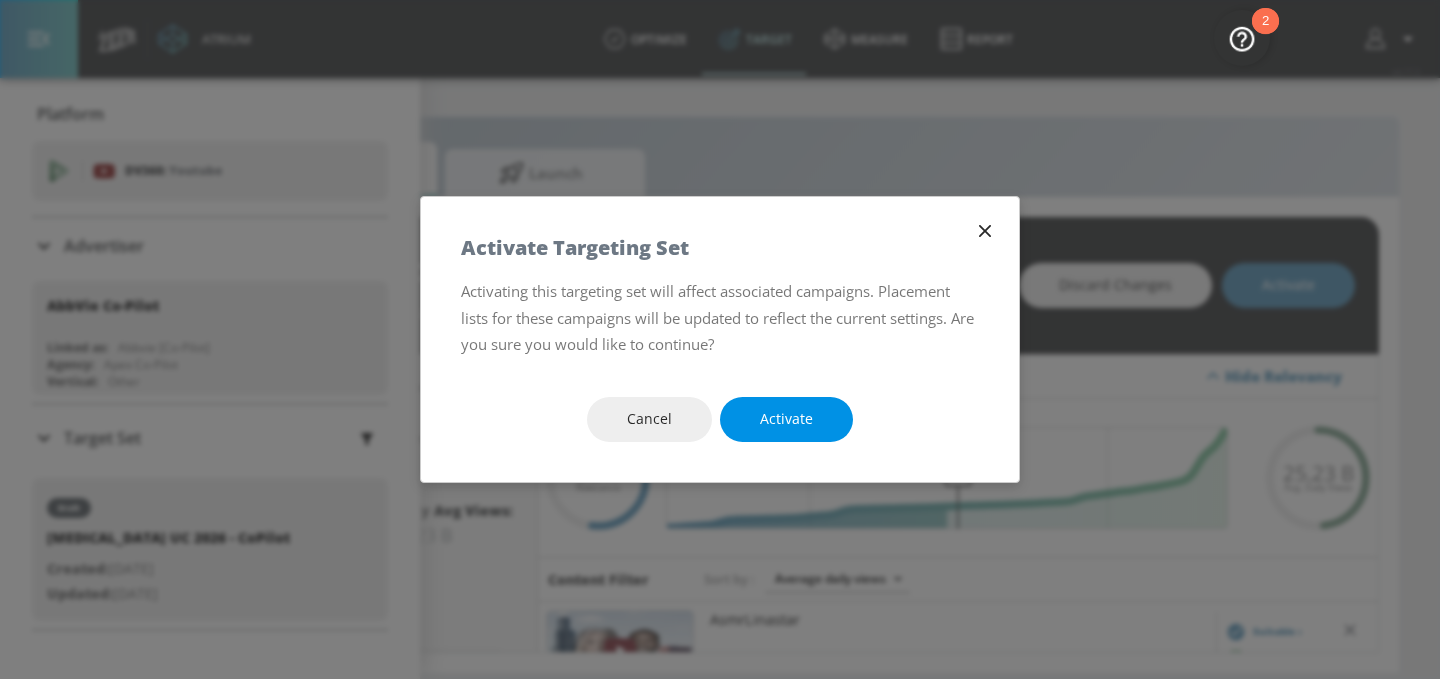 click on "Activate" at bounding box center [786, 419] 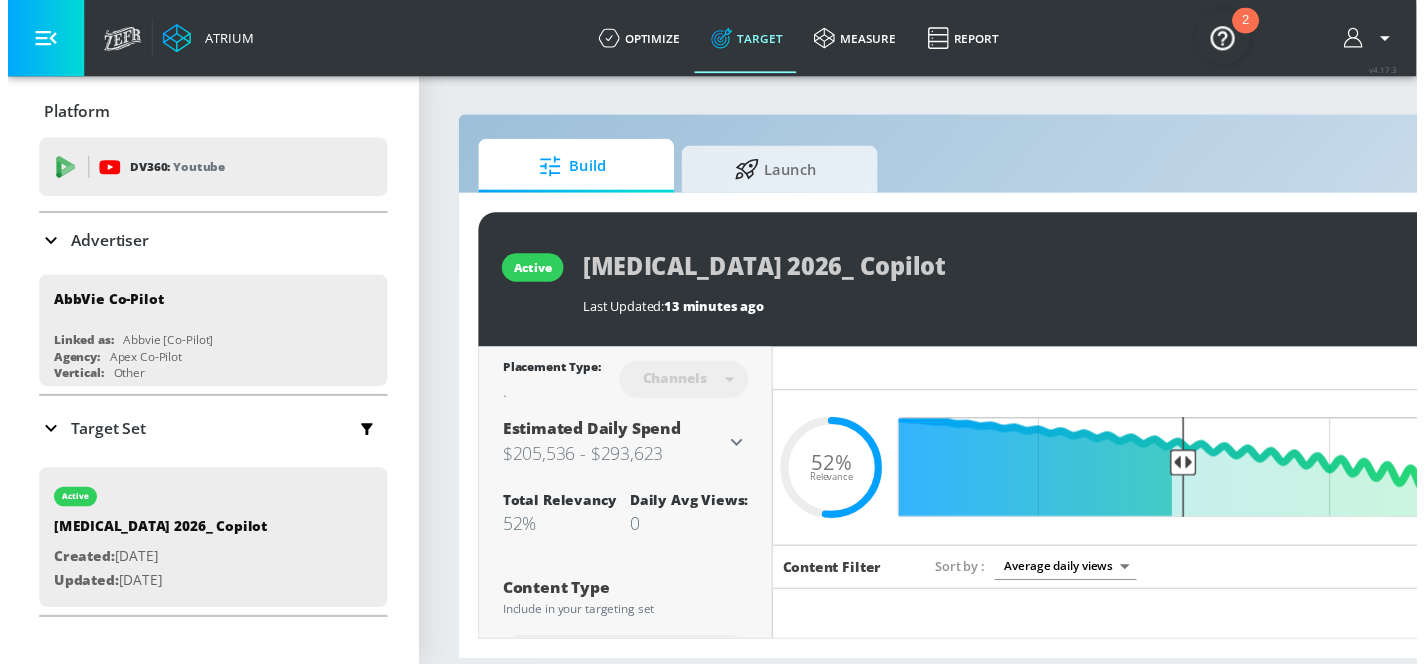 scroll, scrollTop: 0, scrollLeft: 0, axis: both 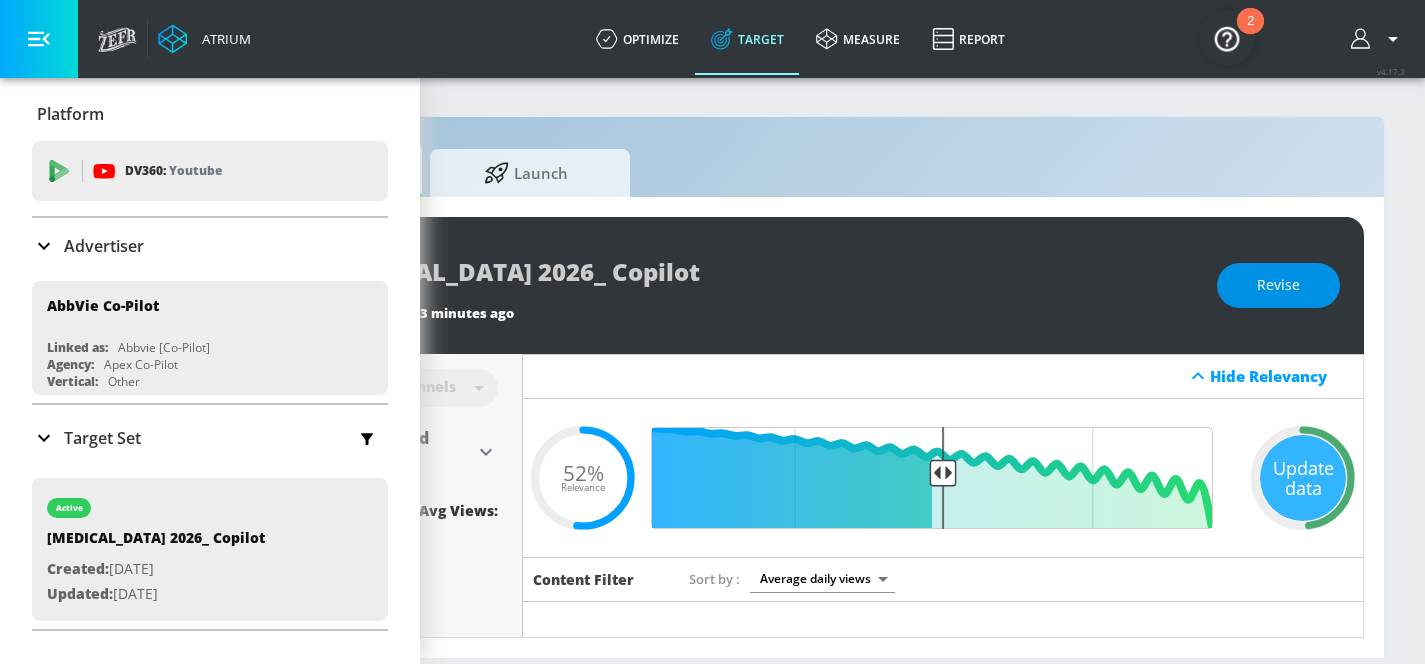 click on "Revise" at bounding box center (1278, 285) 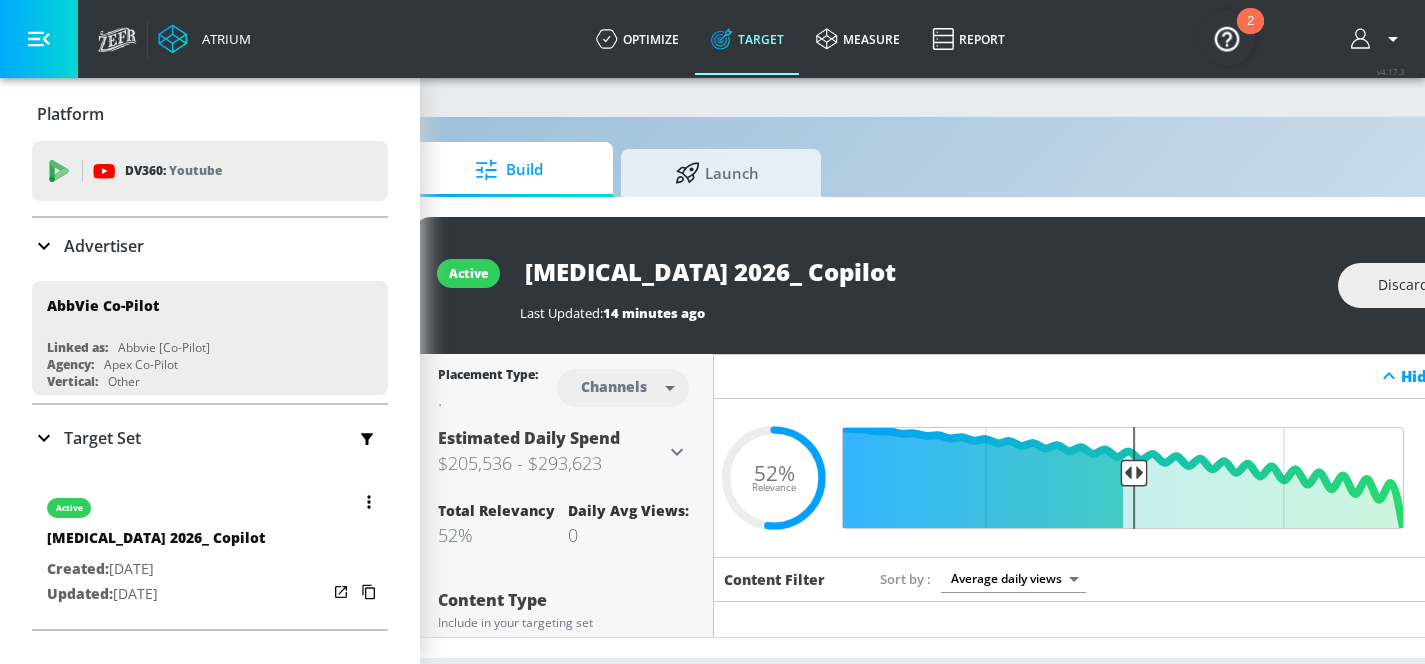 scroll, scrollTop: 0, scrollLeft: 0, axis: both 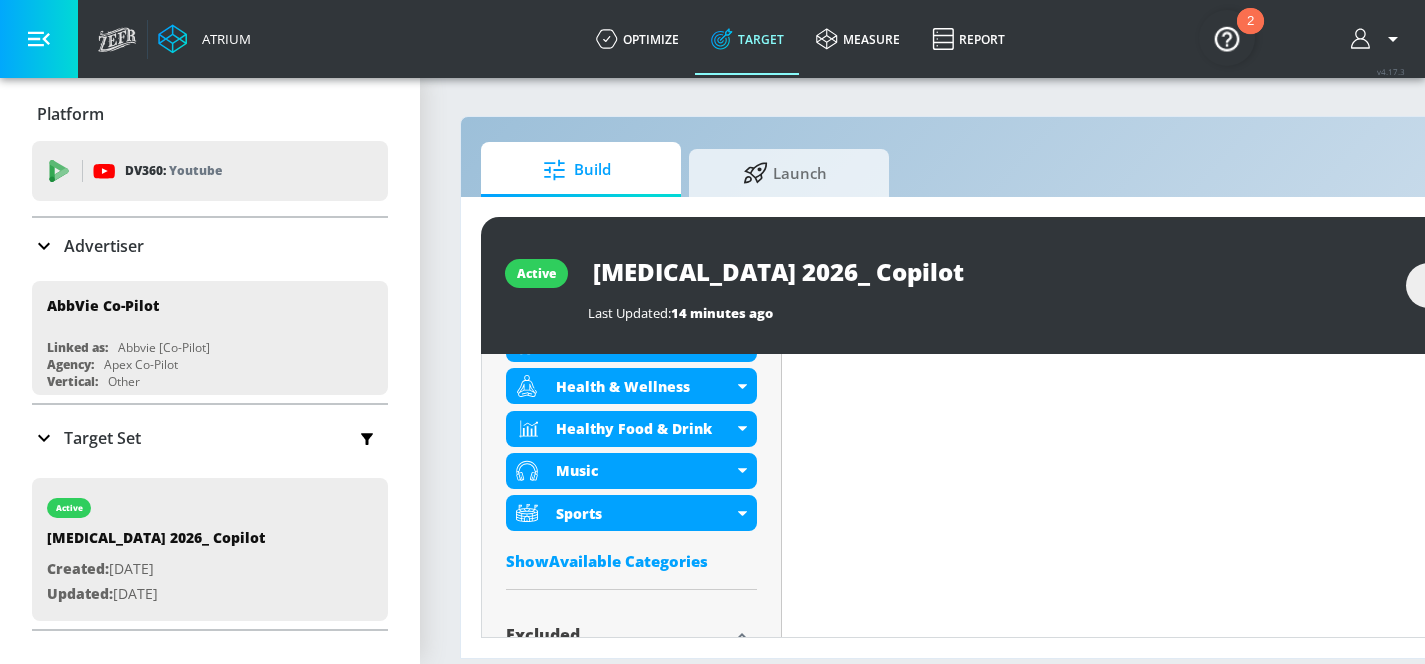 click on "Show  Available Categories" at bounding box center (631, 561) 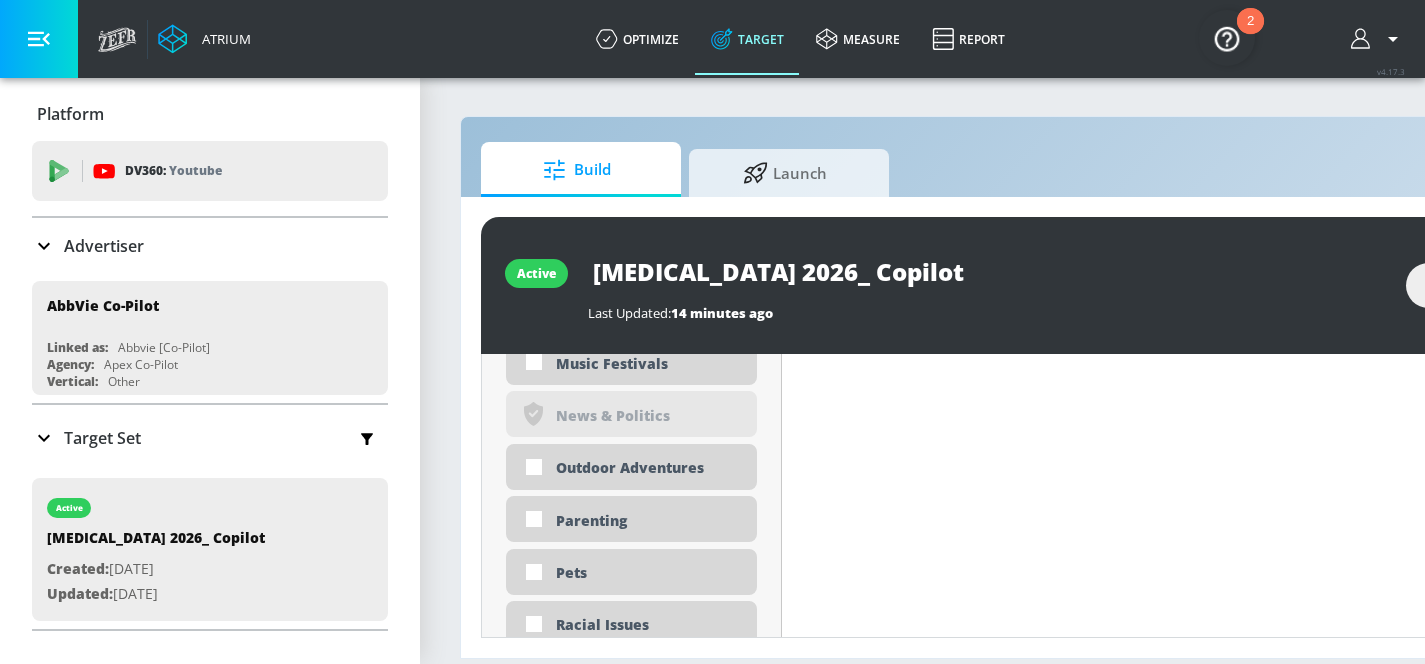 scroll, scrollTop: 4432, scrollLeft: 0, axis: vertical 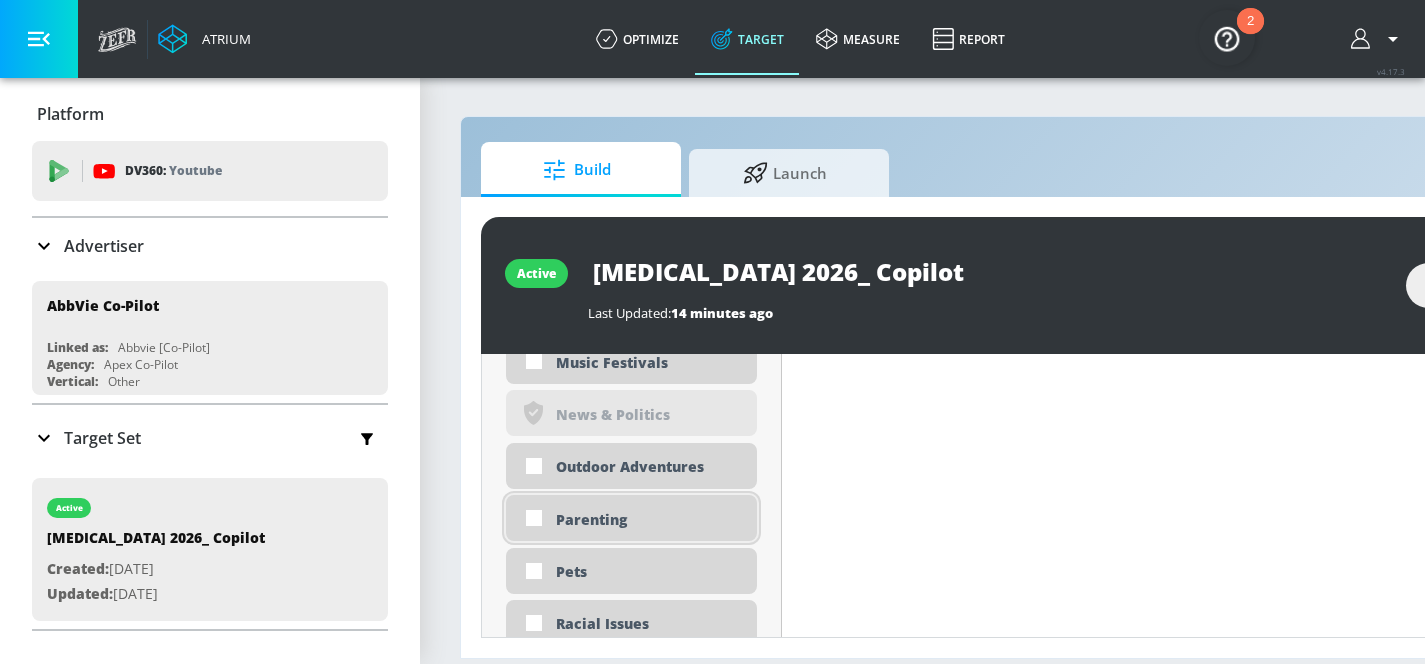 click on "Parenting" at bounding box center [631, 518] 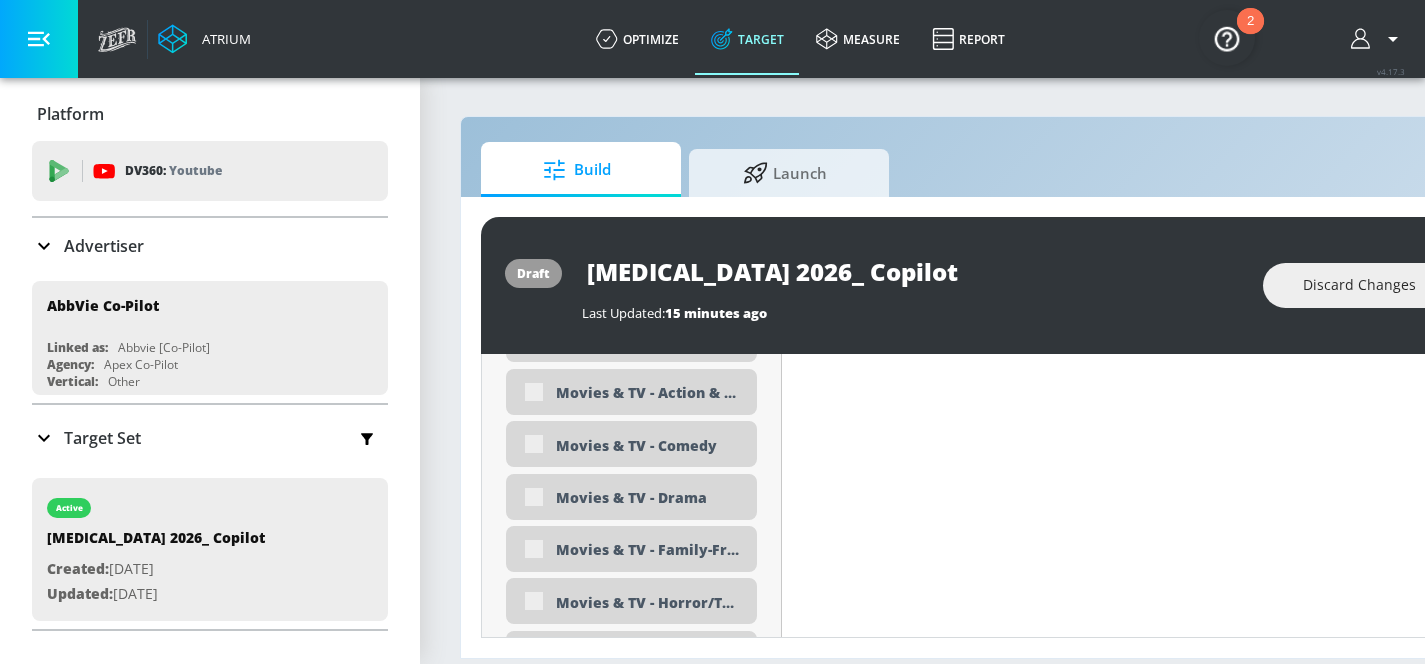 scroll, scrollTop: 3803, scrollLeft: 0, axis: vertical 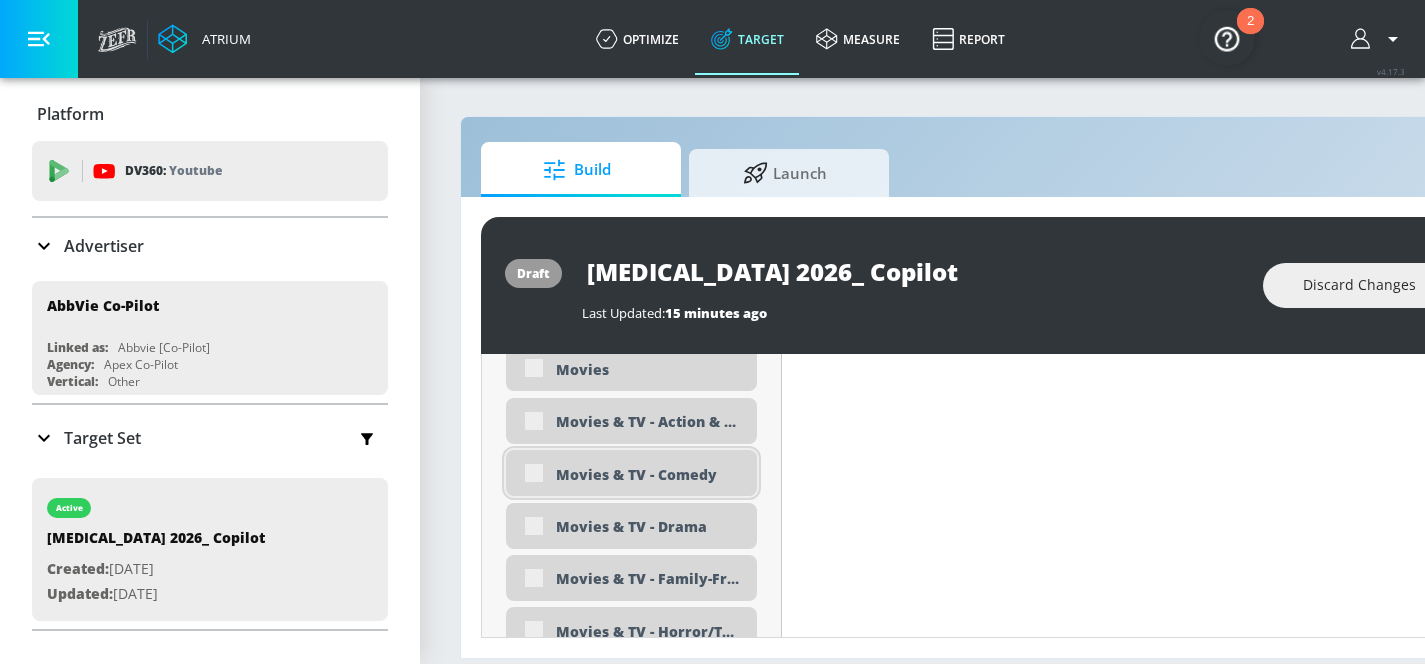 click on "Movies & TV - Comedy" at bounding box center (631, 473) 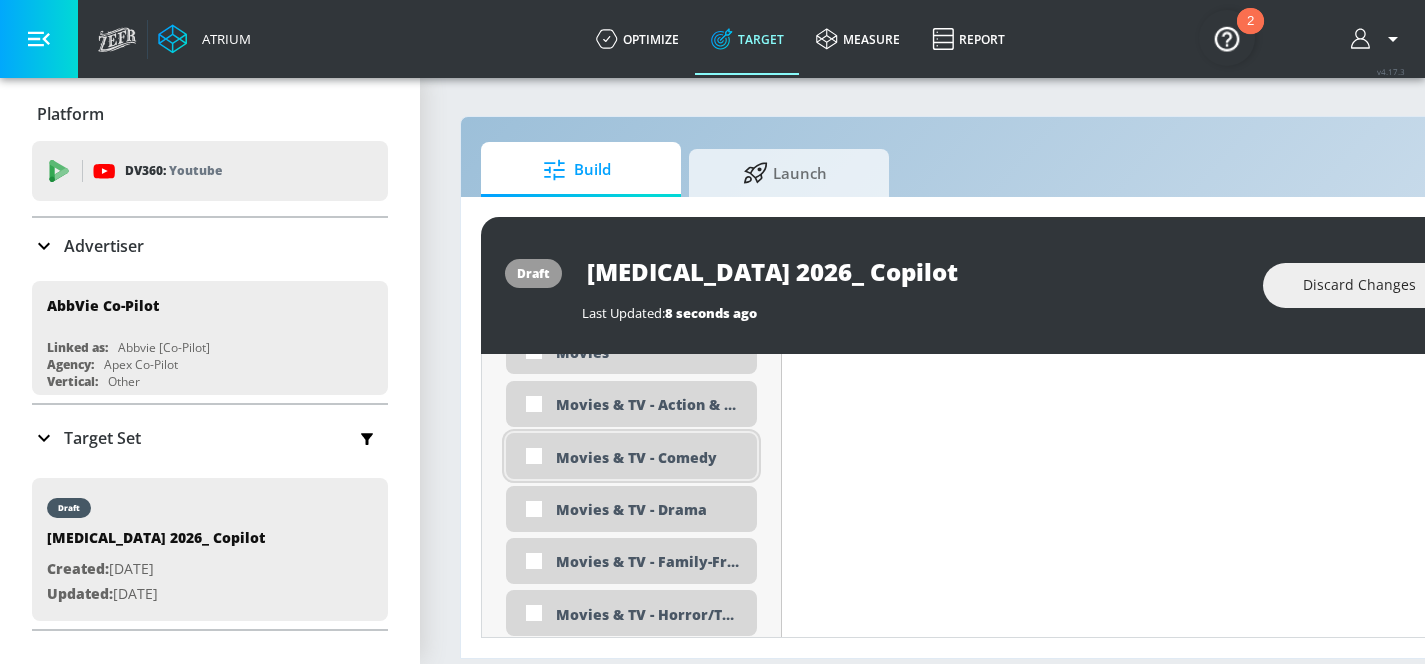 scroll, scrollTop: 3786, scrollLeft: 0, axis: vertical 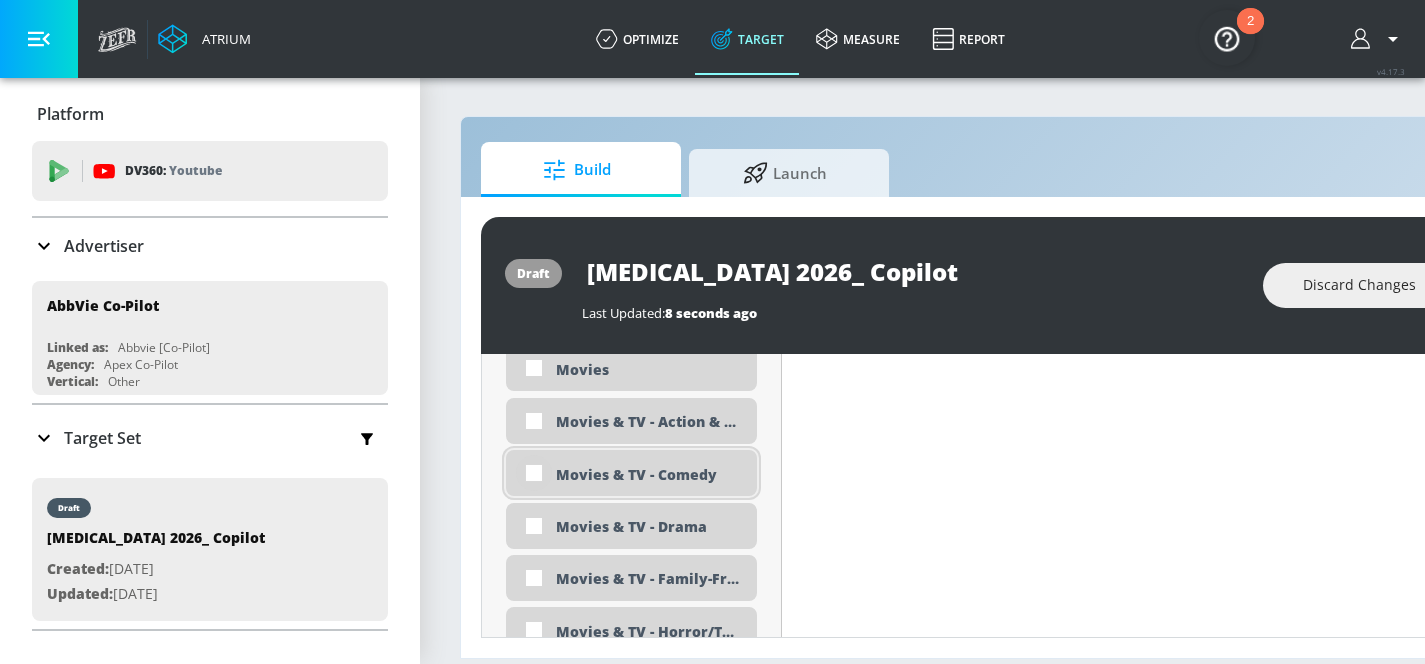 click at bounding box center (534, 473) 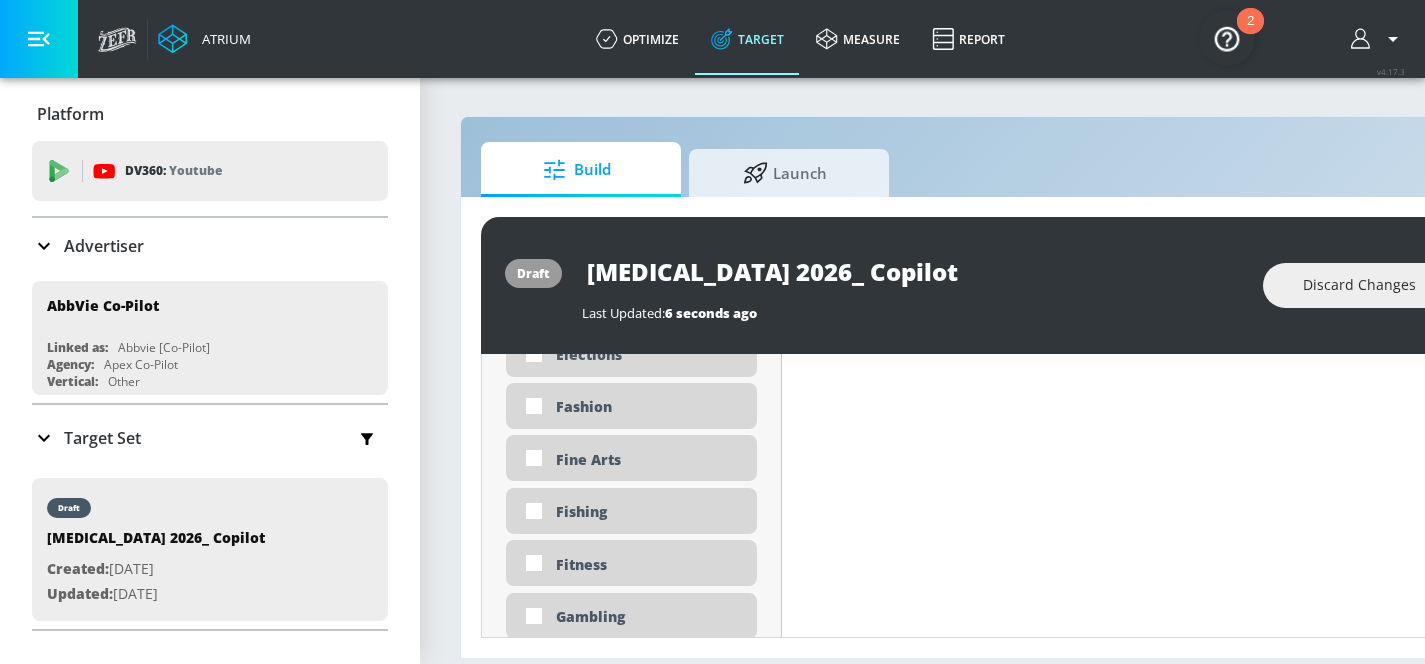 scroll, scrollTop: 2467, scrollLeft: 0, axis: vertical 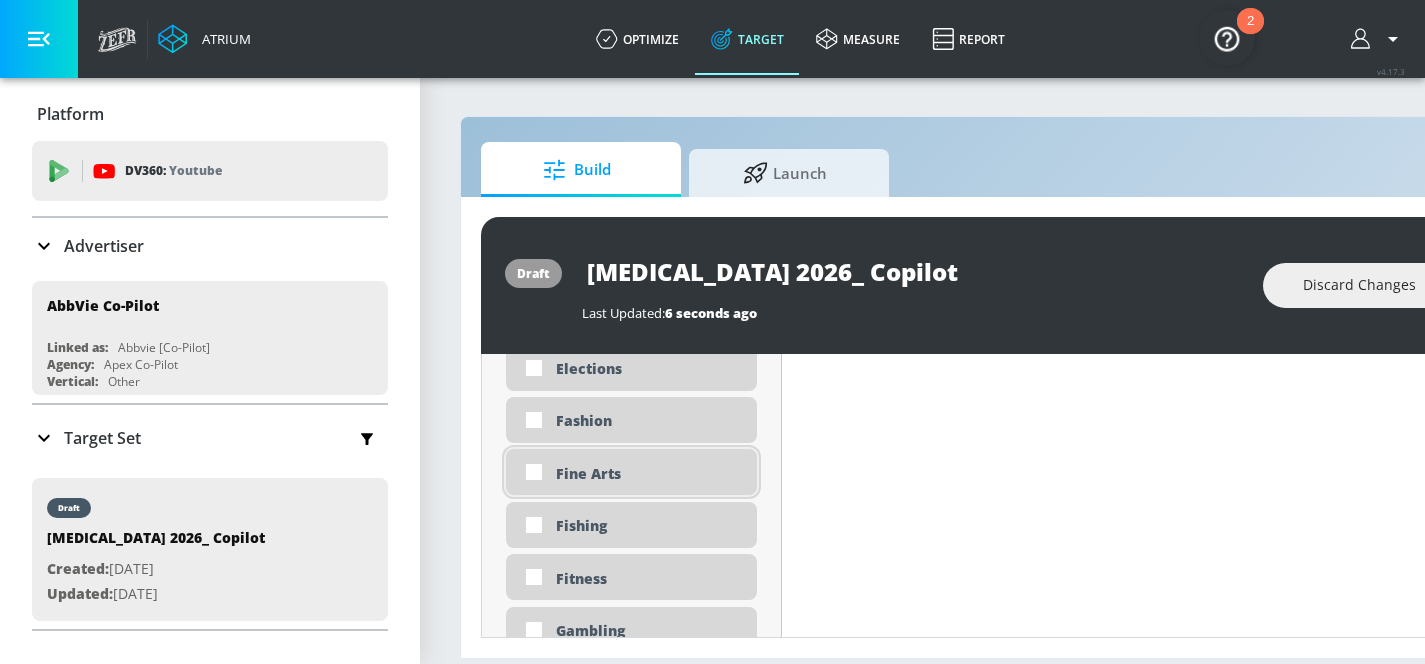 click on "Fine Arts" at bounding box center (649, 473) 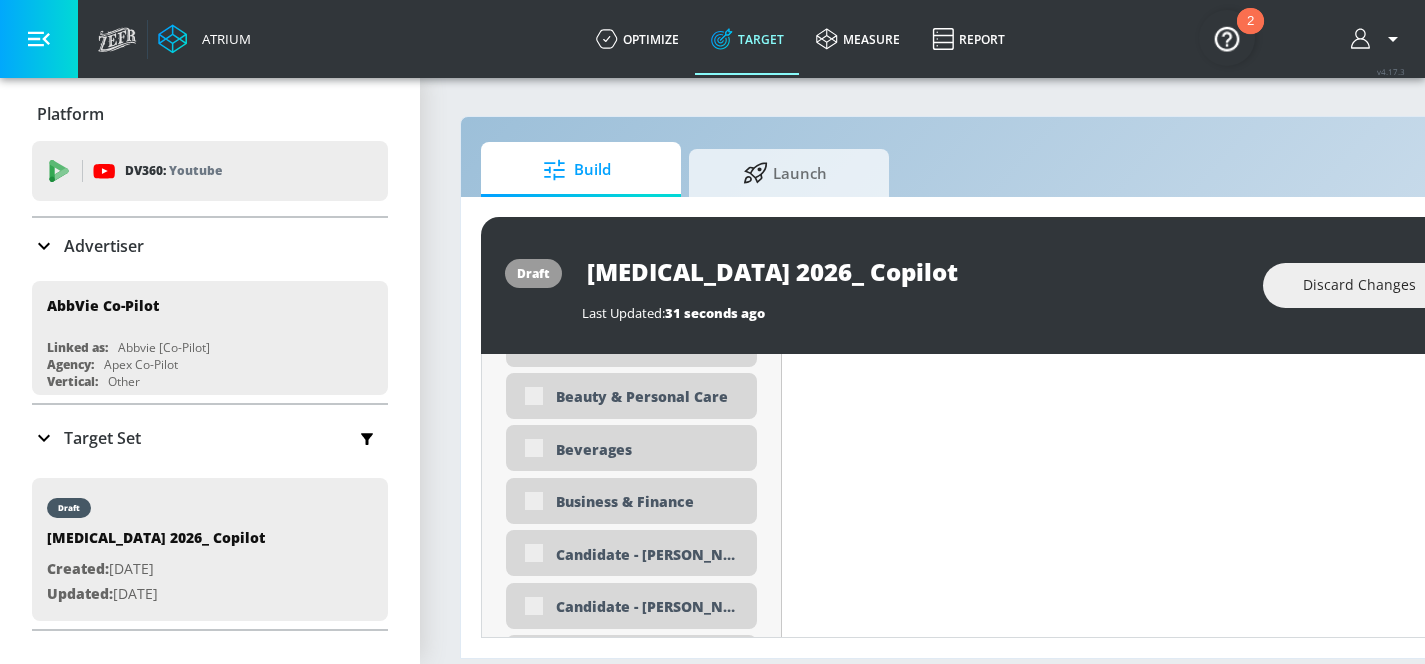 scroll, scrollTop: 1508, scrollLeft: 0, axis: vertical 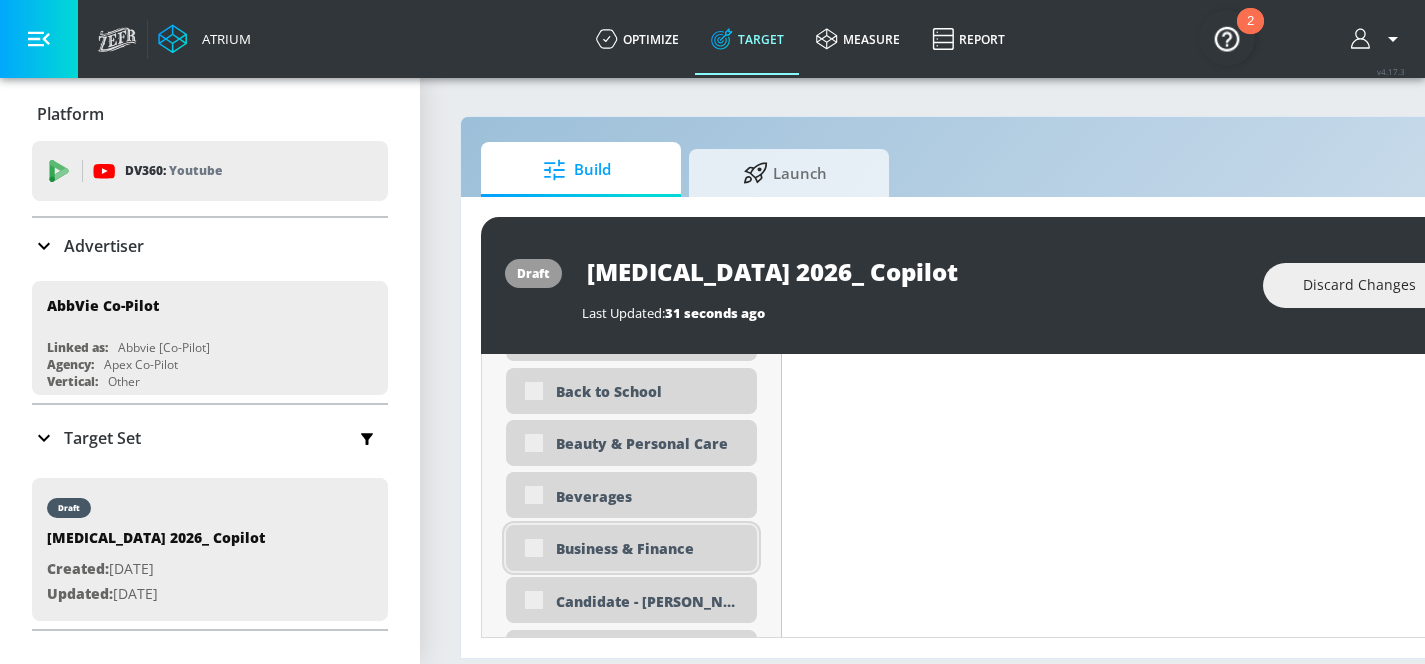 click on "Business & Finance" at bounding box center [649, 548] 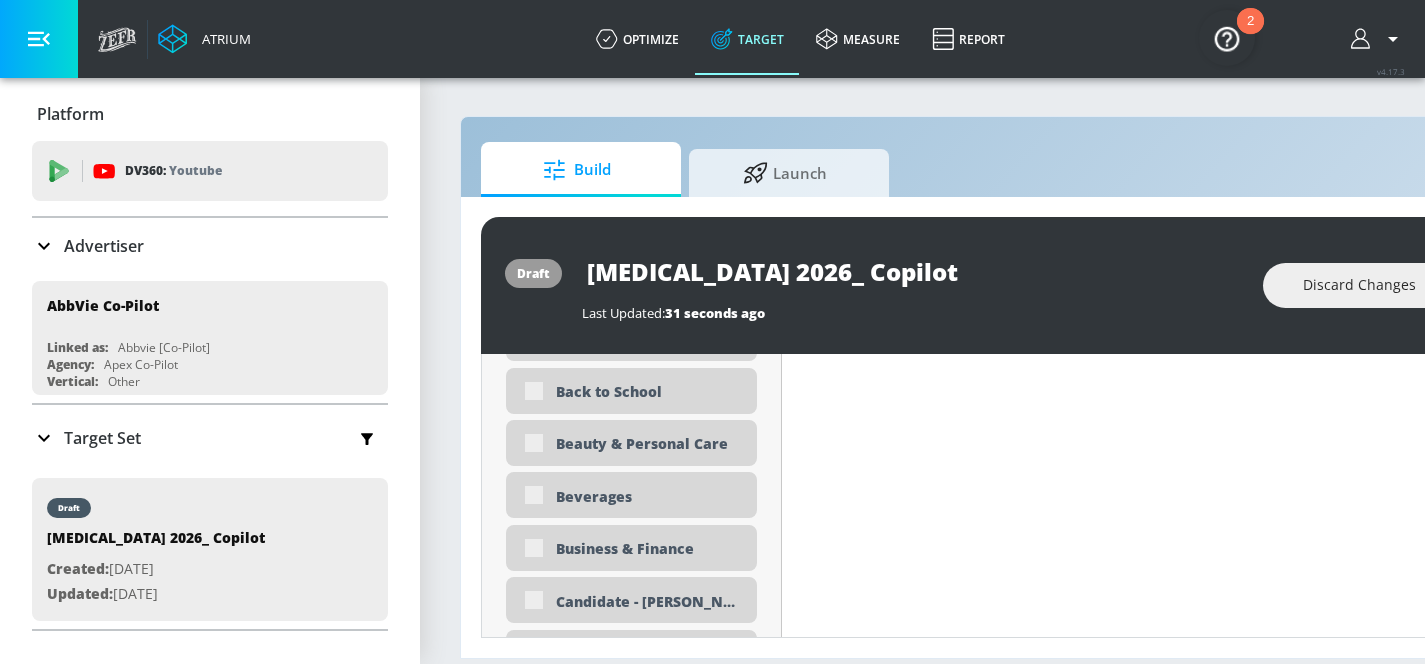 click on "draft Ubrelvy 2026_ Copilot Last Updated:  31 seconds ago Discard Changes Activate Placement Type: Channels channels ​ Estimated Daily Spend Loading... Activation Platform Google Ads Age Any Devices Any Gender Any Ad Type No Preference Number of Ad Groups 0 Edit Total Relevancy Daily Avg Views: Content Type Include in your targeting set Pre-roll + Mid-roll standard ​ Languages Include in your targeting set English Territories Include in your targeting set US Only Included 9 Categories Included included  Categories Clear All
Celebrity Culture
Fine Arts
Food & Cooking
Health & Wellness
Healthy Food & Drink
Movies & TV - Comedy
Music
Parenting
Sports Hide  Available Categories ​ ASMR Anime Arts & Crafts Automotive Award Shows Back to School Beauty & Personal Care Beverages Business & Finance Candidate - Donald Trump Candidate - Joe Biden Candidate - Robert F. Kennedy Jr." at bounding box center (1052, 427) 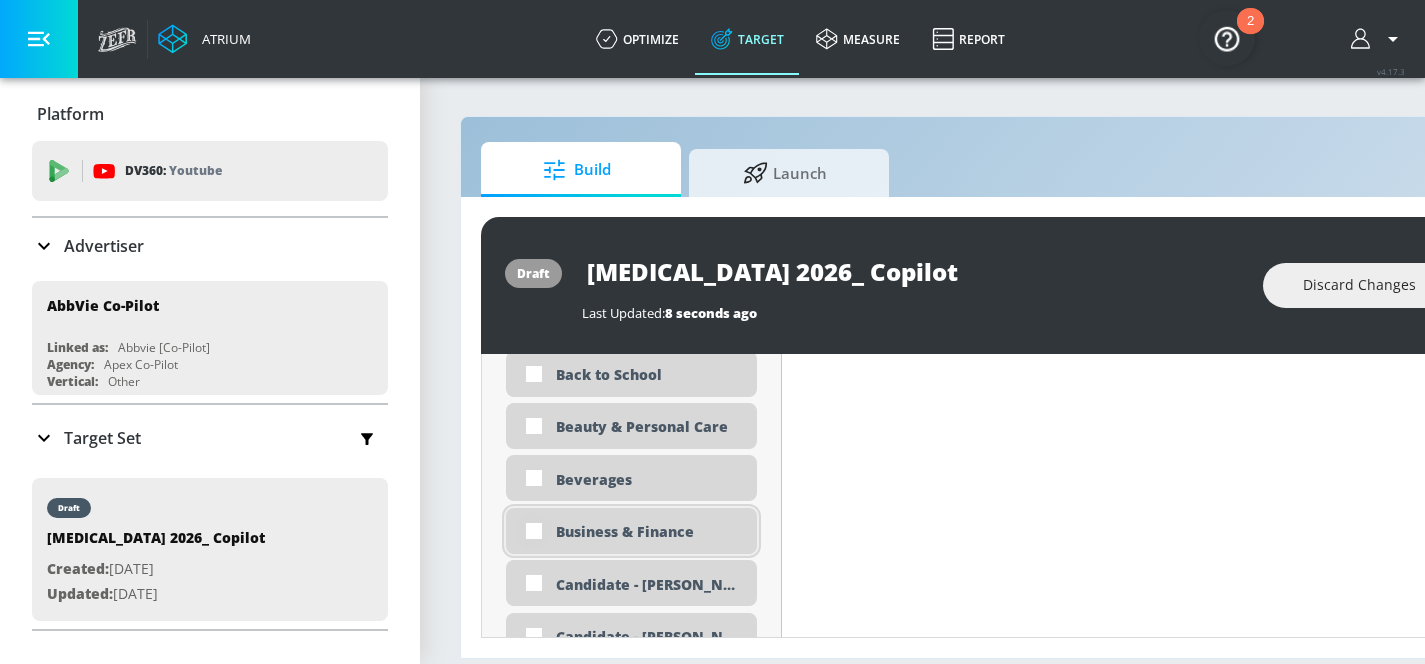 scroll, scrollTop: 1491, scrollLeft: 0, axis: vertical 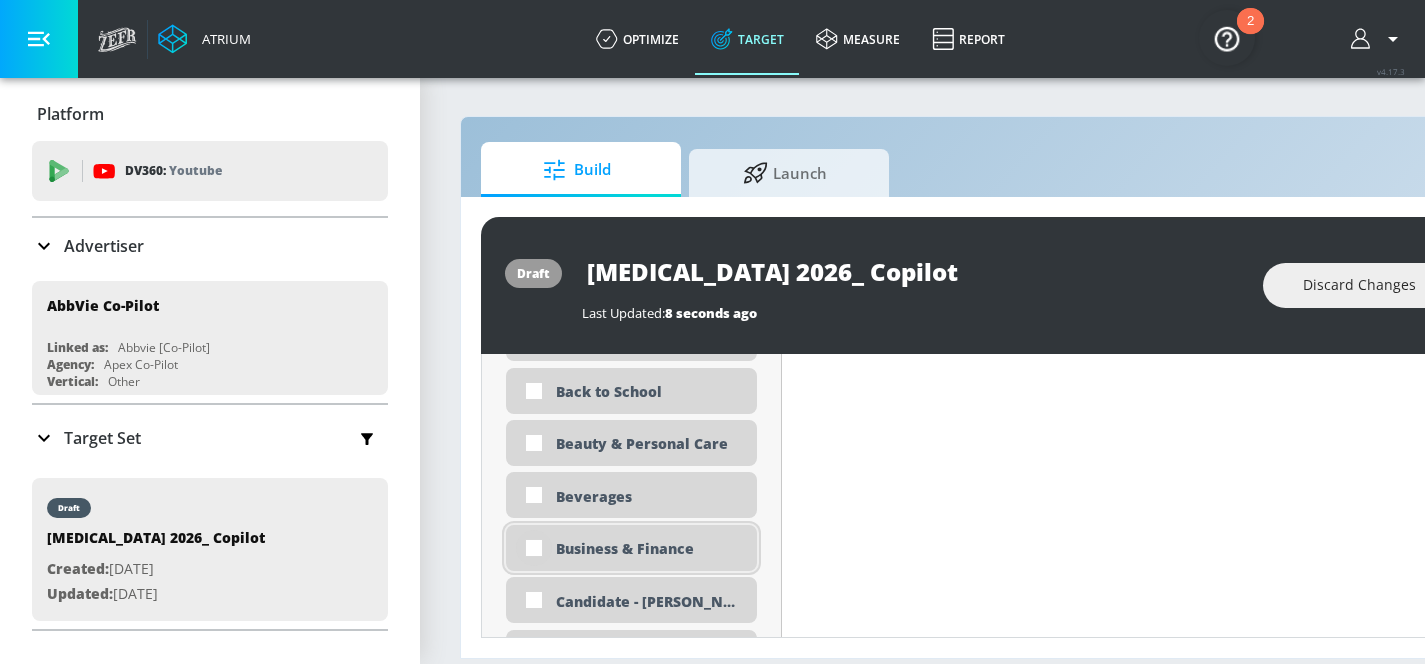 click at bounding box center (534, 548) 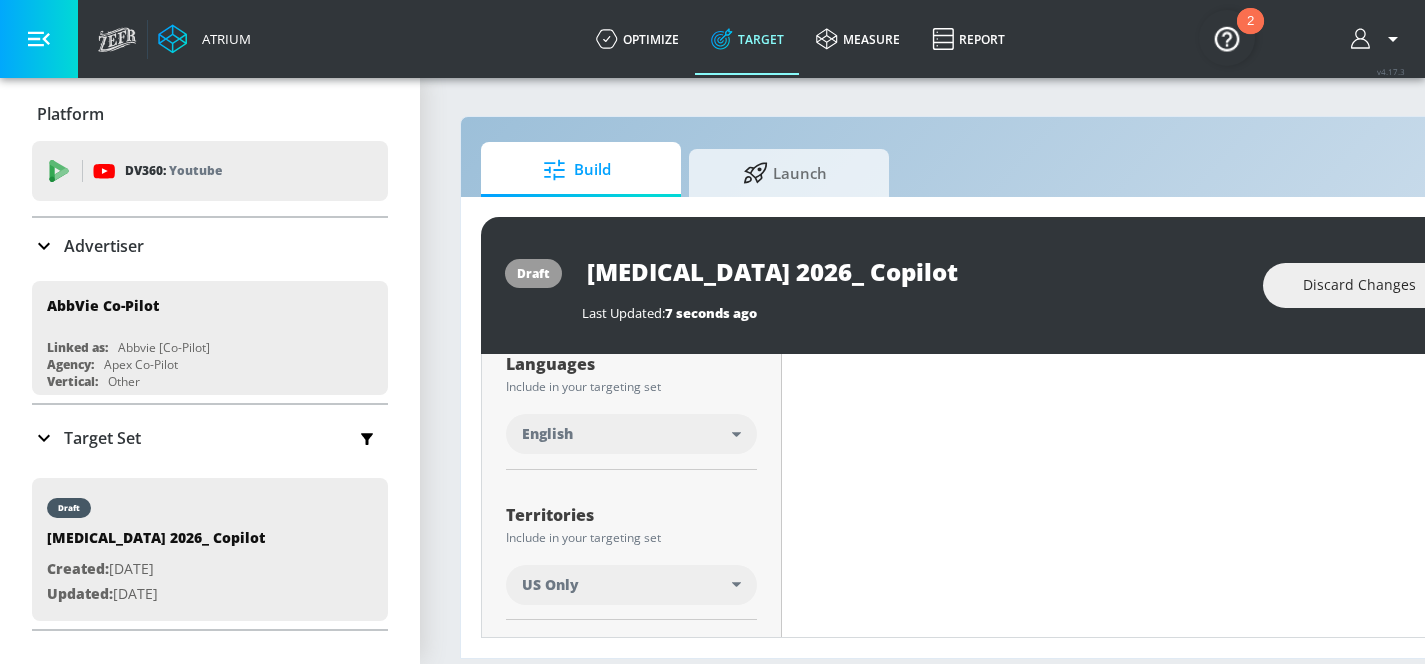 scroll, scrollTop: 373, scrollLeft: 0, axis: vertical 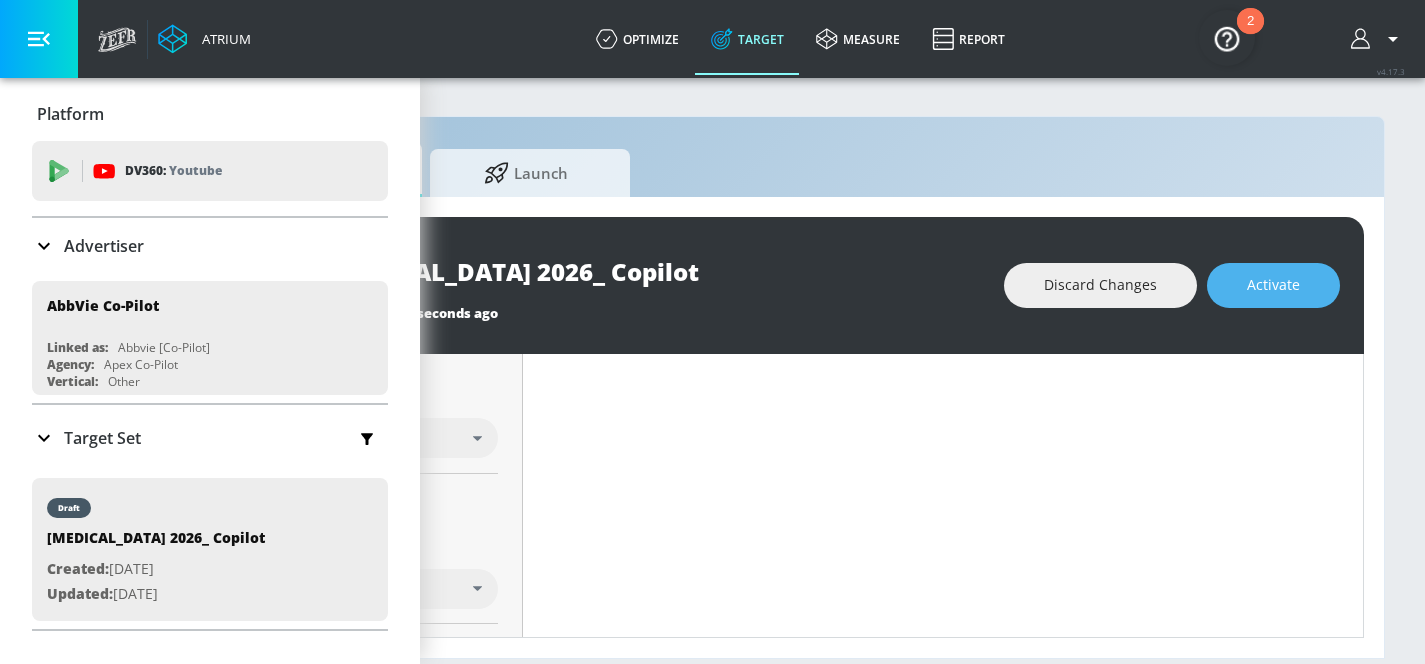 click on "Activate" at bounding box center (1273, 285) 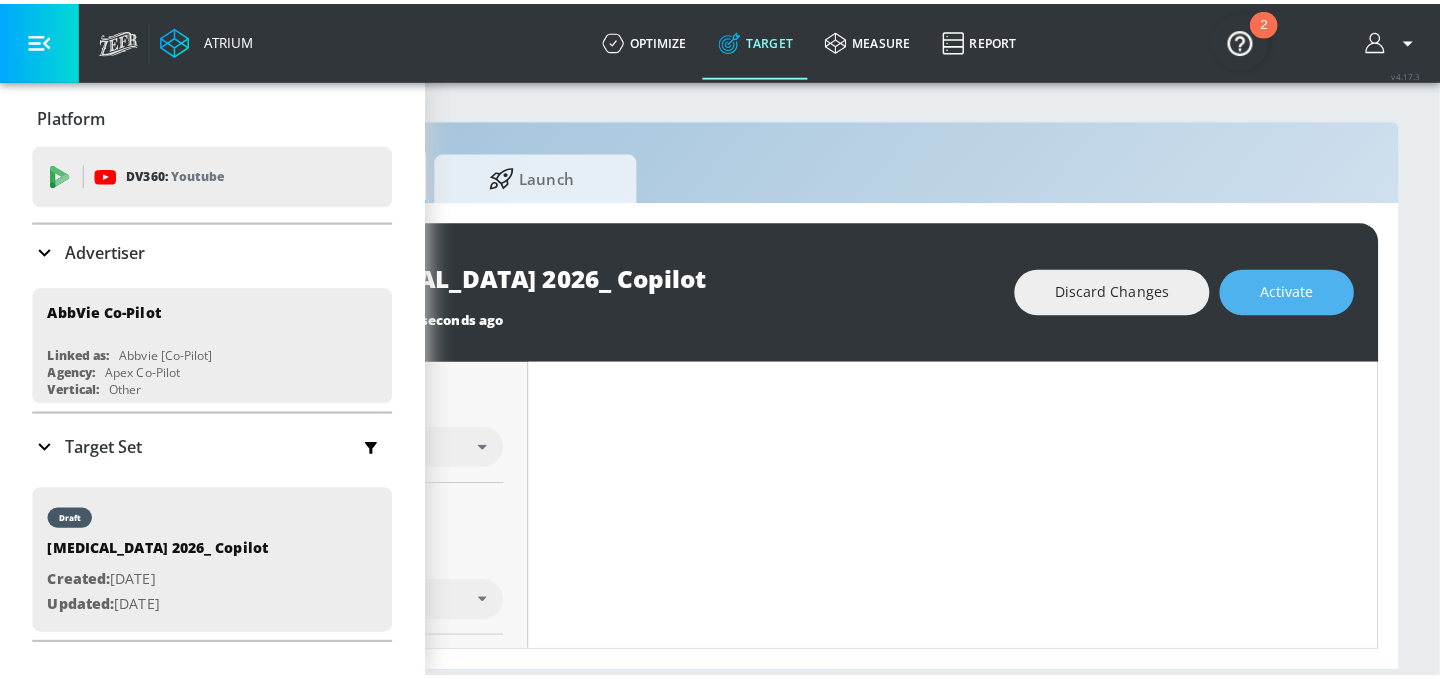 scroll, scrollTop: 0, scrollLeft: 259, axis: horizontal 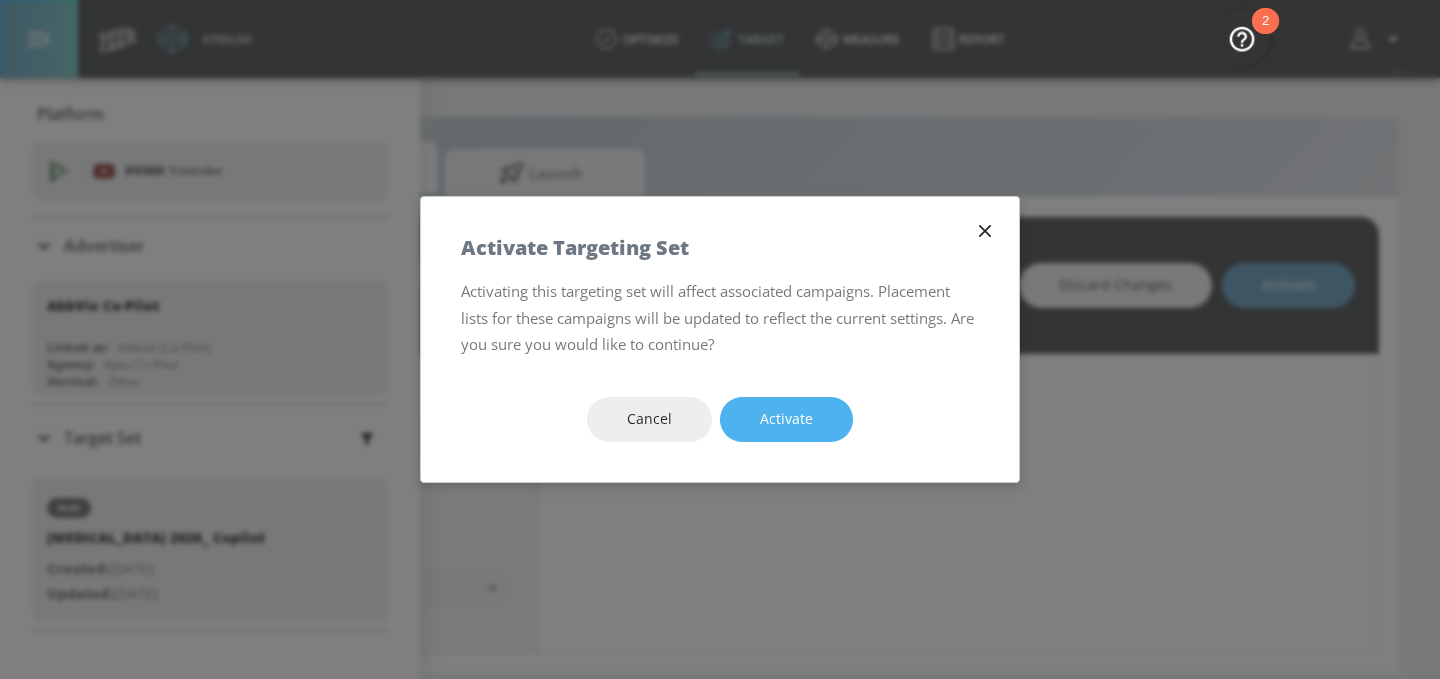 click on "Activate" at bounding box center [786, 419] 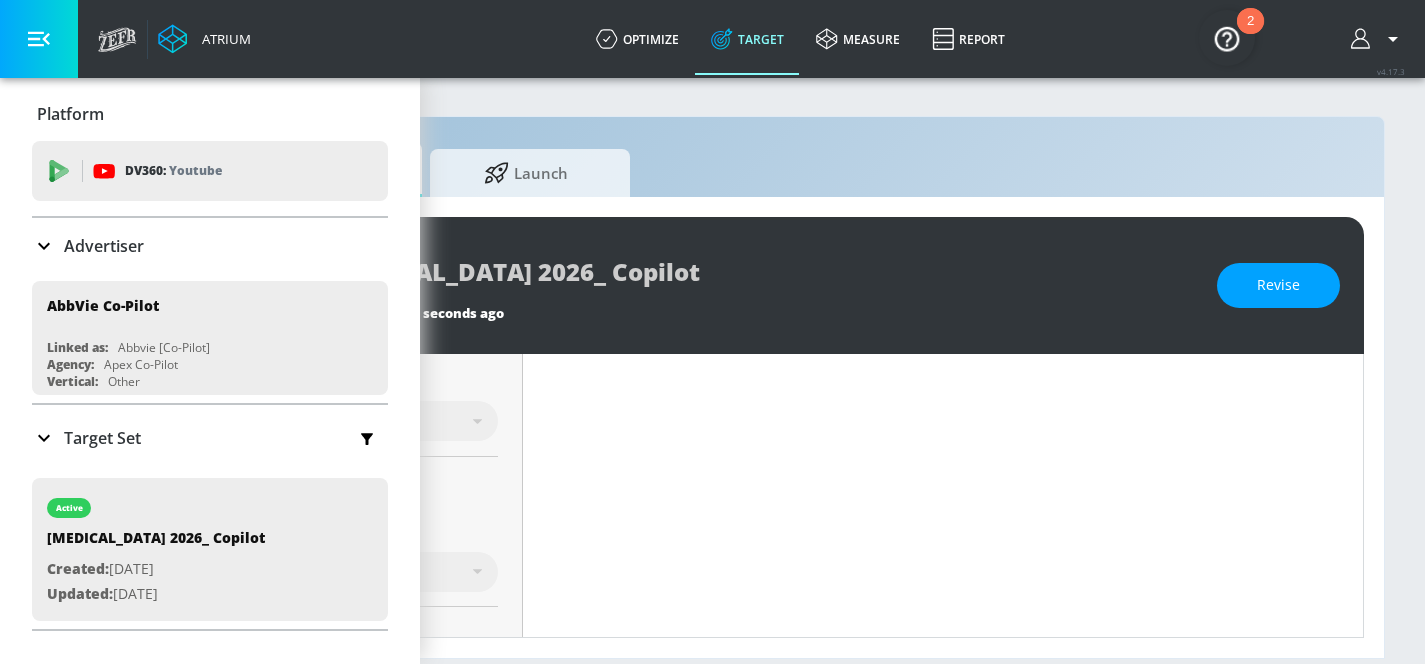scroll, scrollTop: 373, scrollLeft: 0, axis: vertical 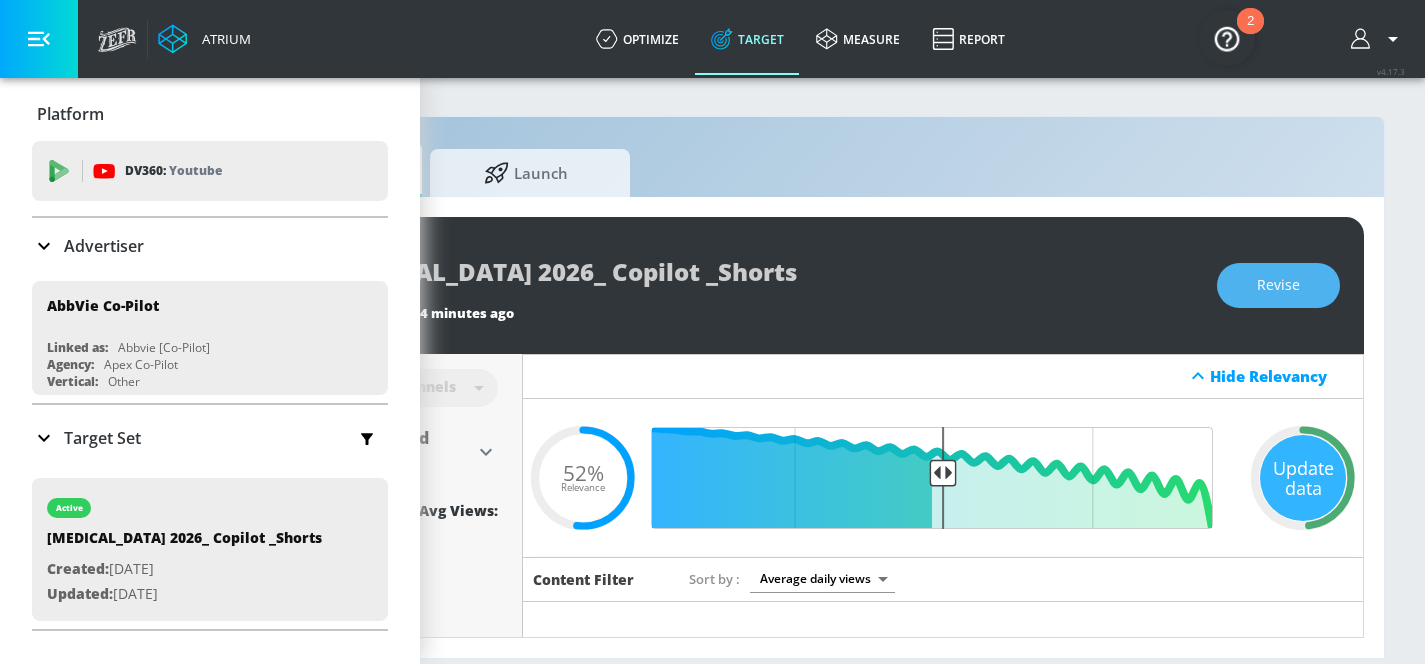 click on "Revise" at bounding box center (1278, 285) 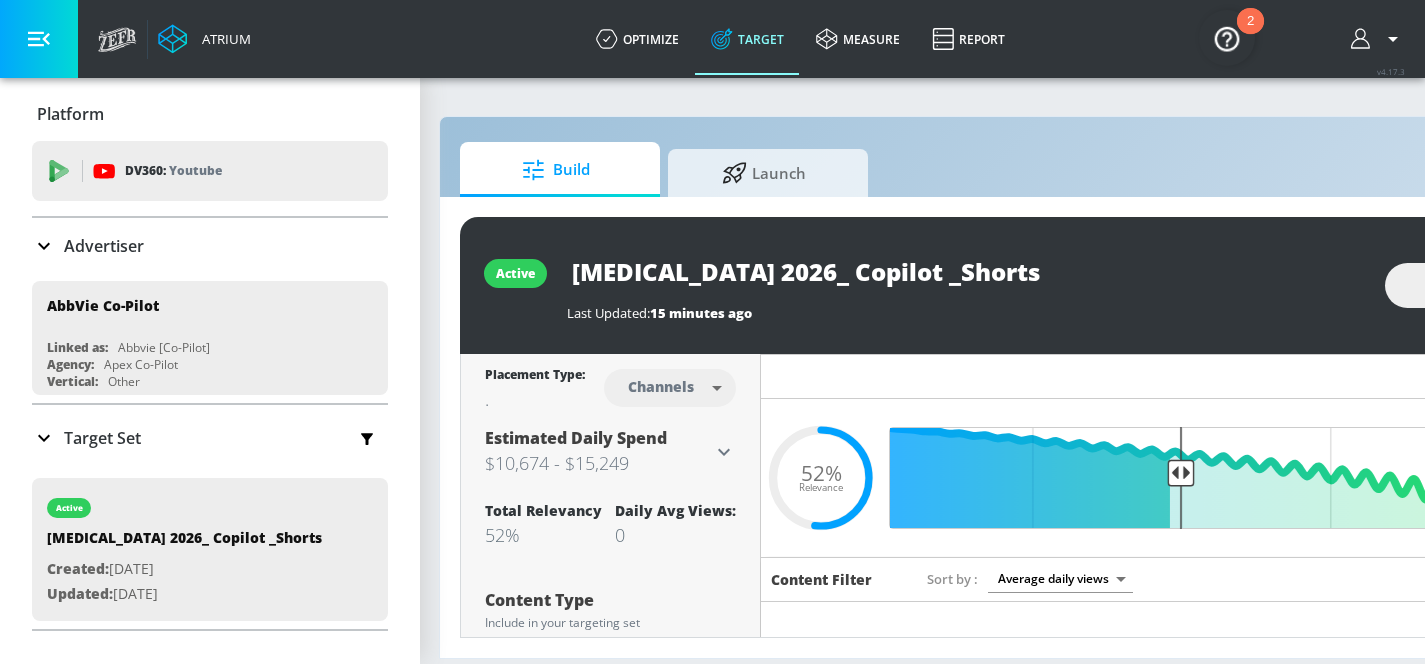 scroll, scrollTop: 0, scrollLeft: 0, axis: both 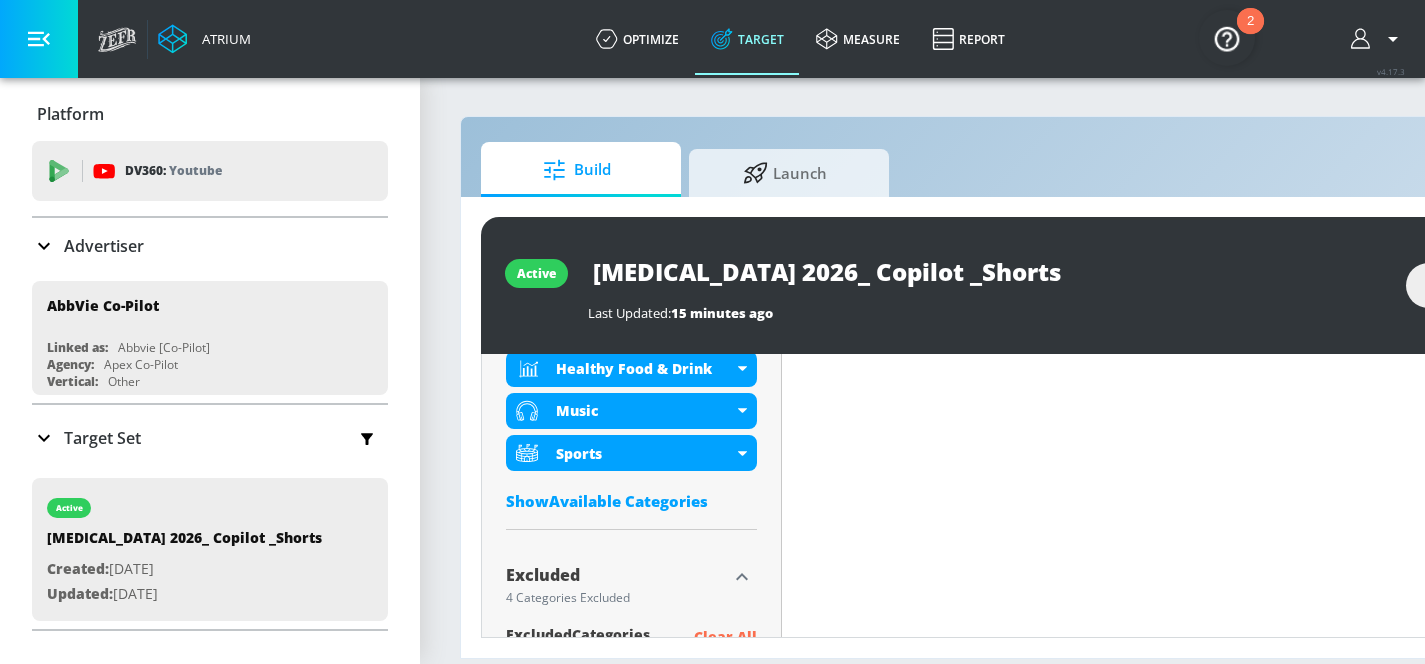 click on "included  Categories Clear All
Celebrity Culture
Food & Cooking
Health & Wellness
Healthy Food & Drink
Music
Sports Show  Available Categories" at bounding box center (631, 357) 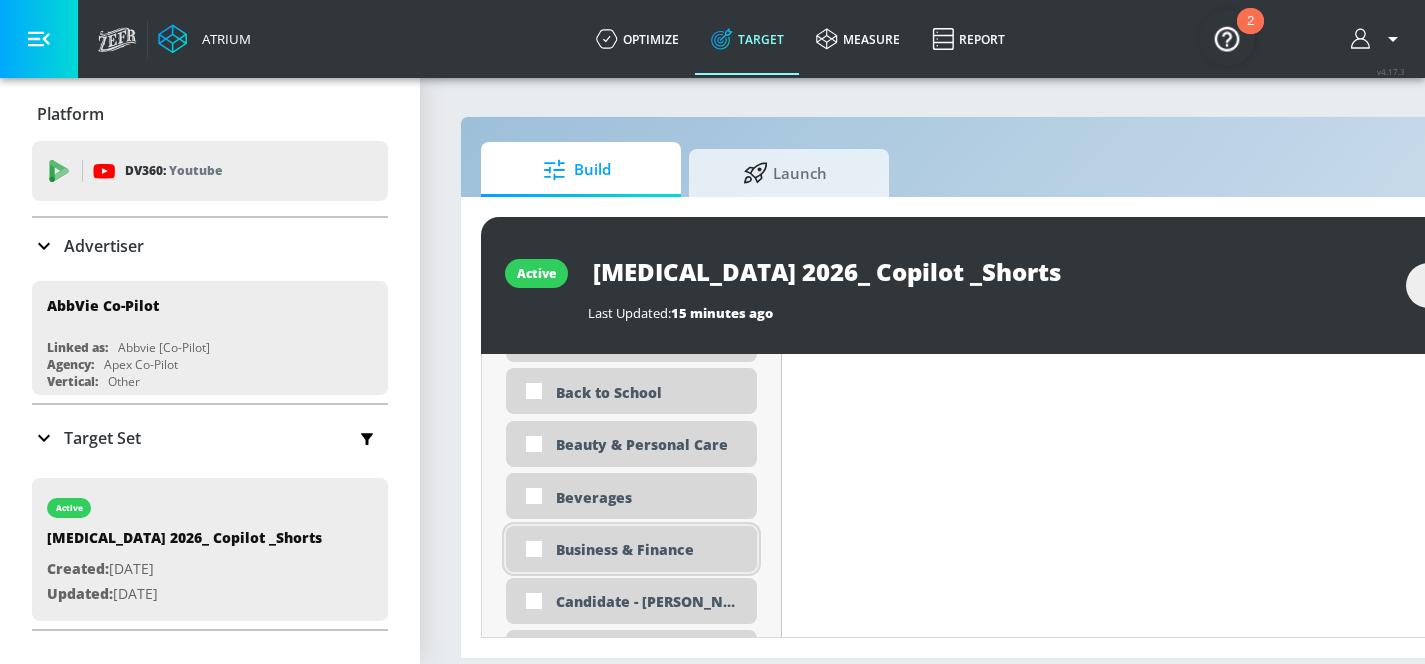 scroll, scrollTop: 1364, scrollLeft: 0, axis: vertical 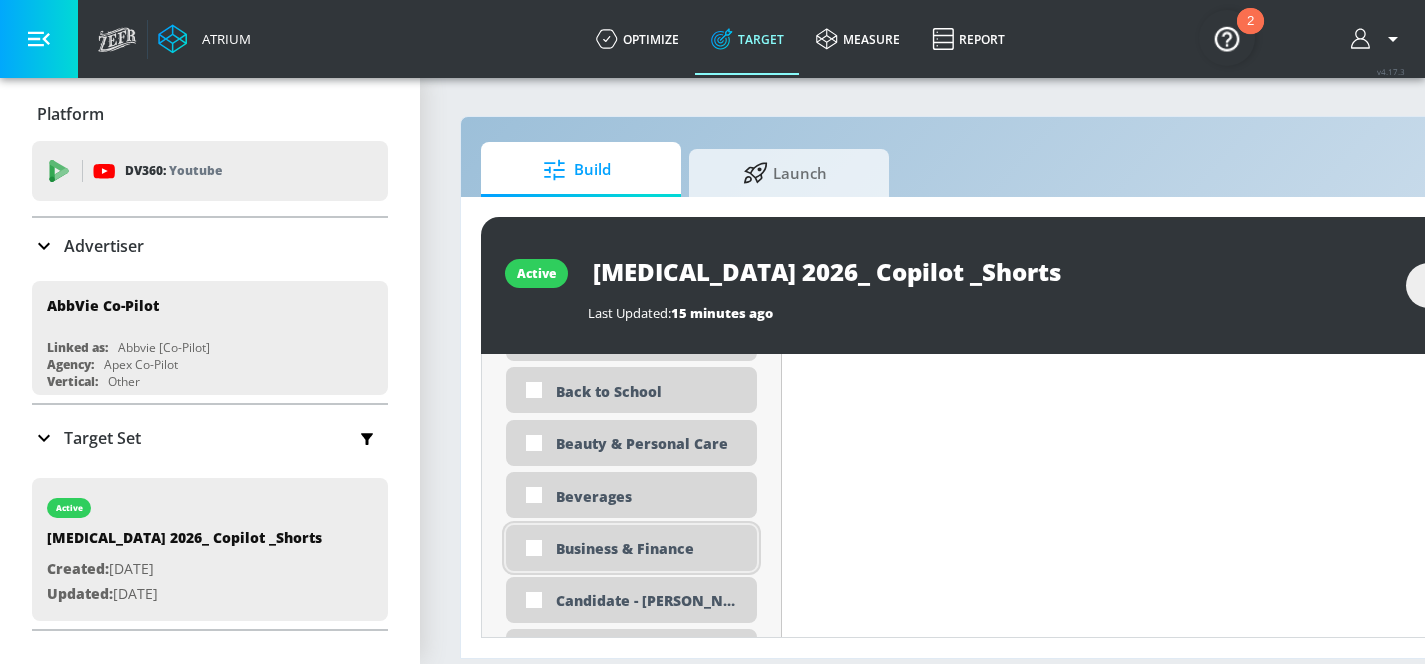 click on "Business & Finance" at bounding box center (631, 548) 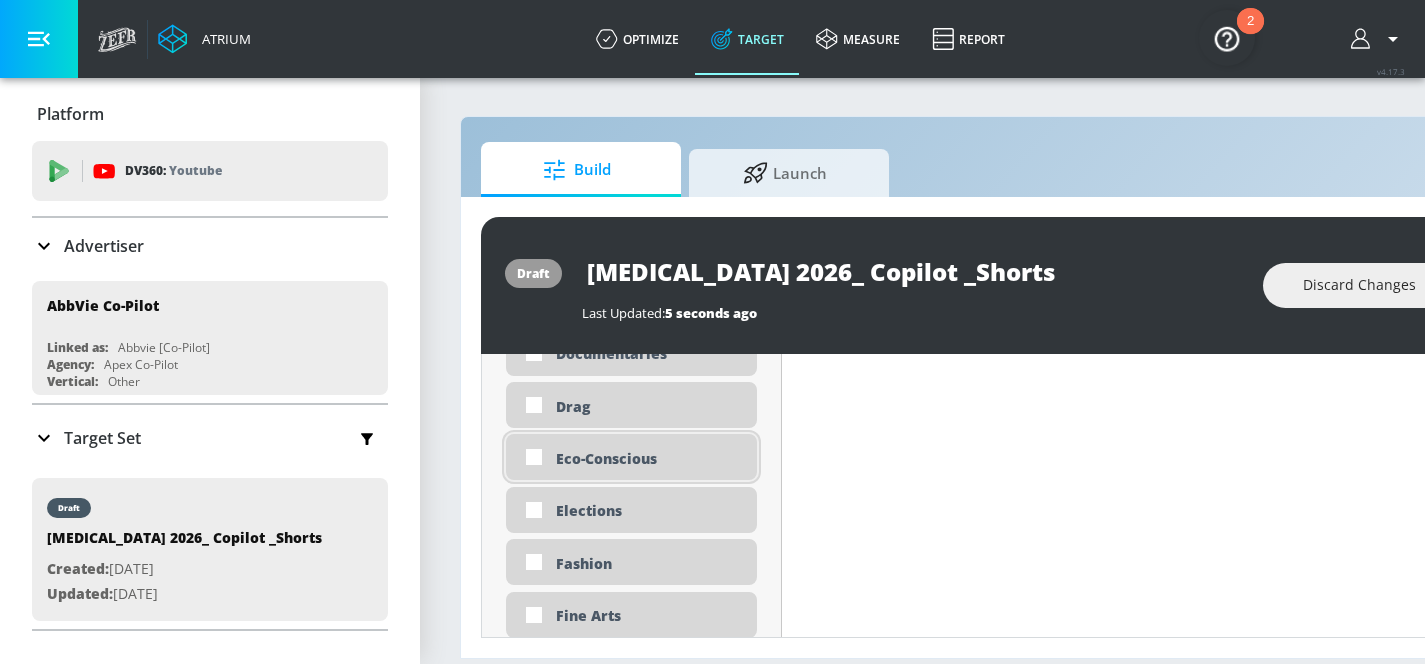 scroll, scrollTop: 2243, scrollLeft: 0, axis: vertical 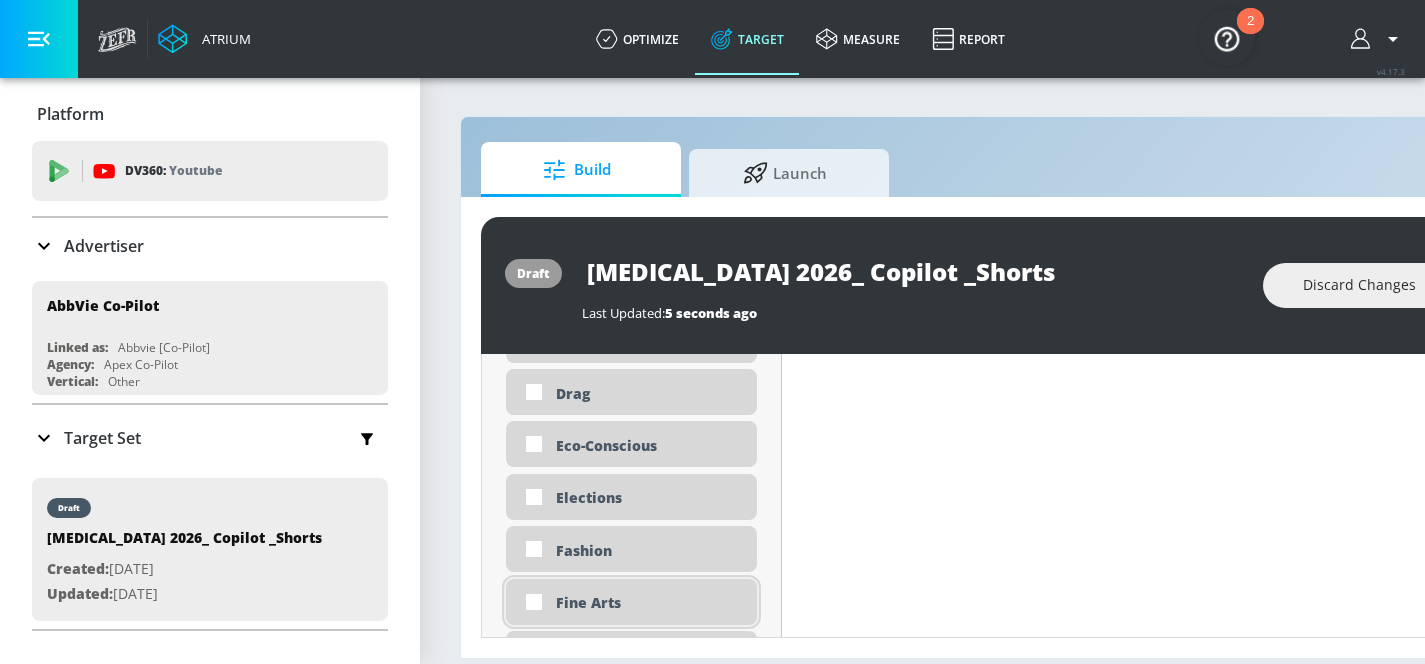 click on "Fine Arts" at bounding box center [649, 602] 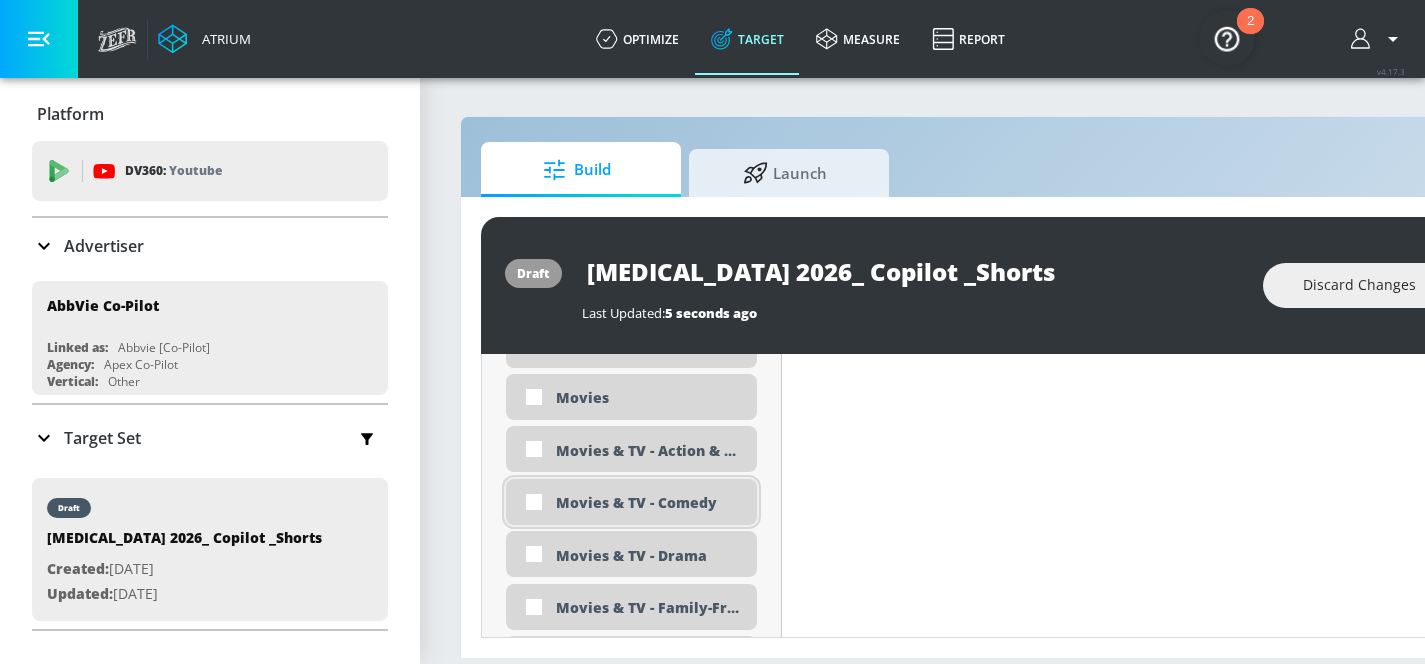 scroll, scrollTop: 3679, scrollLeft: 0, axis: vertical 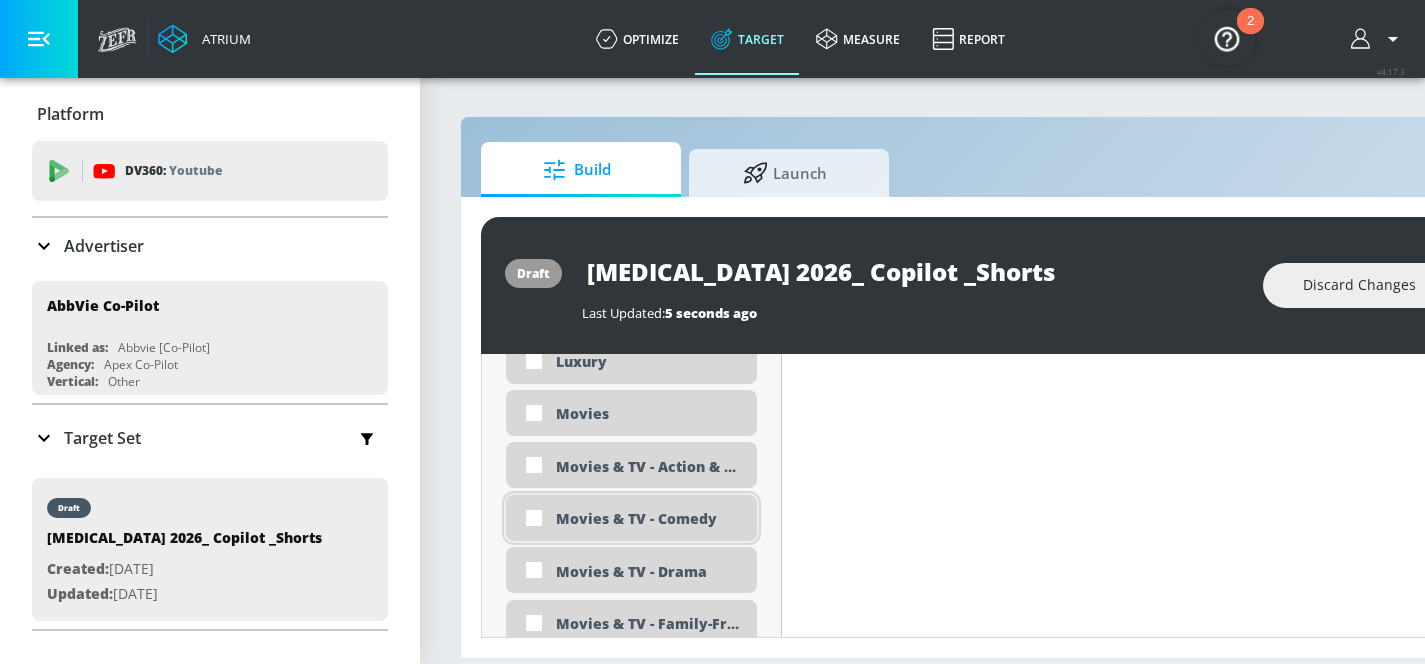click on "Movies & TV - Comedy" at bounding box center (649, 518) 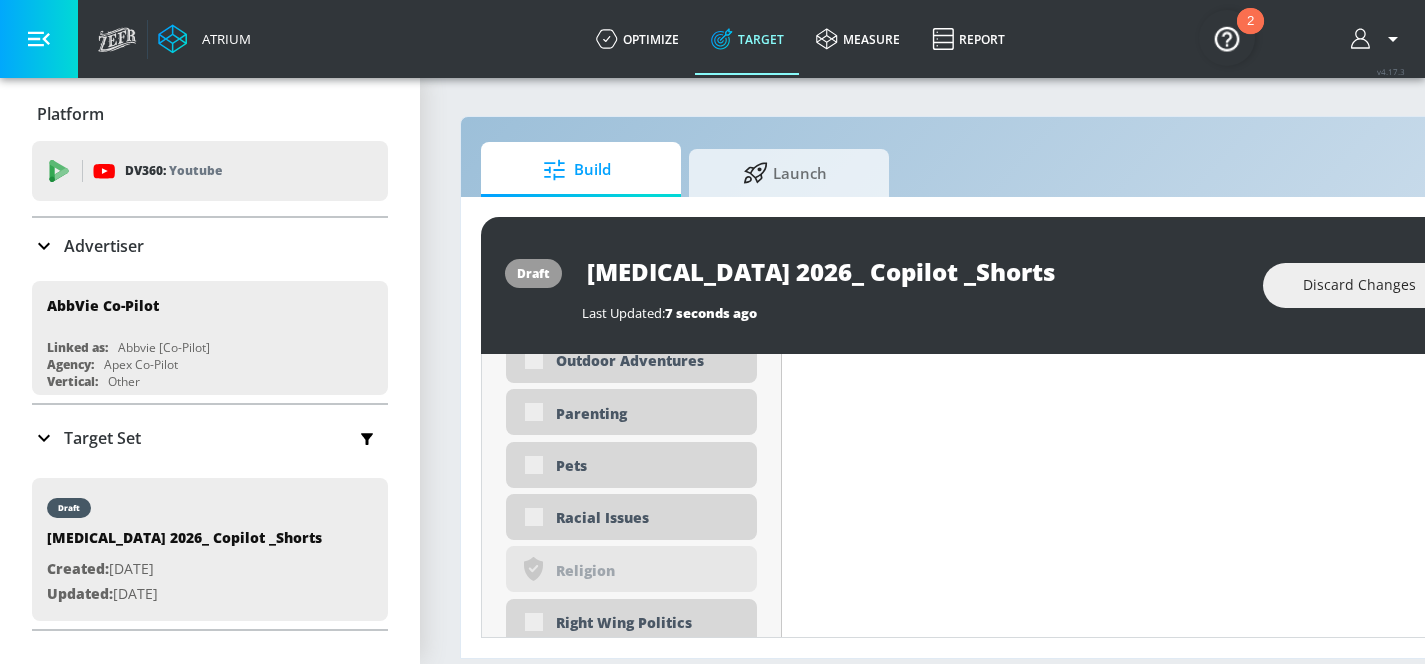 scroll, scrollTop: 4530, scrollLeft: 0, axis: vertical 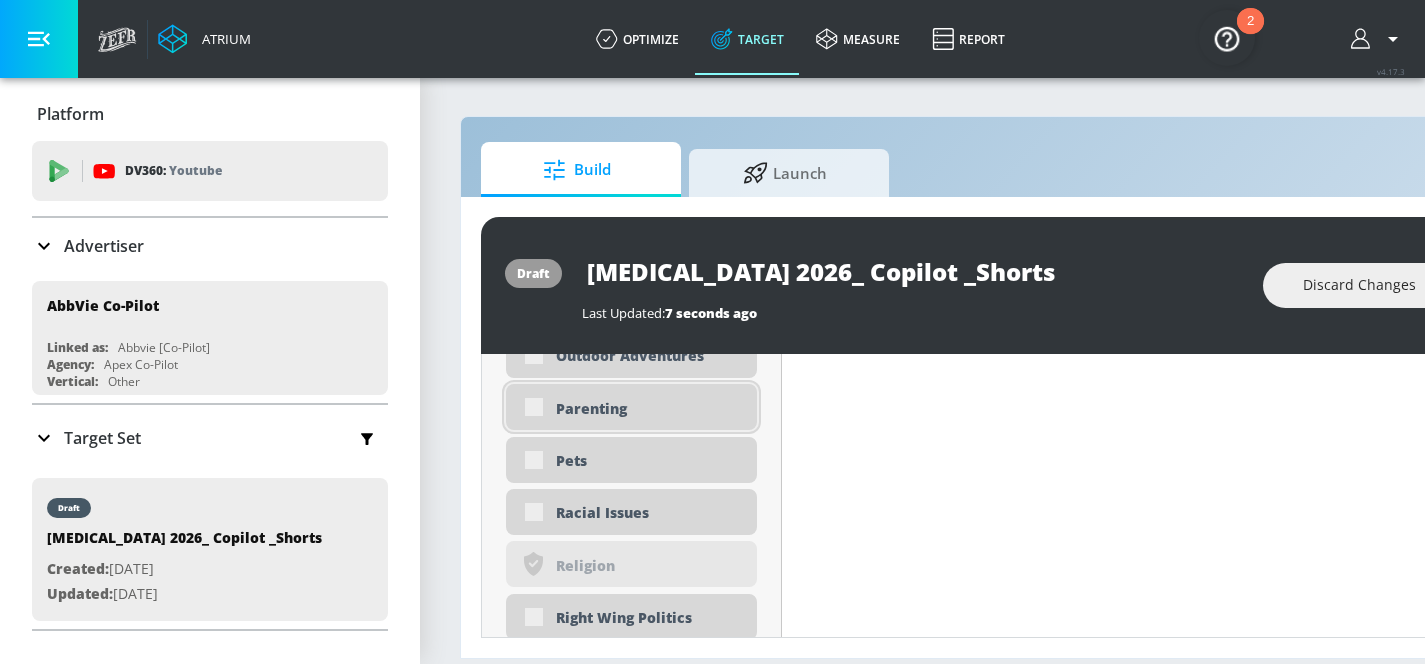 click on "Parenting" at bounding box center (631, 407) 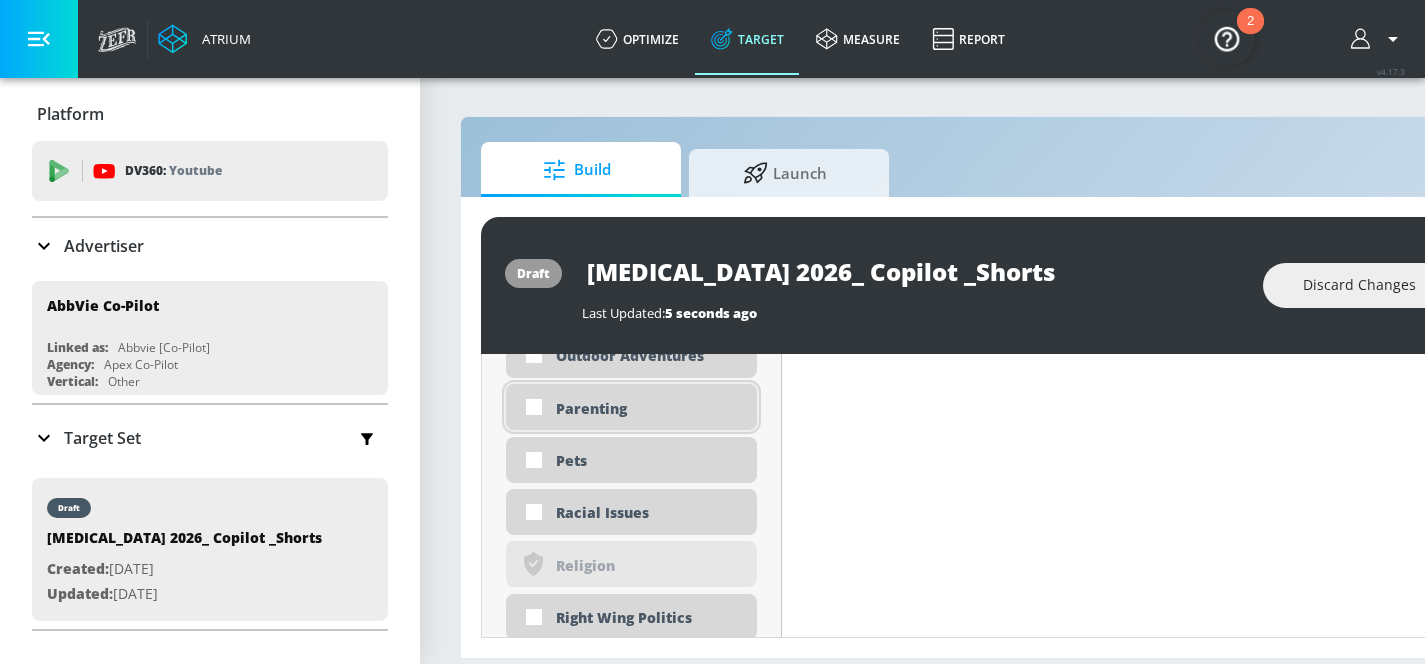 click on "Parenting" at bounding box center [649, 408] 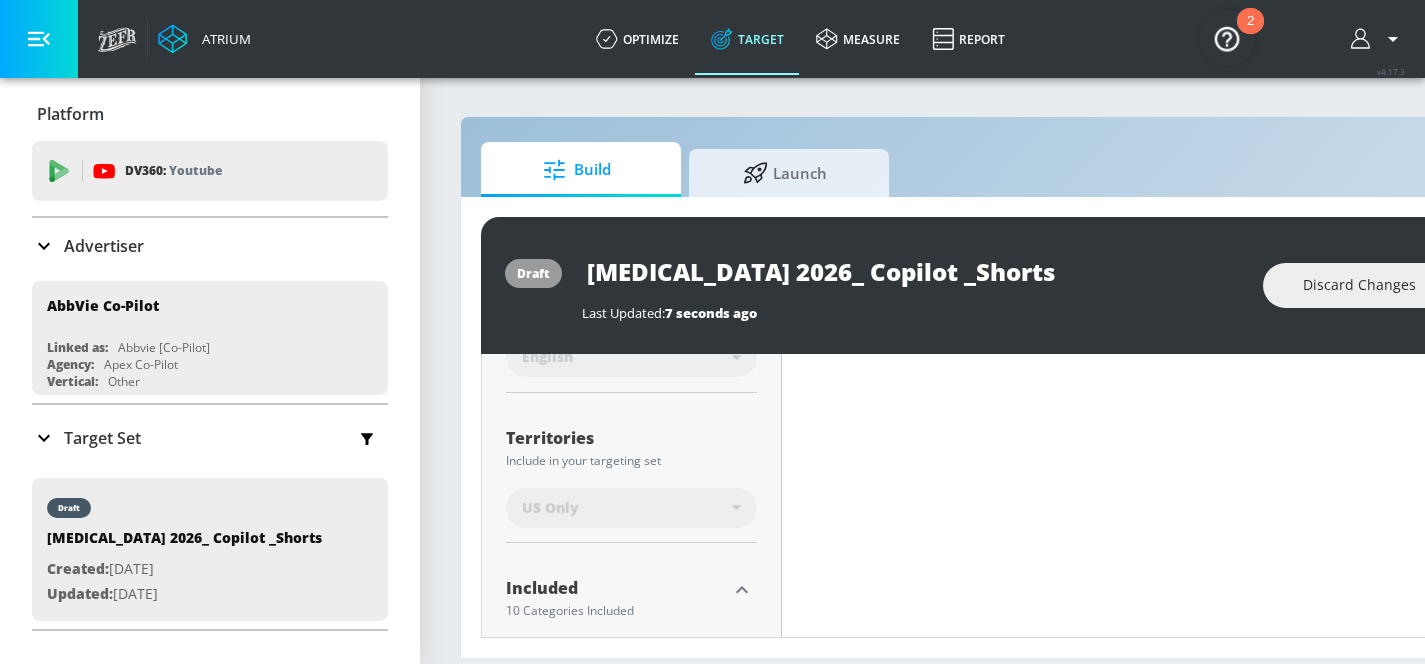 scroll, scrollTop: 0, scrollLeft: 0, axis: both 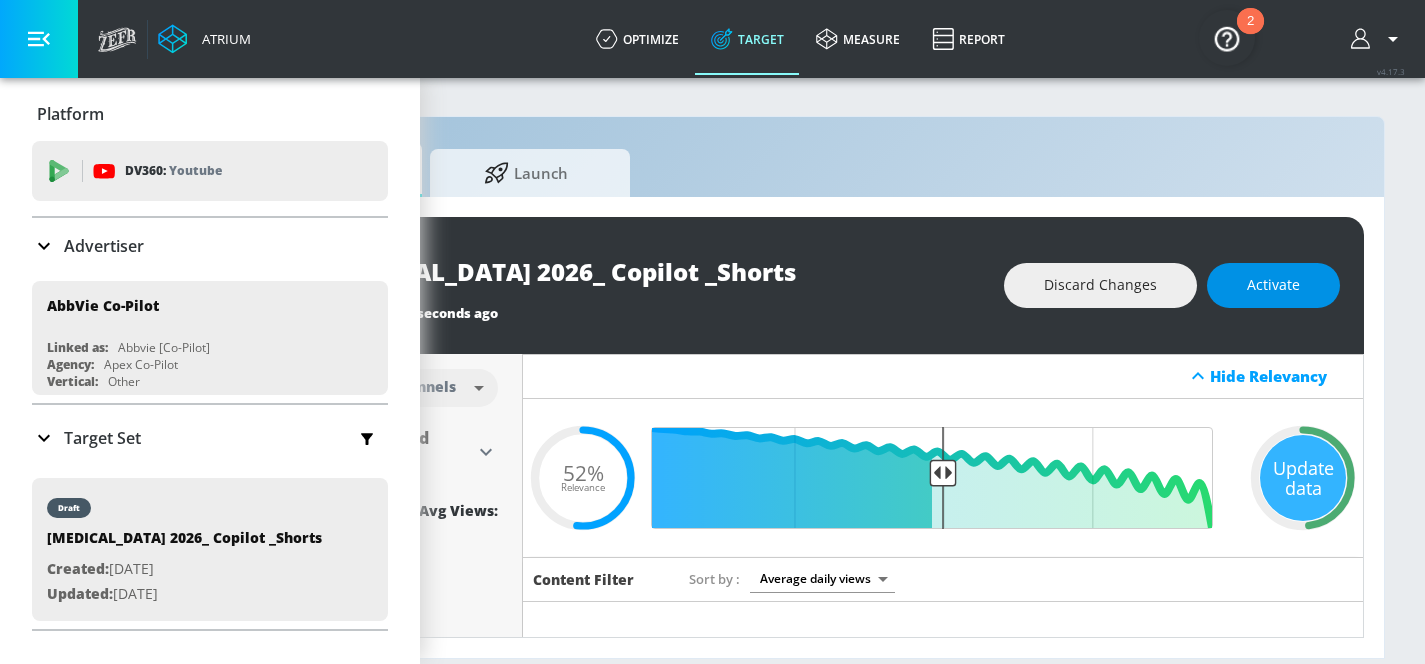 click on "Activate" at bounding box center [1273, 285] 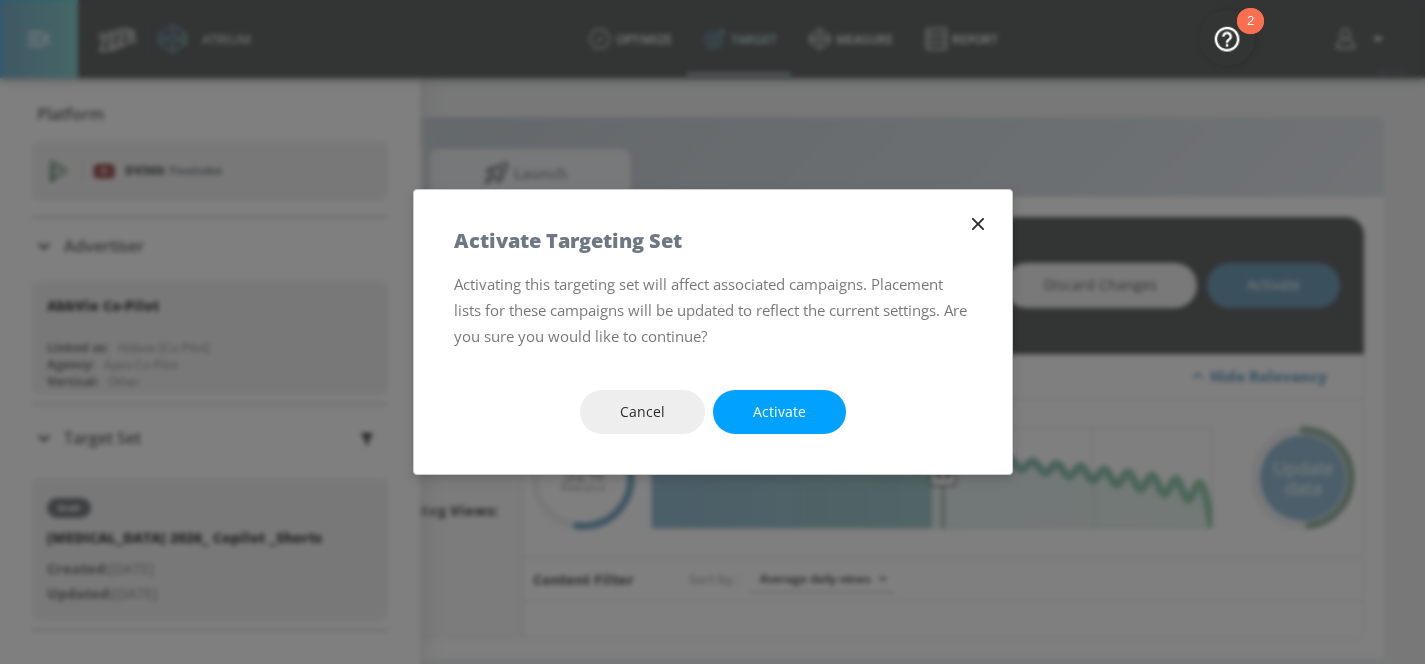 scroll, scrollTop: 0, scrollLeft: 259, axis: horizontal 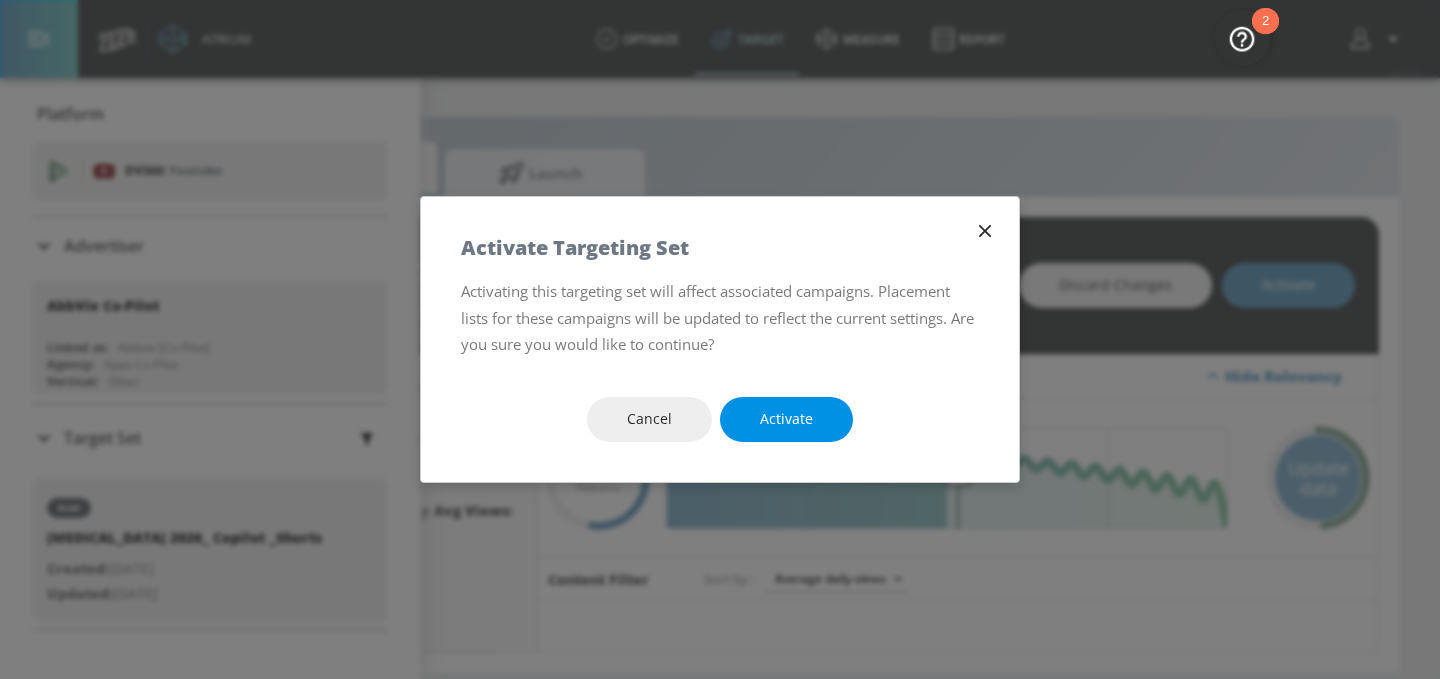 click on "Activate" at bounding box center [786, 419] 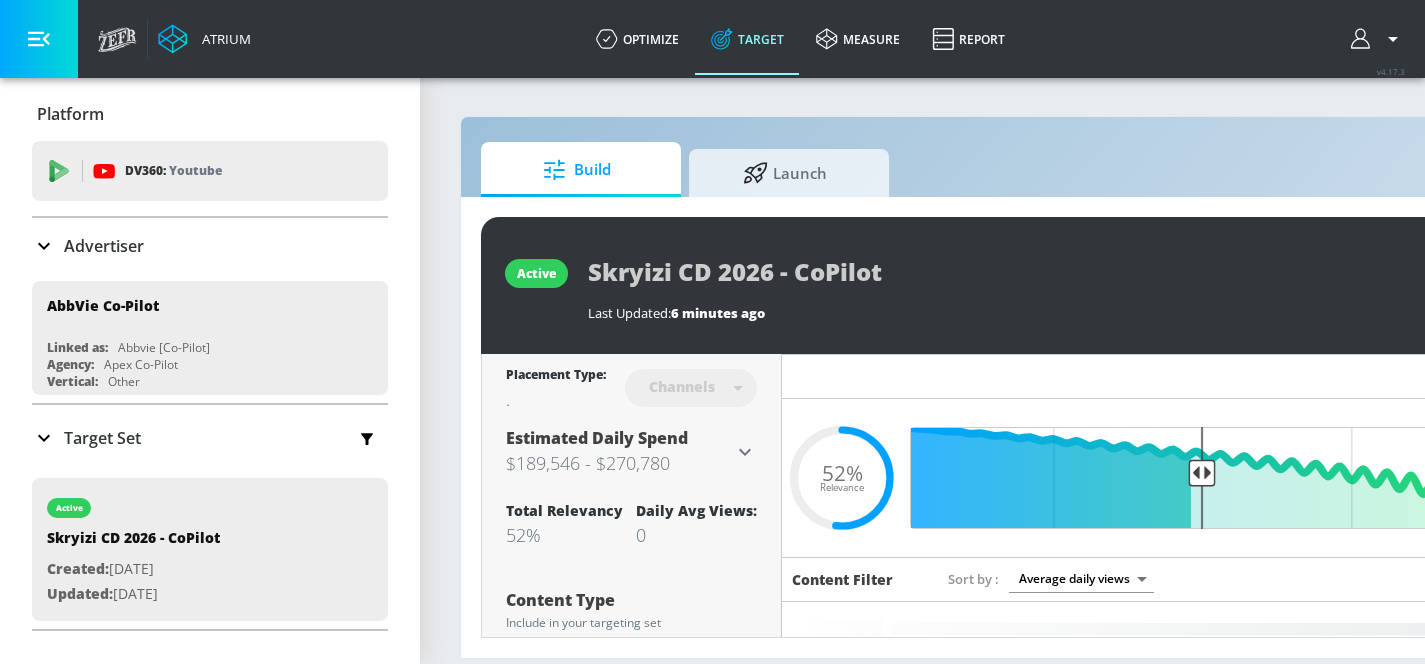 scroll, scrollTop: 0, scrollLeft: 0, axis: both 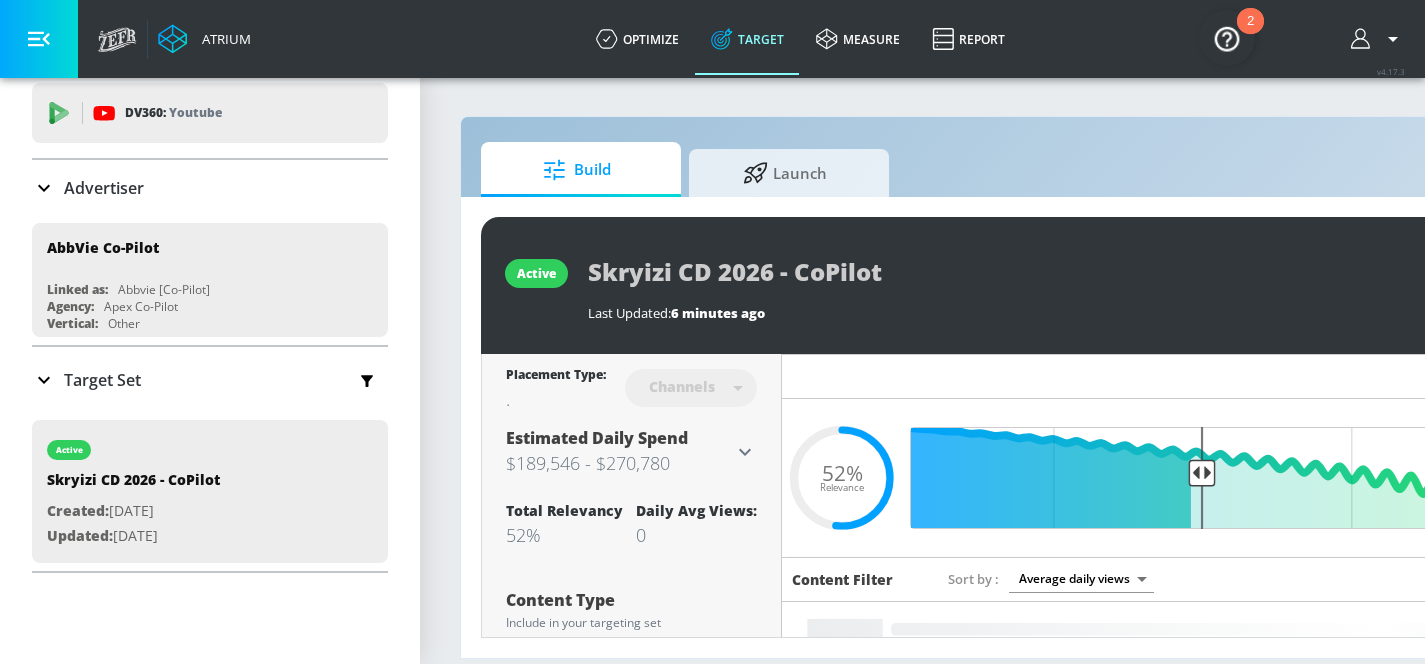 click on "Target Set" at bounding box center (102, 380) 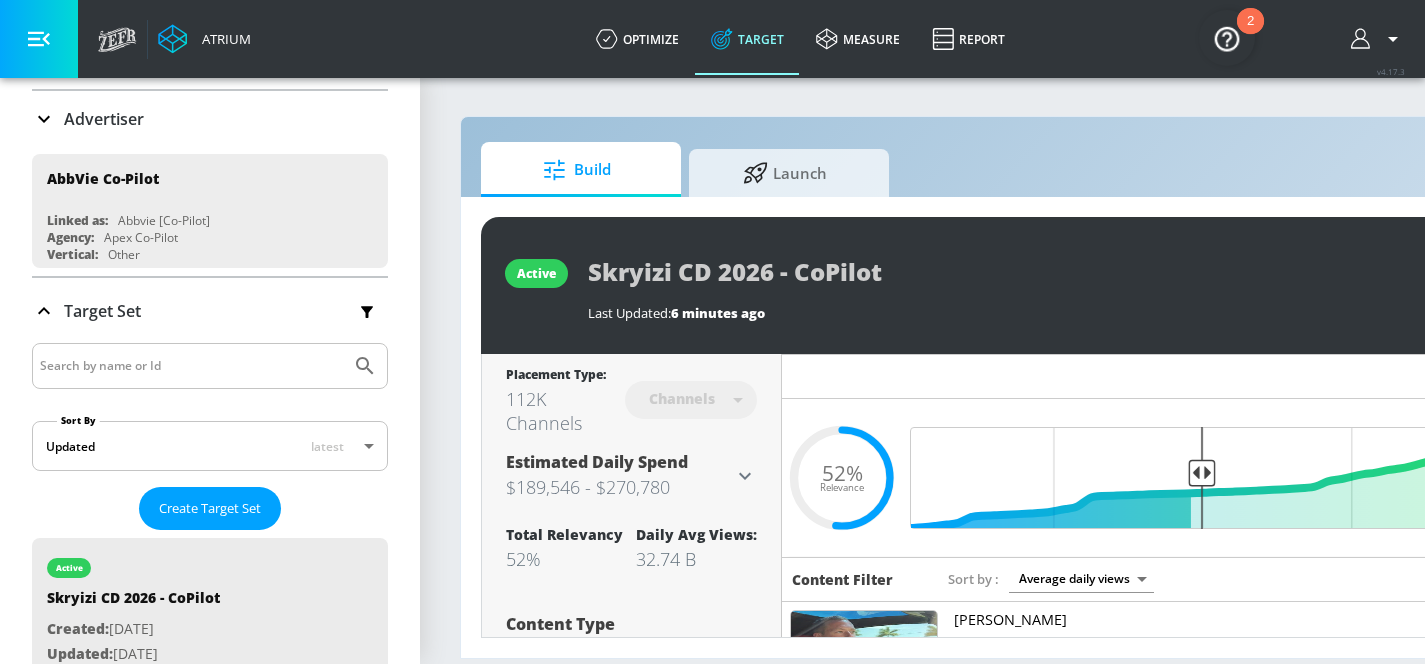 scroll, scrollTop: 0, scrollLeft: 0, axis: both 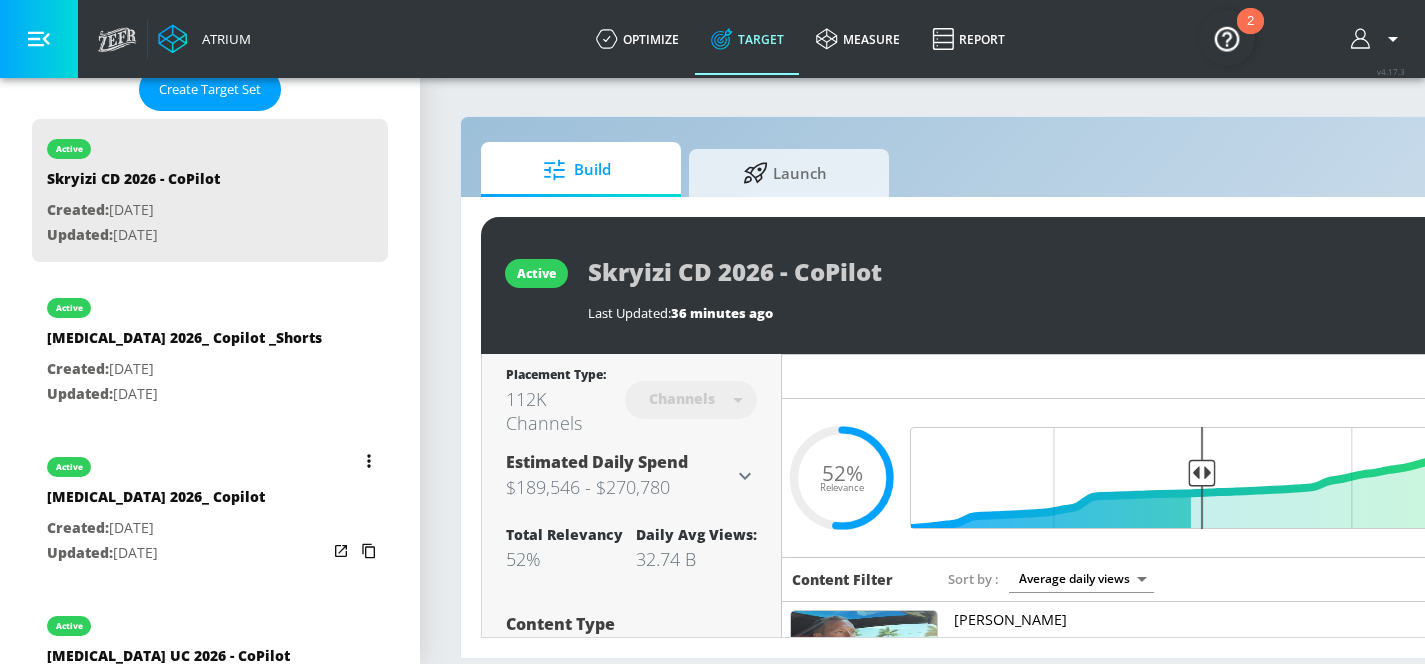 click on "Created:  [DATE]" at bounding box center (156, 528) 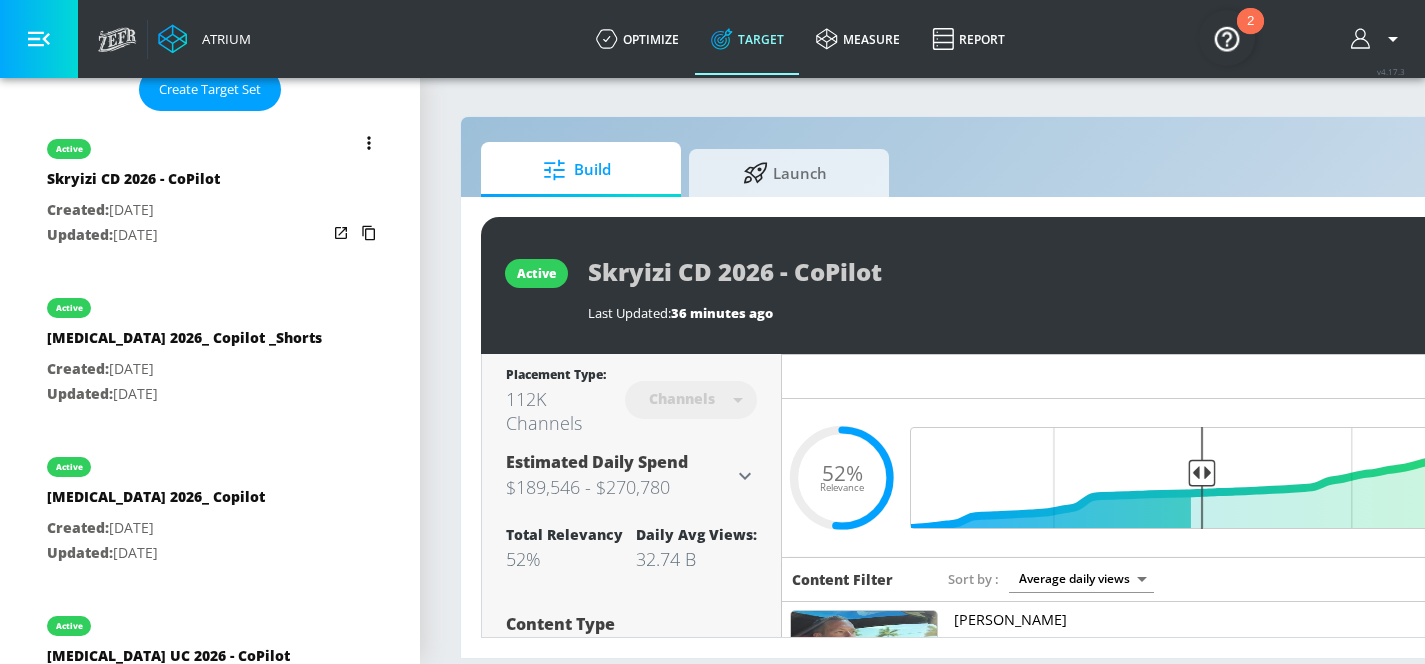 type on "[MEDICAL_DATA] 2026_ Copilot" 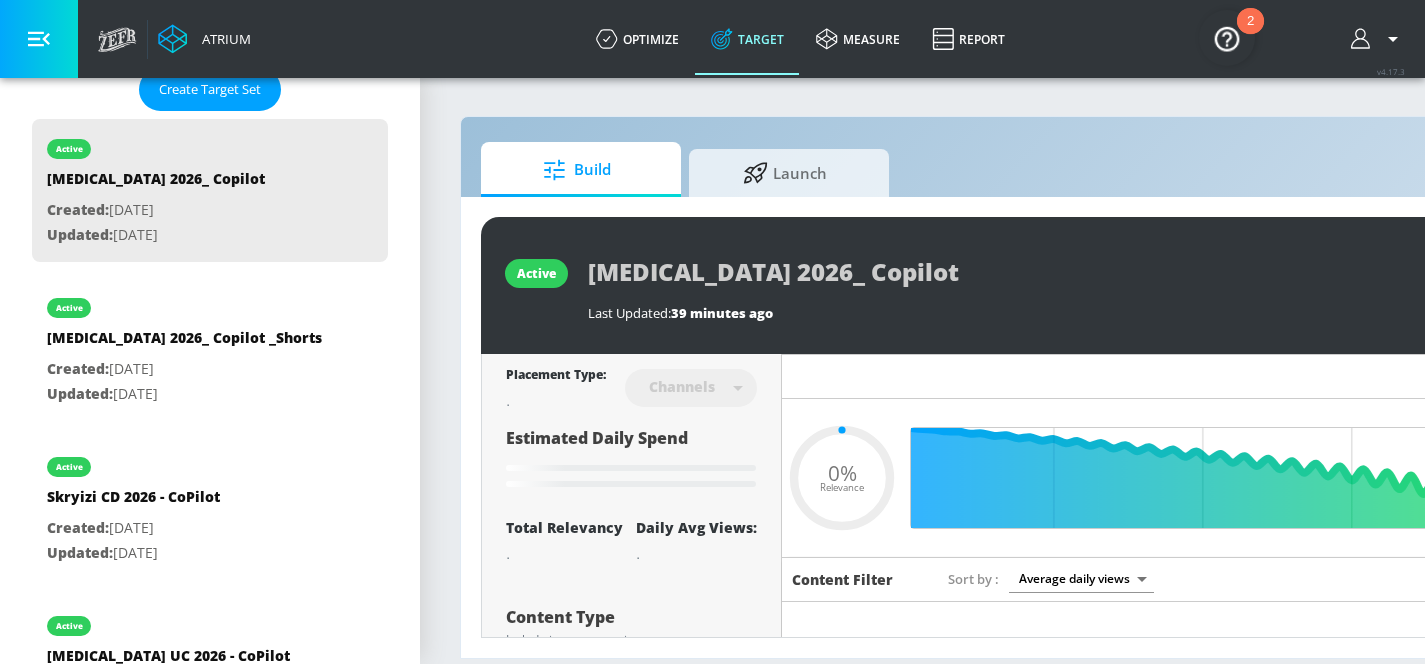 type on "0.52" 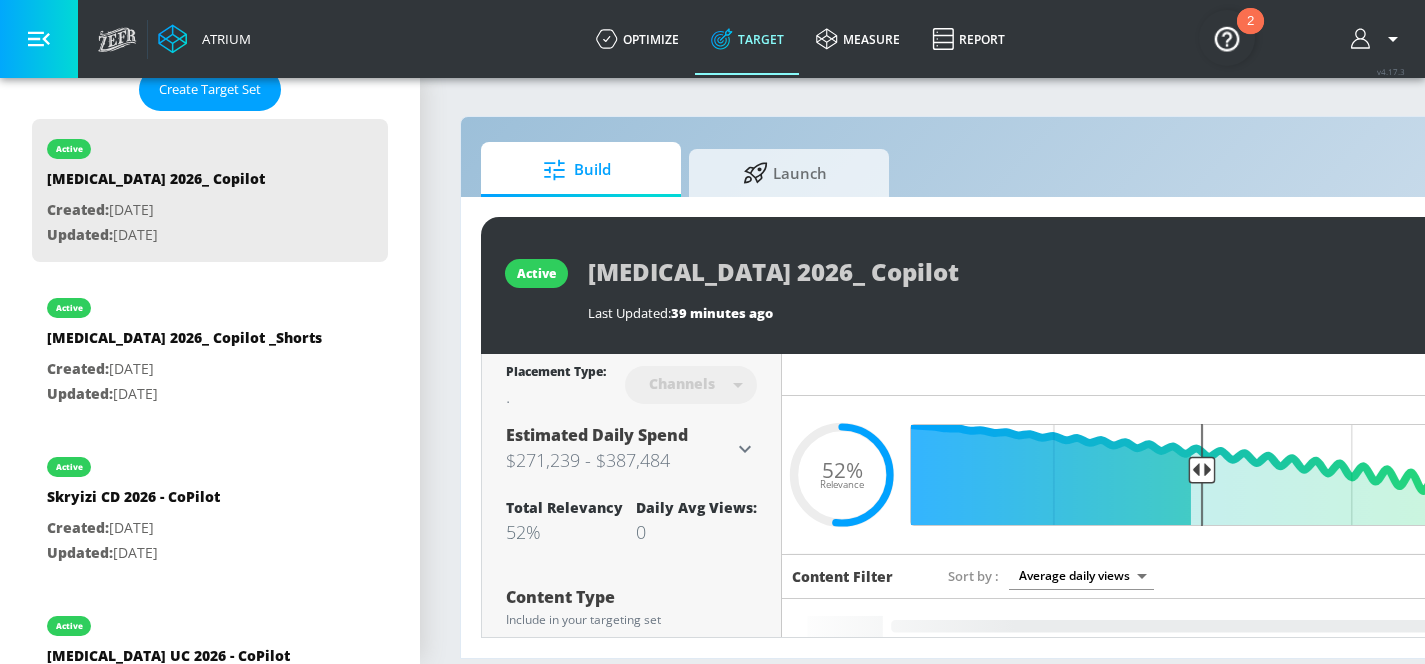 scroll, scrollTop: 4, scrollLeft: 0, axis: vertical 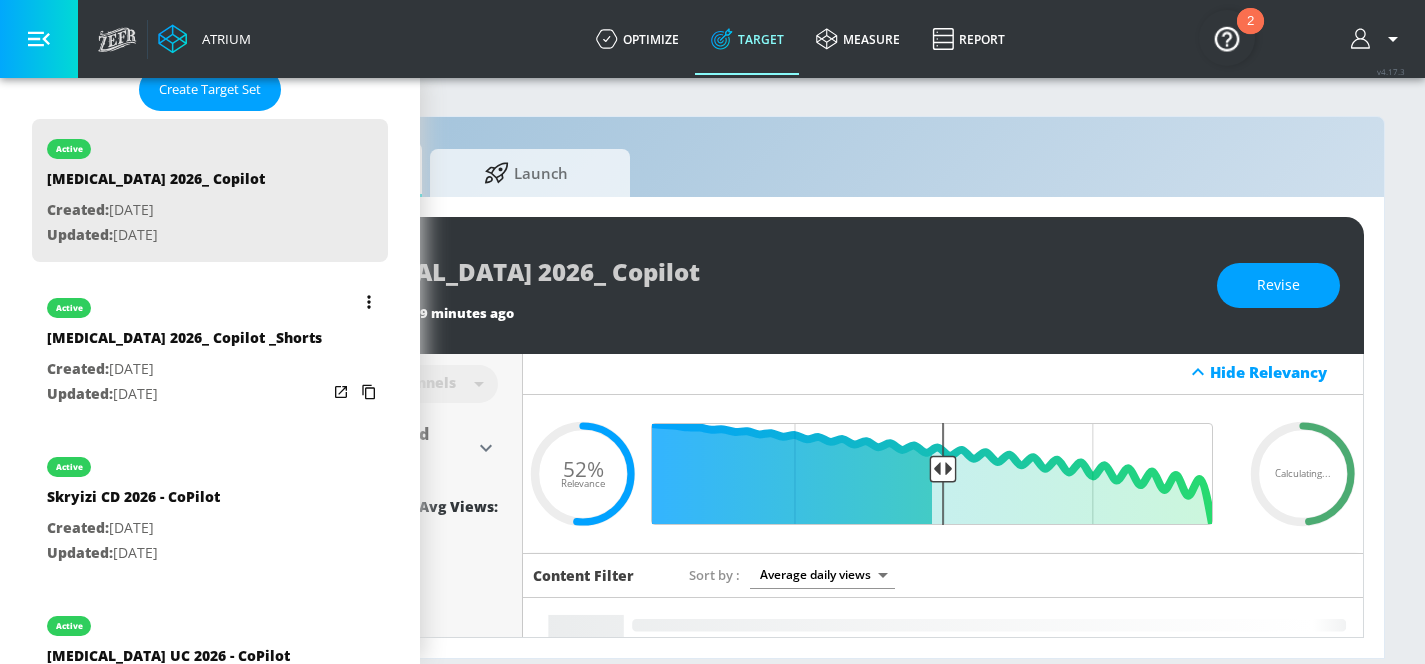 click 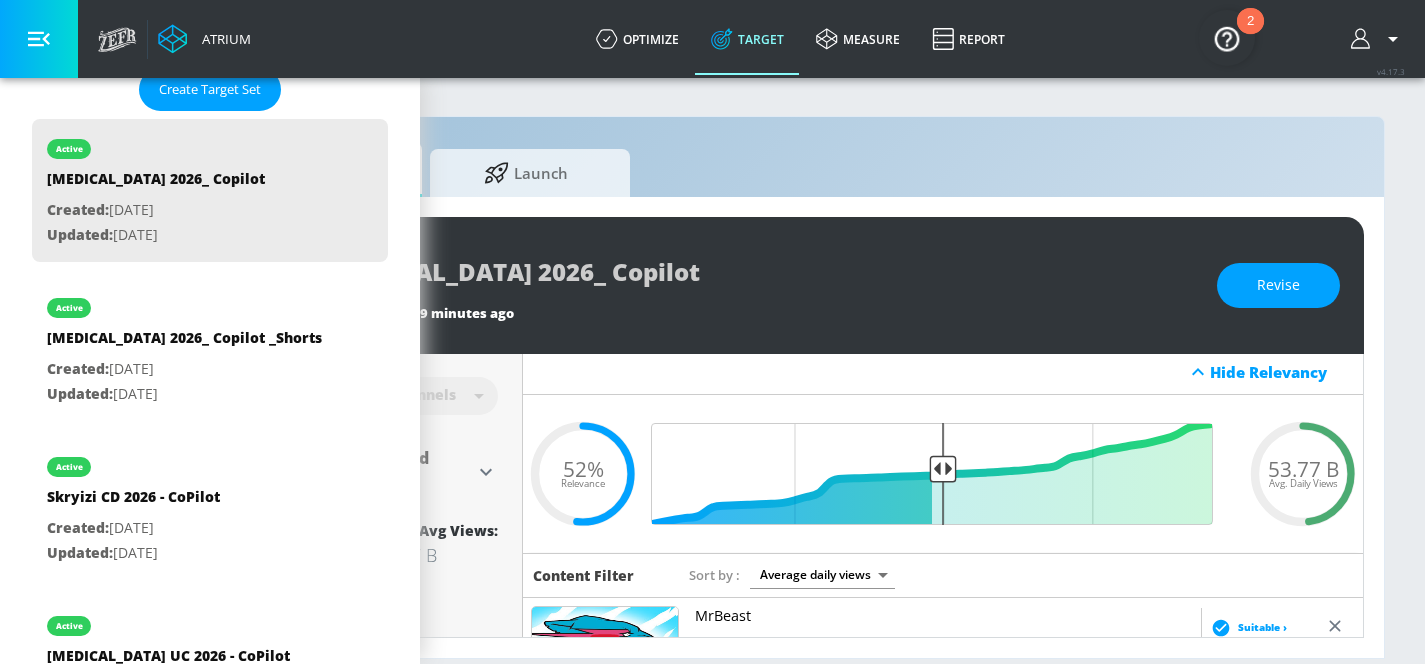 click on "53.77 B" at bounding box center [1303, 468] 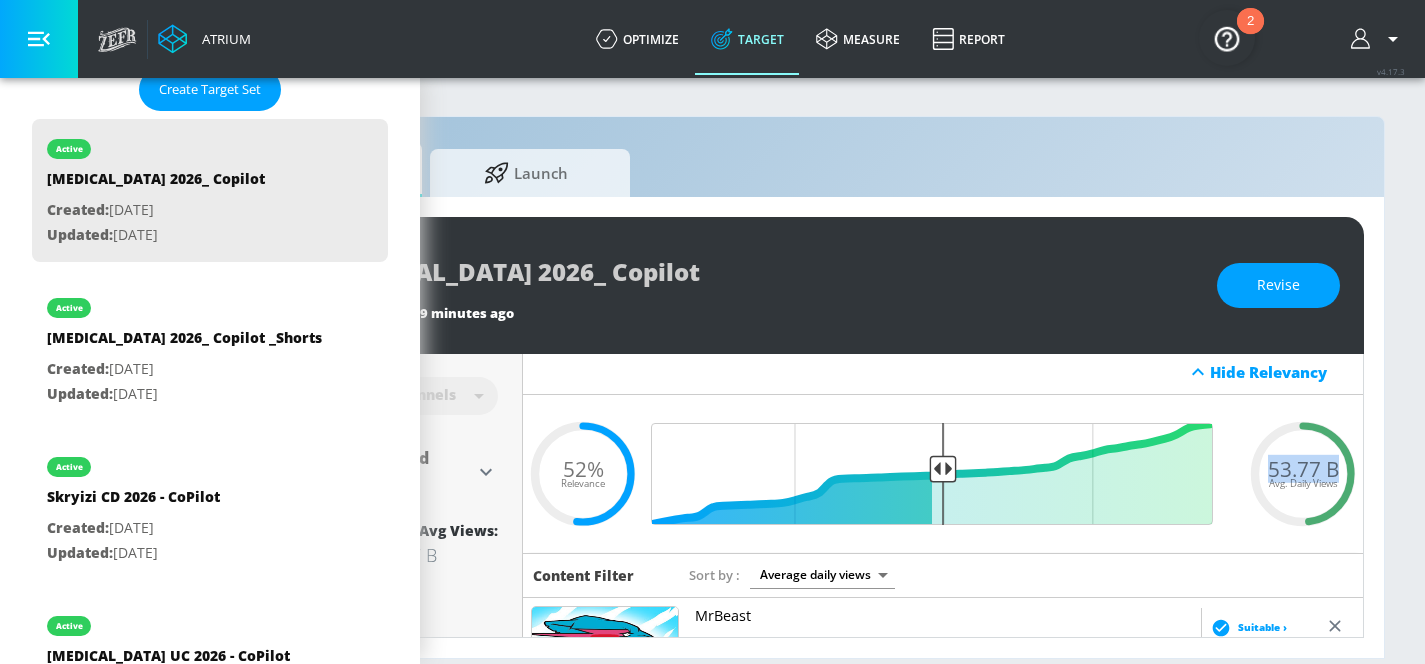 drag, startPoint x: 1253, startPoint y: 469, endPoint x: 1341, endPoint y: 469, distance: 88 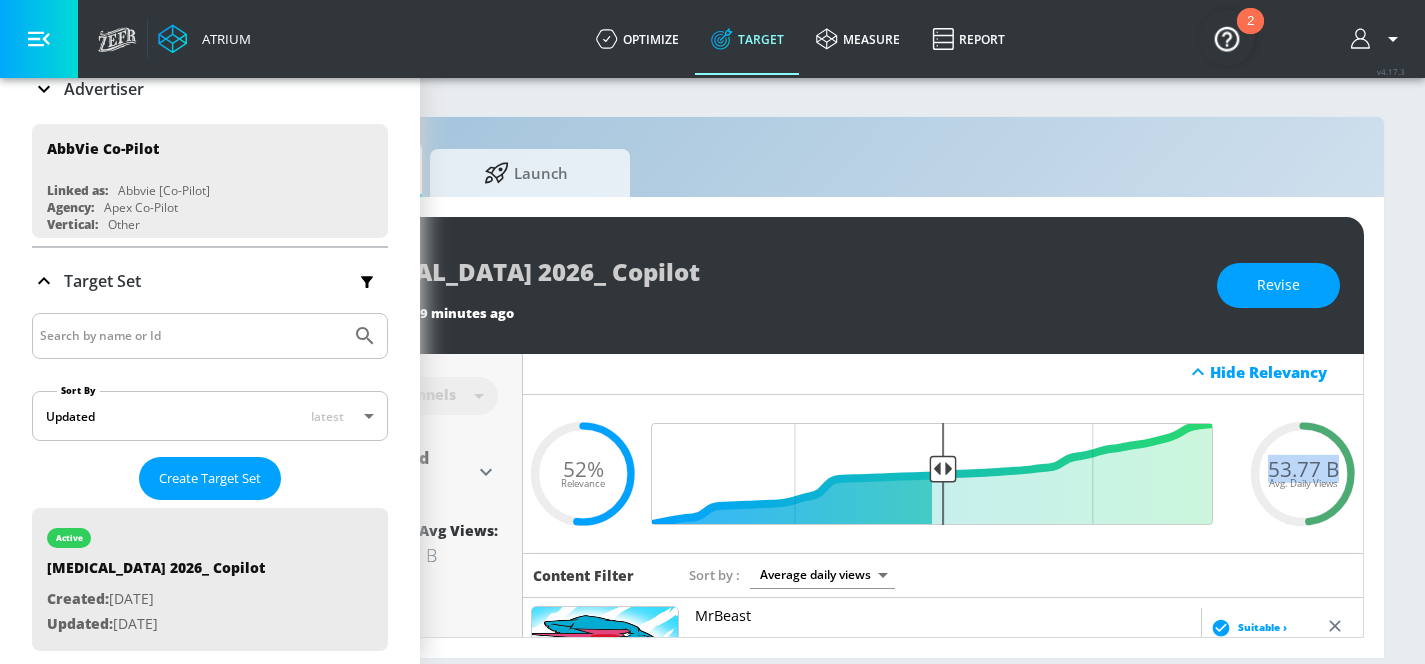 scroll, scrollTop: 0, scrollLeft: 0, axis: both 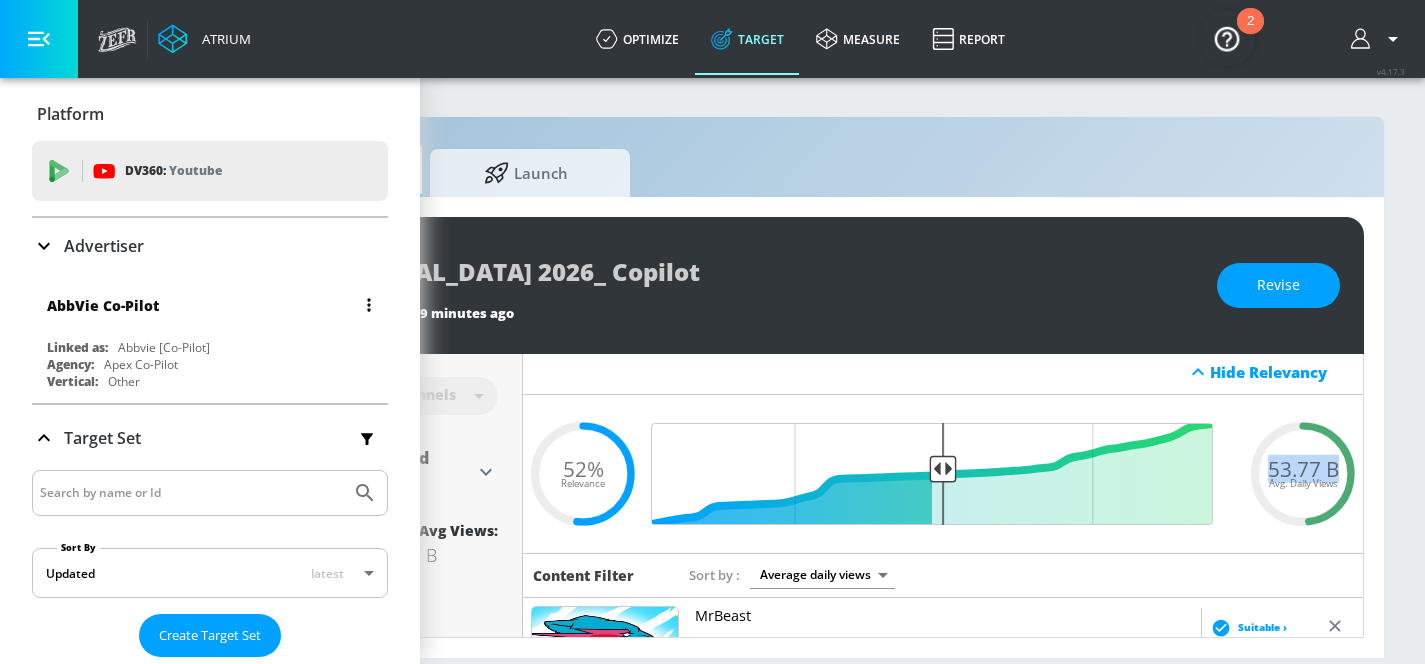 click on "AbbVie Co-Pilot  Linked as: Abbvie [Co-Pilot] Agency: Apex Co-Pilot Vertical: Other" at bounding box center [210, 338] 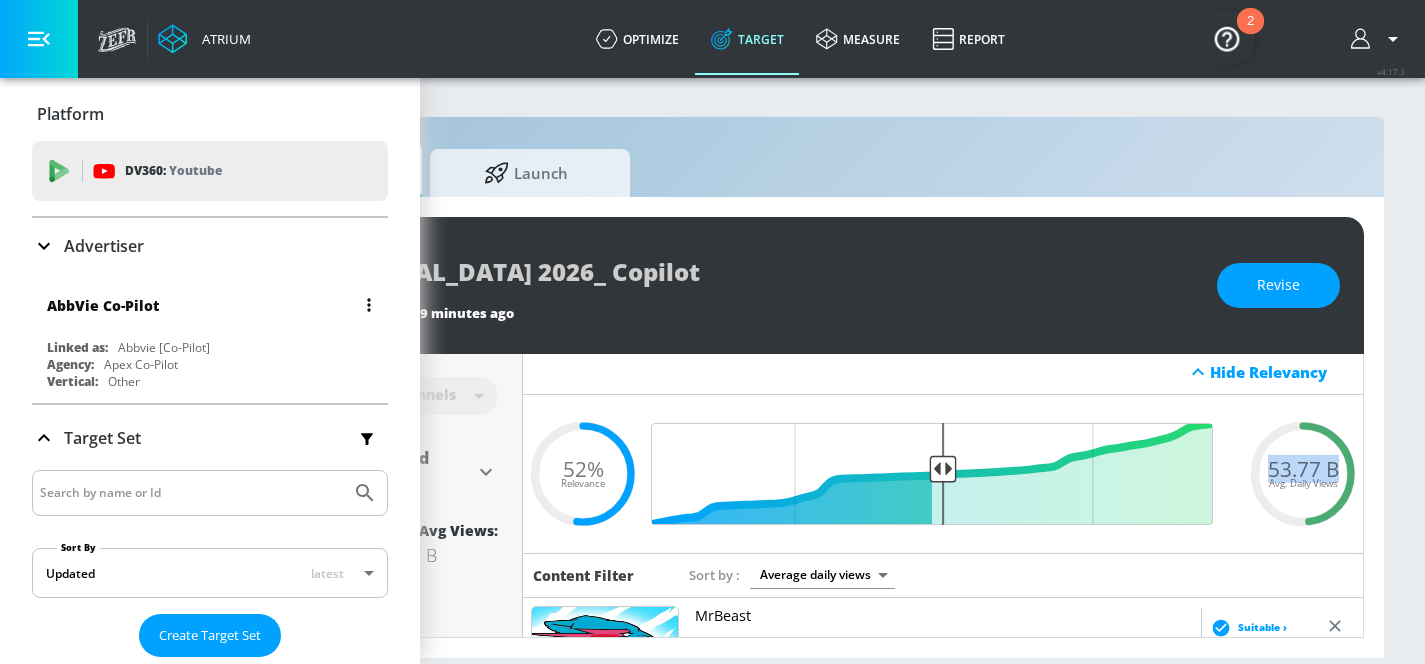 click on "Abbvie [Co-Pilot]" at bounding box center [164, 347] 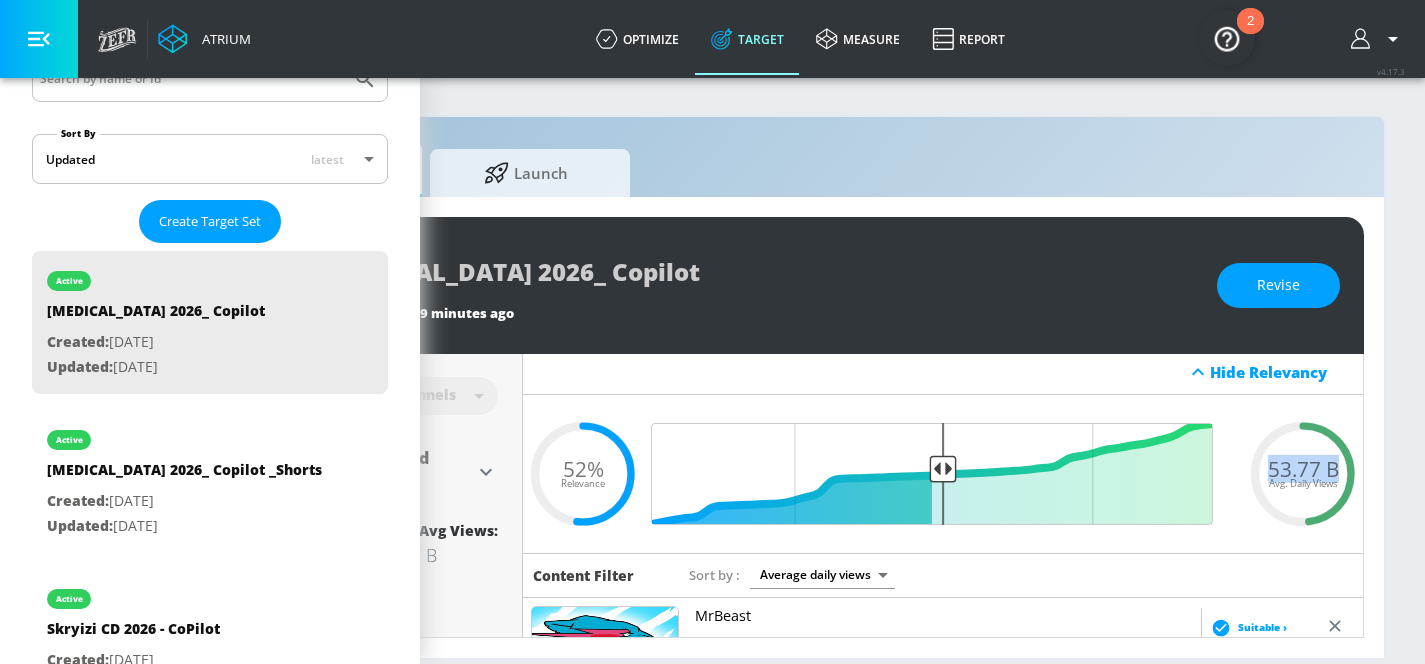 scroll, scrollTop: 421, scrollLeft: 0, axis: vertical 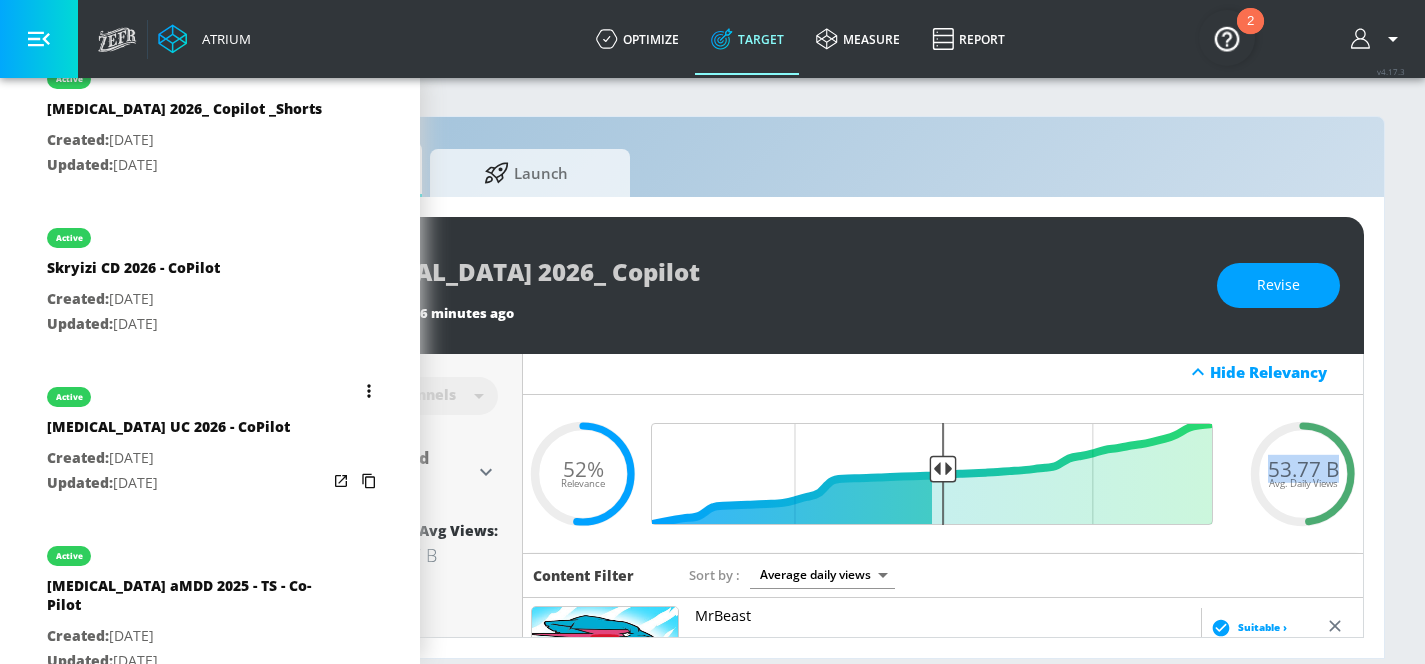 click on "Created:  Jul. 17, 2025" at bounding box center [168, 458] 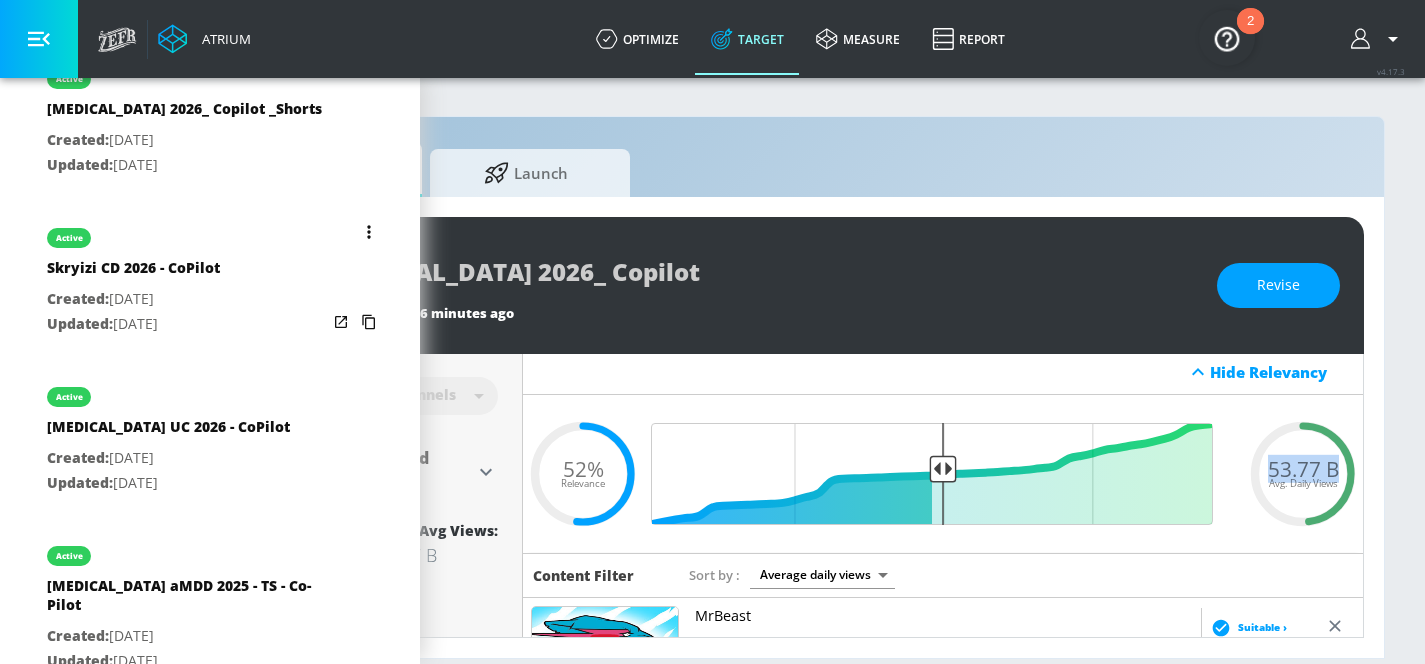 type on "[MEDICAL_DATA] UC 2026 - CoPilot" 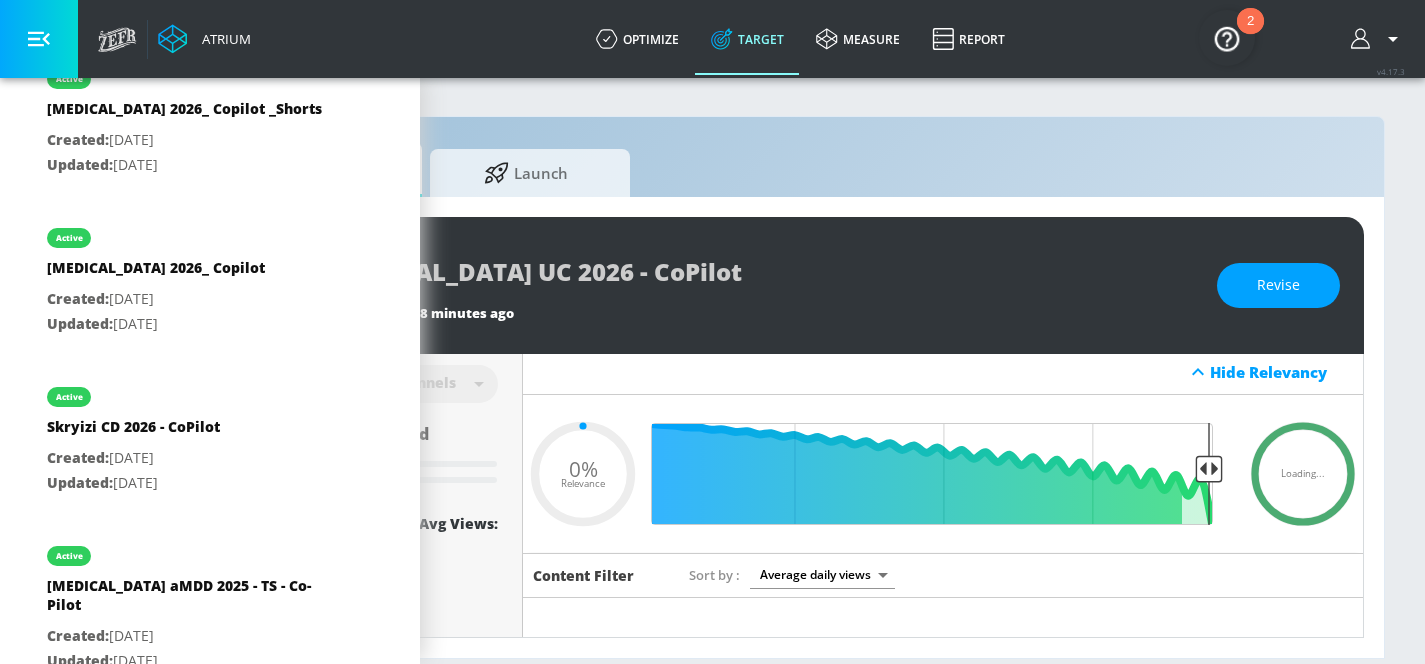 scroll, scrollTop: 0, scrollLeft: 0, axis: both 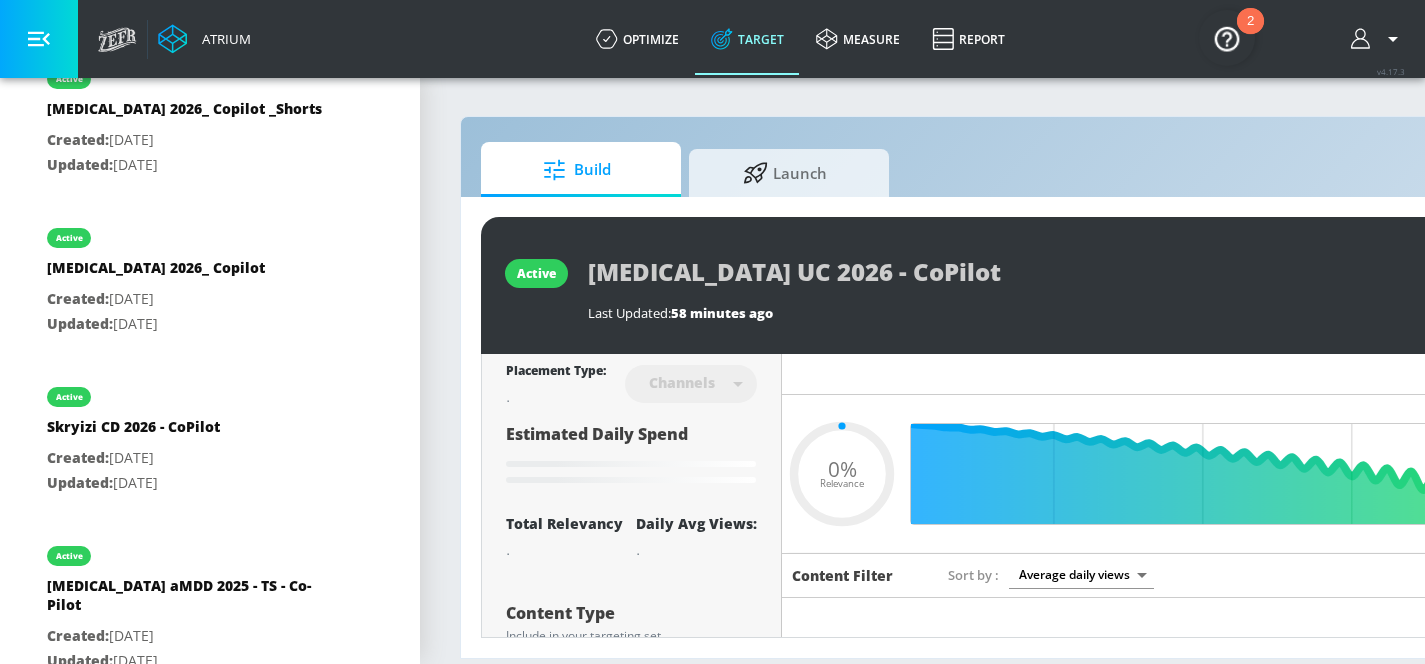 type on "0.52" 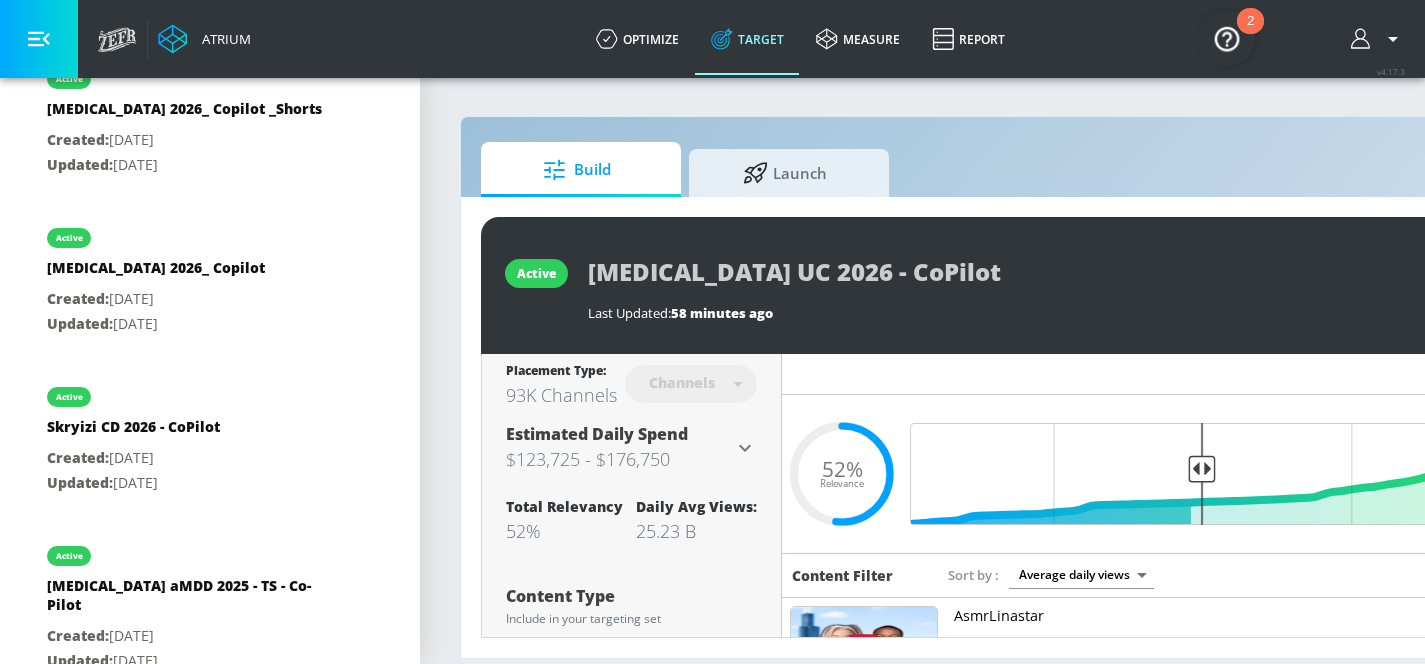 scroll, scrollTop: 775, scrollLeft: 0, axis: vertical 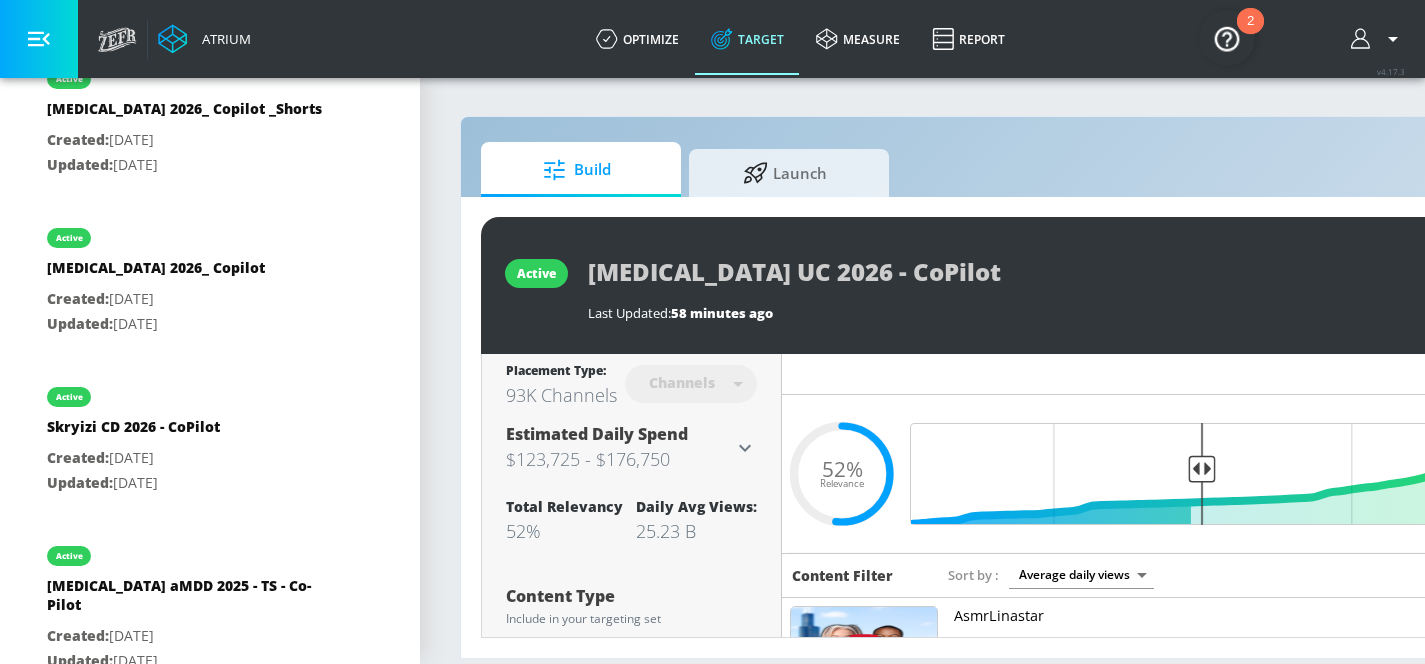 click on "active Skyrizi UC 2026 - CoPilot Last Updated:  58 minutes ago Revise" at bounding box center [1052, 285] 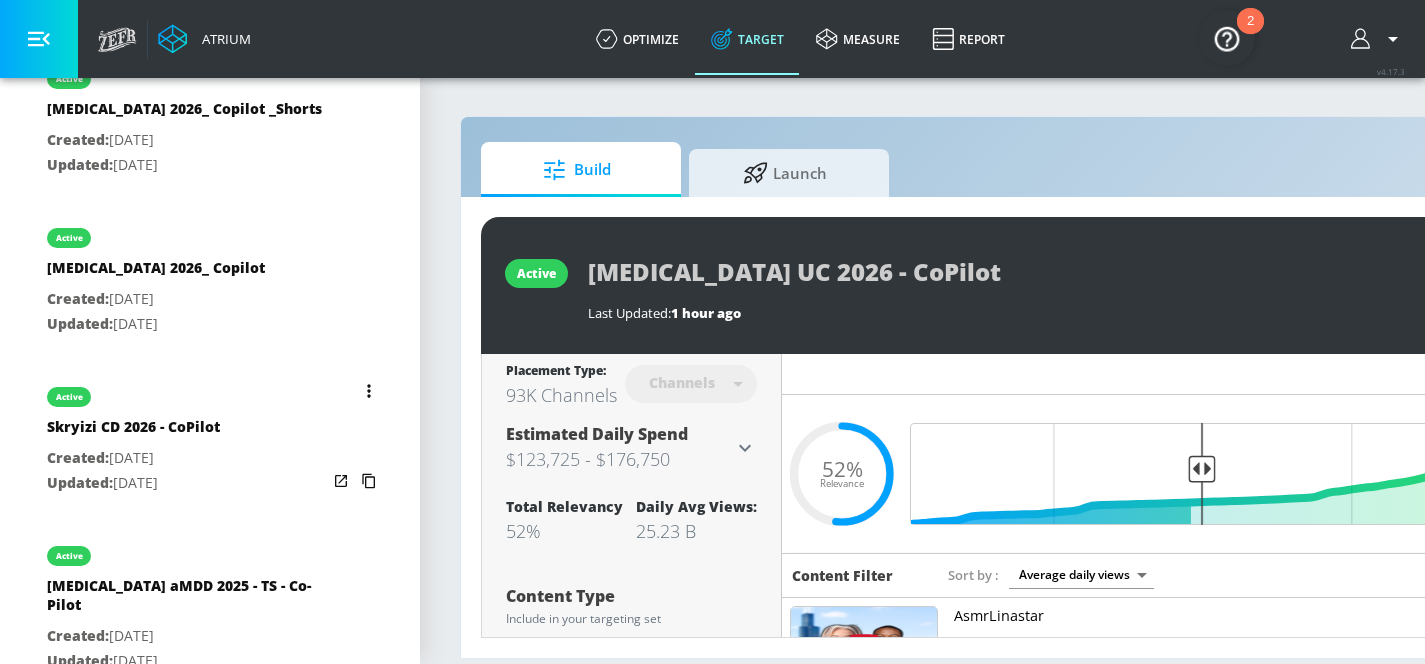 click on "Created:  [DATE]" at bounding box center (133, 458) 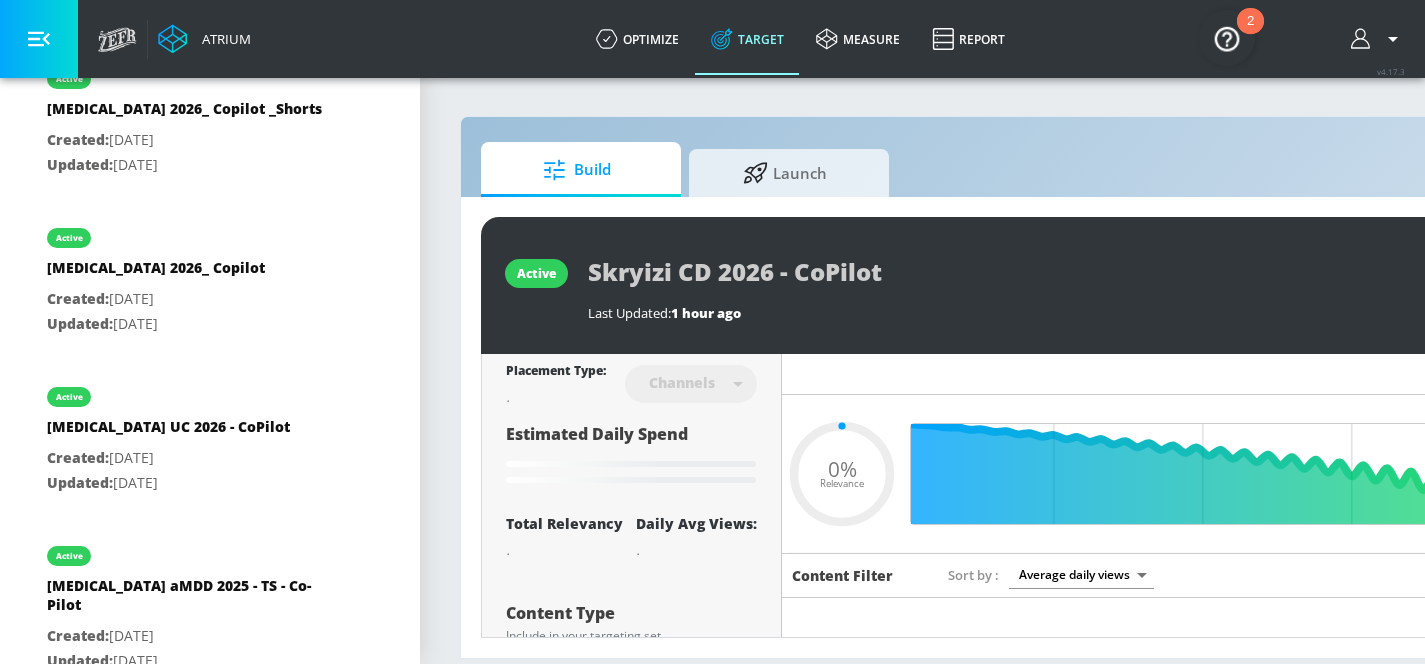 type on "0.52" 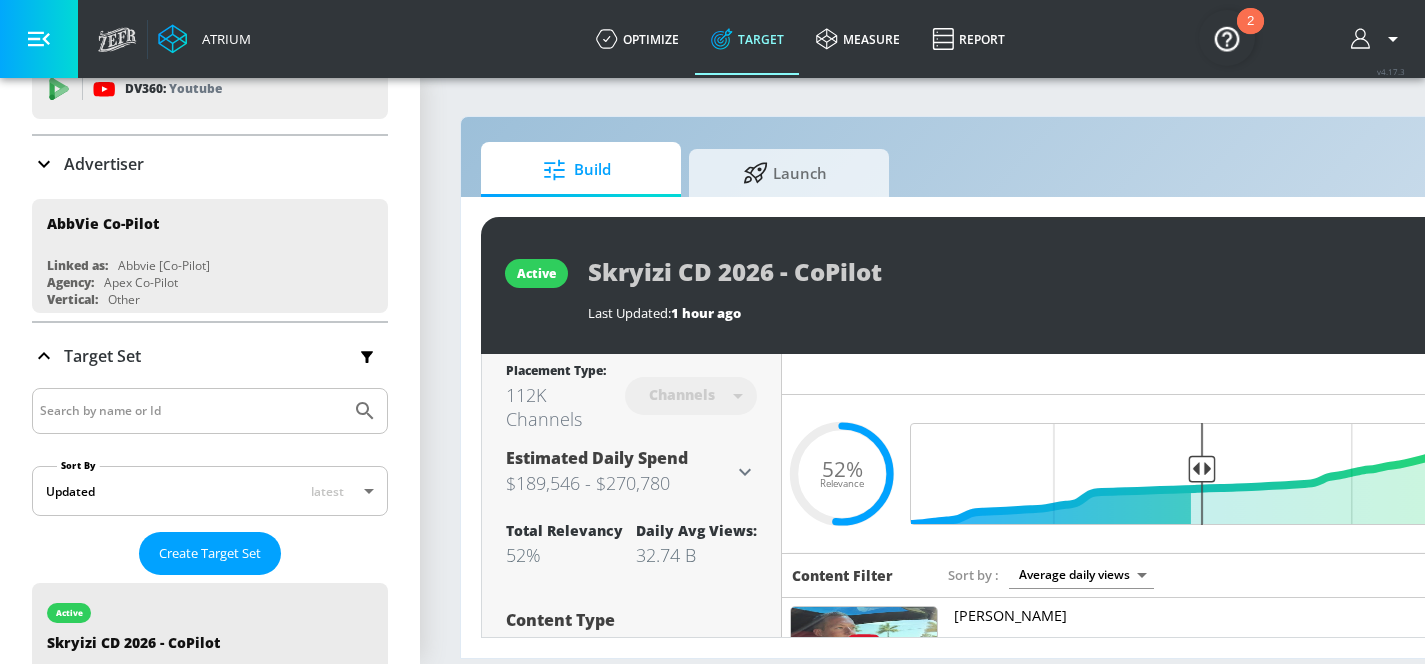 scroll, scrollTop: 0, scrollLeft: 0, axis: both 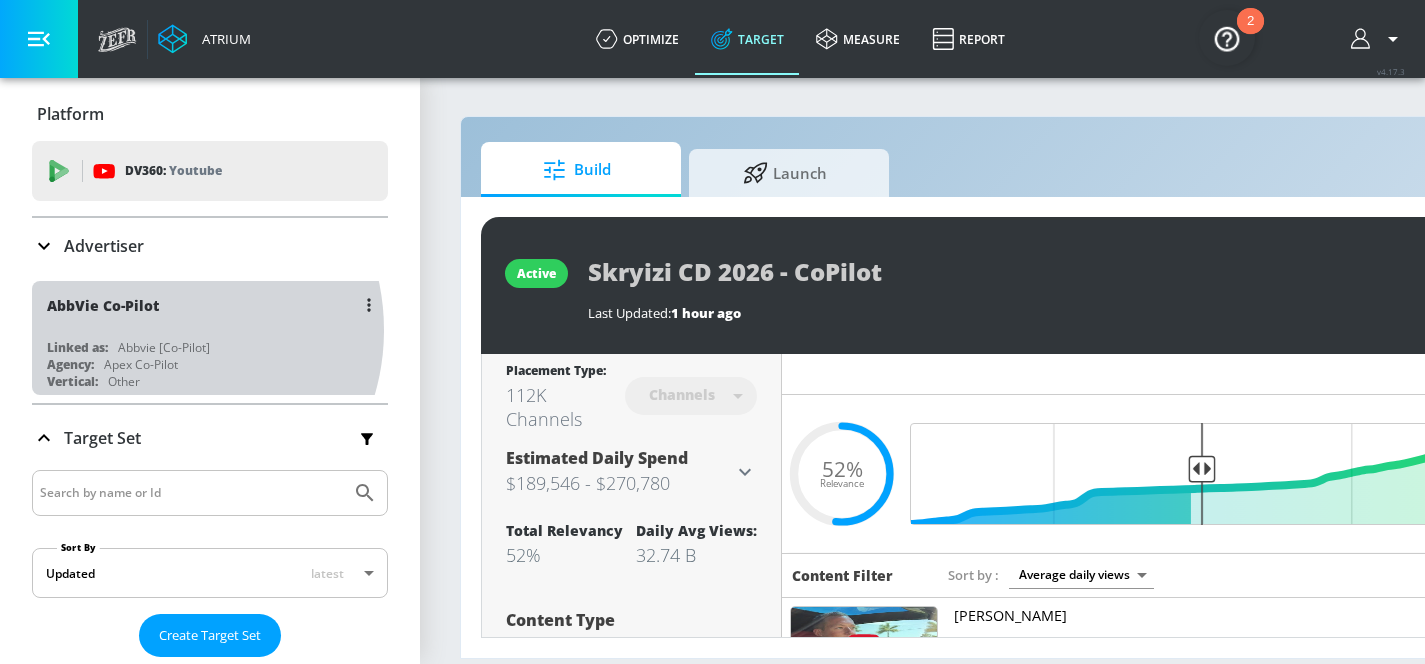 click on "AbbVie Co-Pilot  Linked as: Abbvie [Co-Pilot] Agency: Apex Co-Pilot Vertical: Other" at bounding box center (210, 338) 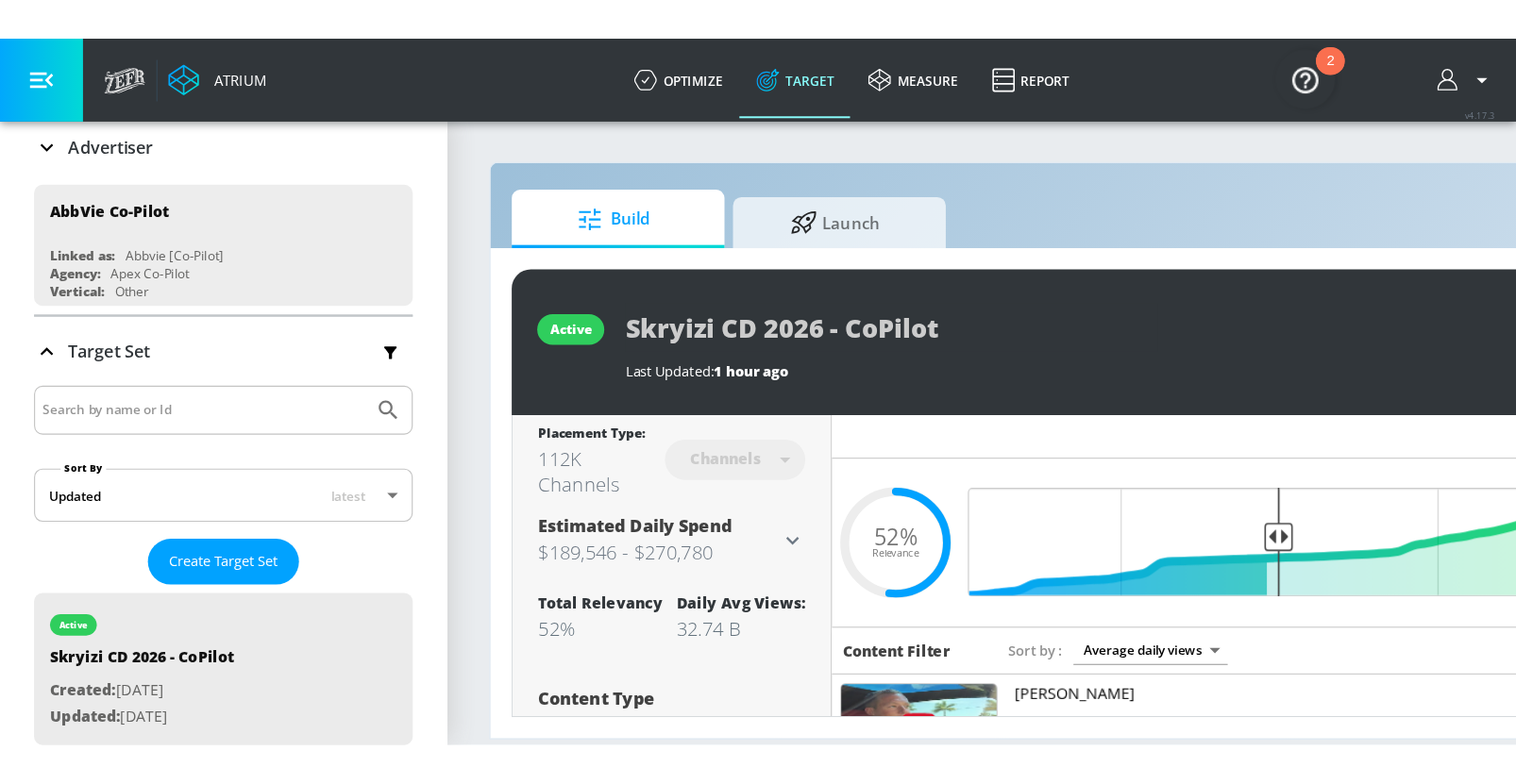 scroll, scrollTop: 148, scrollLeft: 0, axis: vertical 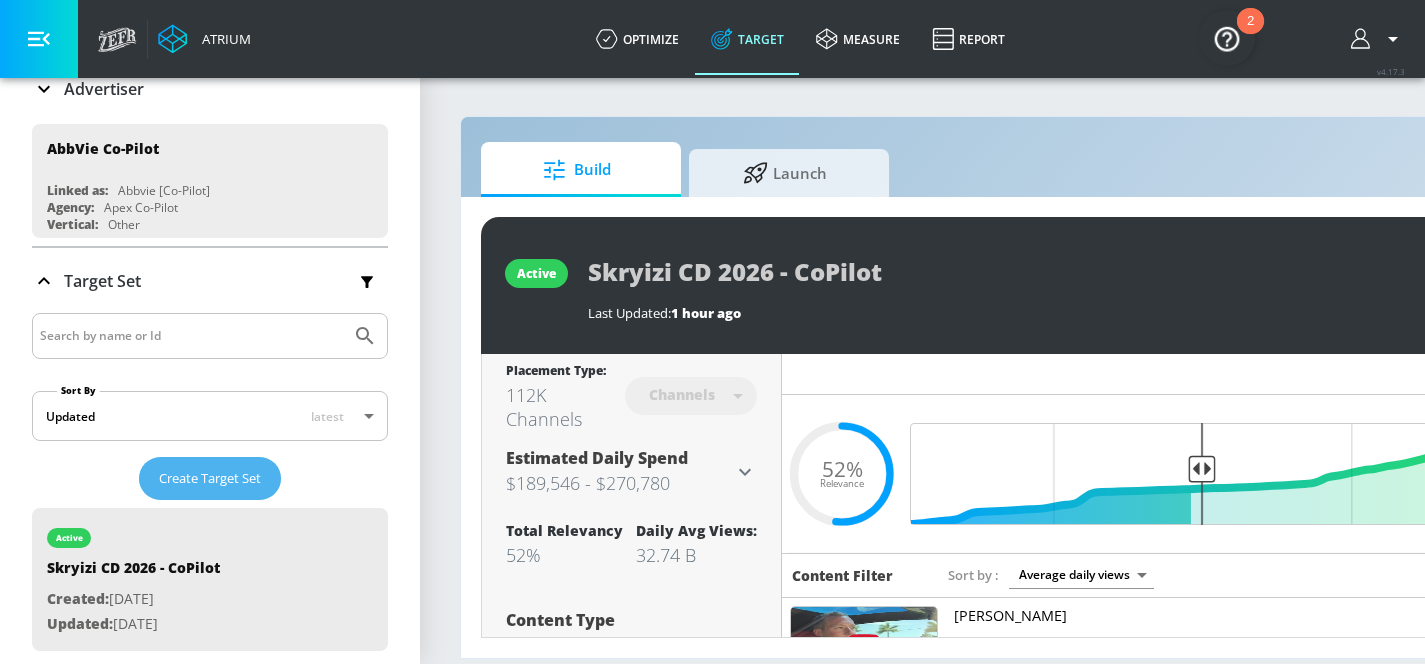 click on "Create Target Set" at bounding box center [210, 478] 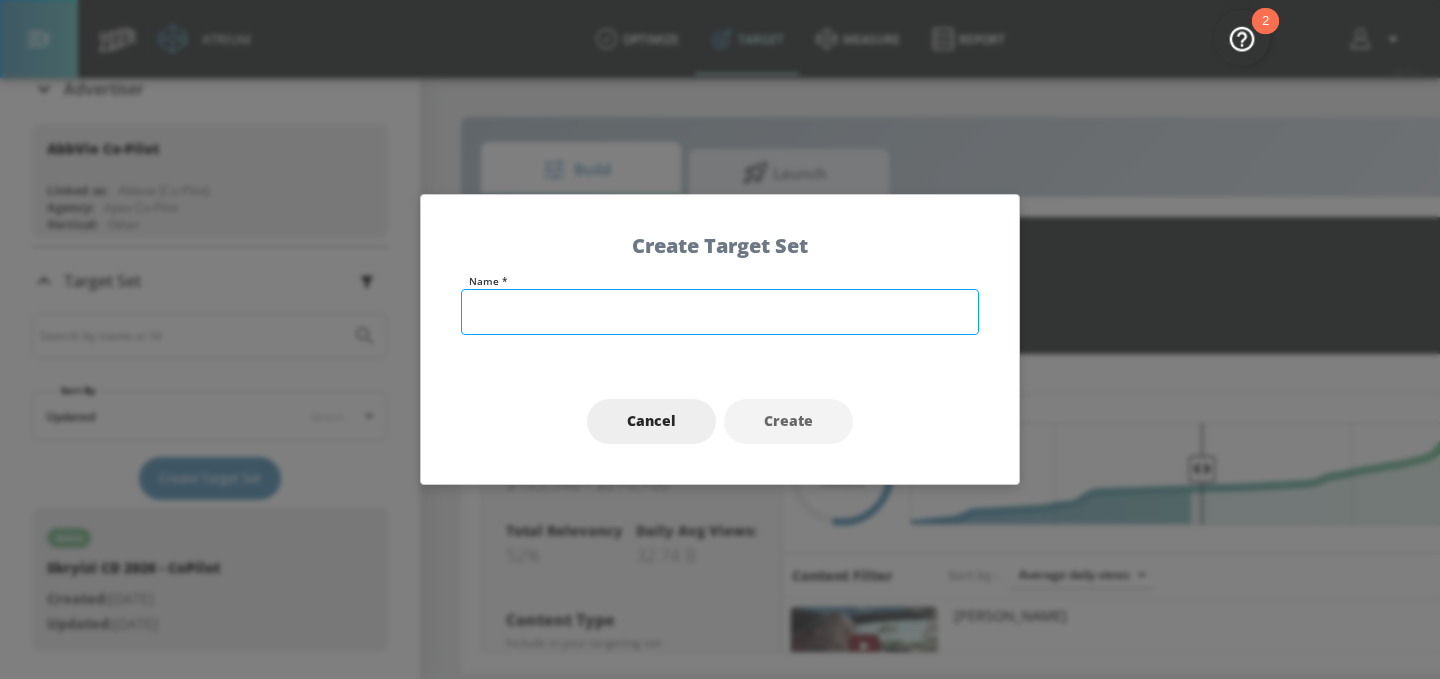 click at bounding box center [720, 312] 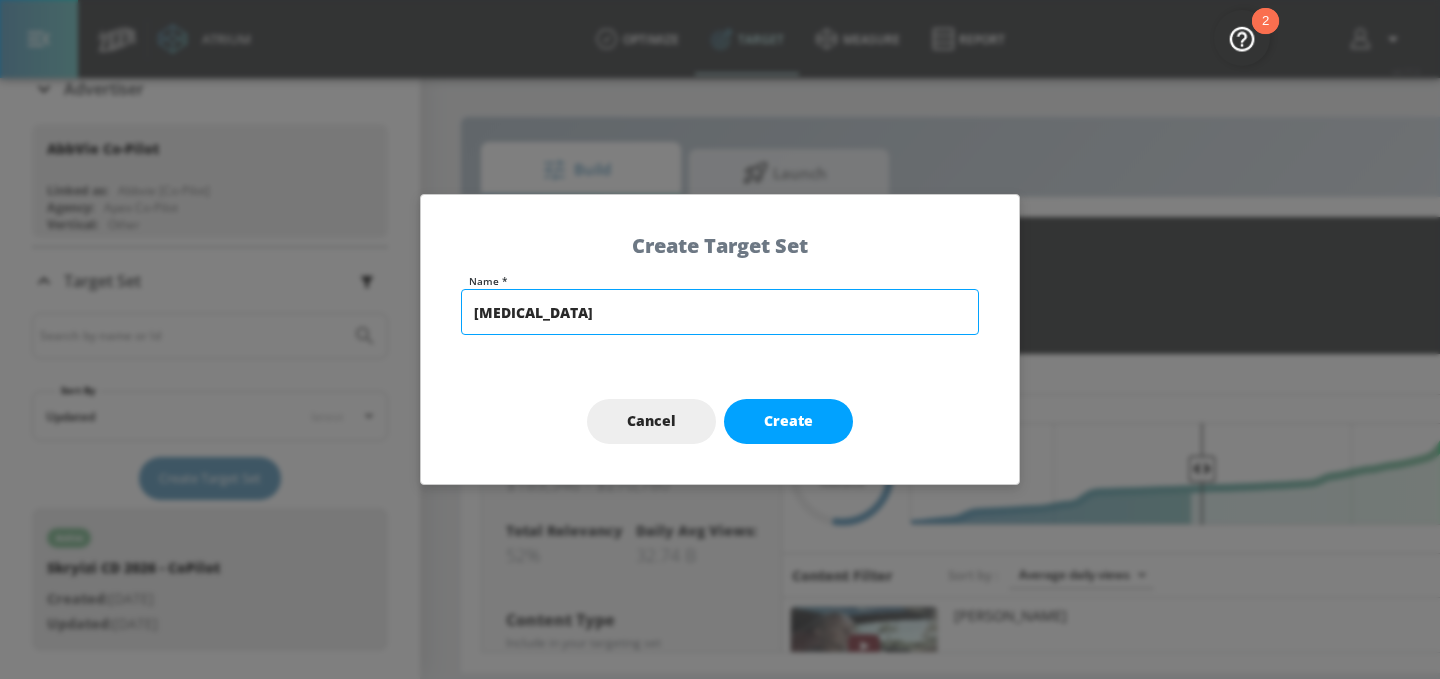 drag, startPoint x: 557, startPoint y: 318, endPoint x: 425, endPoint y: 319, distance: 132.00378 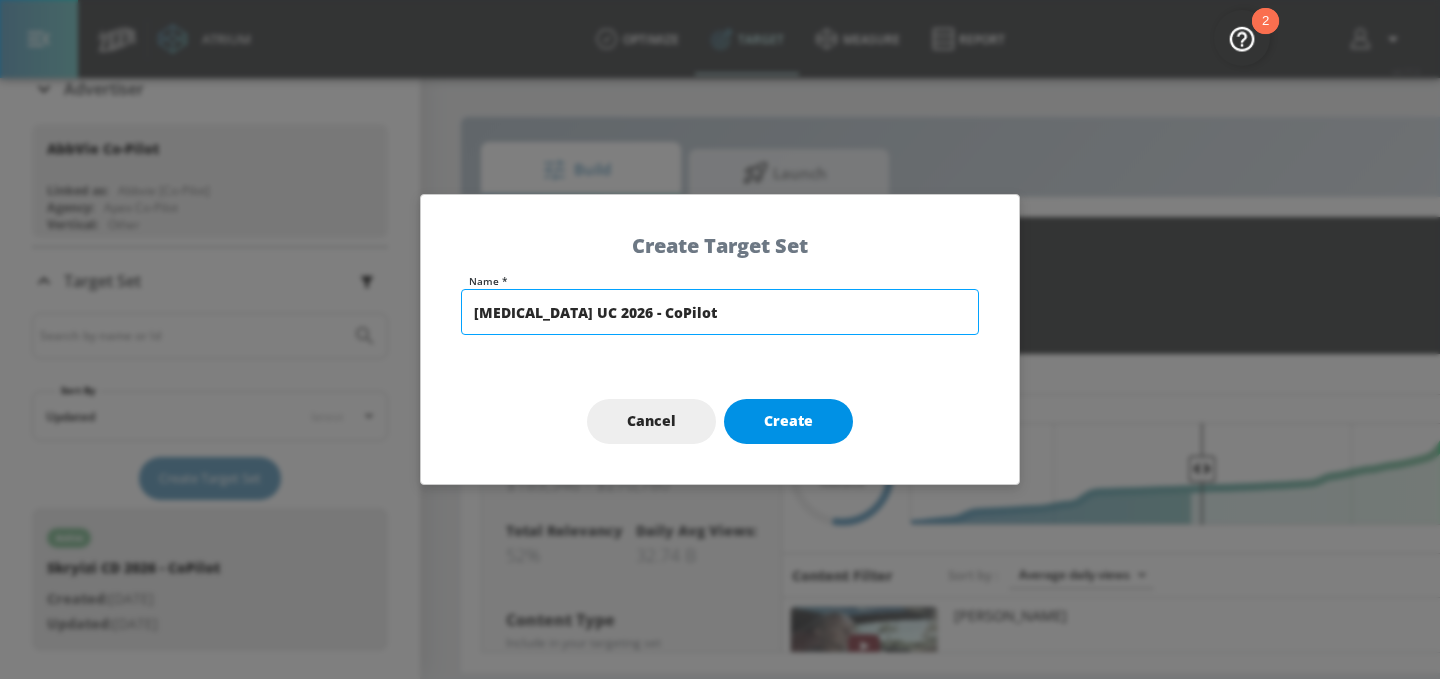 type on "[MEDICAL_DATA] UC 2026 - CoPilot" 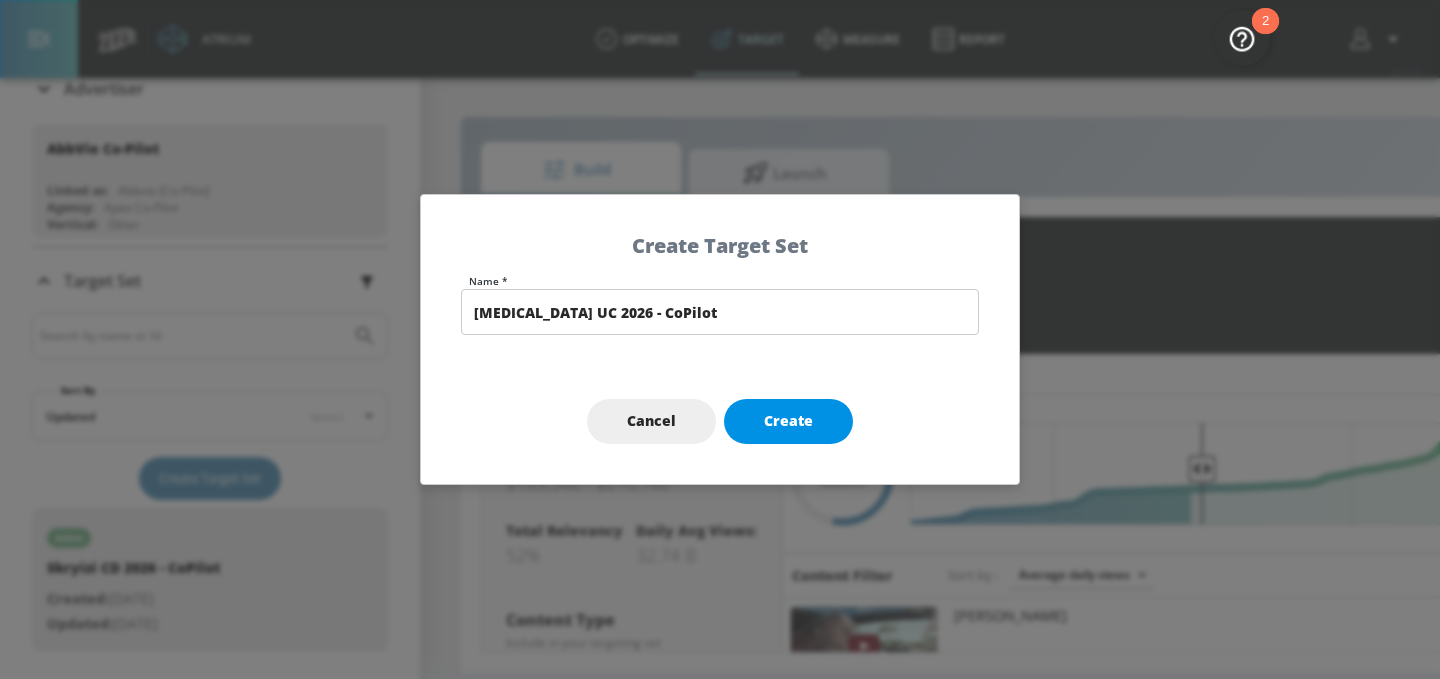 click on "Create" at bounding box center [788, 421] 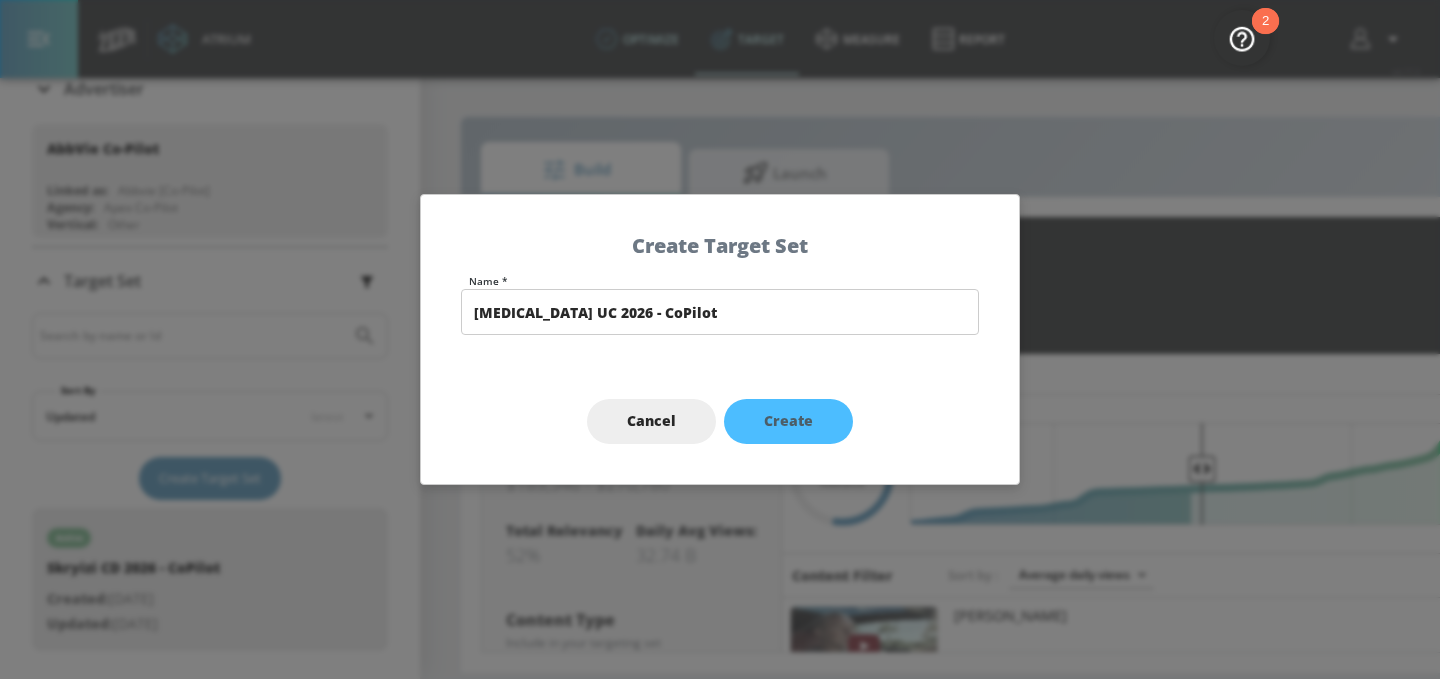 type on "[MEDICAL_DATA] UC 2026 - CoPilot" 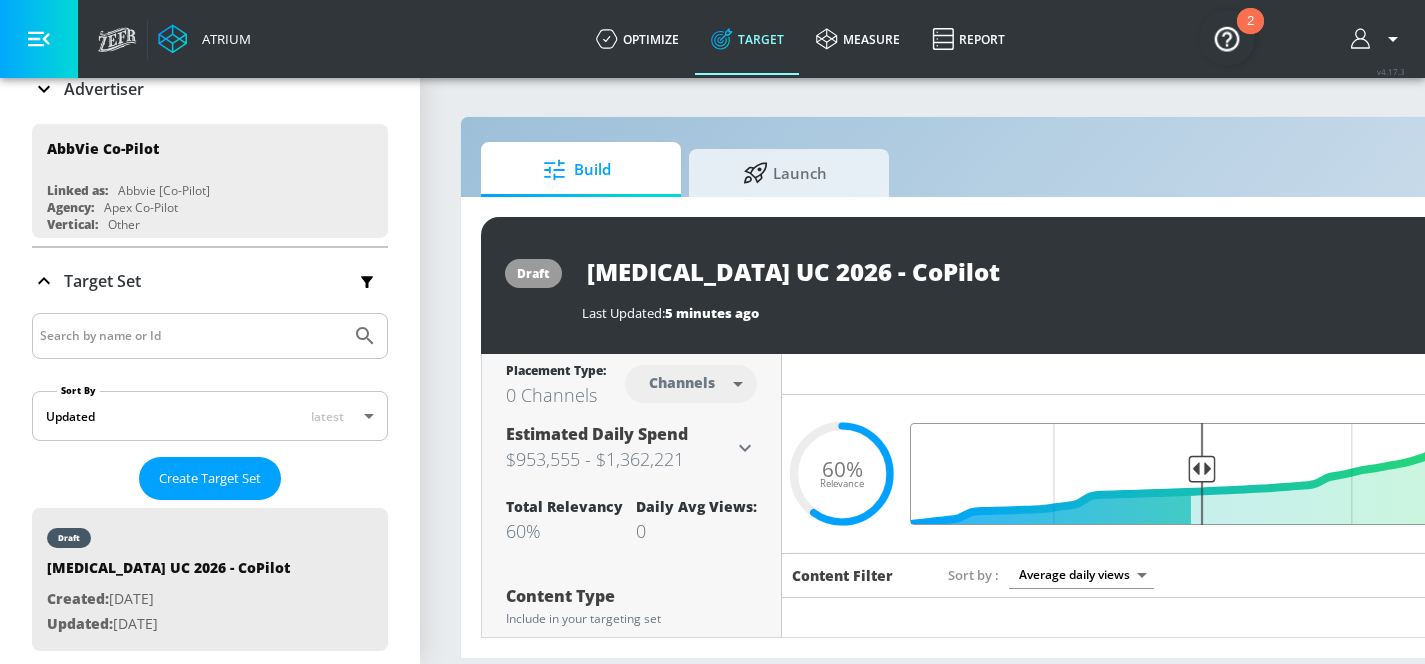 drag, startPoint x: 1161, startPoint y: 471, endPoint x: 1203, endPoint y: 471, distance: 42 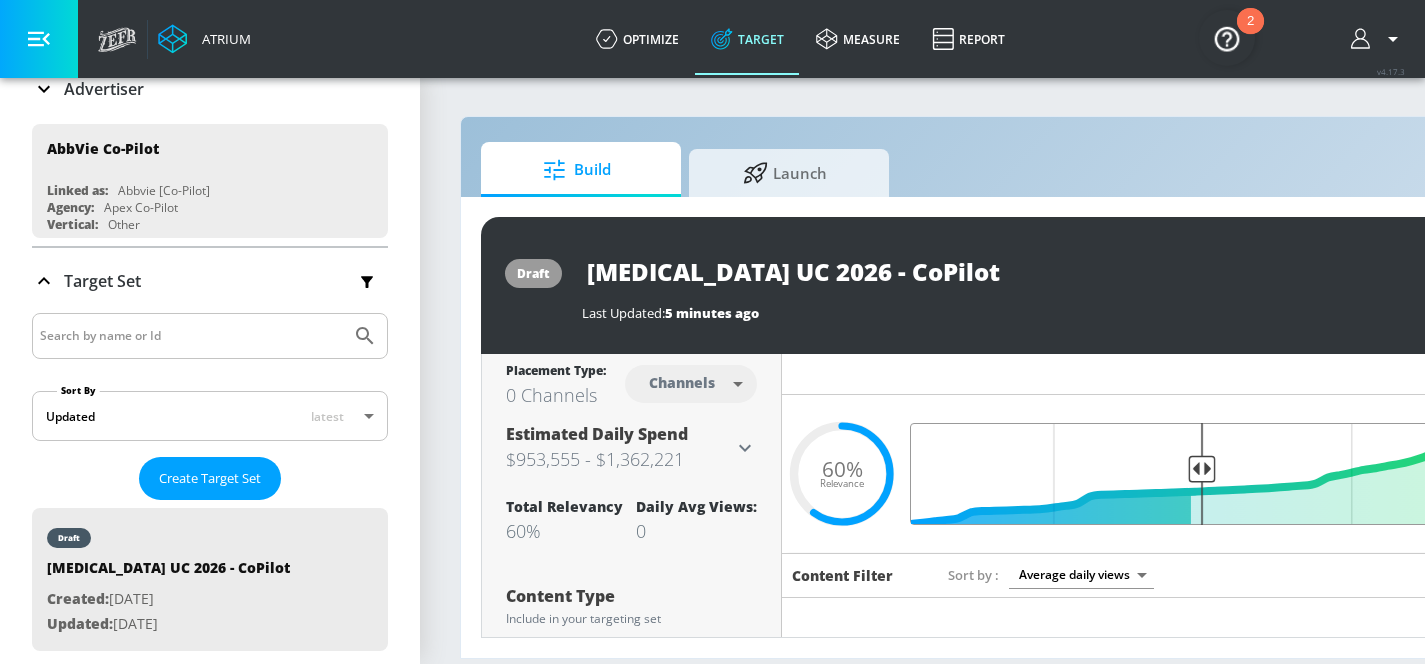 type on "0.52" 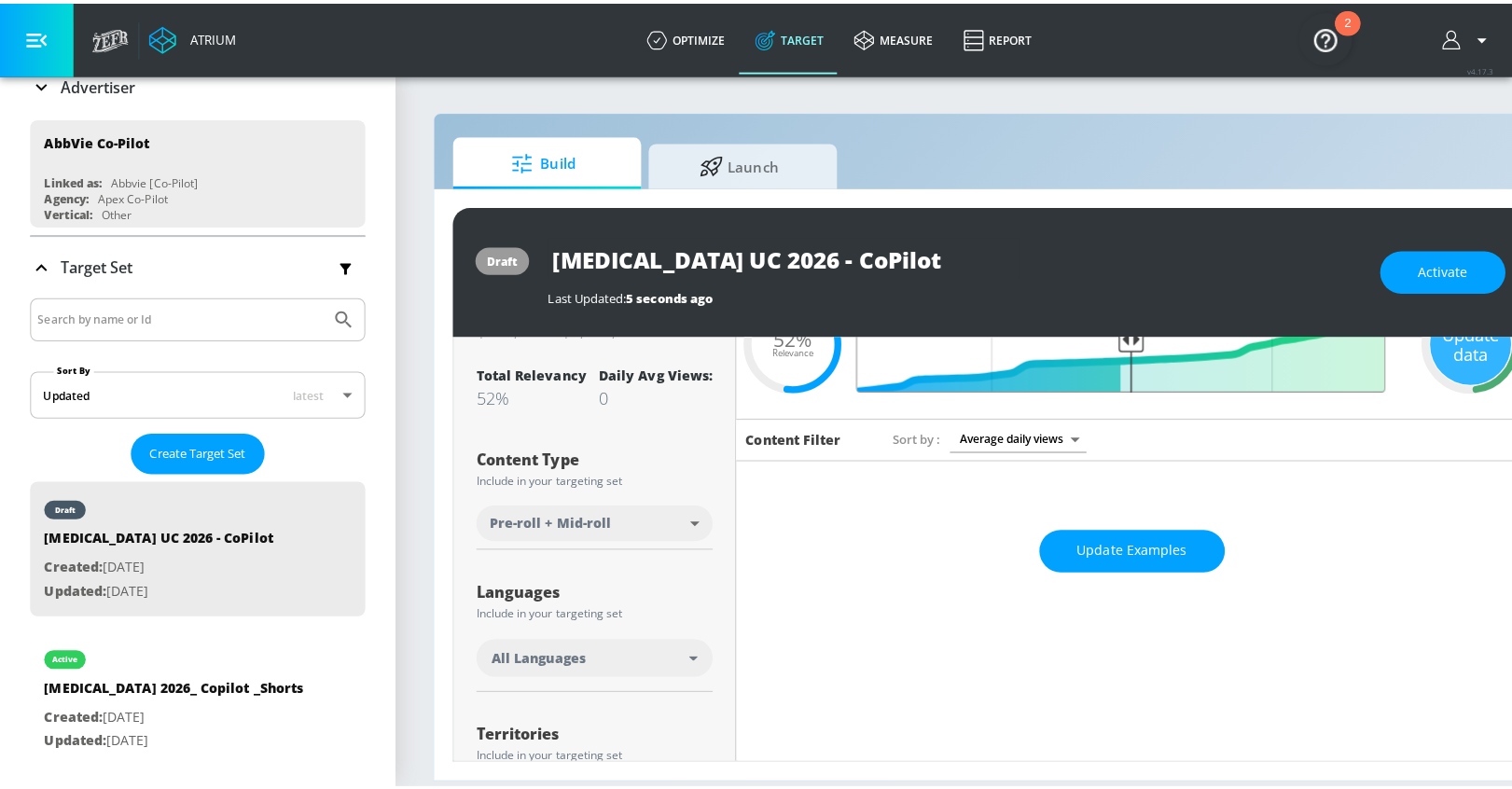 scroll, scrollTop: 133, scrollLeft: 0, axis: vertical 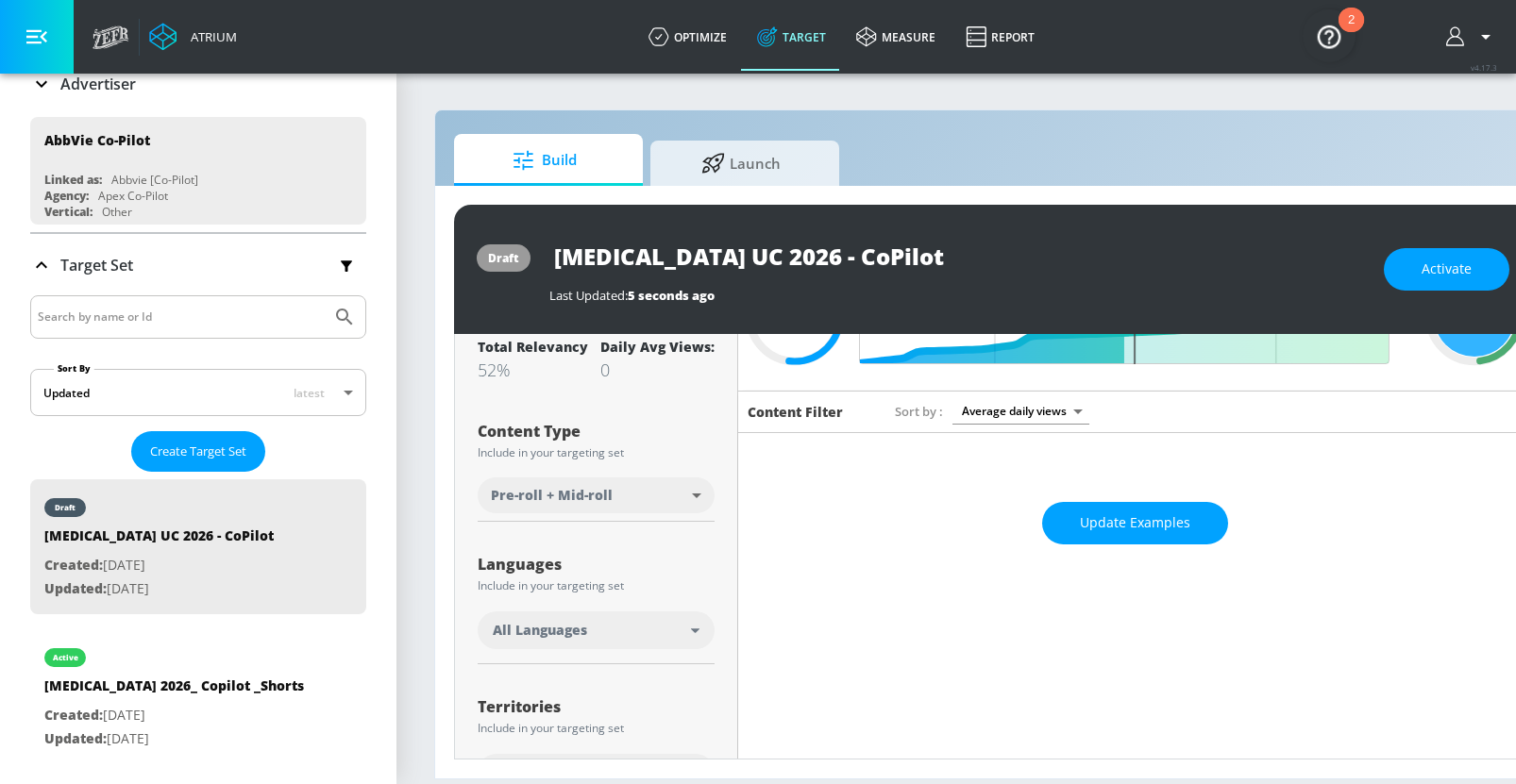 click on "All Languages" at bounding box center (592, 630) 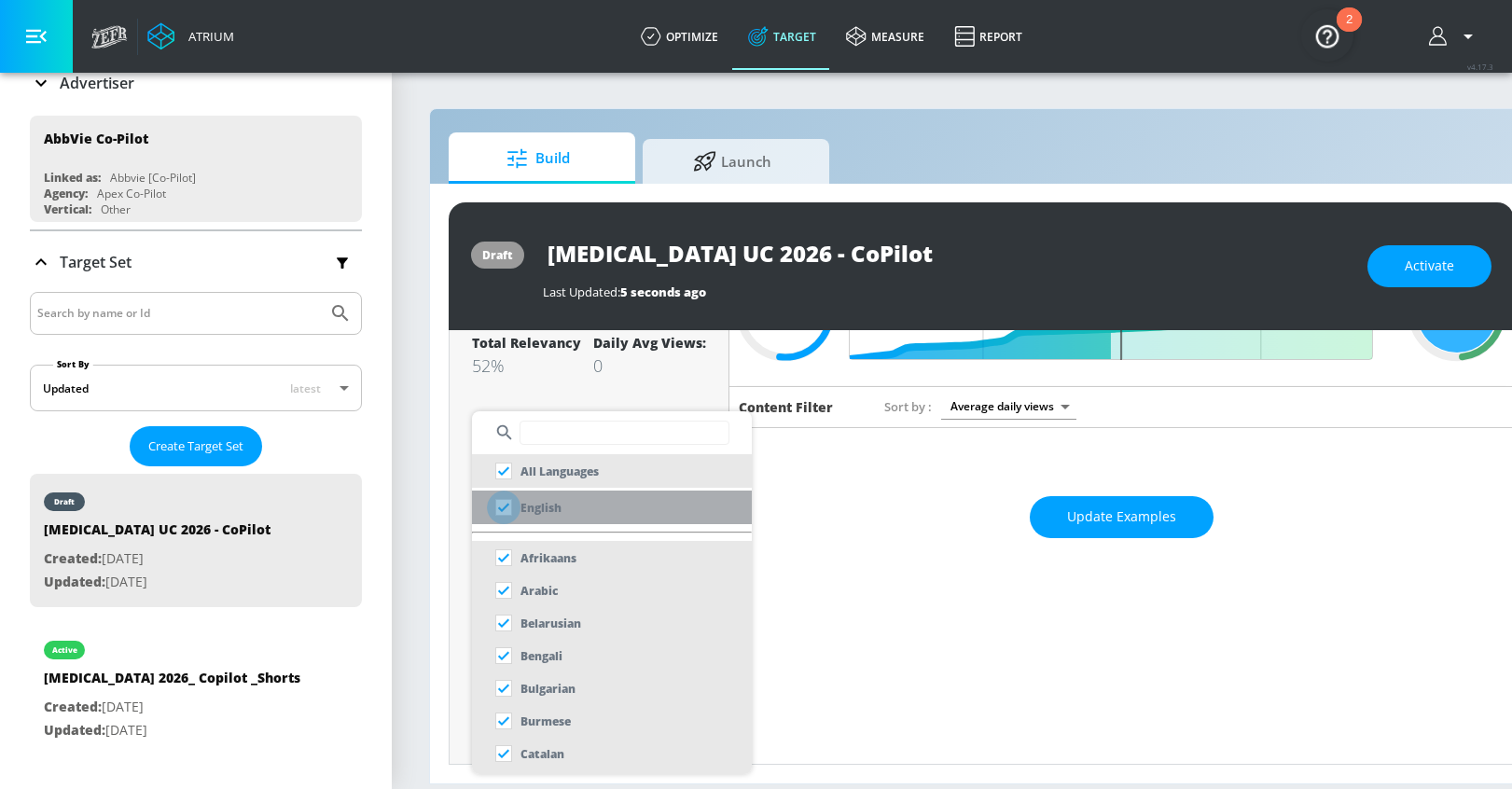 click at bounding box center [504, 507] 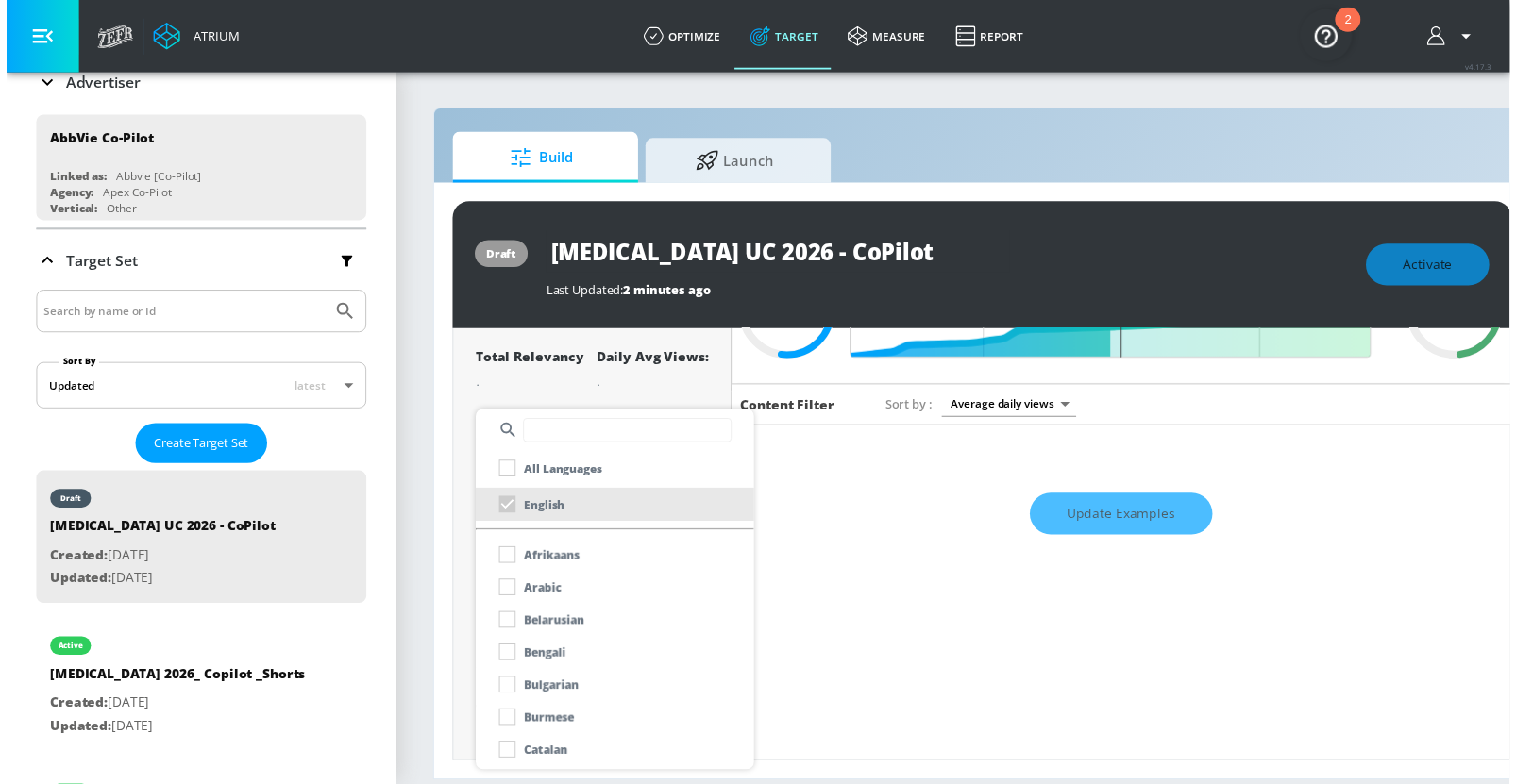 scroll, scrollTop: 151, scrollLeft: 0, axis: vertical 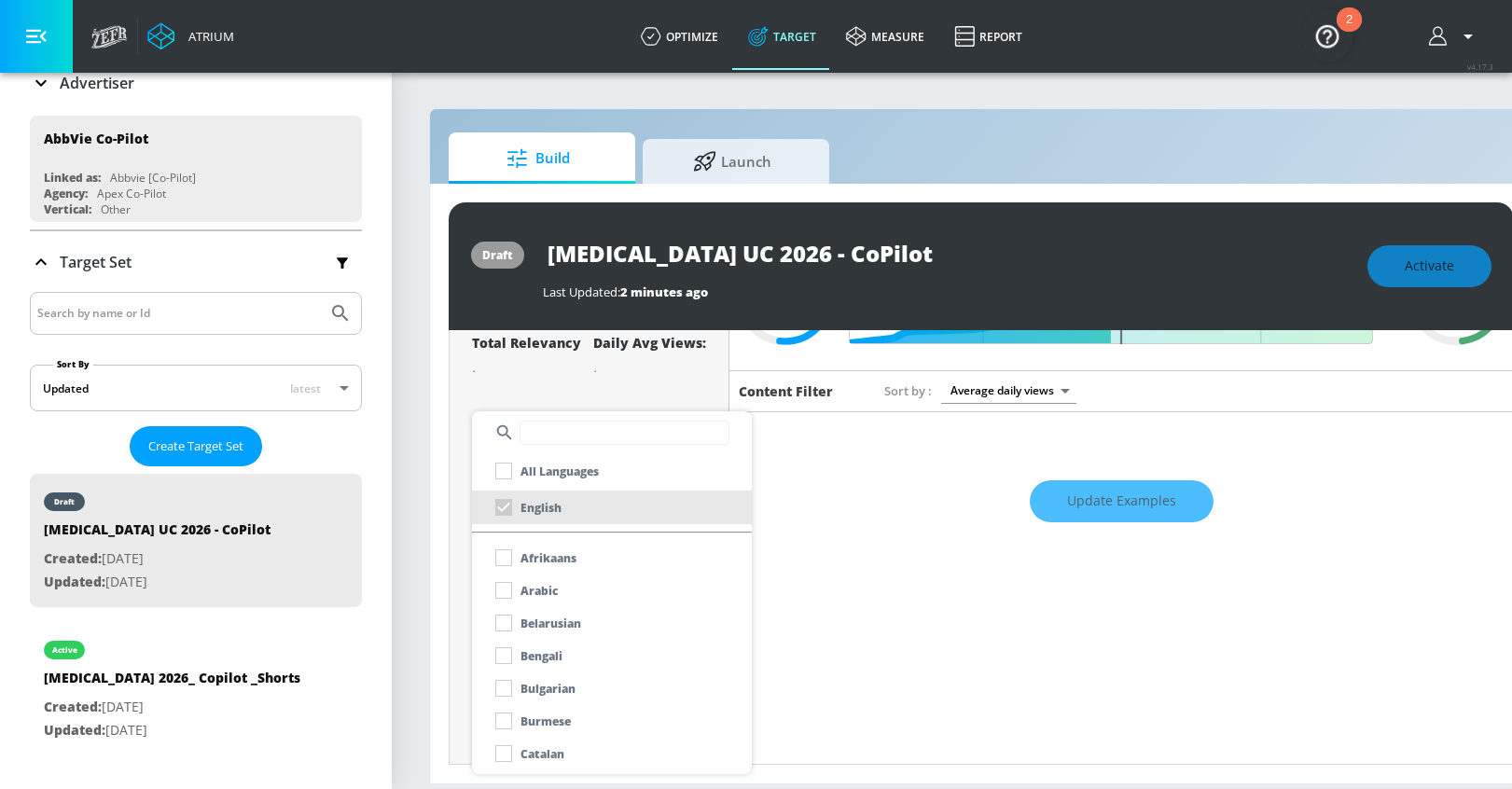click at bounding box center (756, 394) 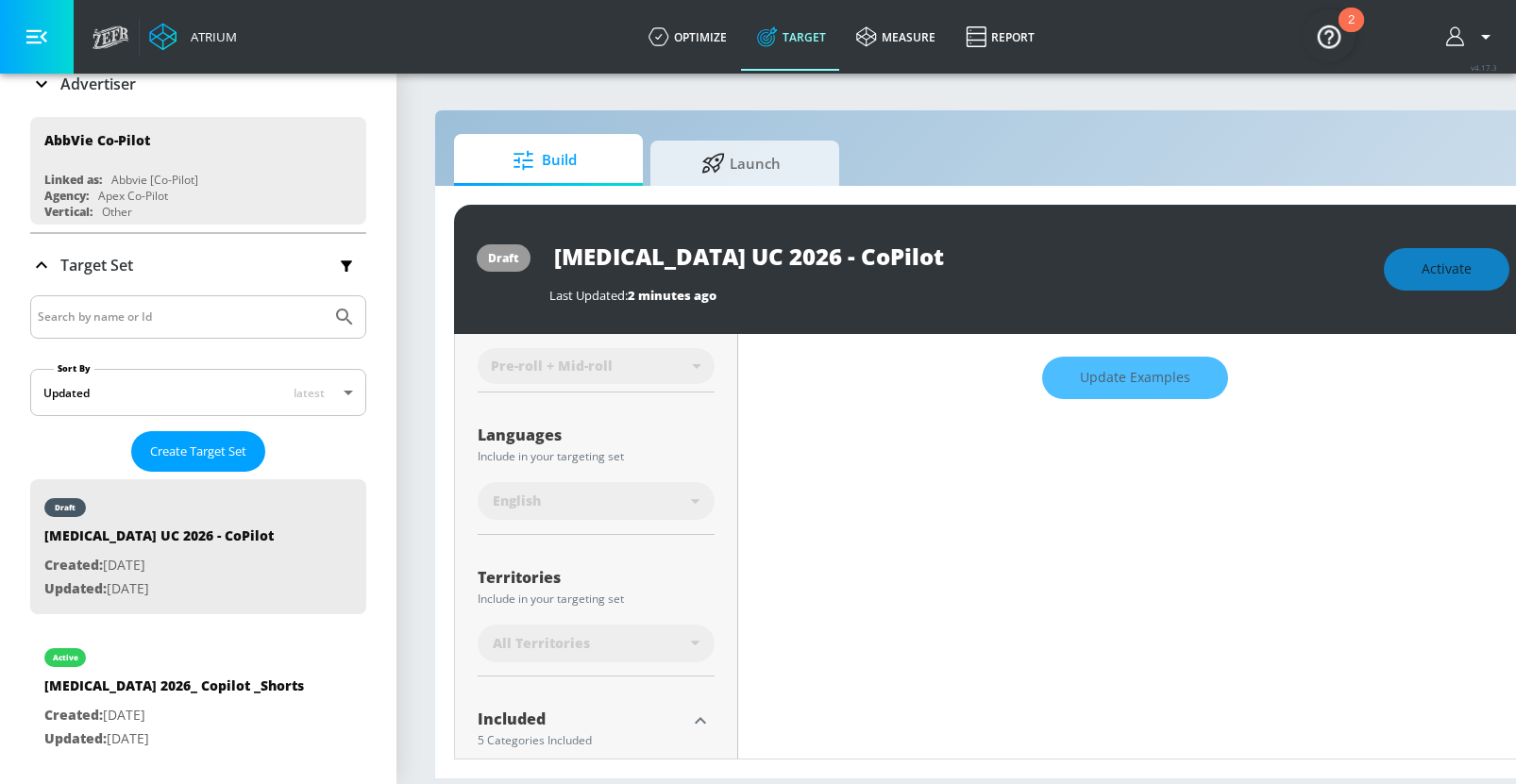 scroll, scrollTop: 320, scrollLeft: 0, axis: vertical 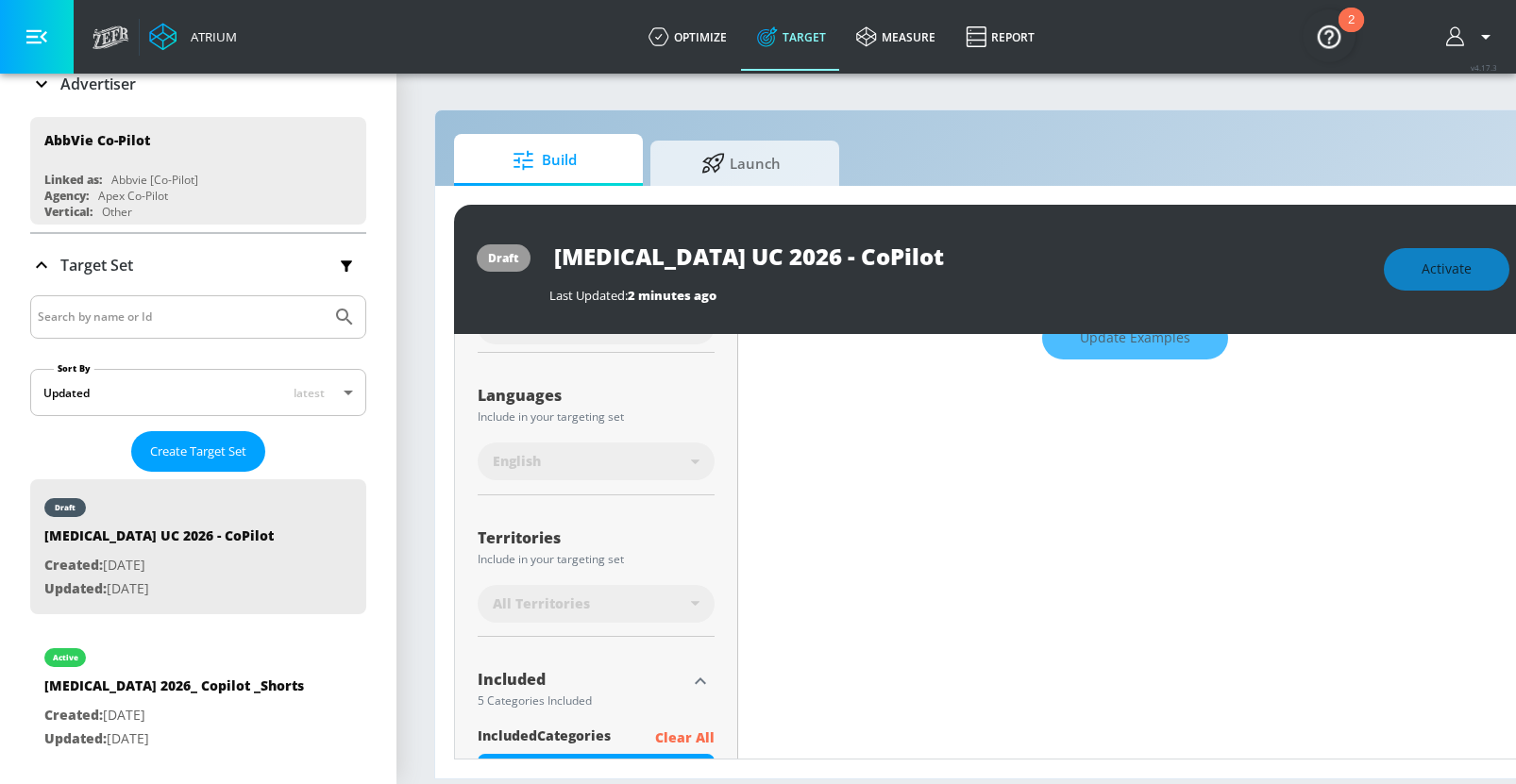 click on "All Territories" at bounding box center (596, 604) 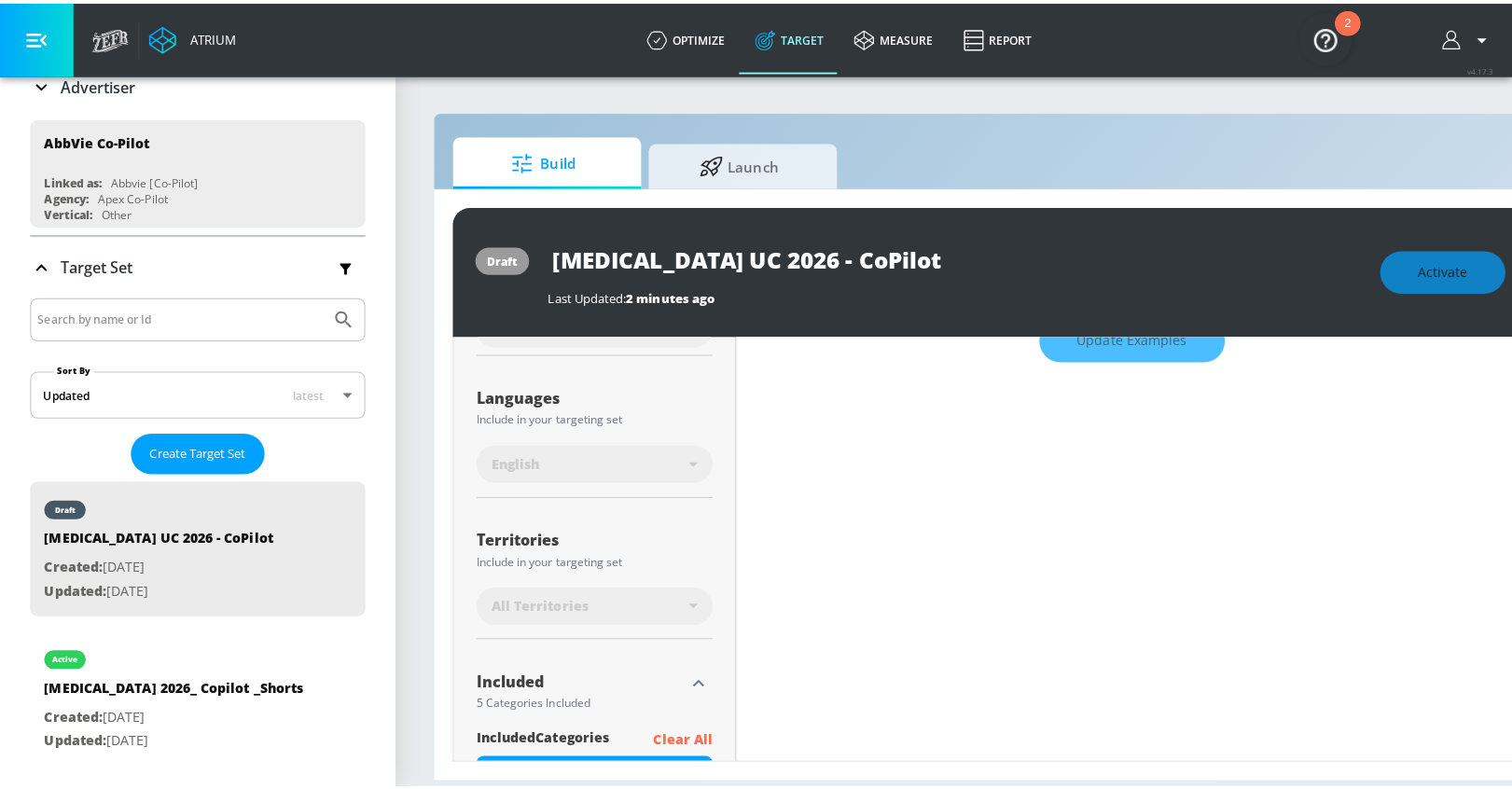 scroll, scrollTop: 300, scrollLeft: 0, axis: vertical 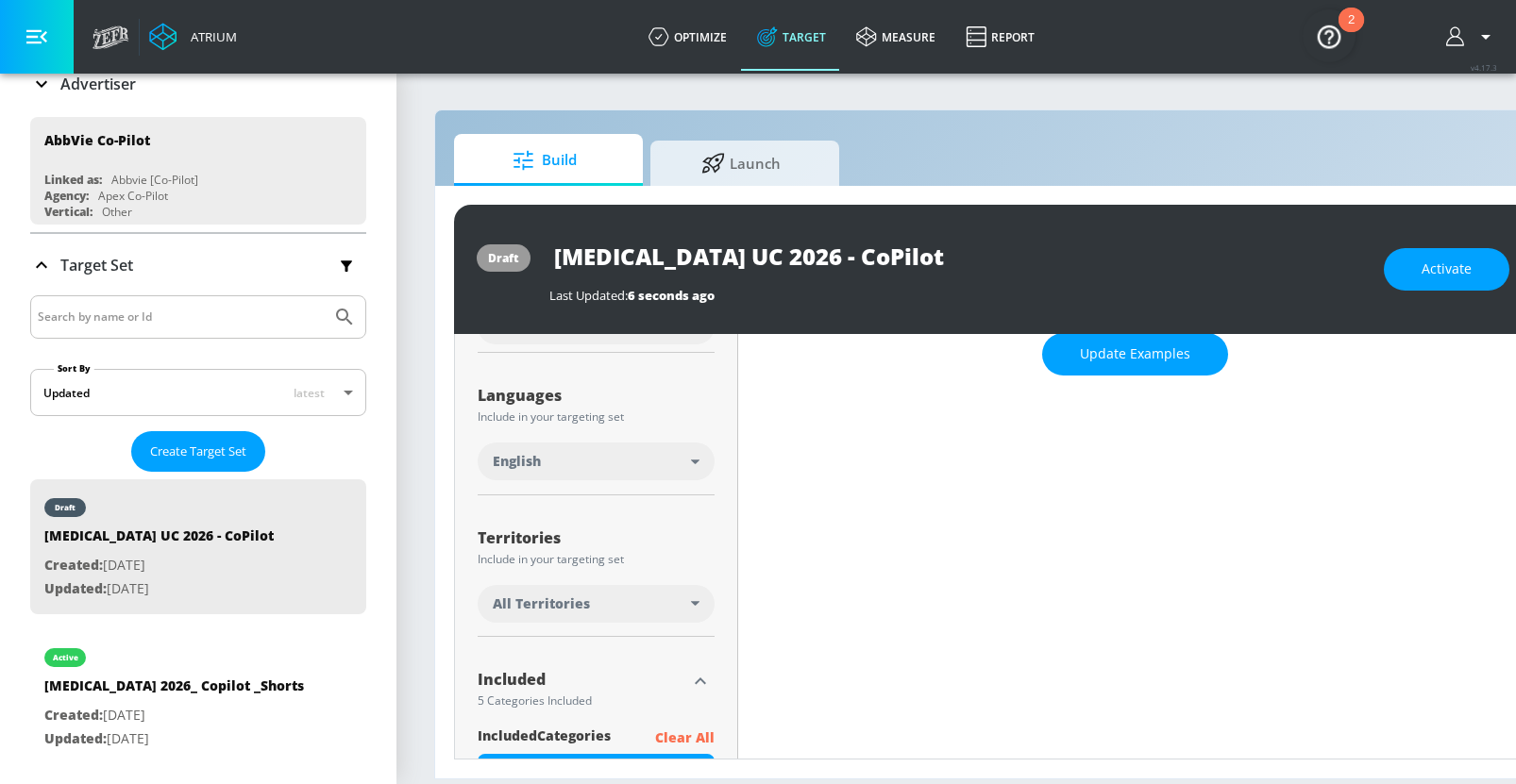 click on "All Territories" at bounding box center [541, 604] 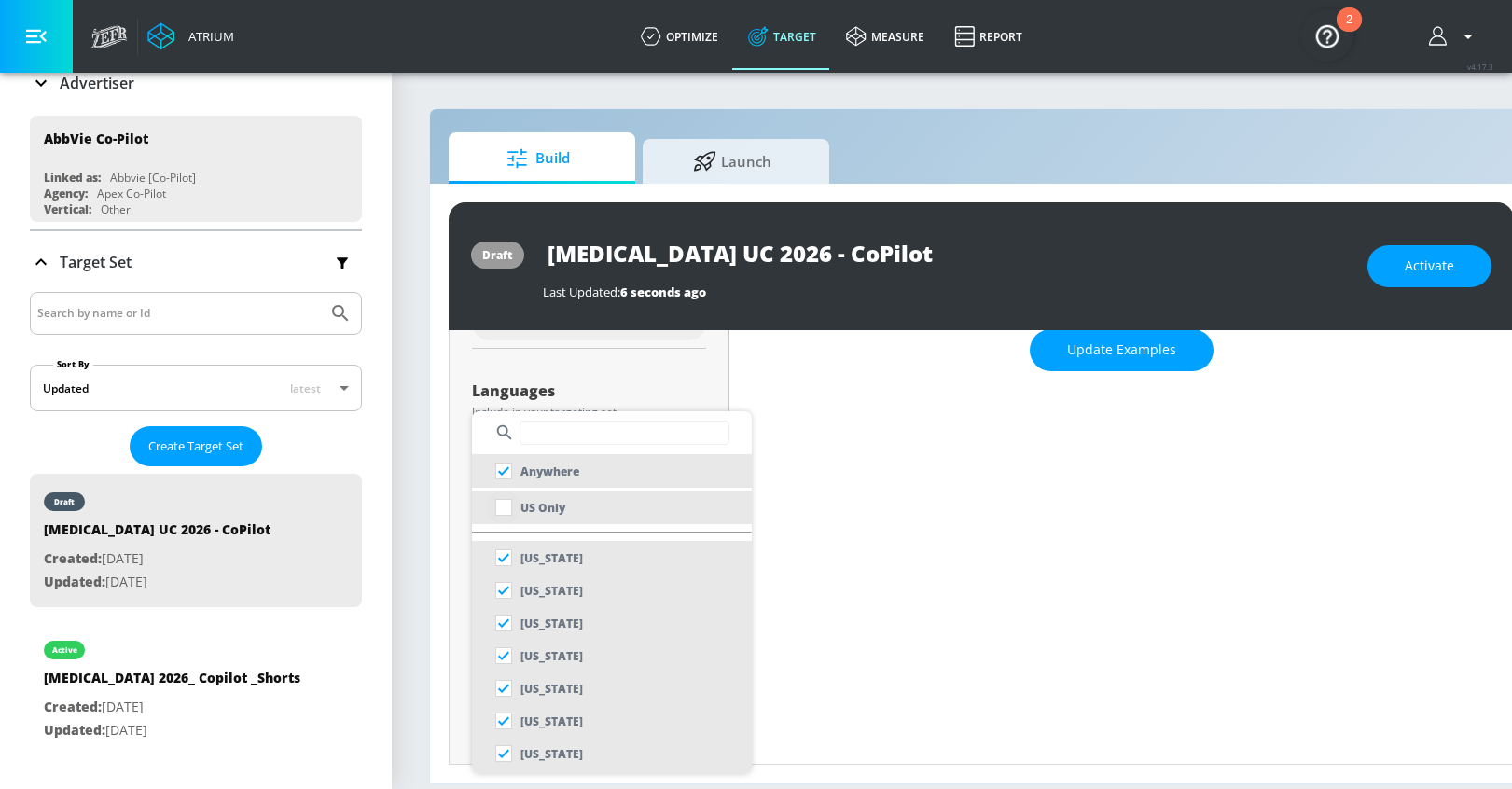 click at bounding box center [504, 507] 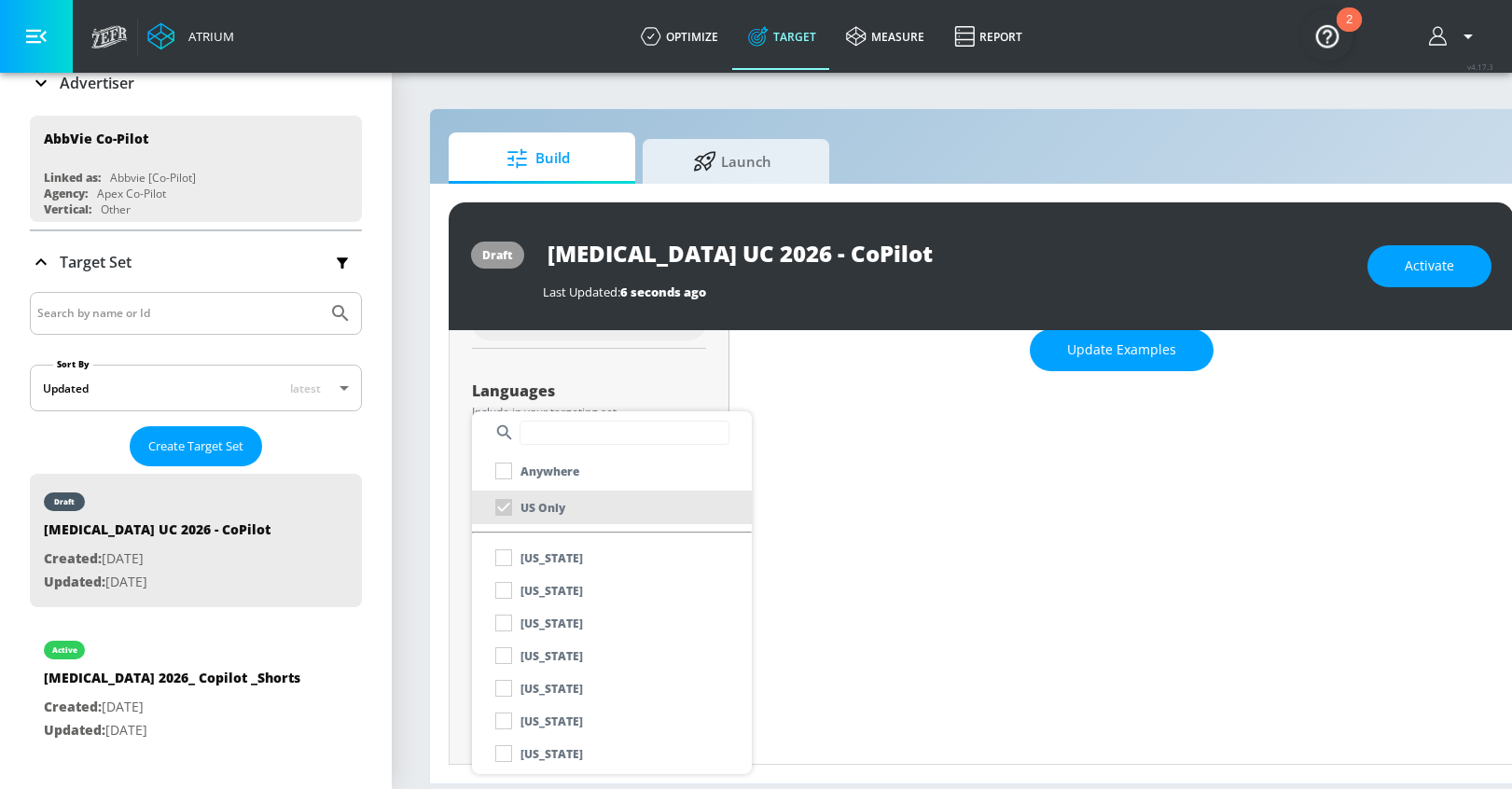 scroll, scrollTop: 316, scrollLeft: 0, axis: vertical 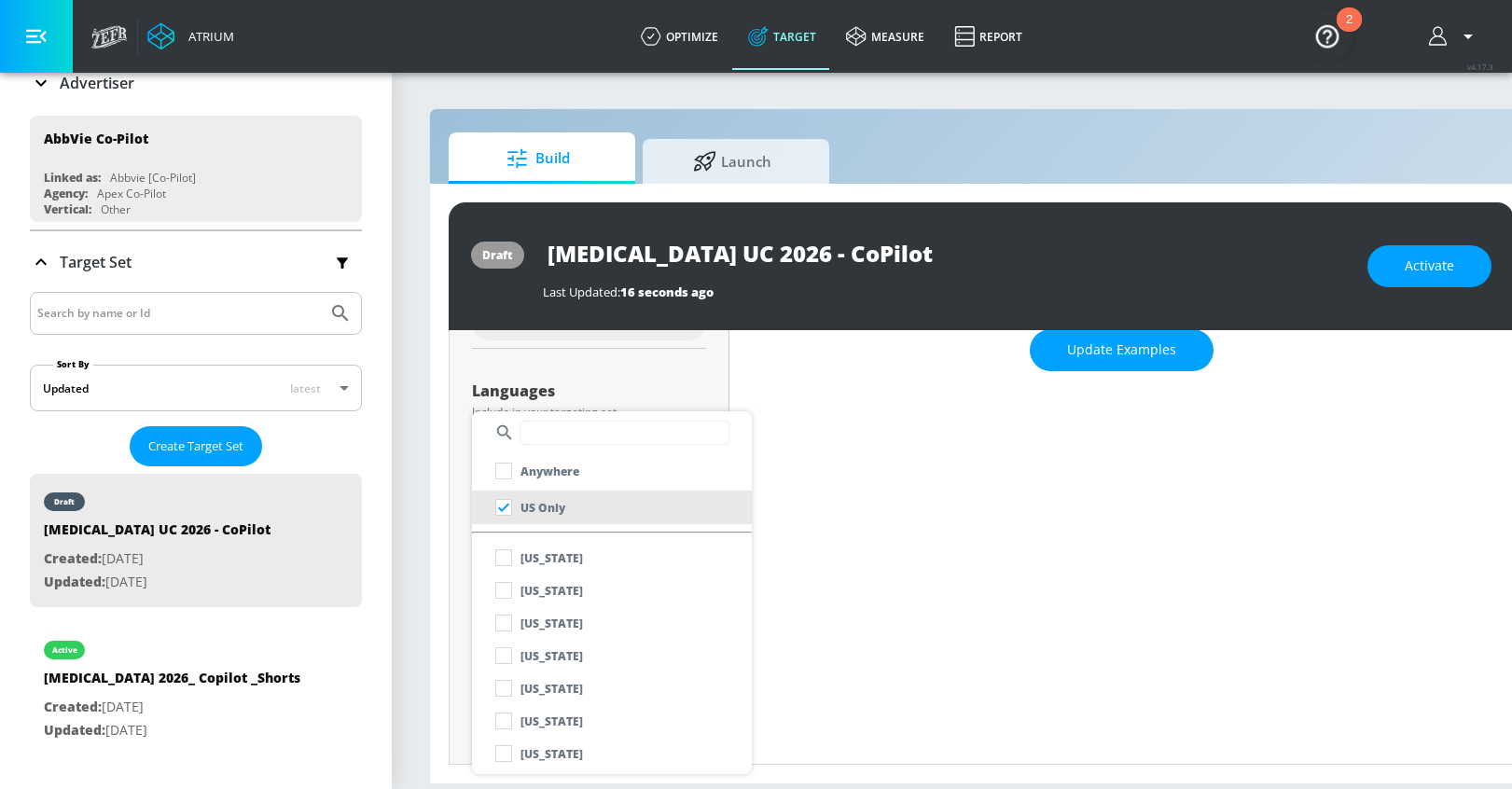 click at bounding box center [756, 394] 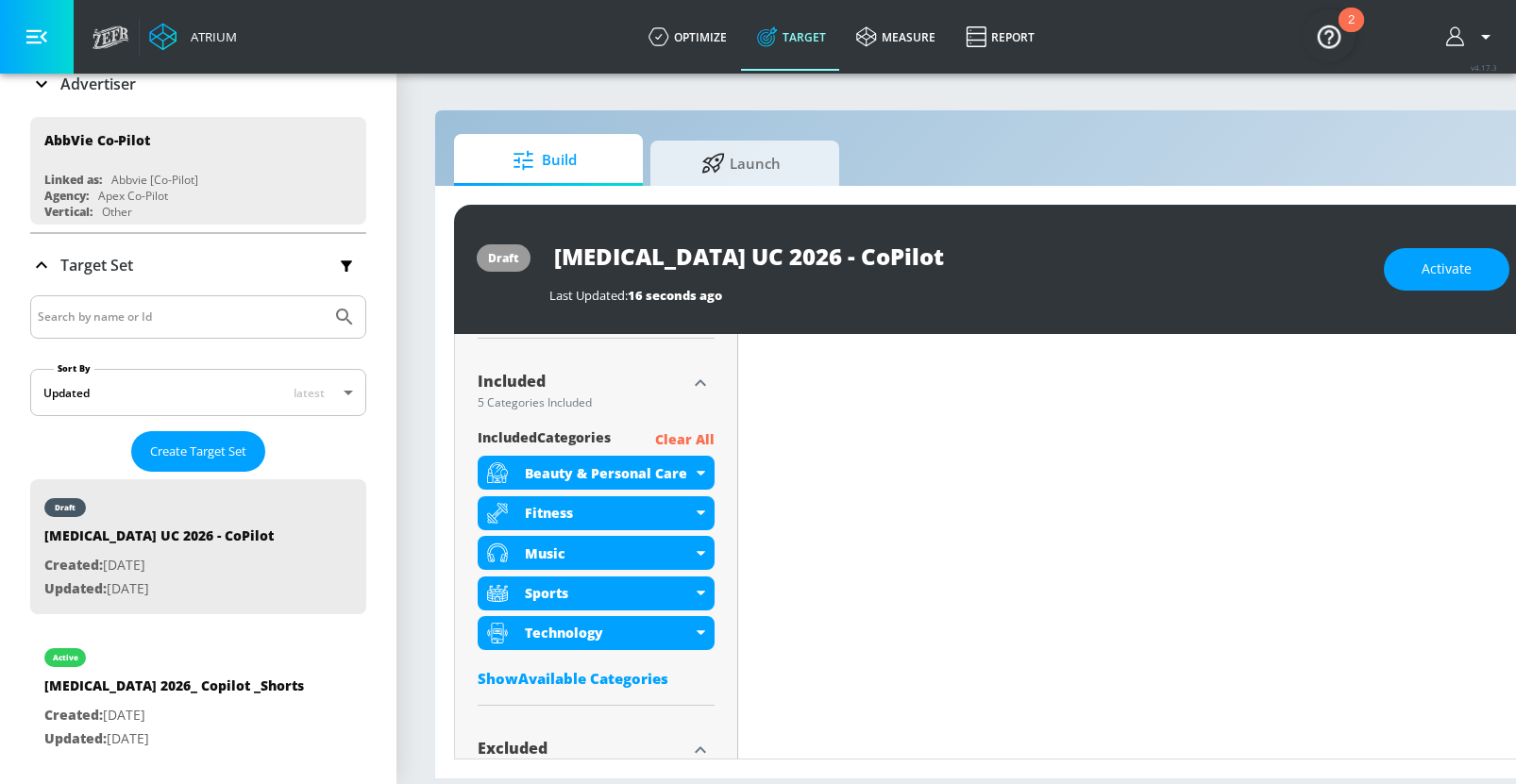 scroll, scrollTop: 600, scrollLeft: 0, axis: vertical 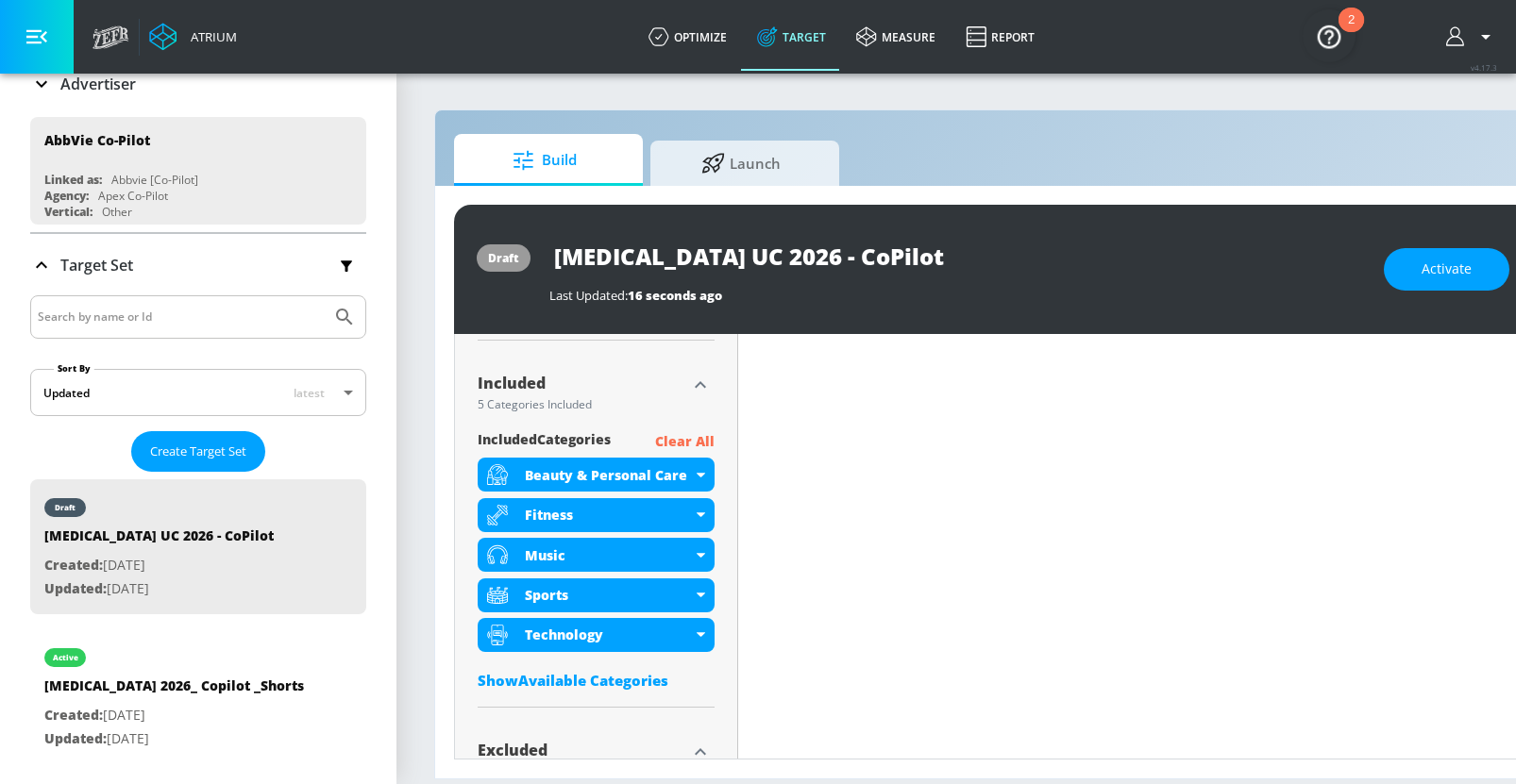 click on "Show  Available Categories" at bounding box center (596, 680) 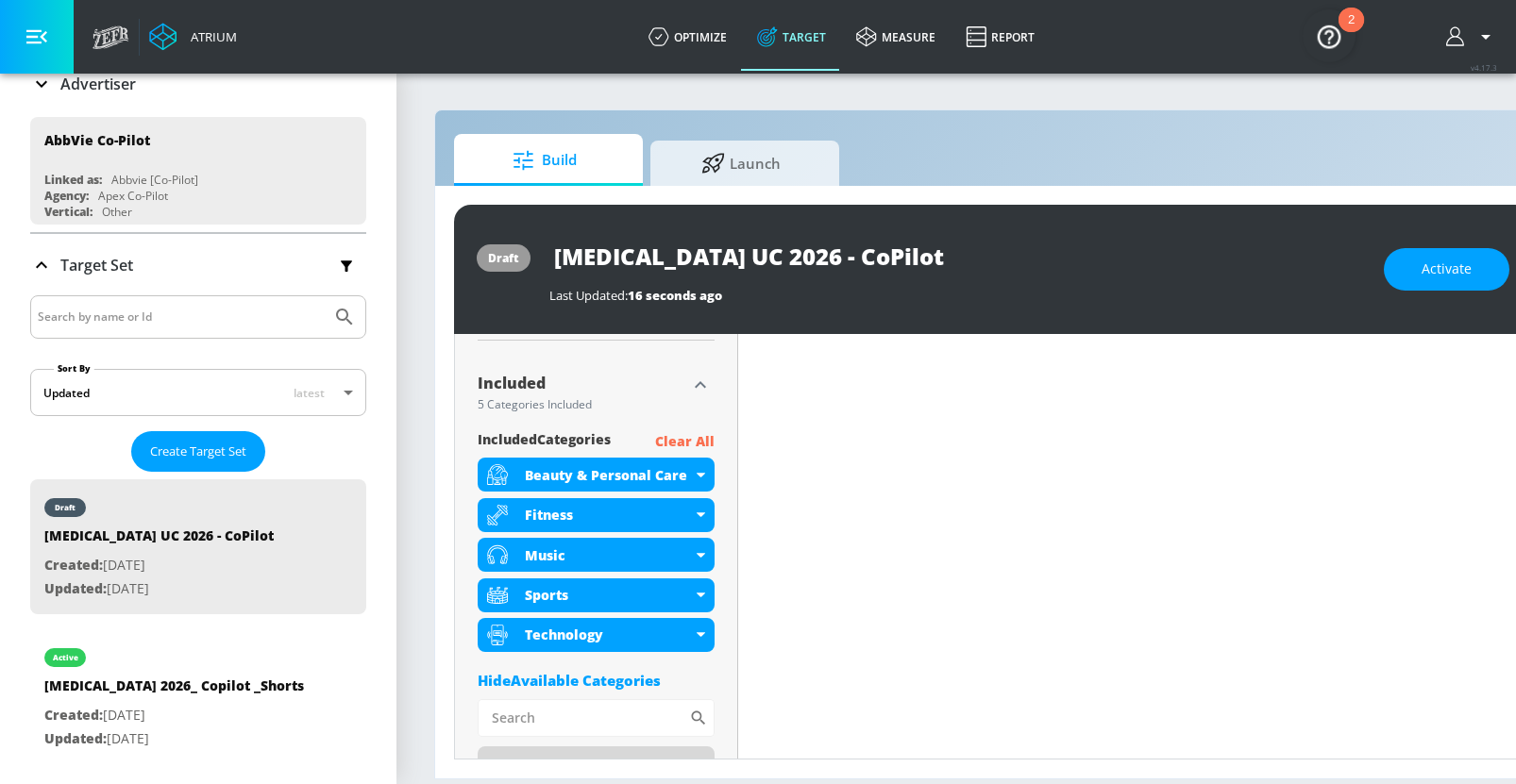 click on "Clear All" at bounding box center [684, 442] 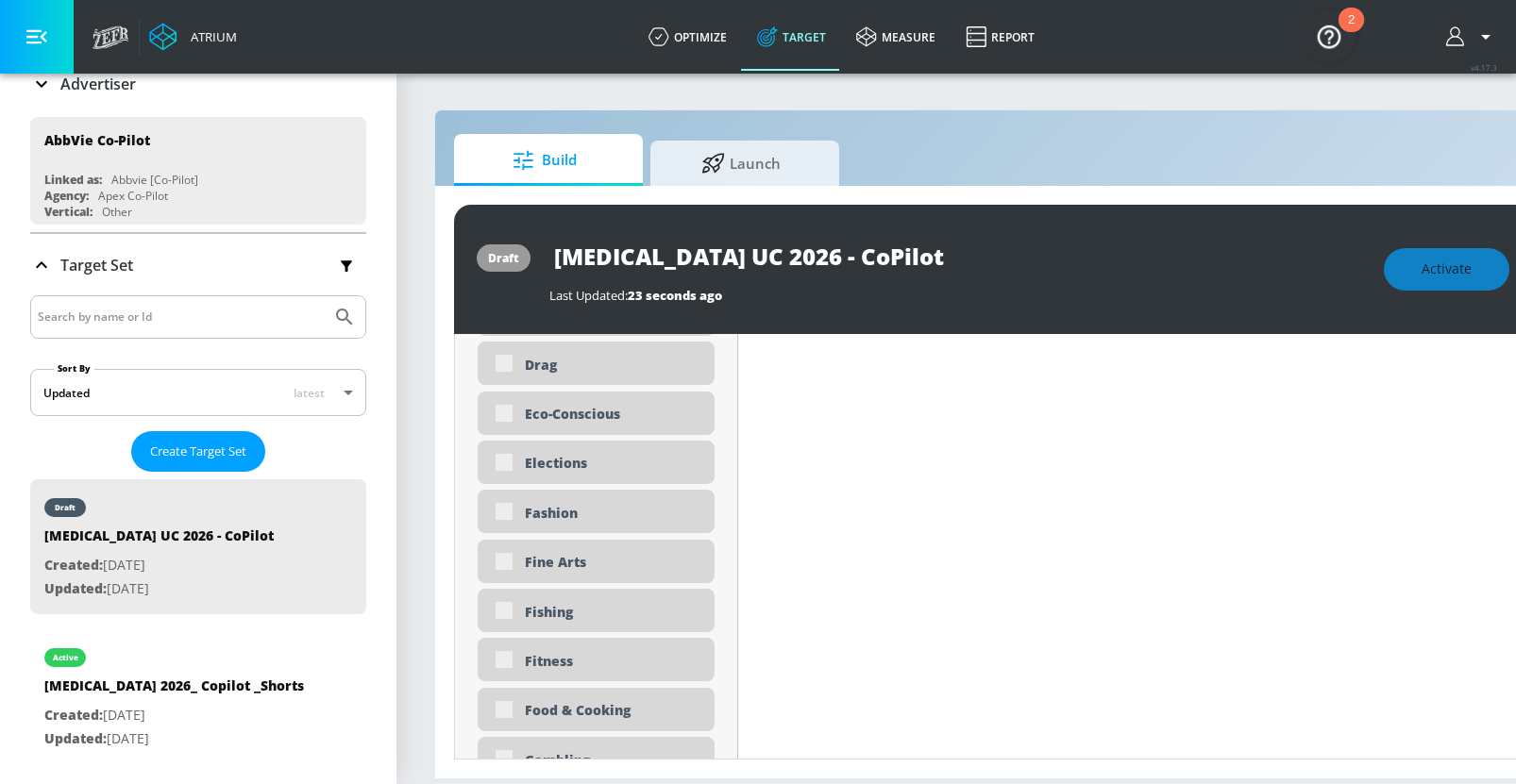 scroll, scrollTop: 2143, scrollLeft: 0, axis: vertical 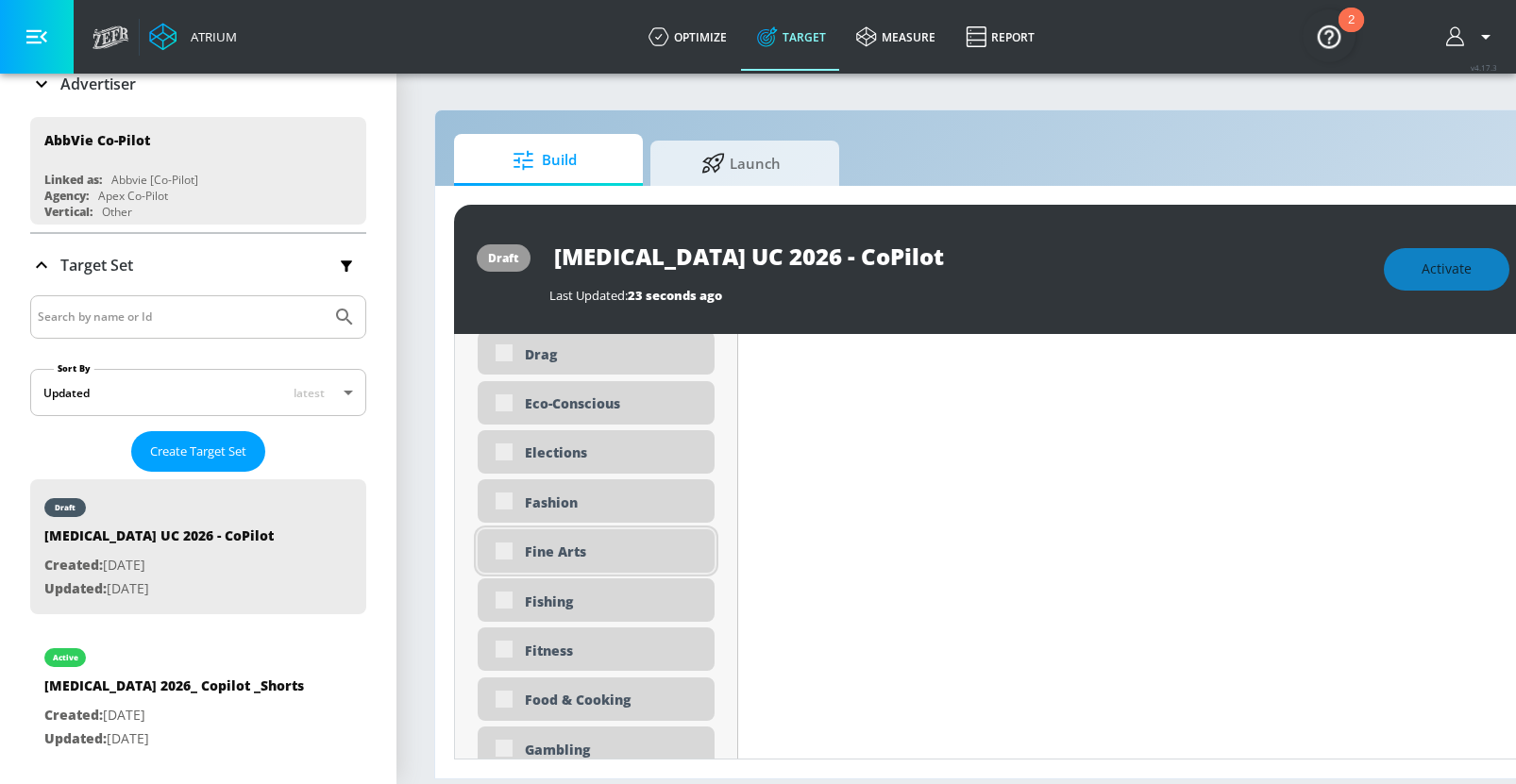 click on "Fine Arts" at bounding box center [613, 551] 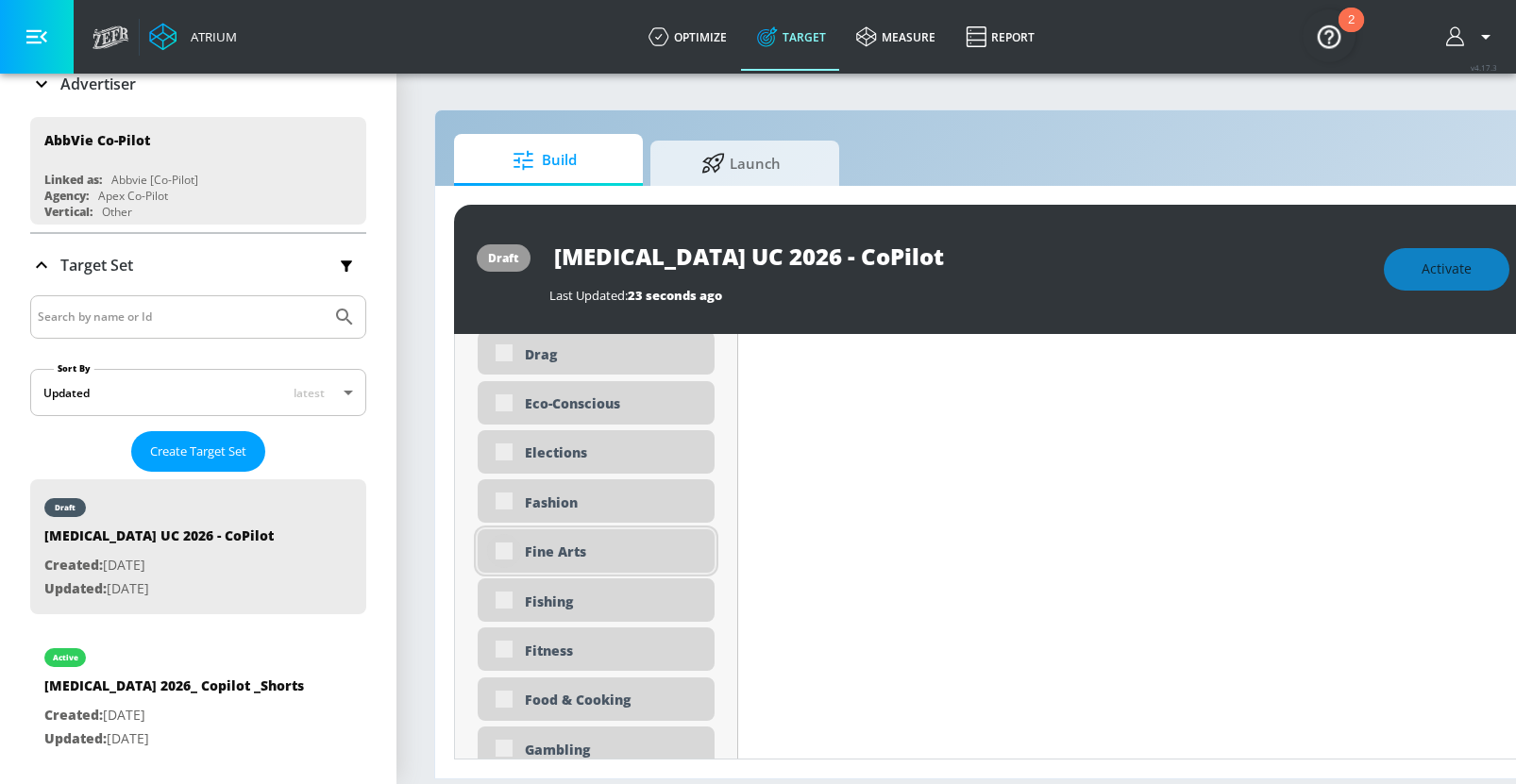 scroll, scrollTop: 2127, scrollLeft: 0, axis: vertical 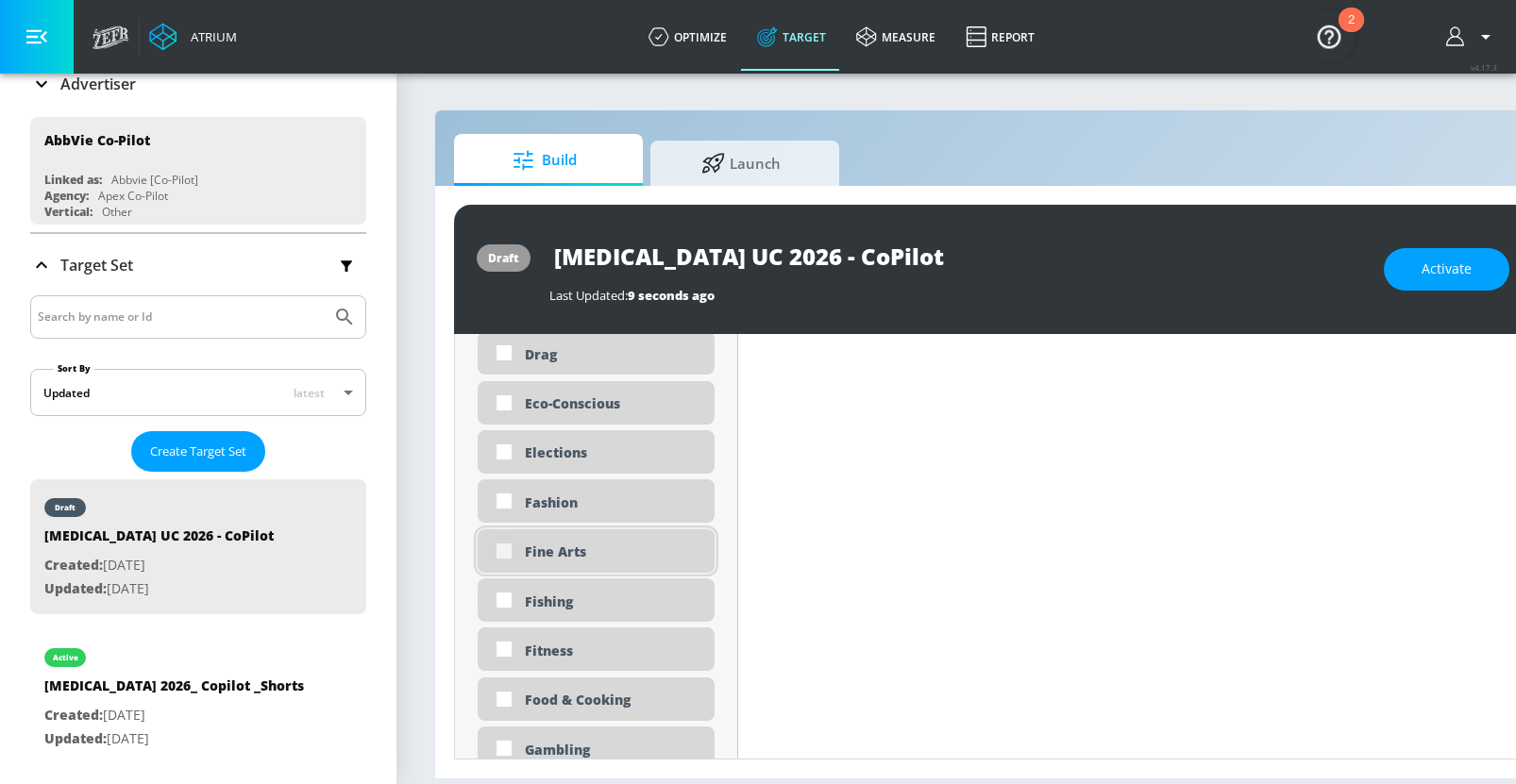 click at bounding box center [504, 551] 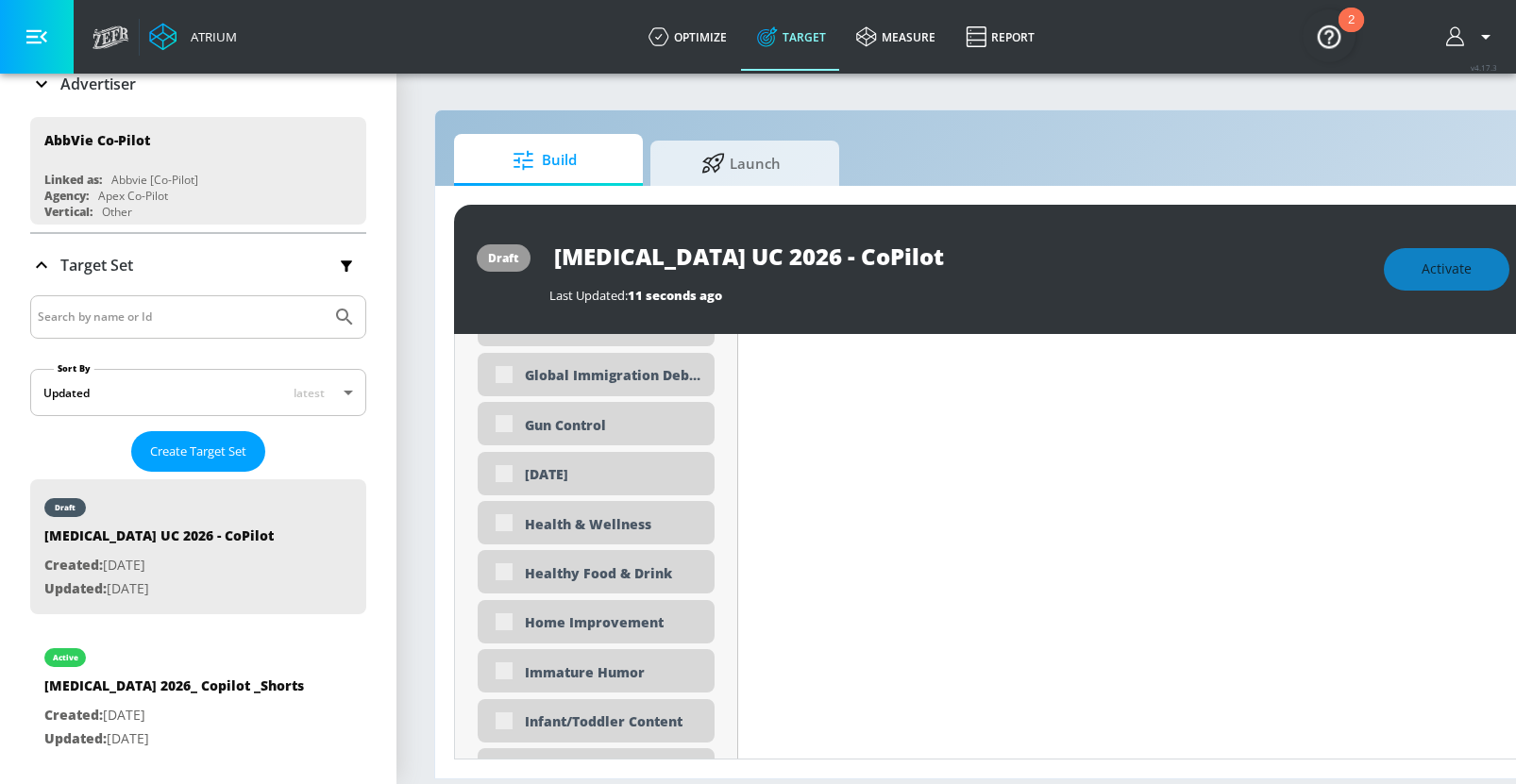 scroll, scrollTop: 2923, scrollLeft: 0, axis: vertical 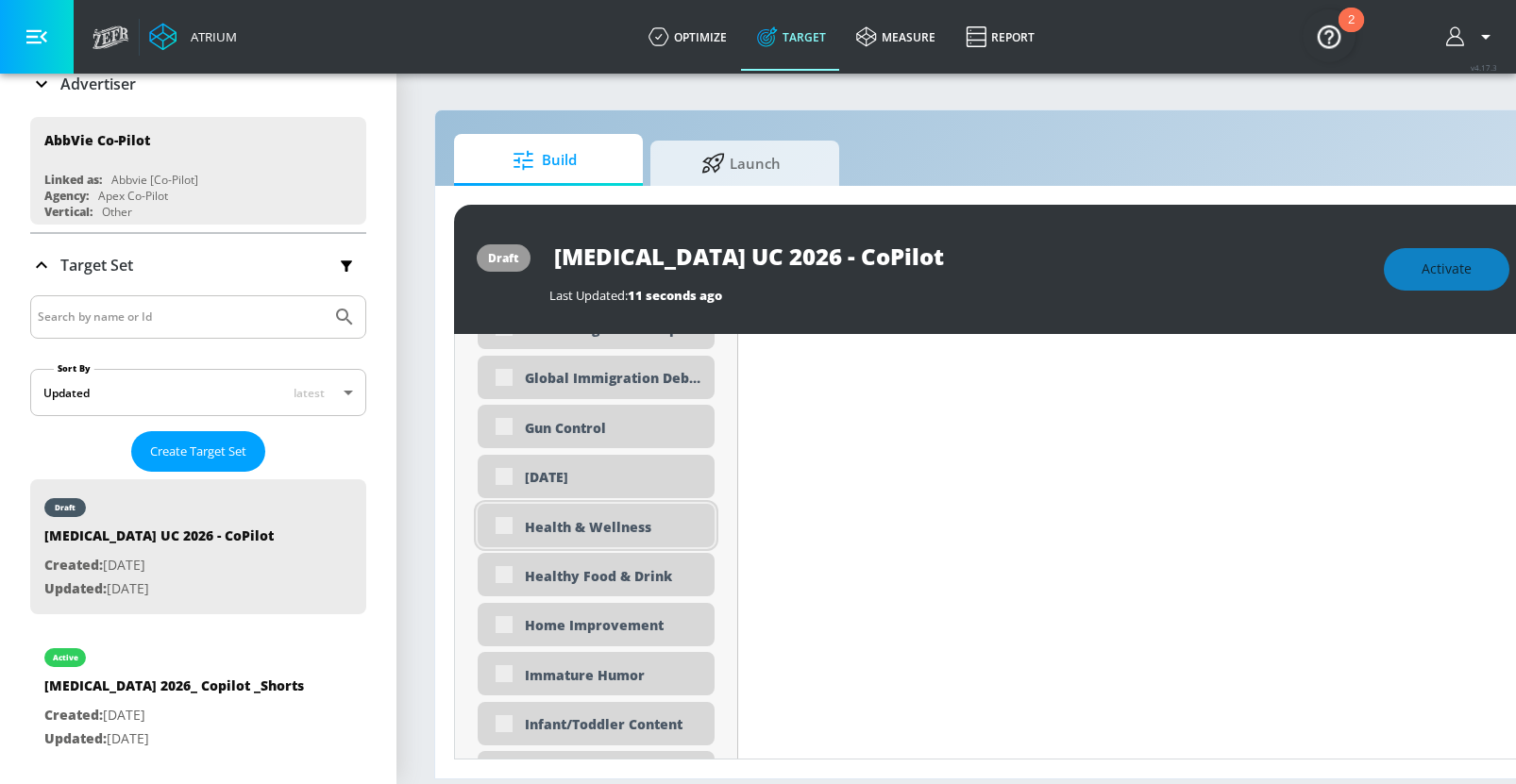 click on "Health & Wellness" at bounding box center [596, 525] 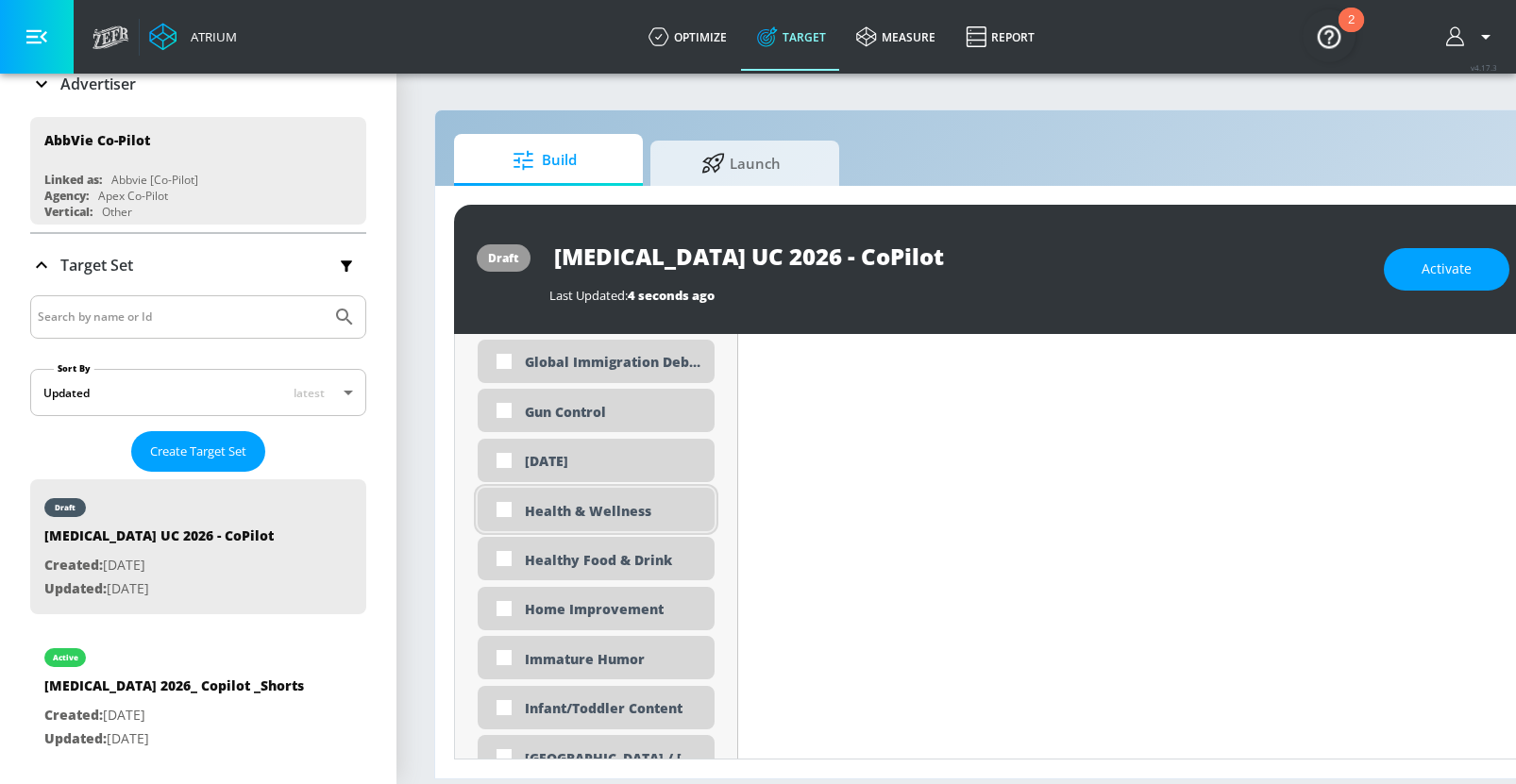 scroll, scrollTop: 2907, scrollLeft: 0, axis: vertical 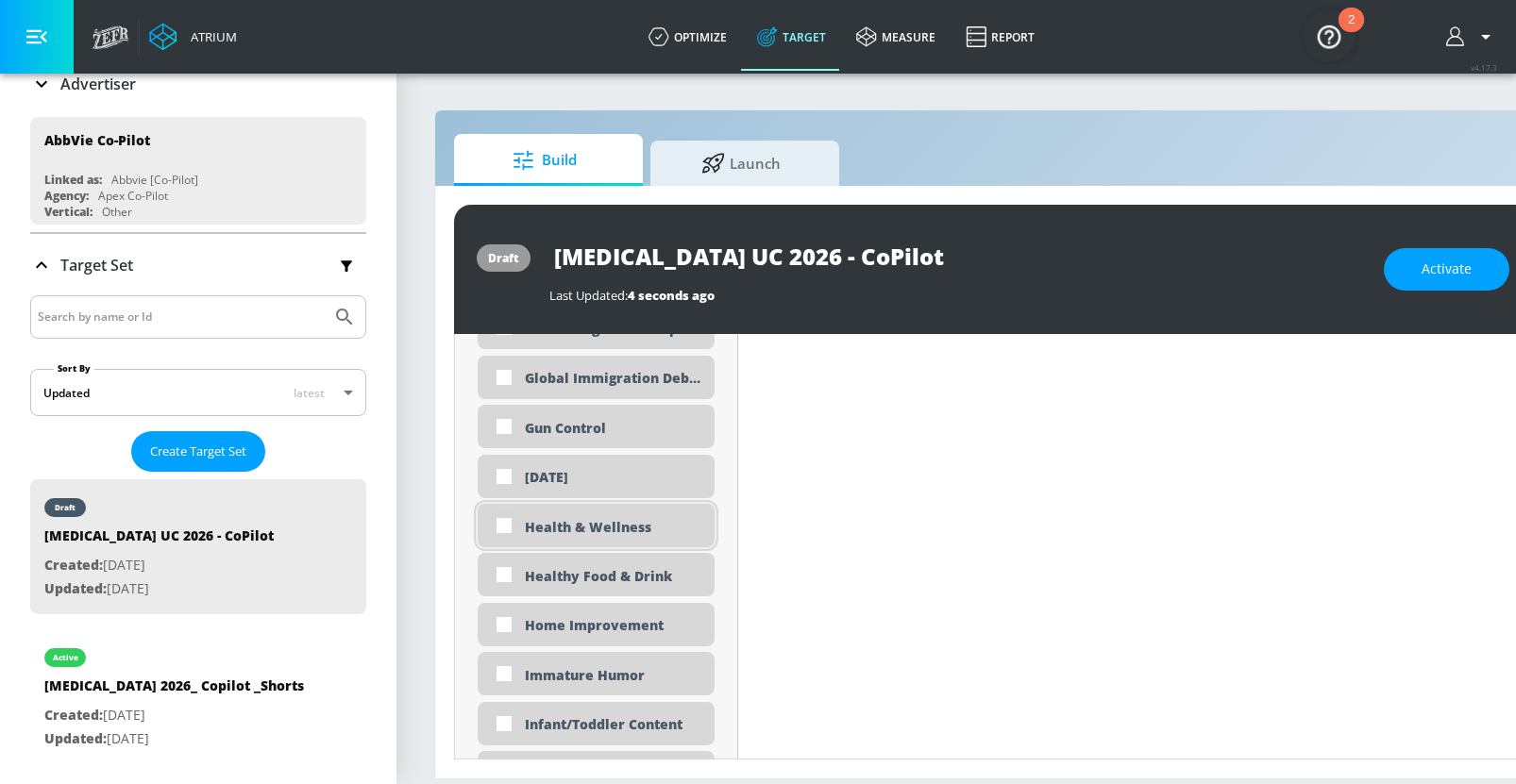 click at bounding box center (504, 525) 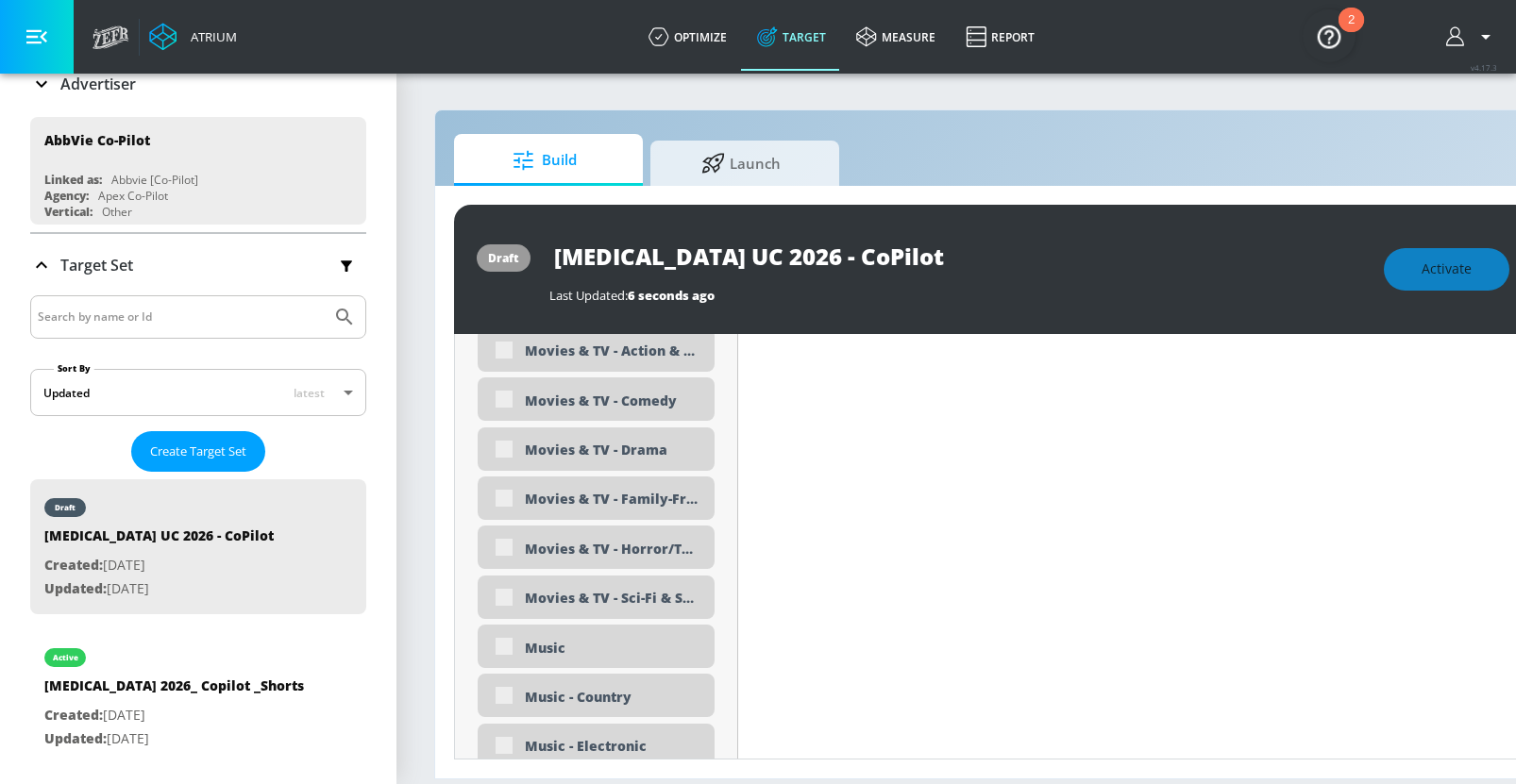 scroll, scrollTop: 3767, scrollLeft: 0, axis: vertical 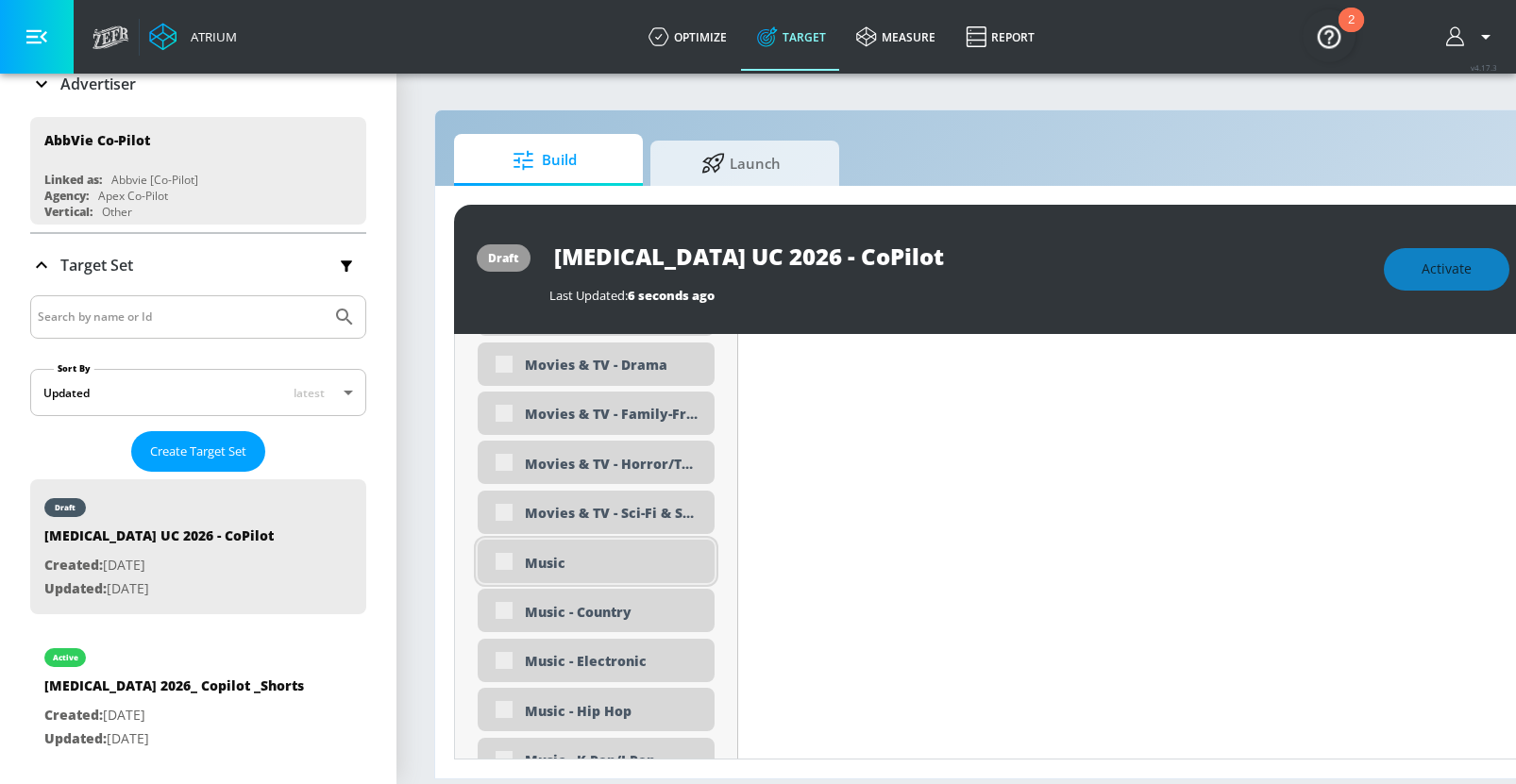 click on "Music" at bounding box center (596, 561) 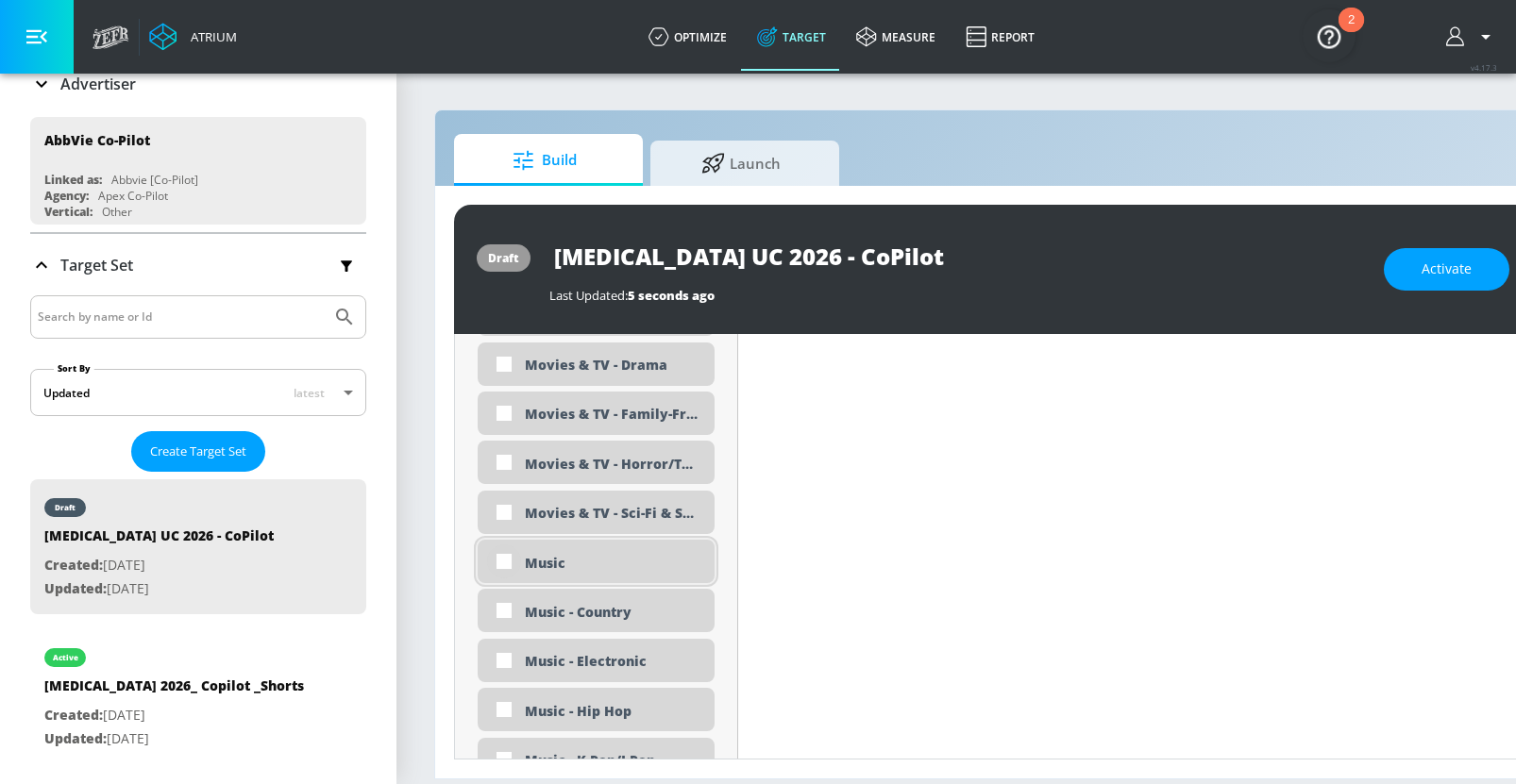 click at bounding box center (504, 561) 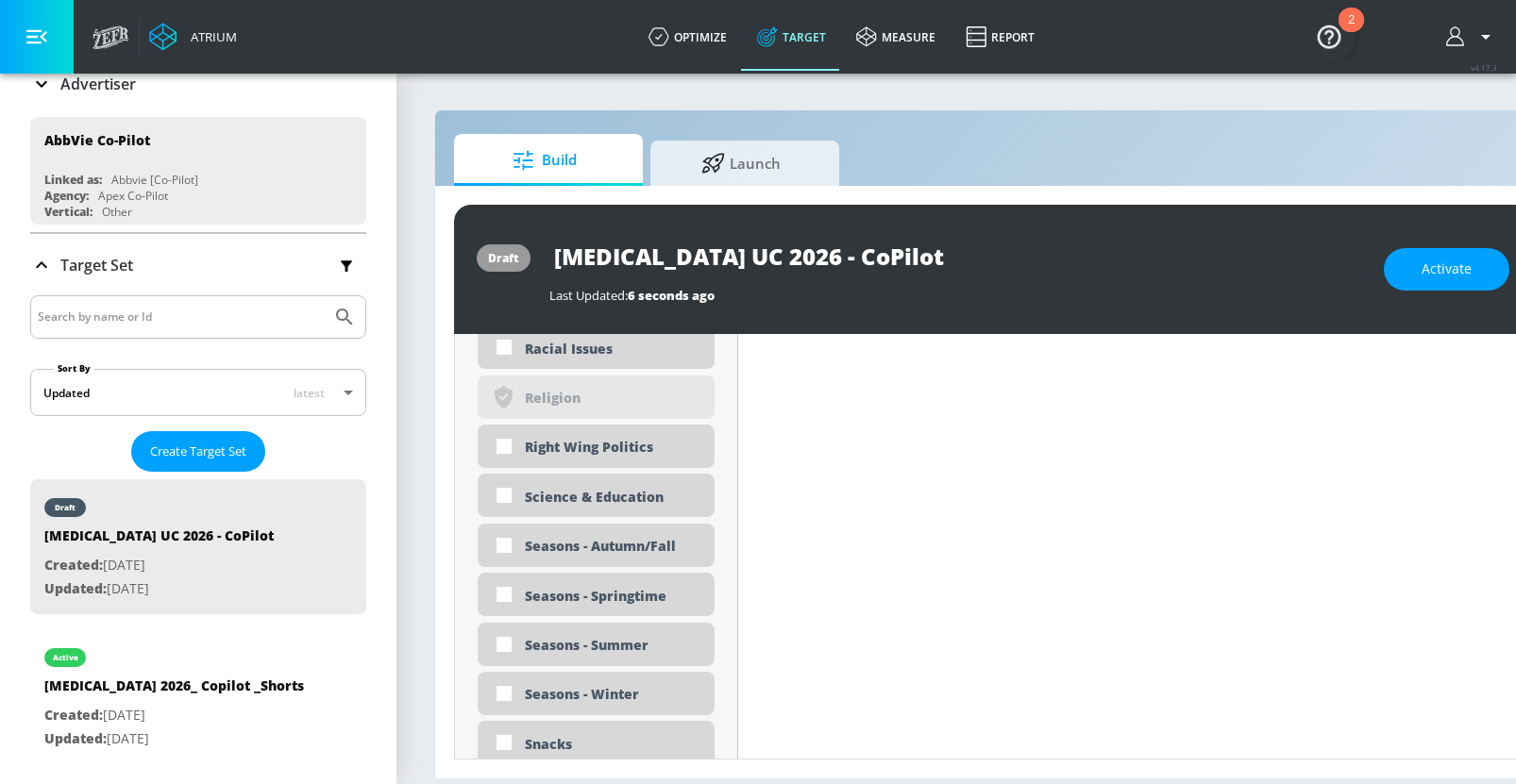 scroll, scrollTop: 4591, scrollLeft: 0, axis: vertical 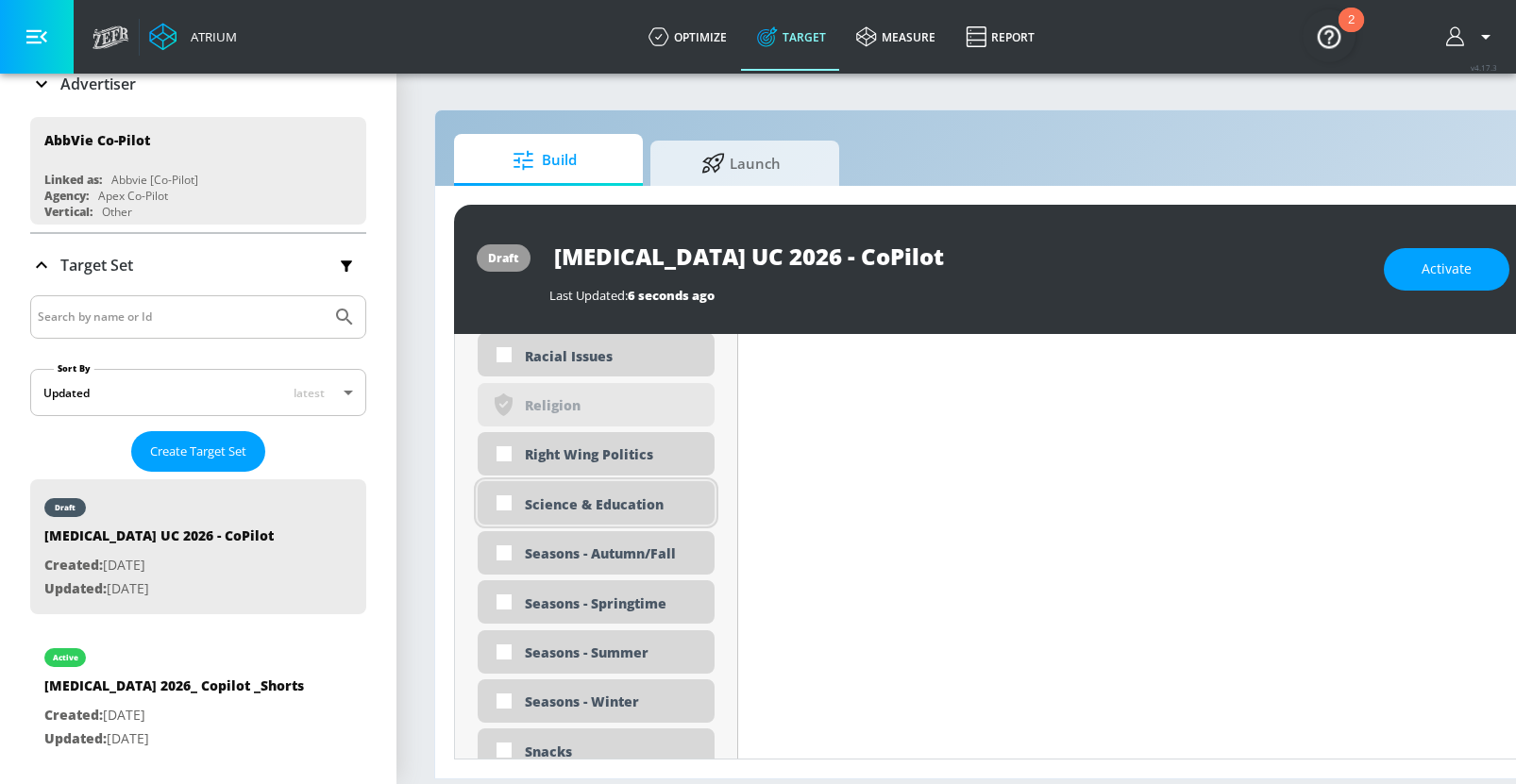 click on "Science & Education" at bounding box center [596, 503] 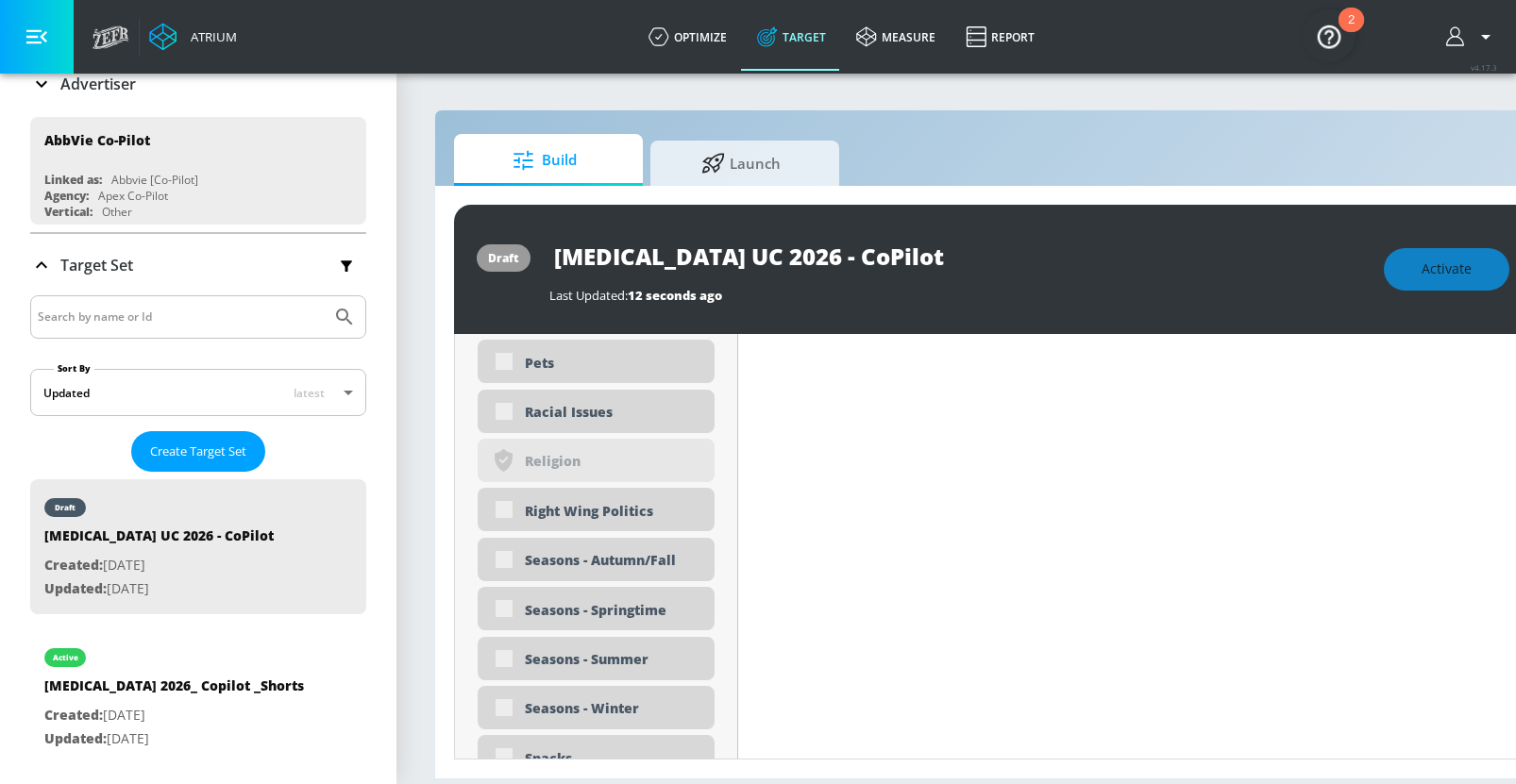 scroll, scrollTop: 4607, scrollLeft: 0, axis: vertical 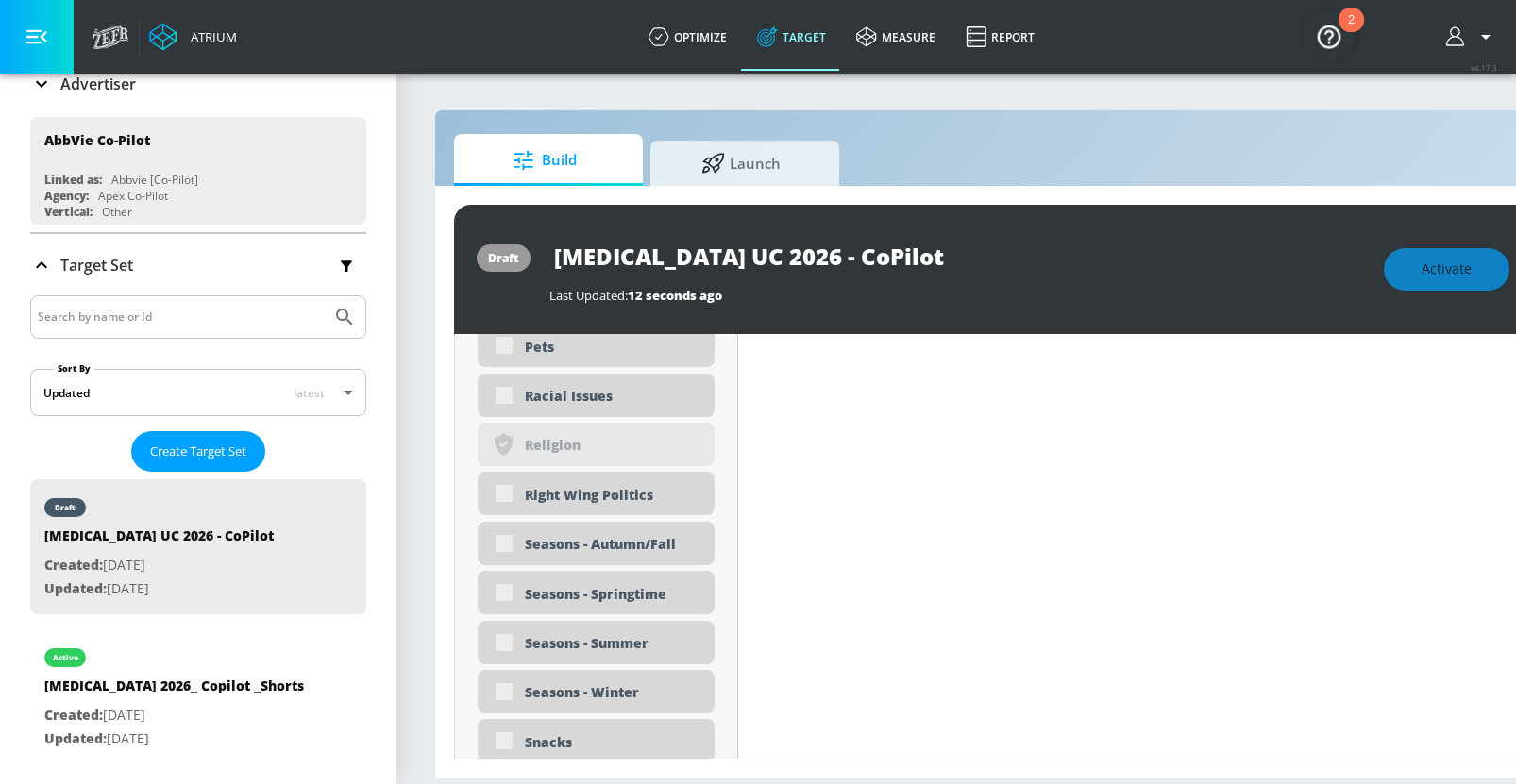click on "Placement Type: Channels channels ​ Estimated Daily Spend Loading... Activation Platform Google Ads Age Any Devices Any Gender Any Ad Type No Preference Number of Ad Groups 0 Edit Total Relevancy Daily Avg Views: Content Type Include in your targeting set Pre-roll + Mid-roll standard ​ Languages Include in your targeting set English Territories Include in your targeting set US Only Included 4 Categories Included included  Categories Clear All
Fine Arts
Health & Wellness
Music
Science & Education Hide  Available Categories ​ ASMR Alcohol Anime Arts & Crafts Automotive Award Shows Back to School Beauty & Personal Care Beverages Business & Finance Candidate - Donald Trump Candidate - Joe Biden Candidate - Robert F. Kennedy Jr. Celebrity Culture Children's Arts & Crafts
noun_Safety_1930823_000000
Created with Sketch.
Children's Entertainment Children's Toys Dance" at bounding box center (597, -1029) 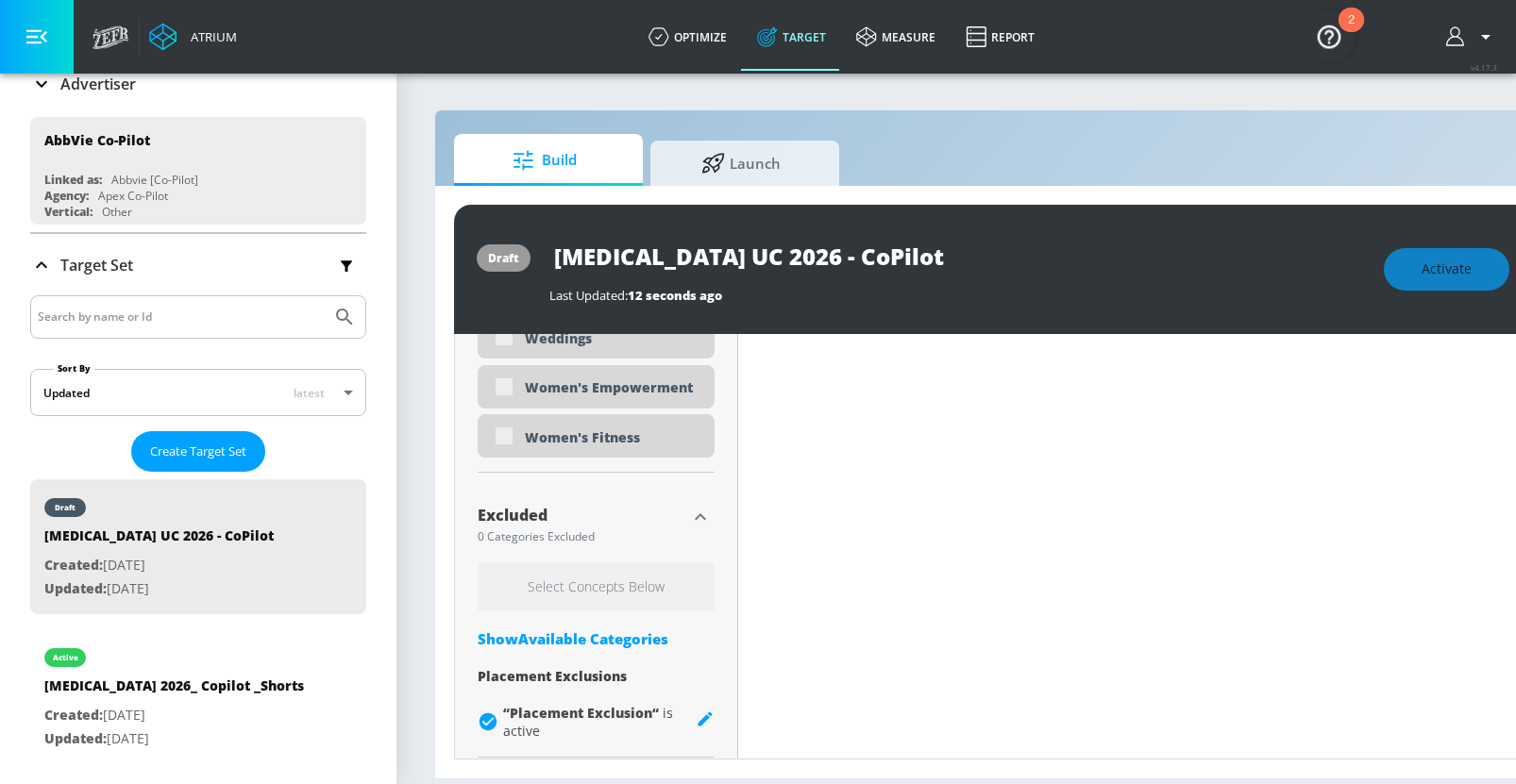 scroll, scrollTop: 6047, scrollLeft: 0, axis: vertical 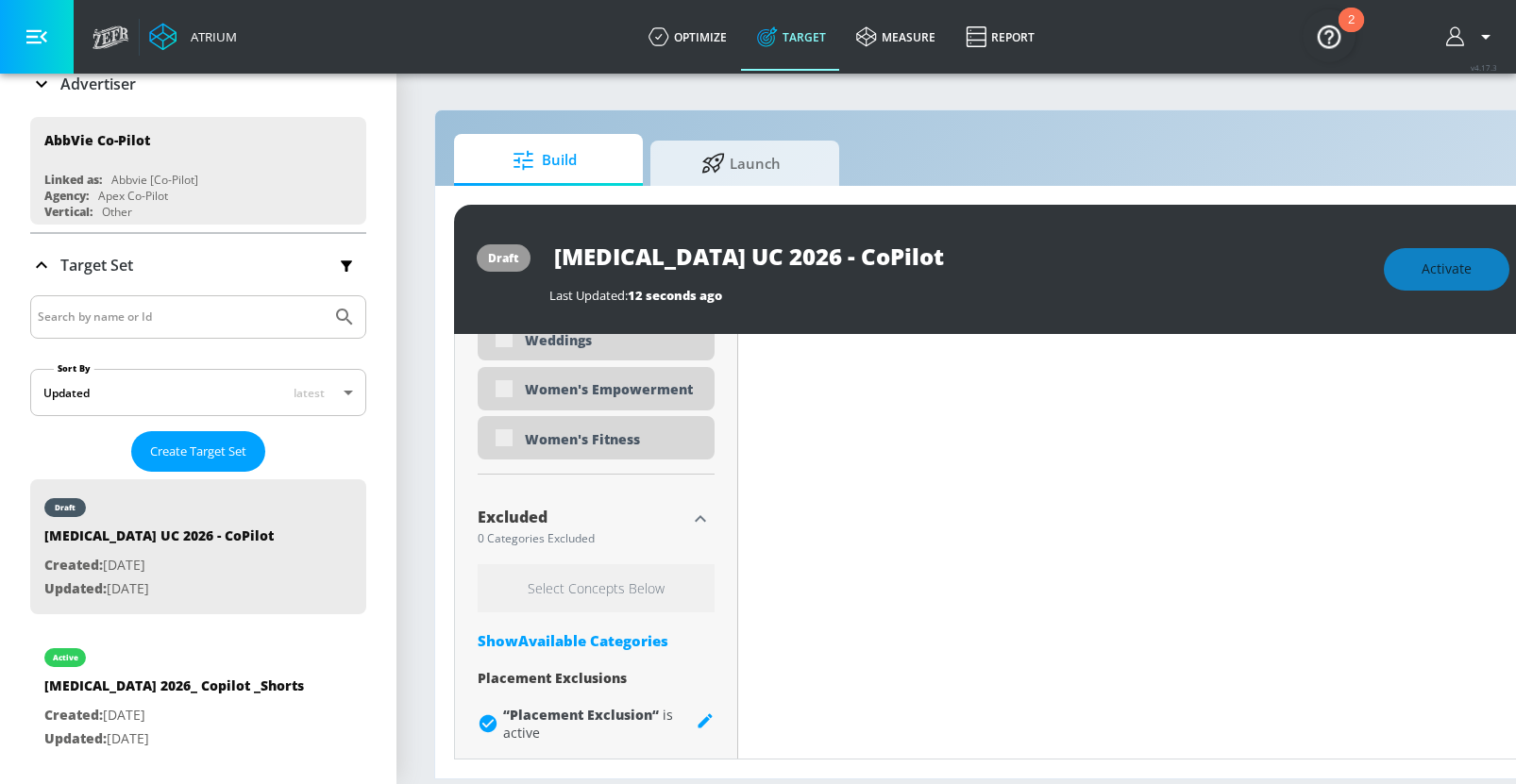 click on "Show  Available Categories" at bounding box center (596, 641) 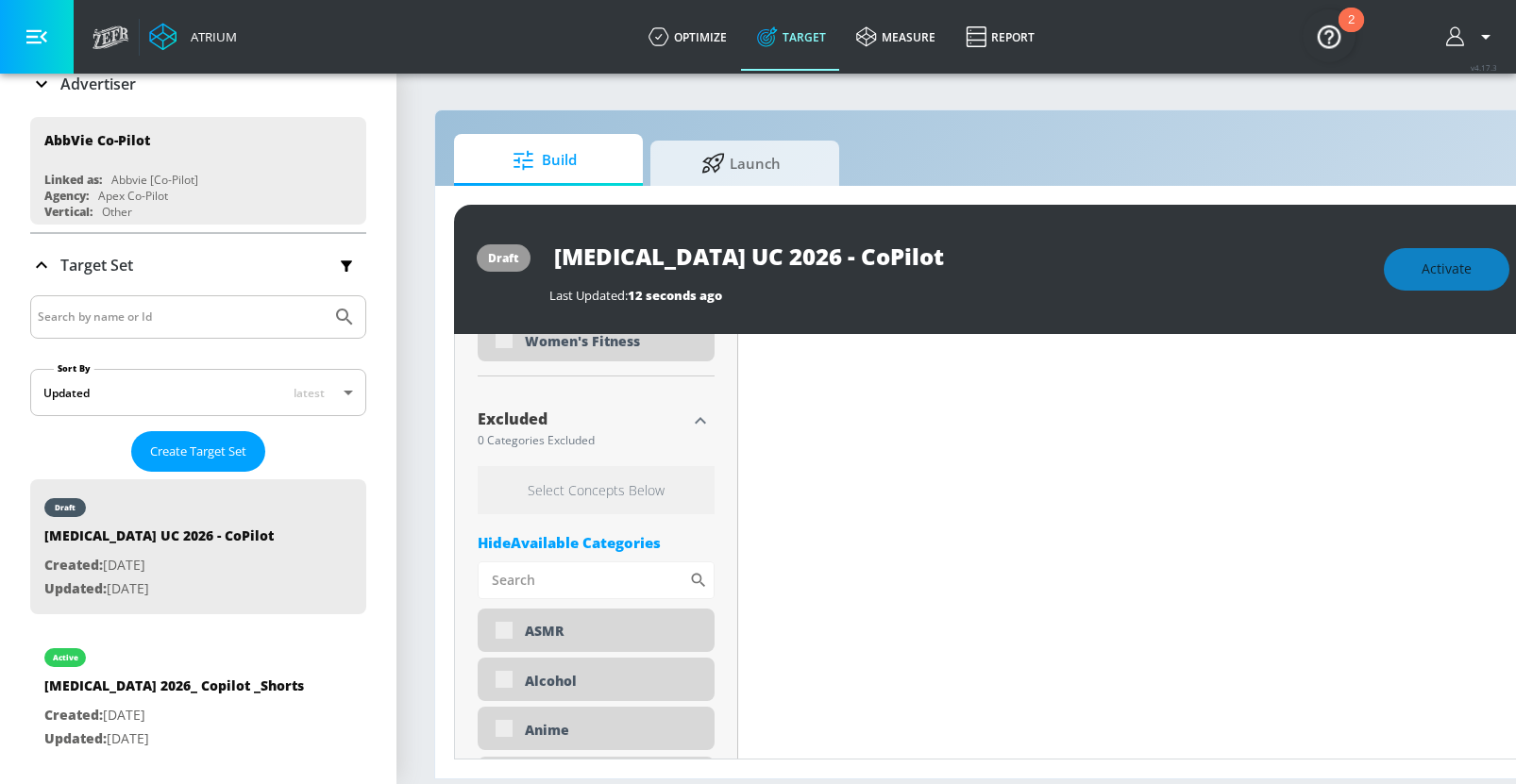 scroll, scrollTop: 6174, scrollLeft: 0, axis: vertical 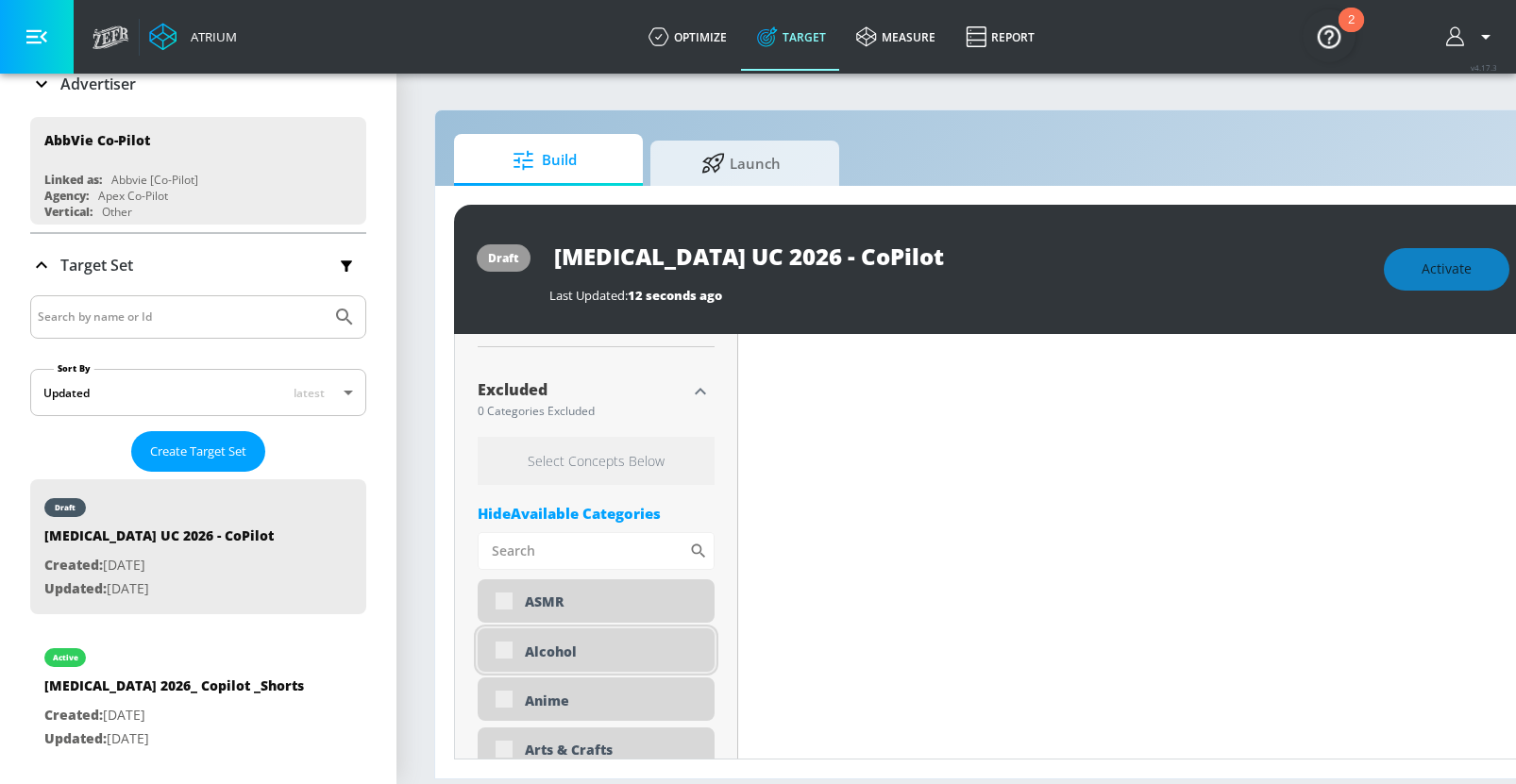 click on "Alcohol" at bounding box center [613, 651] 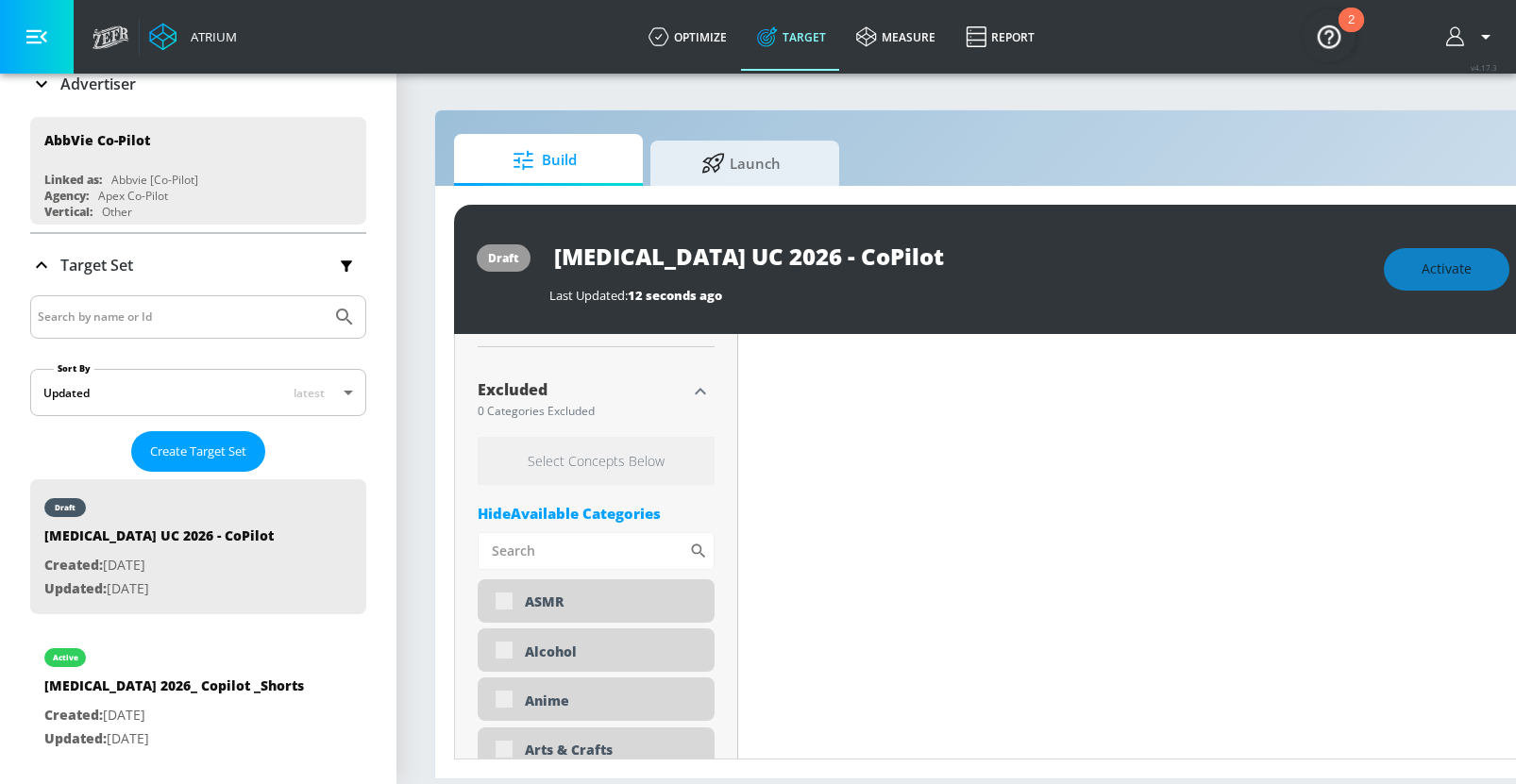 click on "Placement Type: Channels channels ​ Estimated Daily Spend Loading... Activation Platform Google Ads Age Any Devices Any Gender Any Ad Type No Preference Number of Ad Groups 0 Edit Total Relevancy Daily Avg Views: Content Type Include in your targeting set Pre-roll + Mid-roll standard ​ Languages Include in your targeting set English Territories Include in your targeting set US Only Included 4 Categories Included included  Categories Clear All
Fine Arts
Health & Wellness
Music
Science & Education Hide  Available Categories ​ ASMR Alcohol Anime Arts & Crafts Automotive Award Shows Back to School Beauty & Personal Care Beverages Business & Finance Candidate - Donald Trump Candidate - Joe Biden Candidate - Robert F. Kennedy Jr. Celebrity Culture Children's Arts & Crafts
noun_Safety_1930823_000000
Created with Sketch.
Children's Entertainment Children's Toys Dance" at bounding box center (597, 26) 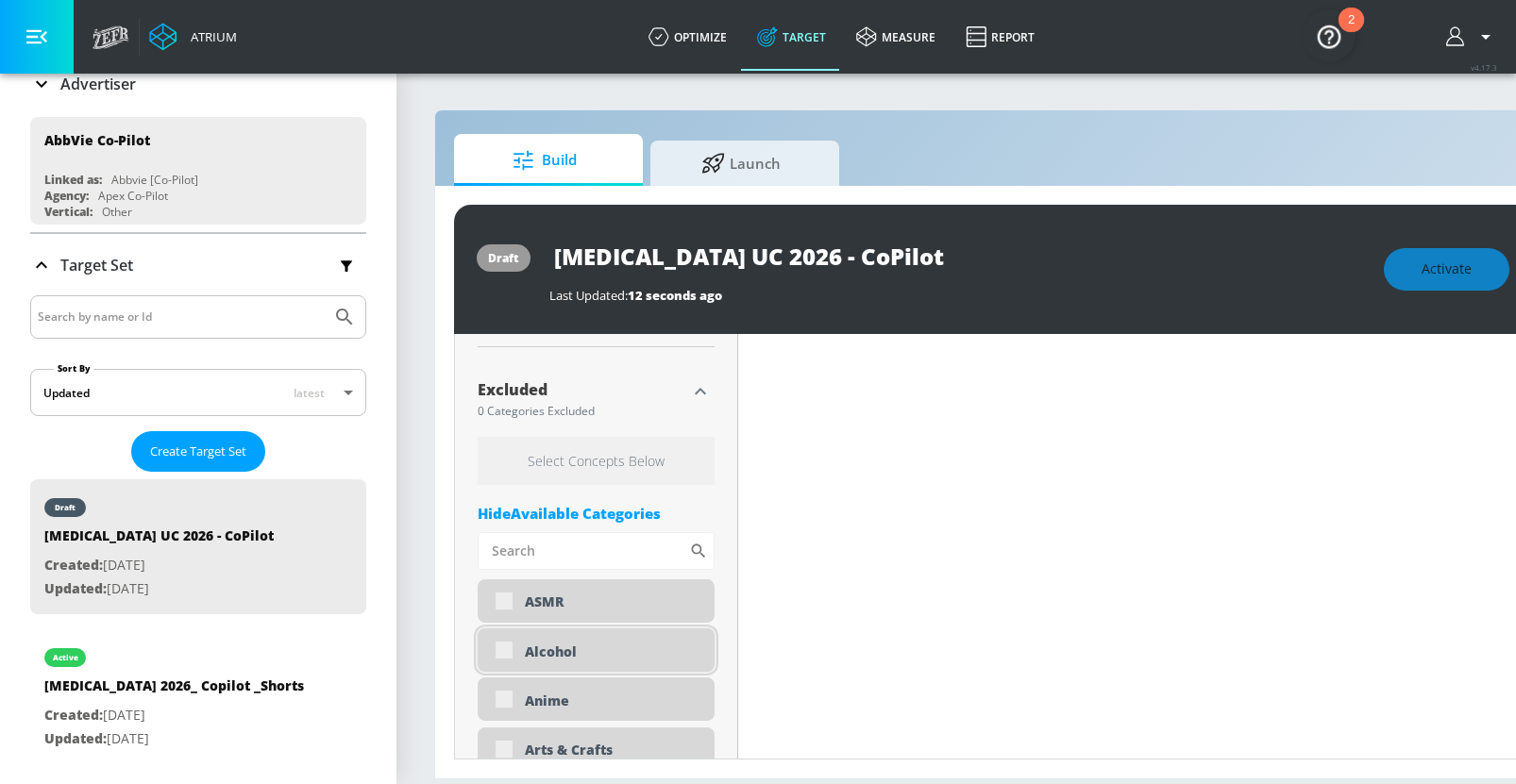 click on "Alcohol" at bounding box center [596, 650] 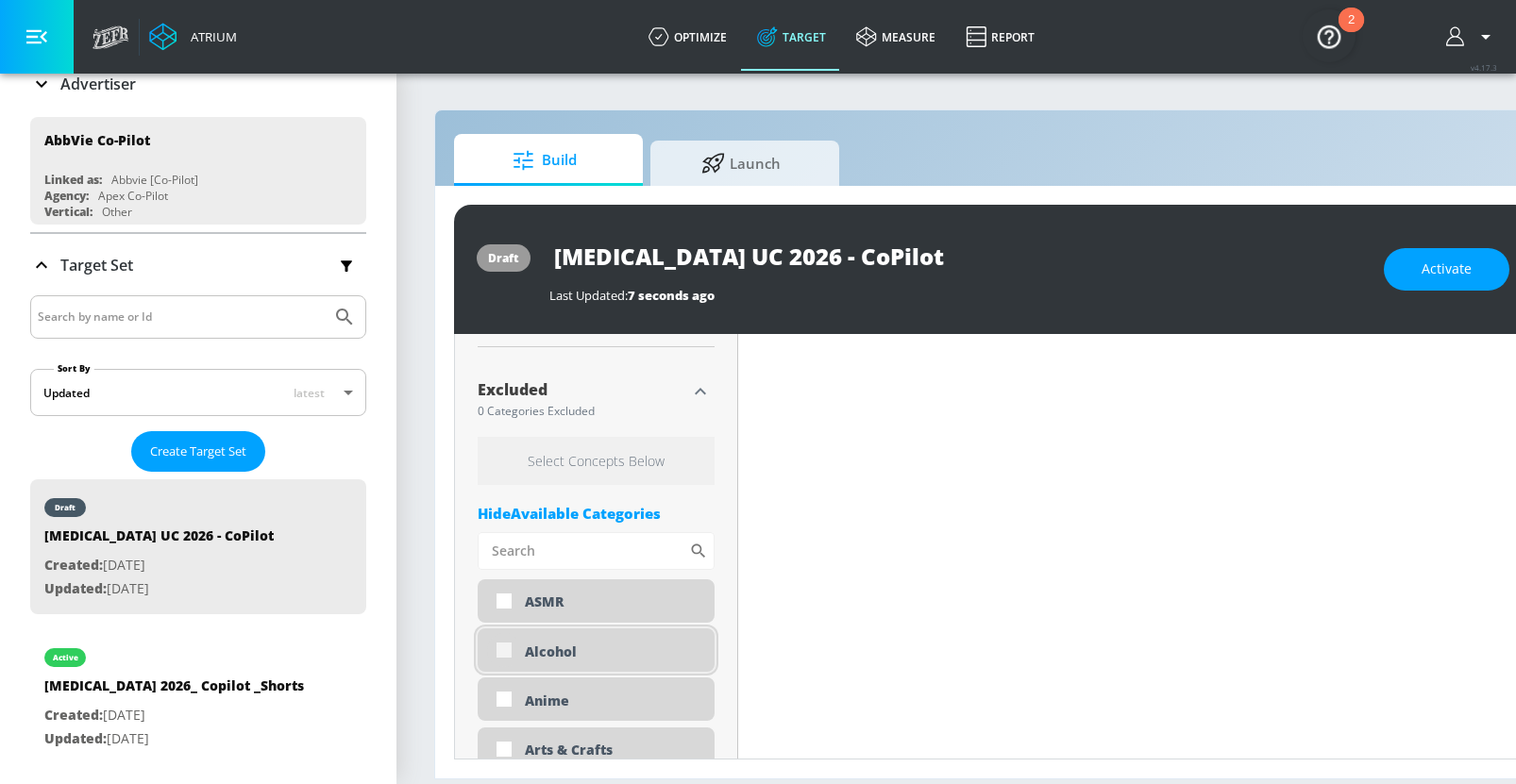 click at bounding box center [504, 650] 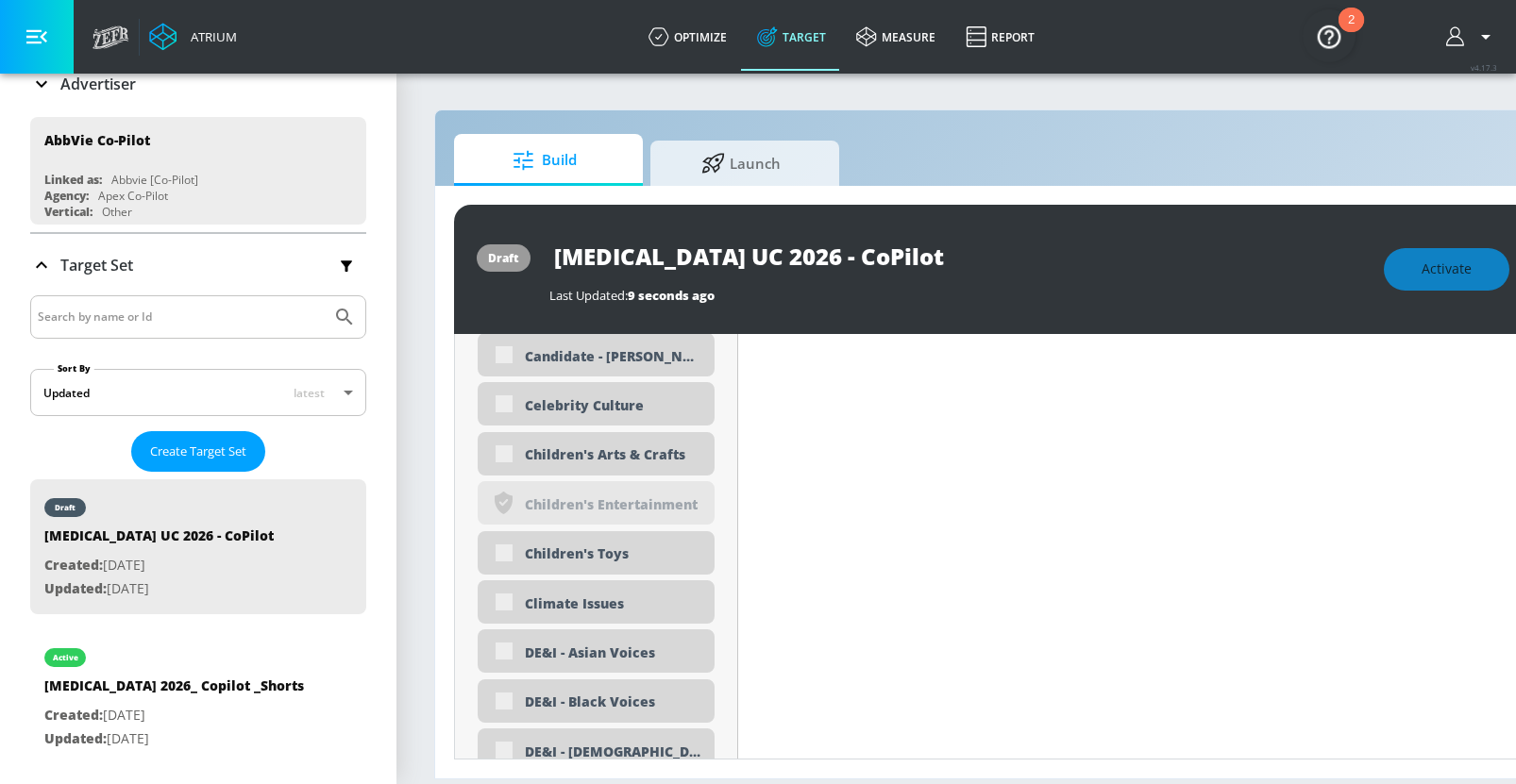 scroll, scrollTop: 6935, scrollLeft: 0, axis: vertical 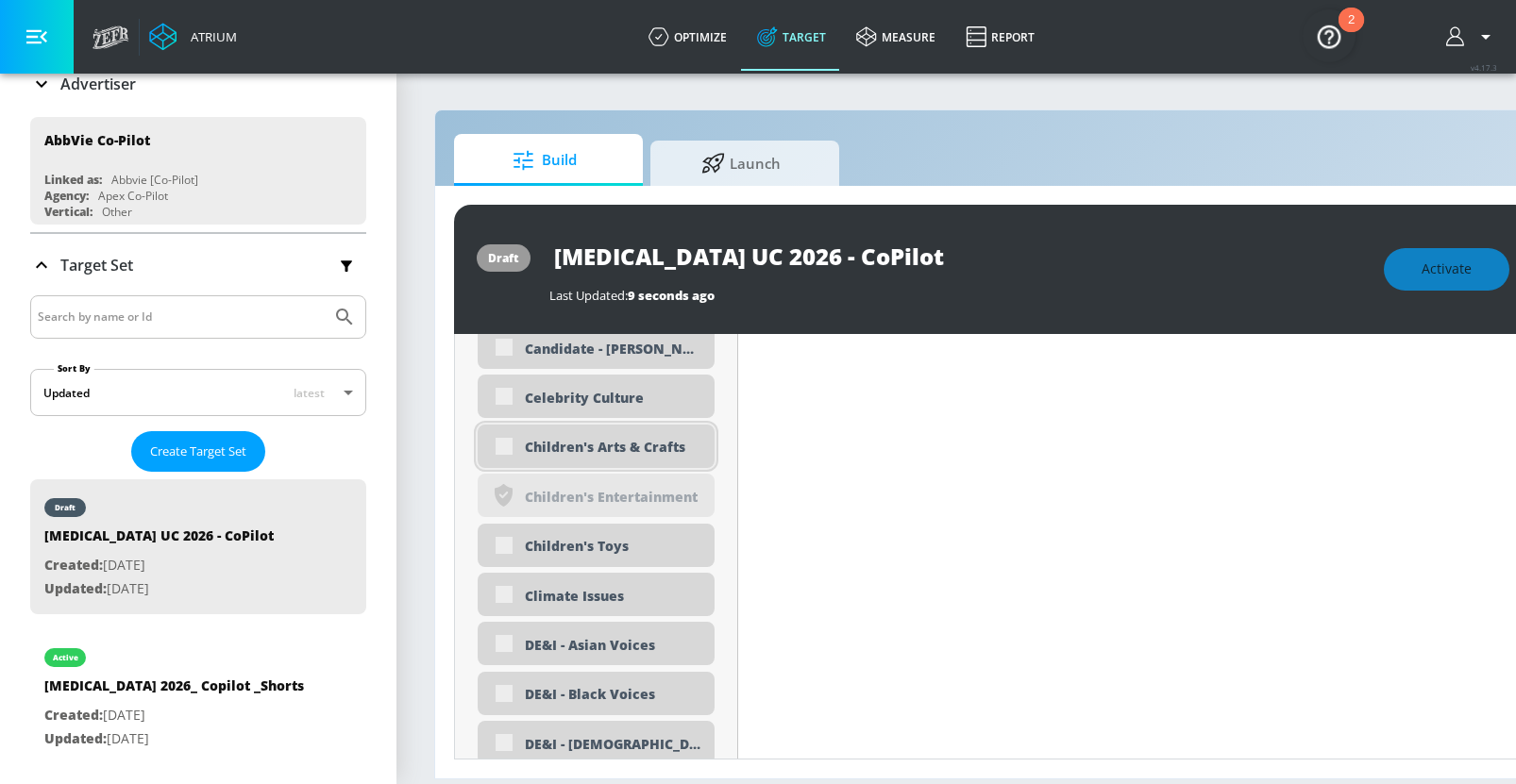 click on "Children's Arts & Crafts" at bounding box center [613, 446] 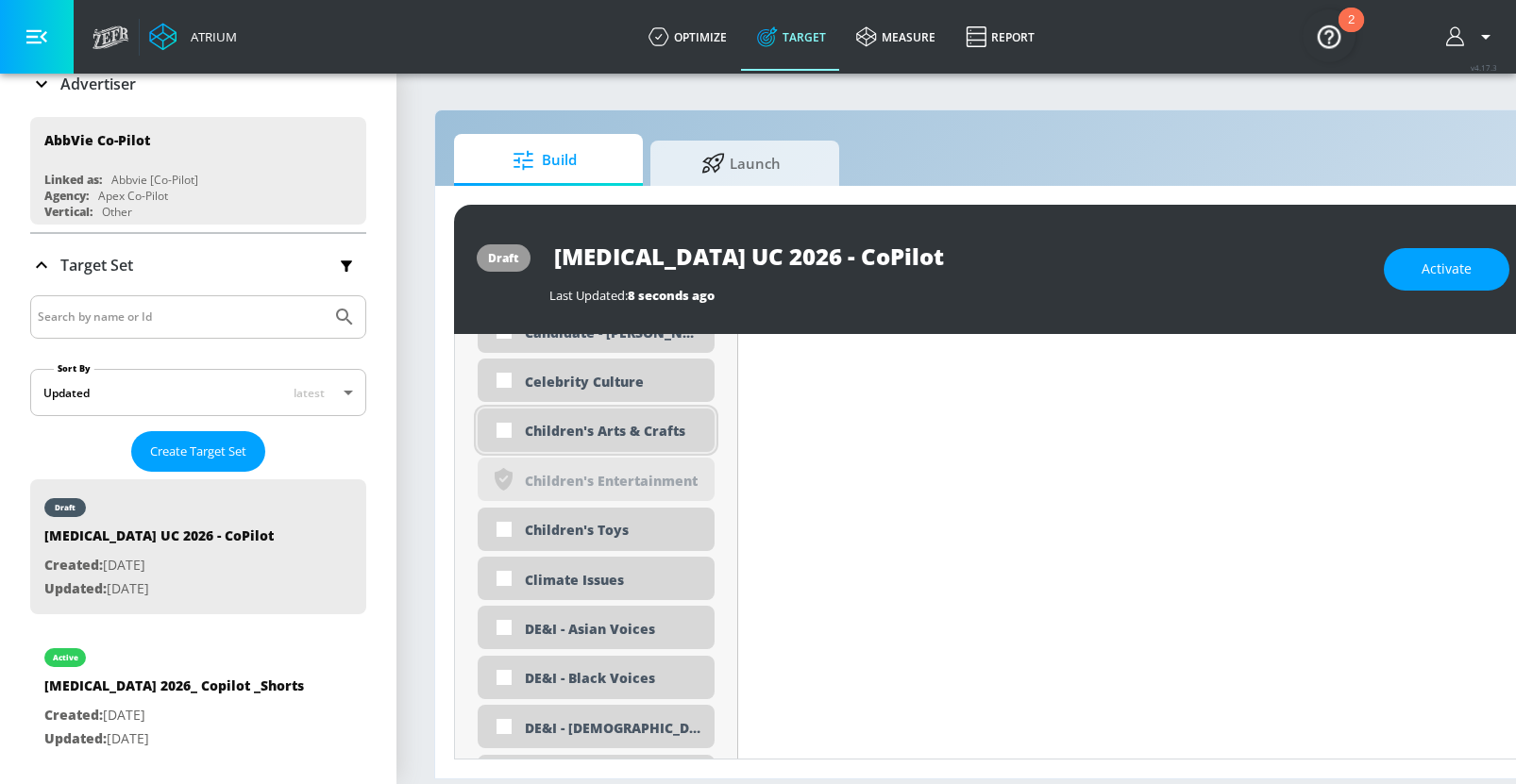 scroll, scrollTop: 6919, scrollLeft: 0, axis: vertical 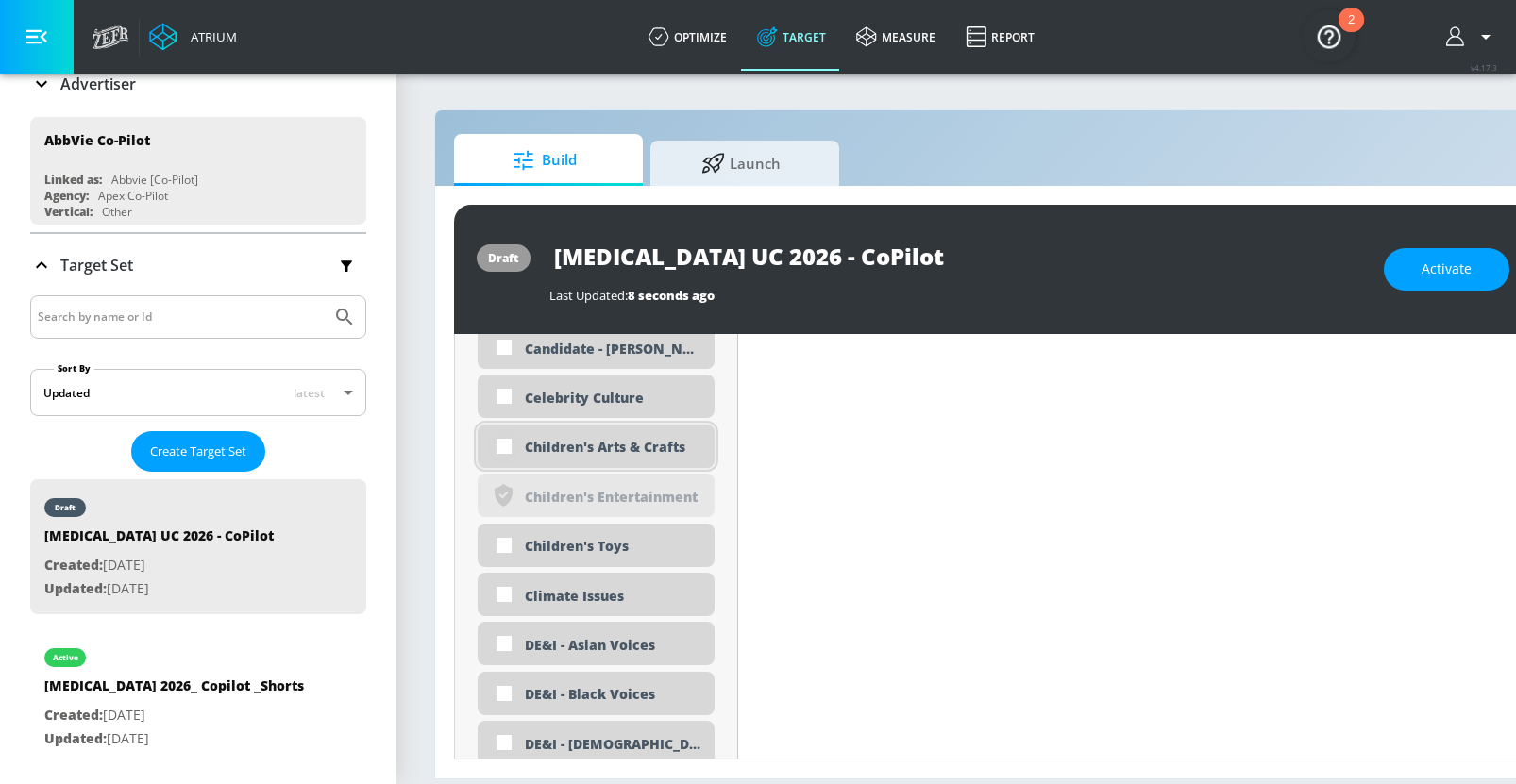 click at bounding box center [504, 446] 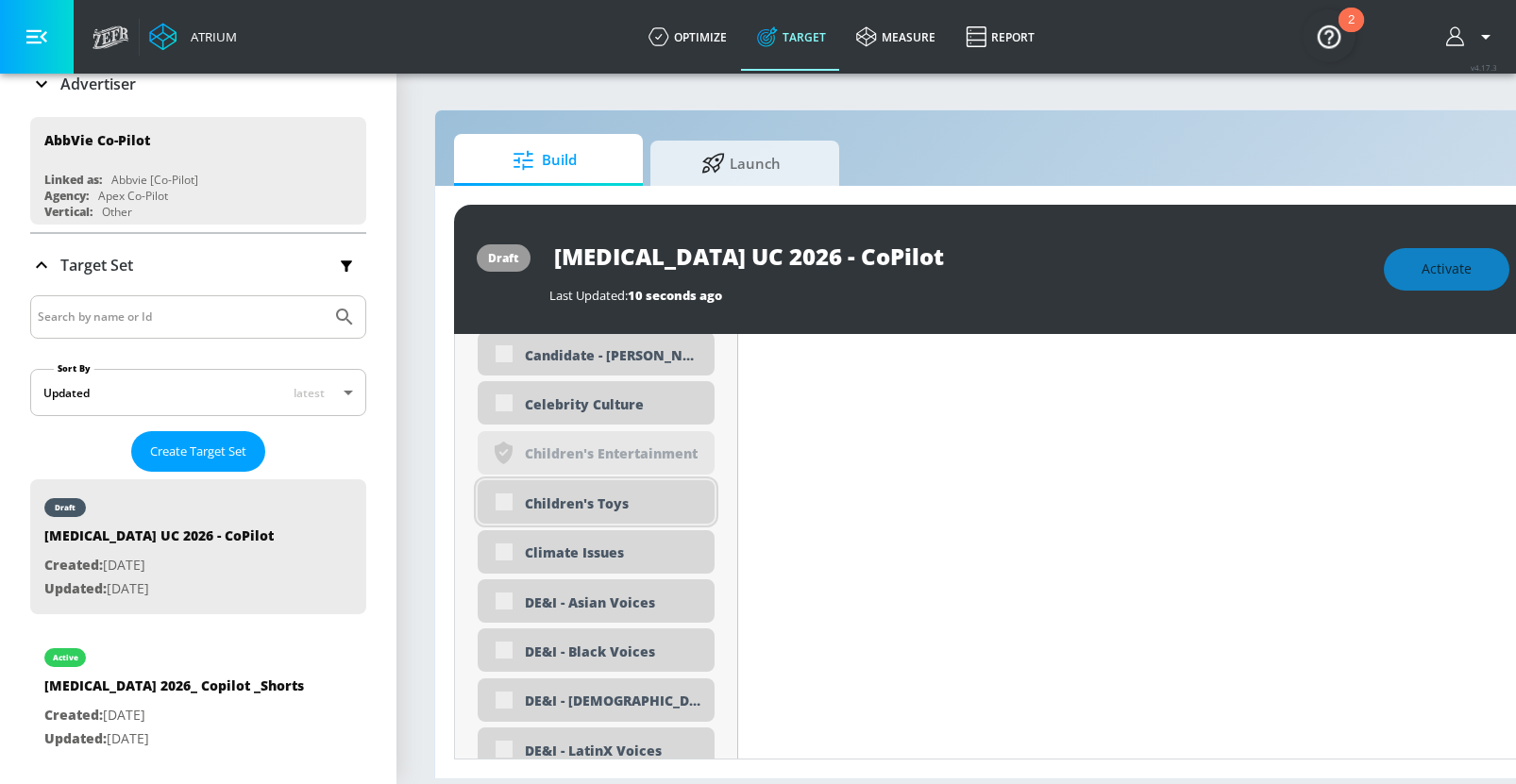 scroll, scrollTop: 6885, scrollLeft: 0, axis: vertical 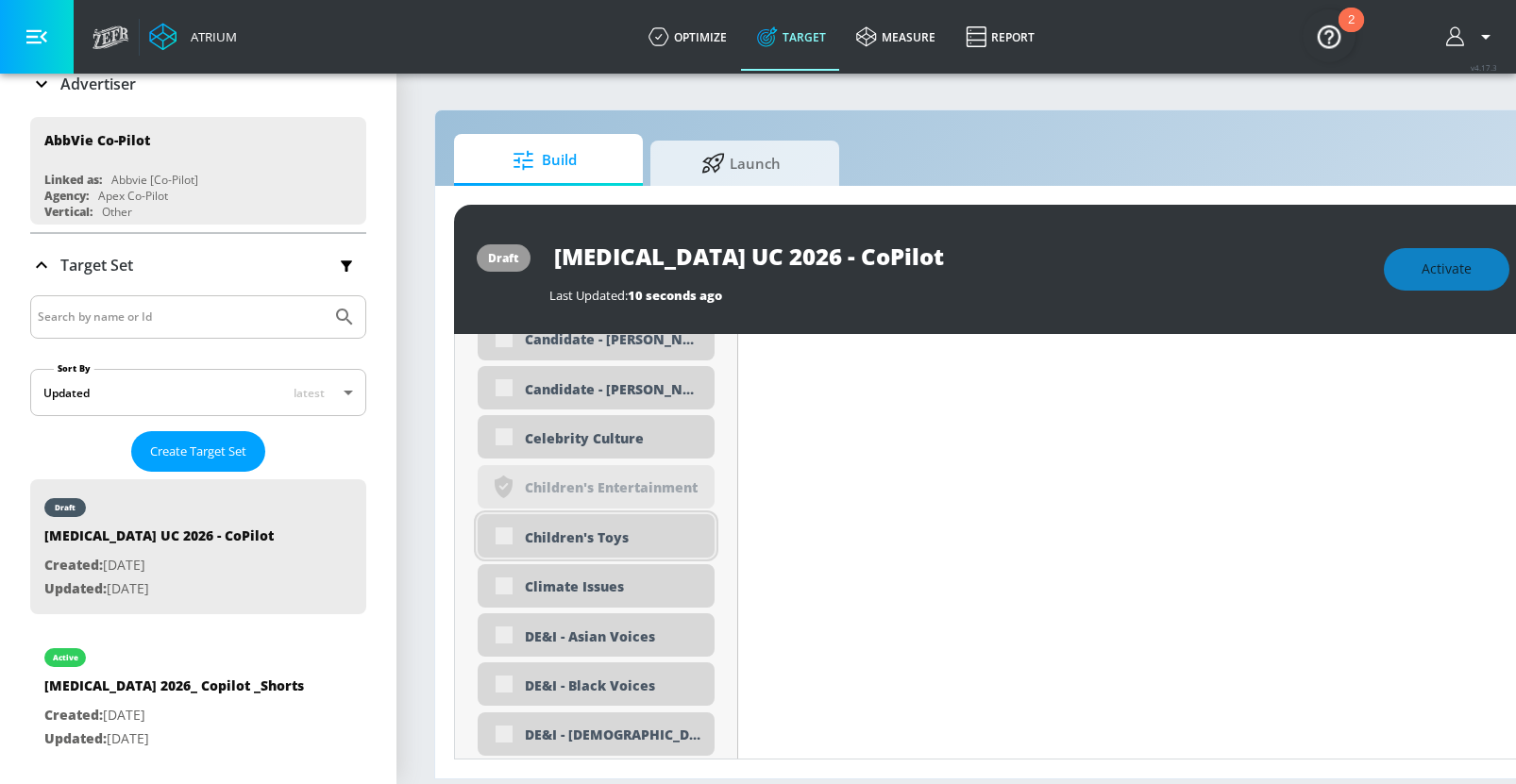 click on "Children's Toys" at bounding box center [596, 536] 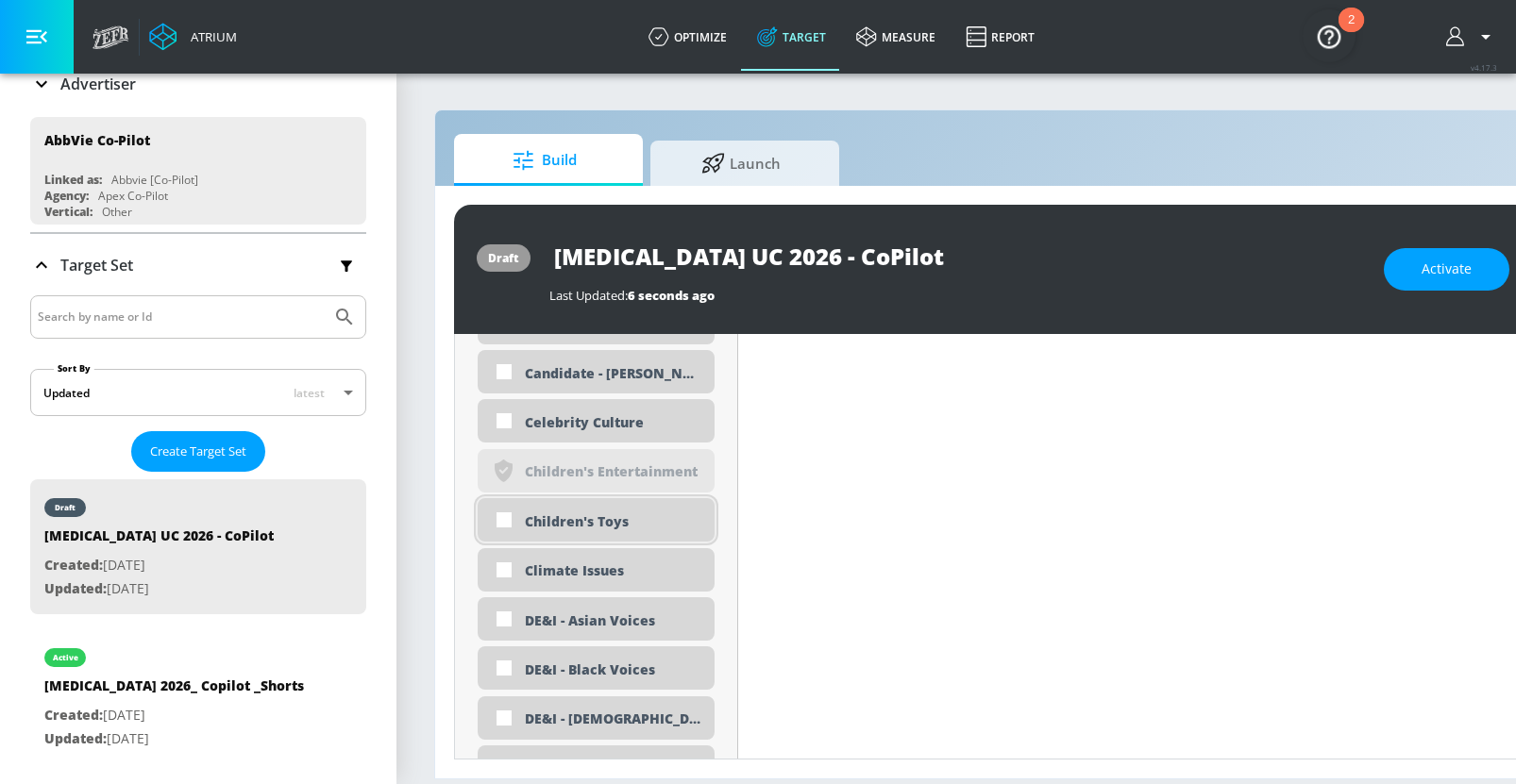 scroll, scrollTop: 6869, scrollLeft: 0, axis: vertical 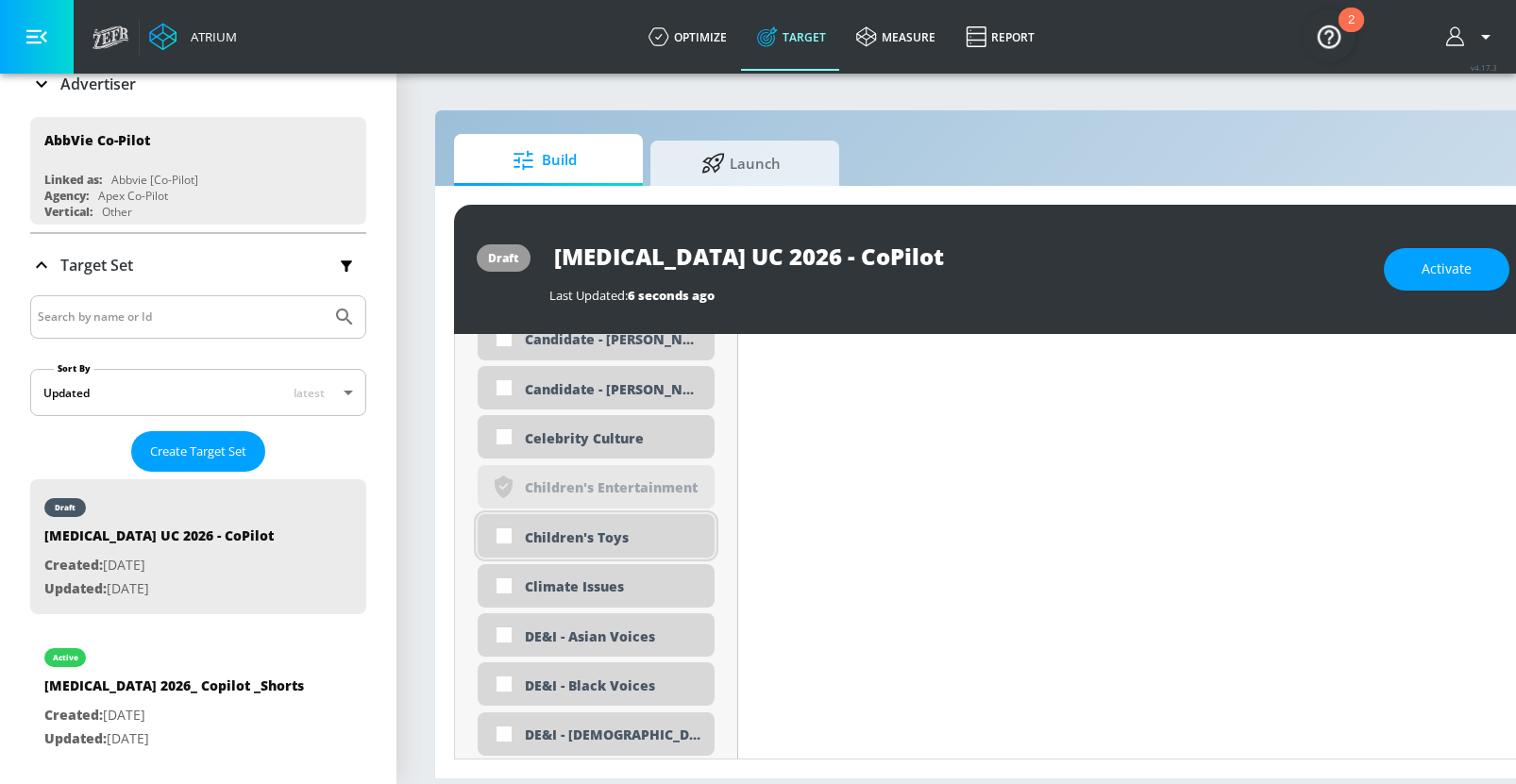 click on "Children's Toys" at bounding box center (613, 537) 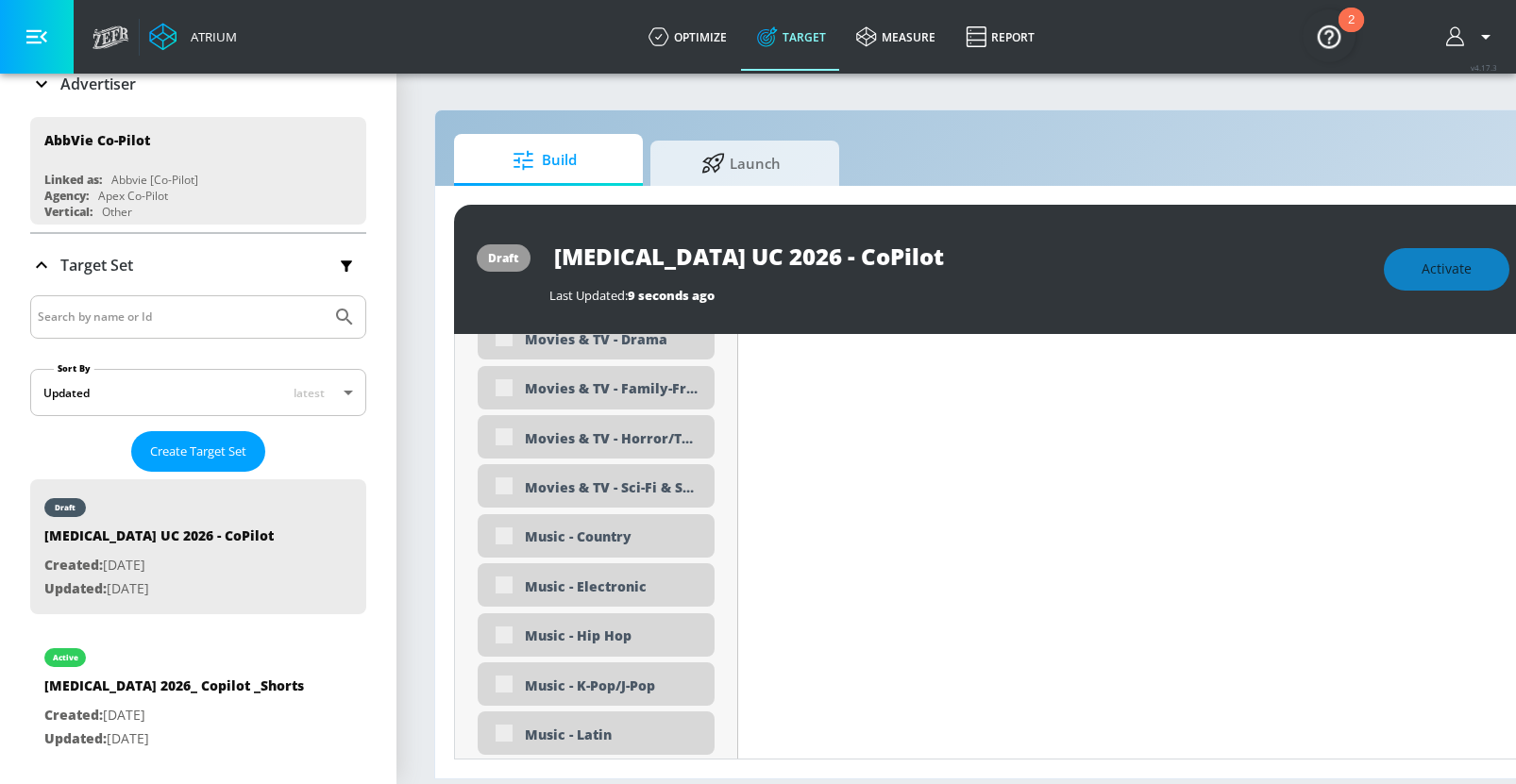 scroll, scrollTop: 9107, scrollLeft: 0, axis: vertical 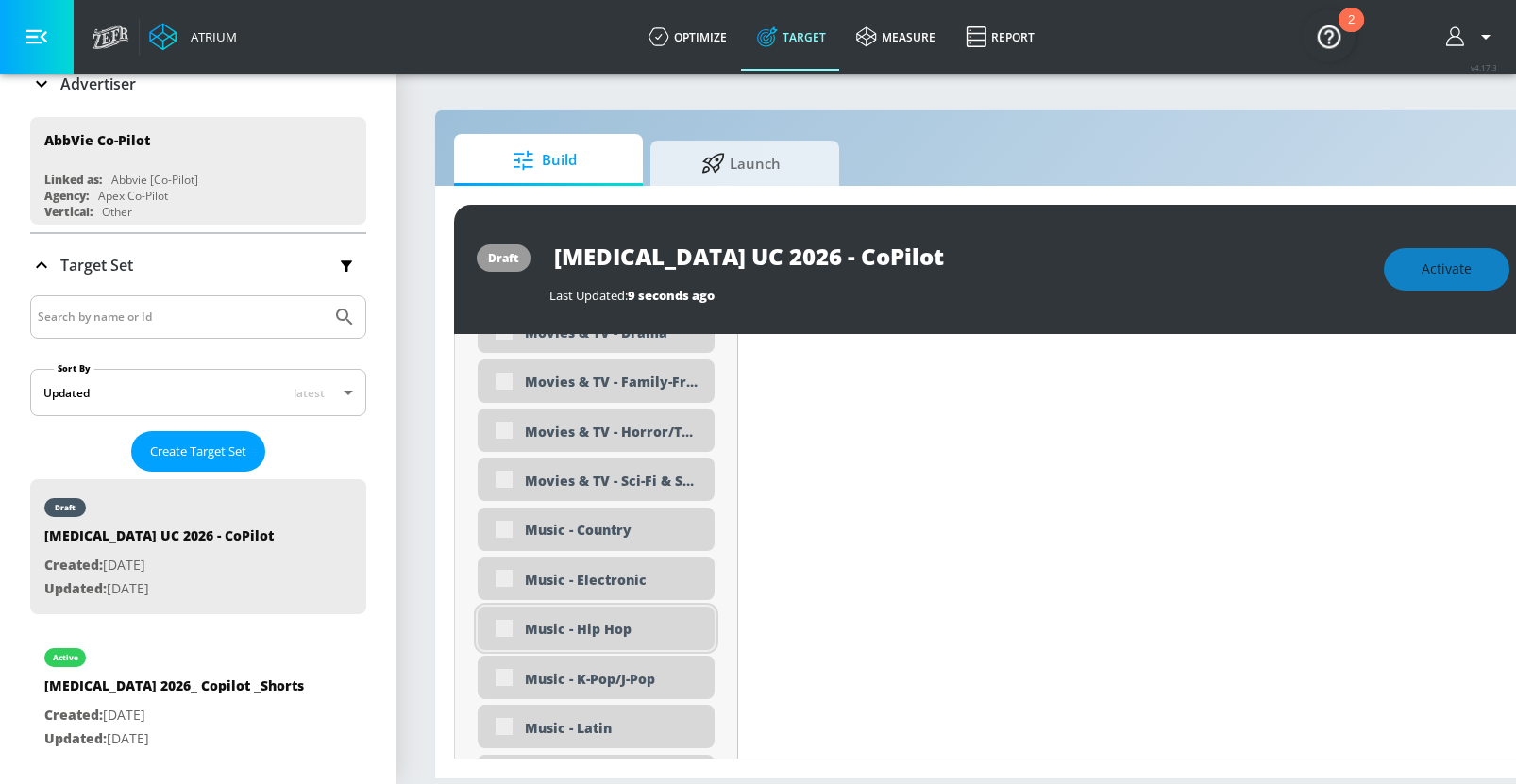 click on "Music - Hip Hop" at bounding box center [596, 628] 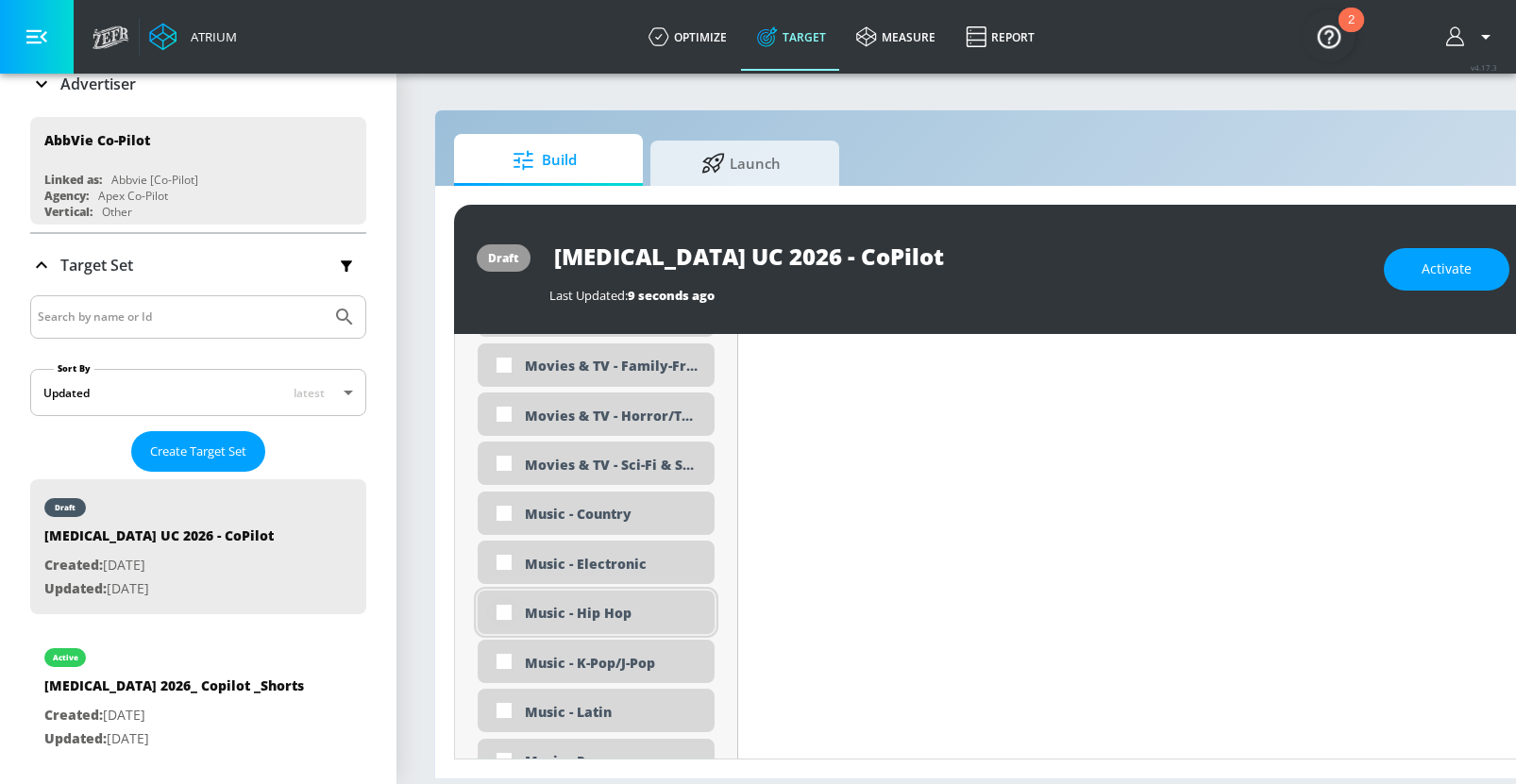scroll, scrollTop: 9091, scrollLeft: 0, axis: vertical 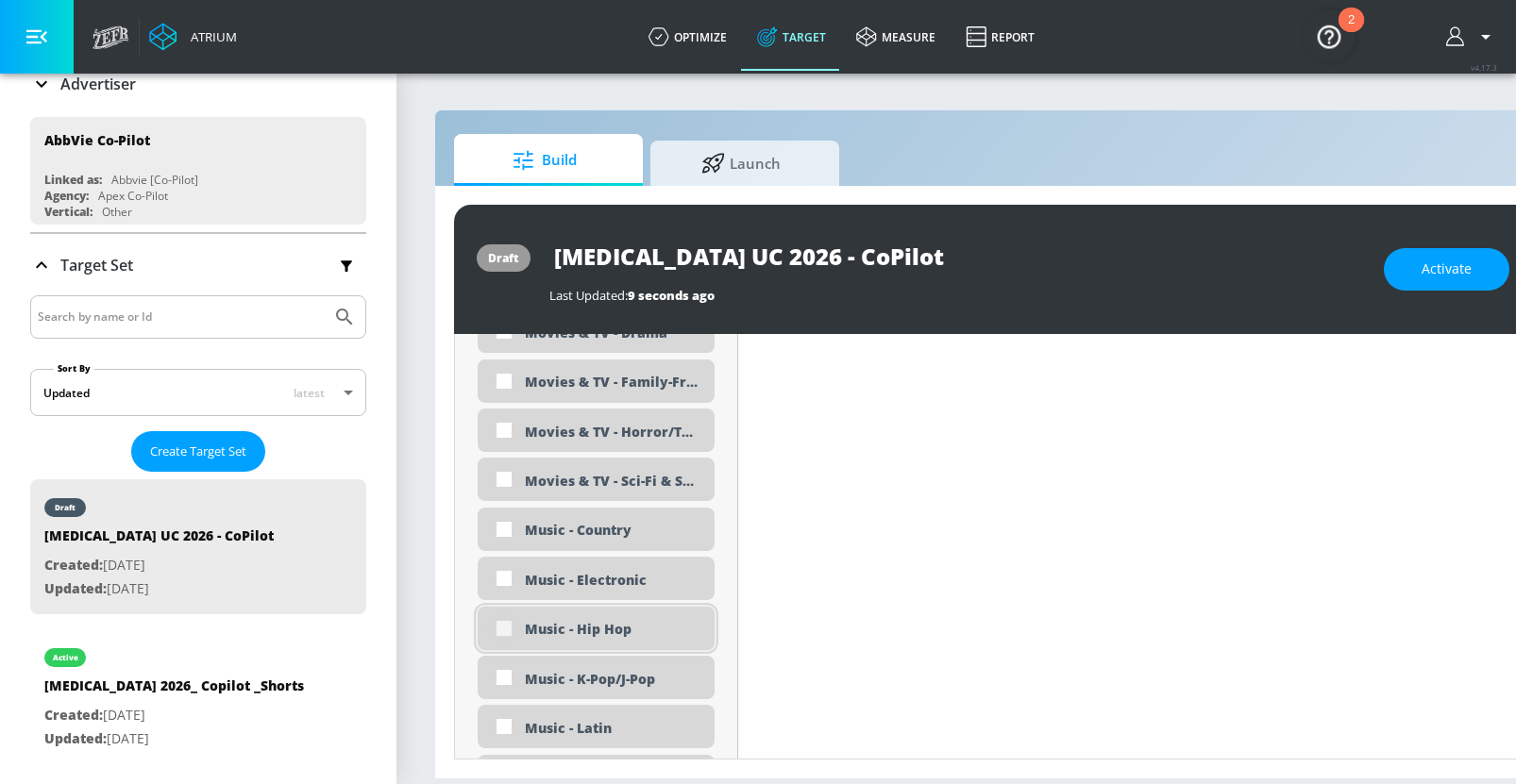 click at bounding box center (504, 628) 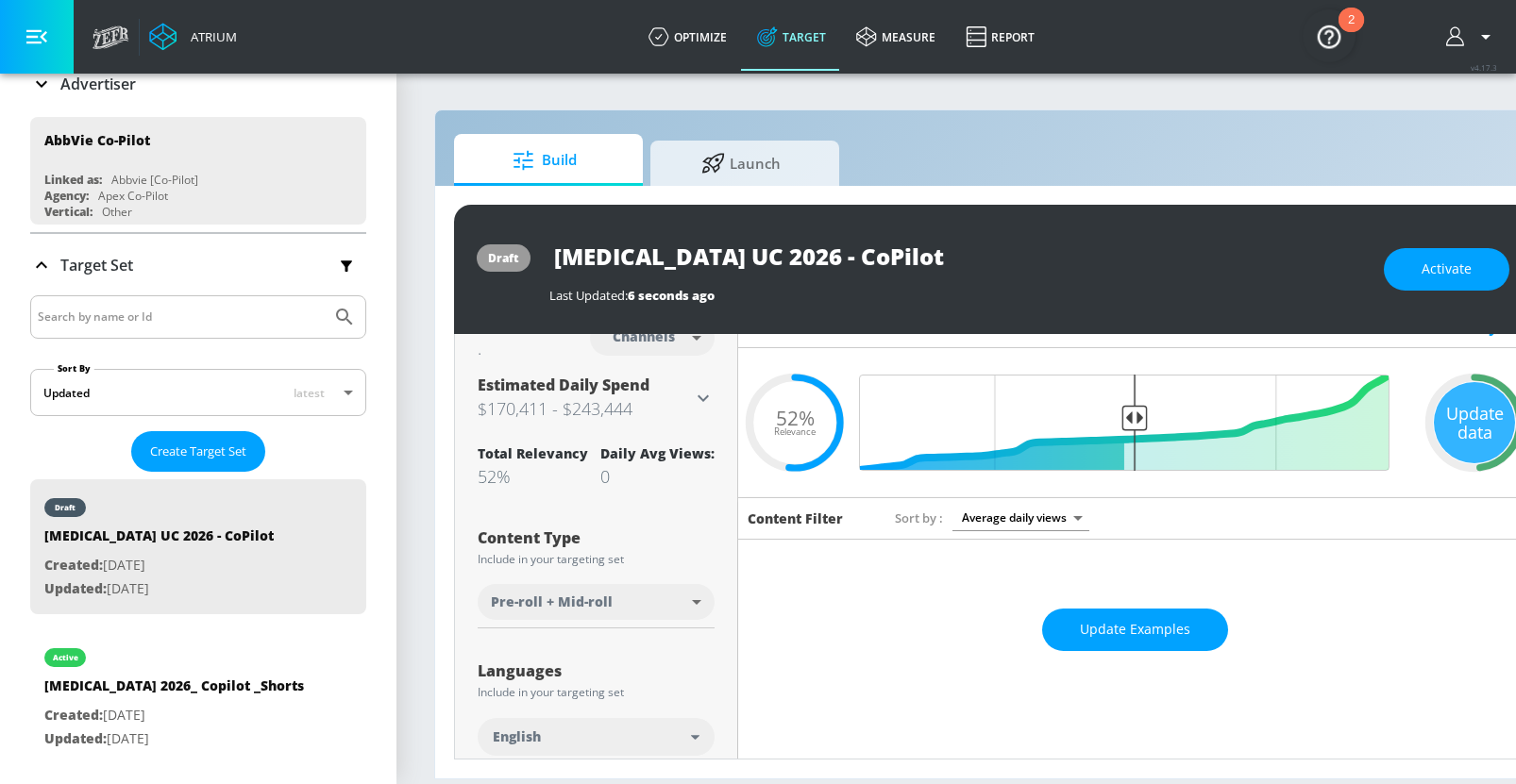 scroll, scrollTop: 0, scrollLeft: 0, axis: both 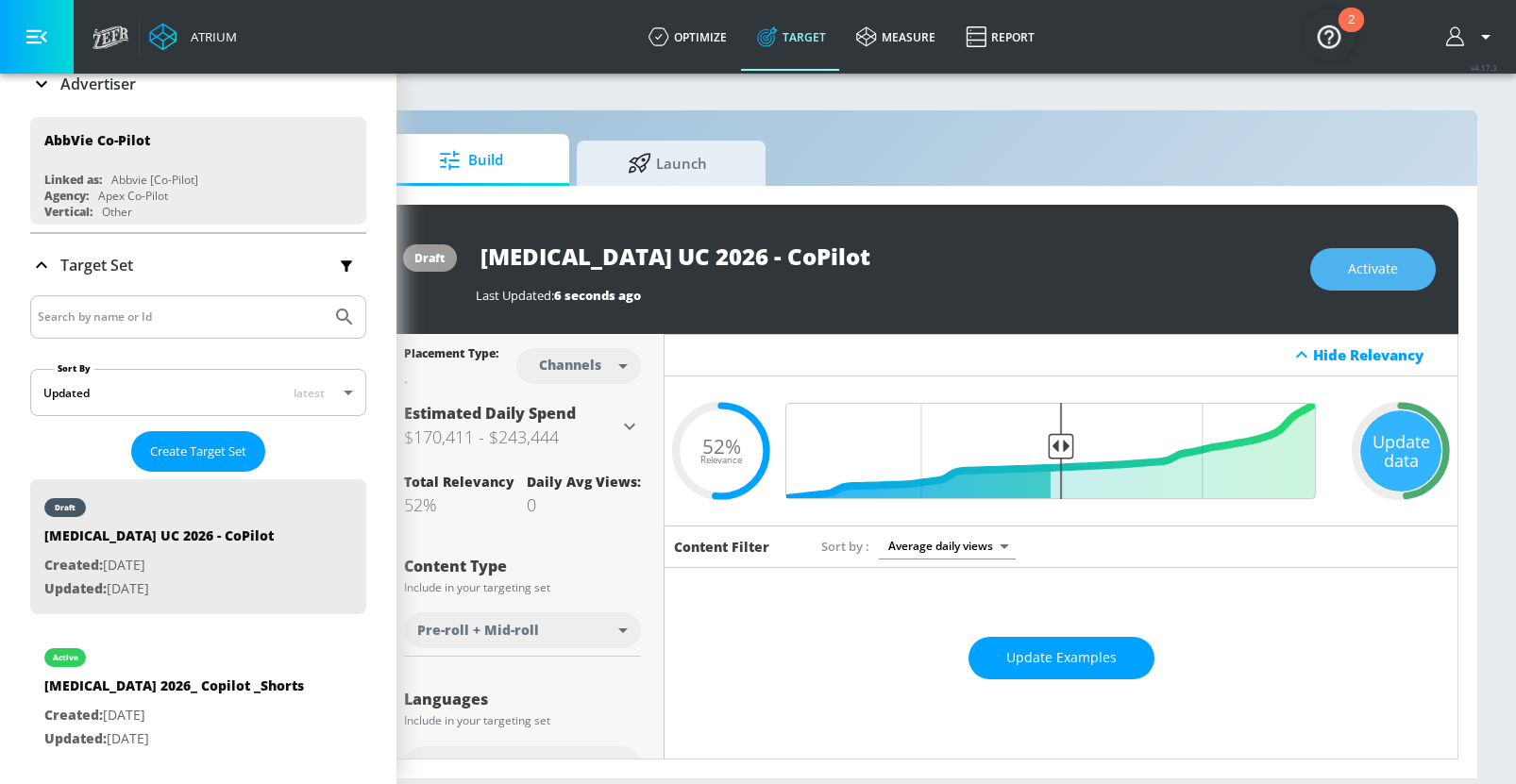 click on "Activate" at bounding box center [1373, 269] 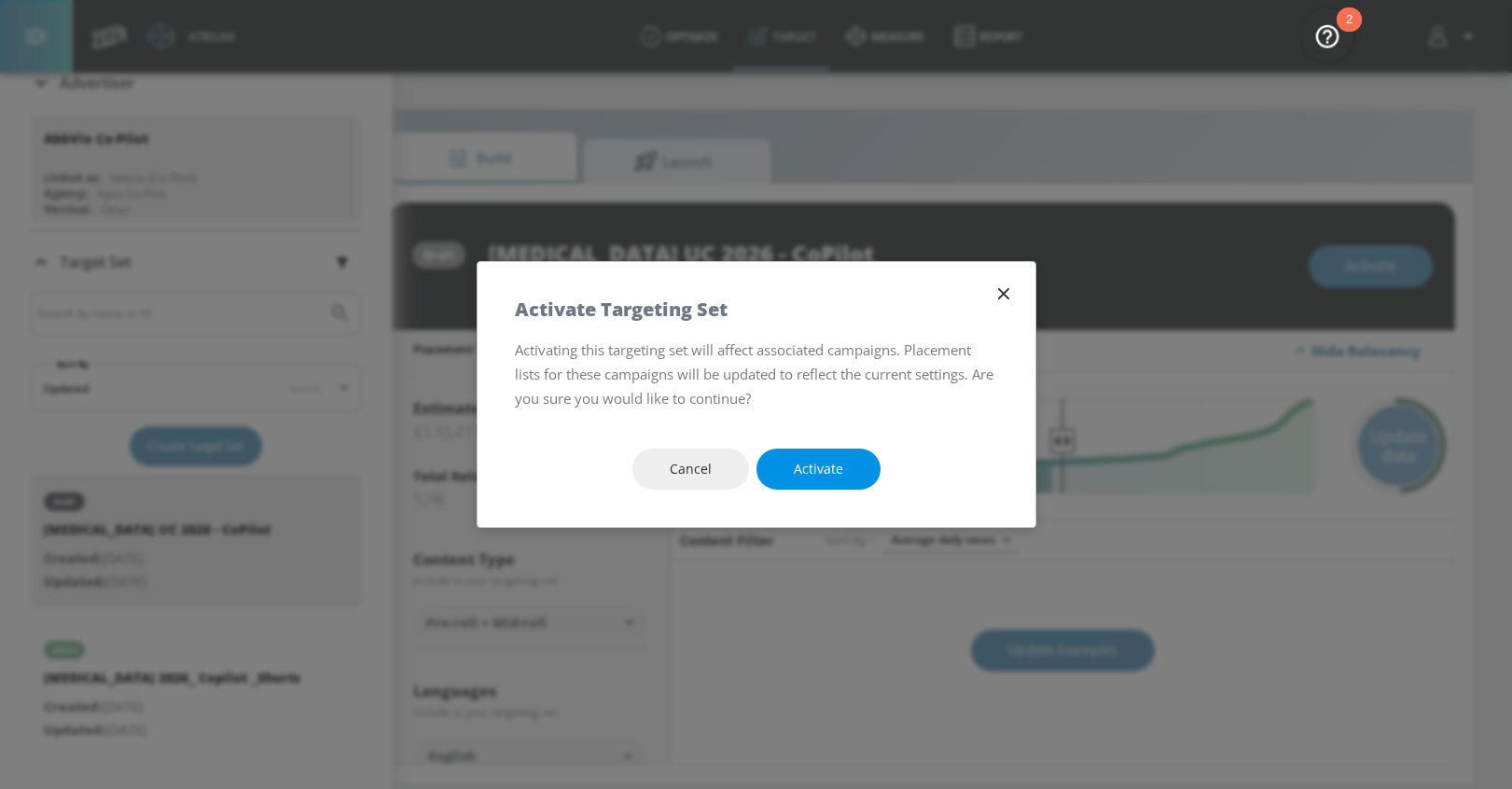 click on "Activate" at bounding box center (818, 469) 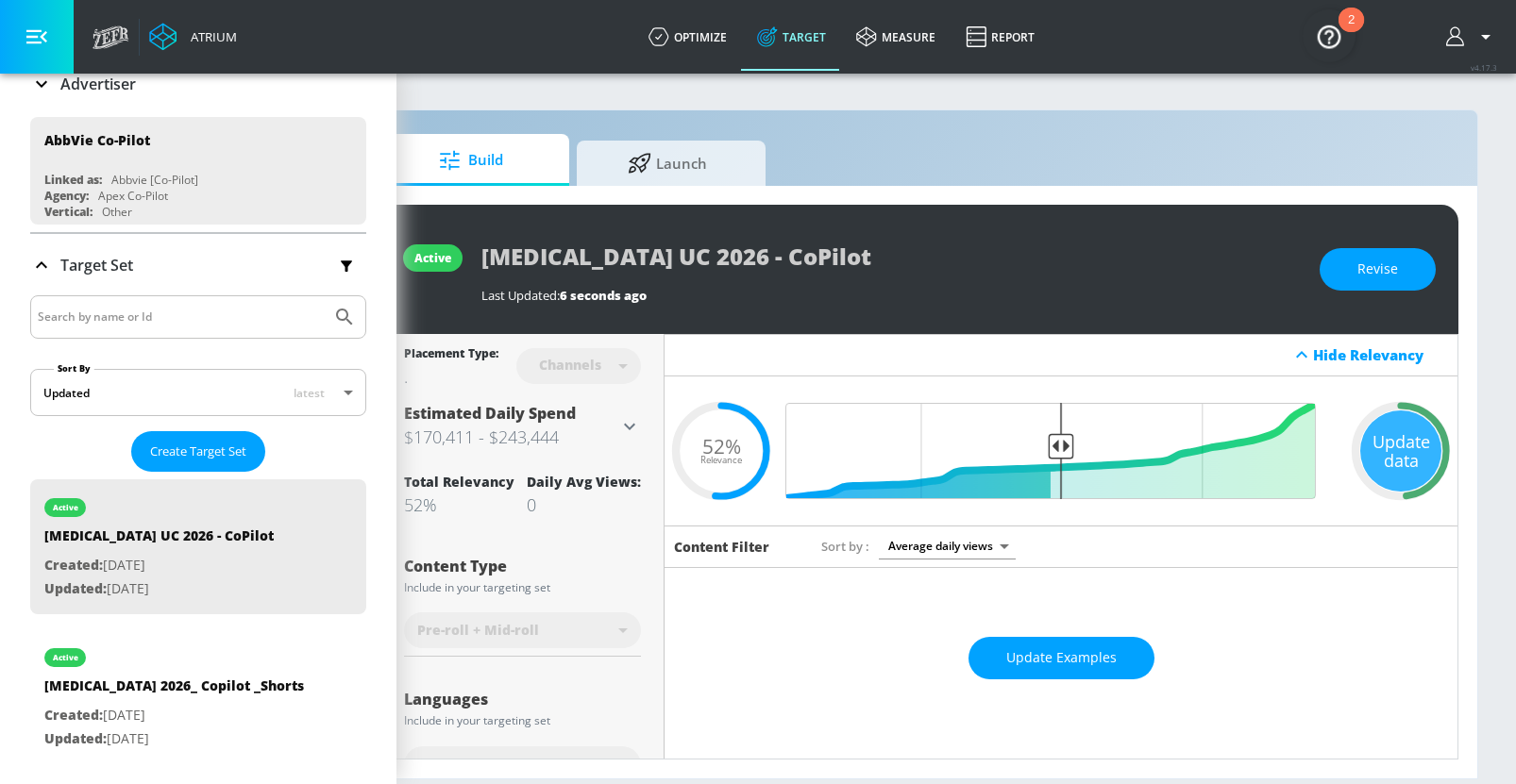click on "active RINVOQ UC 2026 - CoPilot Last Updated:  6 seconds ago Revise" at bounding box center (919, 269) 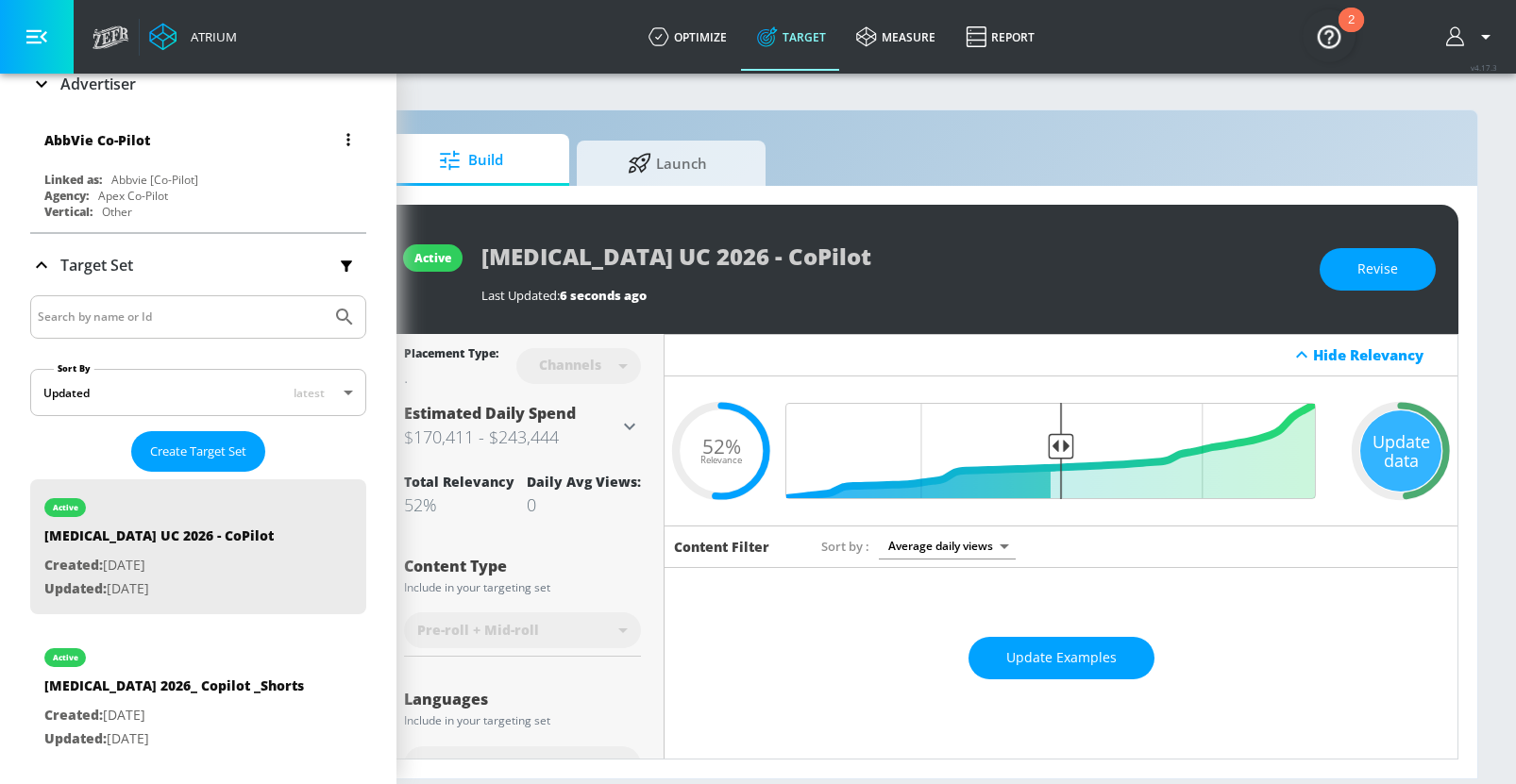 click on "Abbvie [Co-Pilot]" at bounding box center (155, 179) 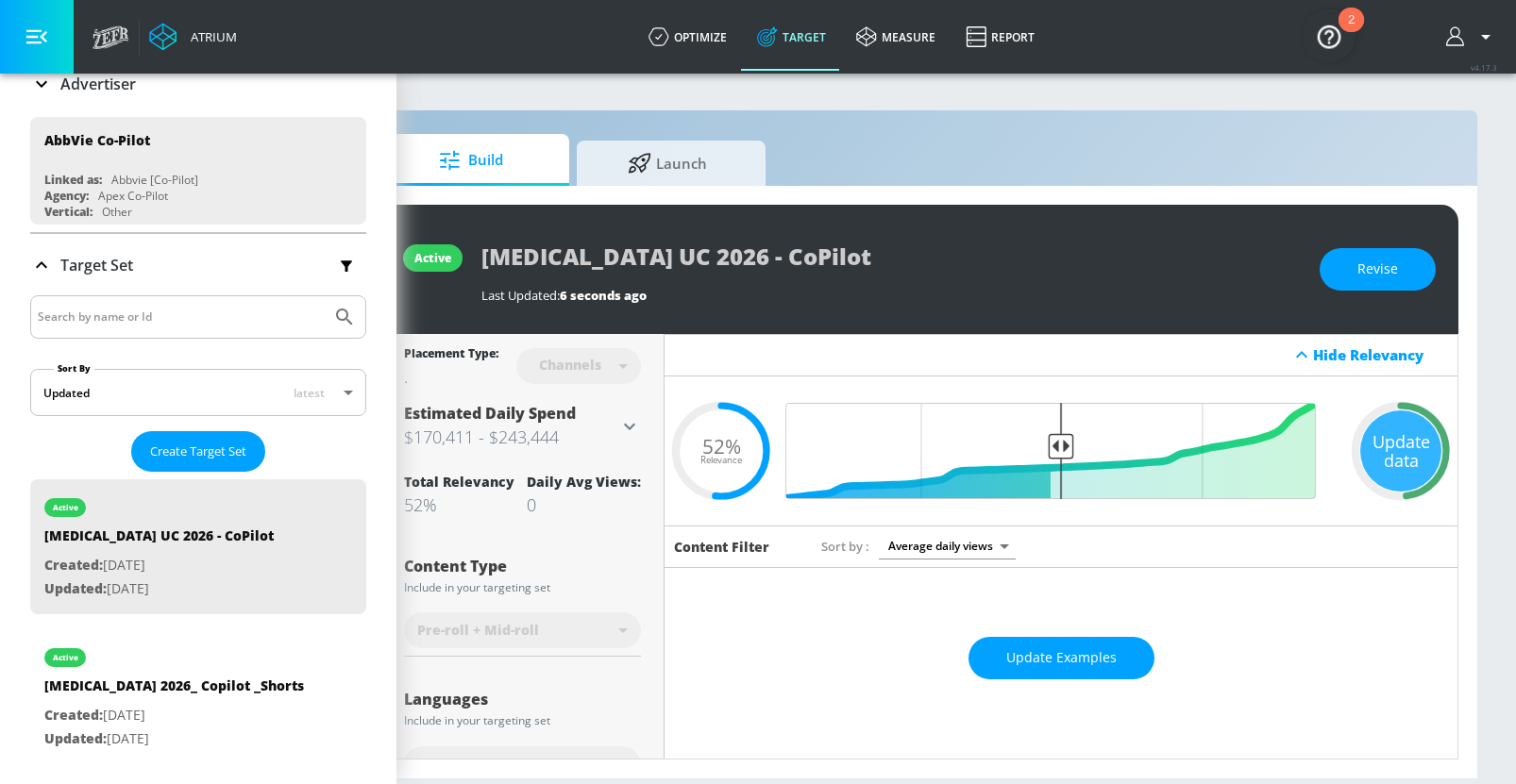 scroll, scrollTop: 0, scrollLeft: 0, axis: both 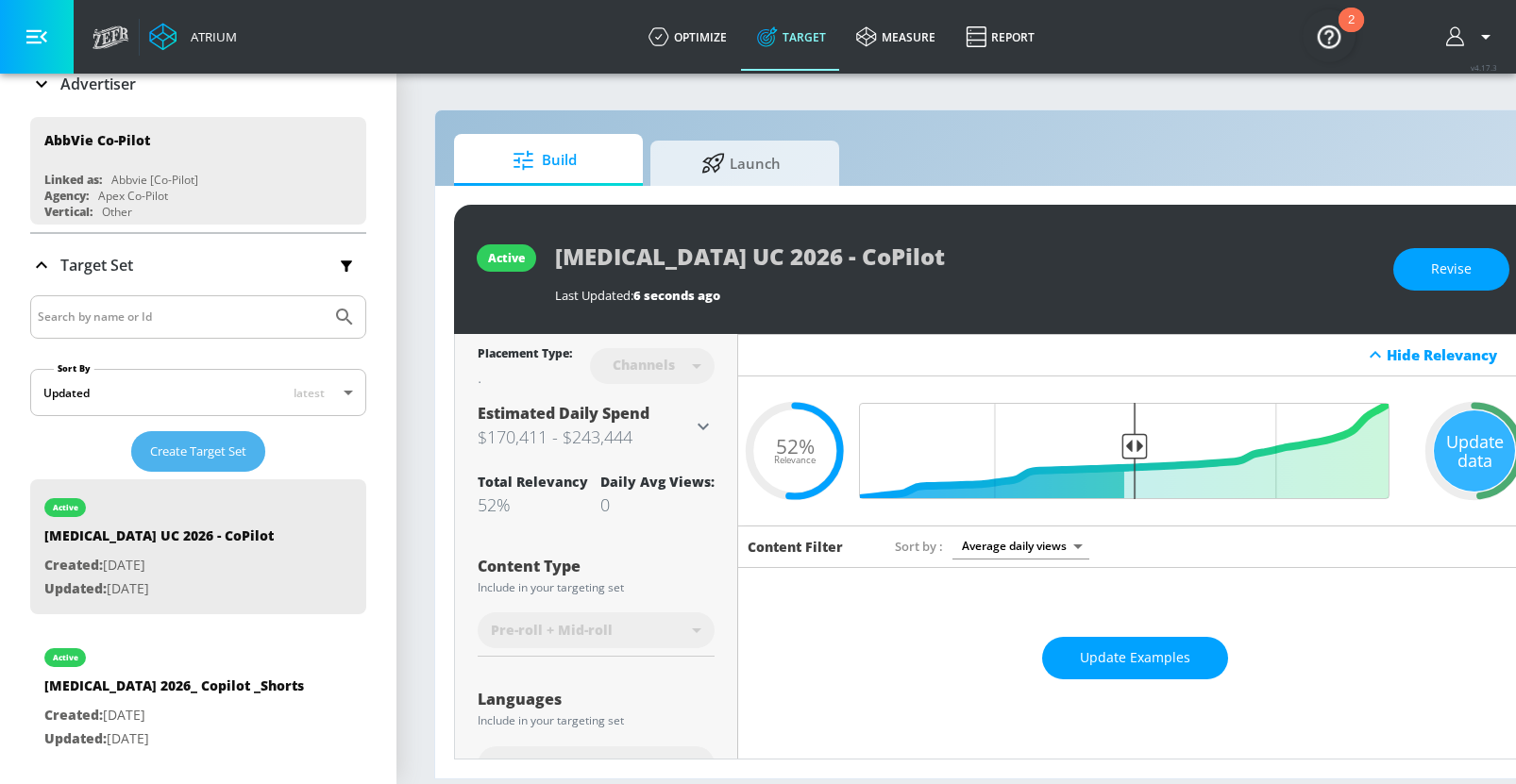 click on "Create Target Set" at bounding box center (198, 451) 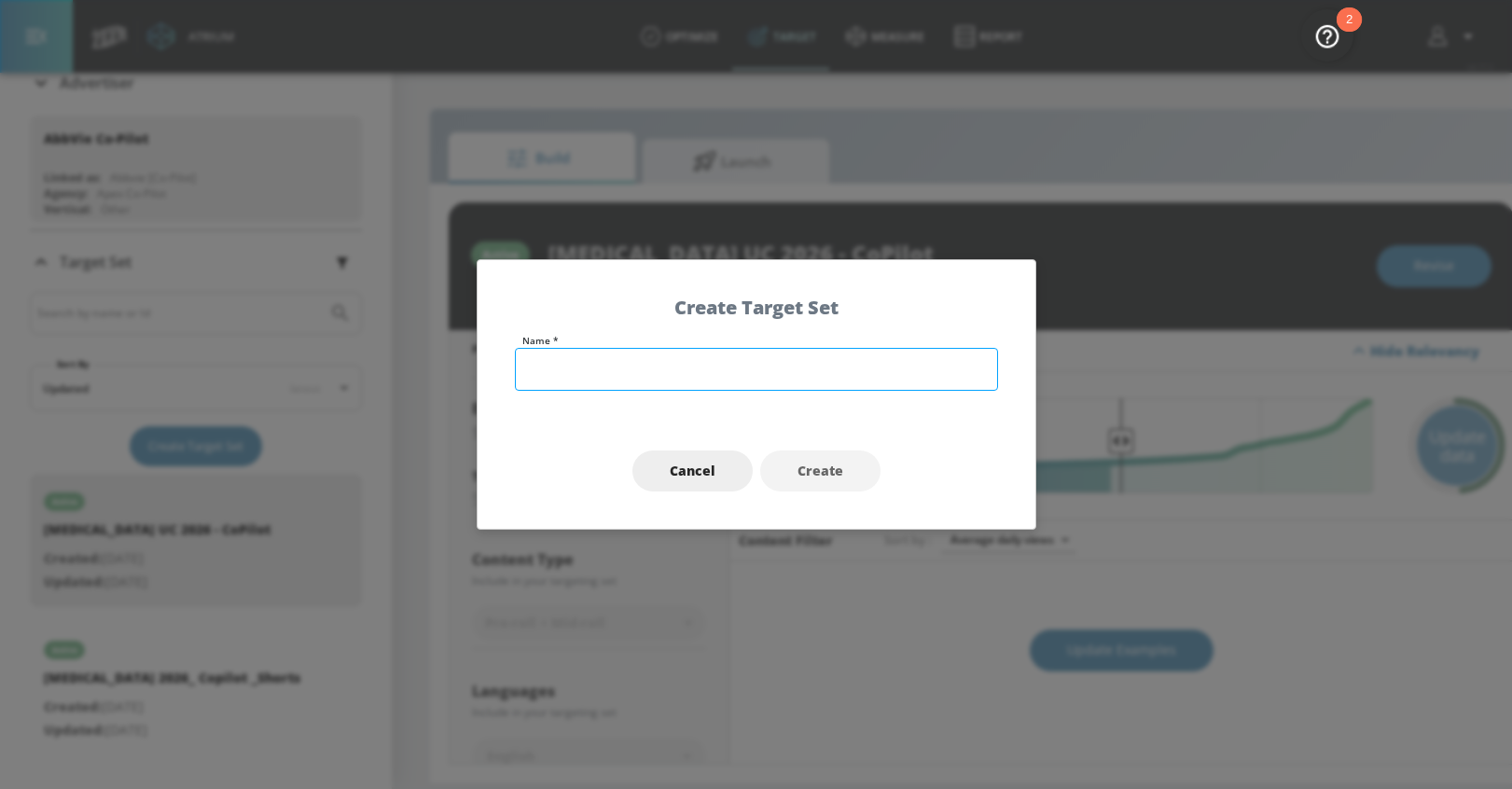 click at bounding box center (756, 369) 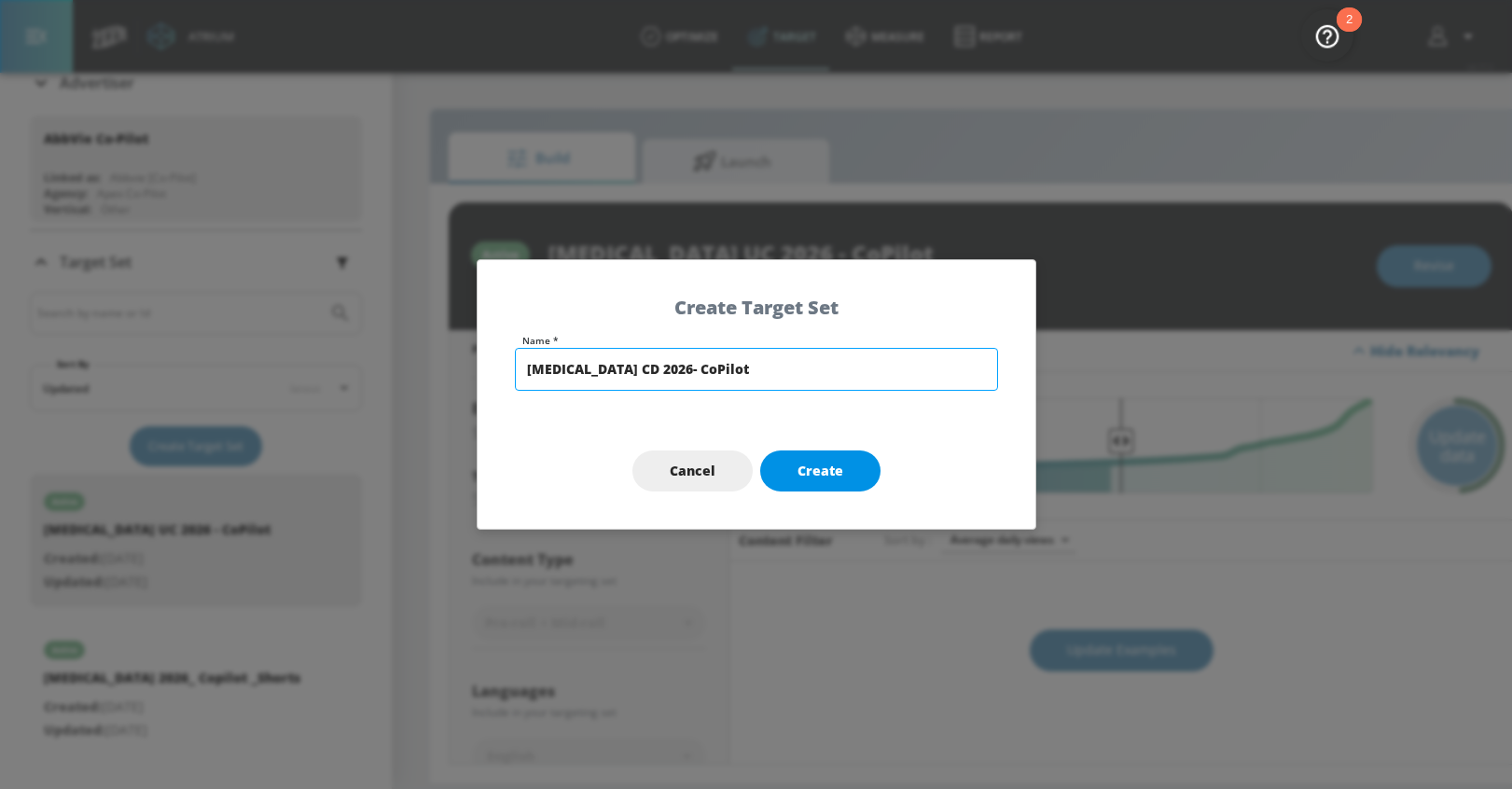 type on "[MEDICAL_DATA] CD 2026- CoPilot" 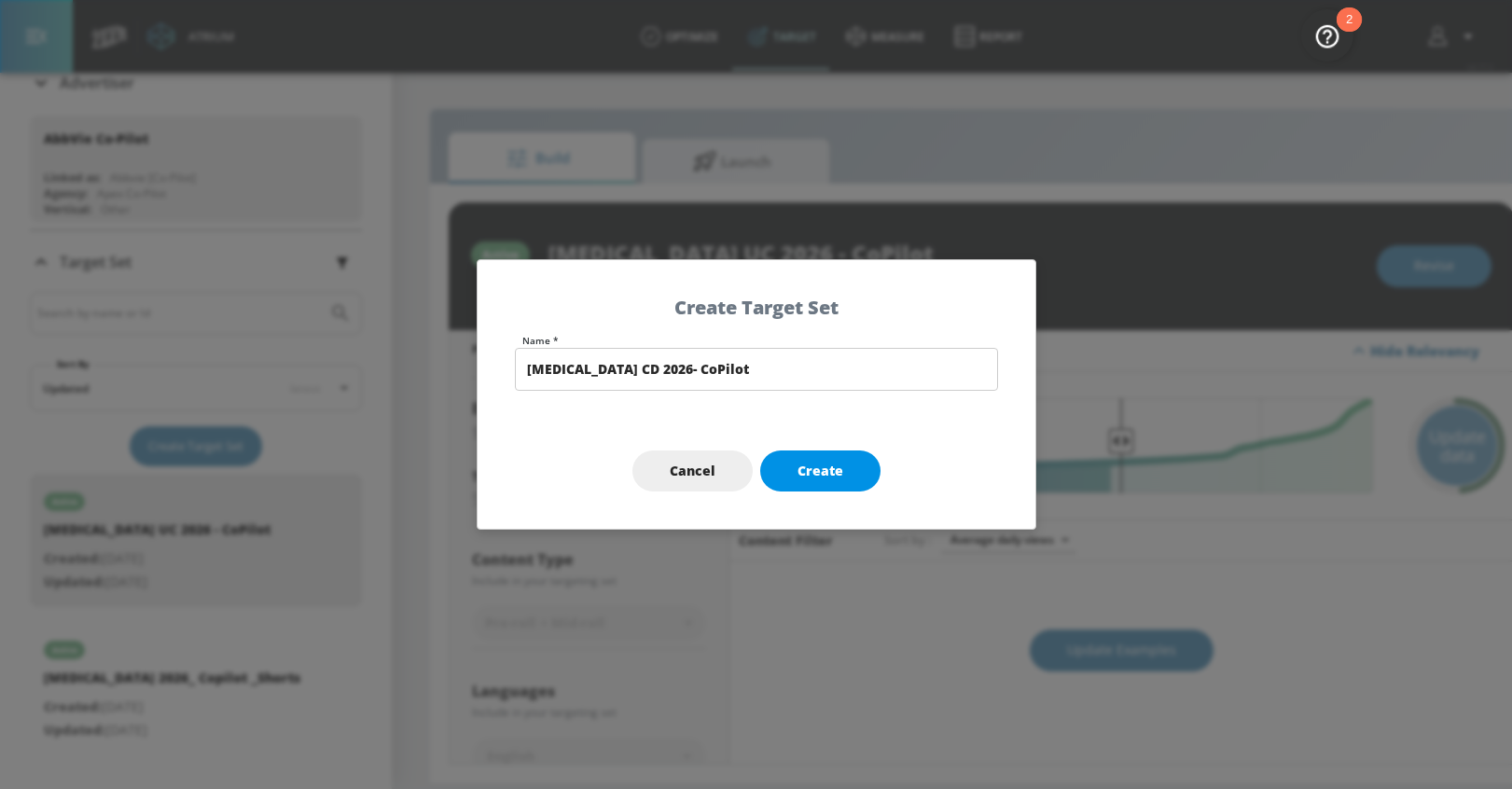 click on "Create" at bounding box center [820, 471] 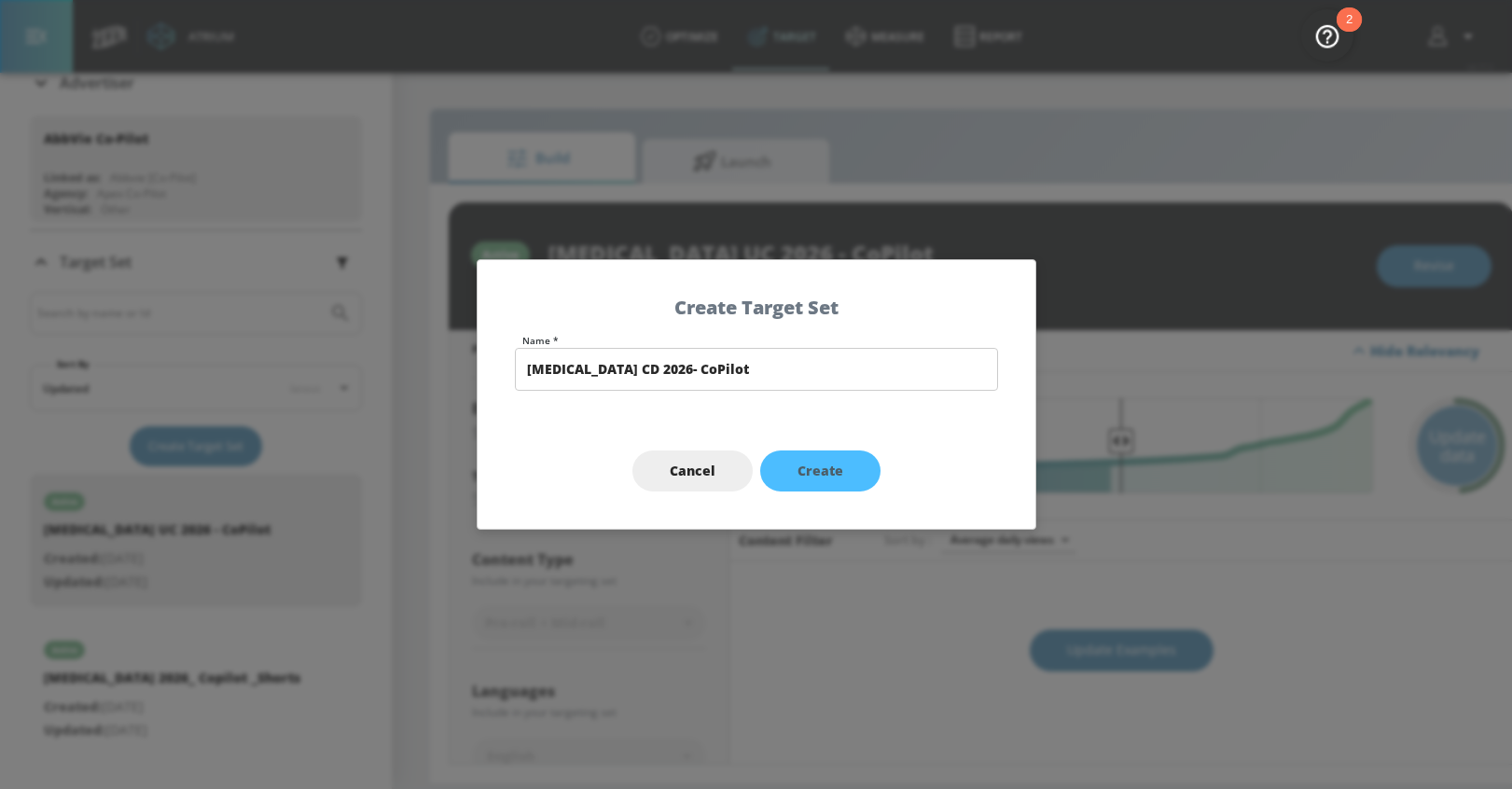 type on "[MEDICAL_DATA] CD 2026- CoPilot" 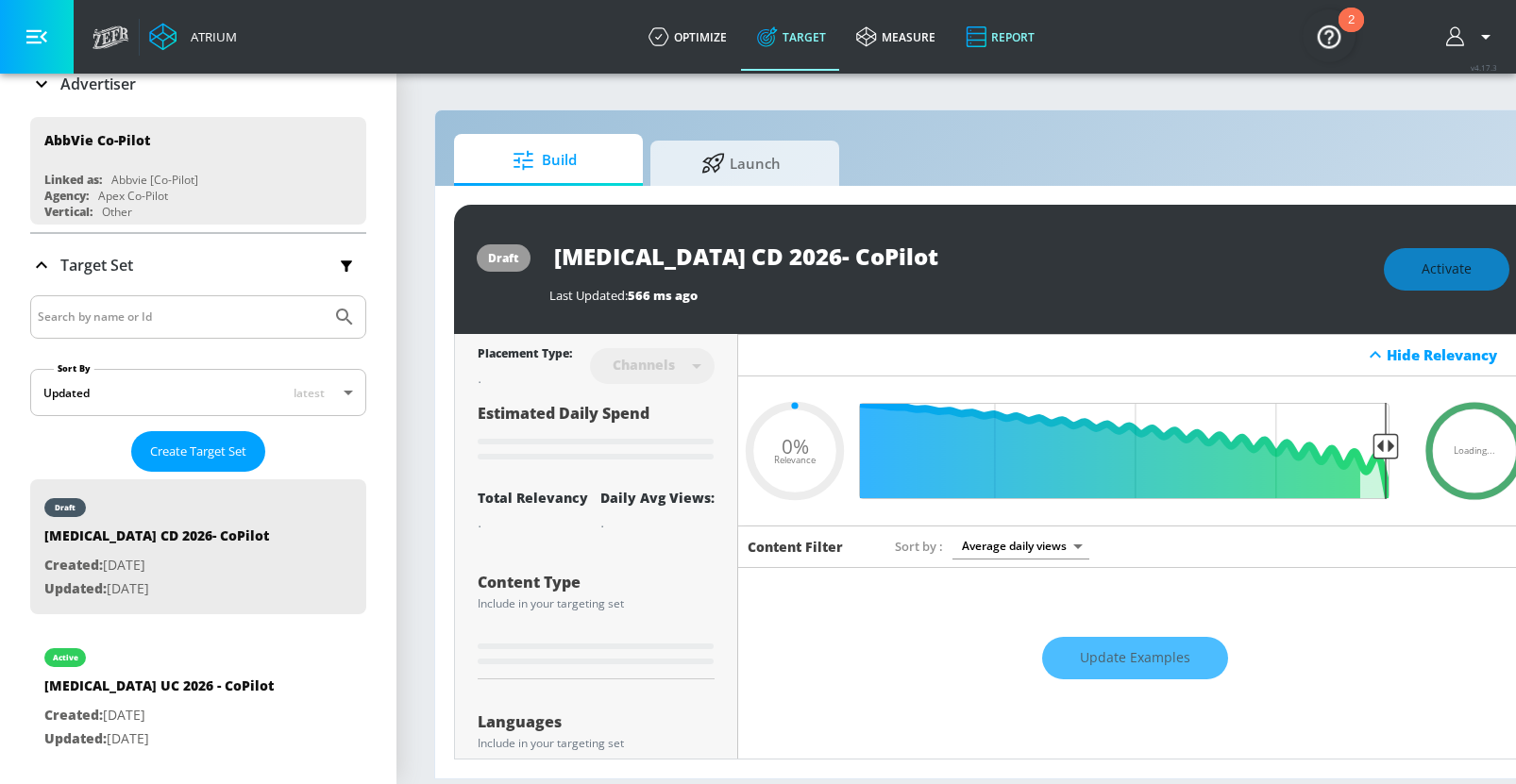 type on "0.6" 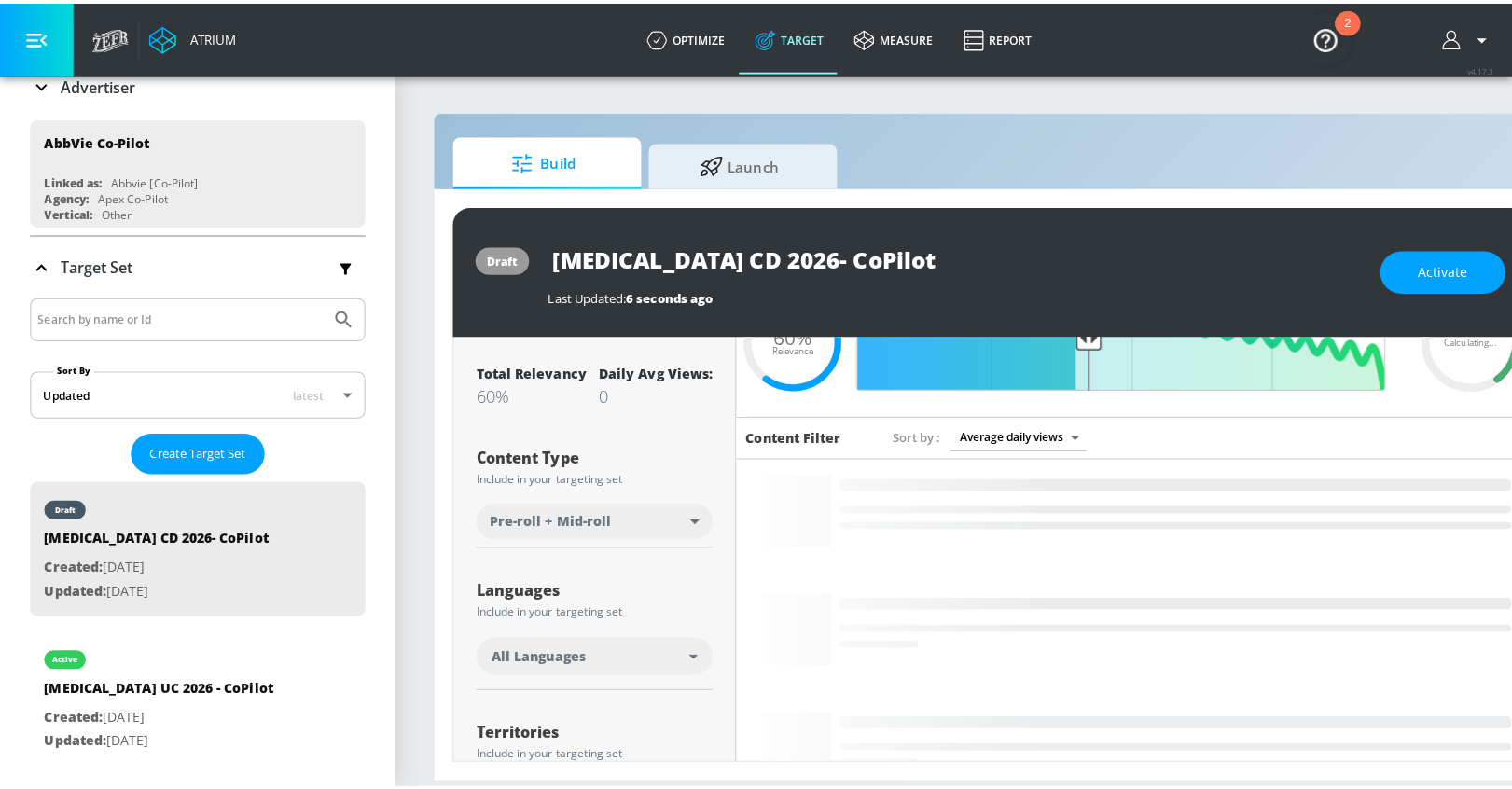 scroll, scrollTop: 138, scrollLeft: 0, axis: vertical 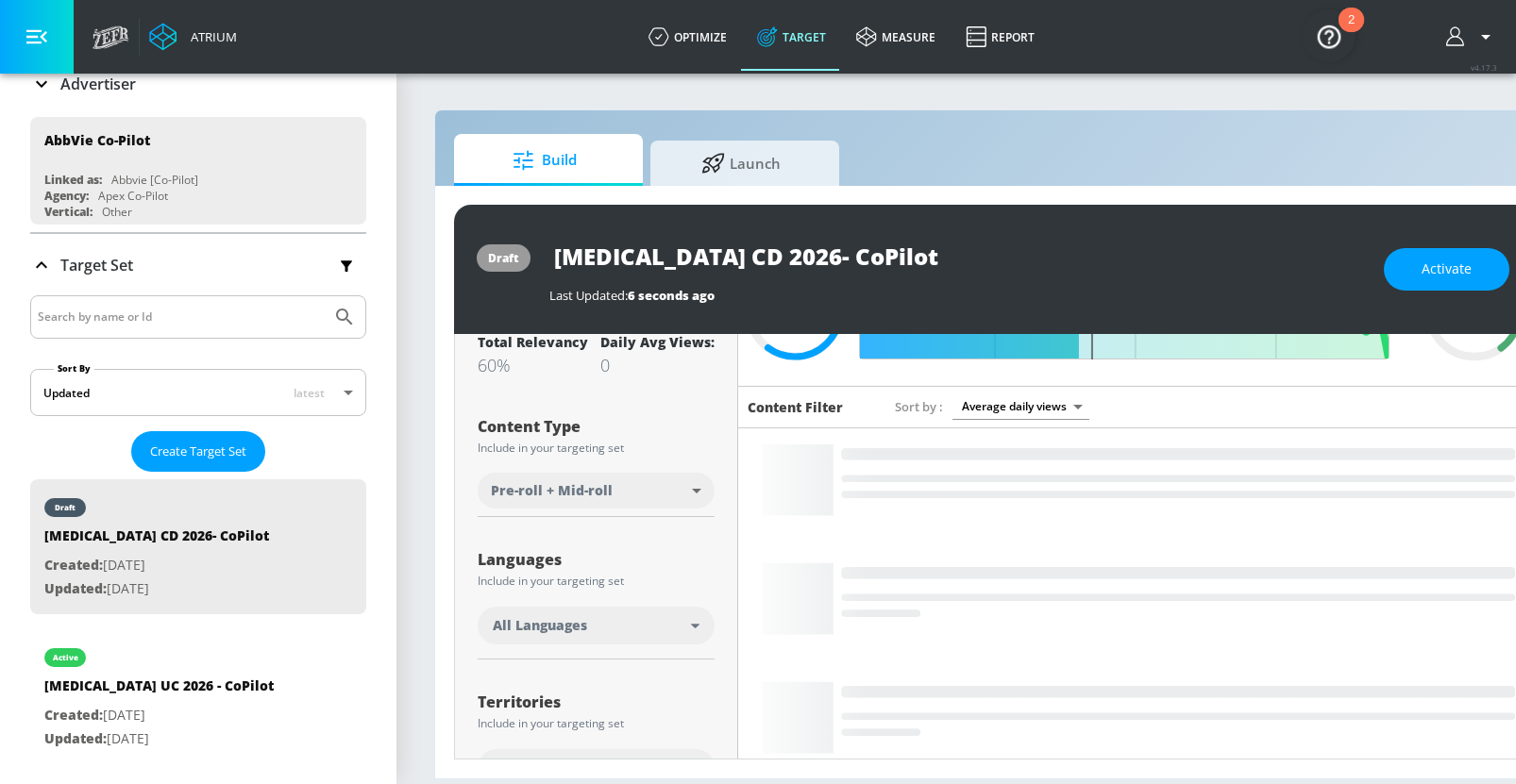 click on "All Languages" at bounding box center [592, 626] 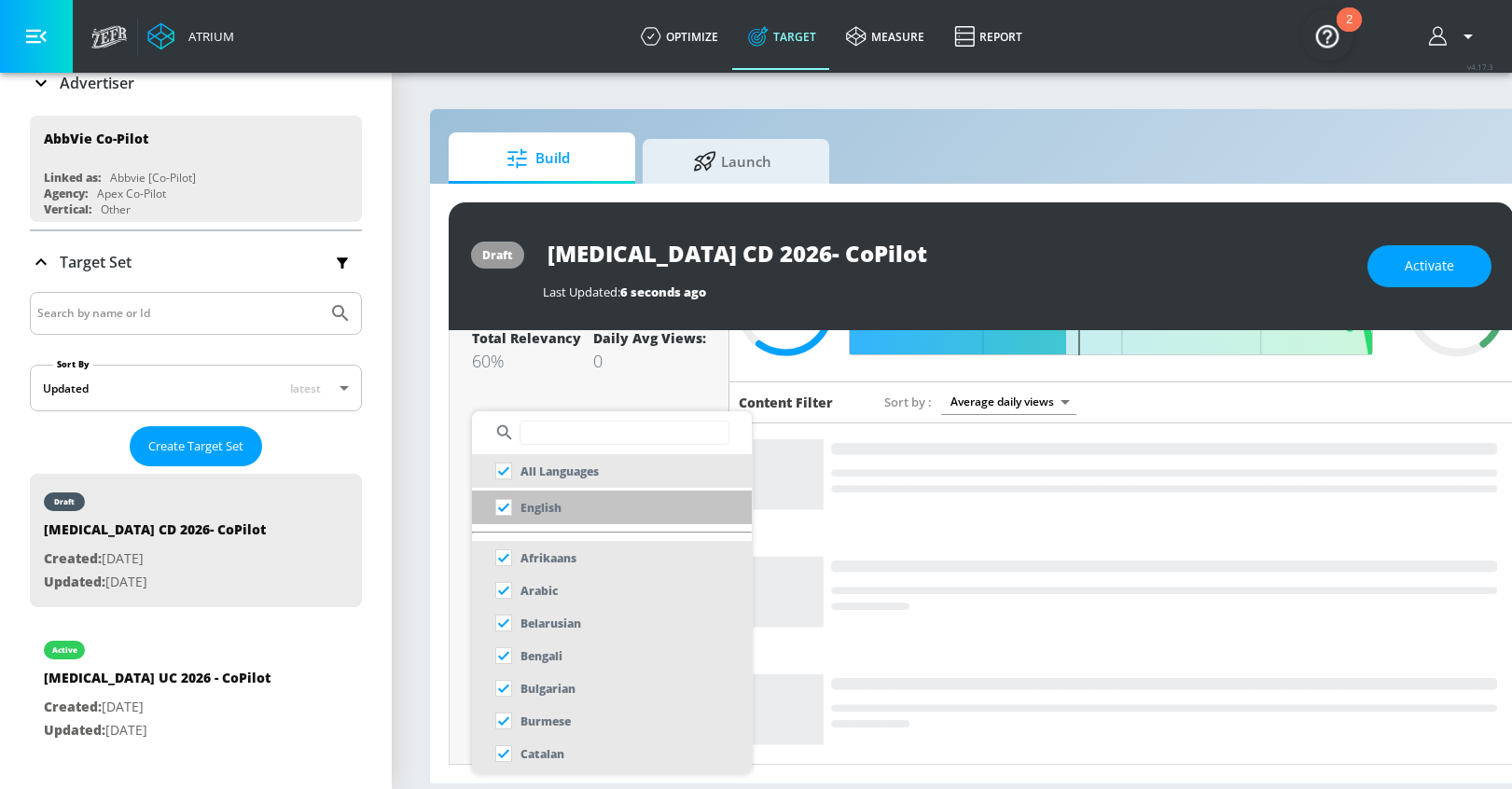 click at bounding box center [504, 507] 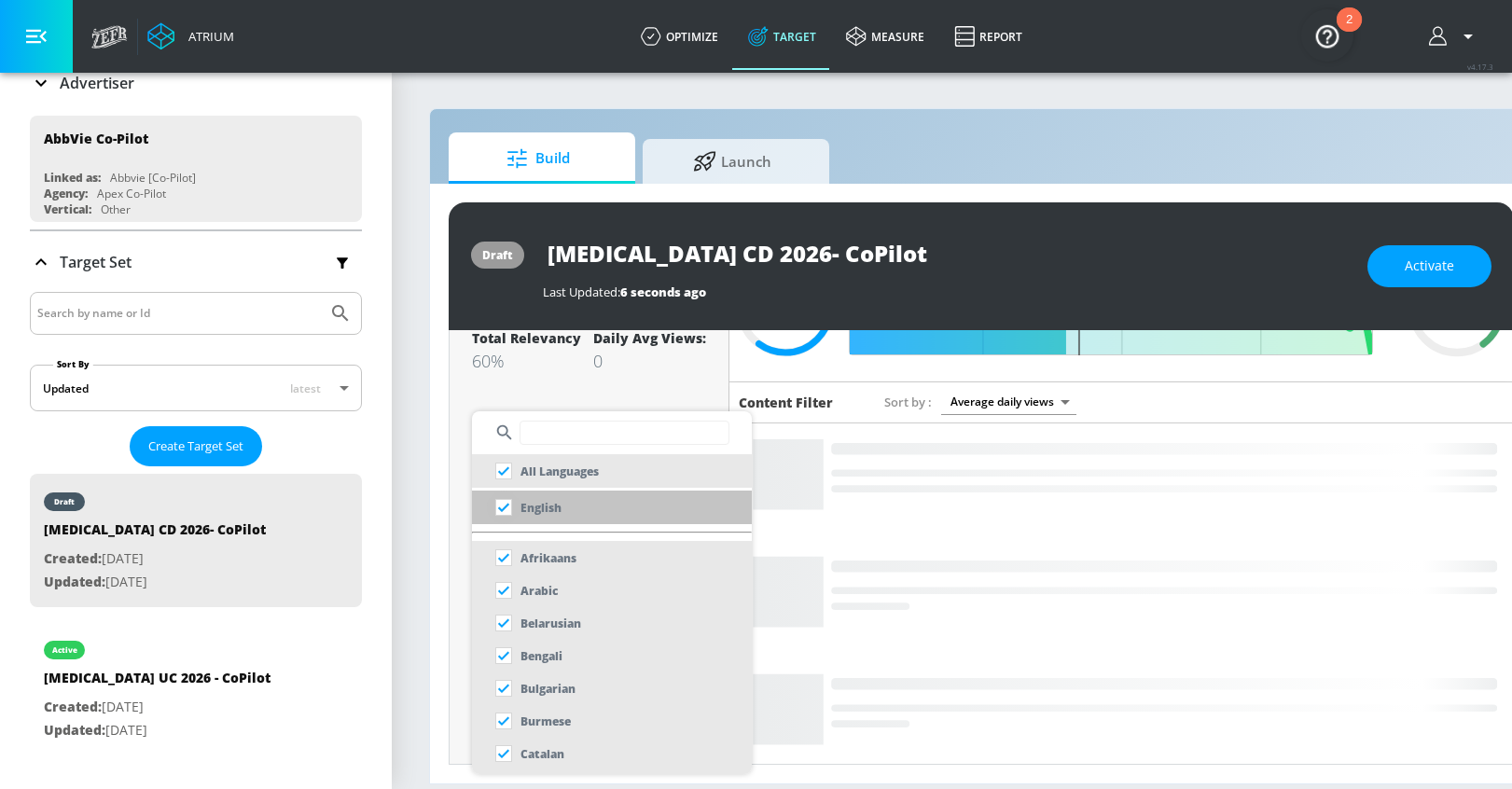 checkbox on "true" 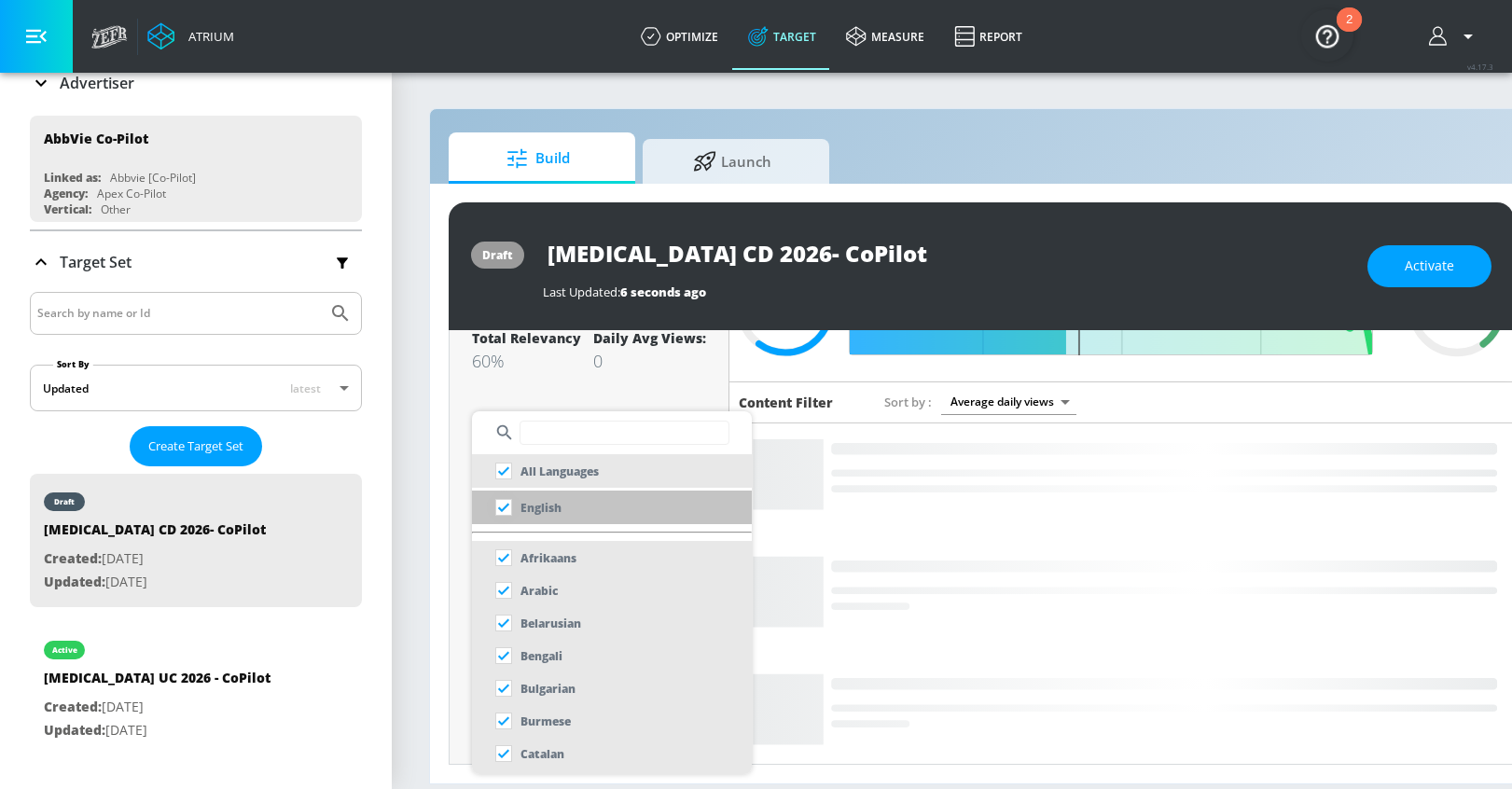 checkbox on "false" 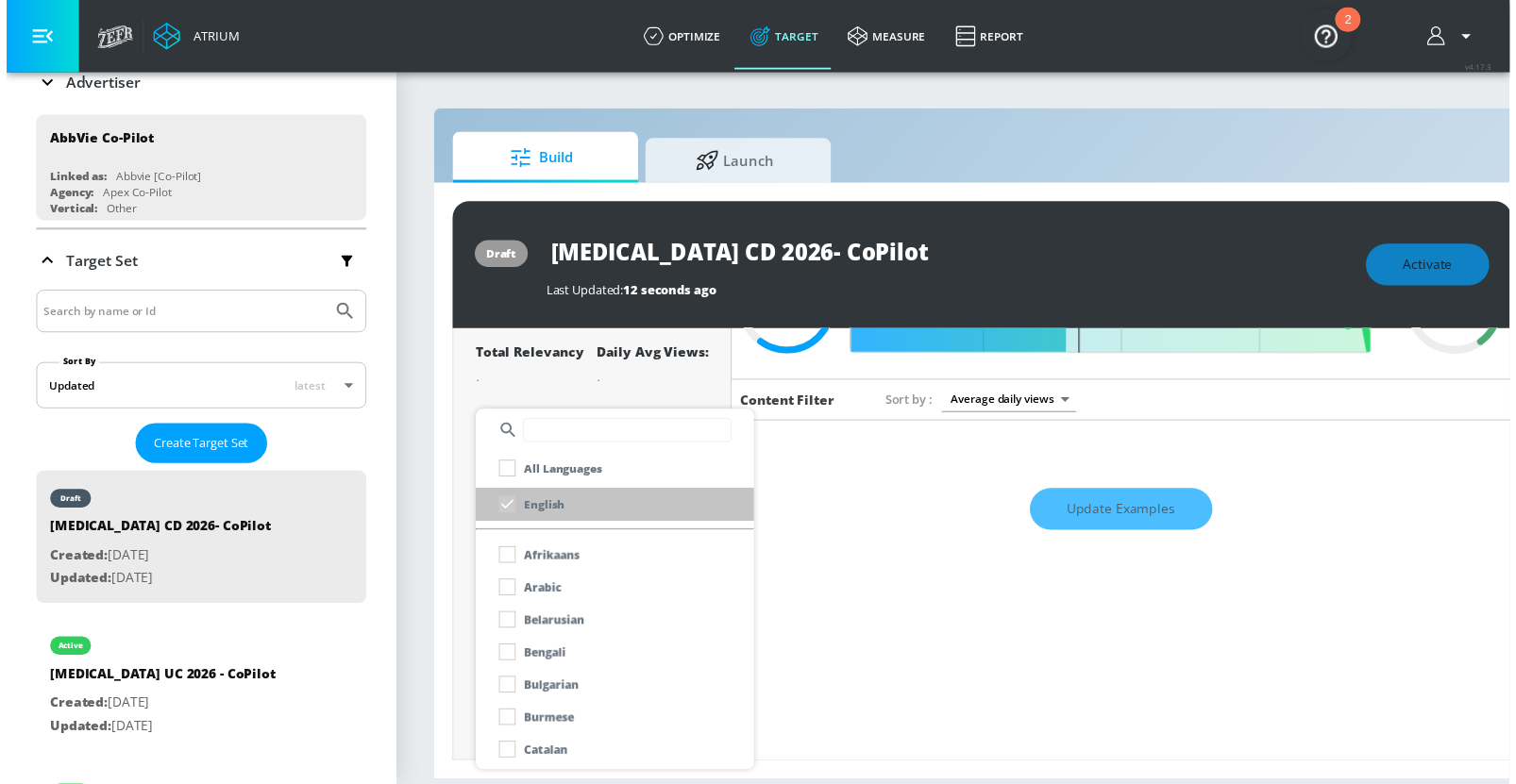 scroll, scrollTop: 156, scrollLeft: 0, axis: vertical 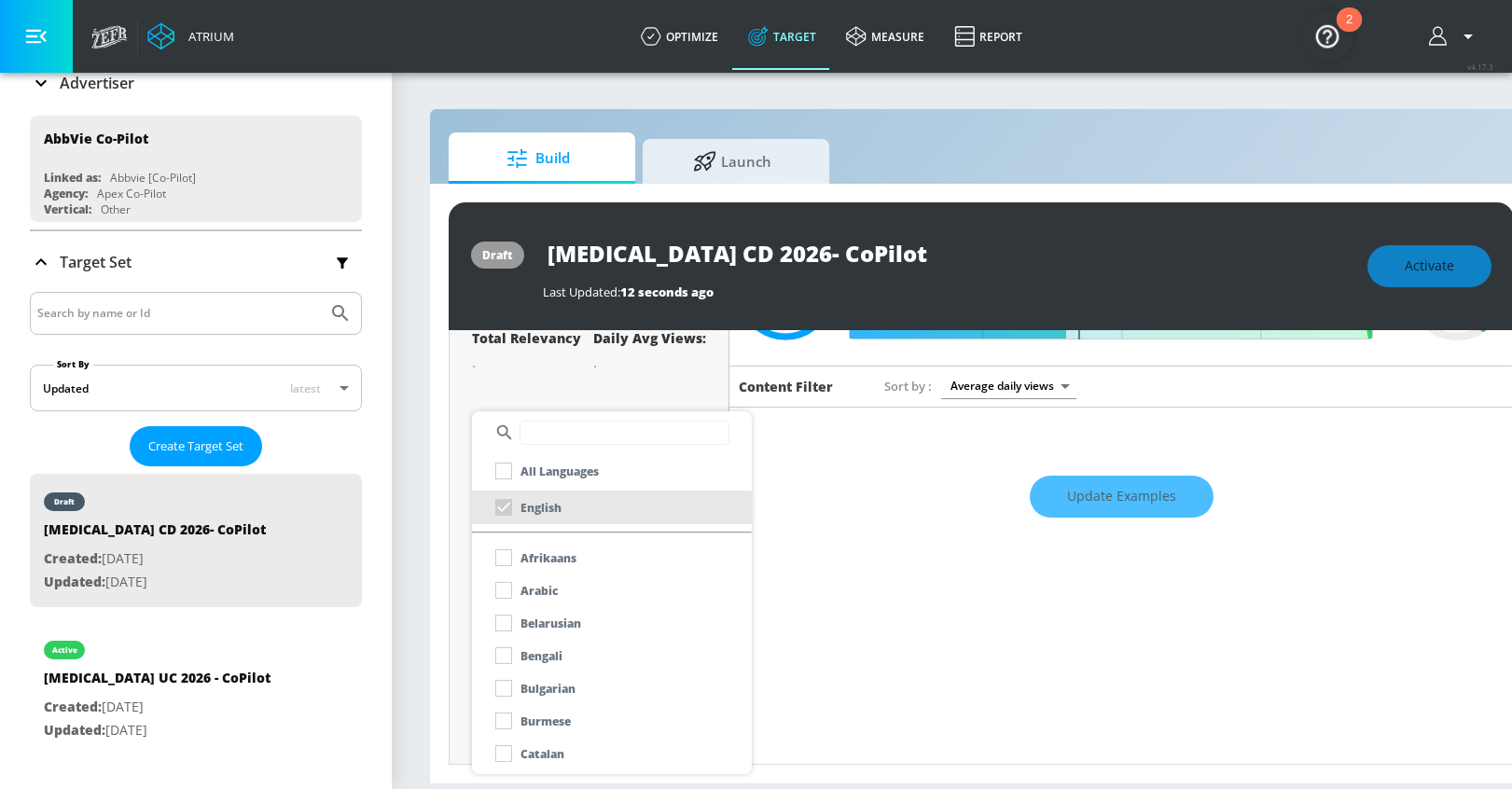 click at bounding box center (756, 394) 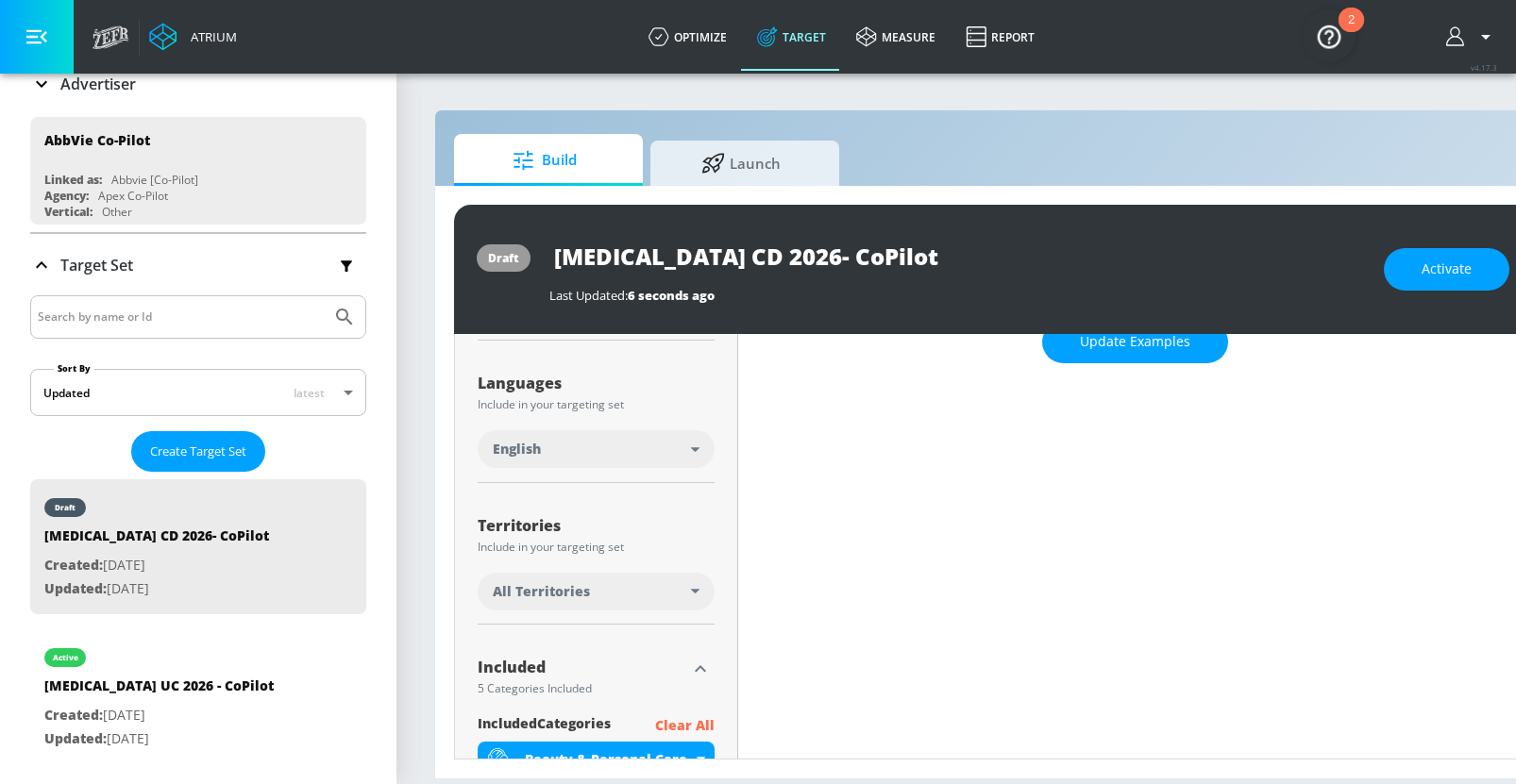 scroll, scrollTop: 300, scrollLeft: 0, axis: vertical 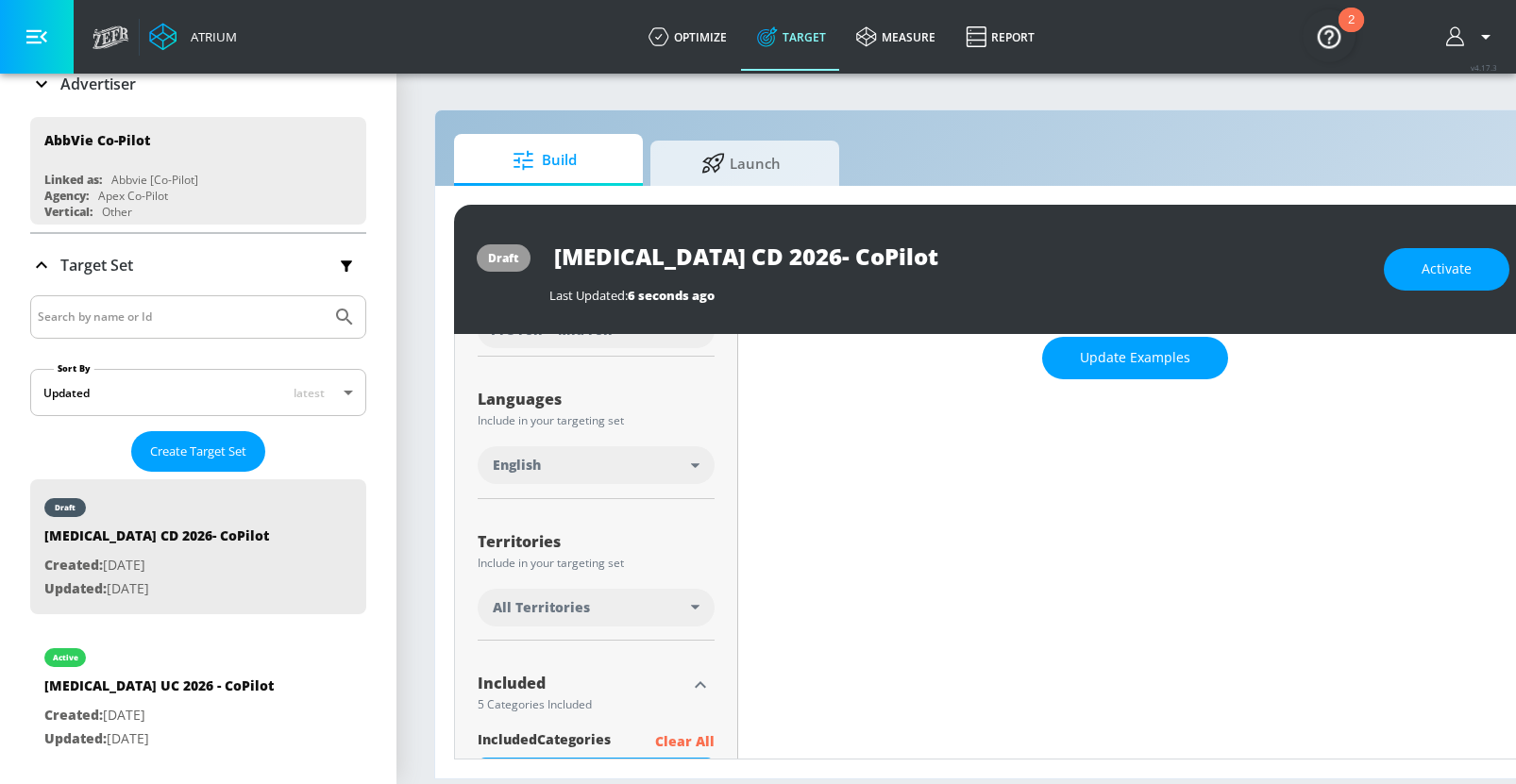 click on "All Territories" at bounding box center [541, 608] 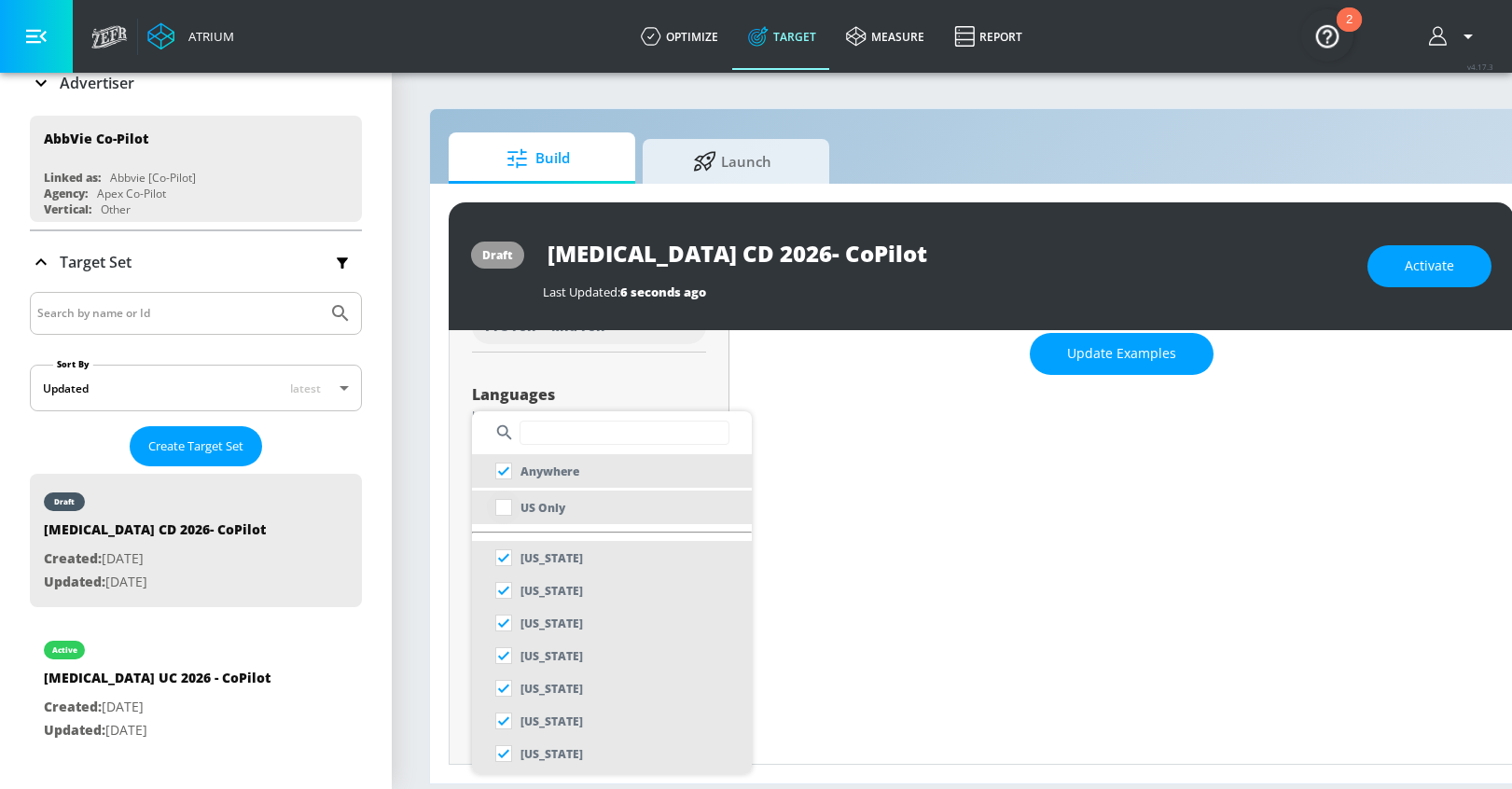 click at bounding box center [504, 507] 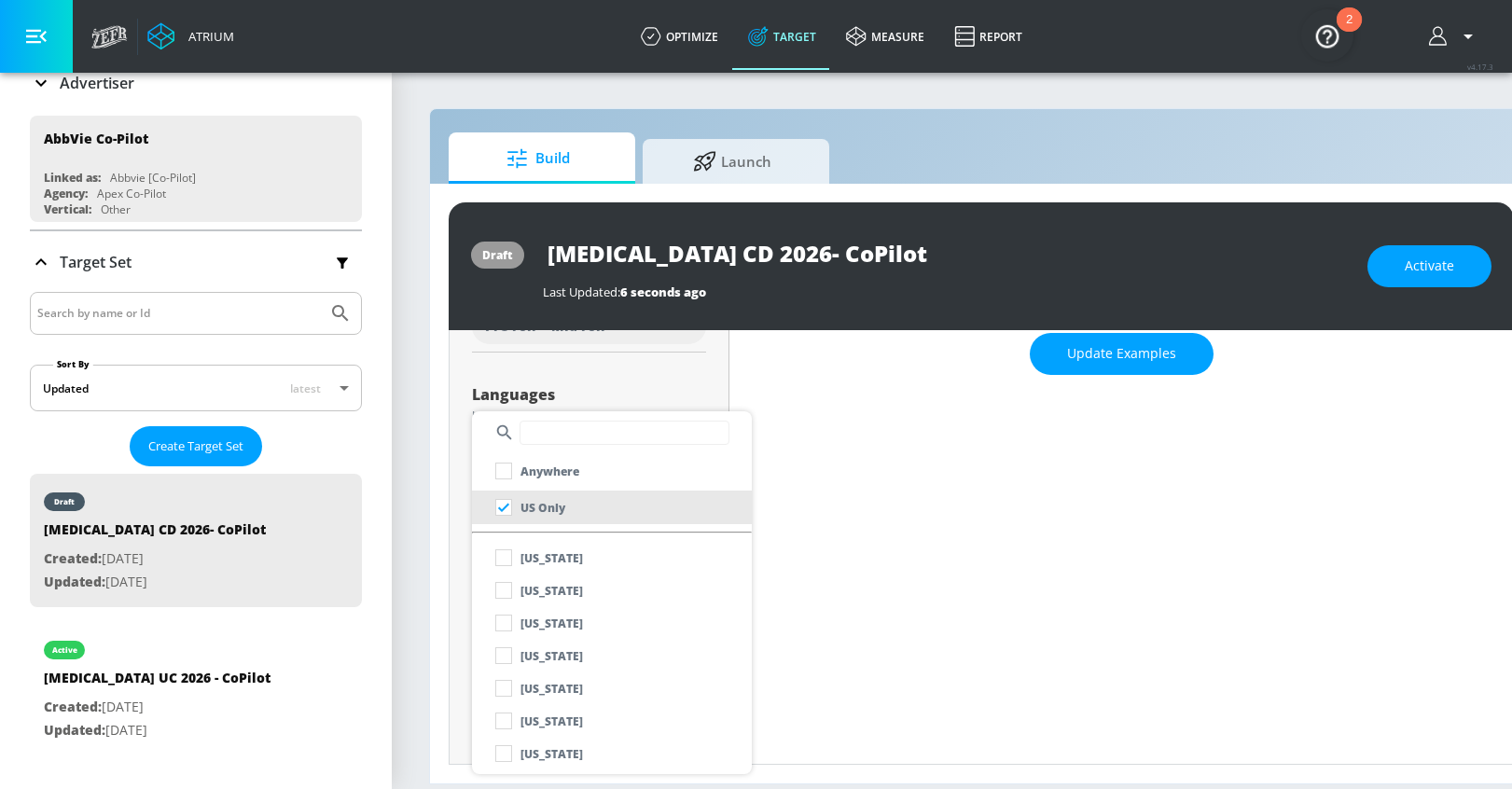 click at bounding box center [756, 394] 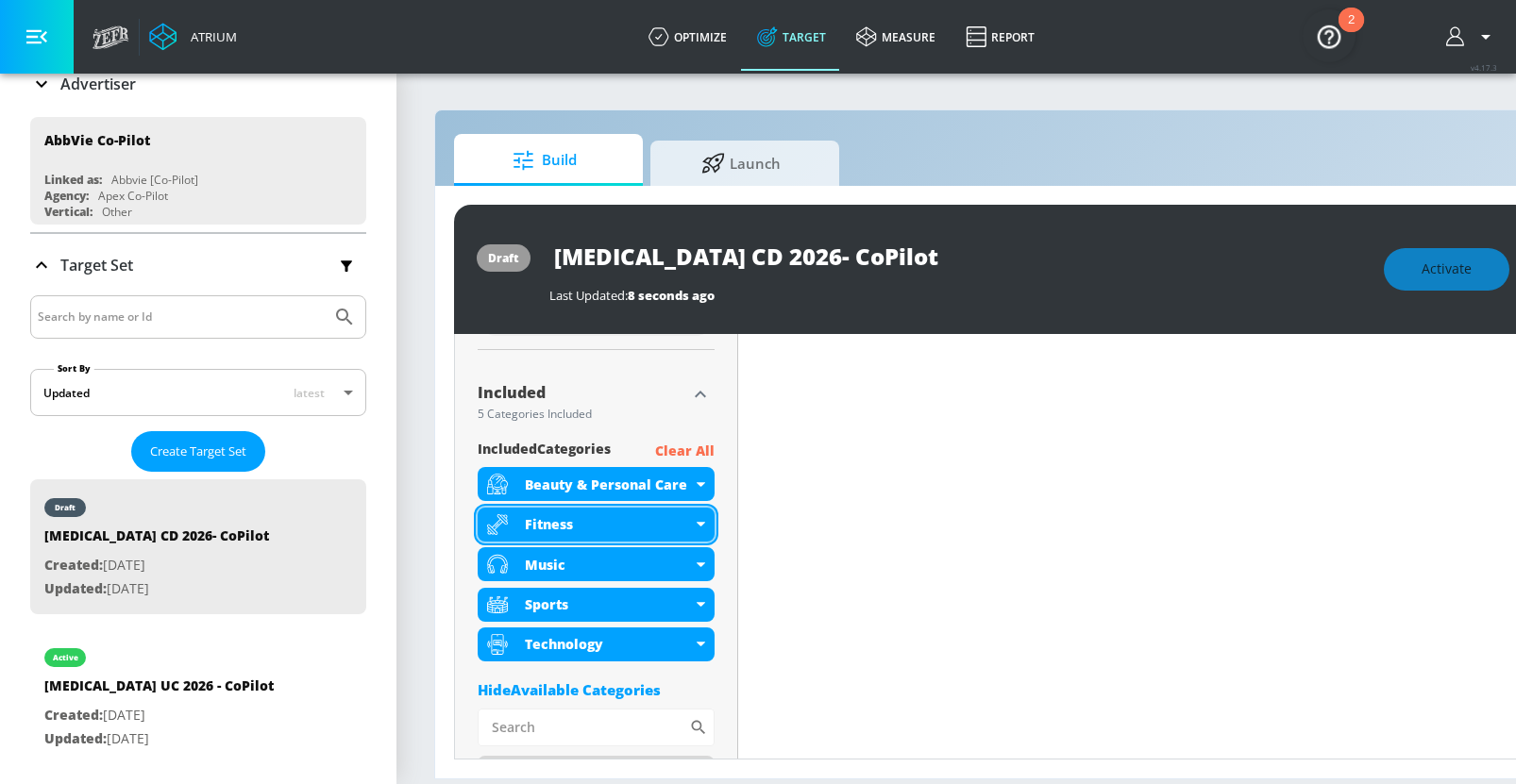 scroll, scrollTop: 645, scrollLeft: 0, axis: vertical 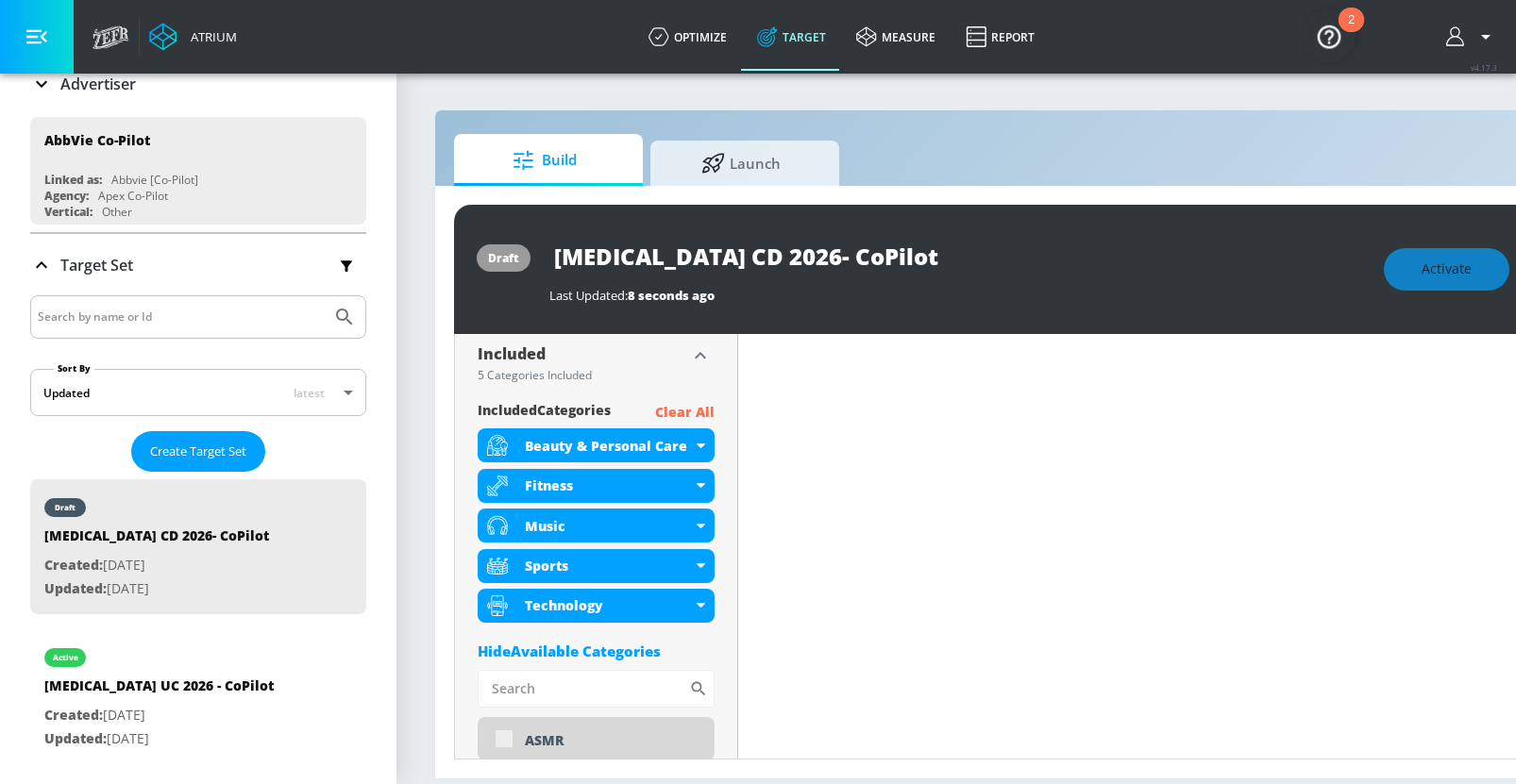 click on "Clear All" at bounding box center (684, 412) 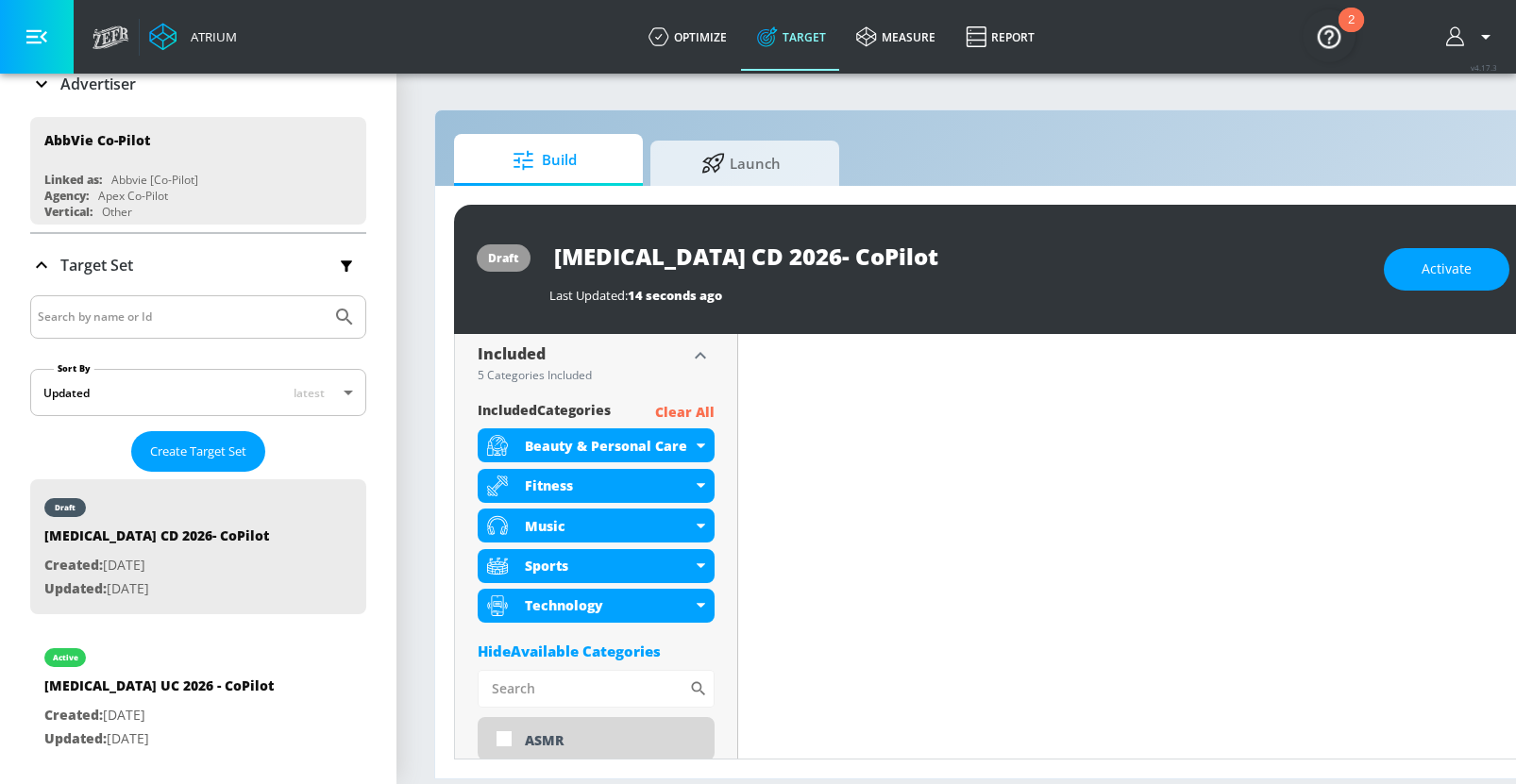 scroll, scrollTop: 649, scrollLeft: 0, axis: vertical 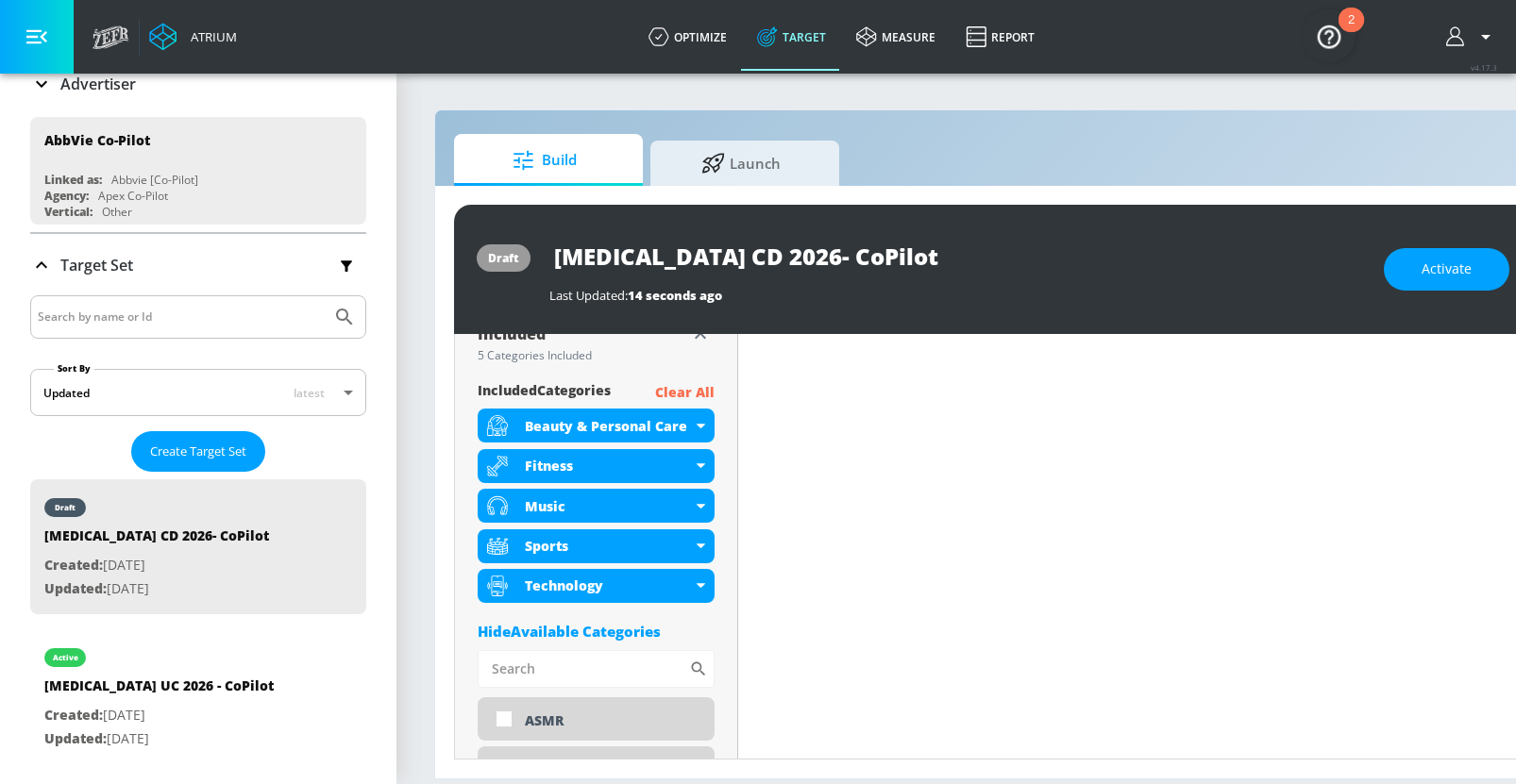 click on "Included 5 Categories Included included  Categories Clear All
Beauty & Personal Care
Fitness
Music
Sports
Technology Hide  Available Categories ​ ASMR Alcohol Anime Arts & Crafts Automotive Award Shows Back to School Beverages Business & Finance Candidate - Donald Trump Candidate - Joe Biden Candidate - Robert F. Kennedy Jr. Celebrity Culture Children's Arts & Crafts
noun_Safety_1930823_000000
Created with Sketch.
Children's Entertainment Children's Toys Climate Issues DE&I - Asian Voices DE&I - Black Voices DE&I - LGBTQ+ Voices DE&I - LatinX Voices DEI - South Asian Voices Dance Desserts Documentaries Drag Eco-Conscious Elections Fashion Fine Arts Fishing Food & Cooking Gambling
noun_Safety_1930823_000000
Created with Sketch.
Gaming Gardening" at bounding box center (596, 3077) 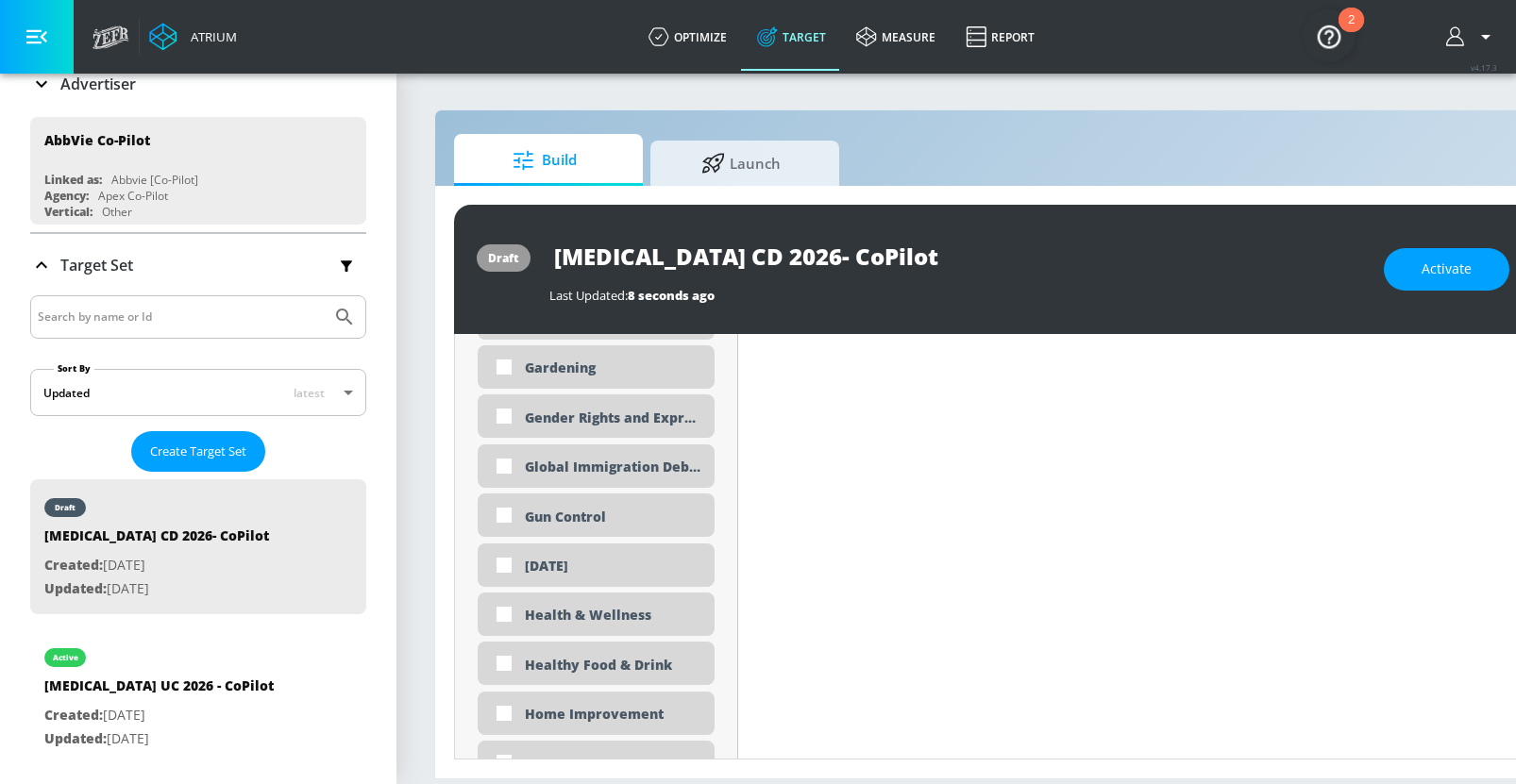 scroll, scrollTop: 2872, scrollLeft: 0, axis: vertical 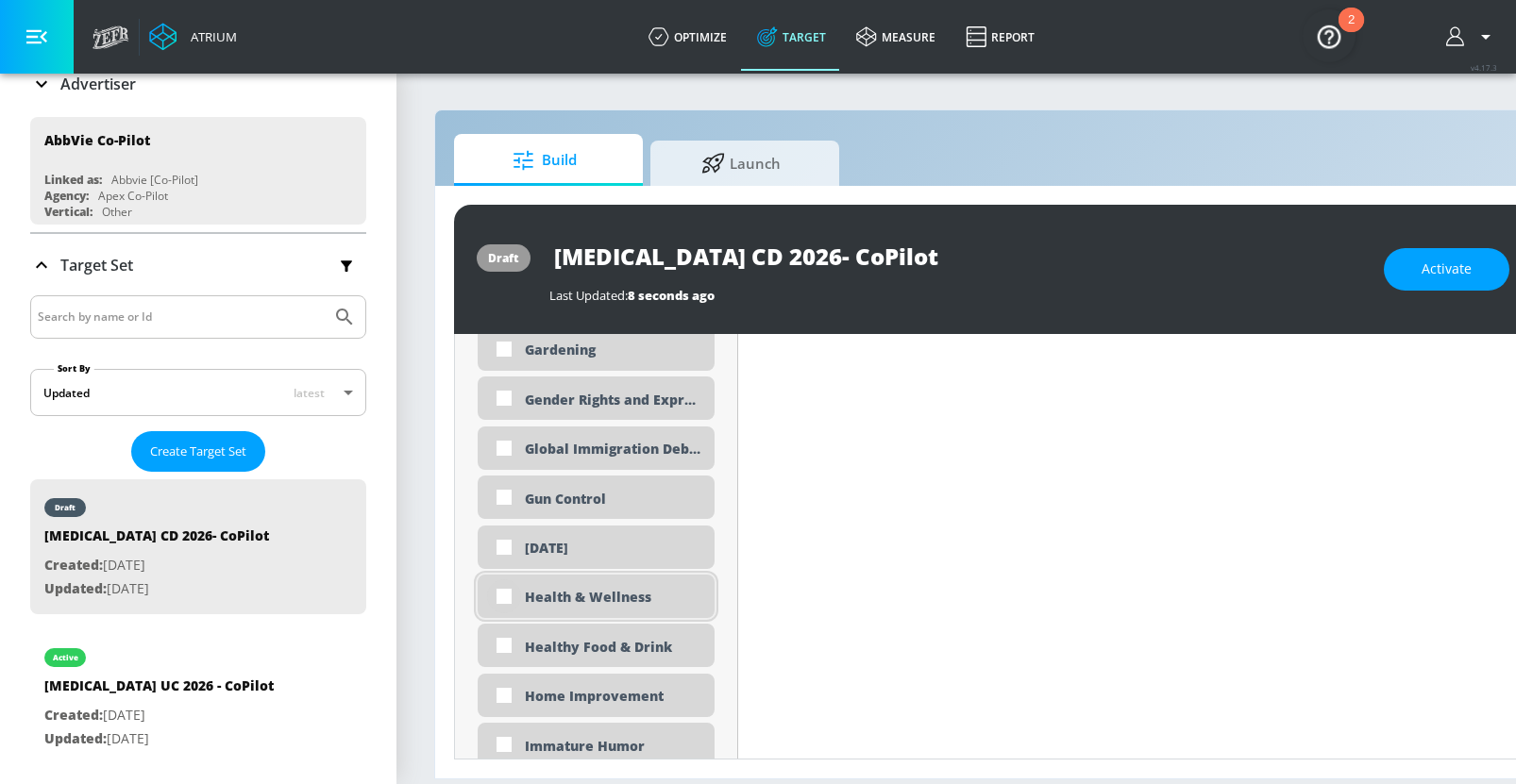 click at bounding box center (504, 596) 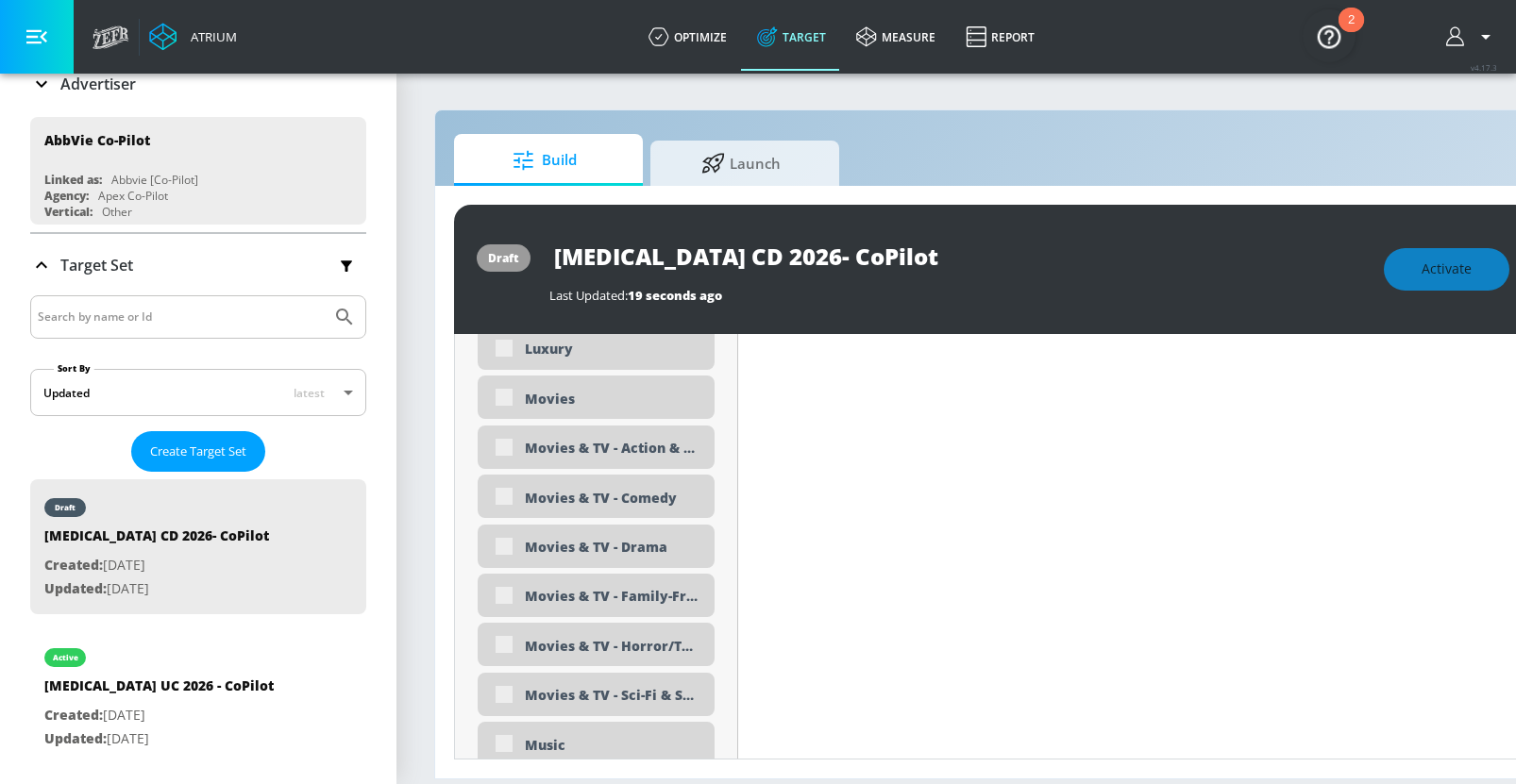 scroll, scrollTop: 3622, scrollLeft: 0, axis: vertical 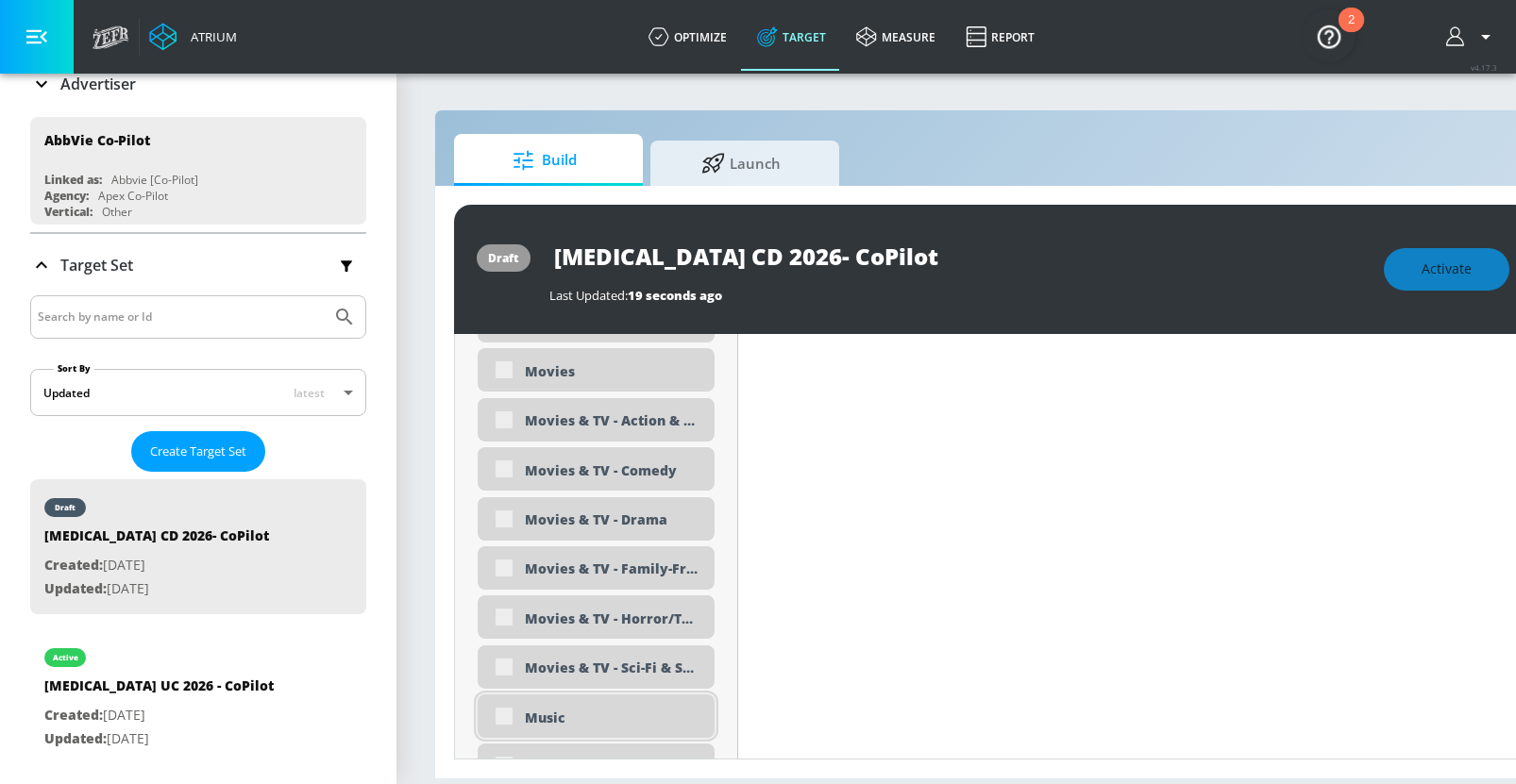 click on "Music" at bounding box center (613, 717) 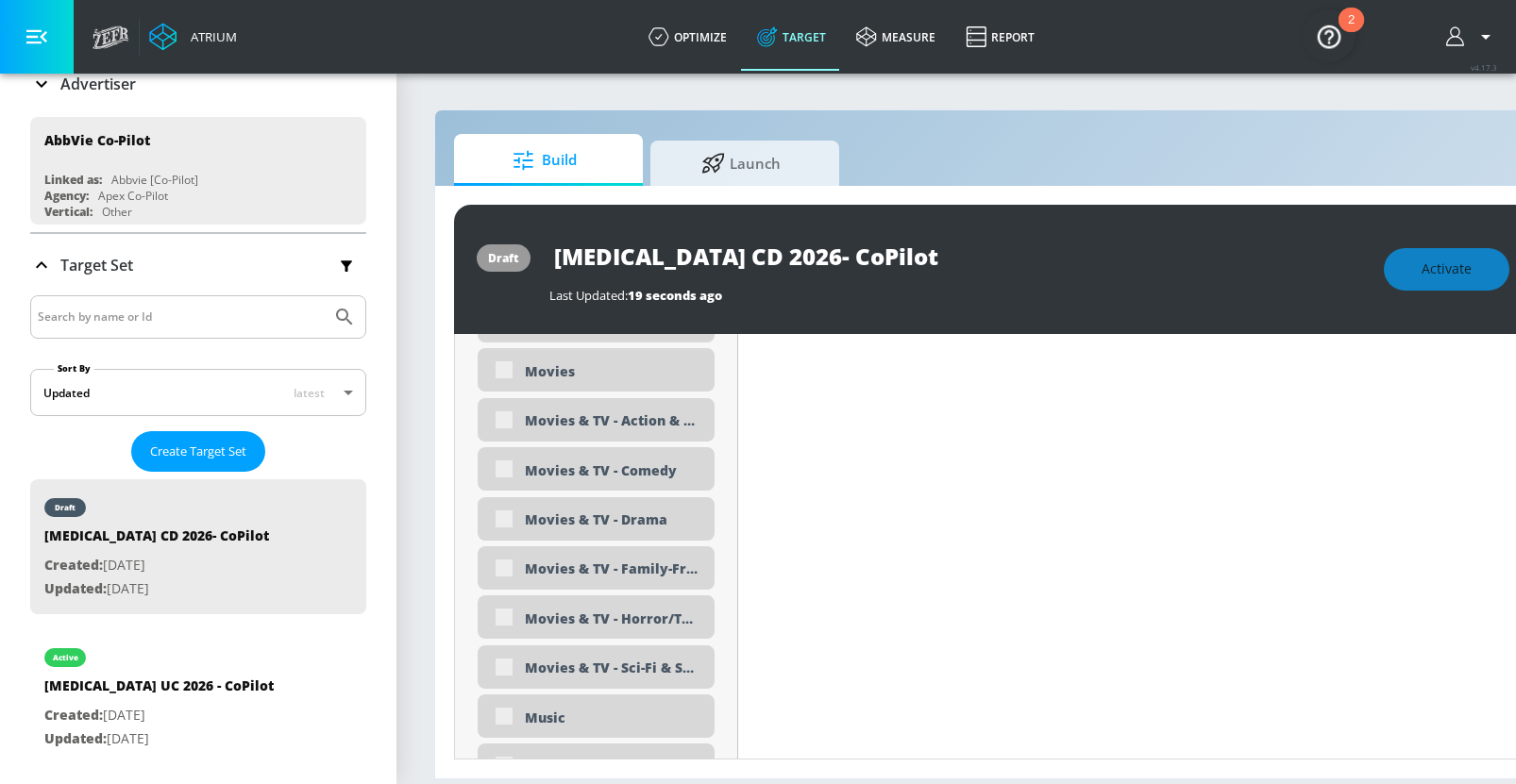click on "Placement Type: Channels channels ​ Estimated Daily Spend Loading... Activation Platform Google Ads Age Any Devices Any Gender Any Ad Type No Preference Number of Ad Groups 0 Edit Total Relevancy Daily Avg Views: Content Type Include in your targeting set Pre-roll + Mid-roll standard ​ Languages Include in your targeting set English Territories Include in your targeting set US Only Included 1 Category Included included  Categories Clear All
Health & Wellness Hide  Available Categories ​ ASMR Alcohol Anime Arts & Crafts Automotive Award Shows Back to School Beauty & Personal Care Beverages Business & Finance Candidate - Donald Trump Candidate - Joe Biden Candidate - Robert F. Kennedy Jr. Celebrity Culture Children's Arts & Crafts
noun_Safety_1930823_000000
Created with Sketch.
Children's Entertainment Children's Toys Climate Issues DE&I - Asian Voices DE&I - Black Voices DE&I - LGBTQ+ Voices Dance" at bounding box center [597, 2667] 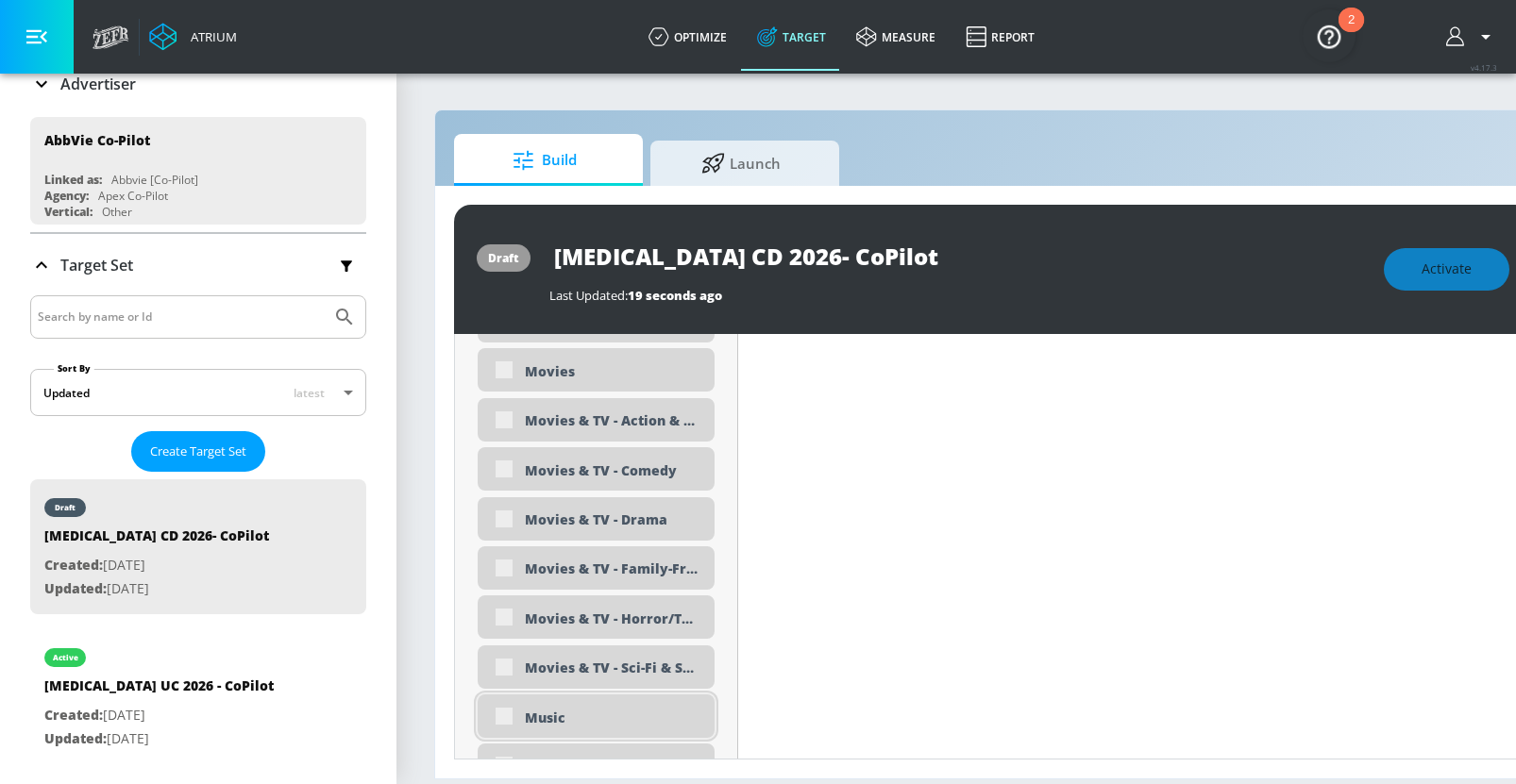 click on "Music" at bounding box center [596, 716] 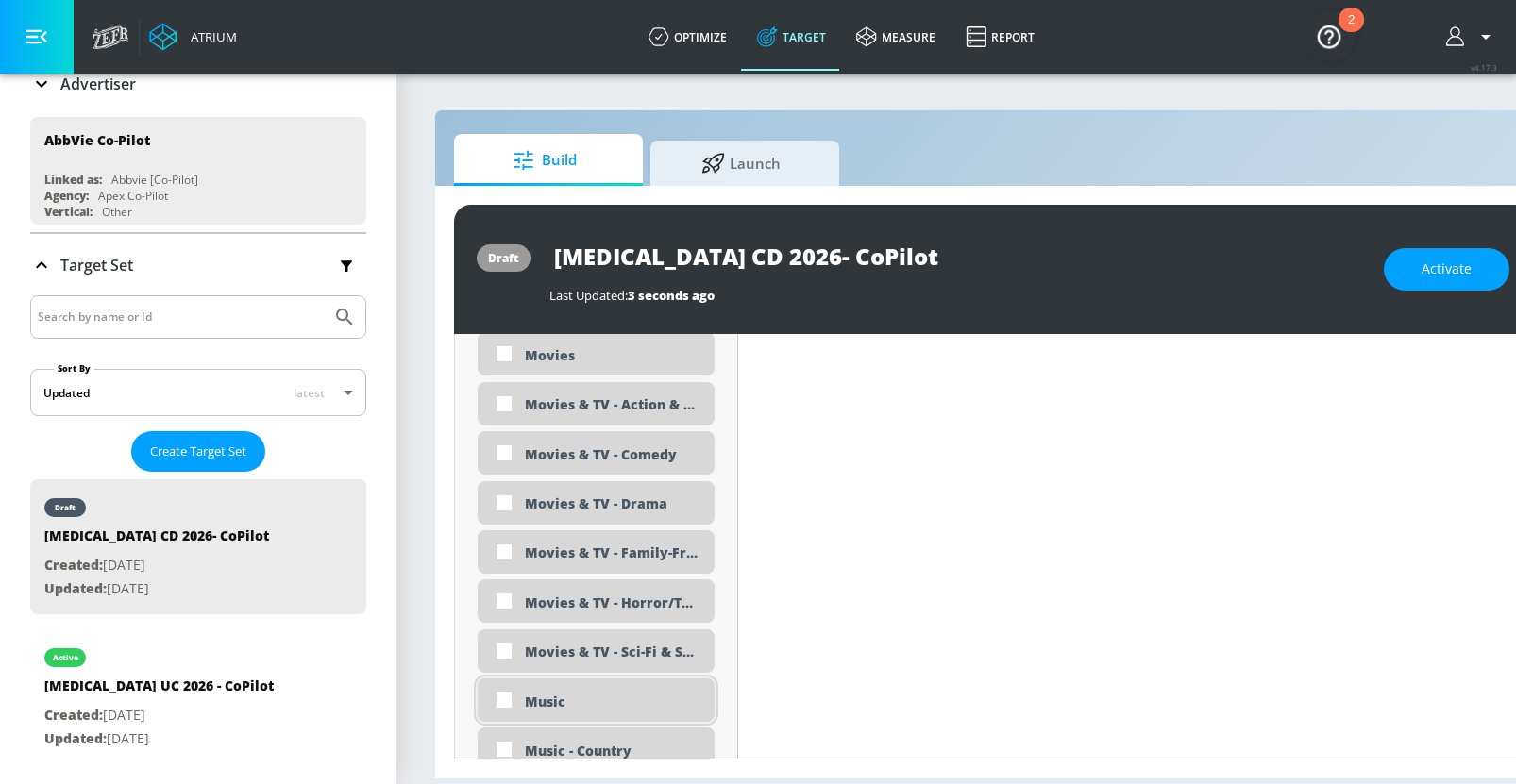 scroll, scrollTop: 3606, scrollLeft: 0, axis: vertical 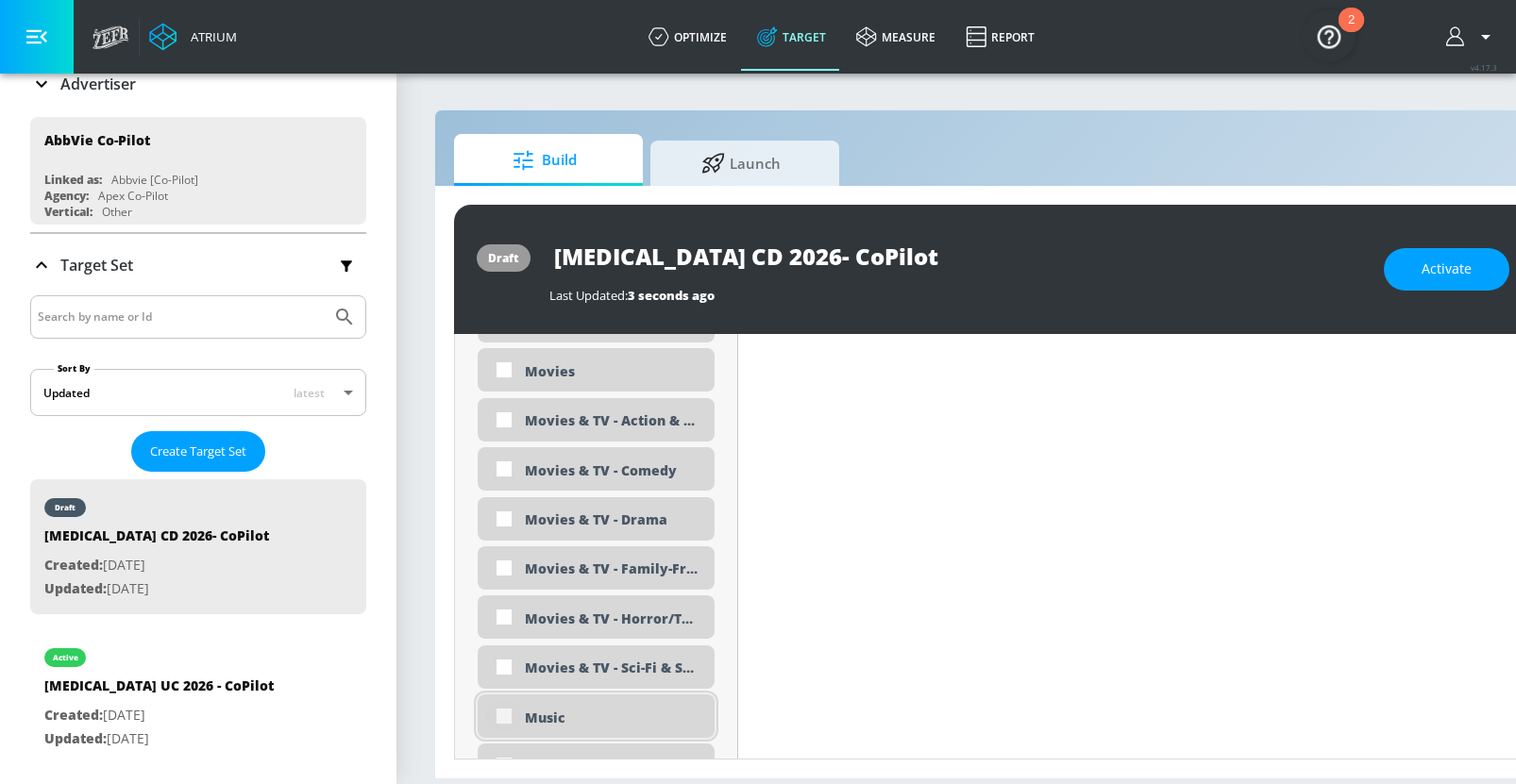 click at bounding box center (504, 716) 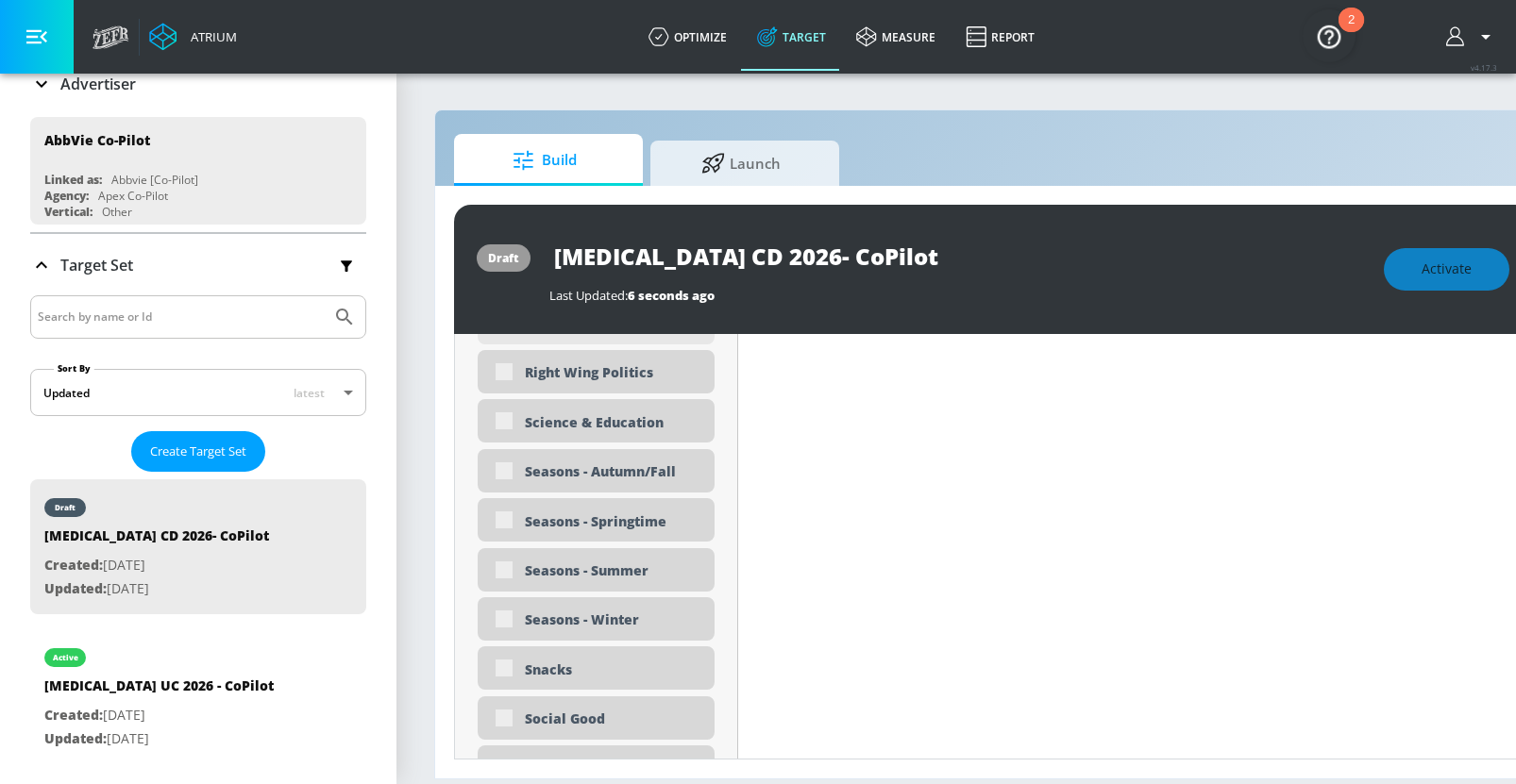 scroll, scrollTop: 4688, scrollLeft: 0, axis: vertical 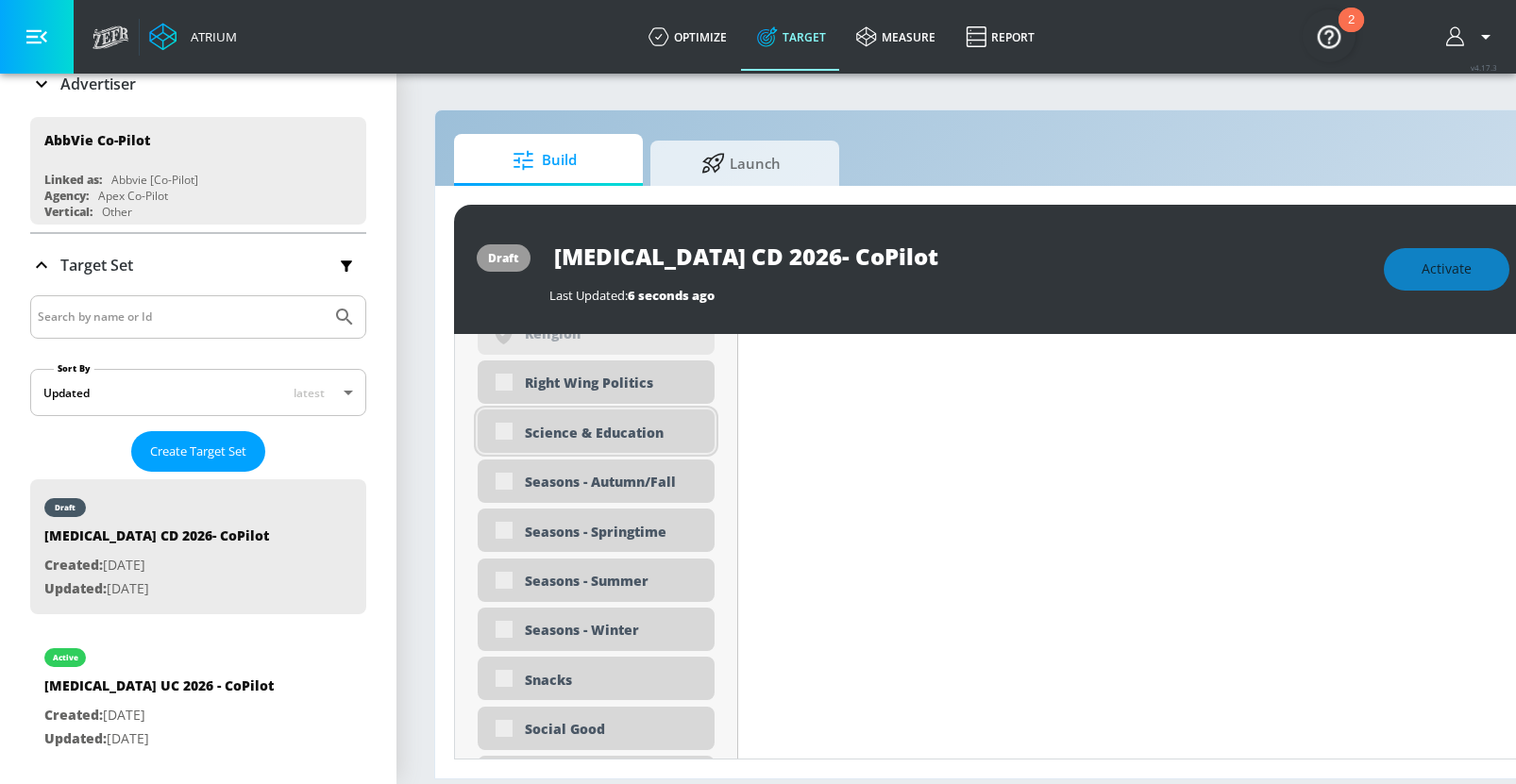 click on "Science & Education" at bounding box center [613, 432] 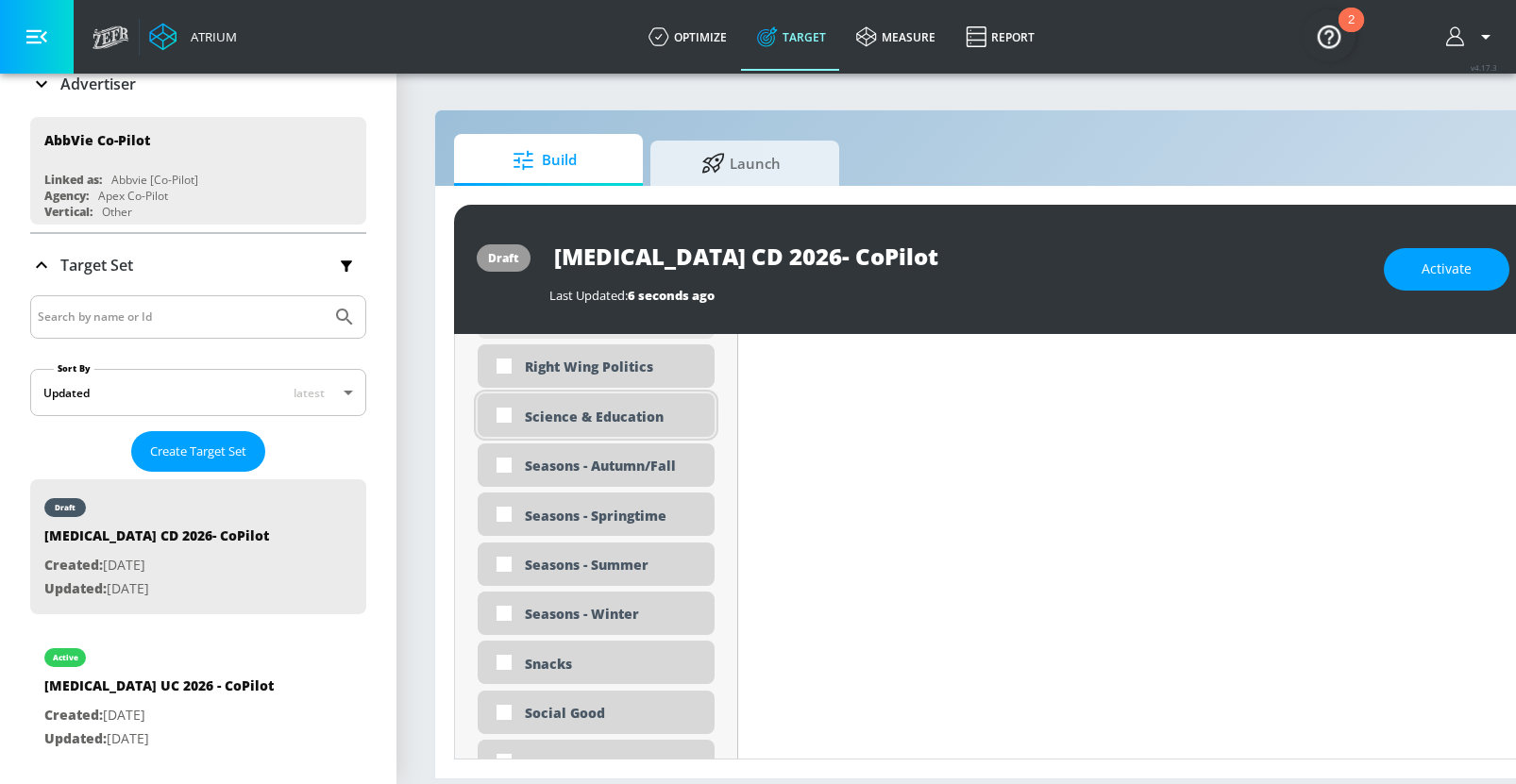 scroll, scrollTop: 4672, scrollLeft: 0, axis: vertical 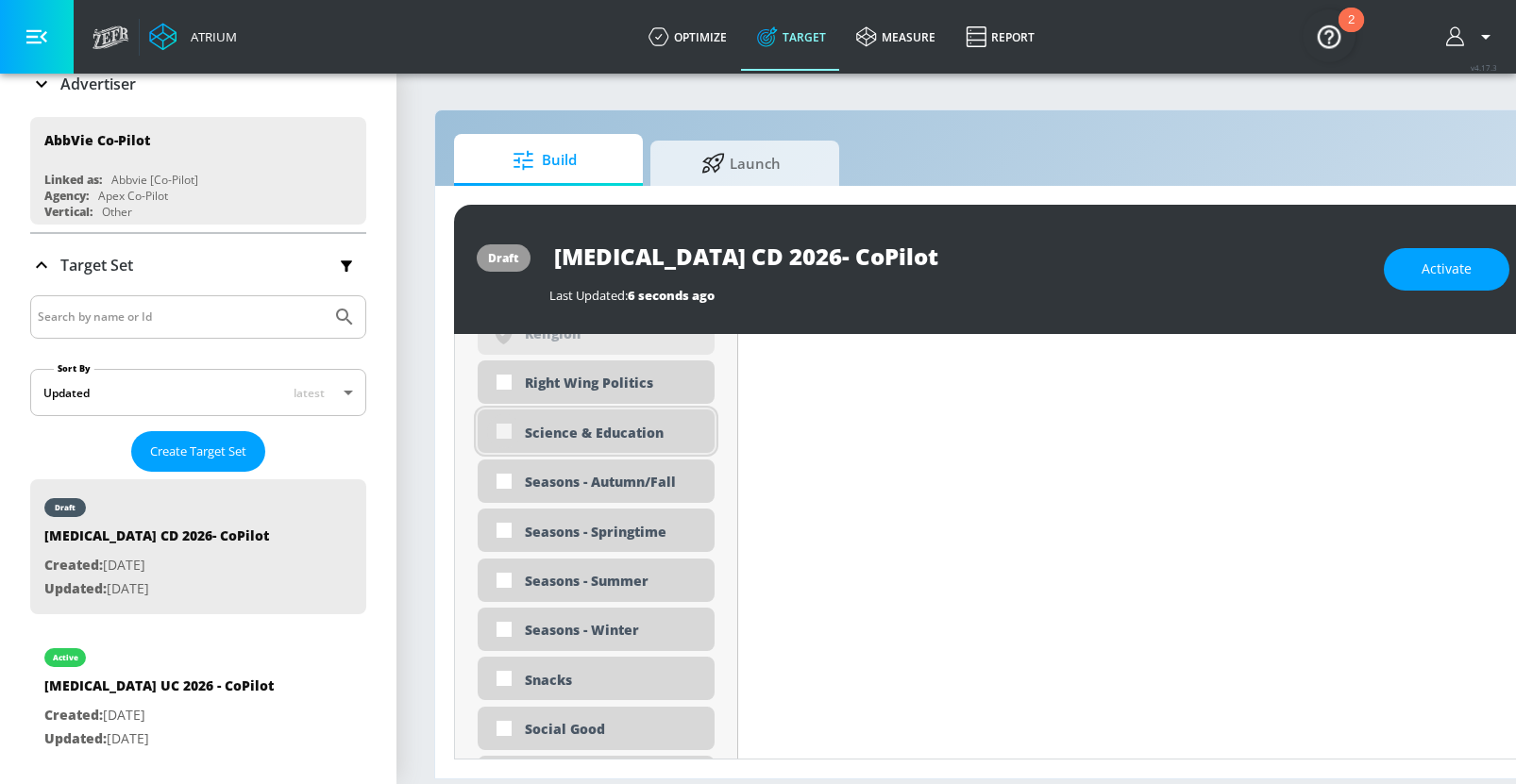 click at bounding box center [504, 431] 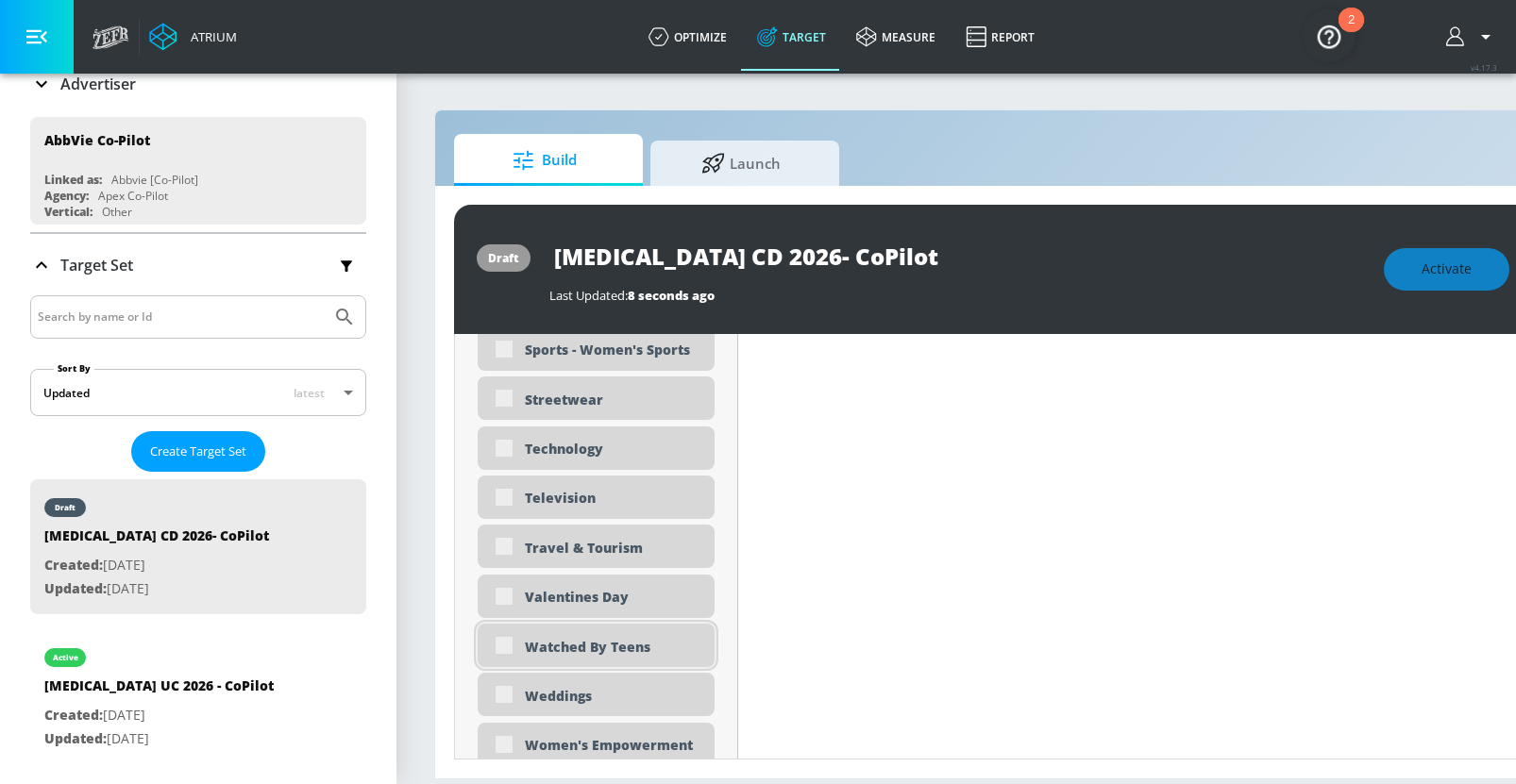 scroll, scrollTop: 5693, scrollLeft: 0, axis: vertical 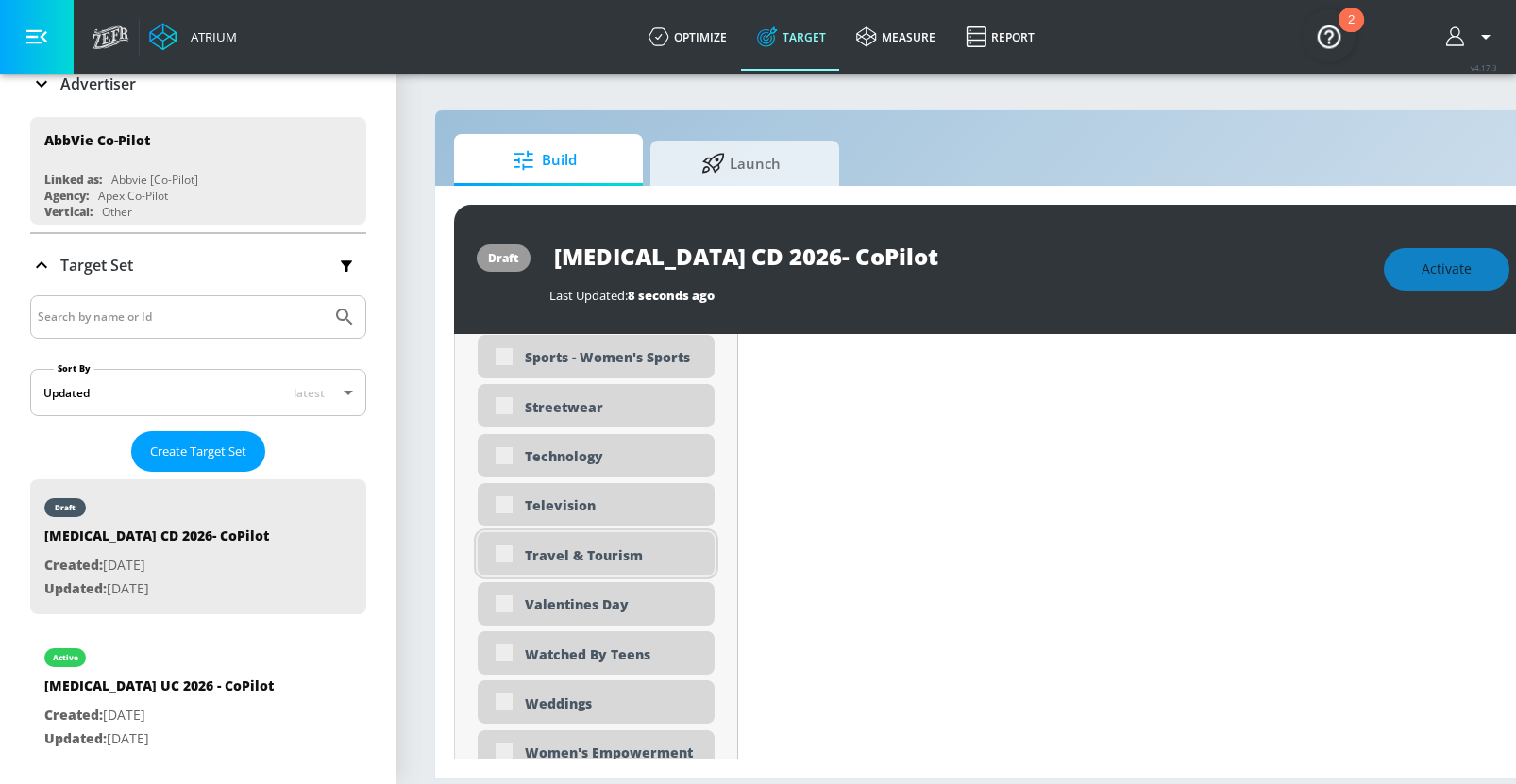 click on "Travel & Tourism" at bounding box center (613, 555) 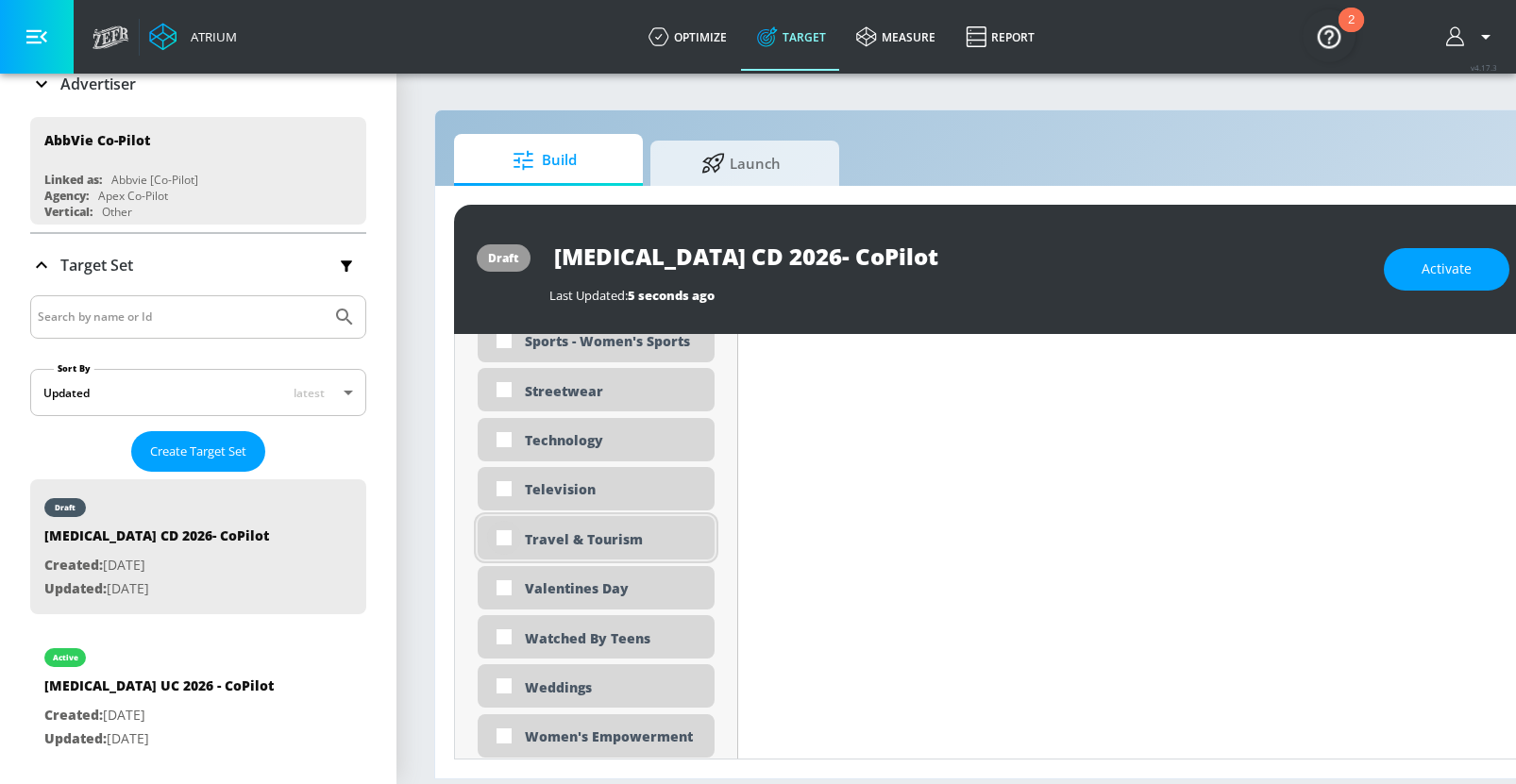 scroll, scrollTop: 5677, scrollLeft: 0, axis: vertical 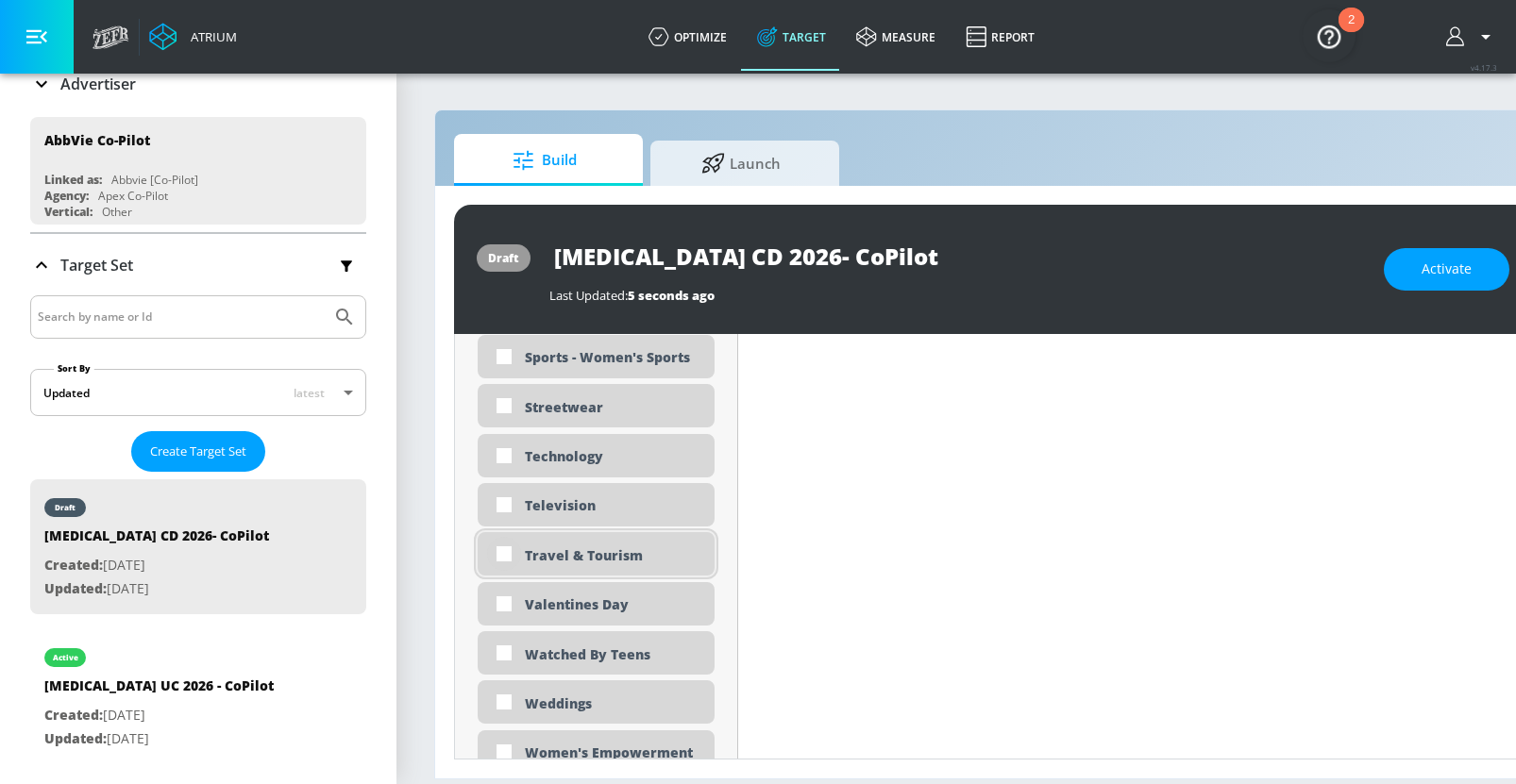 click at bounding box center (504, 554) 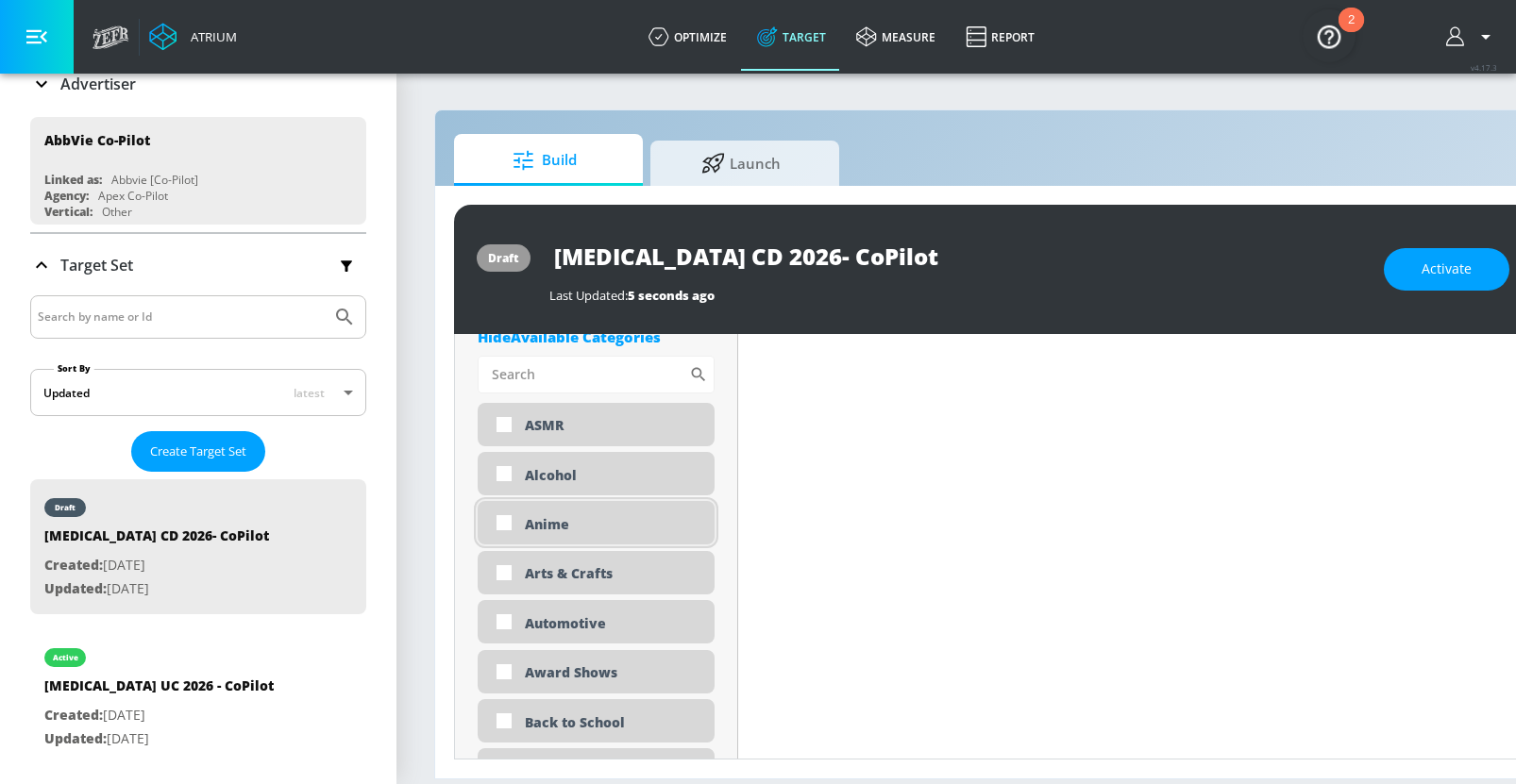 scroll, scrollTop: 6318, scrollLeft: 0, axis: vertical 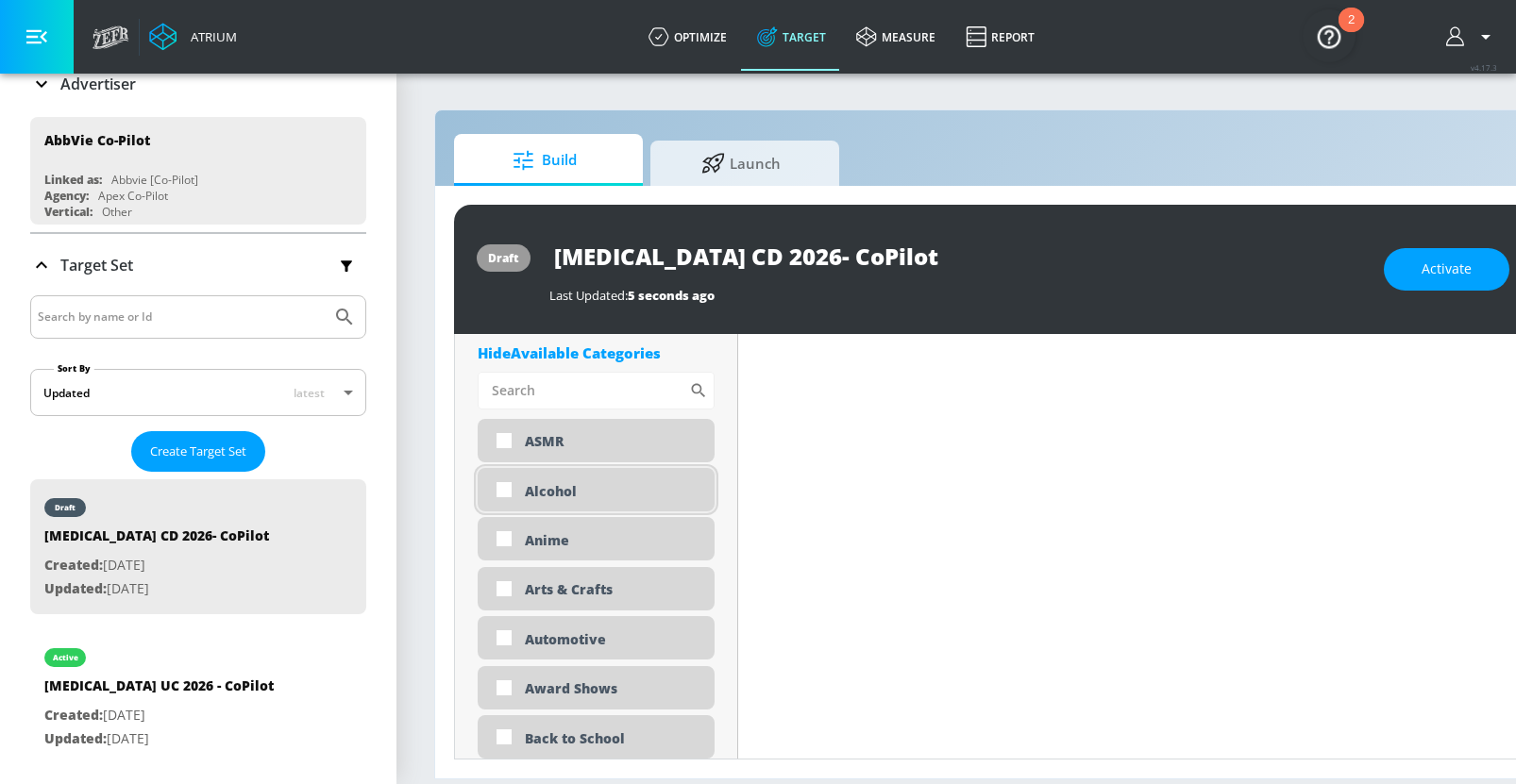 click on "Alcohol" at bounding box center (613, 491) 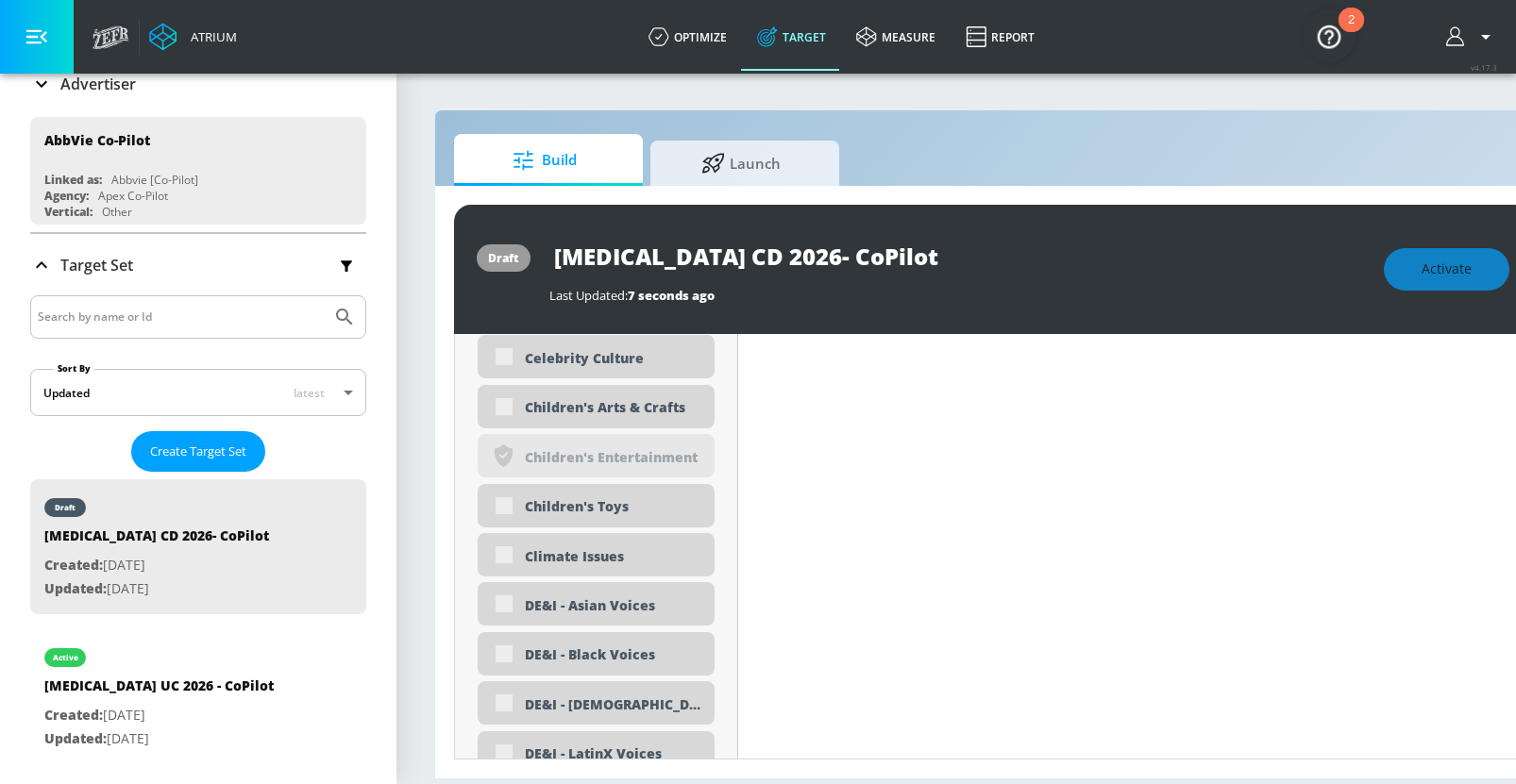 scroll, scrollTop: 6948, scrollLeft: 0, axis: vertical 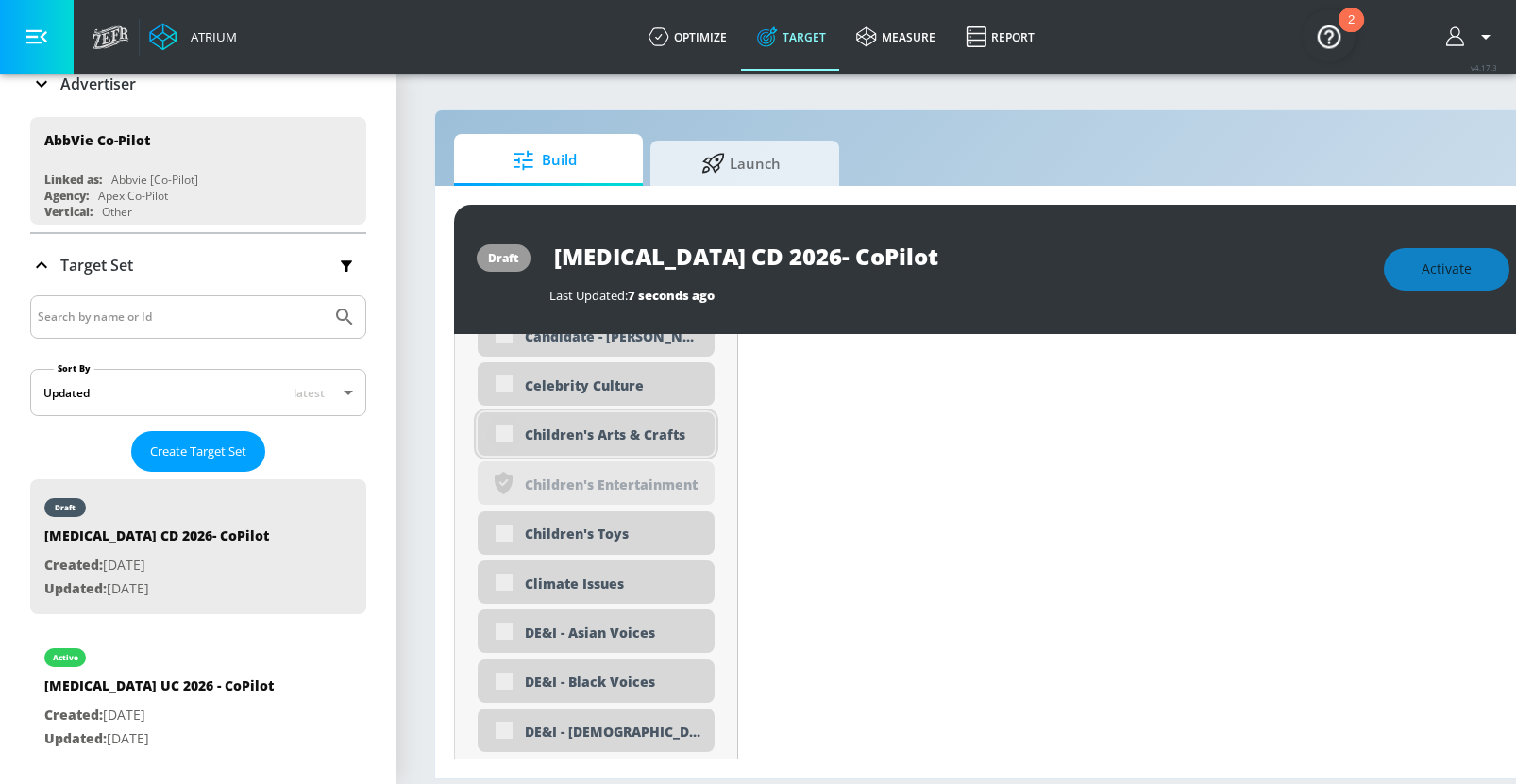 click at bounding box center [504, 434] 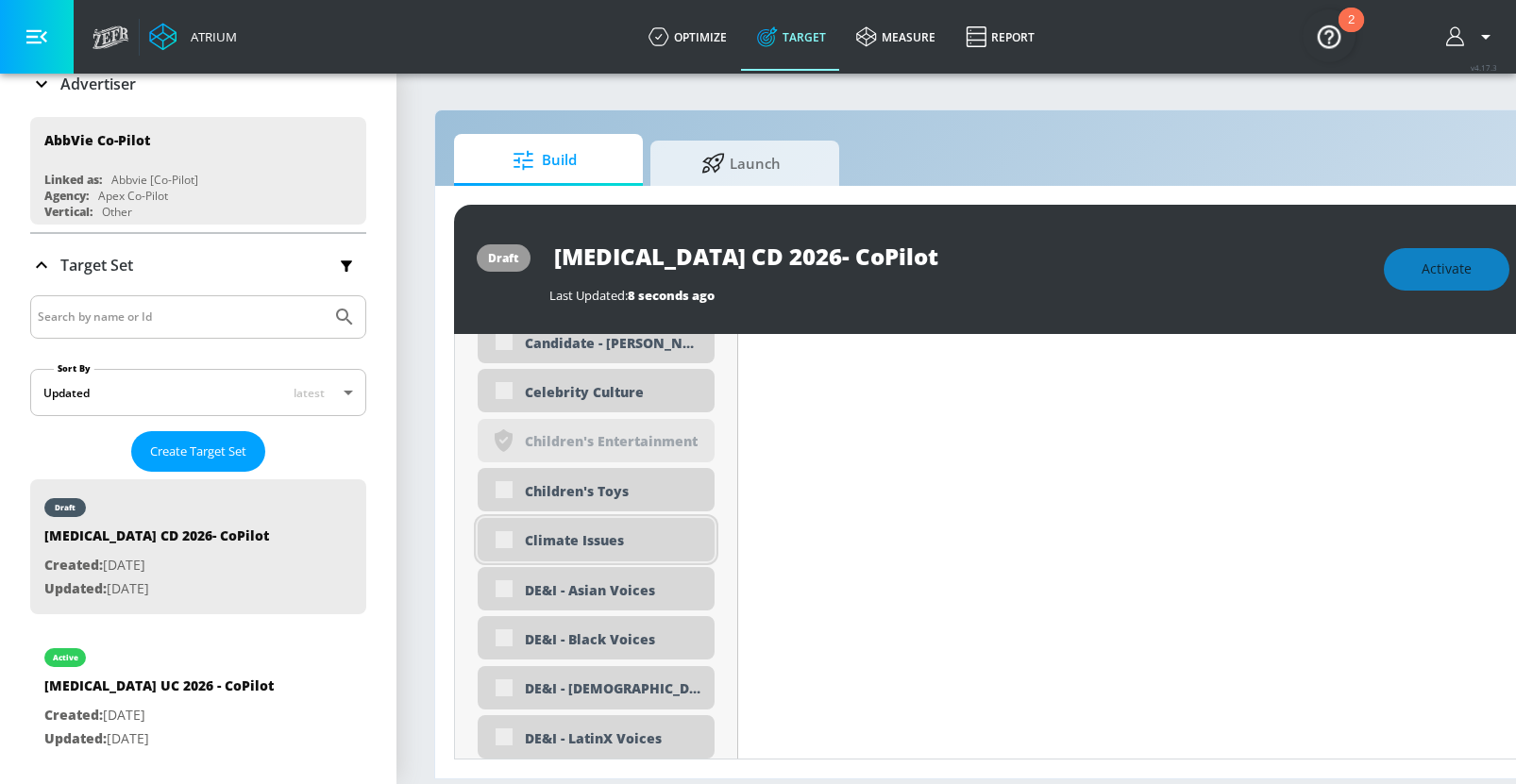 scroll, scrollTop: 6898, scrollLeft: 0, axis: vertical 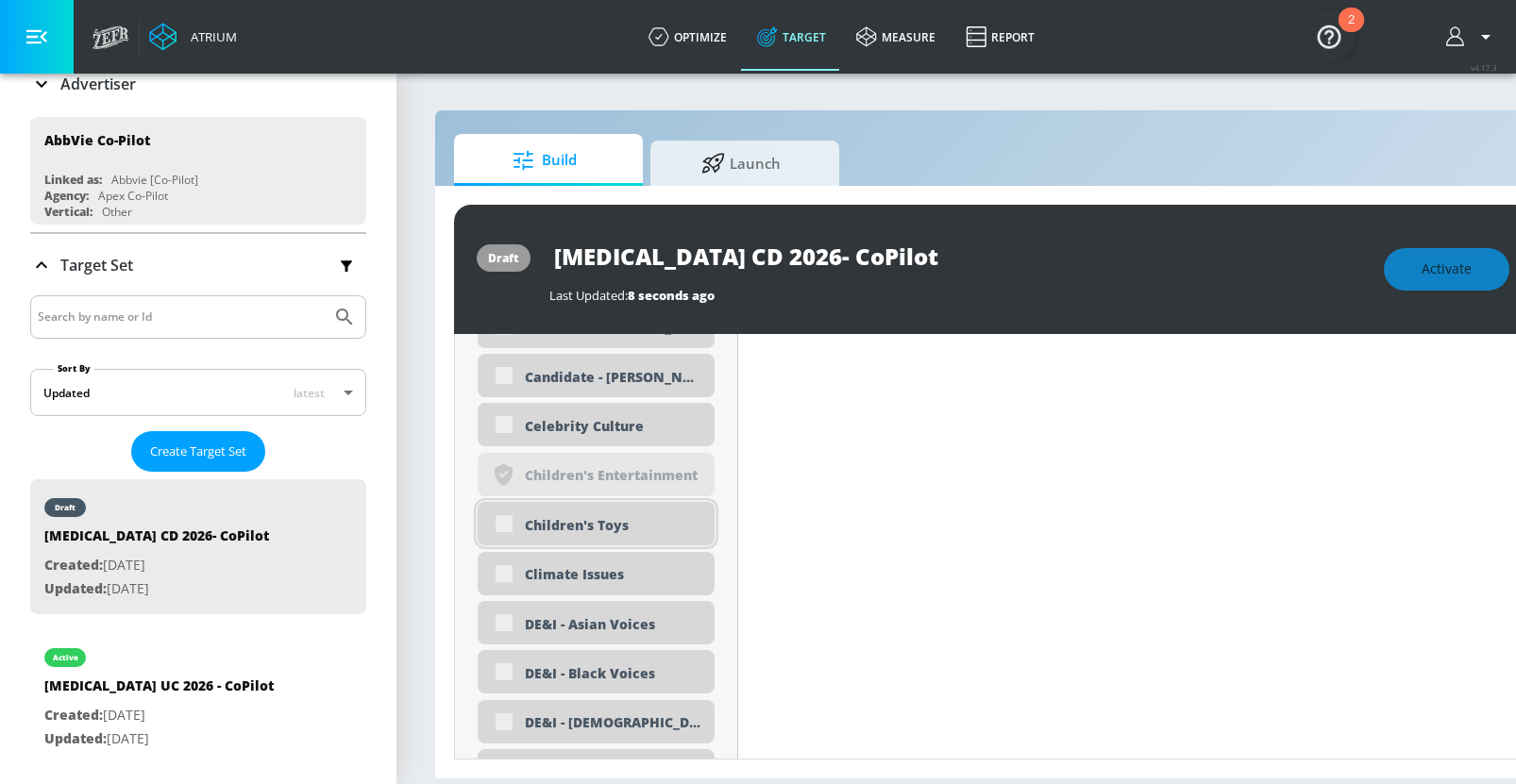 click on "Children's Toys" at bounding box center [596, 524] 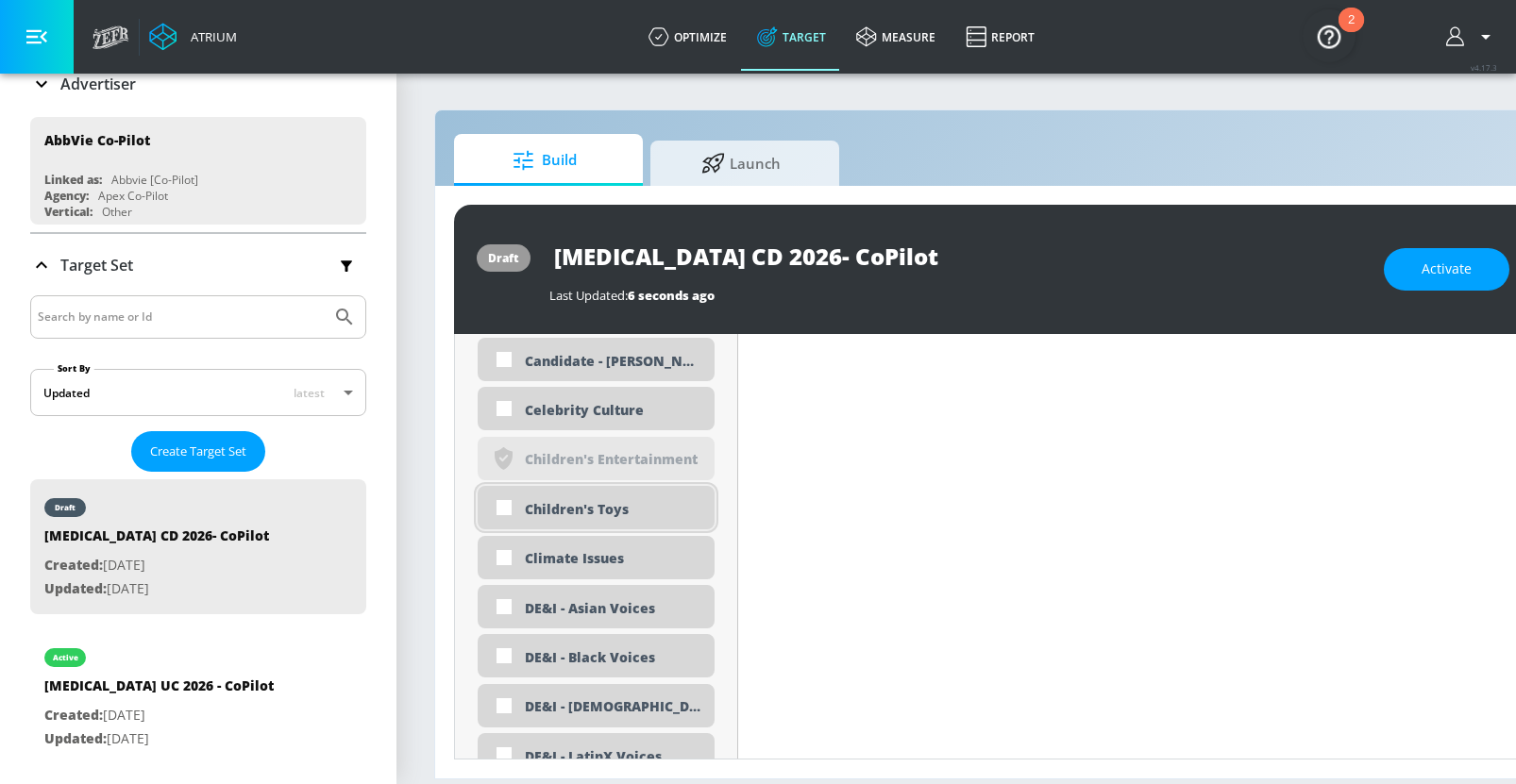 scroll, scrollTop: 6881, scrollLeft: 0, axis: vertical 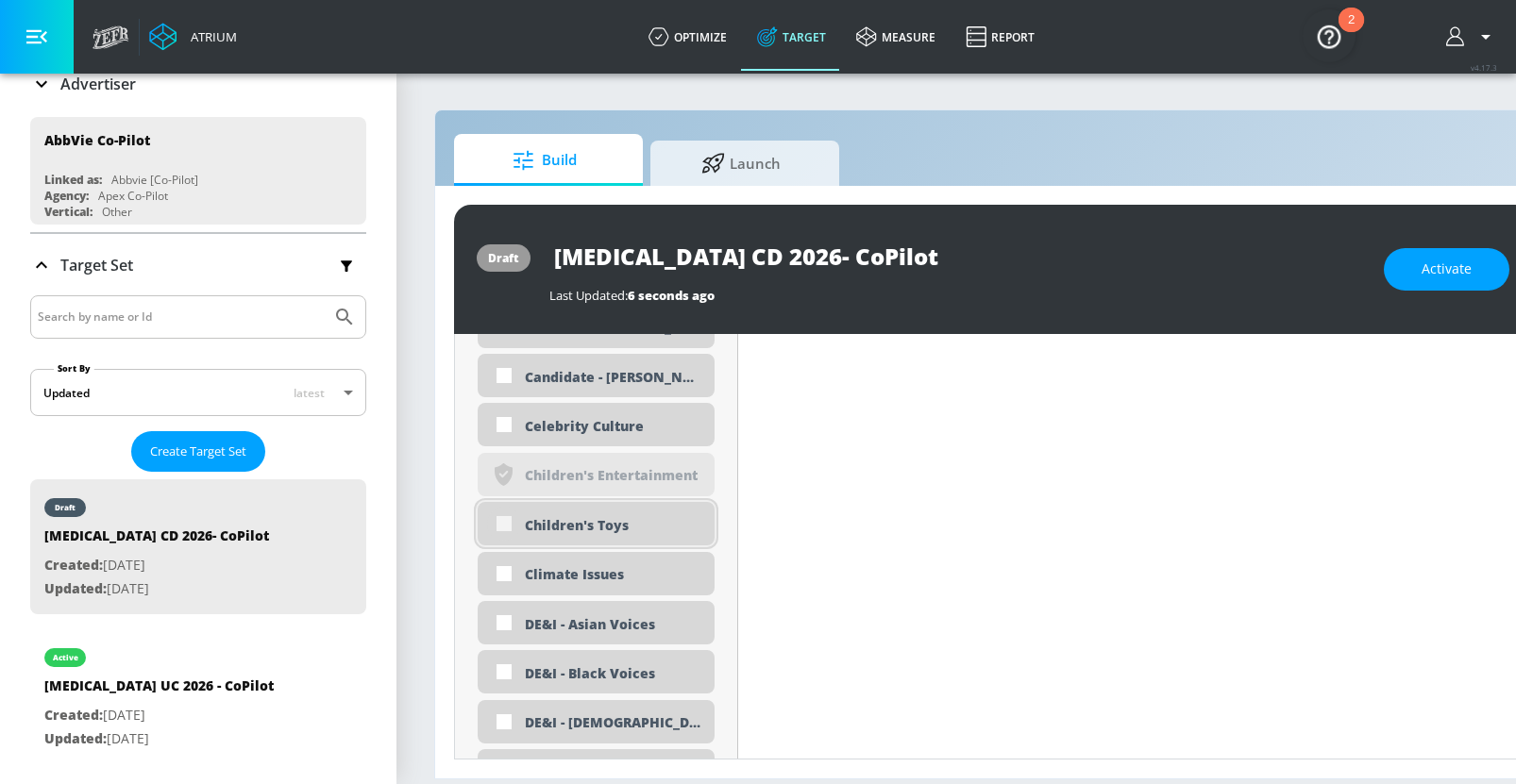 click at bounding box center [504, 524] 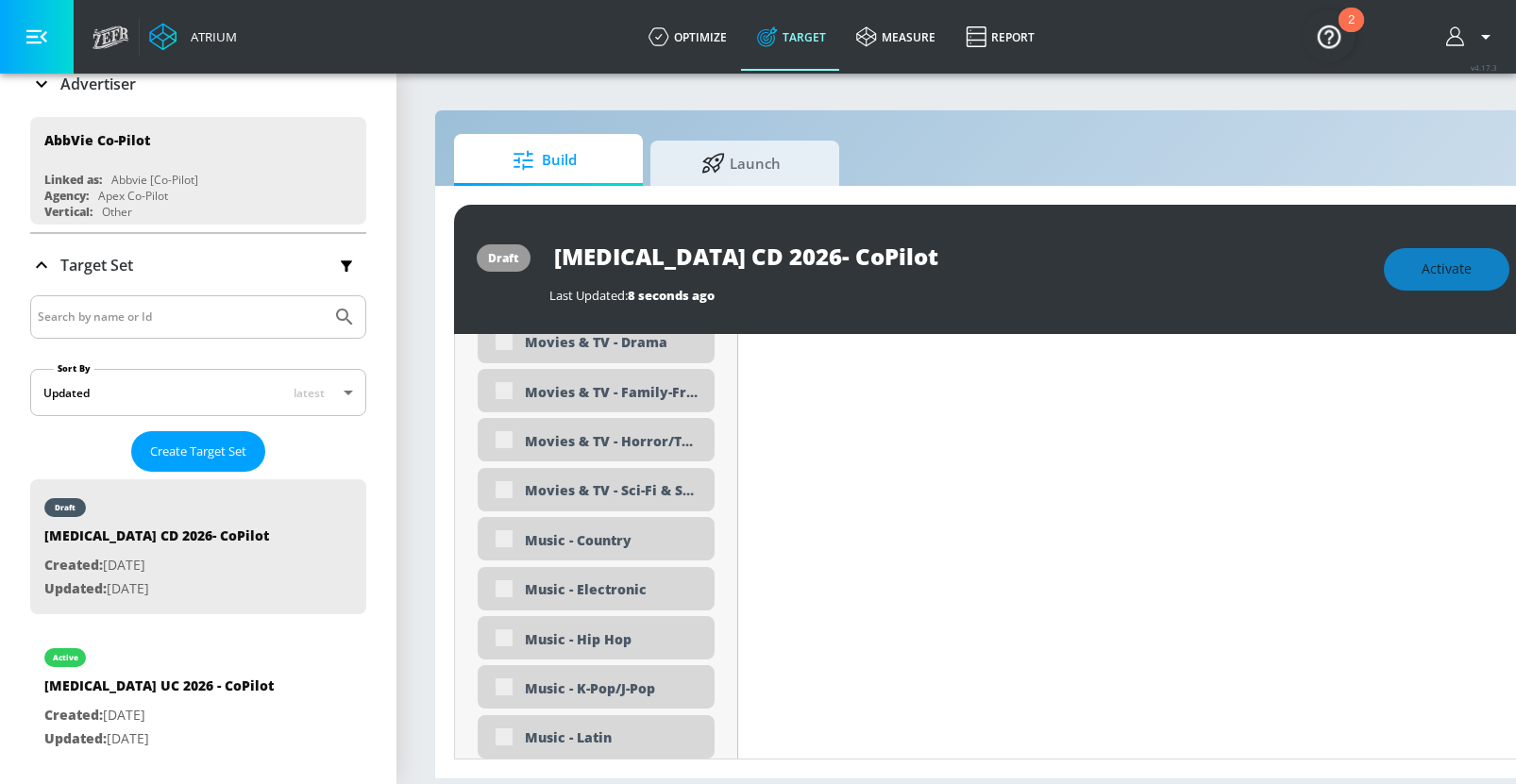 scroll, scrollTop: 9214, scrollLeft: 0, axis: vertical 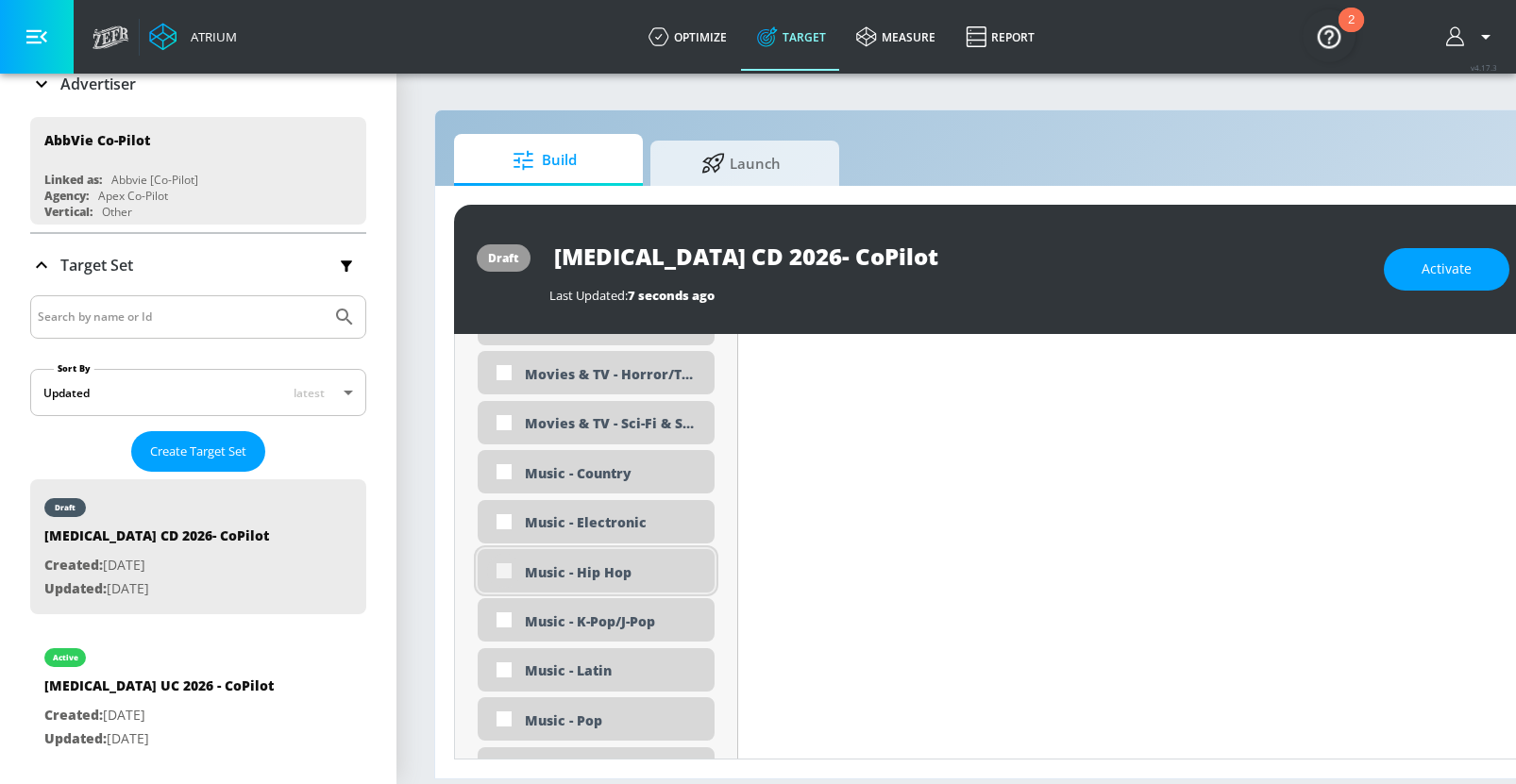 click at bounding box center [504, 571] 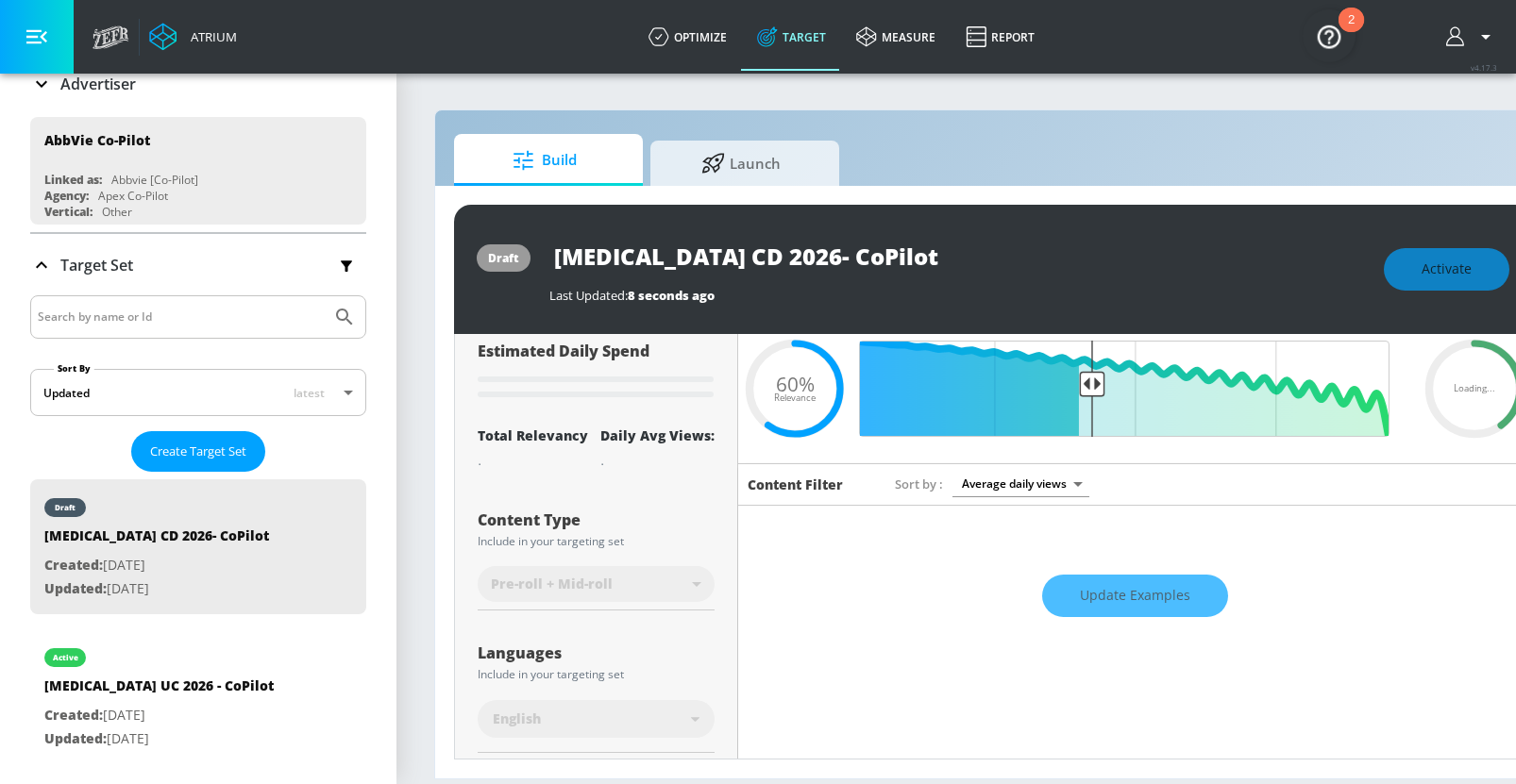 scroll, scrollTop: 0, scrollLeft: 0, axis: both 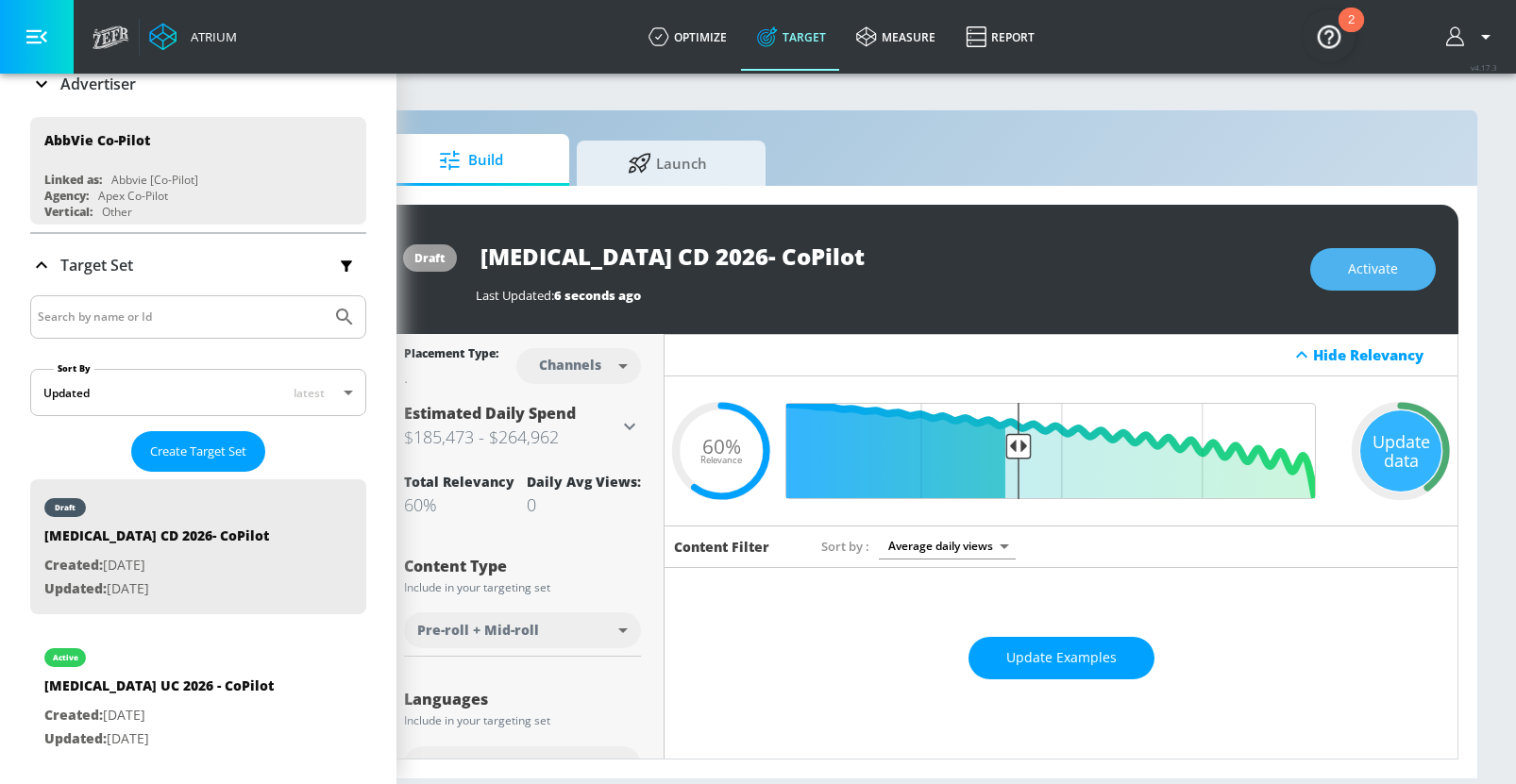 click on "Activate" at bounding box center (1373, 269) 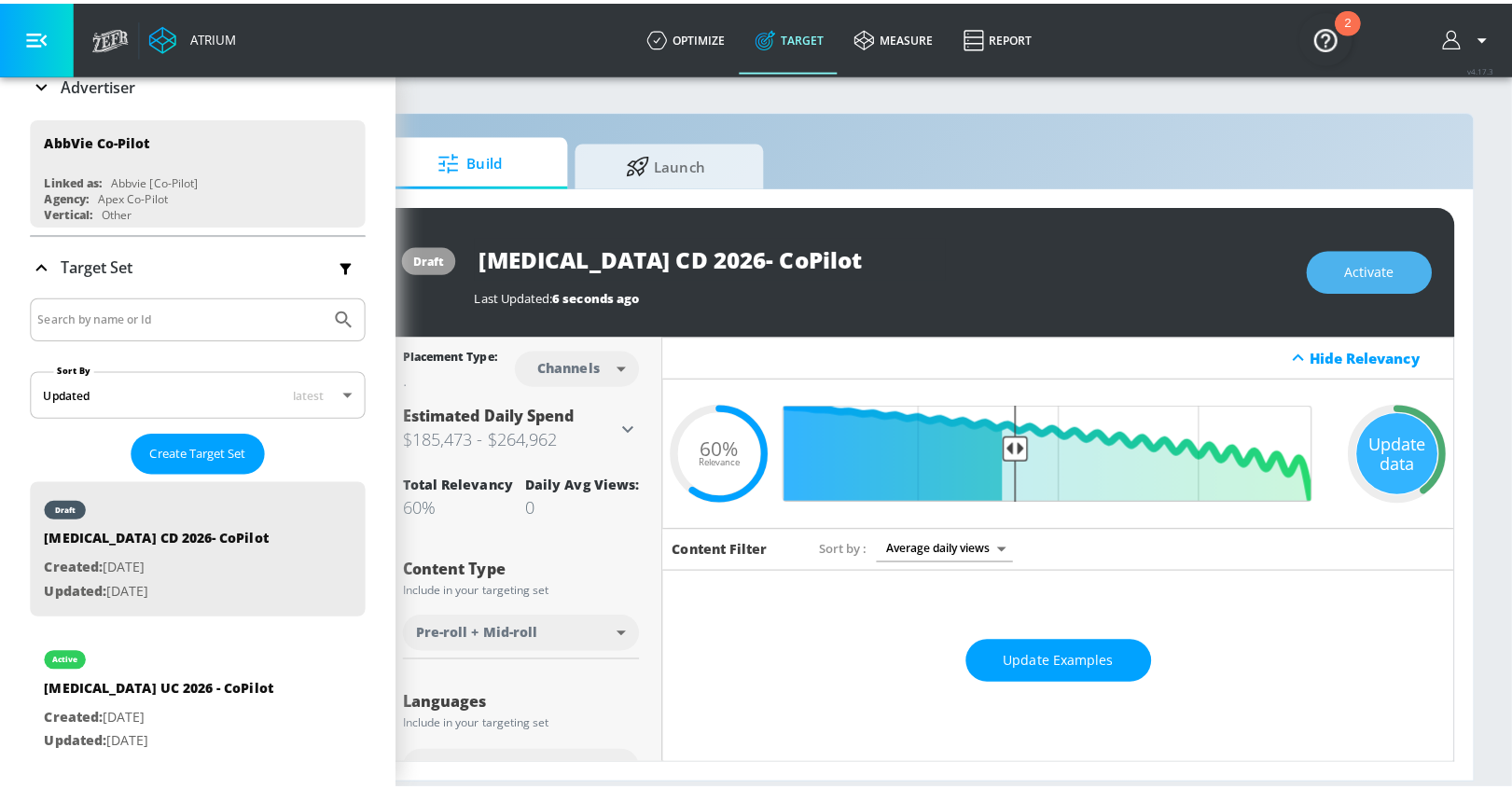 scroll, scrollTop: 0, scrollLeft: 73, axis: horizontal 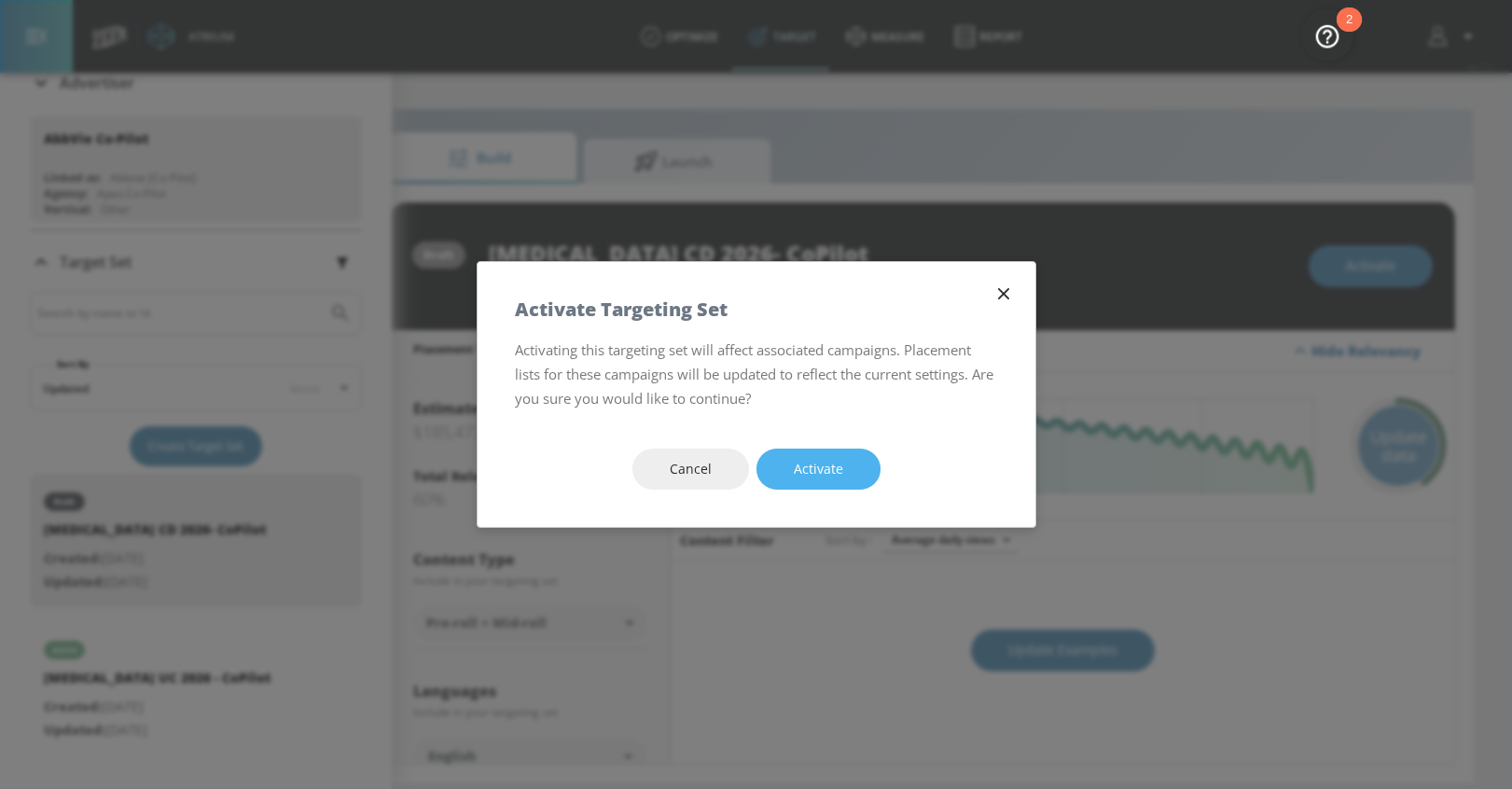 click on "Activate" at bounding box center [818, 469] 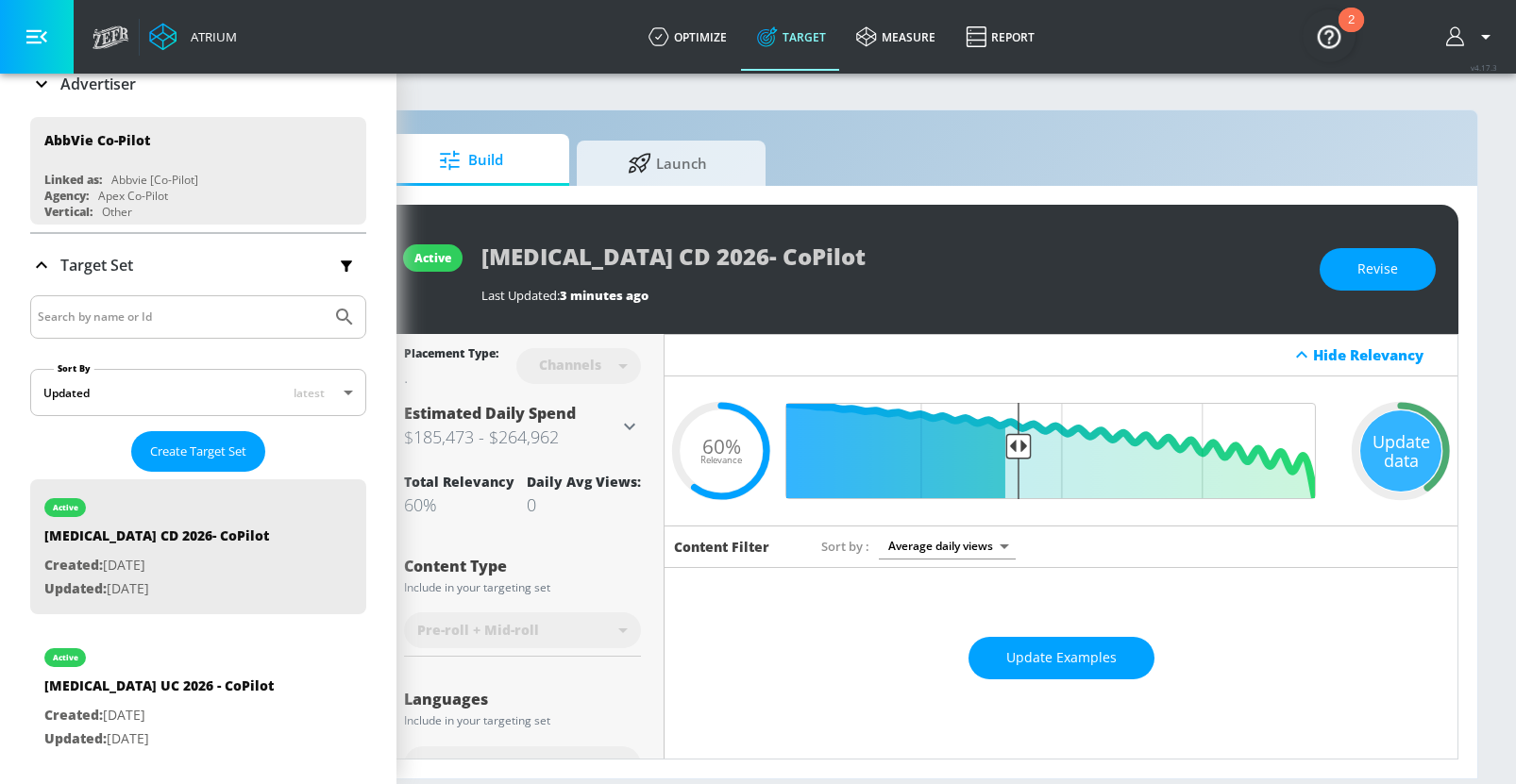 click on "active RINVOQ CD 2026- CoPilot Last Updated:  3 minutes ago Revise" at bounding box center [919, 269] 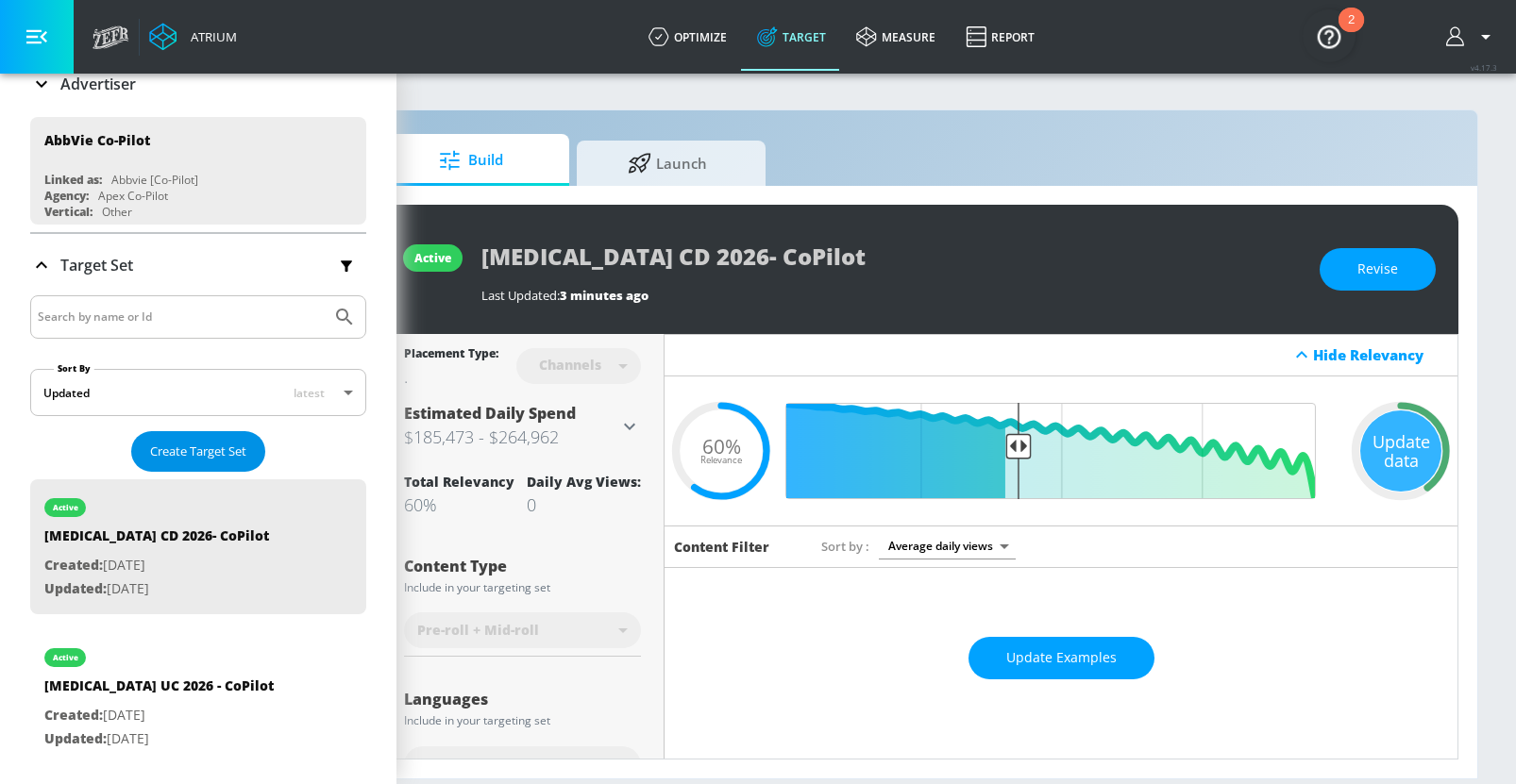 click on "Create Target Set" at bounding box center (198, 451) 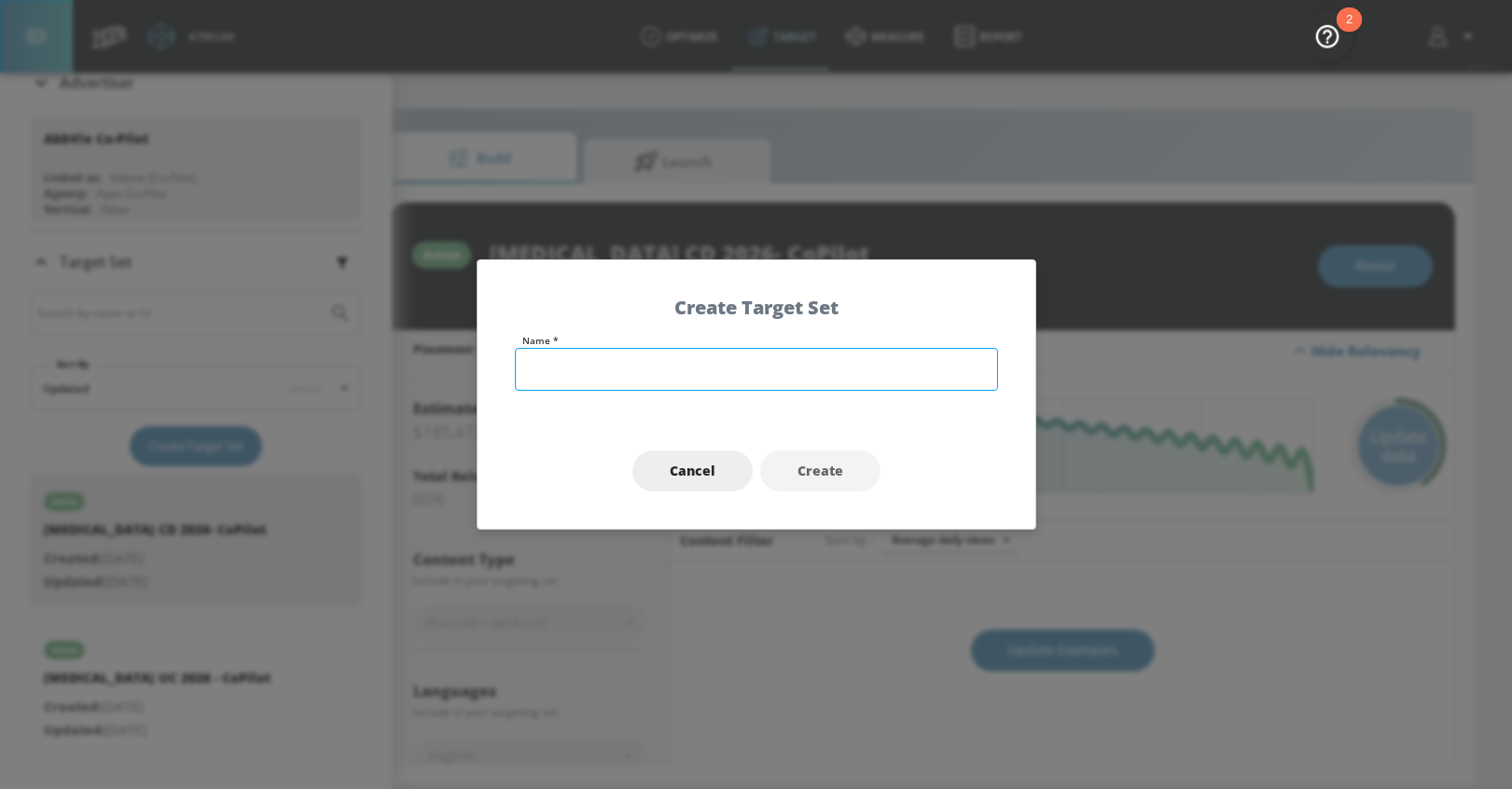click at bounding box center [756, 369] 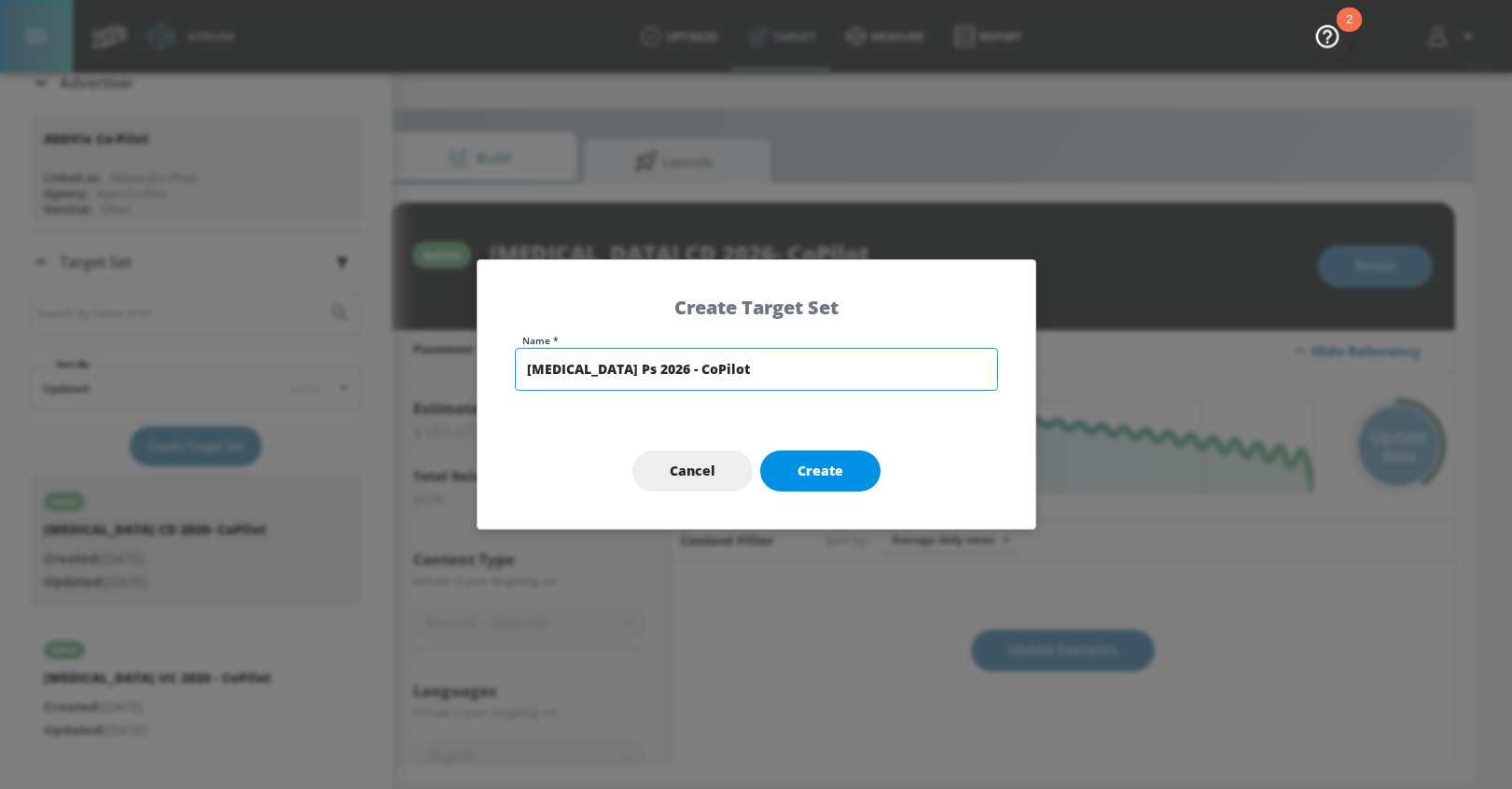 type on "[MEDICAL_DATA] Ps 2026 - CoPilot" 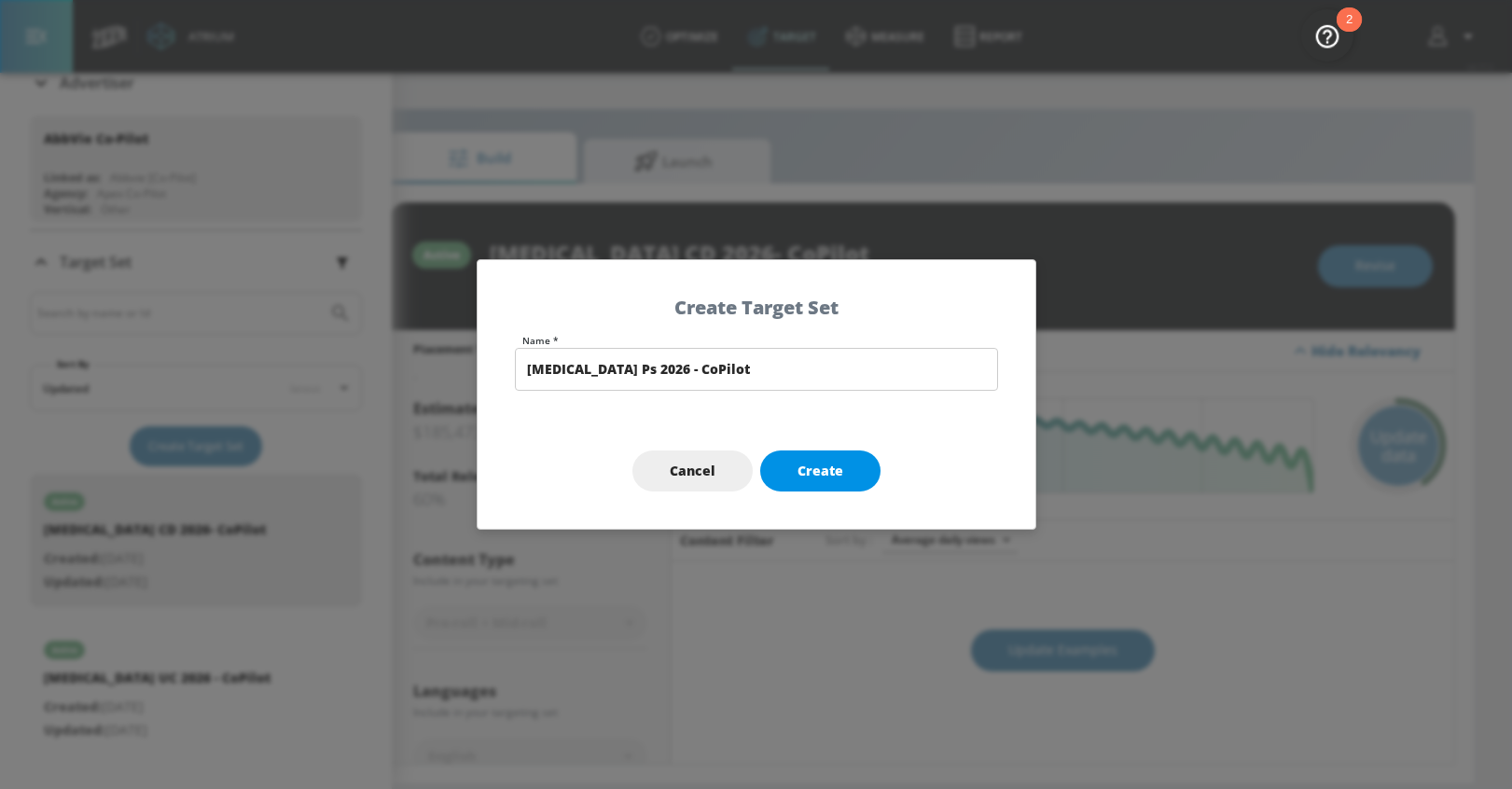click on "Create" at bounding box center (820, 471) 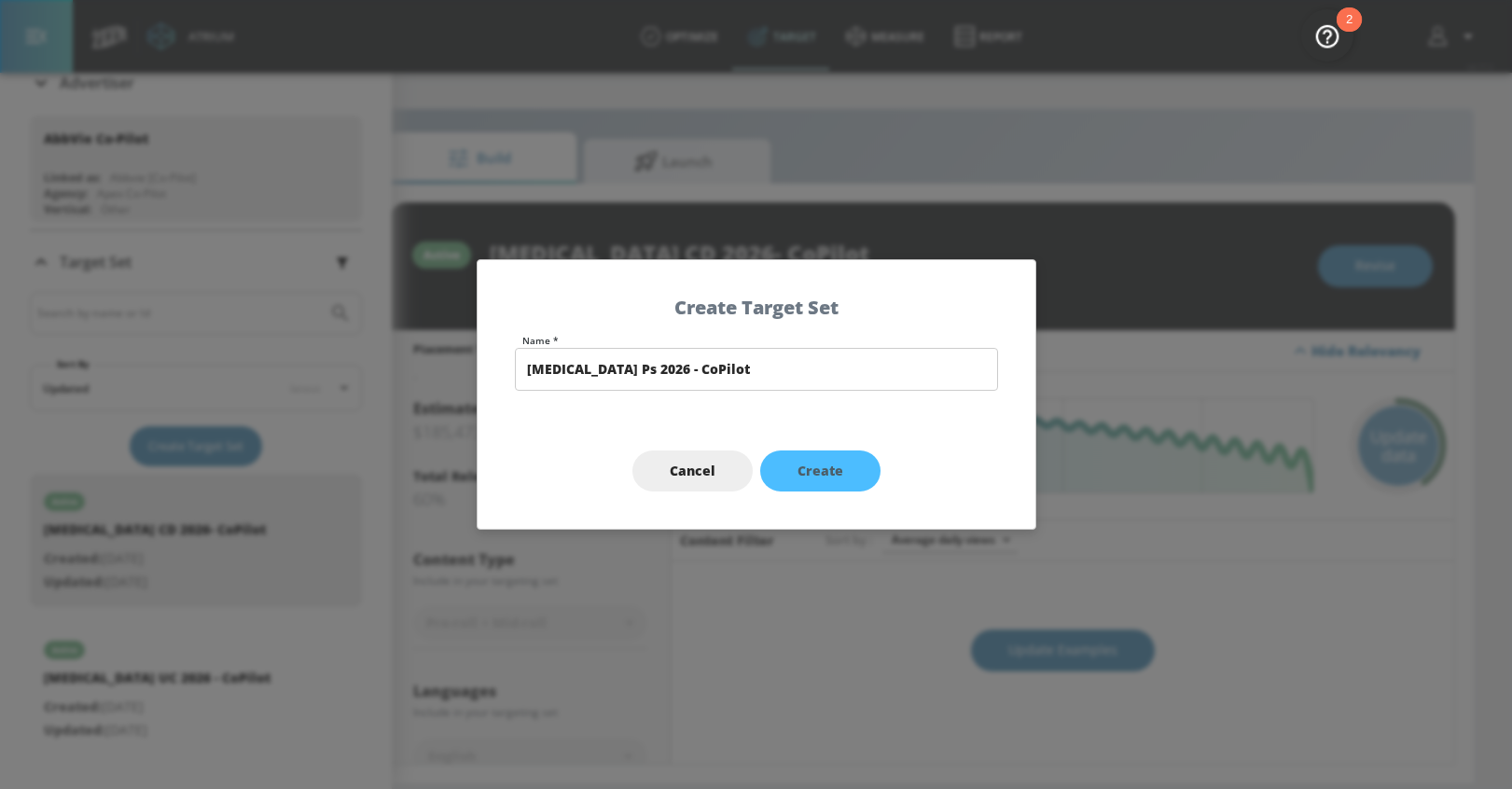 type on "[MEDICAL_DATA] Ps 2026 - CoPilot" 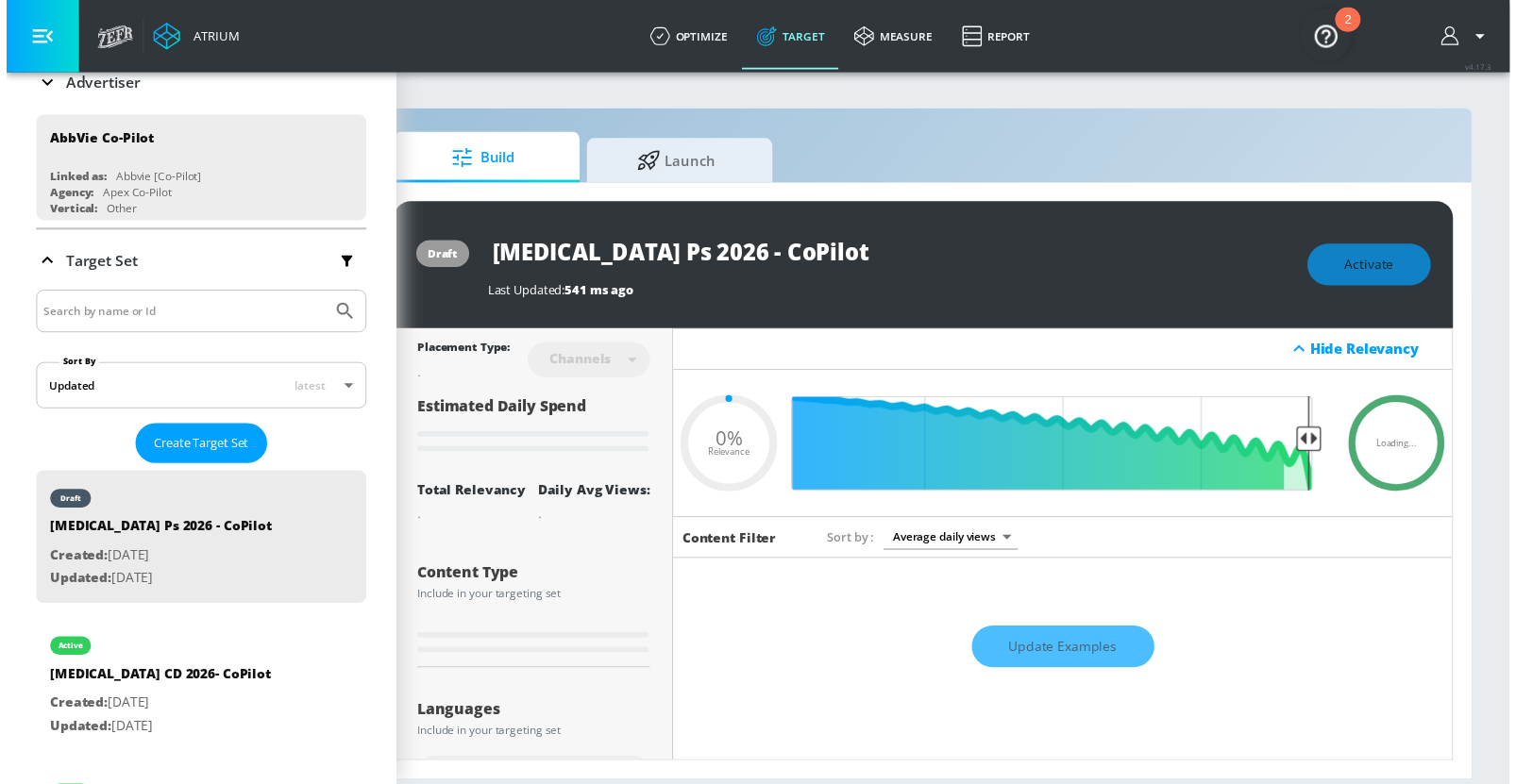 scroll, scrollTop: 0, scrollLeft: 0, axis: both 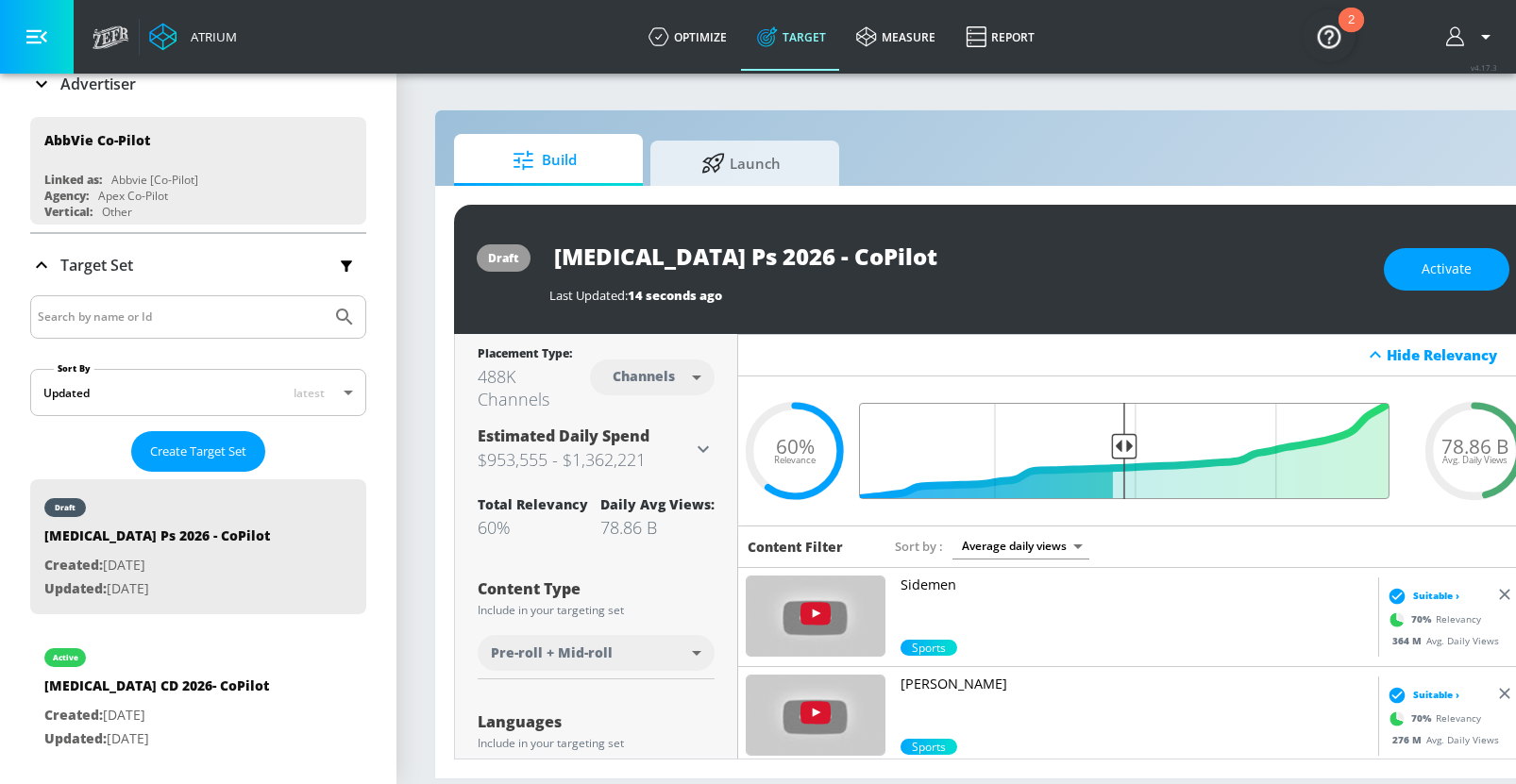 click at bounding box center [1135, 451] 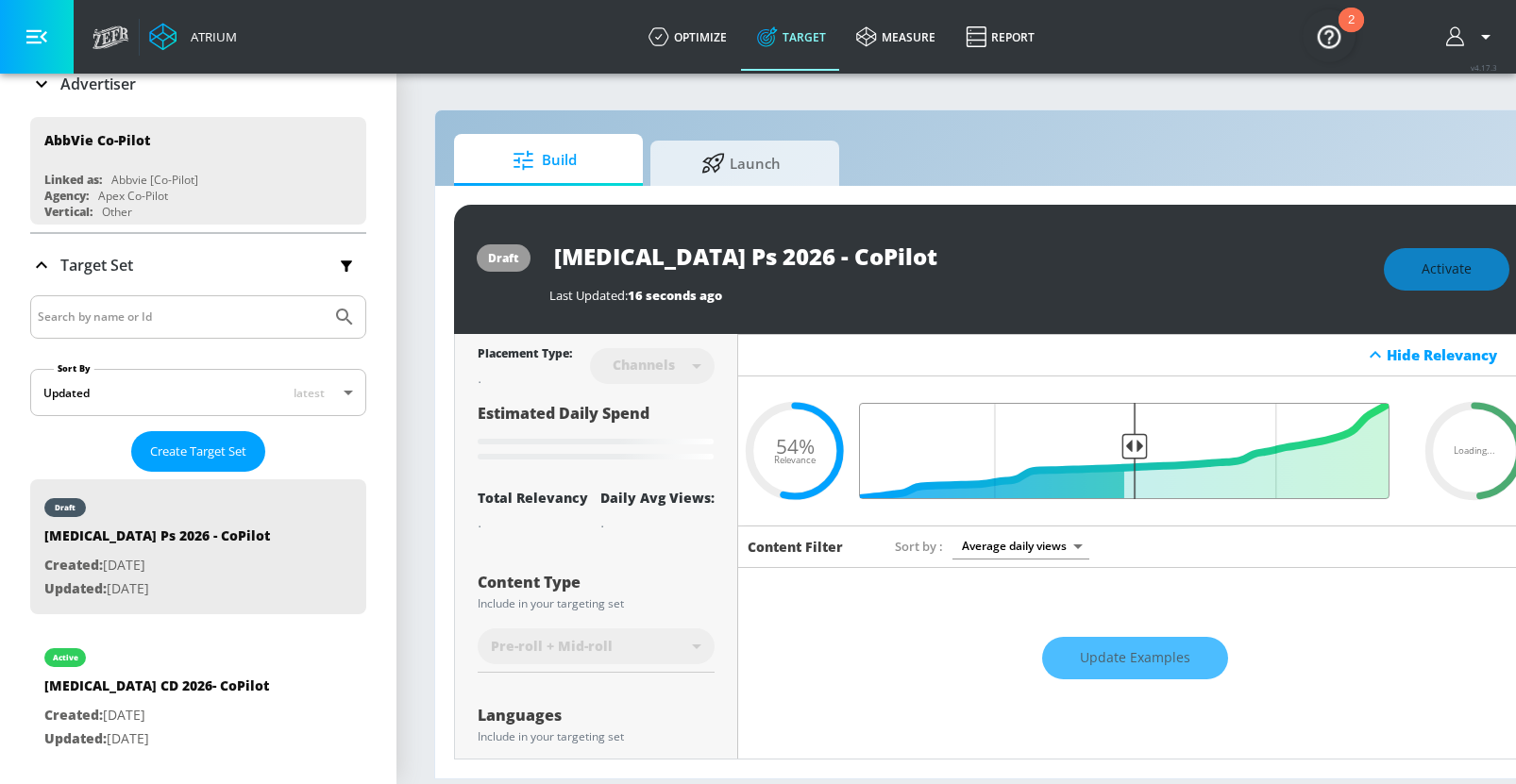 click at bounding box center [1135, 451] 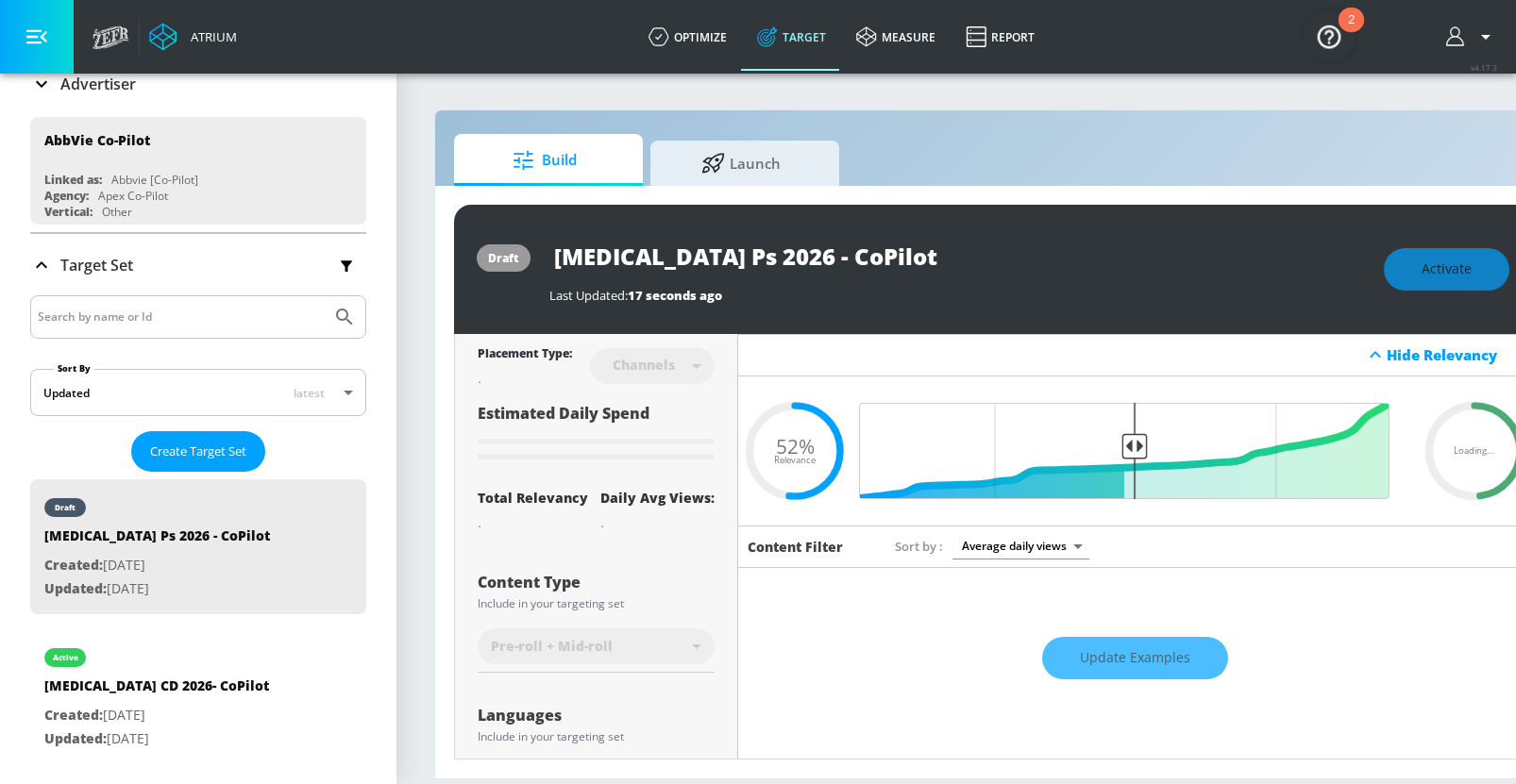 type on "0.54" 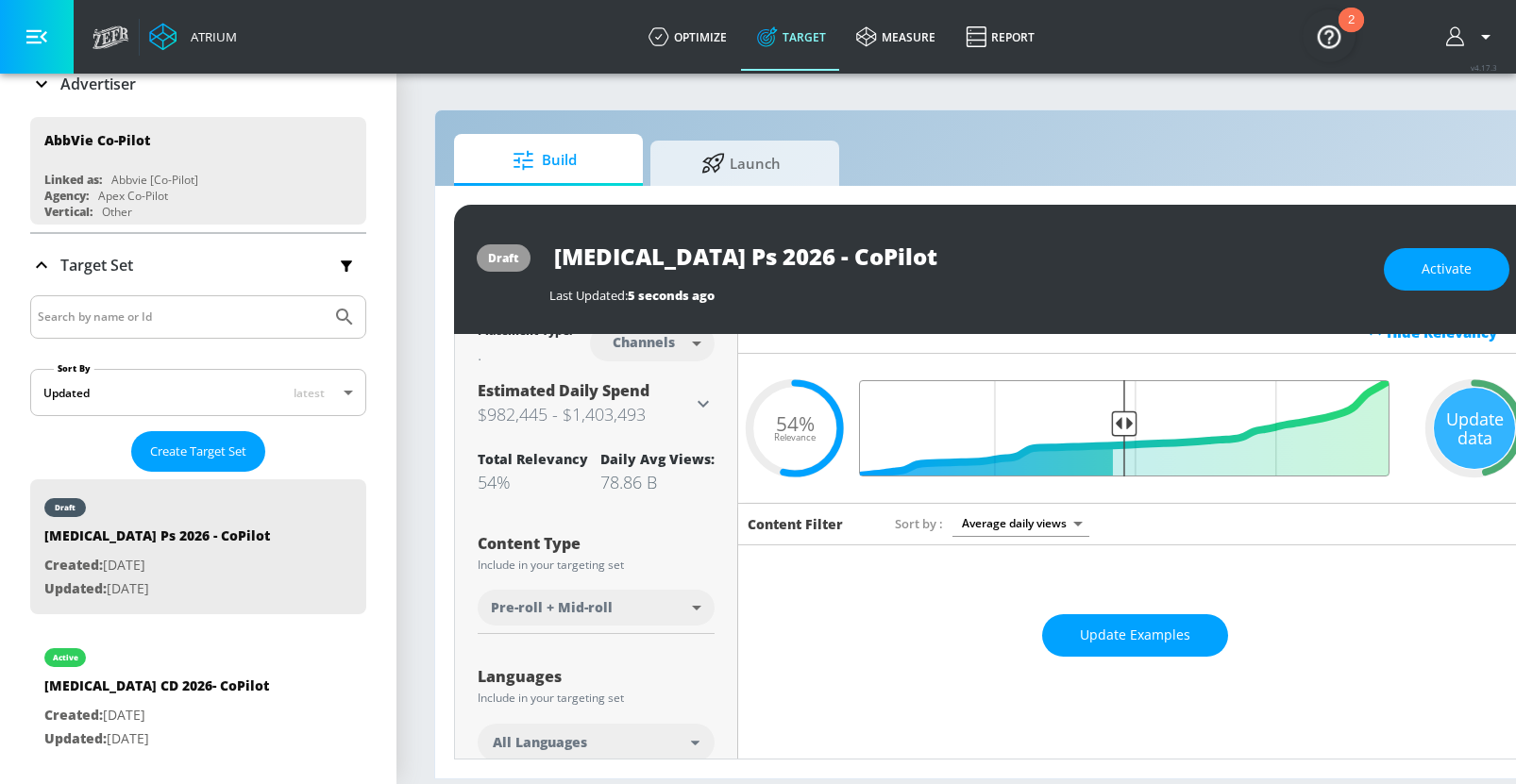 scroll, scrollTop: 125, scrollLeft: 0, axis: vertical 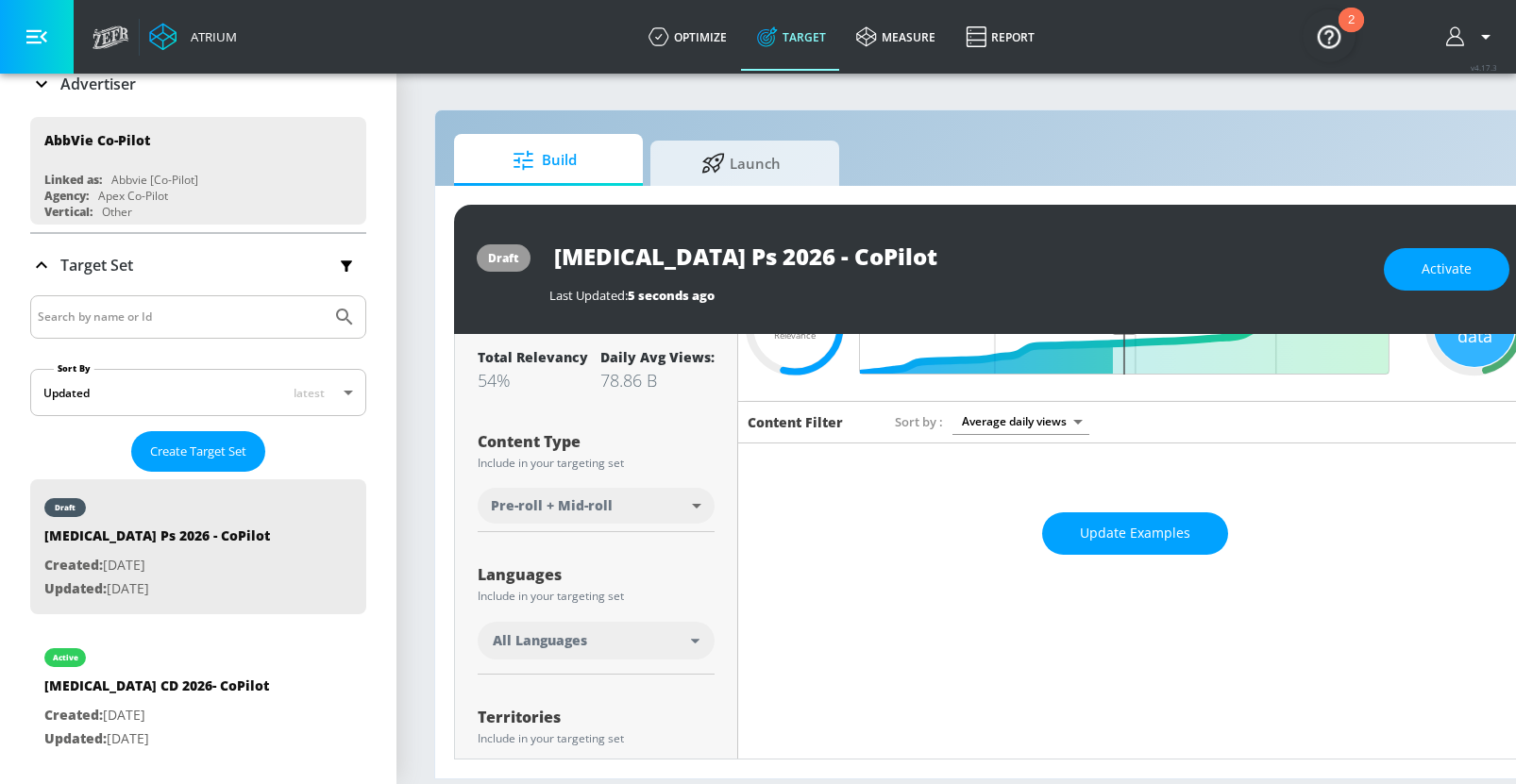 click on "All Languages" at bounding box center [596, 641] 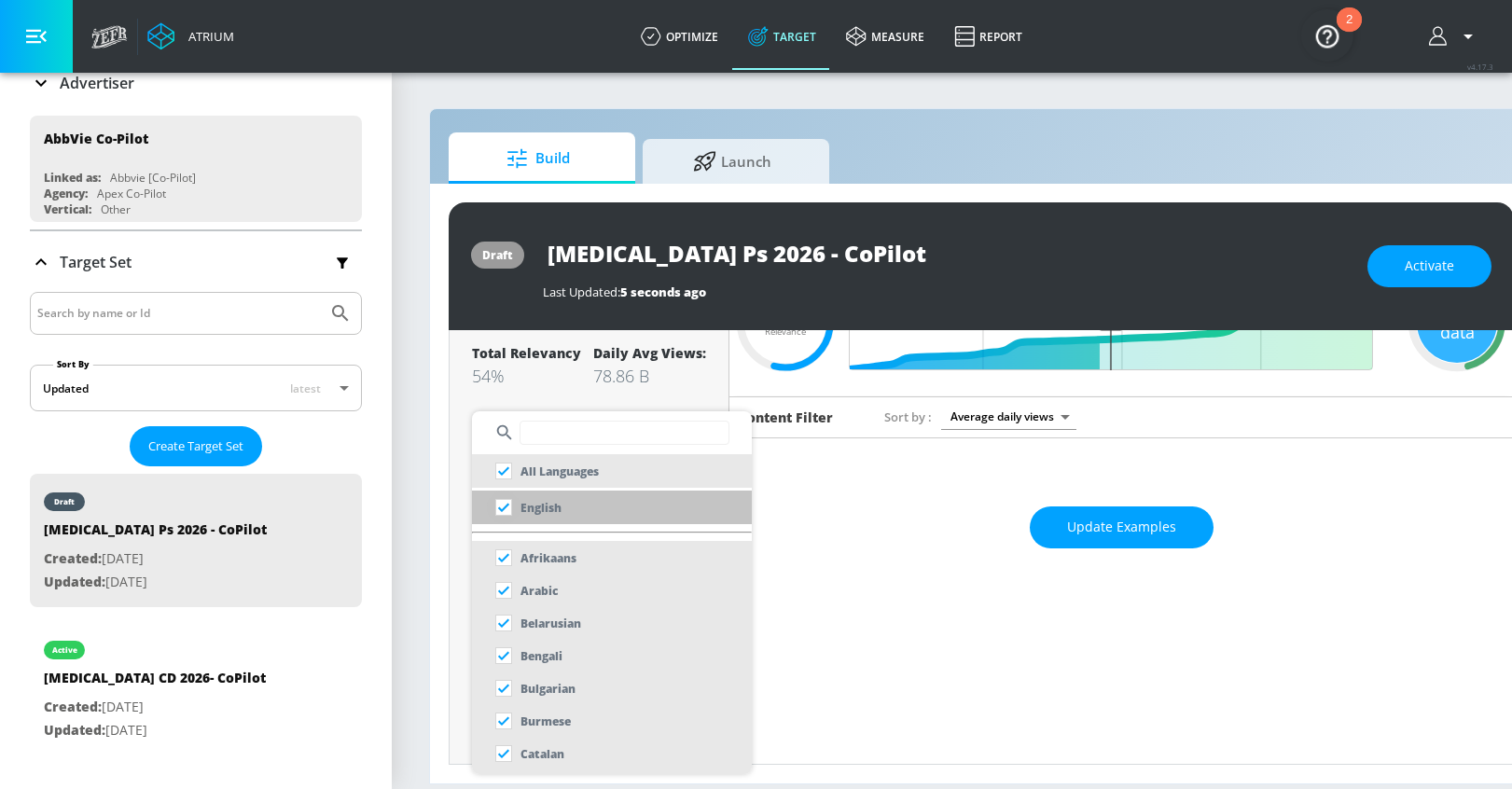 click at bounding box center (504, 507) 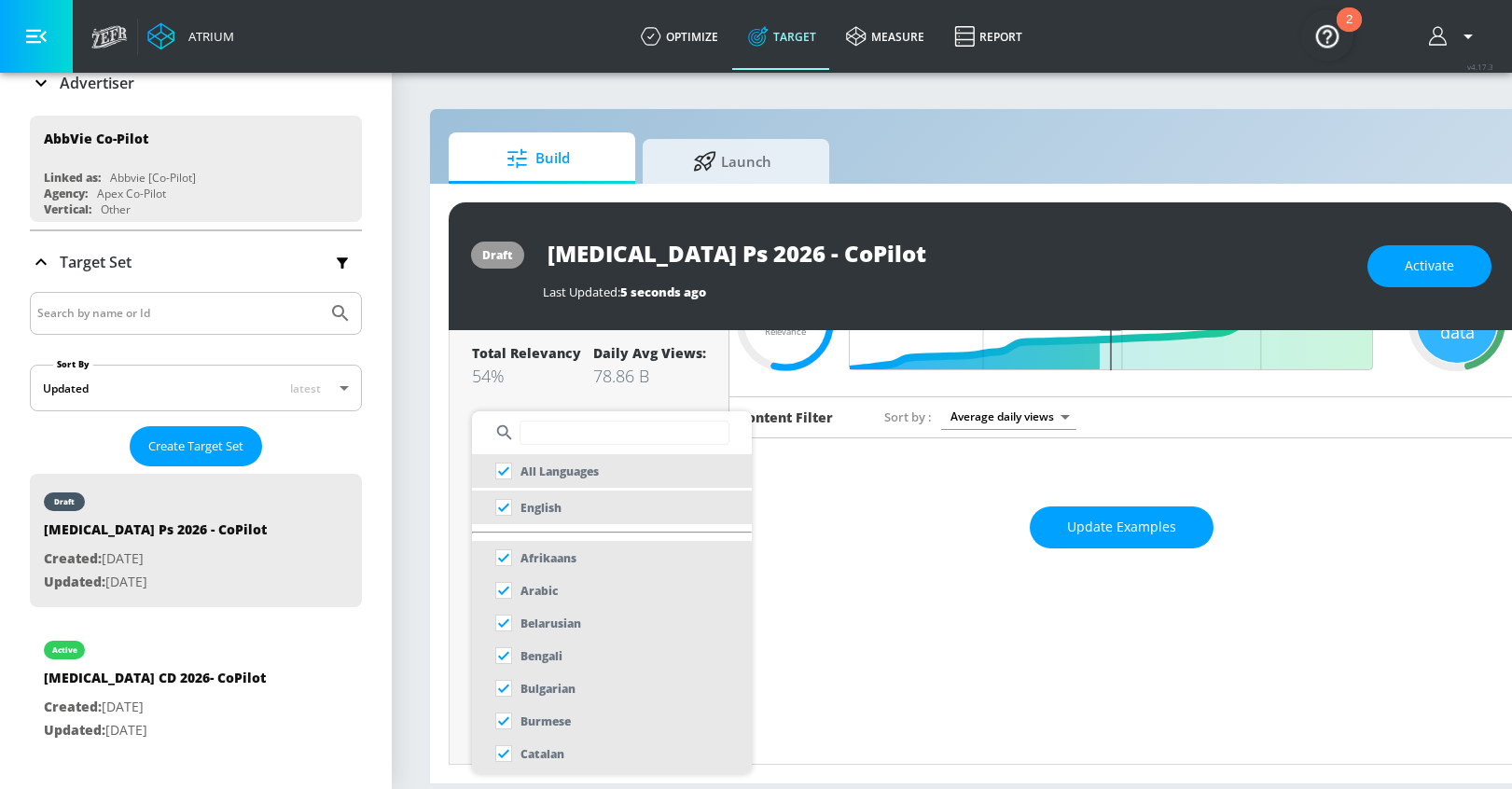 checkbox on "false" 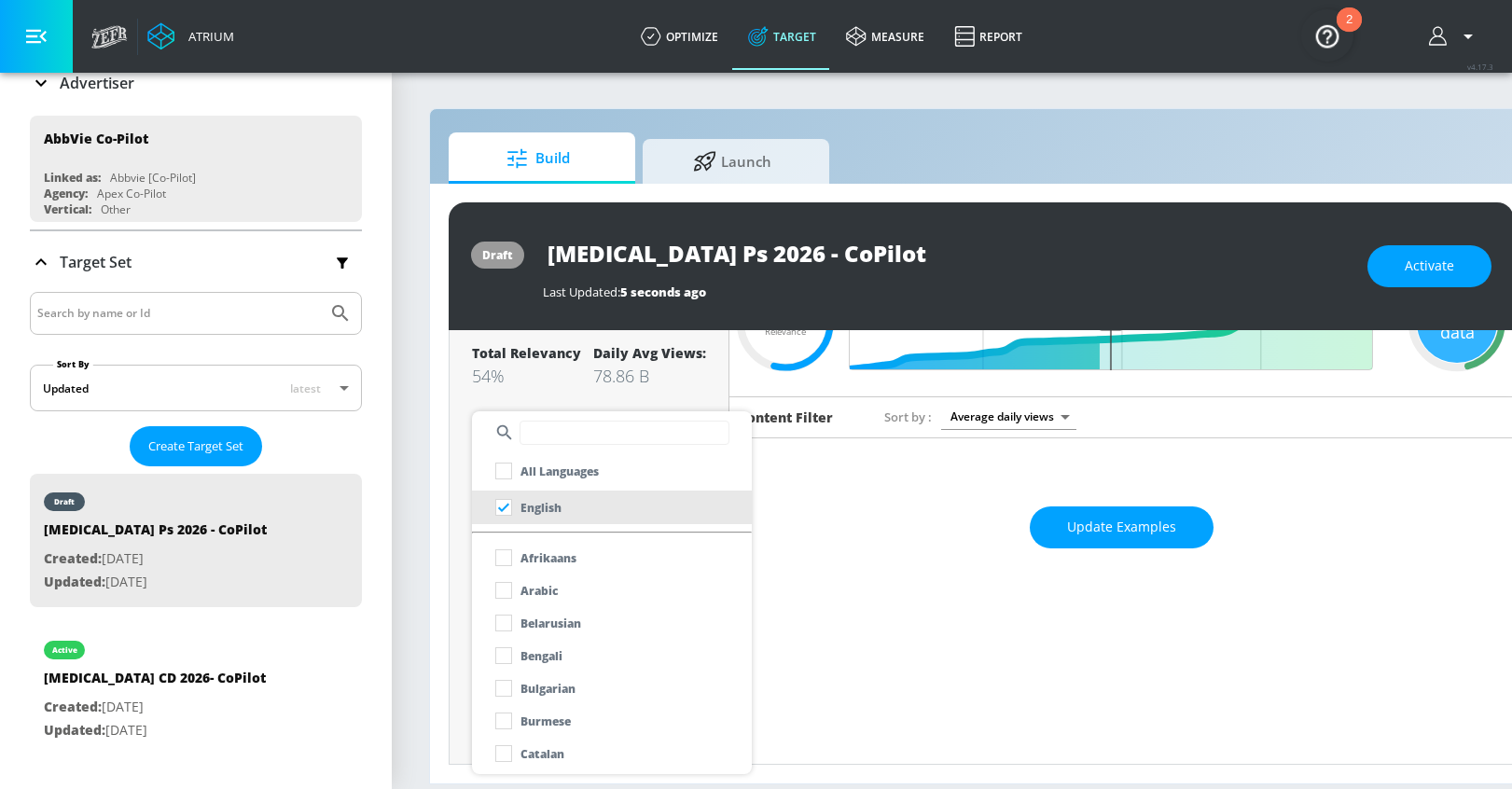 click at bounding box center [756, 394] 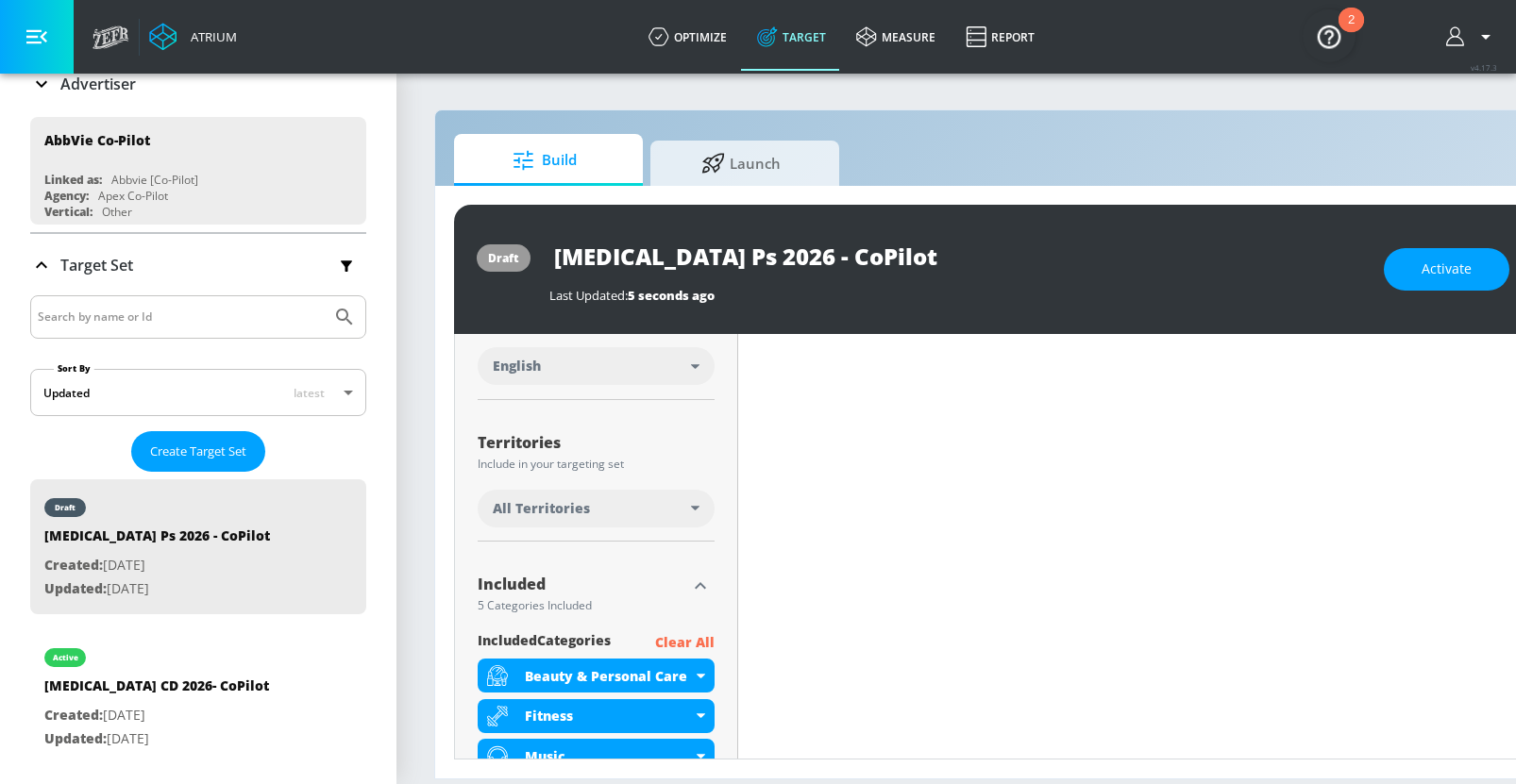 scroll, scrollTop: 400, scrollLeft: 0, axis: vertical 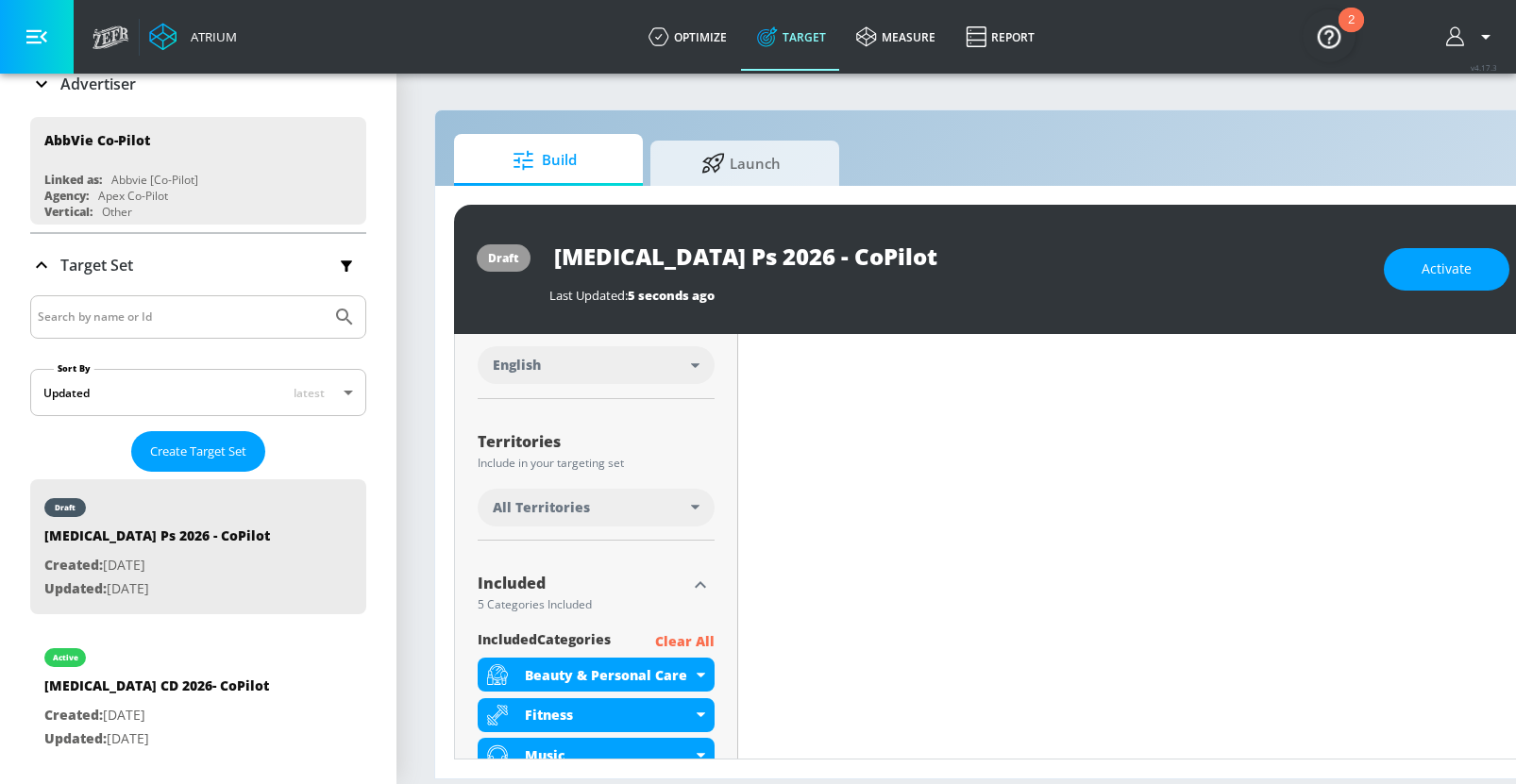 click on "All Territories" at bounding box center (541, 508) 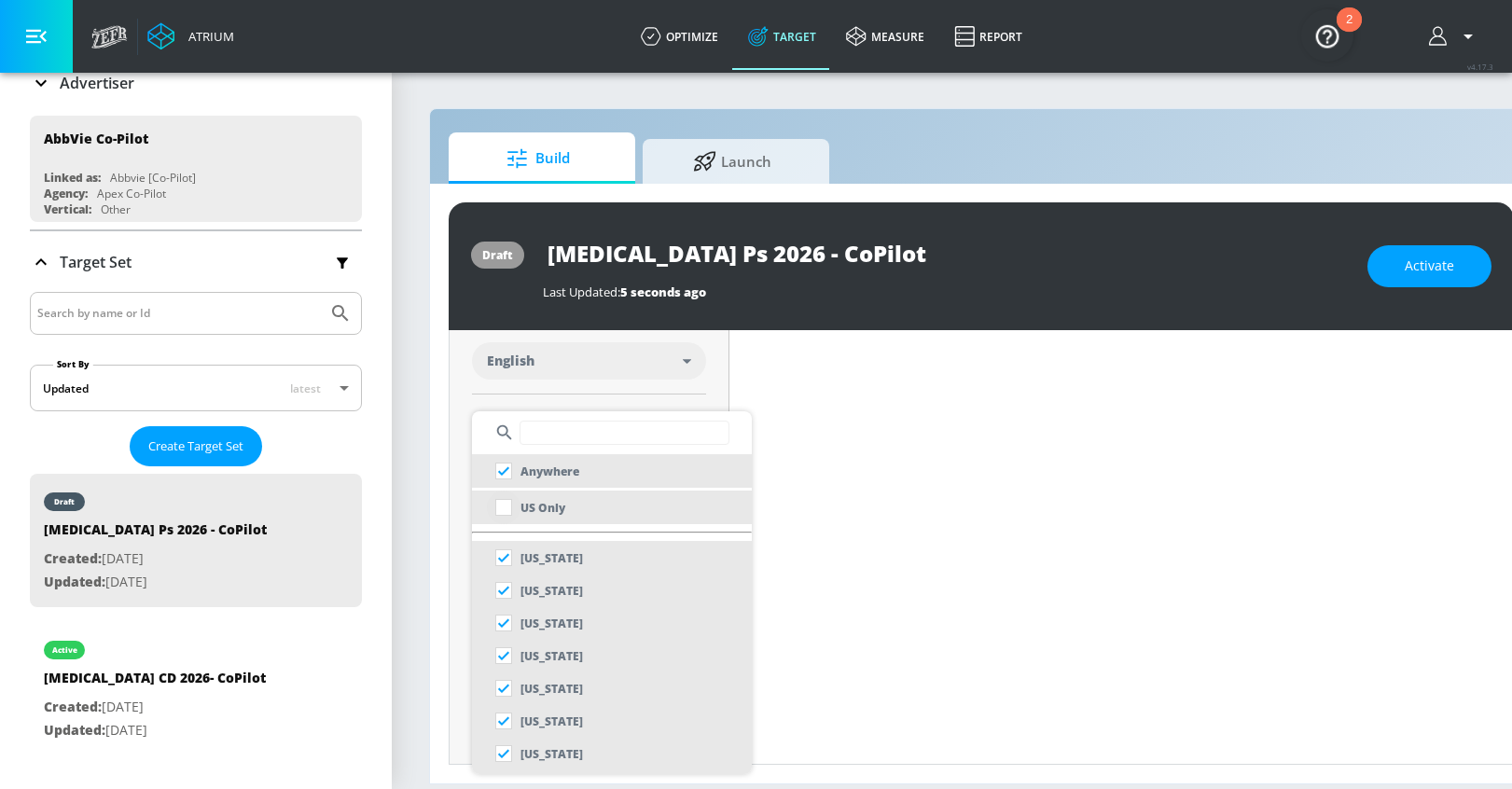 click at bounding box center (504, 507) 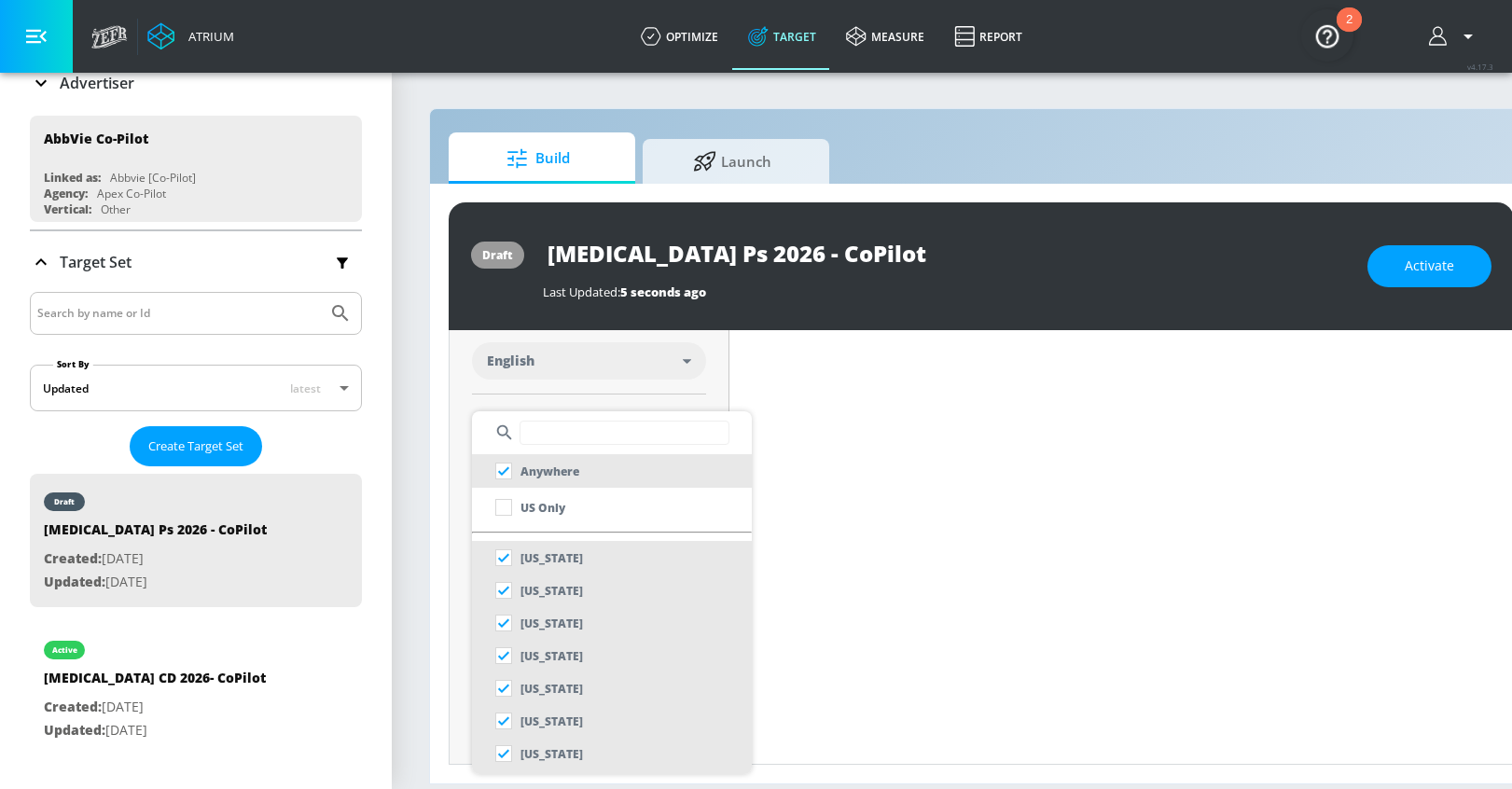 checkbox on "false" 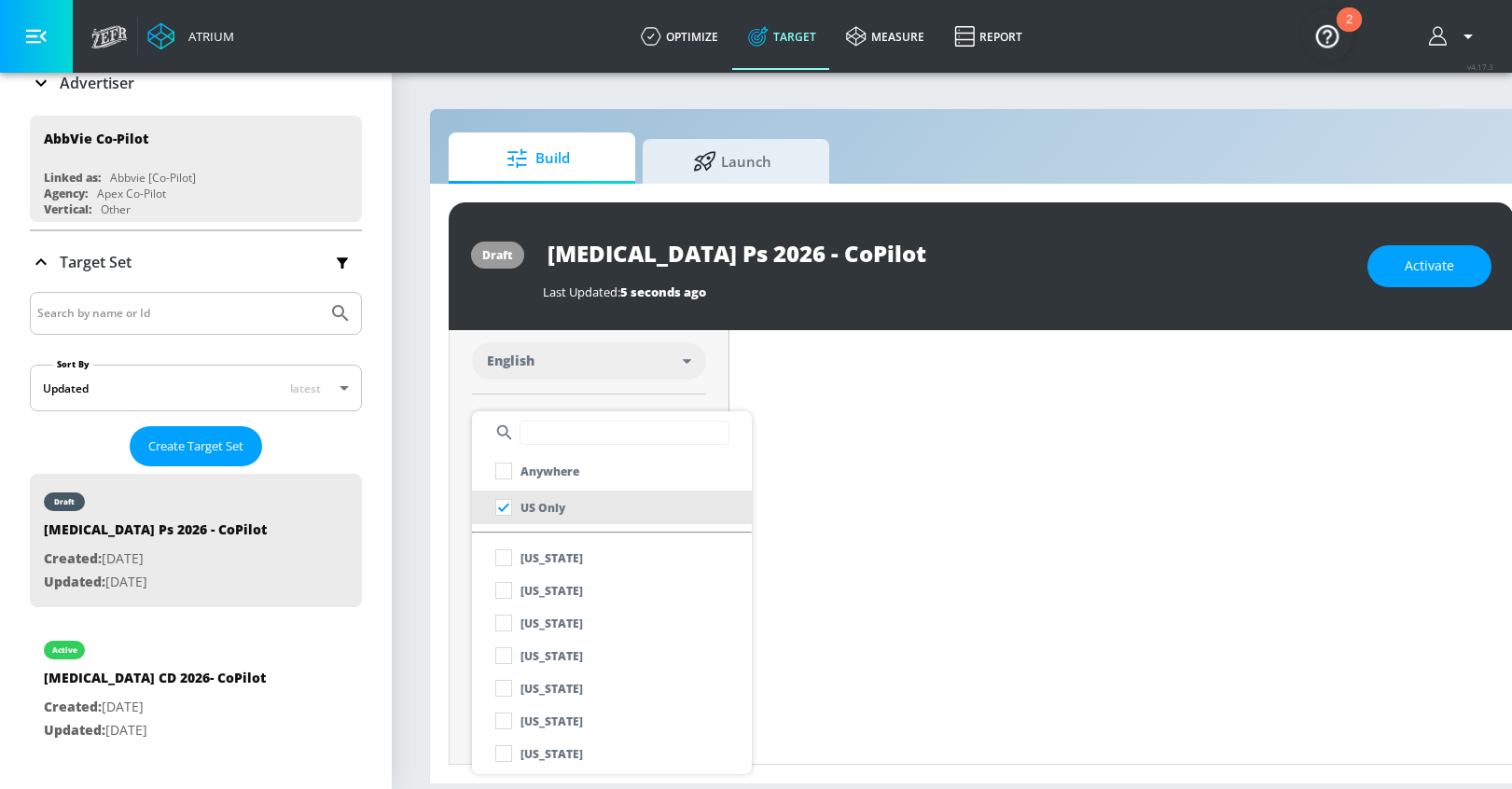 click at bounding box center [756, 394] 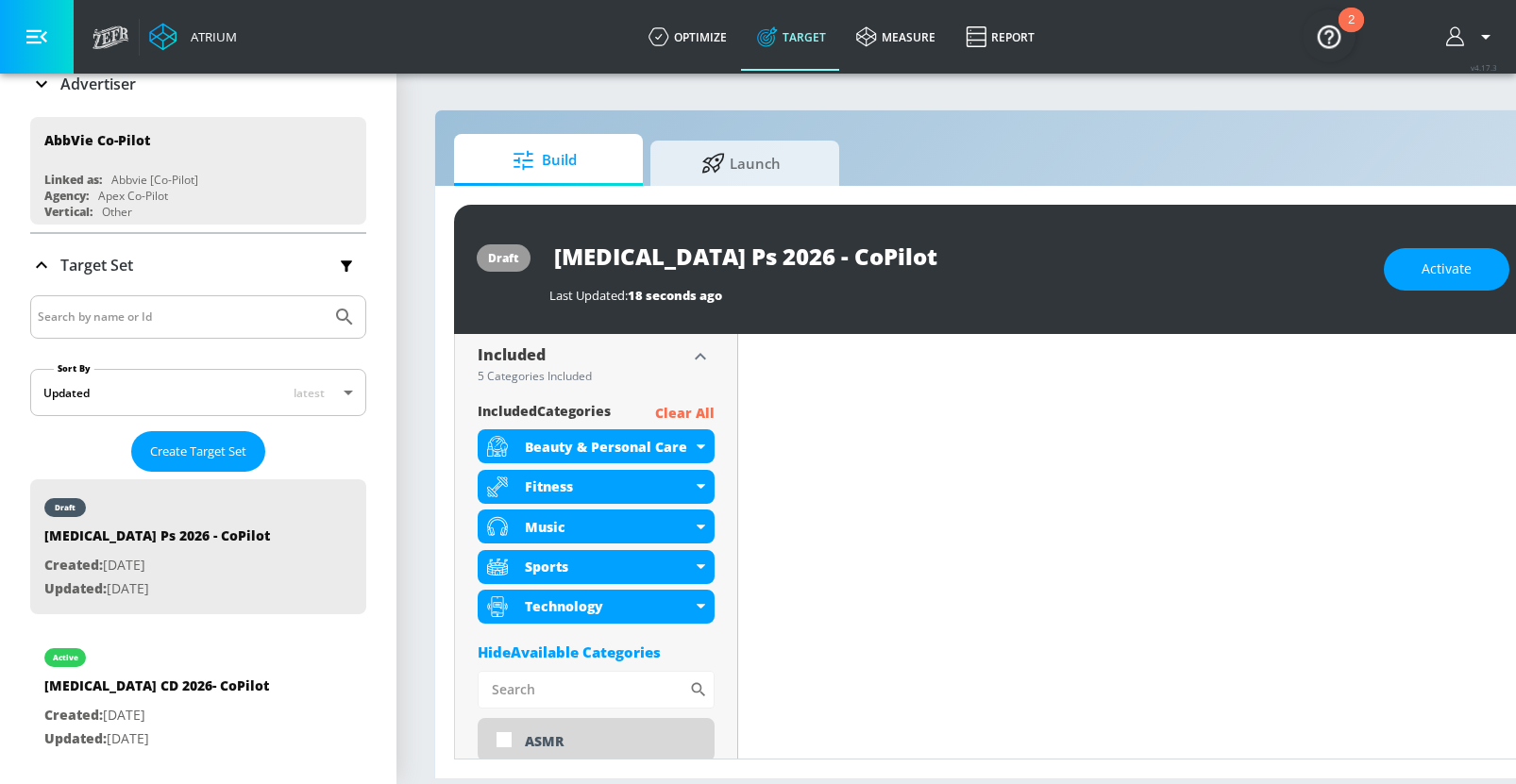 scroll, scrollTop: 638, scrollLeft: 0, axis: vertical 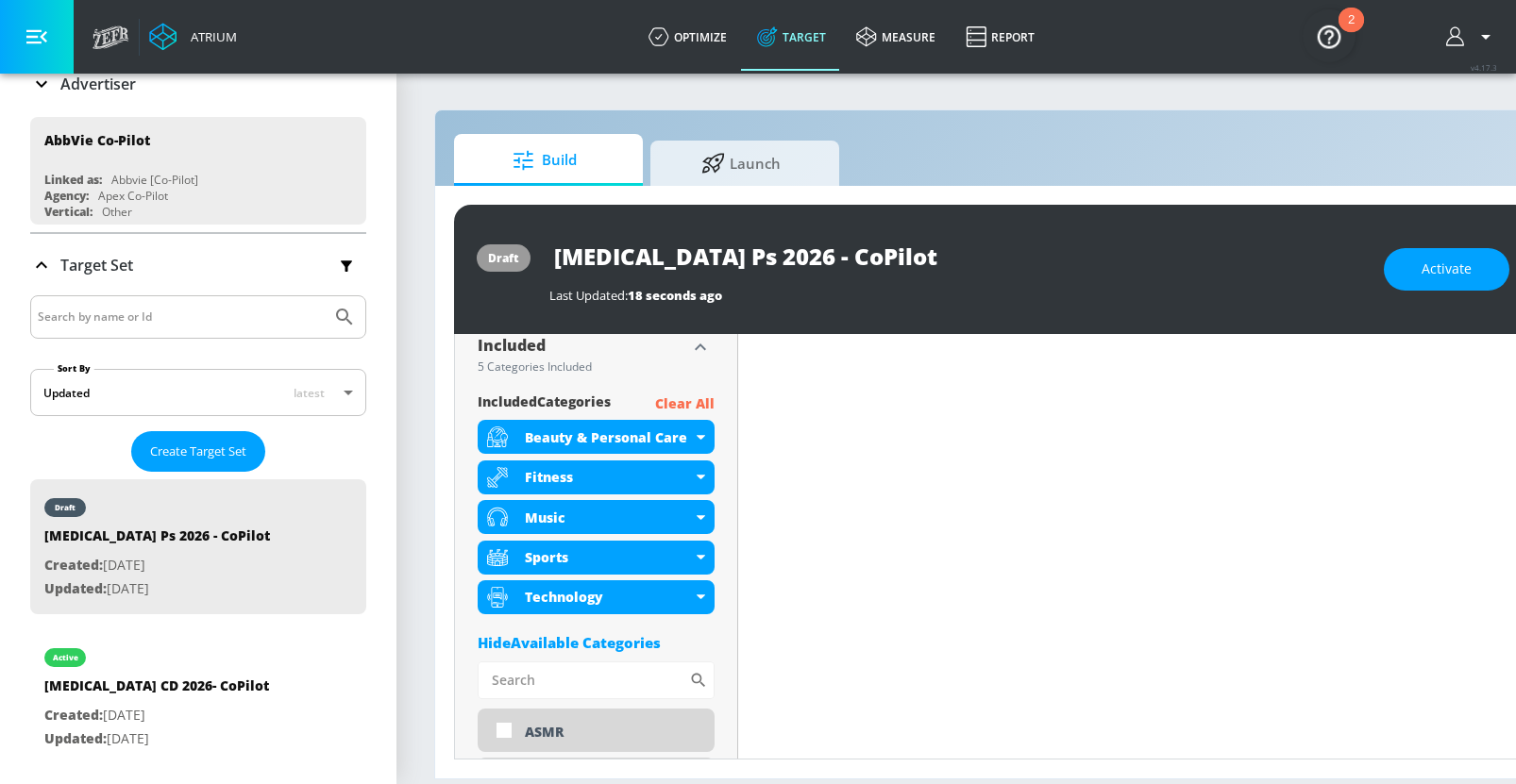 click on "Clear All" at bounding box center (684, 404) 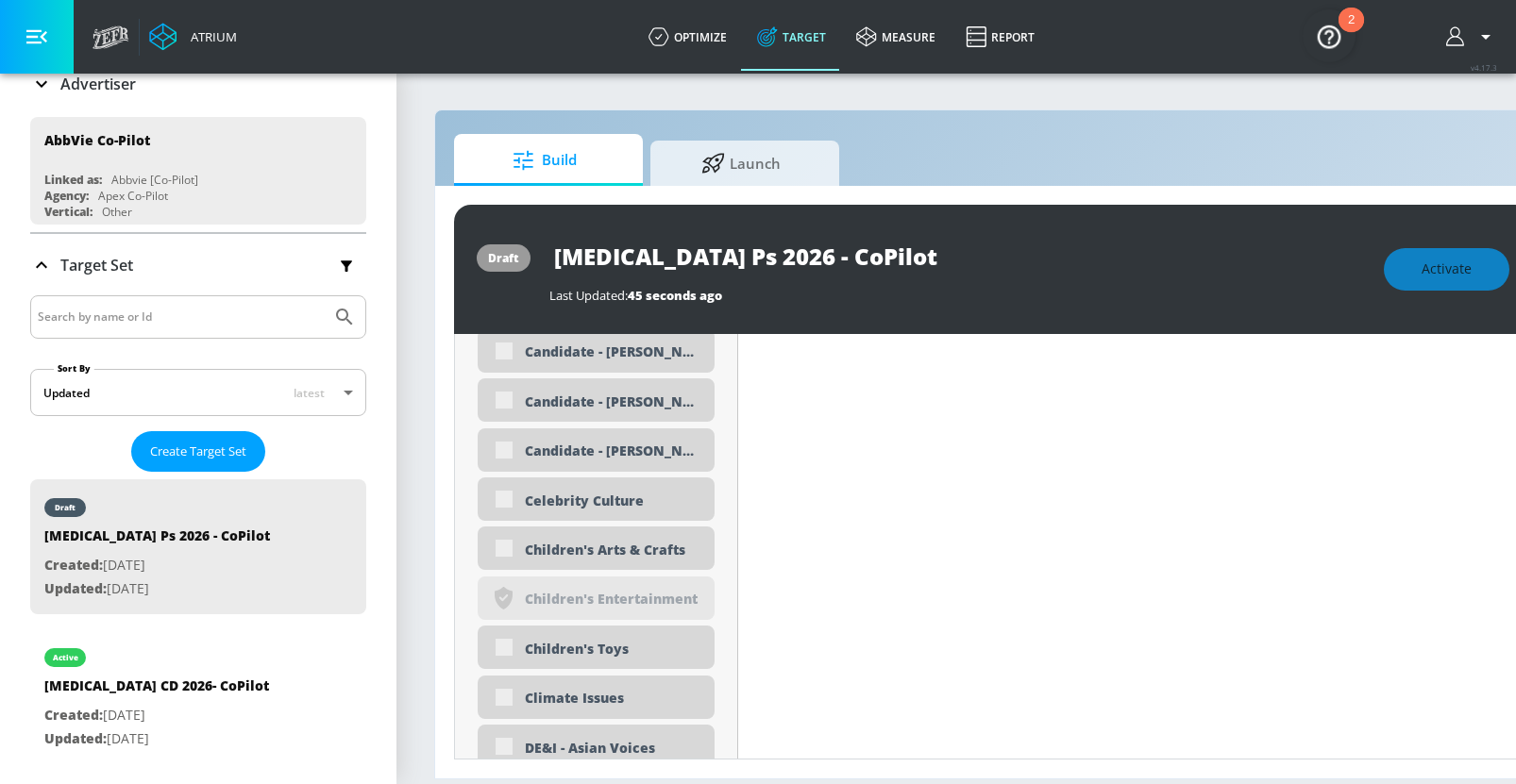 scroll, scrollTop: 1392, scrollLeft: 0, axis: vertical 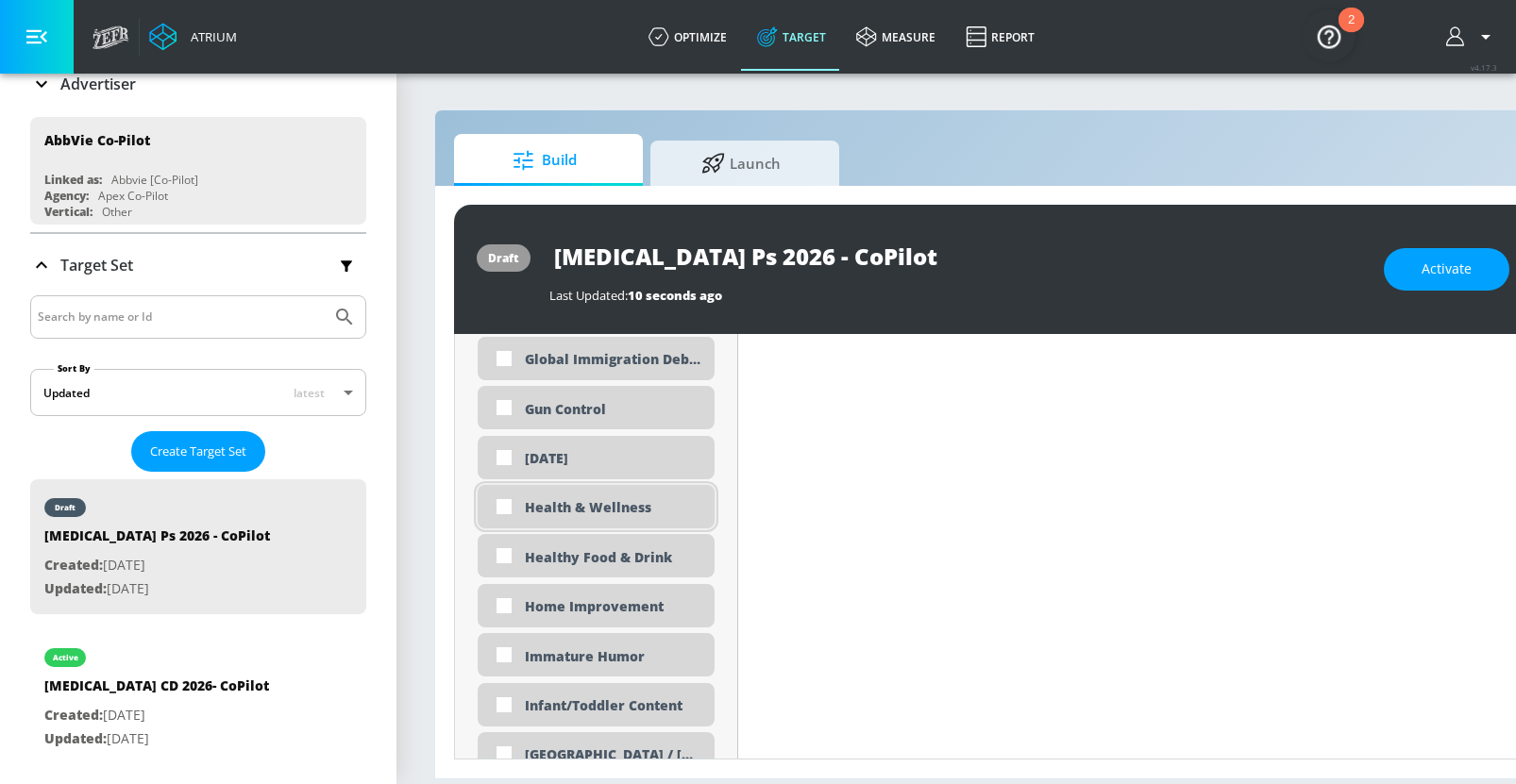 click on "Health & Wellness" at bounding box center (613, 507) 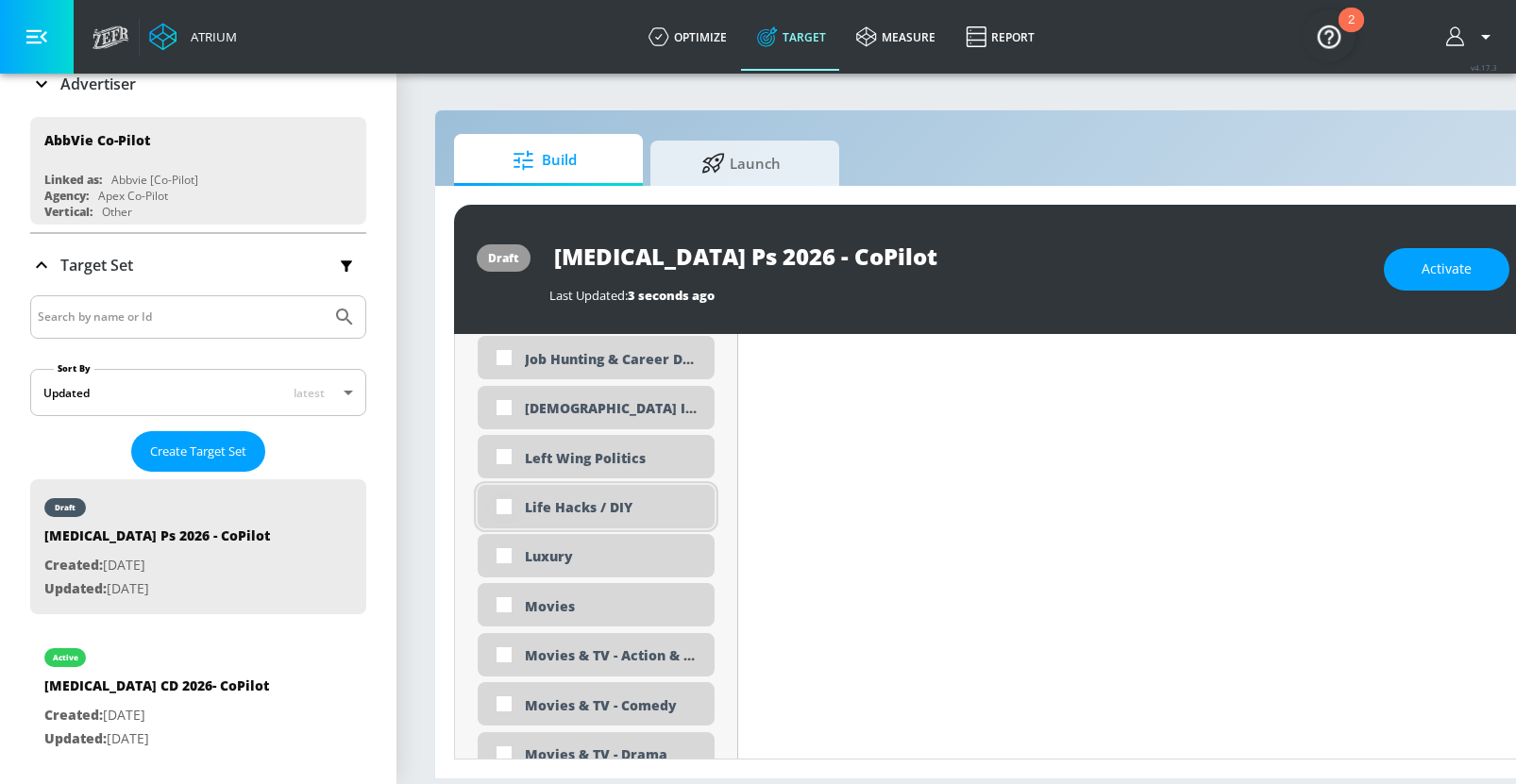 scroll, scrollTop: 3355, scrollLeft: 0, axis: vertical 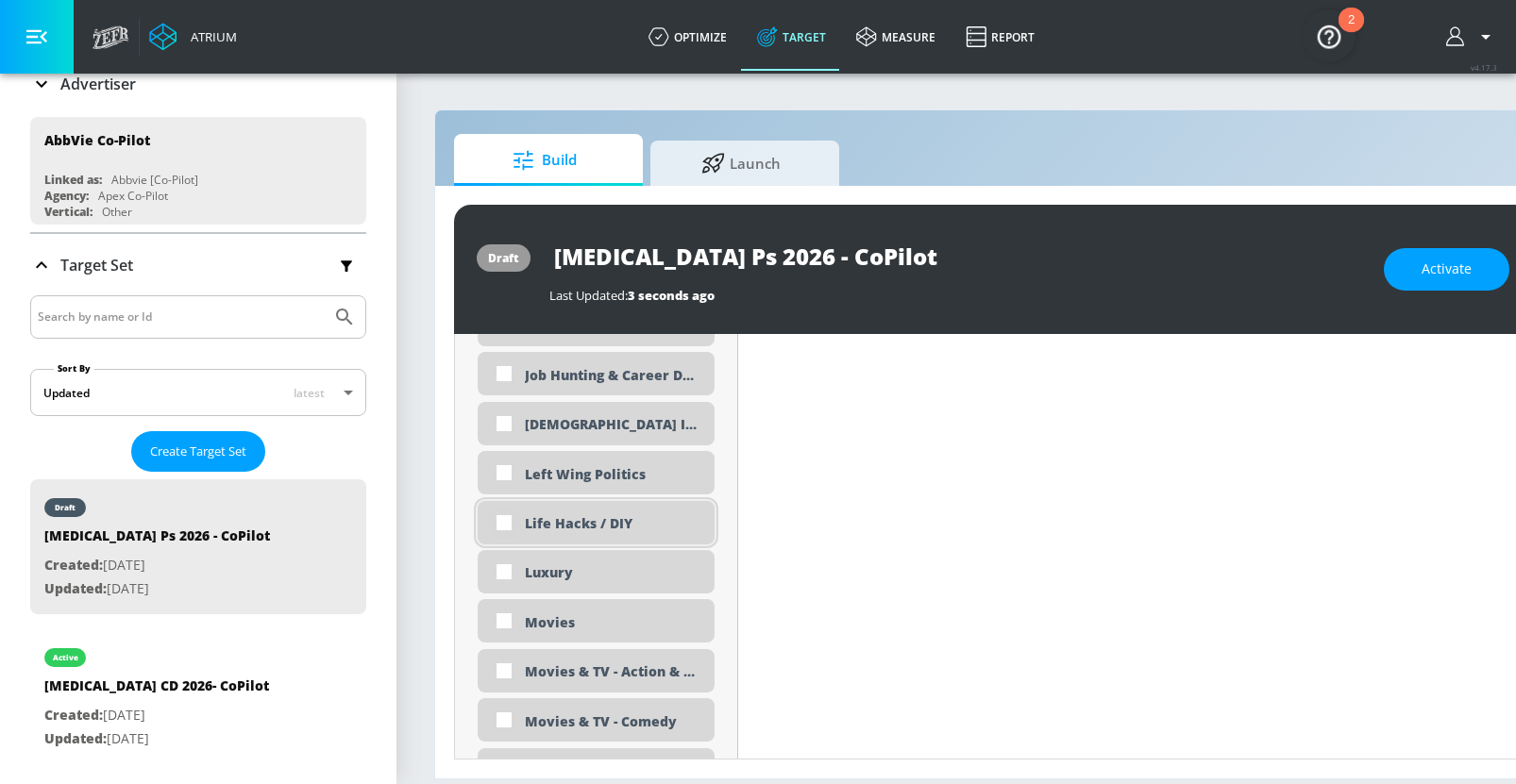 click at bounding box center (504, 523) 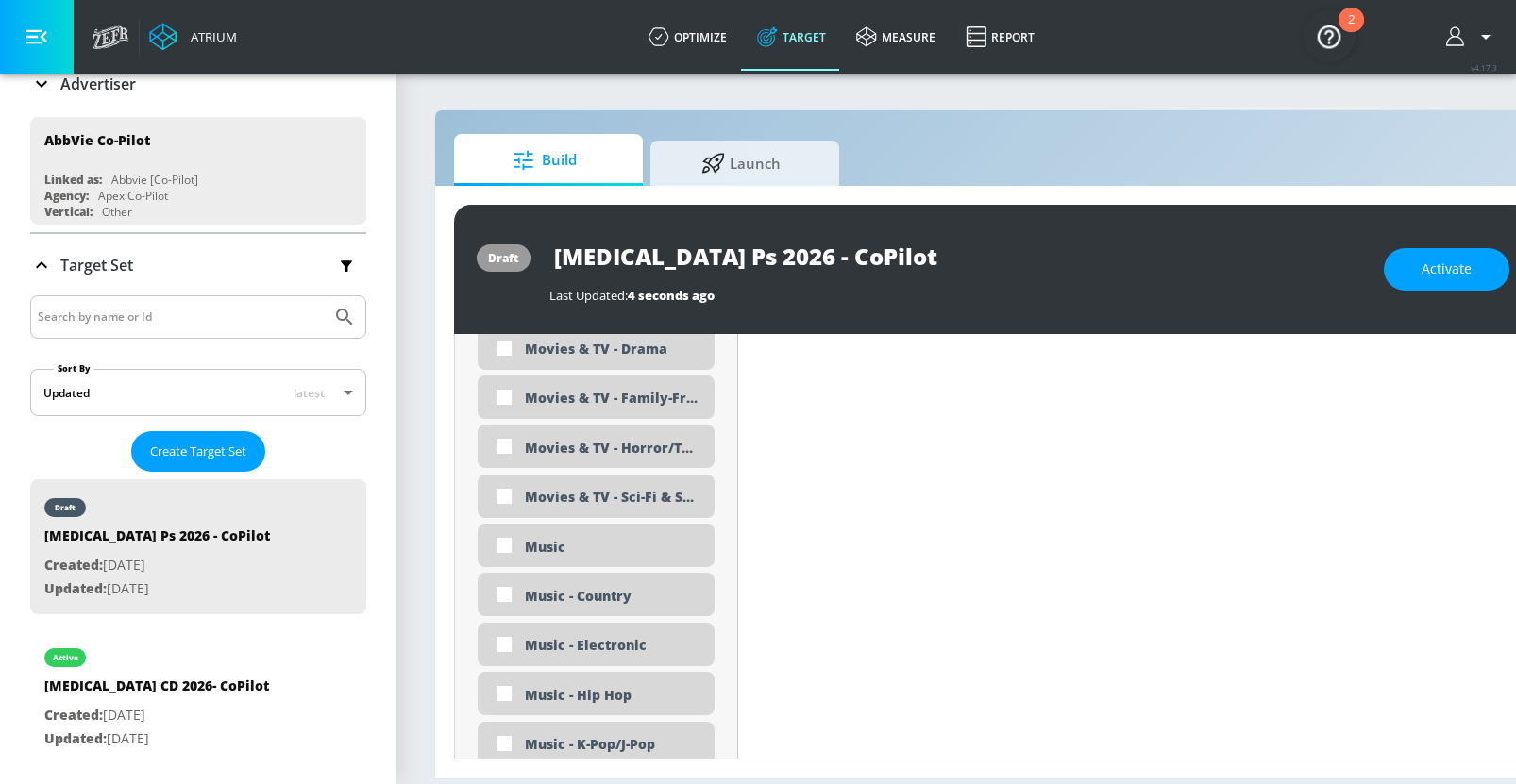 scroll, scrollTop: 3751, scrollLeft: 0, axis: vertical 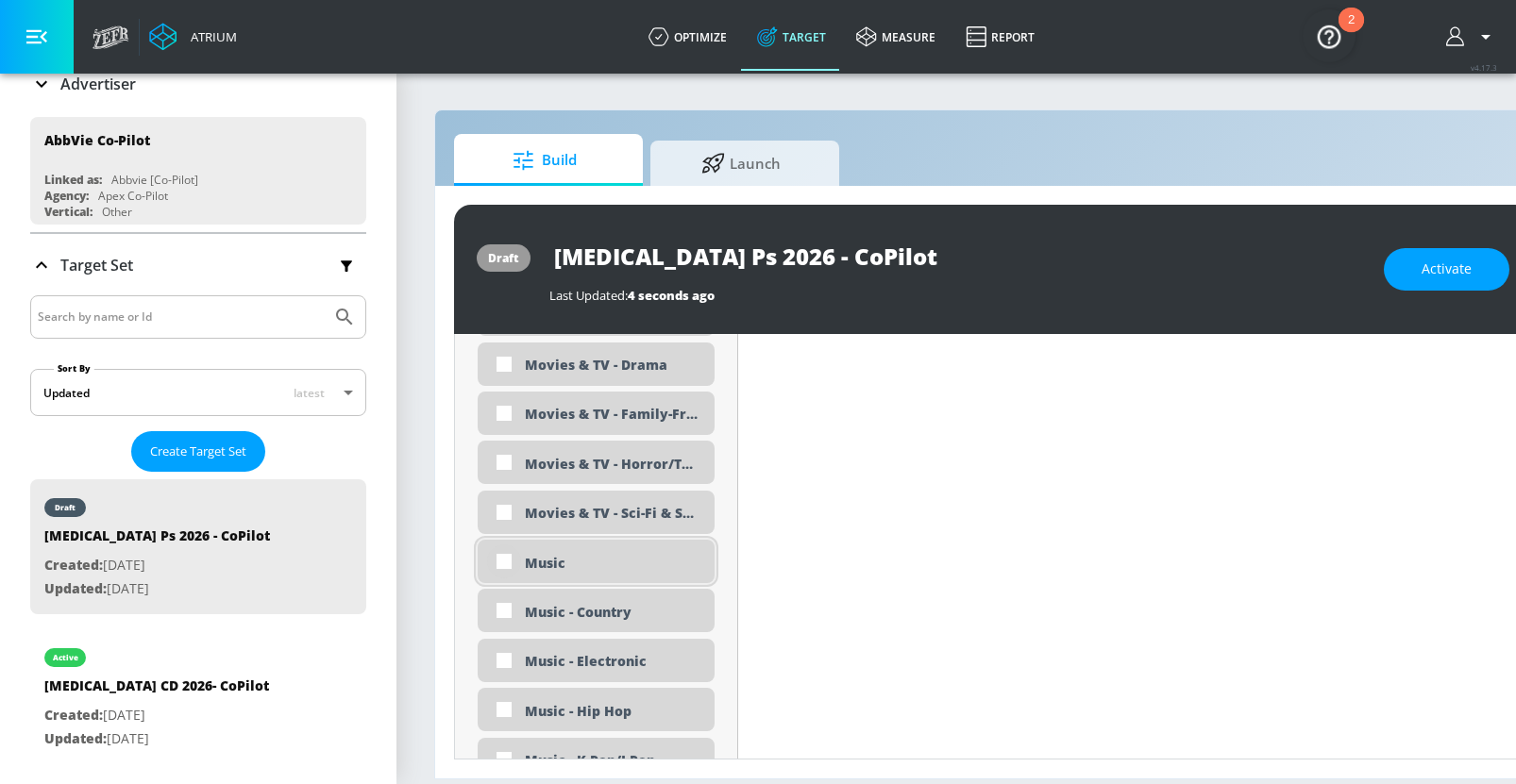click at bounding box center (504, 561) 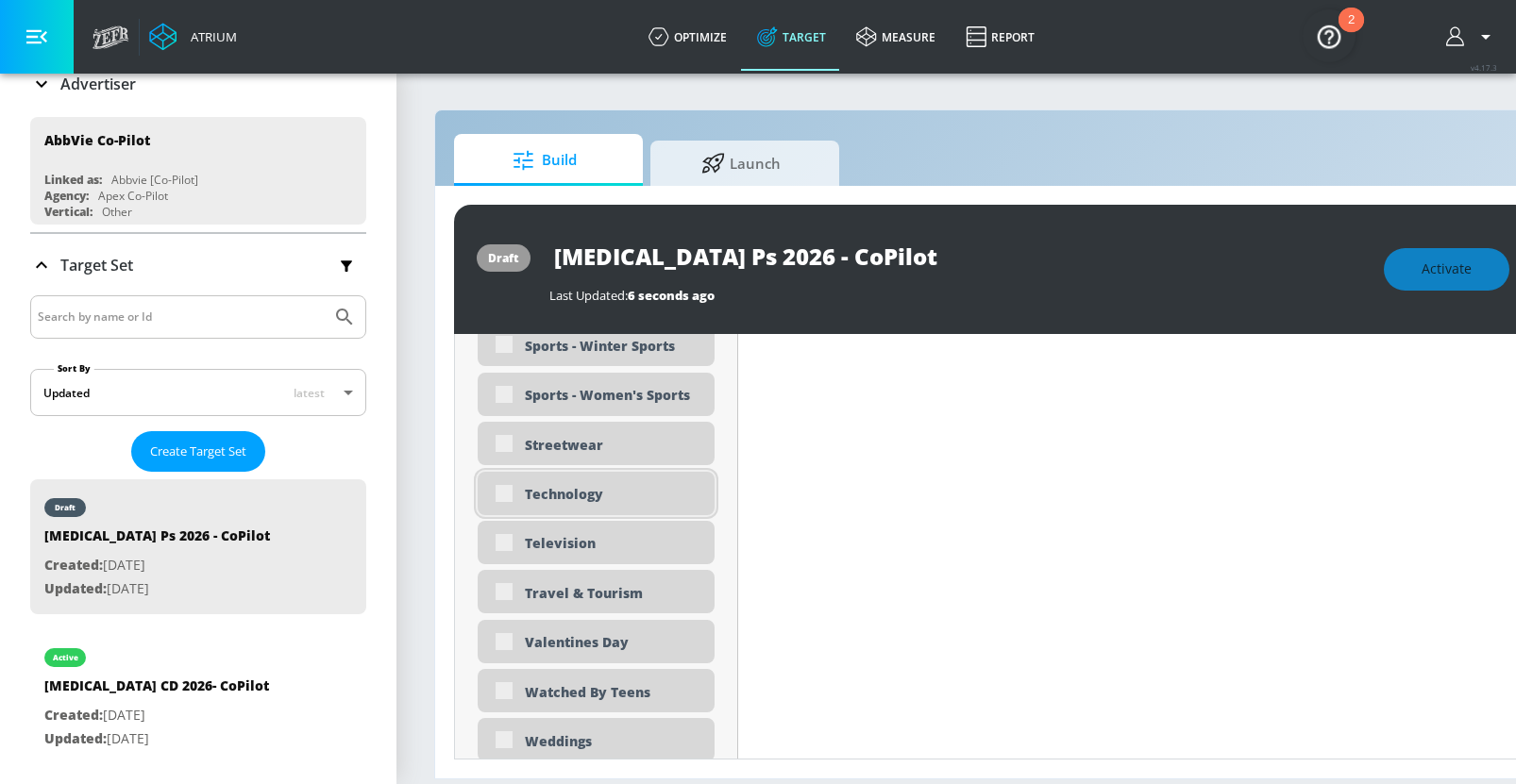 scroll, scrollTop: 5639, scrollLeft: 0, axis: vertical 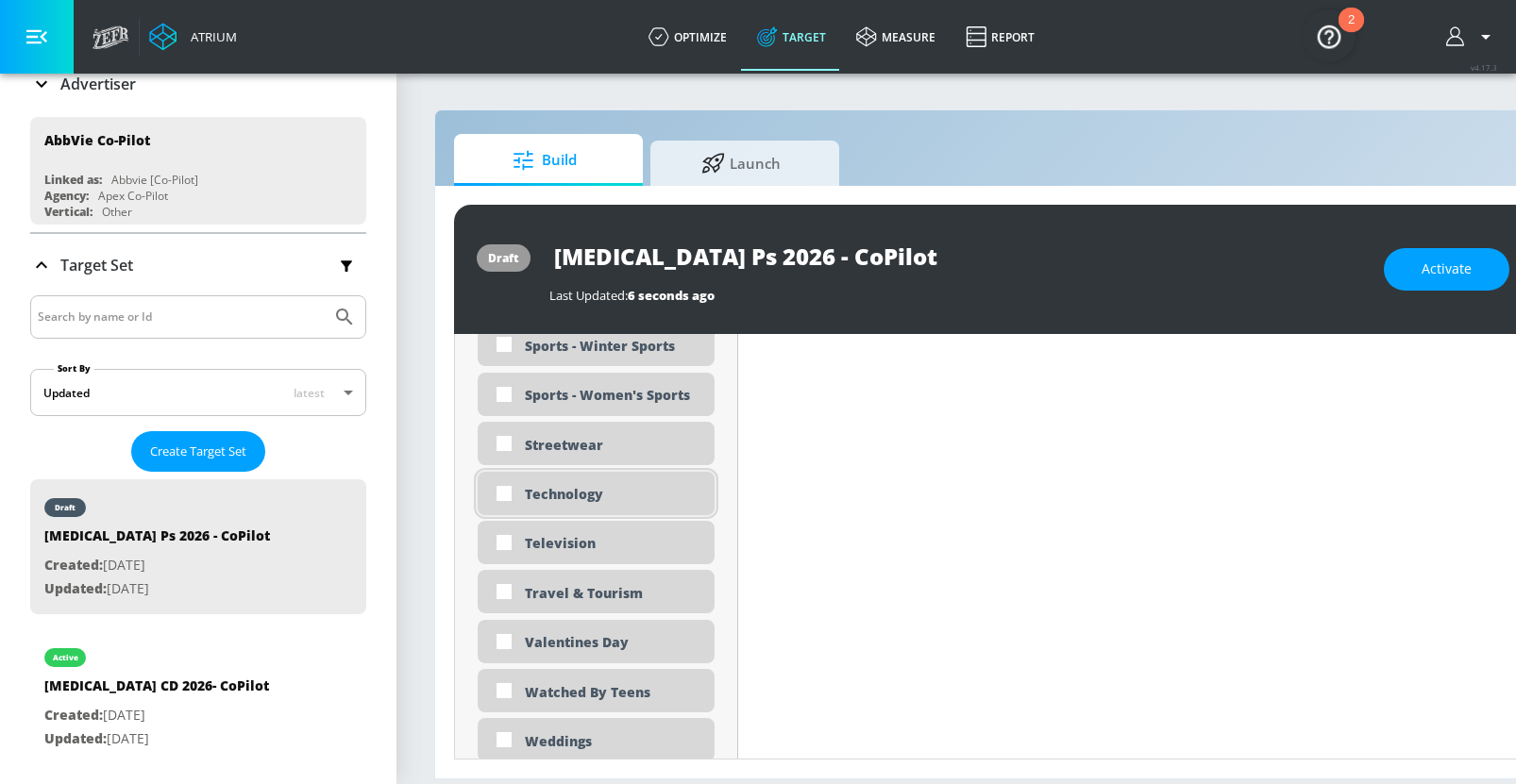 click on "Technology" at bounding box center [613, 493] 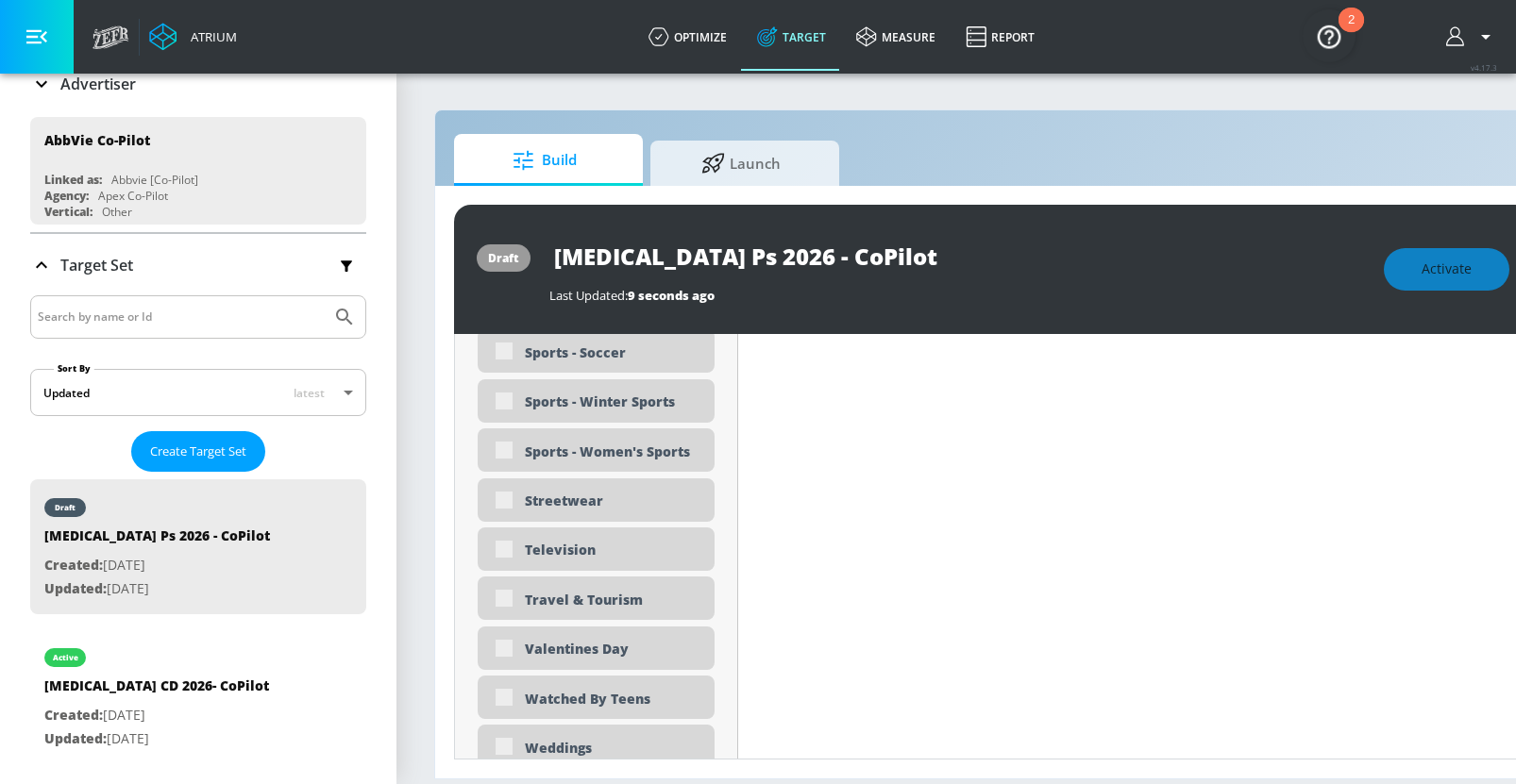 scroll, scrollTop: 5655, scrollLeft: 0, axis: vertical 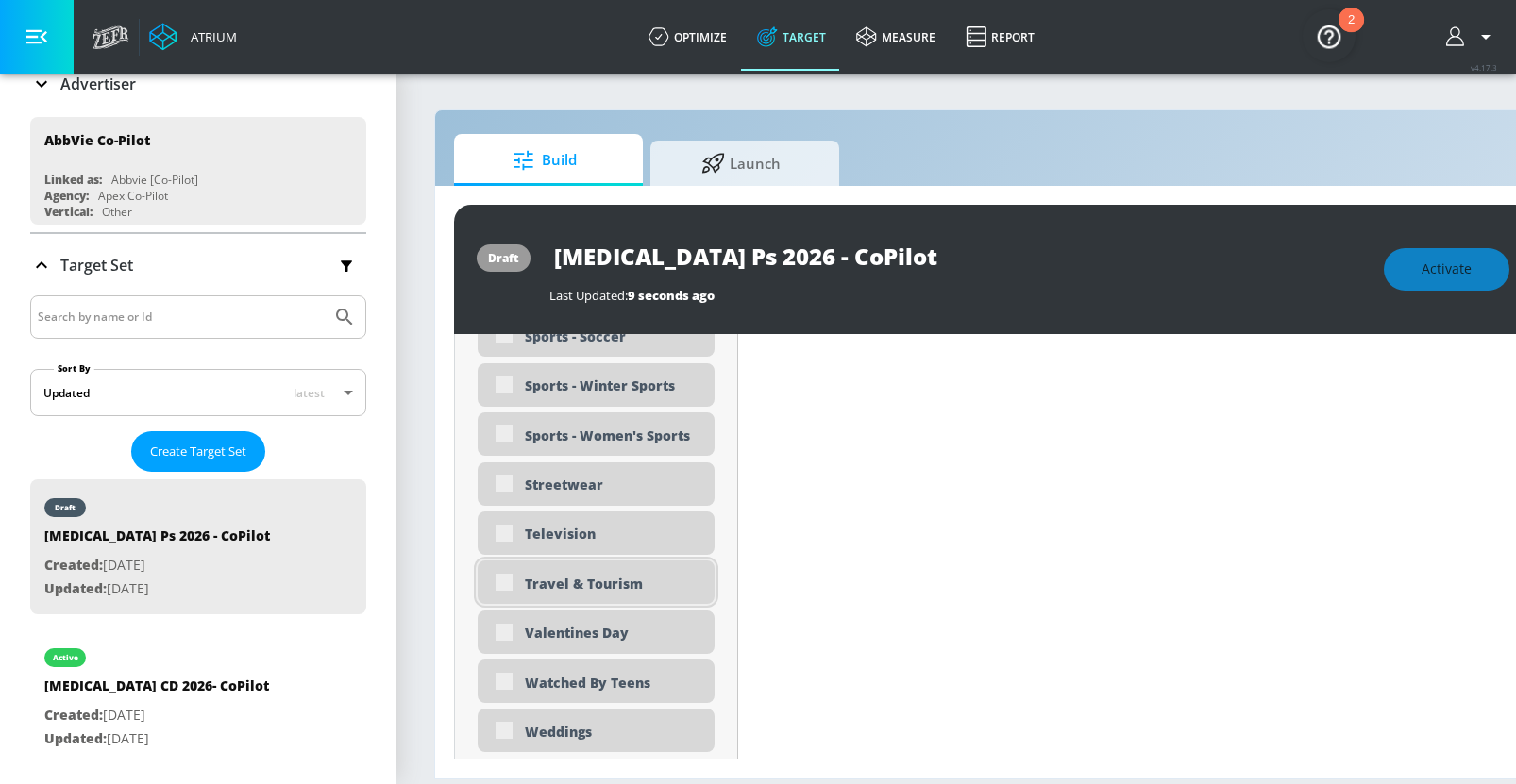 click on "Travel & Tourism" at bounding box center (596, 582) 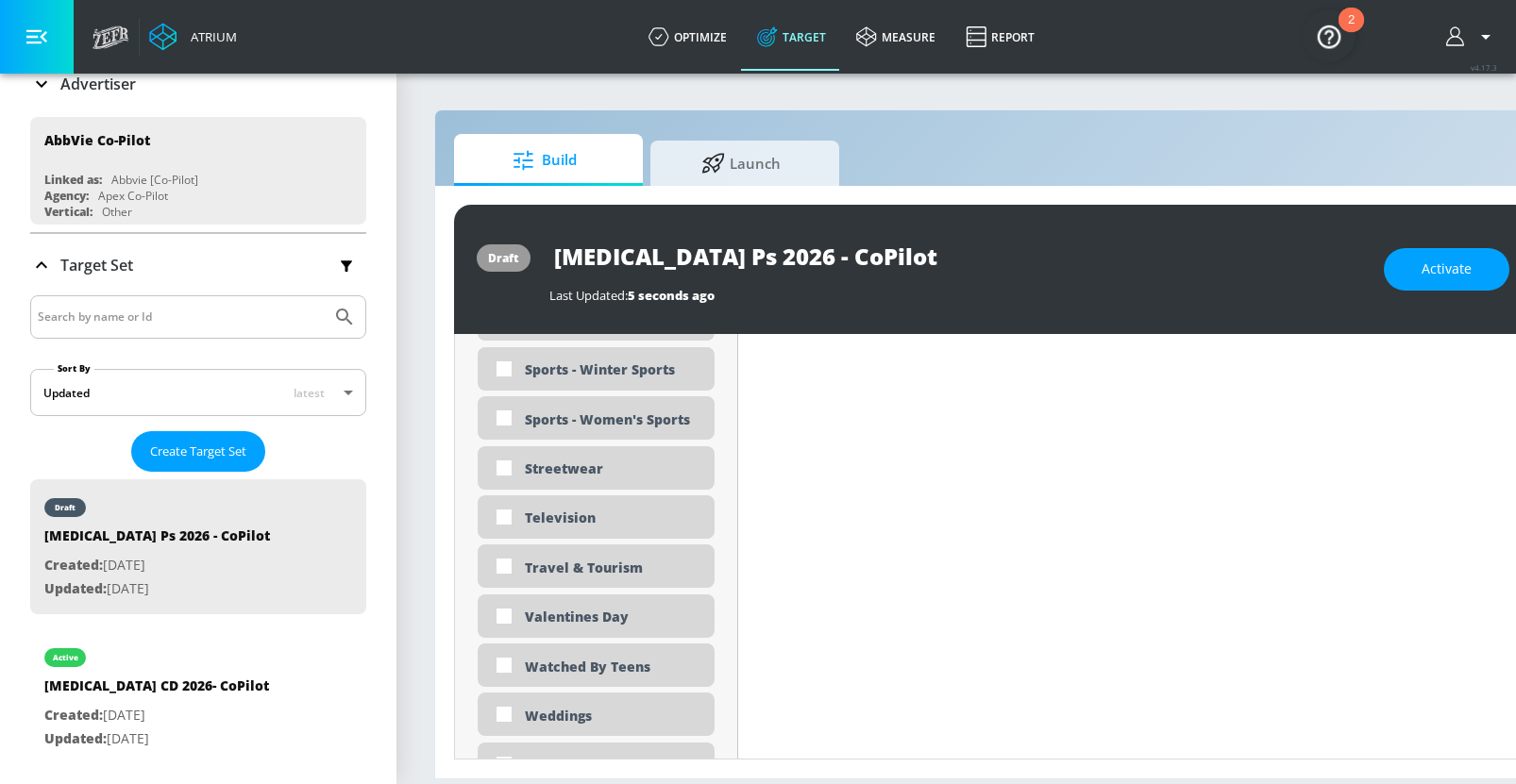 scroll, scrollTop: 5639, scrollLeft: 0, axis: vertical 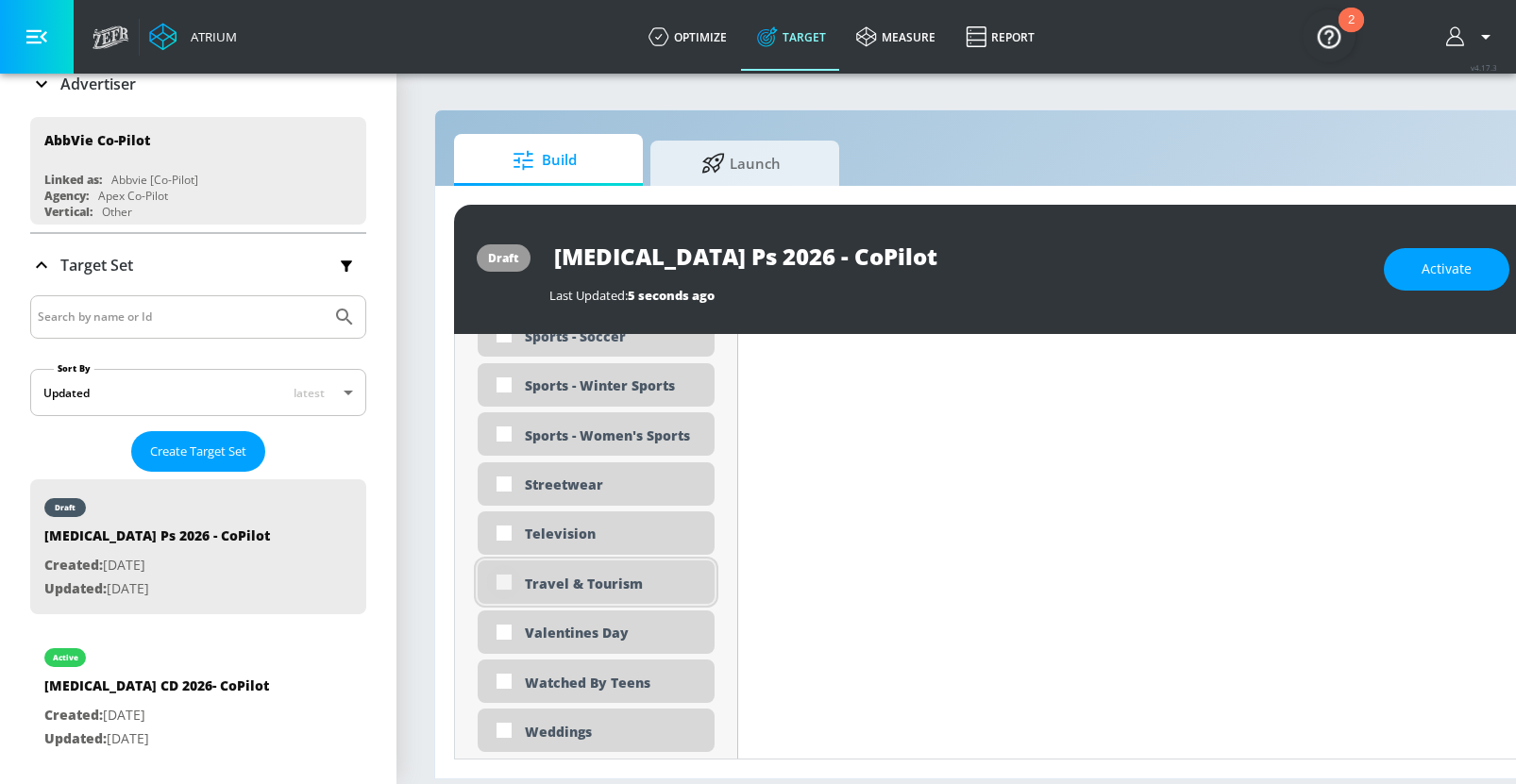 click at bounding box center [504, 582] 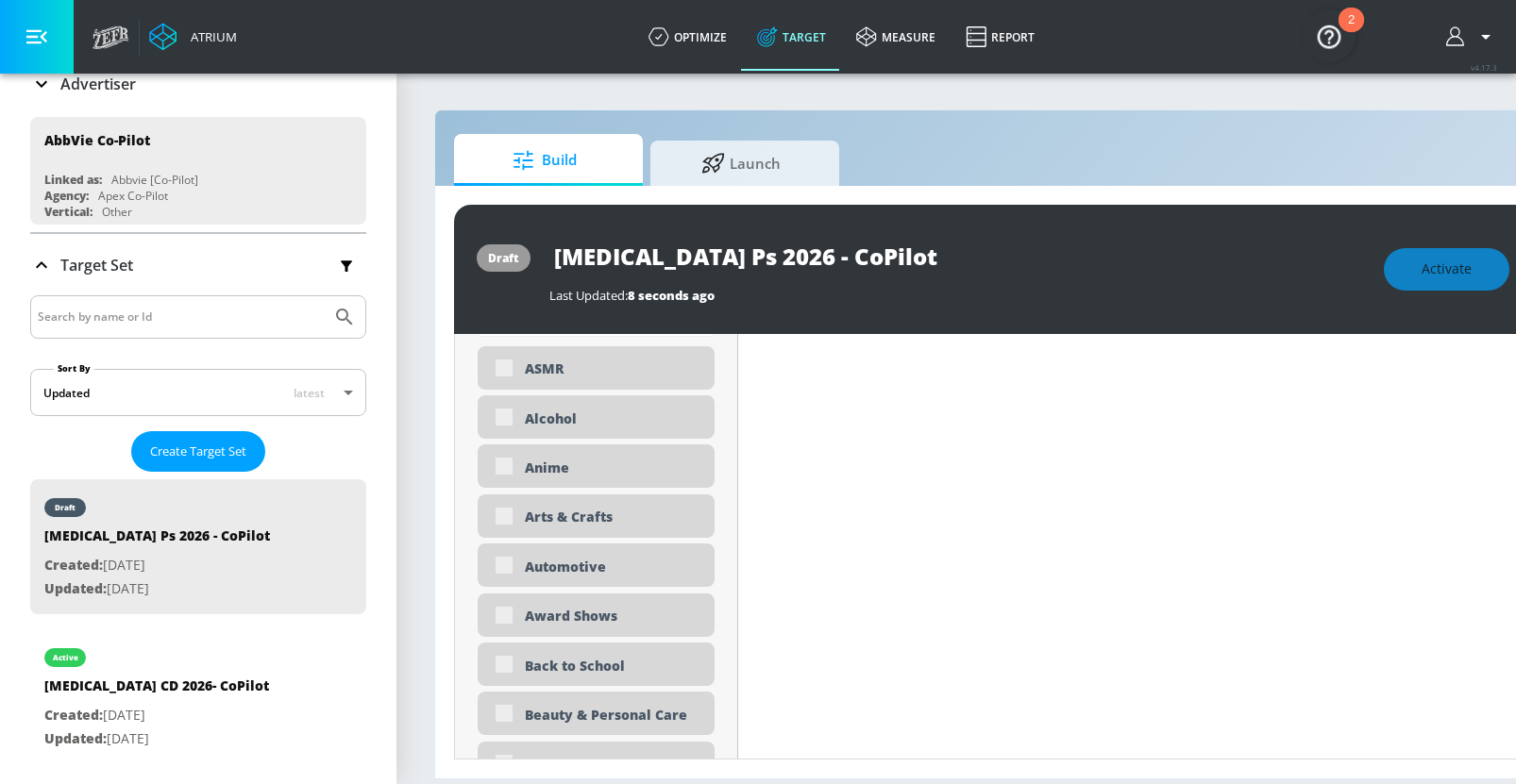 scroll, scrollTop: 6414, scrollLeft: 0, axis: vertical 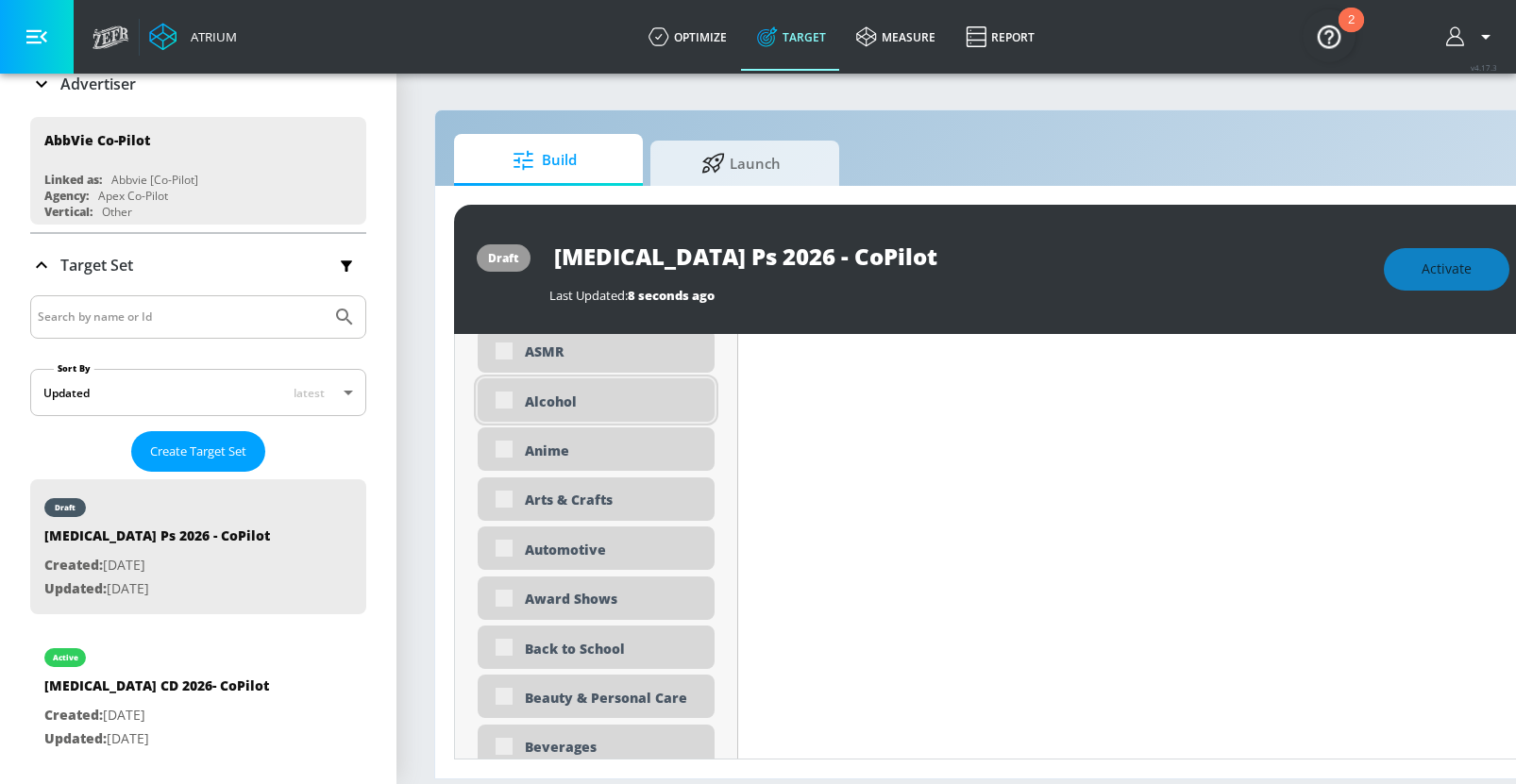 click on "Alcohol" at bounding box center (613, 401) 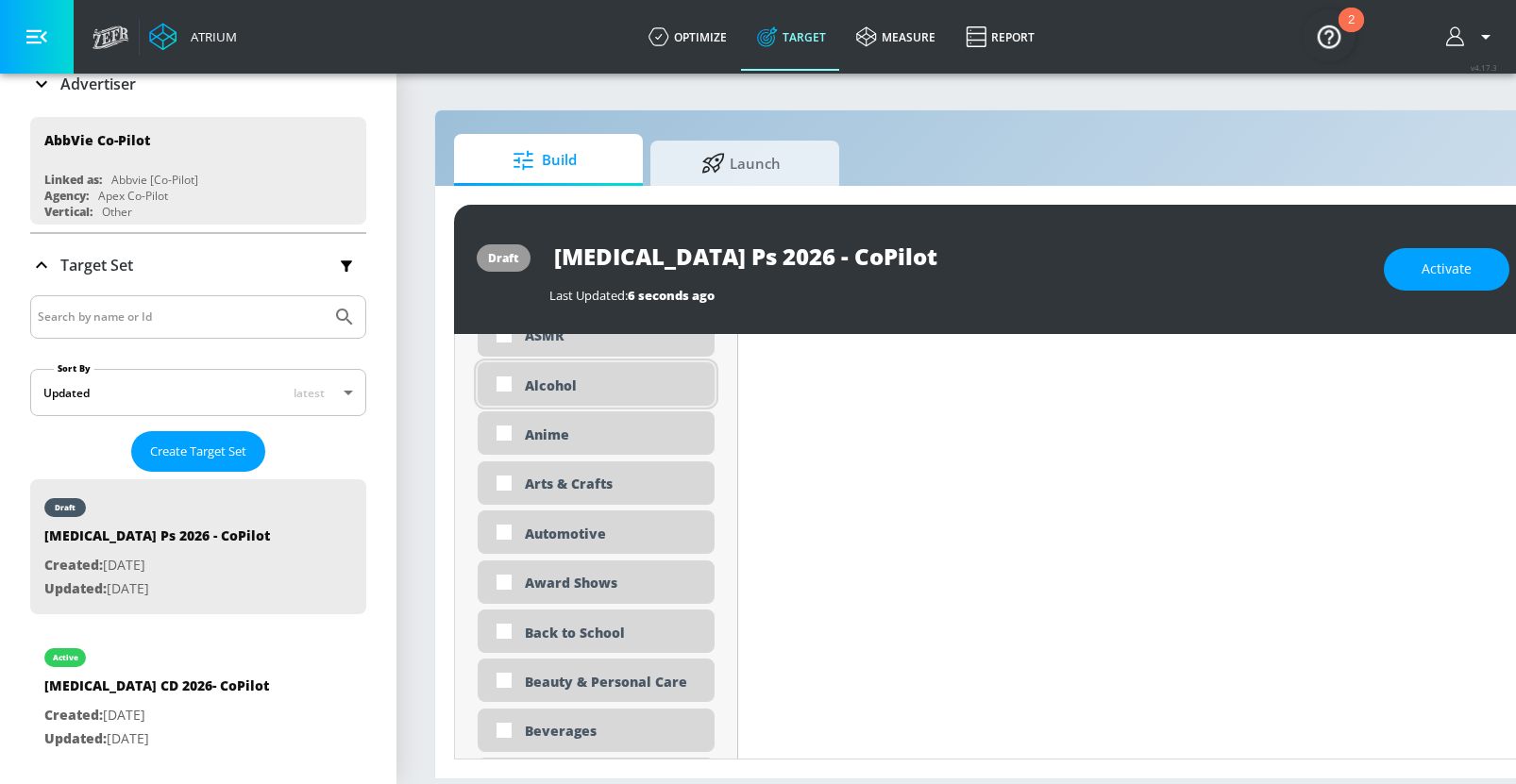 scroll, scrollTop: 6398, scrollLeft: 0, axis: vertical 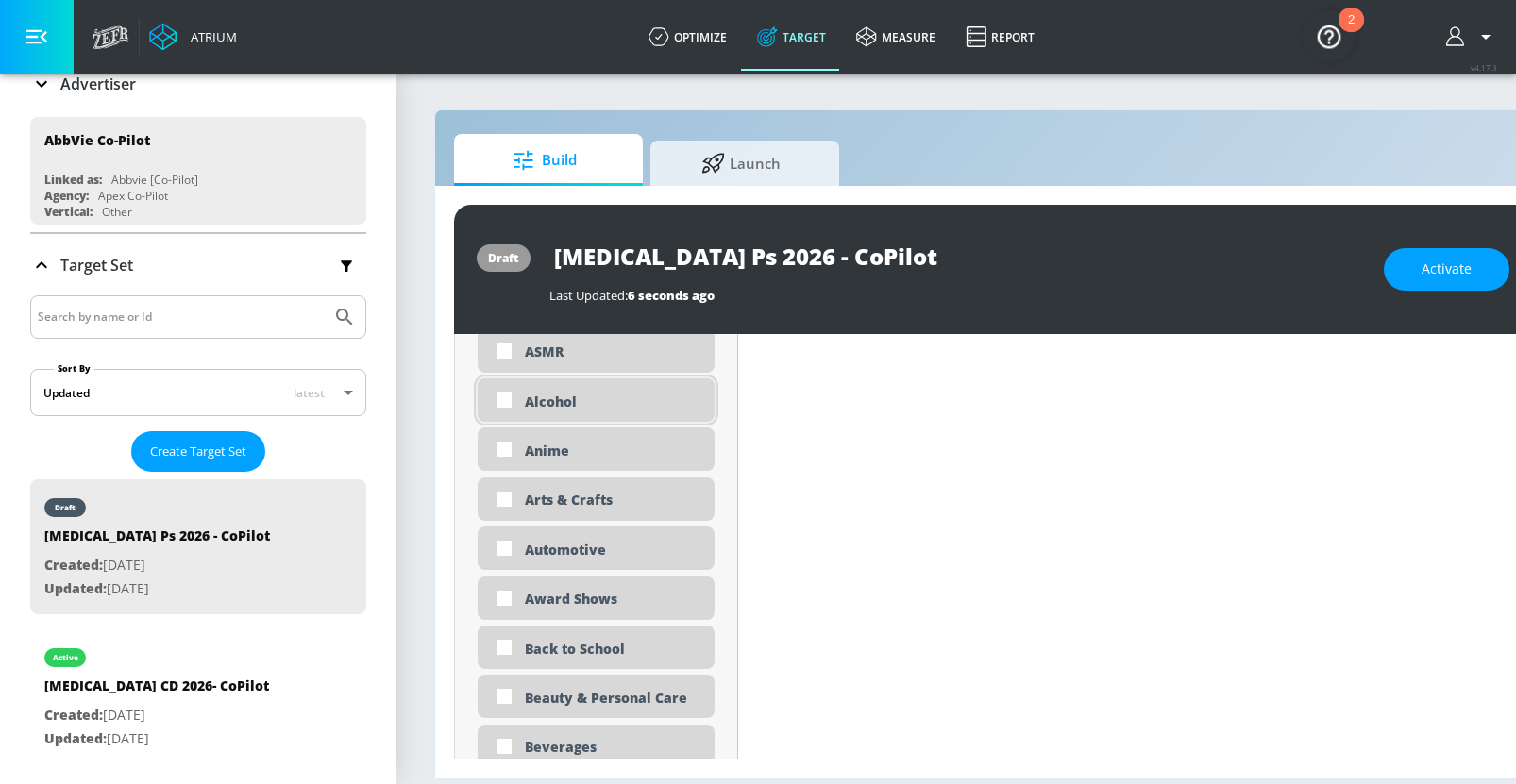 click at bounding box center (504, 400) 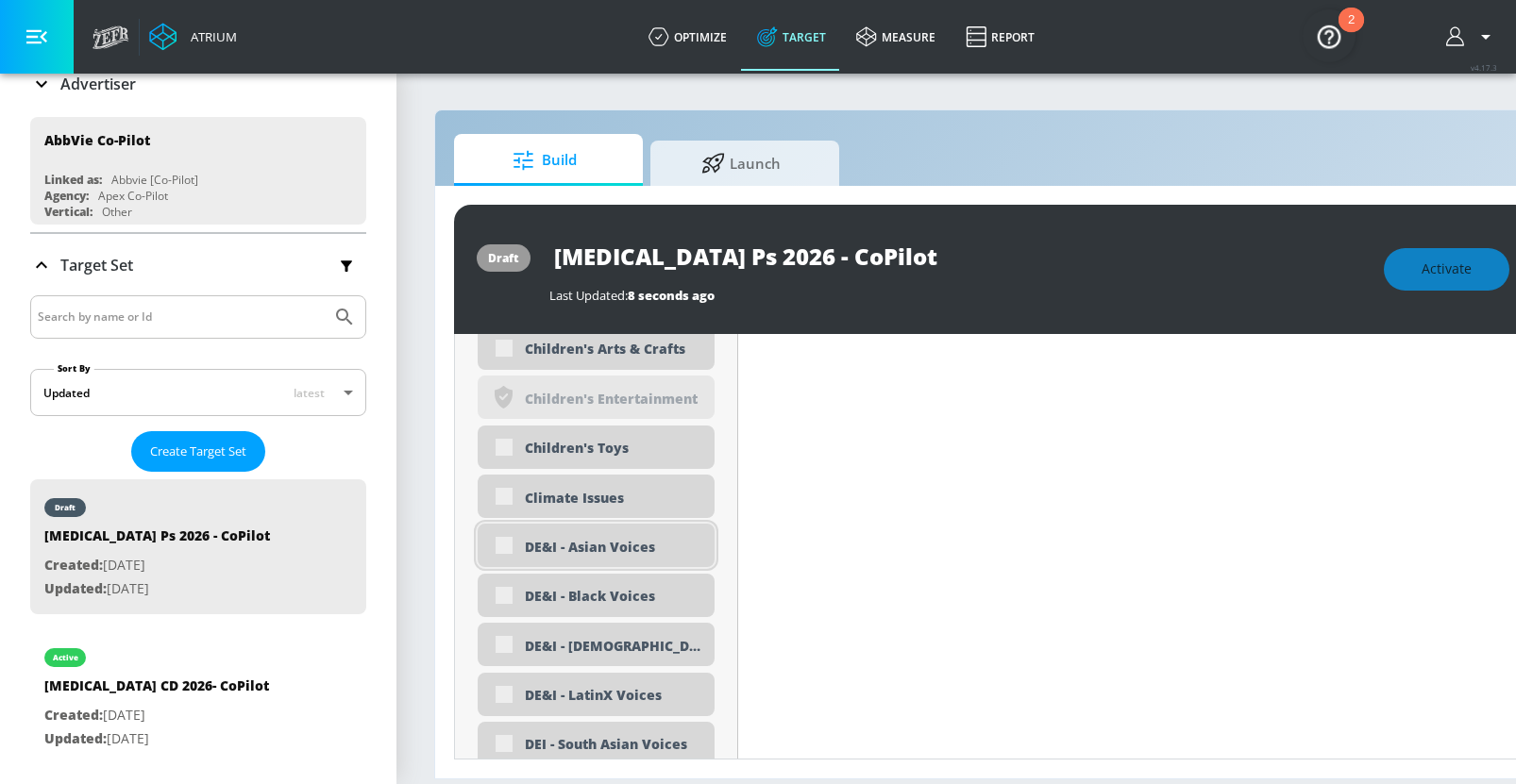 scroll, scrollTop: 7001, scrollLeft: 0, axis: vertical 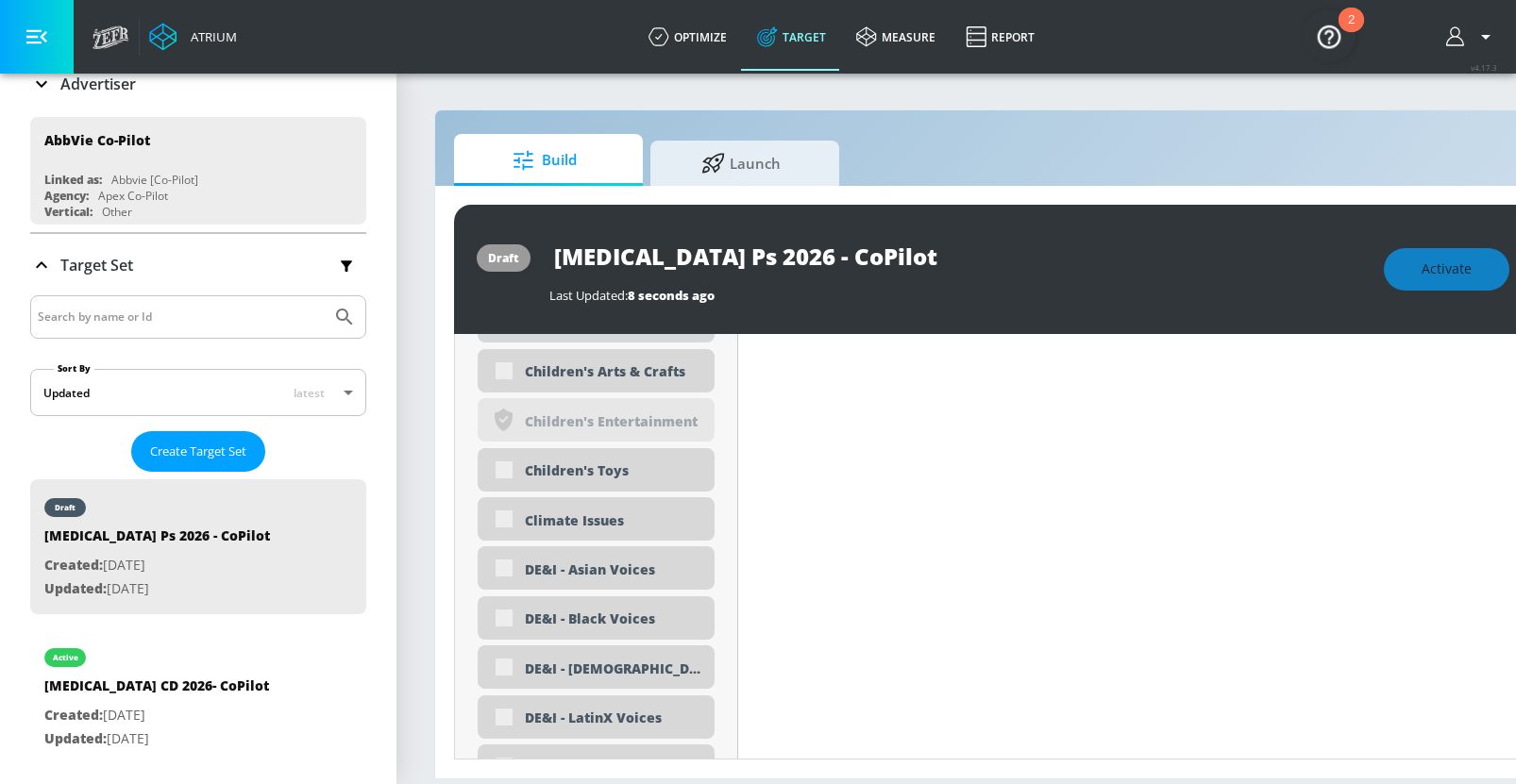 click on "Placement Type: Channels channels ​ Estimated Daily Spend Loading... Activation Platform Google Ads Age Any Devices Any Gender Any Ad Type No Preference Number of Ad Groups 0 Edit Total Relevancy Daily Avg Views: Content Type Include in your targeting set Pre-roll + Mid-roll standard ​ Languages Include in your targeting set English Territories Include in your targeting set US Only Included 5 Categories Included included  Categories Clear All
Health & Wellness
Life Hacks / DIY
Music
Technology
Travel & Tourism Hide  Available Categories ​ ASMR Anime Arts & Crafts Automotive Award Shows Back to School Beauty & Personal Care Beverages Business & Finance Candidate - Donald Trump Candidate - Joe Biden Candidate - Robert F. Kennedy Jr. Celebrity Culture Children's Arts & Crafts
noun_Safety_1930823_000000
Created with Sketch.
Climate Issues" at bounding box center [597, -873] 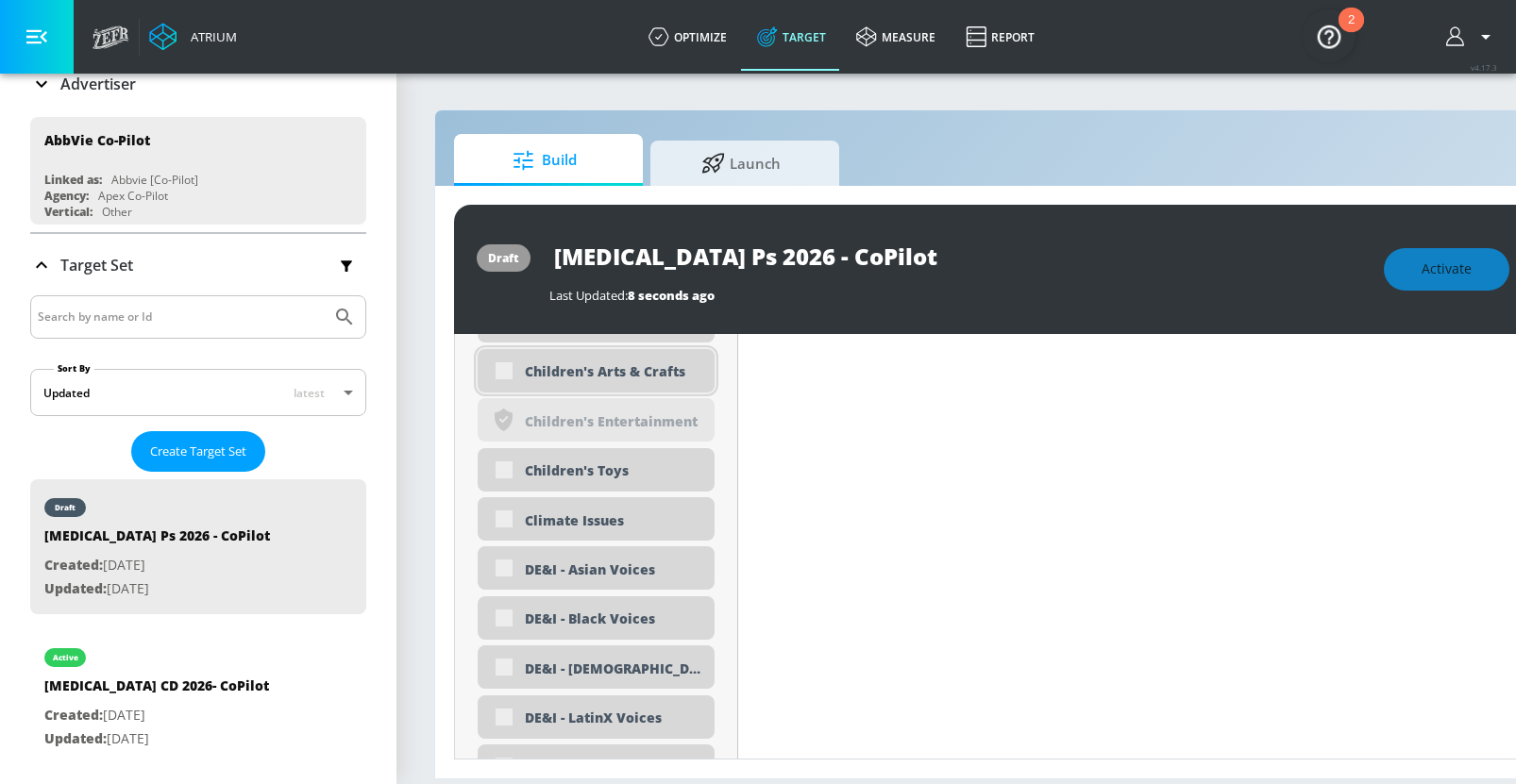 click on "Children's Arts & Crafts" at bounding box center [596, 371] 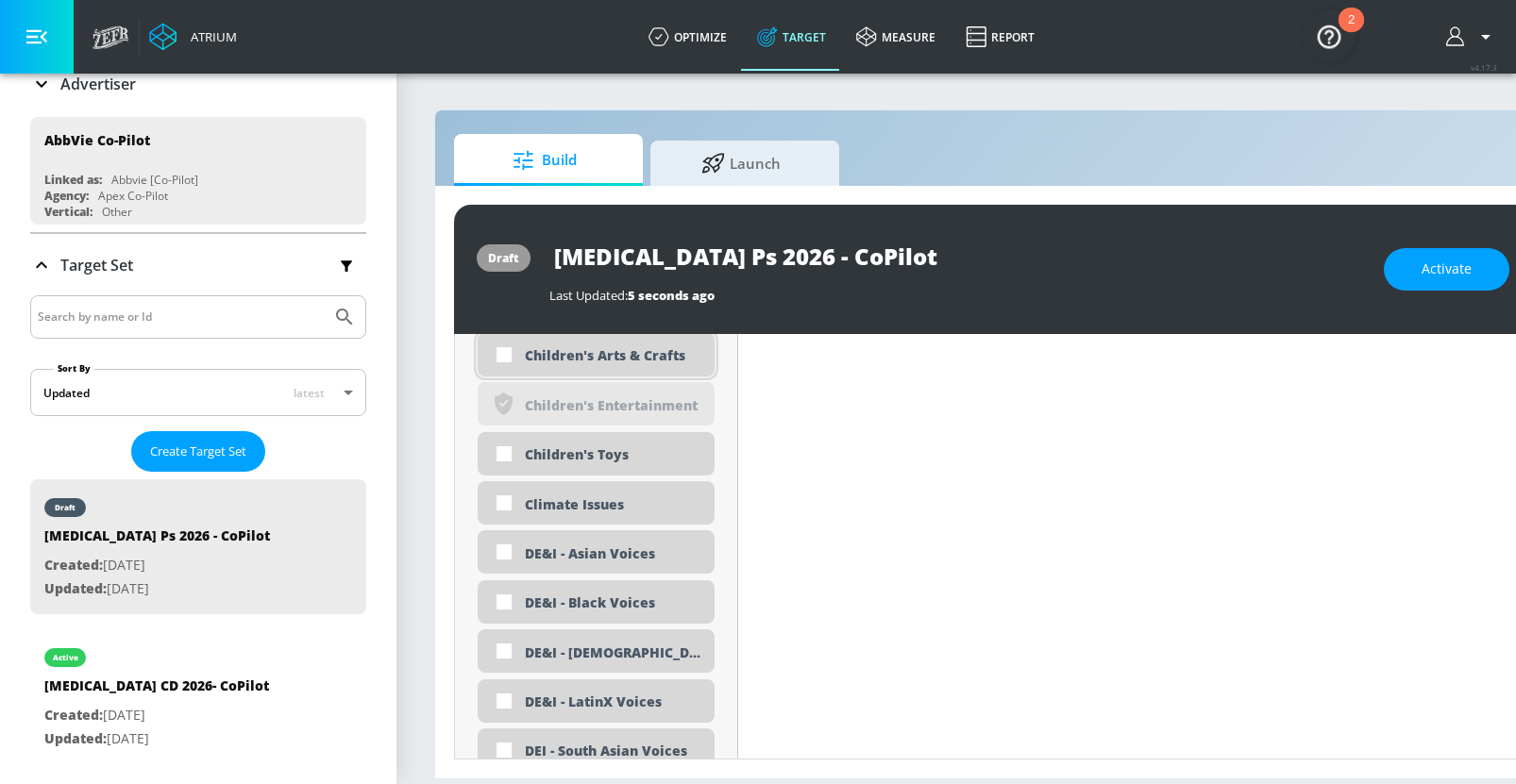 scroll, scrollTop: 6985, scrollLeft: 0, axis: vertical 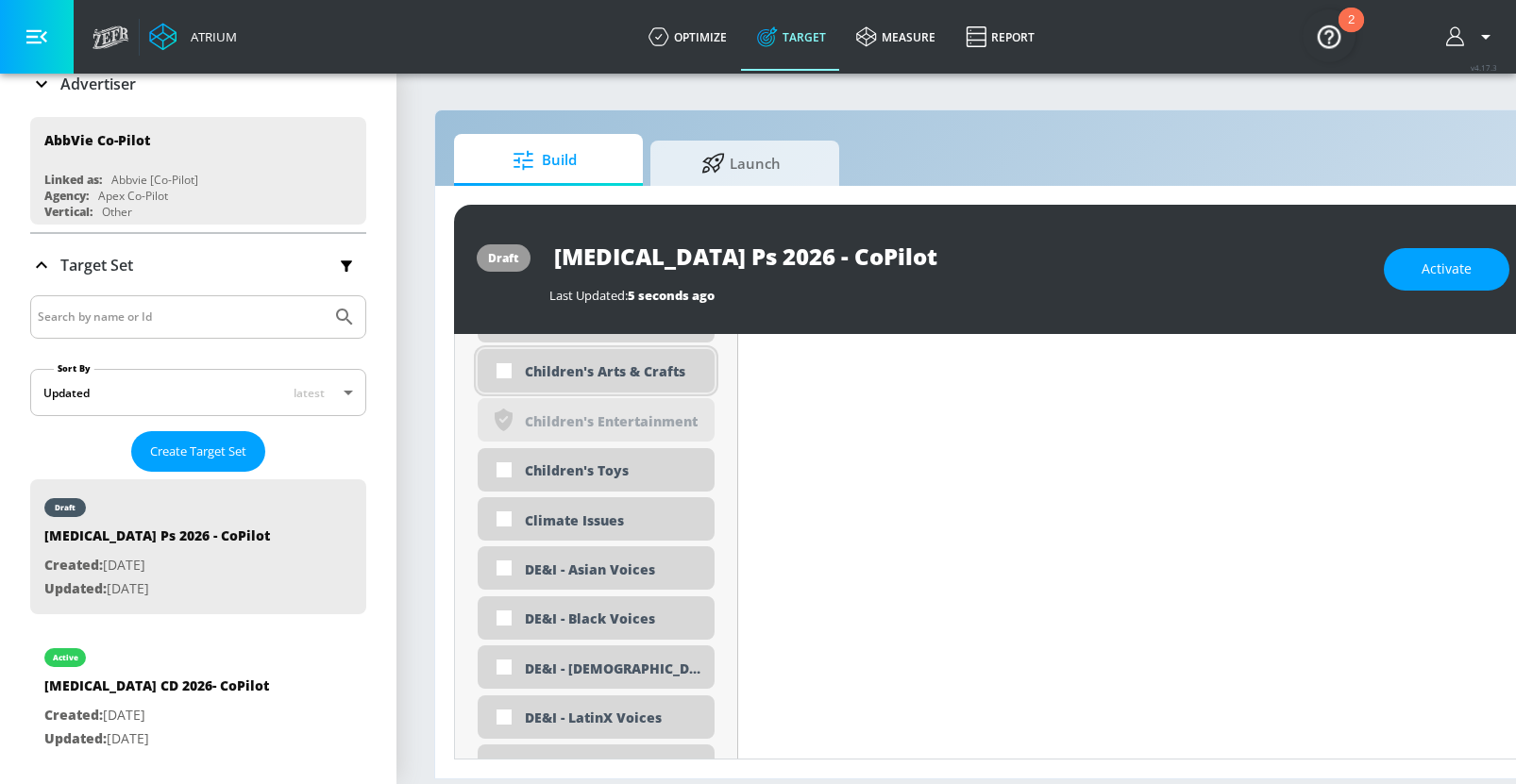 click on "Children's Arts & Crafts" at bounding box center [596, 371] 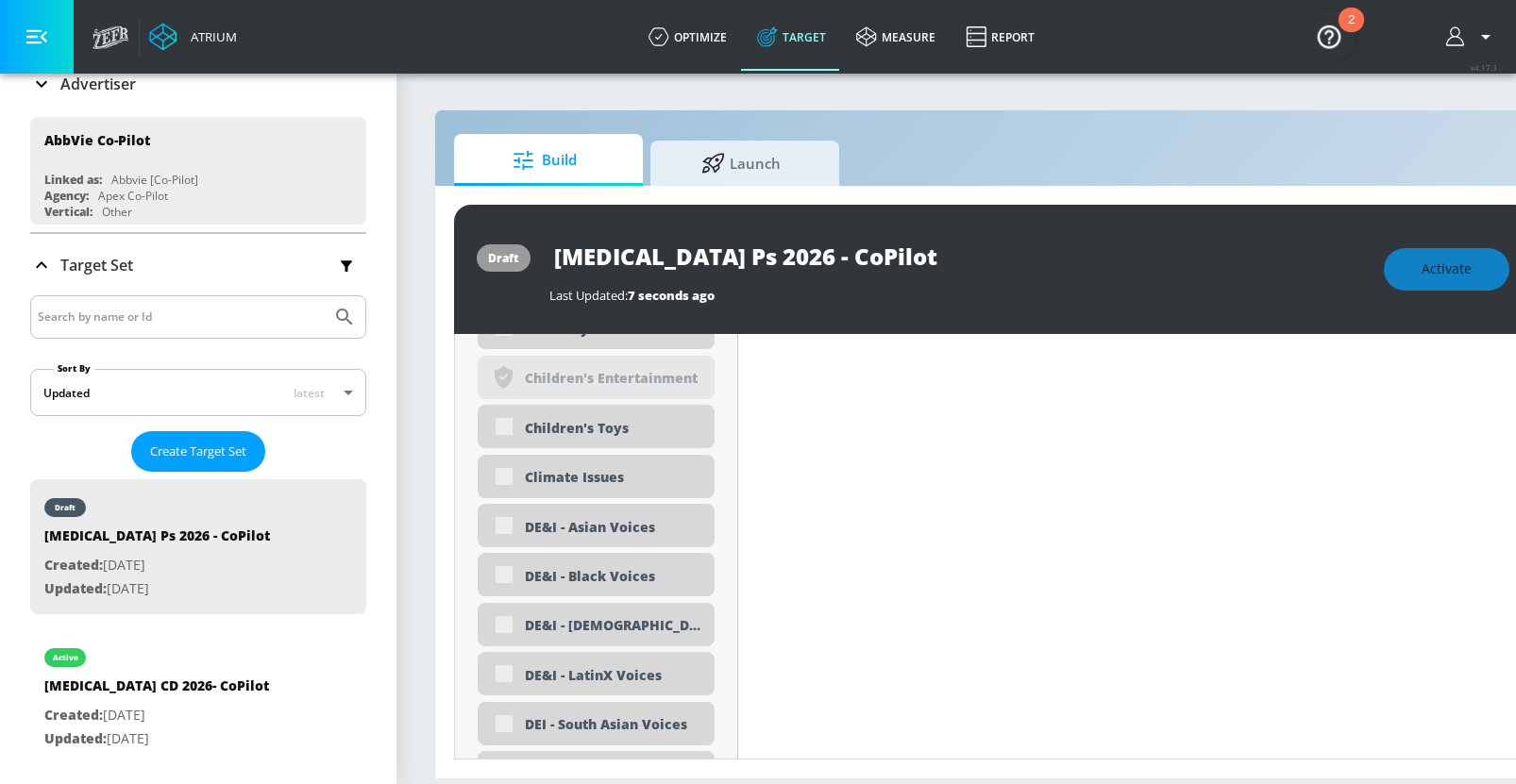 scroll, scrollTop: 6952, scrollLeft: 0, axis: vertical 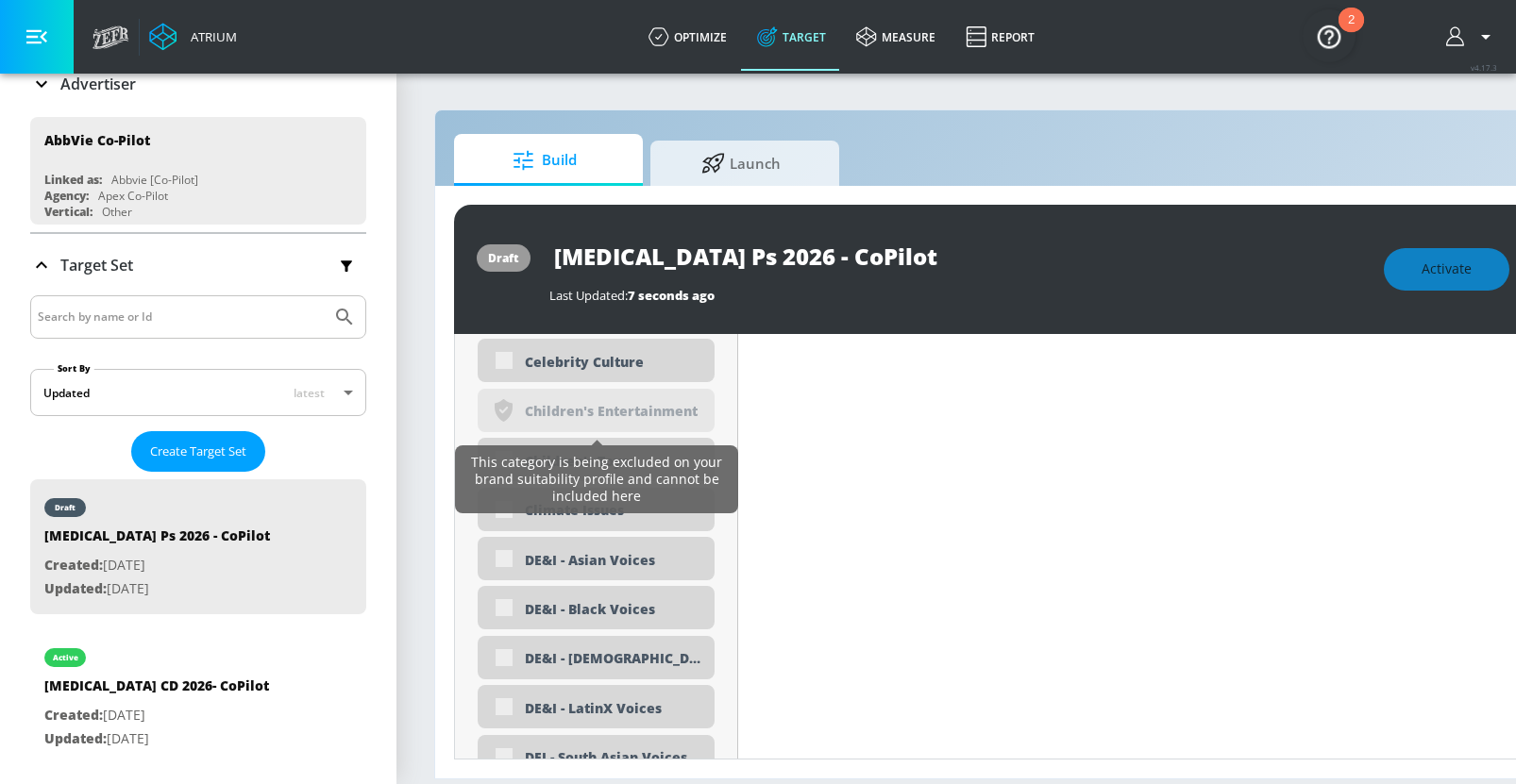 drag, startPoint x: 517, startPoint y: 416, endPoint x: 518, endPoint y: 443, distance: 27.018512 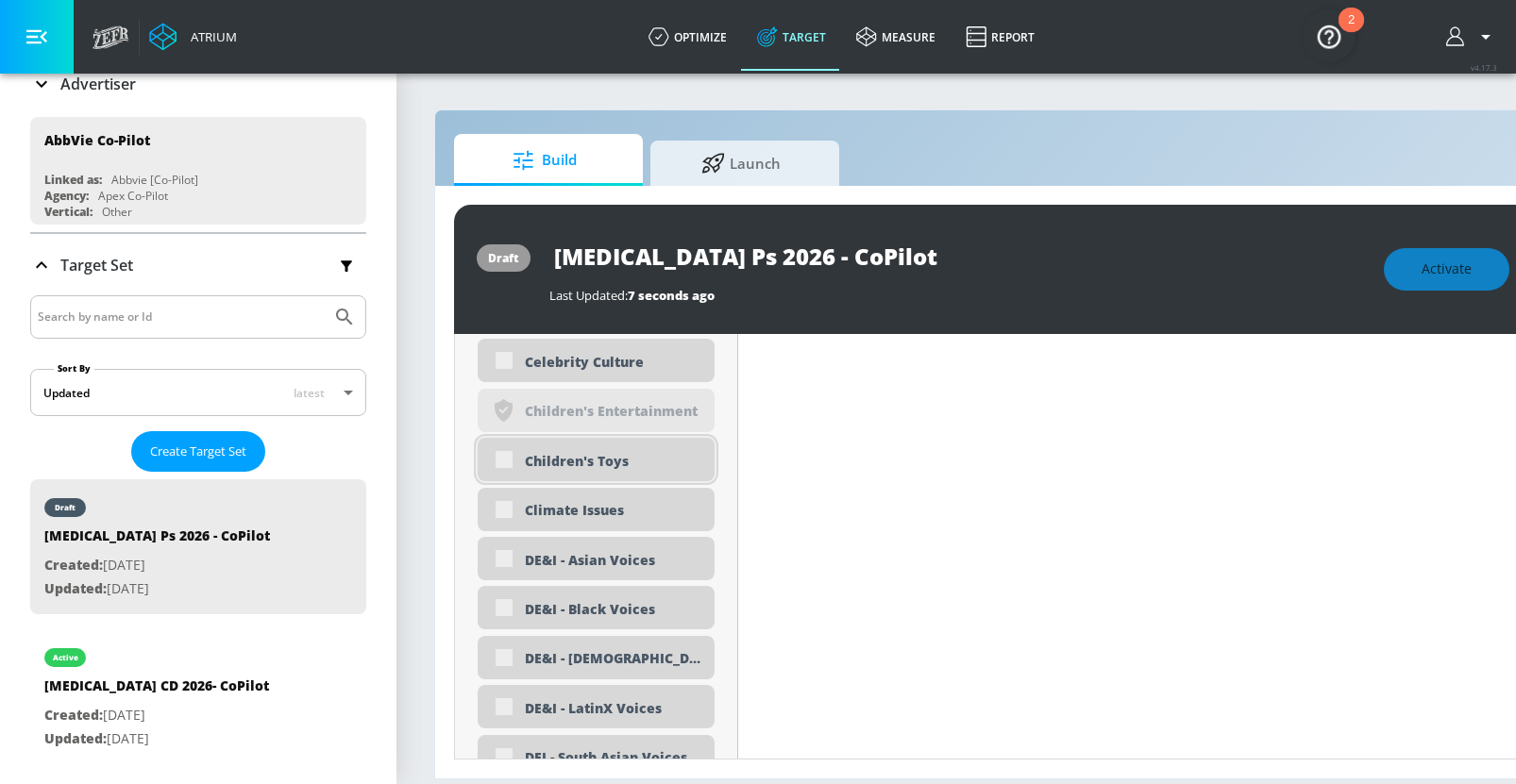 click on "Children's Toys" at bounding box center [596, 459] 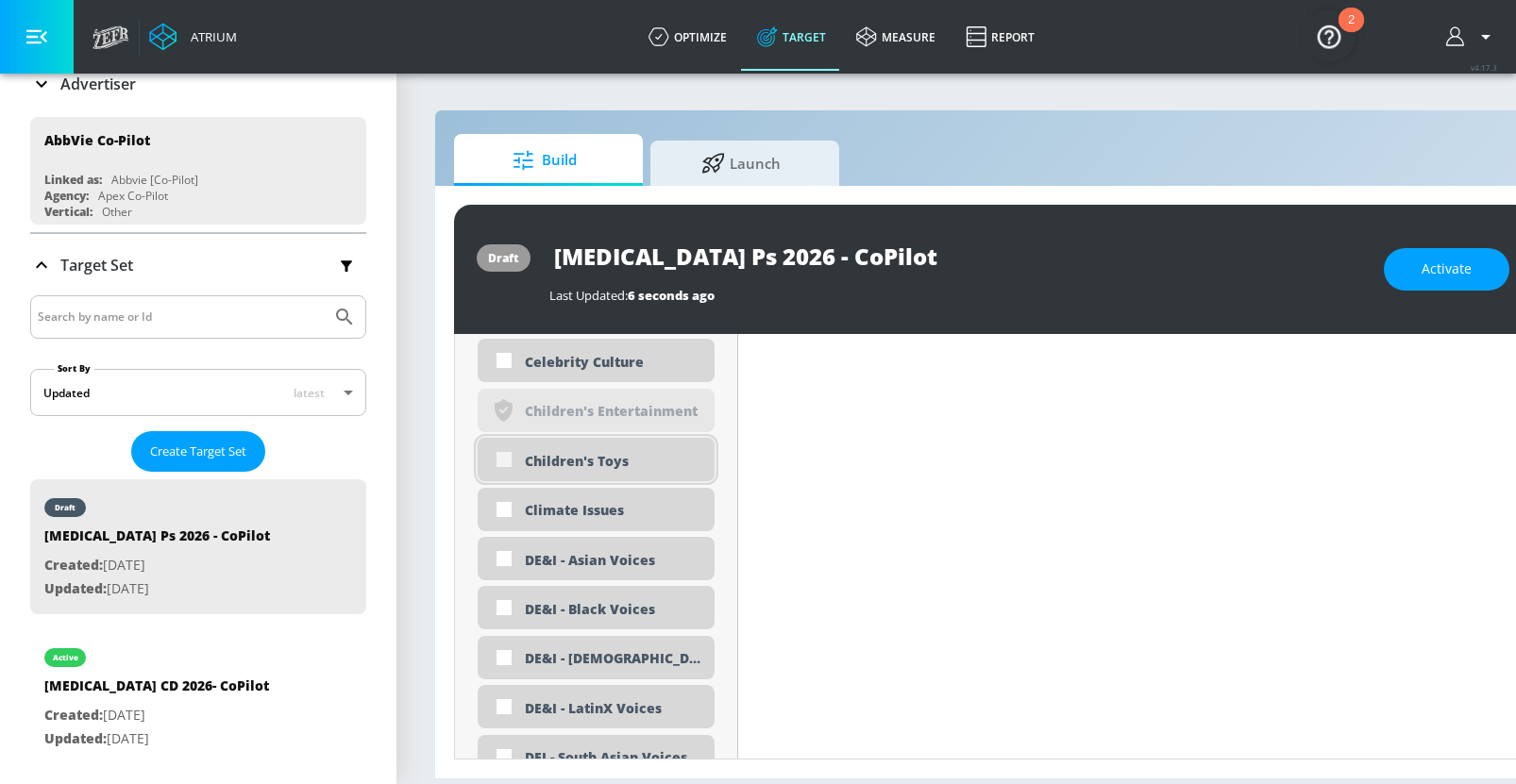 click at bounding box center [504, 459] 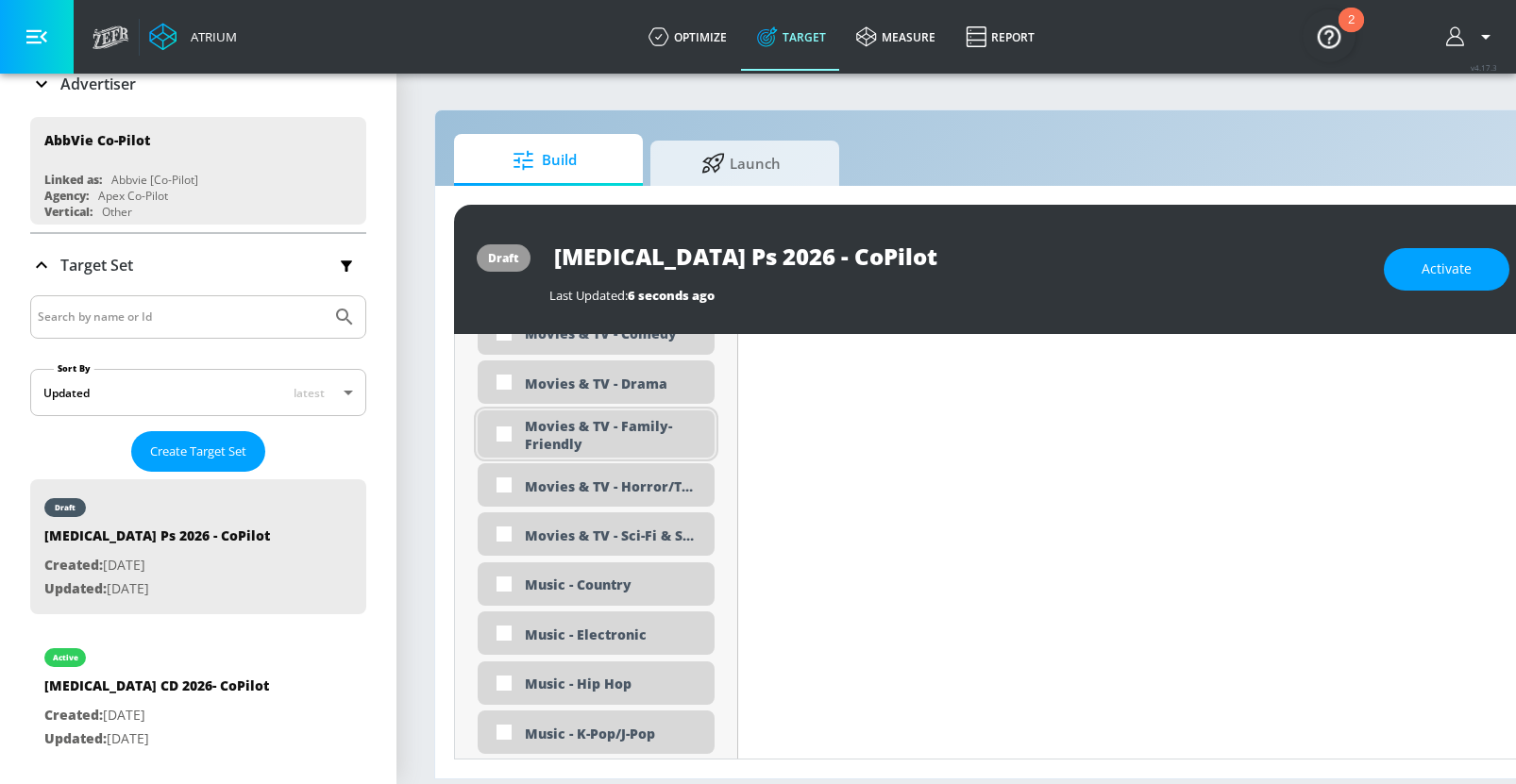 scroll, scrollTop: 9087, scrollLeft: 0, axis: vertical 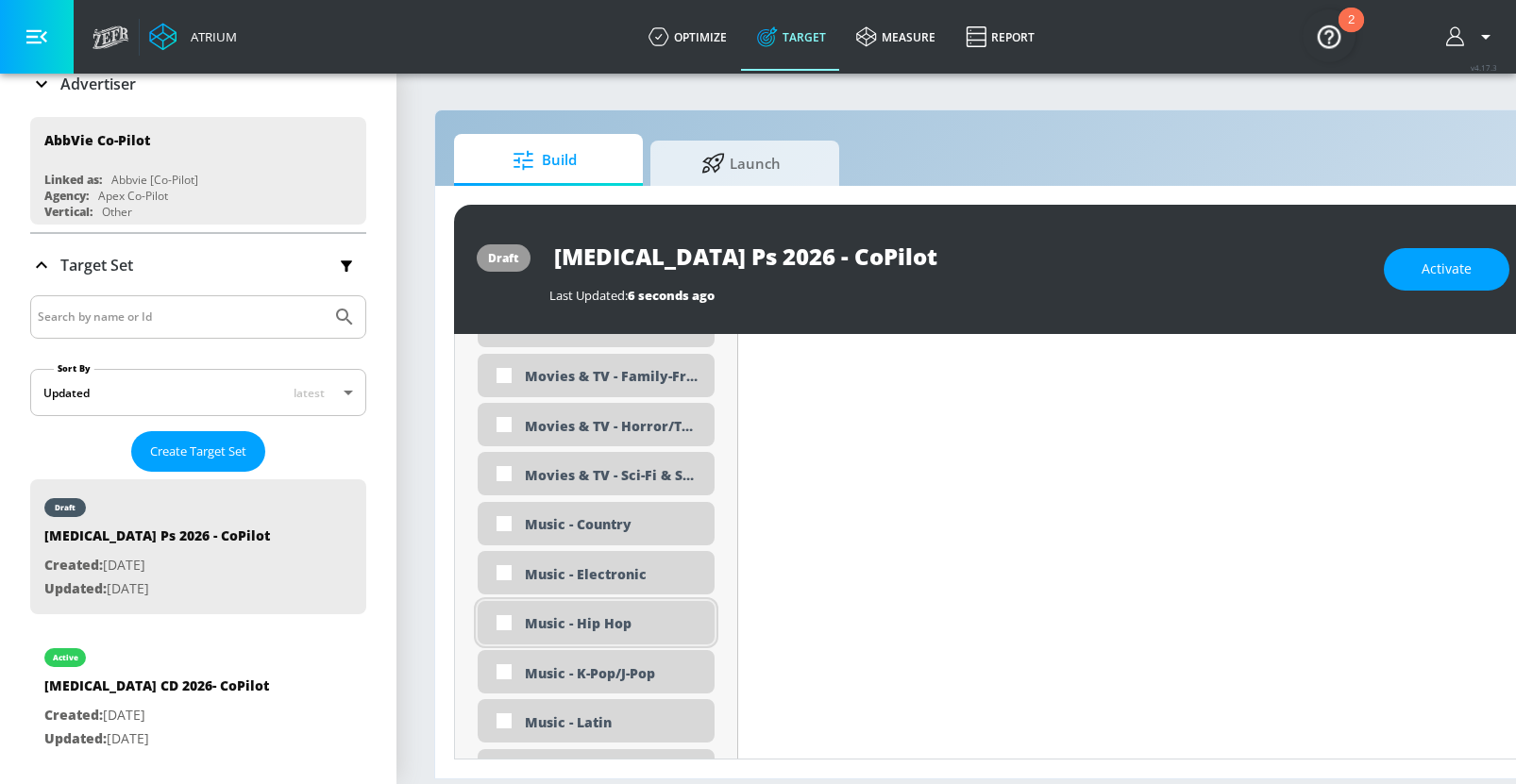 click on "Music - Hip Hop" at bounding box center [613, 623] 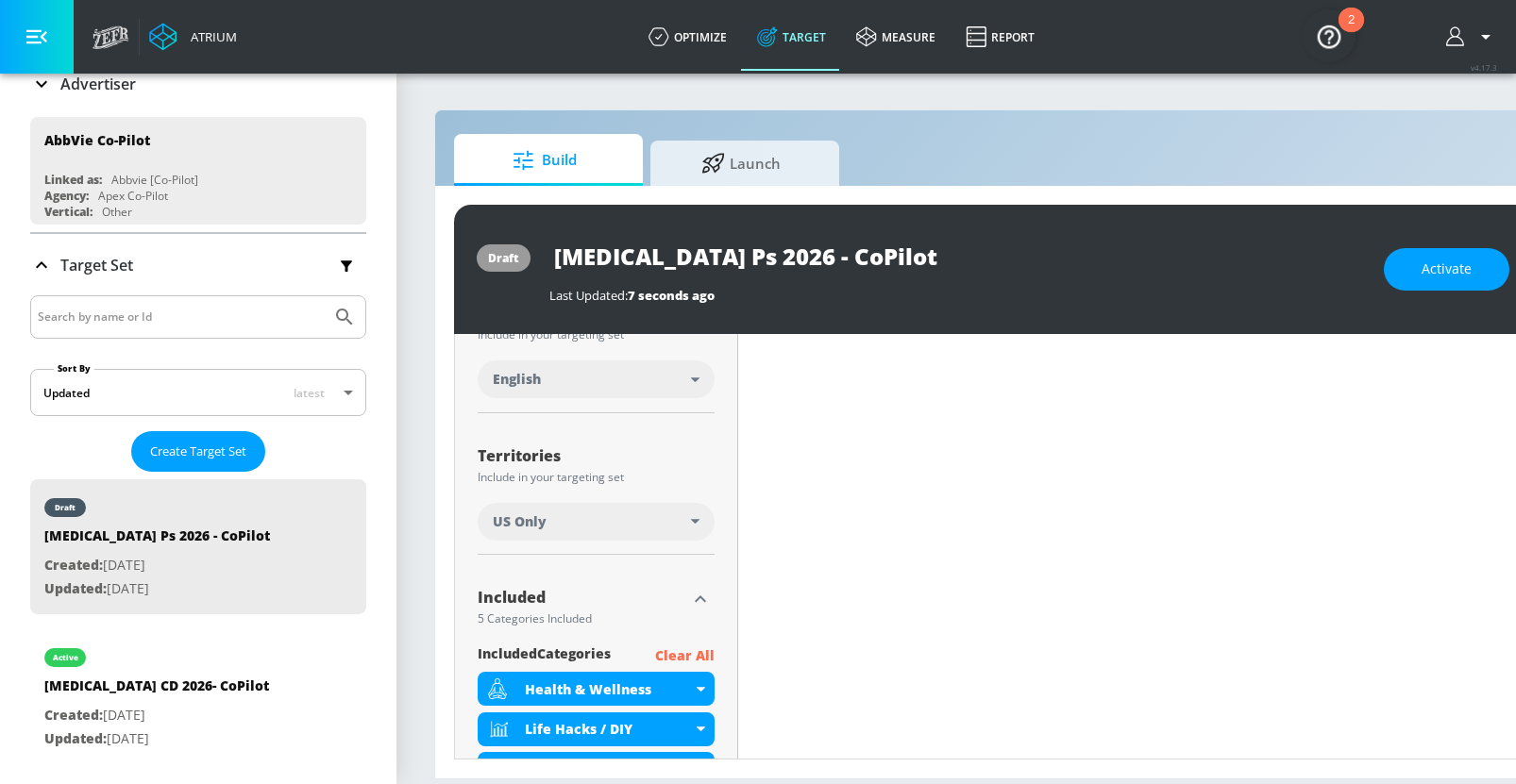 scroll, scrollTop: 0, scrollLeft: 0, axis: both 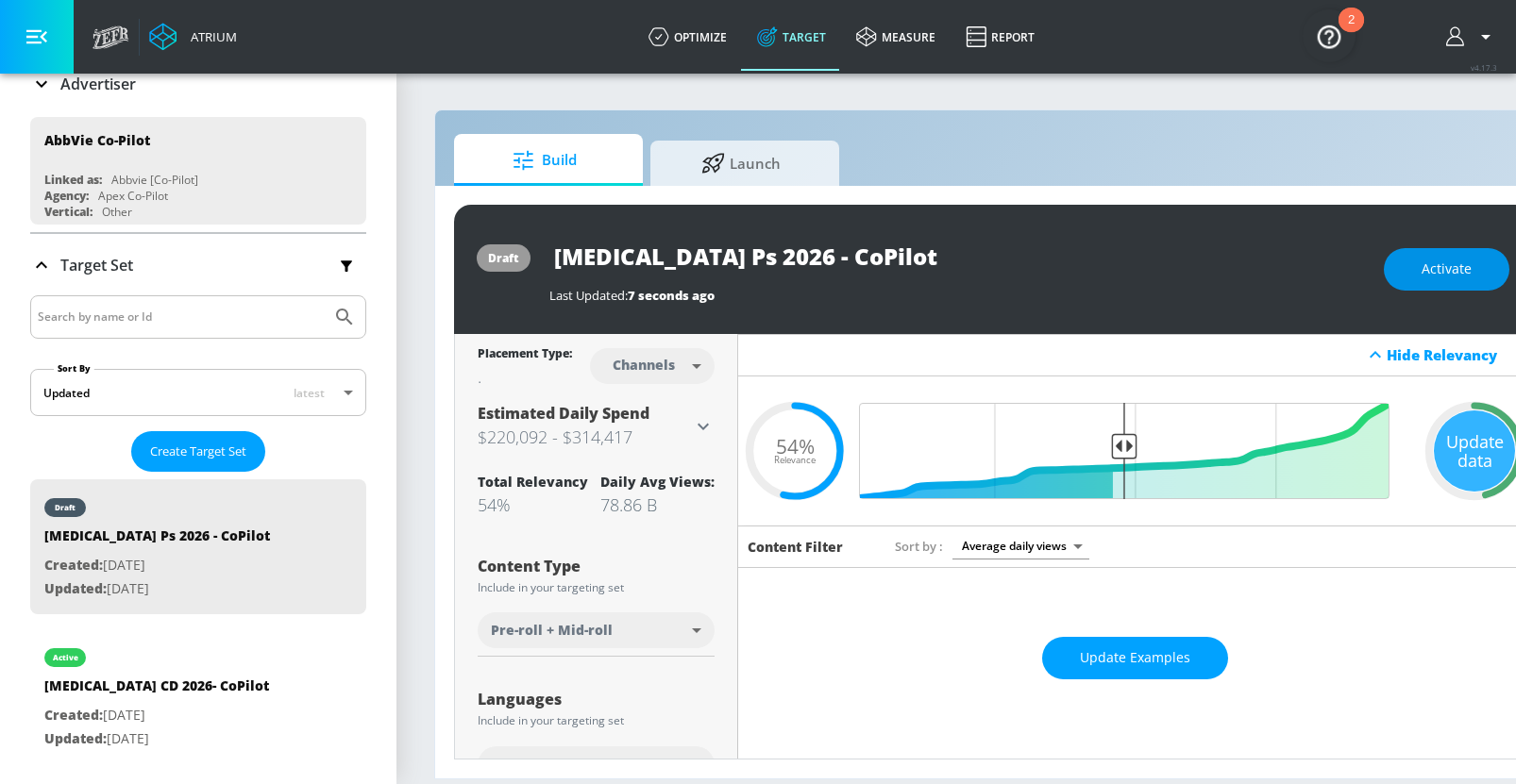 click on "Activate" at bounding box center (1446, 269) 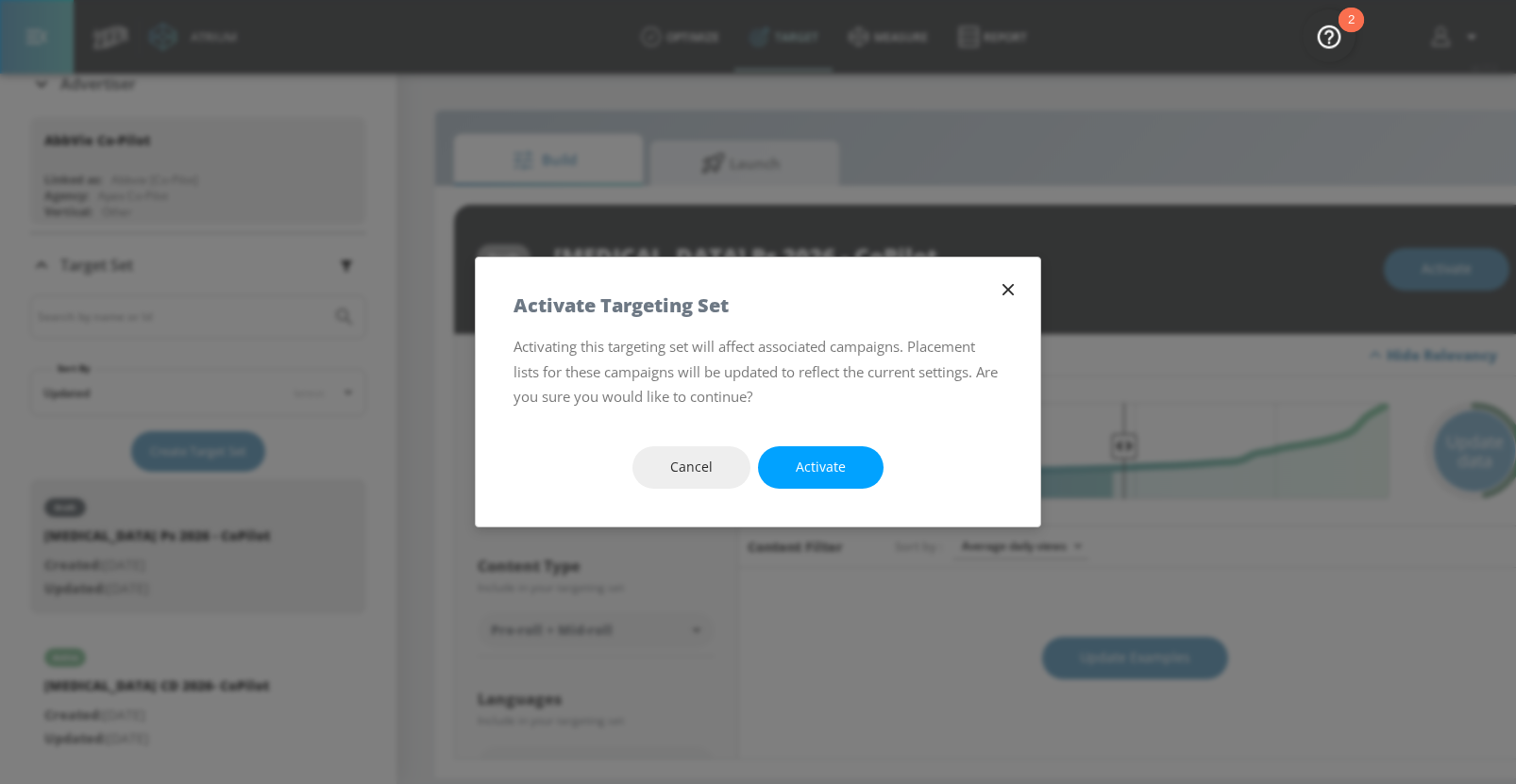 scroll, scrollTop: 0, scrollLeft: 0, axis: both 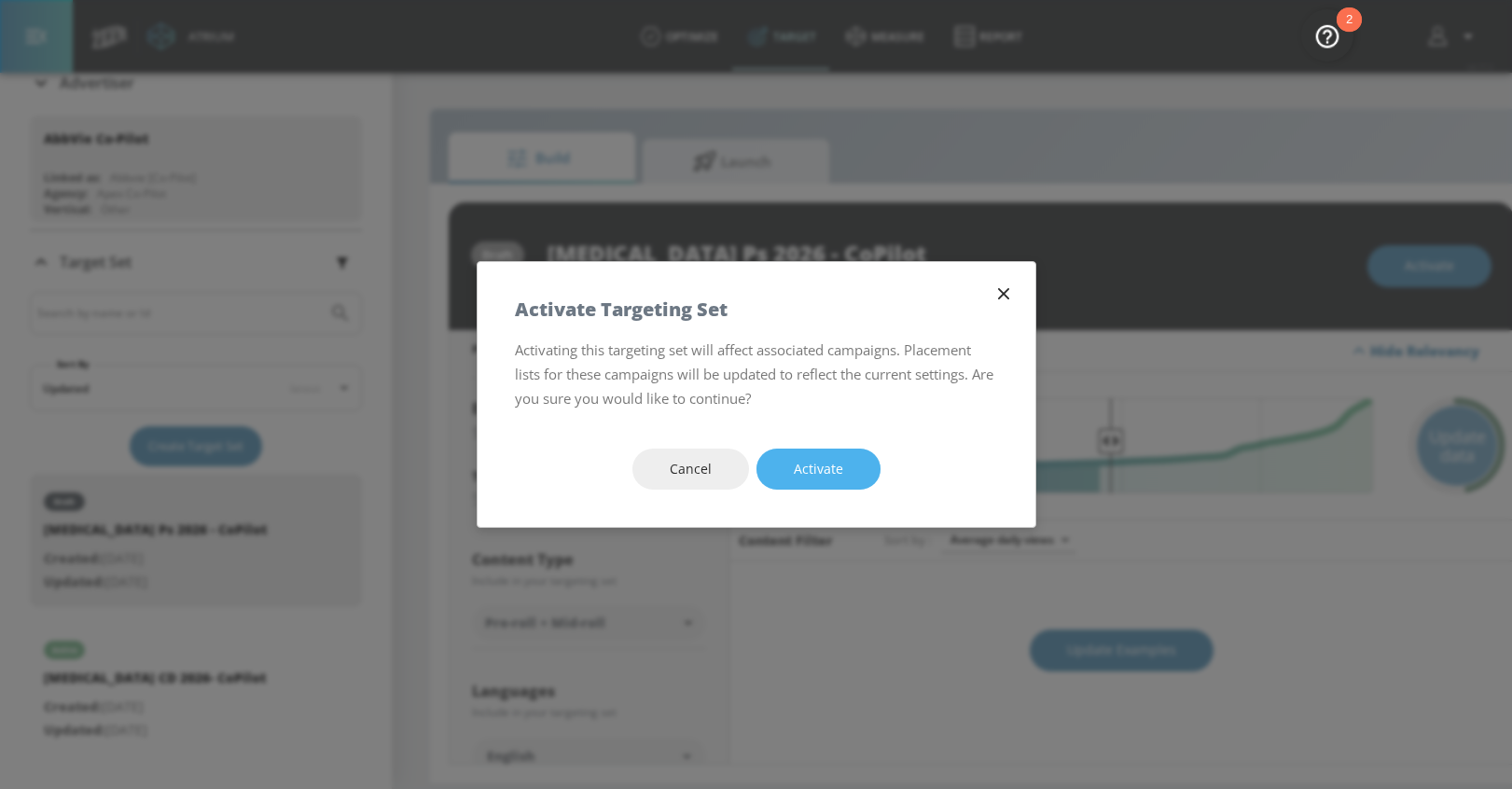 click on "Activate" at bounding box center [818, 469] 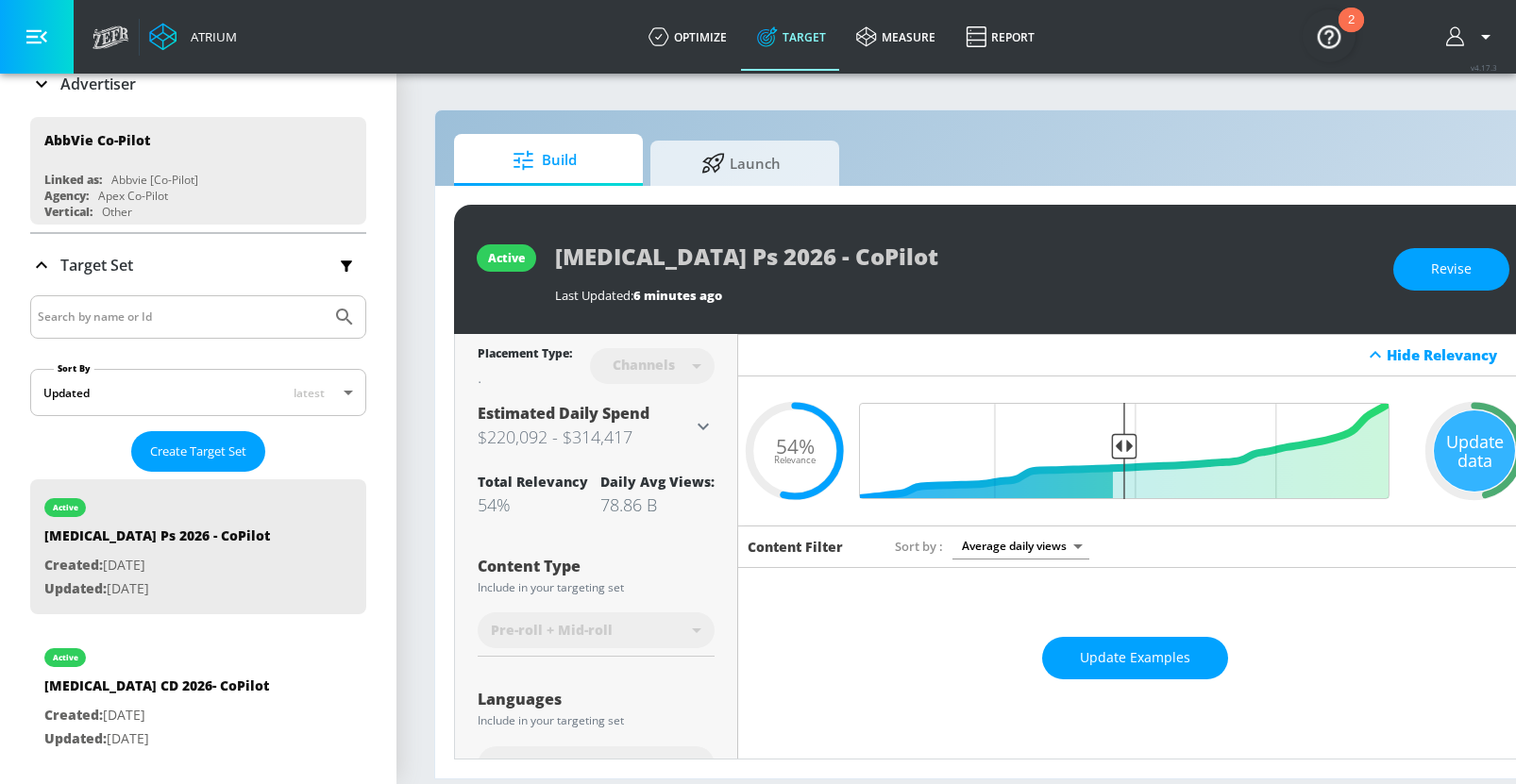 click on "active Skyrizi Ps 2026 - CoPilot Last Updated:  6 minutes ago Revise" at bounding box center [993, 269] 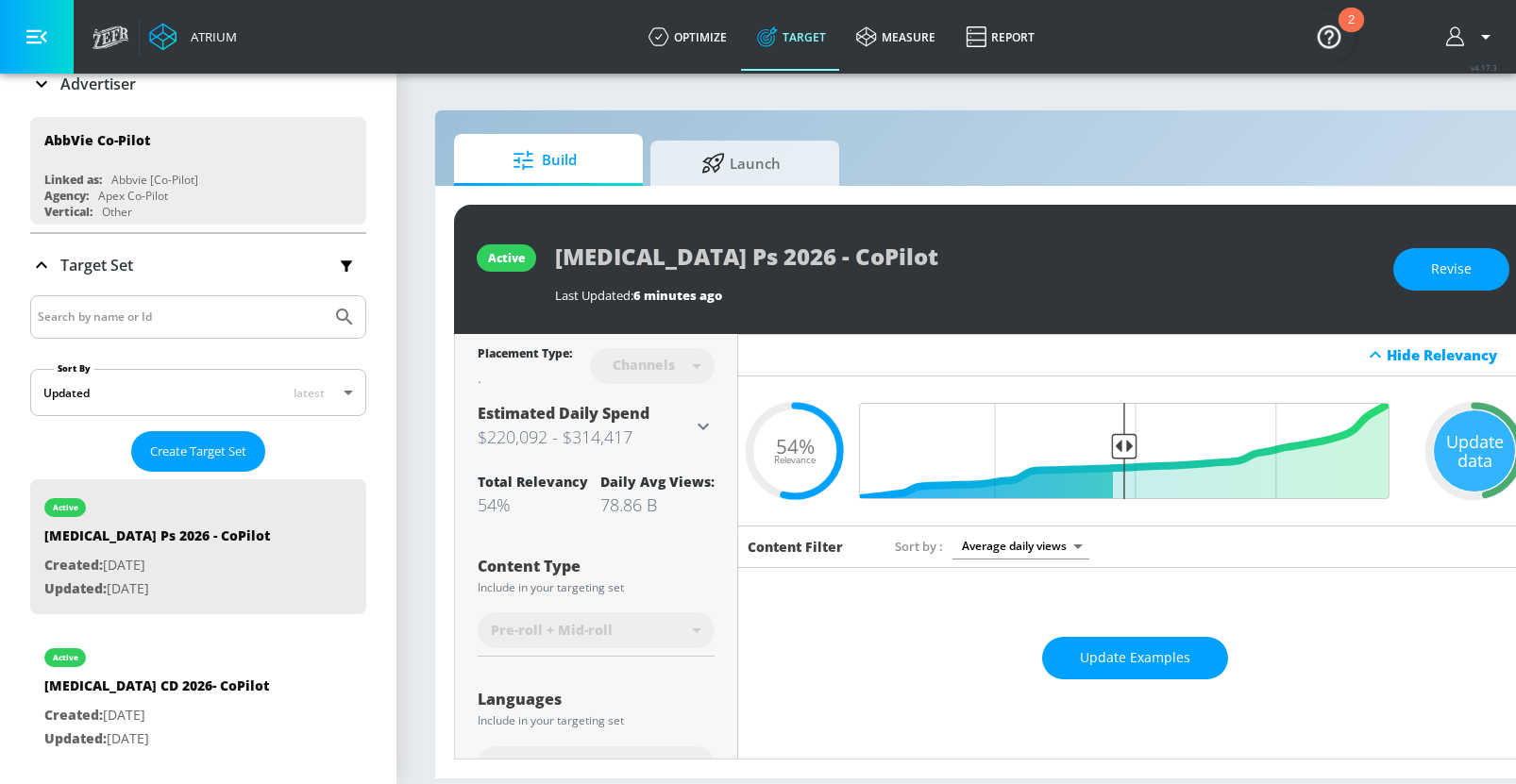 click on "active Skyrizi Ps 2026 - CoPilot Last Updated:  6 minutes ago Revise" at bounding box center [993, 269] 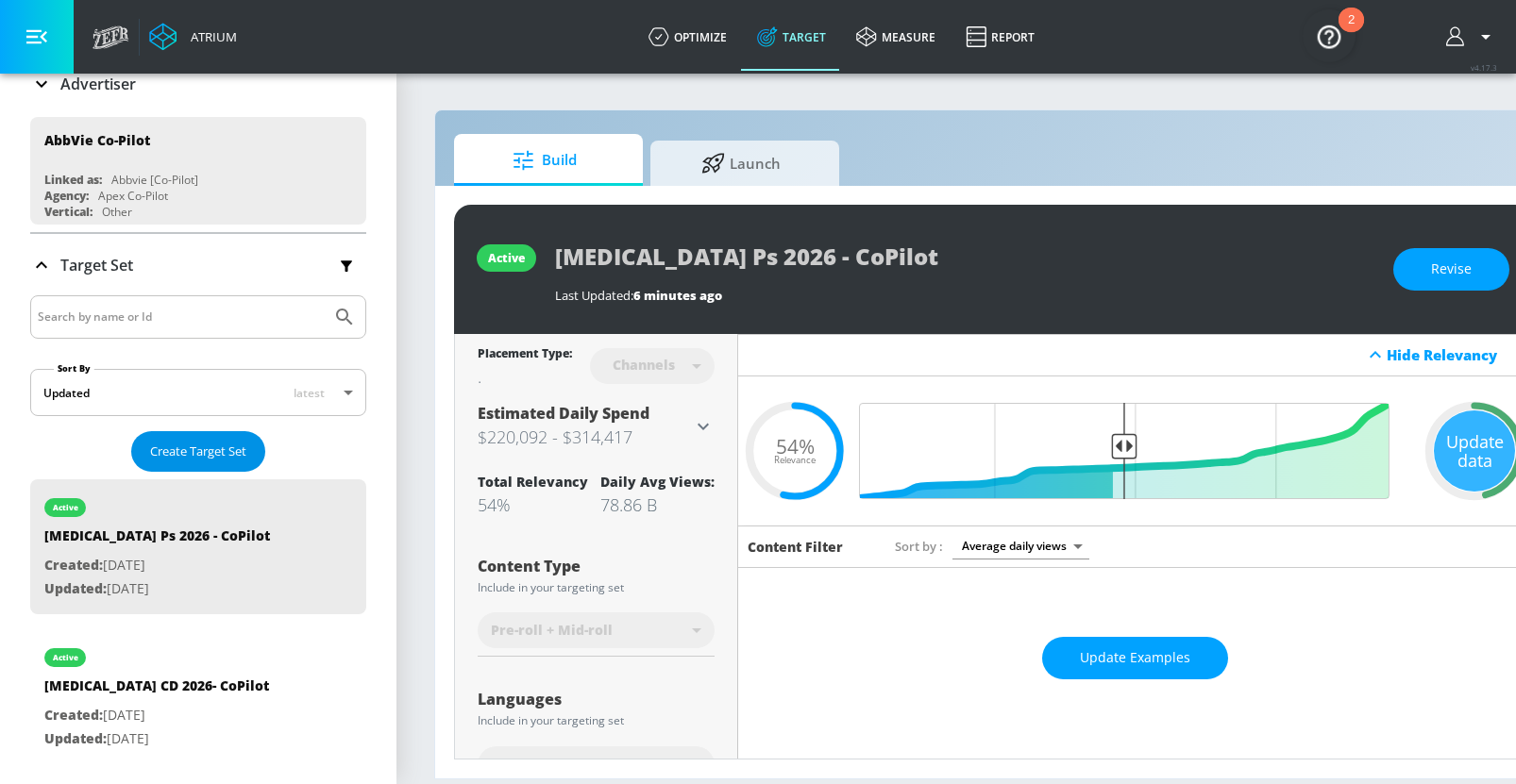 click on "Create Target Set" at bounding box center (198, 451) 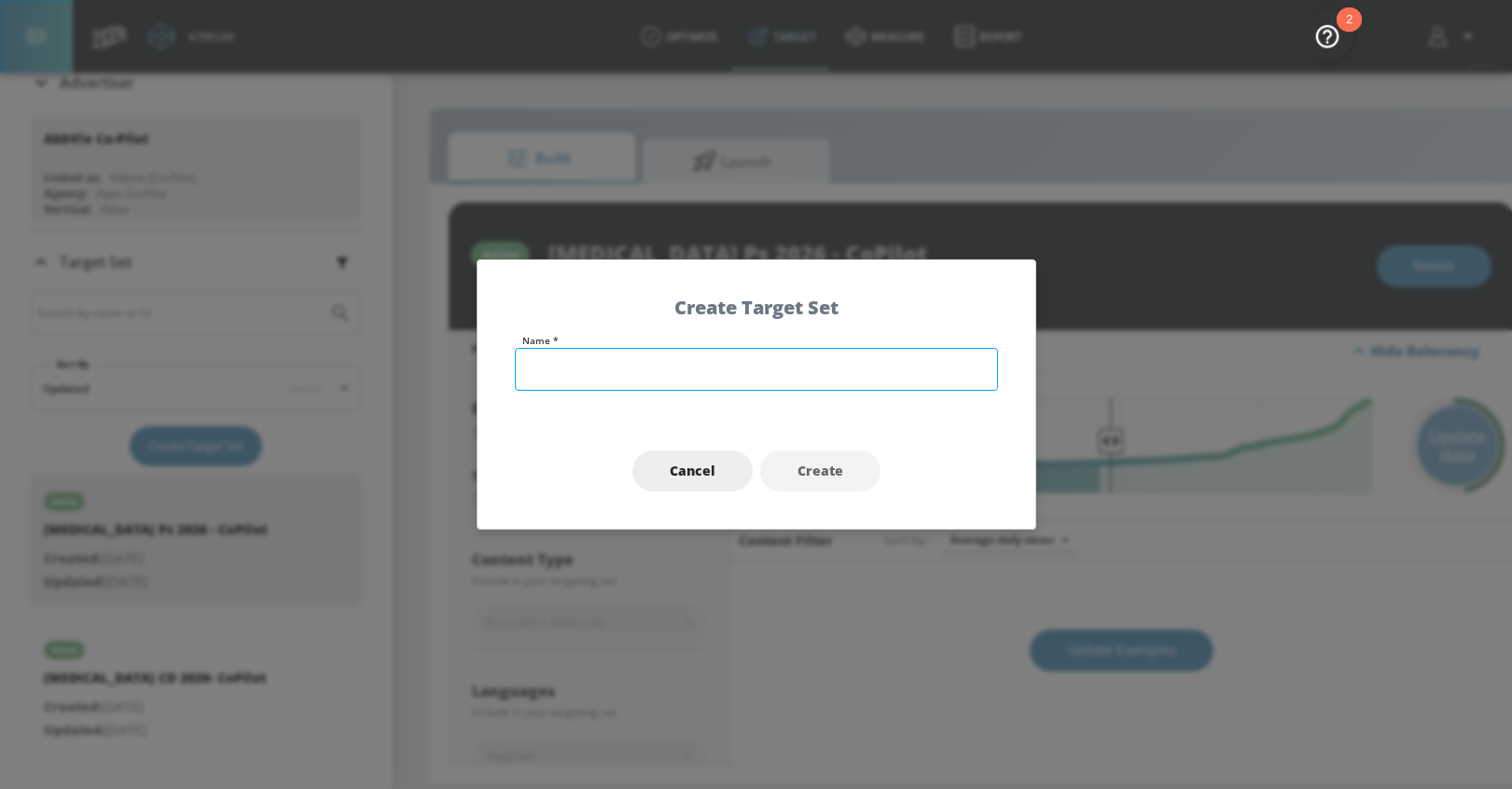 click at bounding box center (756, 369) 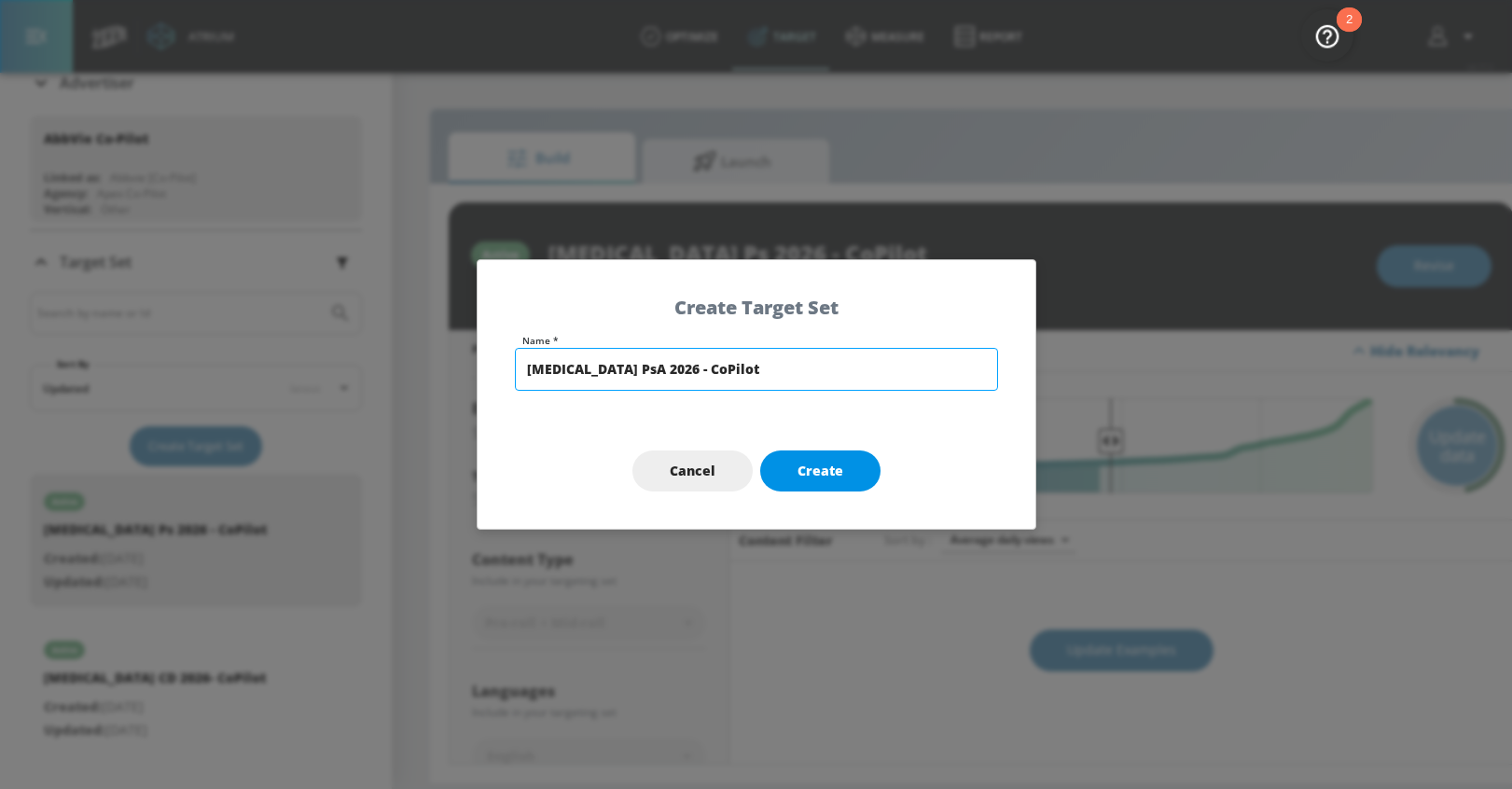 type on "[MEDICAL_DATA] PsA 2026 - CoPilot" 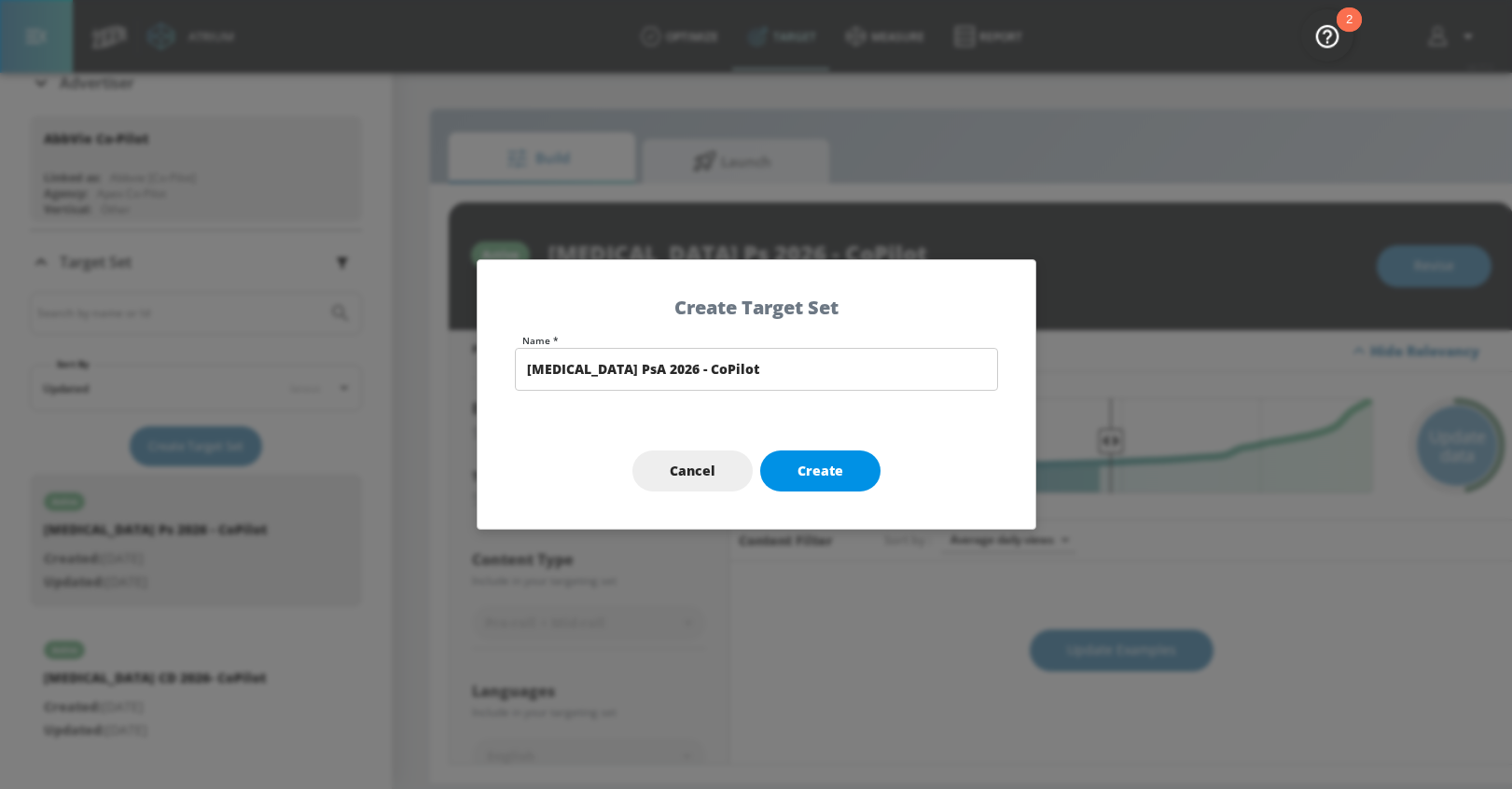 click on "Create" at bounding box center [820, 471] 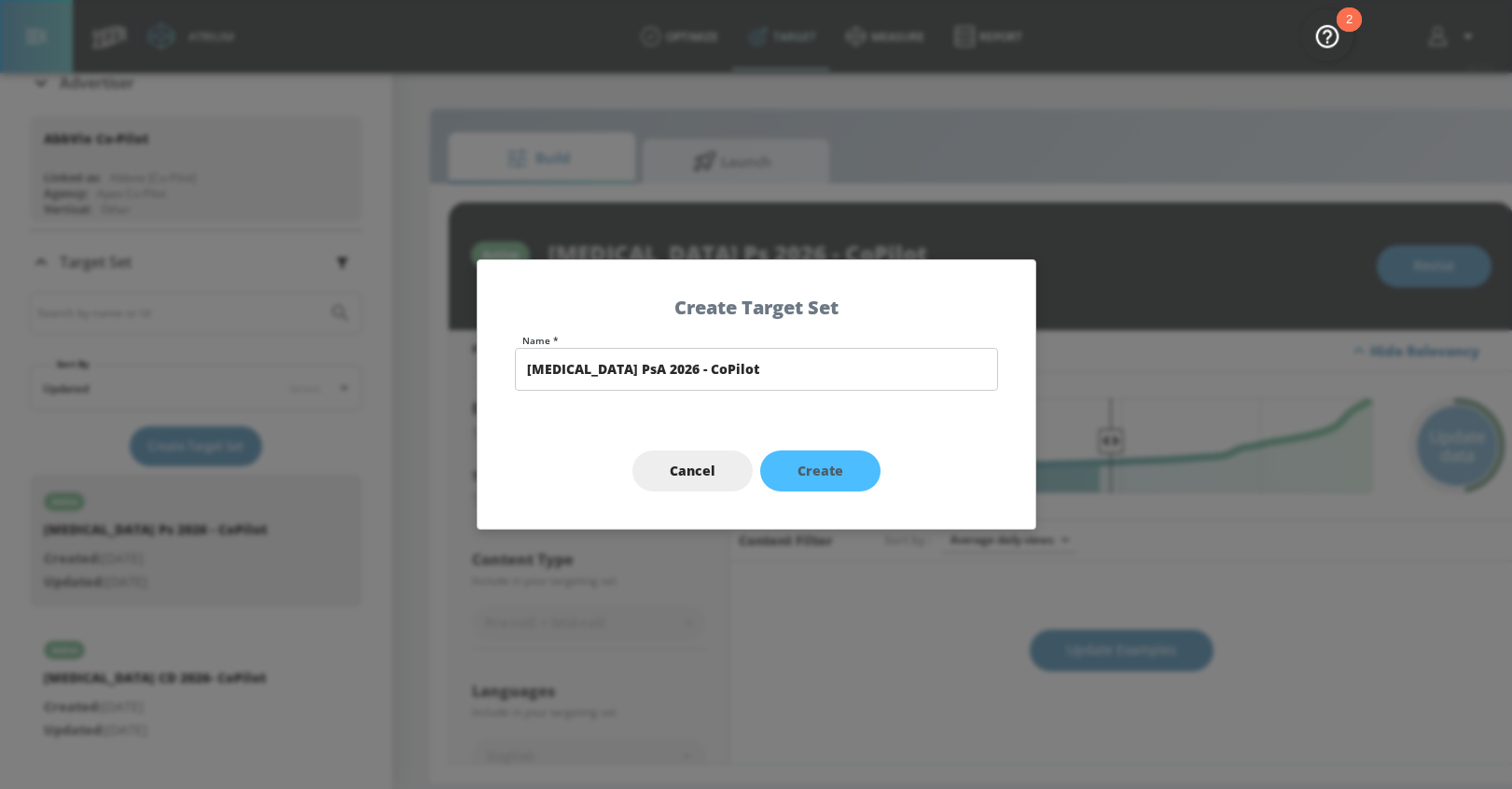 type on "[MEDICAL_DATA] PsA 2026 - CoPilot" 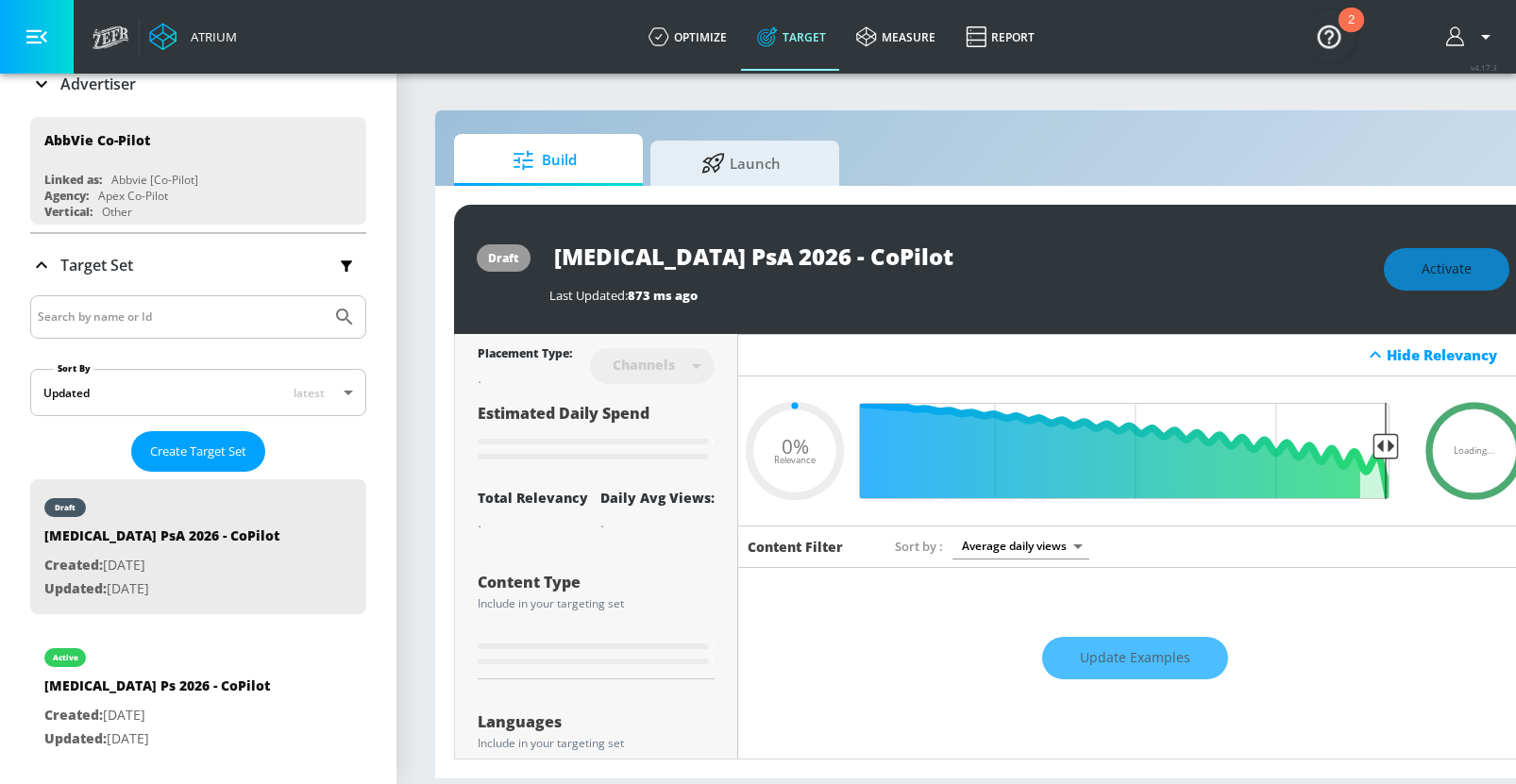 type on "0.6" 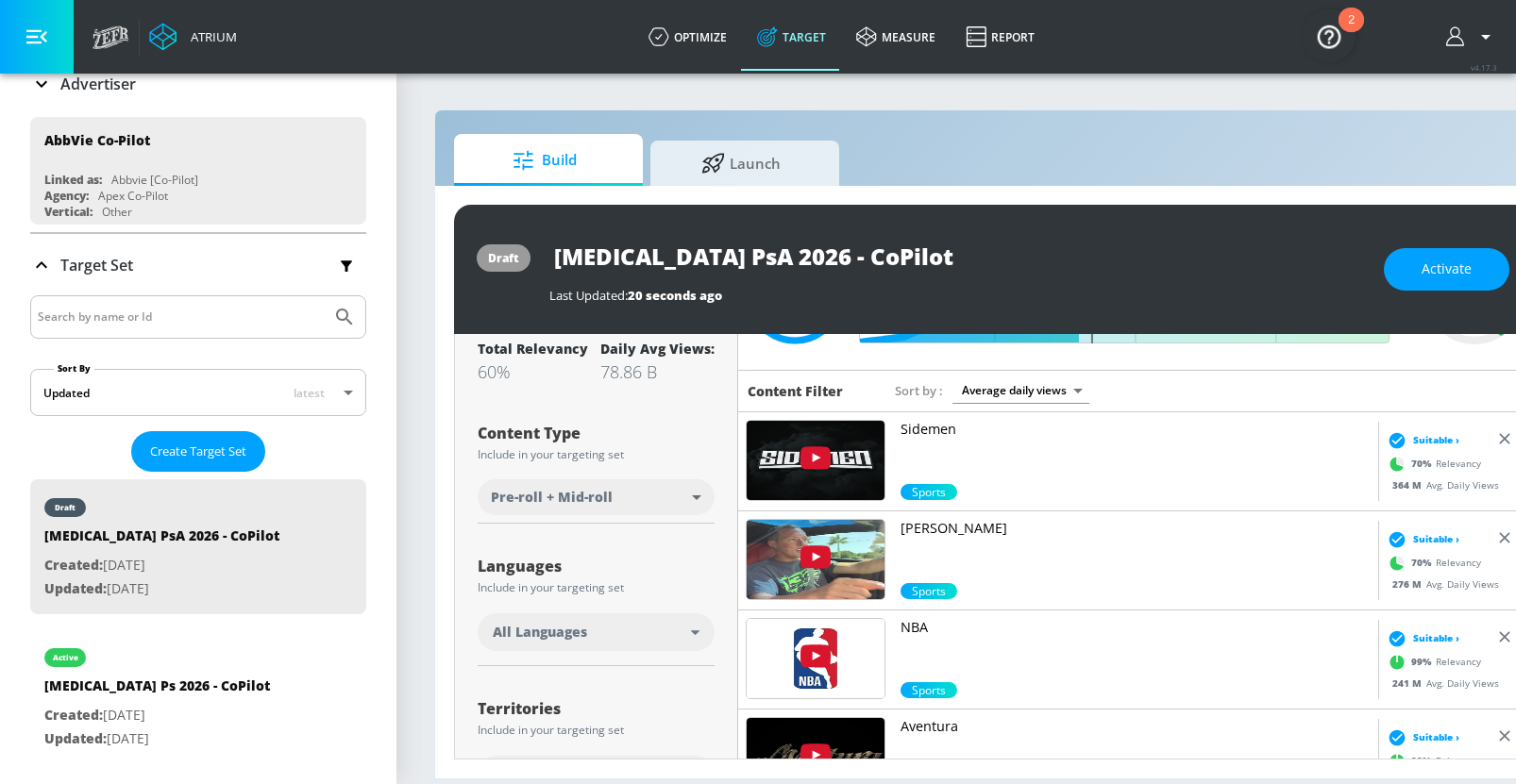 scroll, scrollTop: 159, scrollLeft: 0, axis: vertical 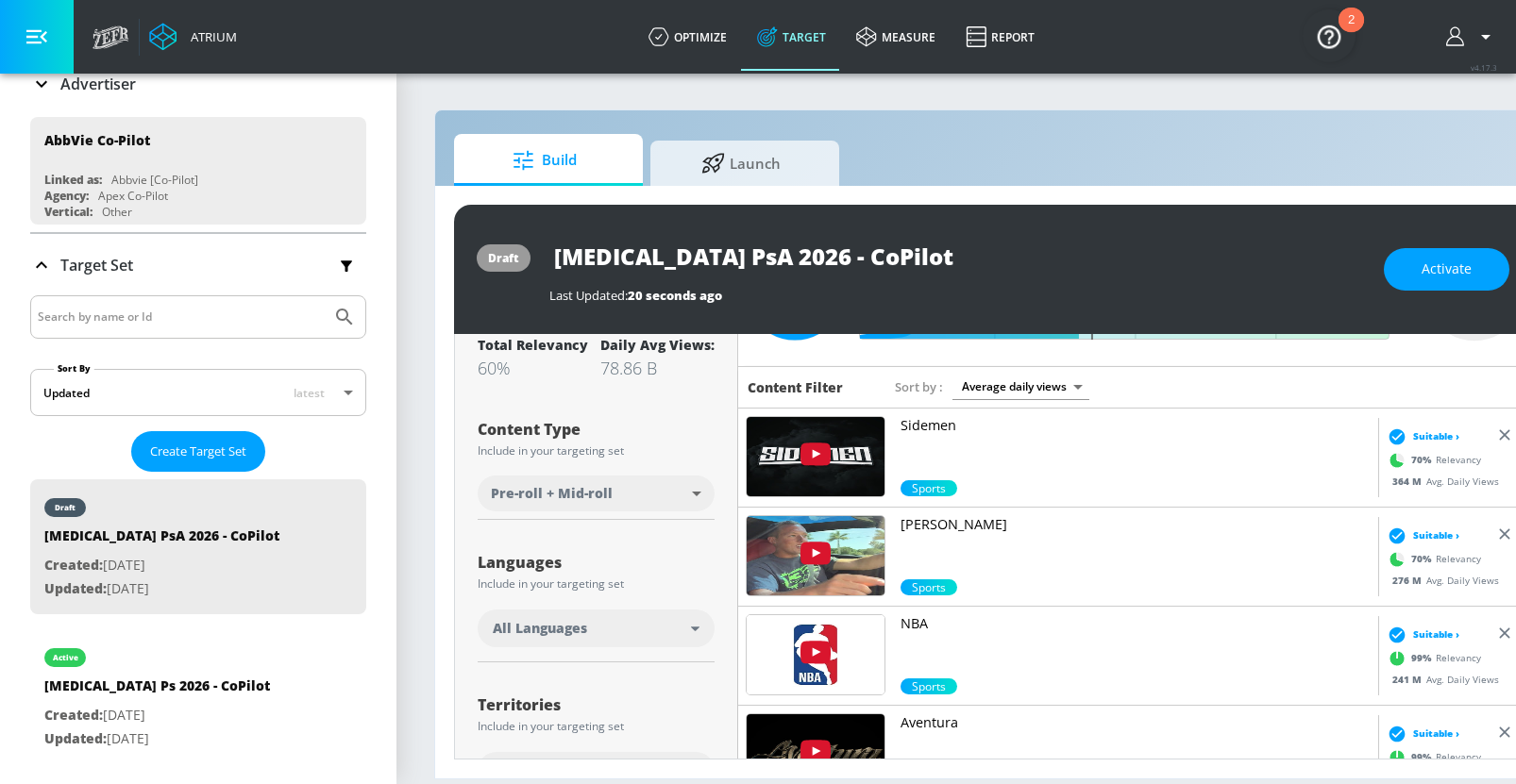 click on "All Languages" at bounding box center [540, 628] 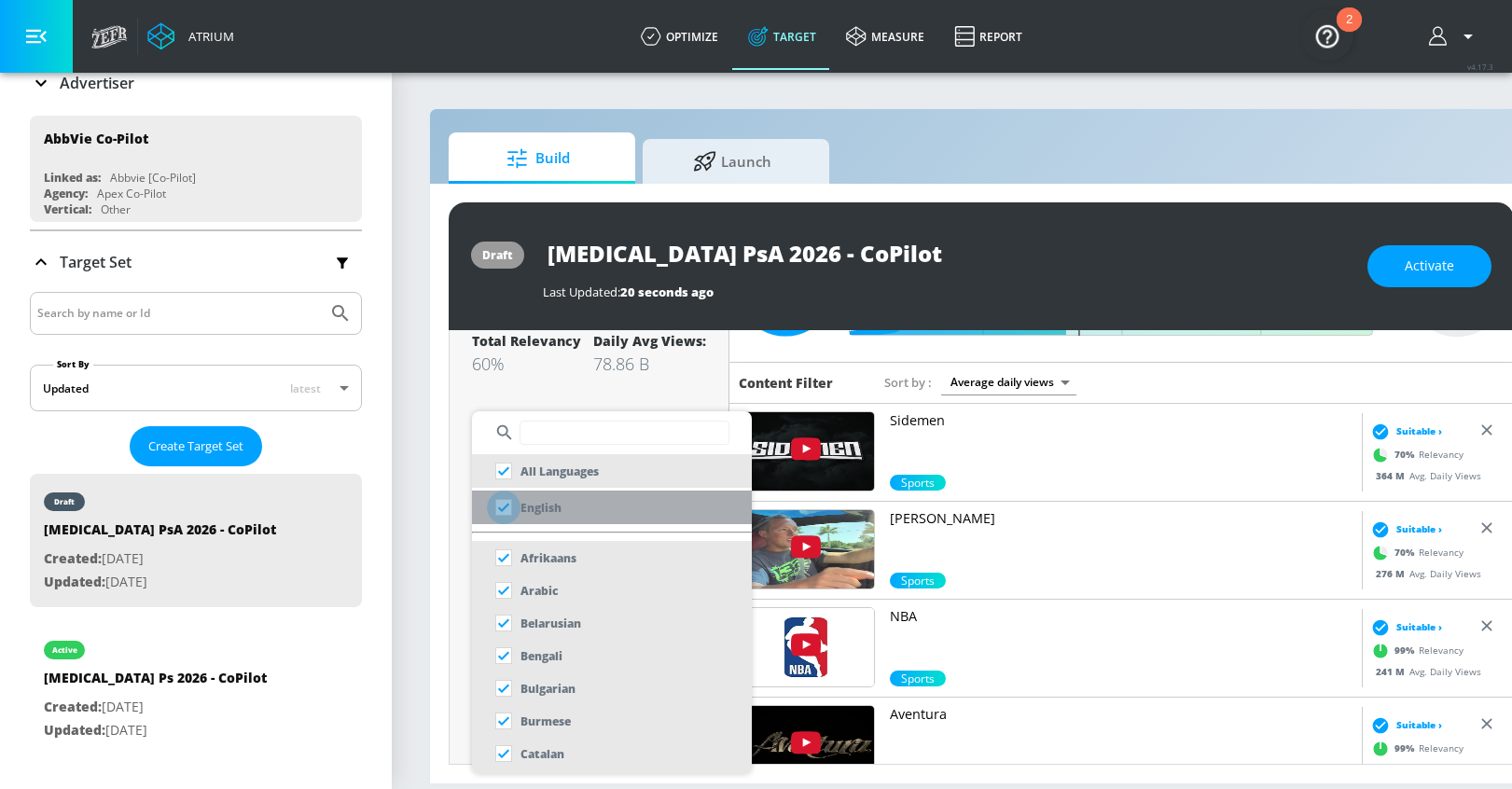 click at bounding box center (504, 507) 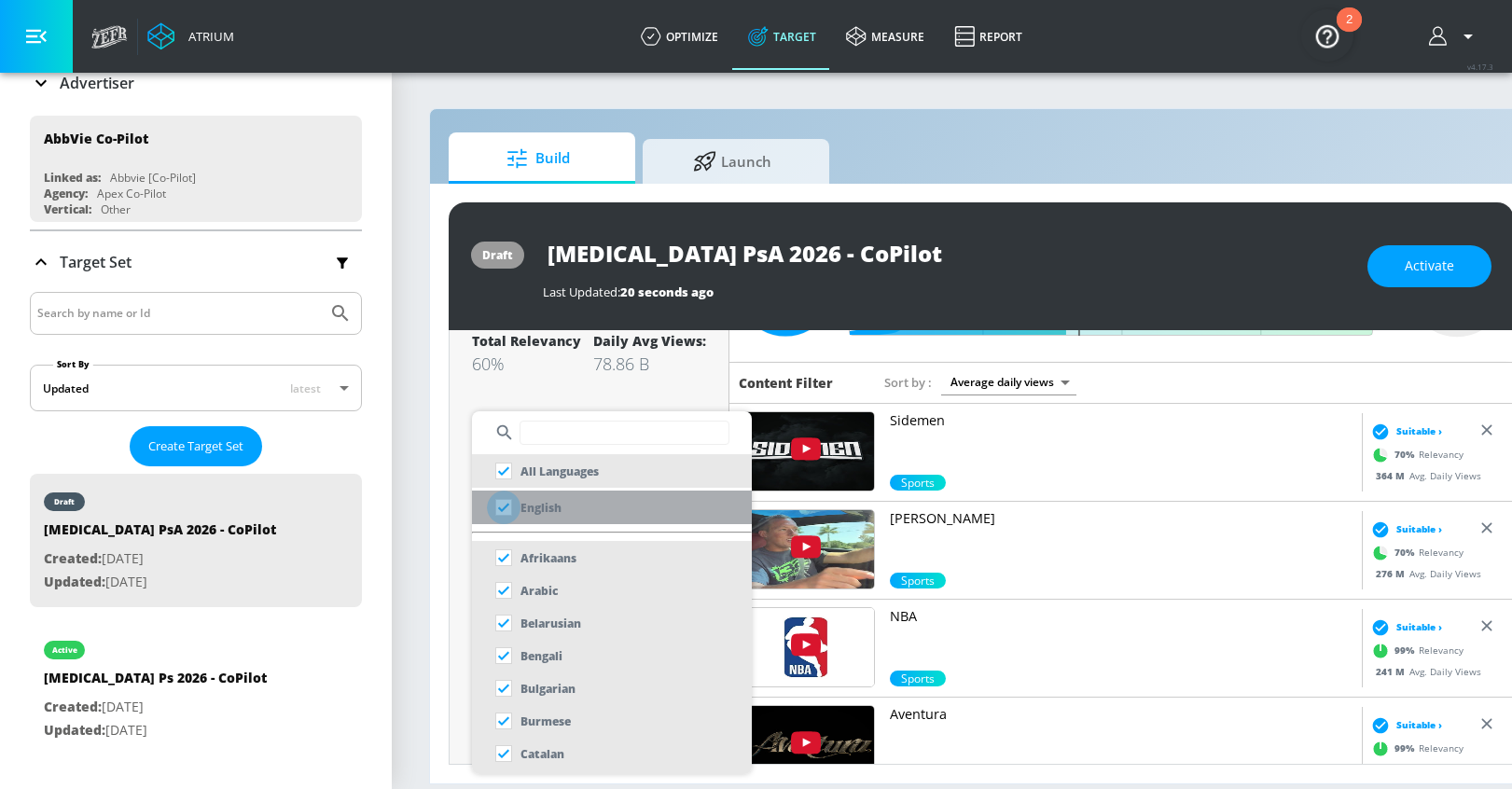 checkbox on "false" 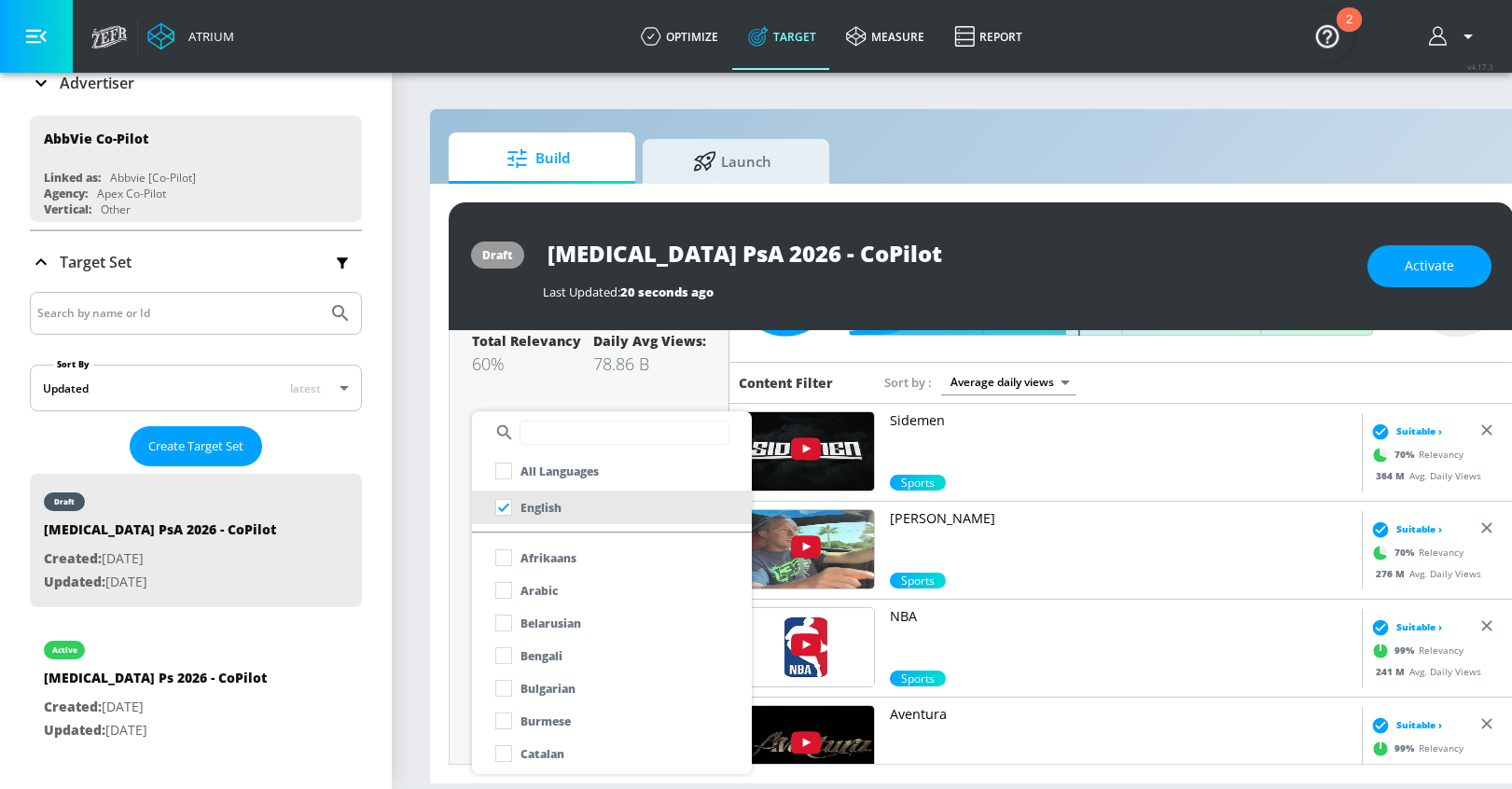 click at bounding box center [756, 394] 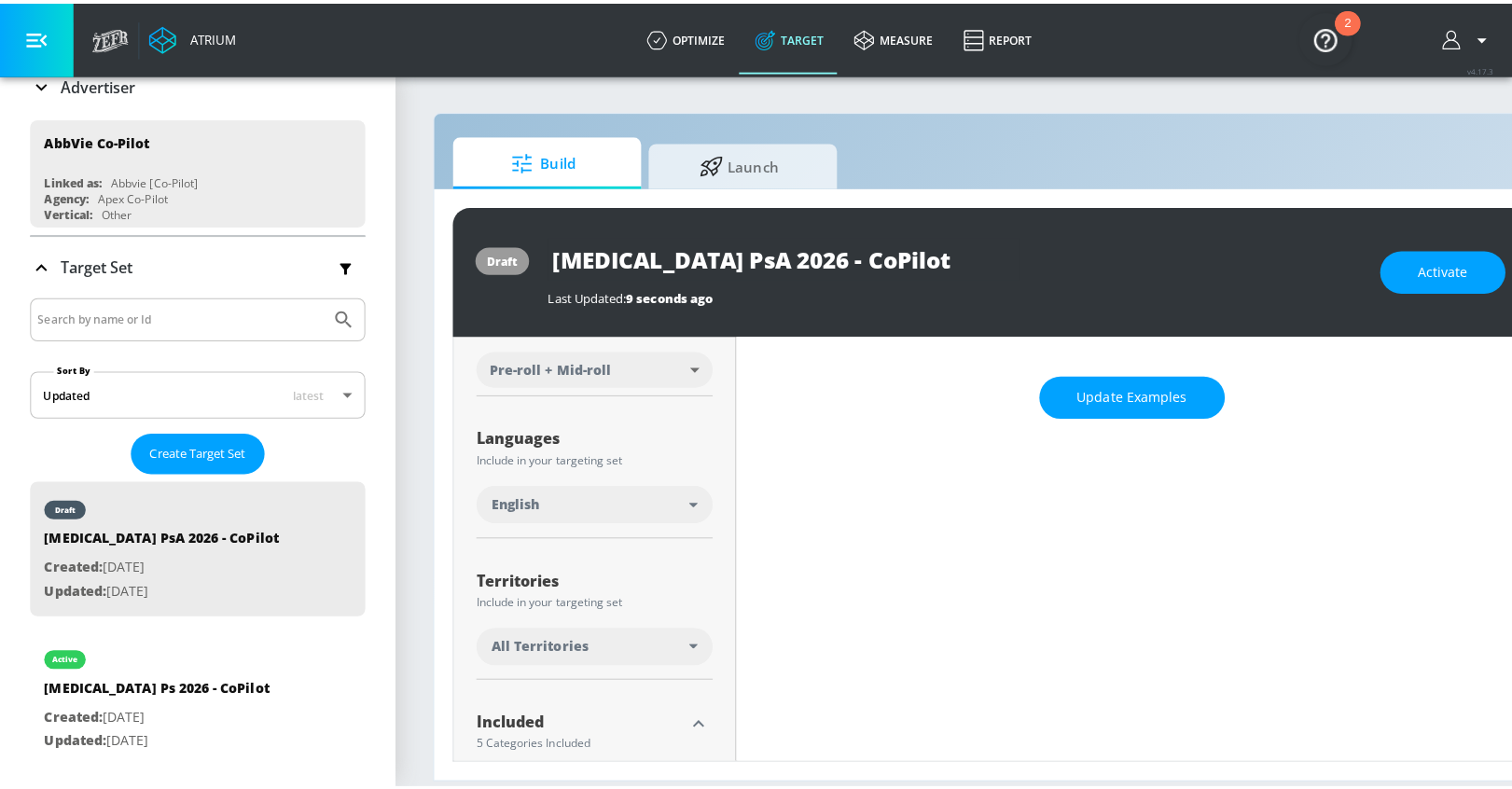 scroll, scrollTop: 264, scrollLeft: 0, axis: vertical 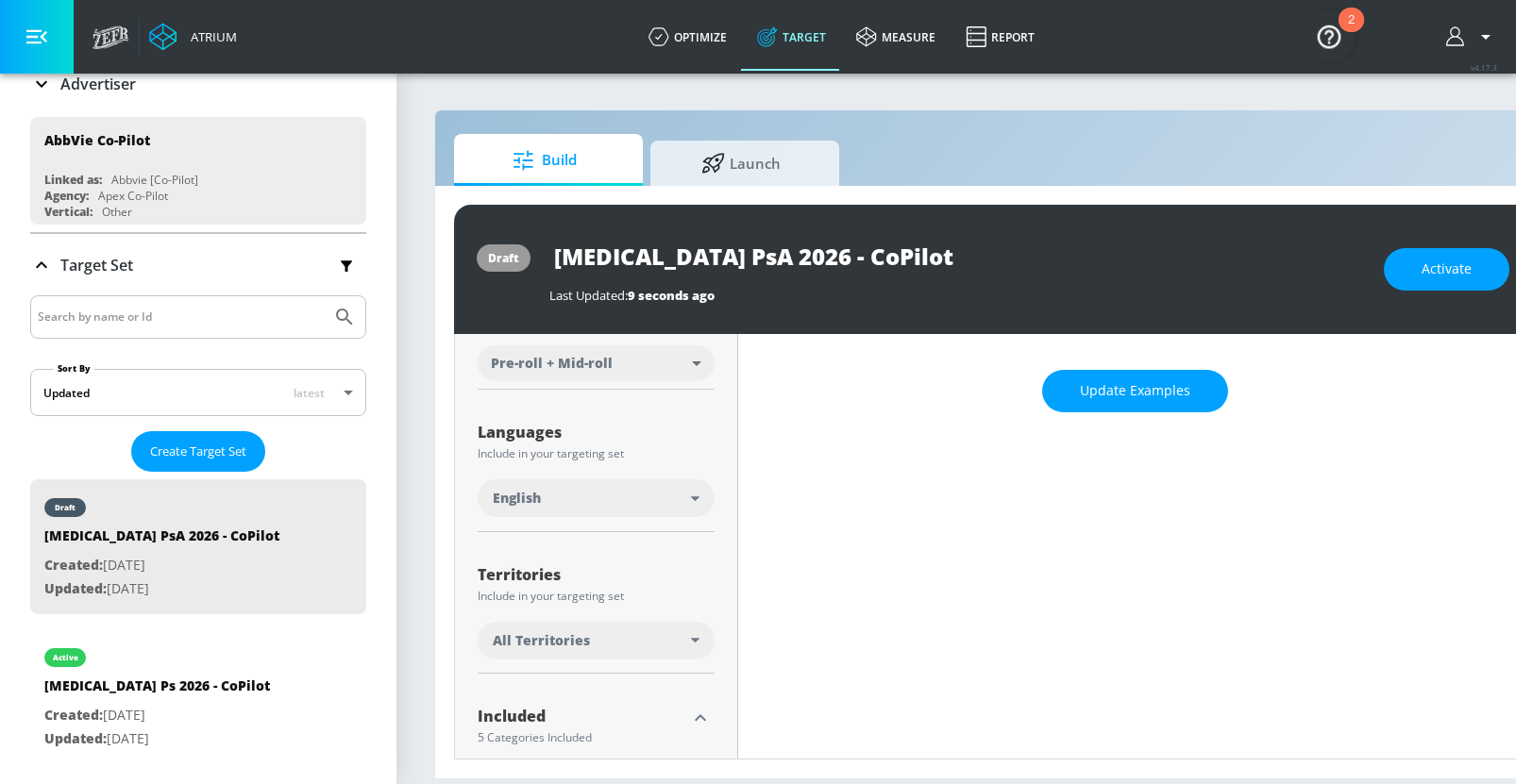 click on "All Territories" at bounding box center (541, 641) 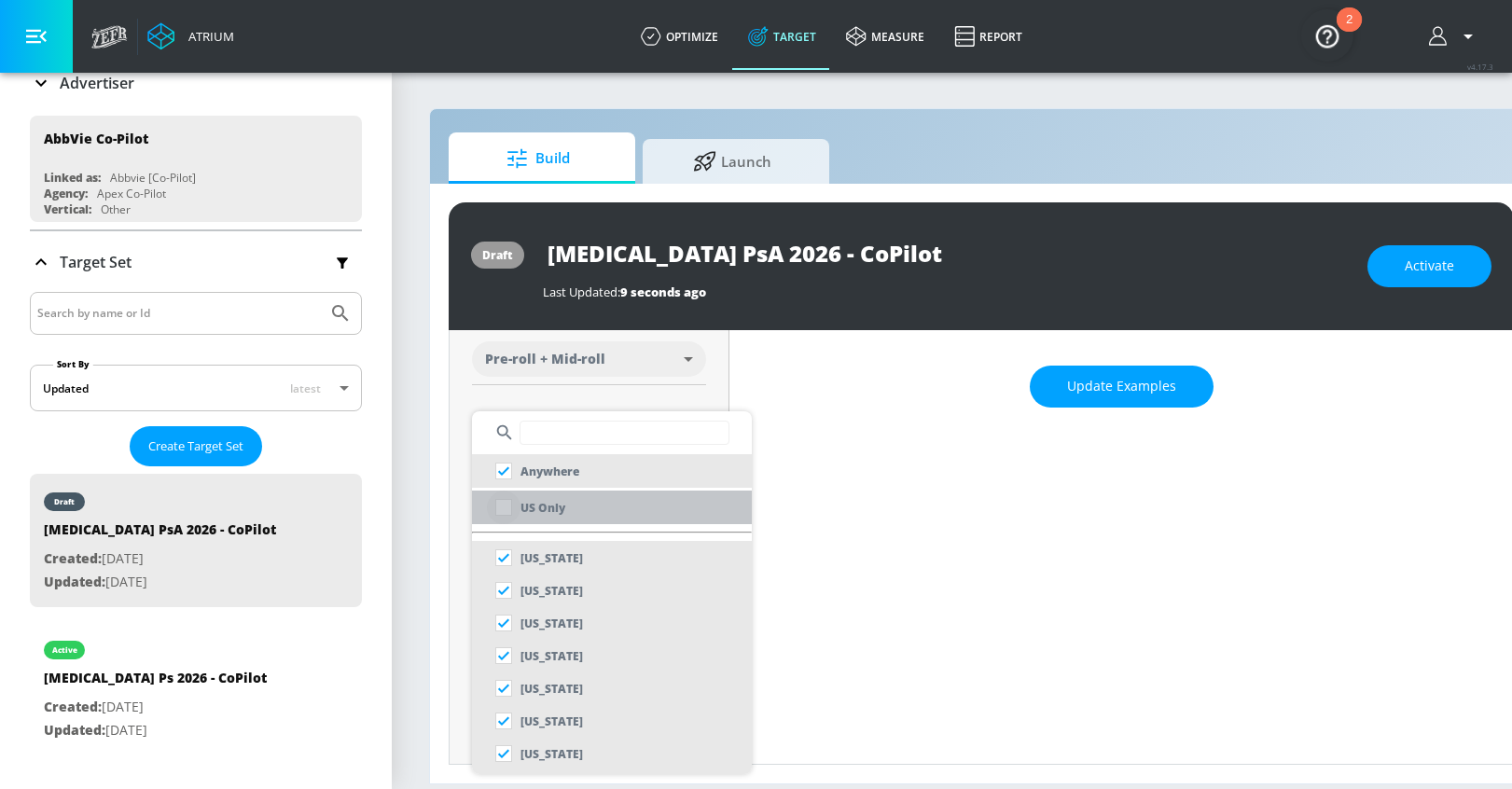 click at bounding box center (504, 507) 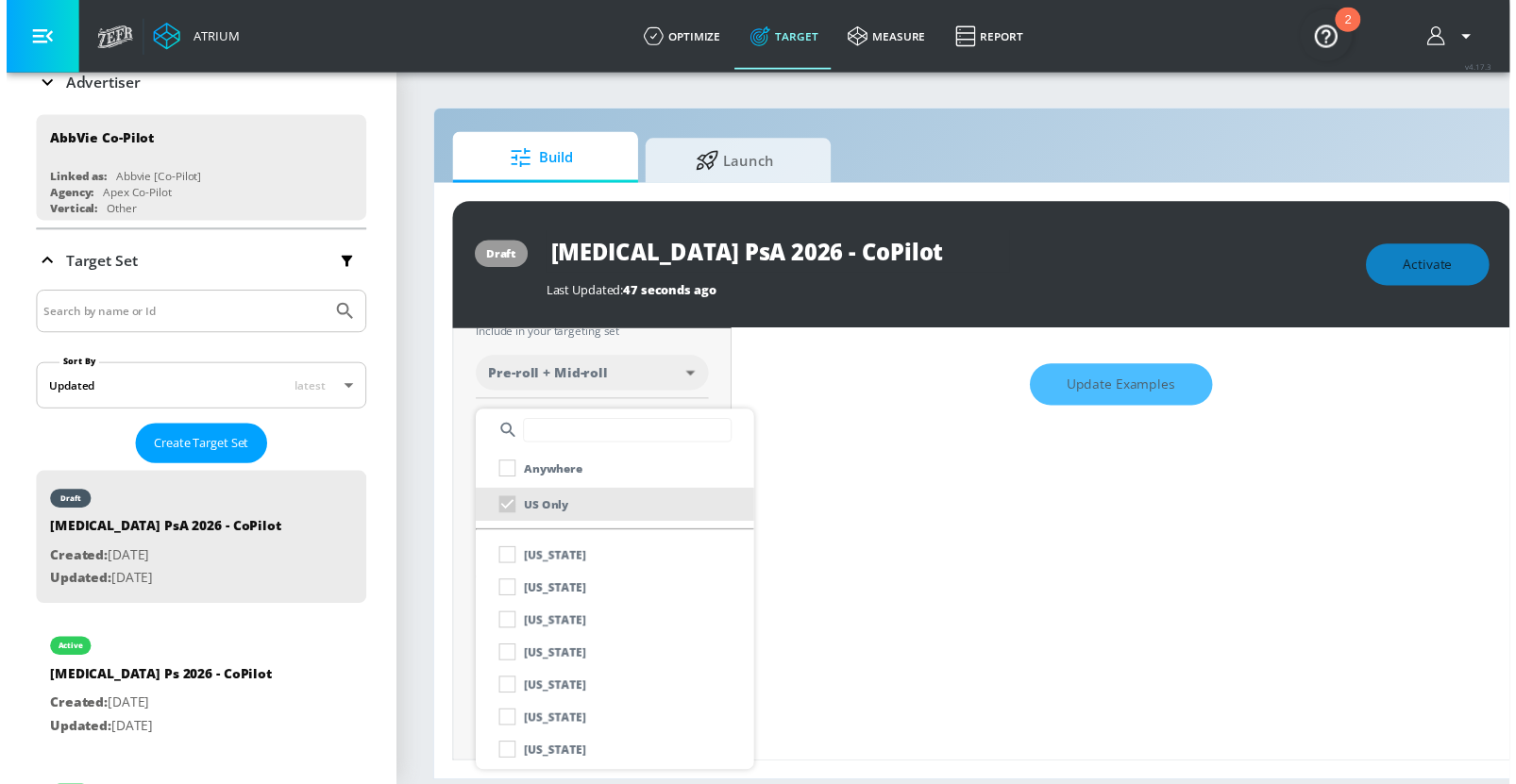 scroll, scrollTop: 283, scrollLeft: 0, axis: vertical 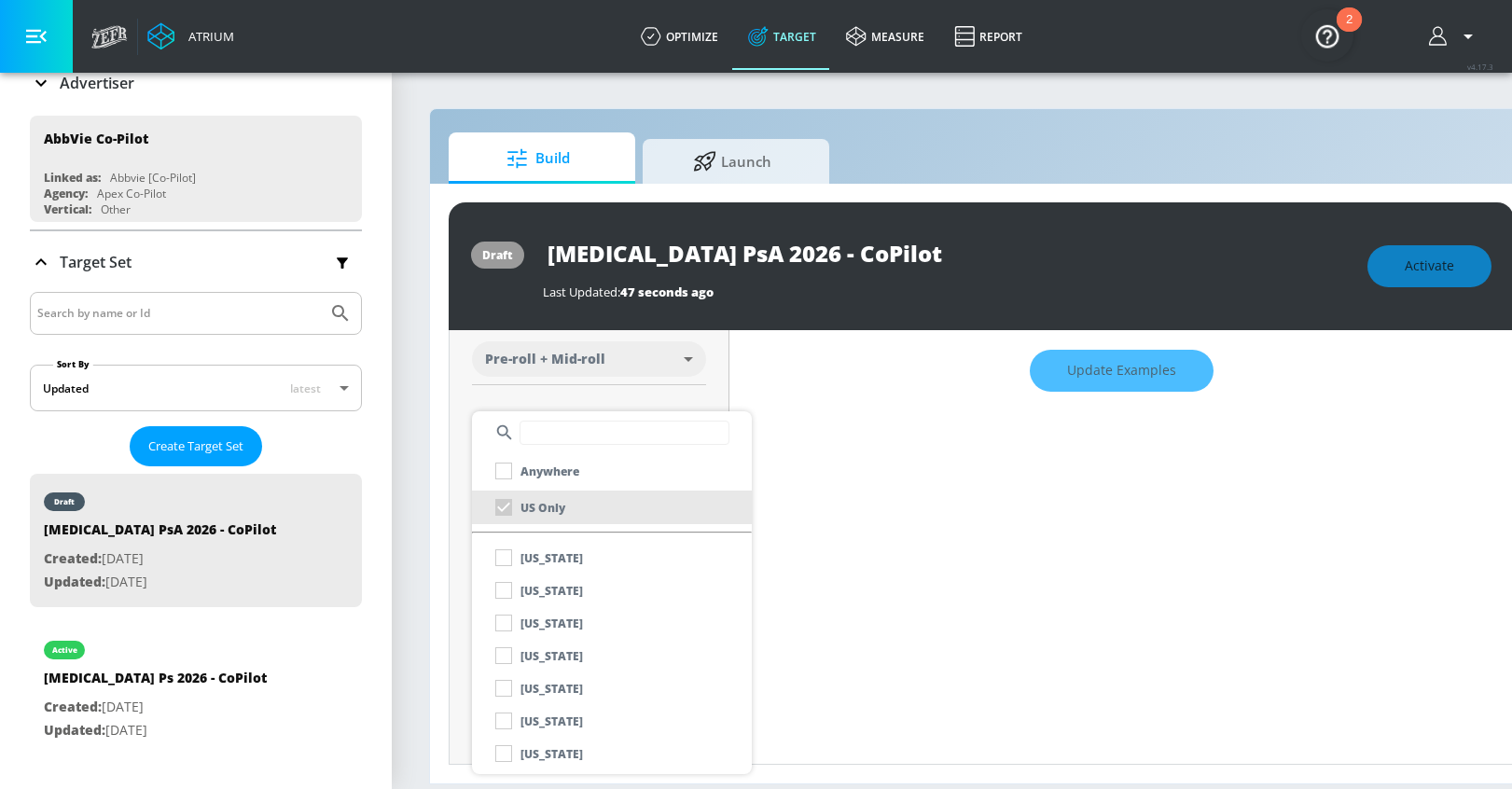 click at bounding box center (756, 394) 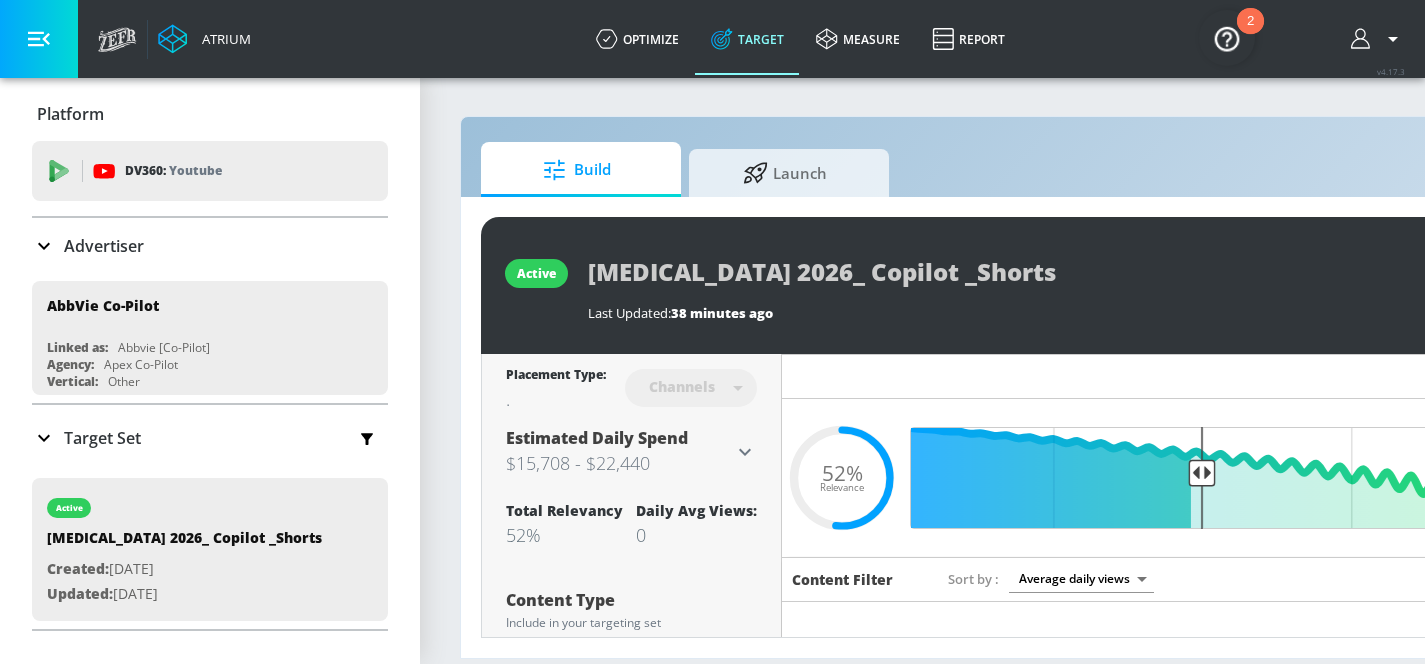 scroll, scrollTop: 0, scrollLeft: 0, axis: both 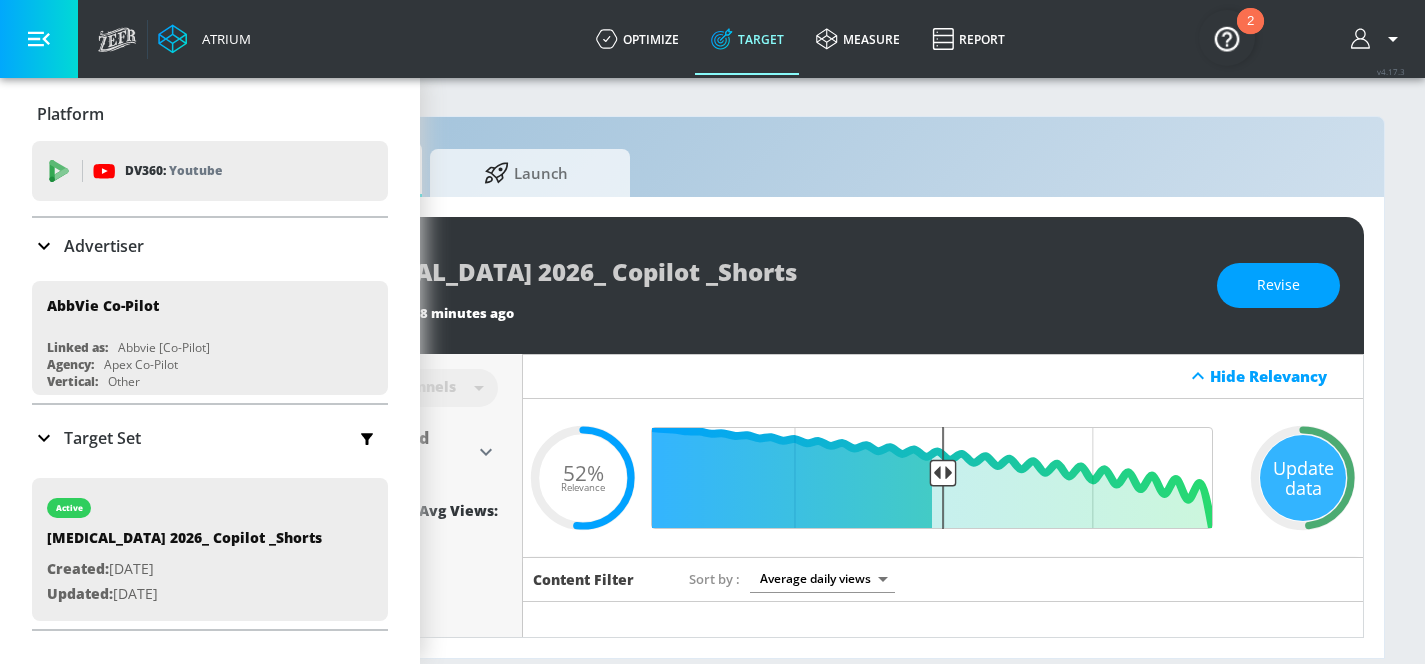 click on "Update data" at bounding box center [1303, 478] 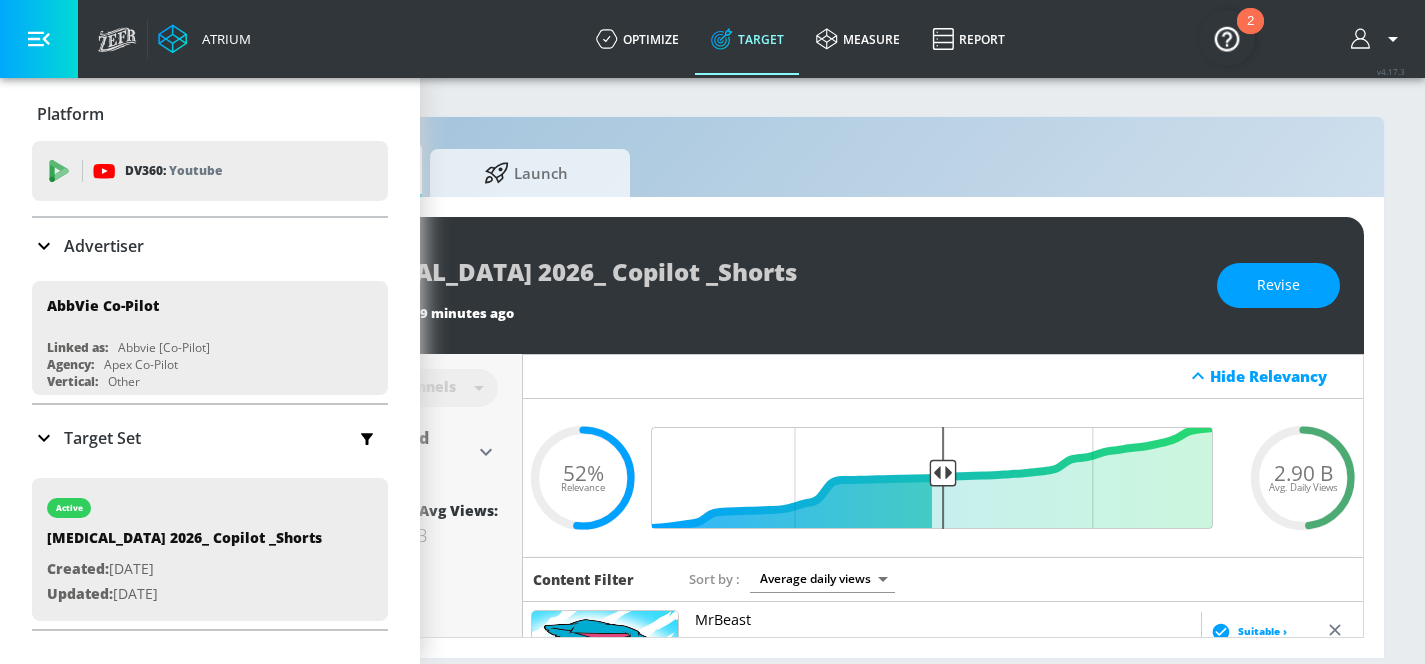 click on "2.90 B" at bounding box center [1303, 472] 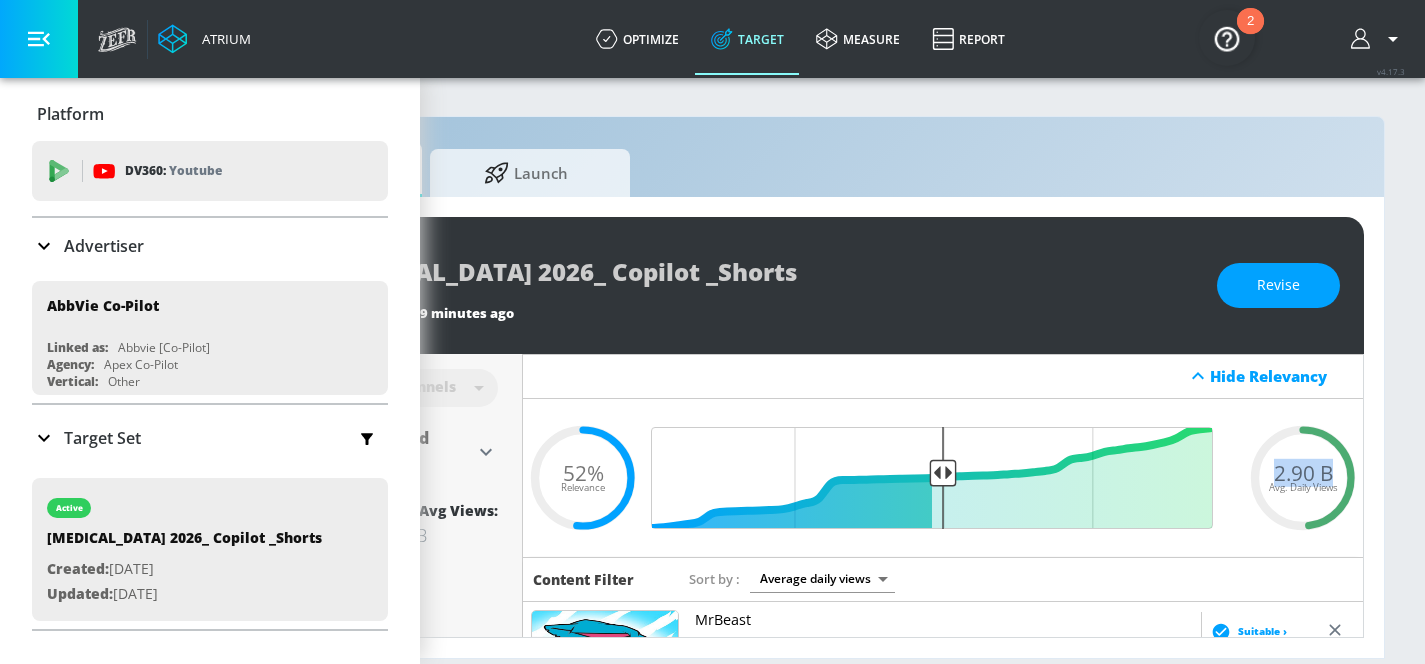 drag, startPoint x: 1259, startPoint y: 472, endPoint x: 1331, endPoint y: 470, distance: 72.02777 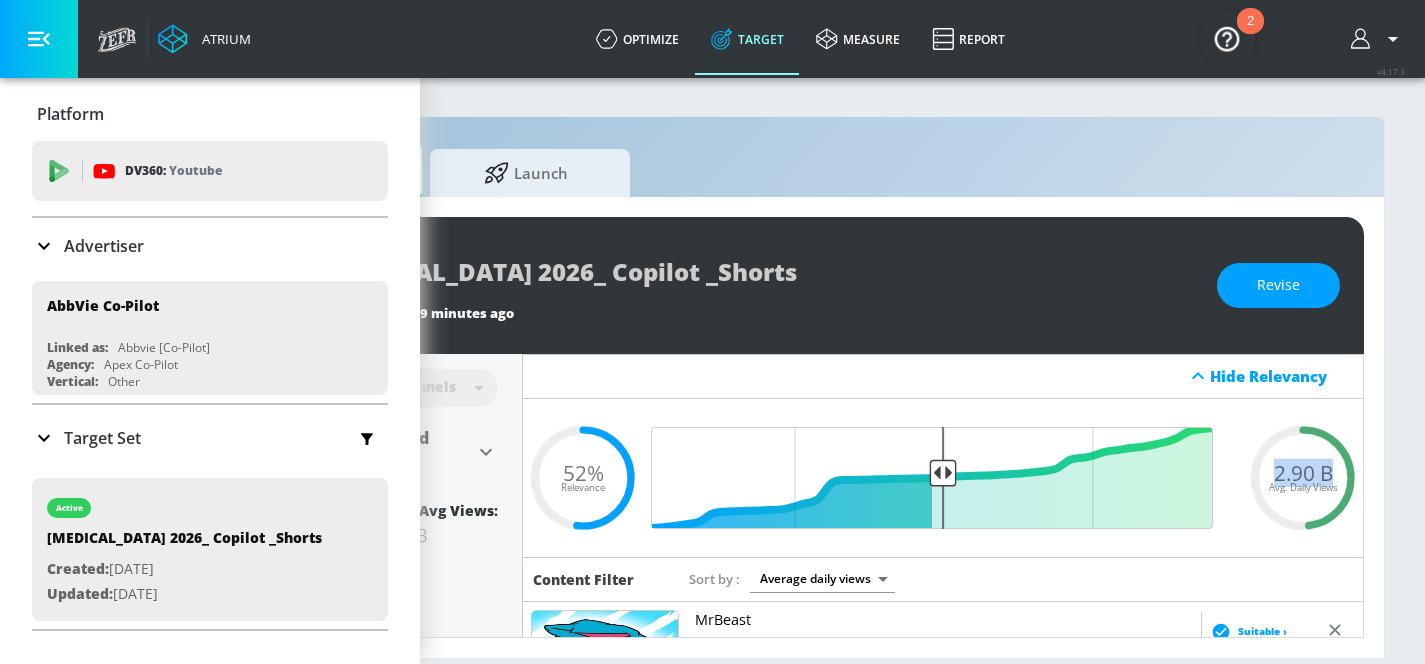 copy on "2.90 B" 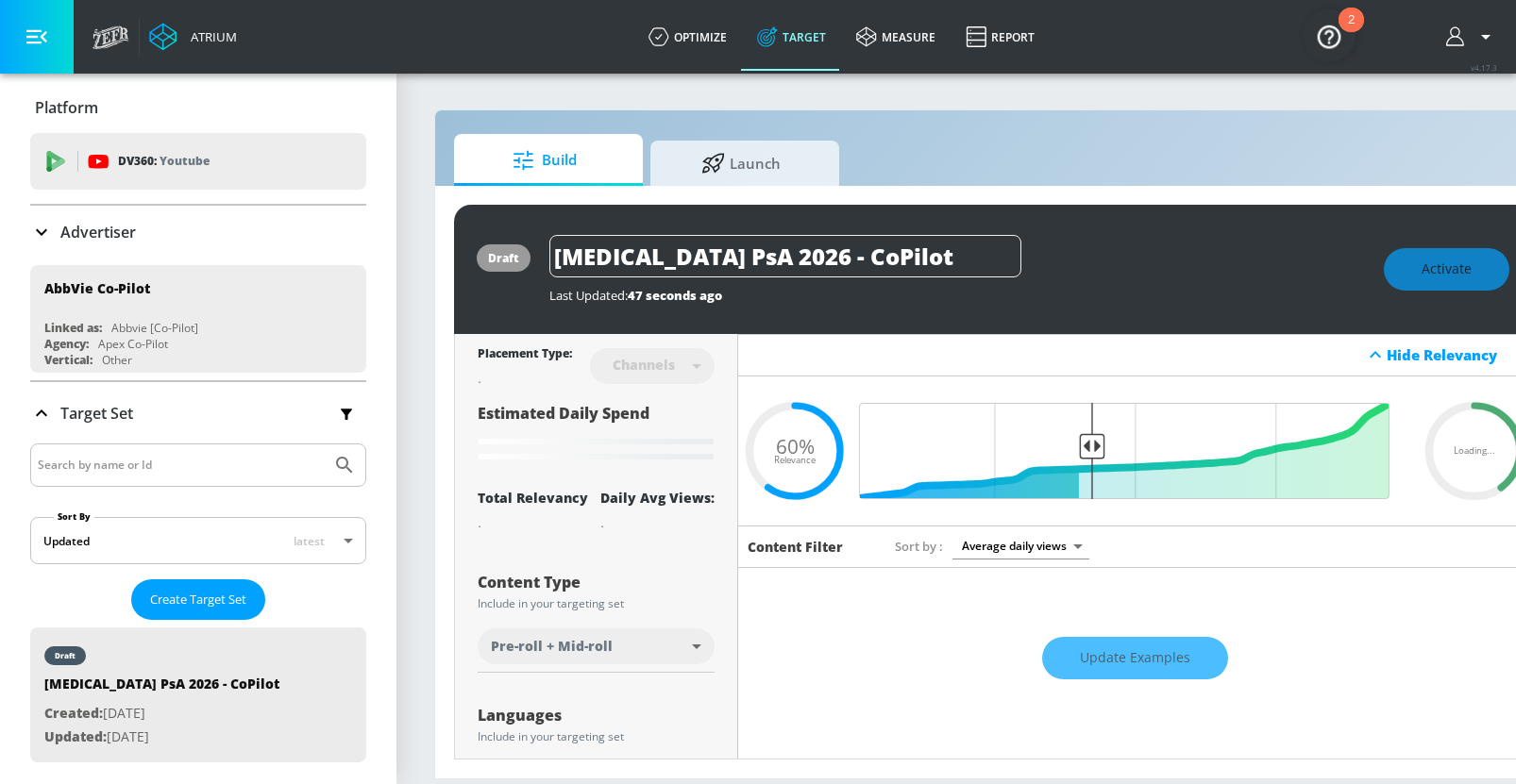 scroll, scrollTop: 0, scrollLeft: 0, axis: both 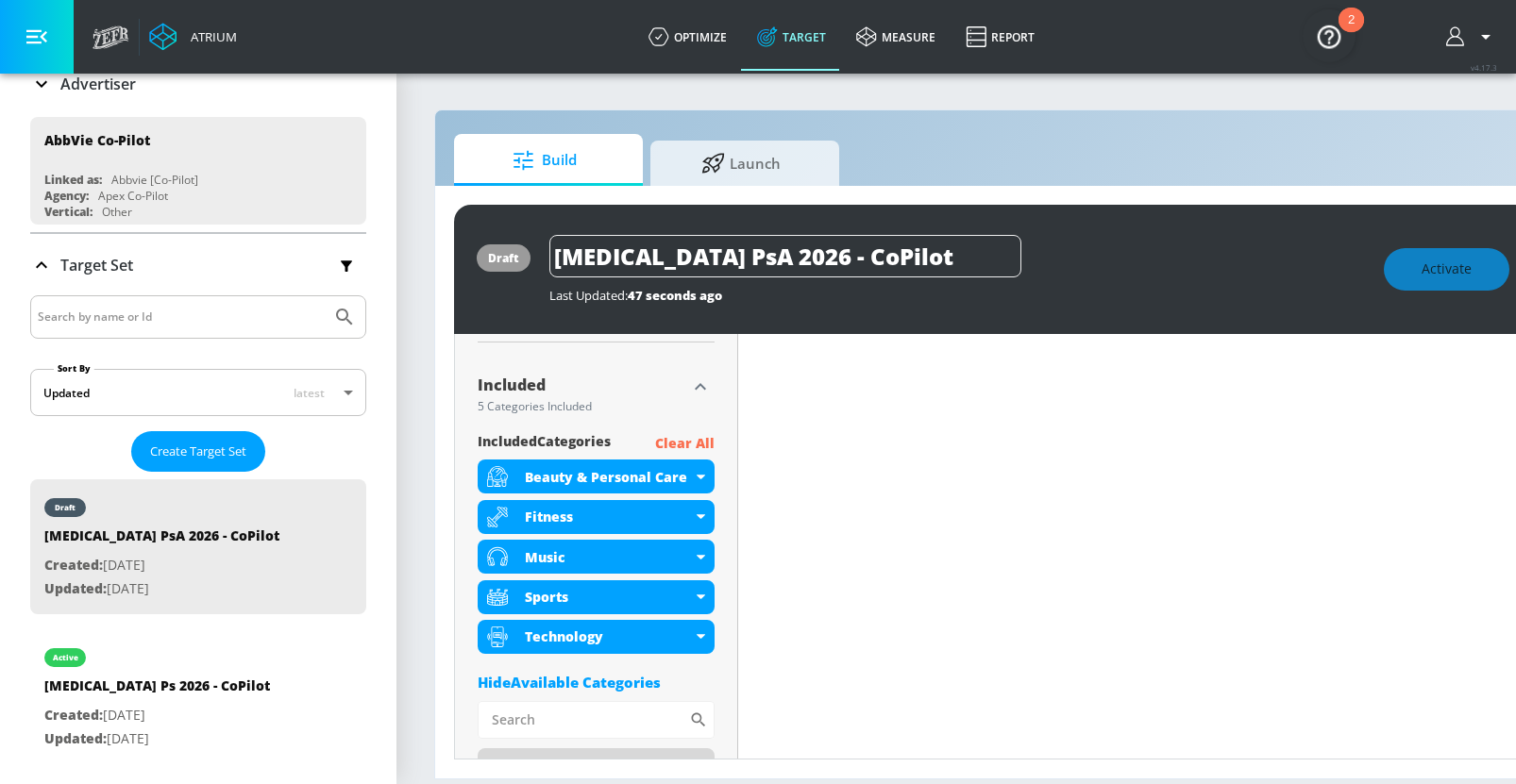 click on "Clear All" at bounding box center (684, 443) 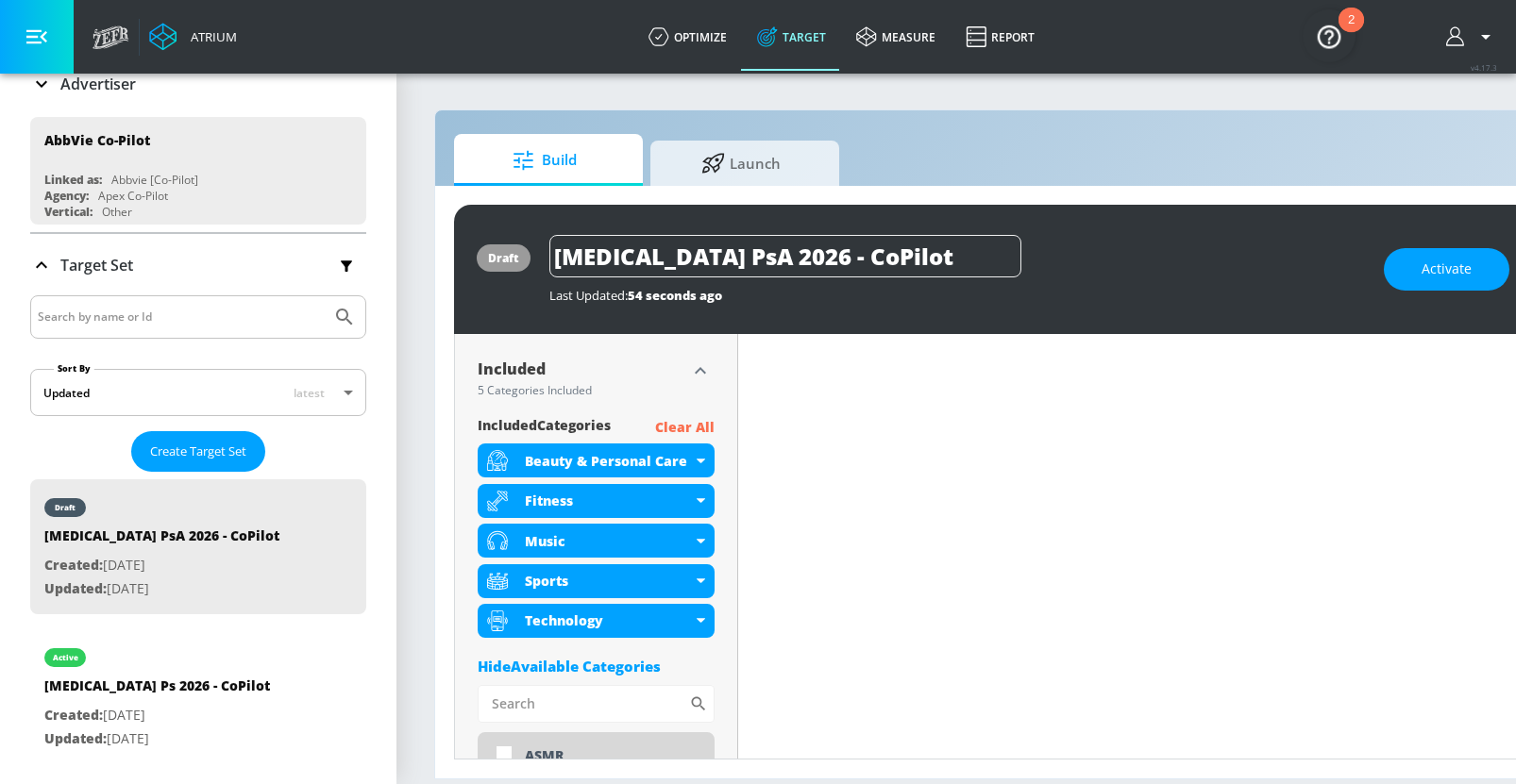 scroll, scrollTop: 598, scrollLeft: 0, axis: vertical 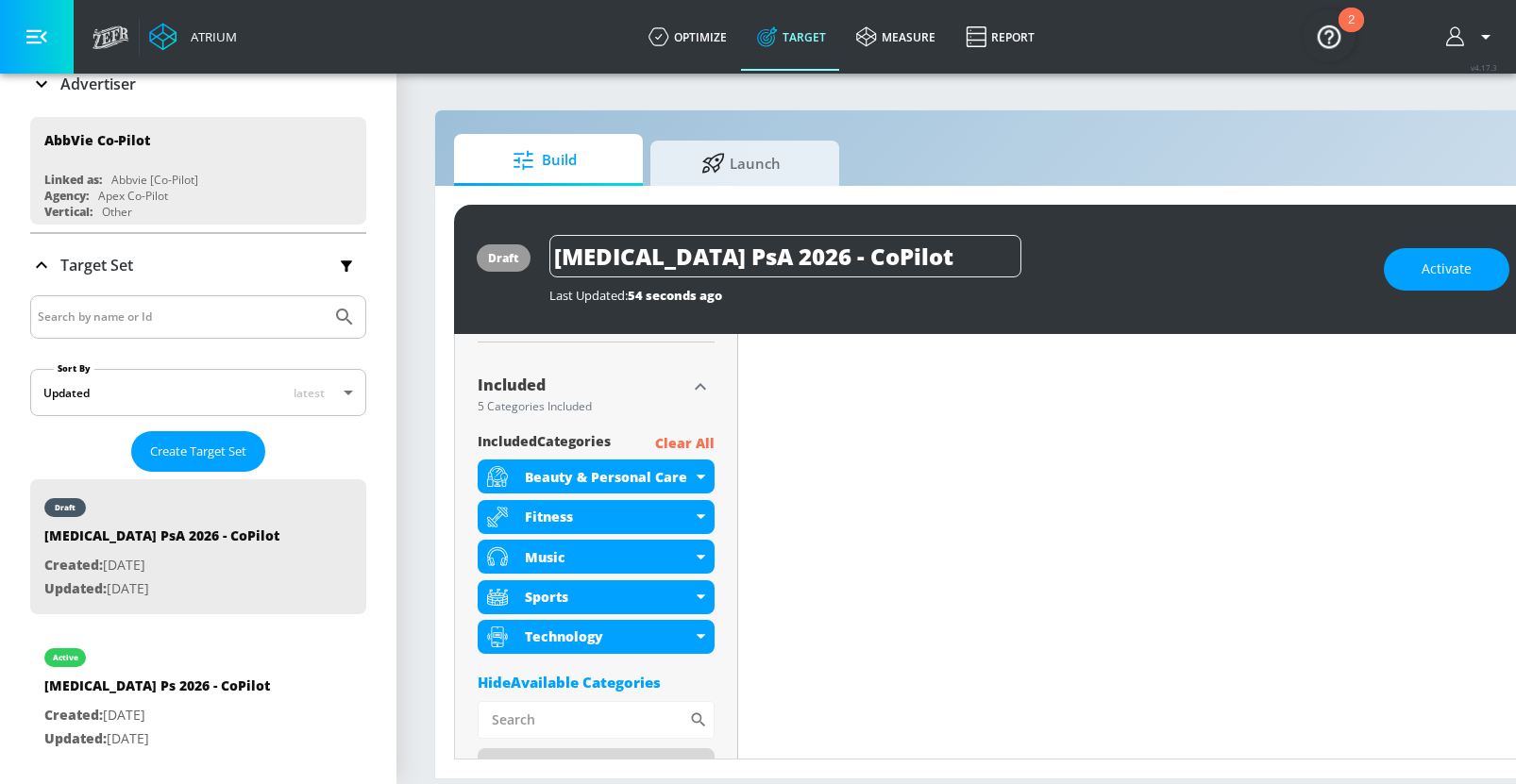 click on "Clear All" at bounding box center [684, 443] 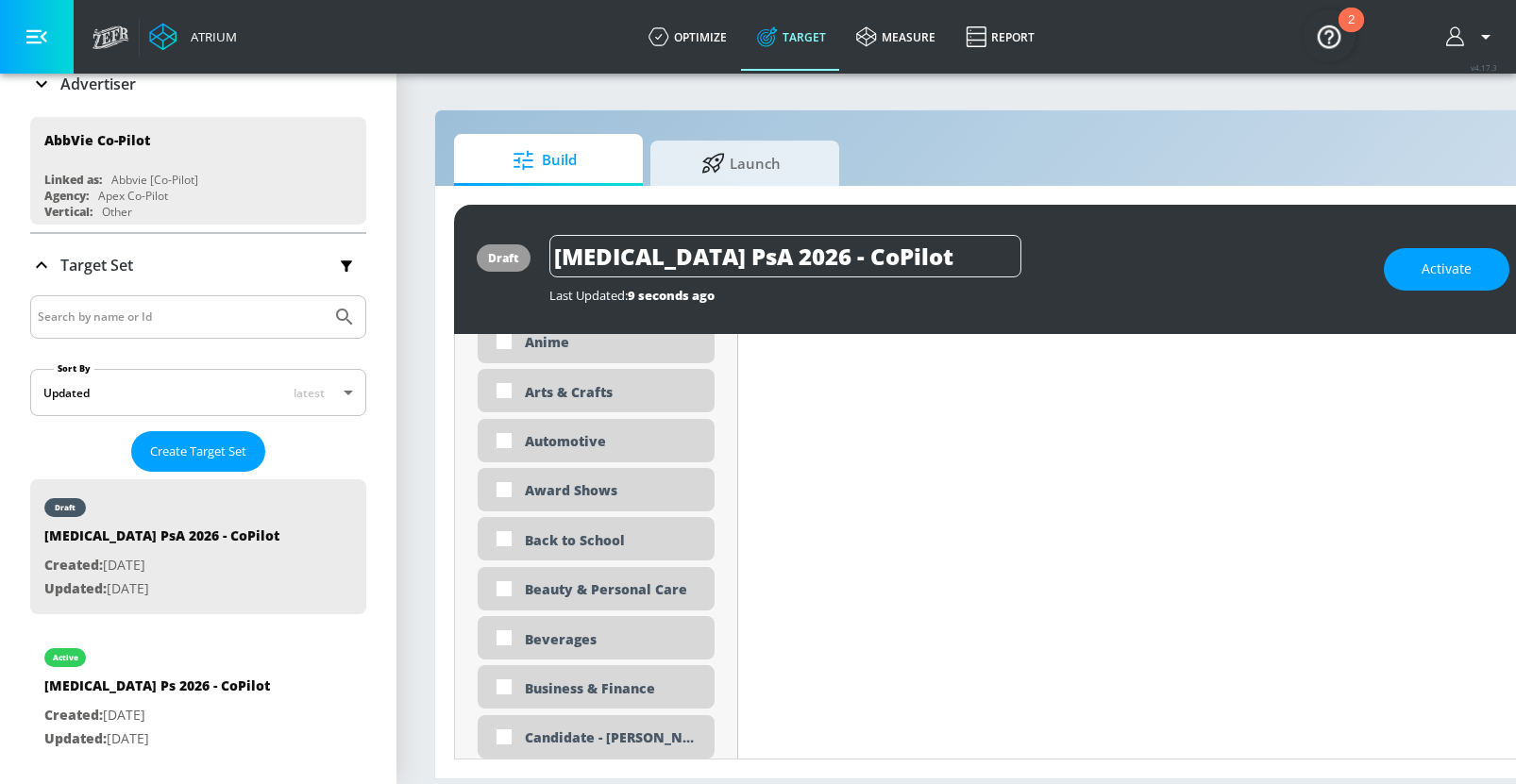 scroll, scrollTop: 1033, scrollLeft: 0, axis: vertical 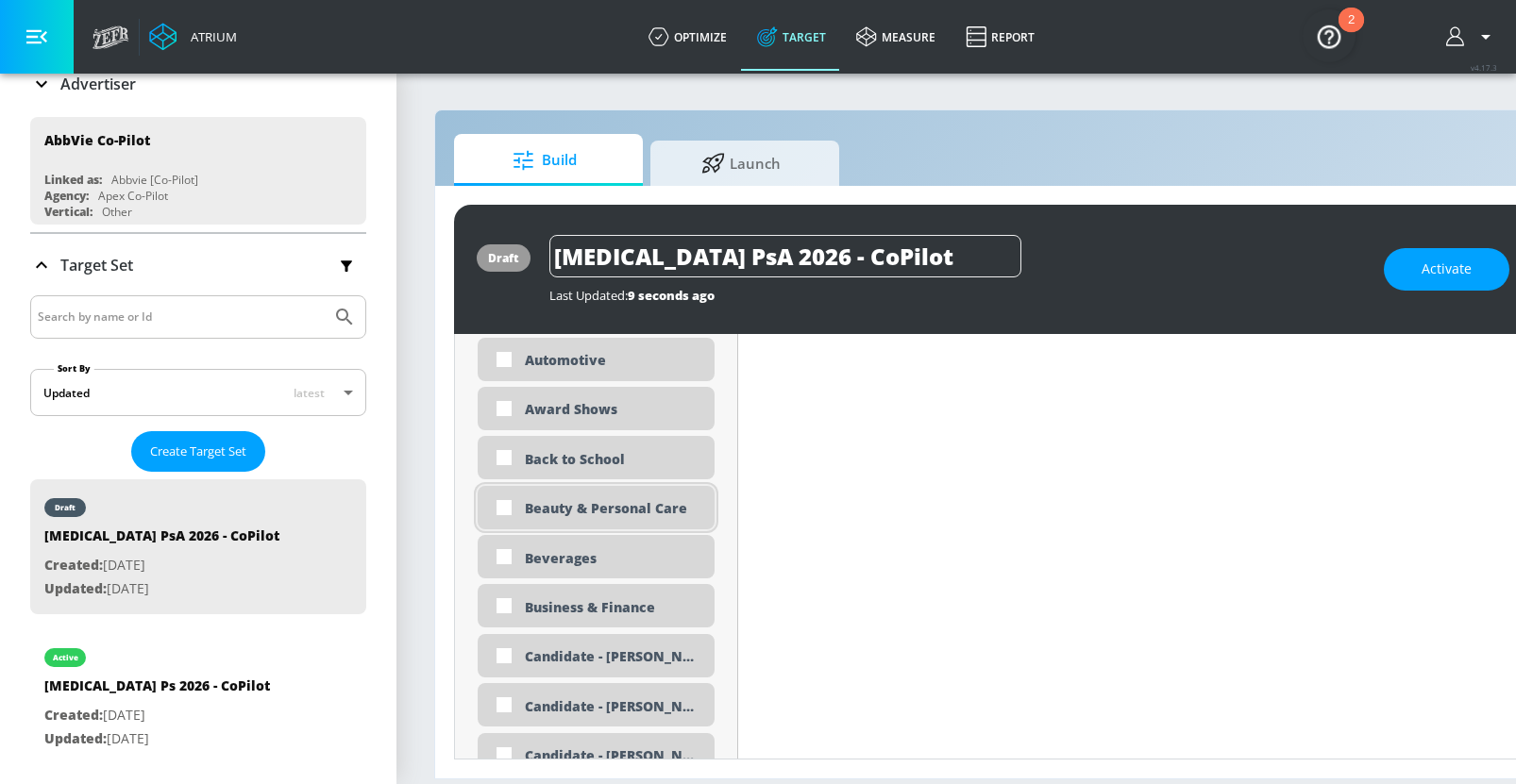 click on "Beauty & Personal Care" at bounding box center [613, 508] 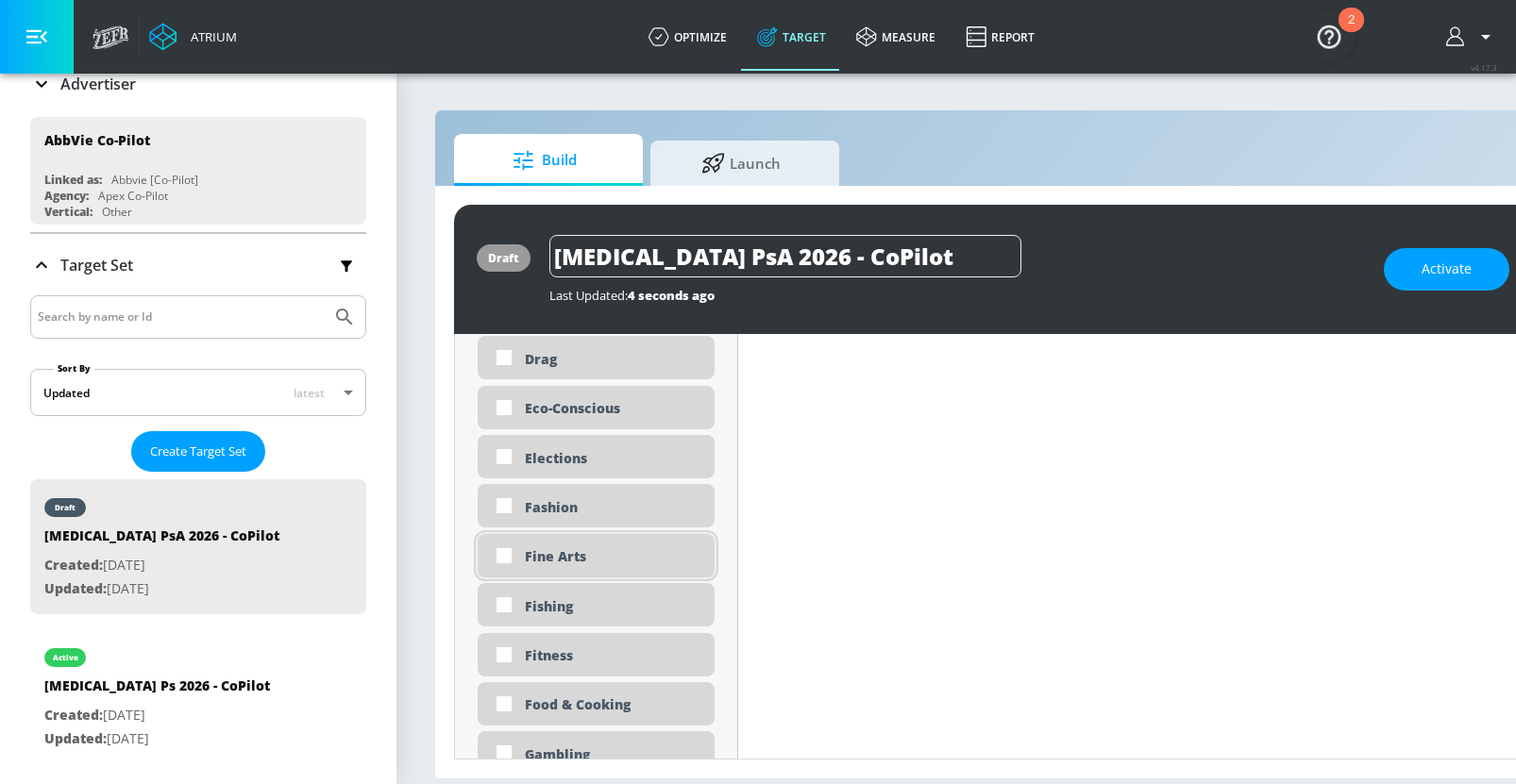 scroll, scrollTop: 2085, scrollLeft: 0, axis: vertical 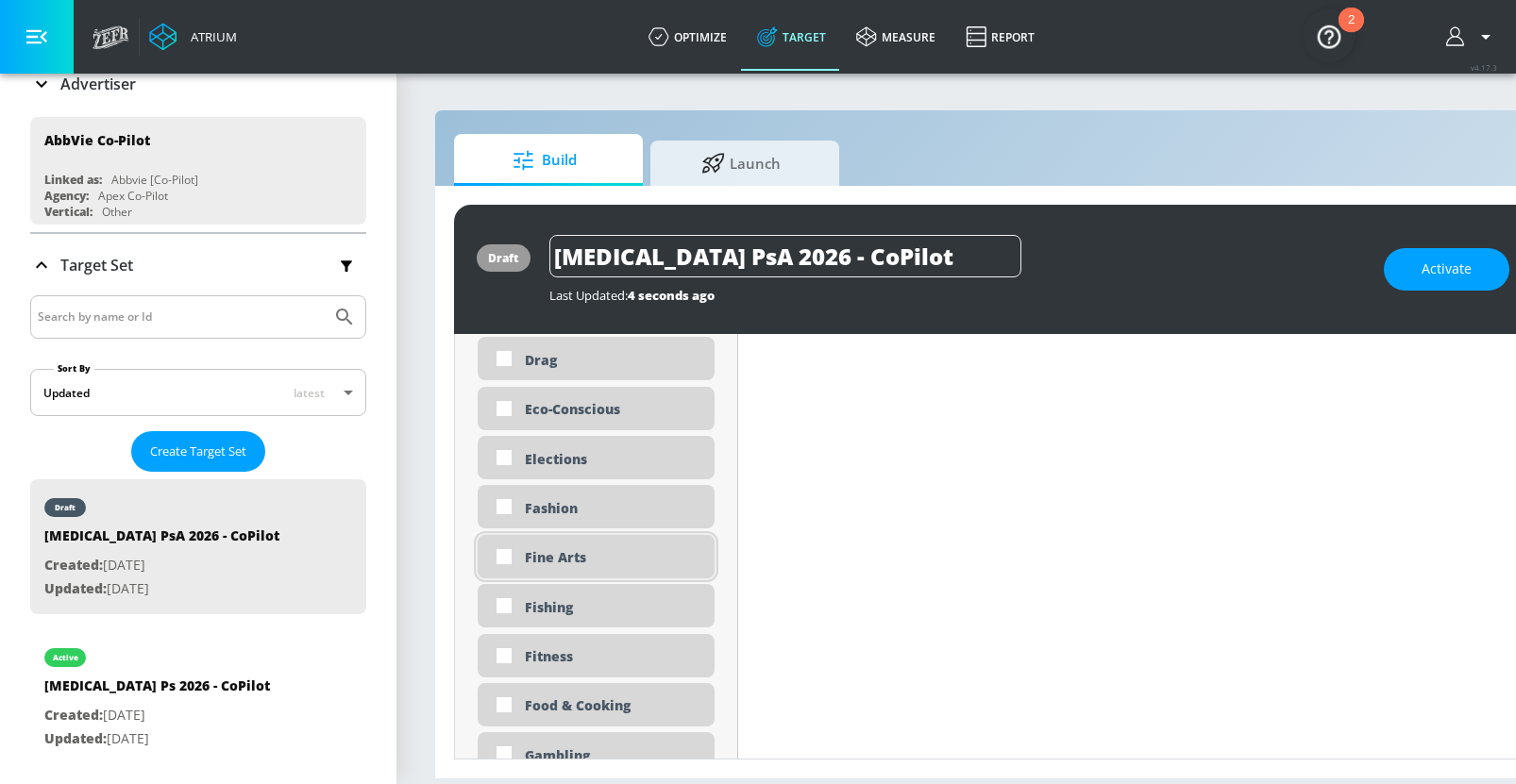 click on "Fine Arts" at bounding box center (596, 557) 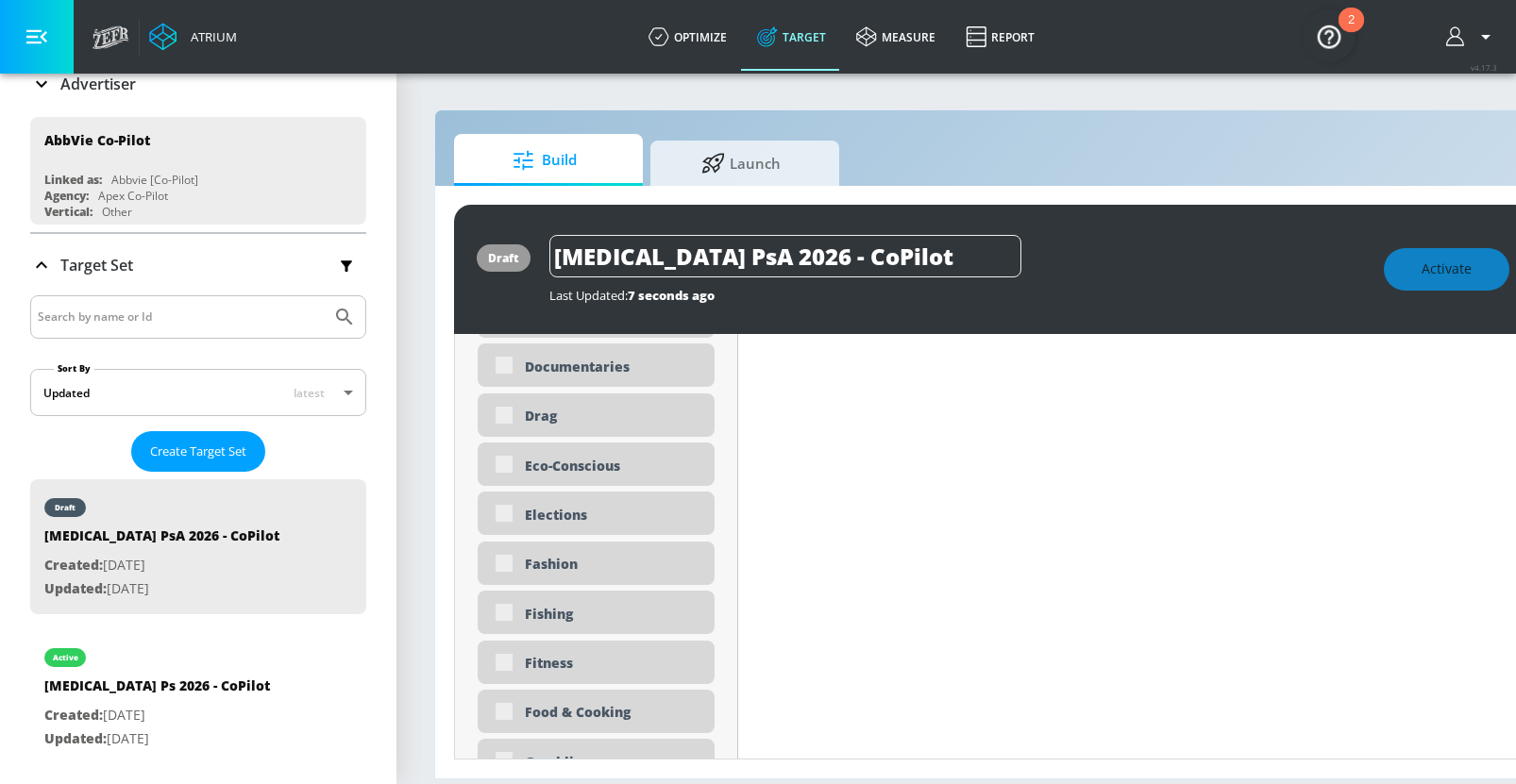 scroll, scrollTop: 2101, scrollLeft: 0, axis: vertical 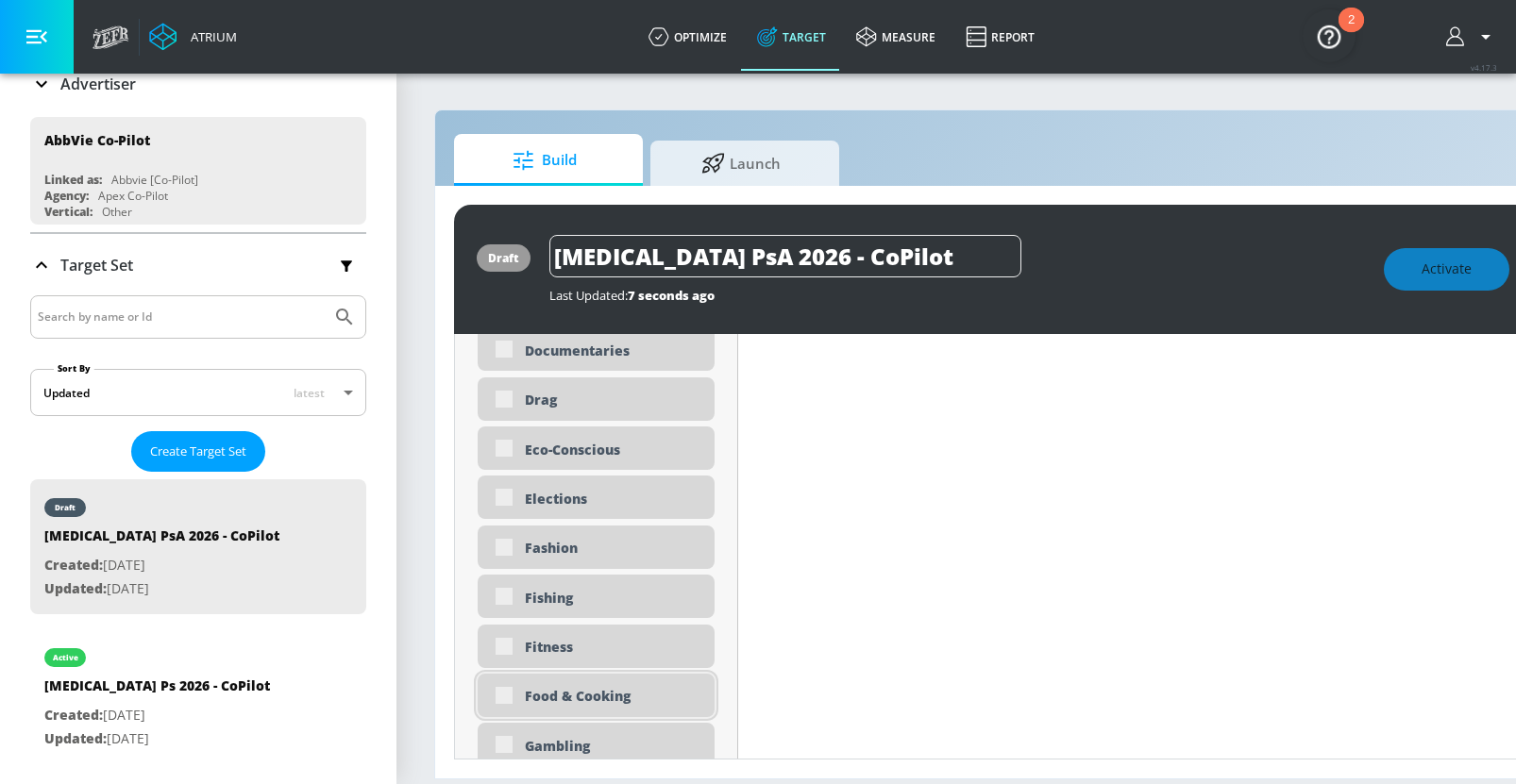 click on "Food & Cooking" at bounding box center [596, 695] 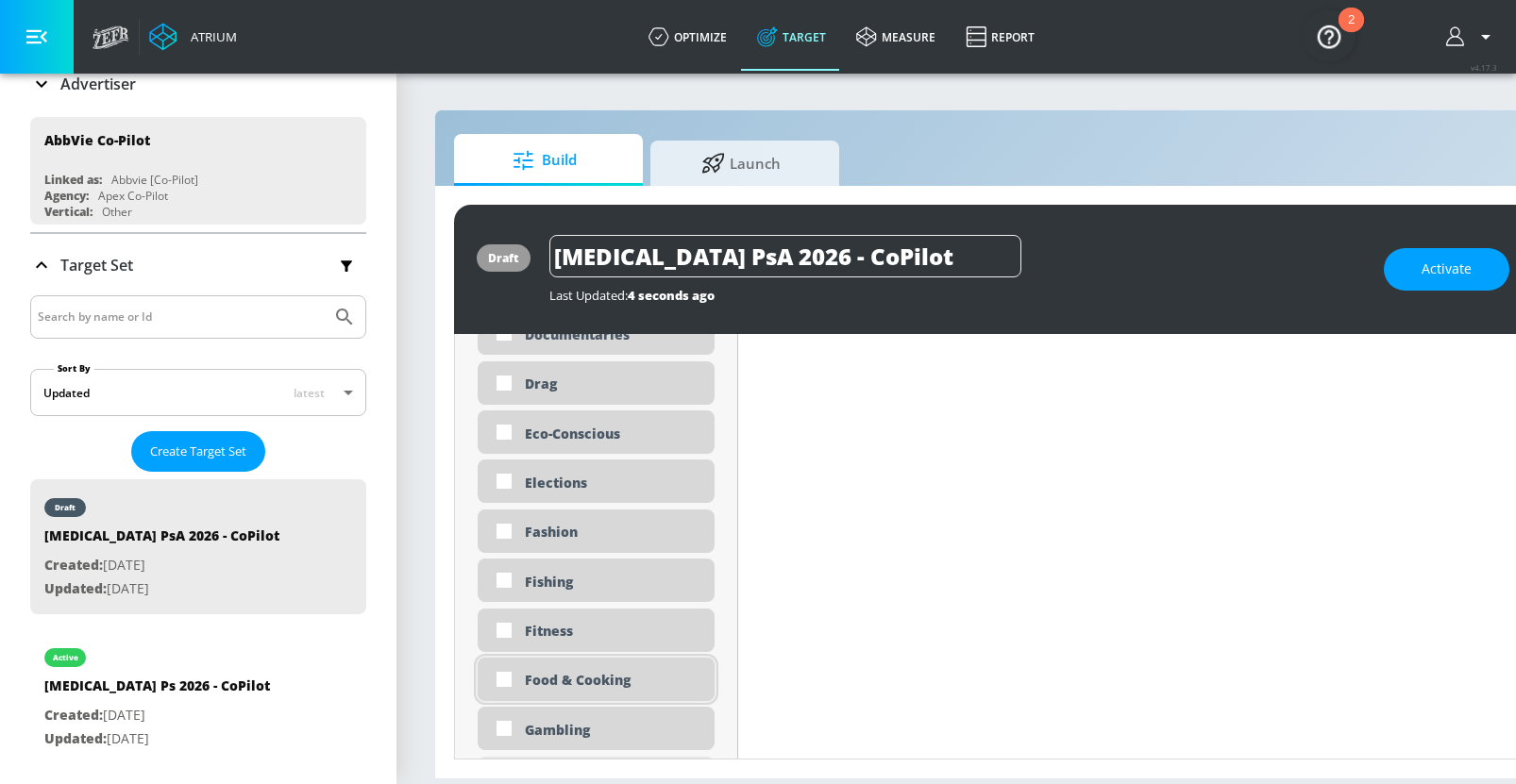 scroll, scrollTop: 2085, scrollLeft: 0, axis: vertical 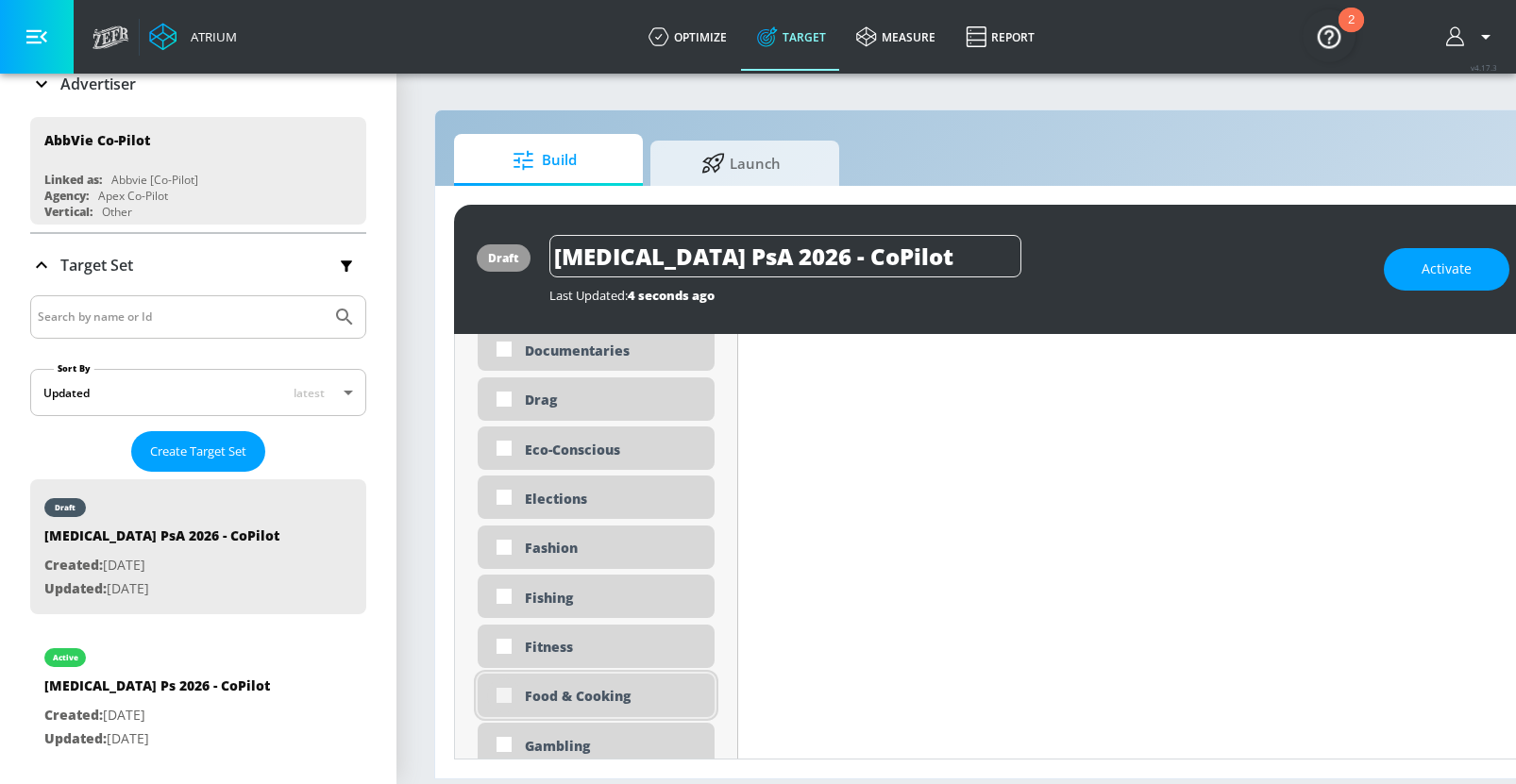 click at bounding box center (504, 695) 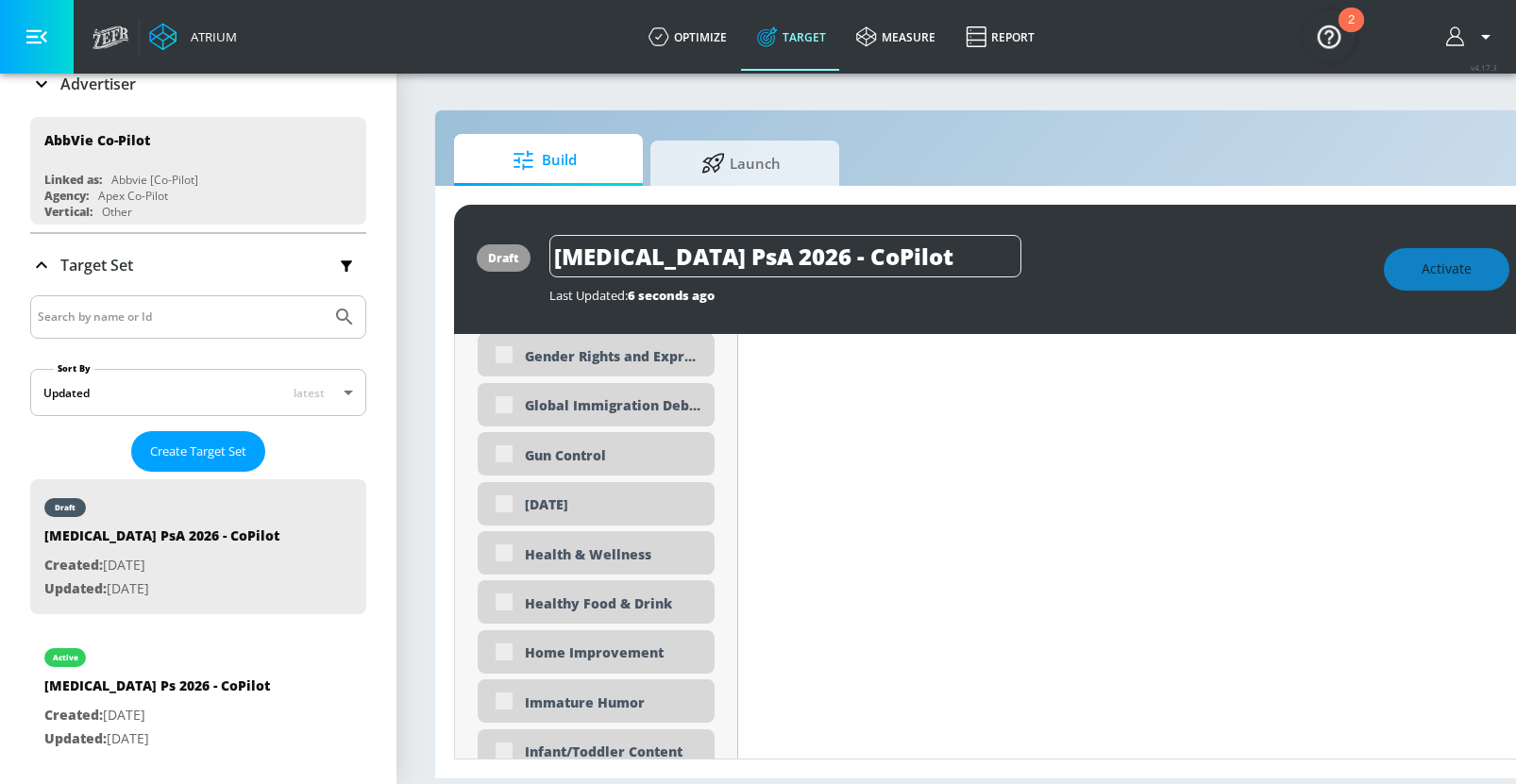scroll, scrollTop: 2928, scrollLeft: 0, axis: vertical 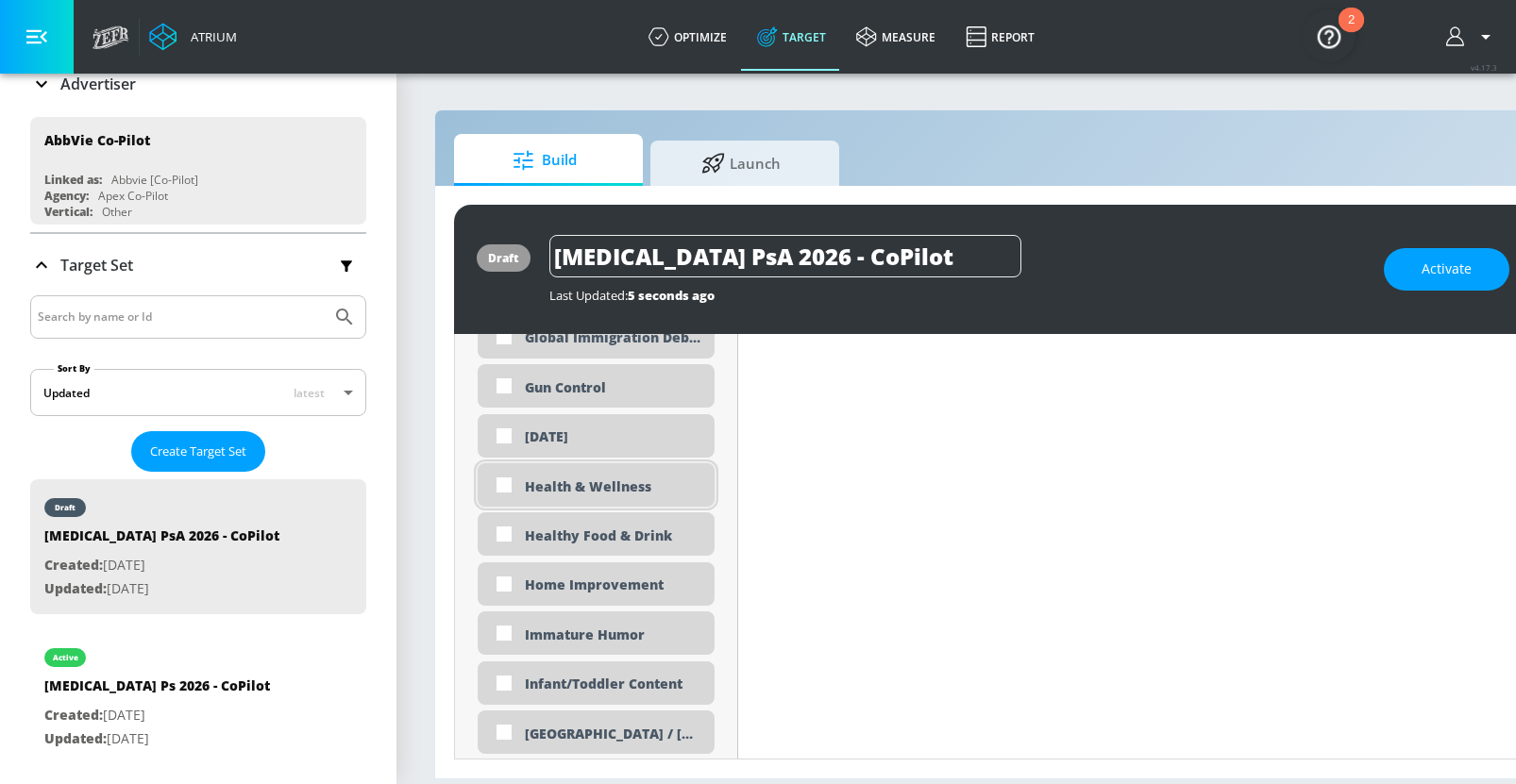 click on "Health & Wellness" at bounding box center [613, 486] 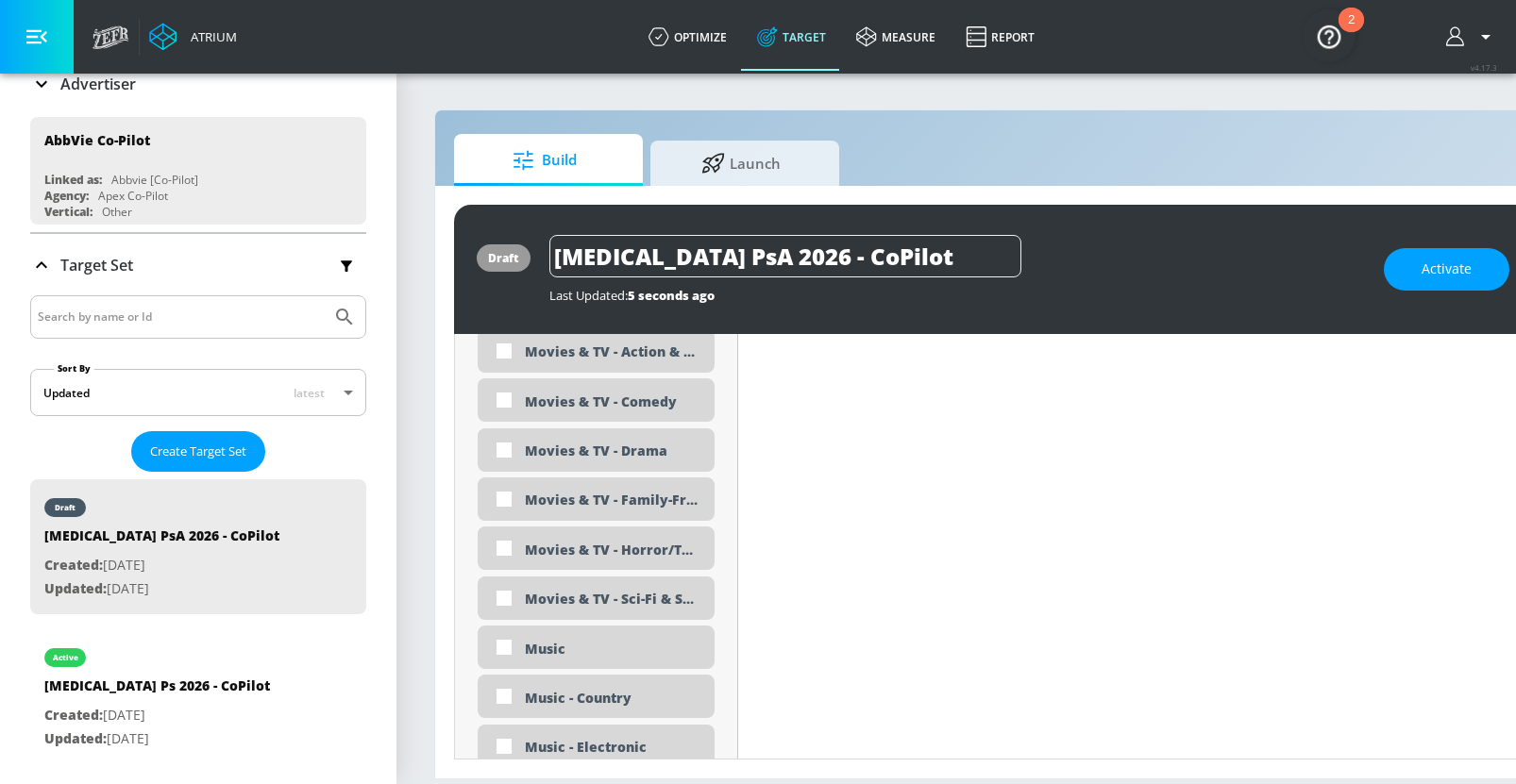 scroll, scrollTop: 3653, scrollLeft: 0, axis: vertical 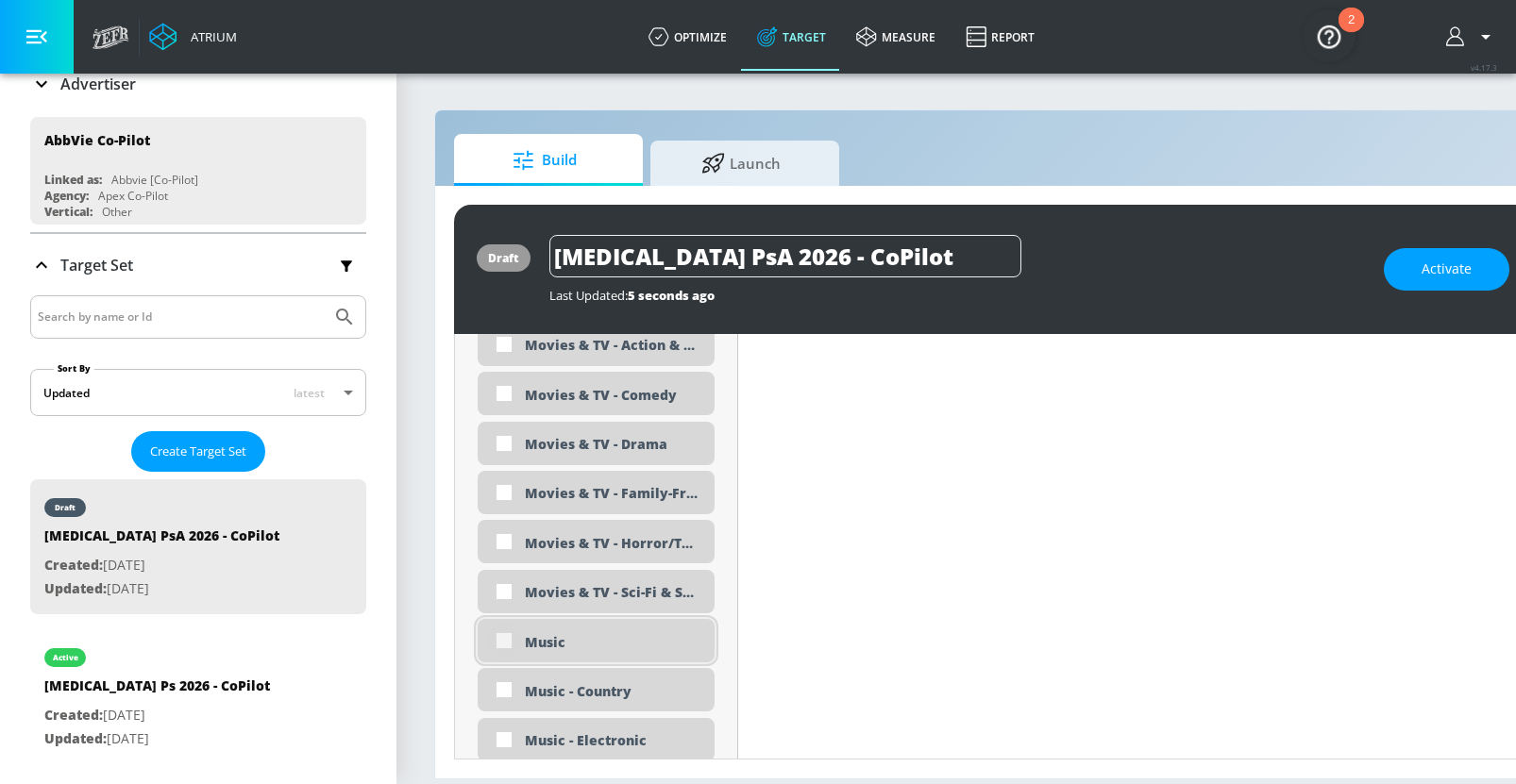 click at bounding box center (504, 641) 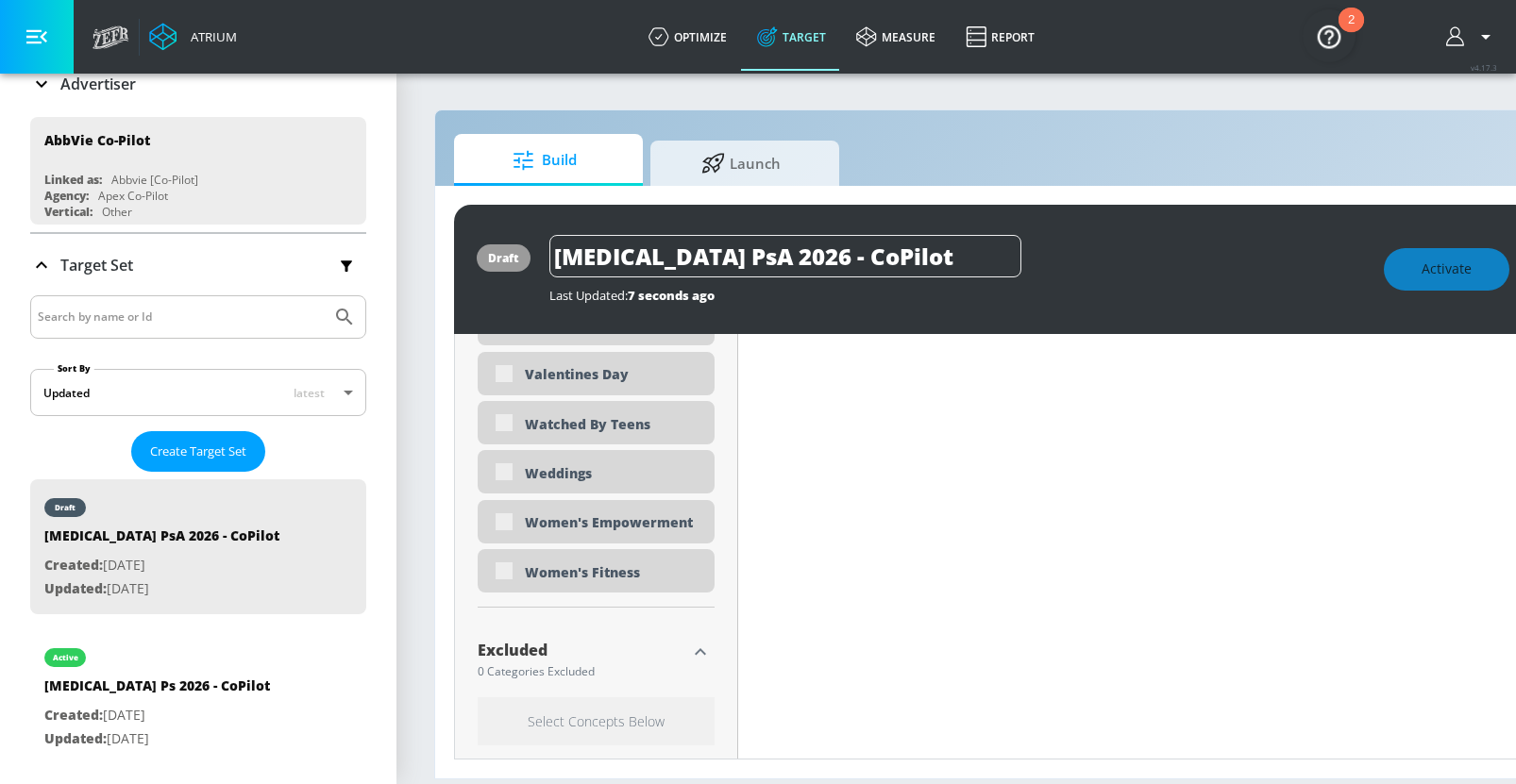 scroll, scrollTop: 6159, scrollLeft: 0, axis: vertical 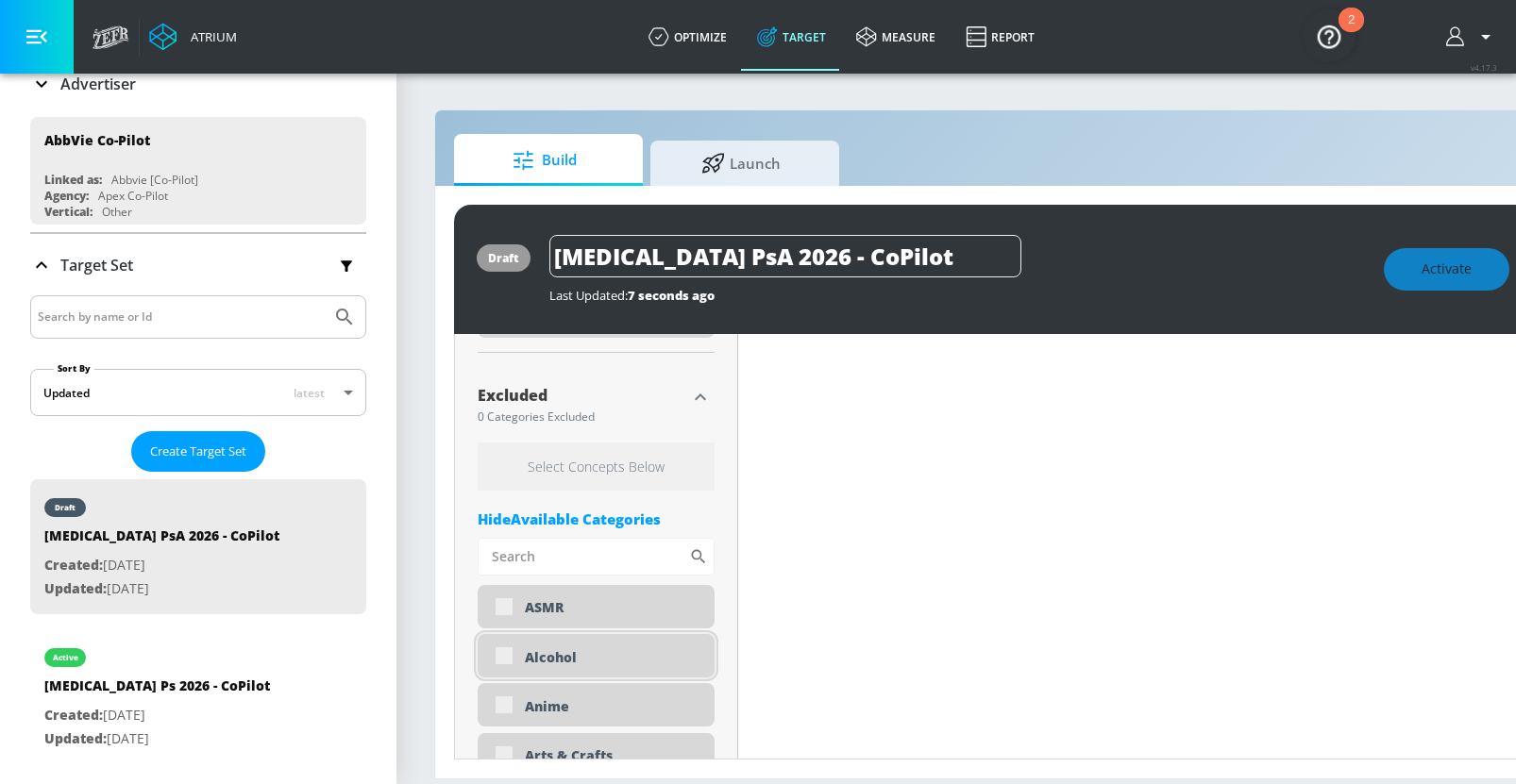 click on "Alcohol" at bounding box center (596, 656) 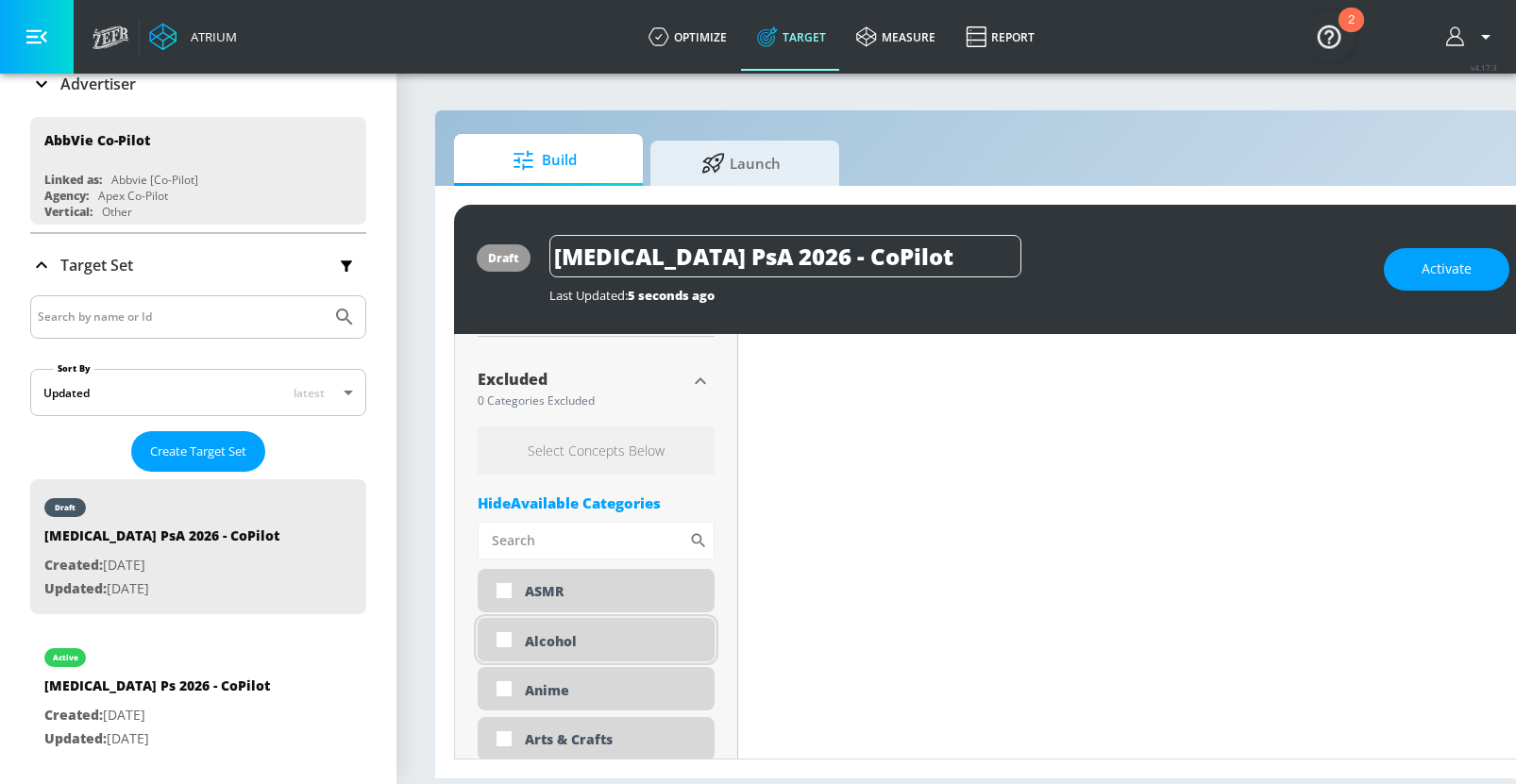scroll, scrollTop: 6143, scrollLeft: 0, axis: vertical 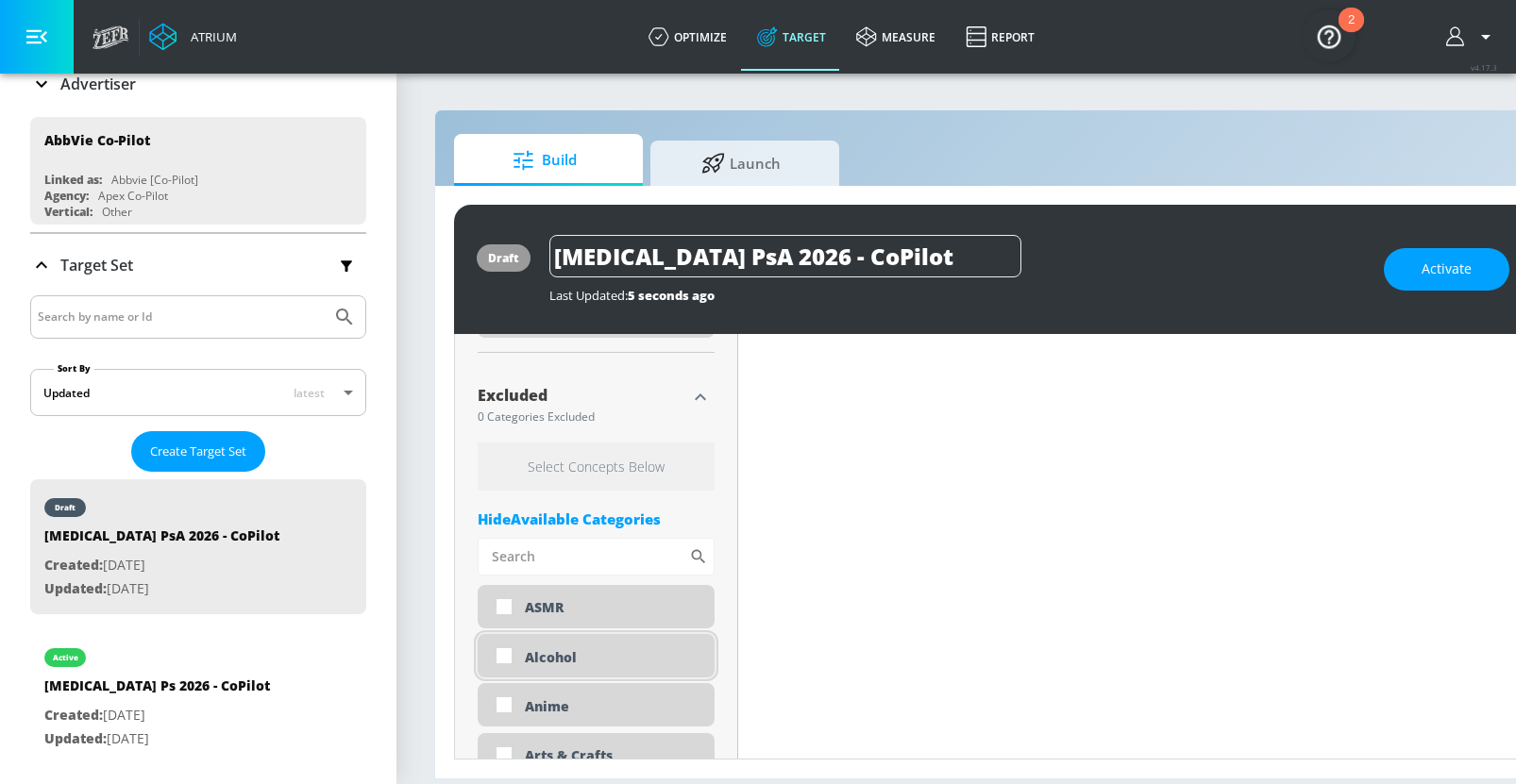 click on "Alcohol" at bounding box center [613, 657] 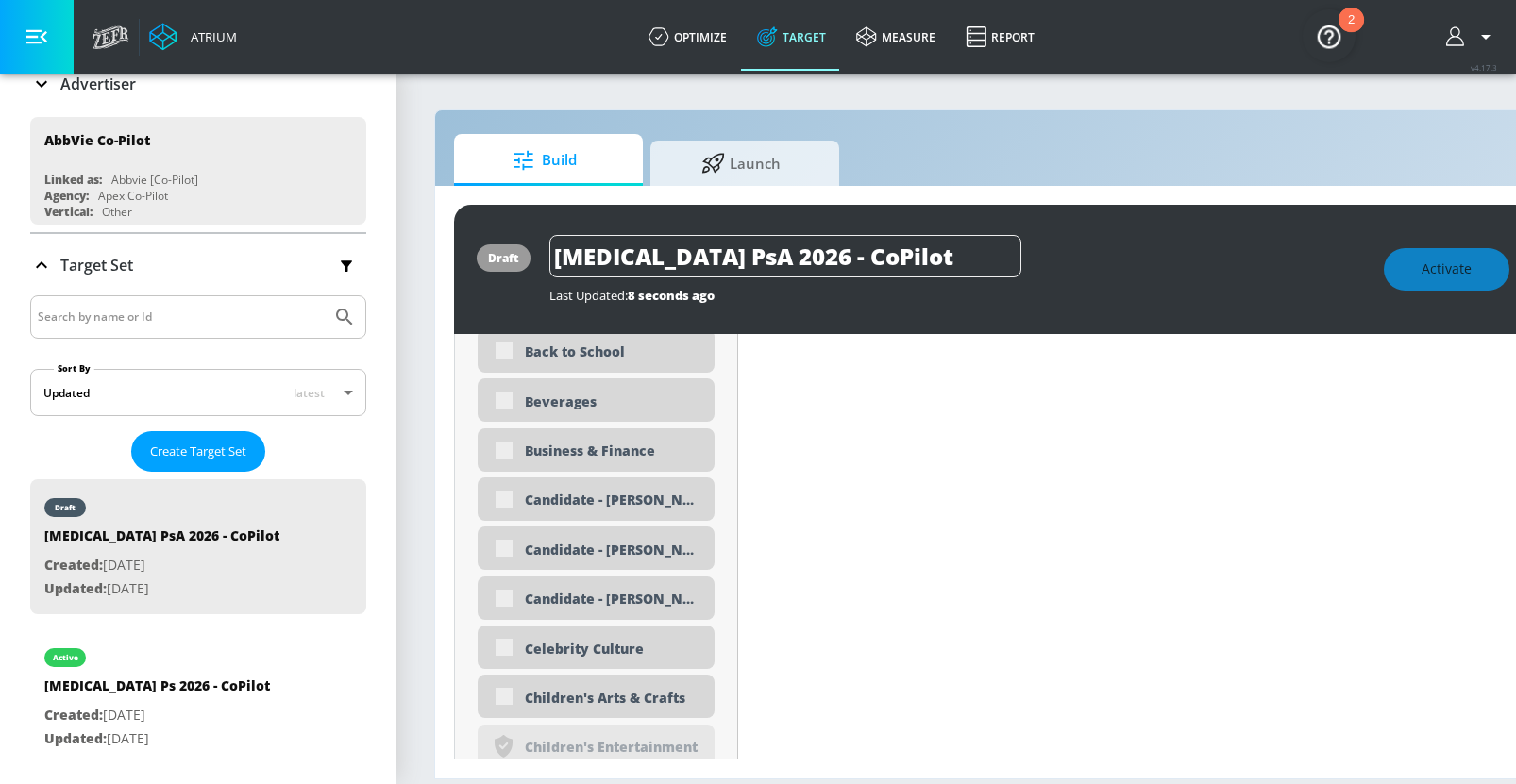 scroll, scrollTop: 6785, scrollLeft: 0, axis: vertical 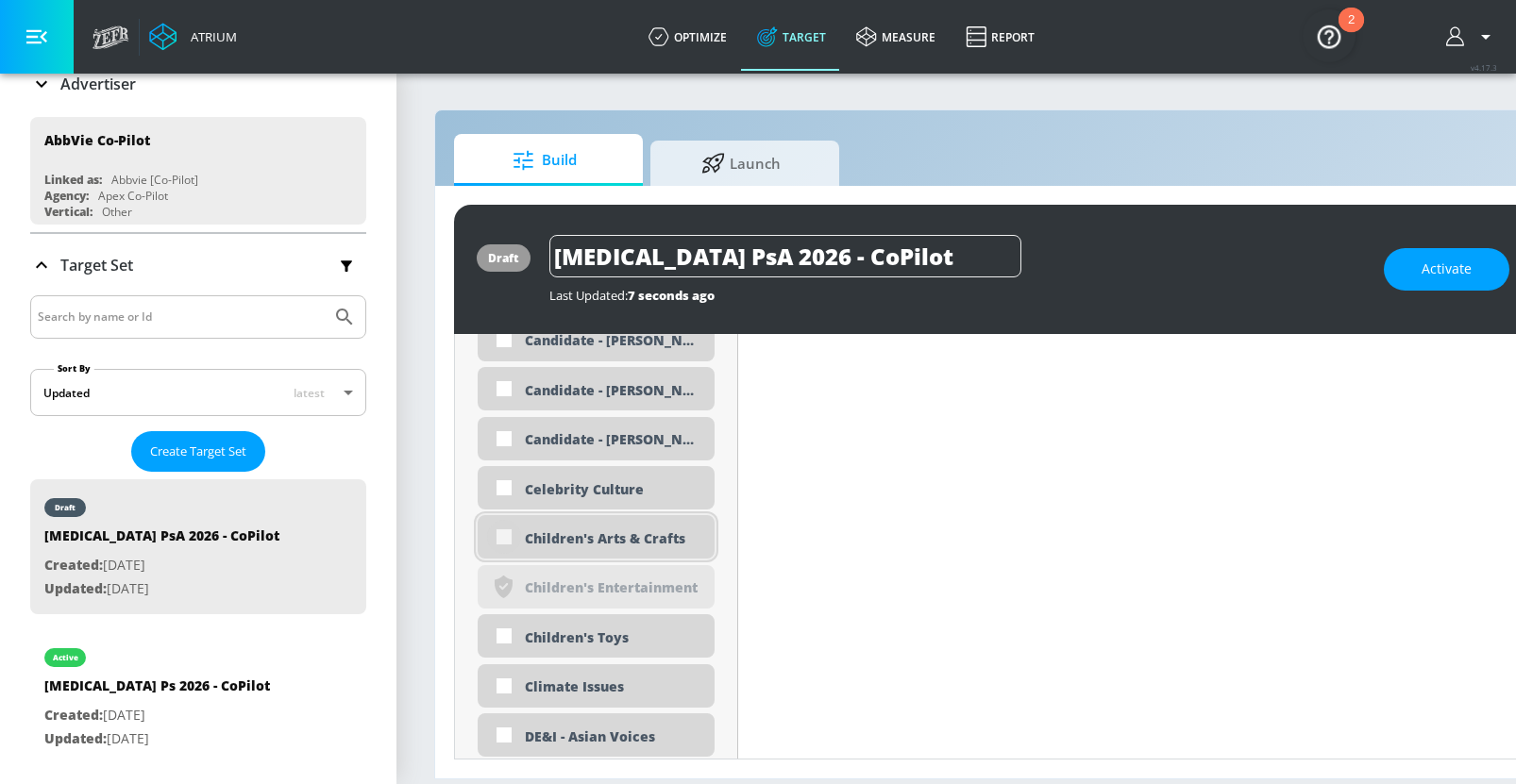 click at bounding box center (504, 537) 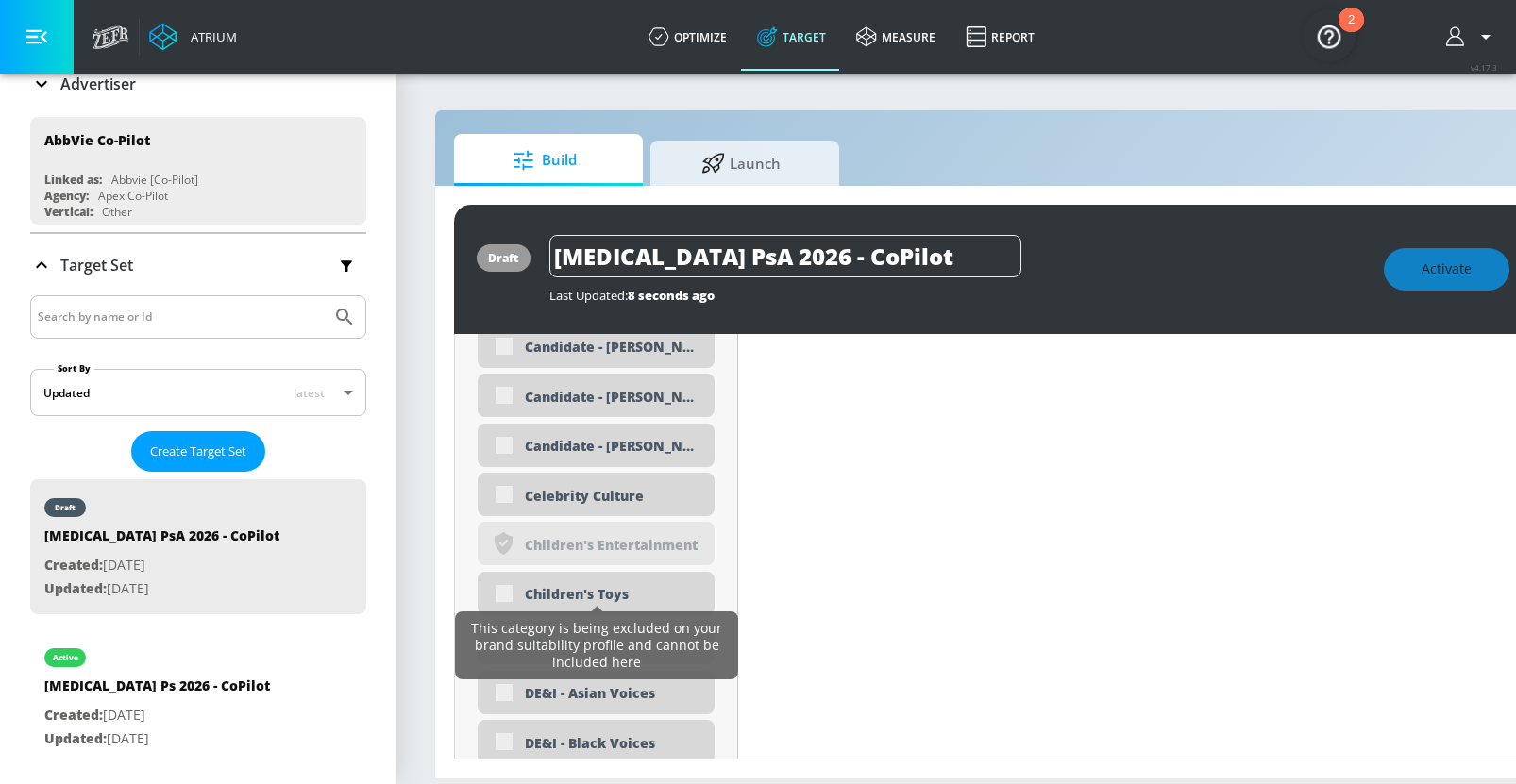scroll, scrollTop: 6736, scrollLeft: 0, axis: vertical 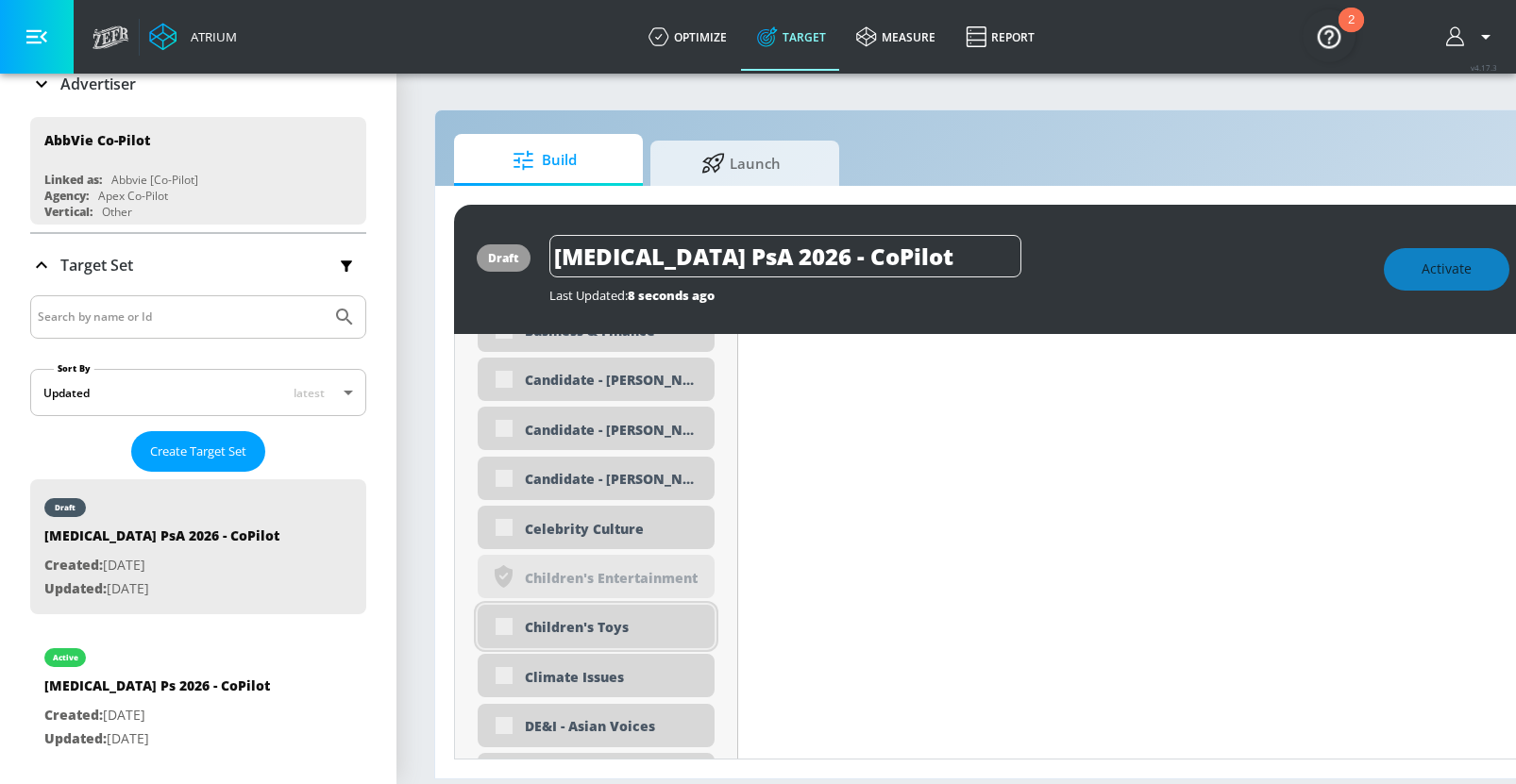 click on "Children's Toys" at bounding box center (596, 626) 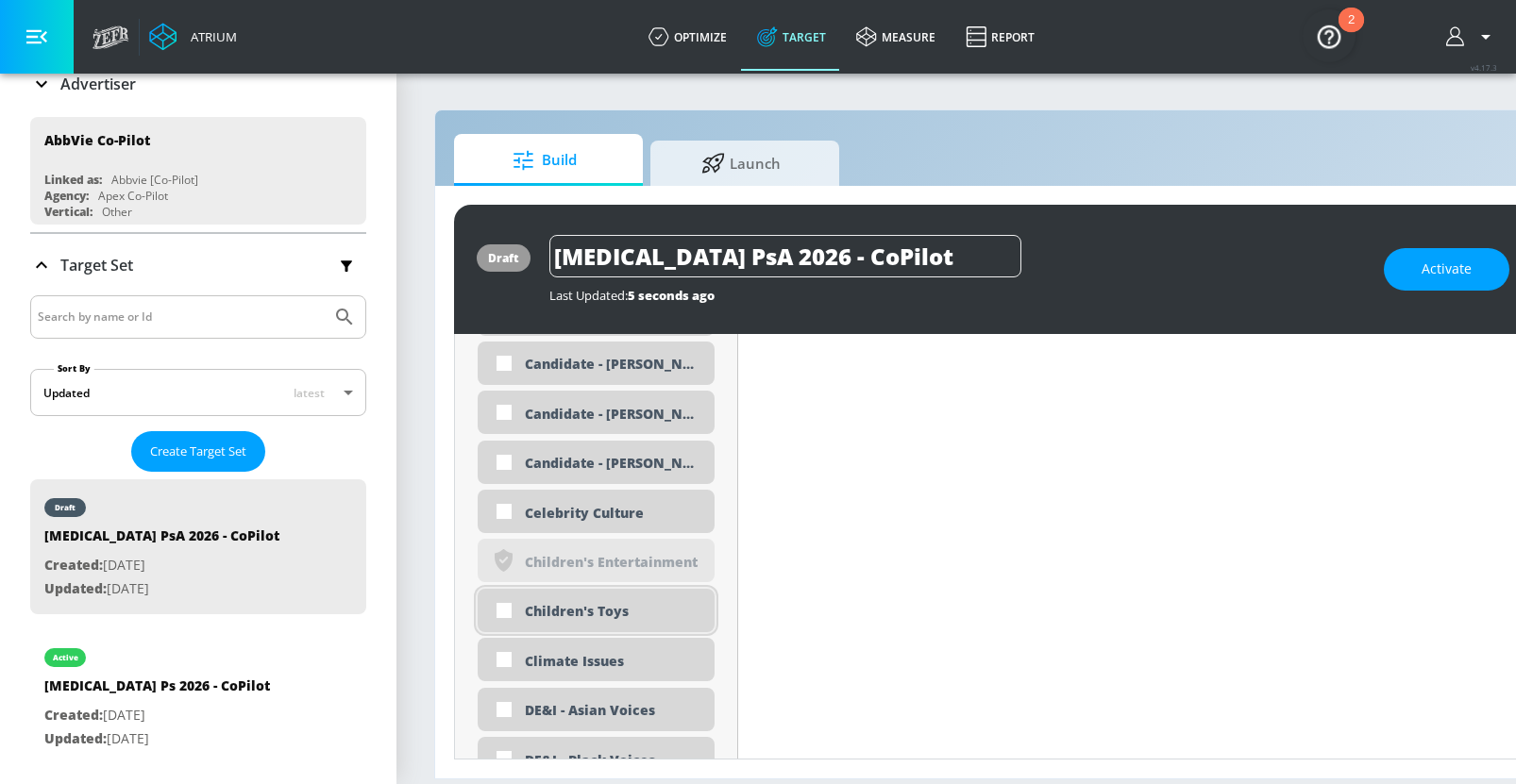 scroll, scrollTop: 6720, scrollLeft: 0, axis: vertical 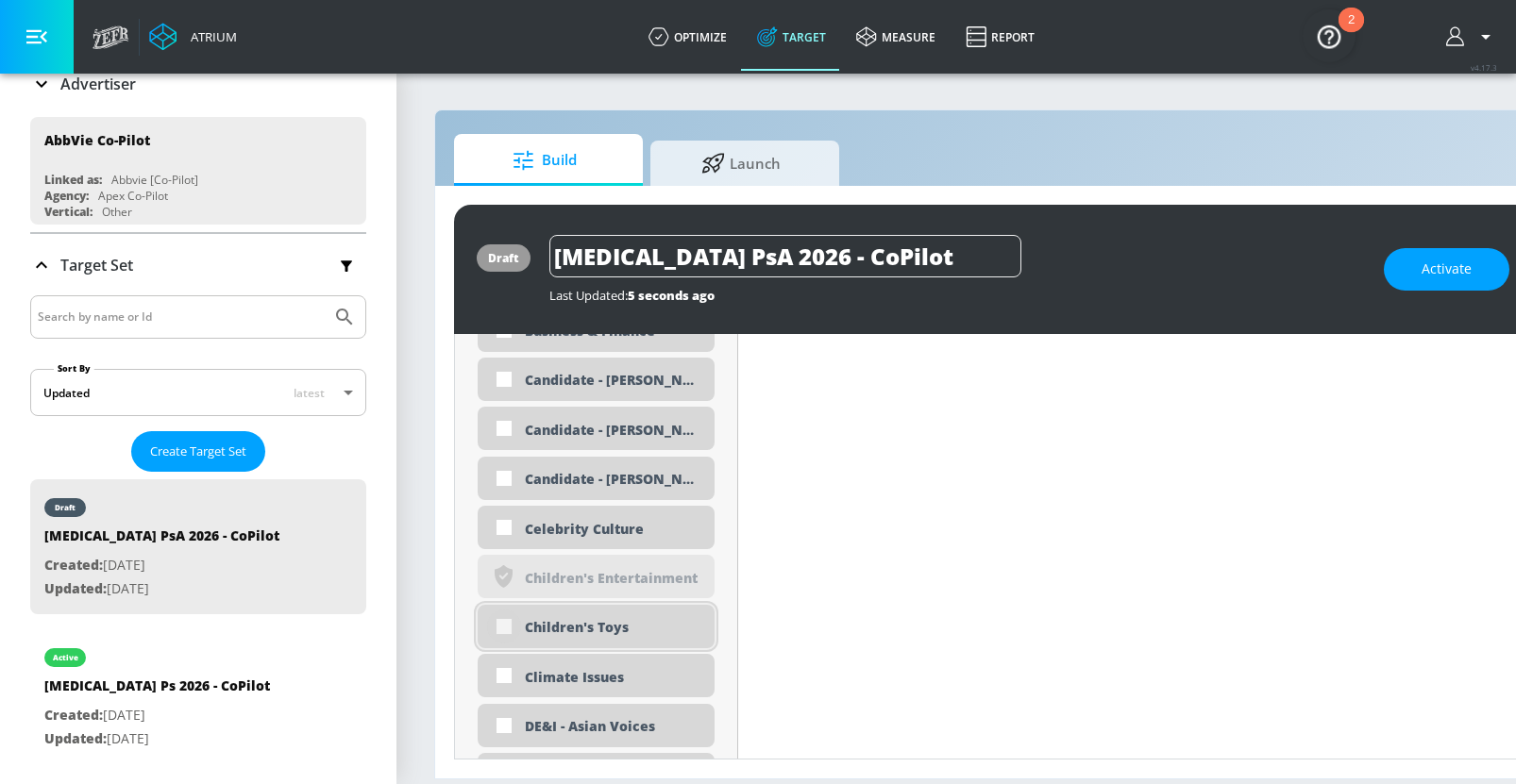 click at bounding box center [504, 626] 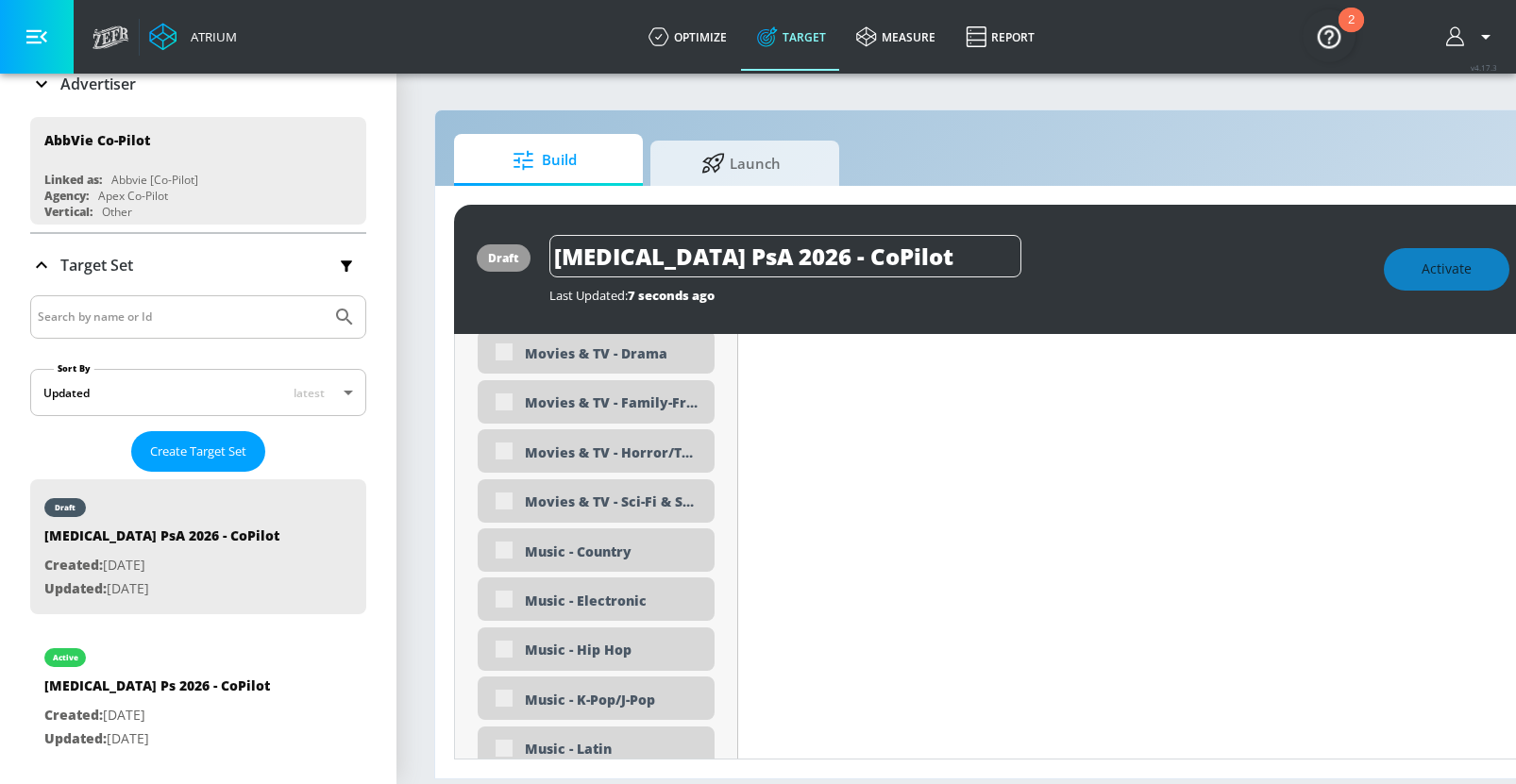scroll, scrollTop: 8981, scrollLeft: 0, axis: vertical 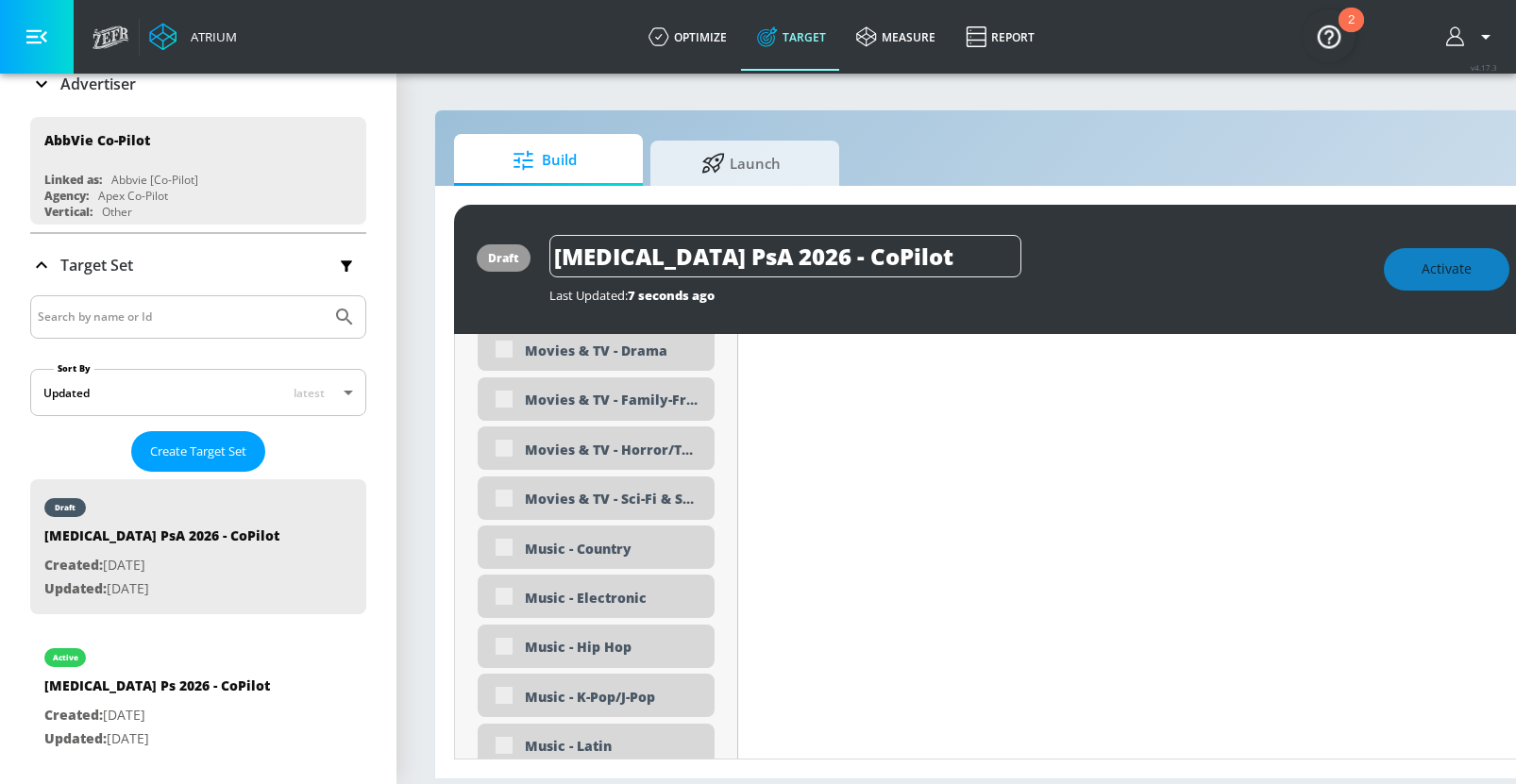 click on "Placement Type: Channels channels ​ Estimated Daily Spend Loading... Activation Platform Google Ads Age Any Devices Any Gender Any Ad Type No Preference Number of Ad Groups 0 Edit Total Relevancy Daily Avg Views: Content Type Include in your targeting set Pre-roll + Mid-roll standard ​ Languages Include in your targeting set English Territories Include in your targeting set US Only Included 5 Categories Included included  Categories Clear All
Beauty & Personal Care
Fine Arts
Food & Cooking
Health & Wellness
Music Hide  Available Categories ​ ASMR Anime Arts & Crafts Automotive Award Shows Back to School Beverages Business & Finance Candidate - Donald Trump Candidate - Joe Biden Candidate - Robert F. Kennedy Jr. Celebrity Culture
noun_Safety_1930823_000000
Created with Sketch.
Children's Entertainment Climate Issues DE&I - Asian Voices Dance Desserts" at bounding box center [597, -2911] 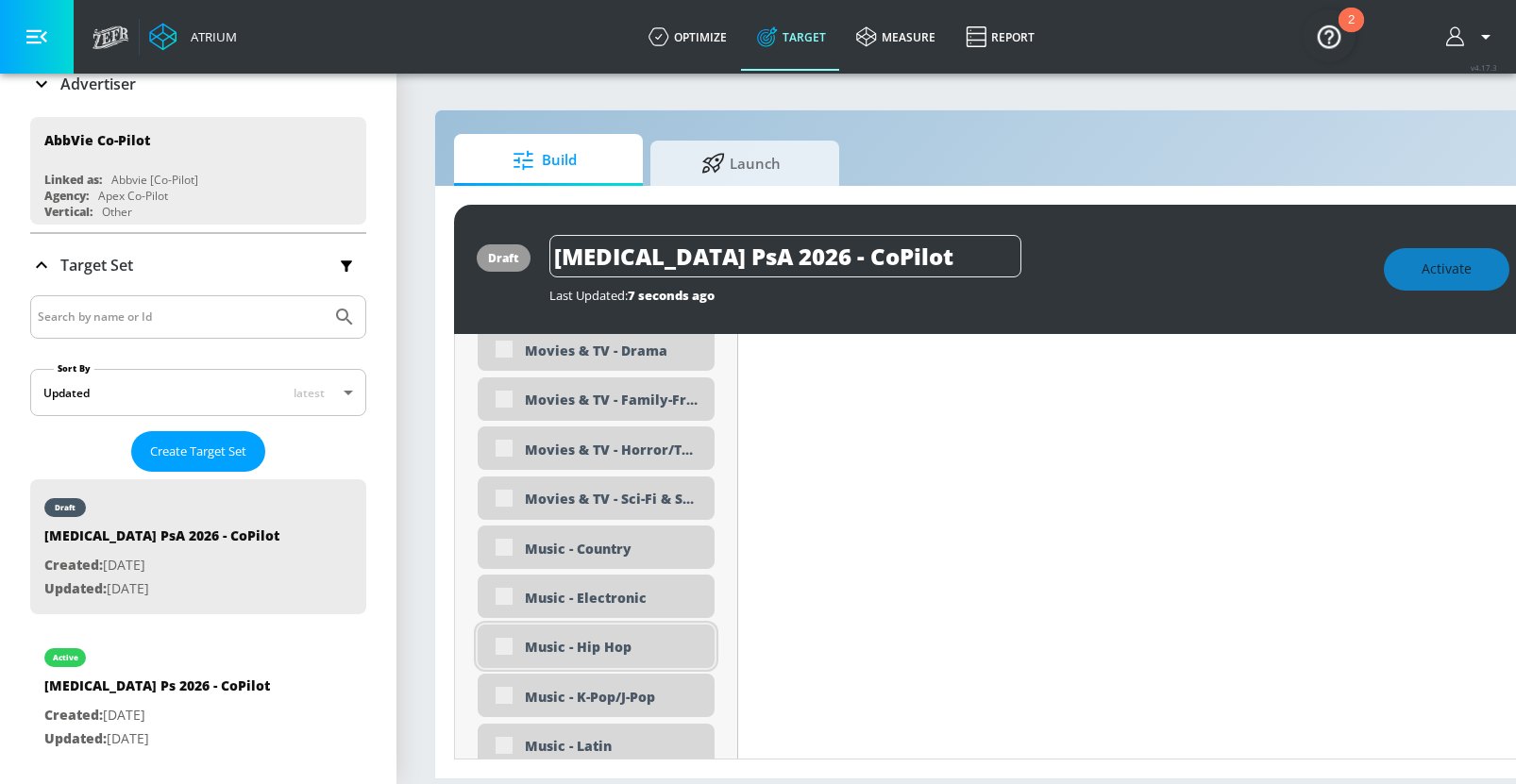 click on "Music - Hip Hop" at bounding box center (596, 646) 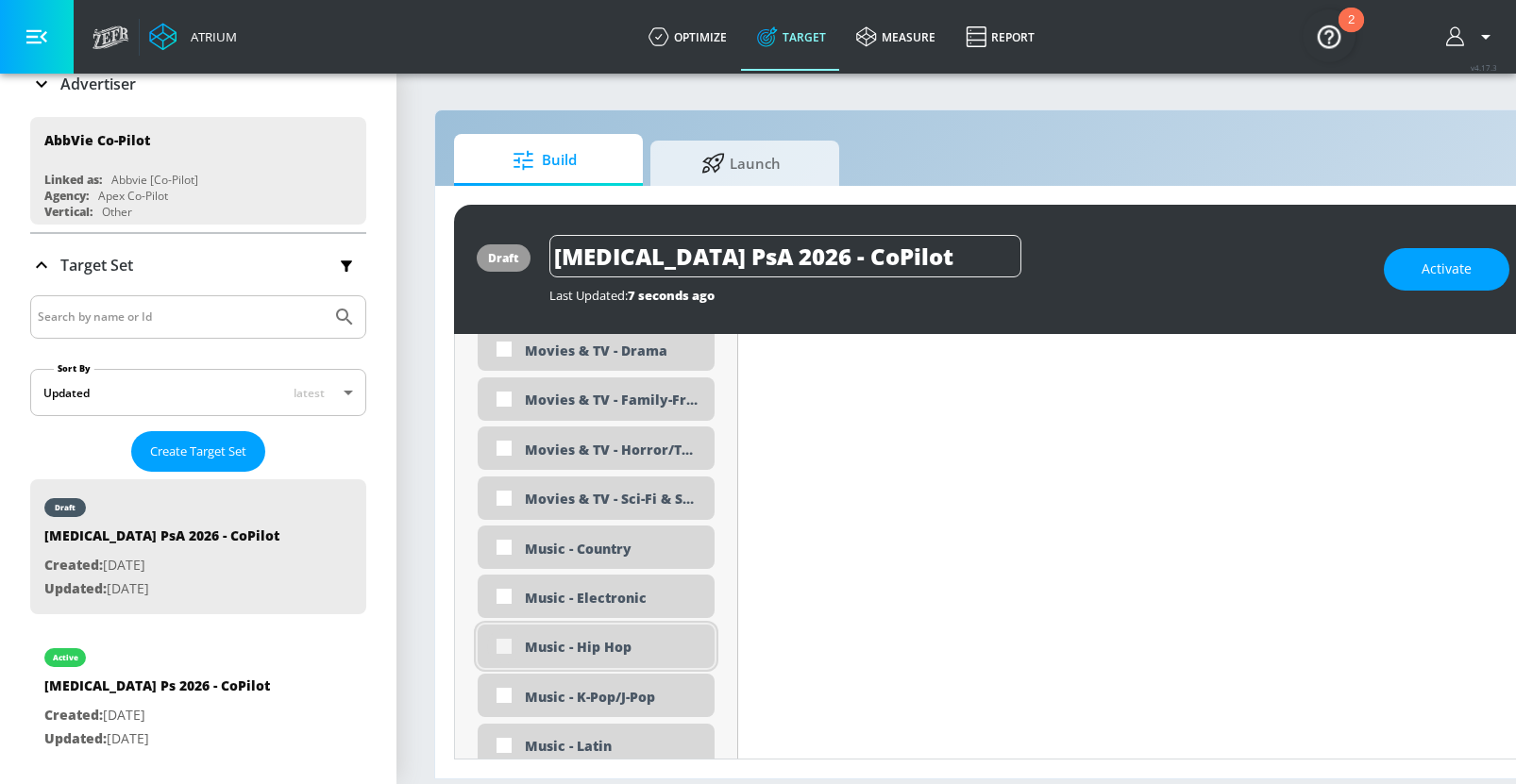 click at bounding box center [504, 646] 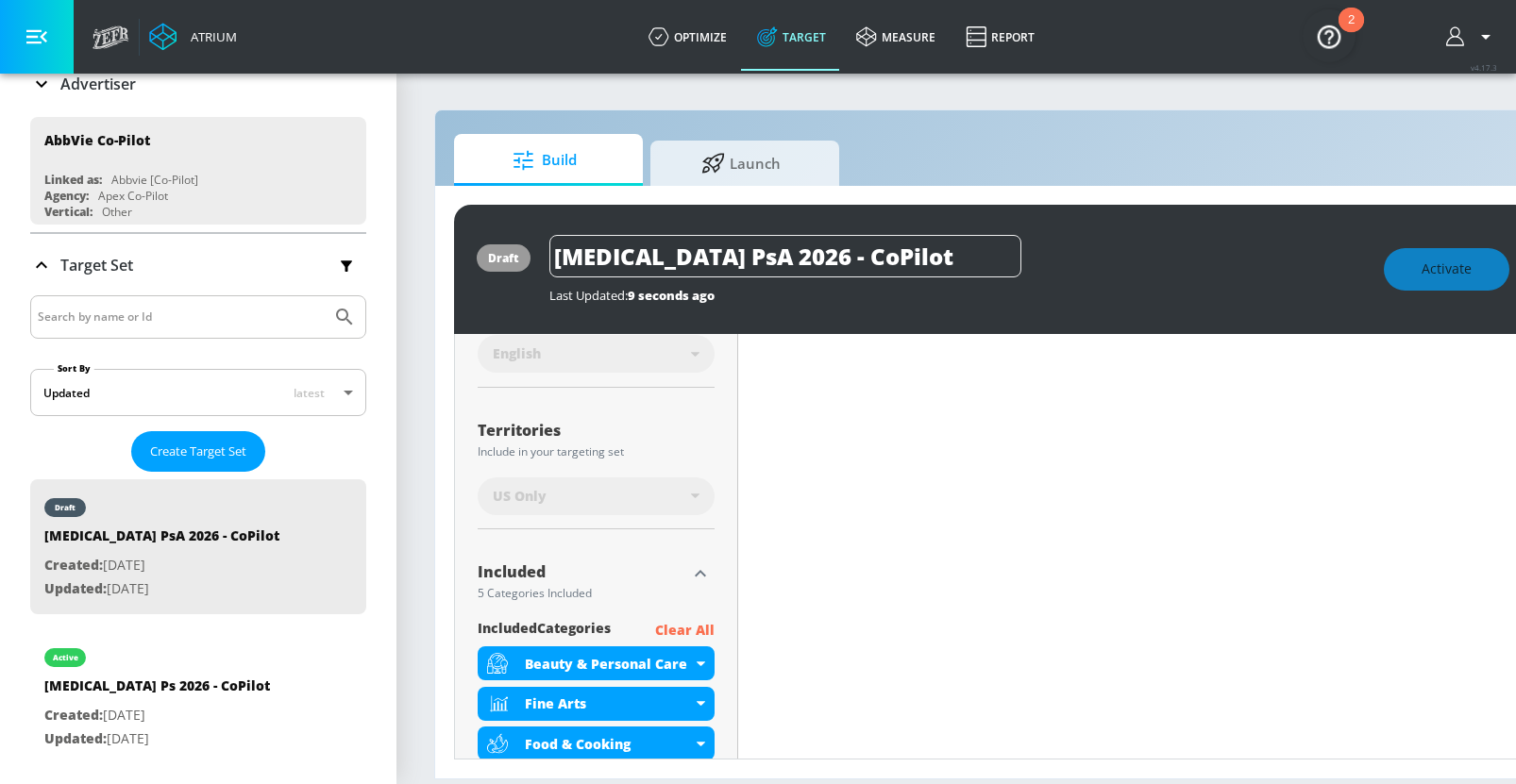 scroll, scrollTop: 0, scrollLeft: 0, axis: both 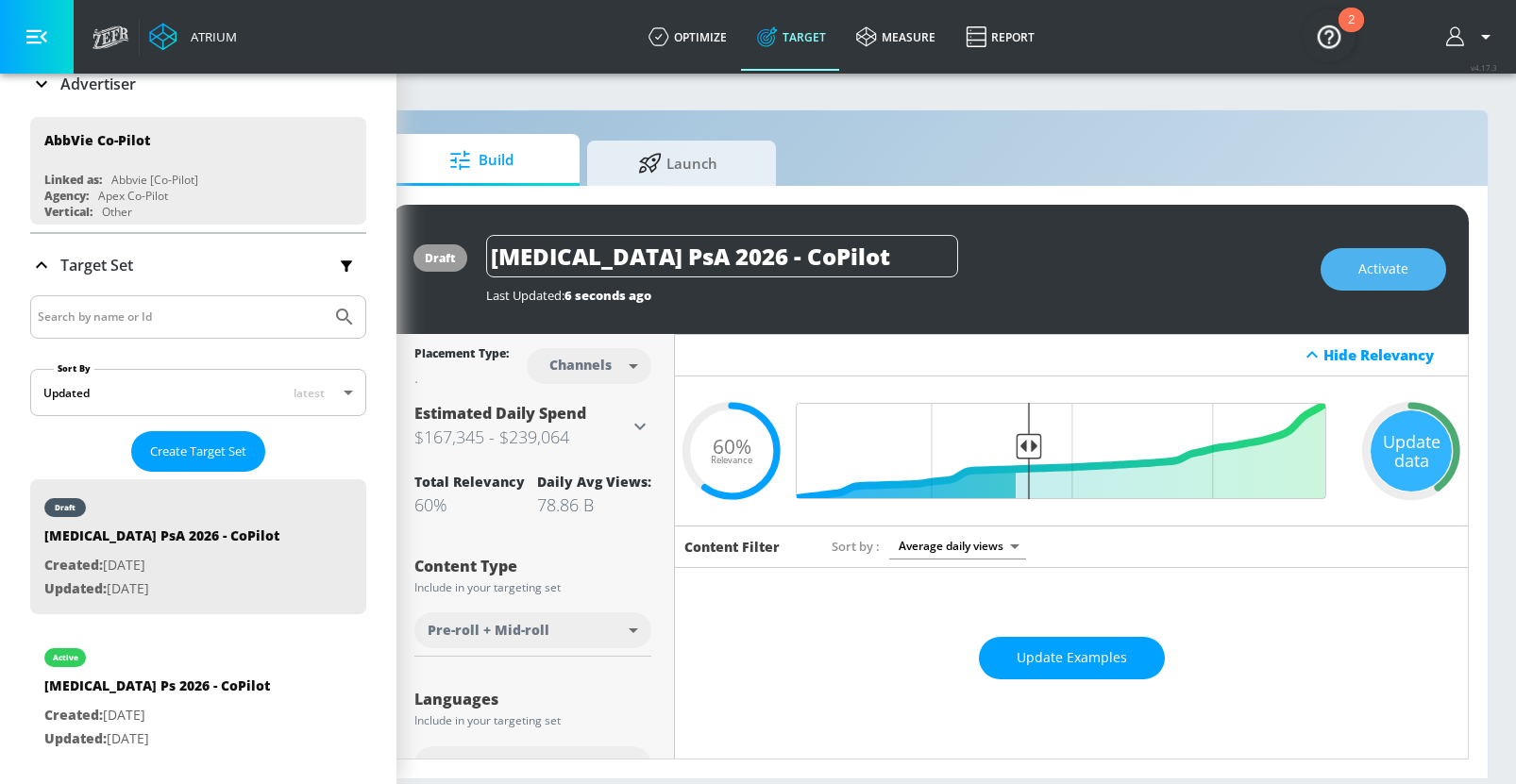click on "Activate" at bounding box center [1383, 269] 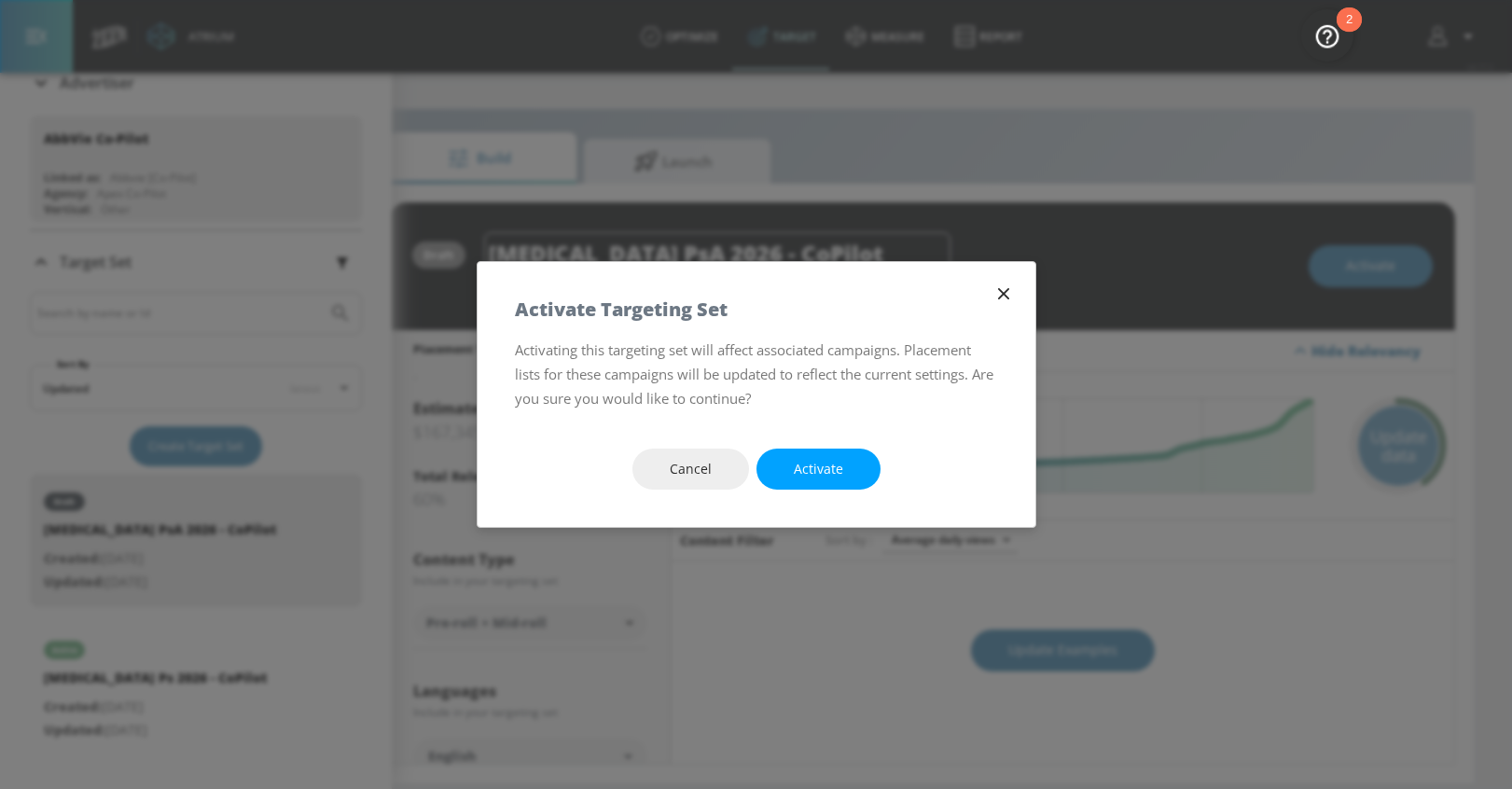 click on "Activate" at bounding box center (818, 469) 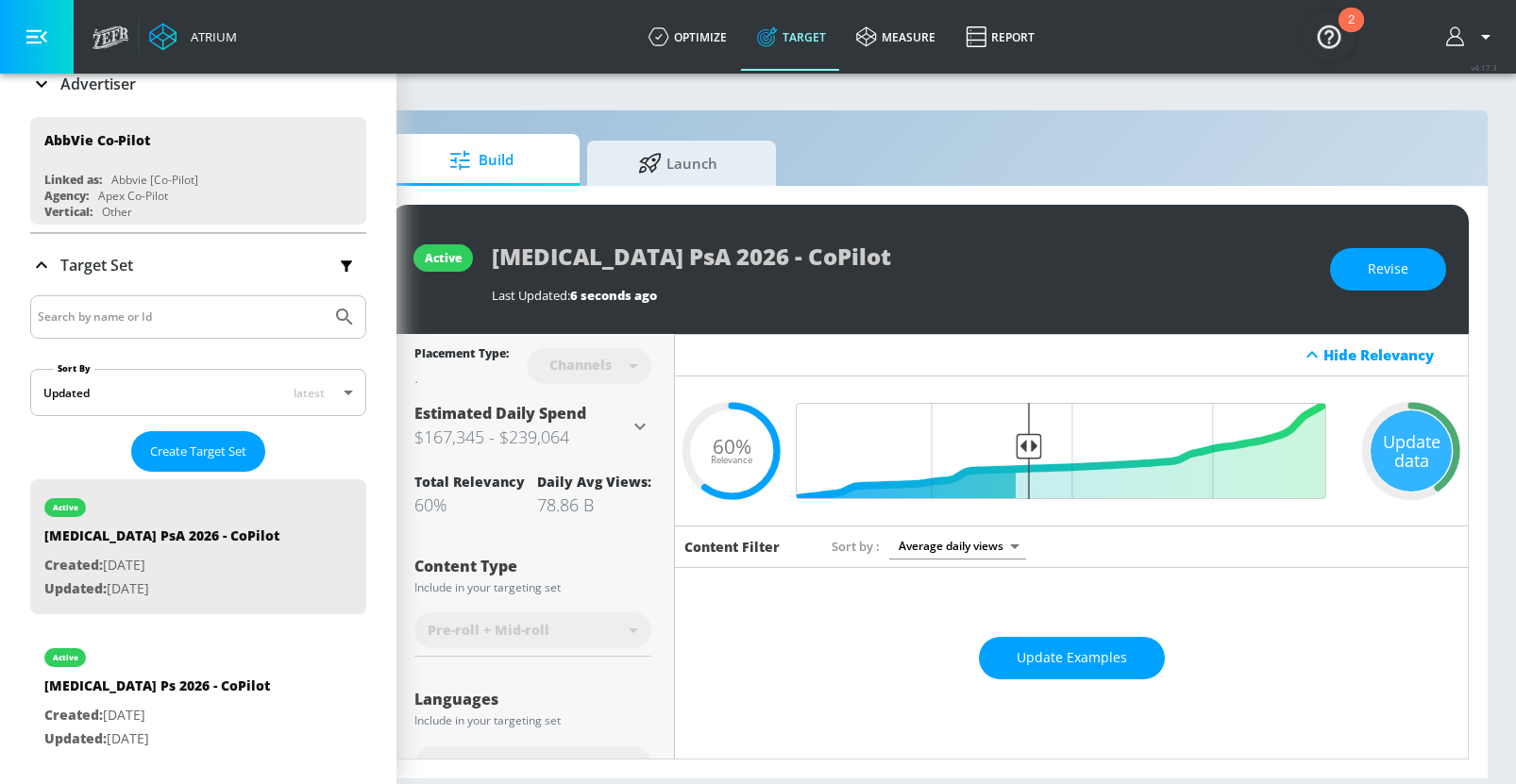 click on "active Skyrizi PsA 2026 - CoPilot Last Updated:  6 seconds ago Revise" at bounding box center [930, 269] 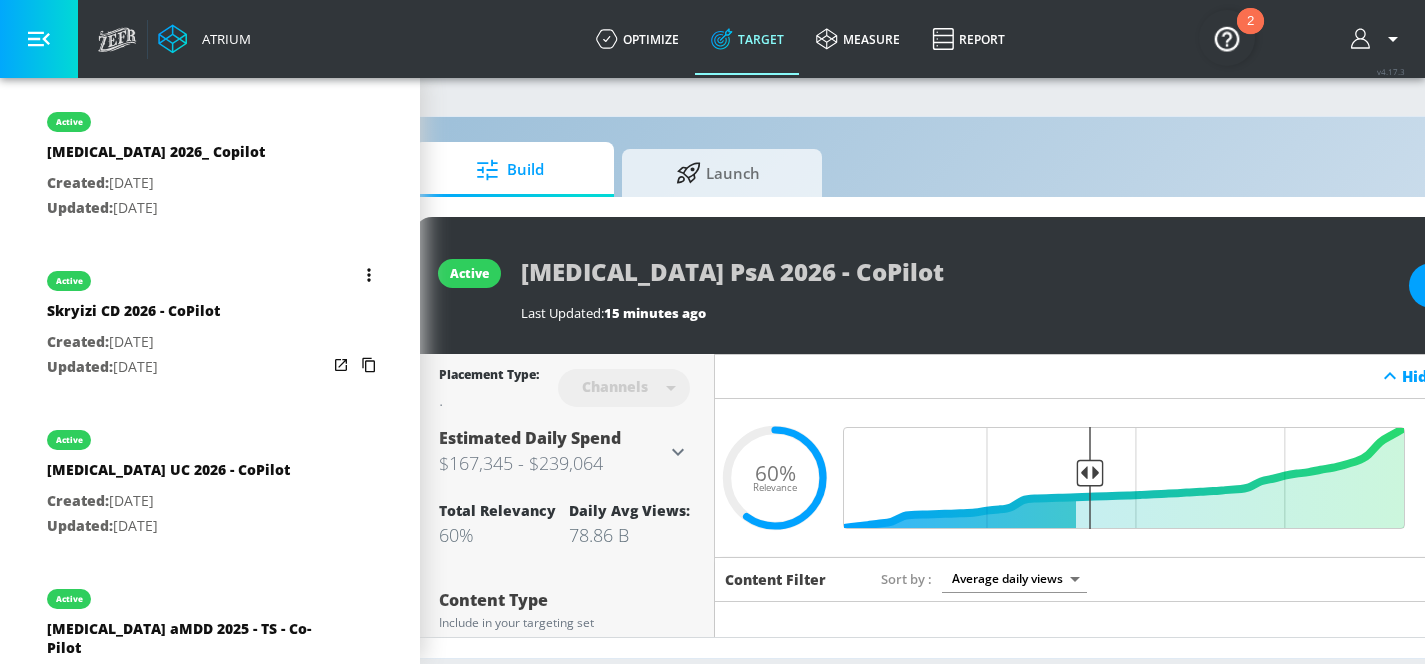 scroll, scrollTop: 1386, scrollLeft: 0, axis: vertical 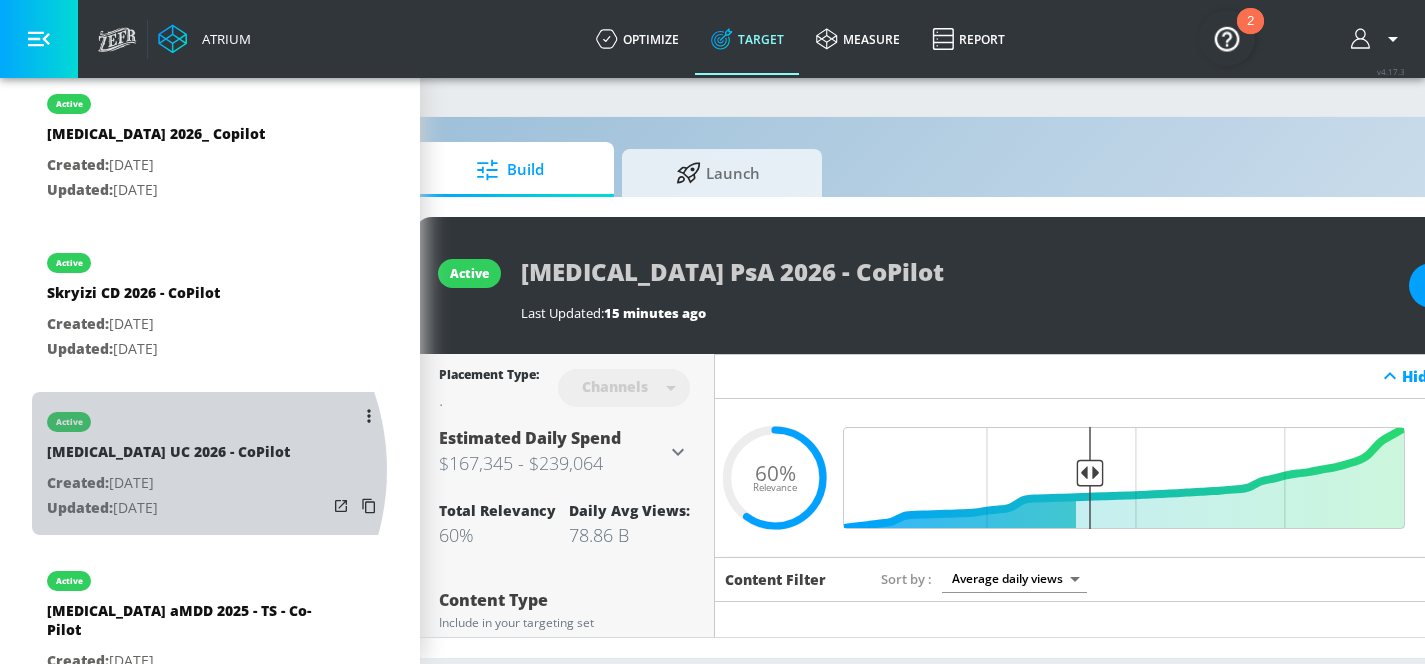 click on "[MEDICAL_DATA] UC 2026 - CoPilot" at bounding box center (168, 456) 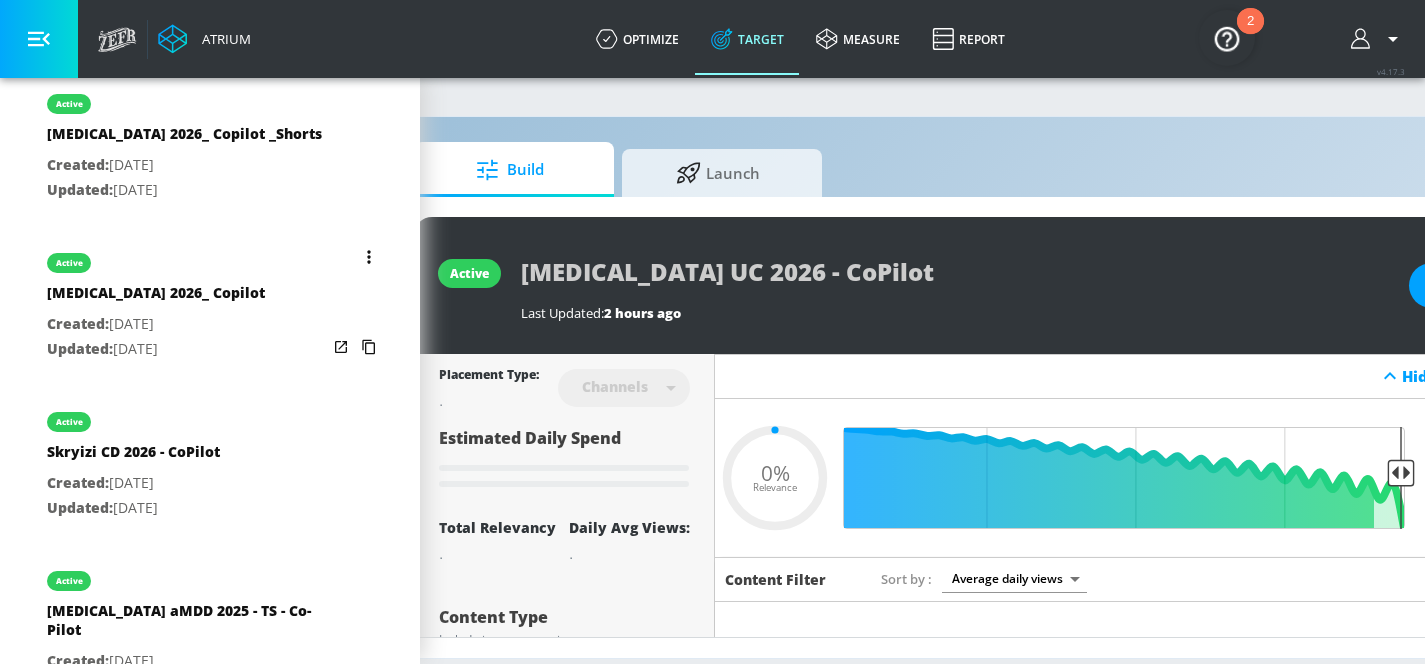 scroll, scrollTop: 0, scrollLeft: 0, axis: both 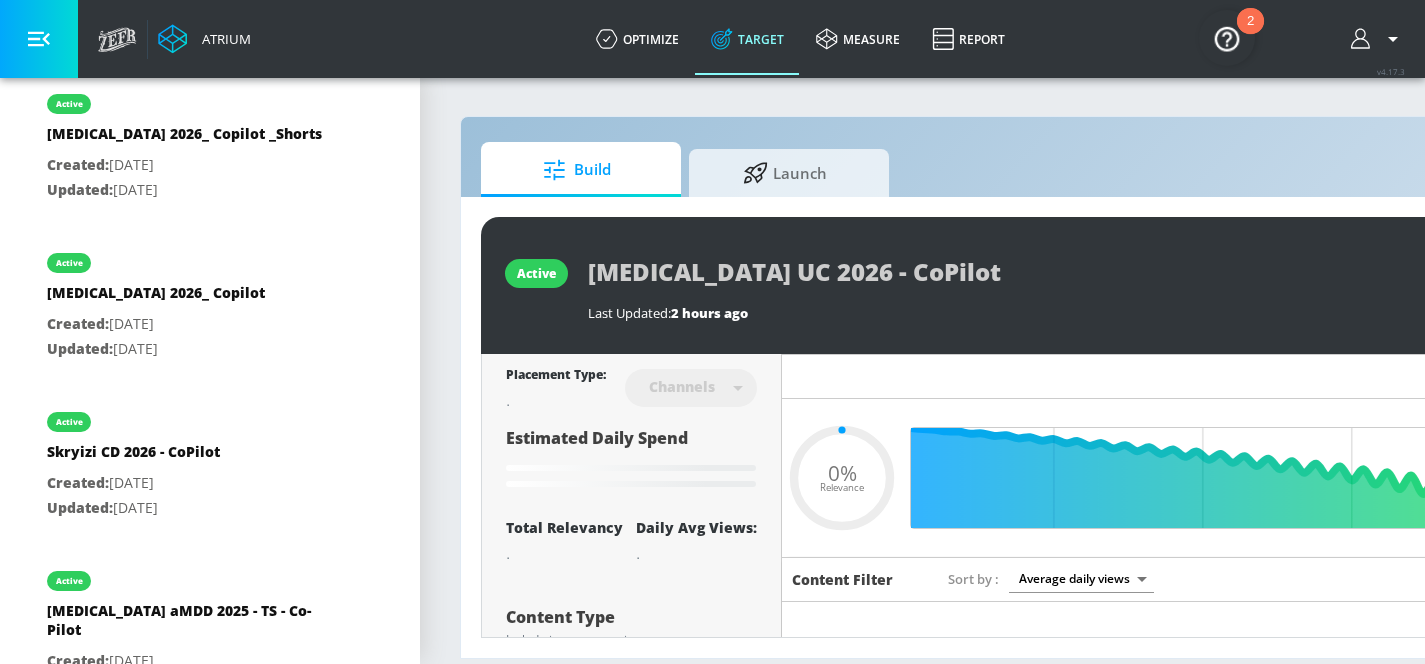 type on "0.52" 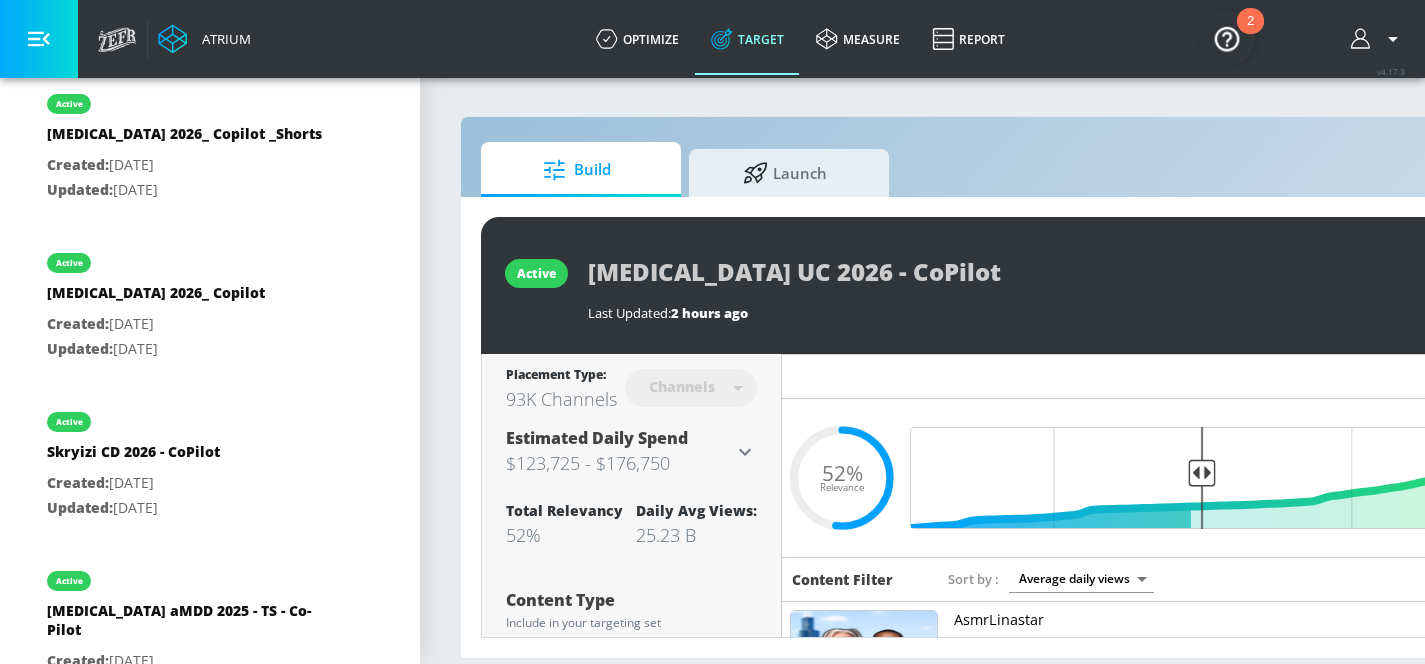 scroll, scrollTop: 1386, scrollLeft: 0, axis: vertical 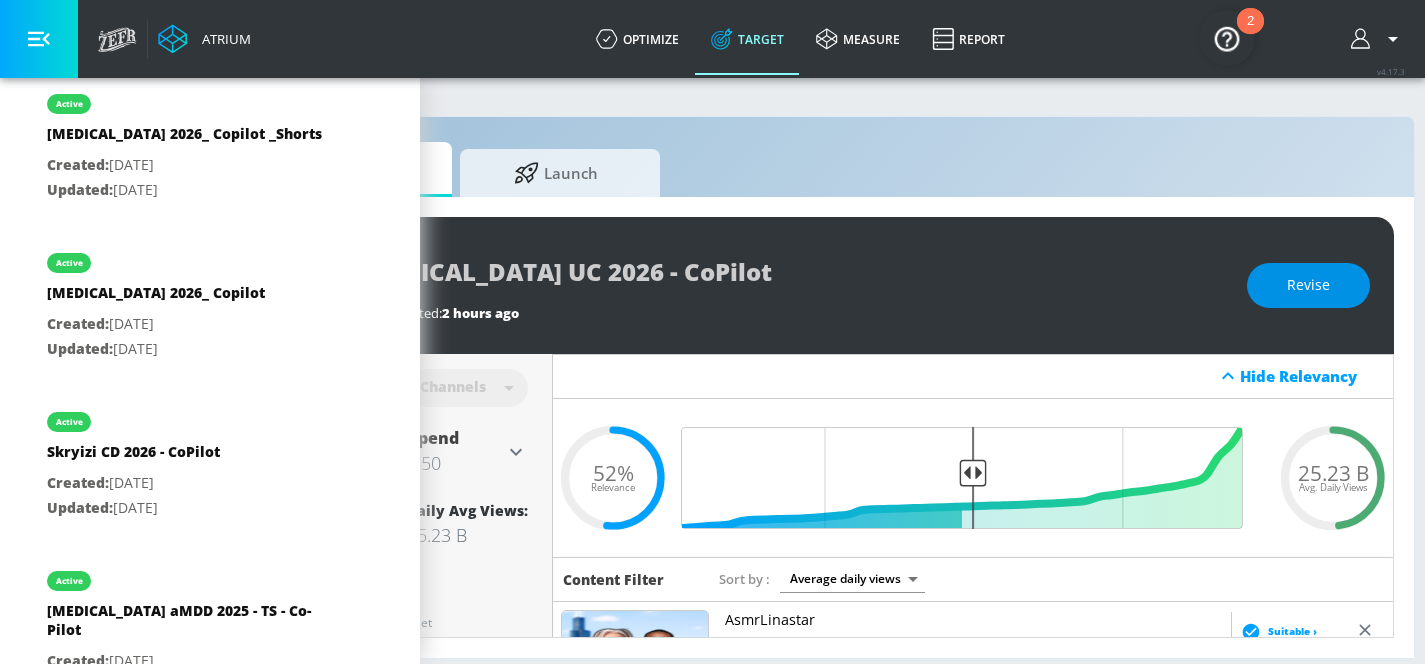 click on "Revise" at bounding box center (1308, 285) 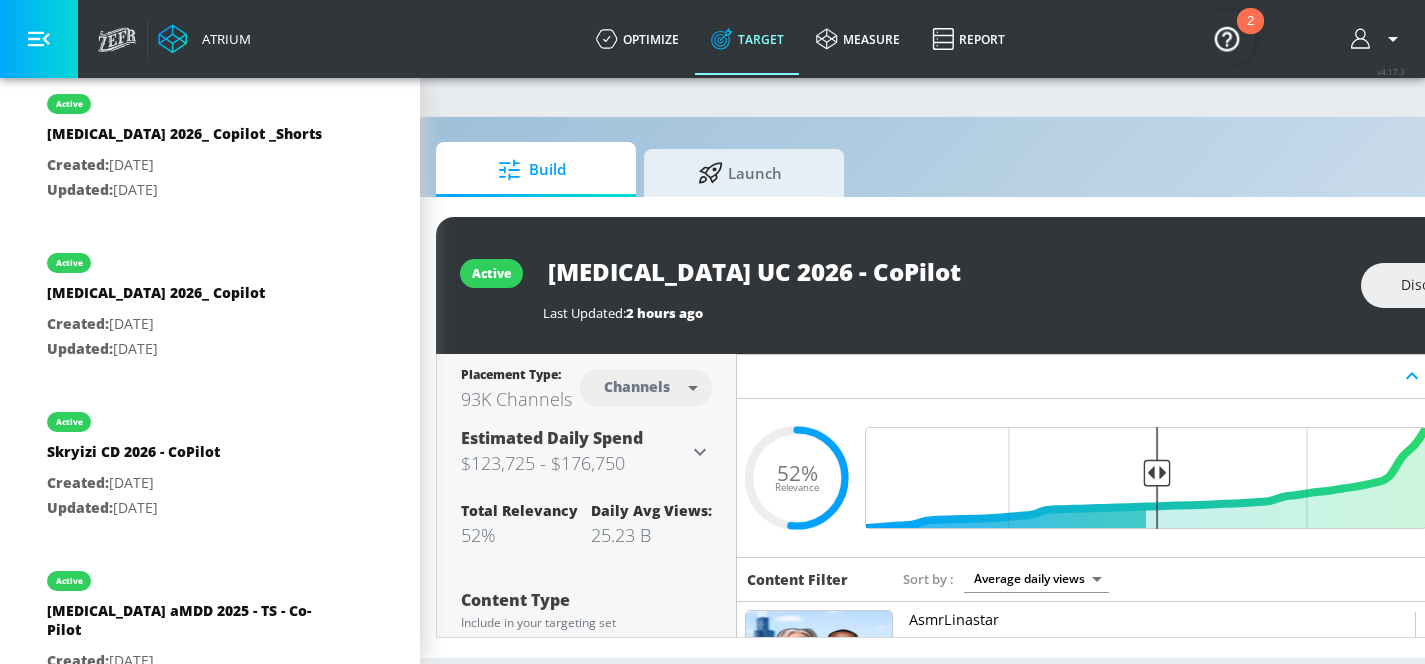 scroll, scrollTop: 0, scrollLeft: 0, axis: both 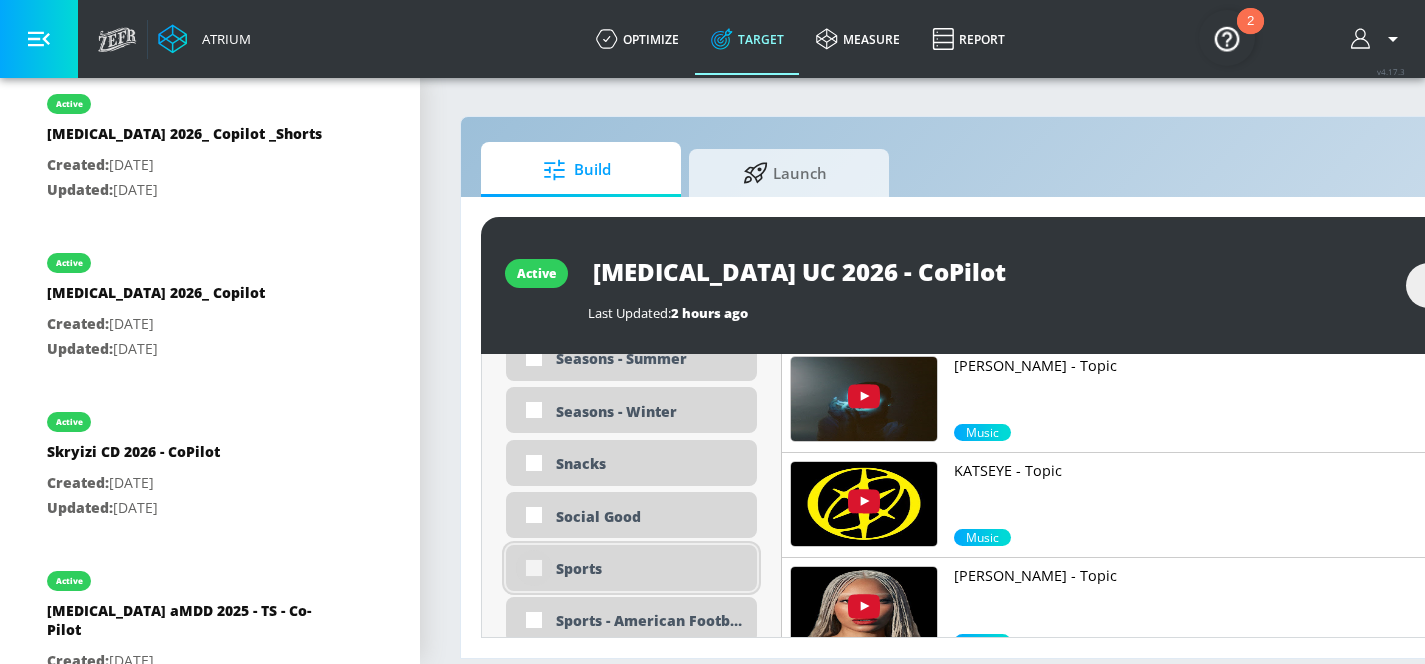 click at bounding box center [534, 568] 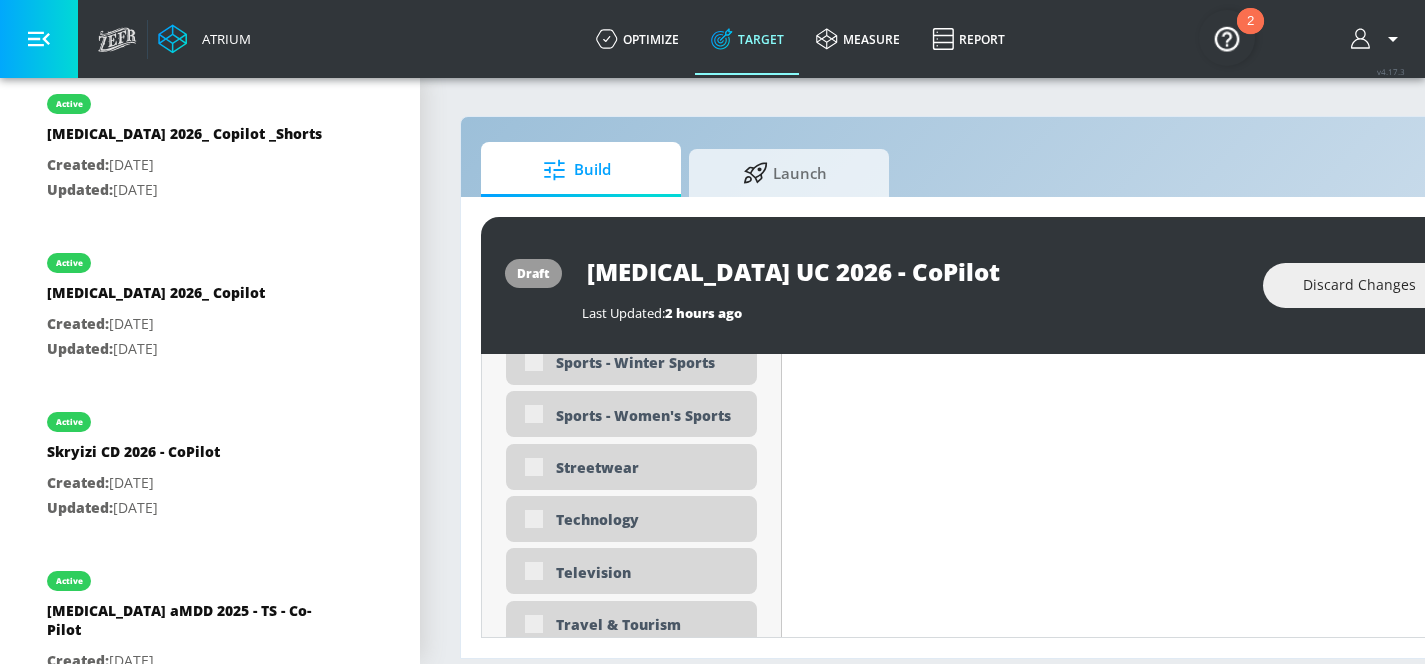 scroll, scrollTop: 5849, scrollLeft: 0, axis: vertical 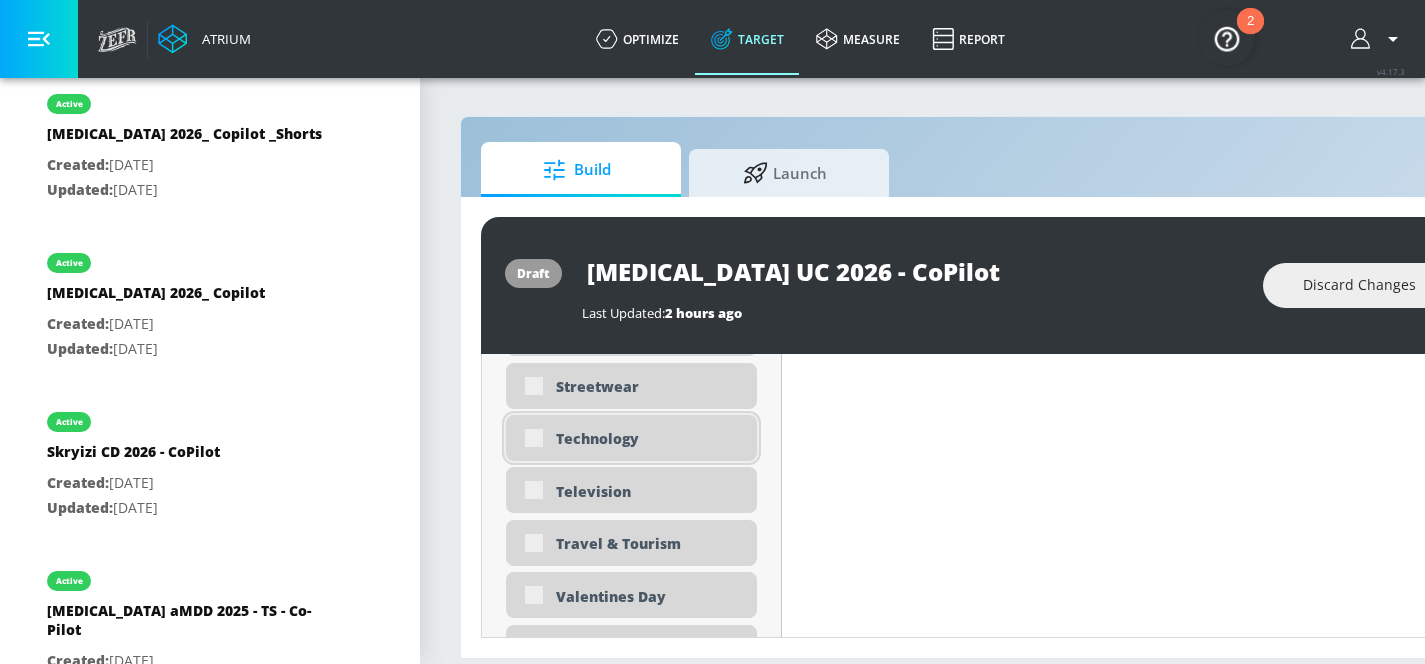 click on "Technology" at bounding box center (649, 438) 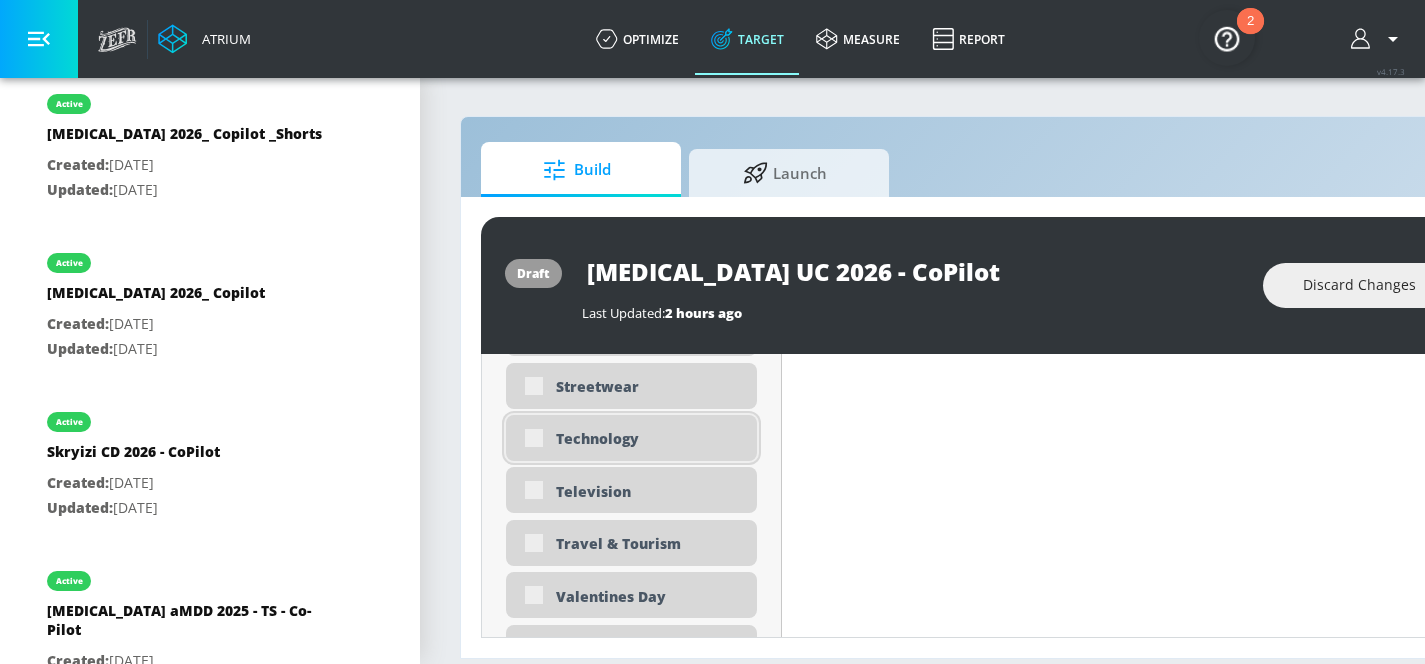 click on "Technology" at bounding box center [631, 438] 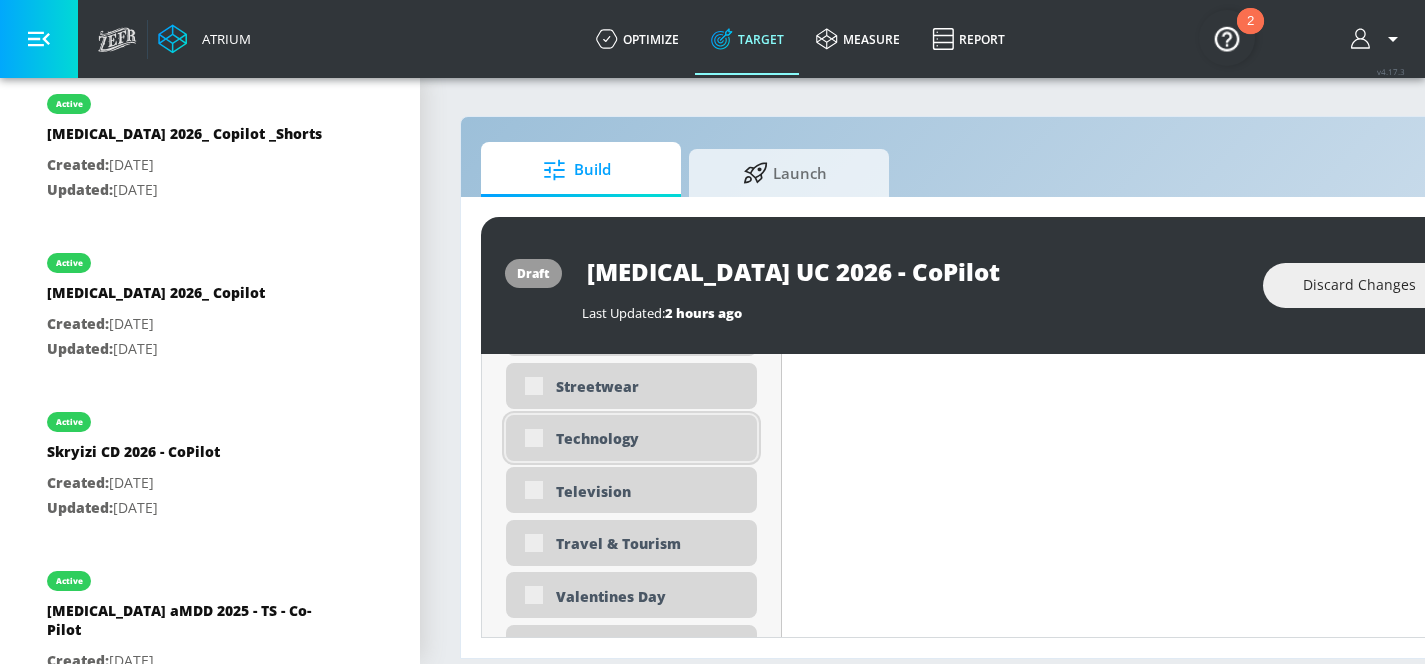 click on "Technology" at bounding box center [631, 438] 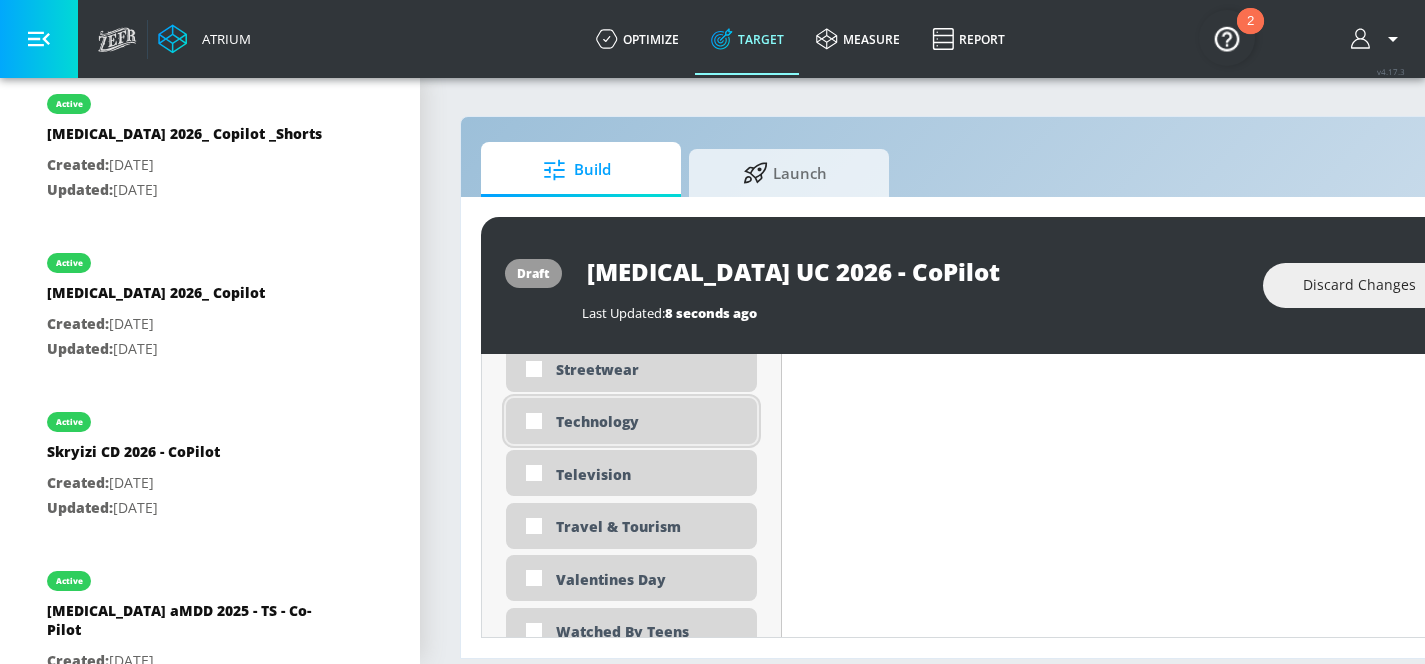 scroll, scrollTop: 5832, scrollLeft: 0, axis: vertical 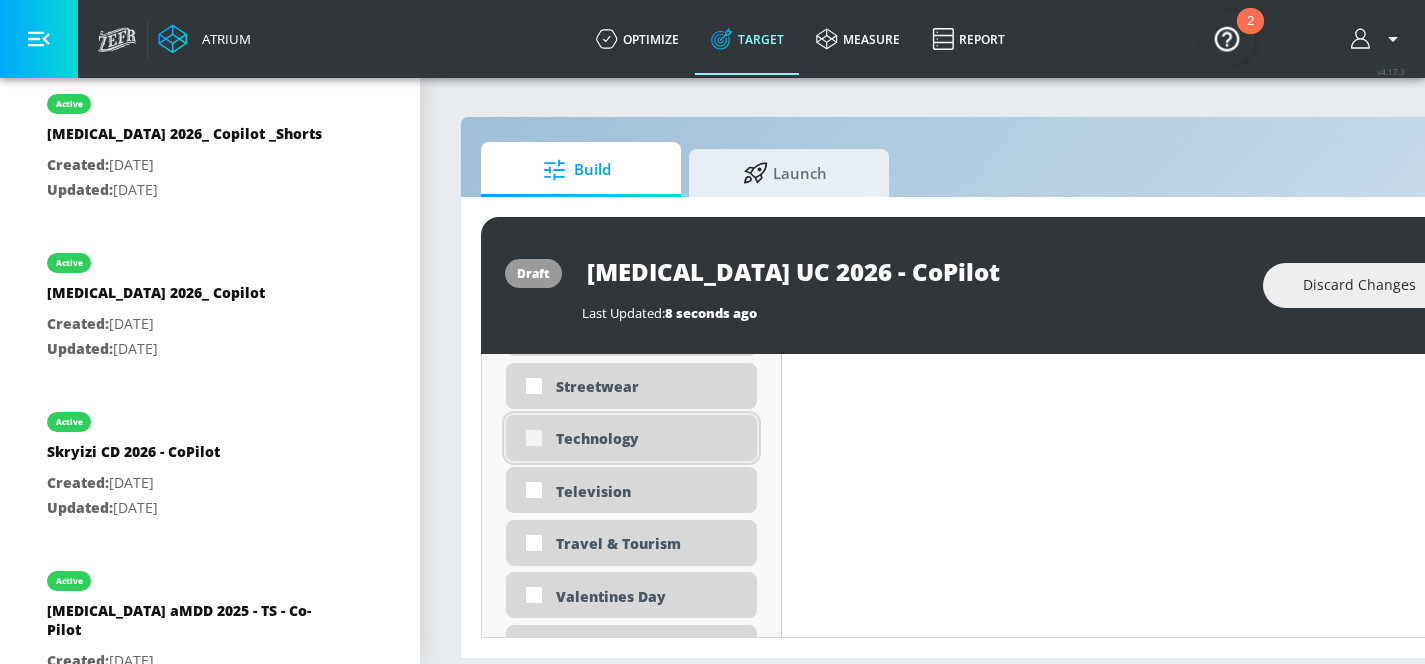 click at bounding box center (534, 438) 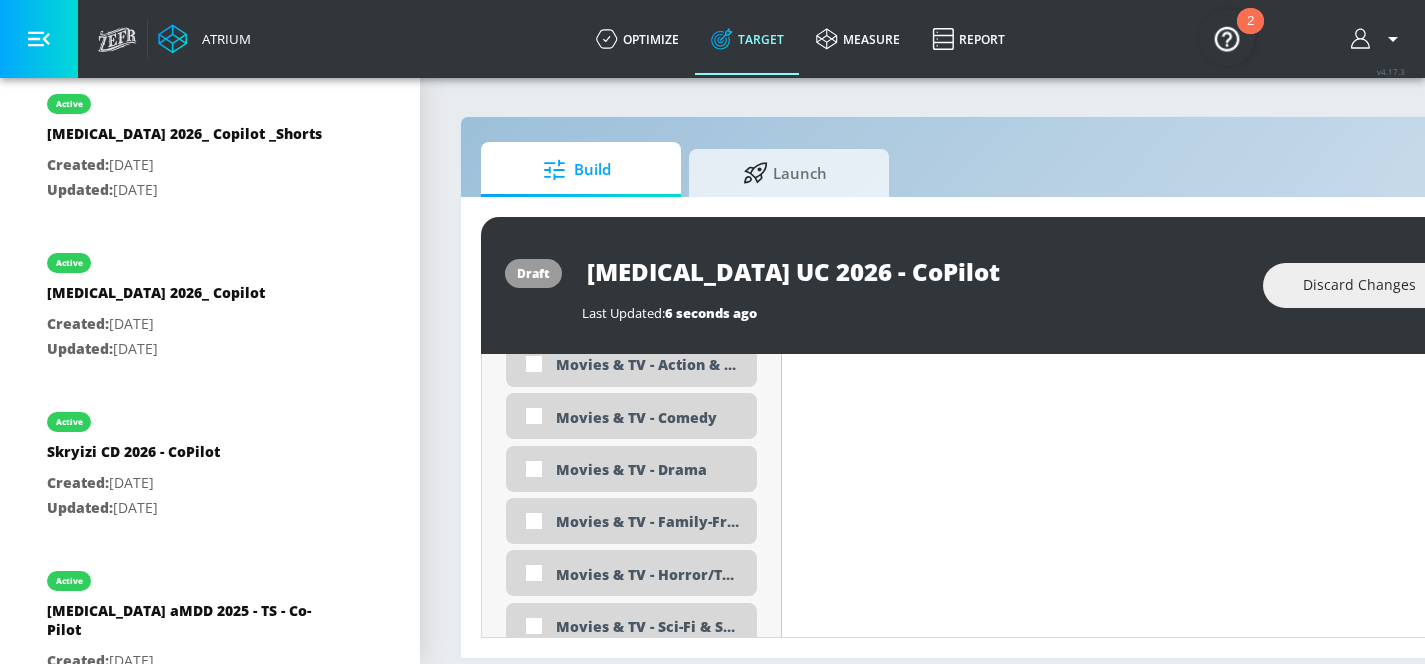 scroll, scrollTop: 3833, scrollLeft: 0, axis: vertical 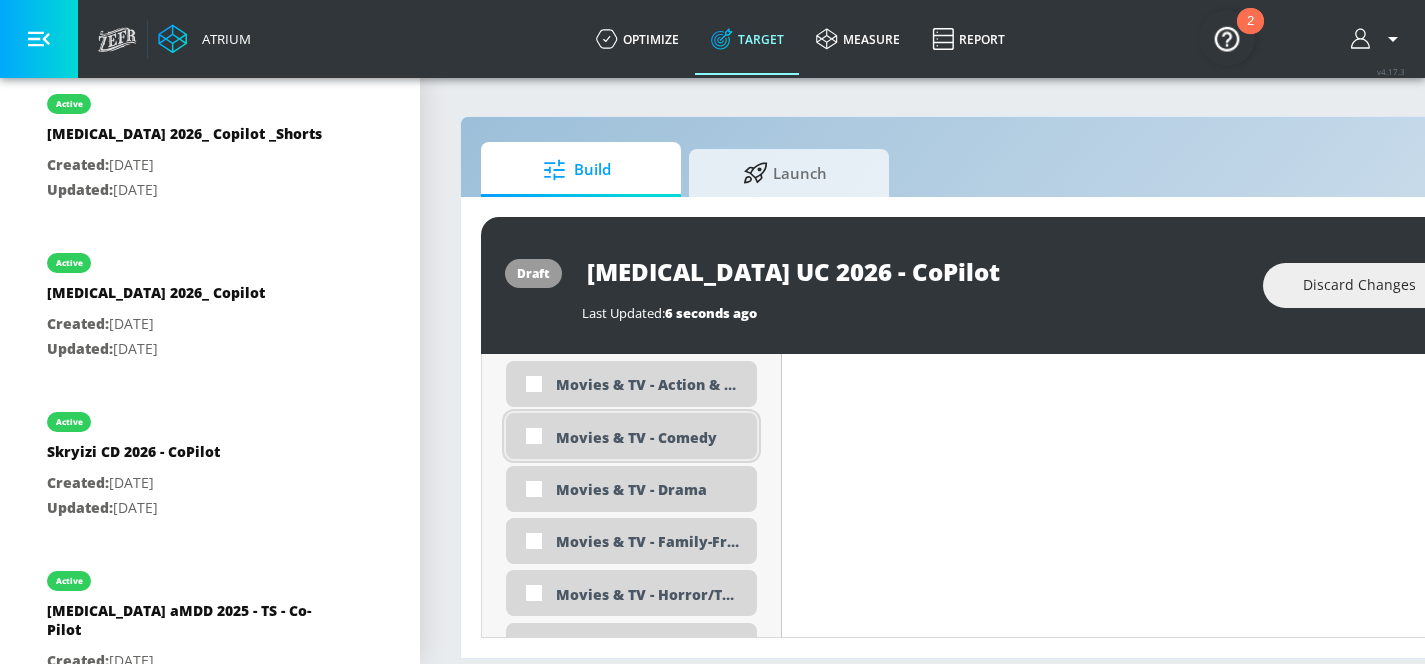 click on "Movies & TV - Comedy" at bounding box center [649, 437] 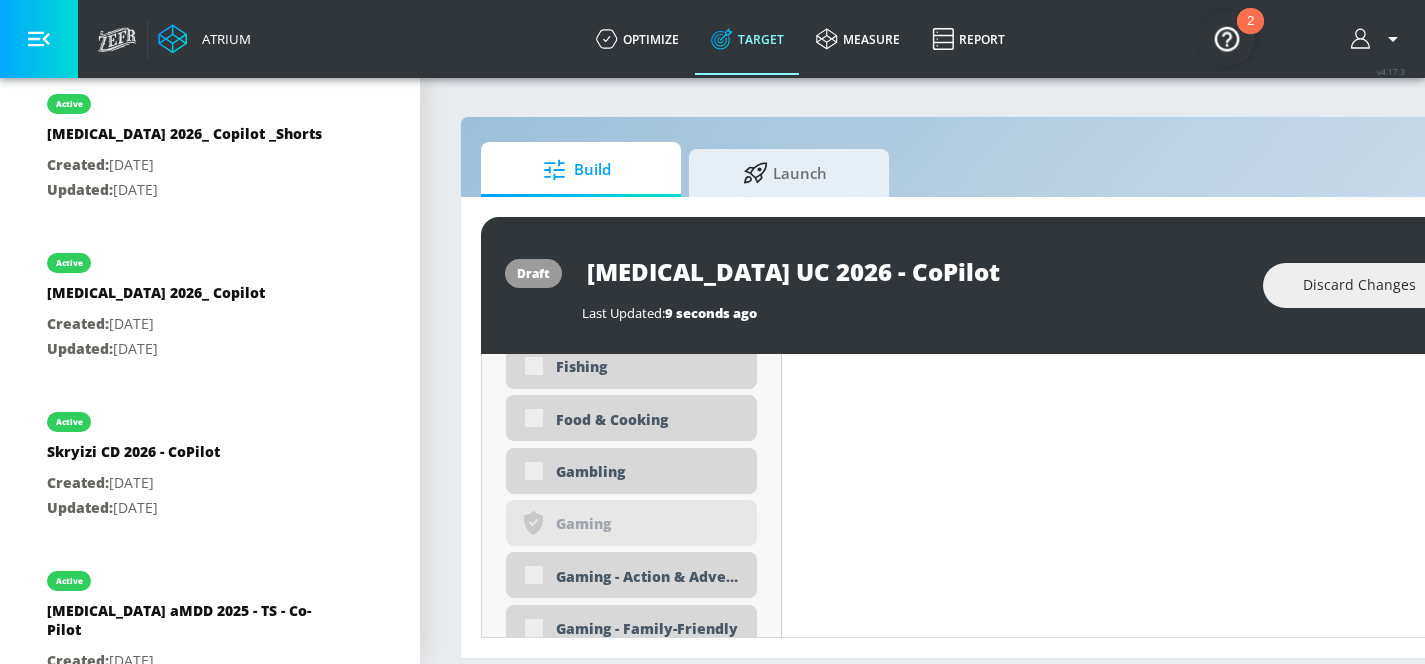 scroll, scrollTop: 2646, scrollLeft: 0, axis: vertical 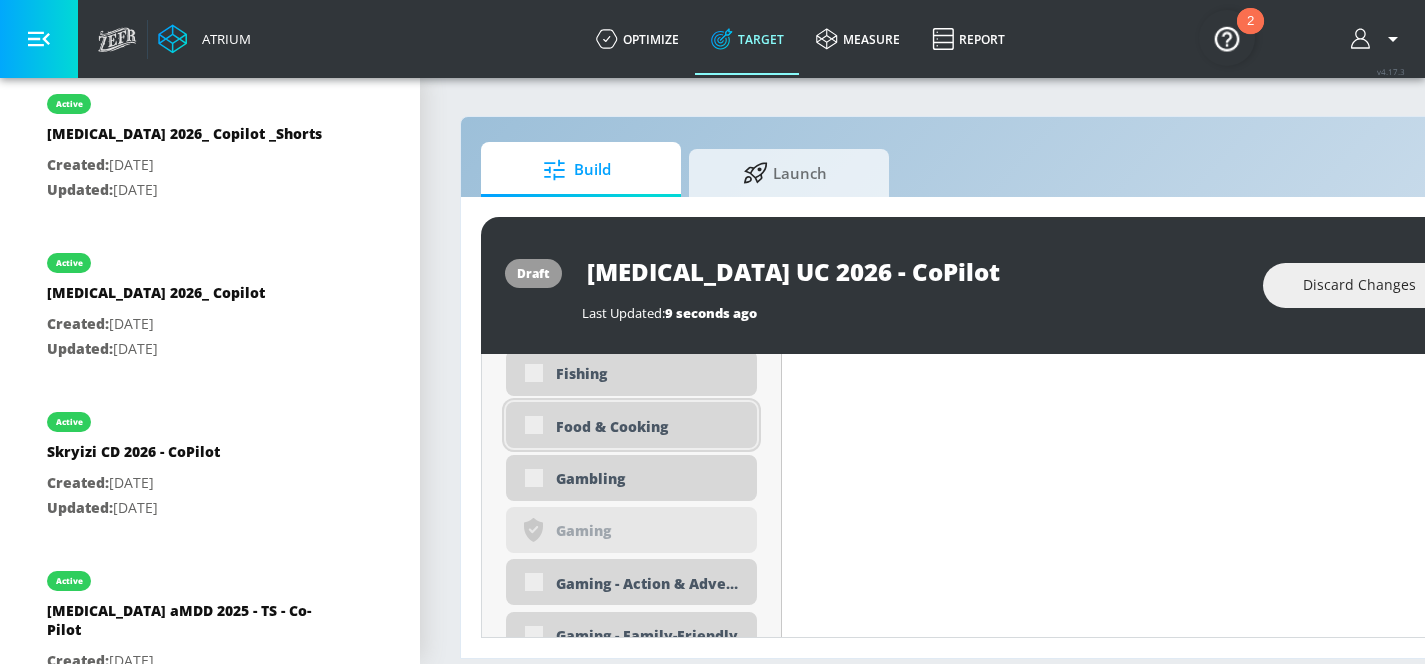 click on "Food & Cooking" at bounding box center (649, 426) 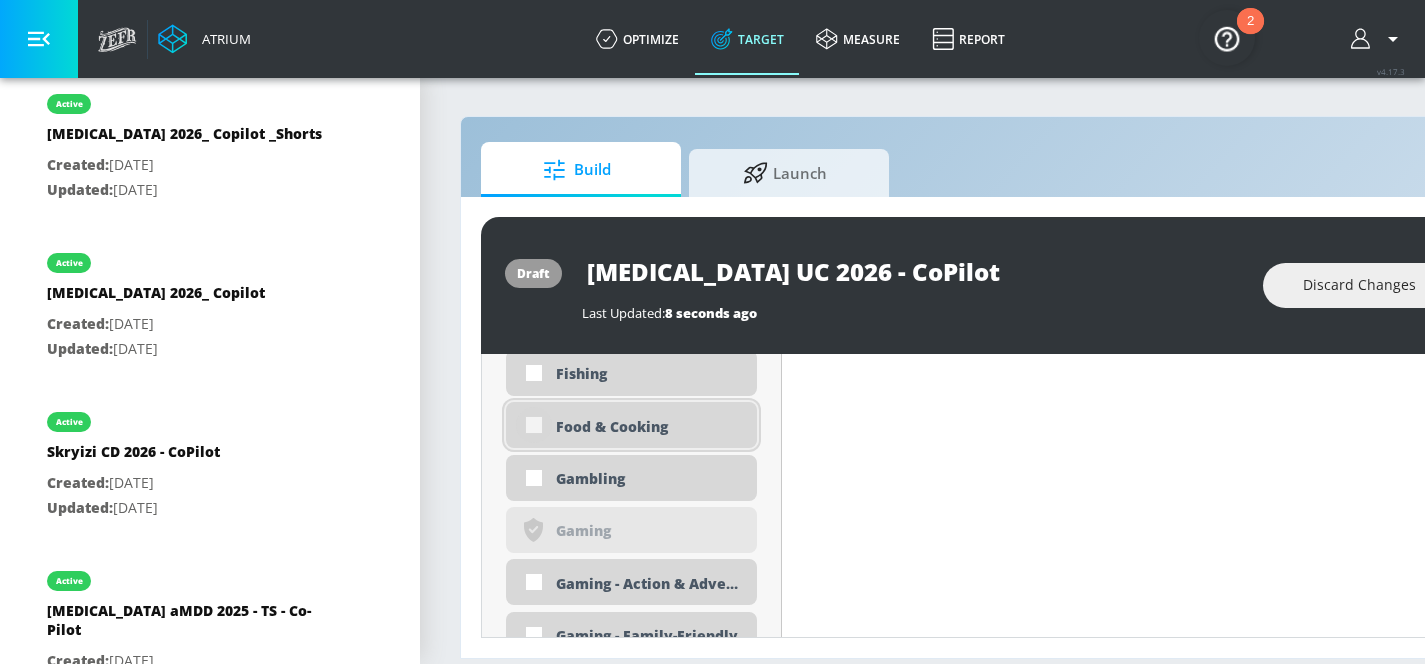 click at bounding box center [534, 425] 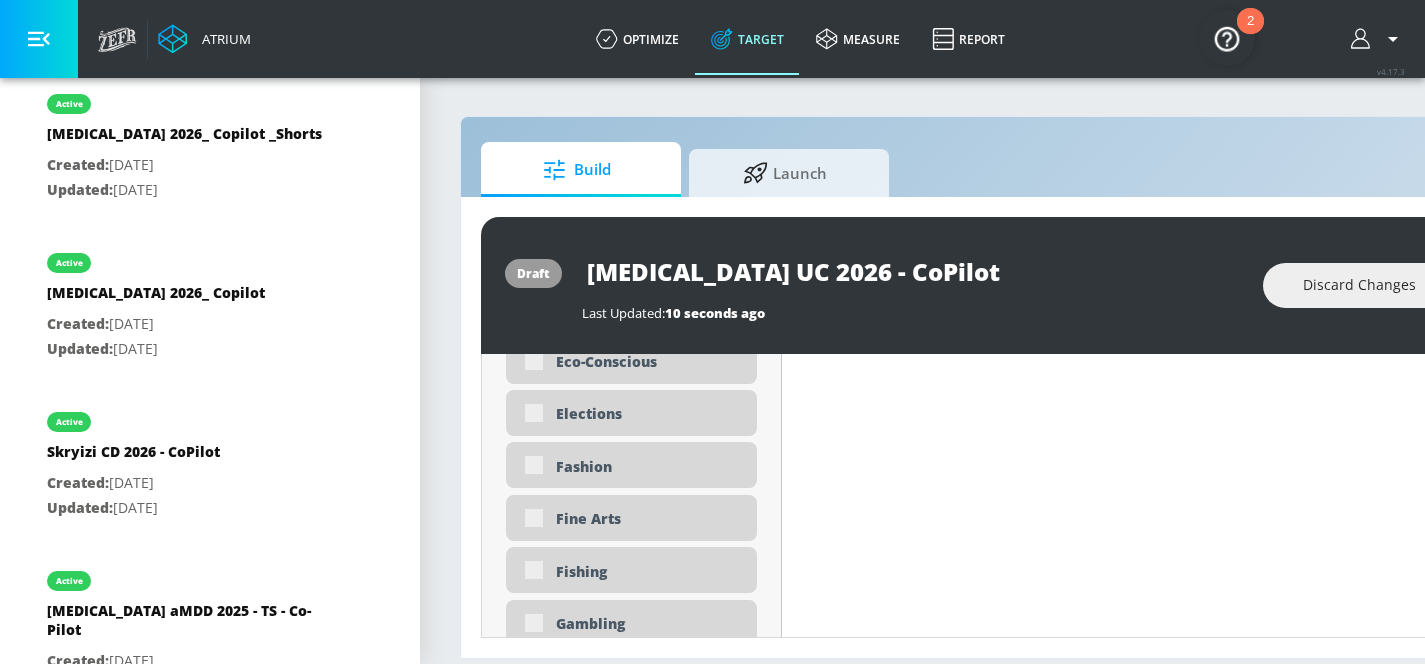 scroll, scrollTop: 2508, scrollLeft: 0, axis: vertical 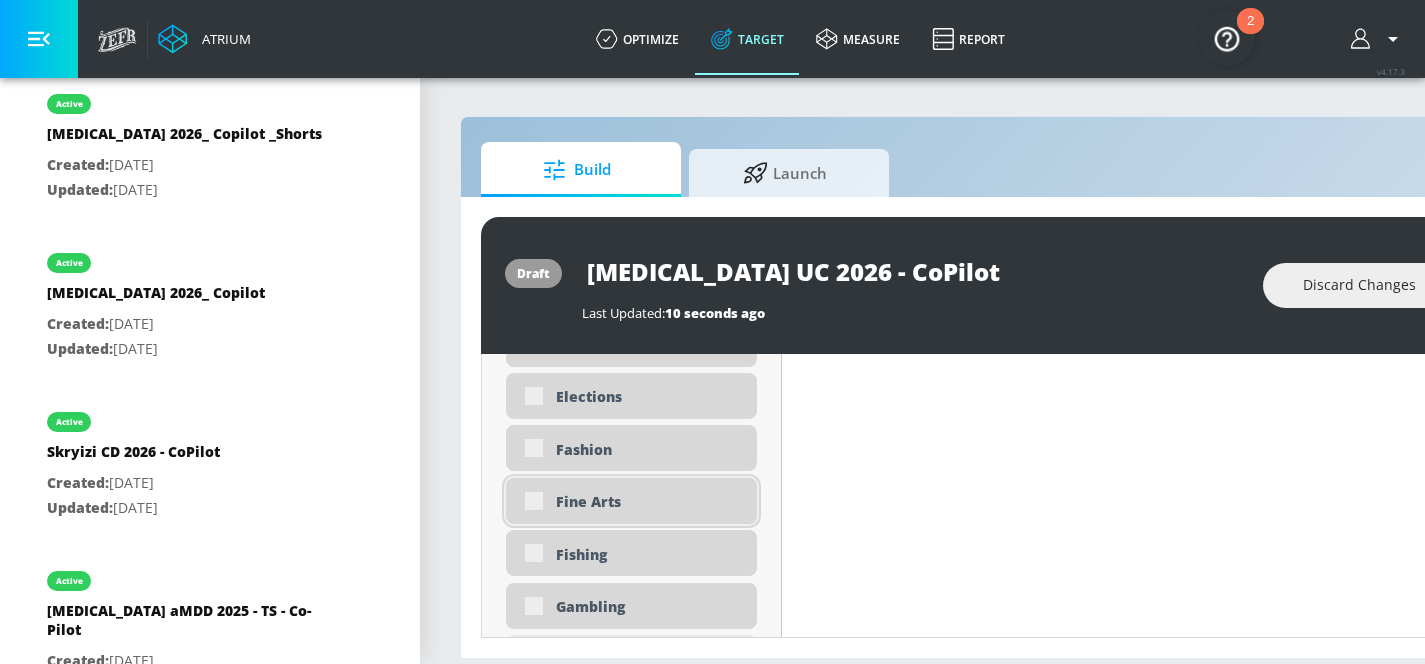 click on "Fine Arts" at bounding box center [631, 501] 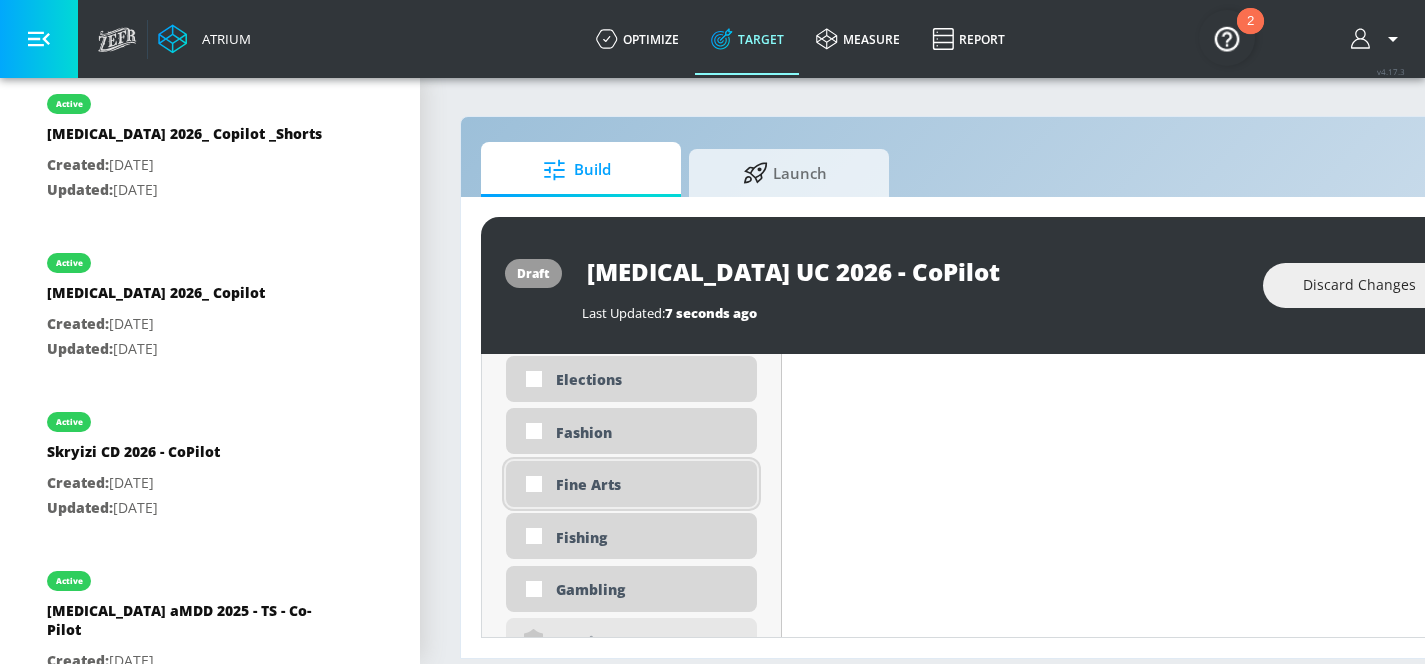 click on "Fine Arts" at bounding box center (649, 484) 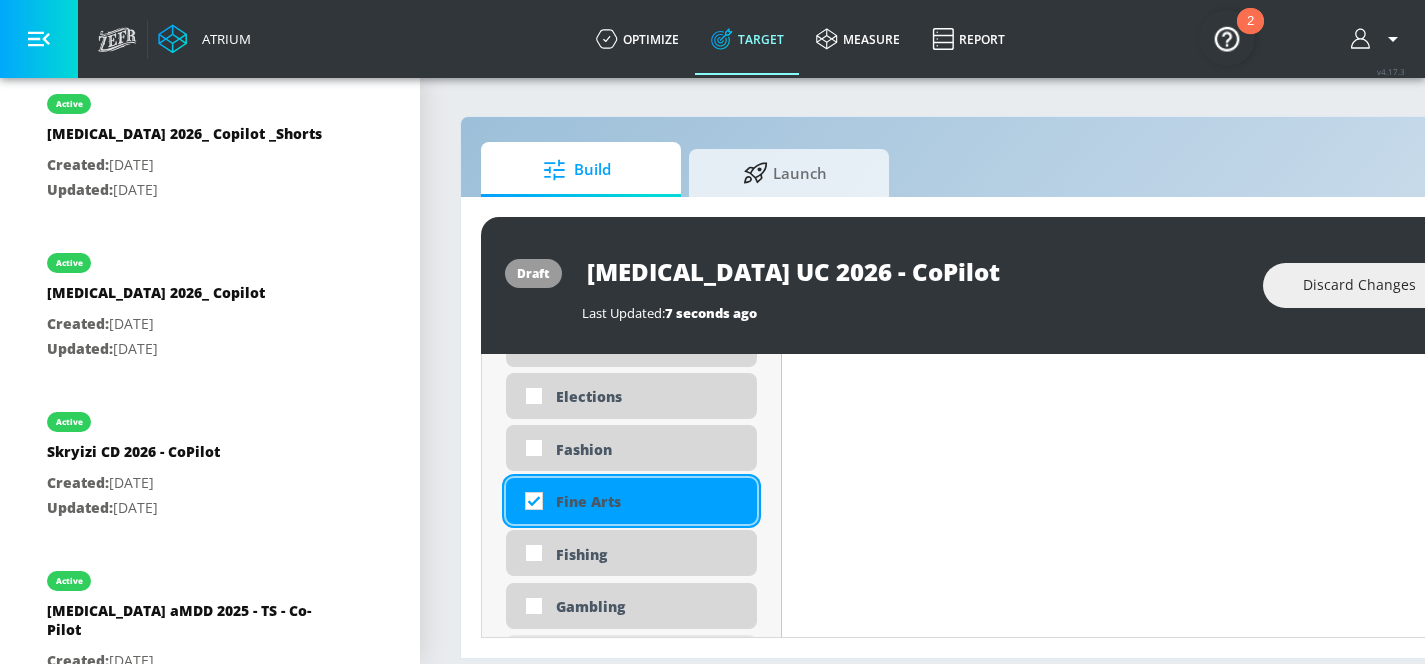click on "Fine Arts" at bounding box center (649, 501) 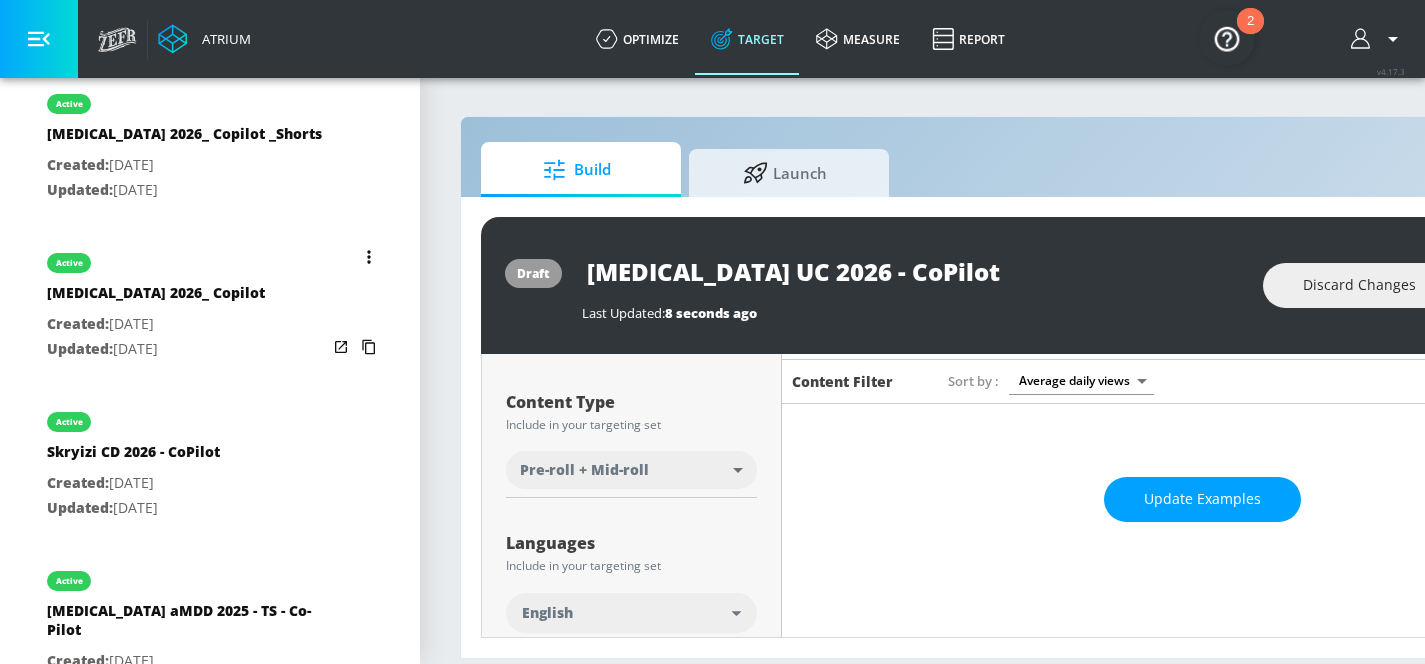 scroll, scrollTop: 18, scrollLeft: 0, axis: vertical 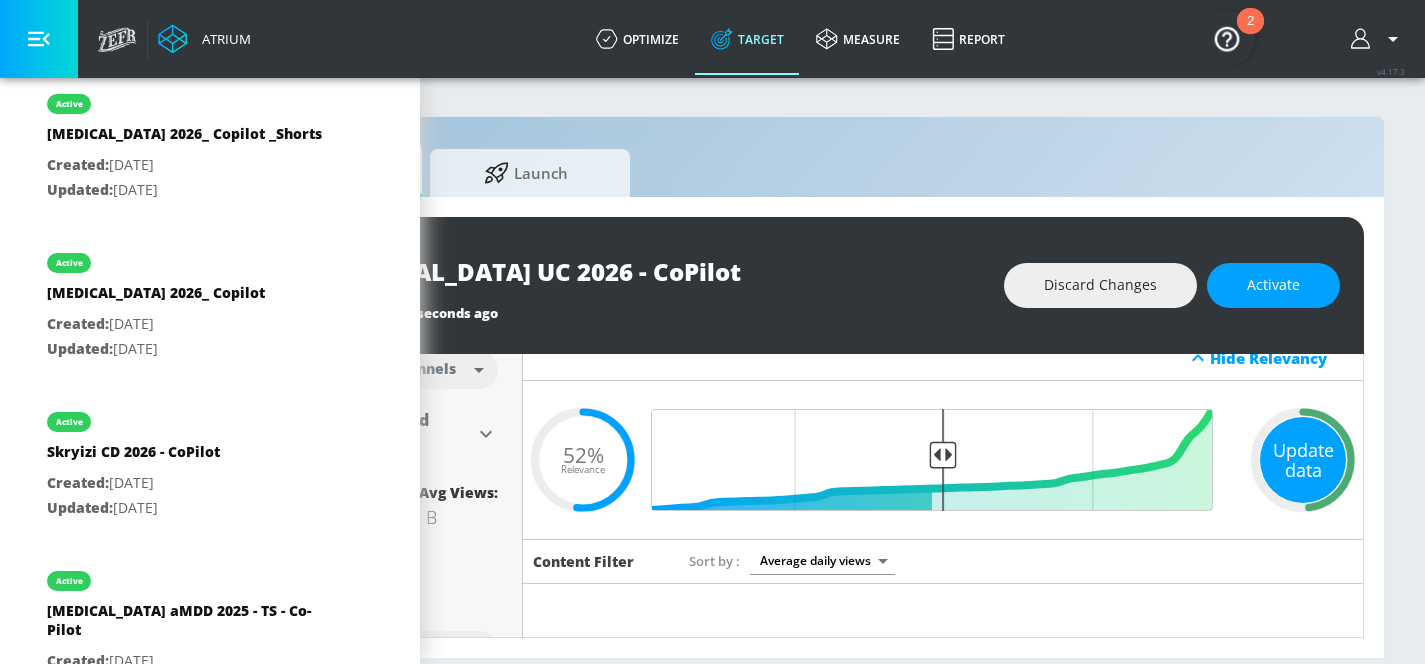 click on "Update data" at bounding box center [1303, 460] 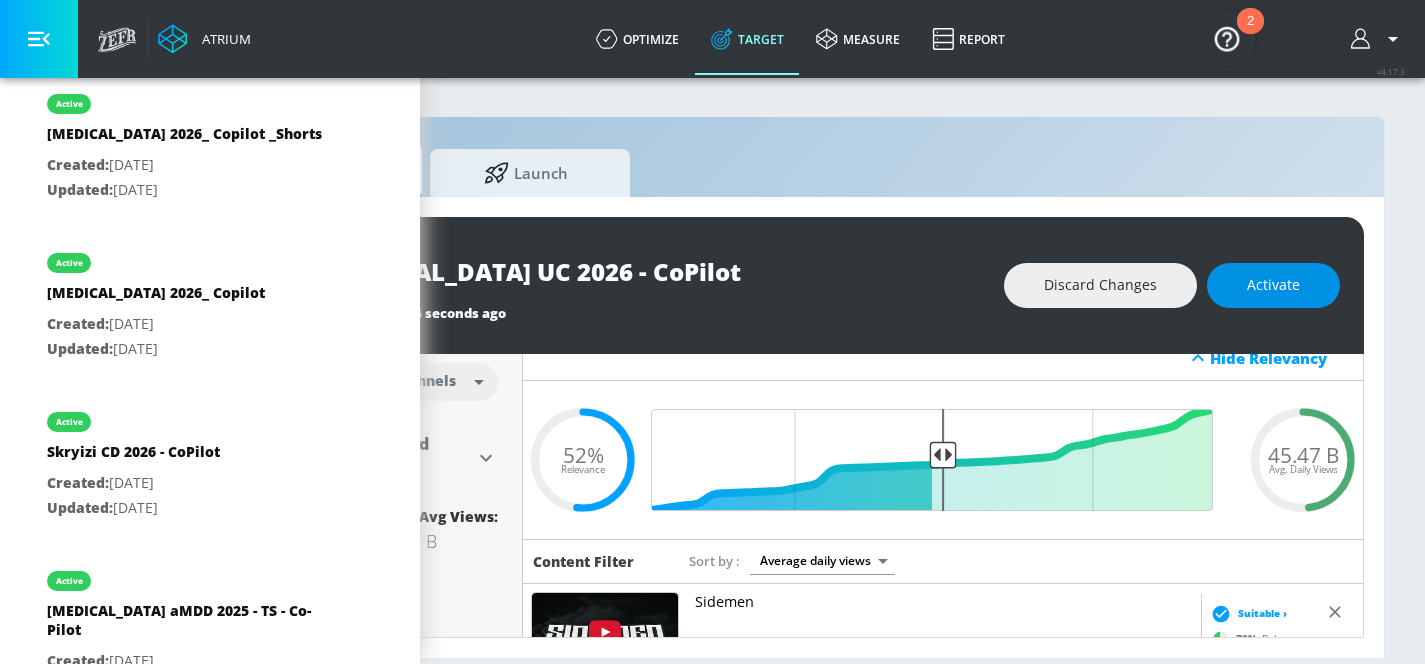 click on "Activate" at bounding box center [1273, 285] 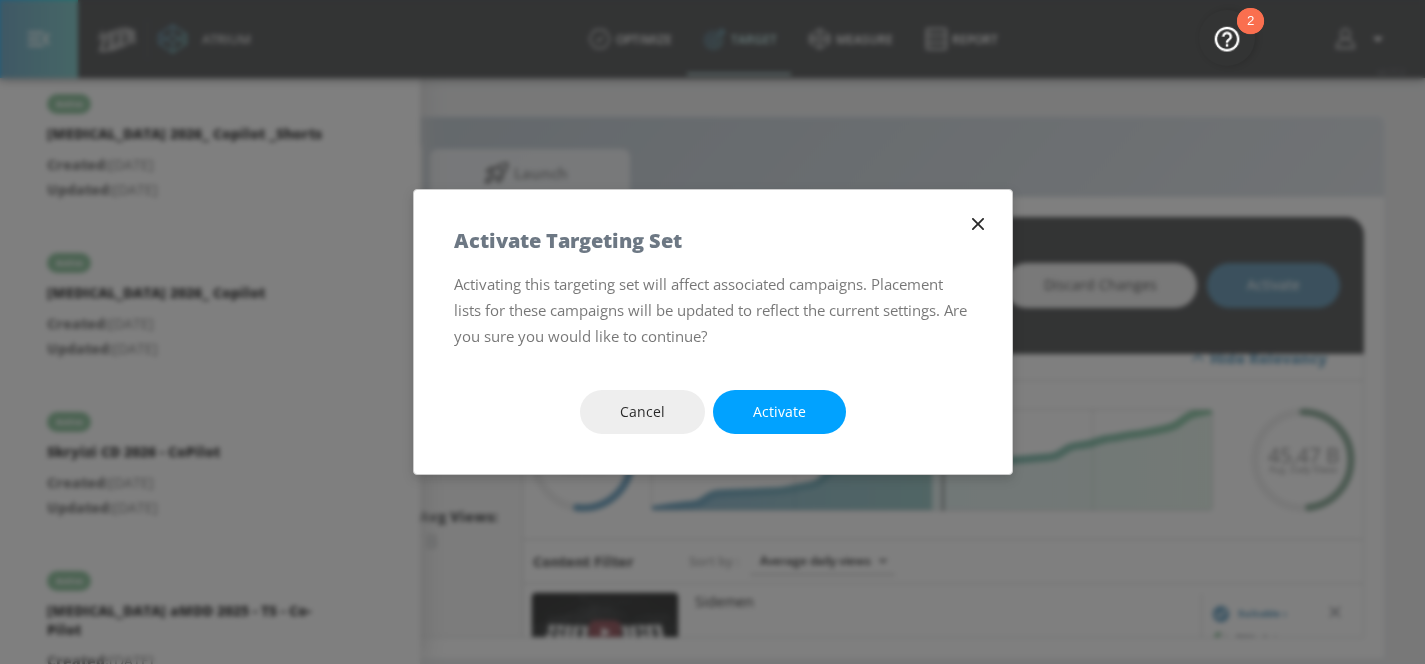 scroll, scrollTop: 0, scrollLeft: 259, axis: horizontal 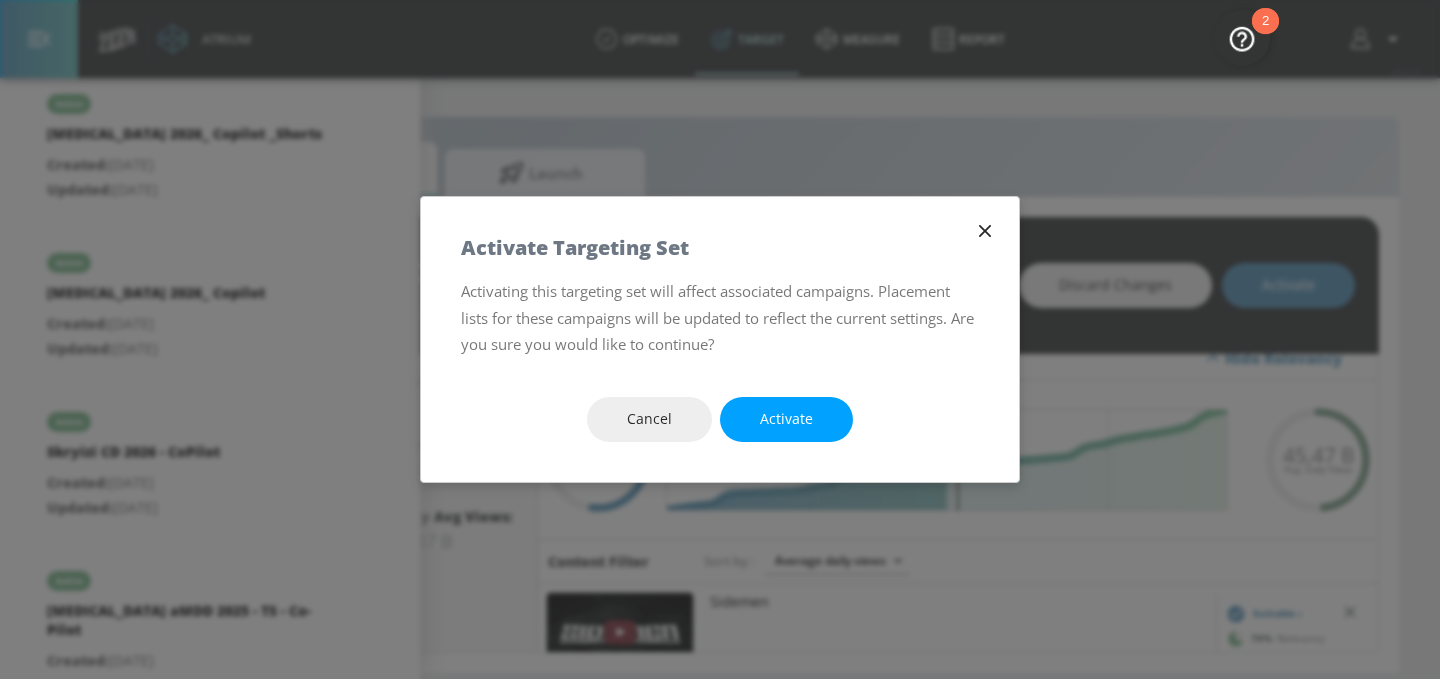 click on "Activate" at bounding box center [786, 419] 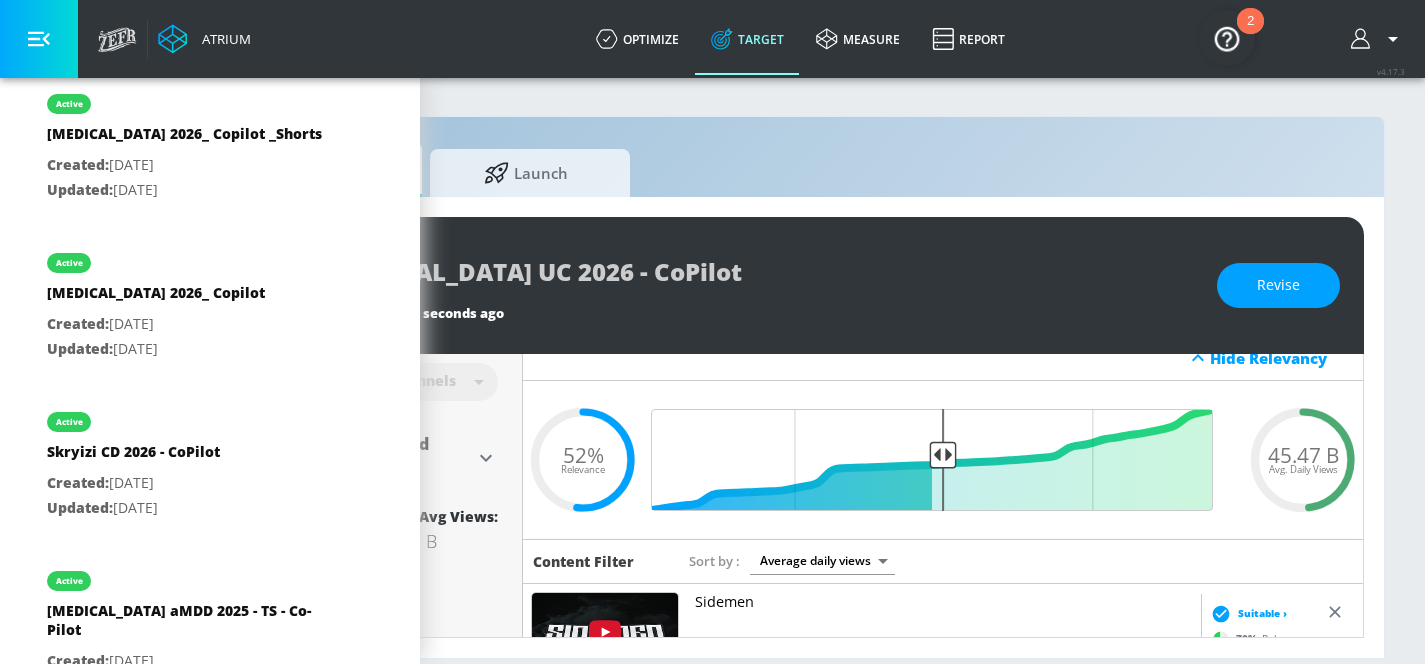 click on "45.47 B" at bounding box center (1303, 454) 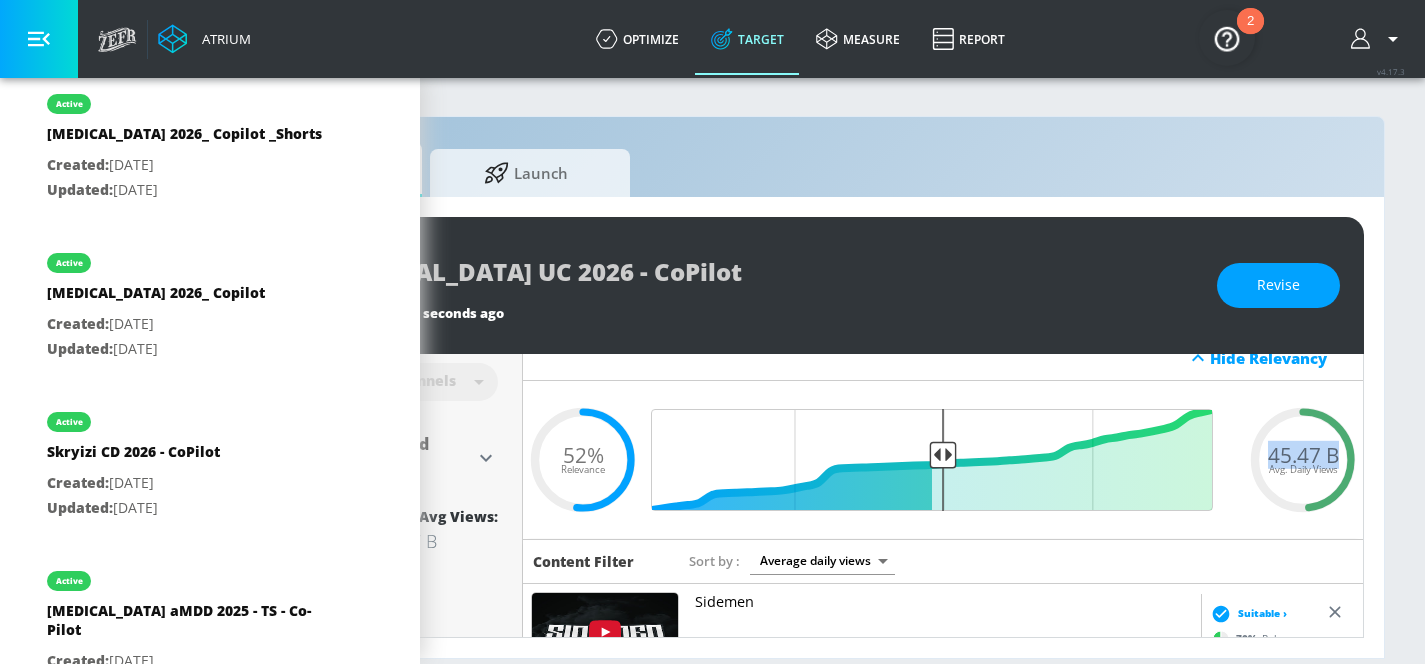 drag, startPoint x: 1270, startPoint y: 456, endPoint x: 1339, endPoint y: 457, distance: 69.00725 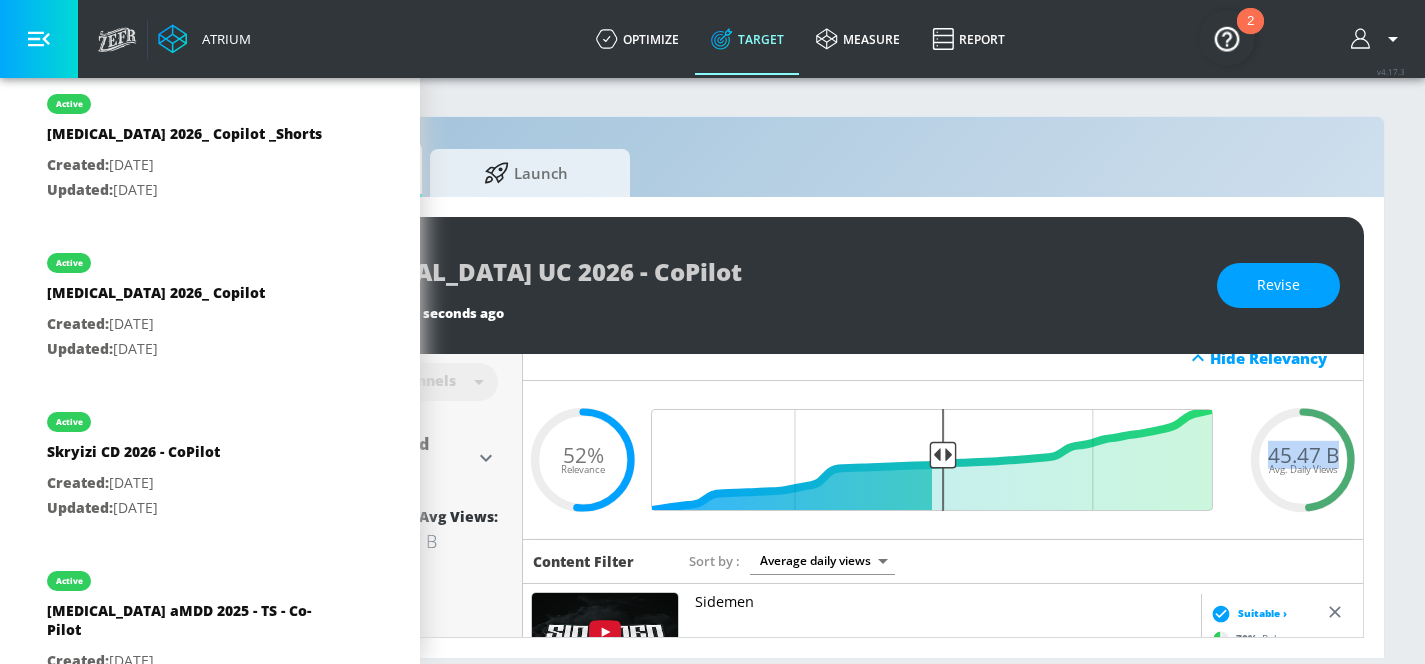 click on "45.47 B Avg. Daily Views" at bounding box center [1303, 459] 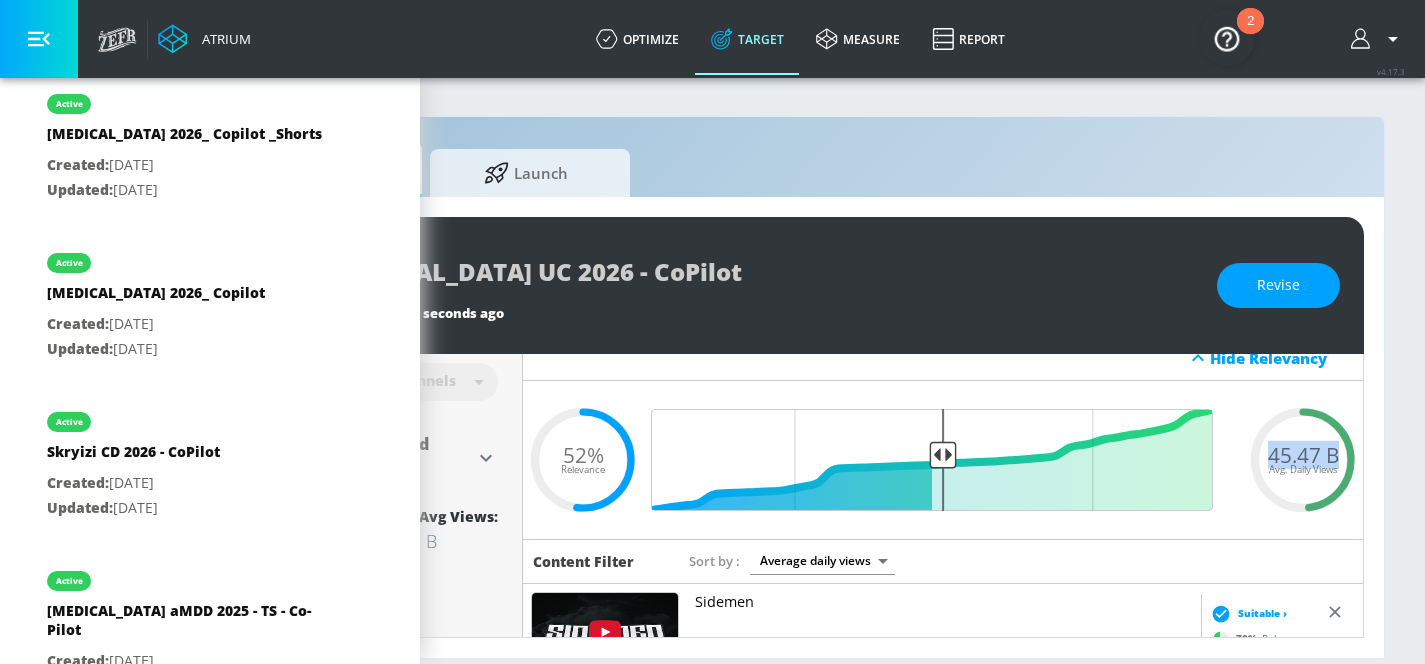 copy on "45.47 B" 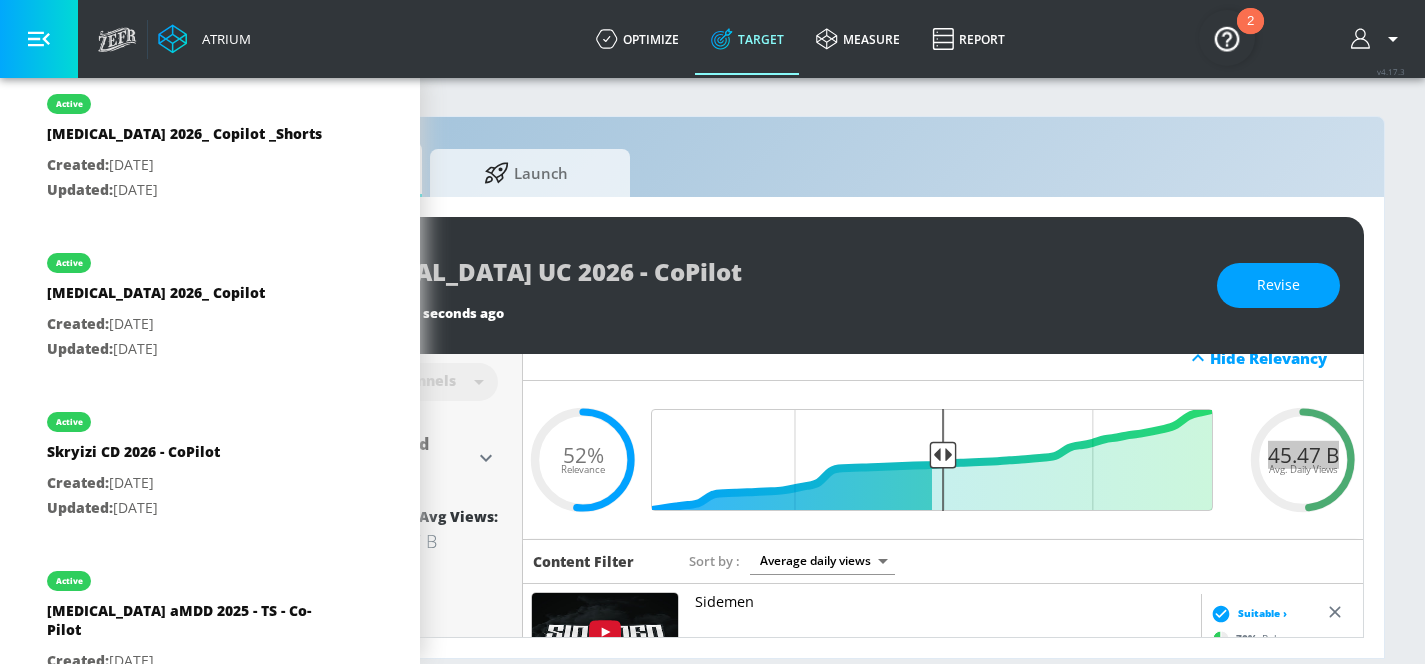 scroll, scrollTop: 0, scrollLeft: 0, axis: both 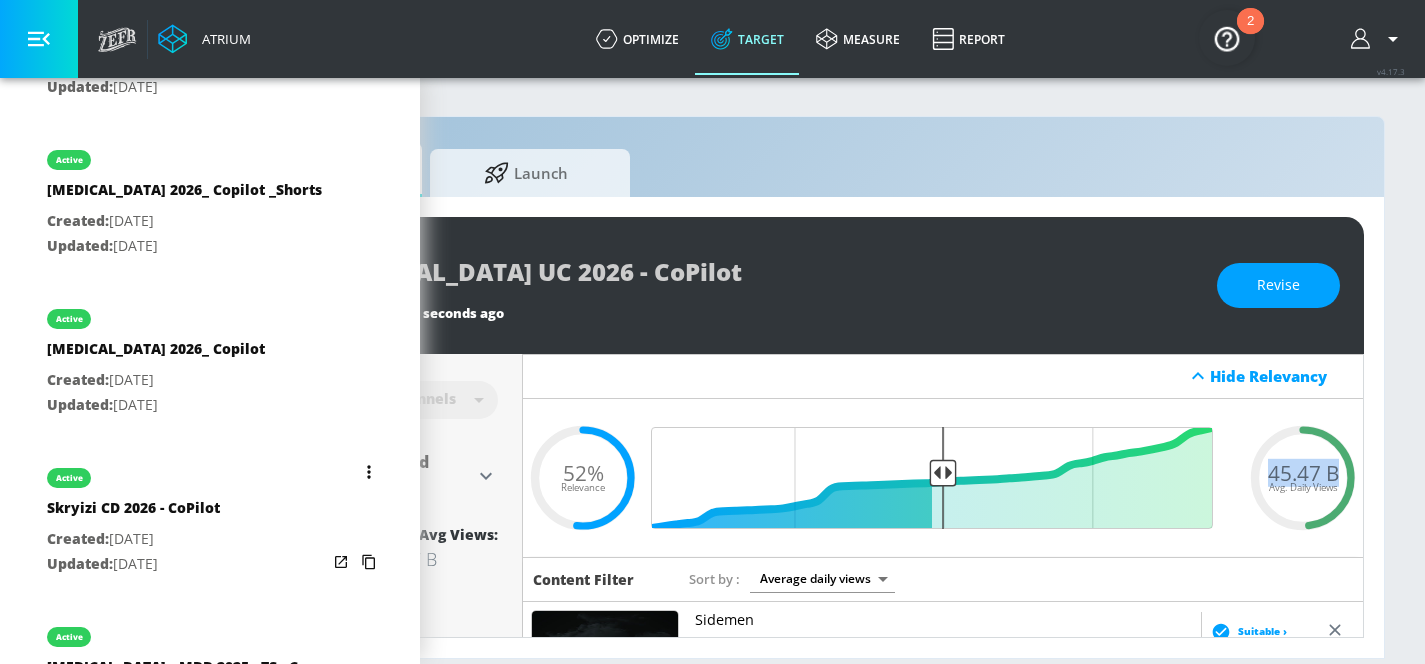 click on "Skryizi CD 2026 - CoPilot" at bounding box center [133, 512] 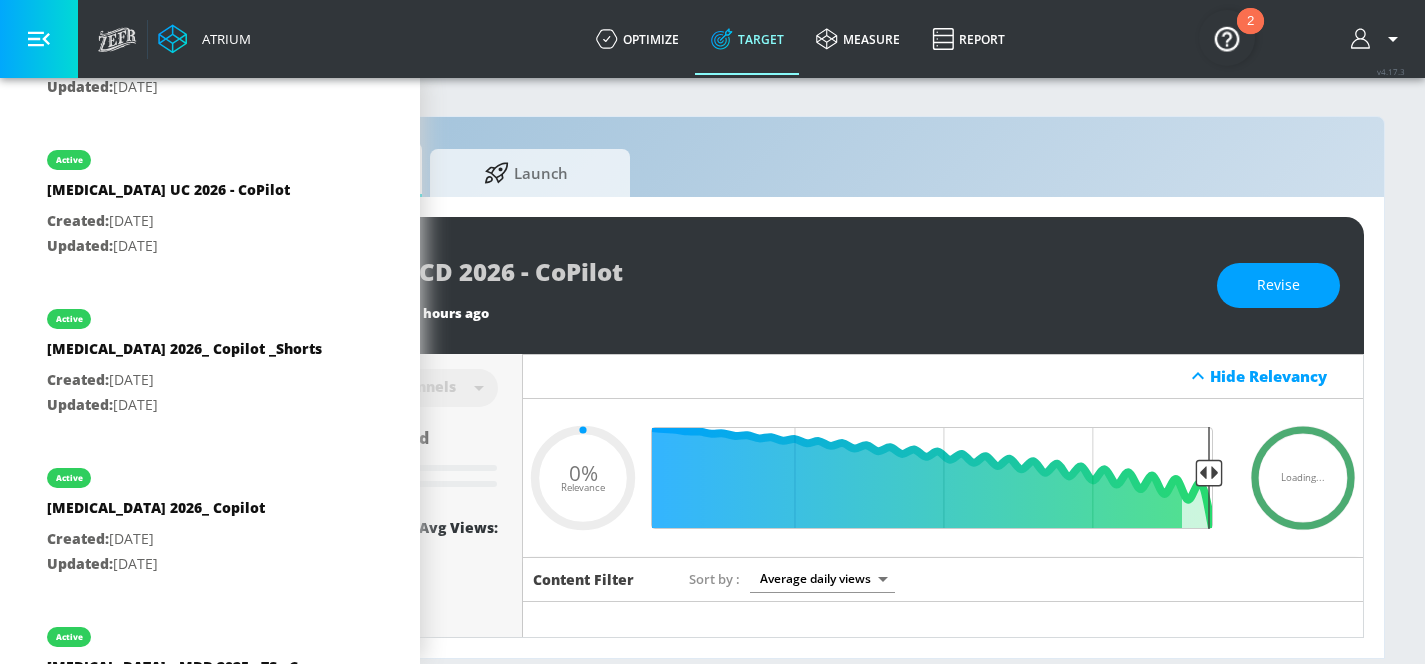 scroll, scrollTop: 0, scrollLeft: 0, axis: both 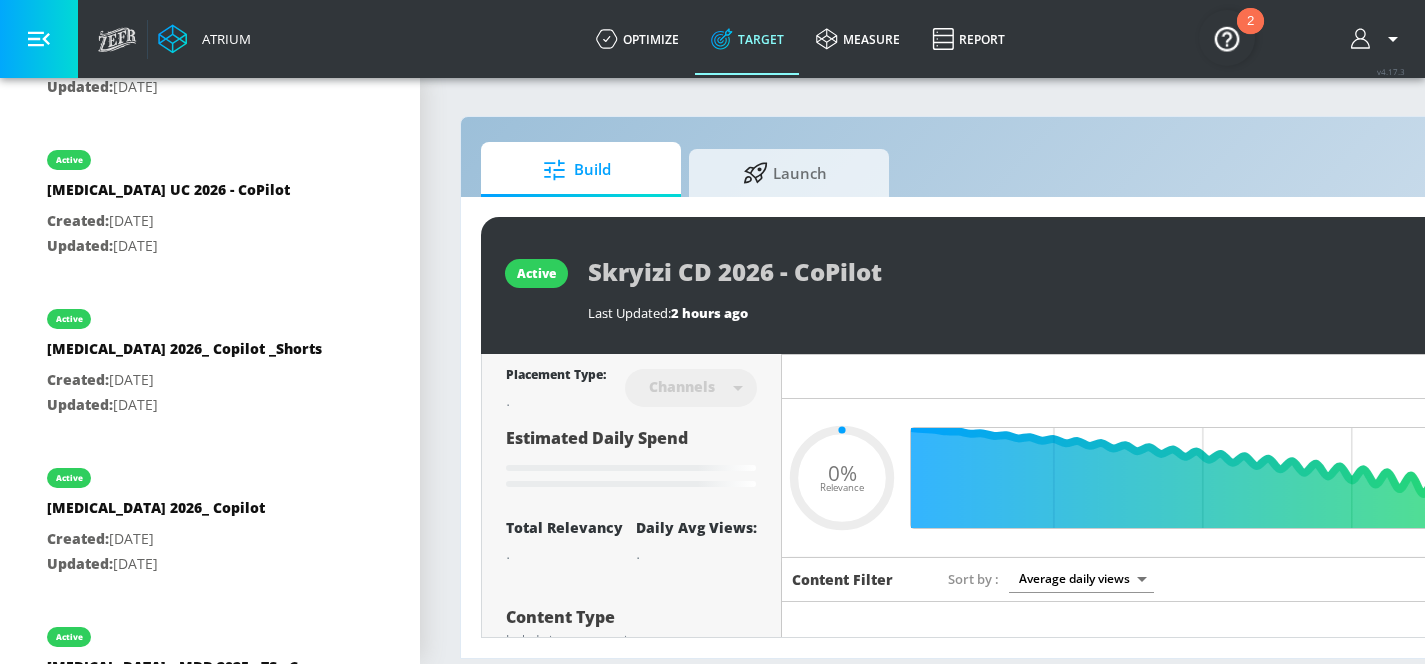 type on "0.52" 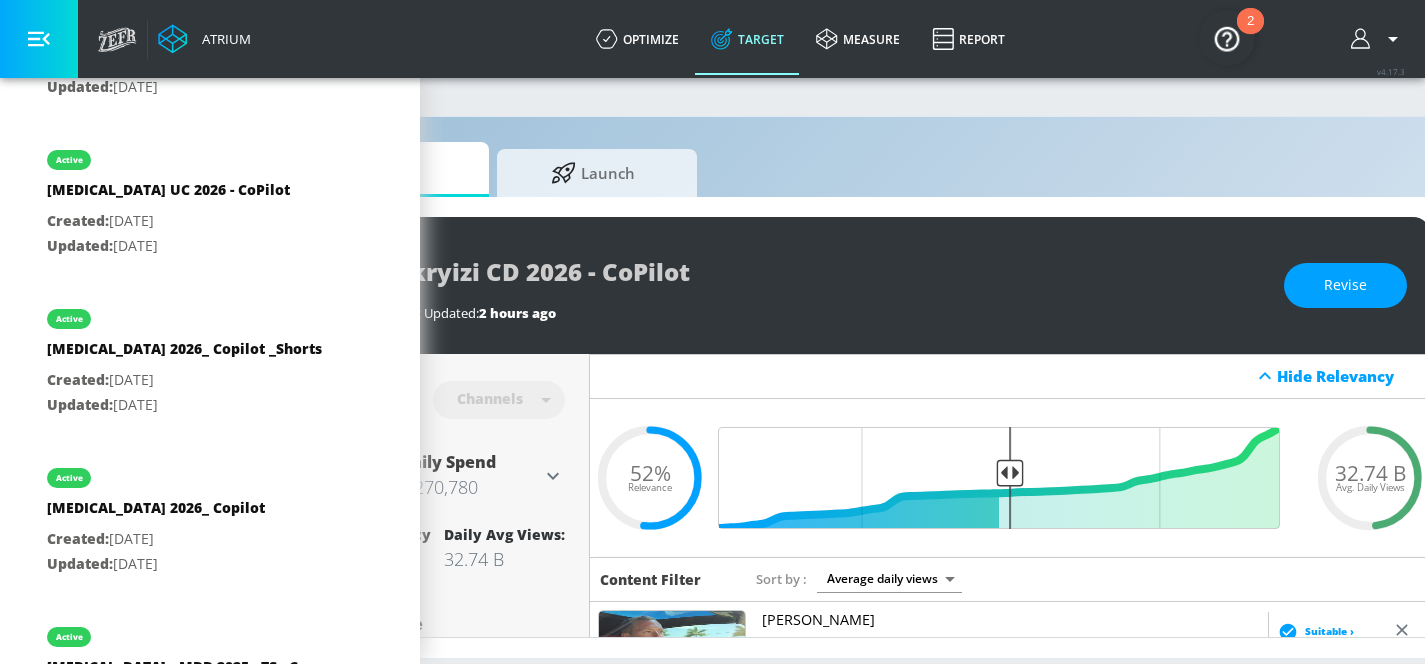 scroll, scrollTop: 0, scrollLeft: 274, axis: horizontal 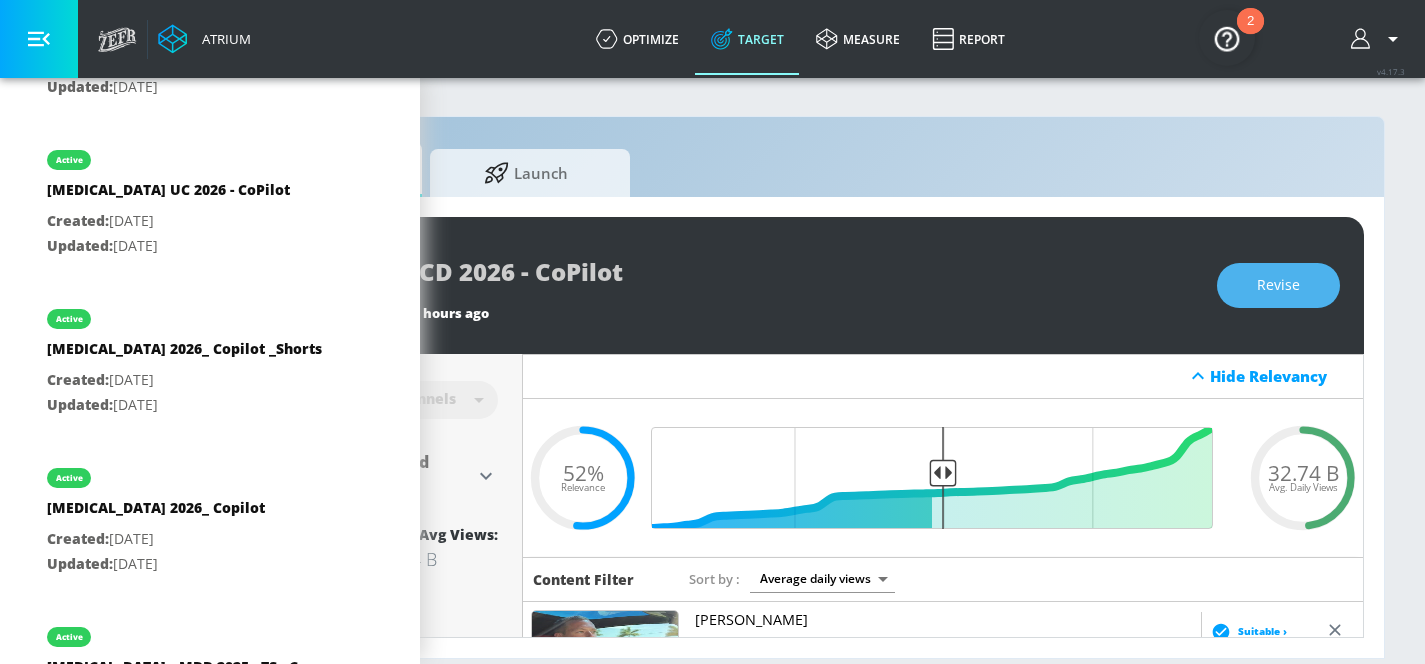 click on "Revise" at bounding box center [1278, 285] 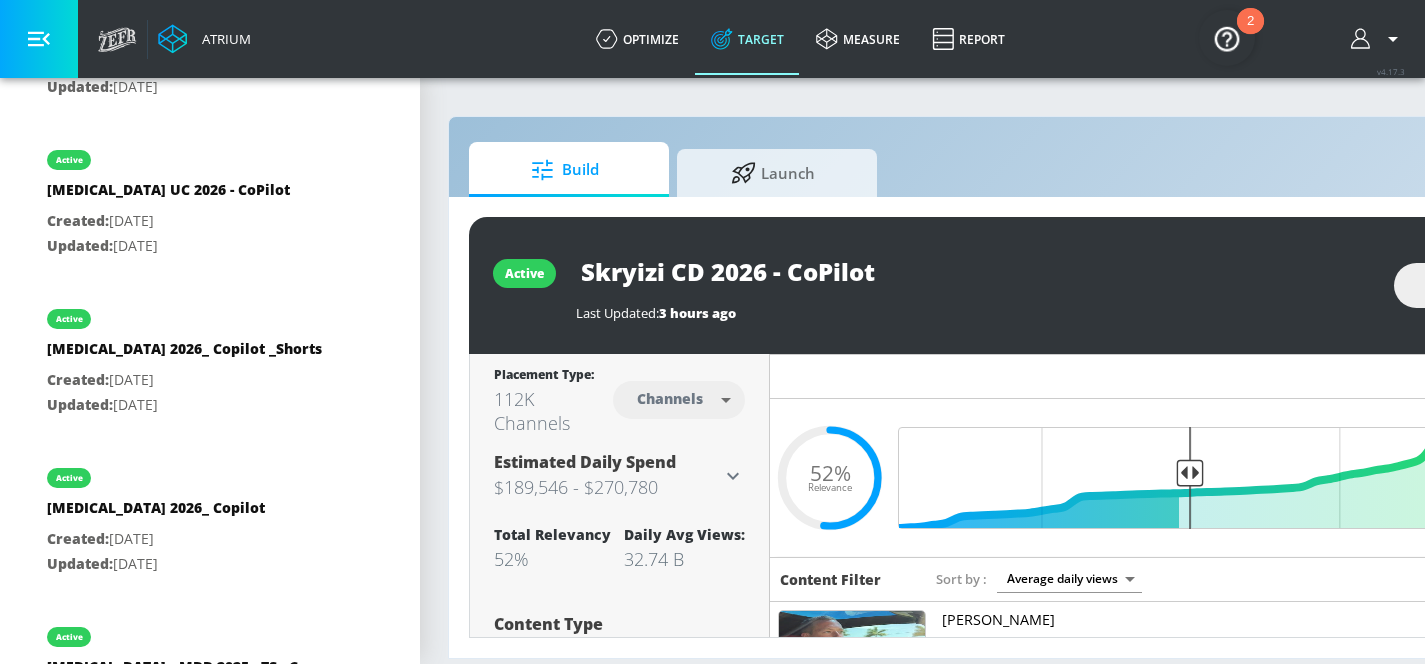 scroll, scrollTop: 0, scrollLeft: 0, axis: both 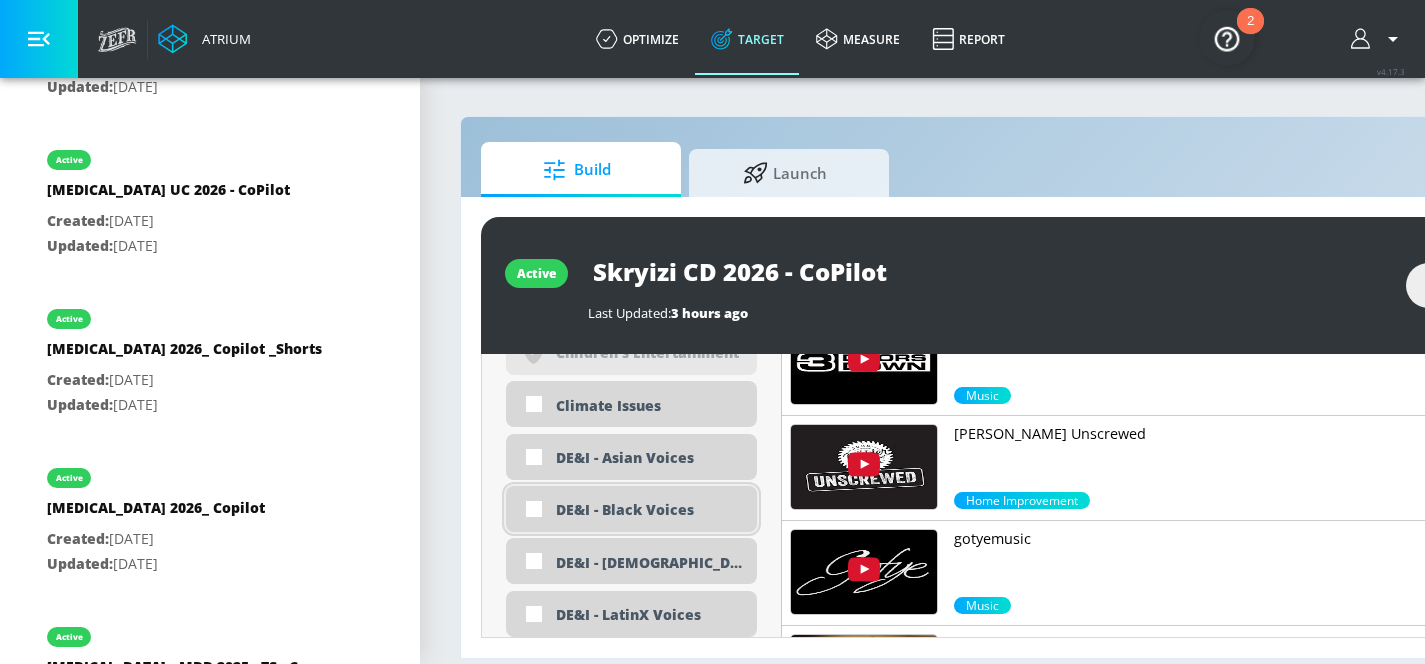 click on "DE&I - Black Voices" at bounding box center [649, 509] 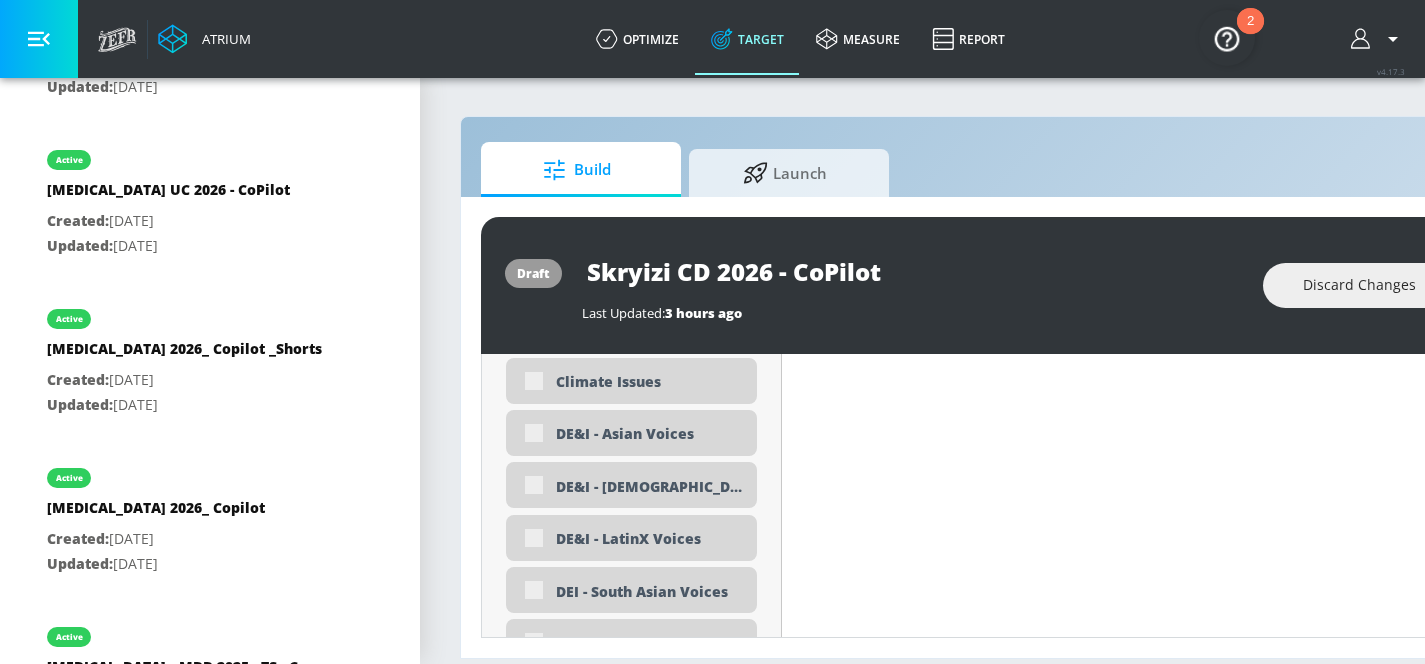 scroll, scrollTop: 1824, scrollLeft: 0, axis: vertical 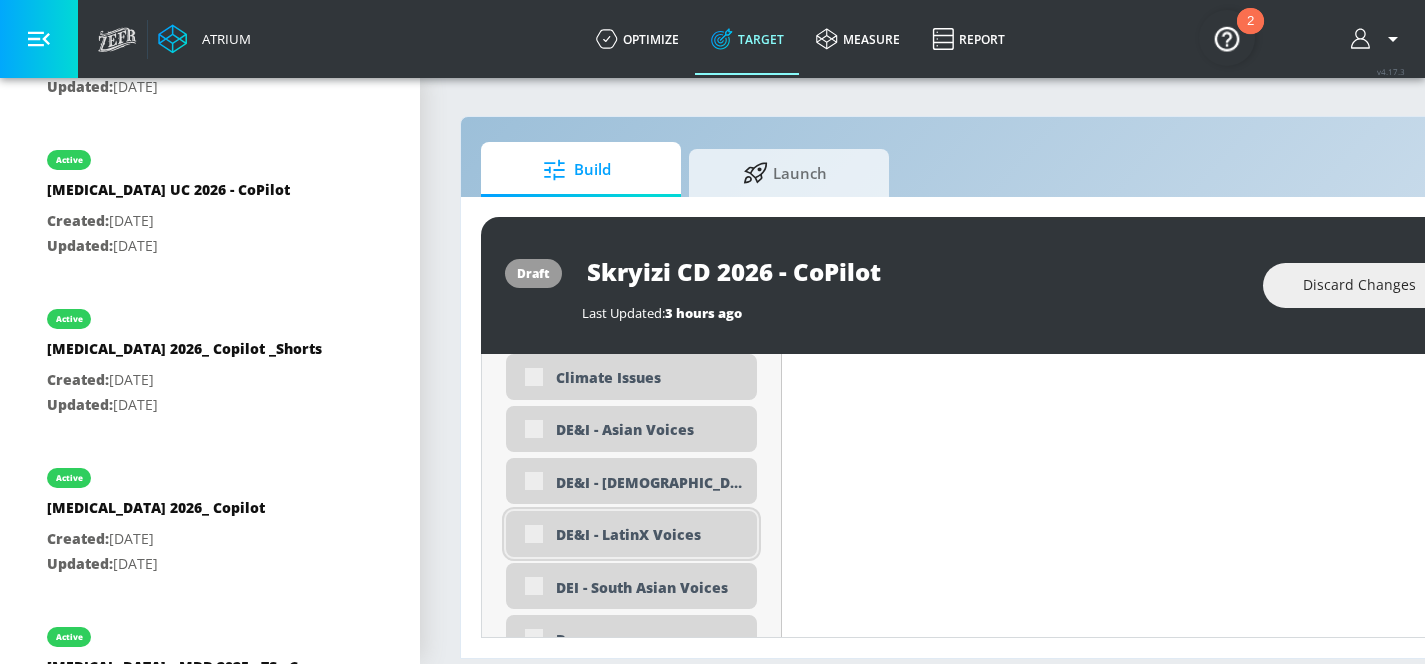 click on "DE&I - LatinX Voices" at bounding box center (631, 534) 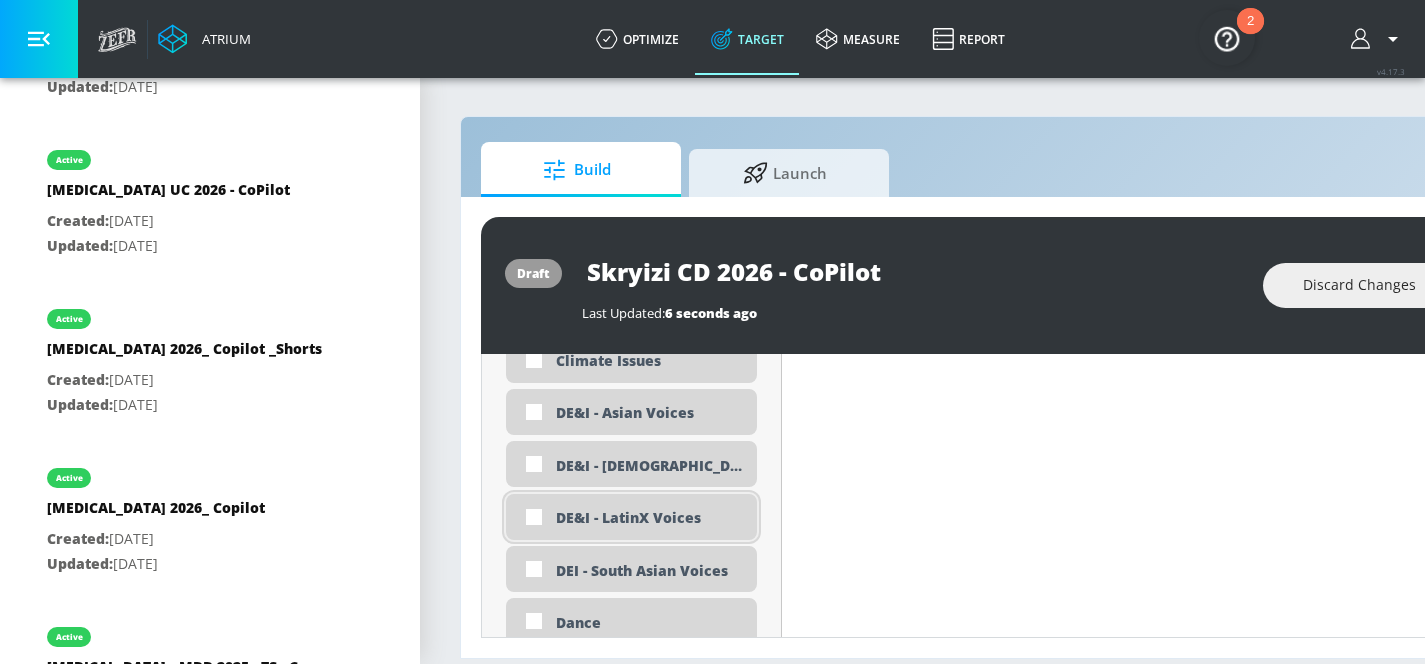 scroll, scrollTop: 1807, scrollLeft: 0, axis: vertical 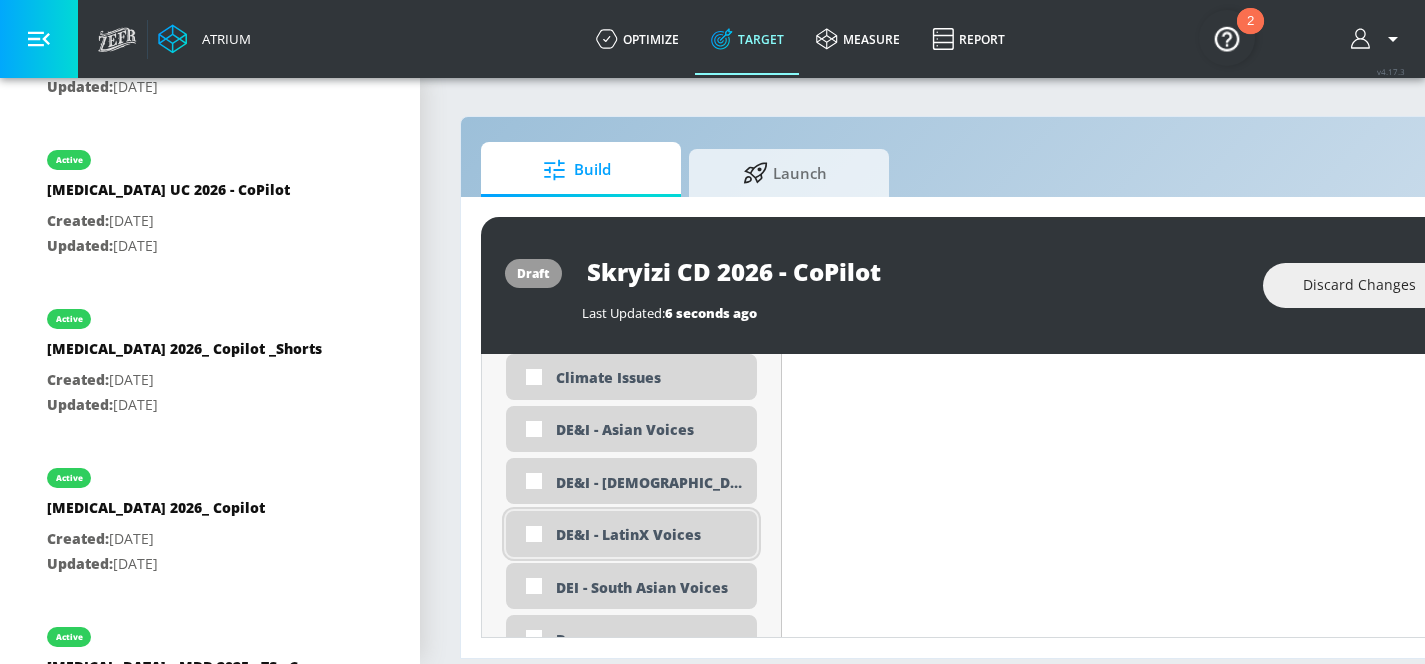 click on "DE&I - LatinX Voices" at bounding box center [631, 534] 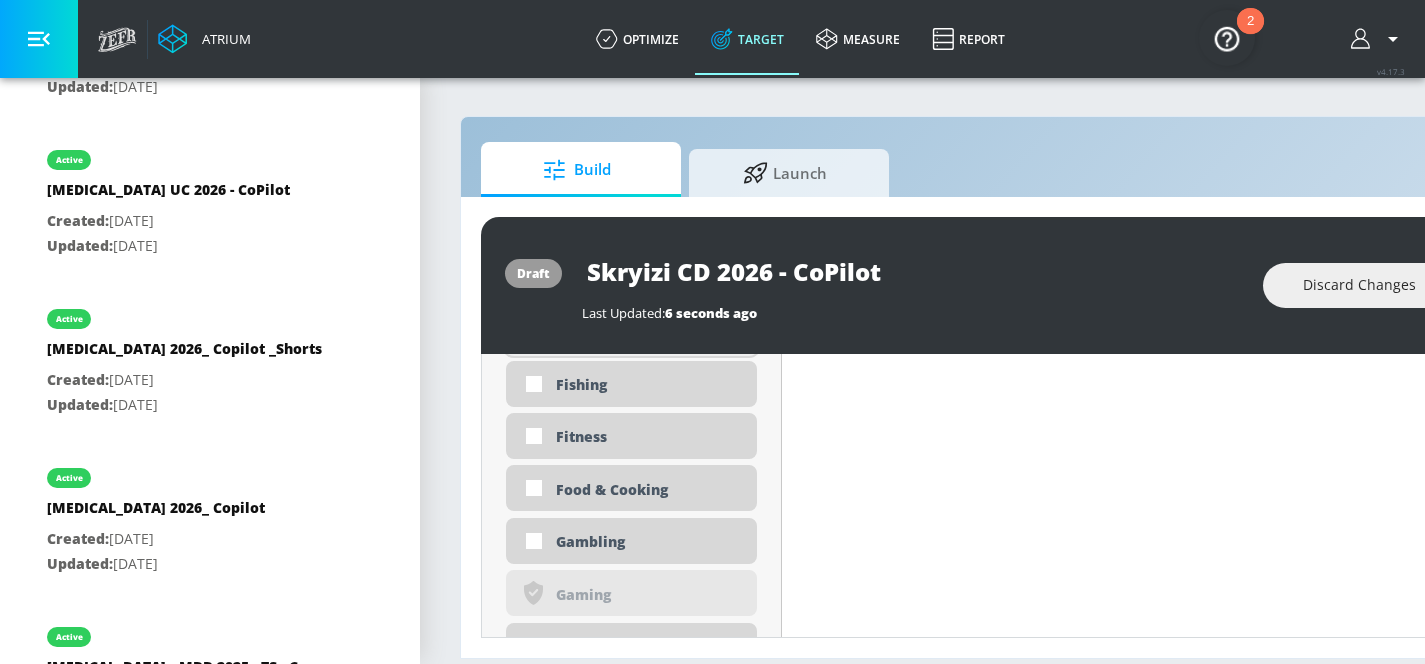 scroll, scrollTop: 2479, scrollLeft: 0, axis: vertical 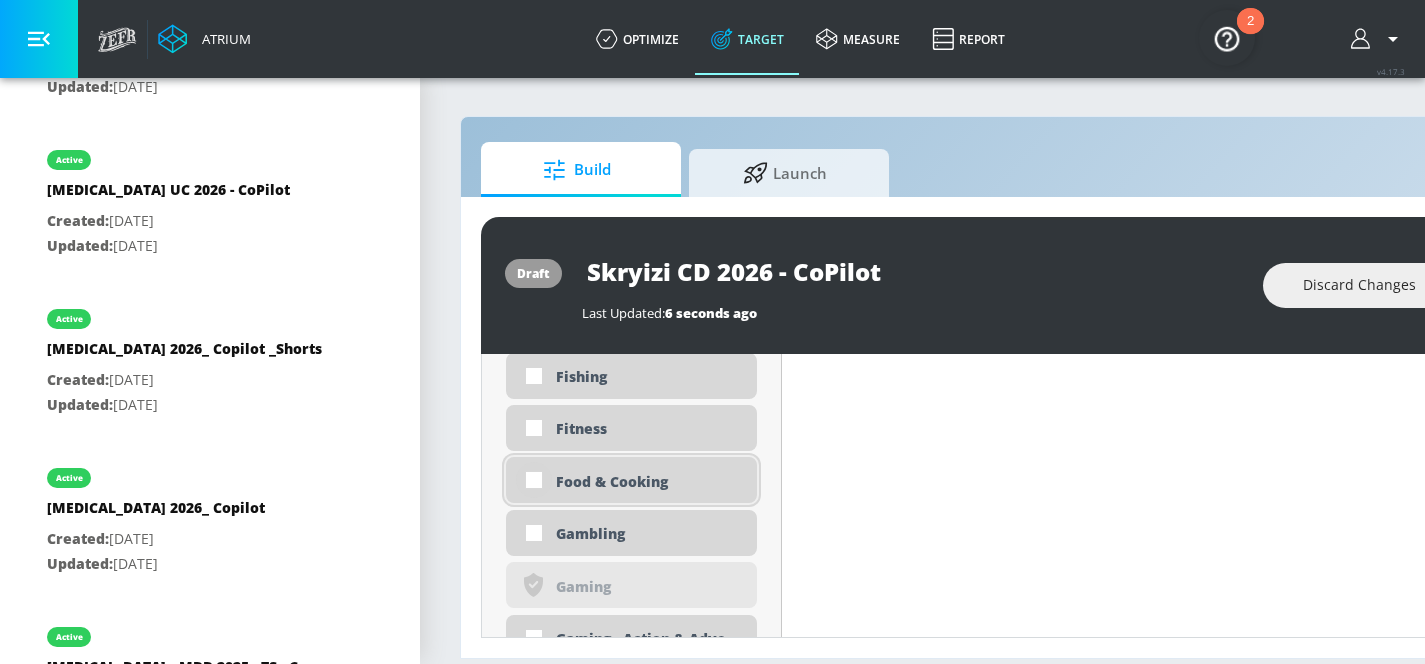 click at bounding box center (534, 480) 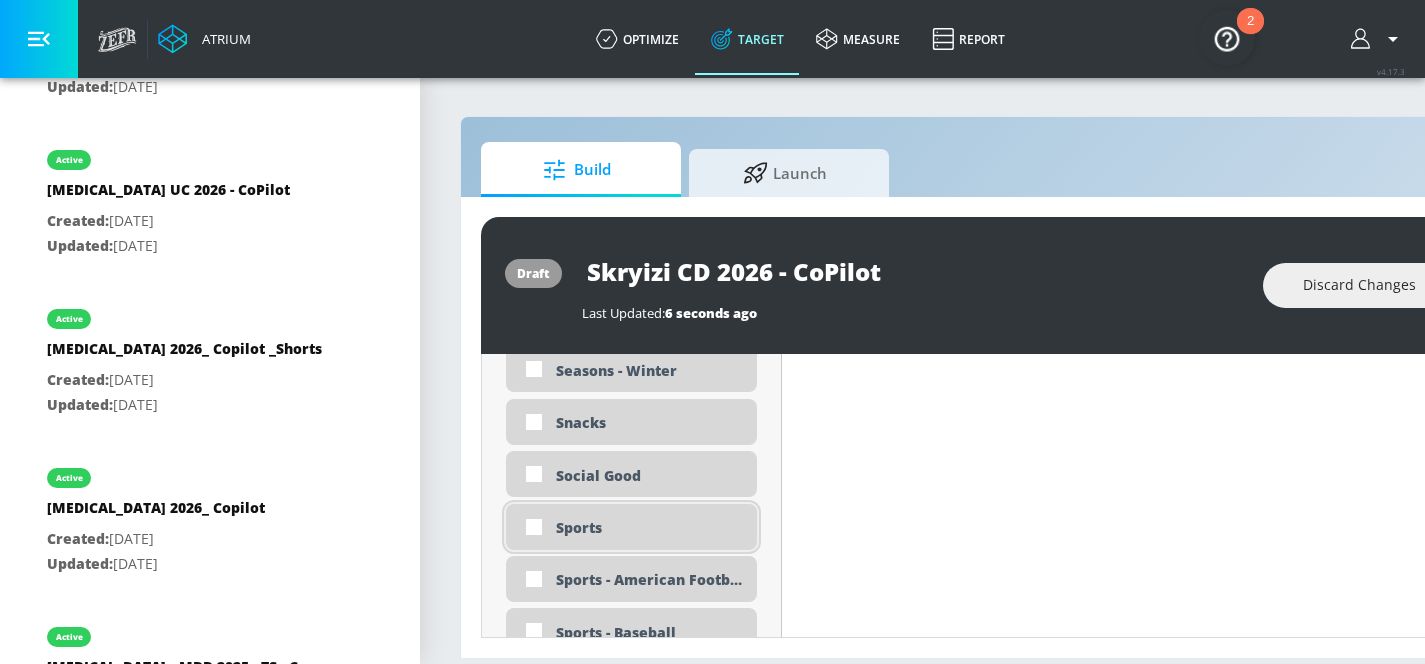scroll, scrollTop: 4973, scrollLeft: 0, axis: vertical 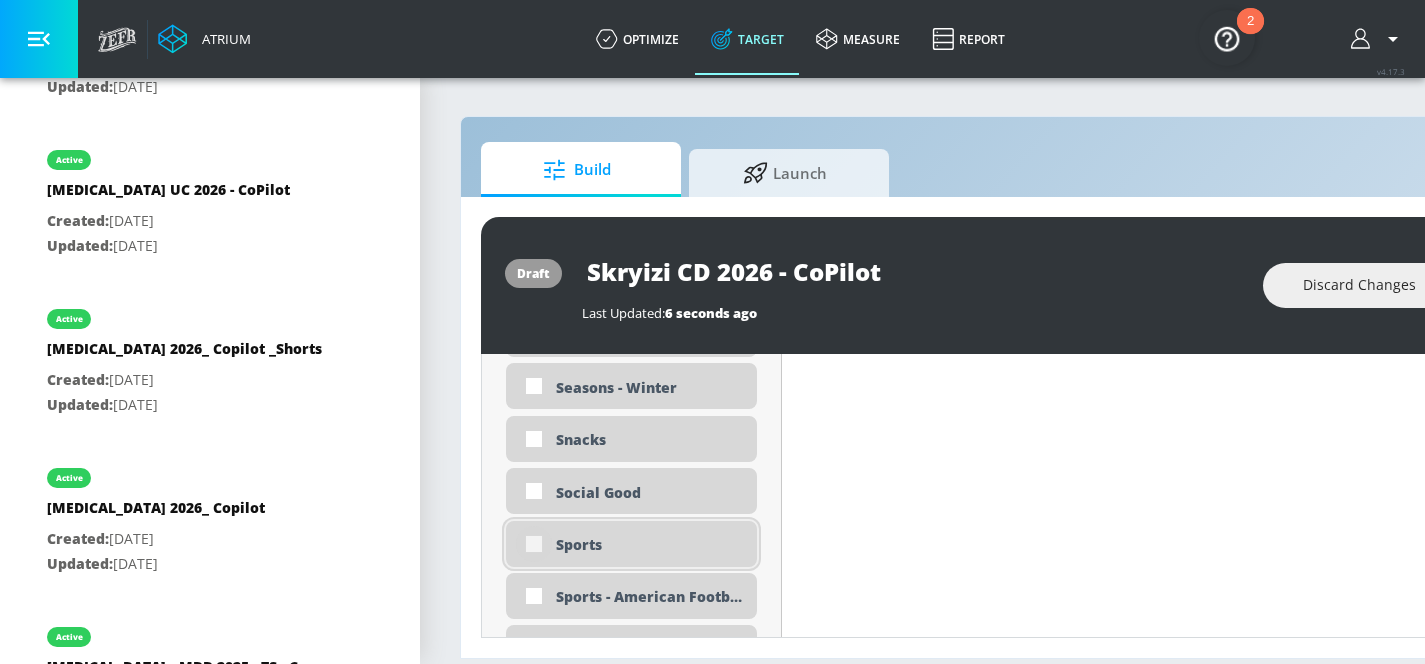 click at bounding box center (534, 544) 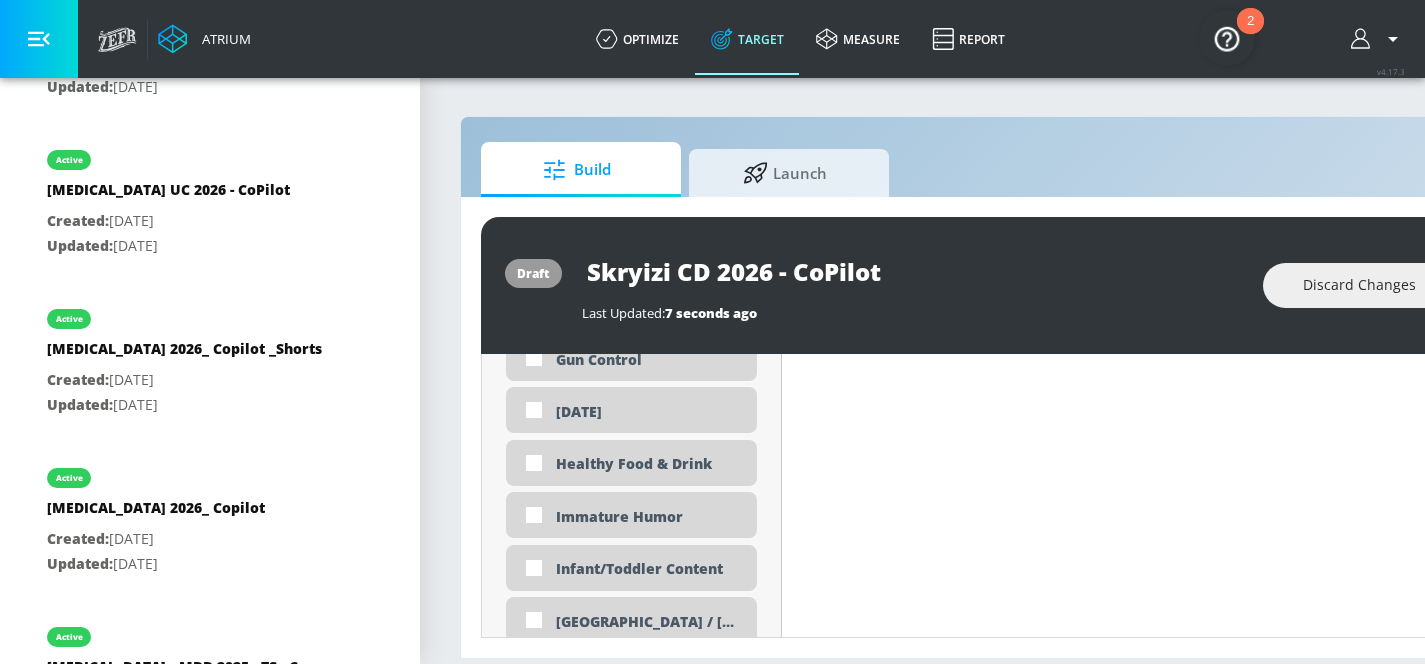 scroll, scrollTop: 3211, scrollLeft: 0, axis: vertical 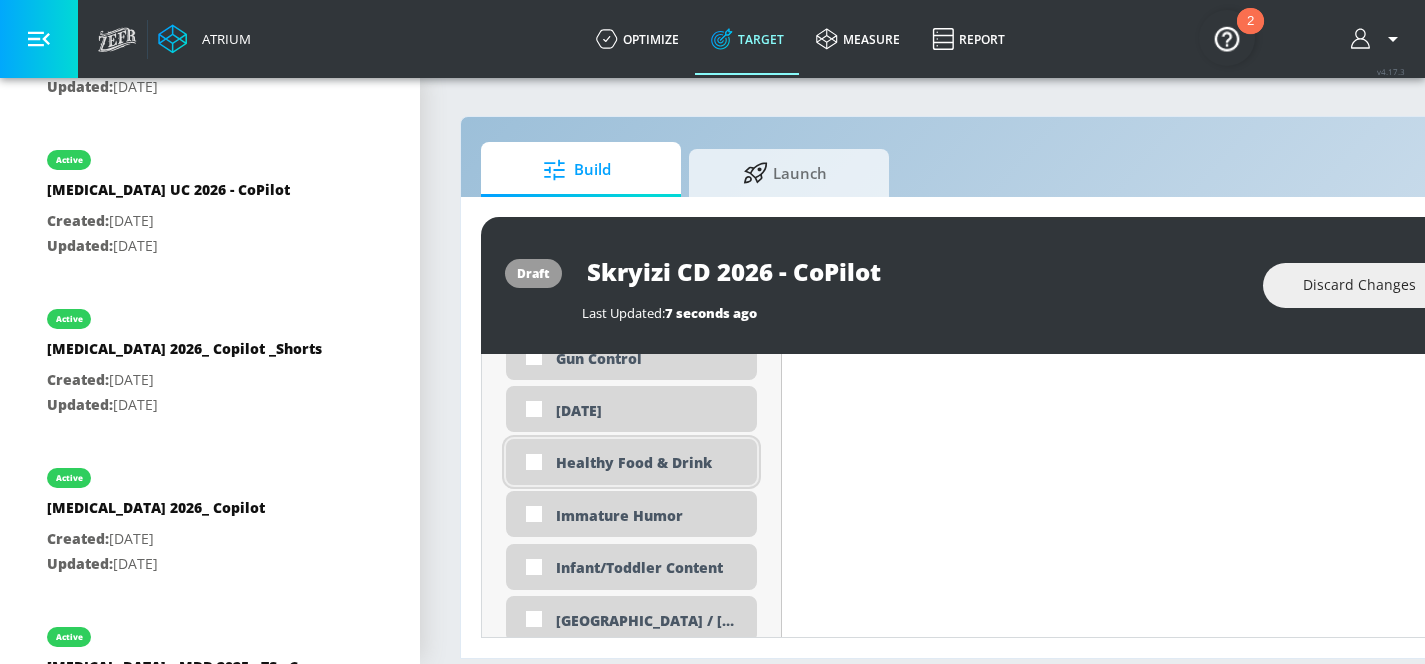 click on "Healthy Food & Drink" at bounding box center [649, 462] 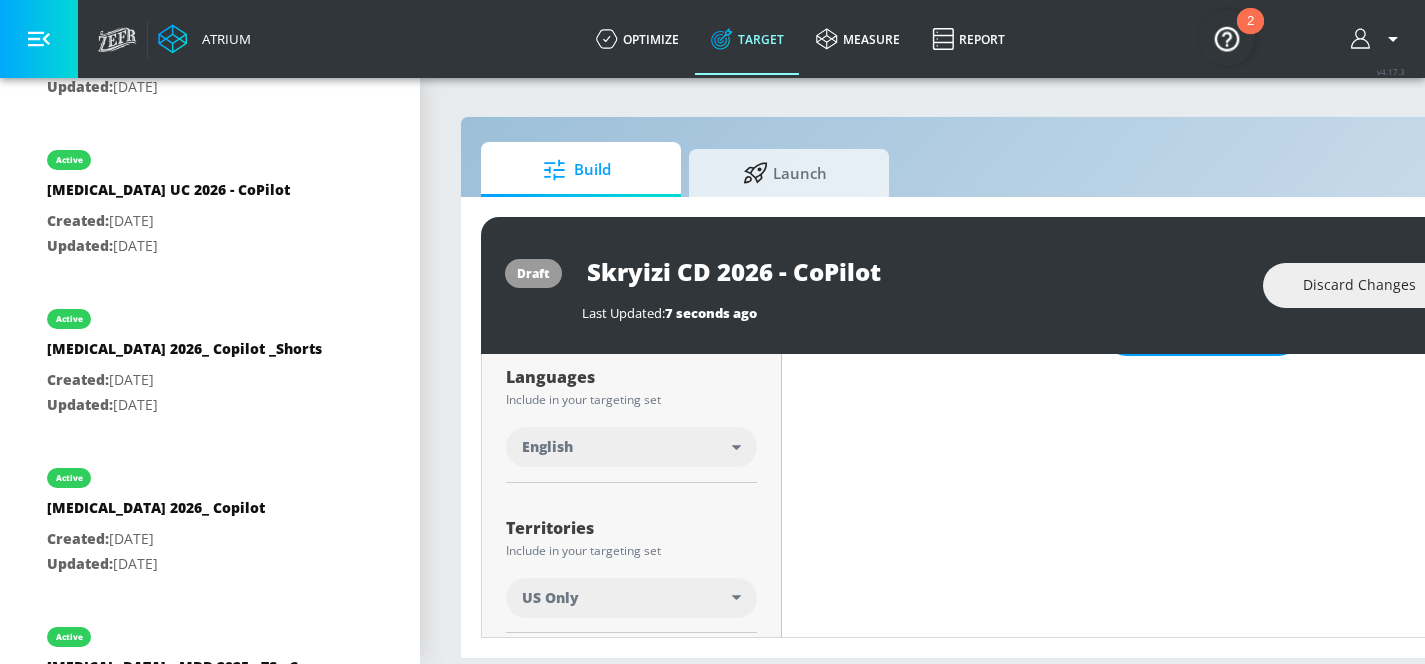scroll, scrollTop: 0, scrollLeft: 0, axis: both 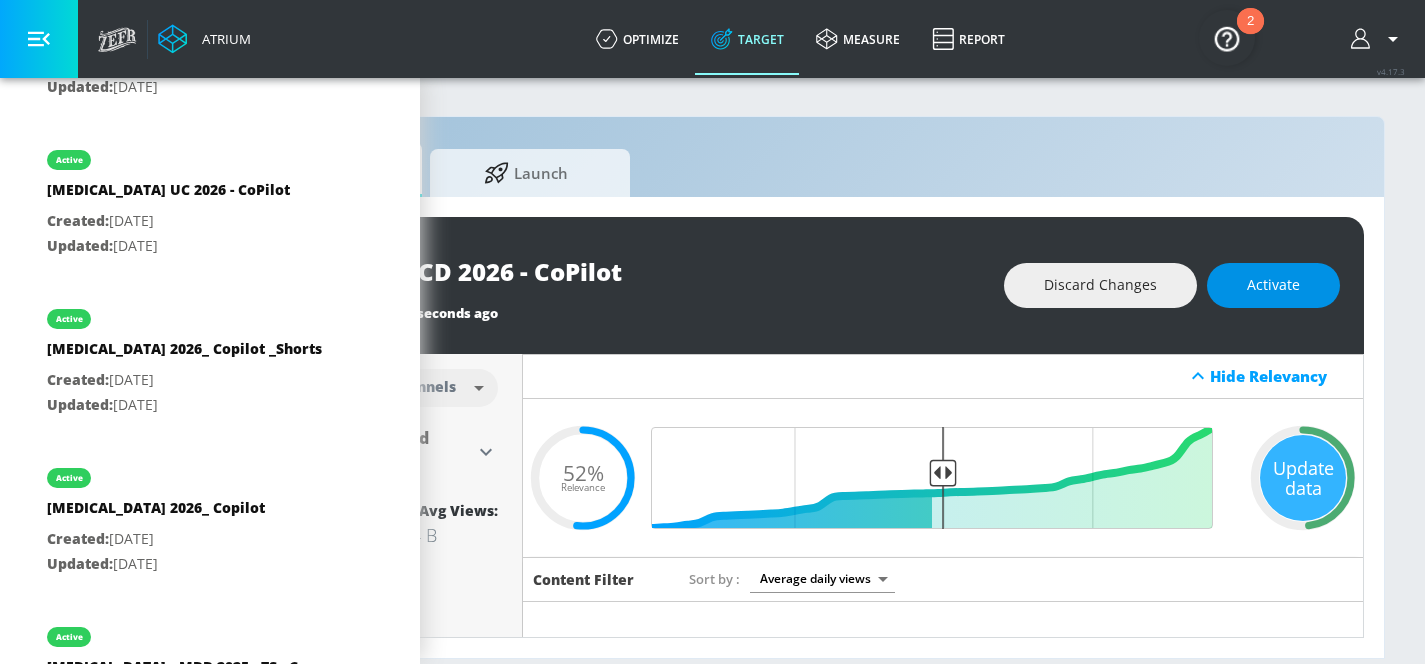 click on "Activate" at bounding box center (1273, 285) 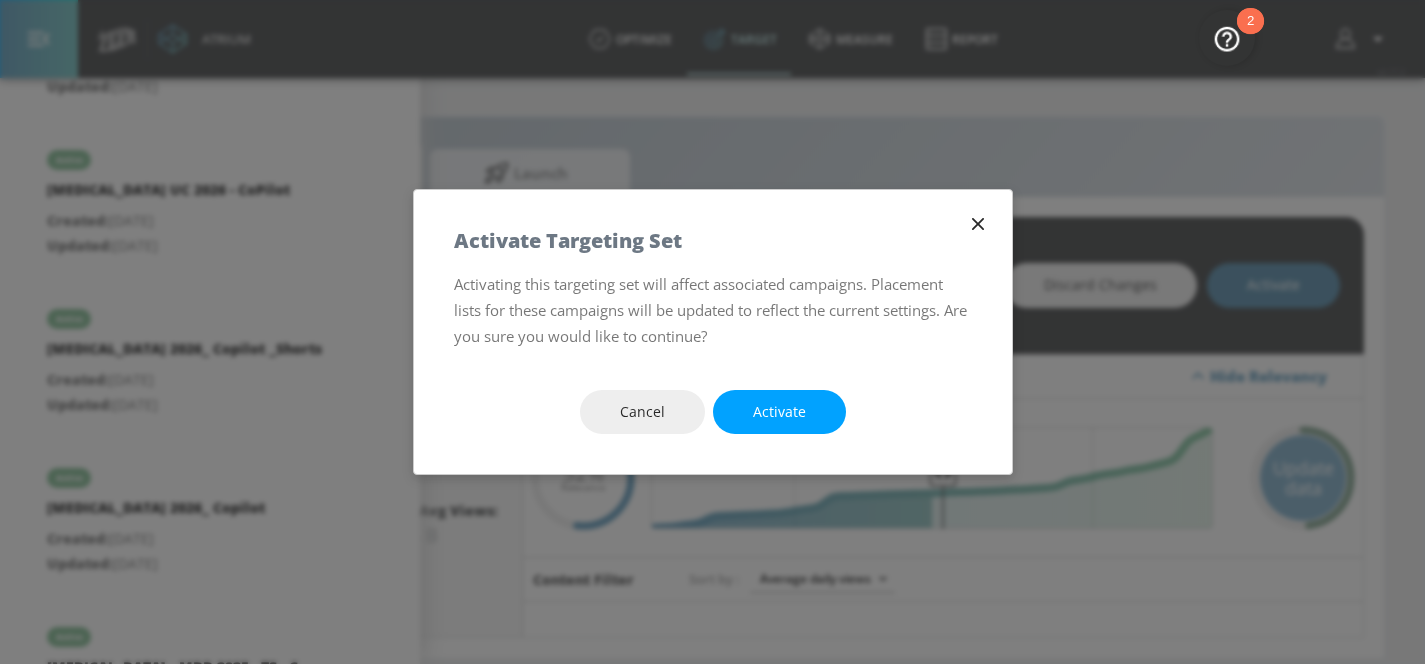 scroll, scrollTop: 0, scrollLeft: 259, axis: horizontal 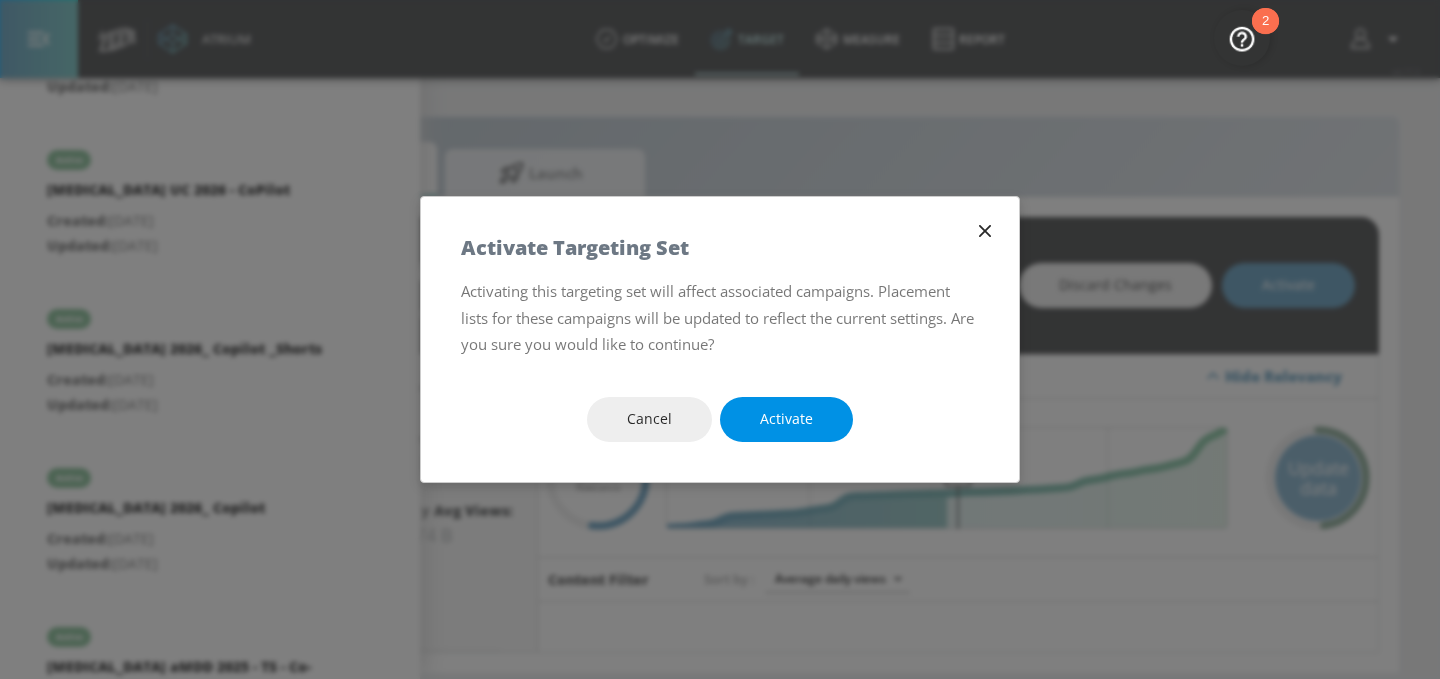 click on "Activate" at bounding box center (786, 419) 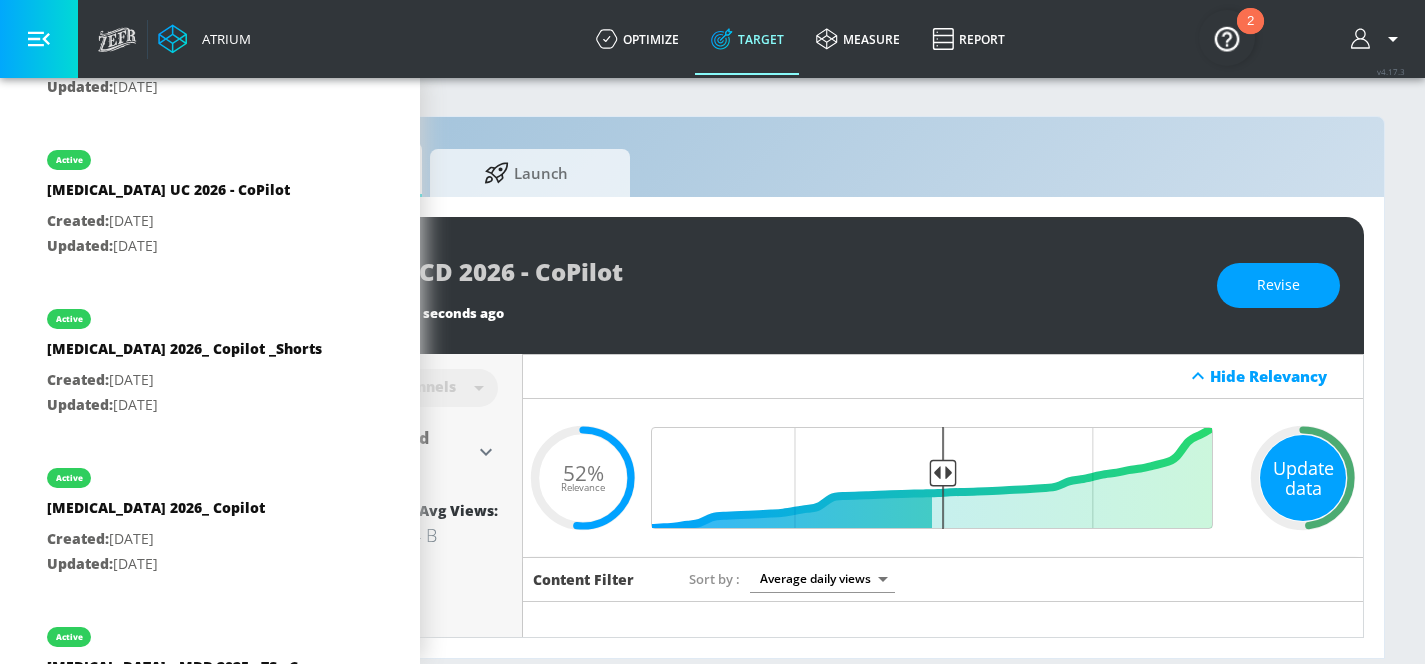 click on "Update data" at bounding box center [1303, 478] 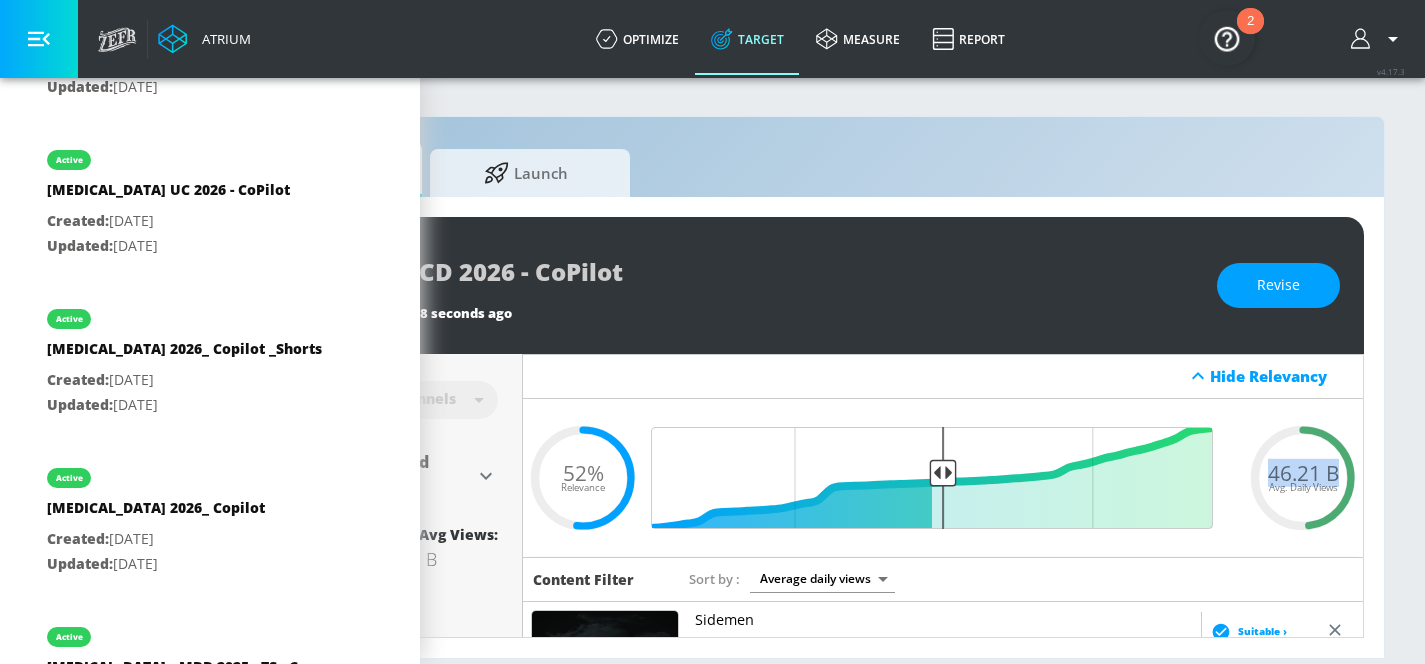 drag, startPoint x: 1283, startPoint y: 470, endPoint x: 1345, endPoint y: 469, distance: 62.008064 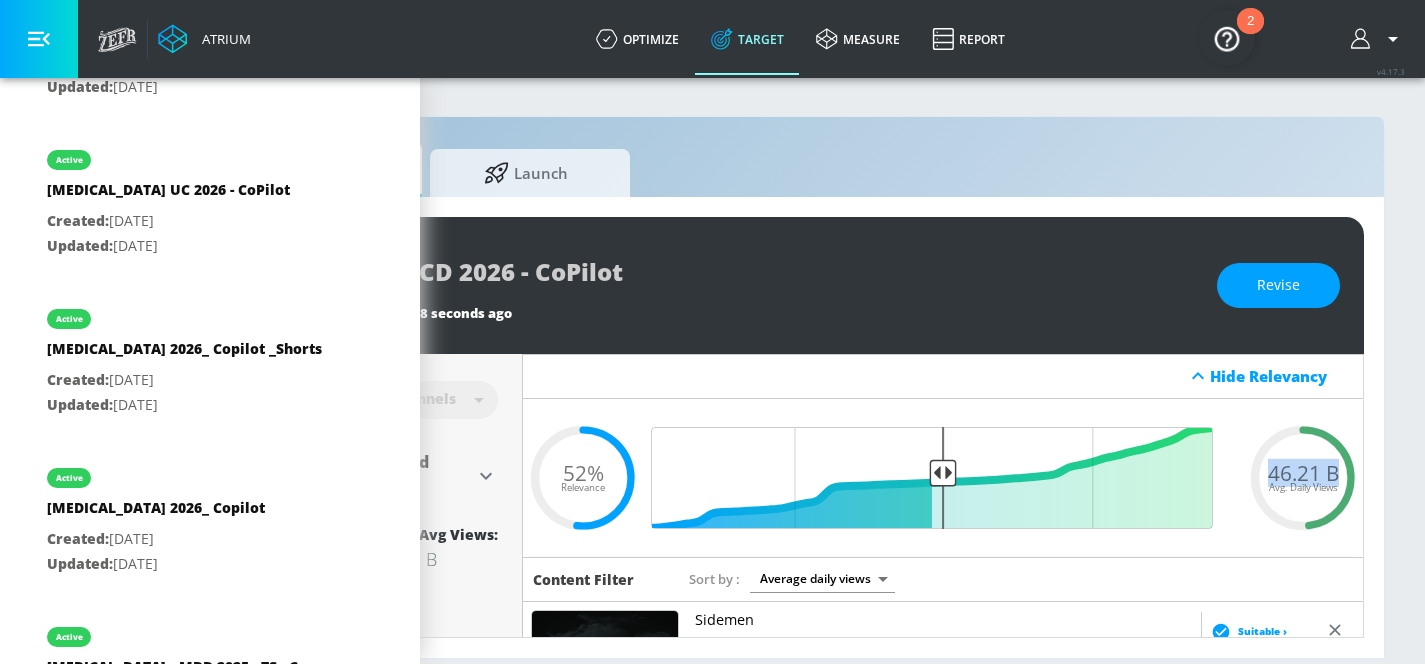 copy on "46.21 B" 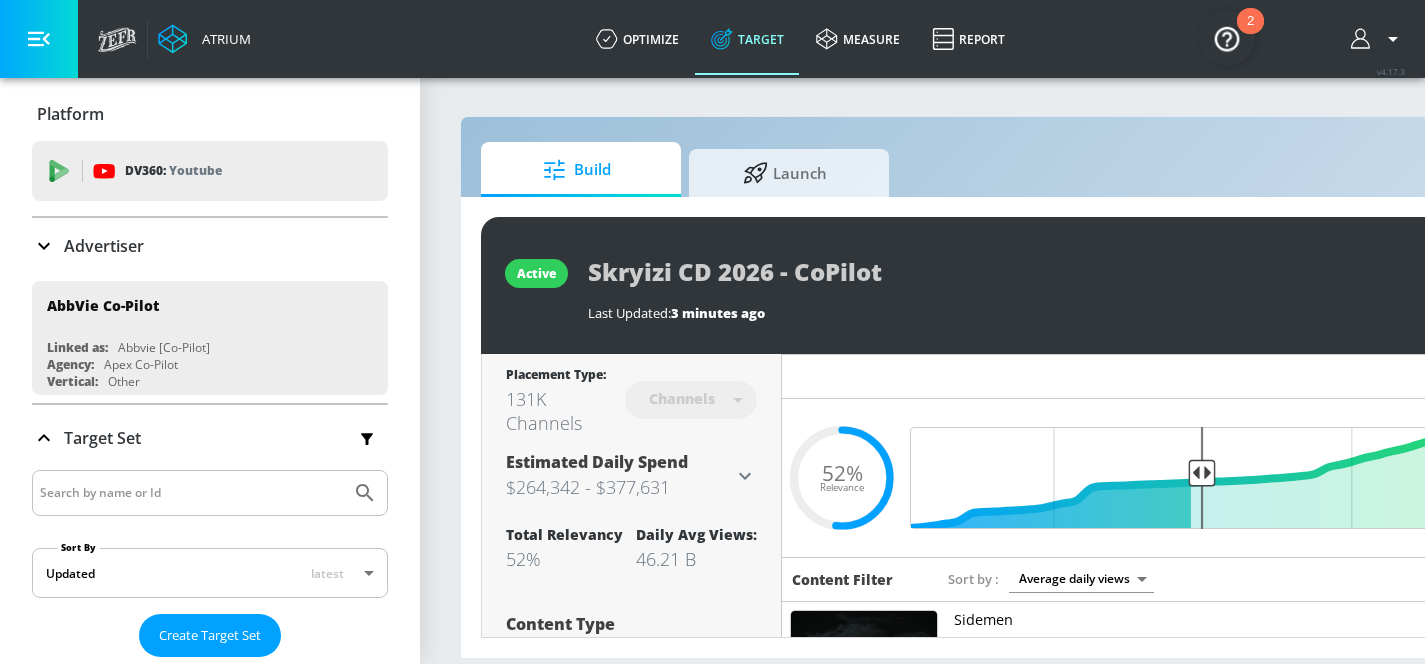 scroll, scrollTop: 0, scrollLeft: 259, axis: horizontal 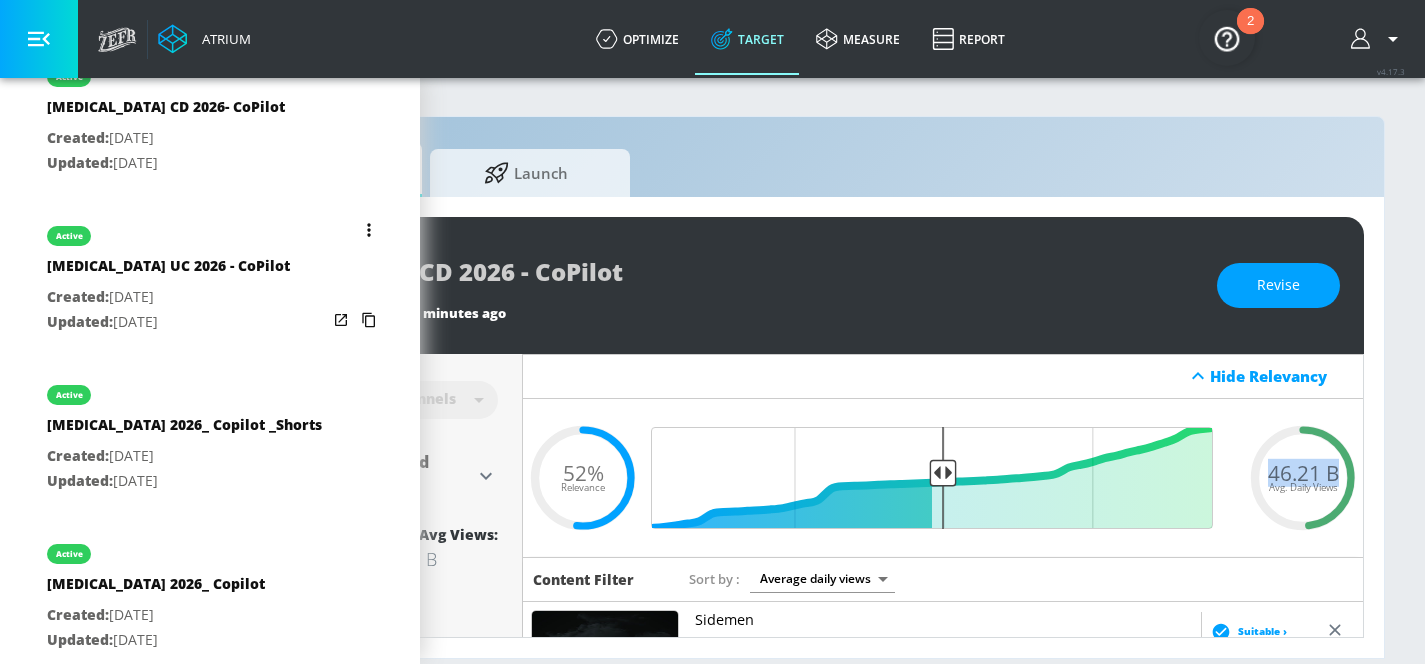 click on "Created:  [DATE]" at bounding box center [168, 297] 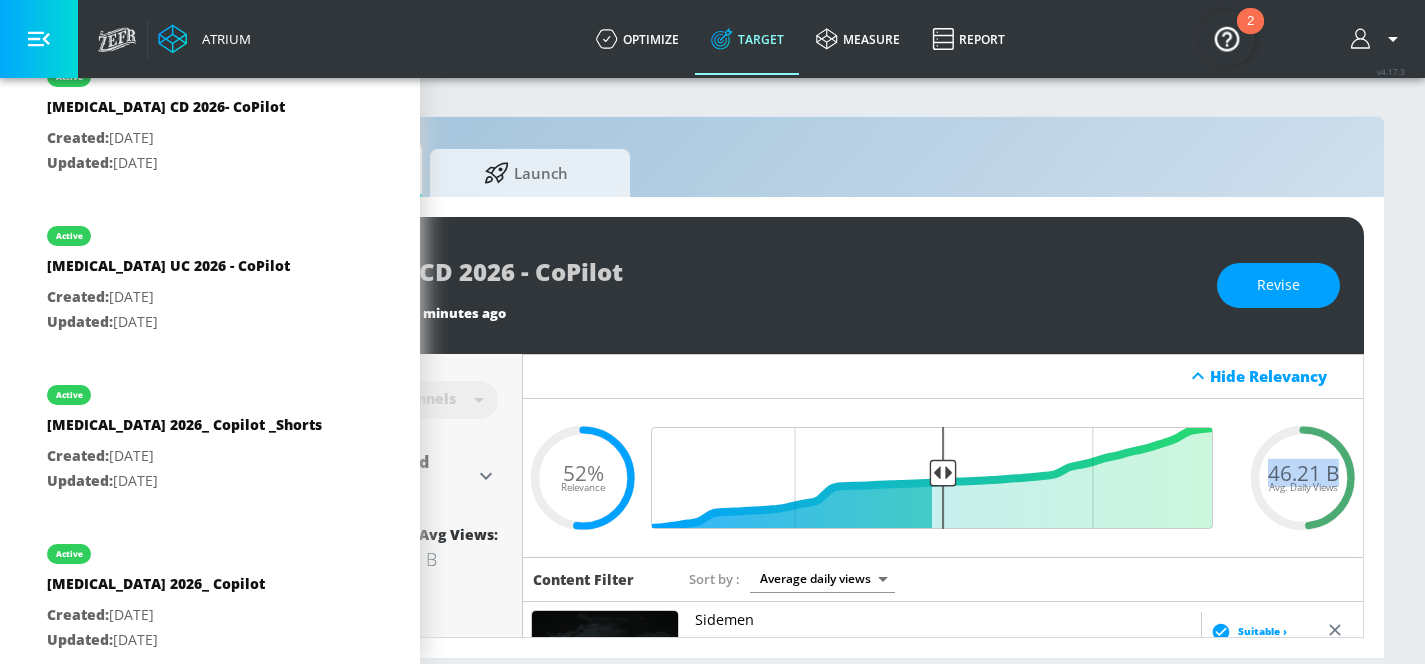 type on "[MEDICAL_DATA] UC 2026 - CoPilot" 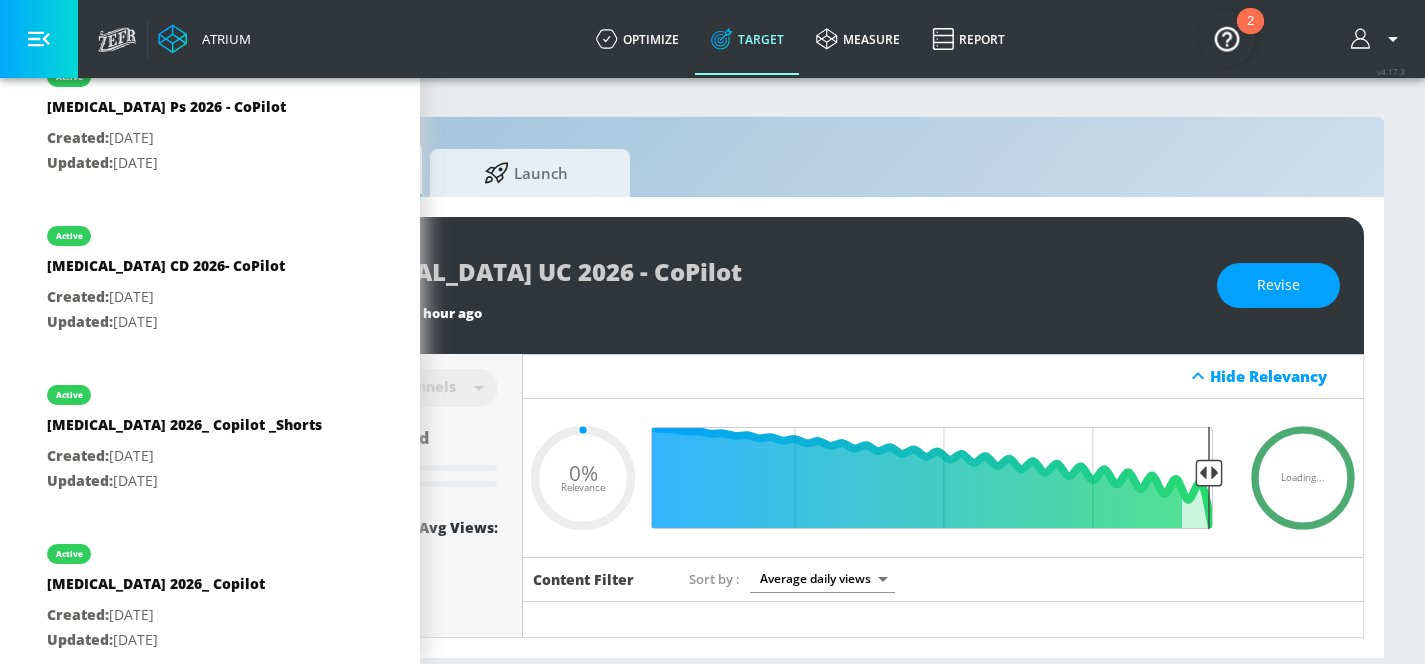 scroll, scrollTop: 0, scrollLeft: 0, axis: both 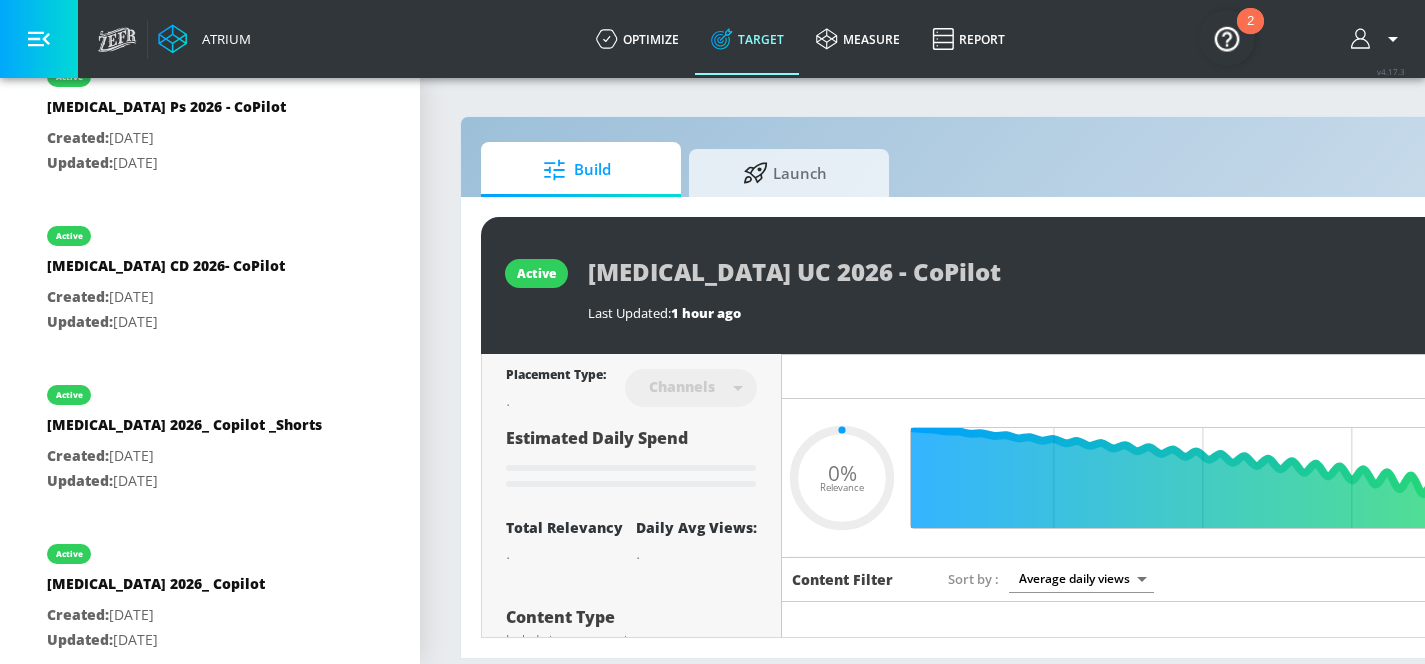 type on "0.52" 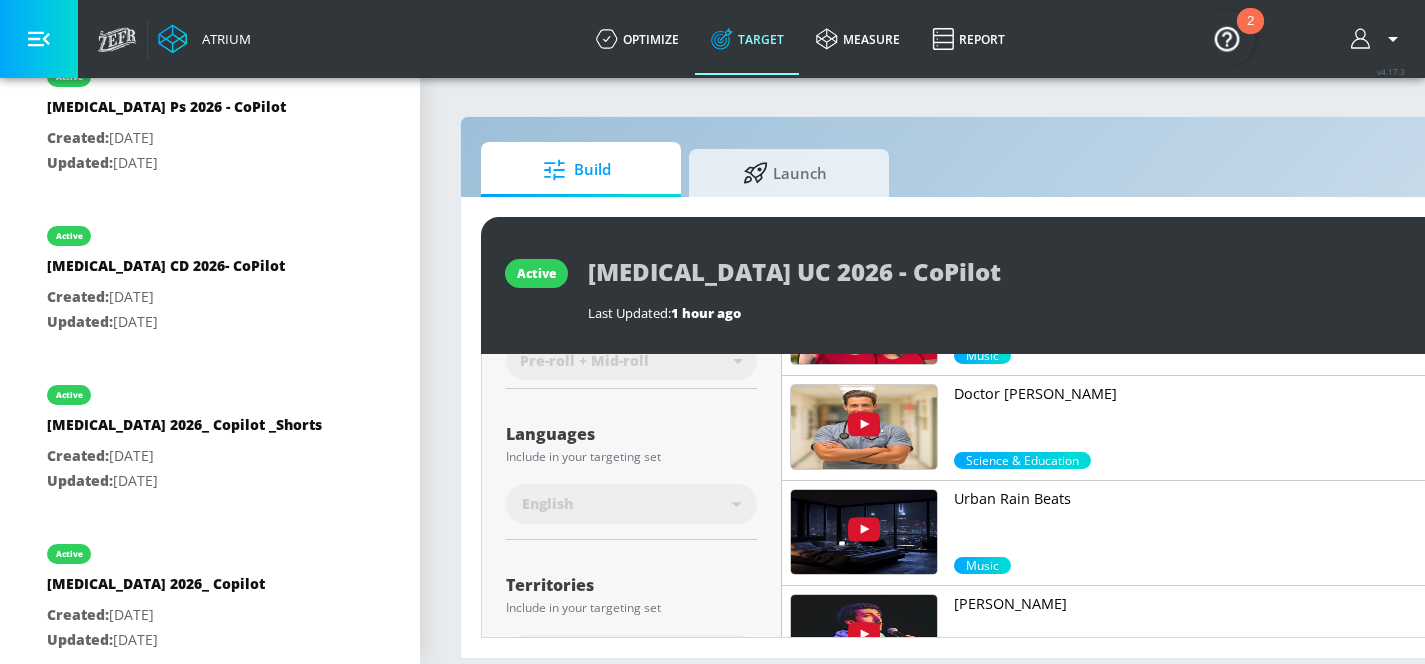 scroll, scrollTop: 500, scrollLeft: 0, axis: vertical 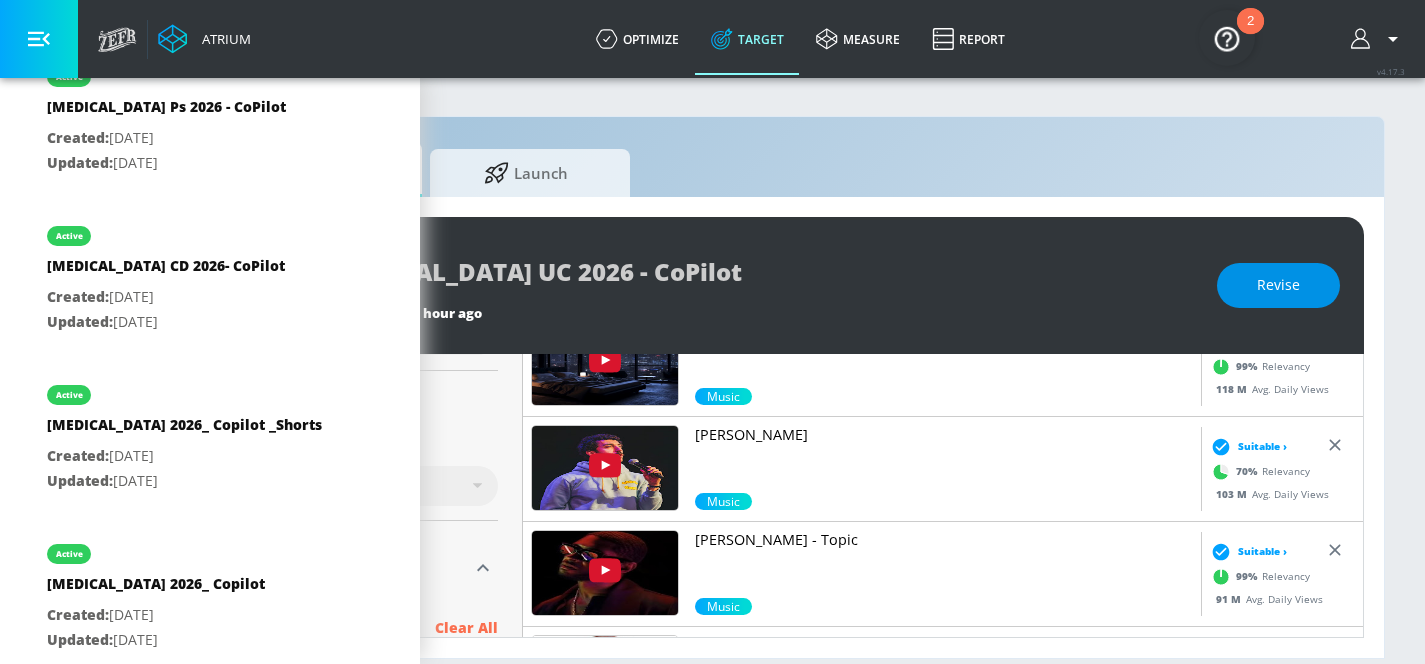 click on "Revise" at bounding box center [1278, 285] 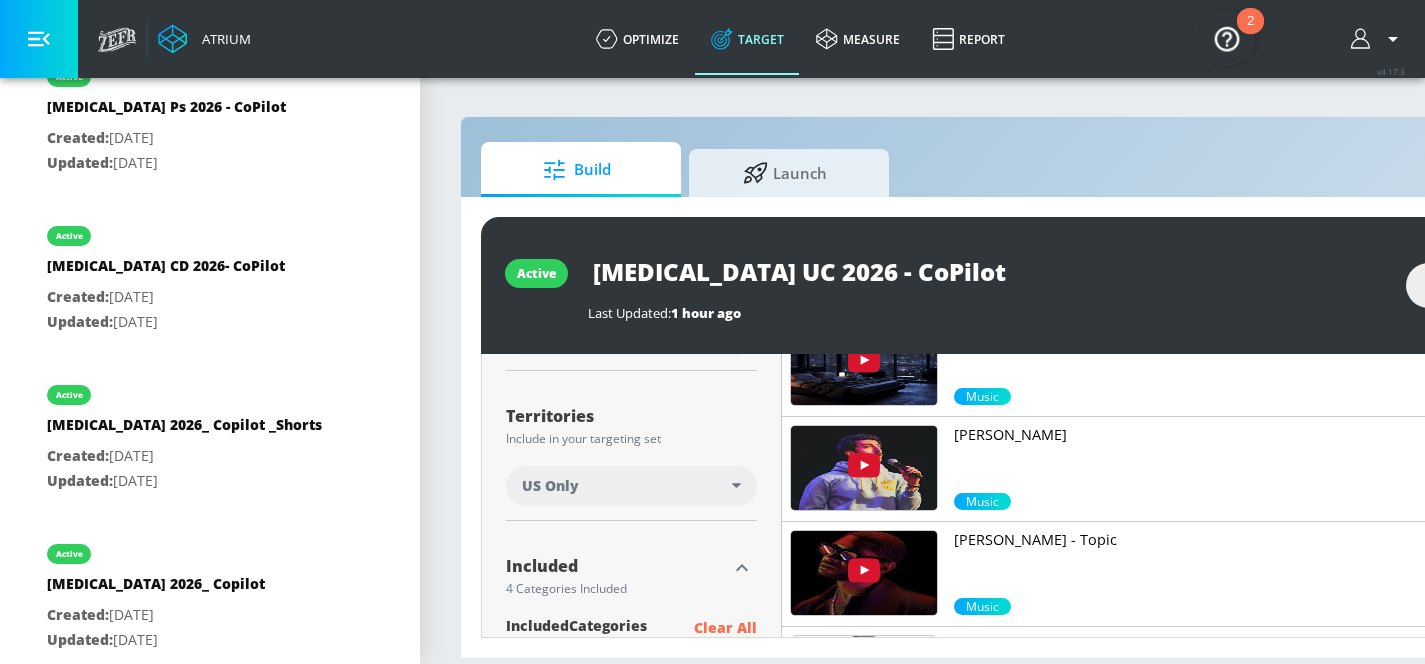 scroll, scrollTop: 15, scrollLeft: 0, axis: vertical 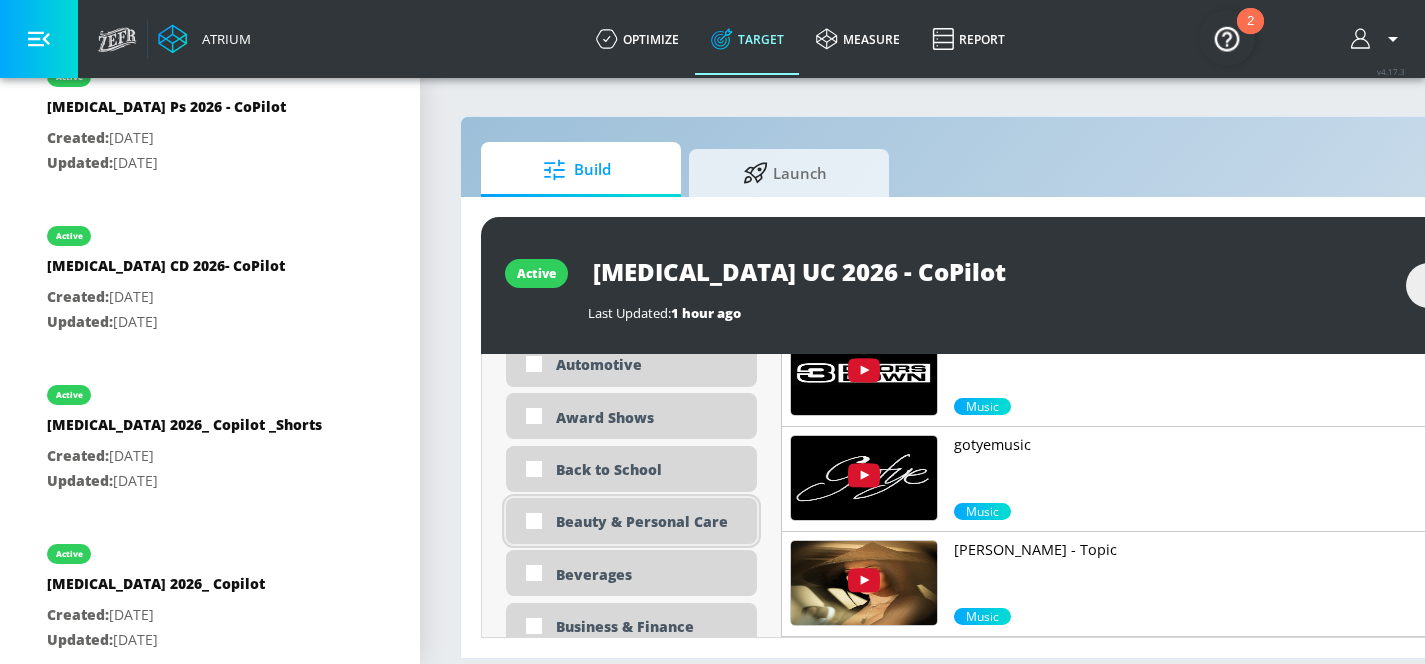 click on "Beauty & Personal Care" at bounding box center [649, 521] 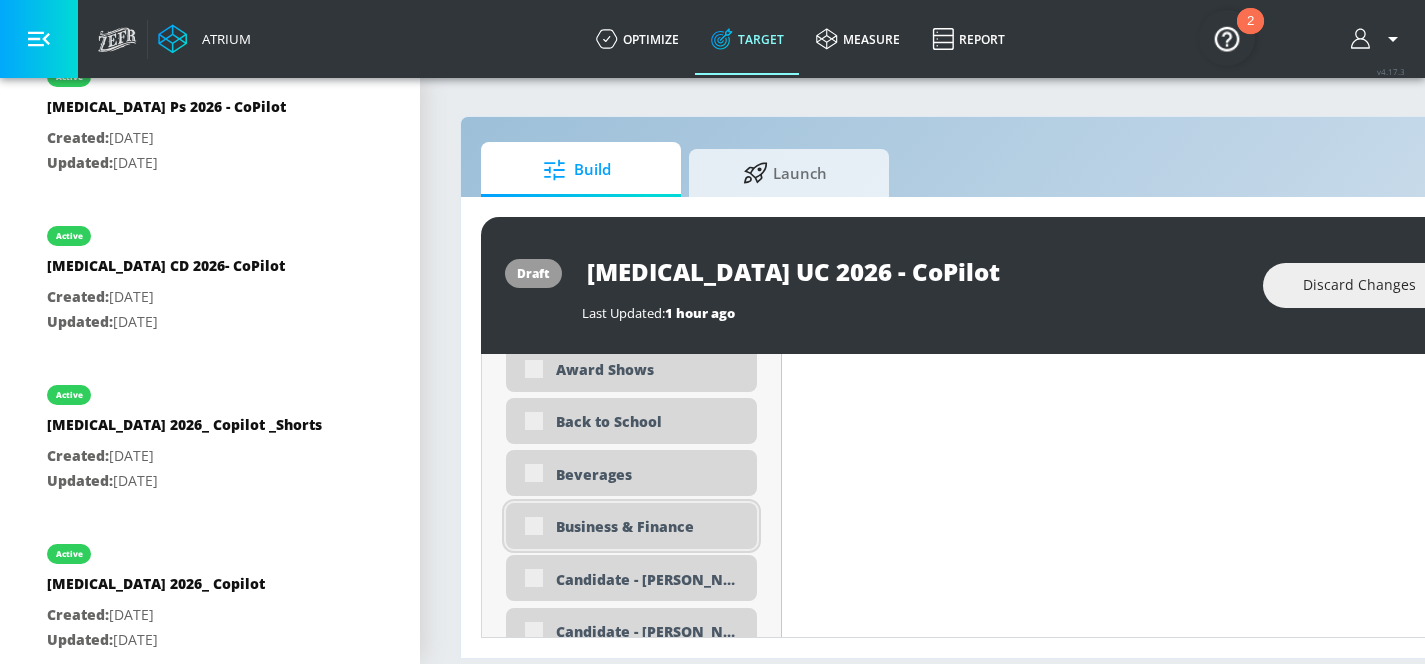 scroll, scrollTop: 1291, scrollLeft: 0, axis: vertical 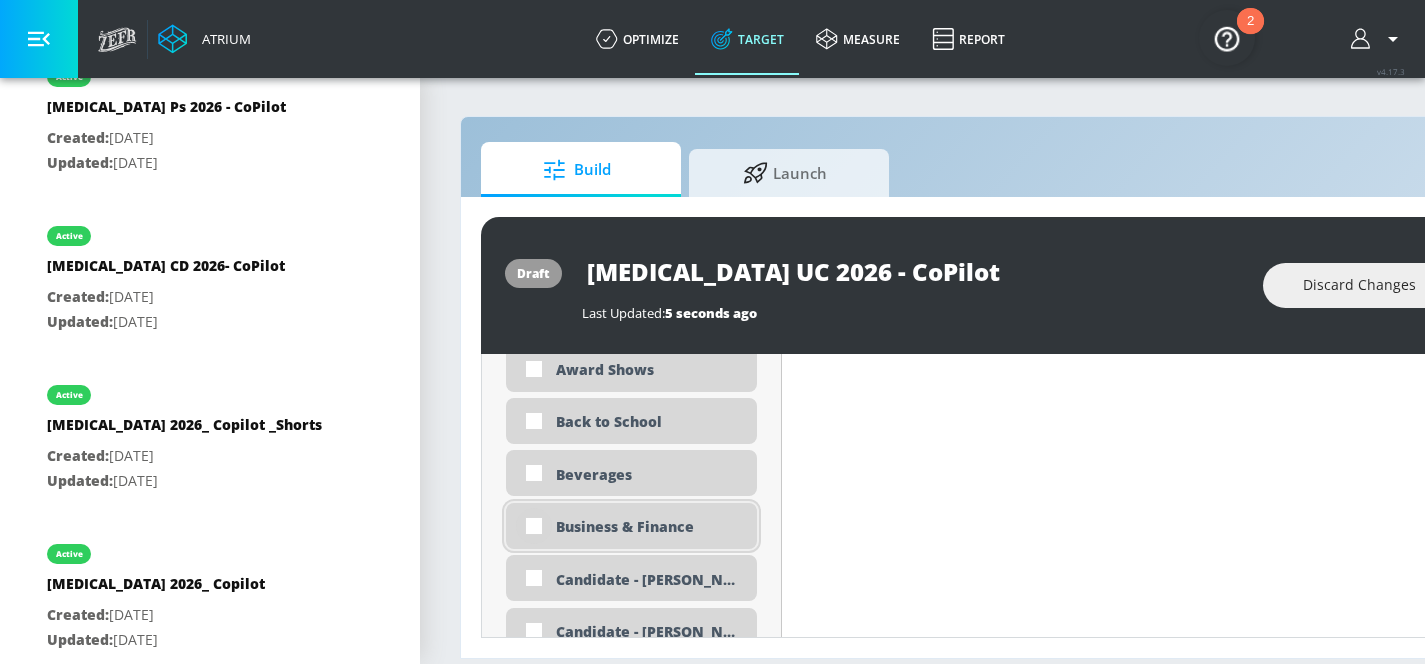 click at bounding box center (534, 526) 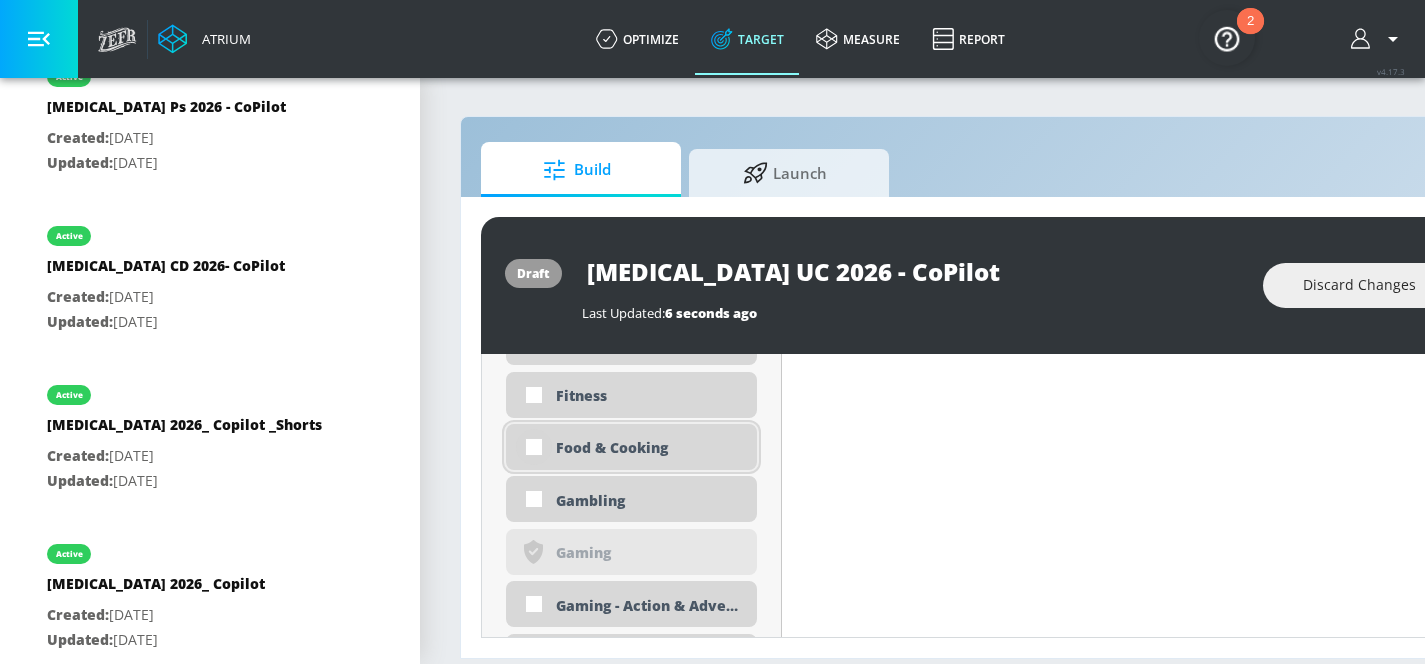 scroll, scrollTop: 2443, scrollLeft: 0, axis: vertical 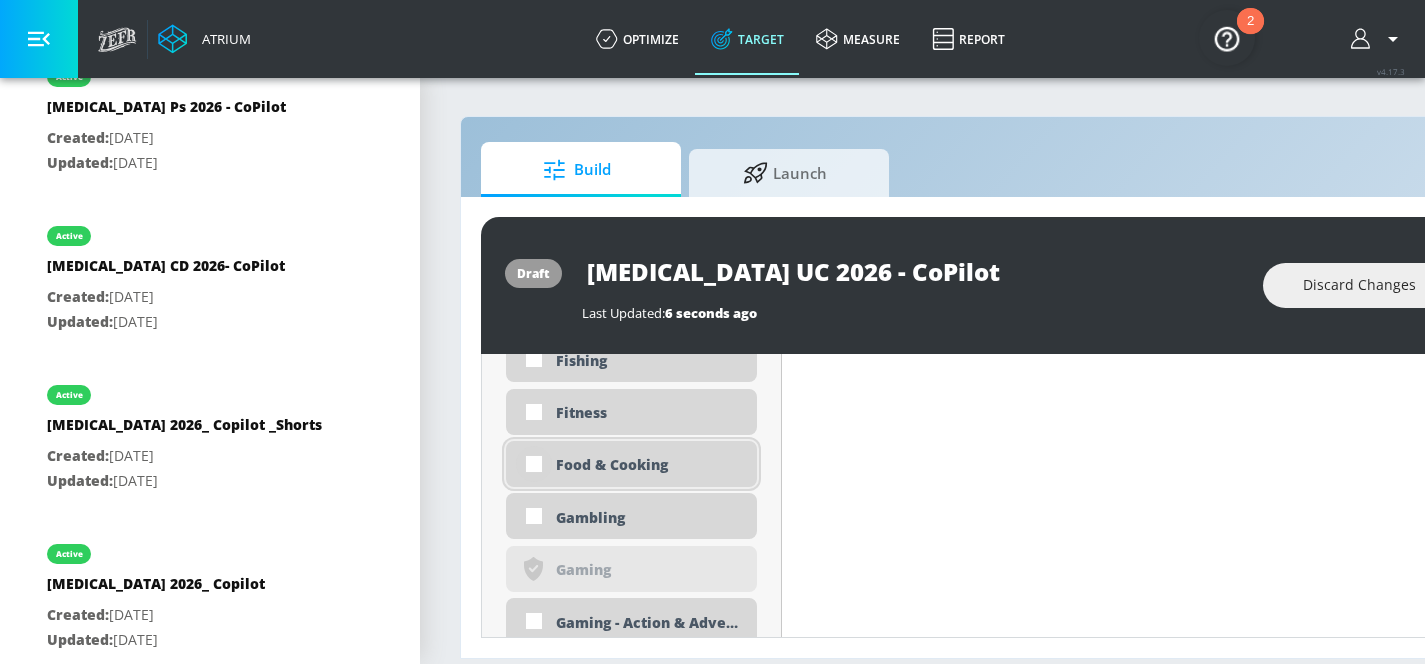 click at bounding box center (534, 464) 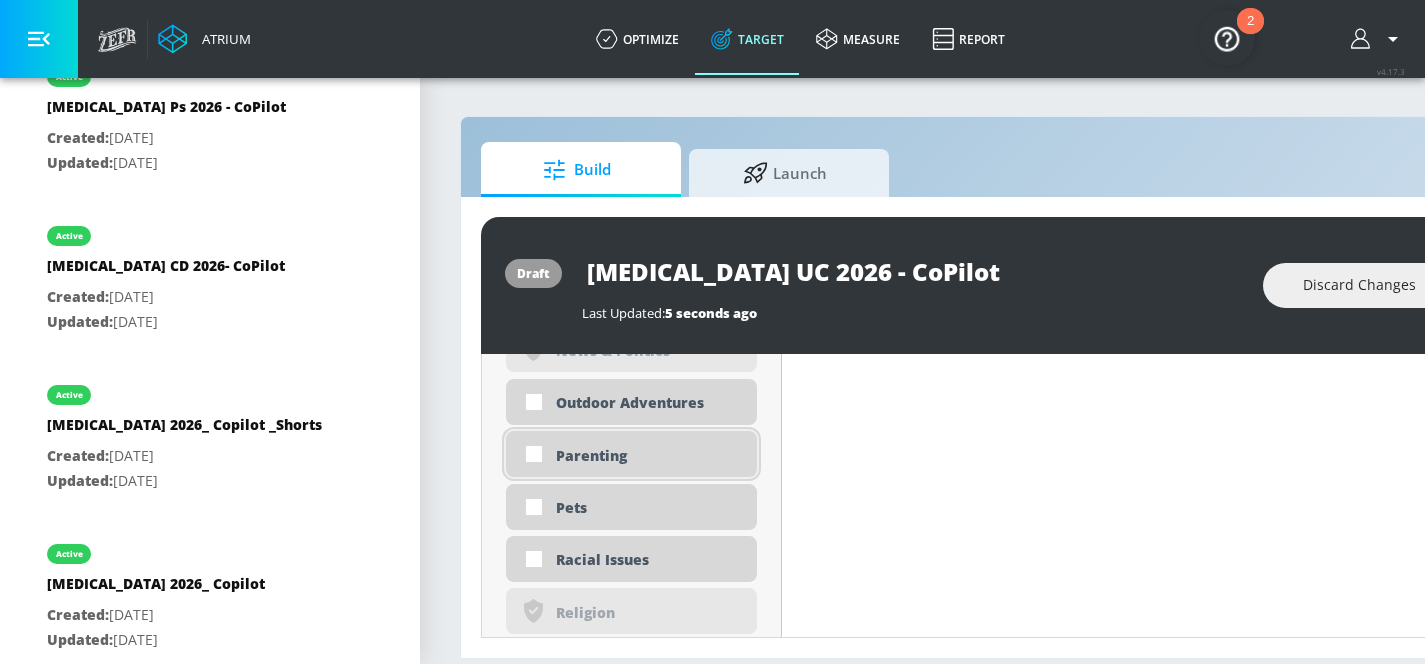 scroll, scrollTop: 4469, scrollLeft: 0, axis: vertical 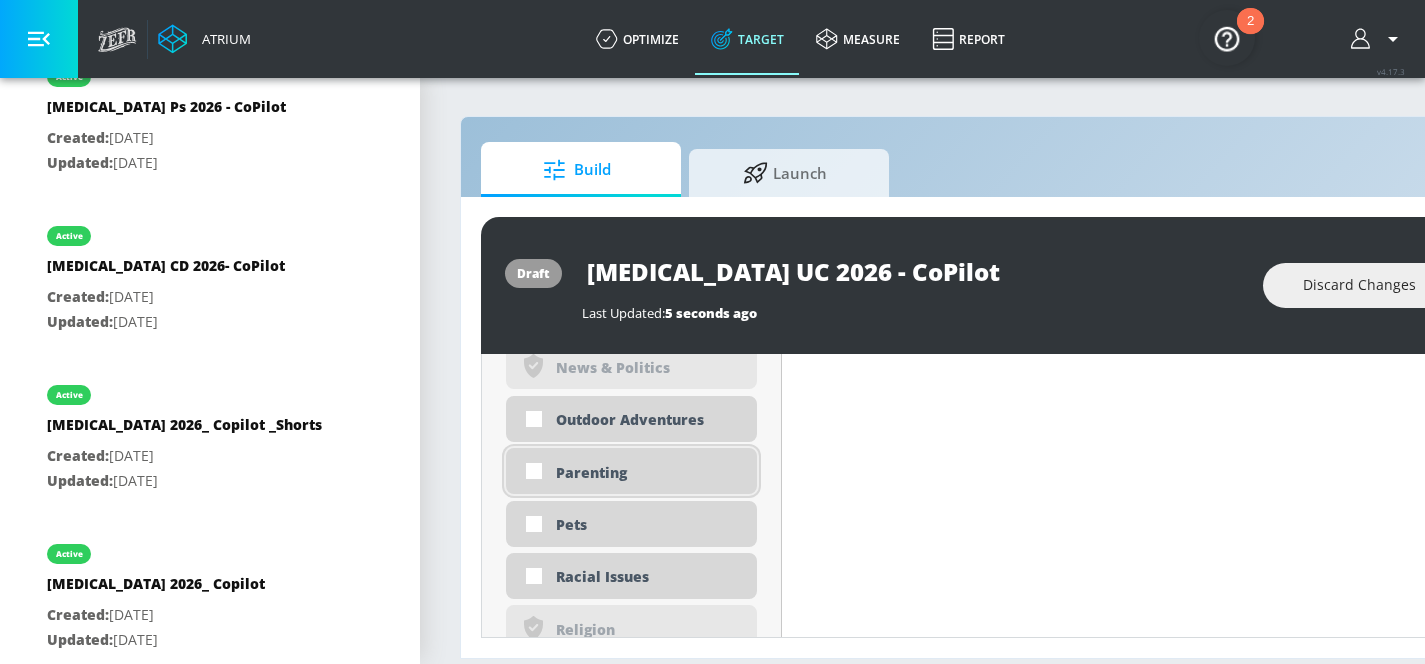 click on "Parenting" at bounding box center (649, 472) 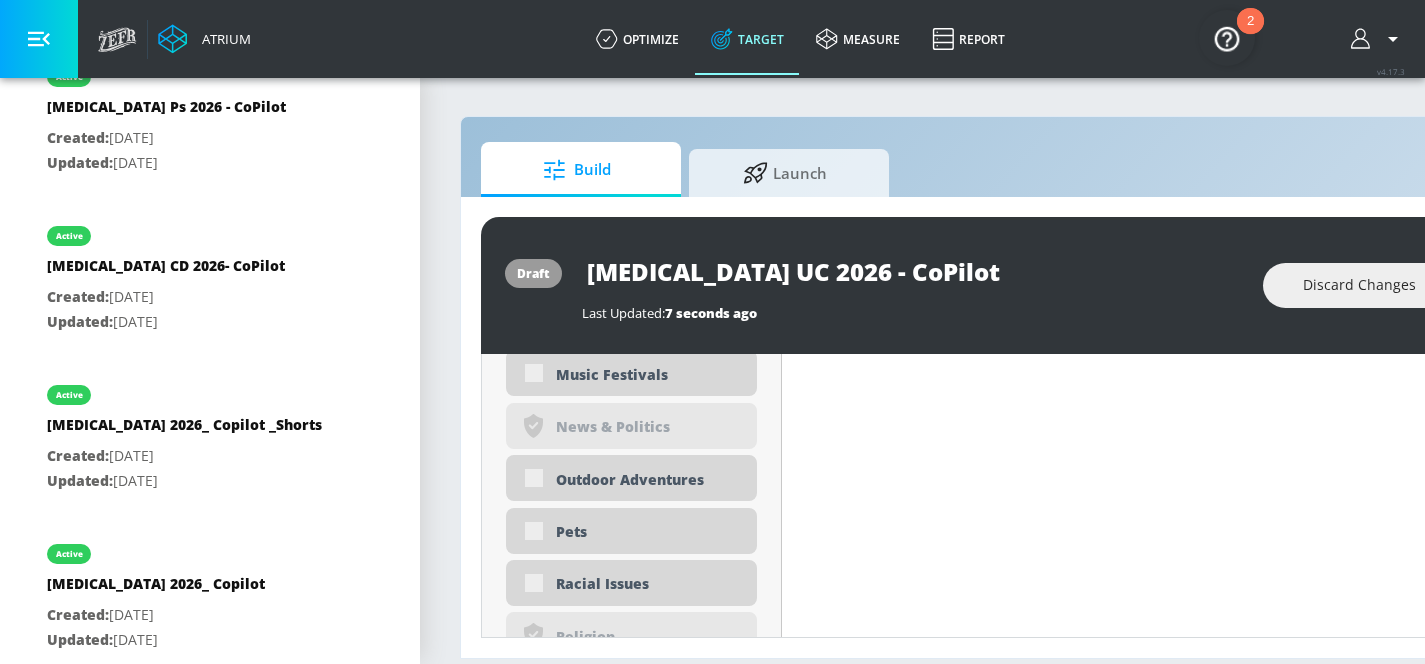 scroll, scrollTop: 4486, scrollLeft: 0, axis: vertical 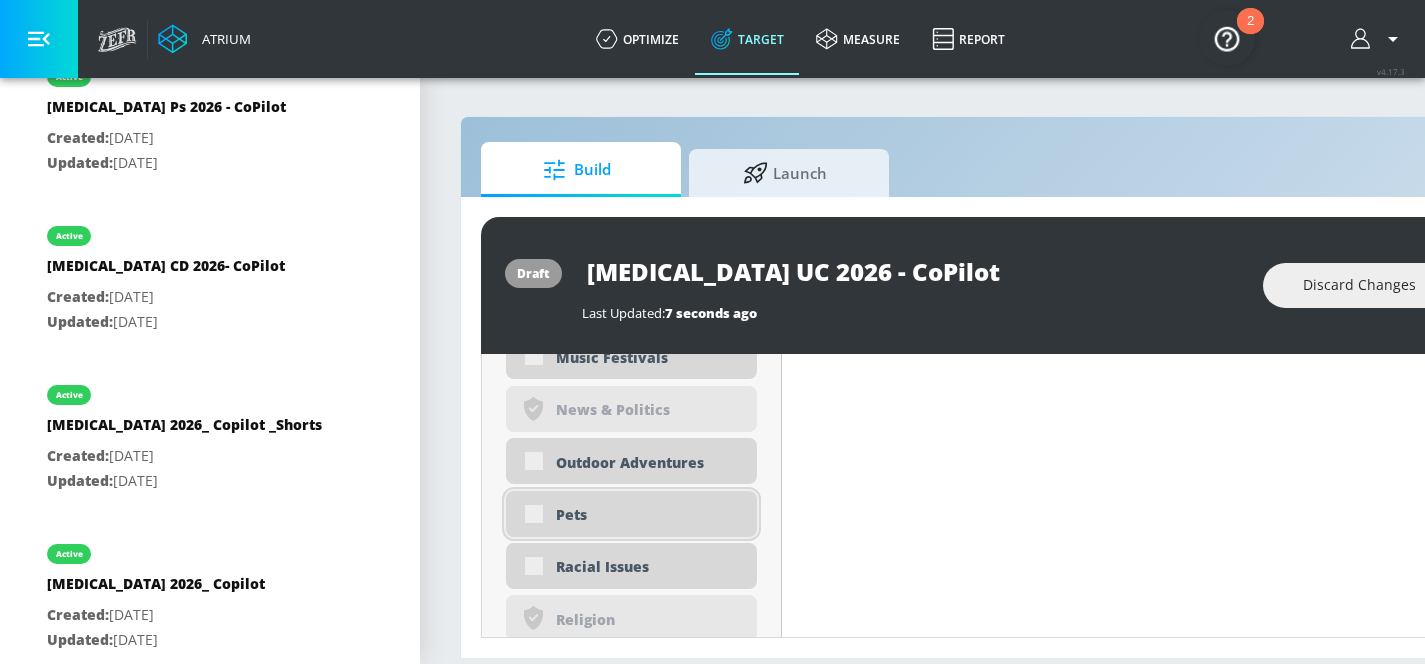 click on "Pets" at bounding box center (631, 514) 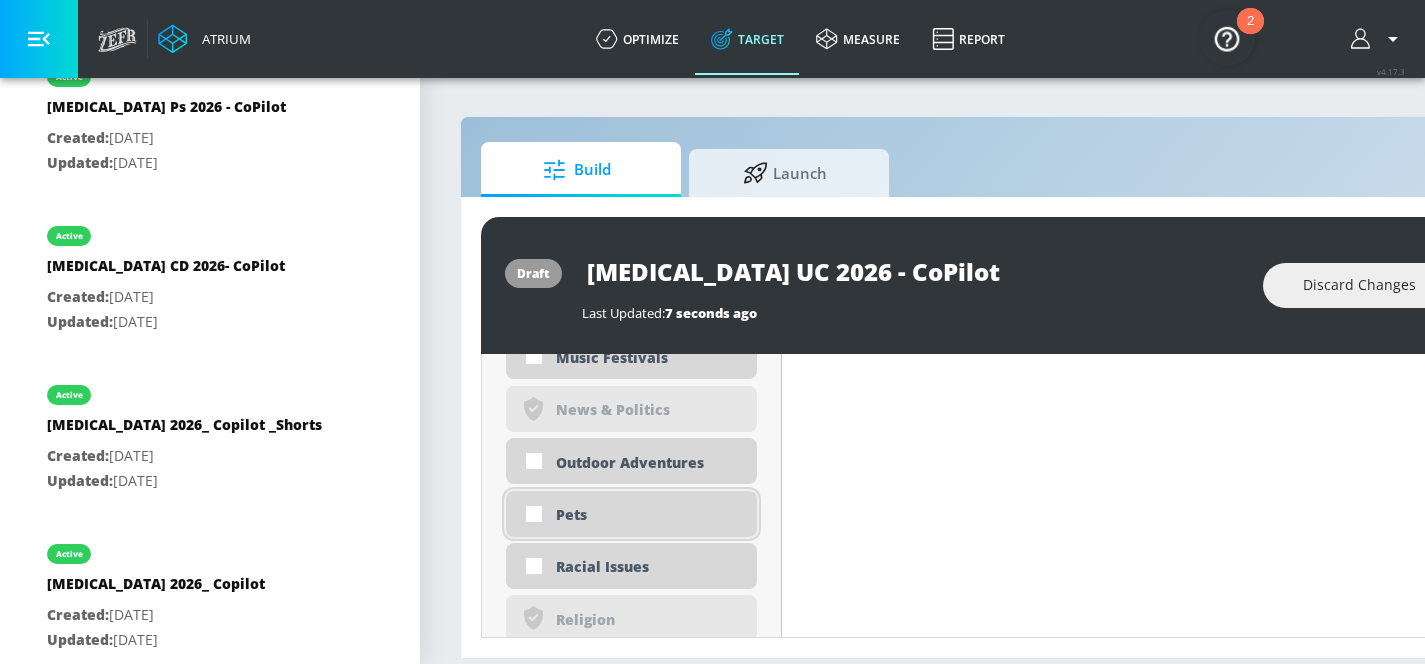 click at bounding box center [534, 514] 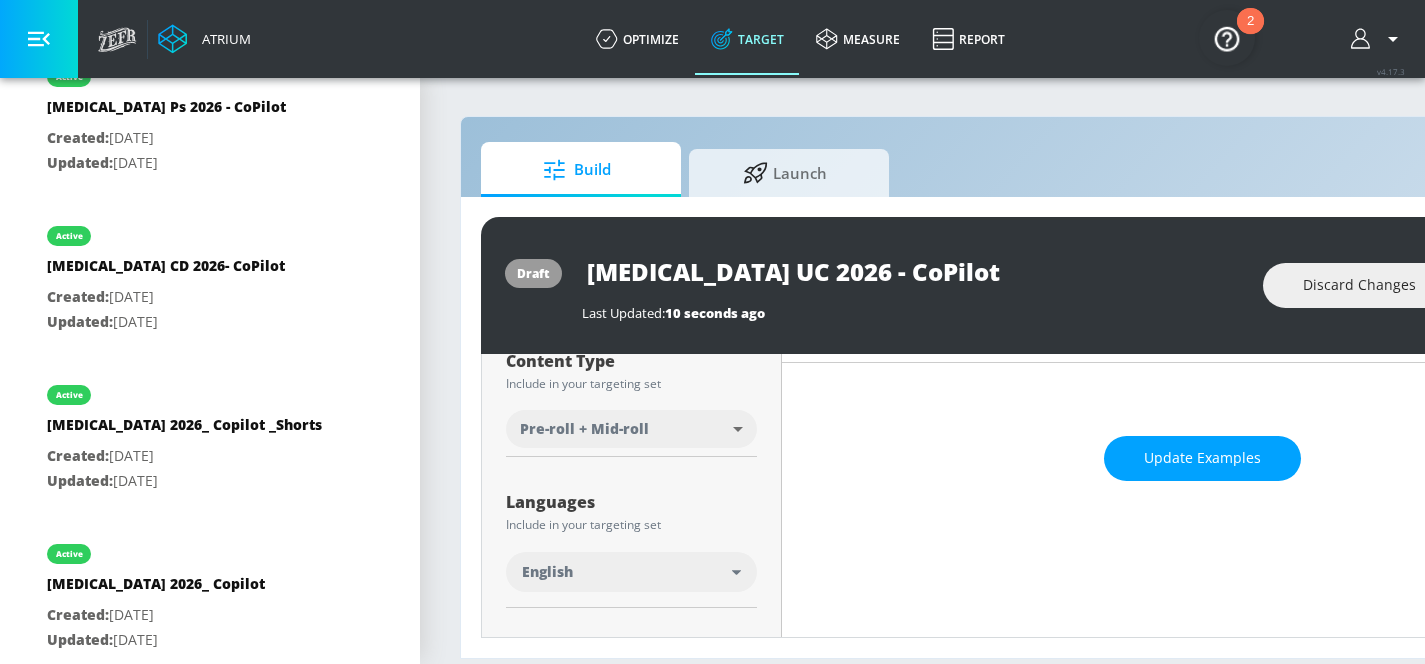 scroll, scrollTop: 0, scrollLeft: 0, axis: both 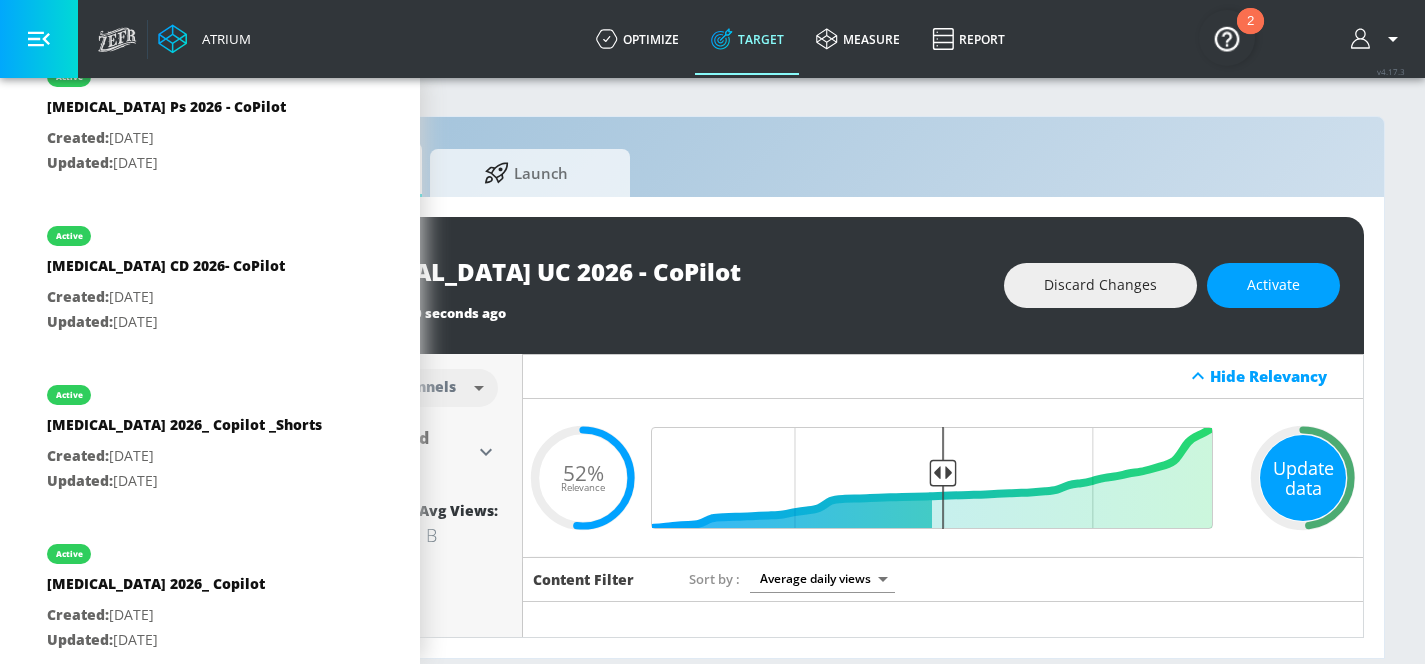 click on "Update data" at bounding box center (1303, 478) 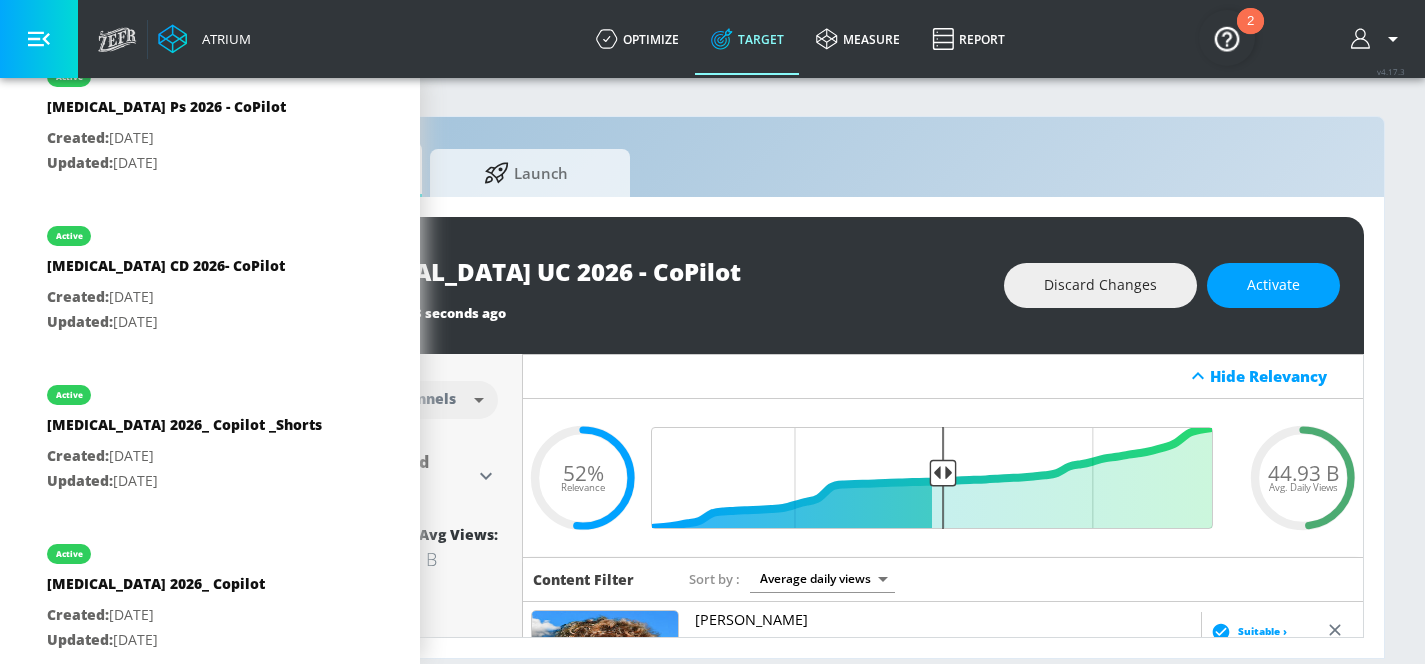 click on "44.93 B Avg. Daily Views" at bounding box center [1303, 477] 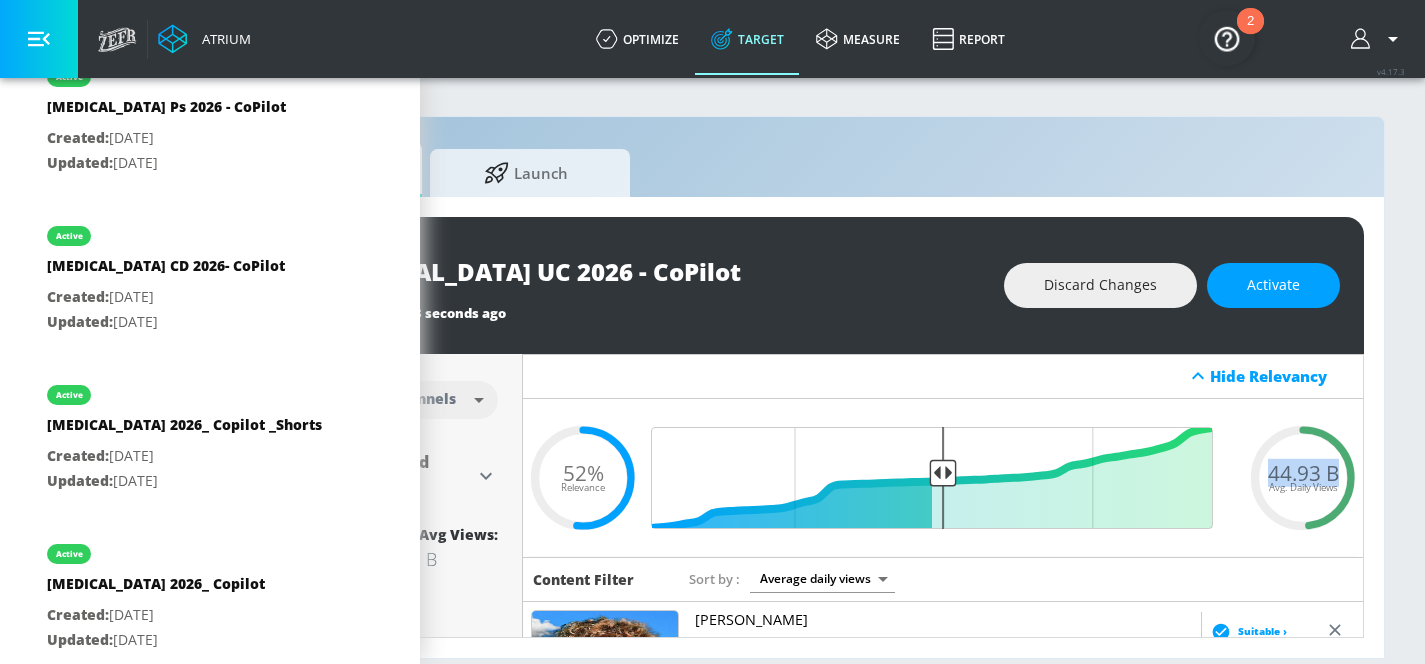 drag, startPoint x: 1254, startPoint y: 472, endPoint x: 1320, endPoint y: 472, distance: 66 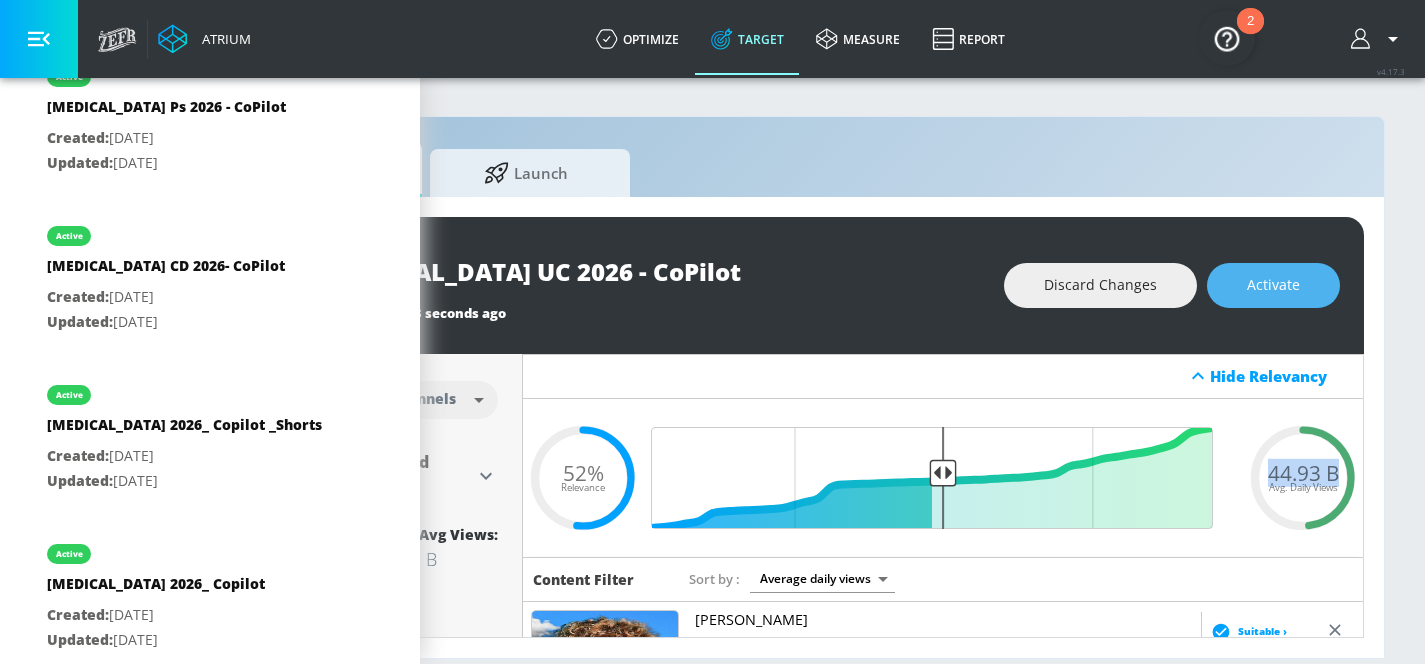 click on "Activate" at bounding box center (1273, 285) 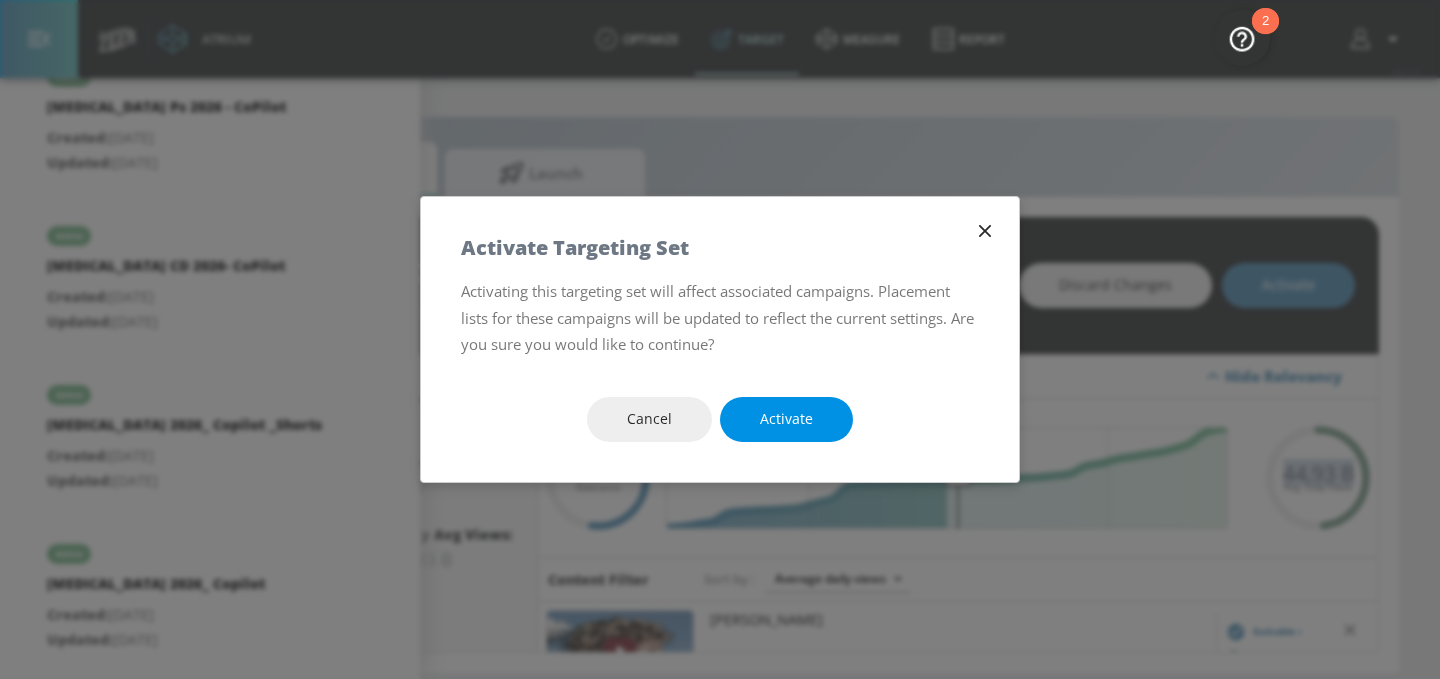 click on "Activate" at bounding box center (786, 419) 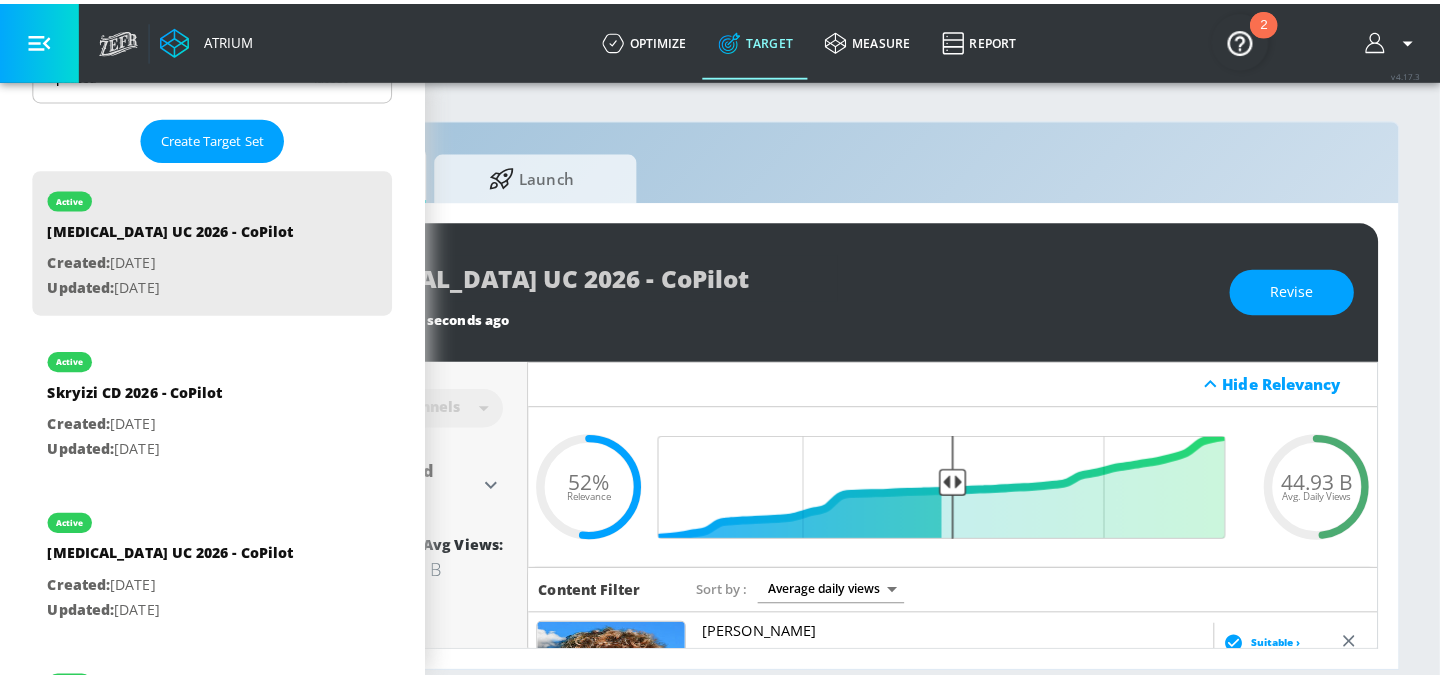 scroll, scrollTop: 201, scrollLeft: 0, axis: vertical 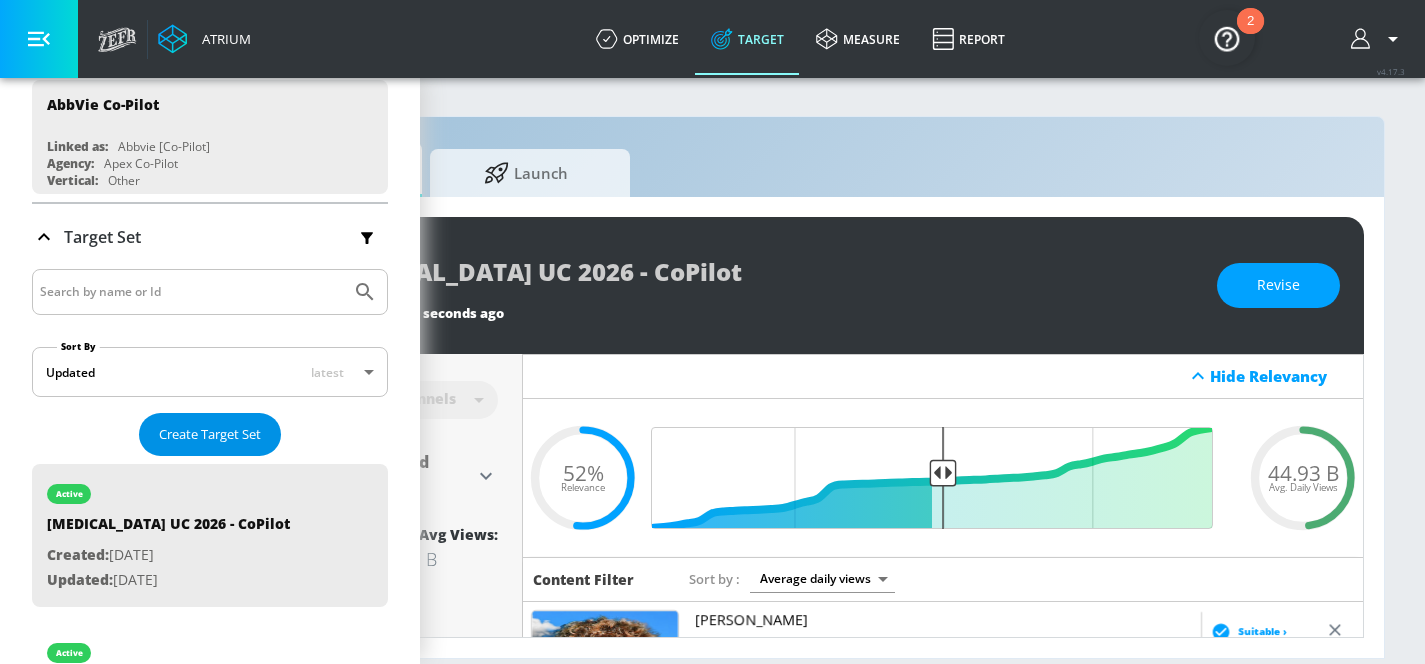 click on "Create Target Set" at bounding box center (210, 434) 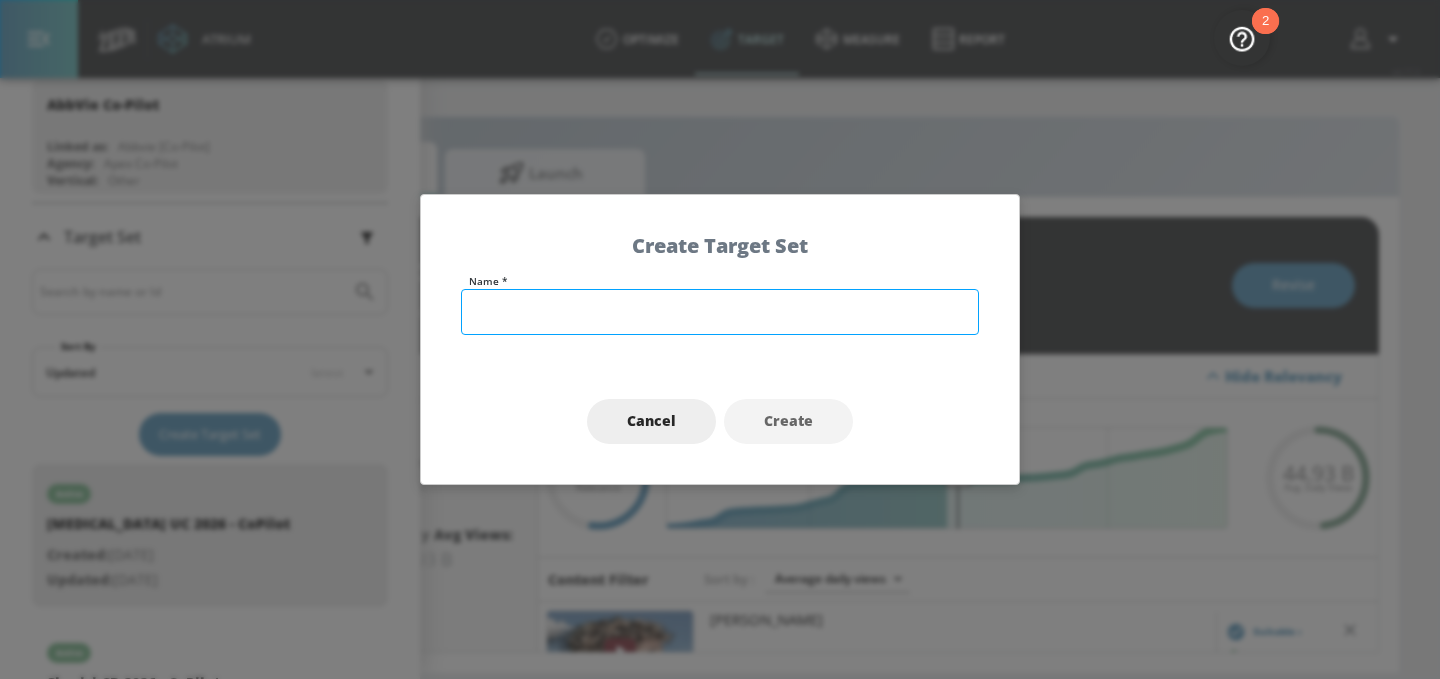 click at bounding box center [720, 312] 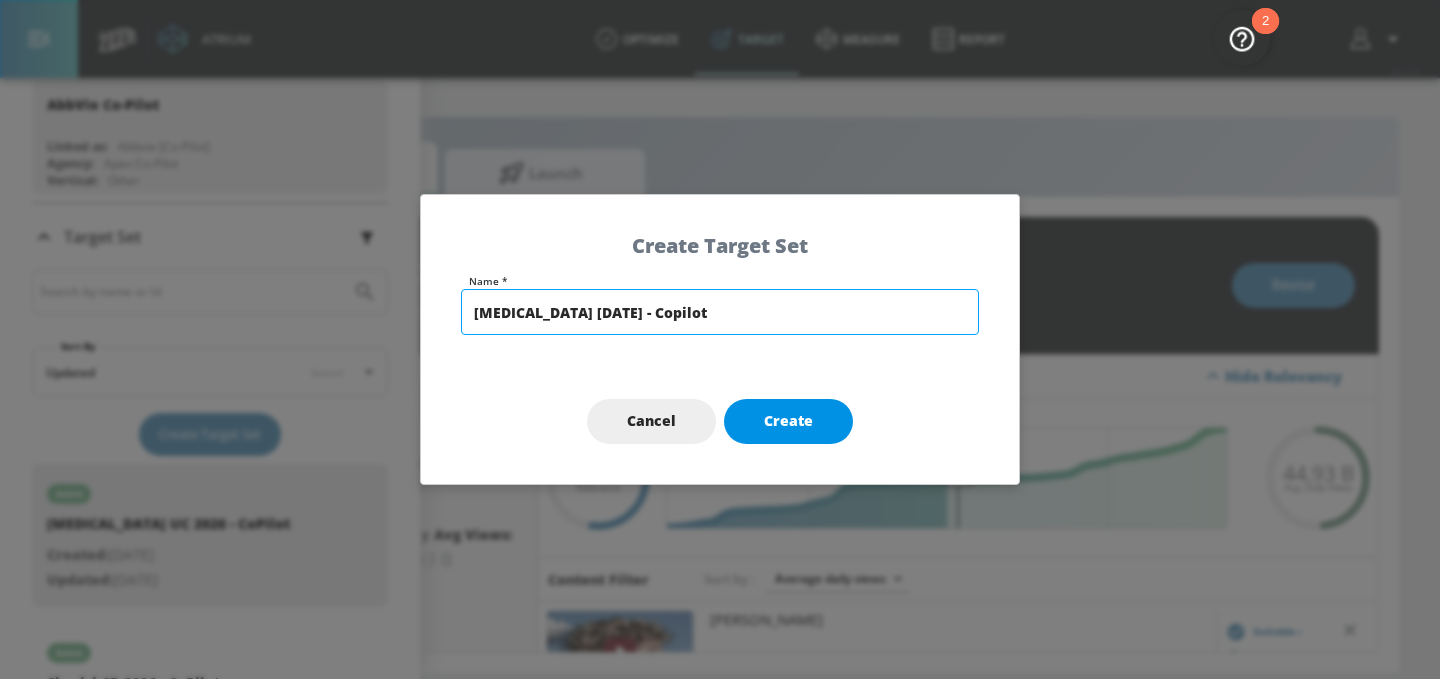 type on "[MEDICAL_DATA] [DATE] - Copilot" 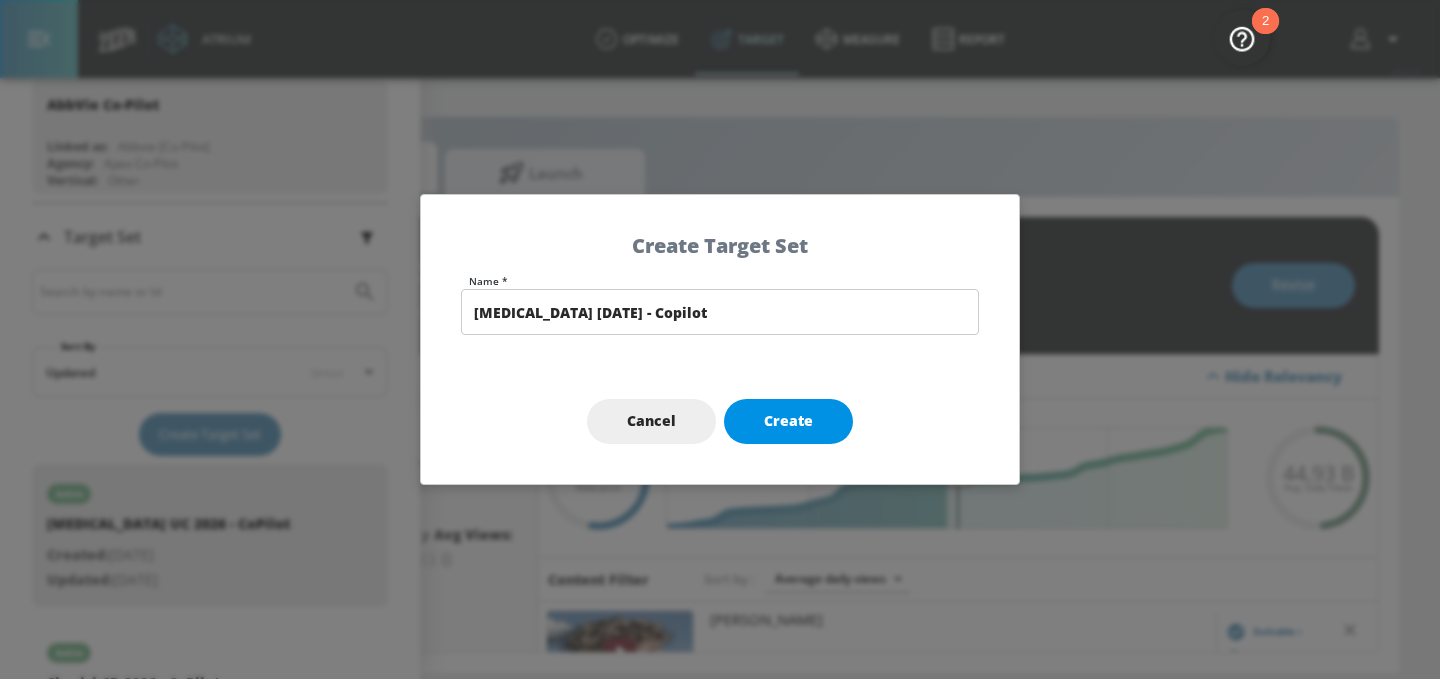 click on "Create" at bounding box center [788, 421] 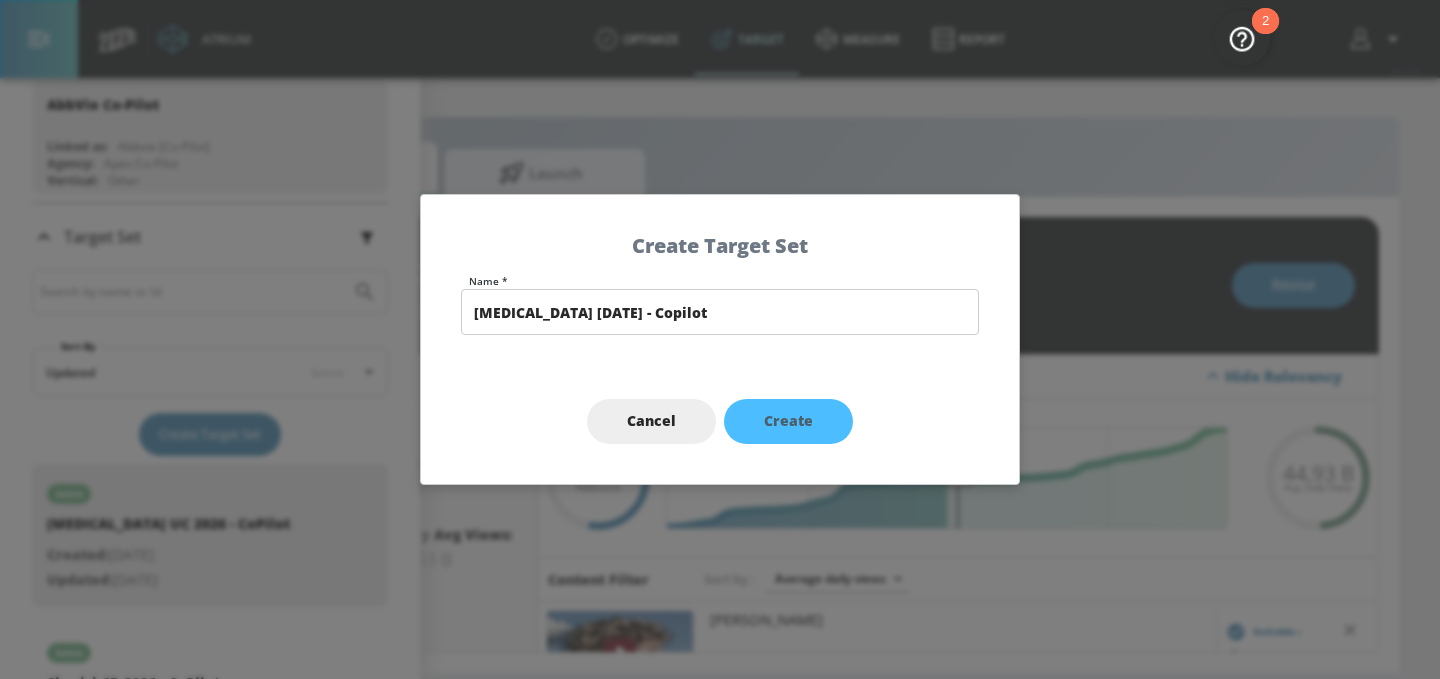 type on "[MEDICAL_DATA] [DATE] - Copilot" 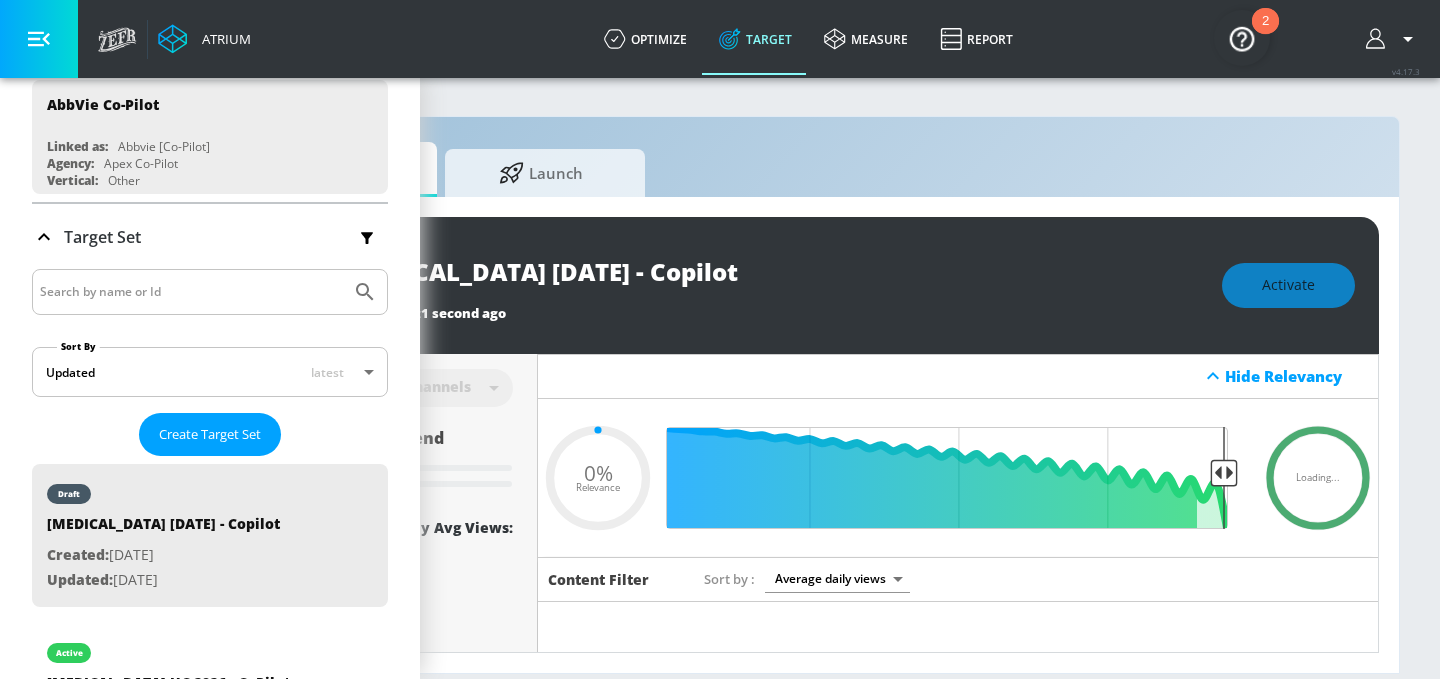 type on "0.6" 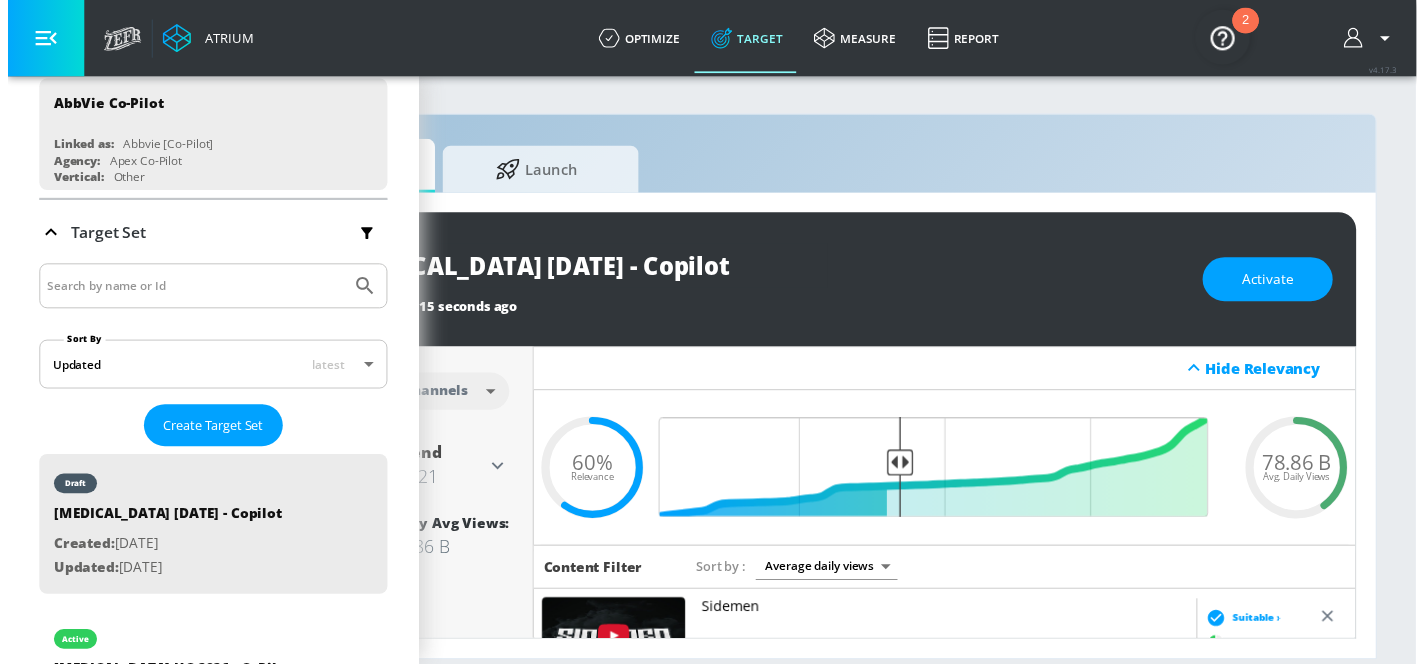 scroll, scrollTop: 0, scrollLeft: 0, axis: both 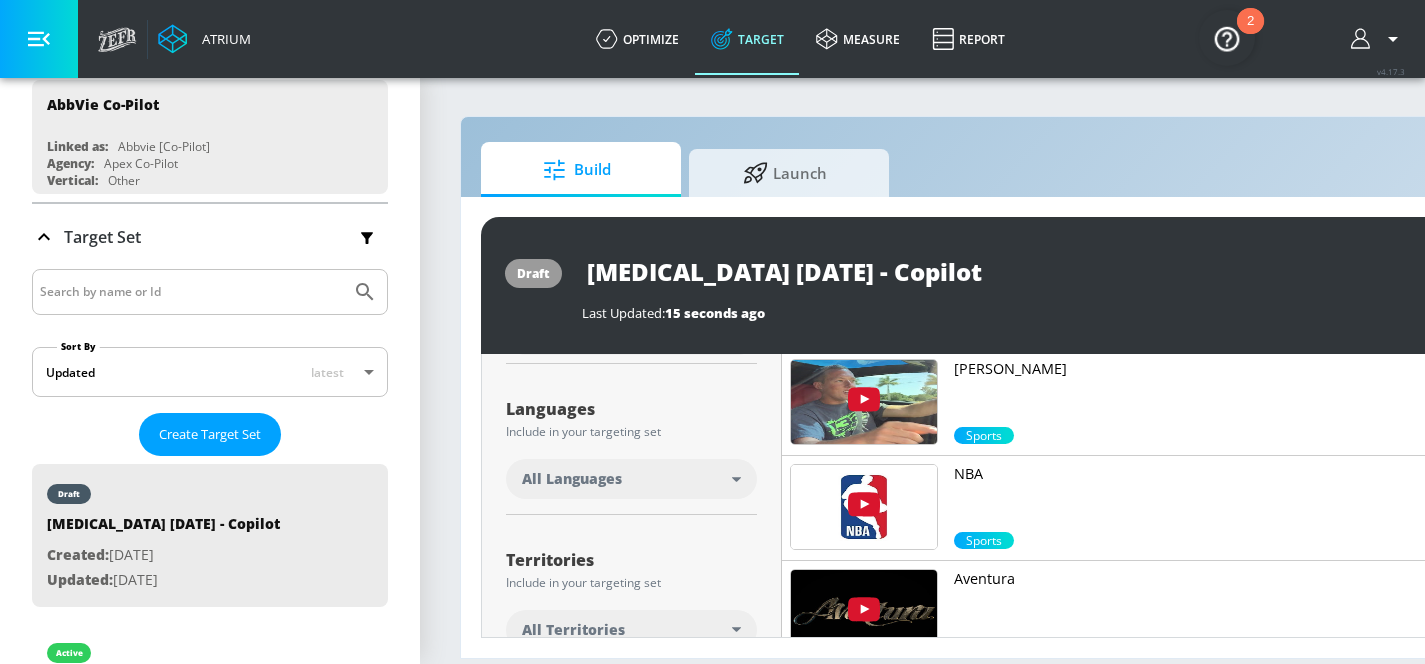 click 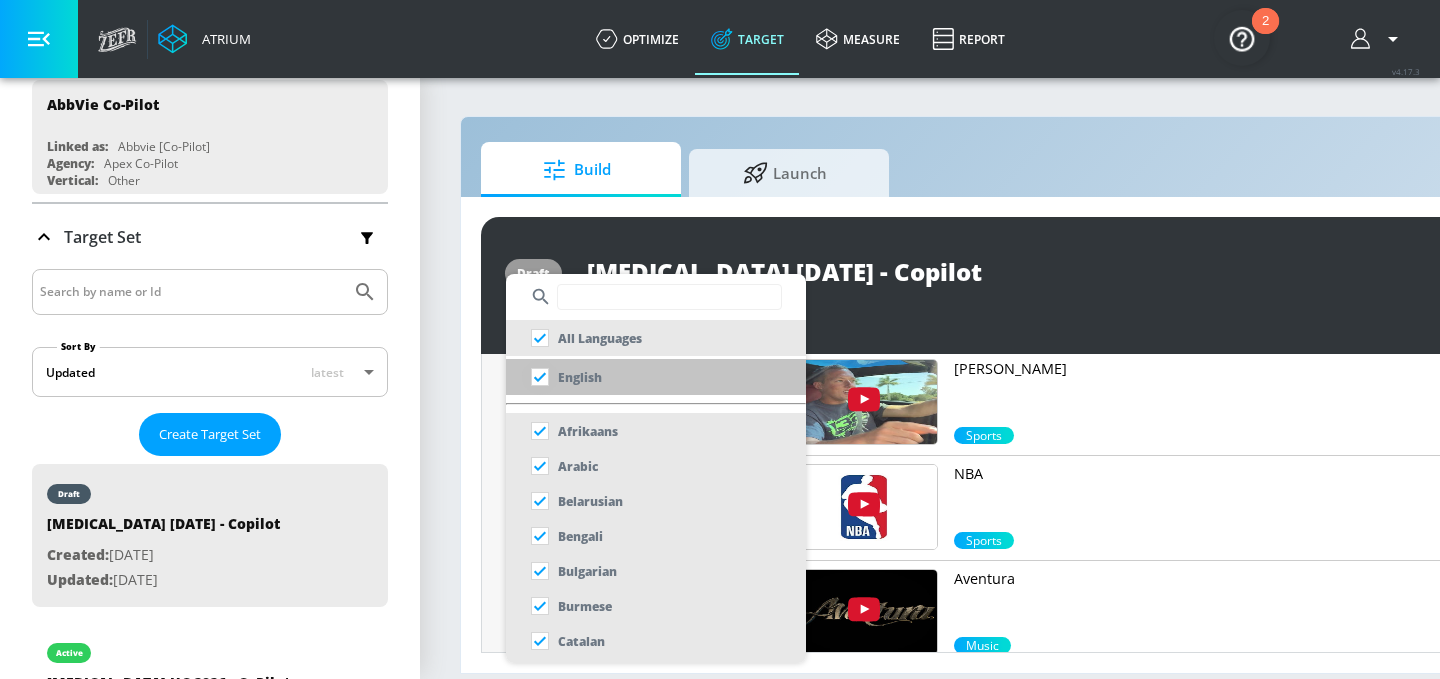 click at bounding box center [540, 377] 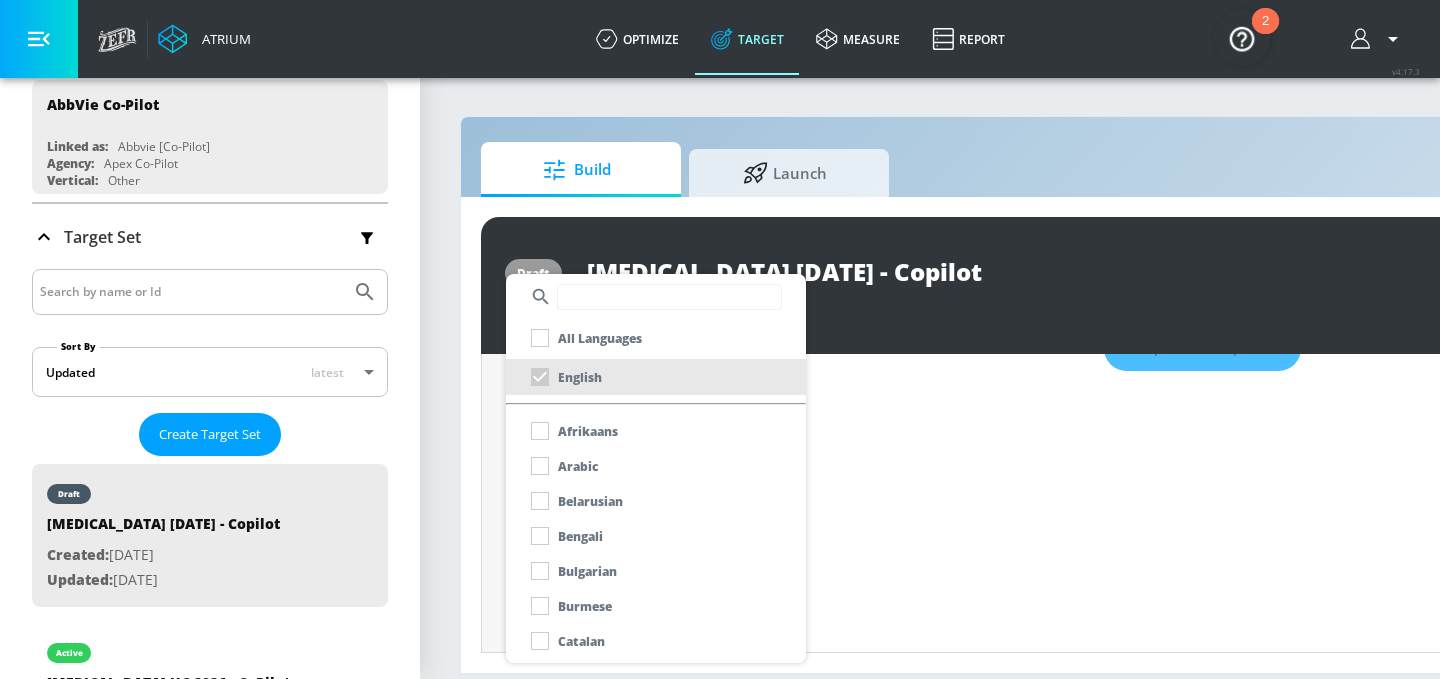 click at bounding box center (720, 339) 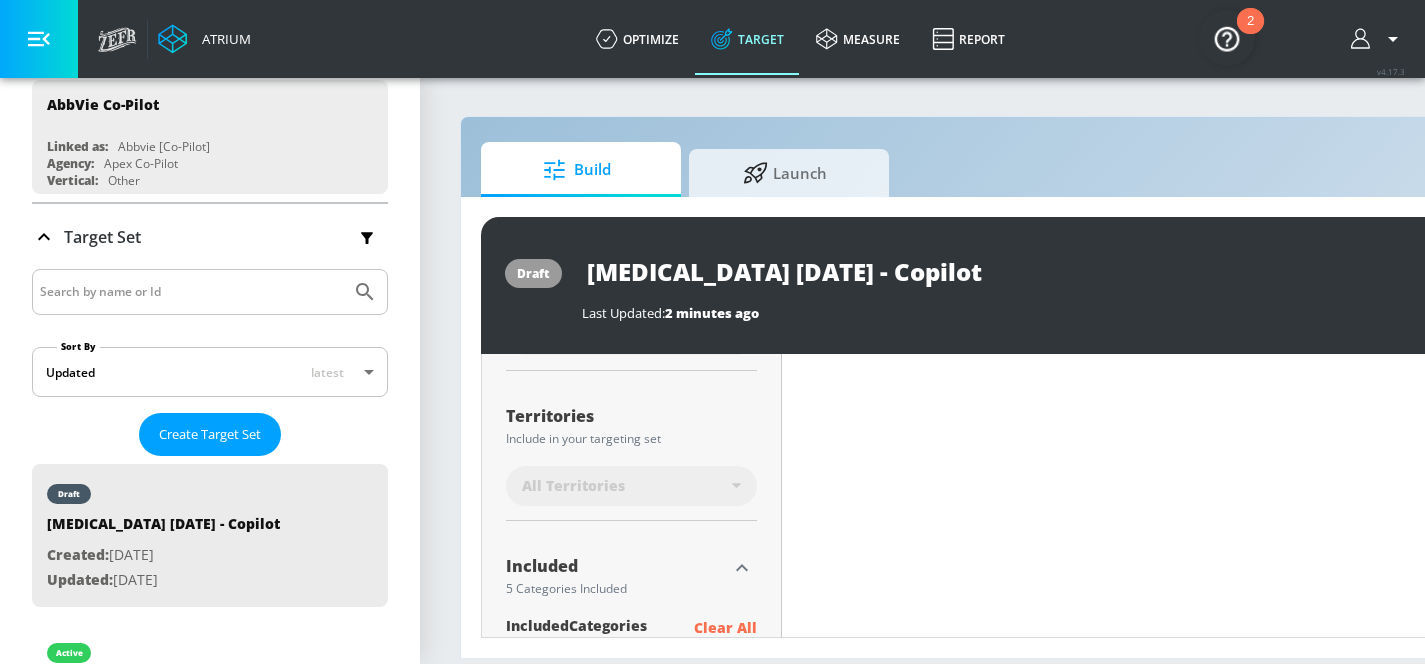 scroll, scrollTop: 476, scrollLeft: 0, axis: vertical 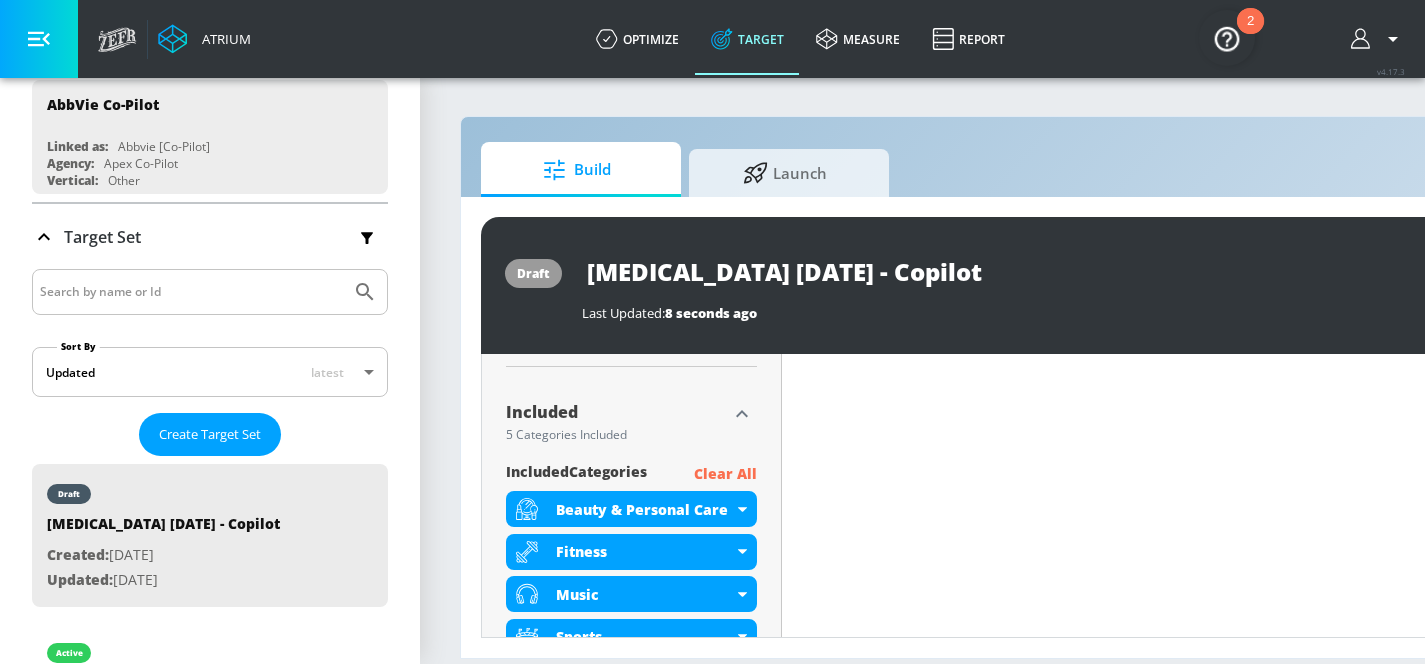 click on "Clear All" at bounding box center [725, 474] 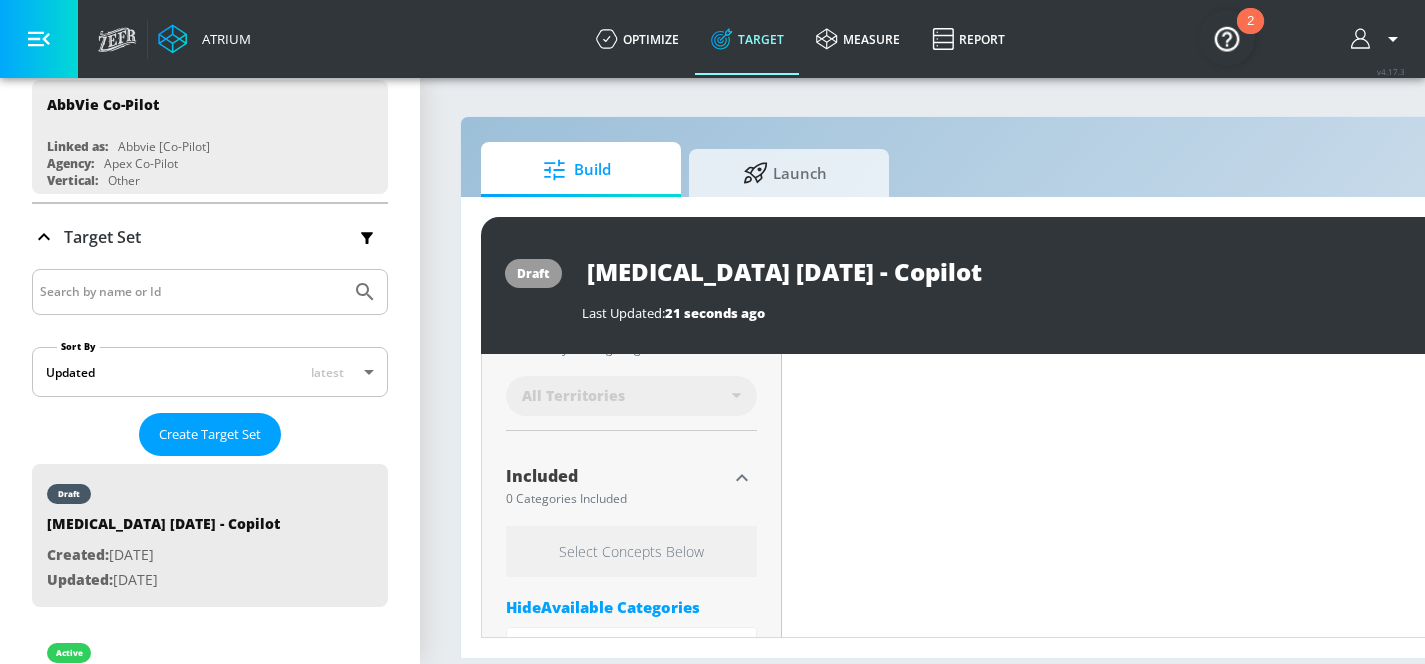 scroll, scrollTop: 578, scrollLeft: 0, axis: vertical 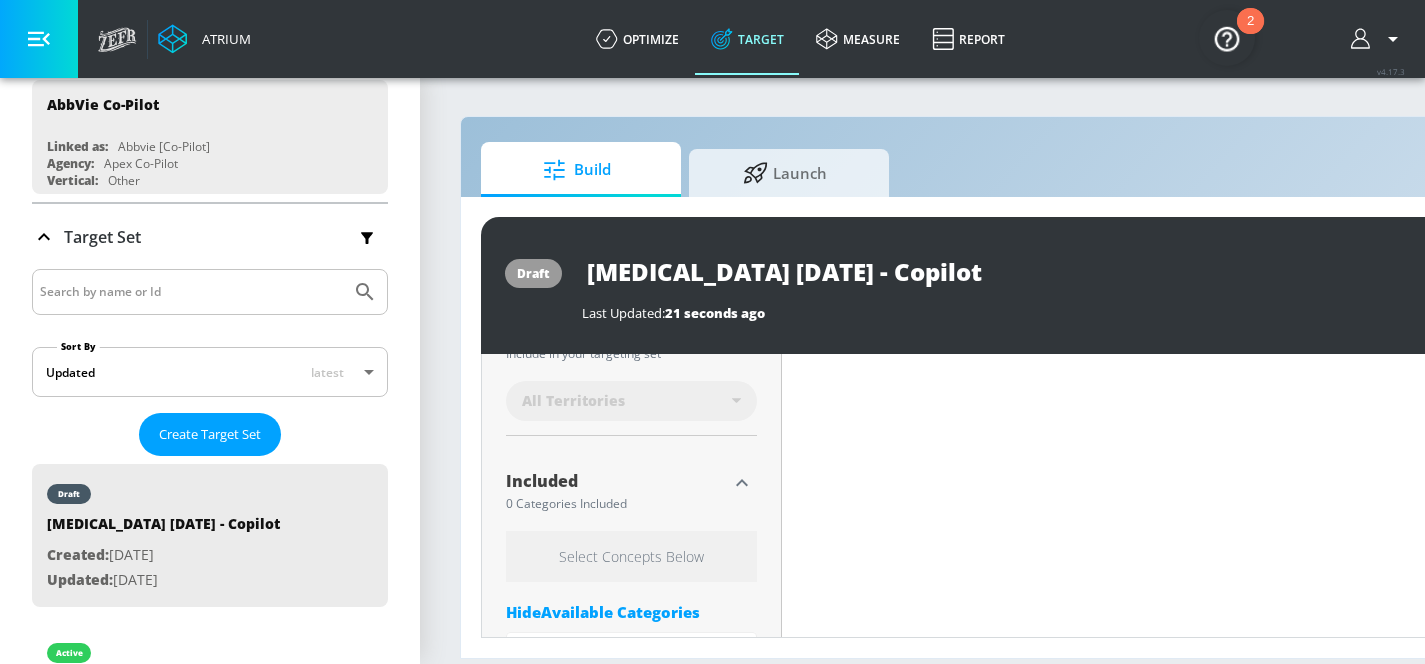 click on "All Territories" at bounding box center [631, 401] 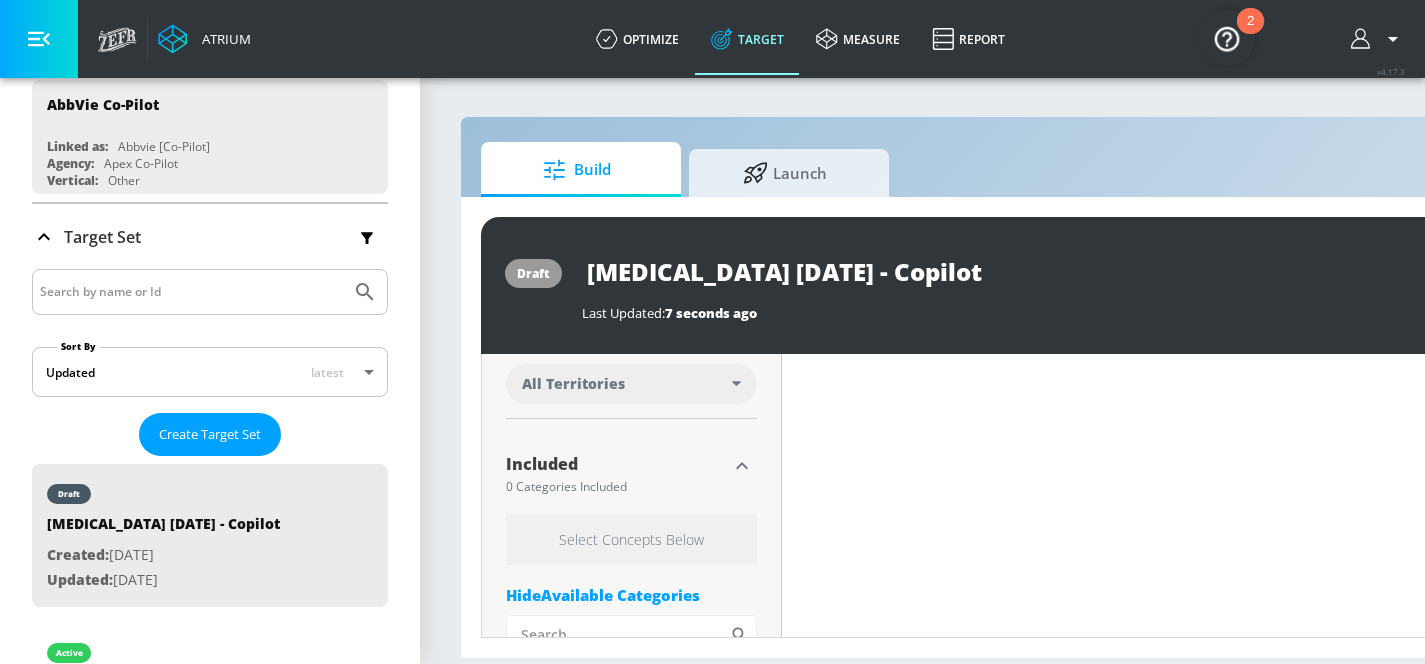 scroll, scrollTop: 561, scrollLeft: 0, axis: vertical 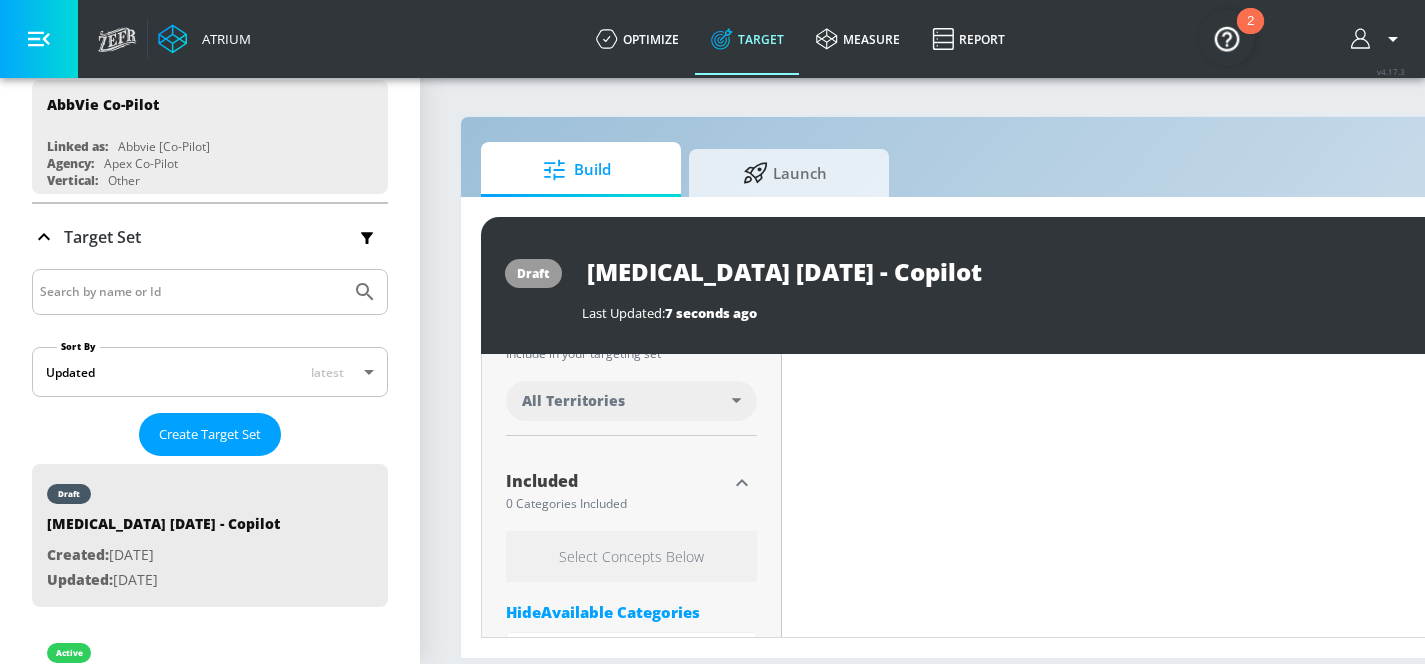 click on "All Territories" at bounding box center [627, 401] 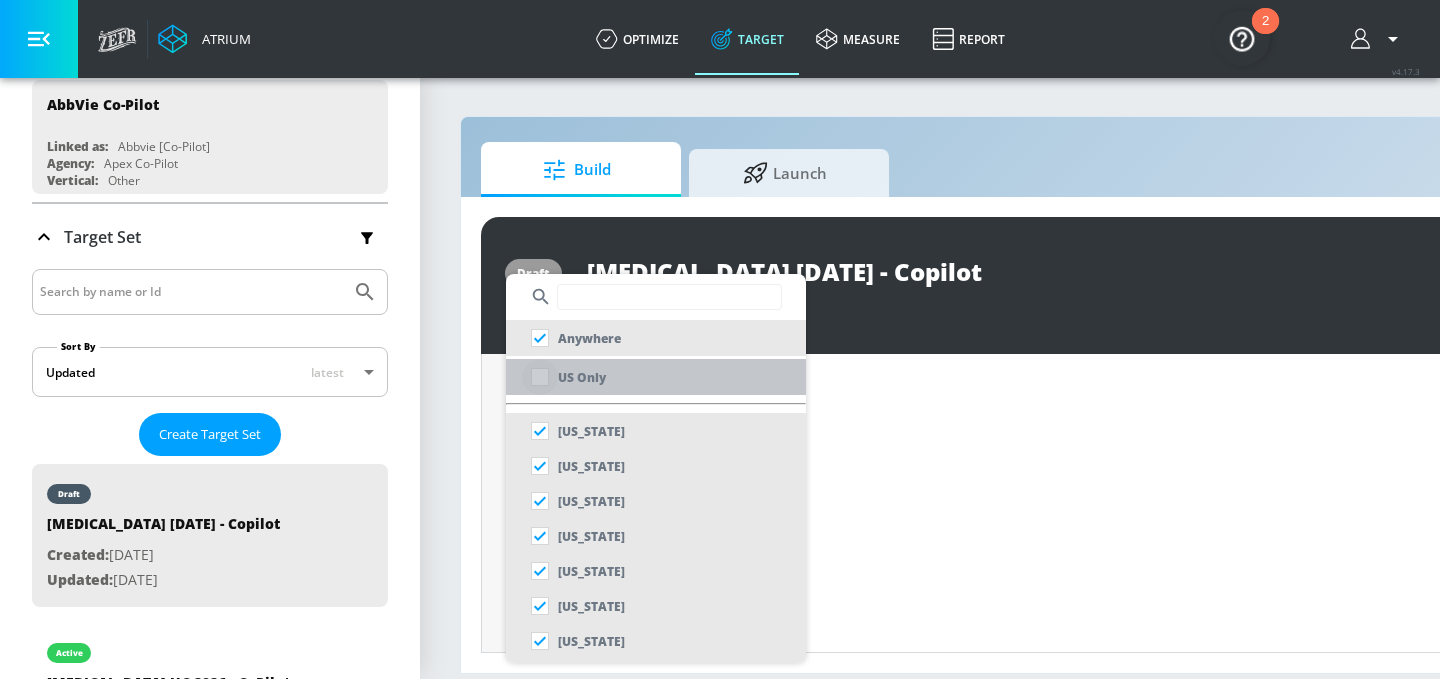 click at bounding box center [540, 377] 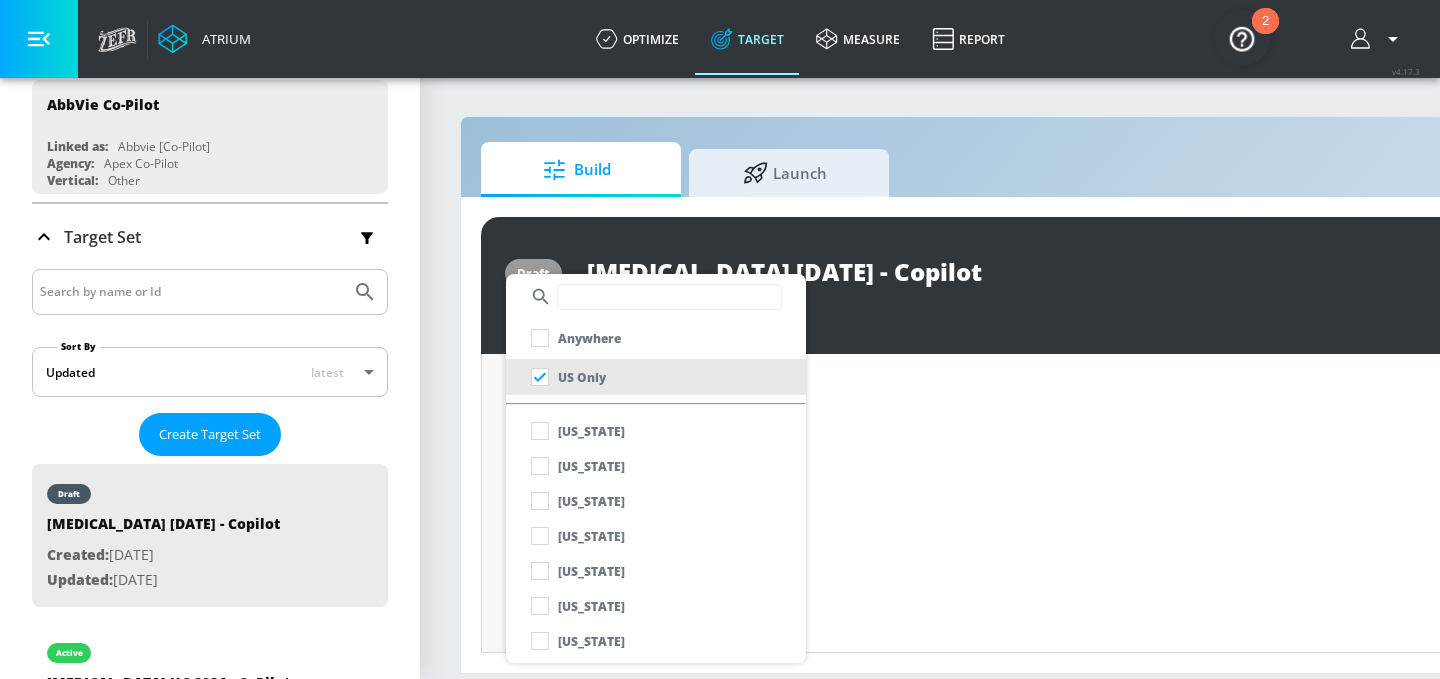 click at bounding box center (720, 339) 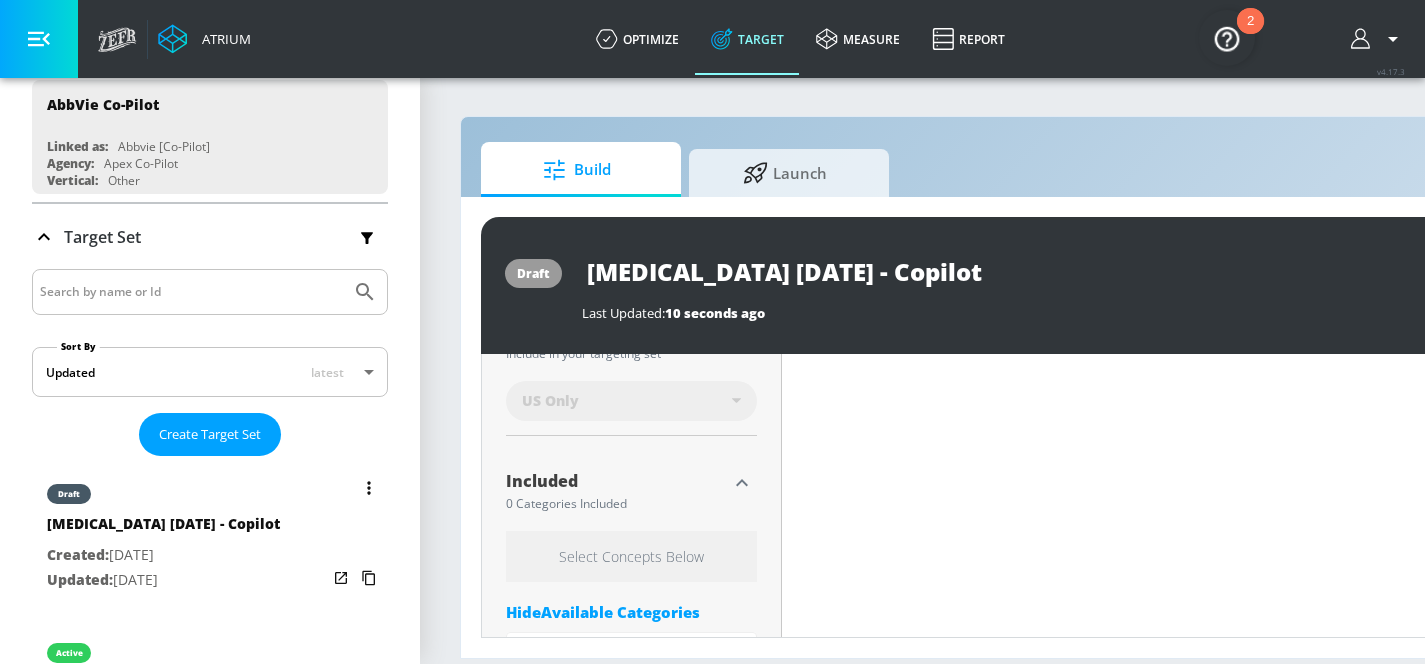 scroll, scrollTop: 561, scrollLeft: 0, axis: vertical 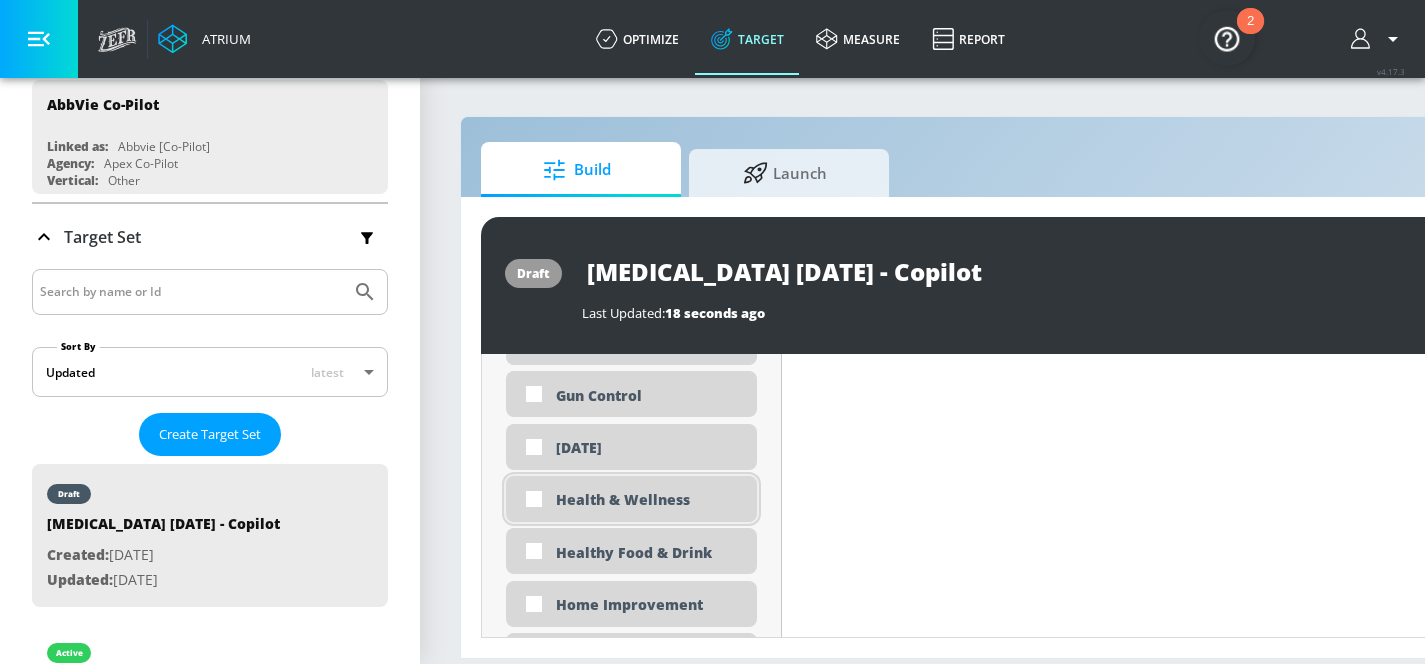 click on "Health & Wellness" at bounding box center (649, 499) 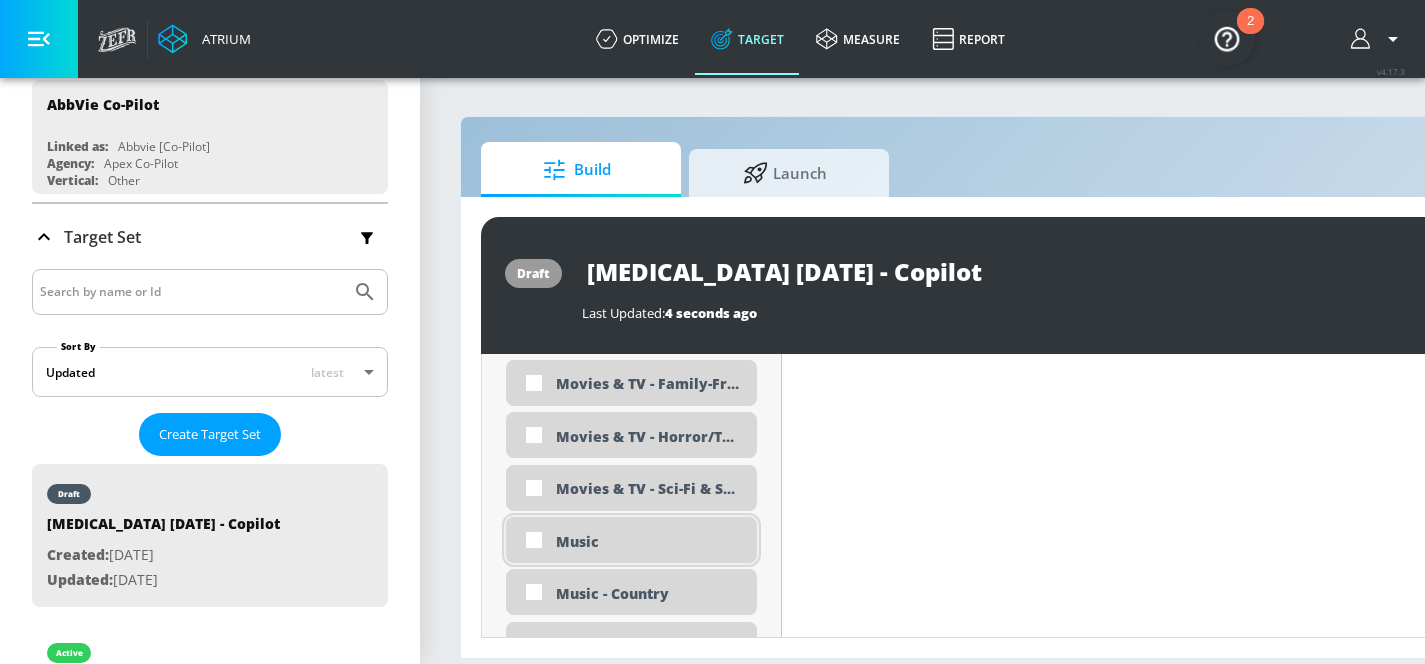 scroll, scrollTop: 4024, scrollLeft: 0, axis: vertical 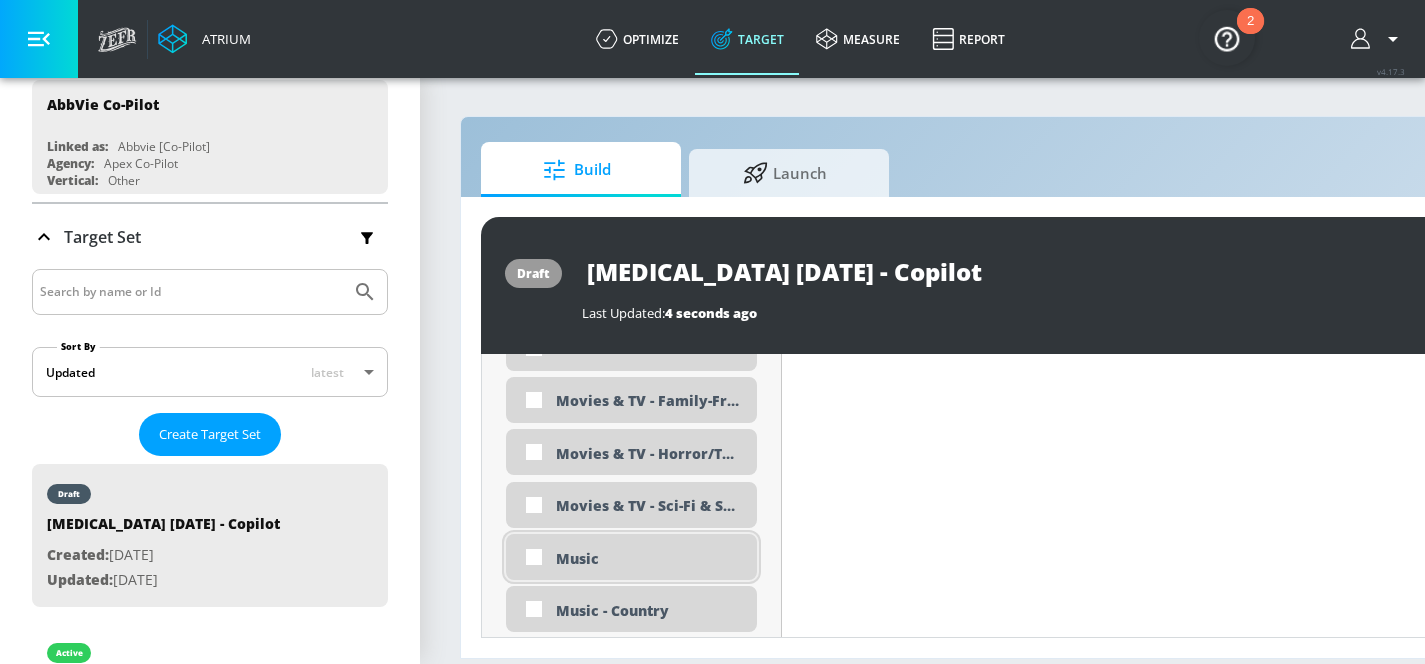 click on "Music" at bounding box center [649, 558] 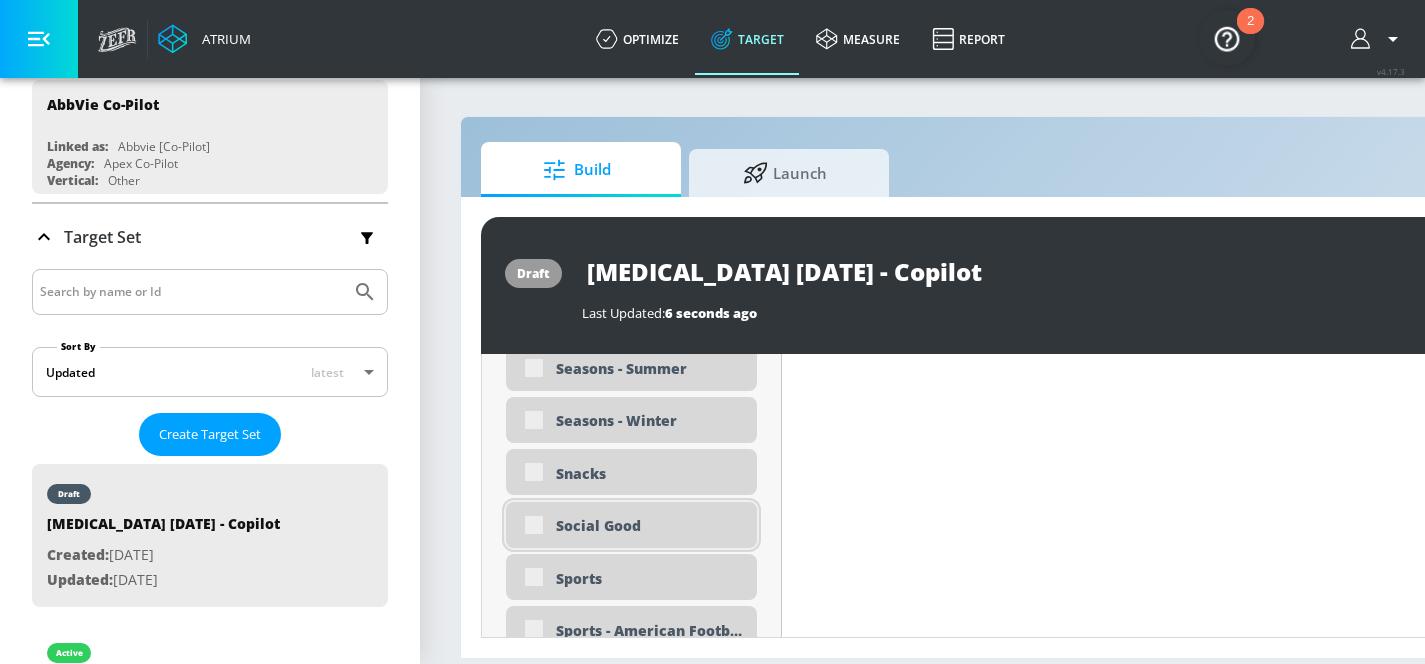 scroll, scrollTop: 5260, scrollLeft: 0, axis: vertical 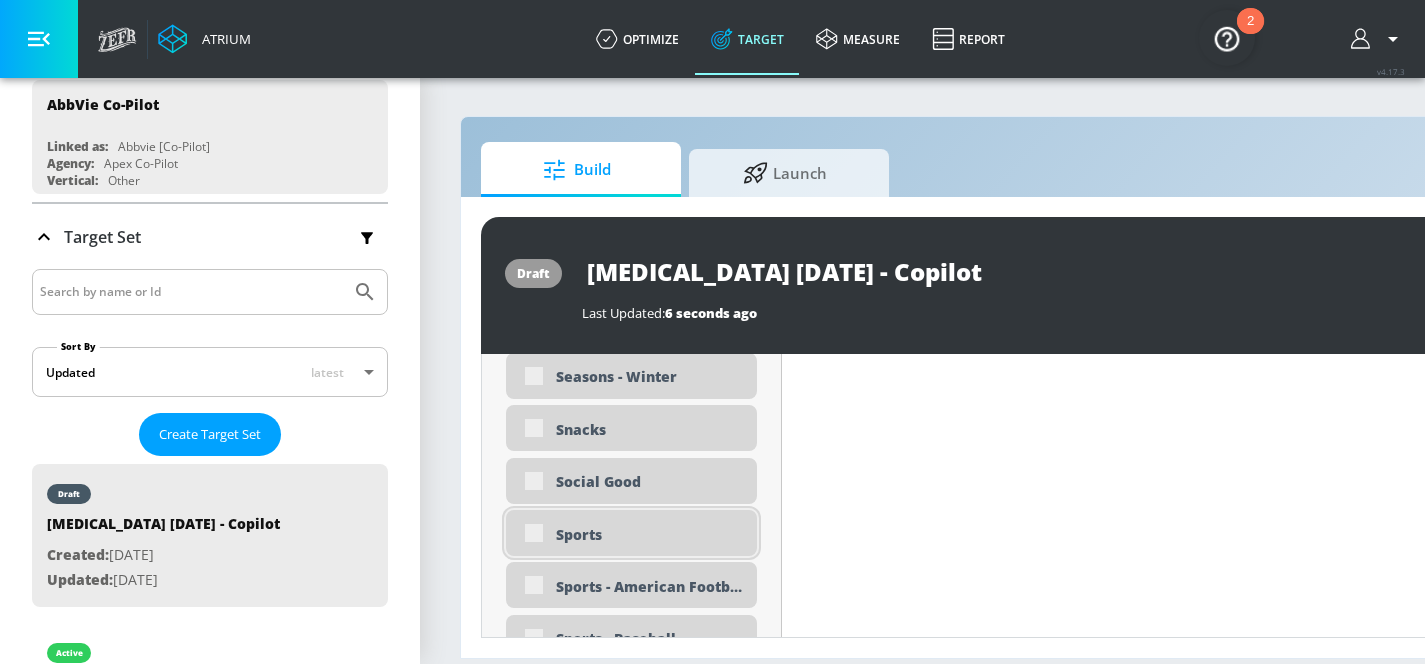 click on "Sports" at bounding box center (649, 534) 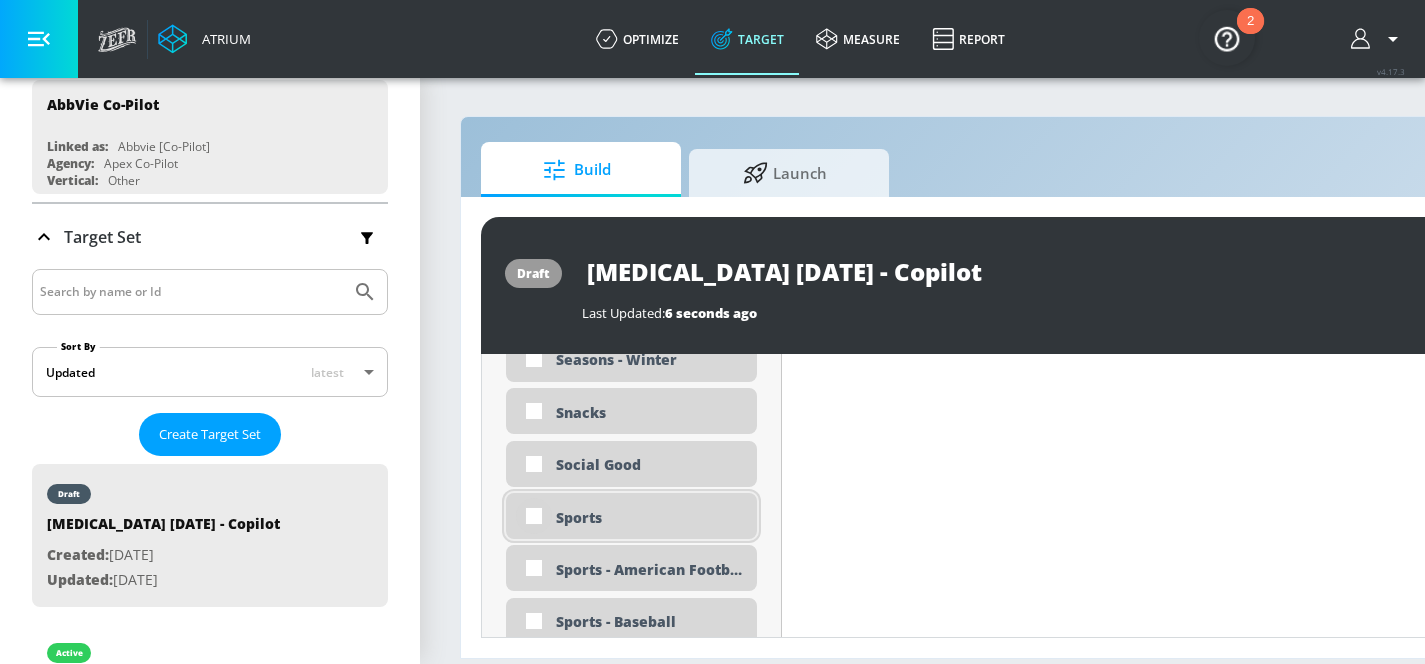 scroll, scrollTop: 5243, scrollLeft: 0, axis: vertical 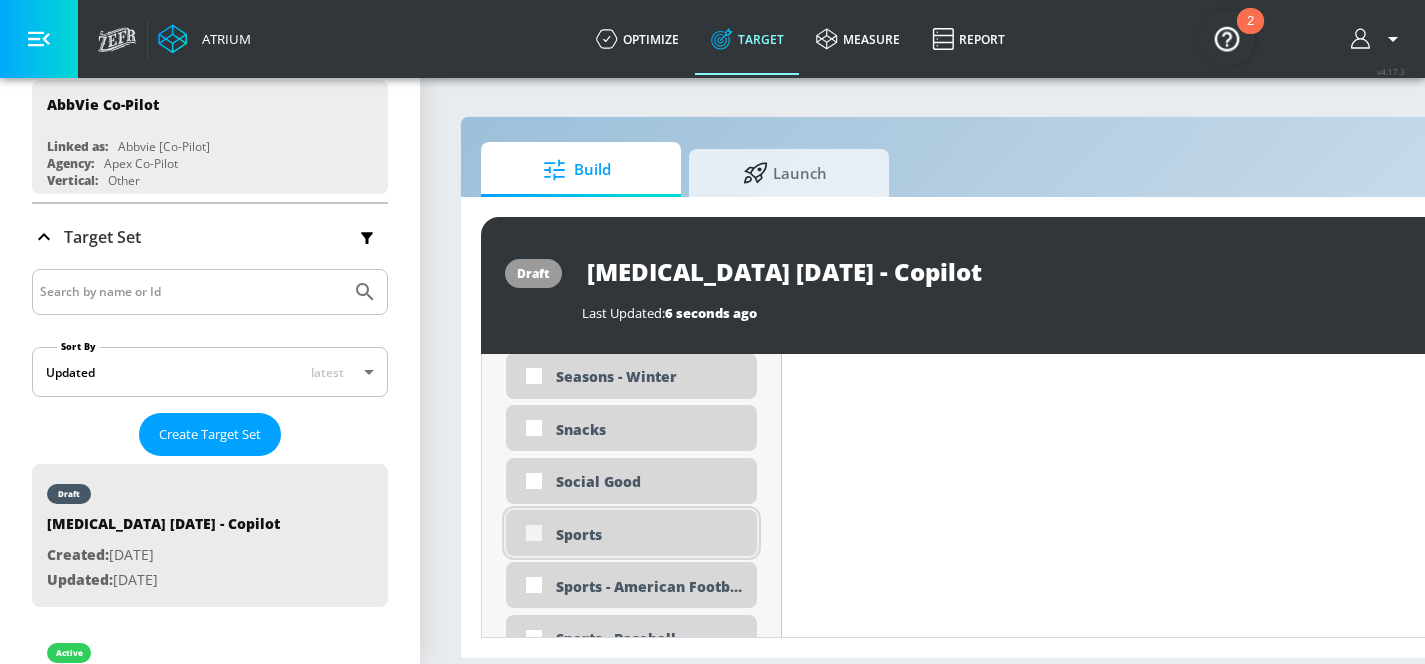 click at bounding box center [534, 533] 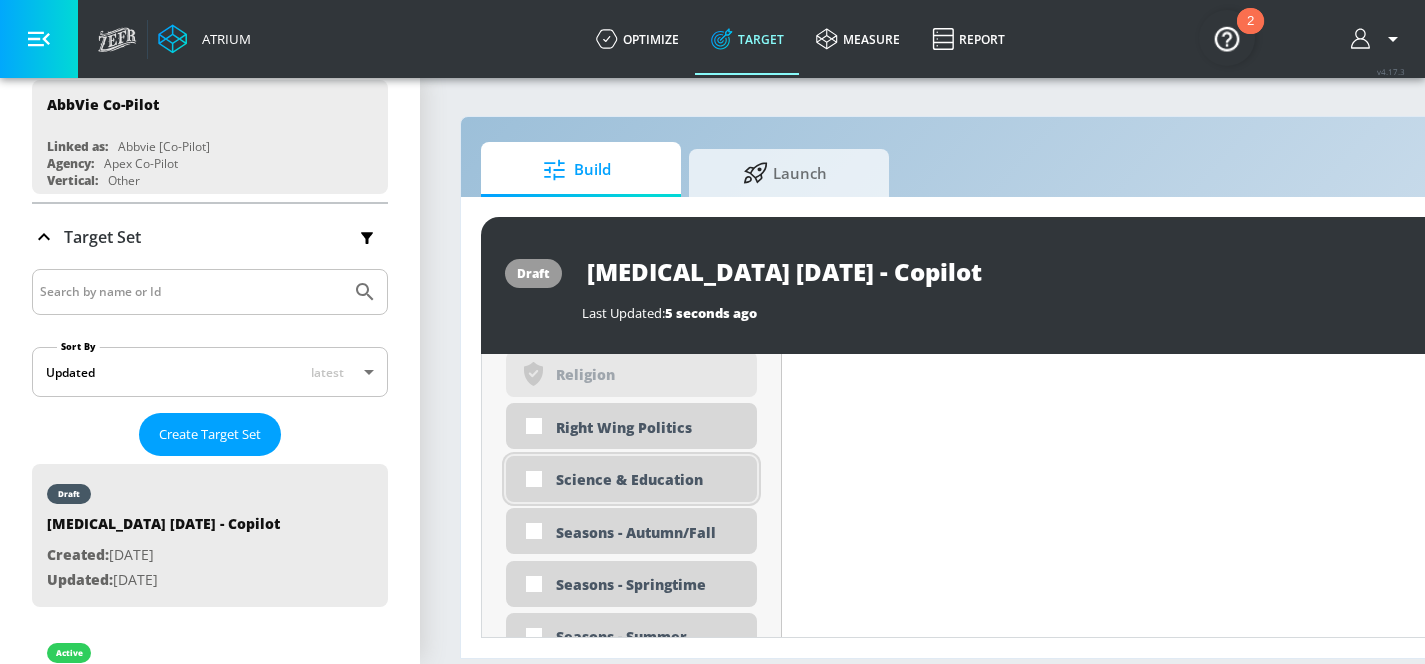 scroll, scrollTop: 4956, scrollLeft: 0, axis: vertical 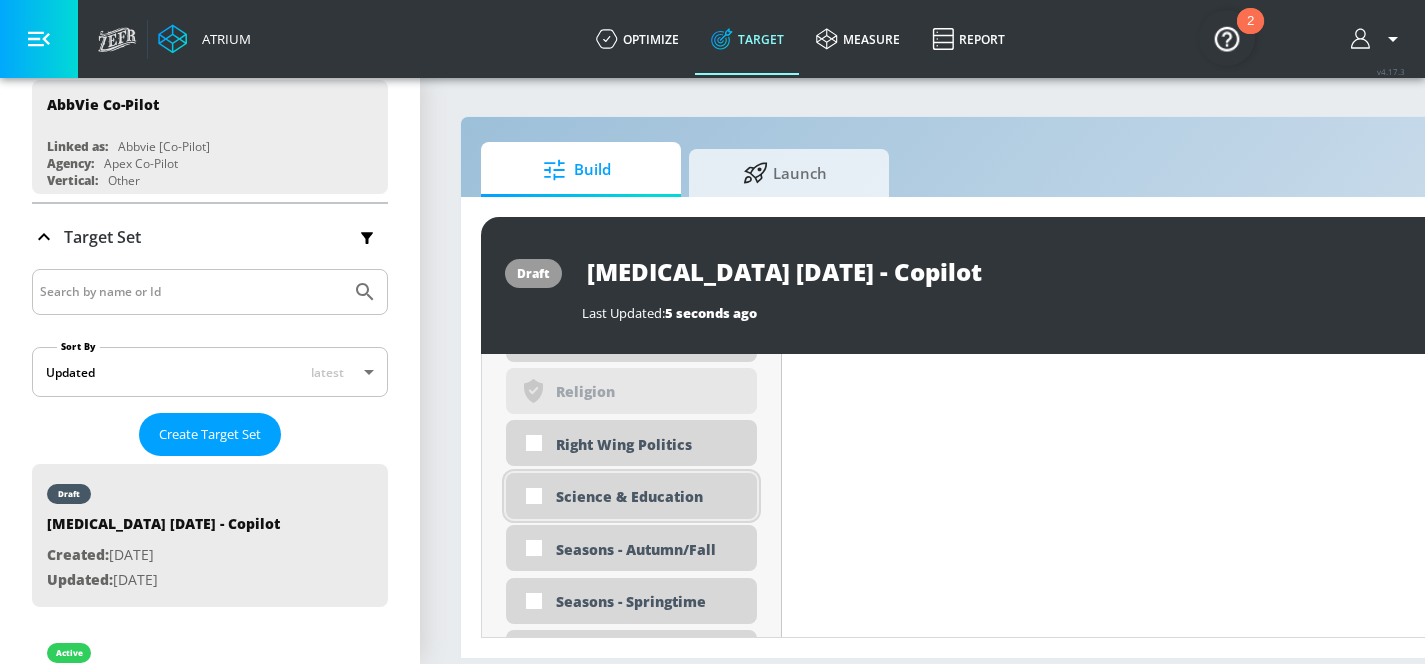 click on "Science & Education" at bounding box center [649, 496] 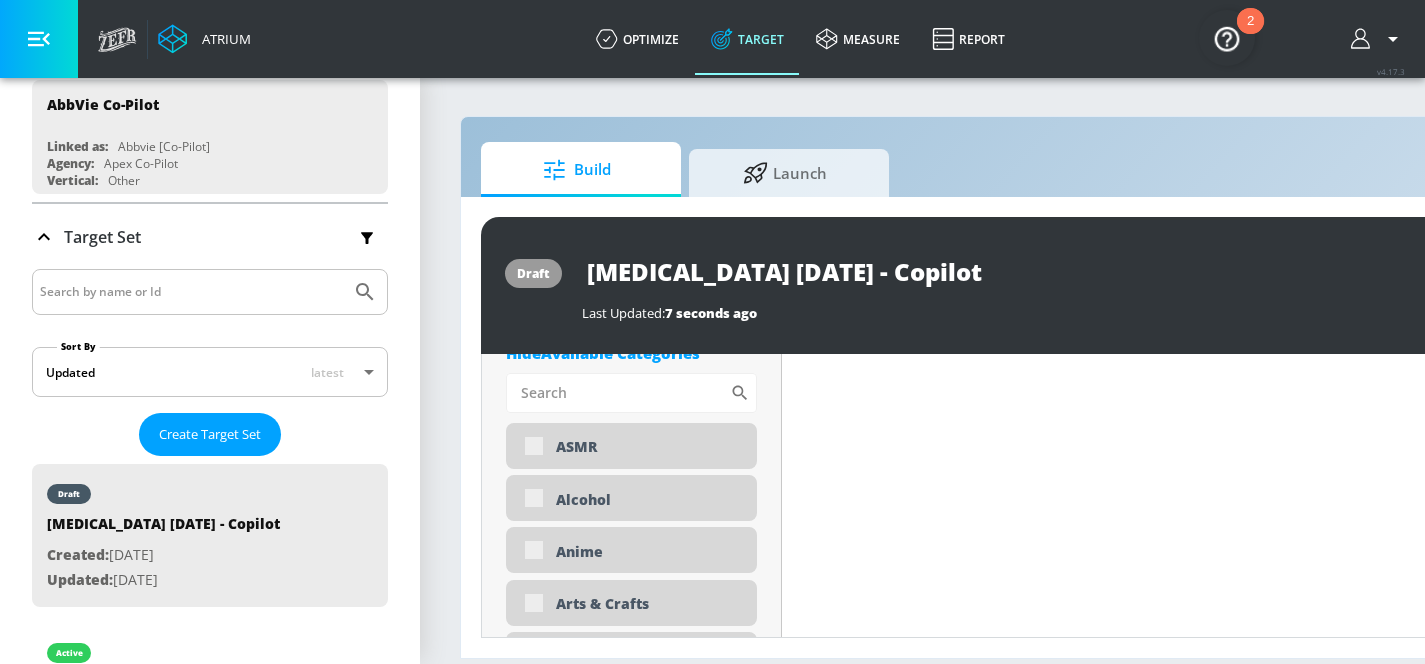 scroll, scrollTop: 6762, scrollLeft: 0, axis: vertical 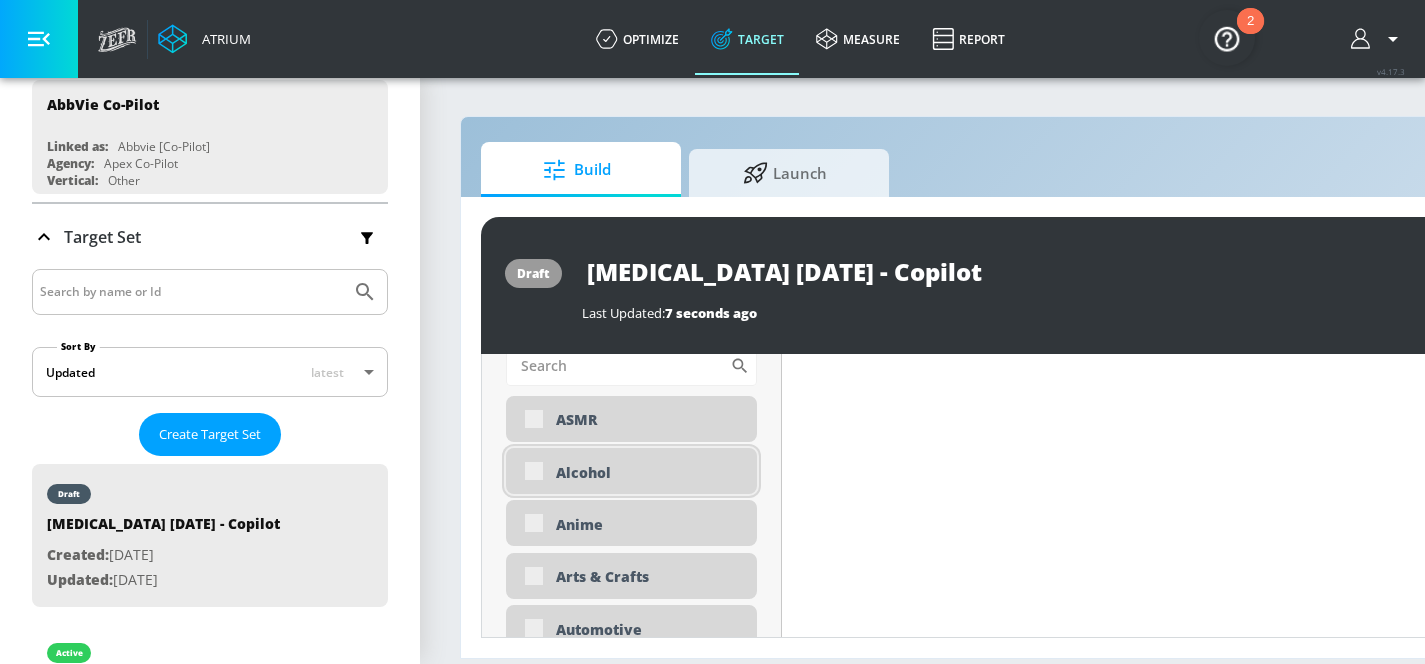 click on "Alcohol" at bounding box center [649, 472] 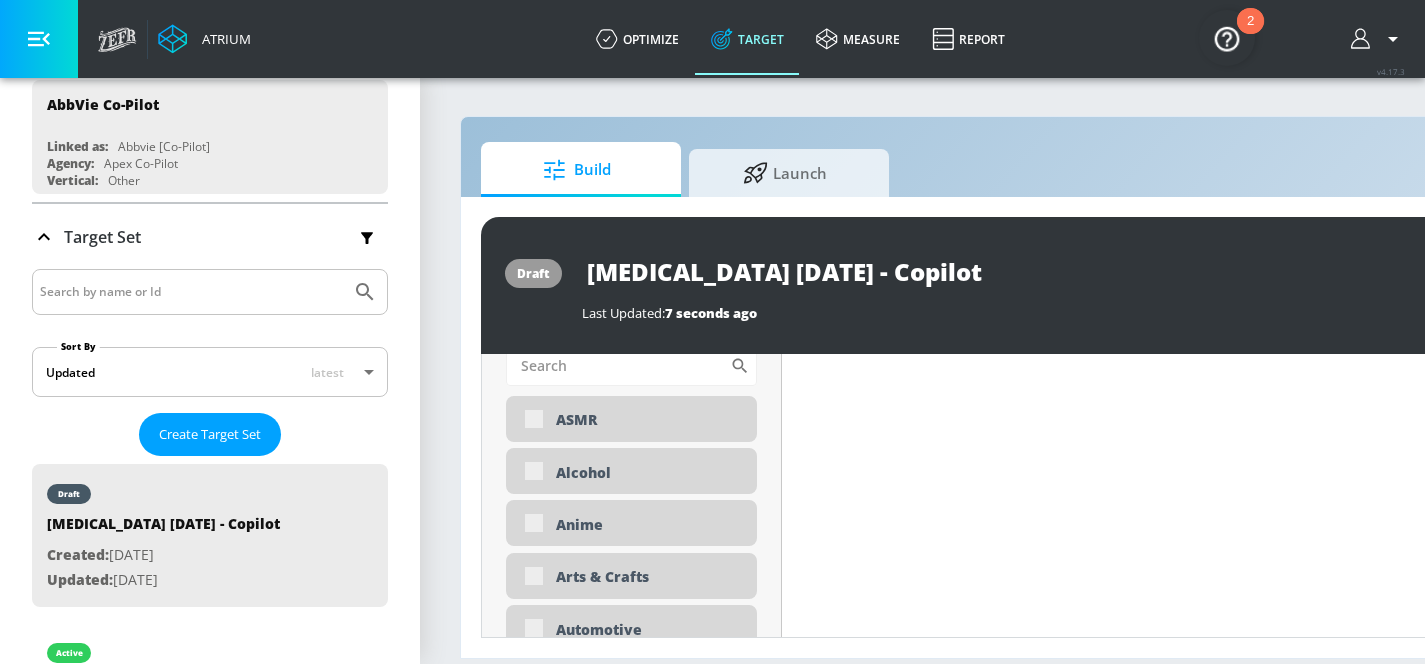click on "Placement Type: Channels channels ​ Estimated Daily Spend Loading... Activation Platform Google Ads Age Any Devices Any Gender Any Ad Type No Preference Number of Ad Groups 0 Edit Total Relevancy Daily Avg Views: Content Type Include in your targeting set Pre-roll + Mid-roll standard ​ Languages Include in your targeting set English Territories Include in your targeting set US Only Included 4 Categories Included included  Categories Clear All
Health & Wellness
Music
Science & Education
Sports Hide  Available Categories ​ ASMR Alcohol Anime Arts & Crafts Automotive Award Shows Back to School Beauty & Personal Care Beverages Business & Finance Candidate - Donald Trump Candidate - Joe Biden Candidate - Robert F. Kennedy Jr. Celebrity Culture Children's Arts & Crafts
noun_Safety_1930823_000000
Created with Sketch.
Children's Entertainment Children's Toys Dance Drag" at bounding box center [632, -190] 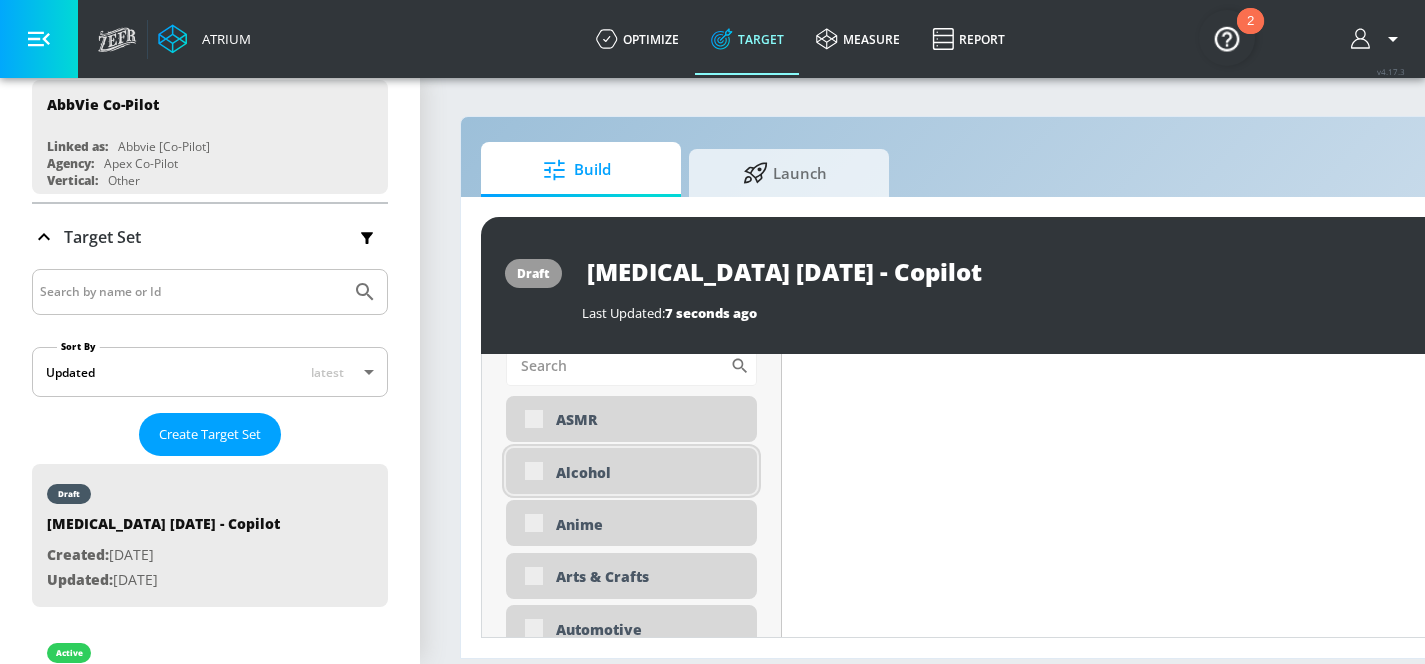 click on "Alcohol" at bounding box center [631, 471] 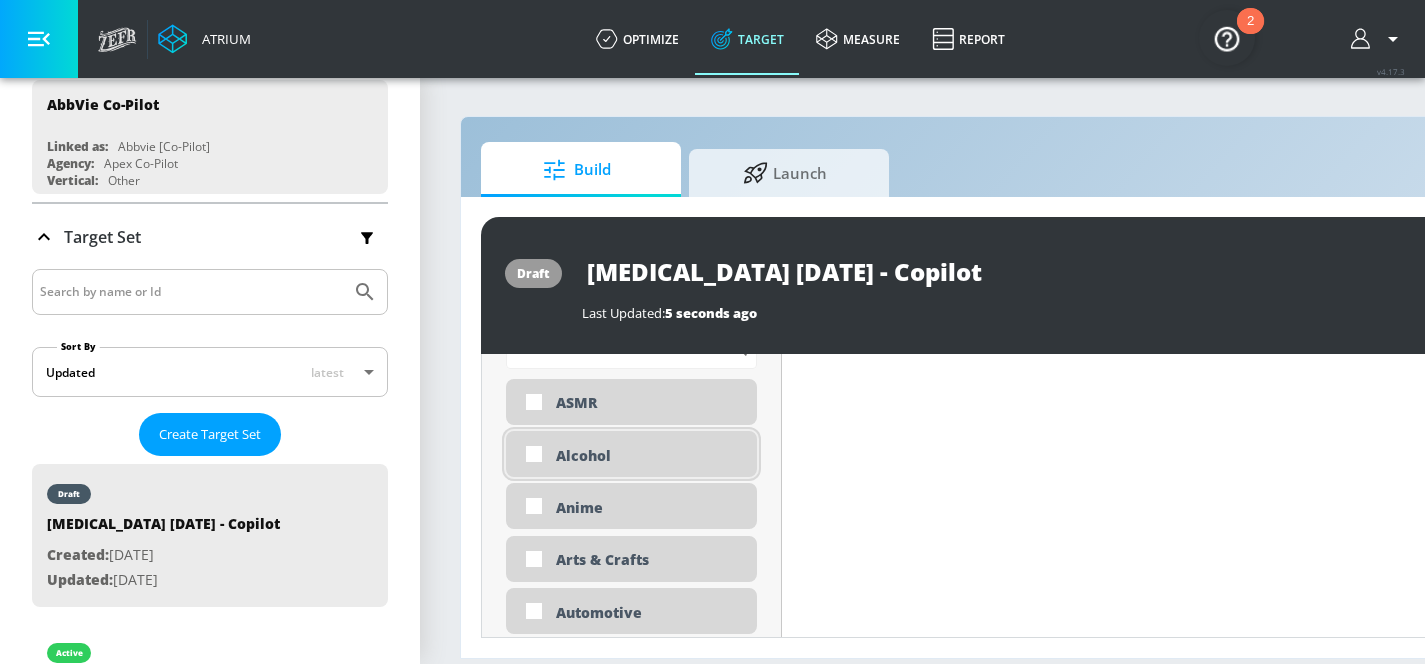 scroll, scrollTop: 6745, scrollLeft: 0, axis: vertical 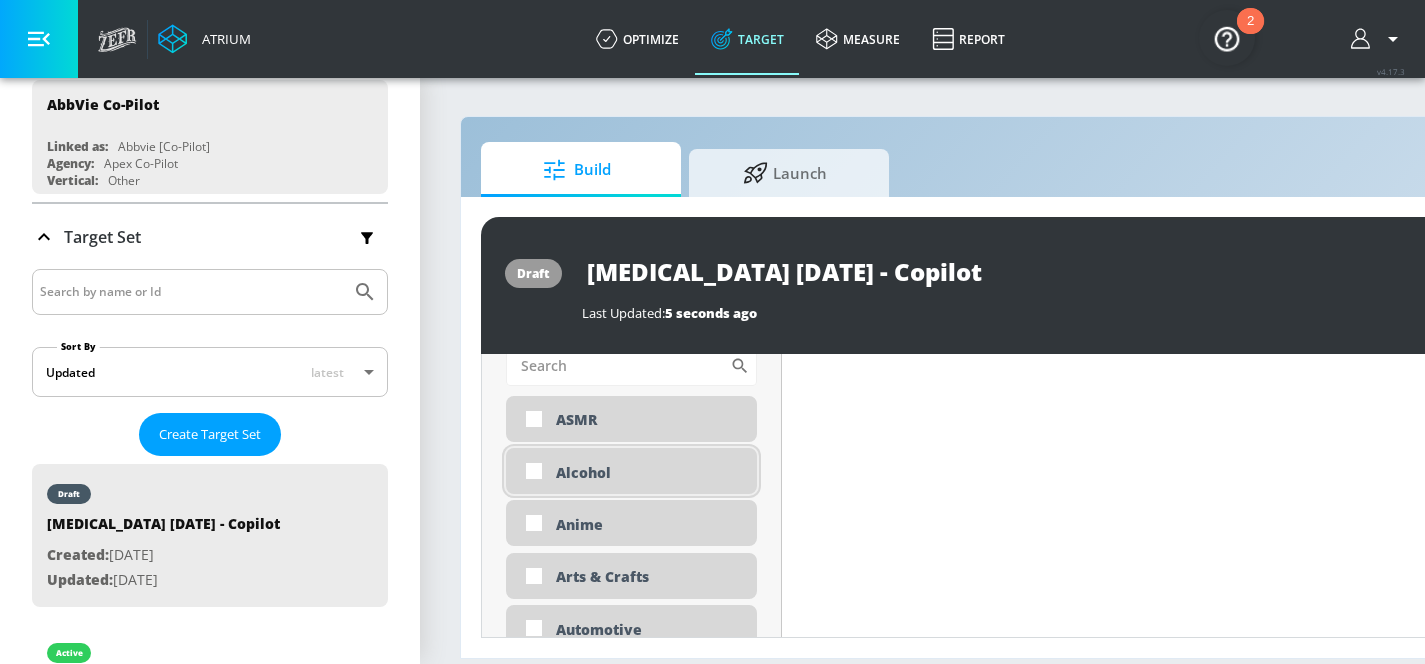 click at bounding box center (534, 471) 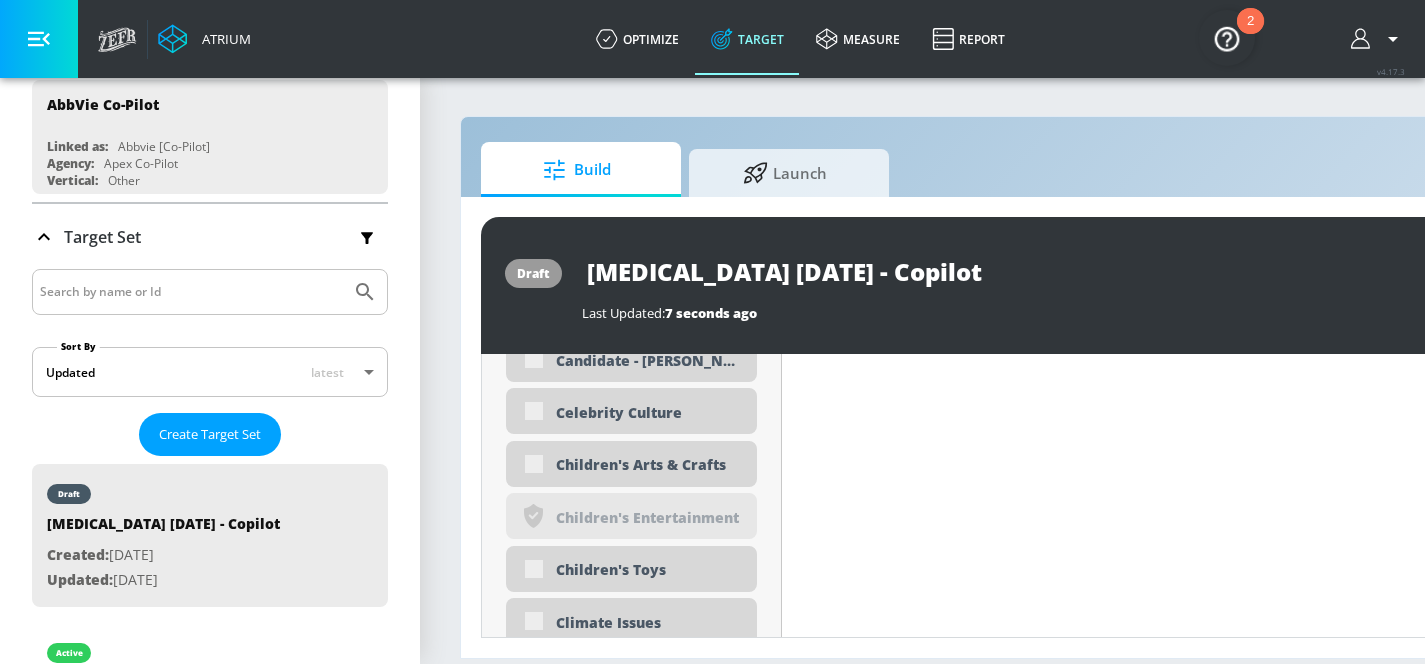 scroll, scrollTop: 7403, scrollLeft: 0, axis: vertical 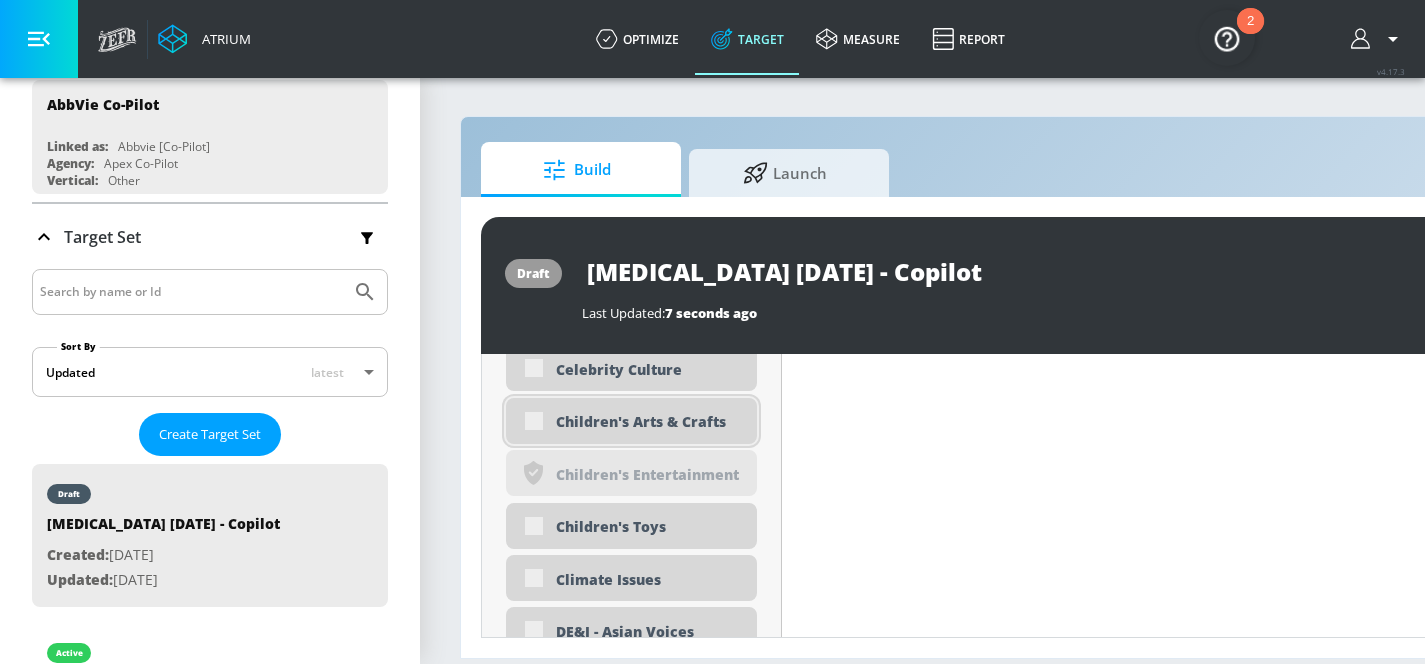 click on "Children's Arts & Crafts" at bounding box center (631, 421) 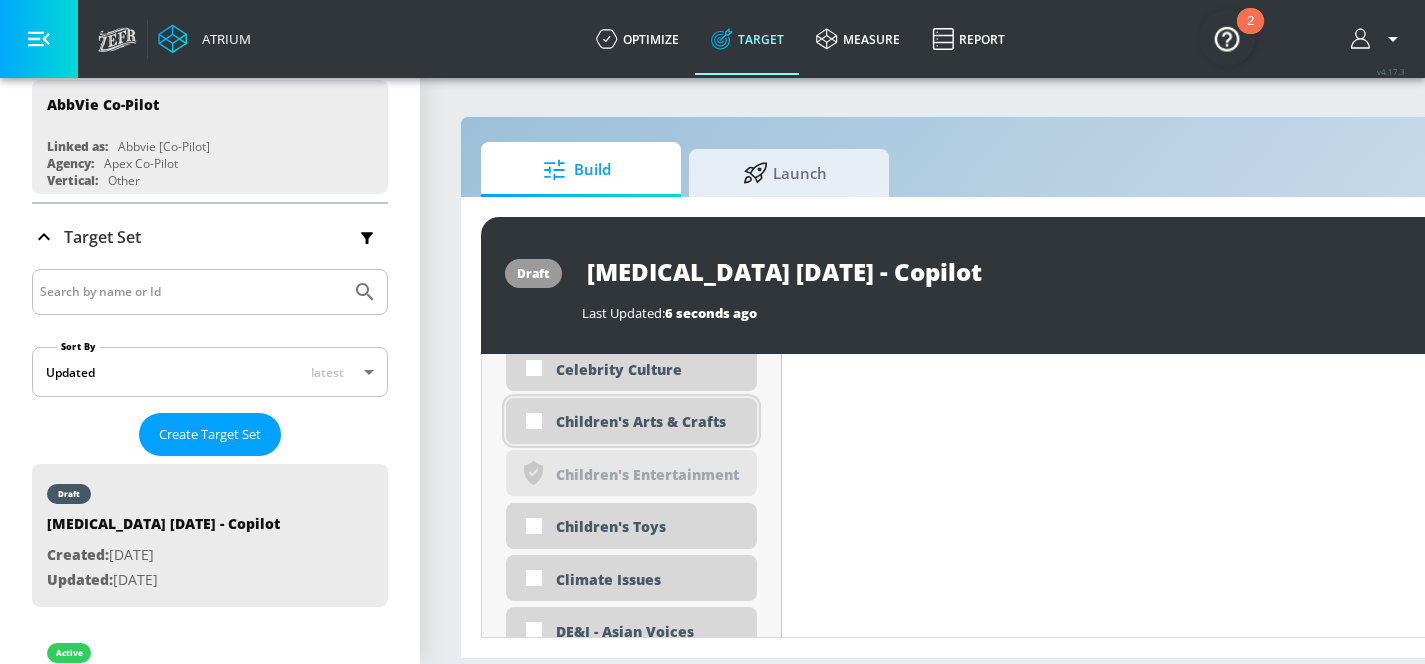 click at bounding box center [534, 421] 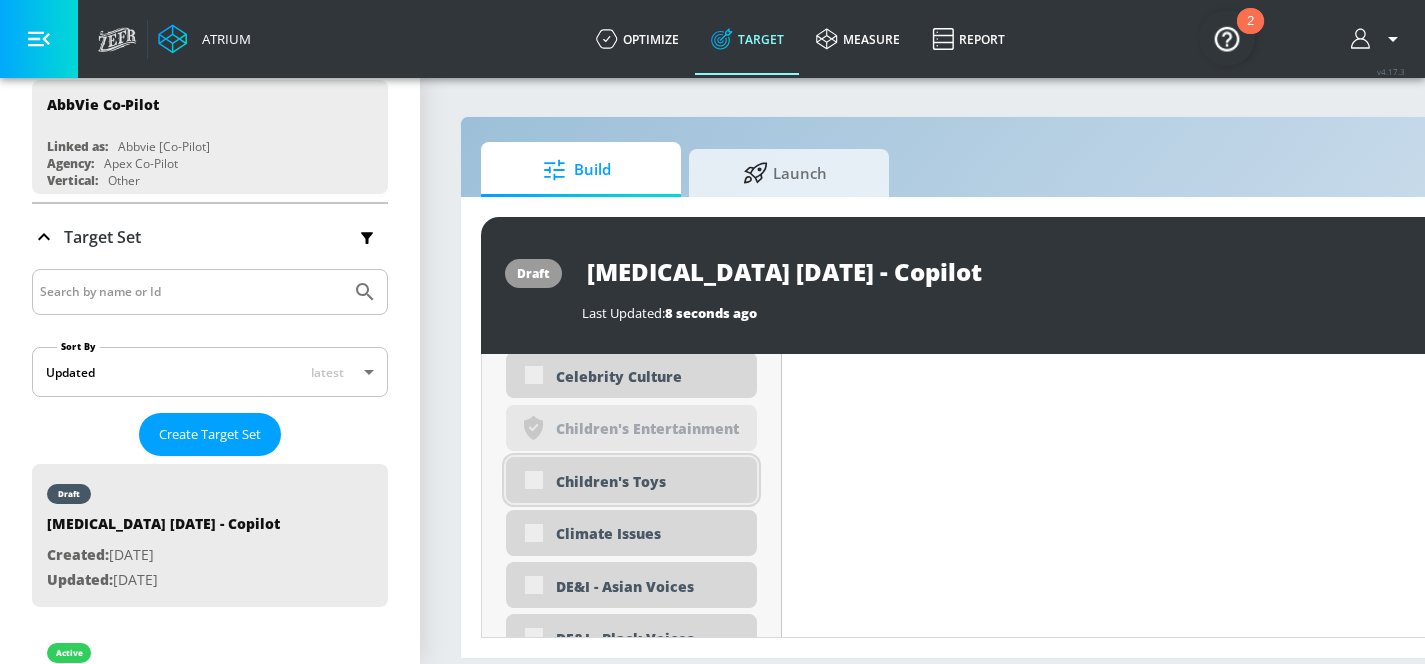 scroll, scrollTop: 7351, scrollLeft: 0, axis: vertical 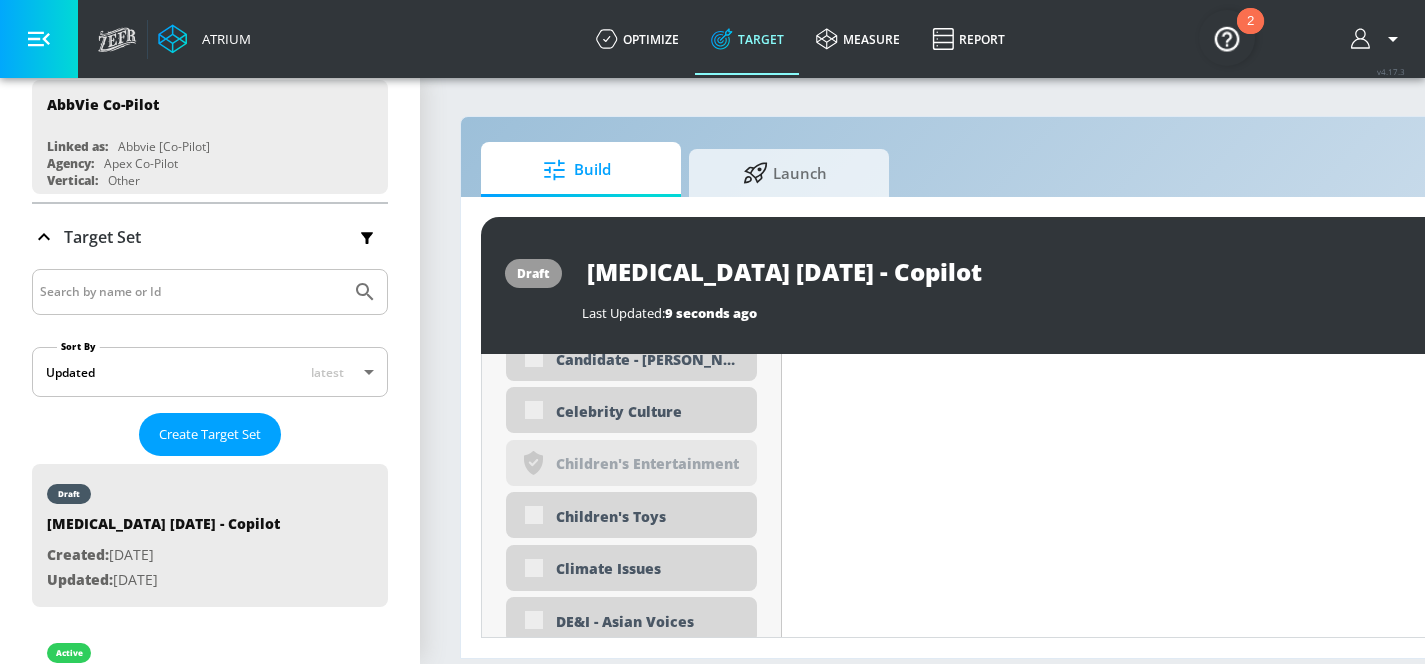 click on "Placement Type: Channels channels ​ Estimated Daily Spend Loading... Activation Platform Google Ads Age Any Devices Any Gender Any Ad Type No Preference Number of Ad Groups 0 Edit Total Relevancy Daily Avg Views: Content Type Include in your targeting set Pre-roll + Mid-roll standard ​ Languages Include in your targeting set English Territories Include in your targeting set US Only Included 4 Categories Included included  Categories Clear All
Health & Wellness
Music
Science & Education
Sports Hide  Available Categories ​ ASMR Anime Arts & Crafts Automotive Award Shows Back to School Beauty & Personal Care Beverages Business & Finance Candidate - Donald Trump Candidate - Joe Biden Candidate - Robert F. Kennedy Jr. Celebrity Culture
noun_Safety_1930823_000000
Created with Sketch.
Children's Entertainment Children's Toys Climate Issues DE&I - Asian Voices Dance Drag" at bounding box center (632, -855) 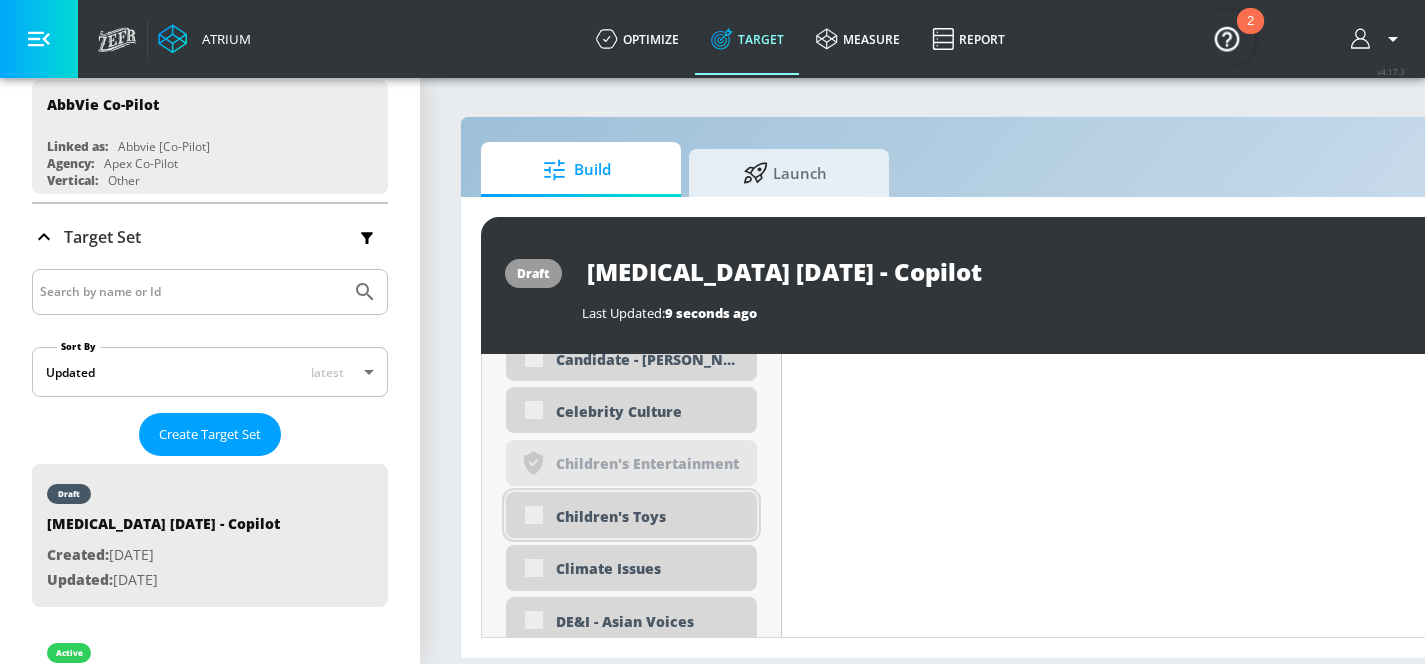 click on "Children's Toys" at bounding box center [631, 515] 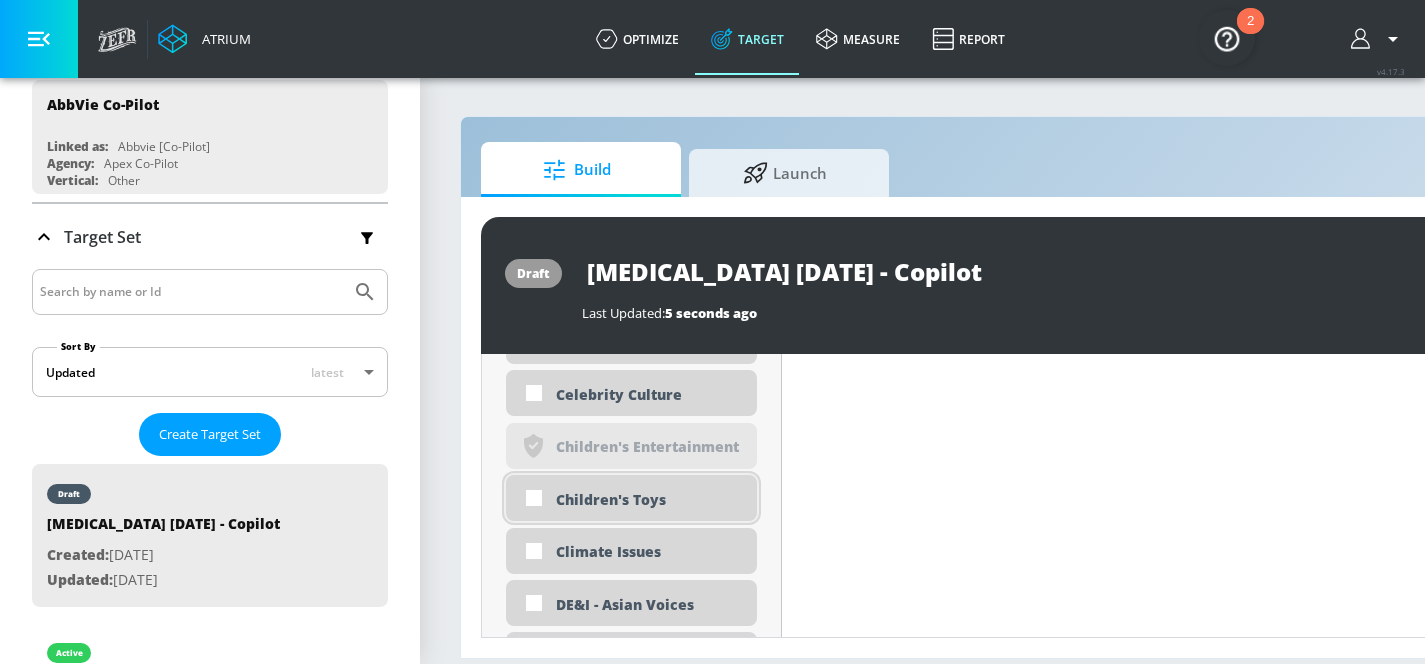 scroll, scrollTop: 7334, scrollLeft: 0, axis: vertical 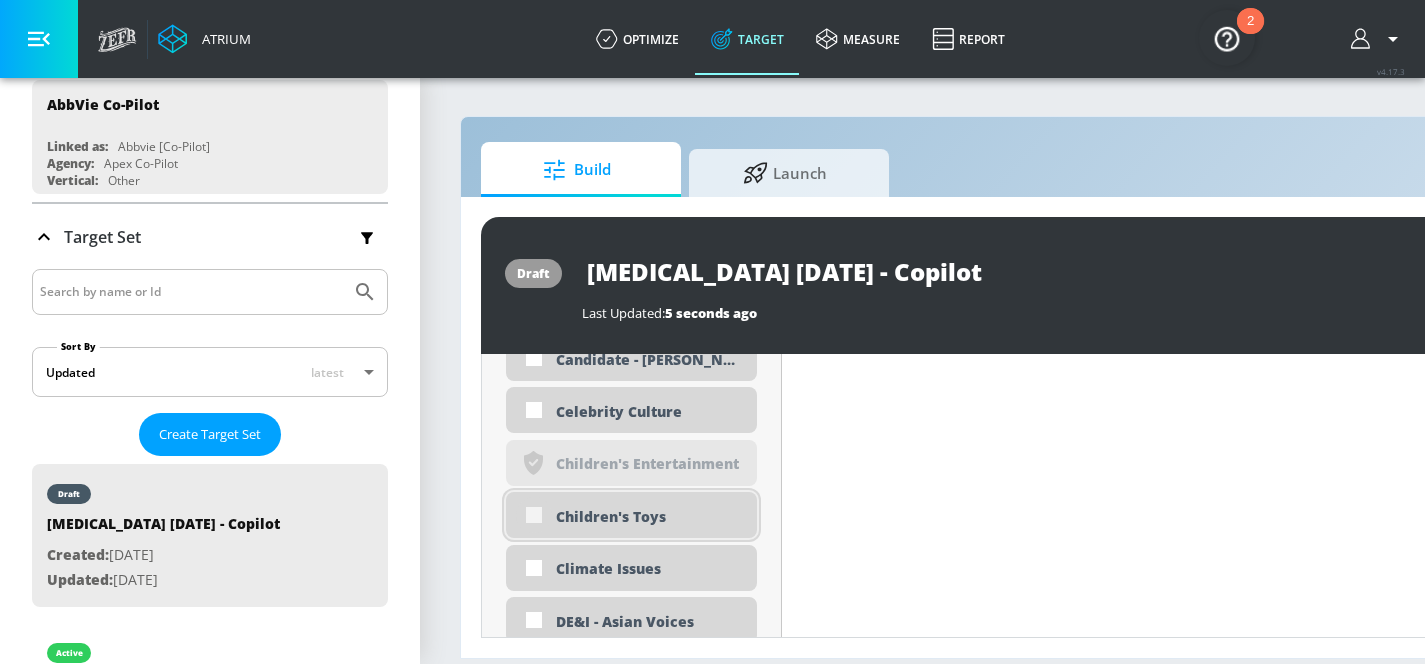 click at bounding box center [534, 515] 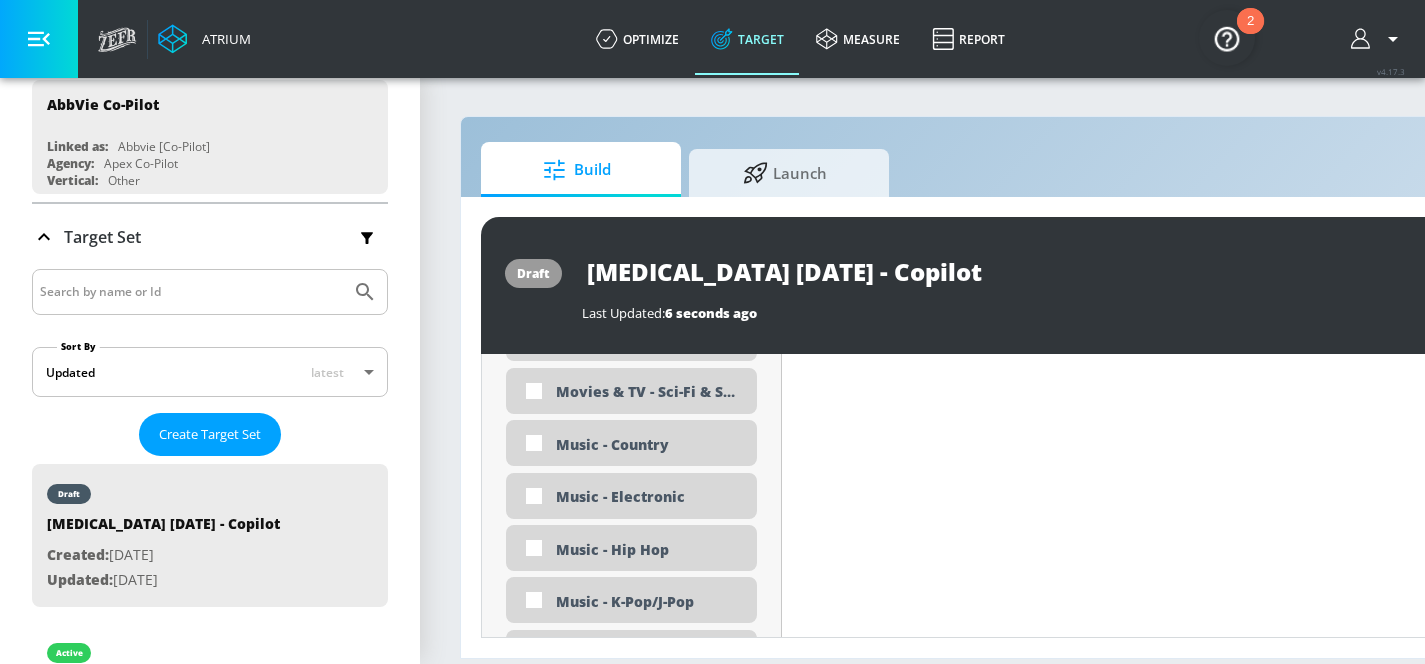 scroll, scrollTop: 9826, scrollLeft: 0, axis: vertical 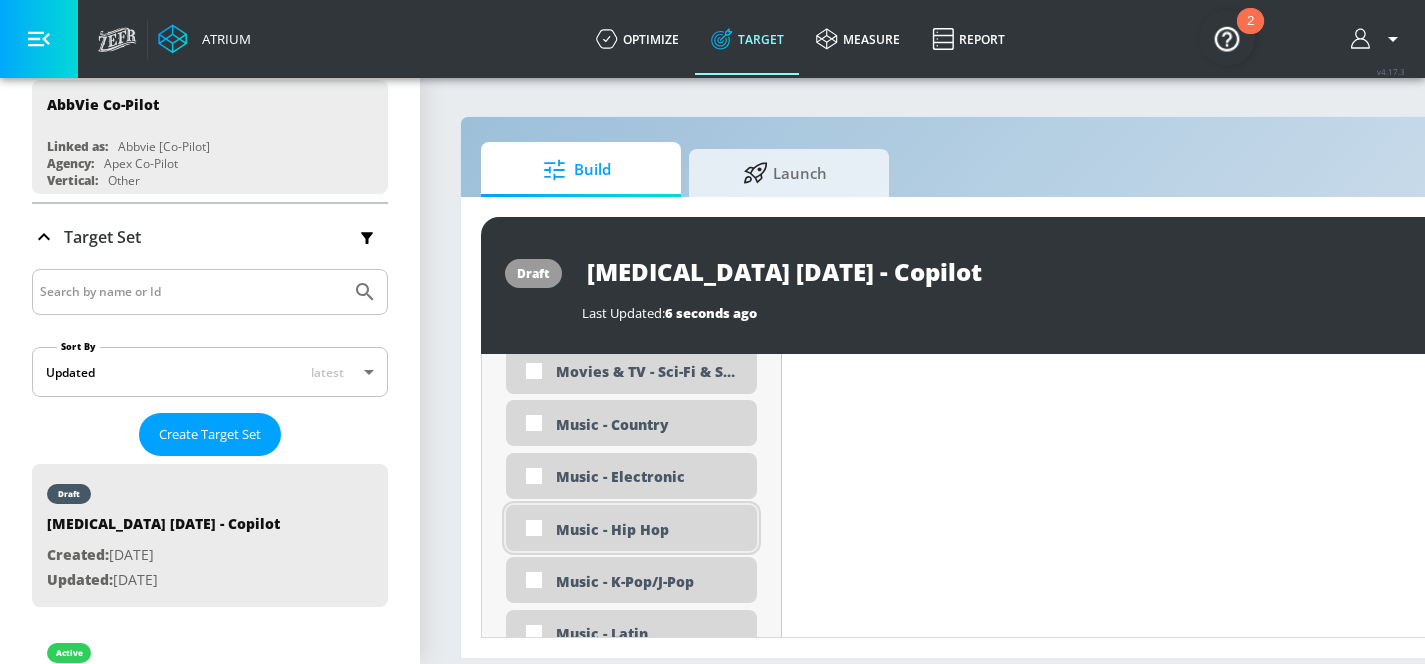 click on "Music - Hip Hop" at bounding box center (649, 529) 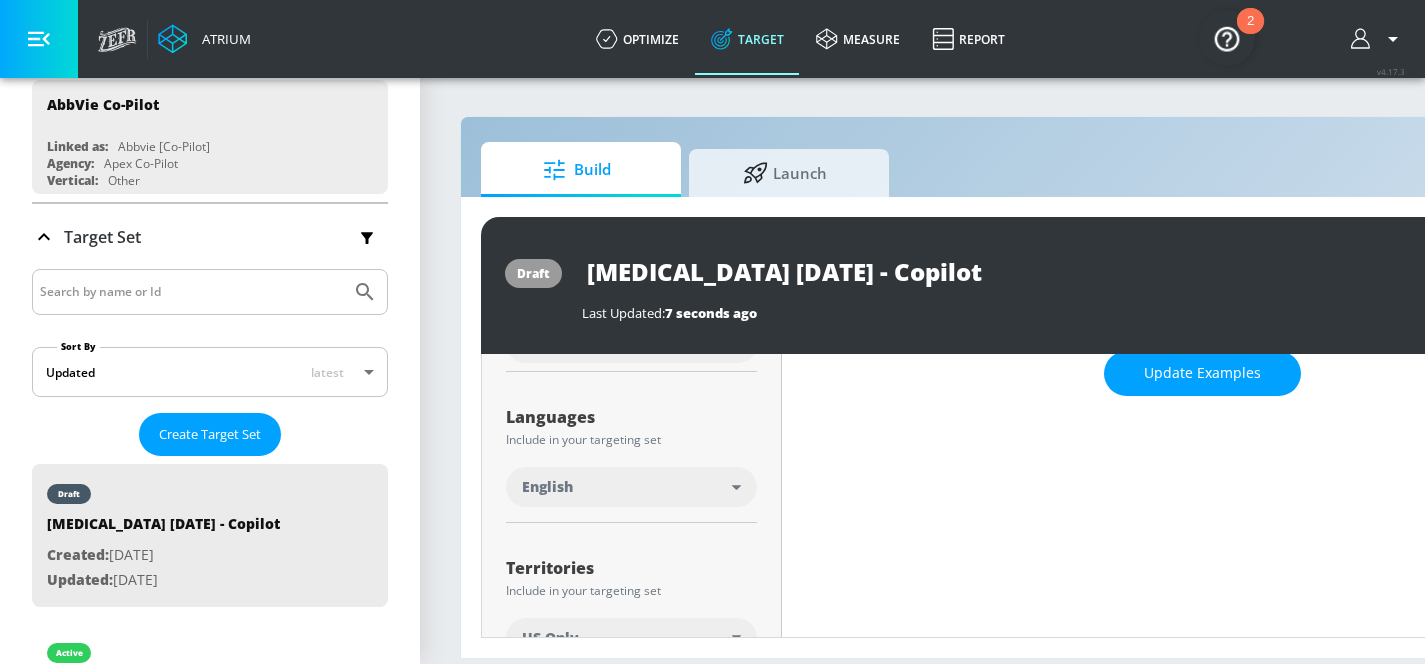 scroll, scrollTop: 0, scrollLeft: 0, axis: both 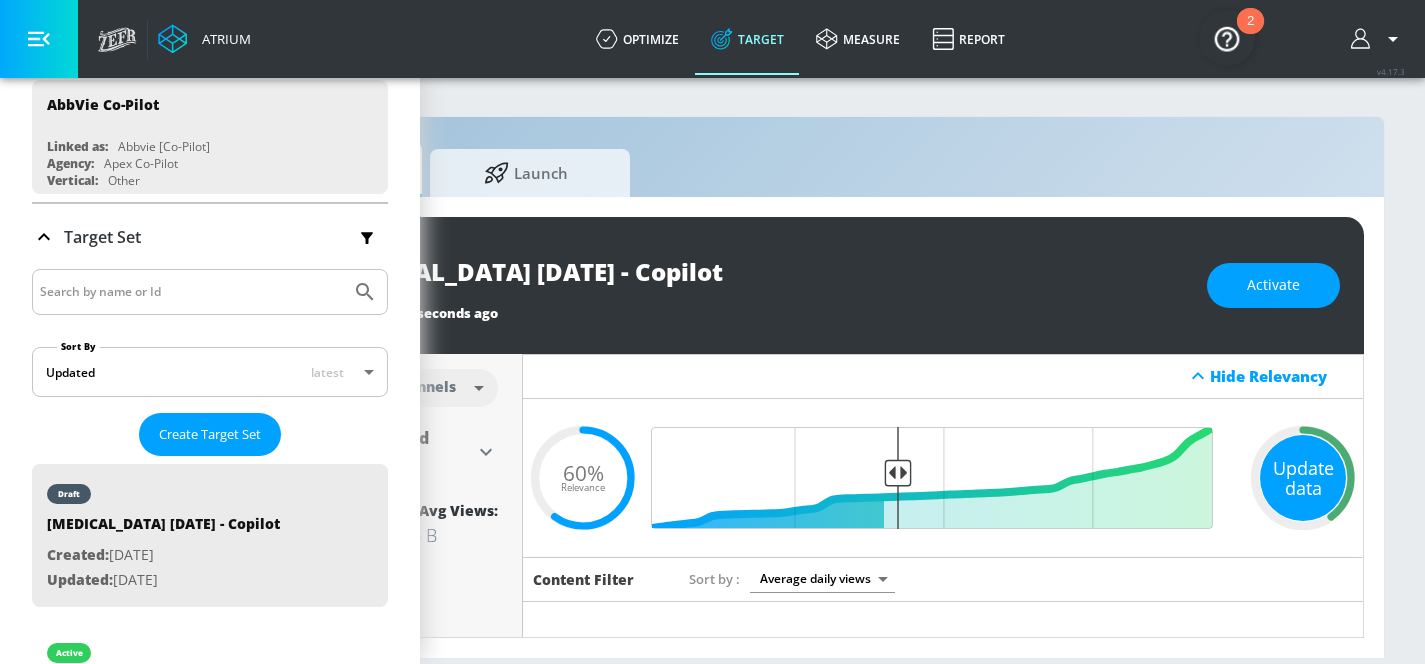 click on "Update data" at bounding box center (1303, 478) 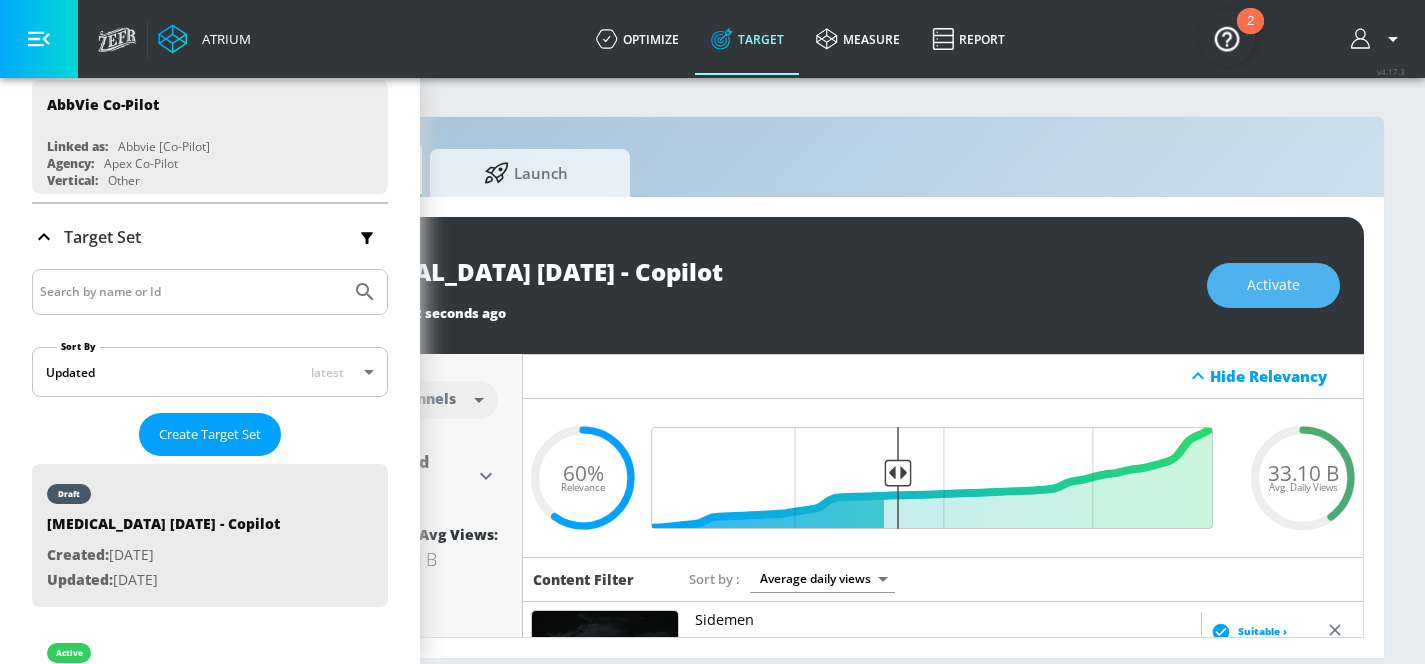 click on "Activate" at bounding box center [1273, 285] 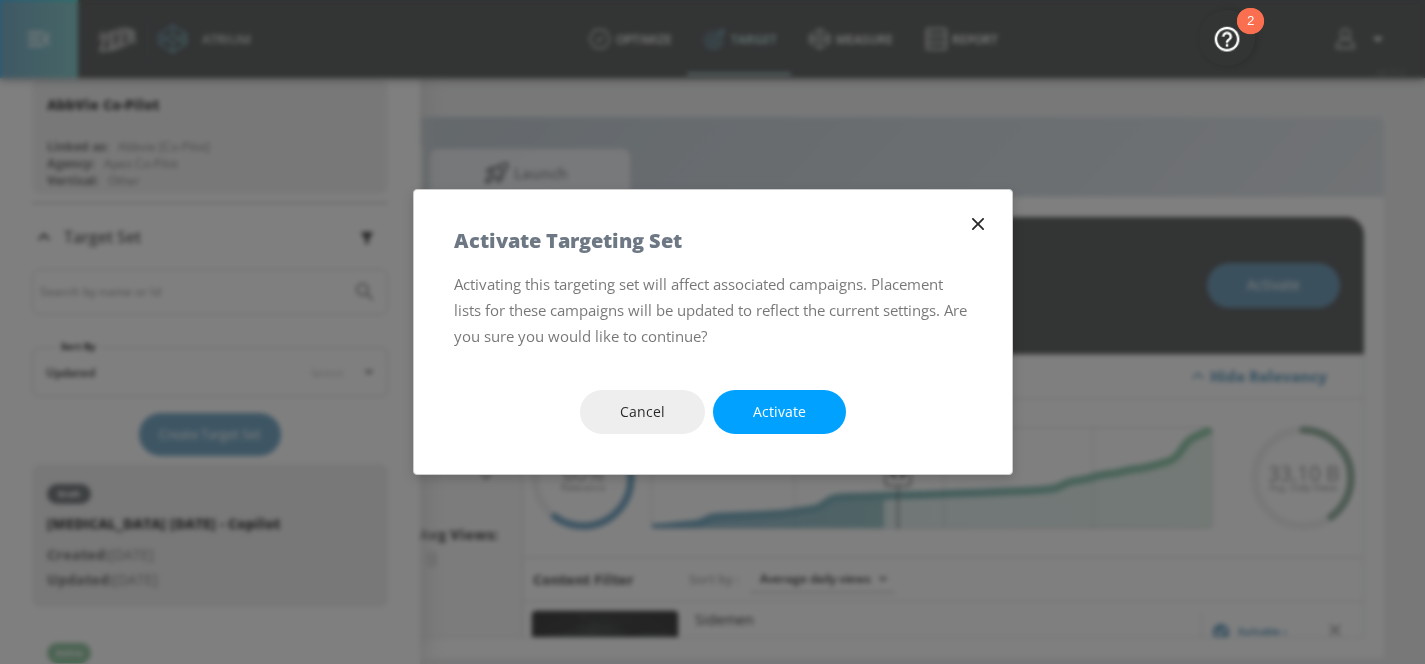 scroll, scrollTop: 0, scrollLeft: 259, axis: horizontal 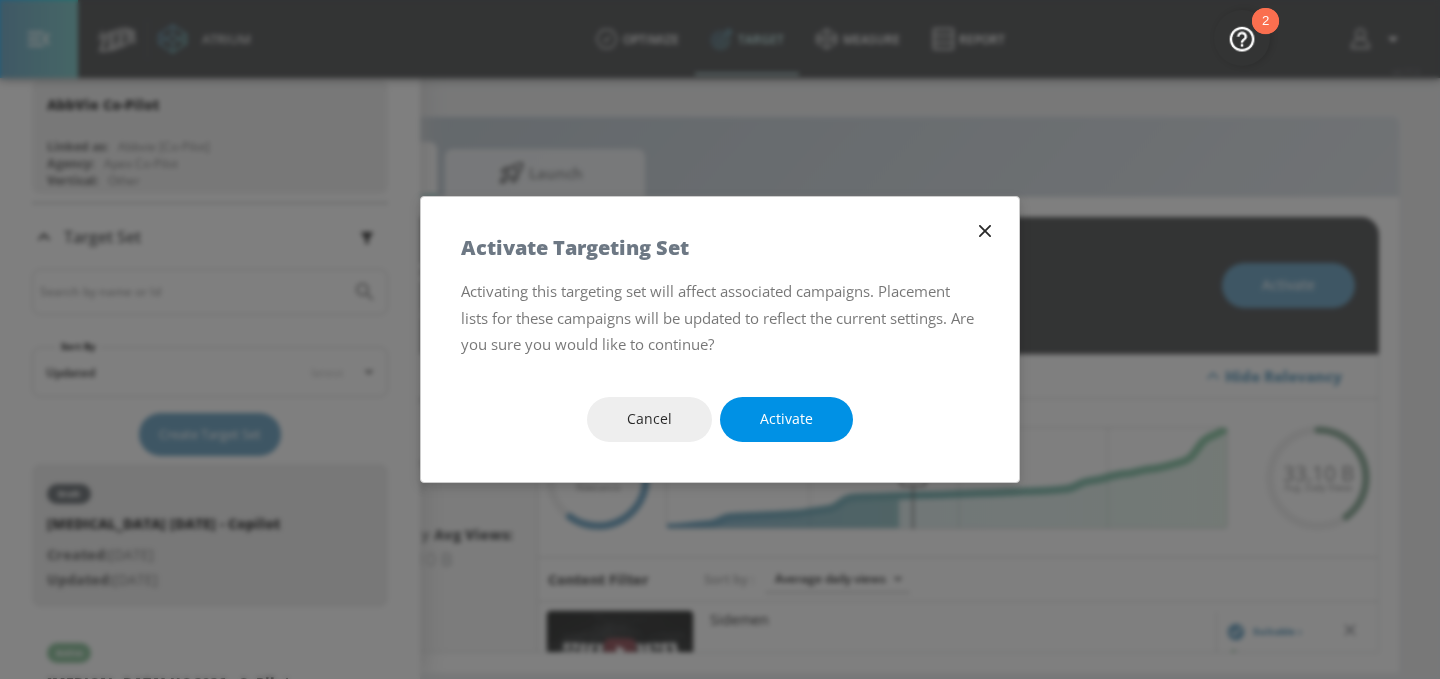 click on "Activate" at bounding box center [786, 419] 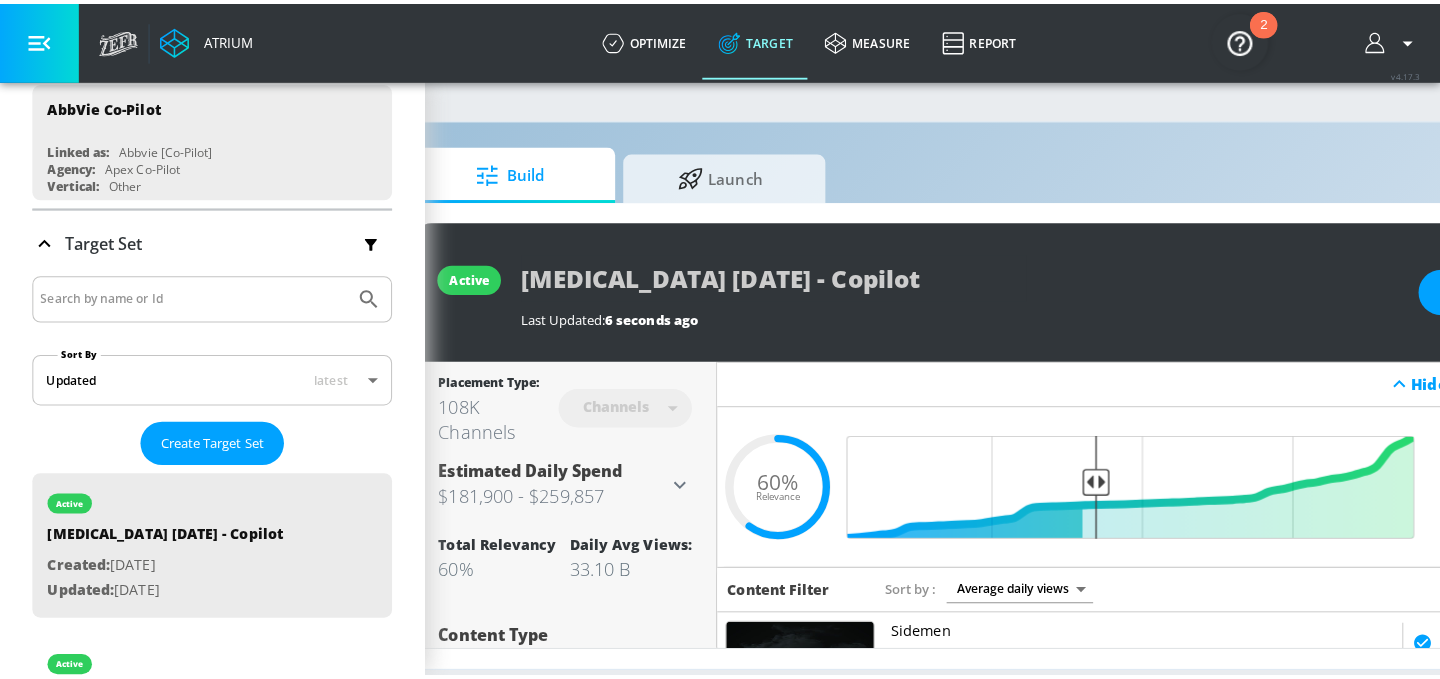 scroll, scrollTop: 0, scrollLeft: 25, axis: horizontal 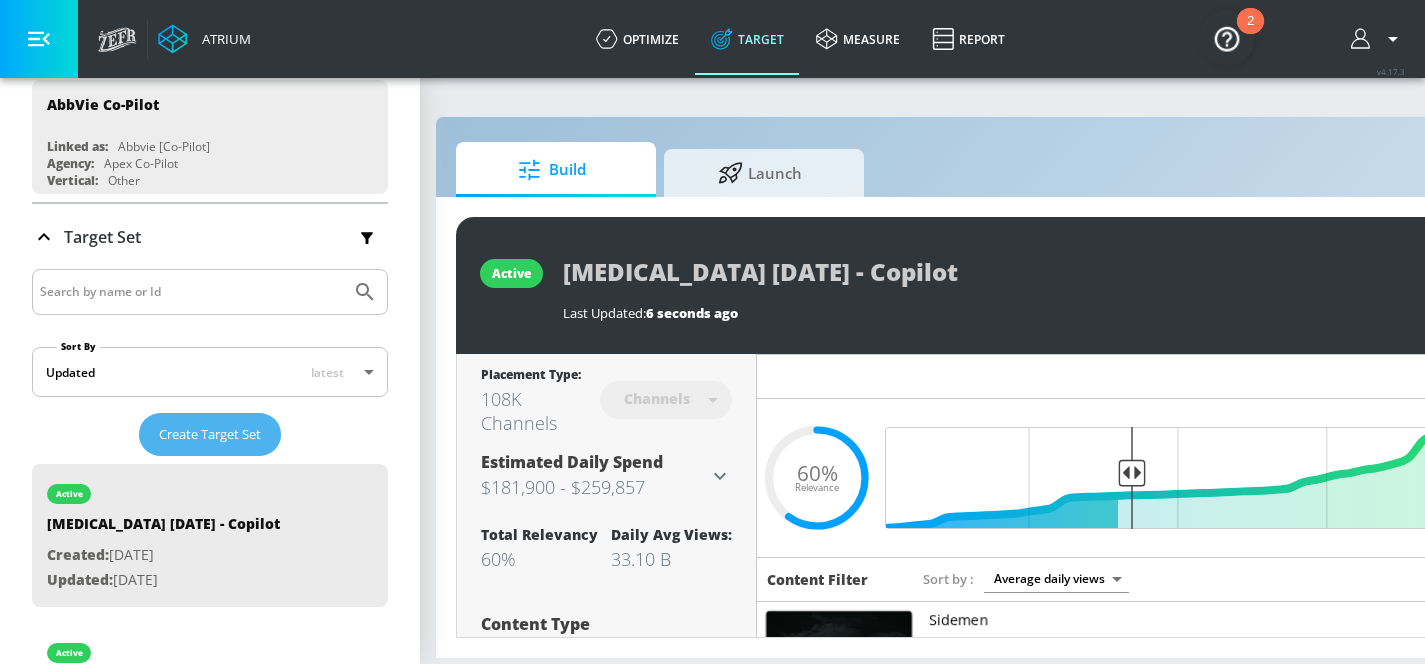click on "Create Target Set" at bounding box center [210, 434] 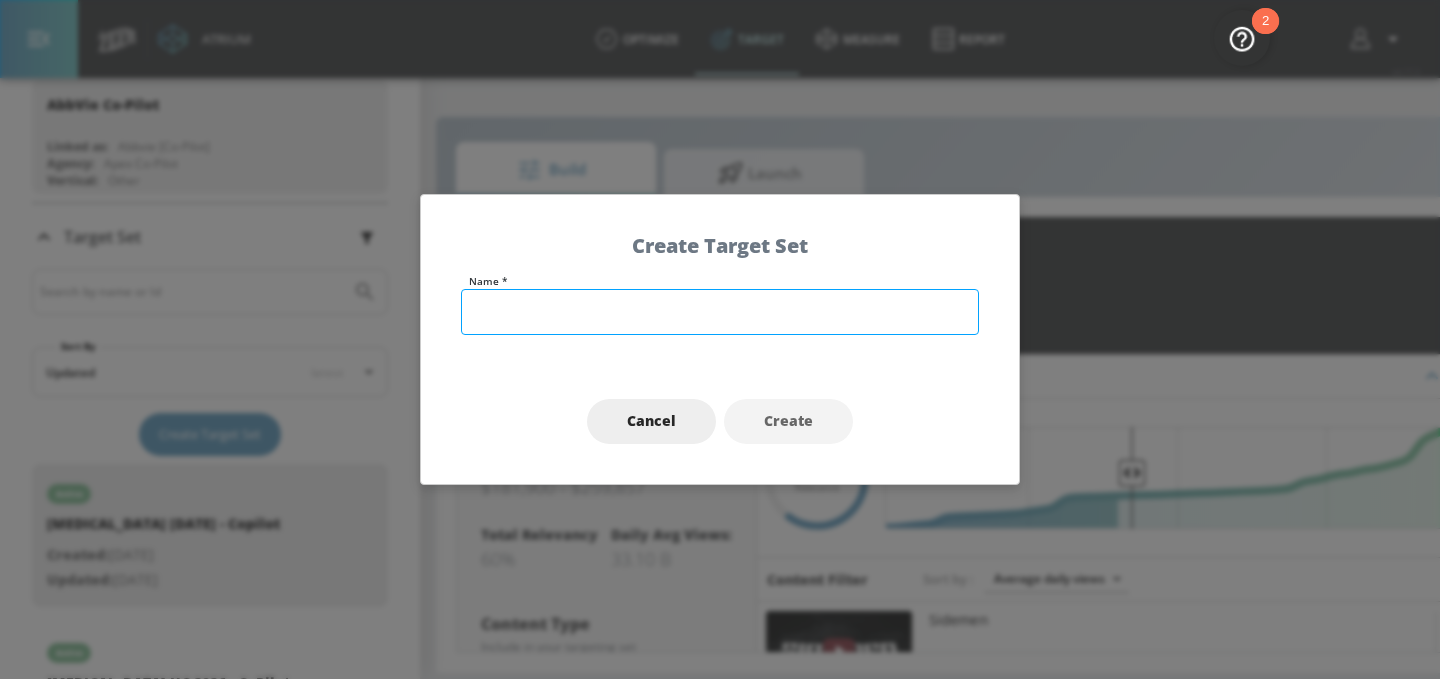 click at bounding box center [720, 312] 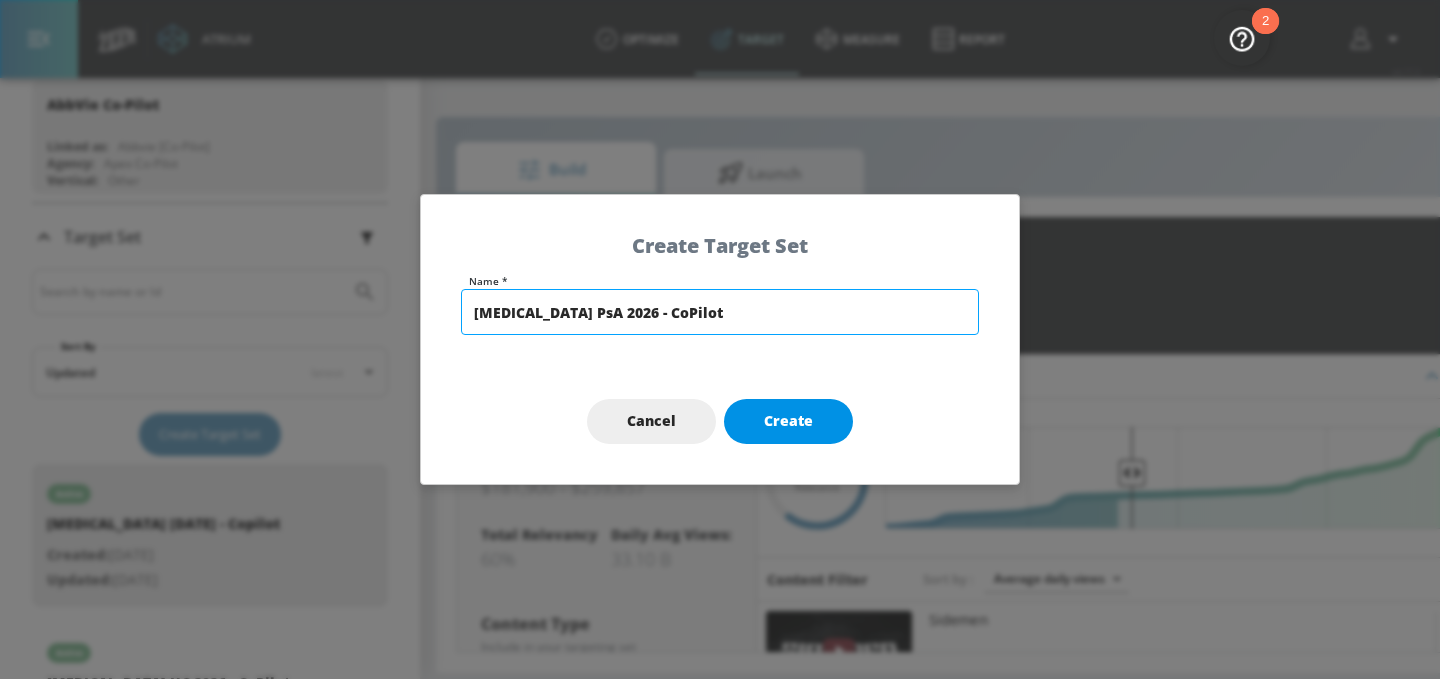type on "[MEDICAL_DATA] PsA 2026 - CoPilot" 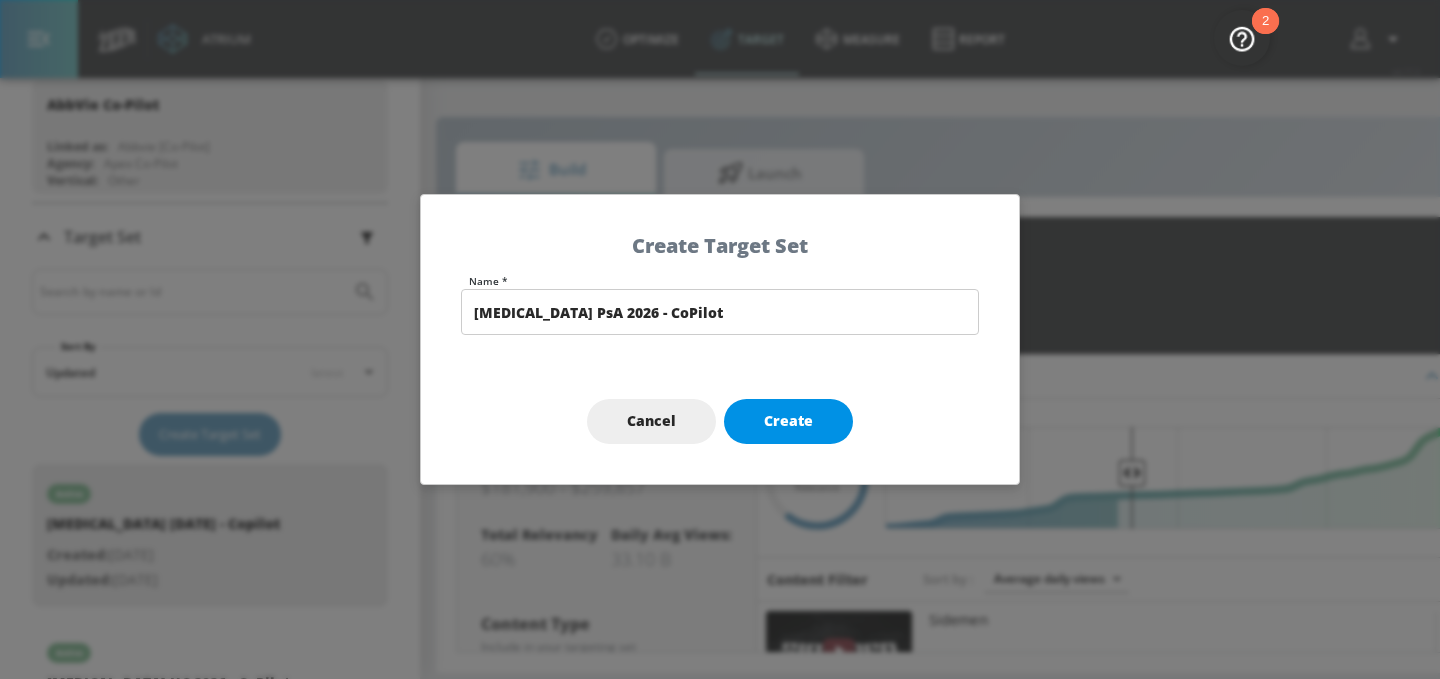 click on "Create" at bounding box center (788, 421) 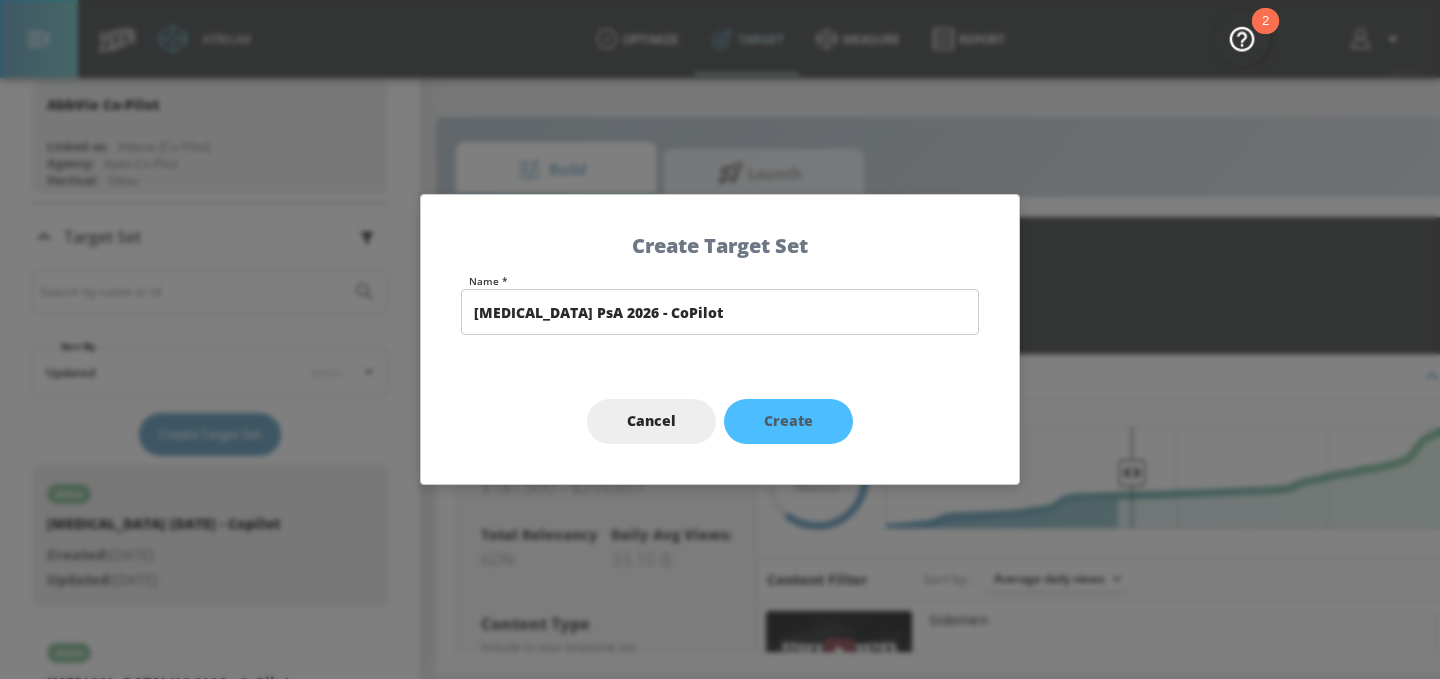 type on "[MEDICAL_DATA] PsA 2026 - CoPilot" 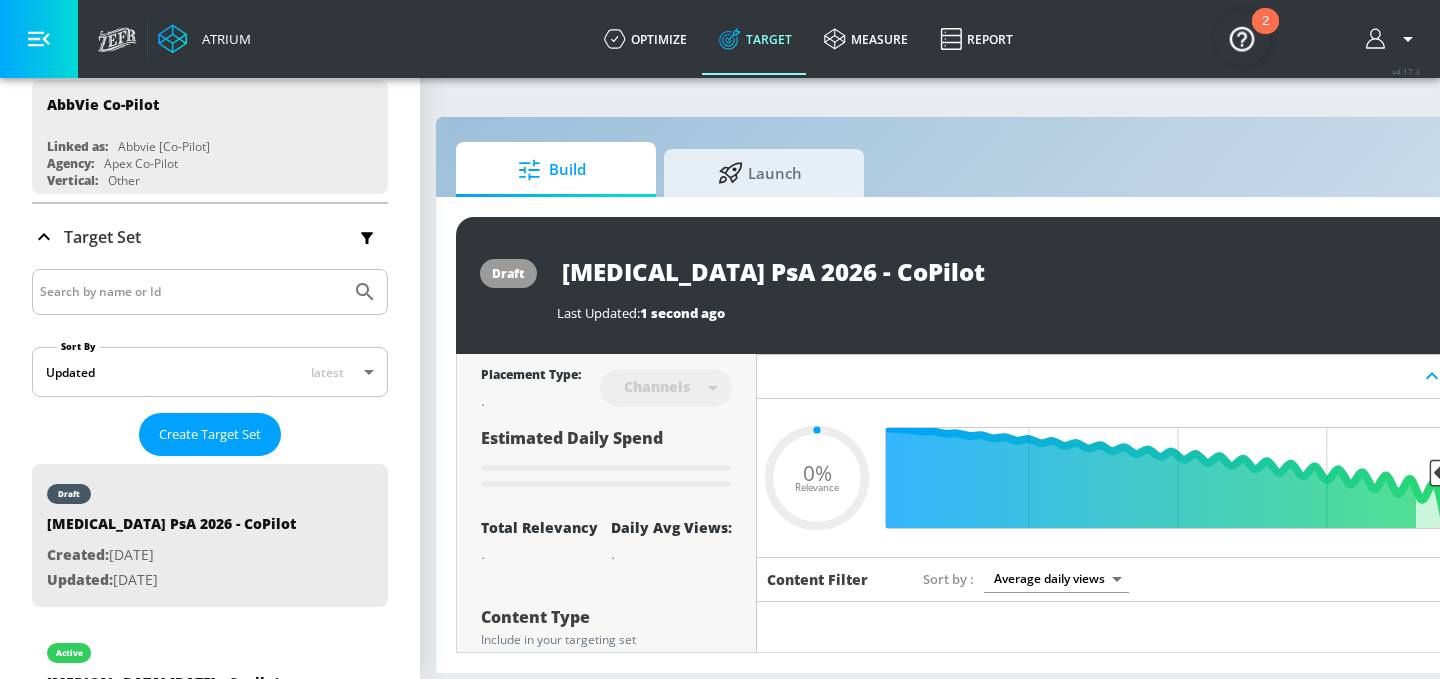 type on "0.6" 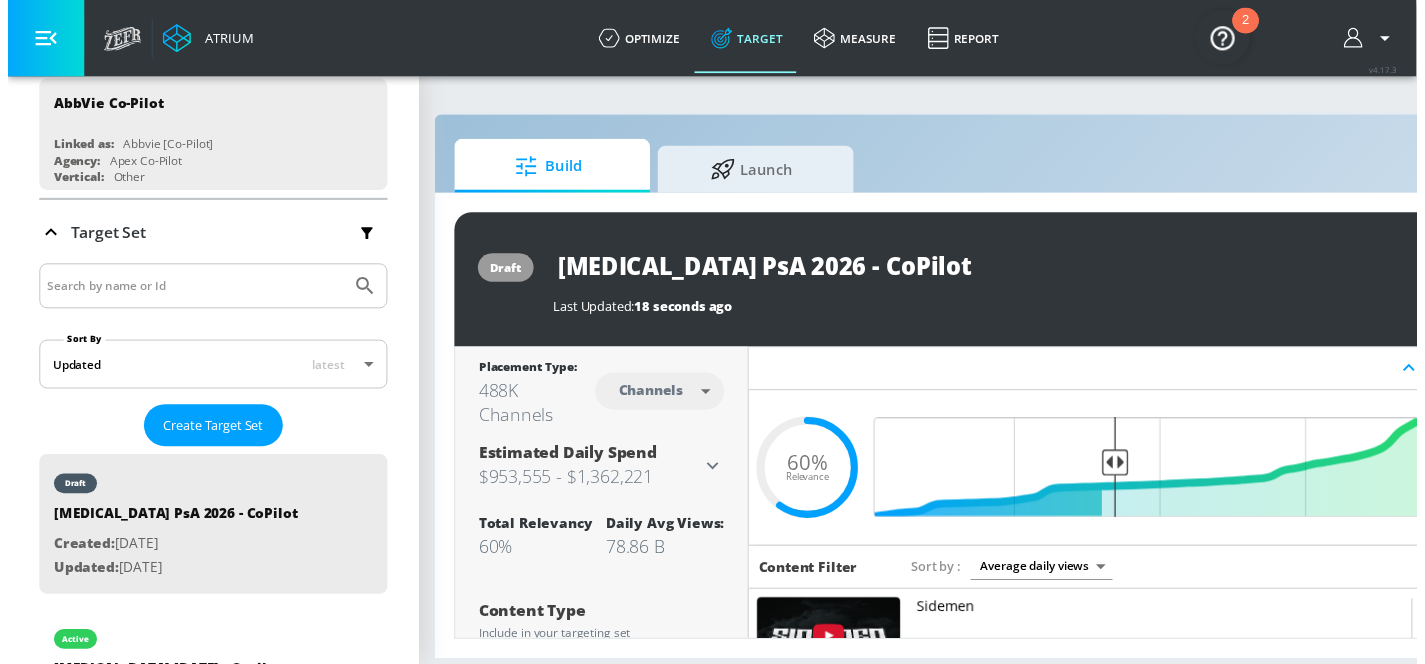 scroll, scrollTop: 0, scrollLeft: 0, axis: both 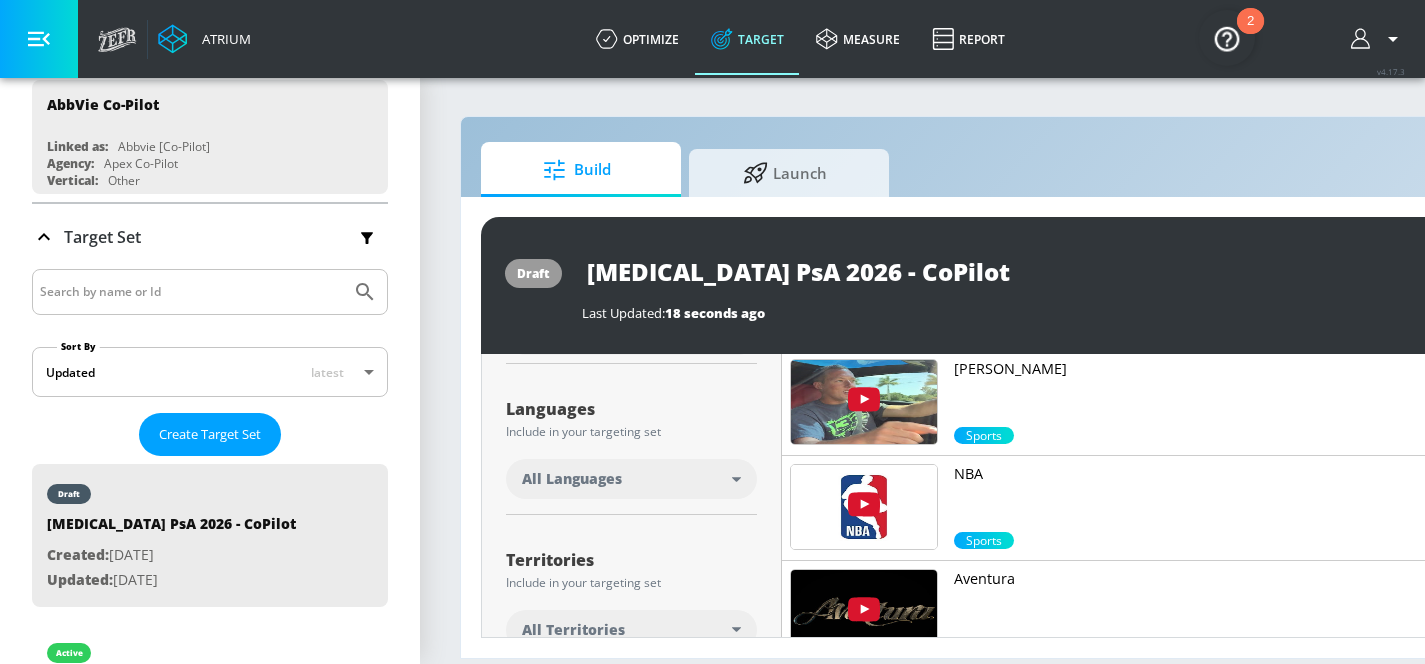 click on "All Languages" at bounding box center (631, 479) 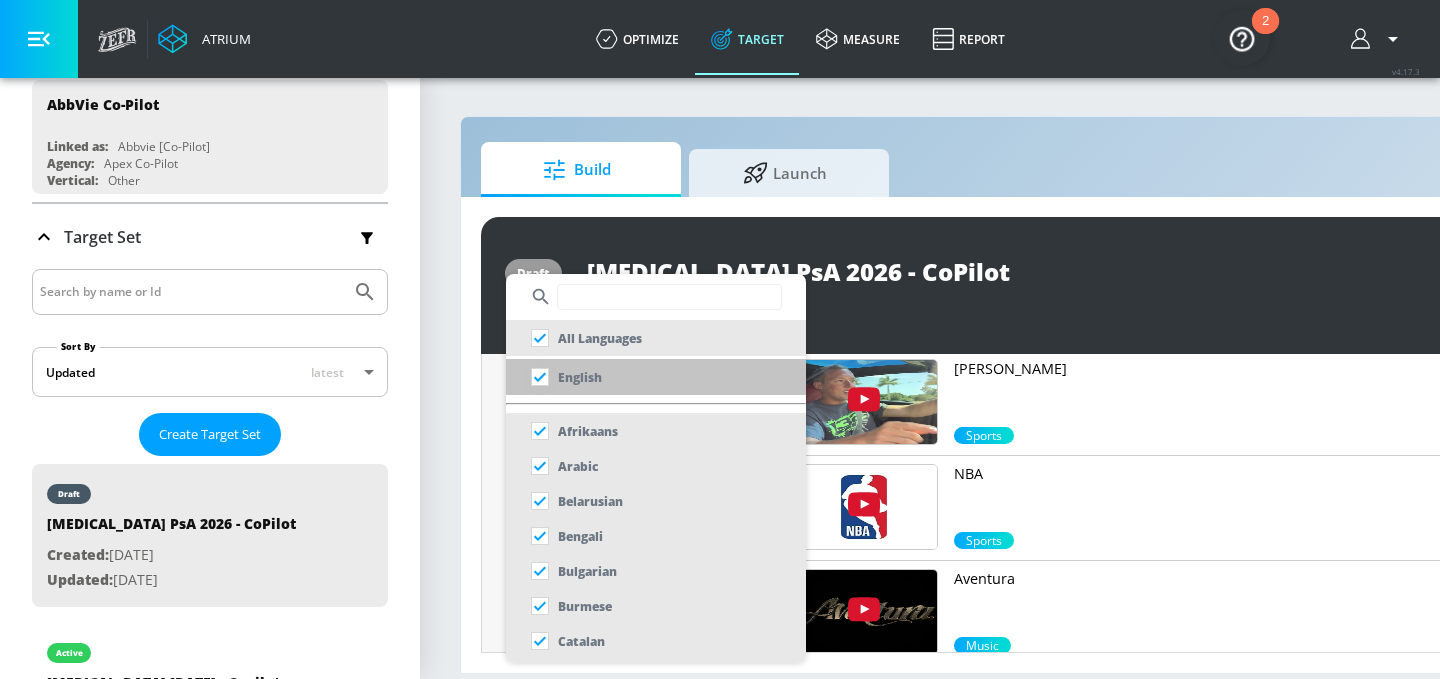 click at bounding box center [540, 377] 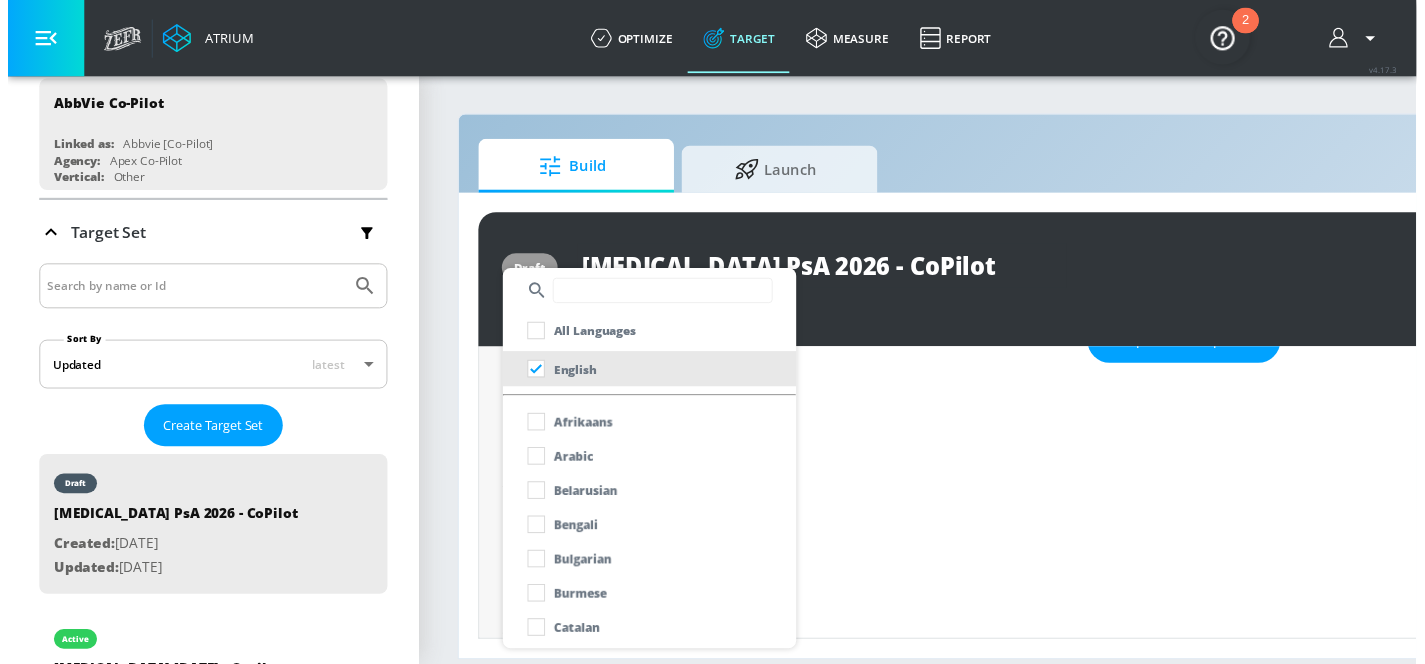 scroll, scrollTop: 332, scrollLeft: 0, axis: vertical 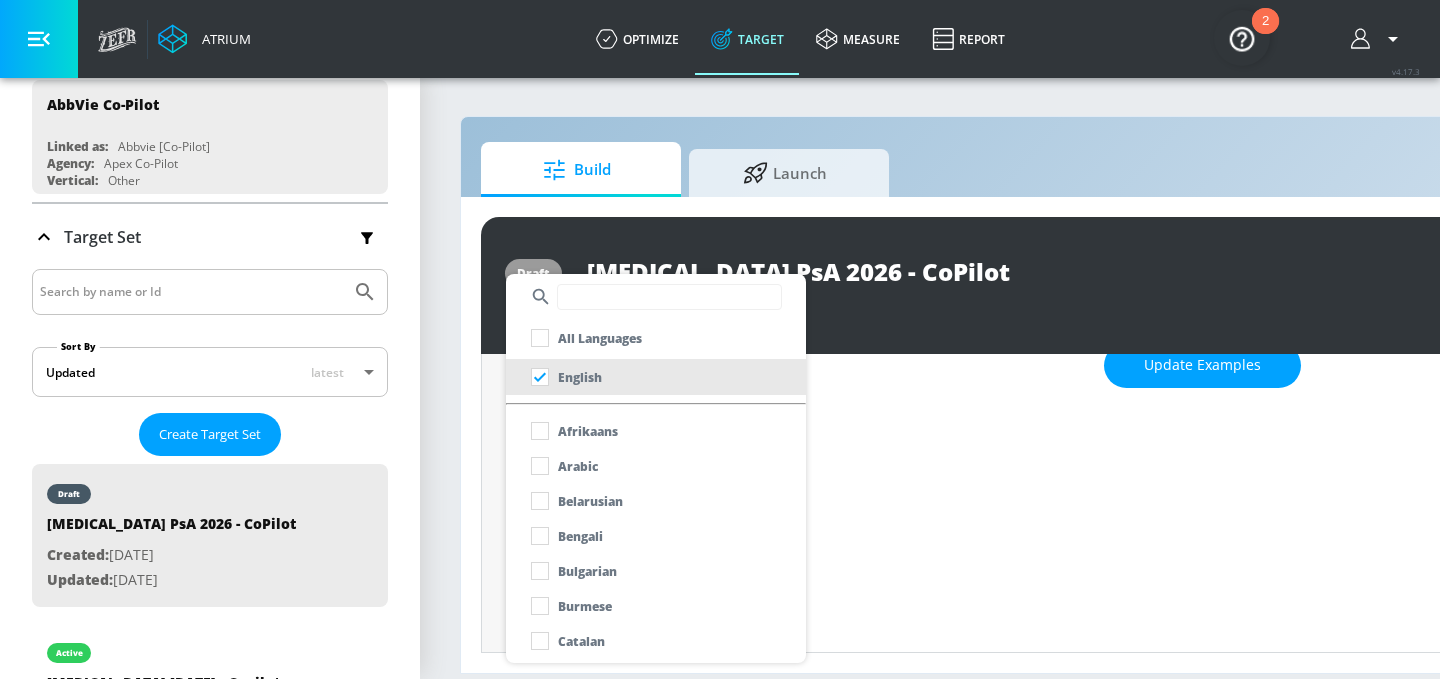 click at bounding box center (720, 339) 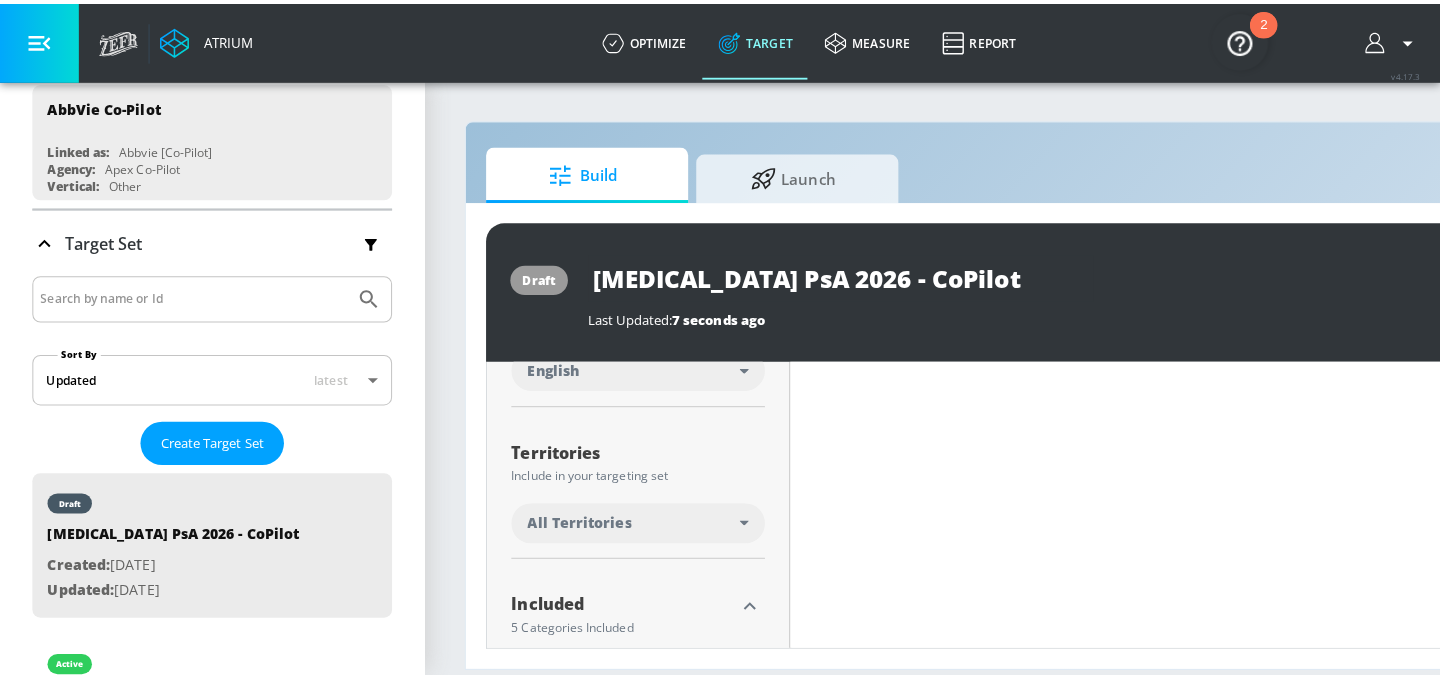 scroll, scrollTop: 508, scrollLeft: 0, axis: vertical 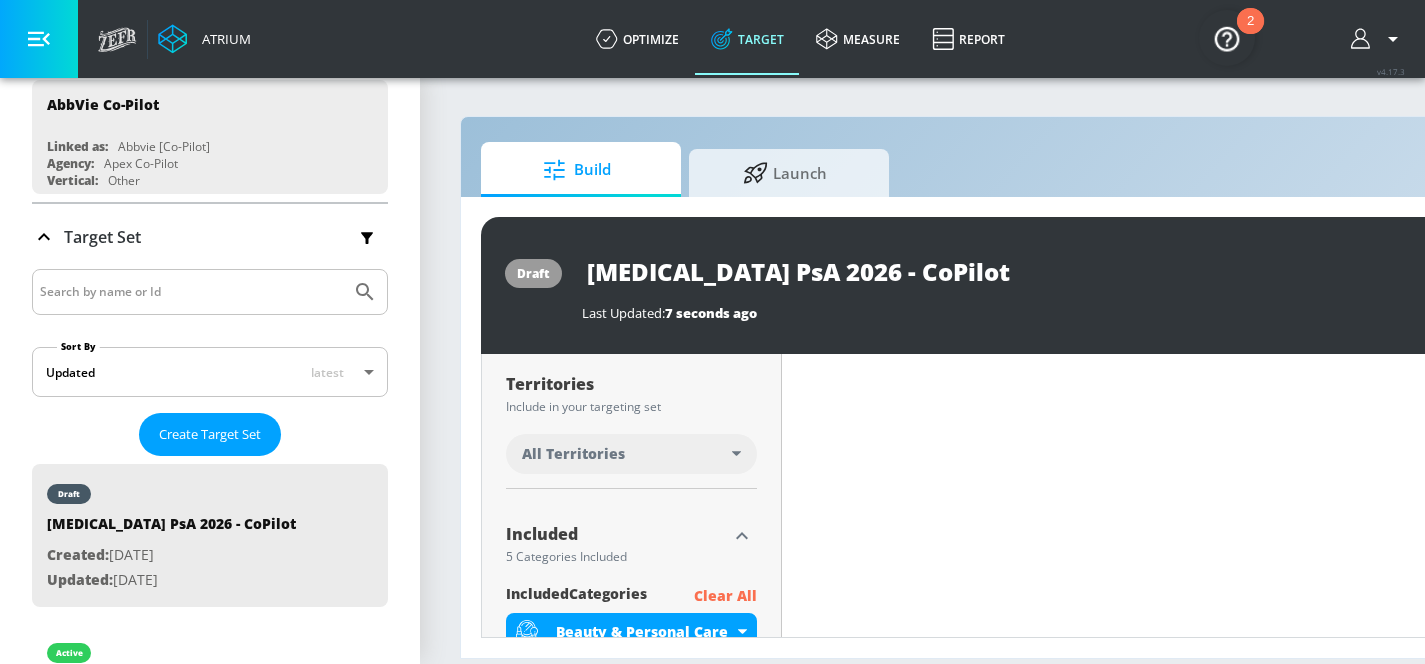 click on "All Territories" at bounding box center (631, 454) 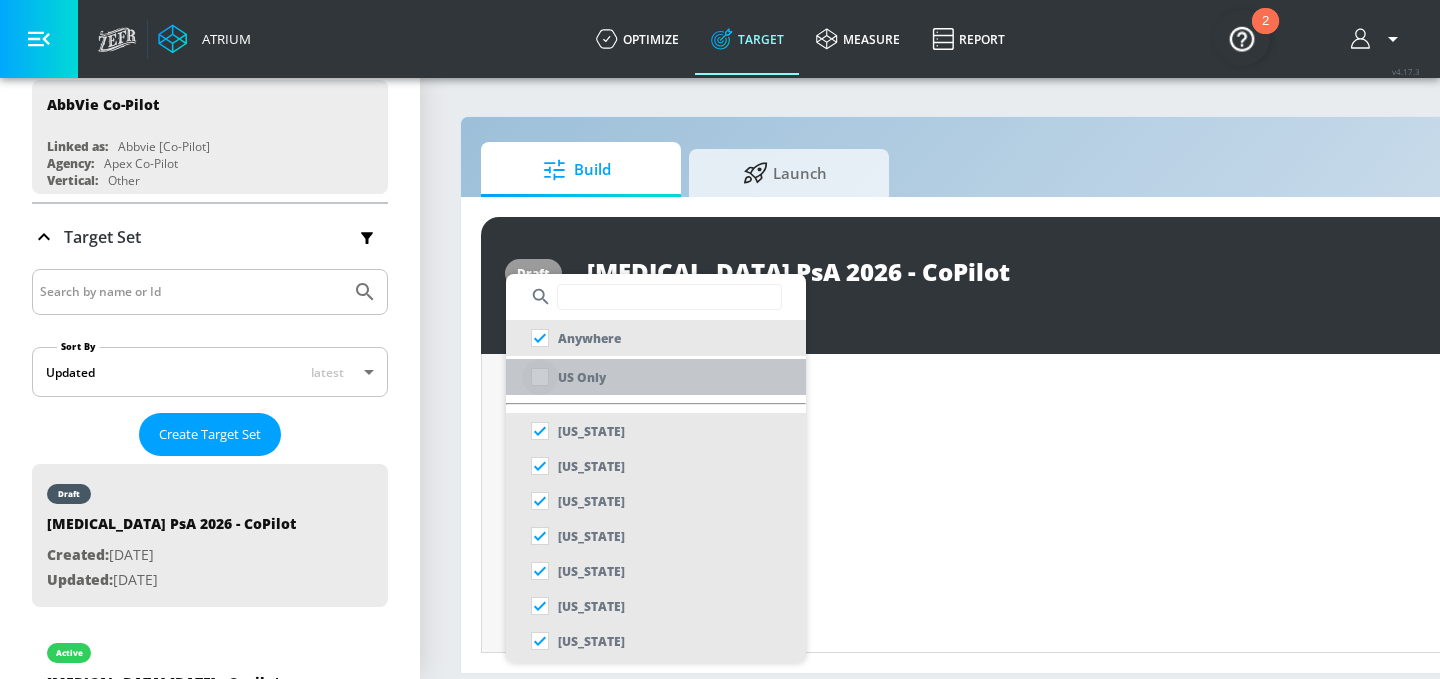 click at bounding box center (540, 377) 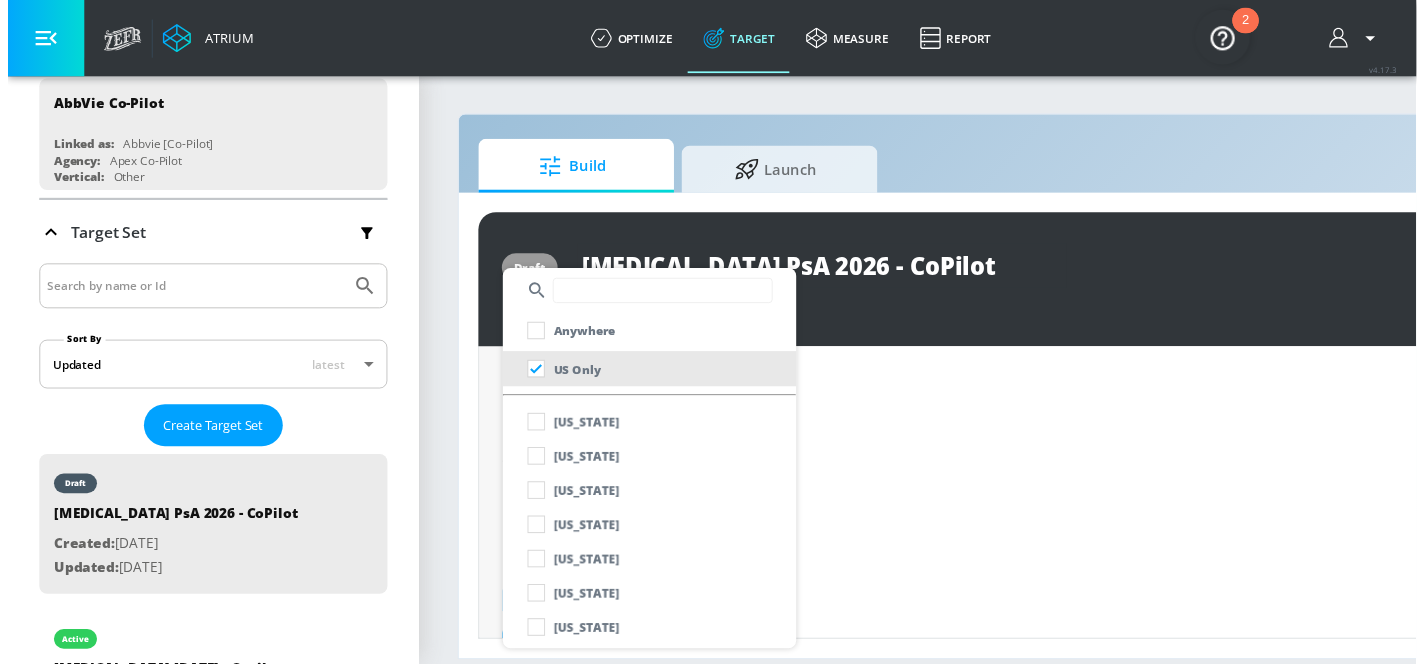 scroll, scrollTop: 508, scrollLeft: 0, axis: vertical 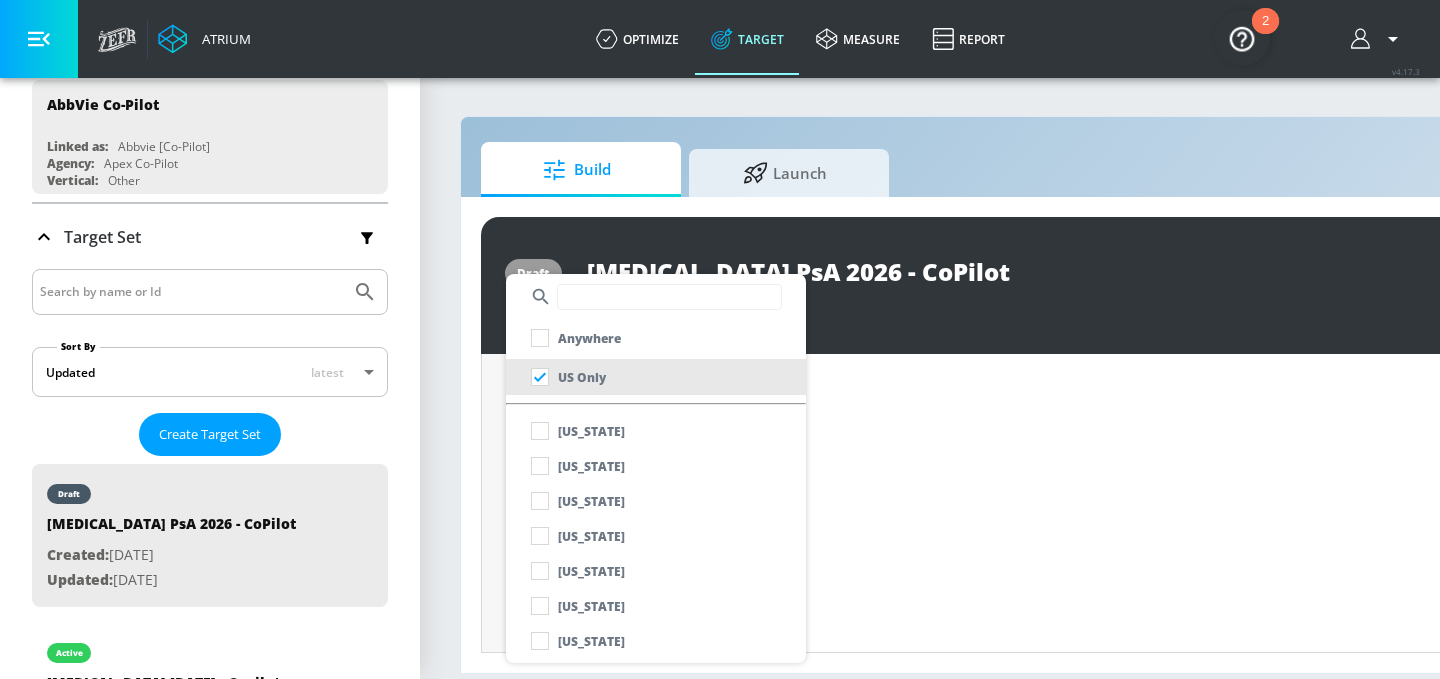 click at bounding box center (720, 339) 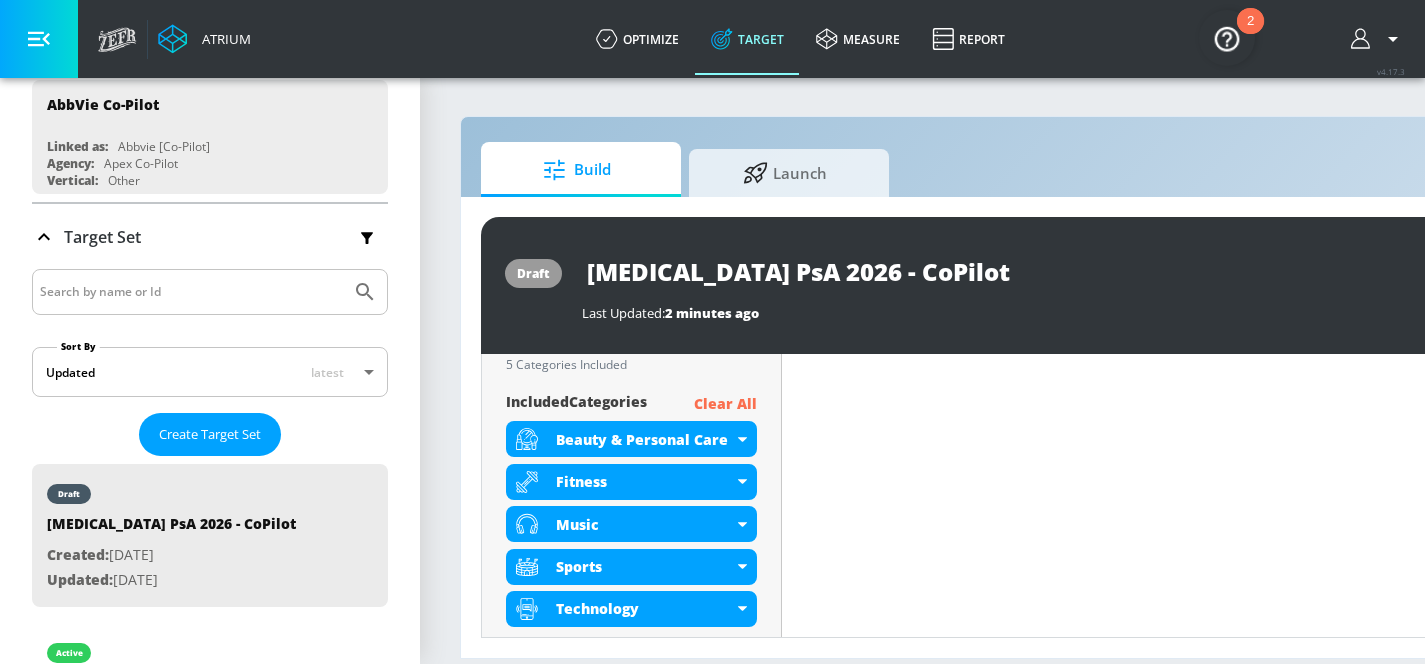 click on "Clear All" at bounding box center (725, 404) 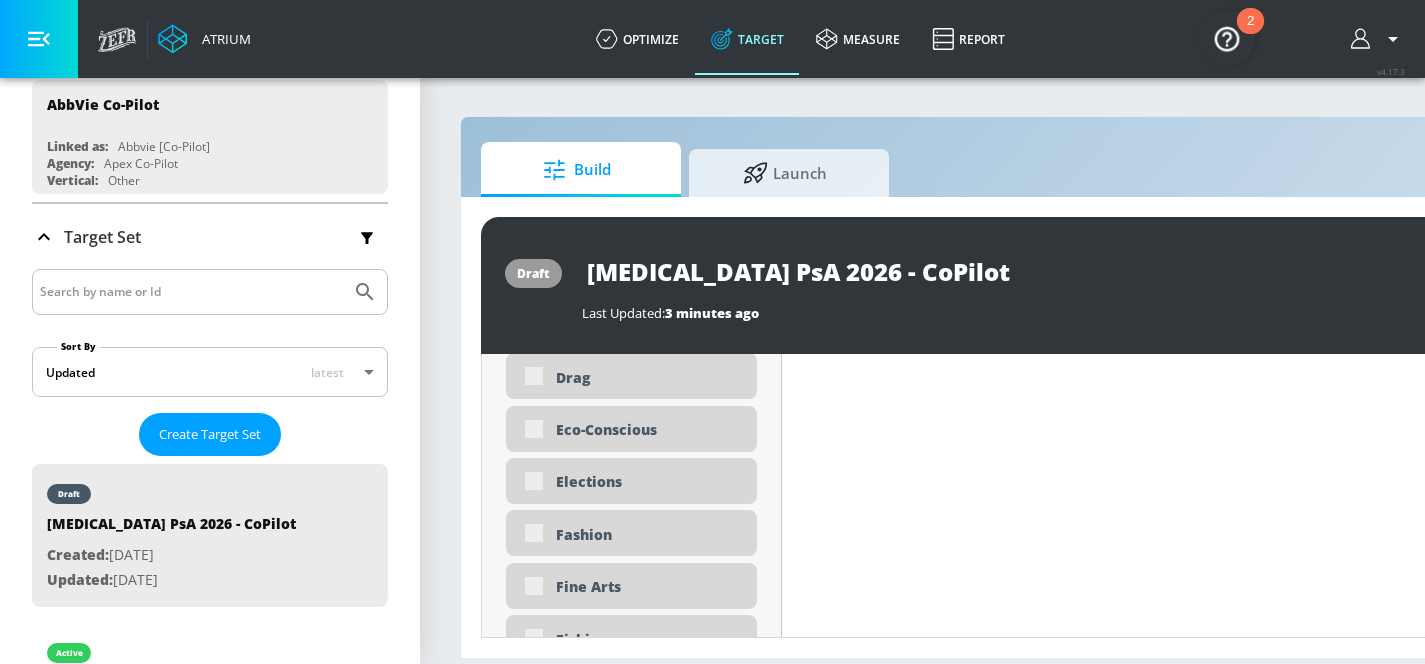 scroll, scrollTop: 2278, scrollLeft: 0, axis: vertical 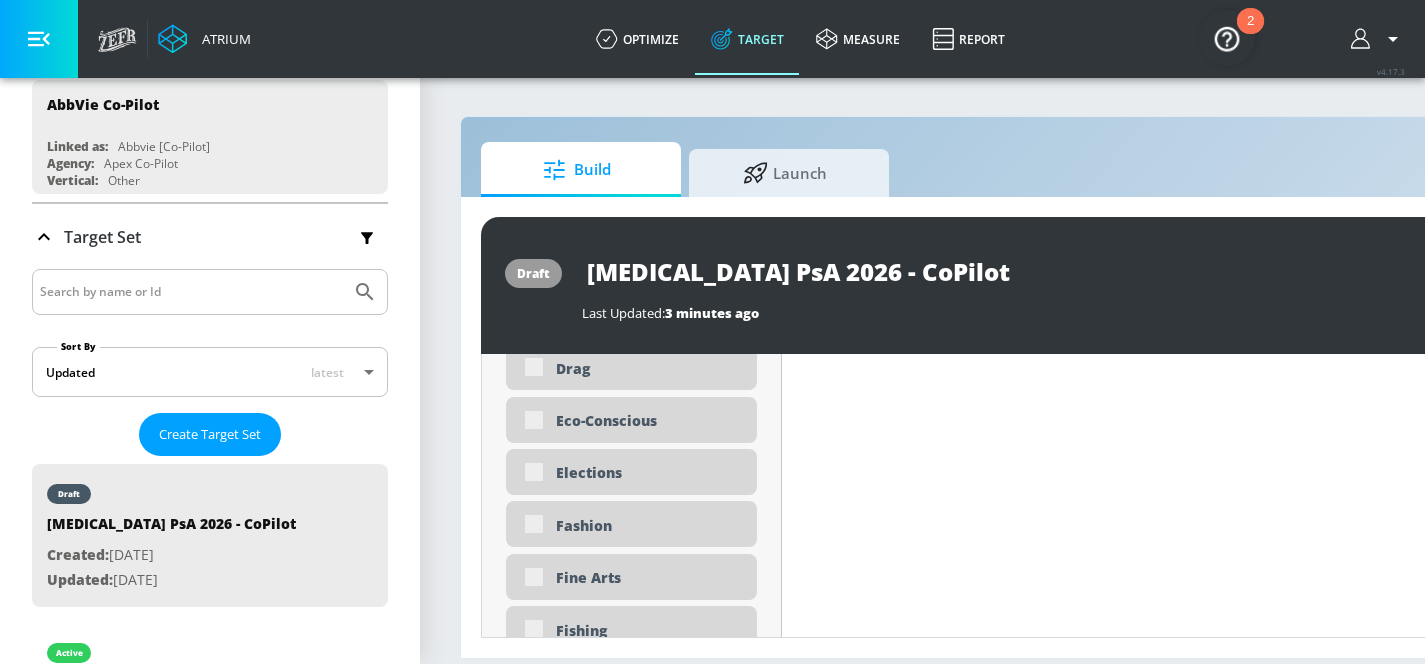 drag, startPoint x: 486, startPoint y: 570, endPoint x: 499, endPoint y: 569, distance: 13.038404 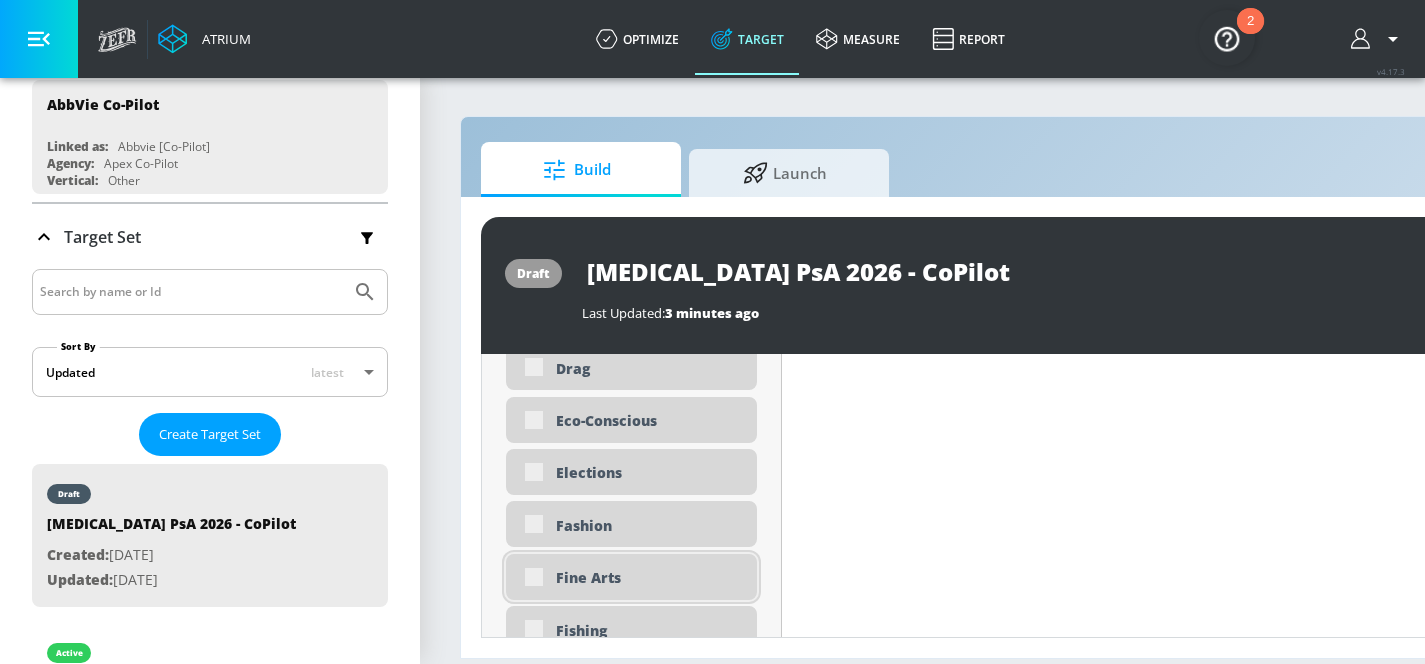 click on "Fine Arts" at bounding box center (631, 577) 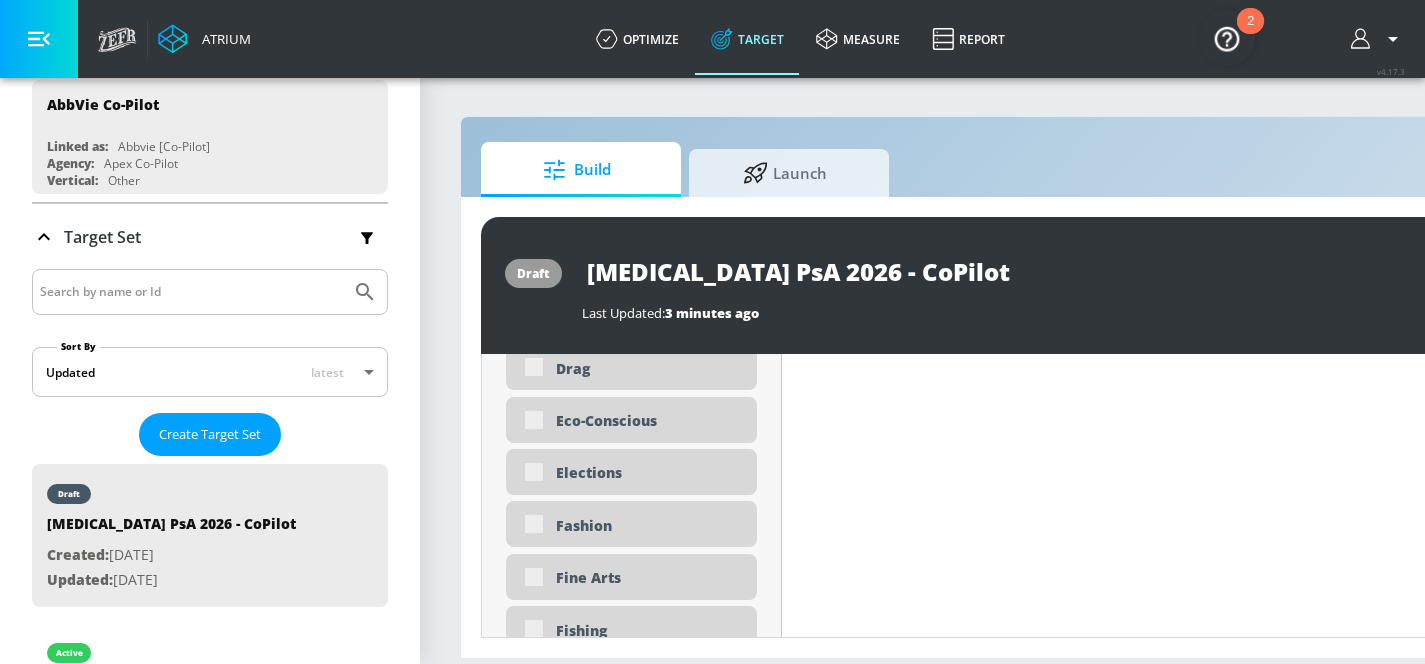 click on "Placement Type: Channels channels ​ Estimated Daily Spend Loading... Activation Platform Google Ads Age Any Devices Any Gender Any Ad Type No Preference Number of Ad Groups 0 Edit Total Relevancy Daily Avg Views: Content Type Include in your targeting set Pre-roll + Mid-roll standard ​ Languages Include in your targeting set English Territories Include in your targeting set US Only Included 0 Categories Included Select Concepts Below Hide  Available Categories ​ ASMR Alcohol Anime Arts & Crafts Automotive Award Shows Back to School Beauty & Personal Care Beverages Business & Finance Candidate - Donald Trump Candidate - Joe Biden Candidate - Robert F. Kennedy Jr. Celebrity Culture Children's Arts & Crafts
noun_Safety_1930823_000000
Created with Sketch.
Children's Entertainment Children's Toys Climate Issues DE&I - Asian Voices DE&I - Black Voices DE&I - LGBTQ+ Voices DE&I - LatinX Voices Dance Desserts Drag" at bounding box center (632, 4433) 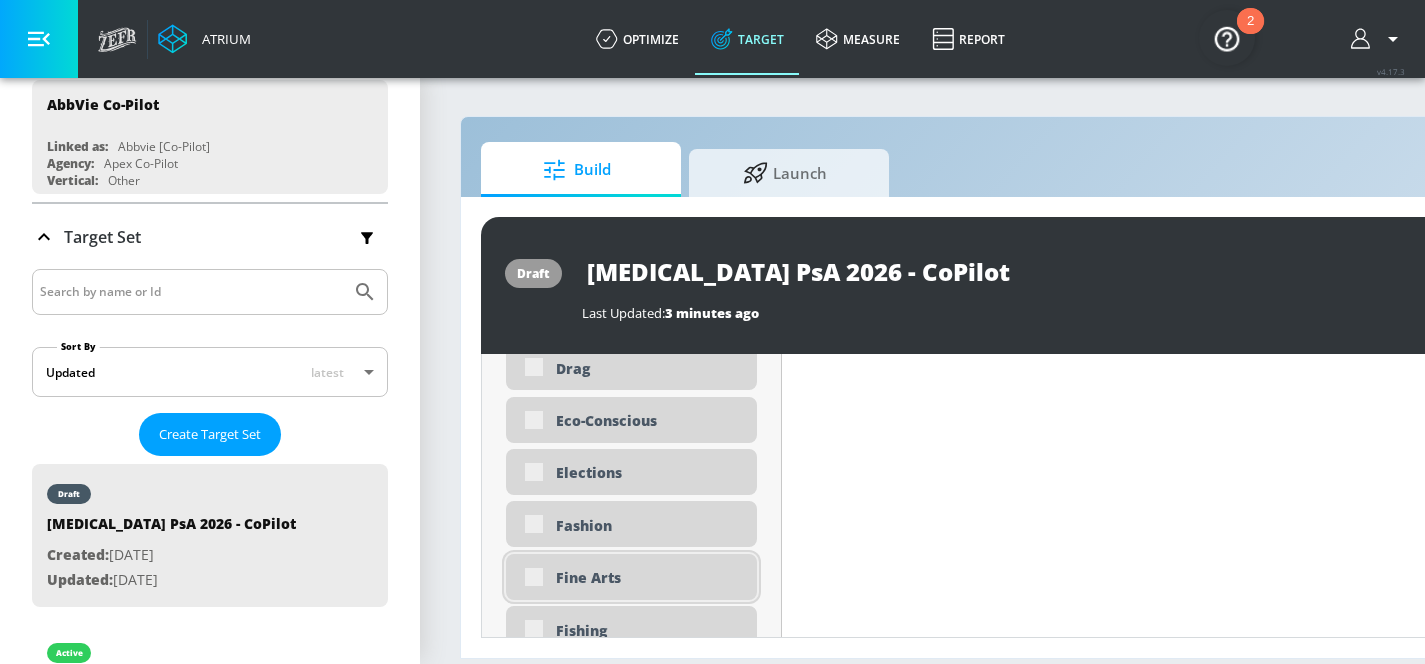 click on "Fine Arts" at bounding box center [631, 577] 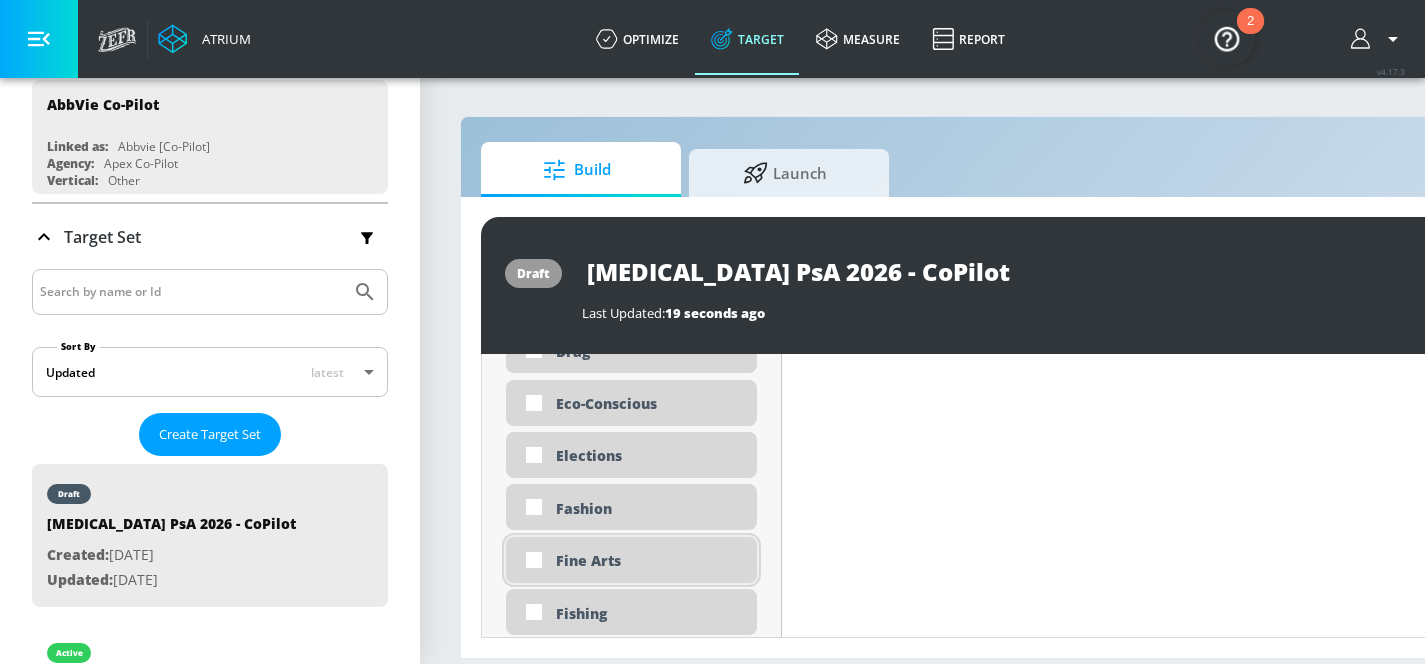 scroll, scrollTop: 2261, scrollLeft: 0, axis: vertical 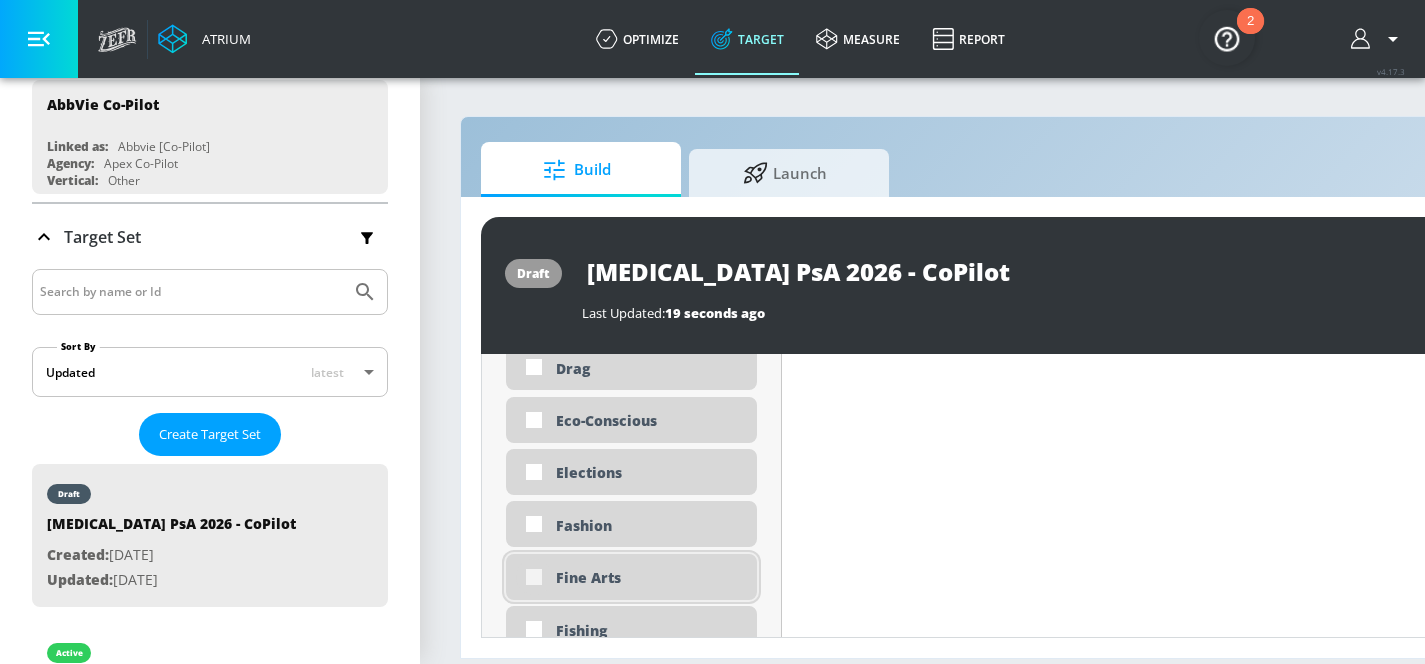 click at bounding box center (534, 577) 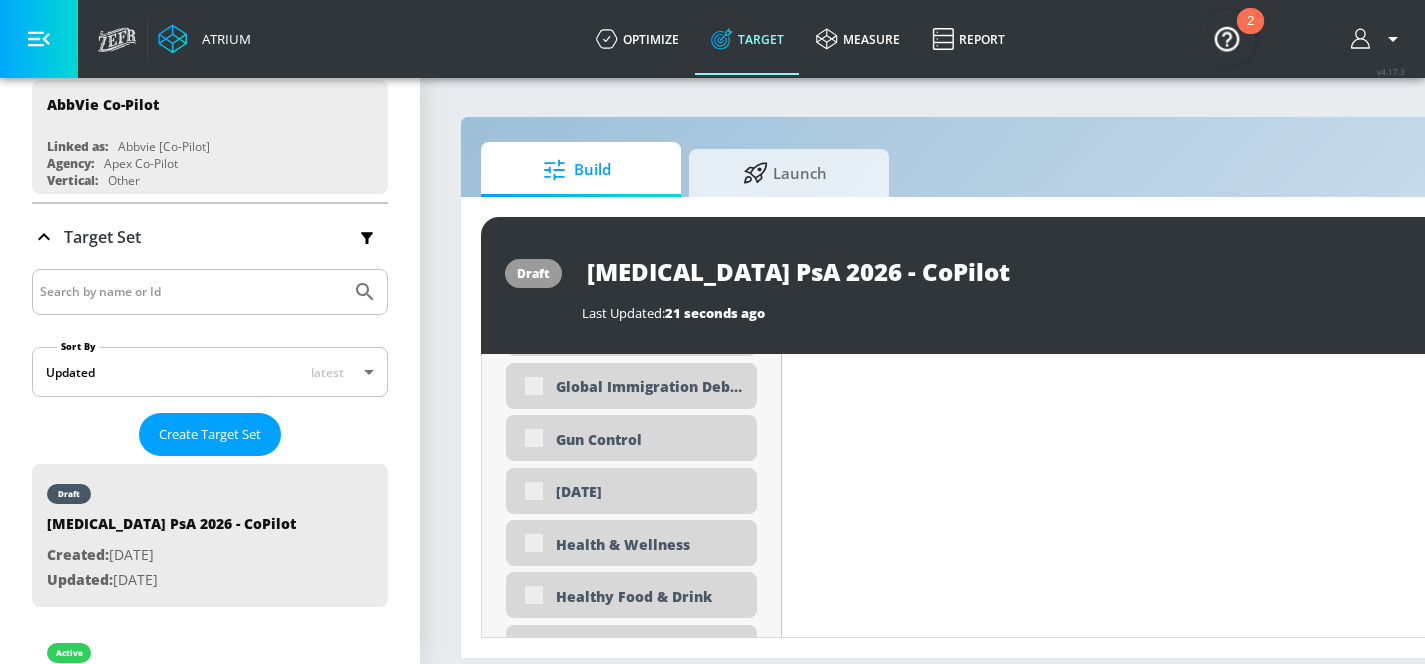 scroll, scrollTop: 3199, scrollLeft: 0, axis: vertical 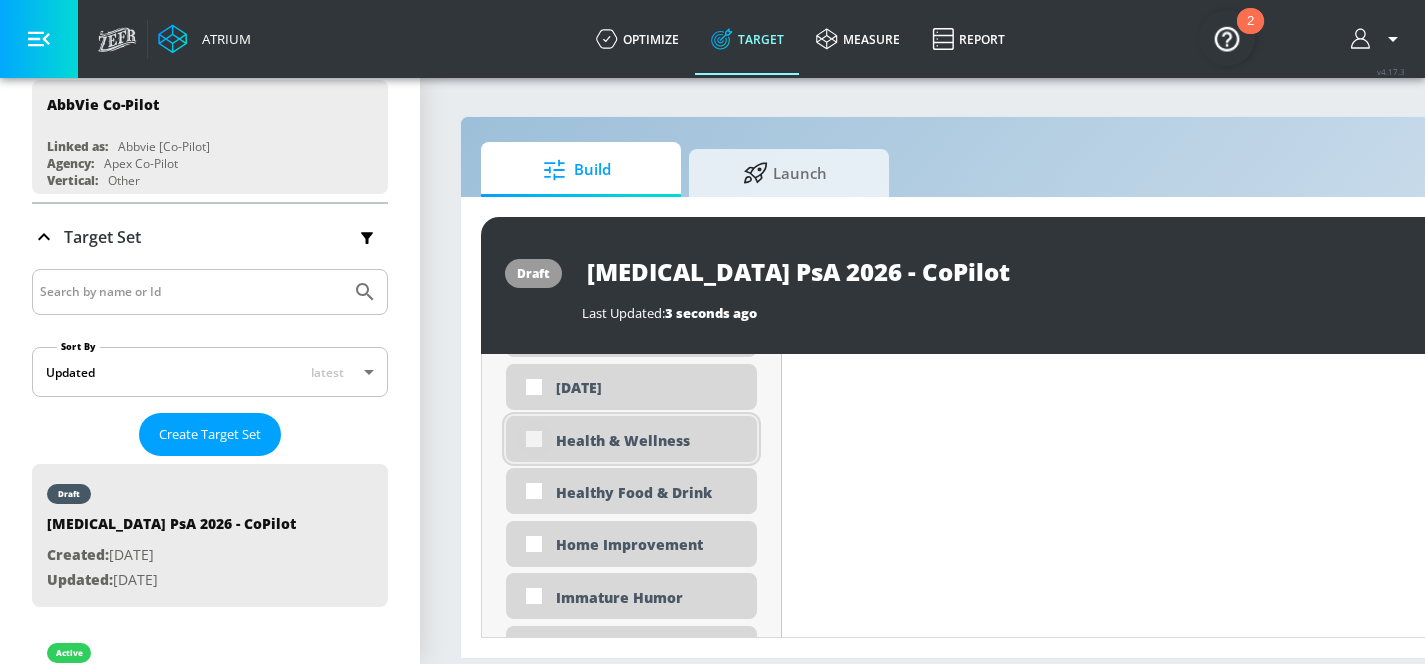click at bounding box center [534, 439] 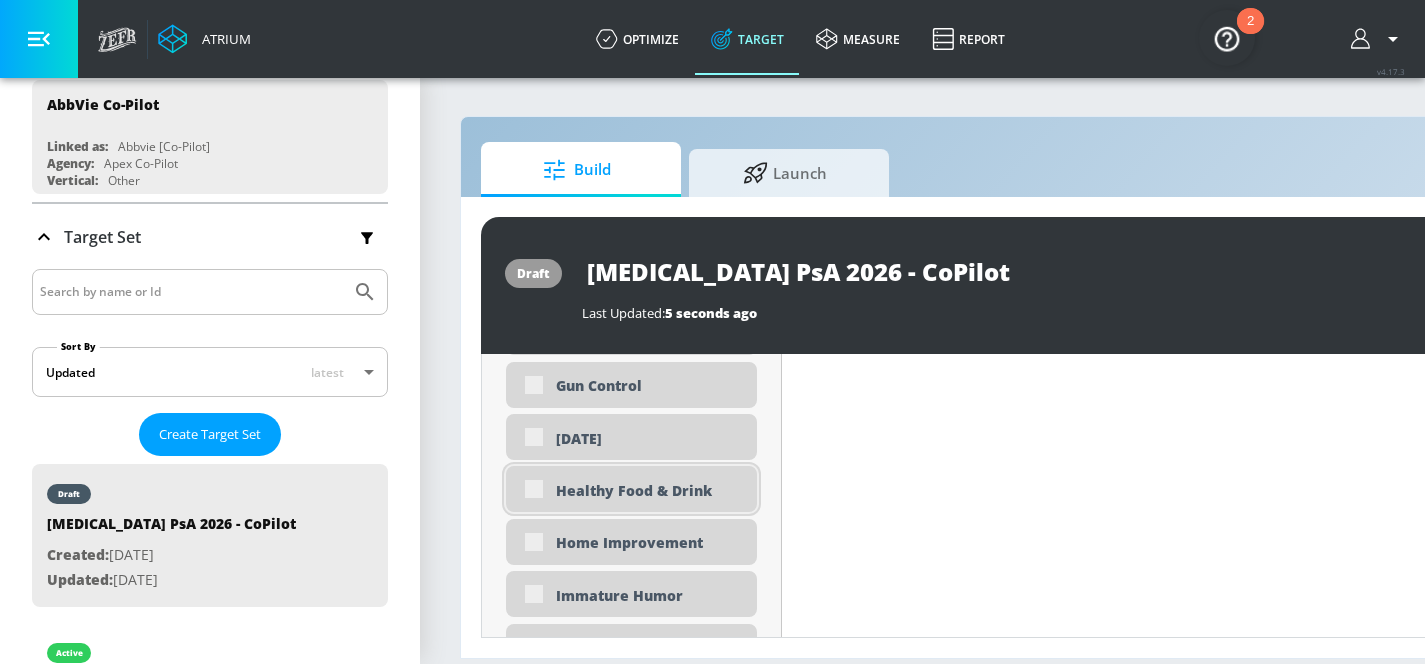 scroll, scrollTop: 3205, scrollLeft: 0, axis: vertical 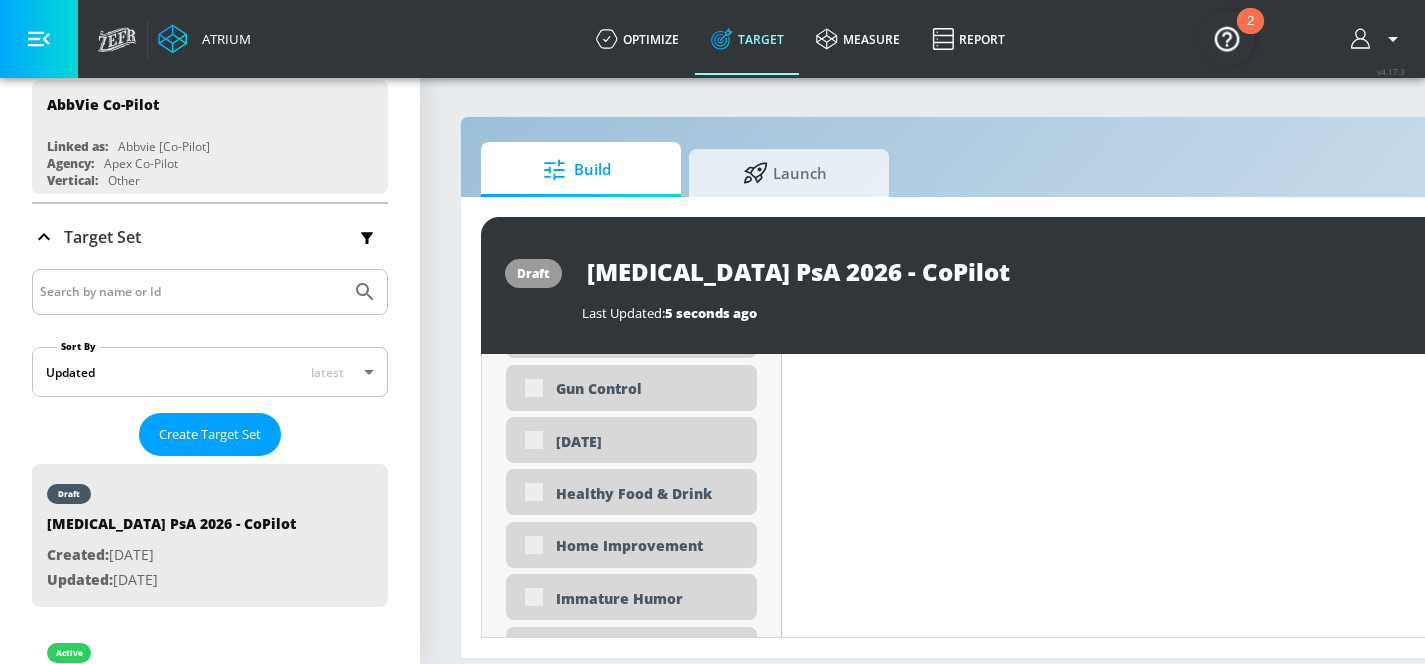 click on "Placement Type: Channels channels ​ Estimated Daily Spend Loading... Activation Platform Google Ads Age Any Devices Any Gender Any Ad Type No Preference Number of Ad Groups 0 Edit Total Relevancy Daily Avg Views: Content Type Include in your targeting set Pre-roll + Mid-roll standard ​ Languages Include in your targeting set English Territories Include in your targeting set US Only Included 2 Categories Included included  Categories Clear All
Fine Arts
Health & Wellness Hide  Available Categories ​ ASMR Alcohol Anime Arts & Crafts Automotive Award Shows Back to School Beauty & Personal Care Beverages Business & Finance Candidate - Donald Trump Candidate - Joe Biden Candidate - Robert F. Kennedy Jr. Celebrity Culture Children's Arts & Crafts
noun_Safety_1930823_000000
Created with Sketch.
Children's Entertainment Children's Toys Climate Issues DE&I - Asian Voices DE&I - Black Voices" at bounding box center [632, 3430] 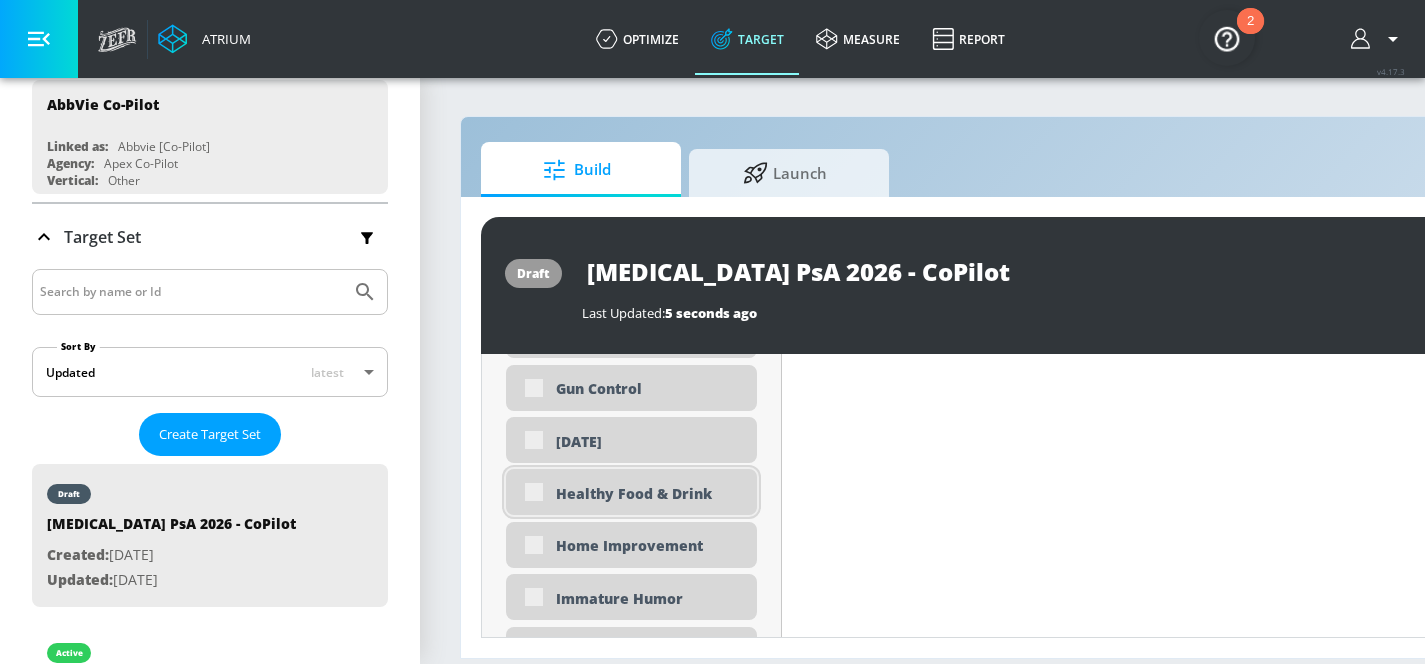click on "Healthy Food & Drink" at bounding box center [631, 492] 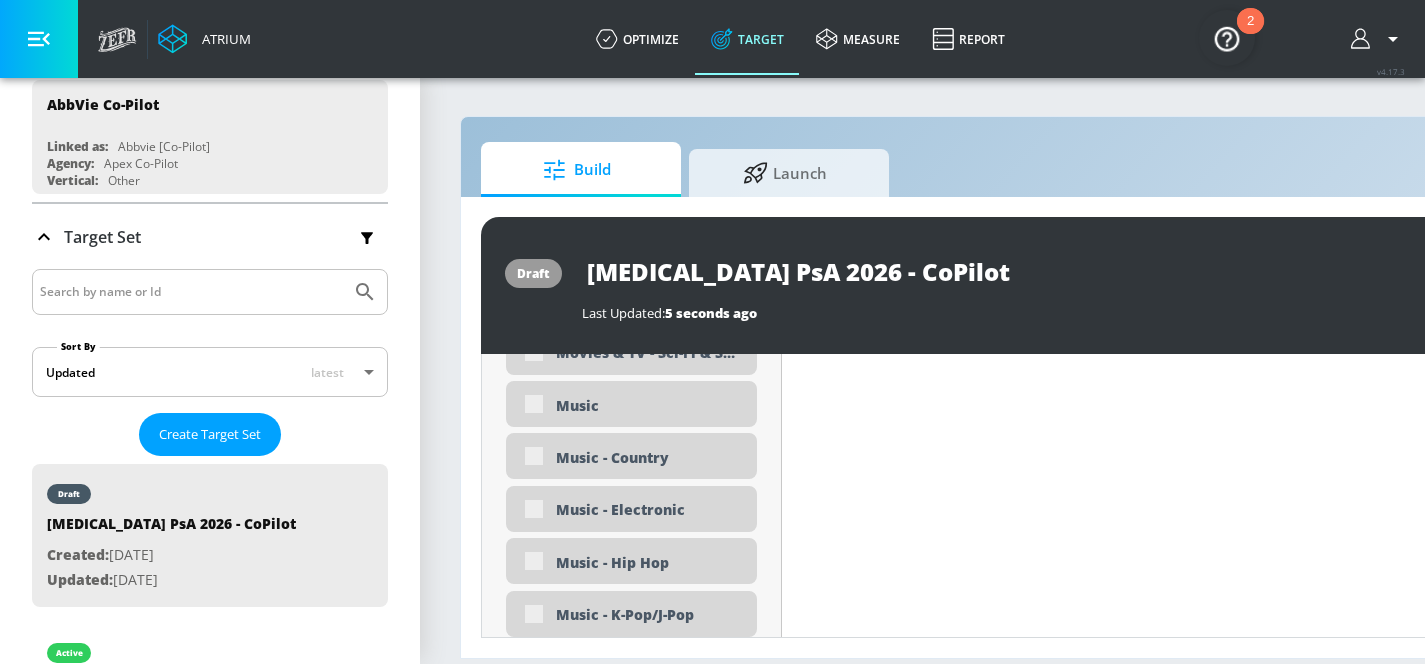 scroll, scrollTop: 4172, scrollLeft: 0, axis: vertical 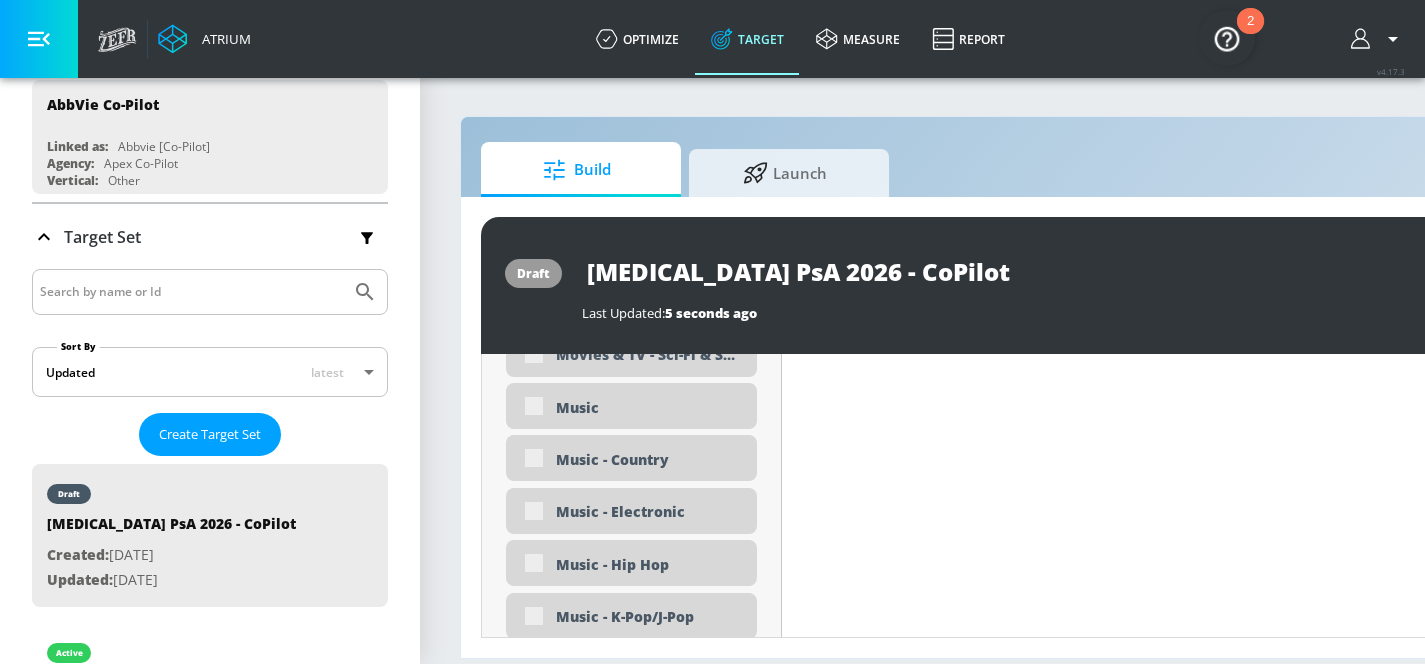 click on "Placement Type: Channels channels ​ Estimated Daily Spend Loading... Activation Platform Google Ads Age Any Devices Any Gender Any Ad Type No Preference Number of Ad Groups 0 Edit Total Relevancy Daily Avg Views: Content Type Include in your targeting set Pre-roll + Mid-roll standard ​ Languages Include in your targeting set English Territories Include in your targeting set US Only Included 3 Categories Included included  Categories Clear All
Fine Arts
Health & Wellness
Healthy Food & Drink Hide  Available Categories ​ ASMR Alcohol Anime Arts & Crafts Automotive Award Shows Back to School Beauty & Personal Care Beverages Business & Finance Candidate - Donald Trump Candidate - Joe Biden Candidate - Robert F. Kennedy Jr. Celebrity Culture Children's Arts & Crafts
noun_Safety_1930823_000000
Created with Sketch.
Children's Entertainment Children's Toys Climate Issues Dance" at bounding box center (1052, 496) 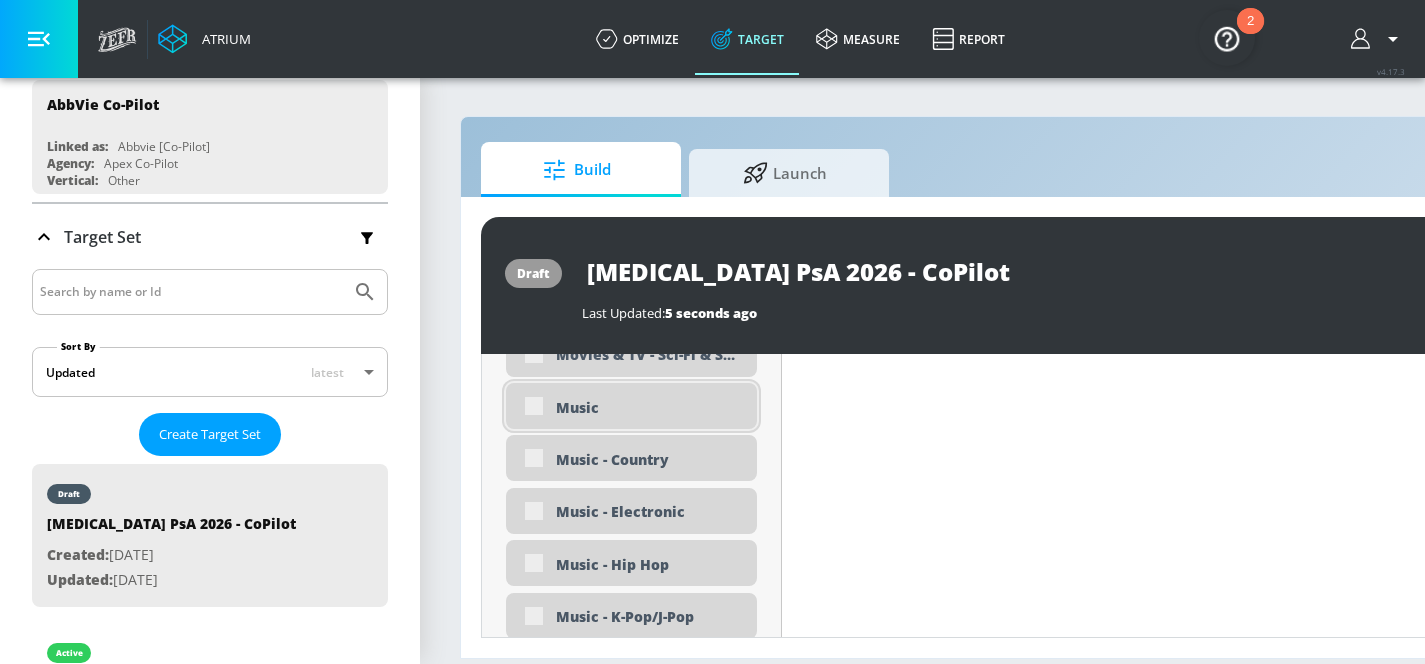 click on "Music" at bounding box center (631, 406) 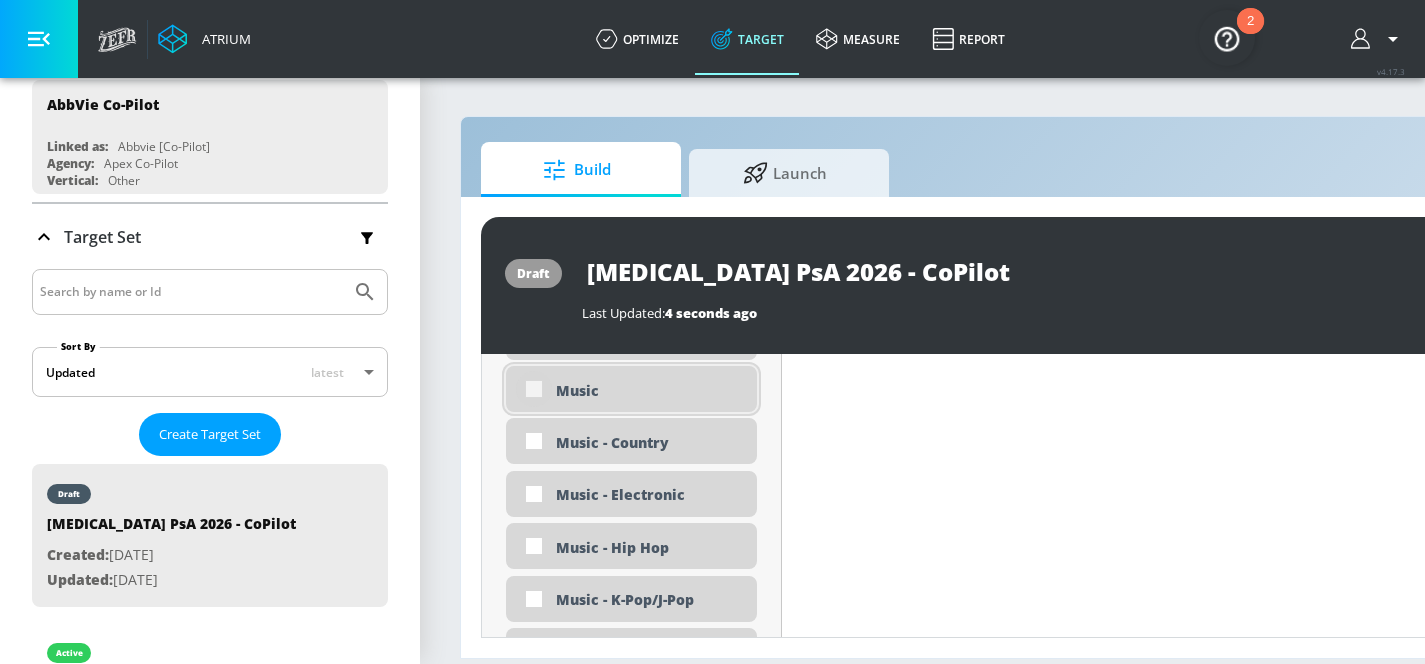 click at bounding box center [534, 389] 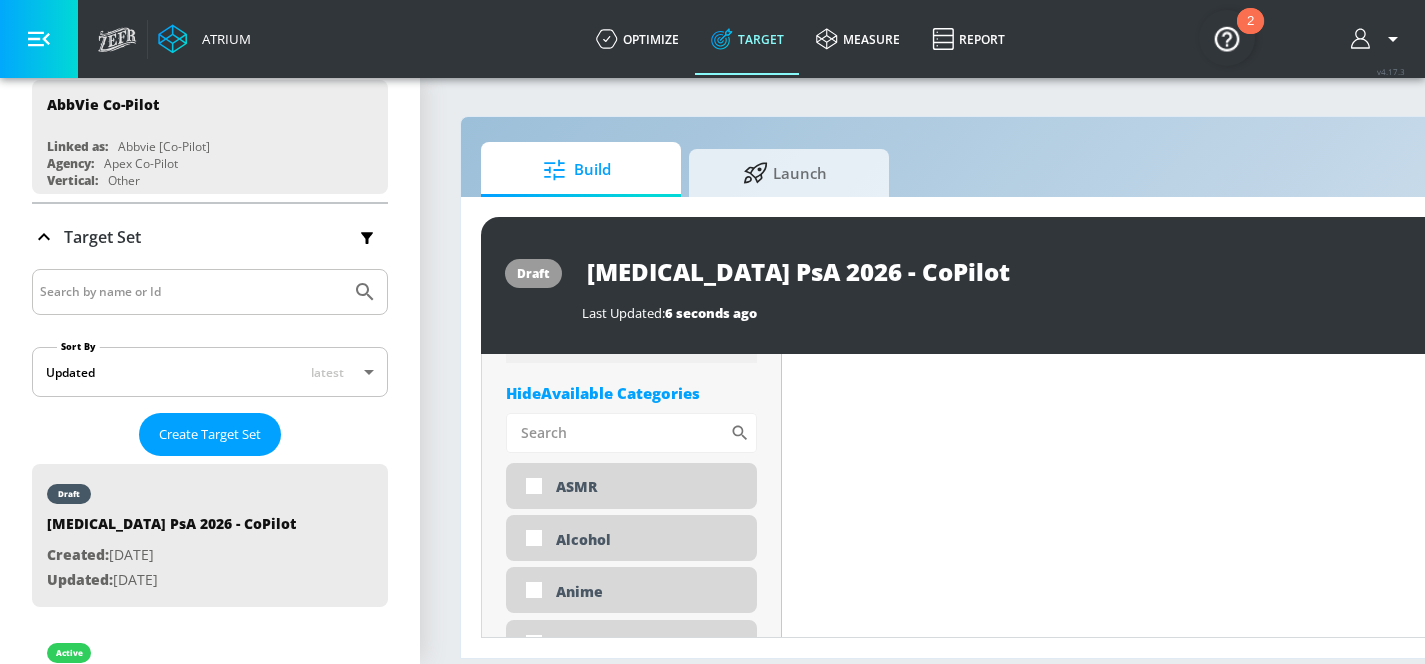 scroll, scrollTop: 6680, scrollLeft: 0, axis: vertical 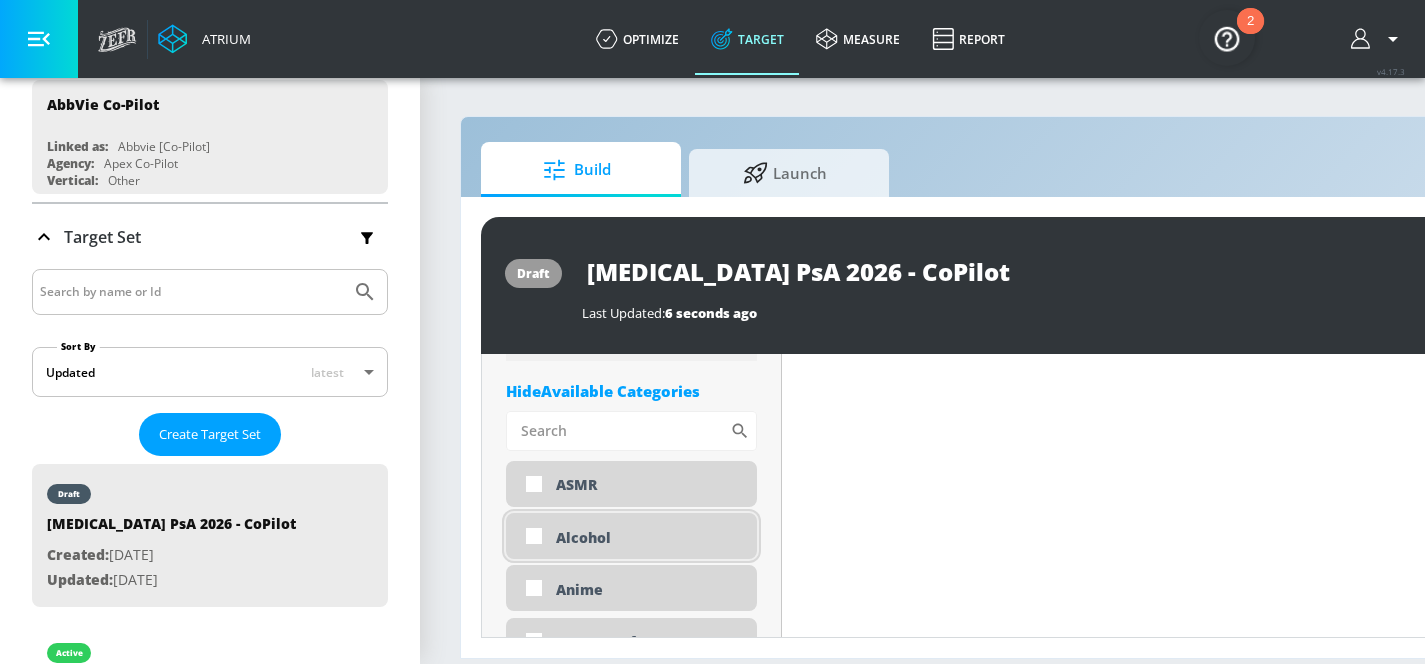 click on "Alcohol" at bounding box center [631, 536] 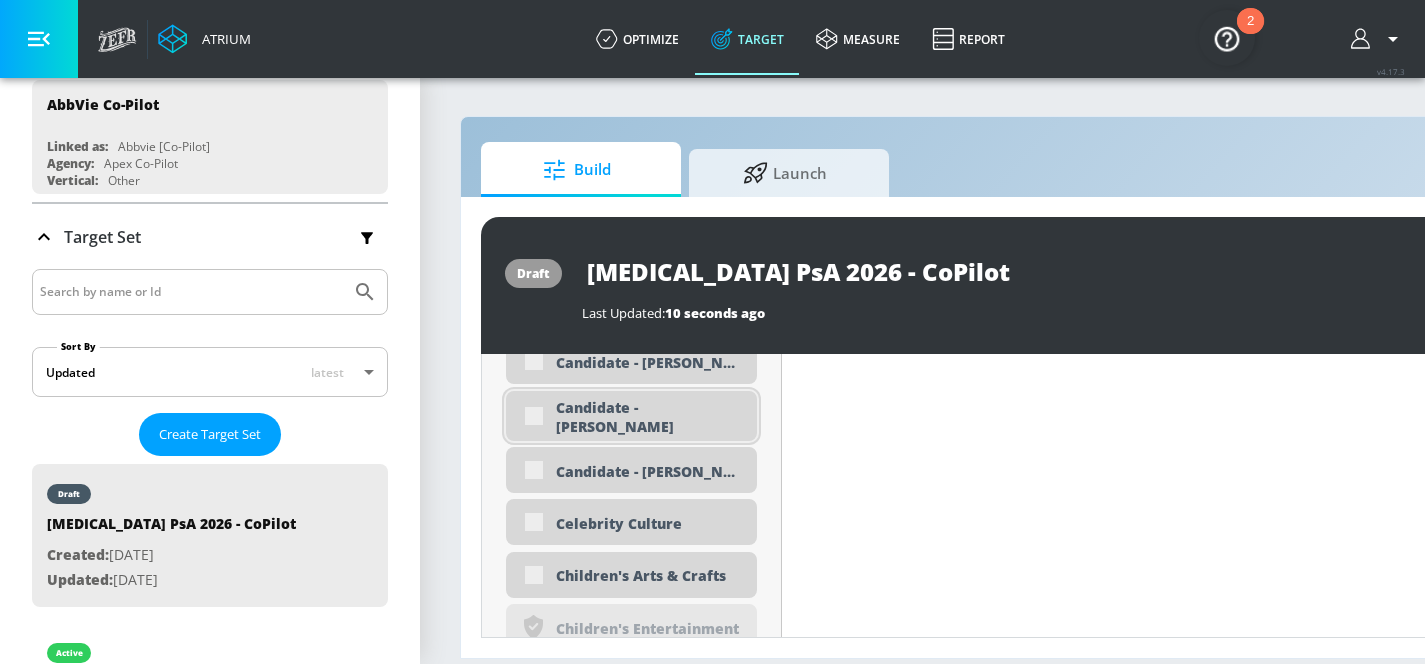 scroll, scrollTop: 7287, scrollLeft: 0, axis: vertical 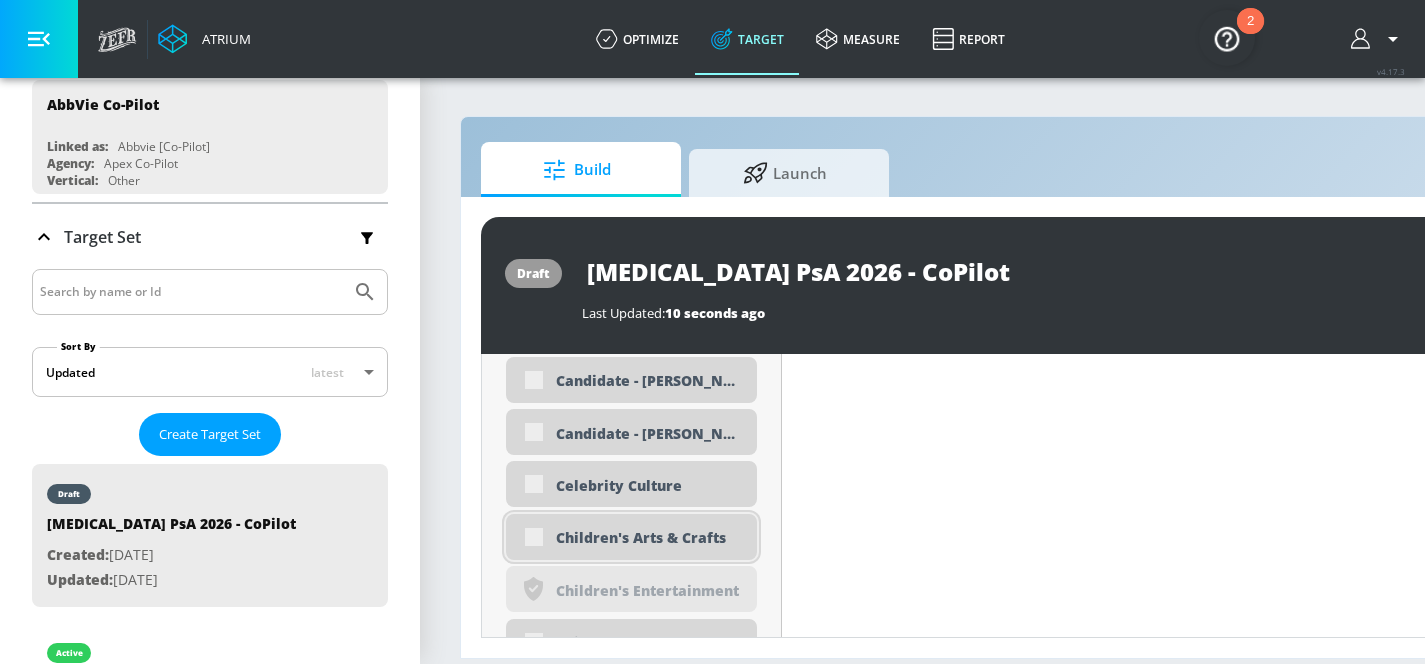 click on "Children's Arts & Crafts" at bounding box center (649, 537) 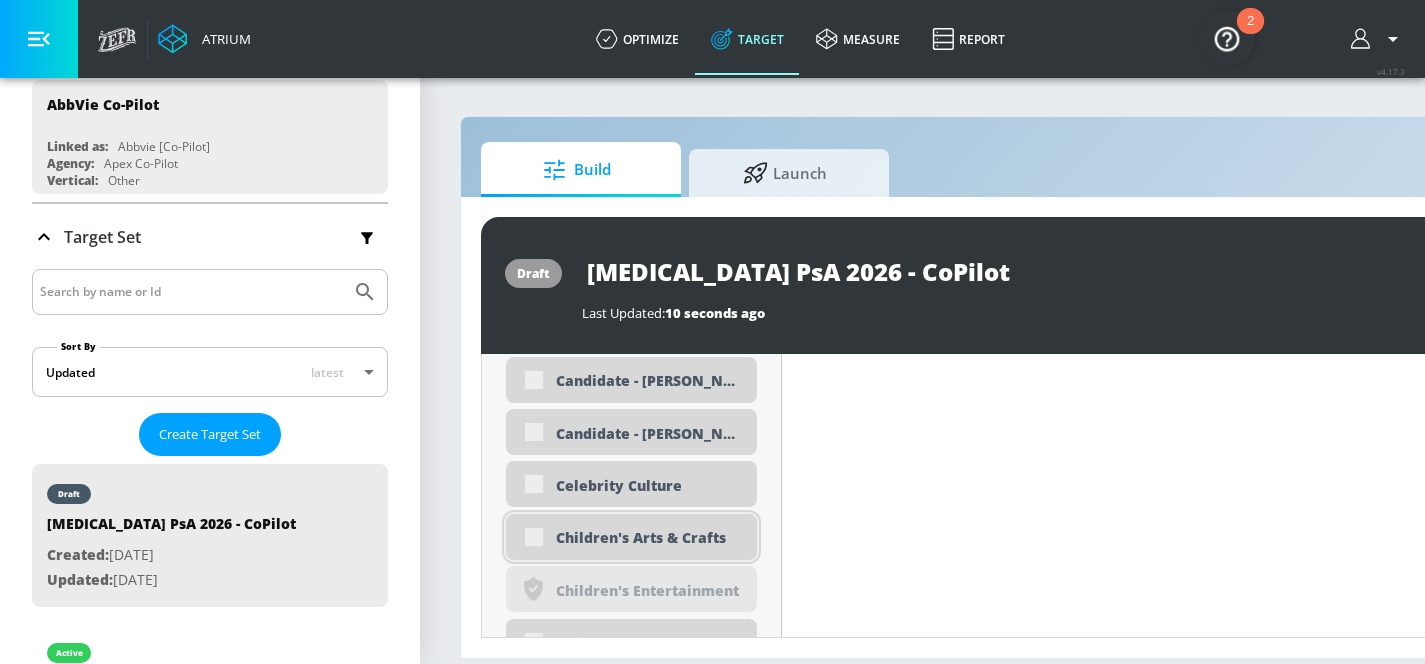 click on "Children's Arts & Crafts" at bounding box center (631, 537) 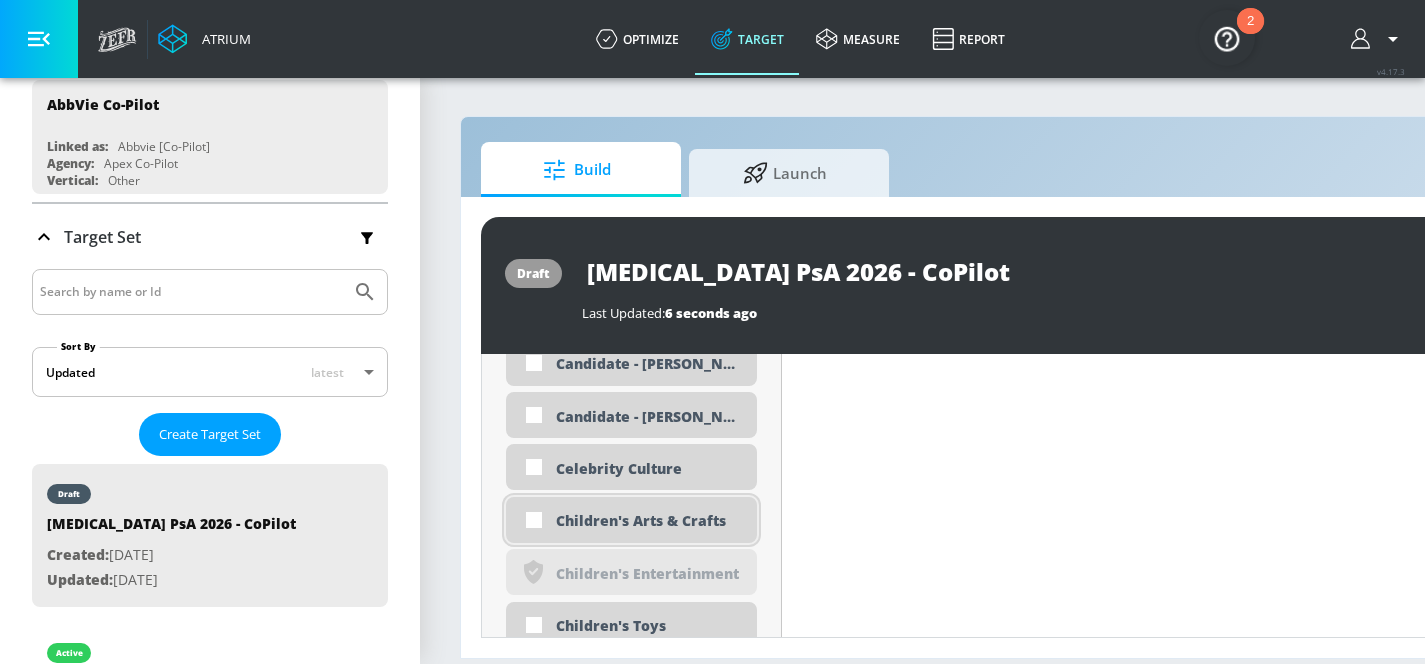scroll, scrollTop: 7270, scrollLeft: 0, axis: vertical 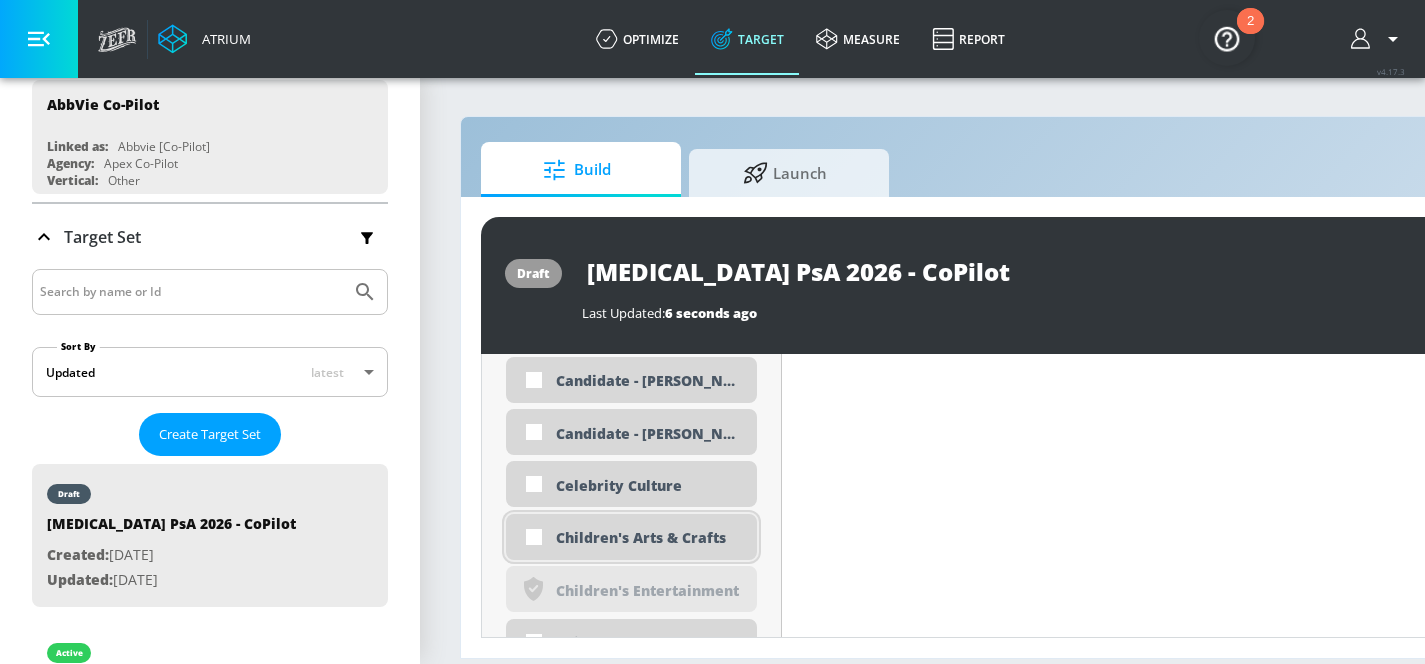 click at bounding box center [534, 537] 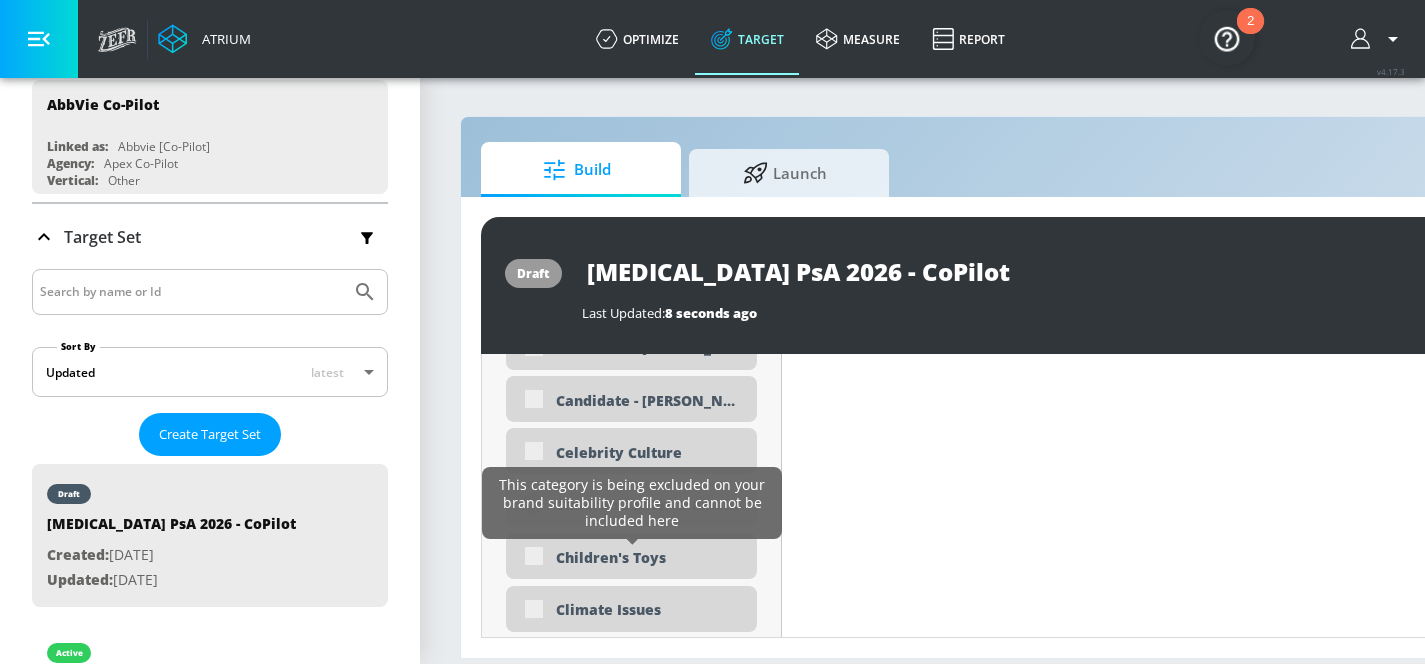scroll, scrollTop: 7313, scrollLeft: 0, axis: vertical 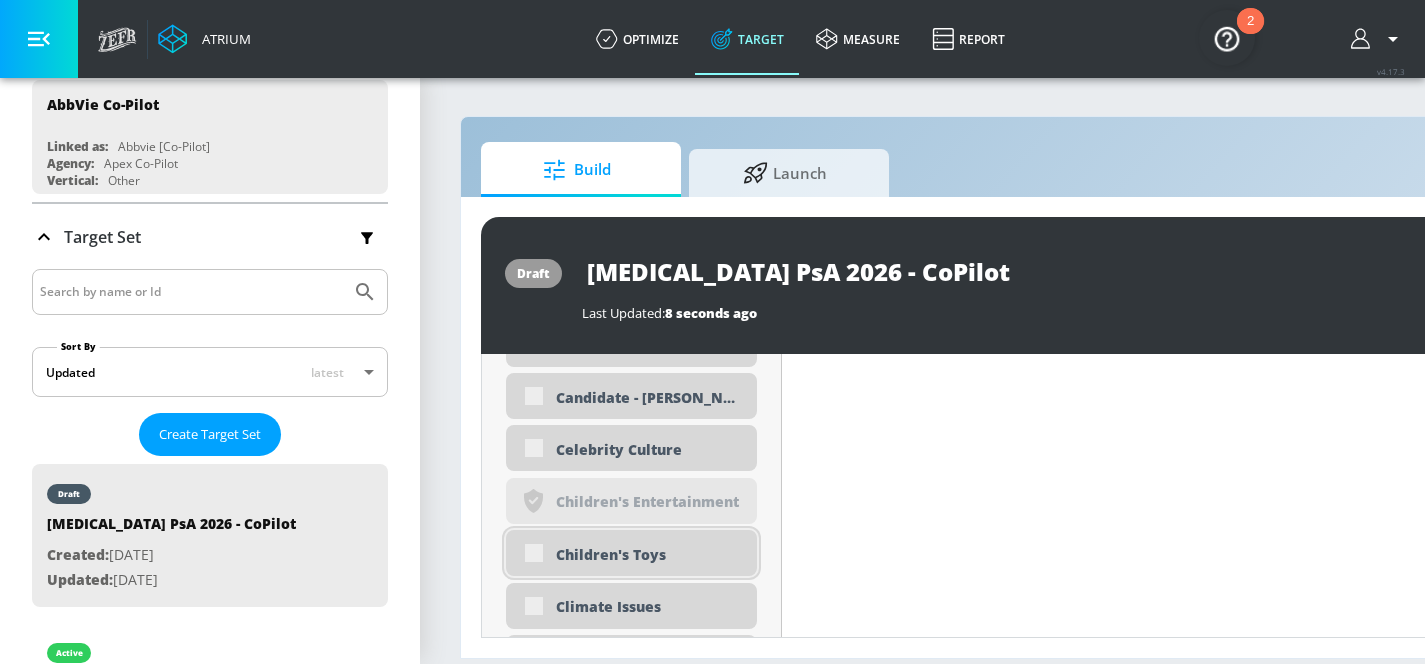 click on "Children's Toys" at bounding box center [631, 553] 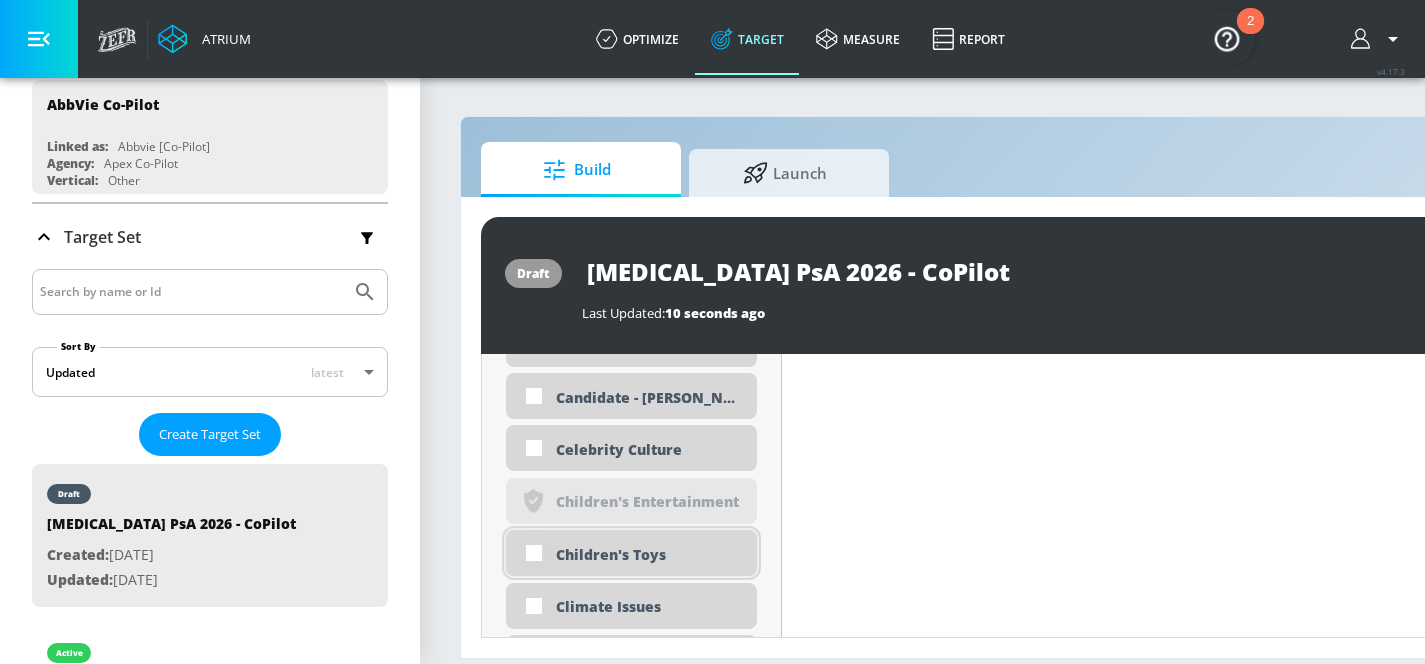 click at bounding box center (534, 553) 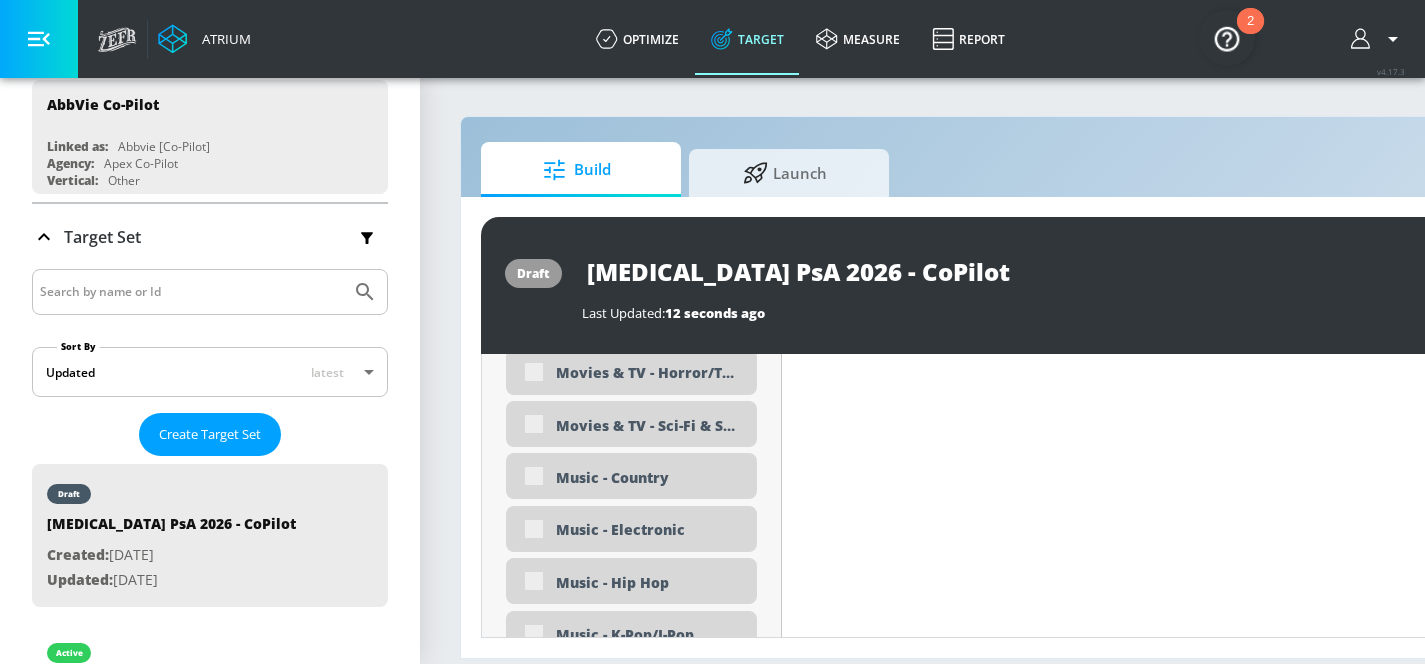 scroll, scrollTop: 9709, scrollLeft: 0, axis: vertical 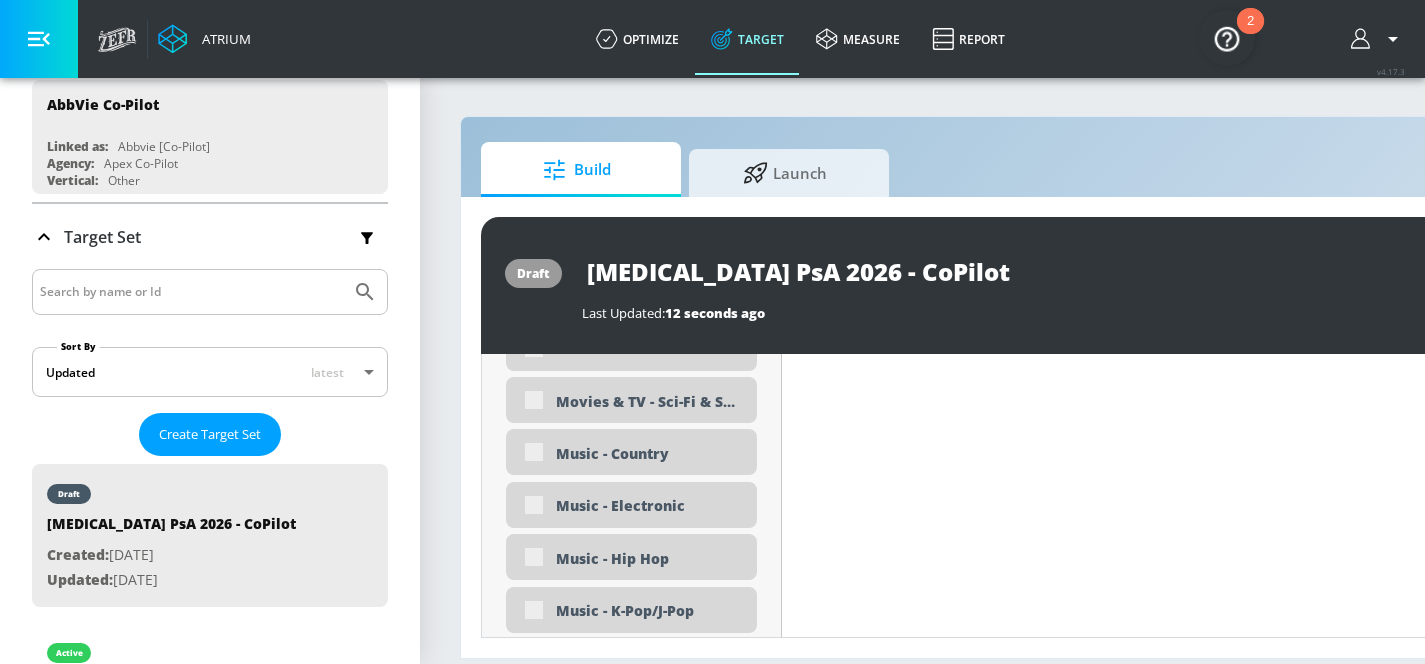 click on "Placement Type: Channels channels ​ Estimated Daily Spend Loading... Activation Platform Google Ads Age Any Devices Any Gender Any Ad Type No Preference Number of Ad Groups 0 Edit Total Relevancy Daily Avg Views: Content Type Include in your targeting set Pre-roll + Mid-roll standard ​ Languages Include in your targeting set English Territories Include in your targeting set US Only Included 4 Categories Included included  Categories Clear All
Fine Arts
Health & Wellness
Healthy Food & Drink
Music Hide  Available Categories ​ ASMR Anime Arts & Crafts Automotive Award Shows Back to School Beauty & Personal Care Beverages Business & Finance Candidate - Donald Trump Candidate - Joe Biden Candidate - Robert F. Kennedy Jr. Celebrity Culture
noun_Safety_1930823_000000
Created with Sketch.
Children's Entertainment Climate Issues DE&I - Asian Voices DE&I - Black Voices" at bounding box center [632, -3244] 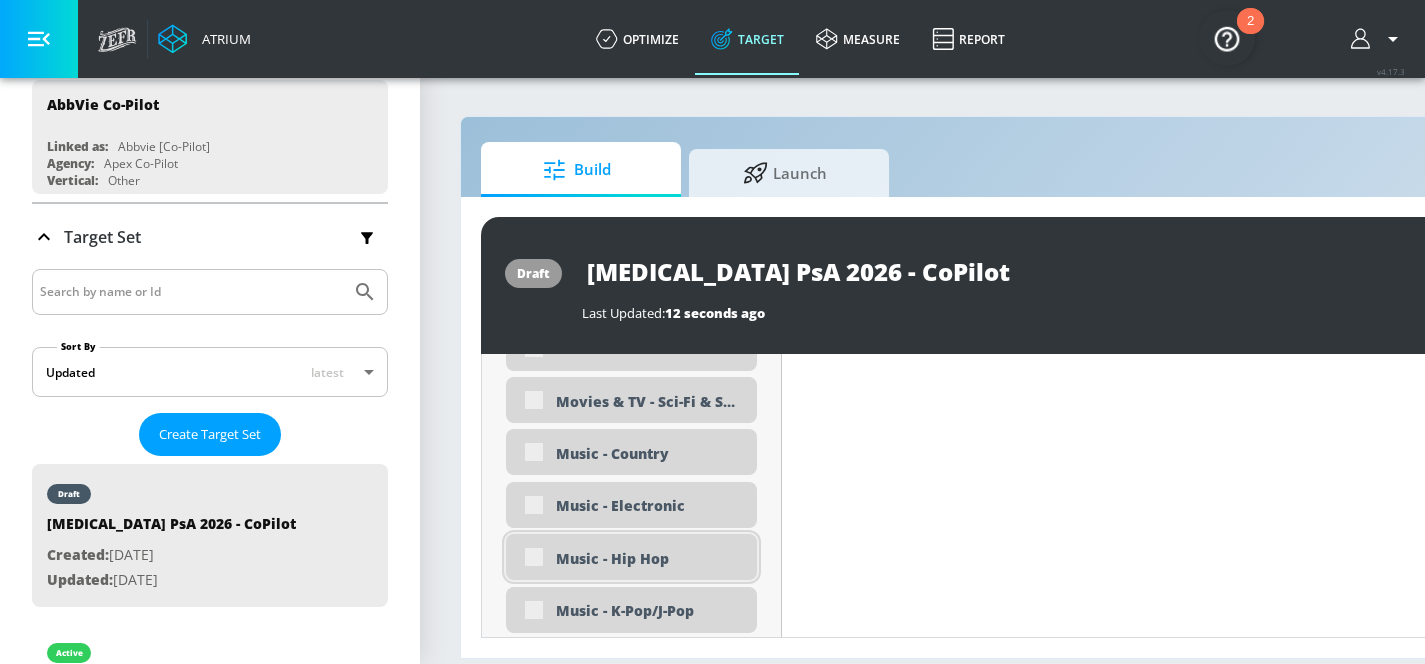 click on "Music - Hip Hop" at bounding box center (631, 557) 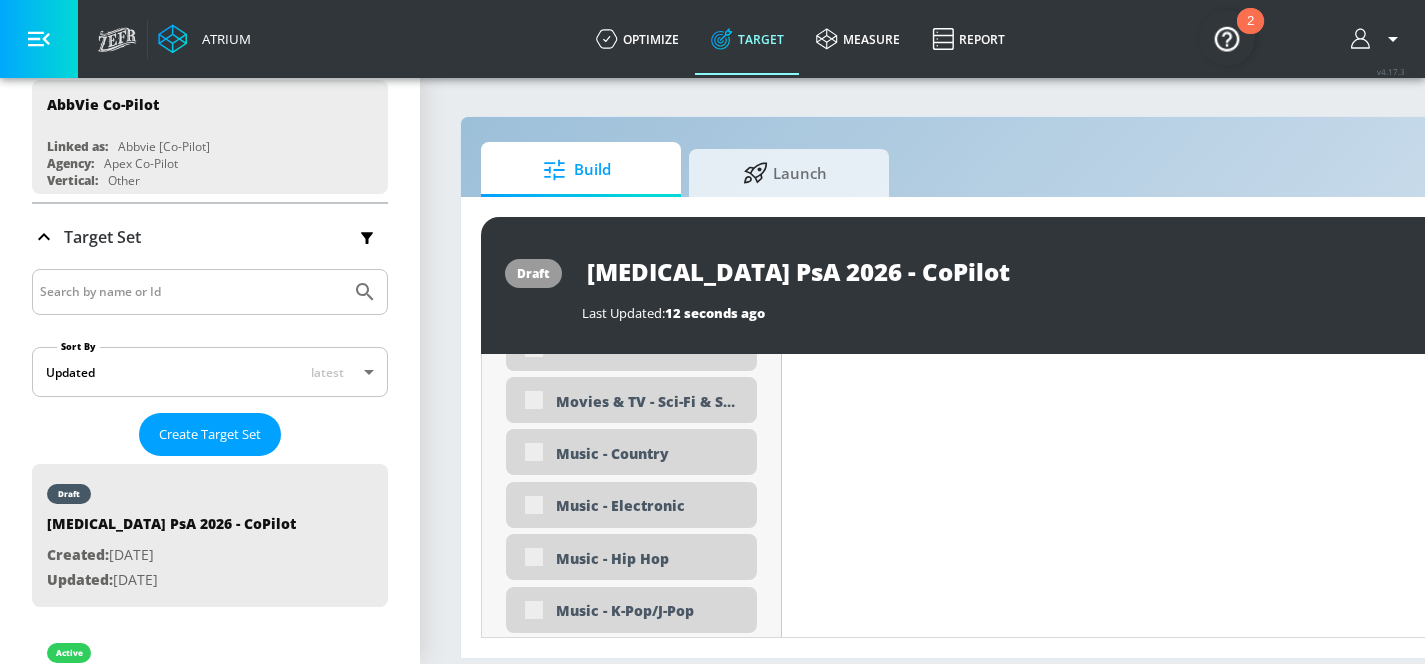 click on "Placement Type: Channels channels ​ Estimated Daily Spend Loading... Activation Platform Google Ads Age Any Devices Any Gender Any Ad Type No Preference Number of Ad Groups 0 Edit Total Relevancy Daily Avg Views: Content Type Include in your targeting set Pre-roll + Mid-roll standard ​ Languages Include in your targeting set English Territories Include in your targeting set US Only Included 4 Categories Included included  Categories Clear All
Fine Arts
Health & Wellness
Healthy Food & Drink
Music Hide  Available Categories ​ ASMR Anime Arts & Crafts Automotive Award Shows Back to School Beauty & Personal Care Beverages Business & Finance Candidate - Donald Trump Candidate - Joe Biden Candidate - Robert F. Kennedy Jr. Celebrity Culture
noun_Safety_1930823_000000
Created with Sketch.
Children's Entertainment Climate Issues DE&I - Asian Voices DE&I - Black Voices" at bounding box center (632, -3244) 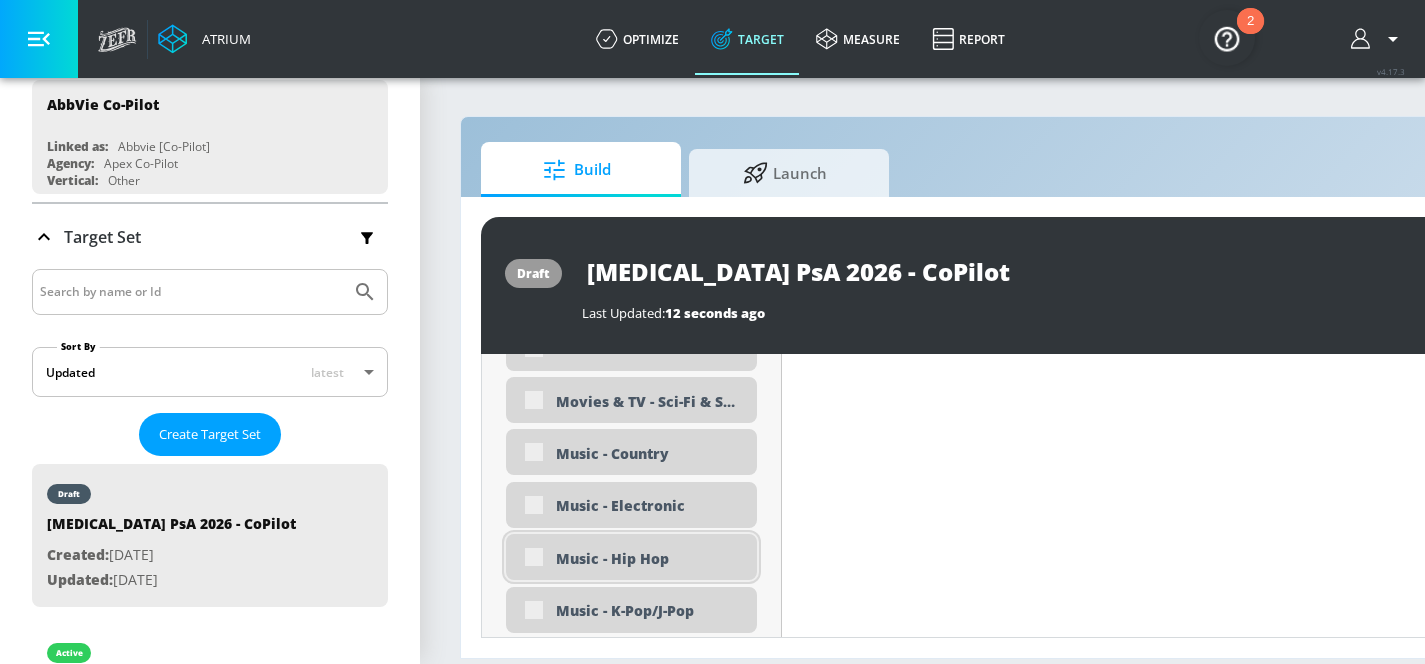 click on "Music - Hip Hop" at bounding box center [631, 557] 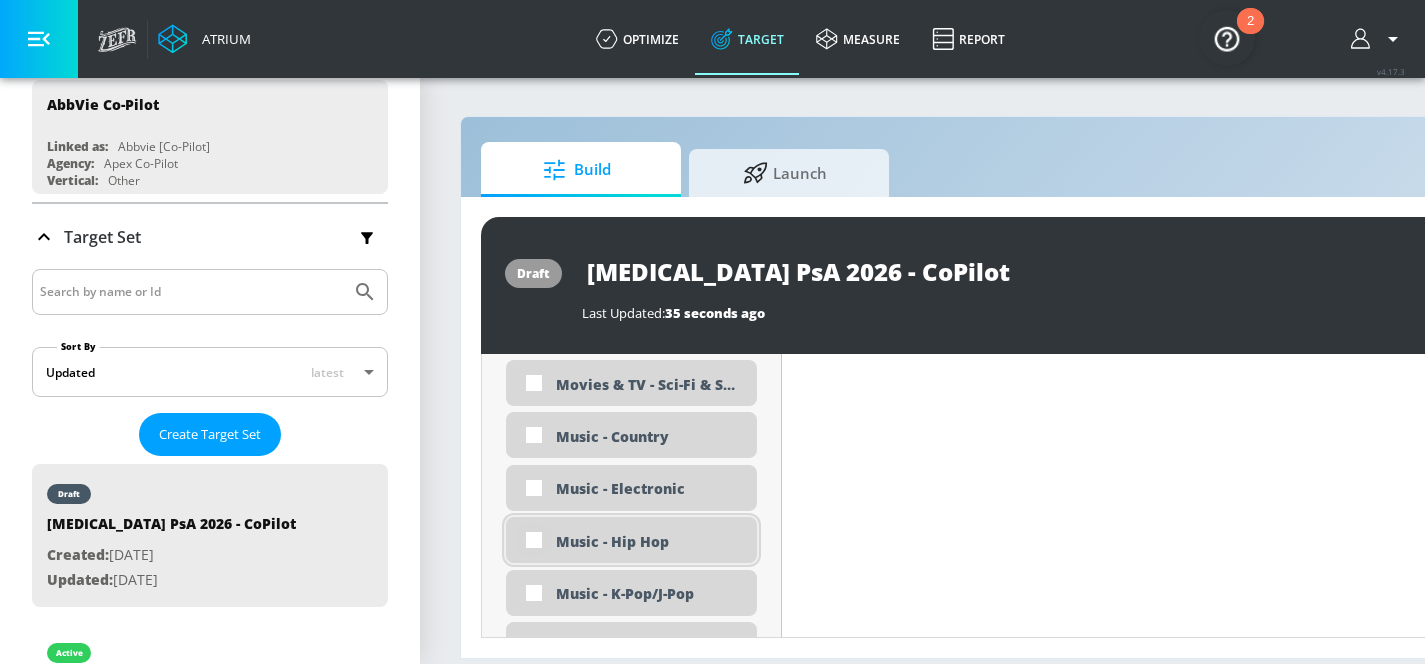 scroll, scrollTop: 9692, scrollLeft: 0, axis: vertical 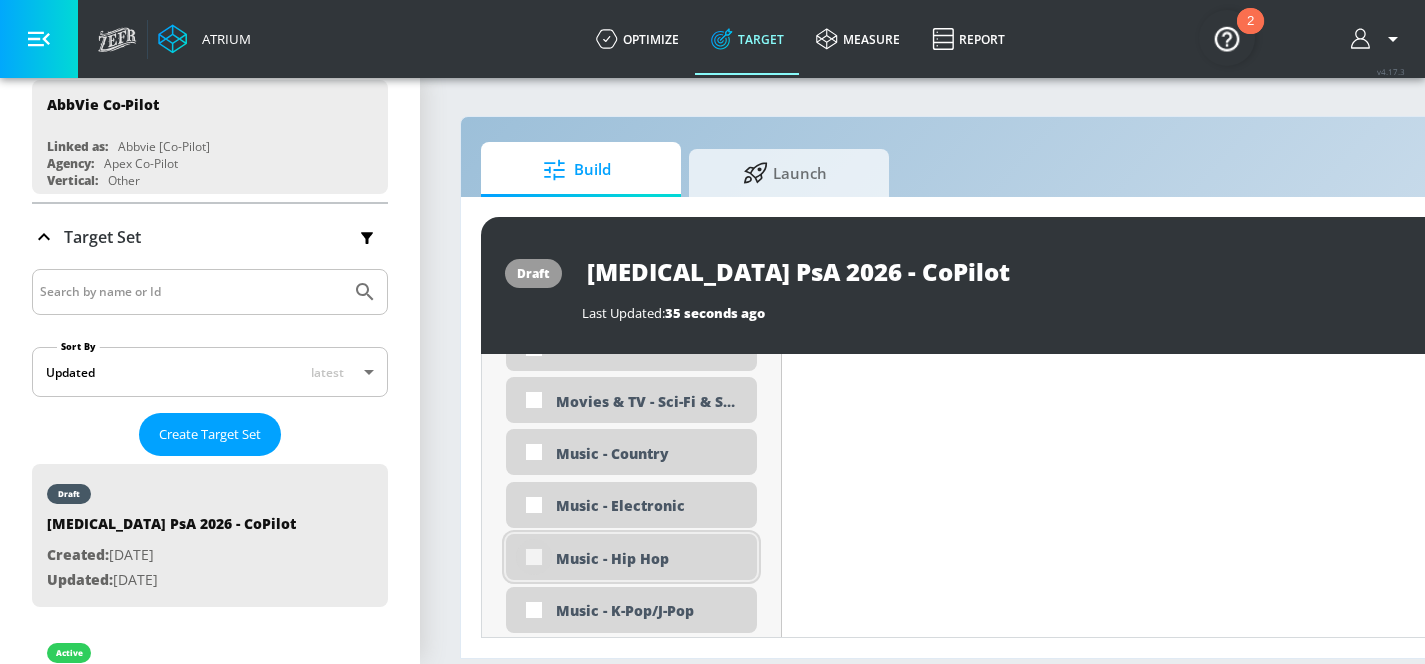 click at bounding box center [534, 557] 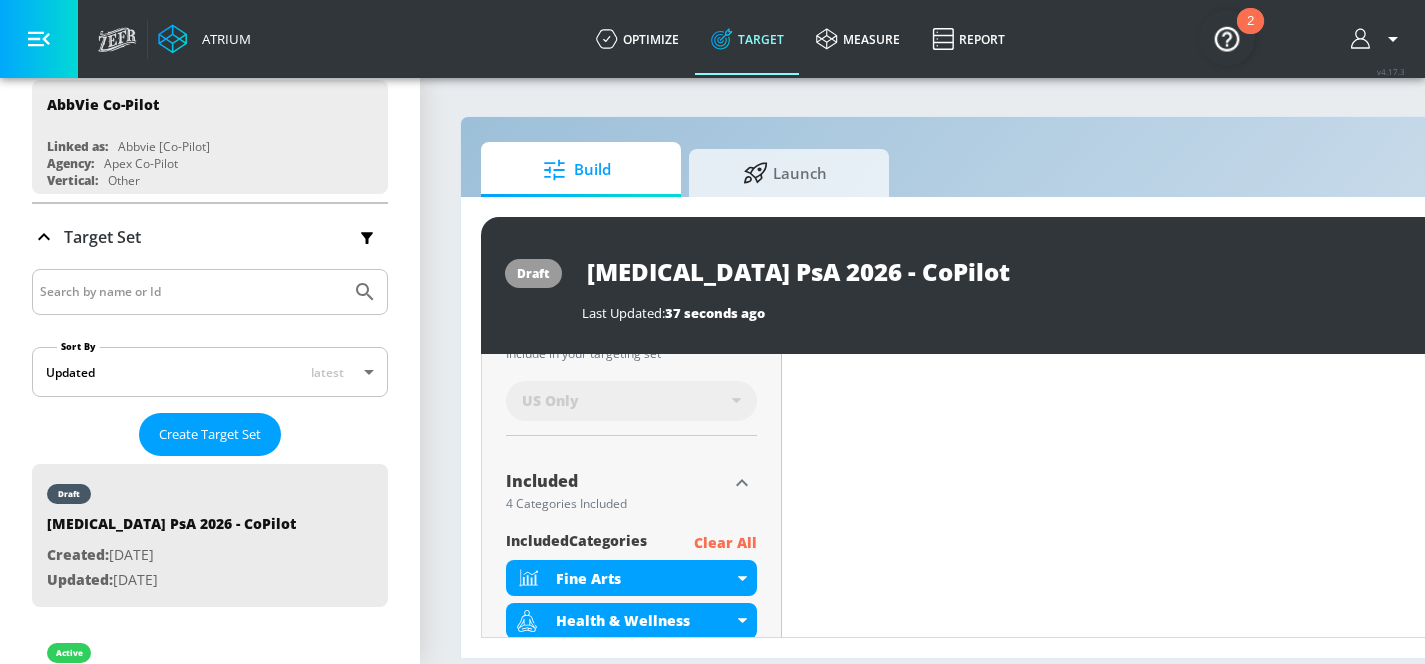 scroll, scrollTop: 0, scrollLeft: 0, axis: both 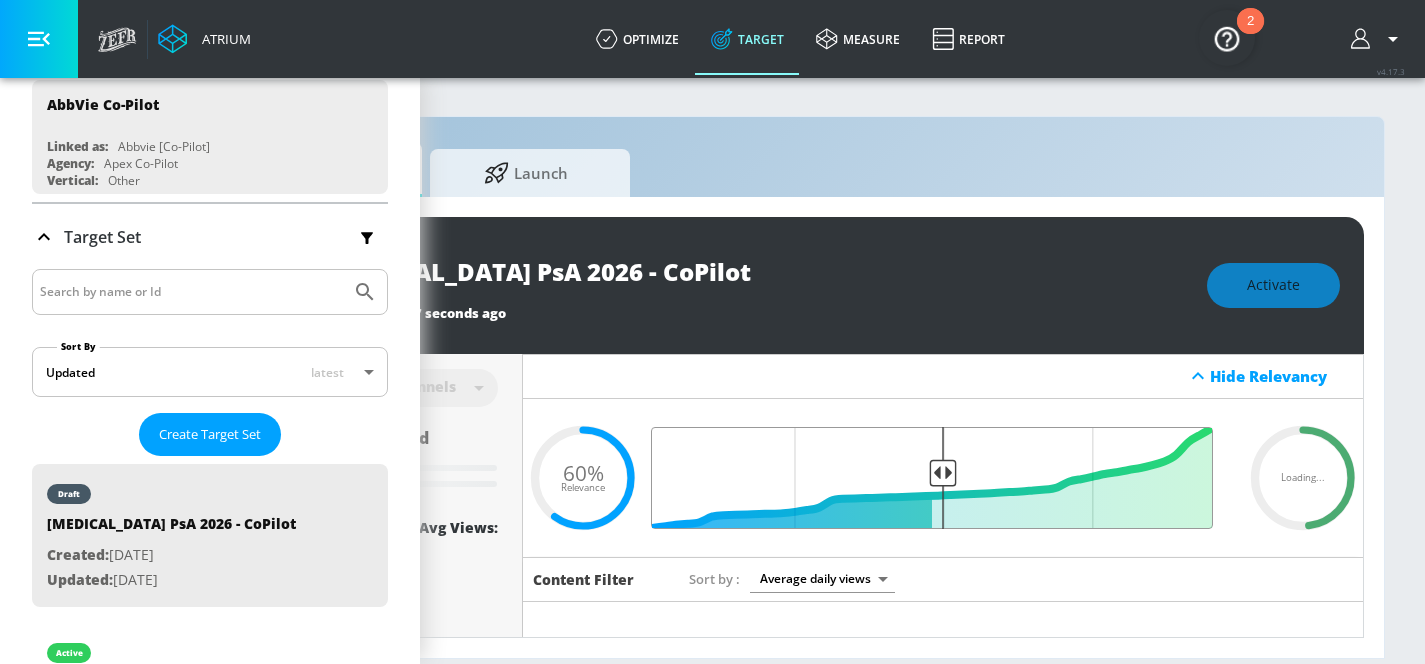 drag, startPoint x: 888, startPoint y: 466, endPoint x: 926, endPoint y: 468, distance: 38.052597 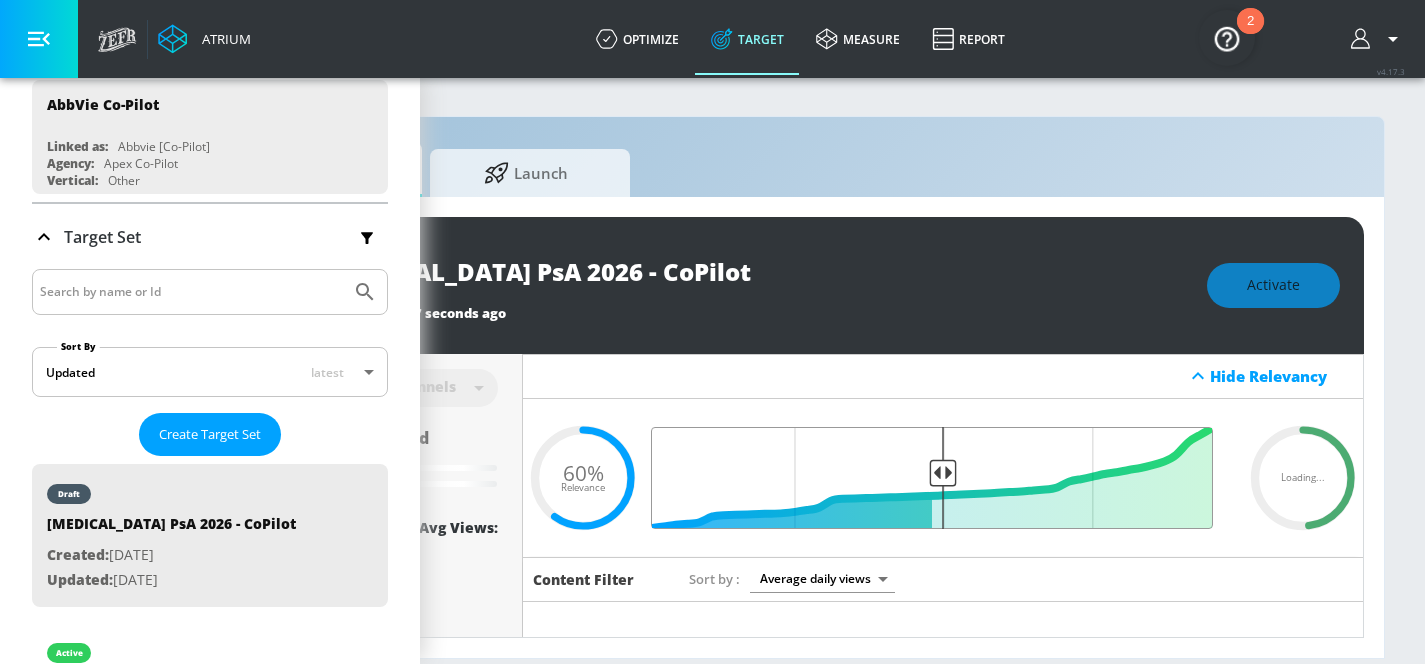 click at bounding box center [943, 478] 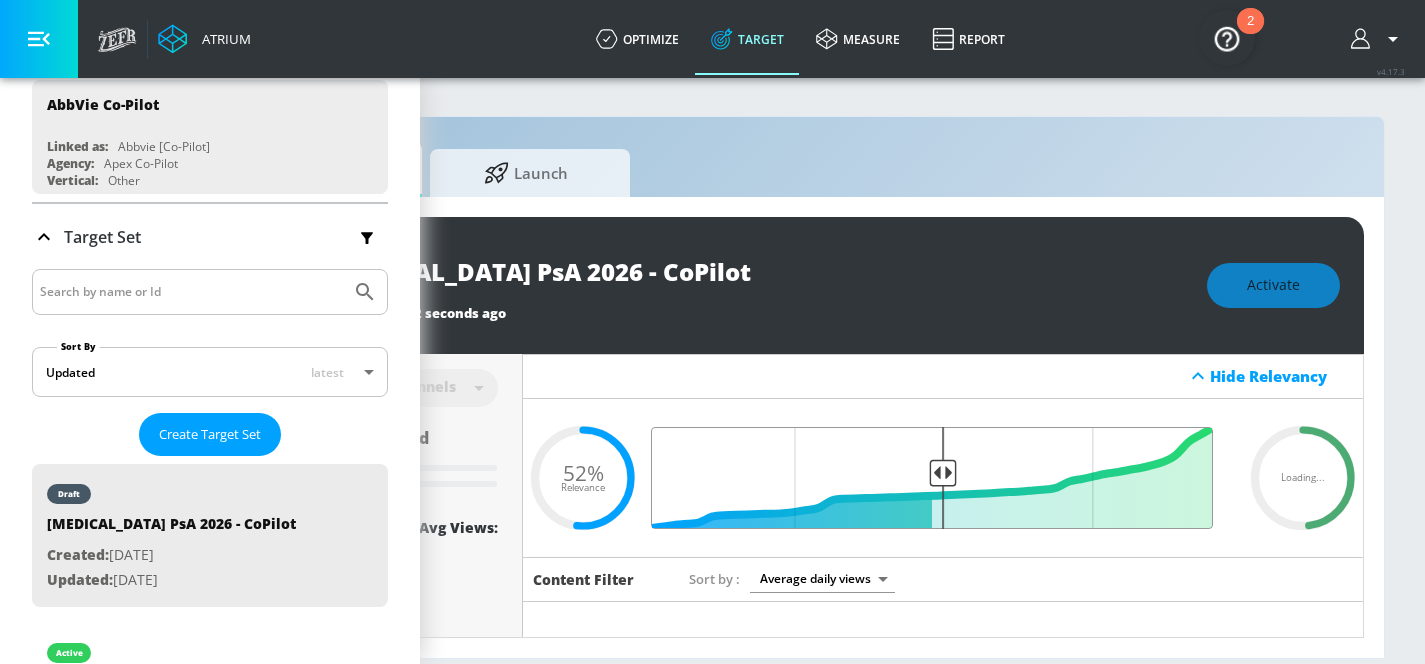 type on "0.6" 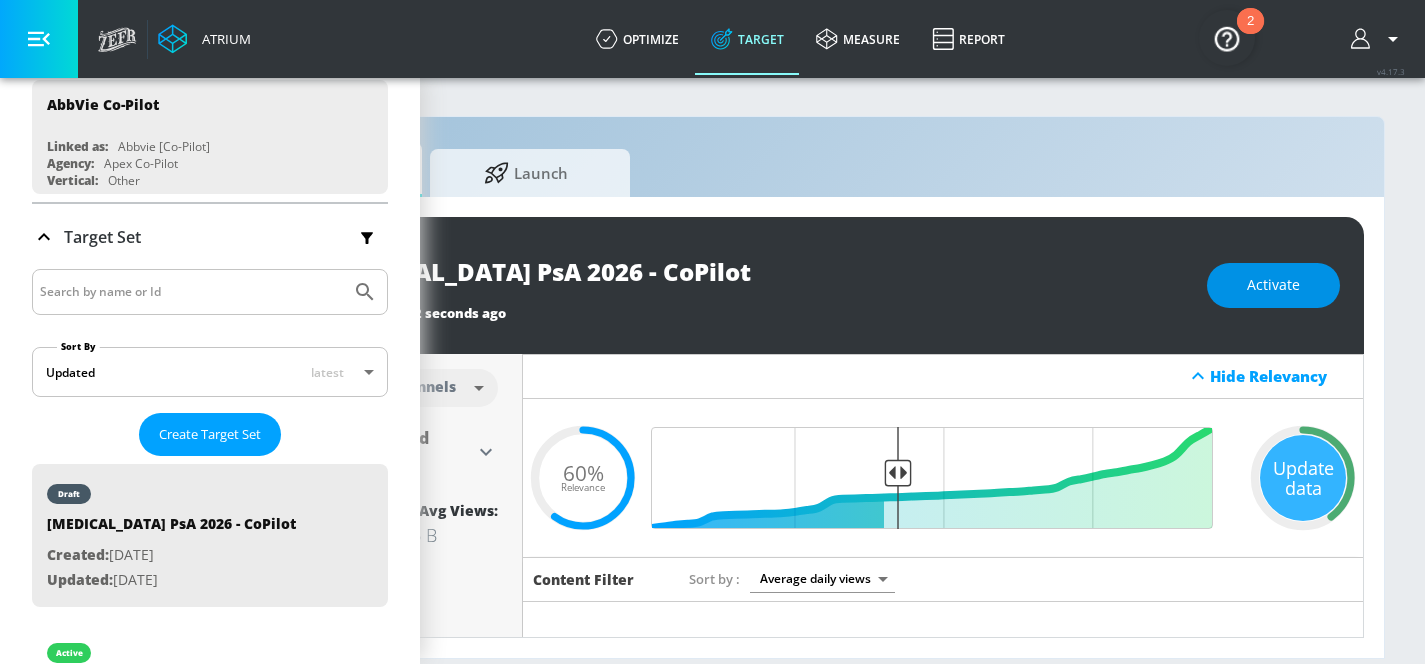 click on "Activate" at bounding box center [1273, 285] 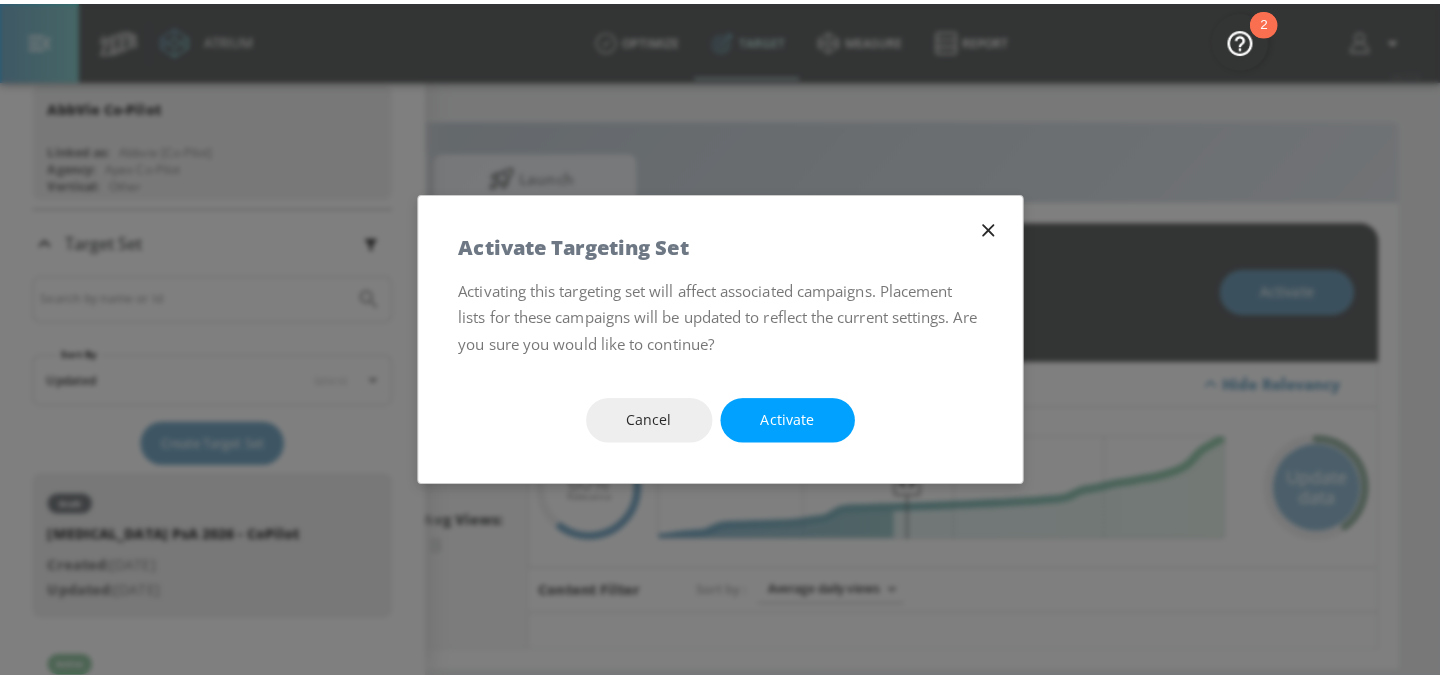 scroll, scrollTop: 0, scrollLeft: 259, axis: horizontal 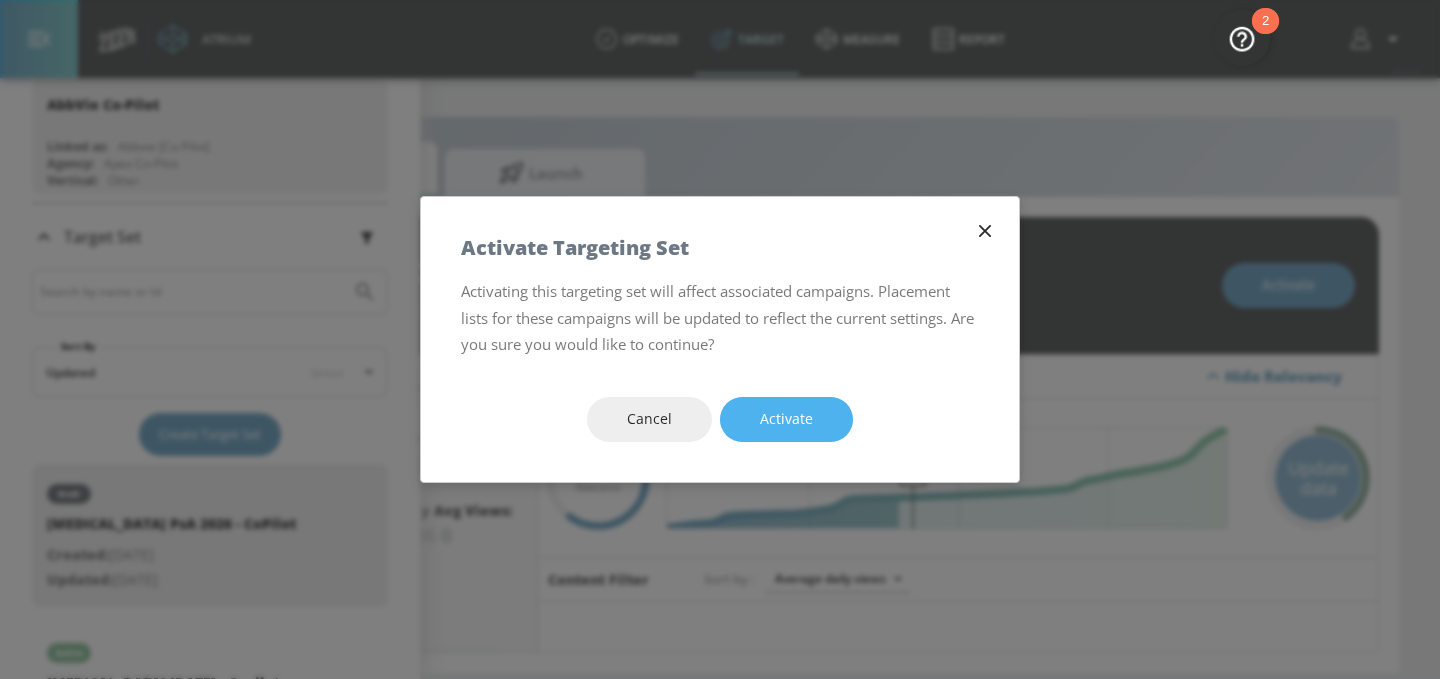 click on "Activate" at bounding box center [786, 419] 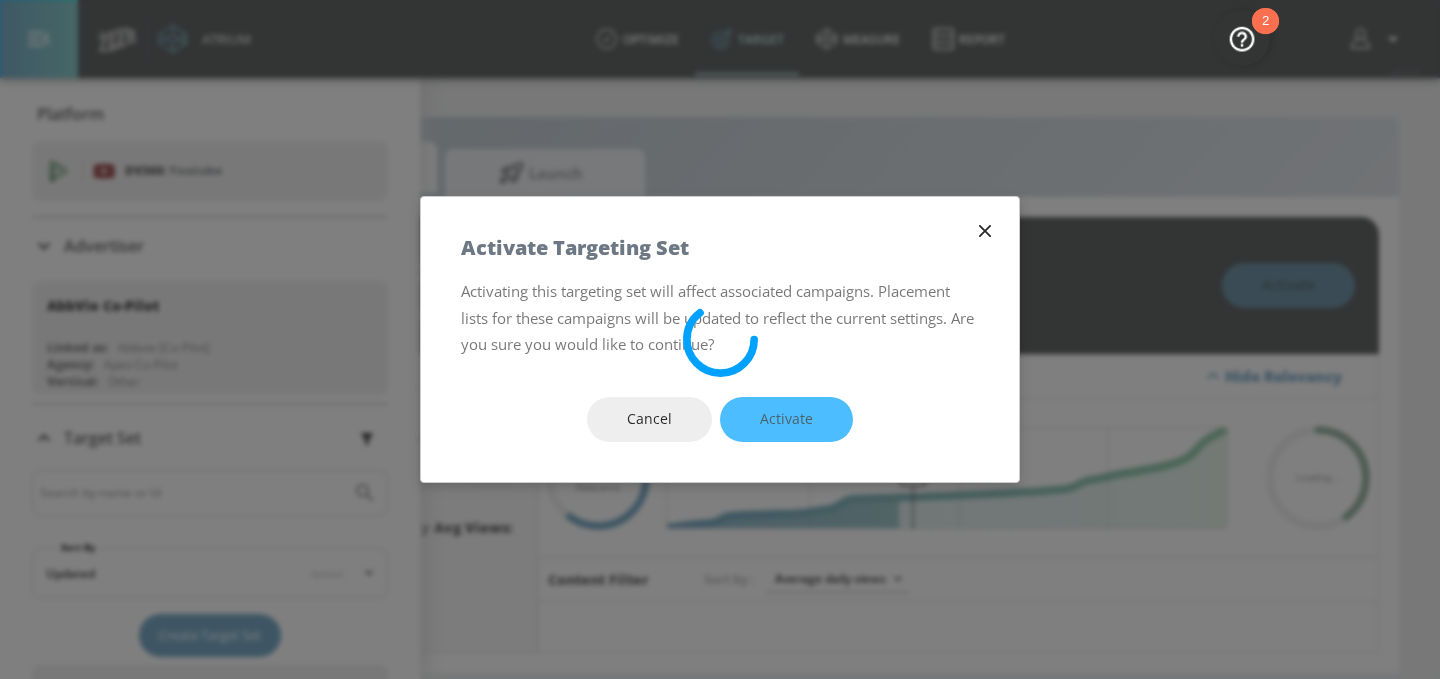 scroll, scrollTop: 0, scrollLeft: 259, axis: horizontal 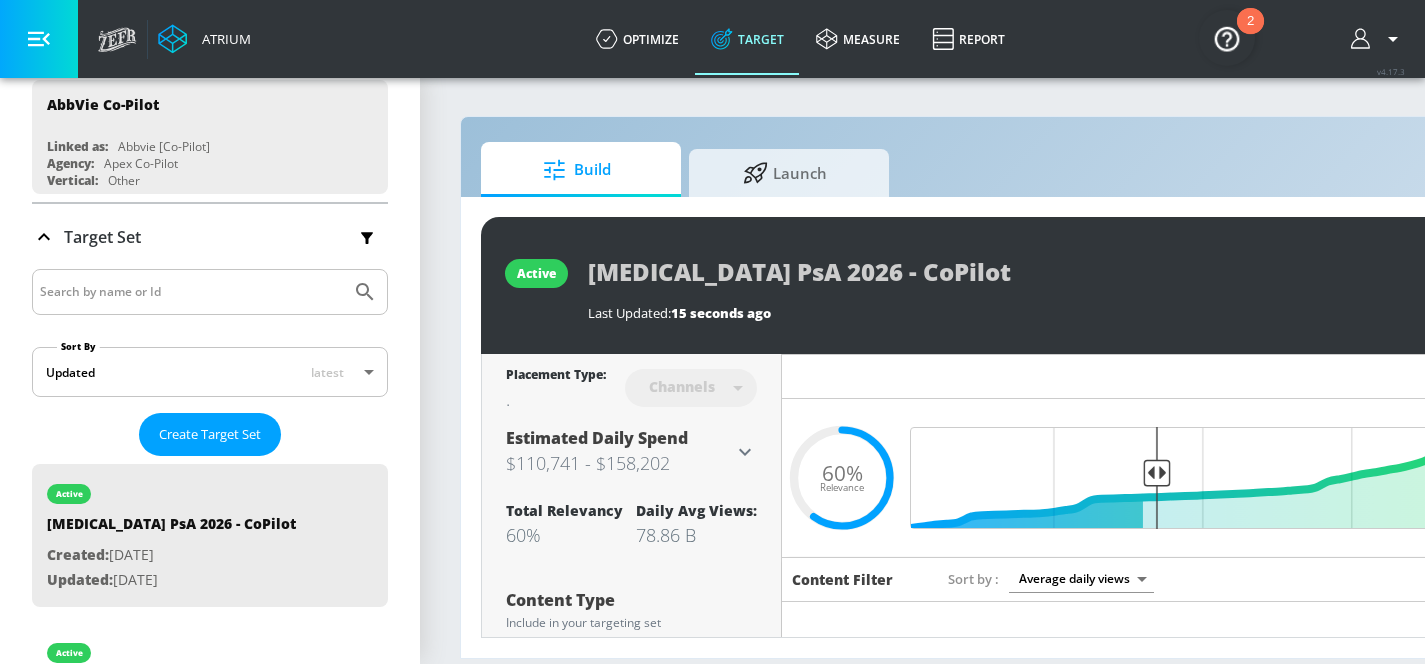 click on "active [MEDICAL_DATA] PsA 2026 - CoPilot Last Updated:  15 seconds ago Revise" at bounding box center (1052, 285) 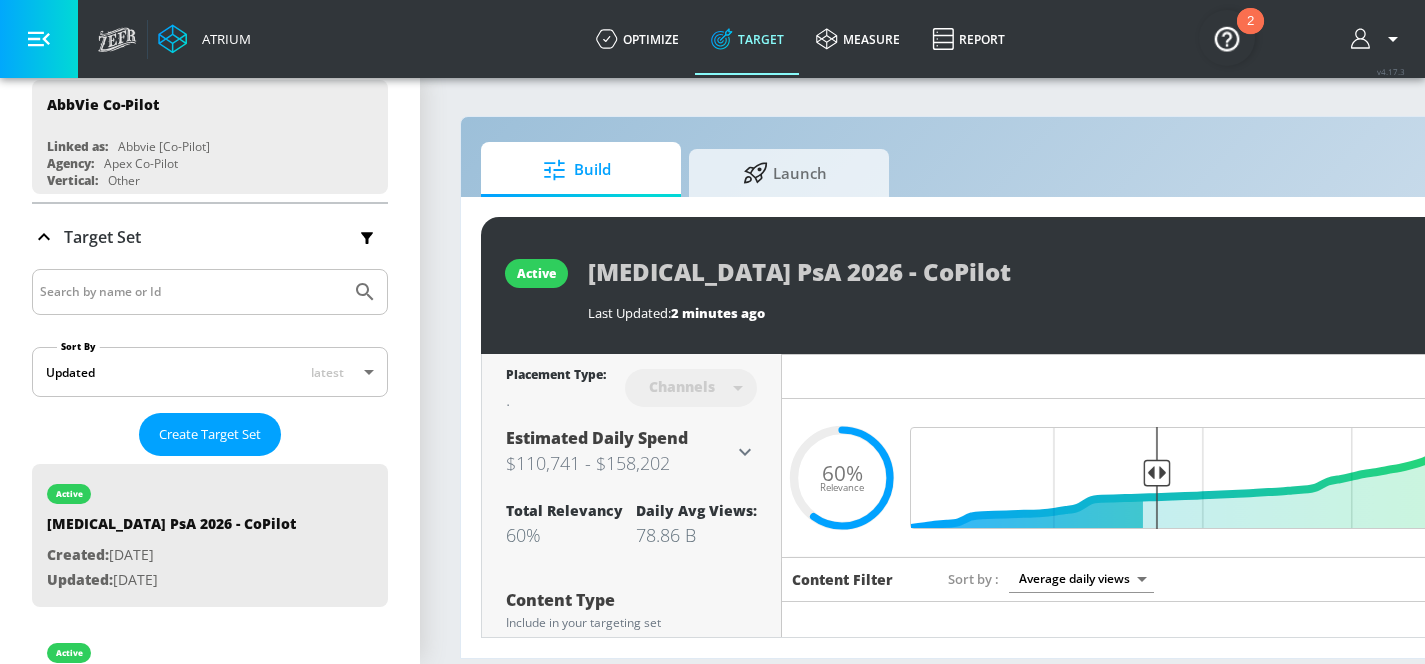 scroll, scrollTop: 0, scrollLeft: 0, axis: both 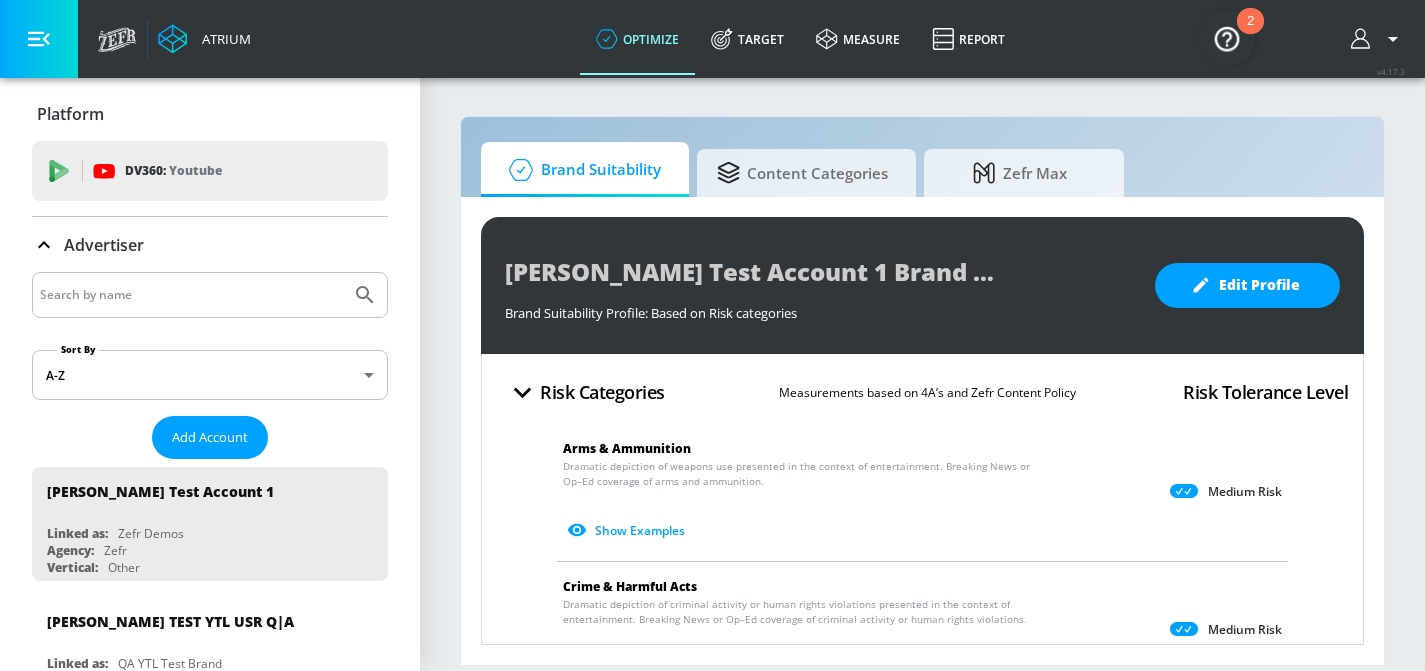 click at bounding box center [191, 295] 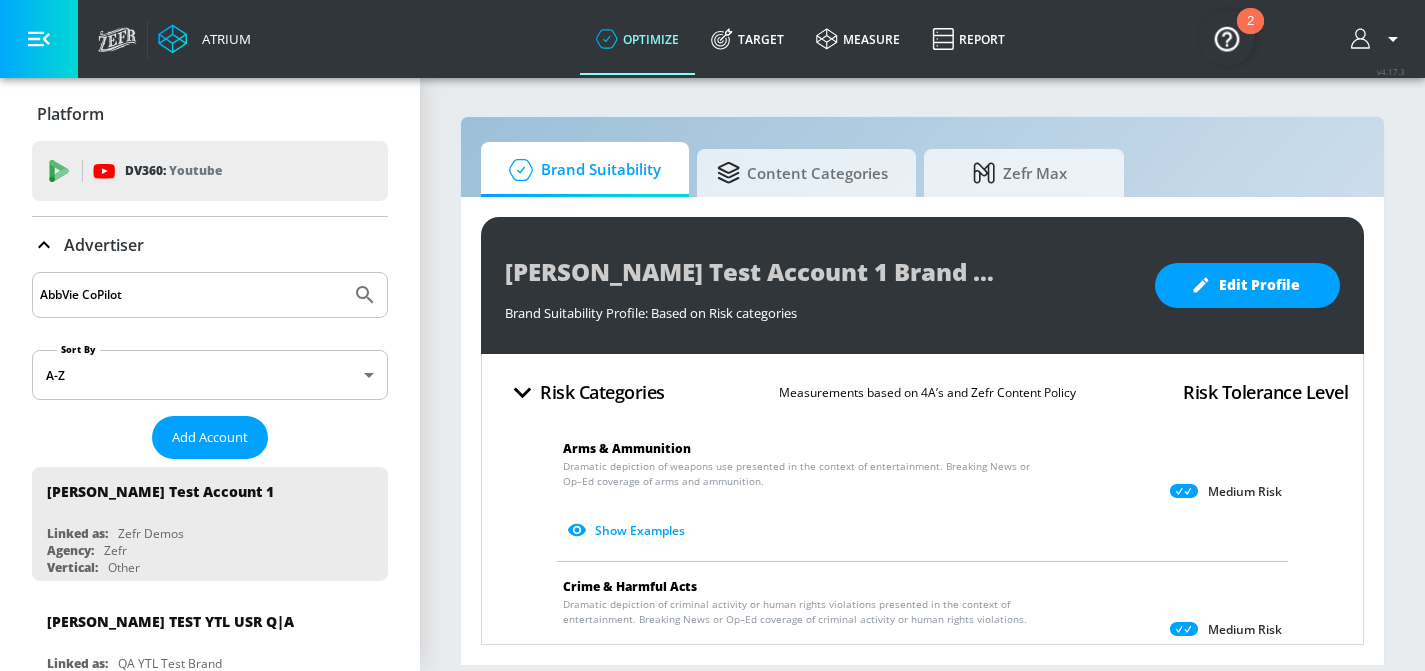 click at bounding box center [365, 295] 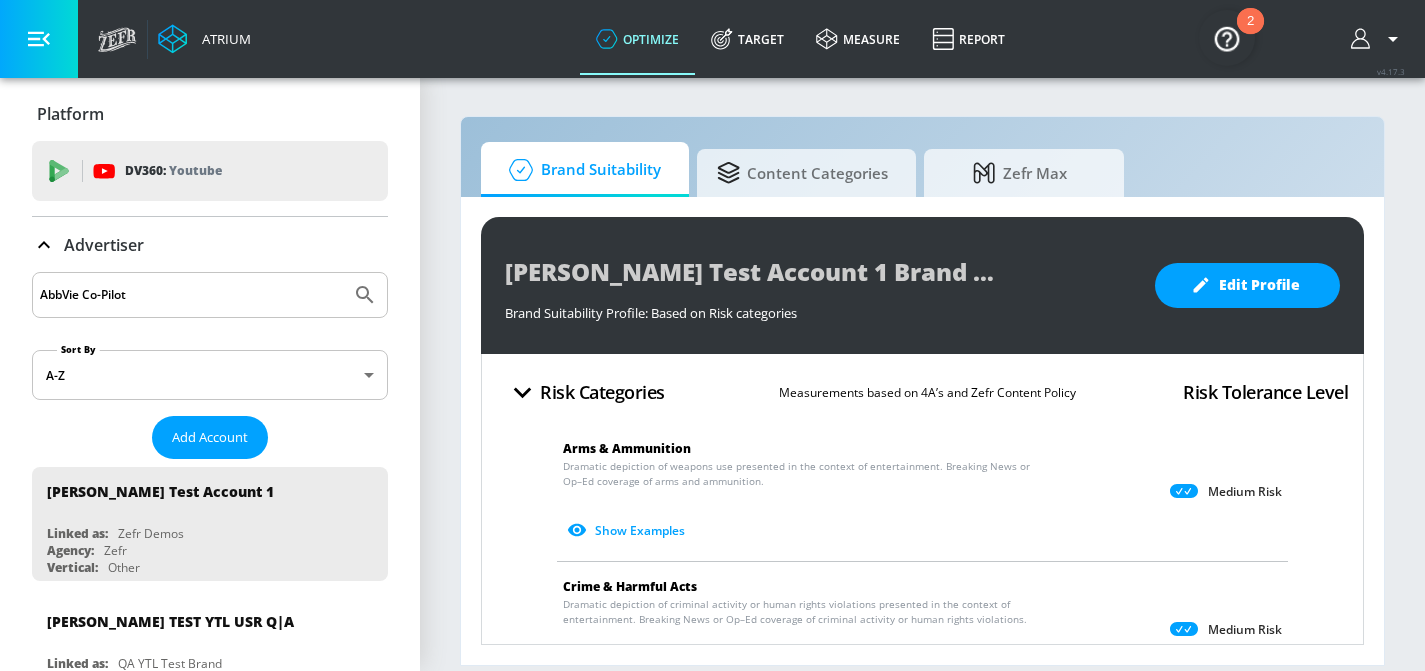 type on "AbbVie Co-Pilot" 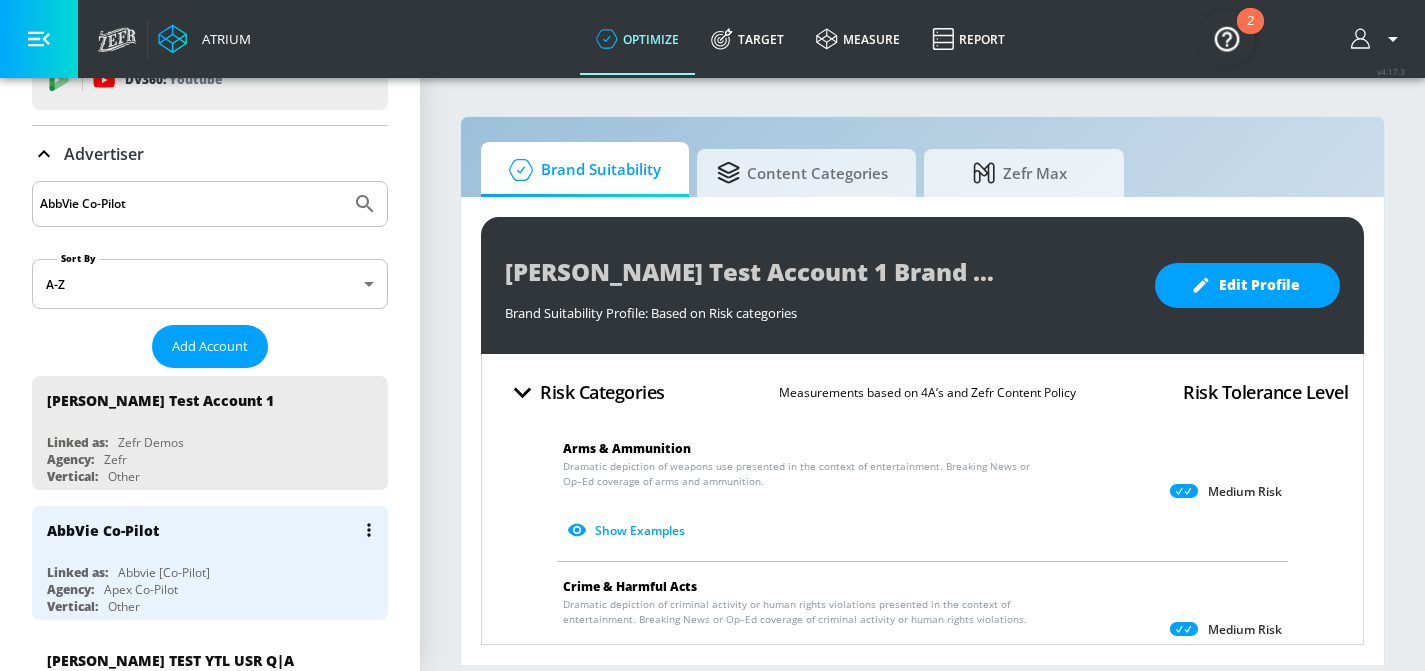 scroll, scrollTop: 122, scrollLeft: 0, axis: vertical 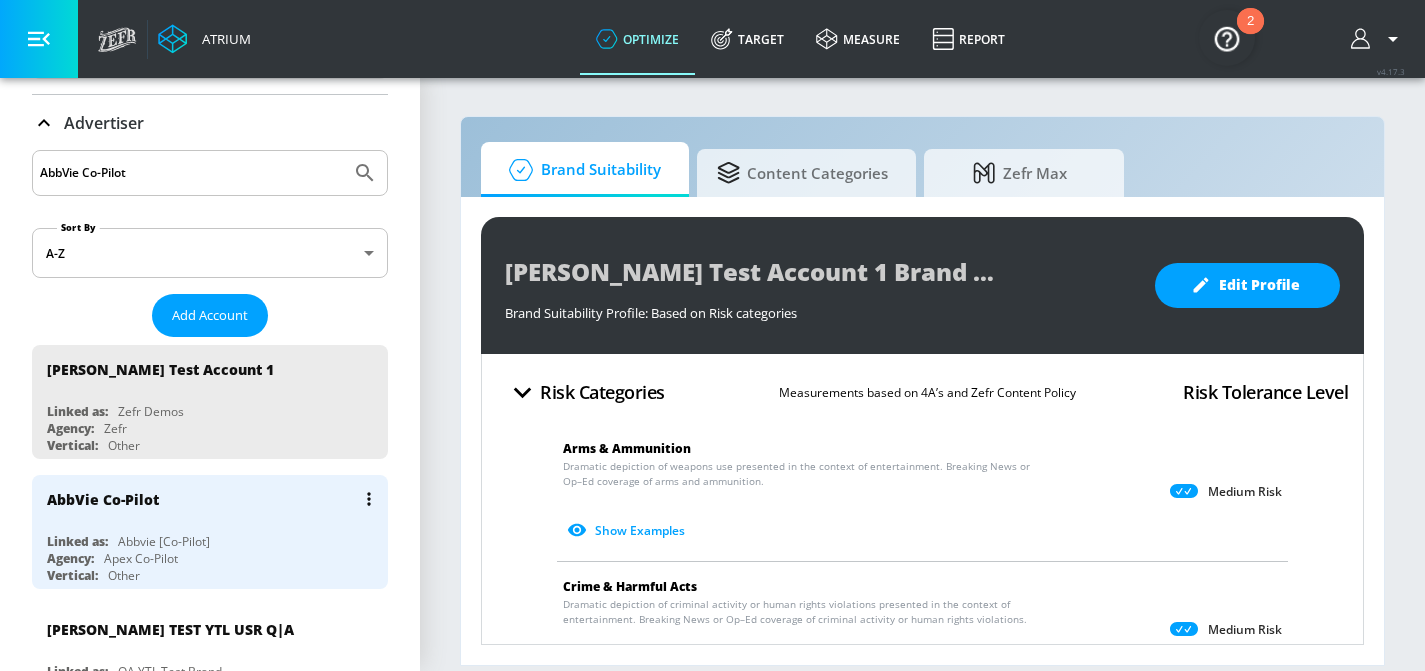 click on "AbbVie Co-Pilot" at bounding box center [215, 499] 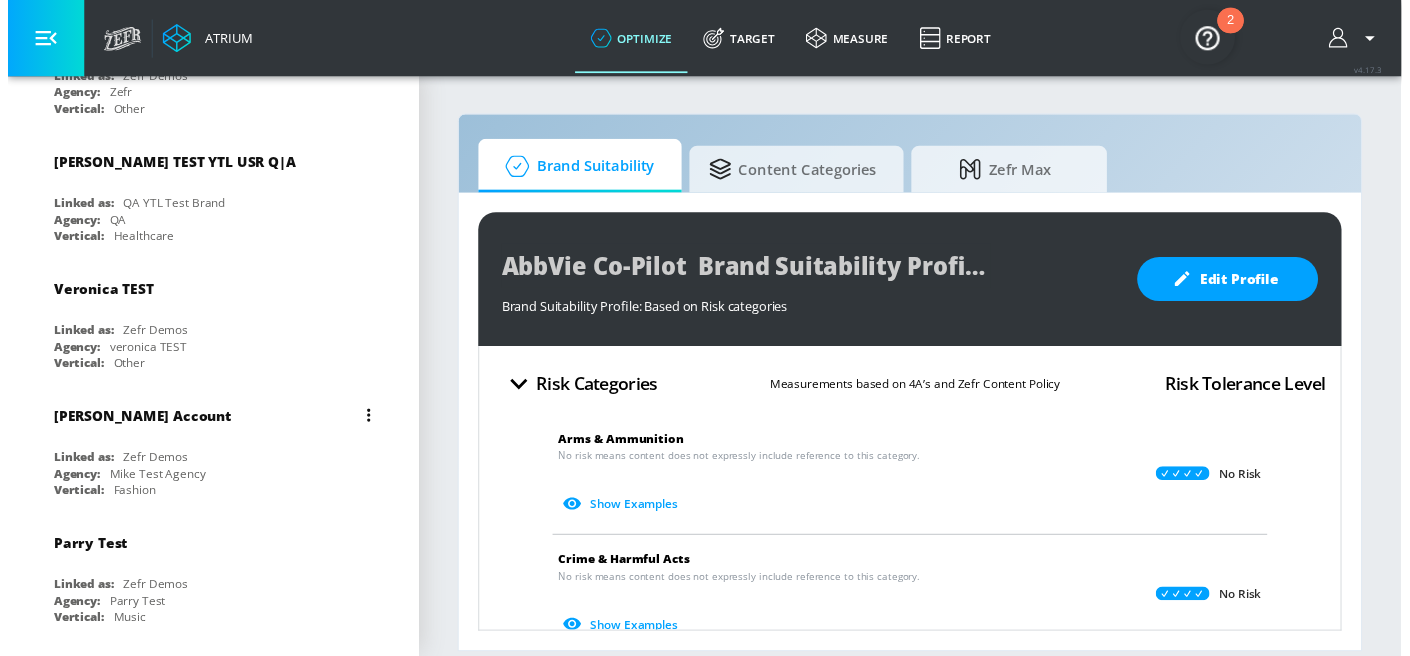 scroll, scrollTop: 0, scrollLeft: 0, axis: both 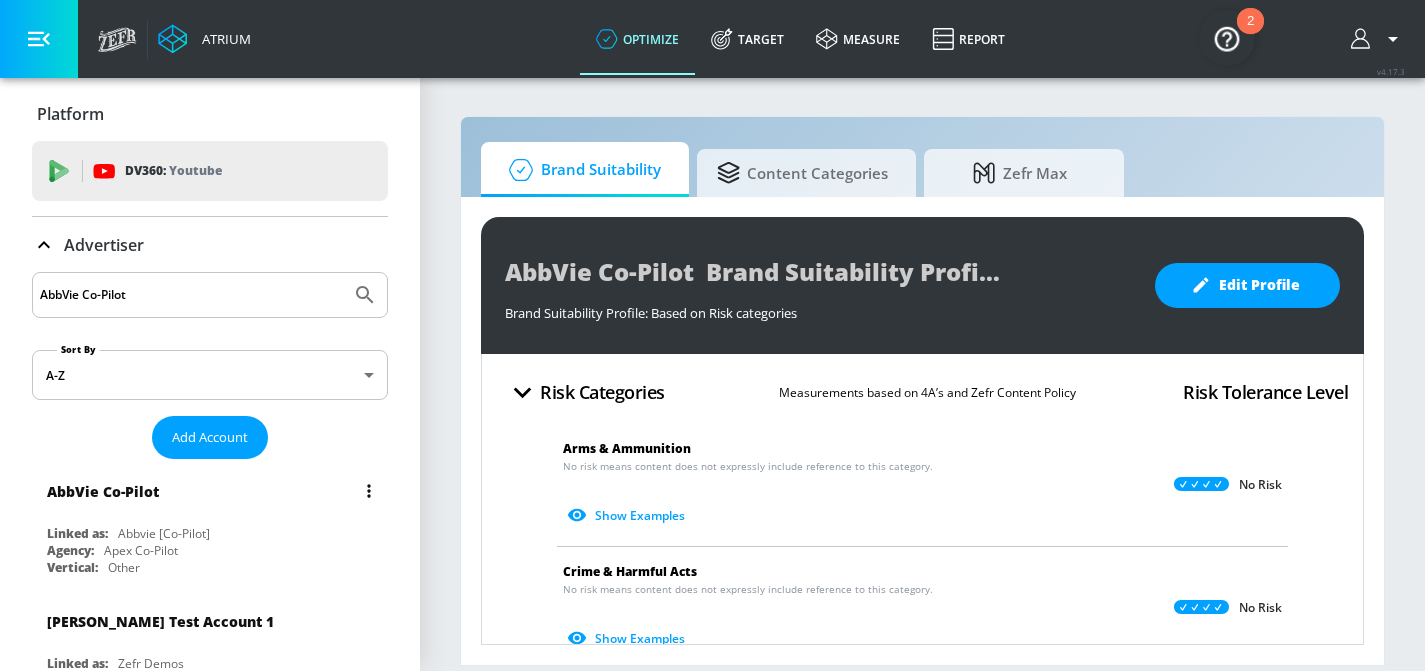 click on "Abbvie [Co-Pilot]" at bounding box center [164, 533] 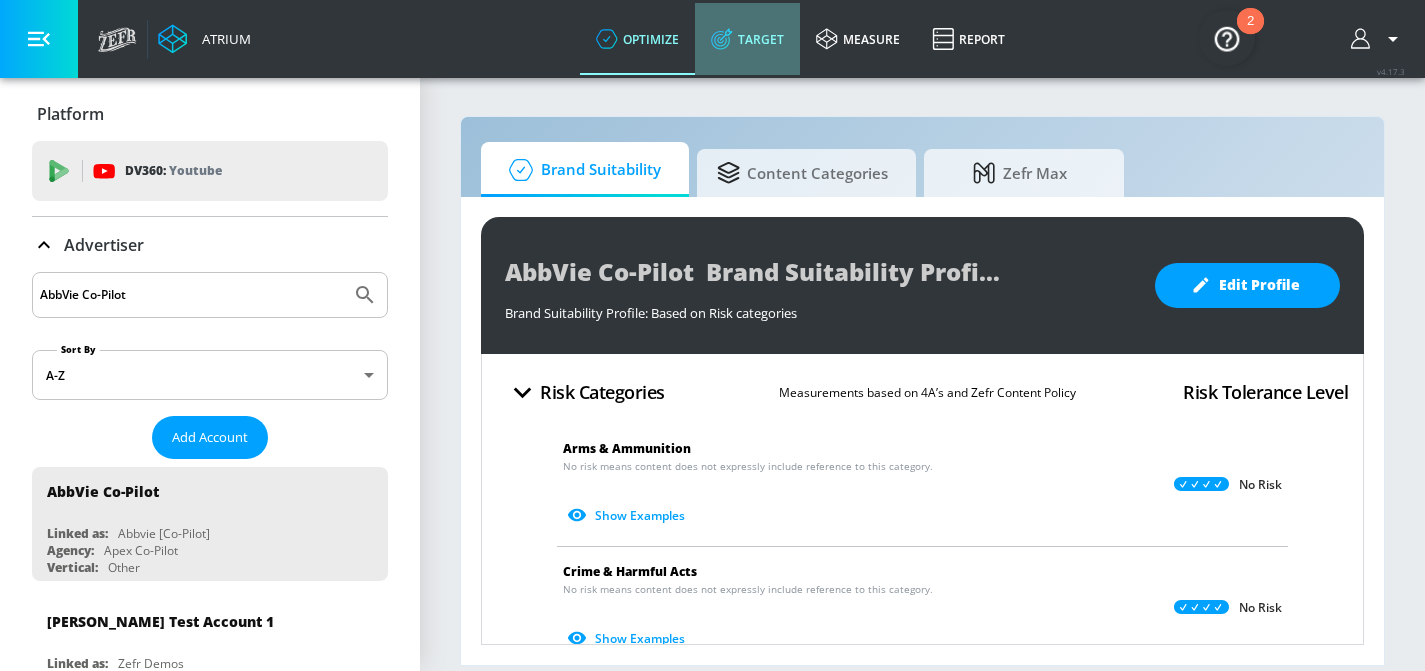 click on "Target" at bounding box center [747, 39] 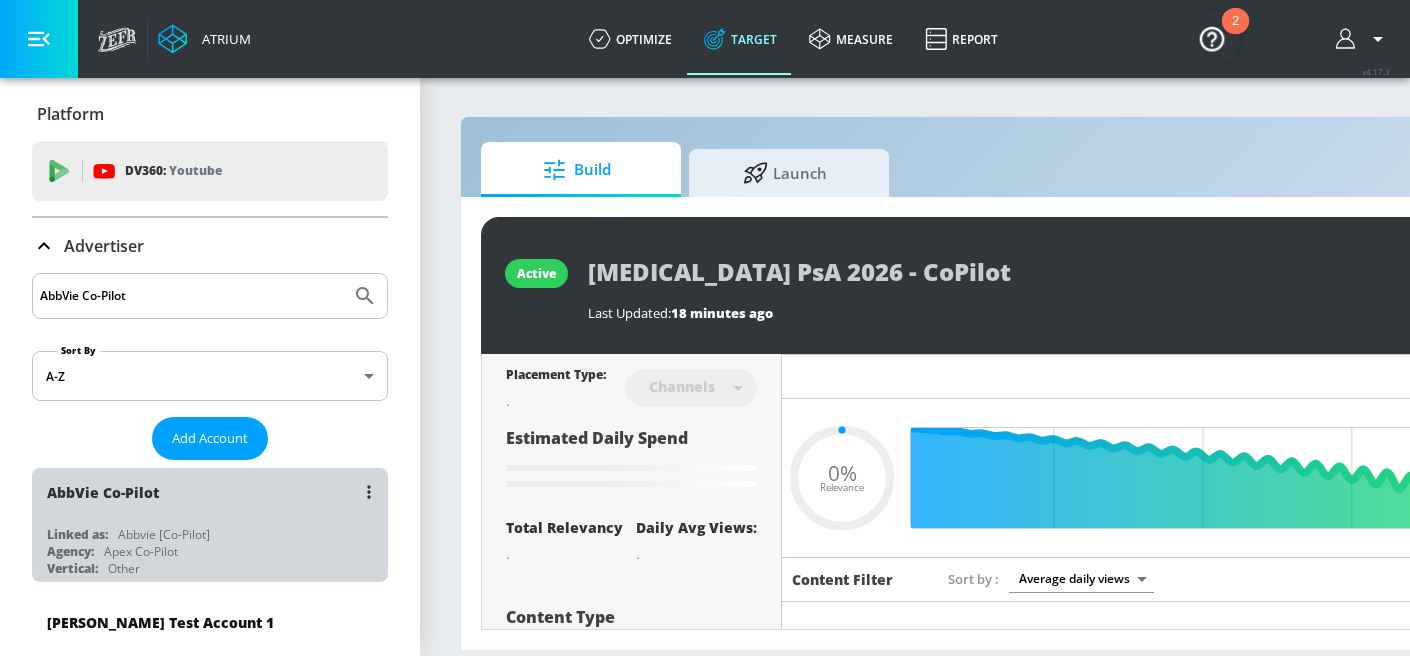 click on "AbbVie Co-Pilot" at bounding box center [215, 492] 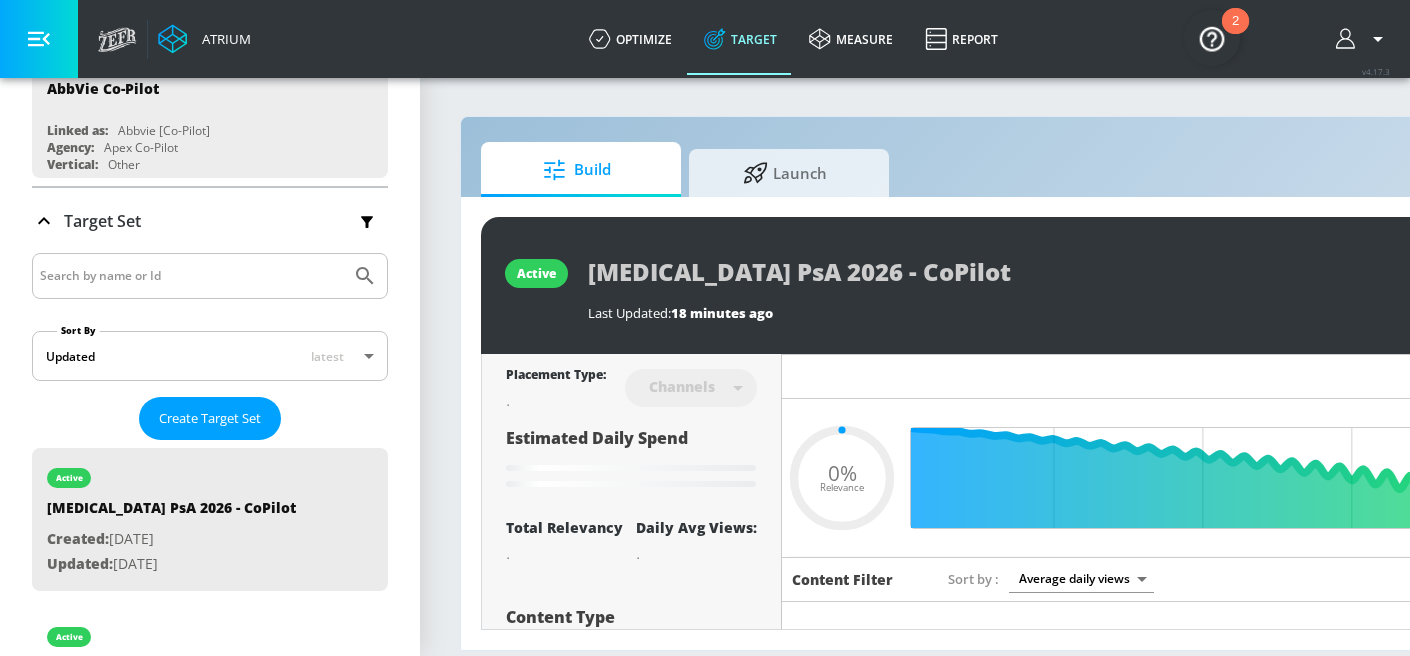 click on "Target Set" at bounding box center [210, 221] 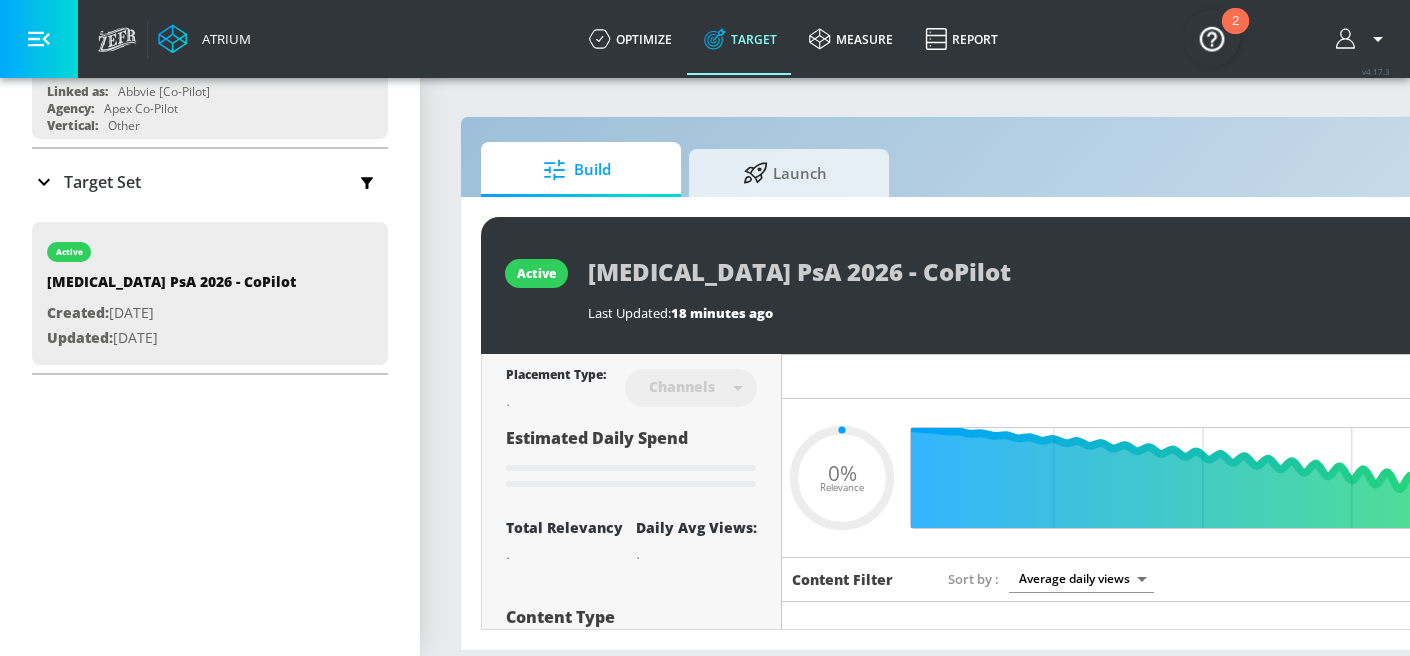 click on "Target Set" at bounding box center [102, 182] 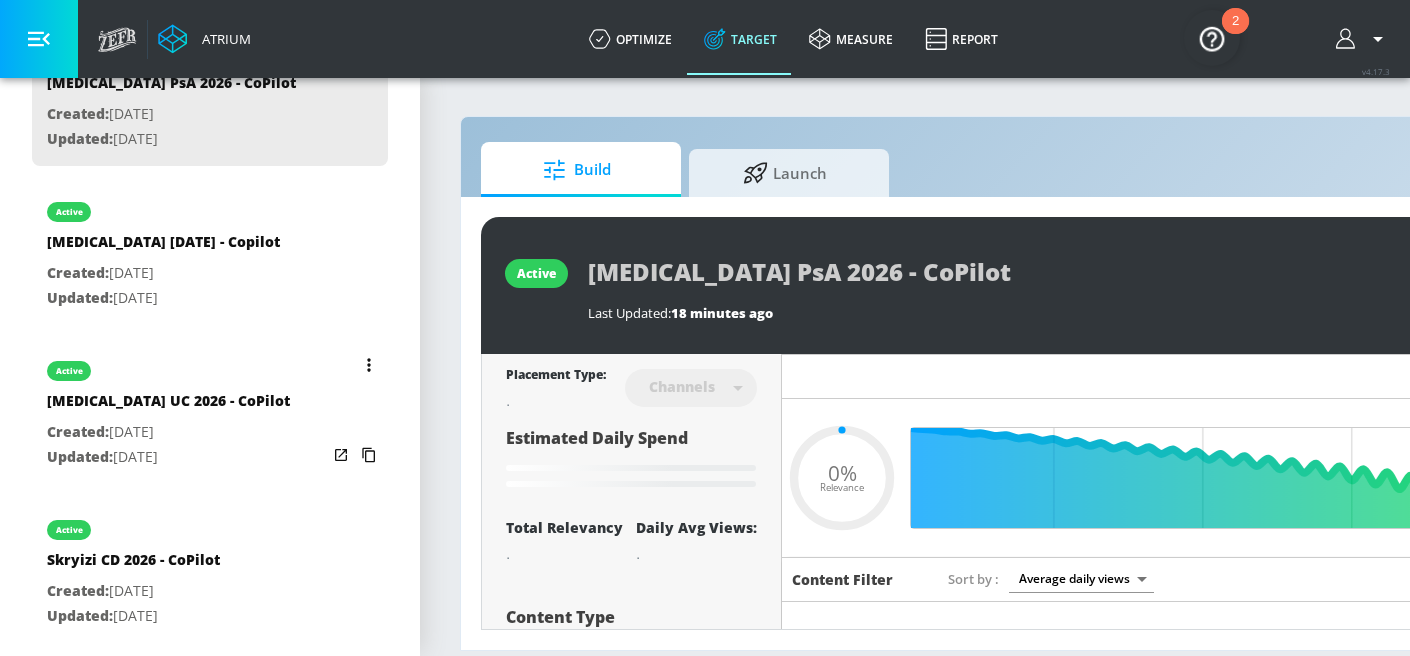 type on "0.6" 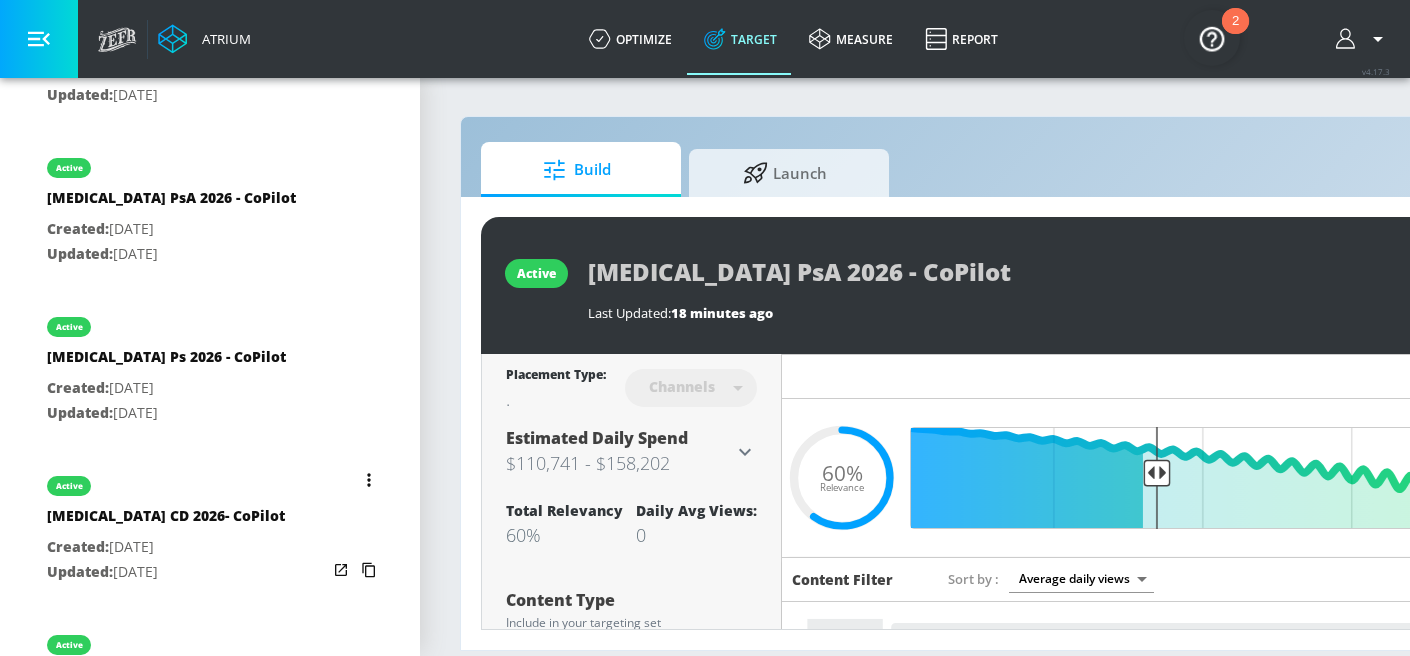 scroll, scrollTop: 1323, scrollLeft: 0, axis: vertical 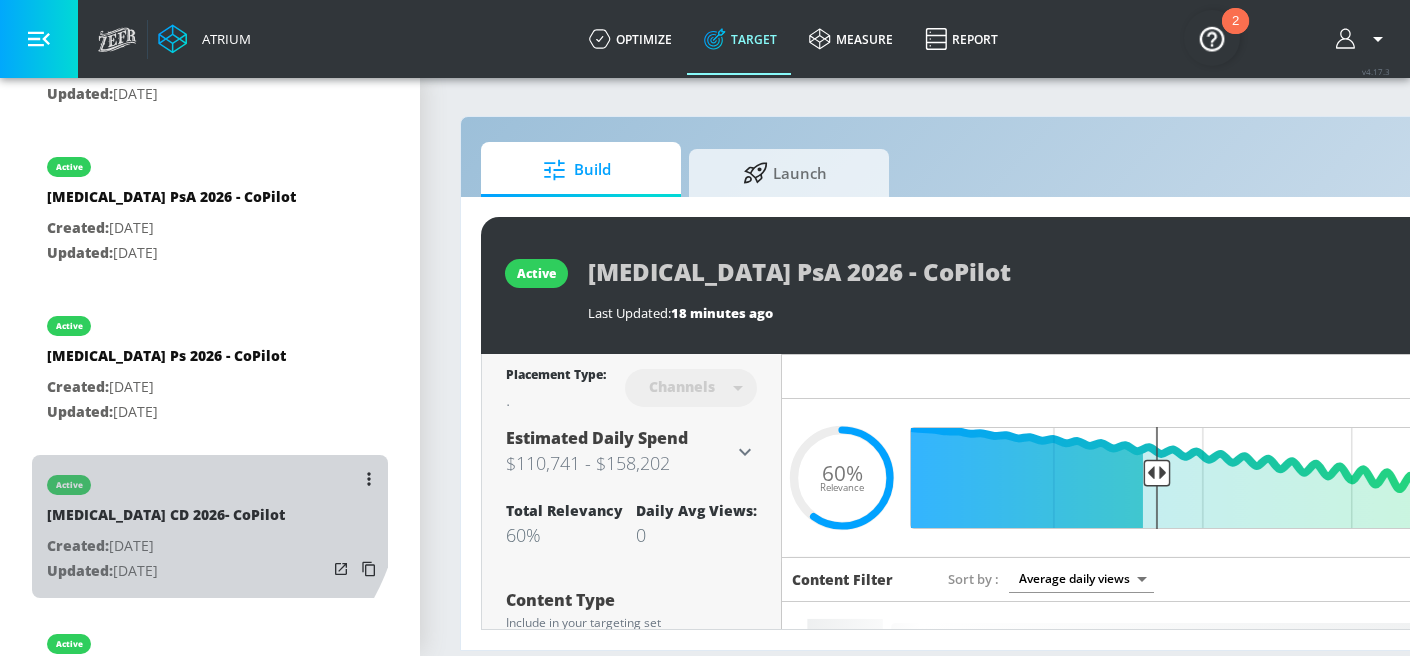 click on "active" at bounding box center [166, 480] 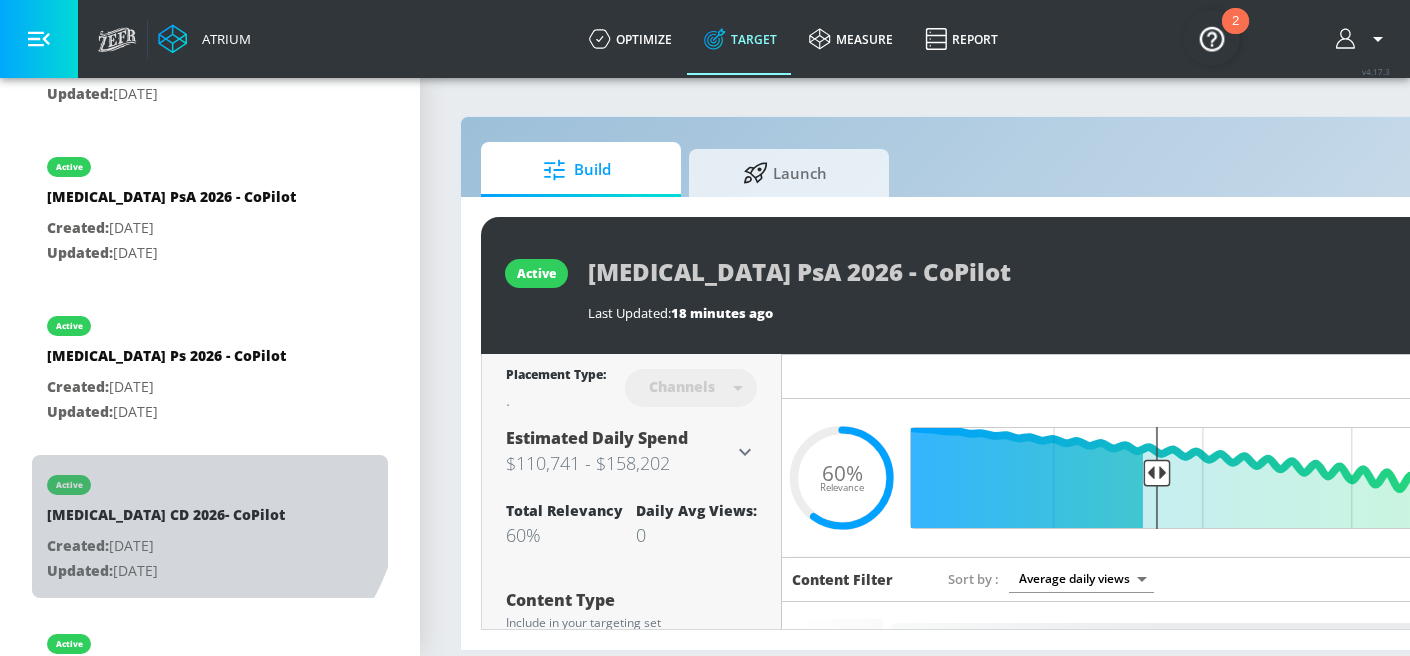 type on "[MEDICAL_DATA] CD 2026- CoPilot" 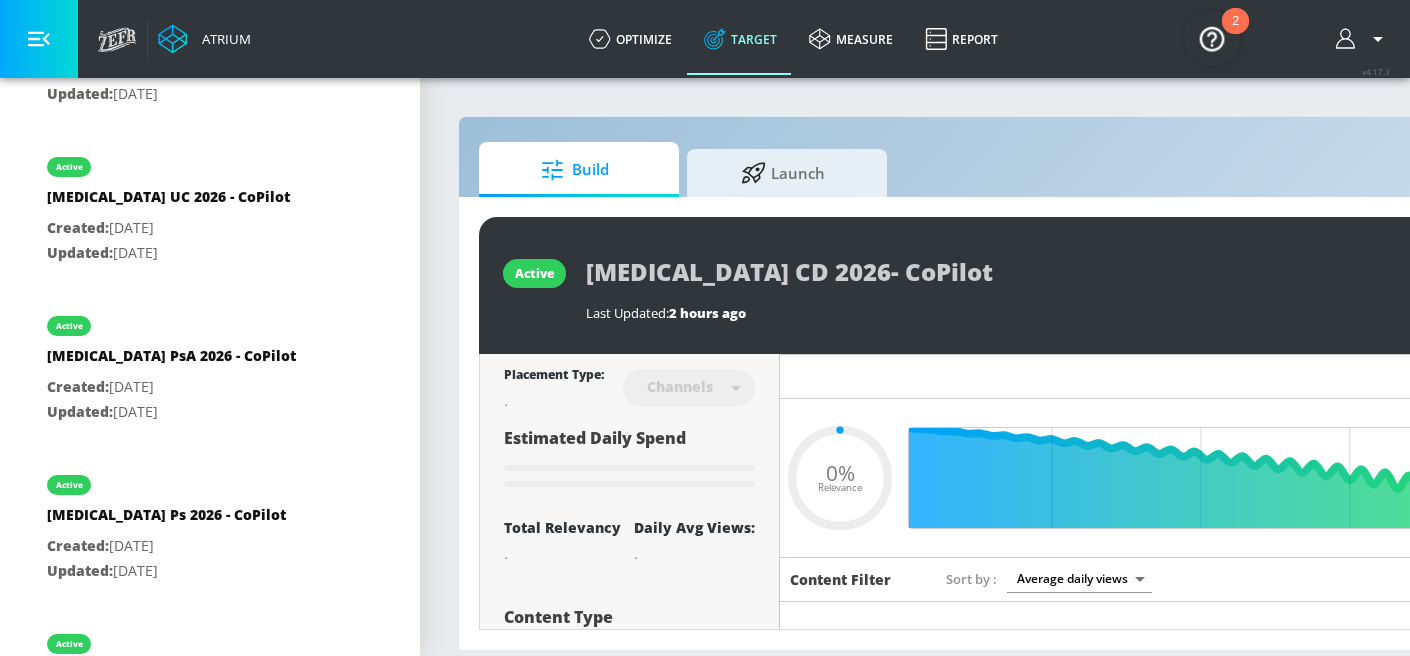 scroll, scrollTop: 0, scrollLeft: 289, axis: horizontal 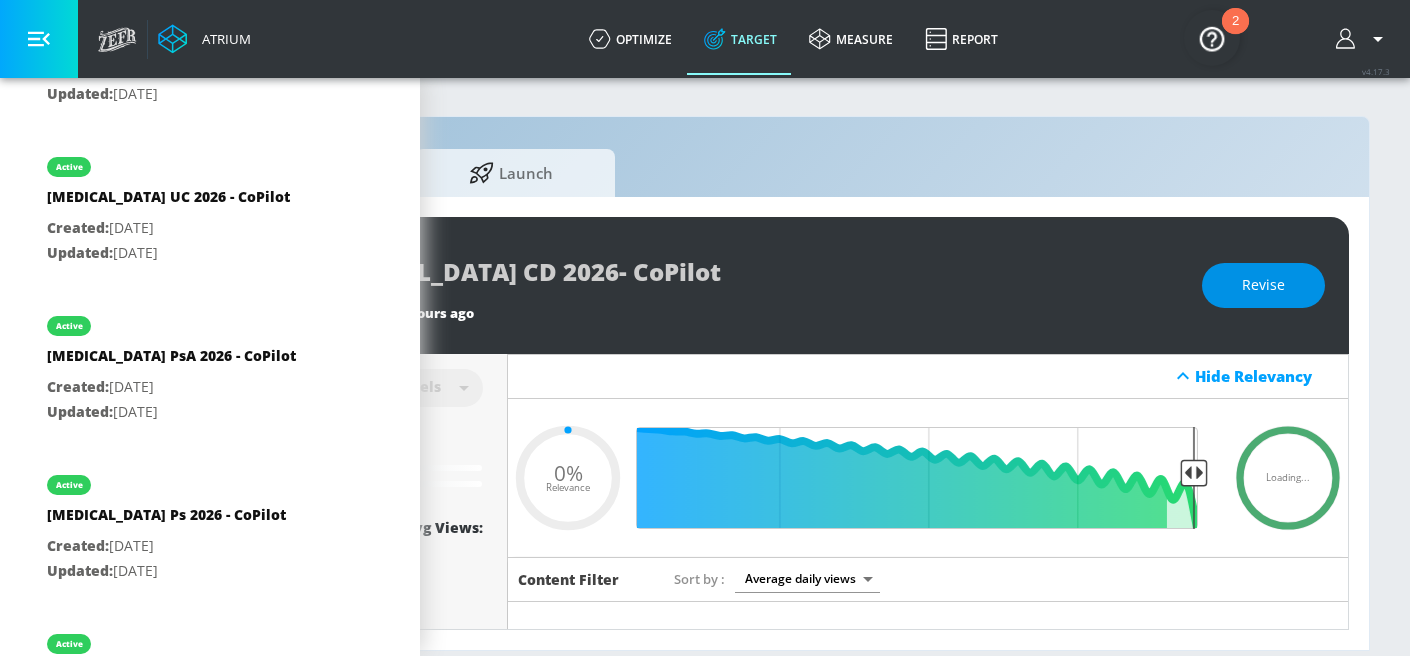click on "Revise" at bounding box center [1263, 285] 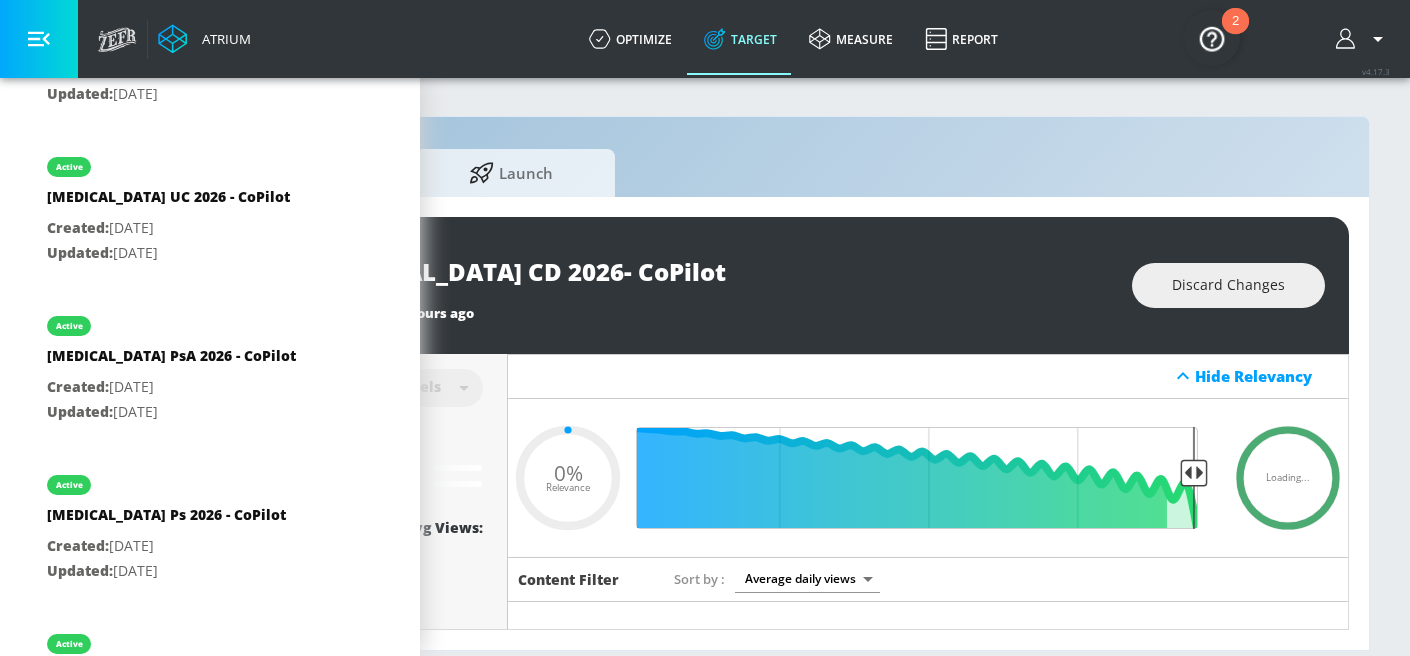 type on "0.6" 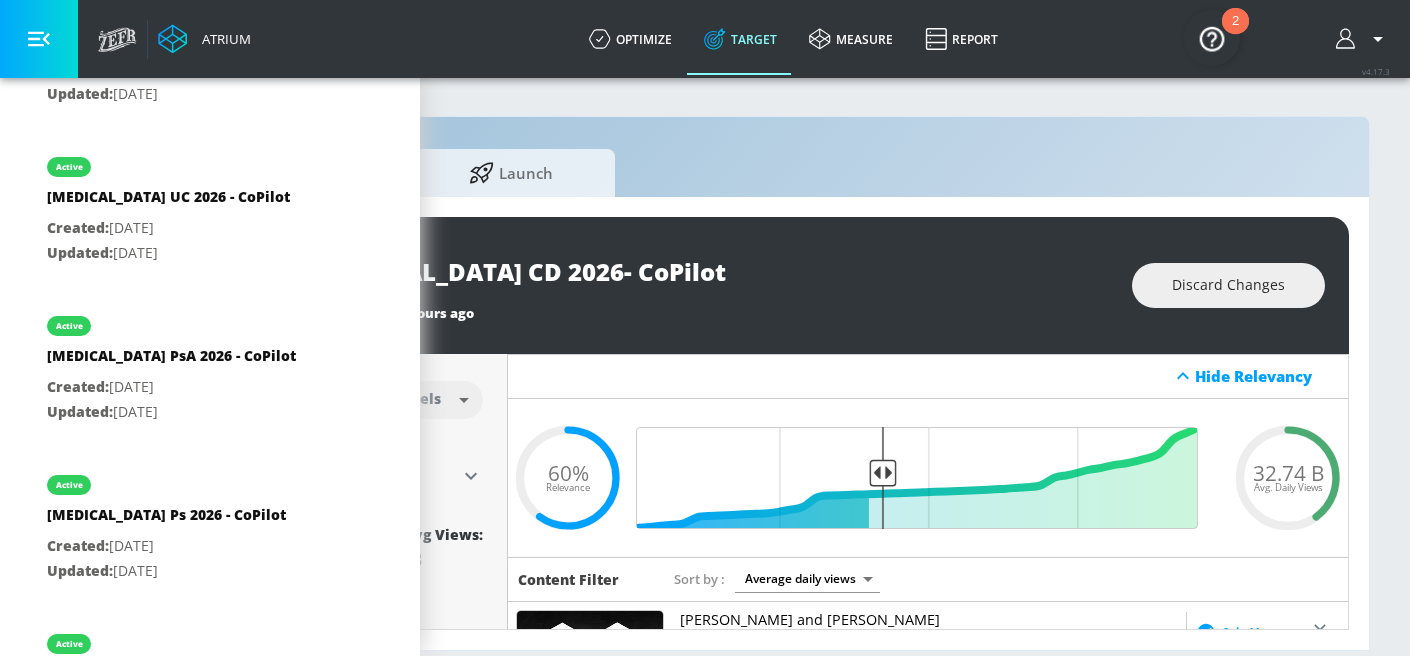scroll, scrollTop: 0, scrollLeft: 0, axis: both 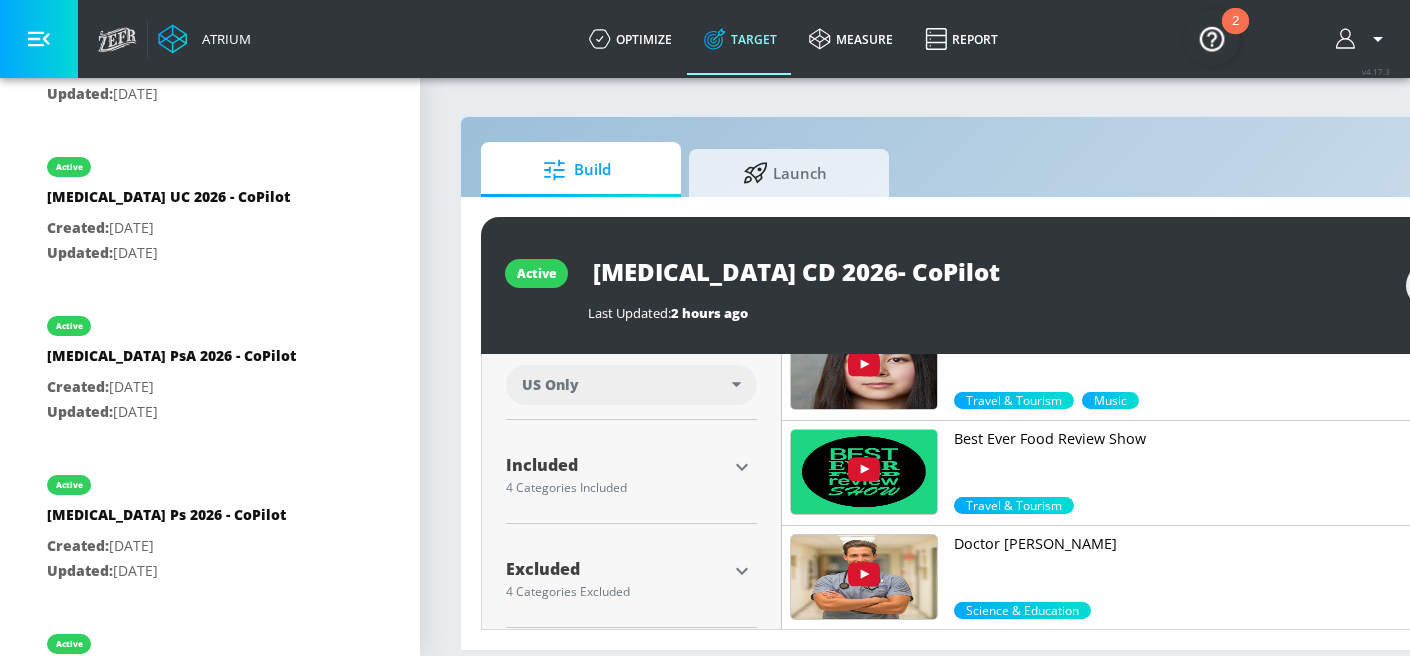 click 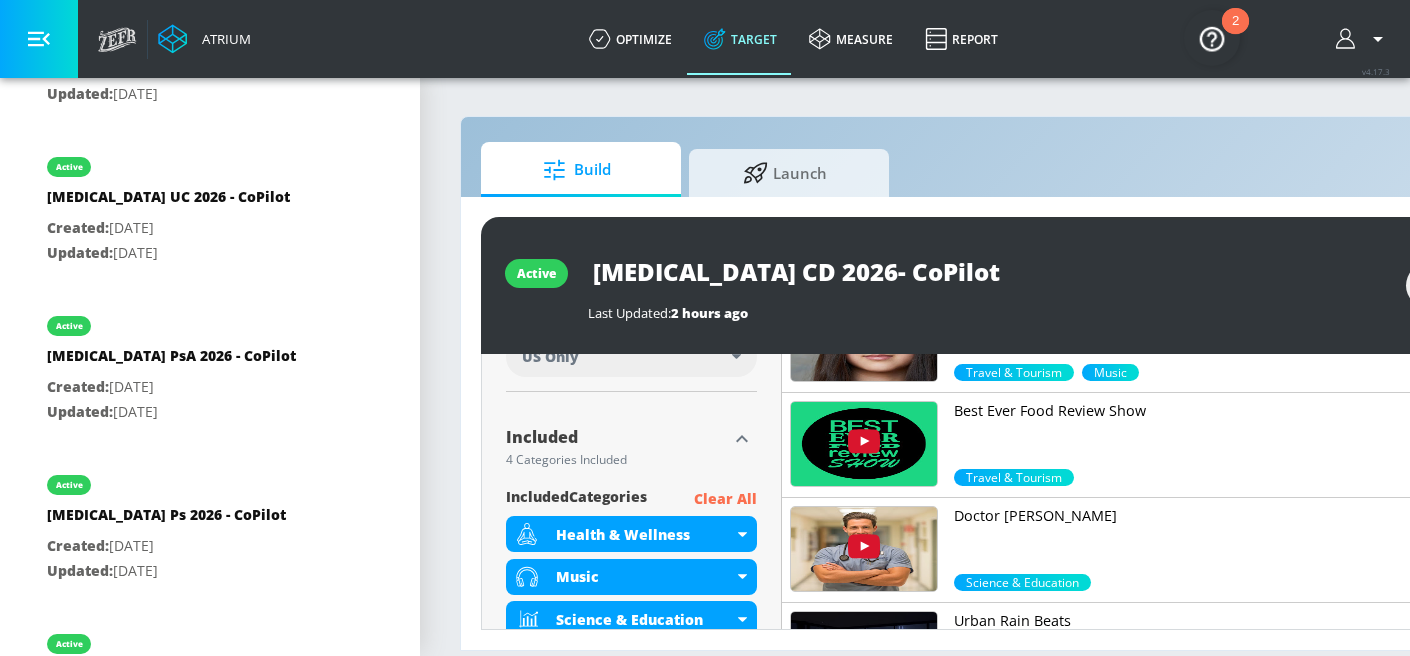 scroll, scrollTop: 785, scrollLeft: 0, axis: vertical 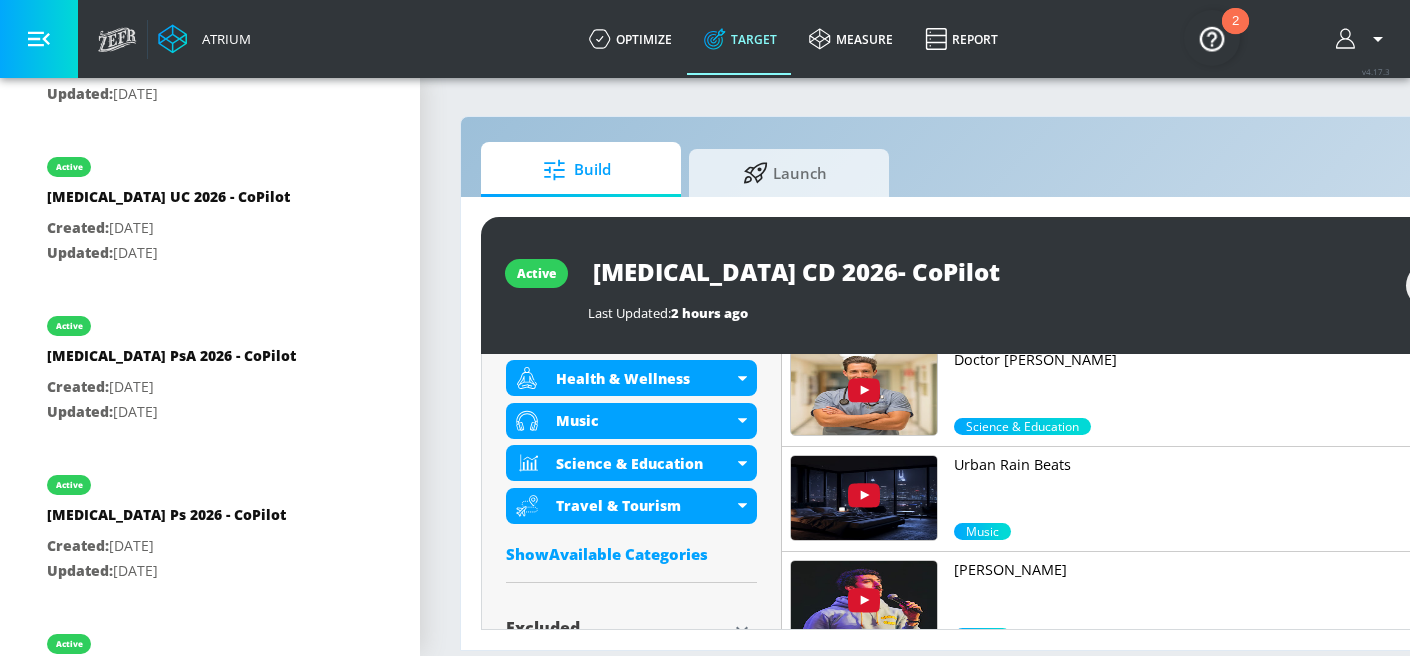 click on "Show  Available Categories" at bounding box center (631, 554) 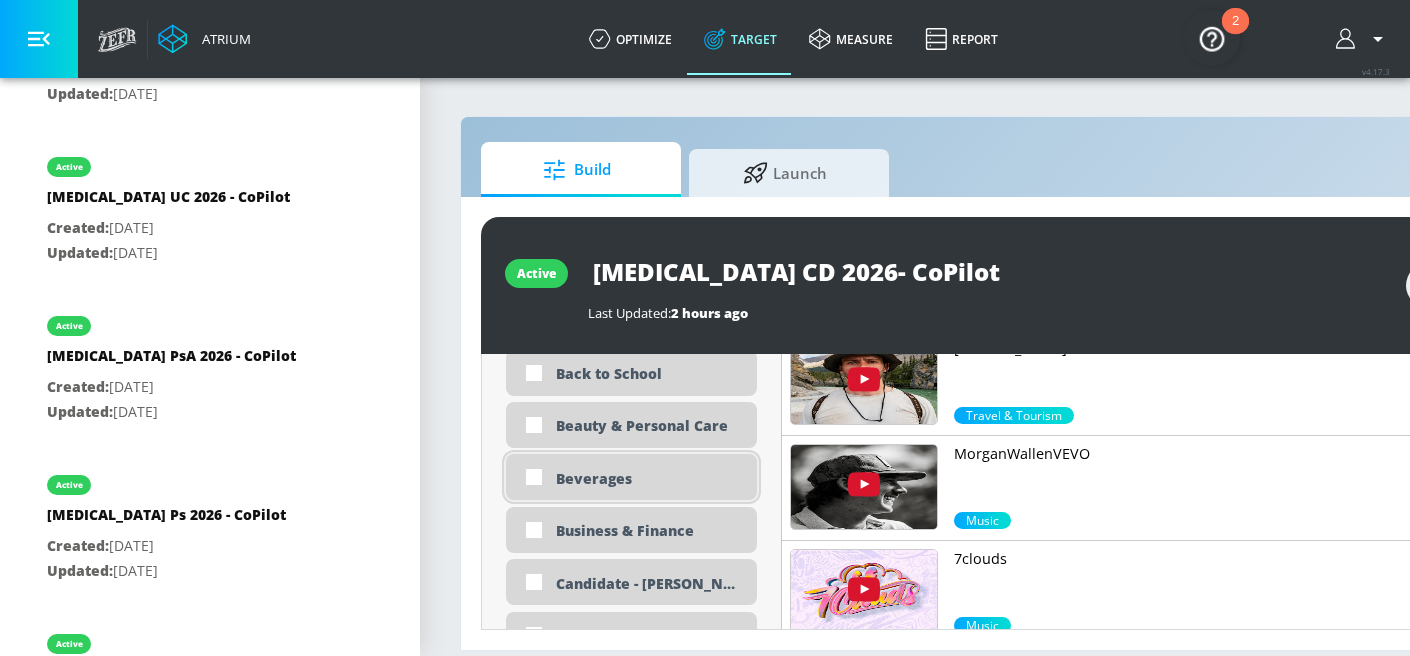 scroll, scrollTop: 1323, scrollLeft: 0, axis: vertical 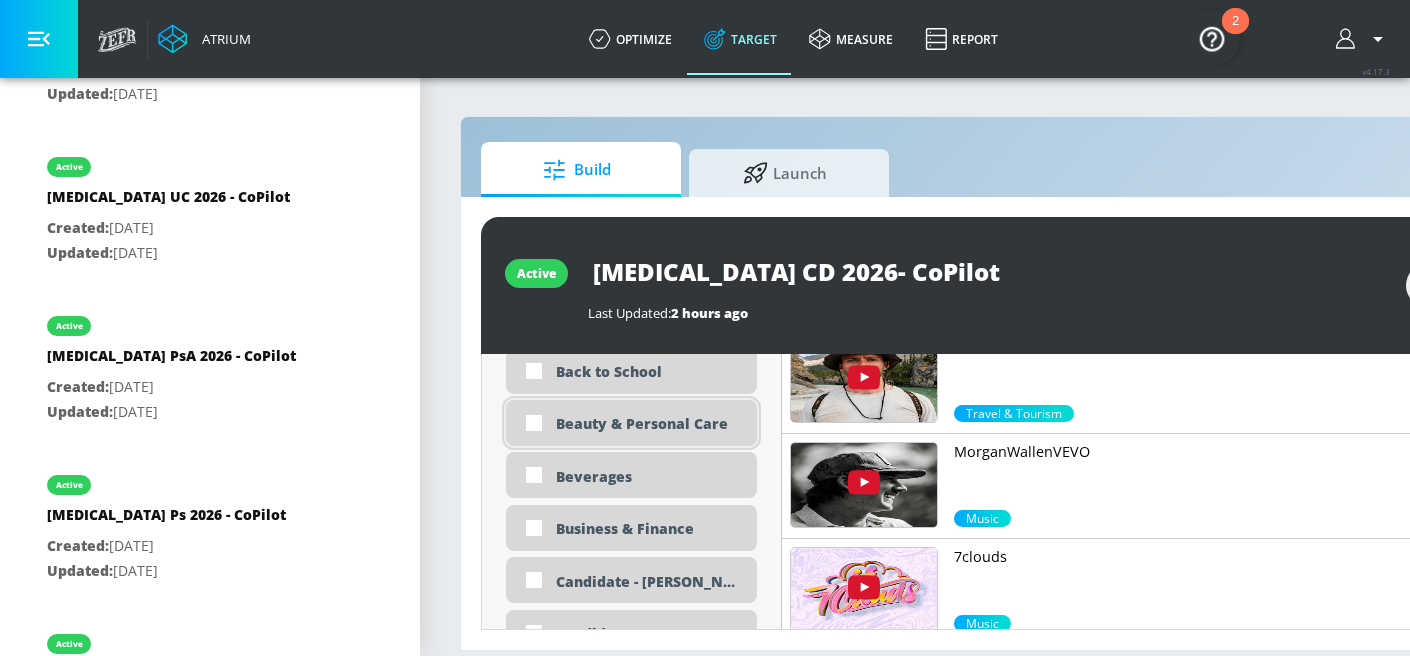 click on "Beauty & Personal Care" at bounding box center [631, 423] 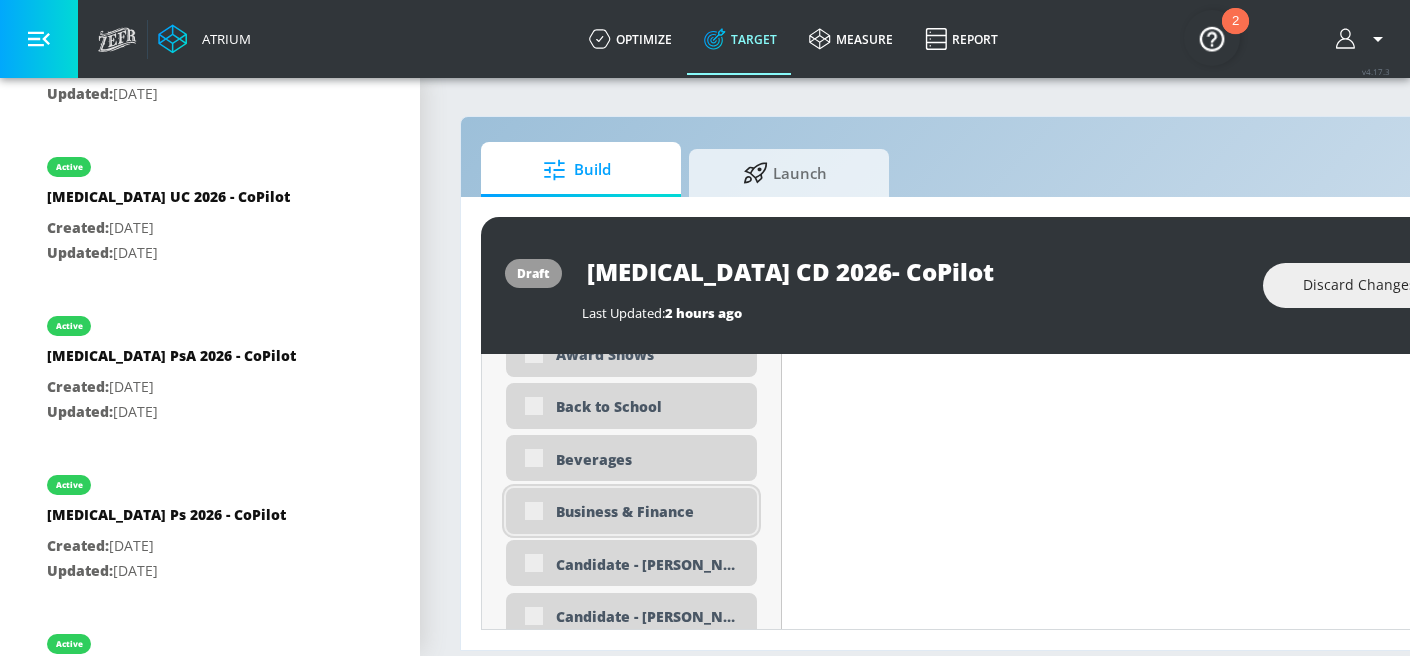 scroll, scrollTop: 1316, scrollLeft: 0, axis: vertical 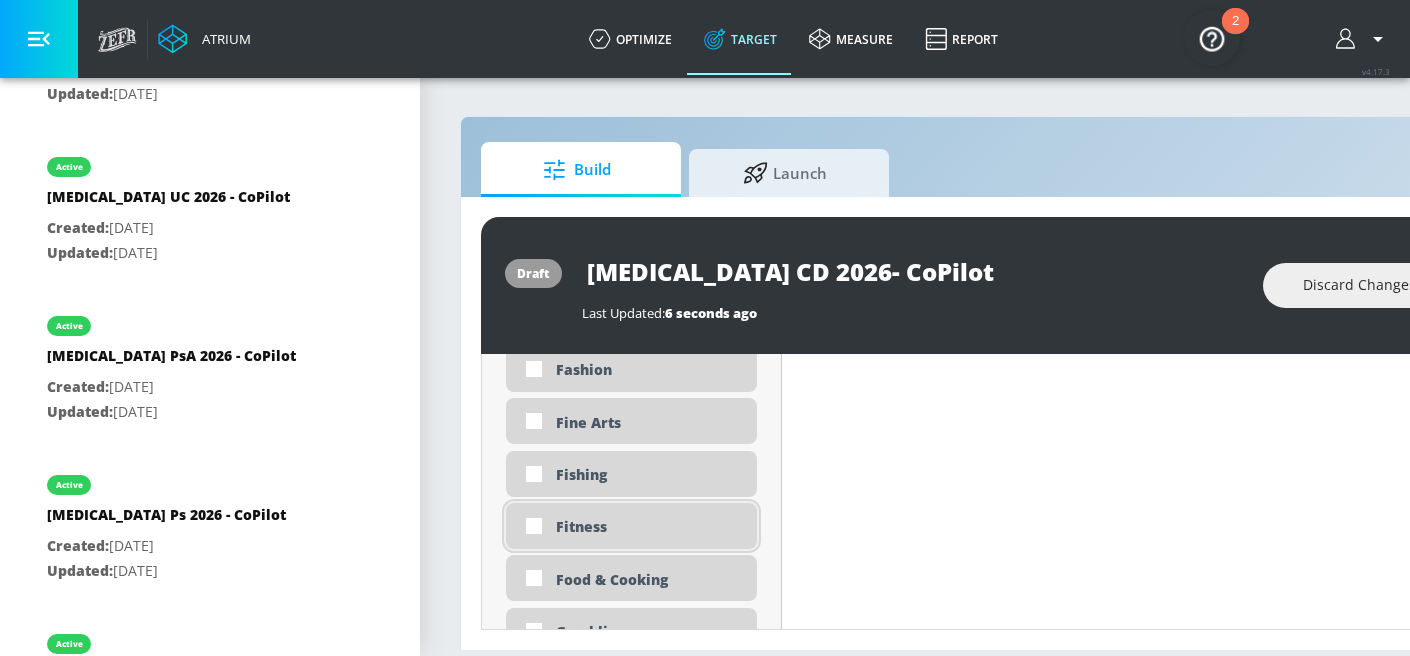 click on "Fitness" at bounding box center (649, 526) 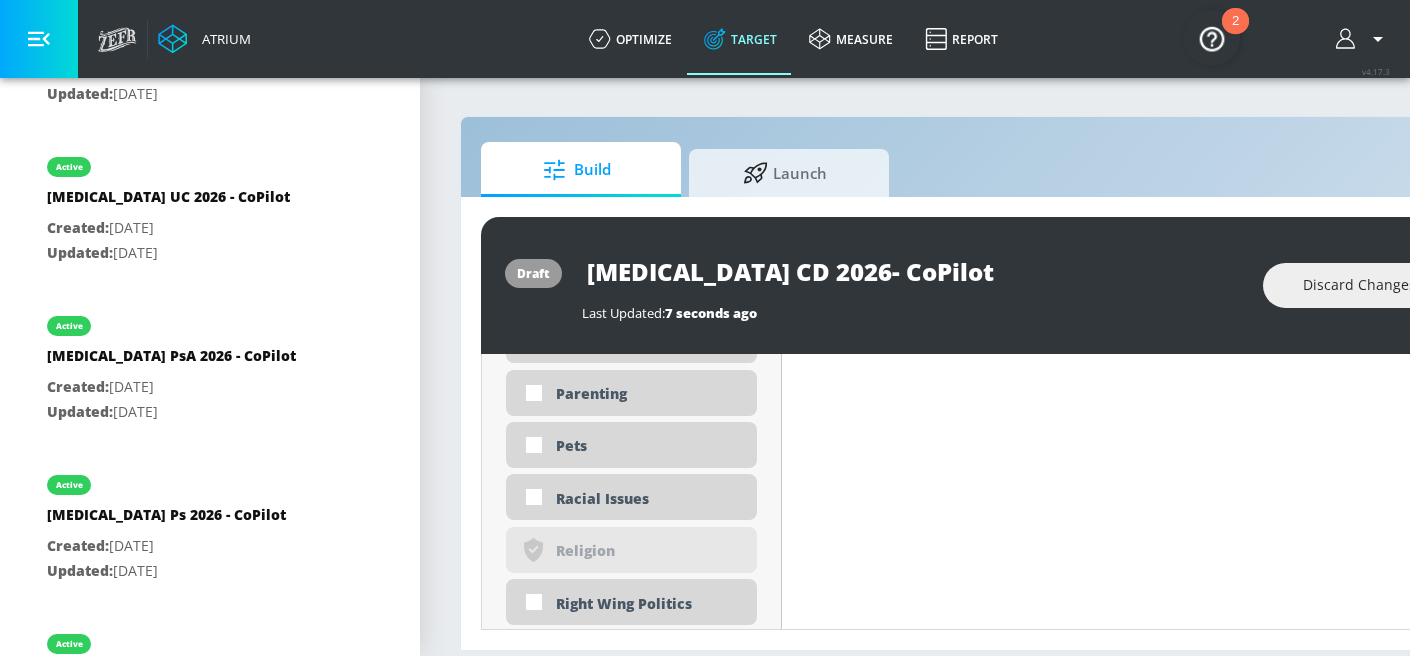 scroll, scrollTop: 4609, scrollLeft: 0, axis: vertical 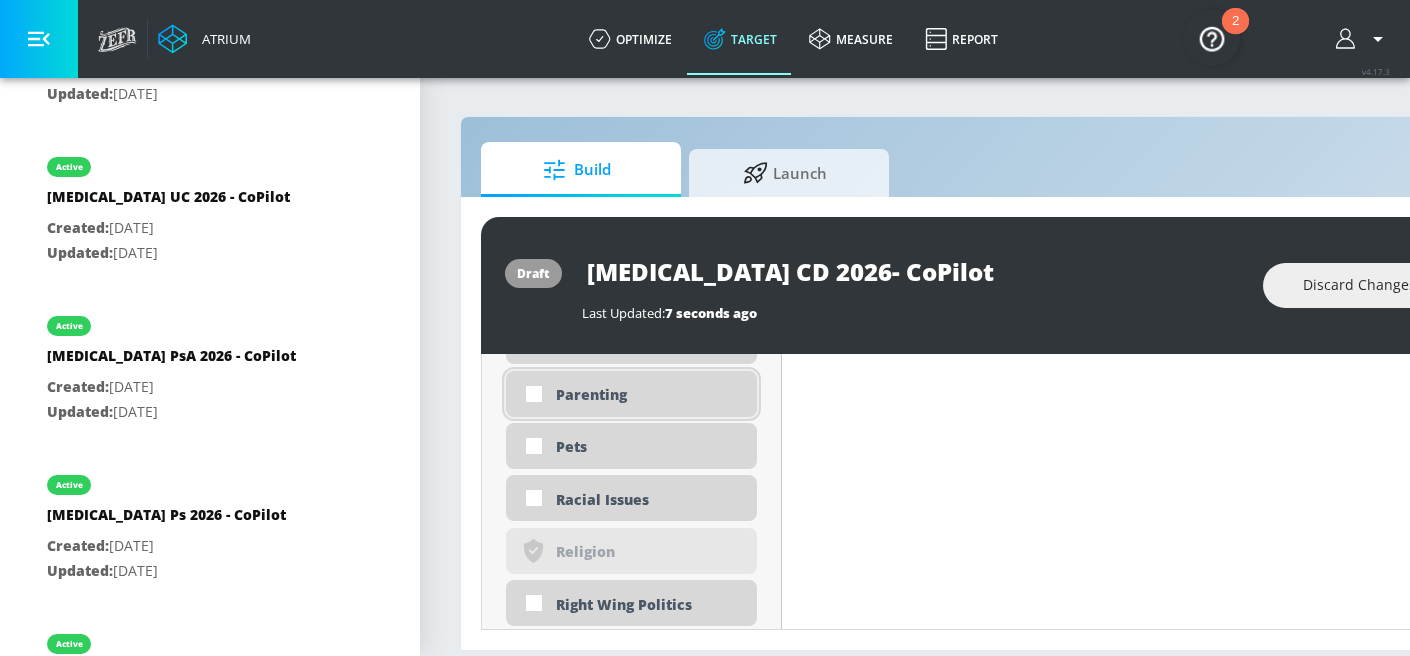 click on "Parenting" at bounding box center [649, 394] 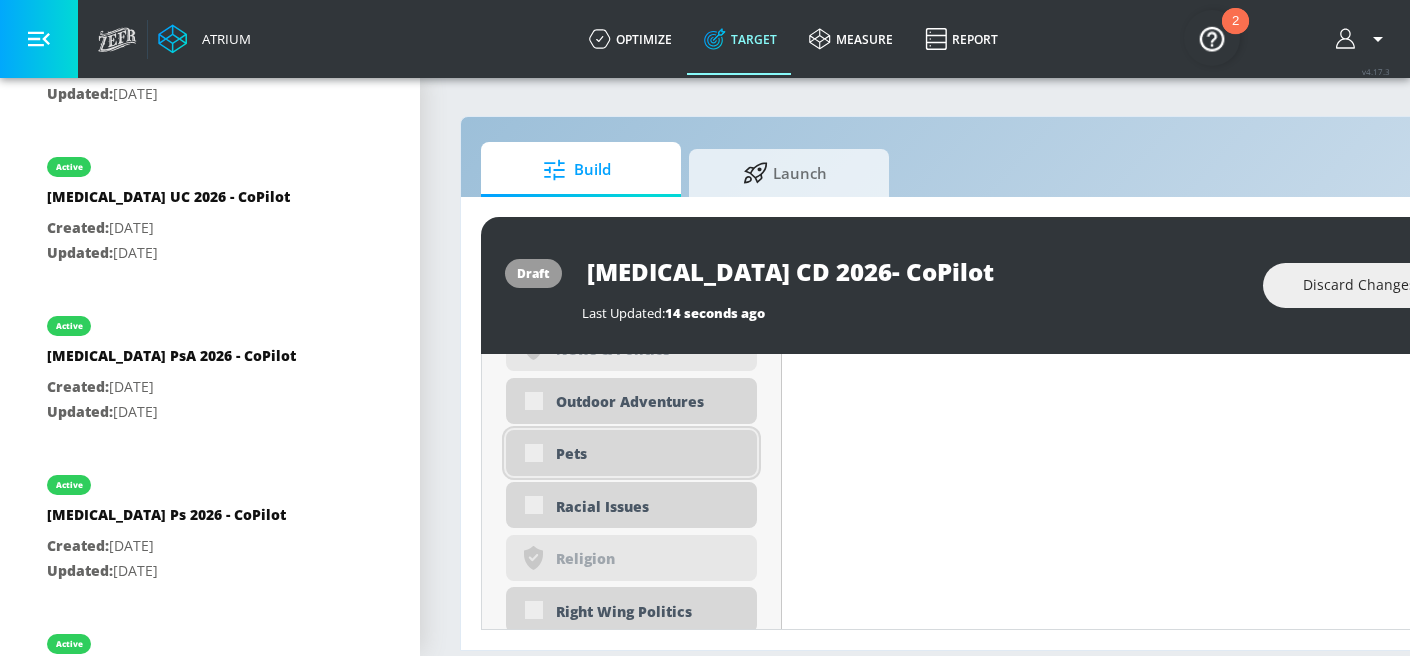 scroll, scrollTop: 4626, scrollLeft: 0, axis: vertical 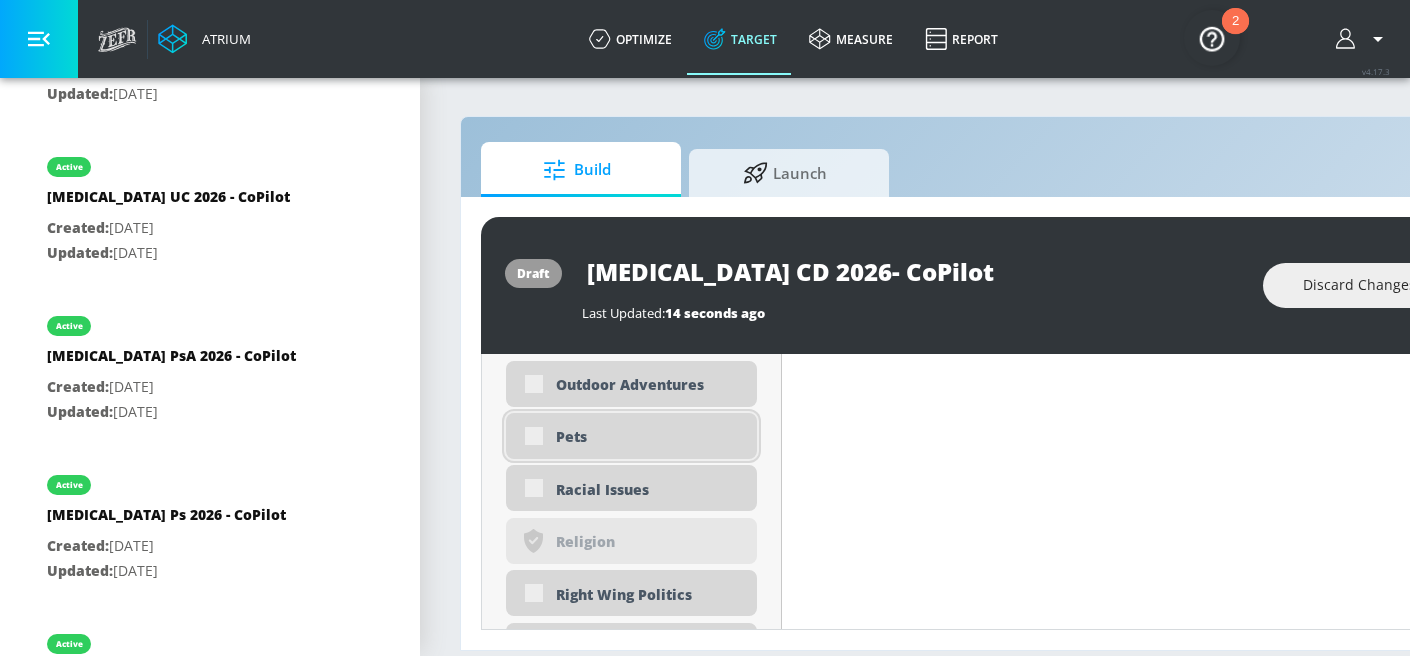 click on "Pets" at bounding box center [649, 436] 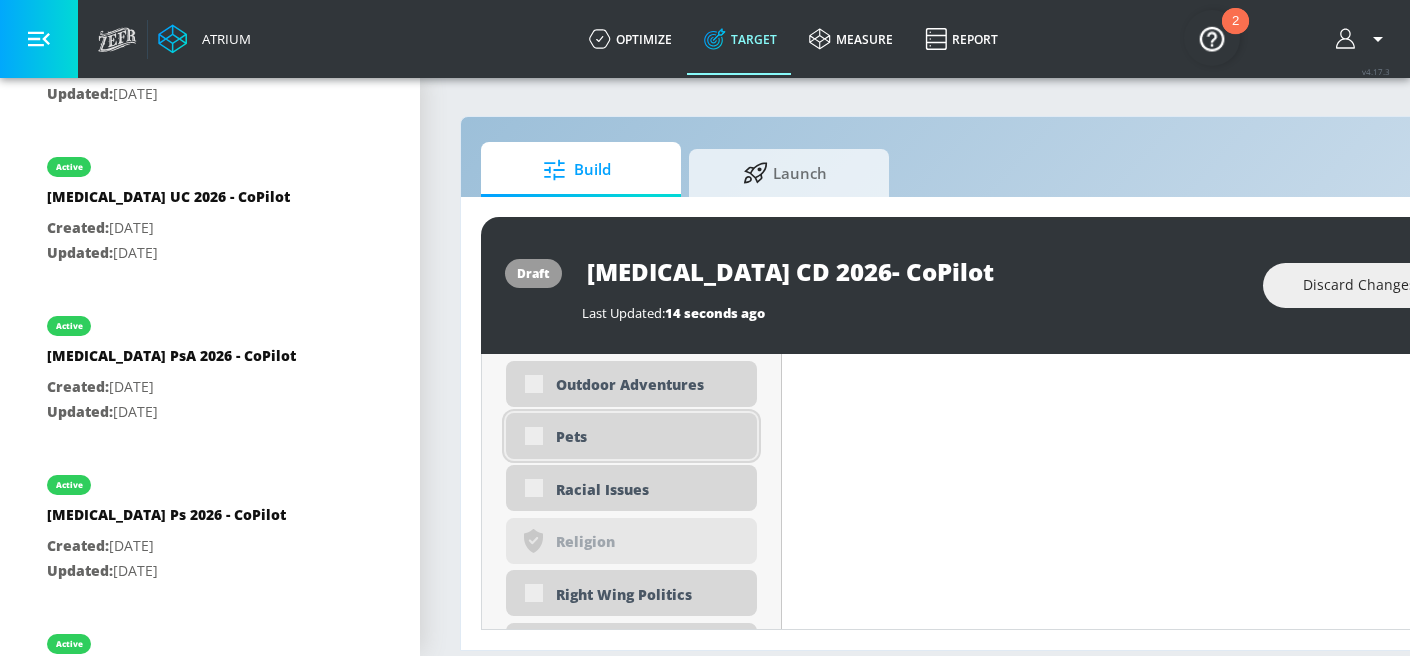 click on "Pets" at bounding box center [631, 436] 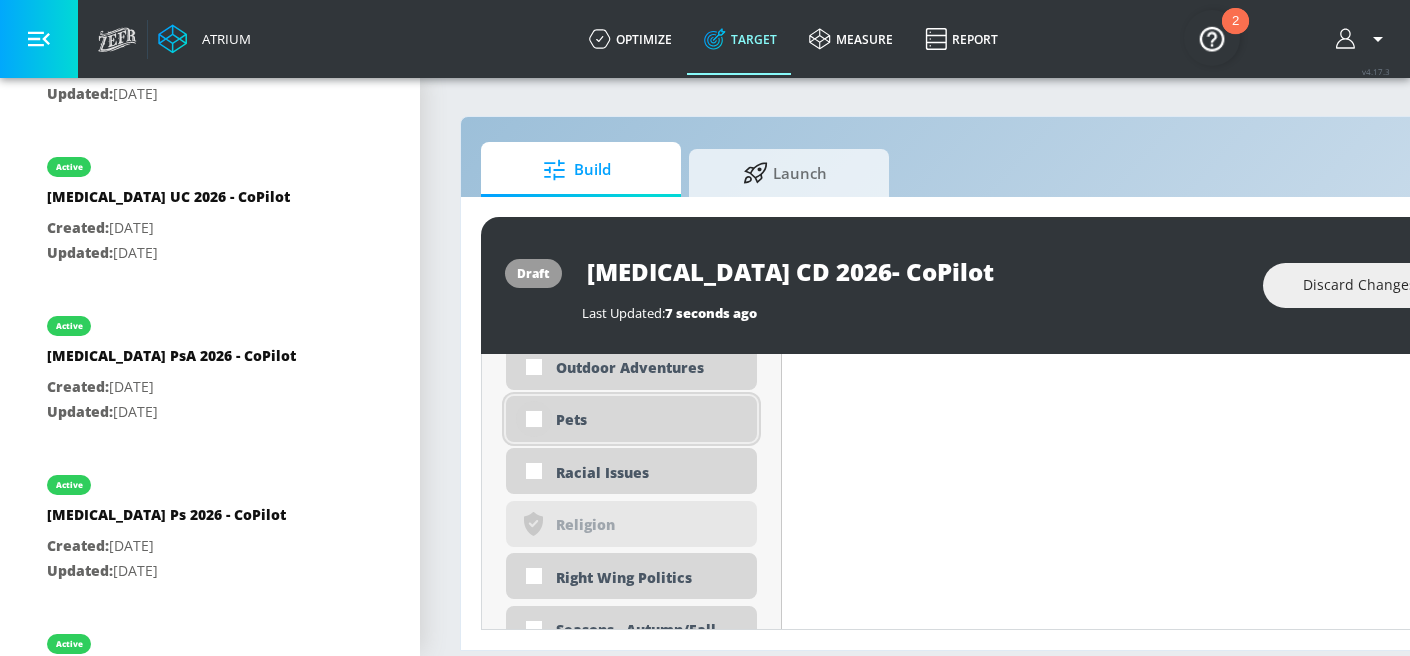 scroll, scrollTop: 4609, scrollLeft: 0, axis: vertical 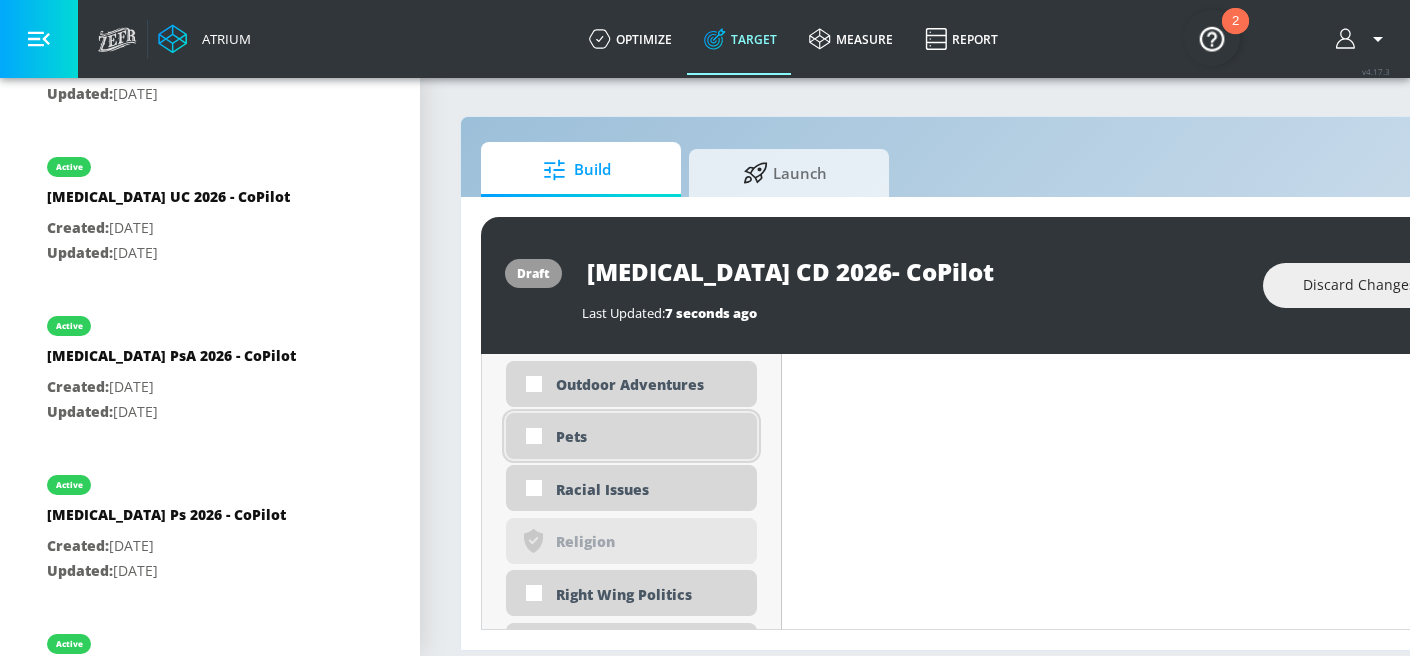 click on "Pets" at bounding box center (649, 436) 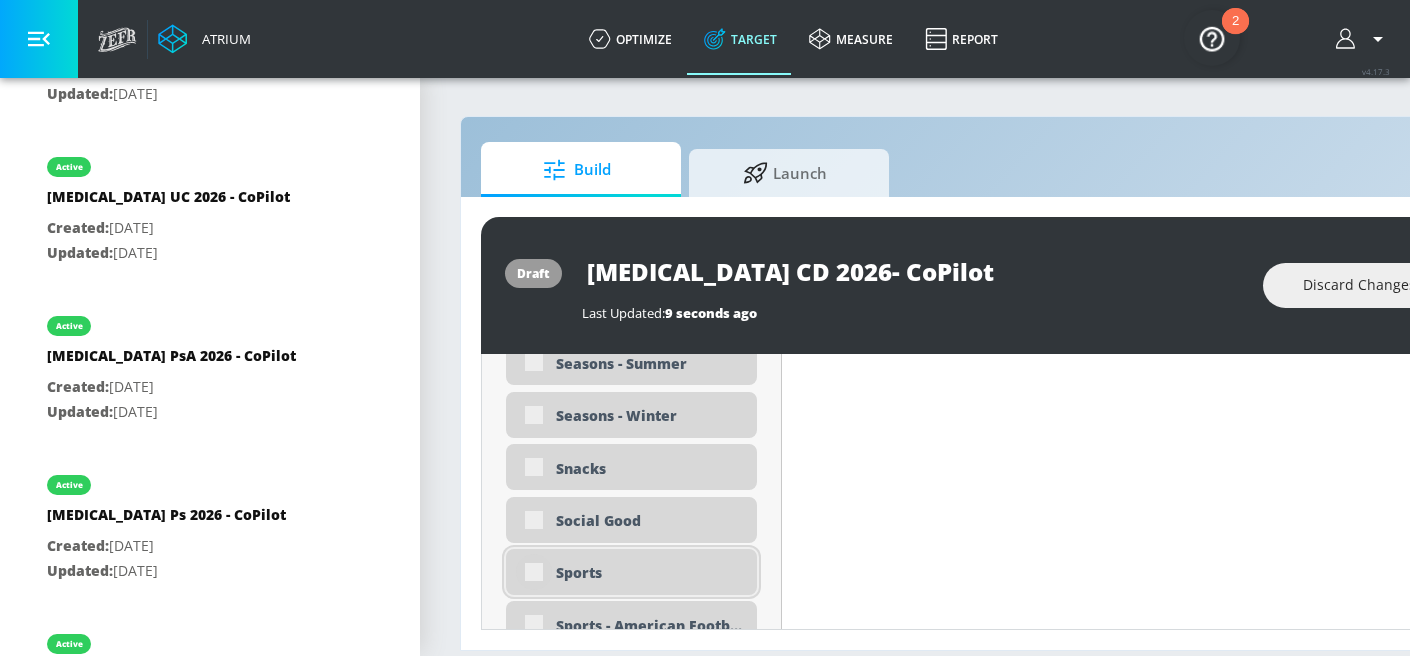 scroll, scrollTop: 4987, scrollLeft: 0, axis: vertical 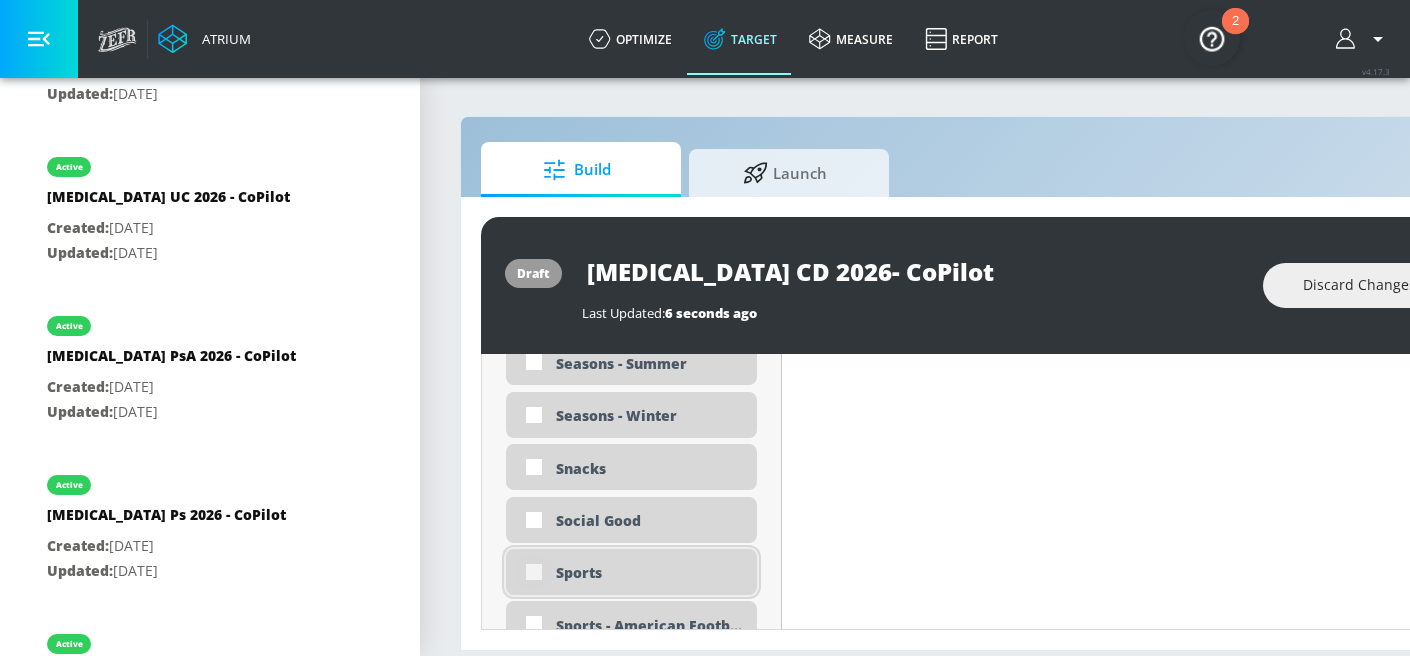 click at bounding box center [534, 572] 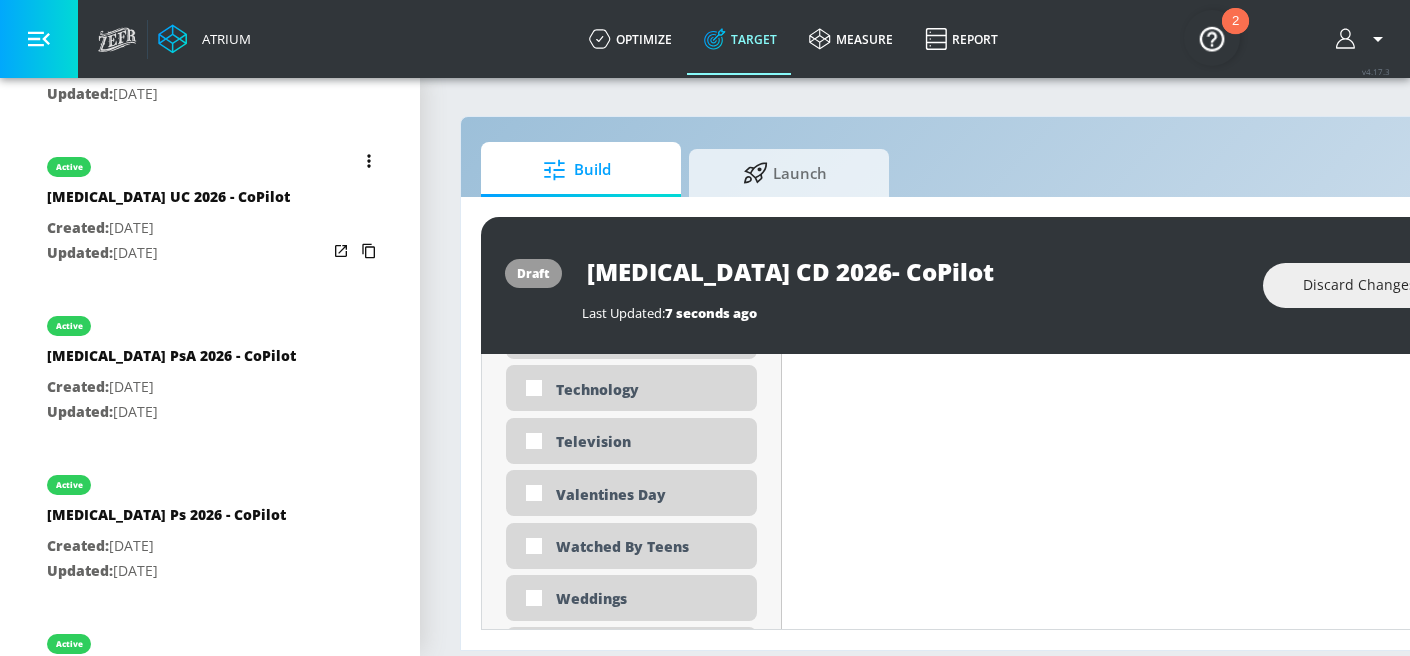 scroll, scrollTop: 5888, scrollLeft: 0, axis: vertical 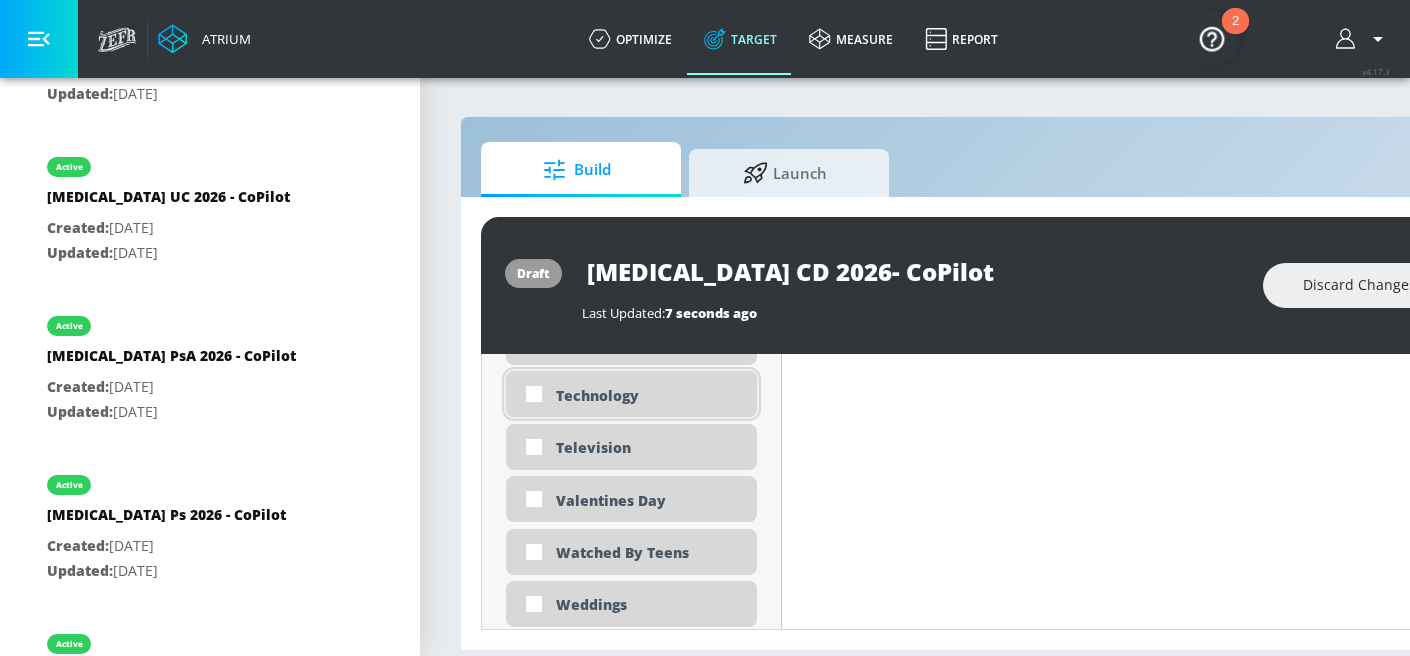 click at bounding box center [534, 394] 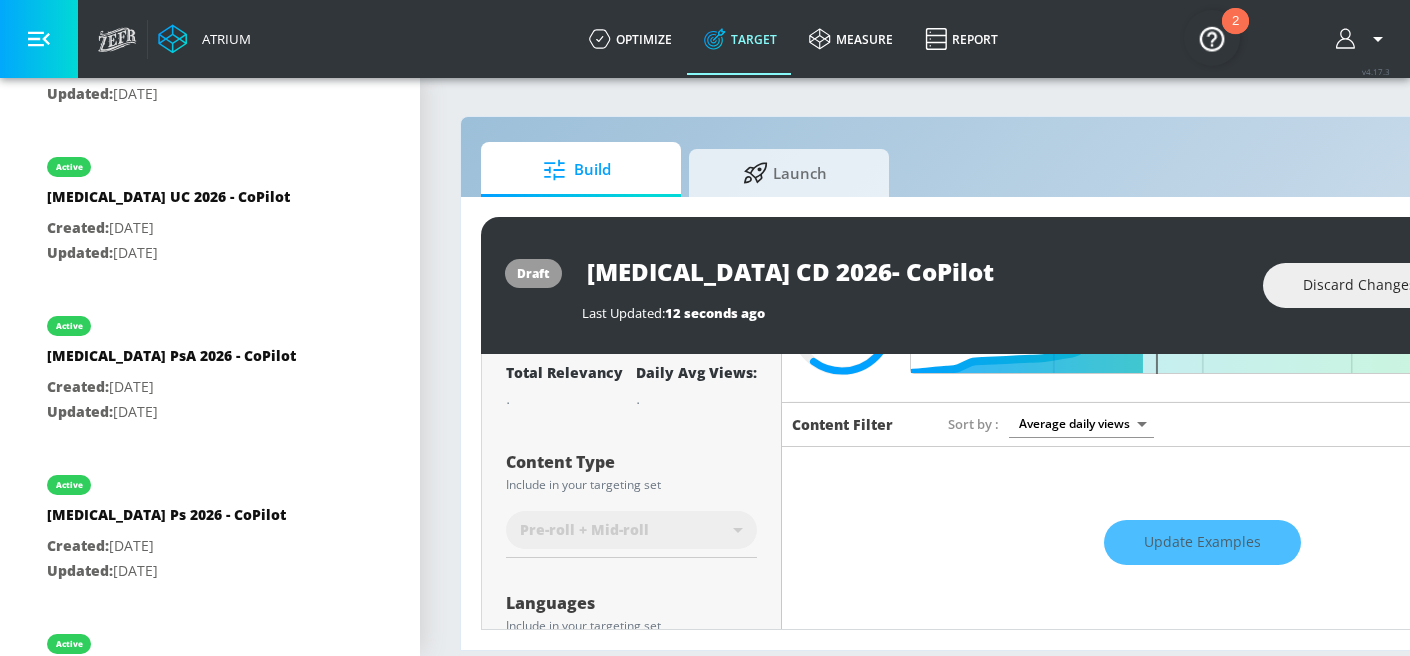 scroll, scrollTop: 0, scrollLeft: 0, axis: both 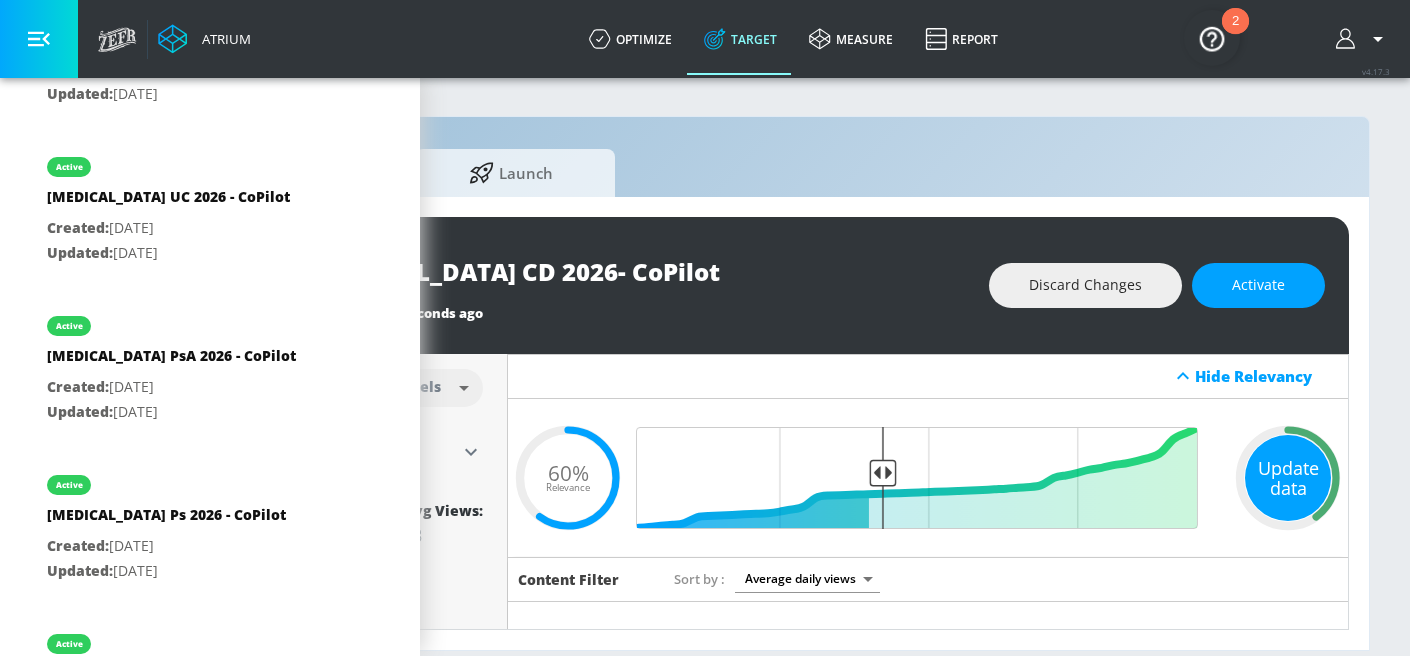 click on "Update data" at bounding box center [1288, 478] 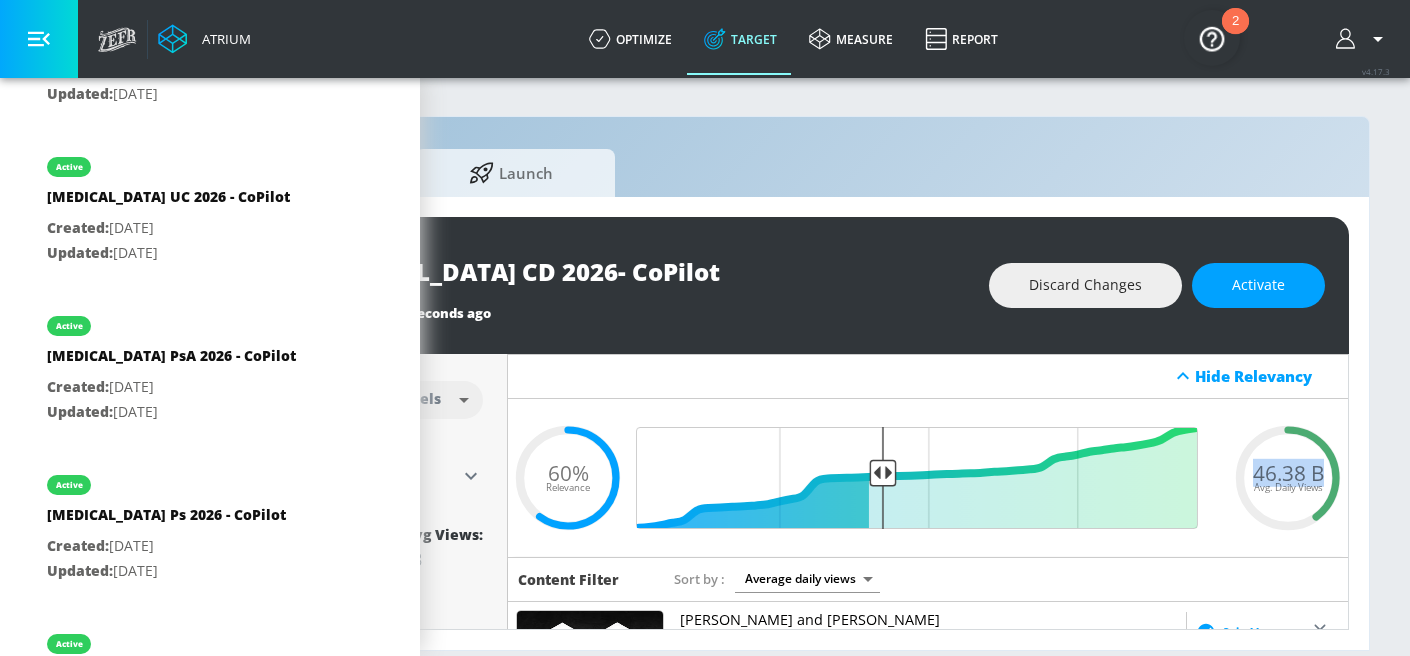 drag, startPoint x: 1240, startPoint y: 474, endPoint x: 1305, endPoint y: 474, distance: 65 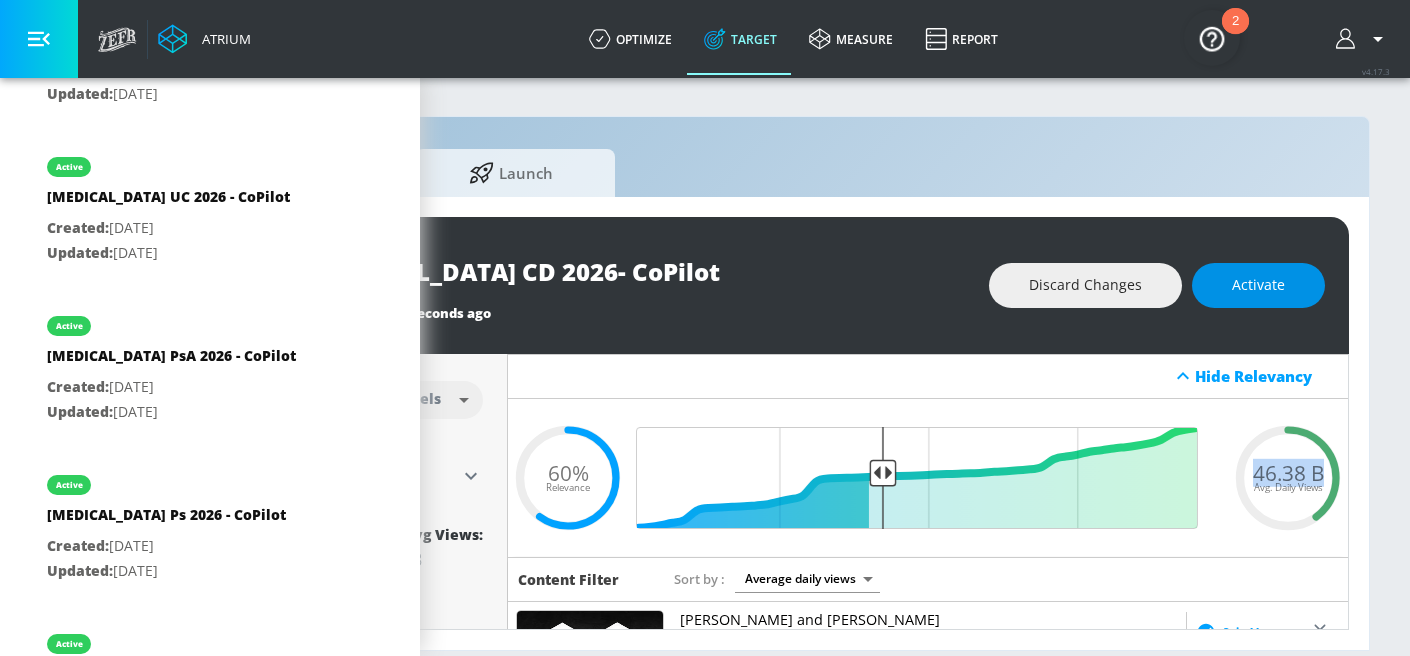 click on "Activate" at bounding box center (1258, 285) 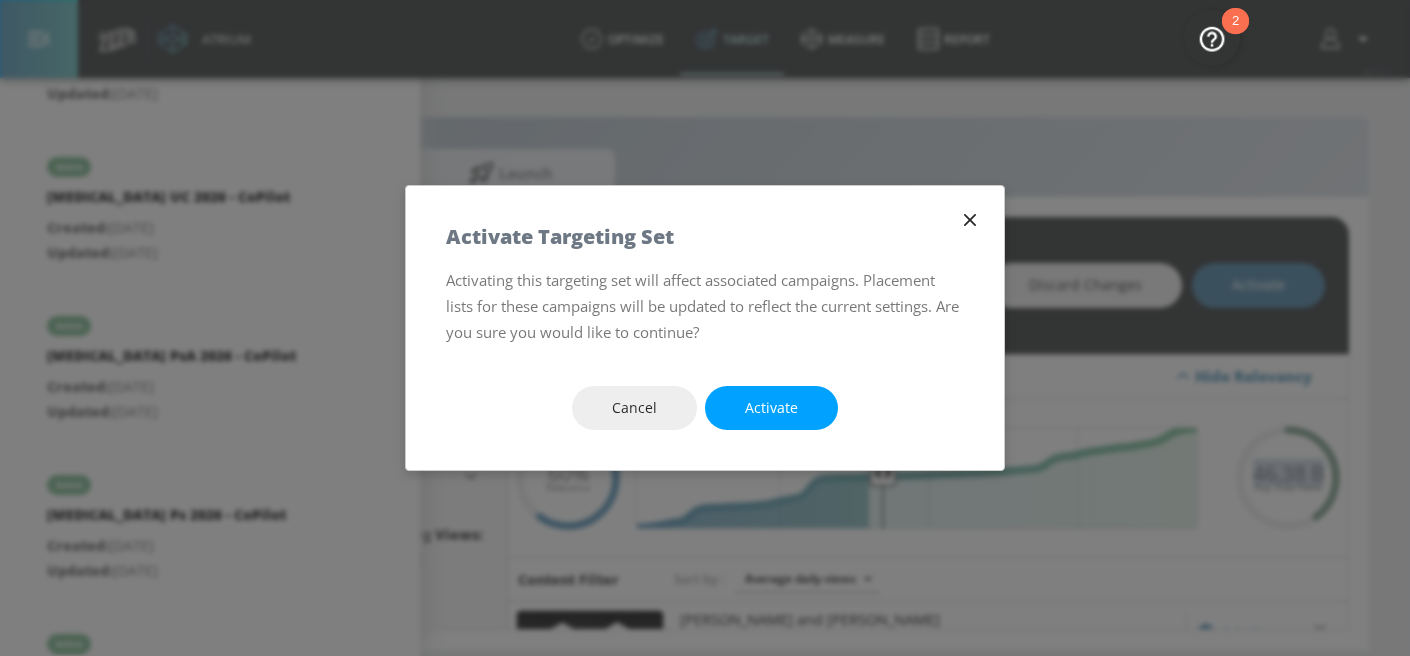 scroll, scrollTop: 0, scrollLeft: 274, axis: horizontal 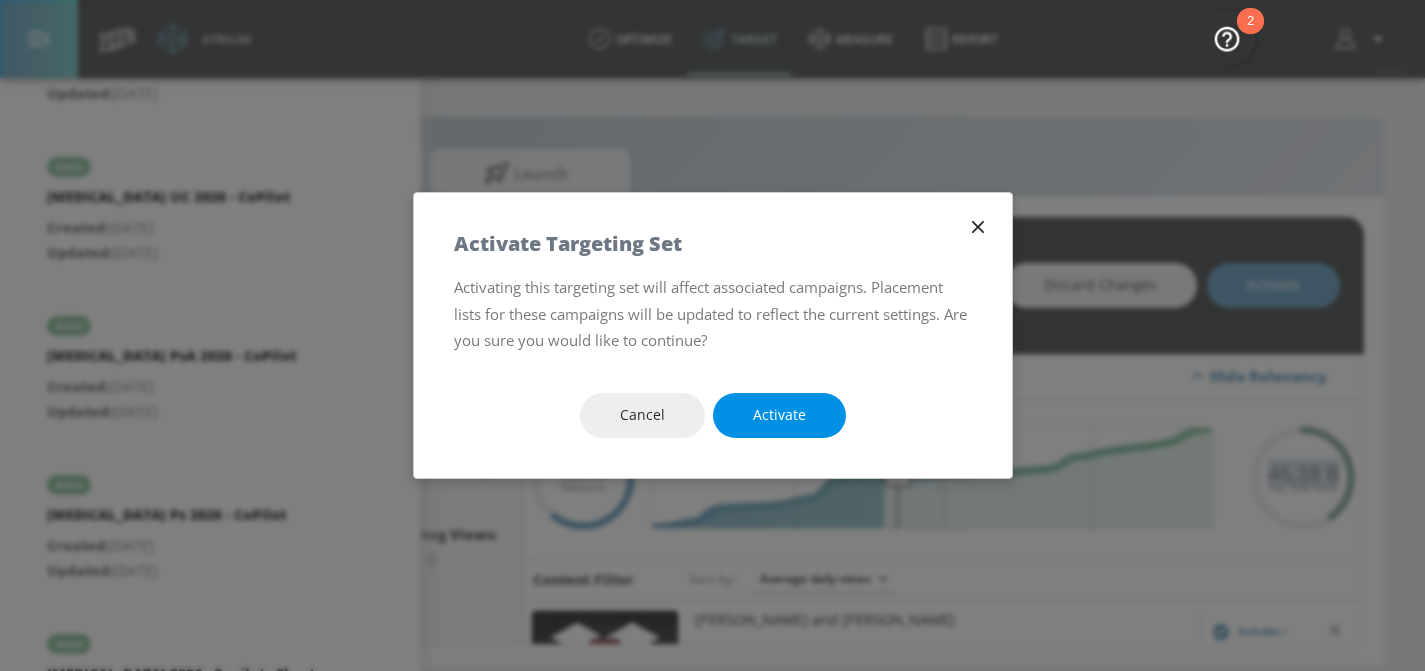 click on "Activate" at bounding box center (779, 415) 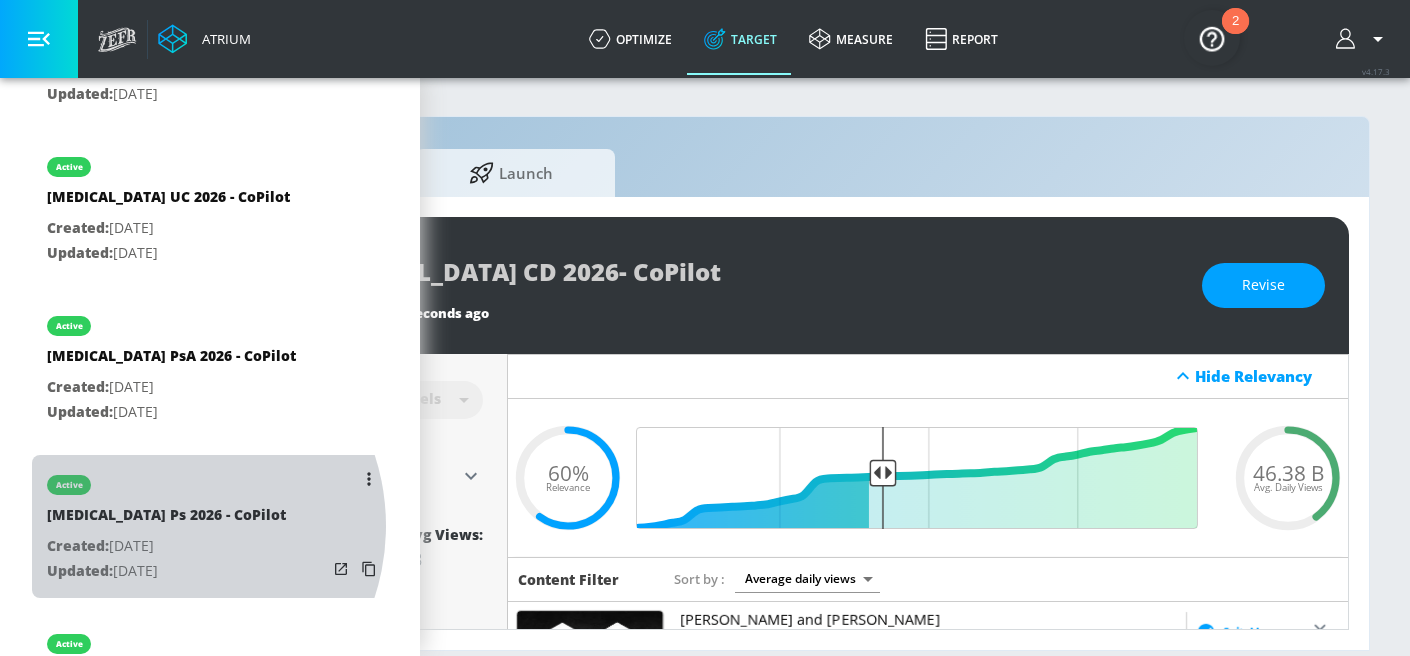 click on "[MEDICAL_DATA] Ps 2026 - CoPilot" at bounding box center (166, 519) 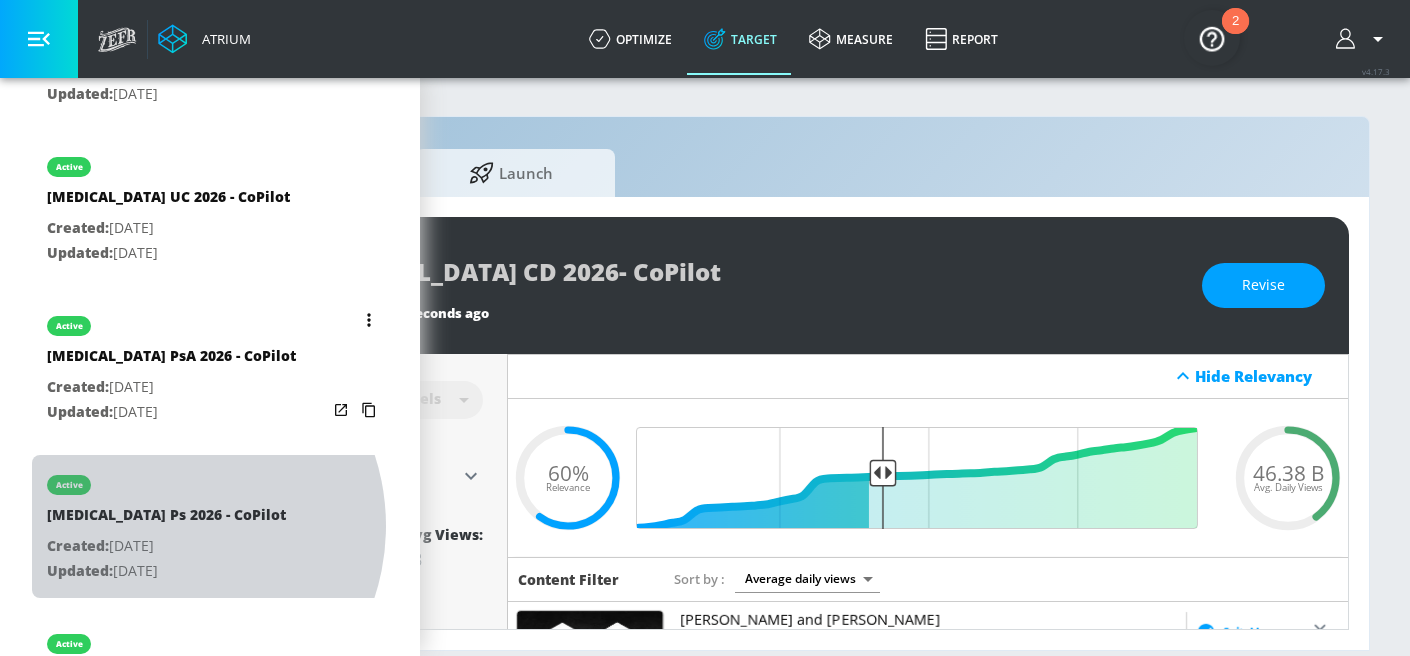 type on "[MEDICAL_DATA] Ps 2026 - CoPilot" 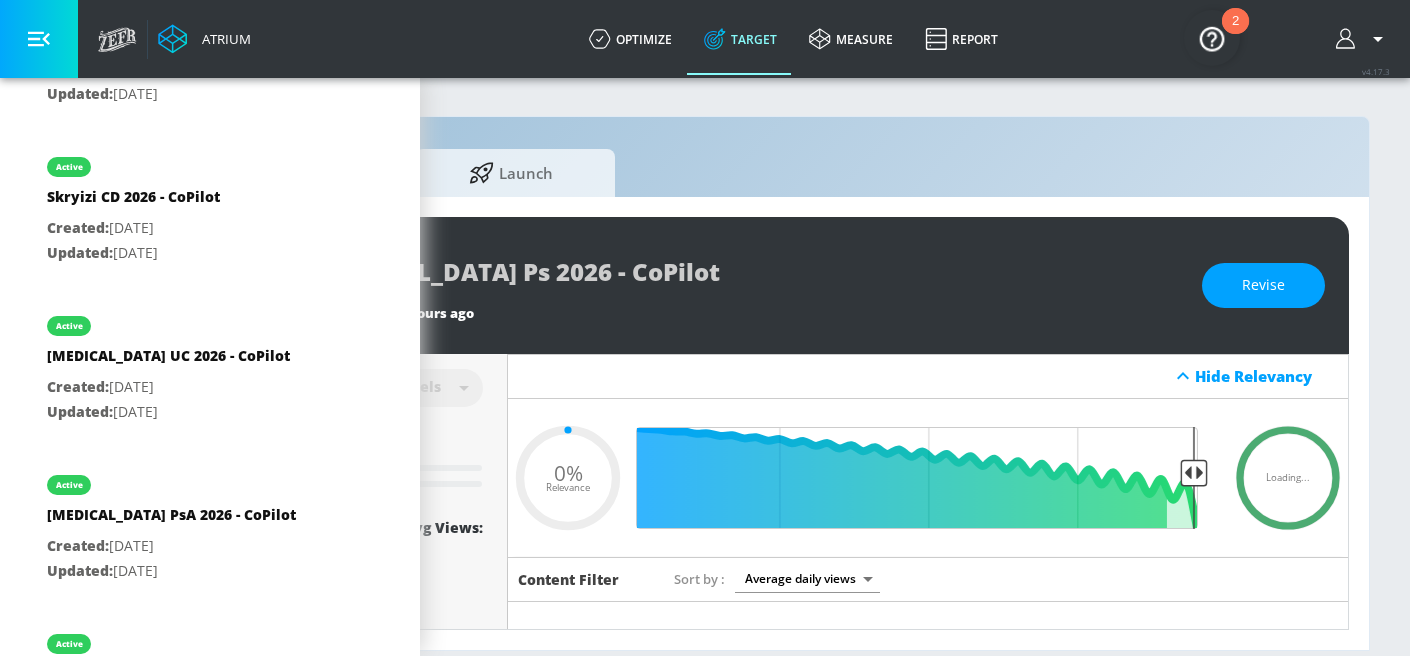 scroll, scrollTop: 0, scrollLeft: 0, axis: both 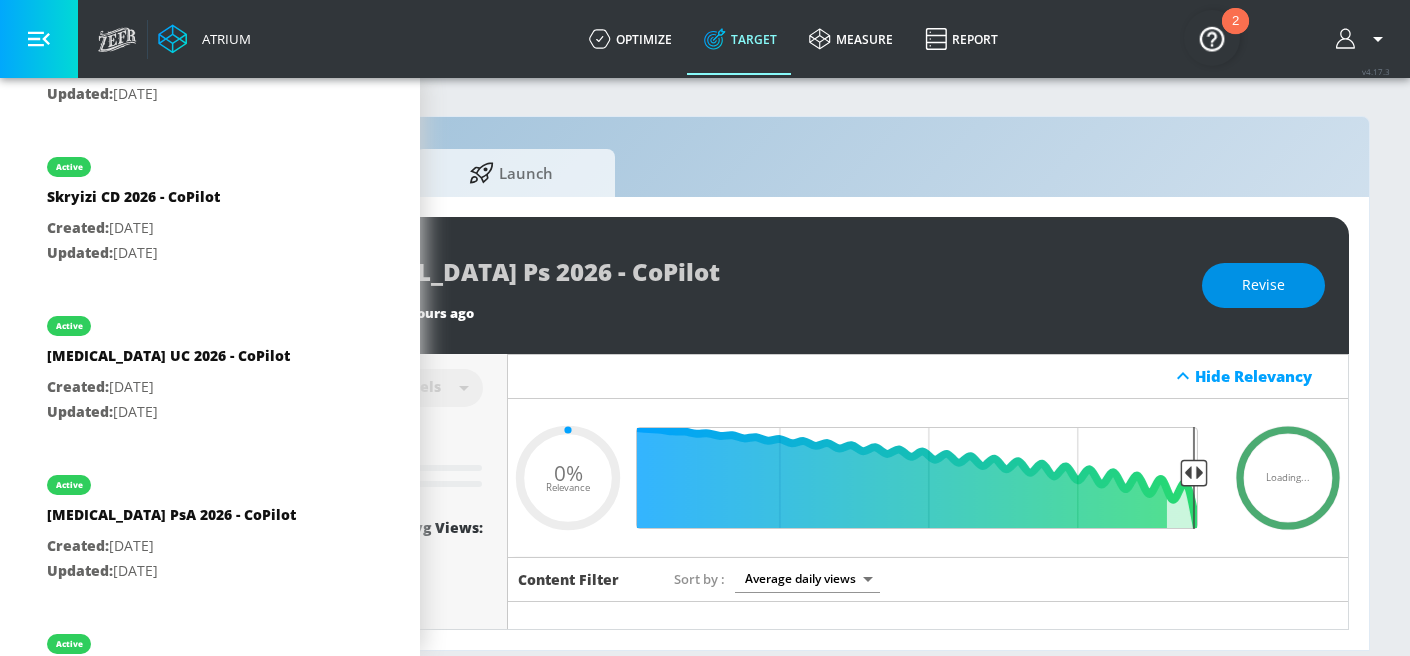 click on "Revise" at bounding box center [1263, 285] 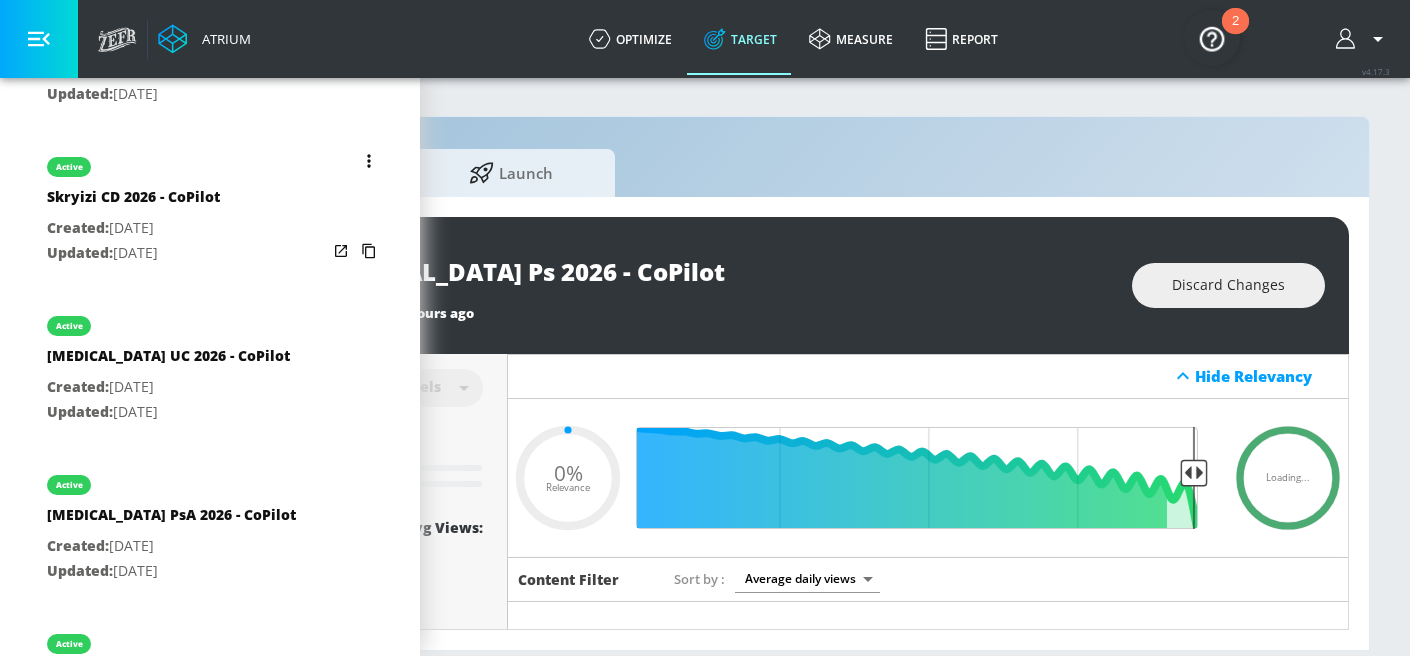 type on "0.54" 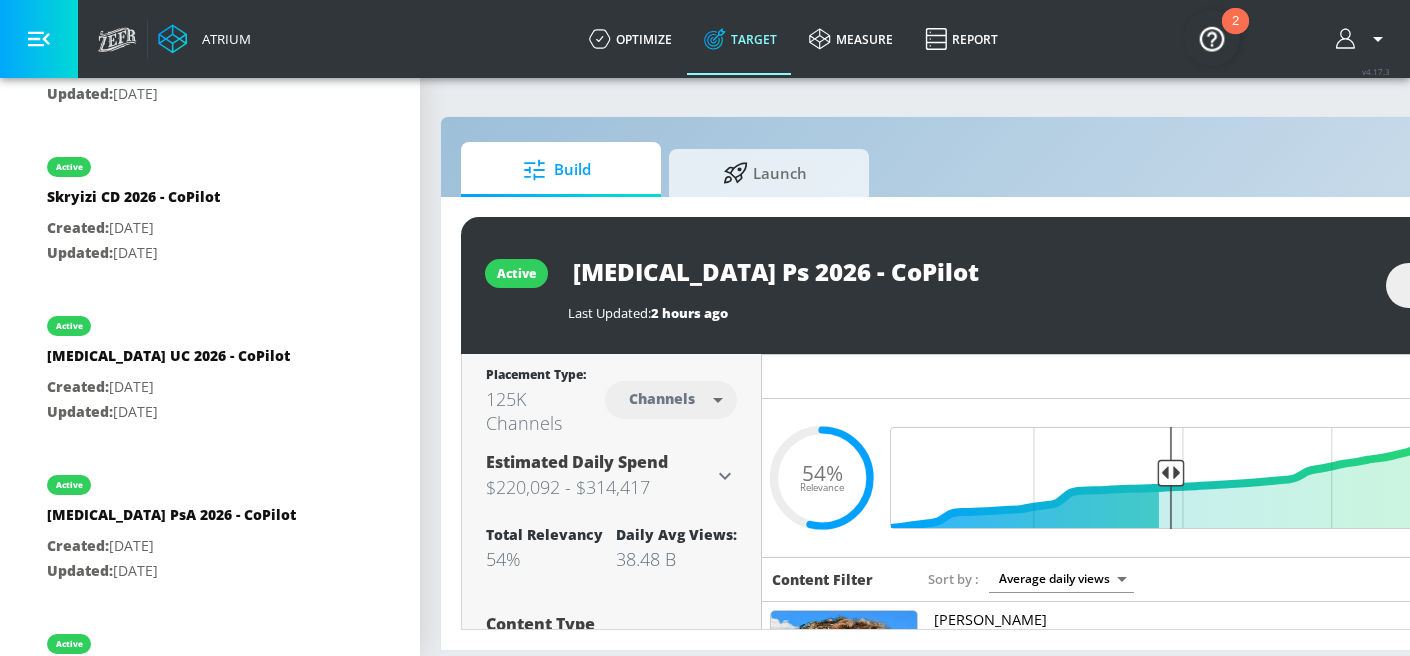 scroll, scrollTop: 0, scrollLeft: 0, axis: both 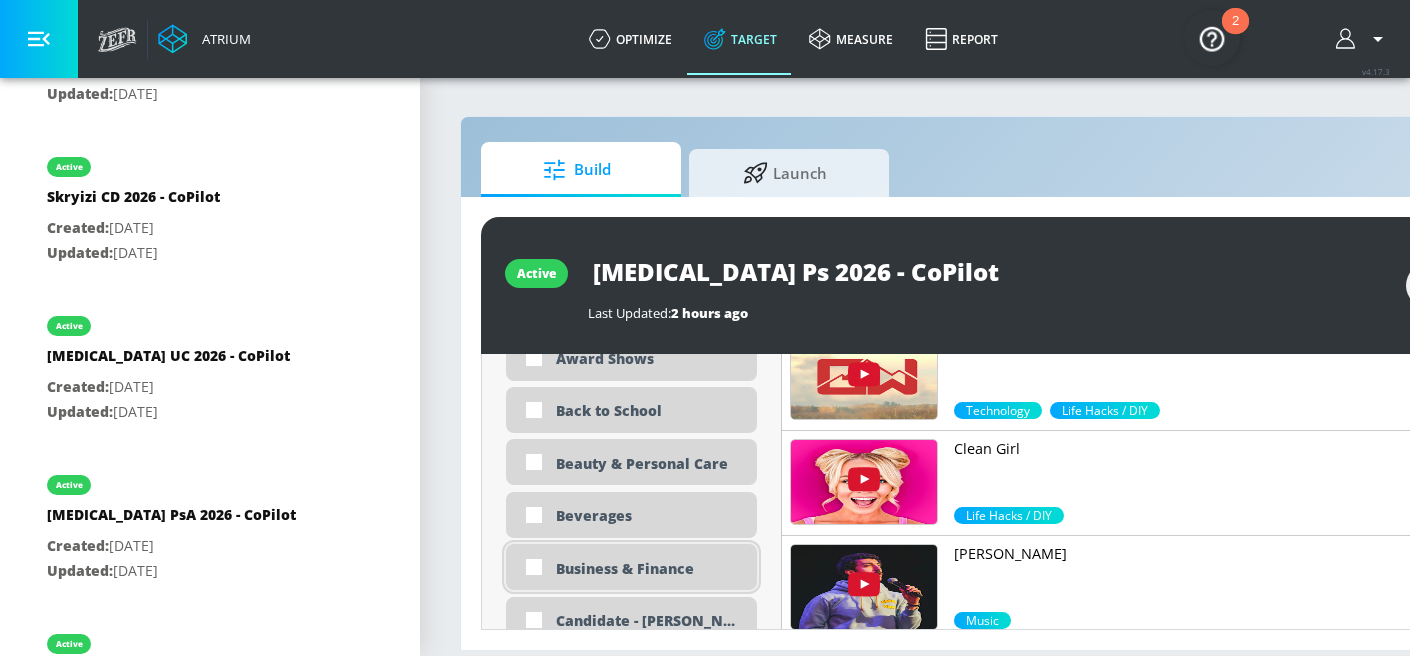 click on "Business & Finance" at bounding box center (649, 568) 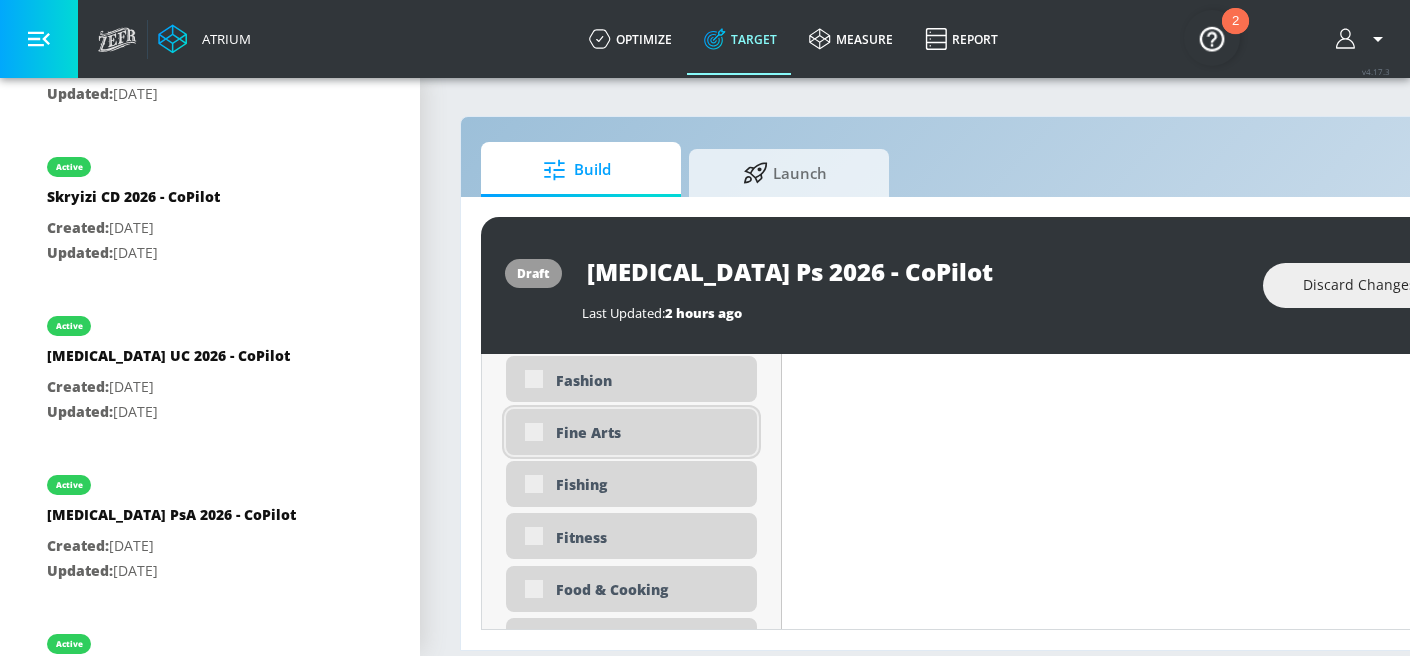 scroll, scrollTop: 2423, scrollLeft: 0, axis: vertical 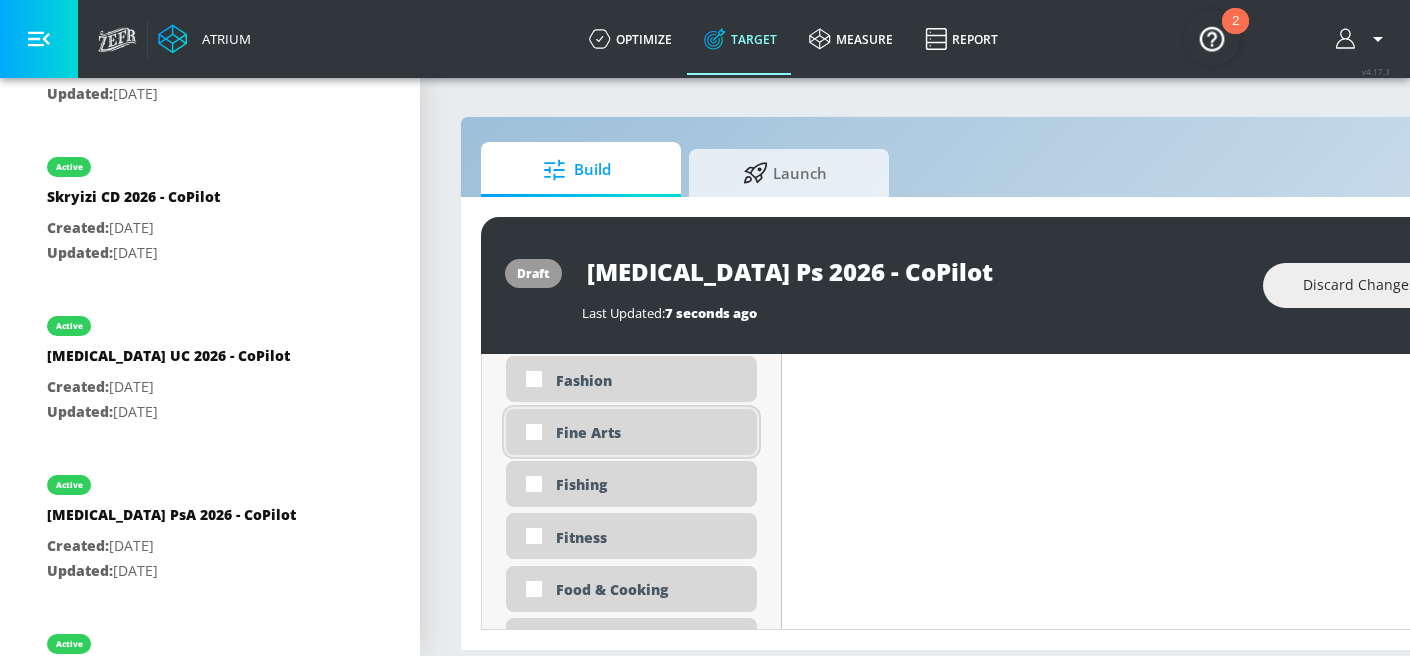 click on "Fine Arts" at bounding box center (649, 432) 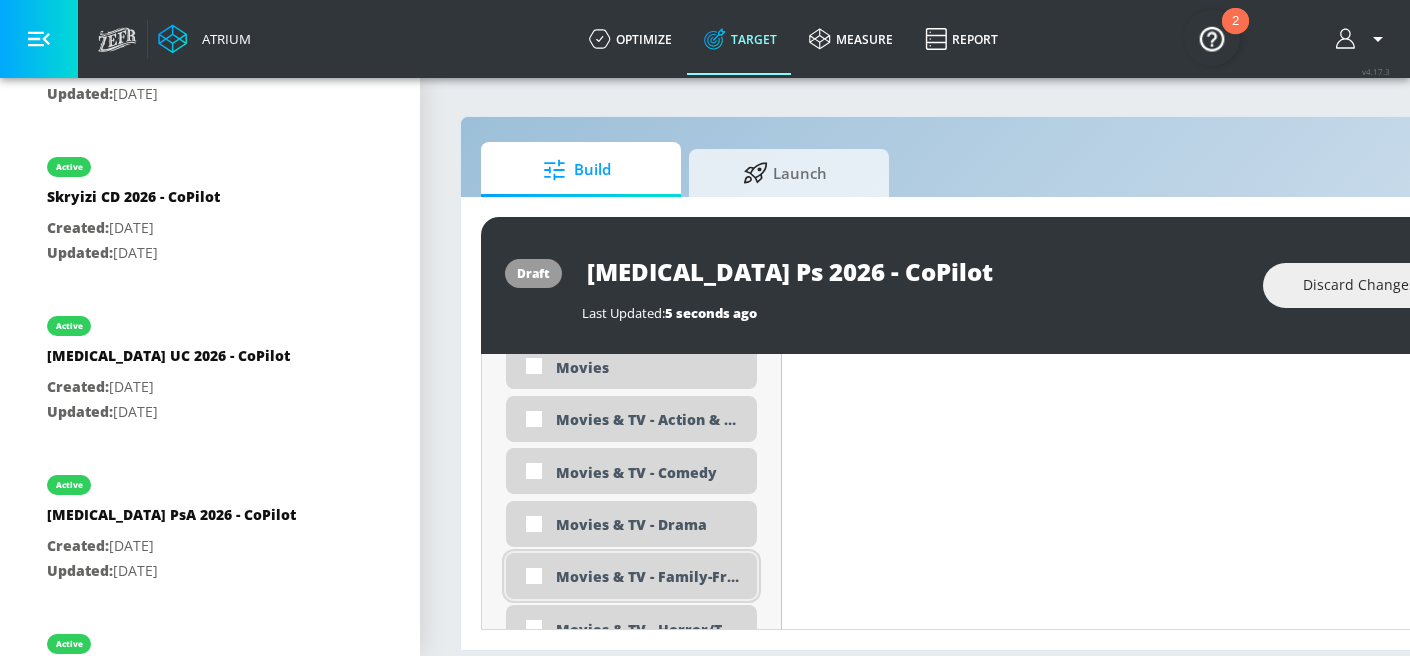 scroll, scrollTop: 3786, scrollLeft: 0, axis: vertical 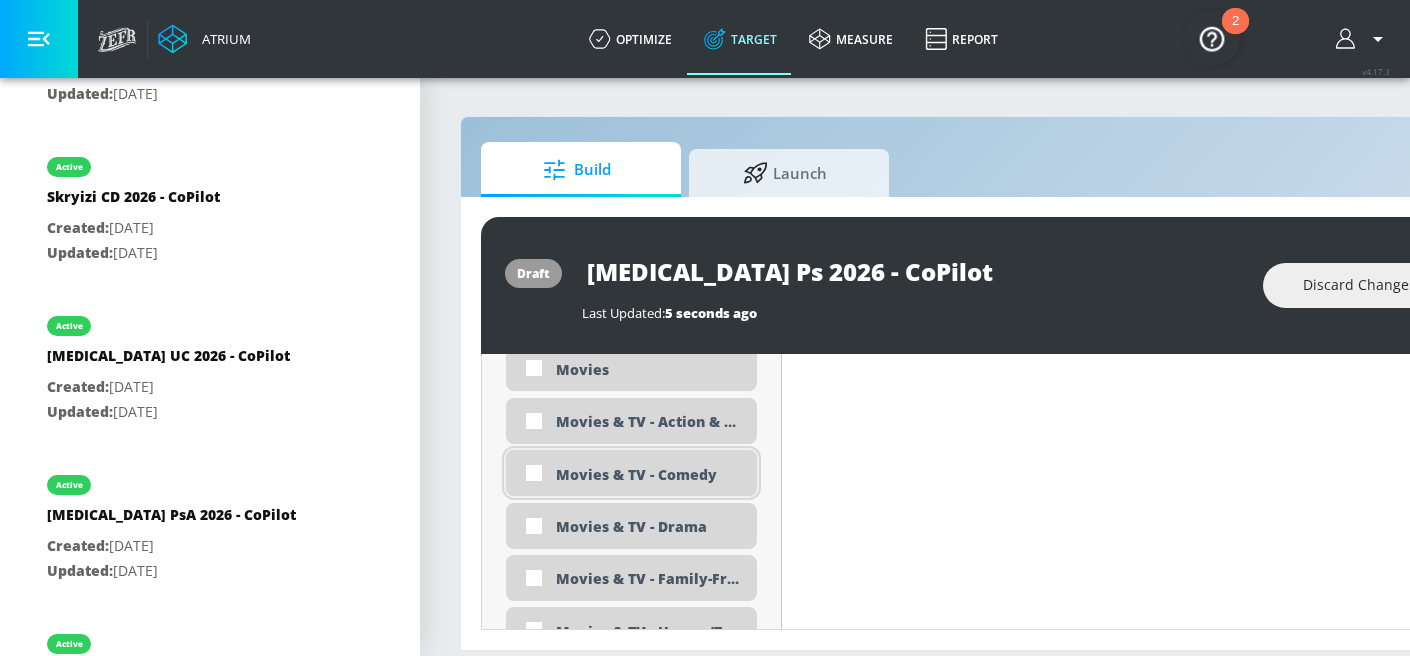 click on "Movies & TV - Comedy" at bounding box center [631, 473] 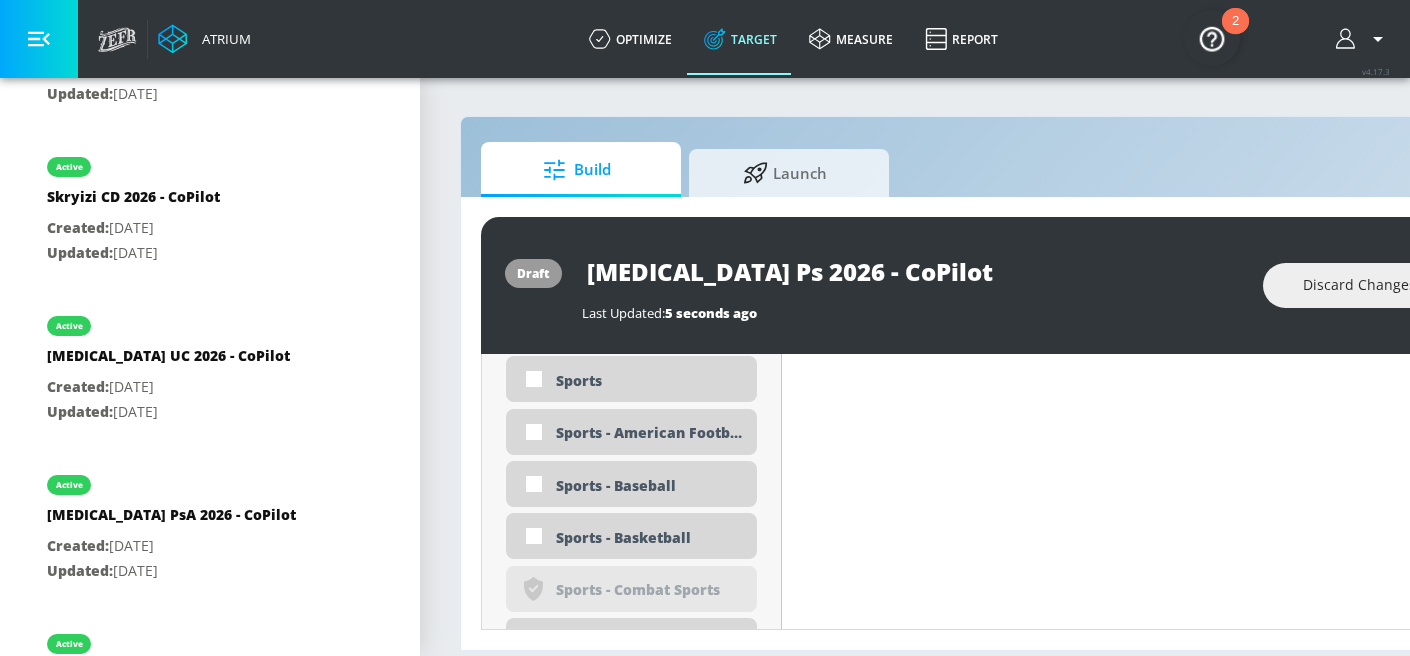scroll, scrollTop: 5215, scrollLeft: 0, axis: vertical 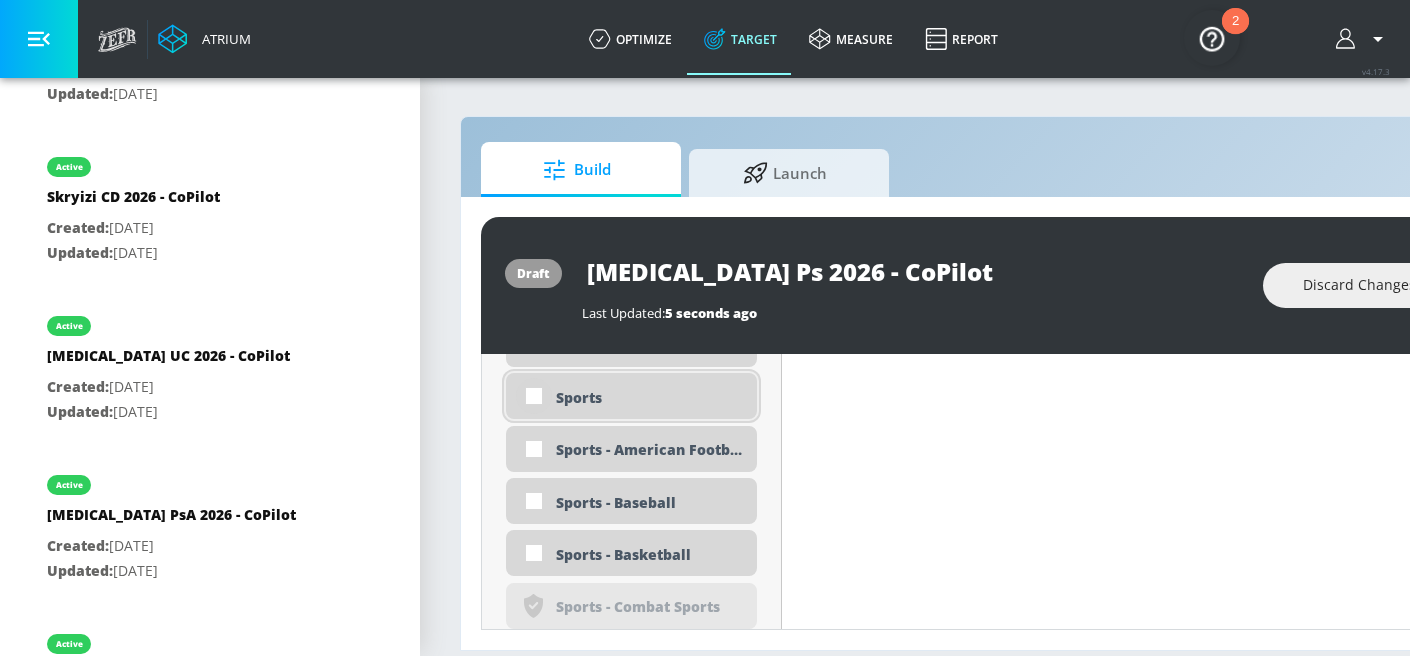 click at bounding box center (534, 396) 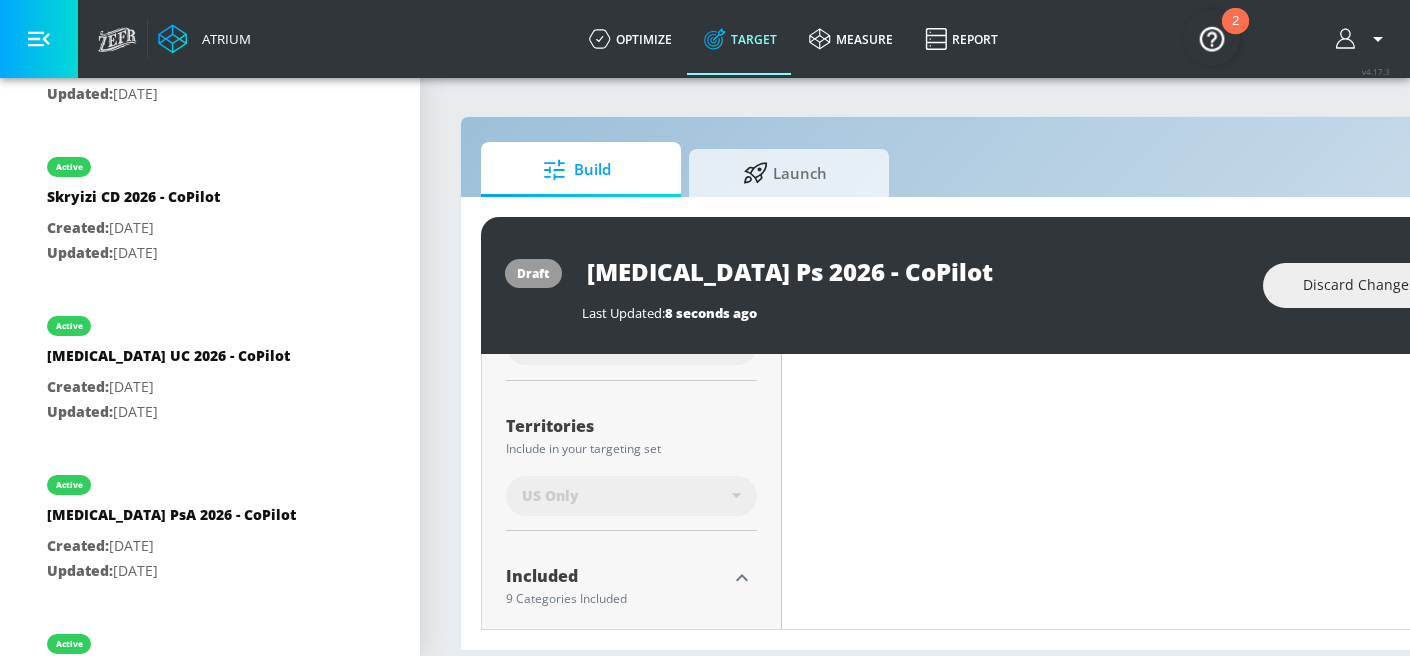 scroll, scrollTop: 522, scrollLeft: 0, axis: vertical 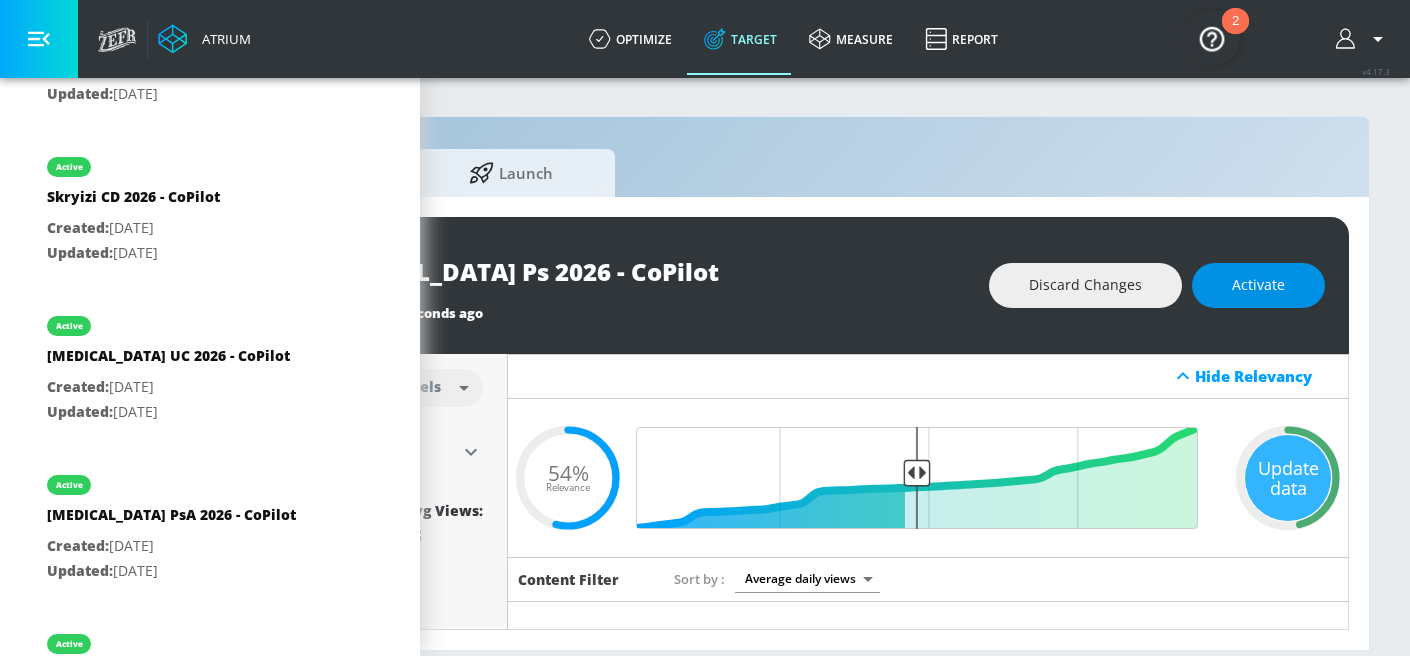 click on "Activate" at bounding box center (1258, 285) 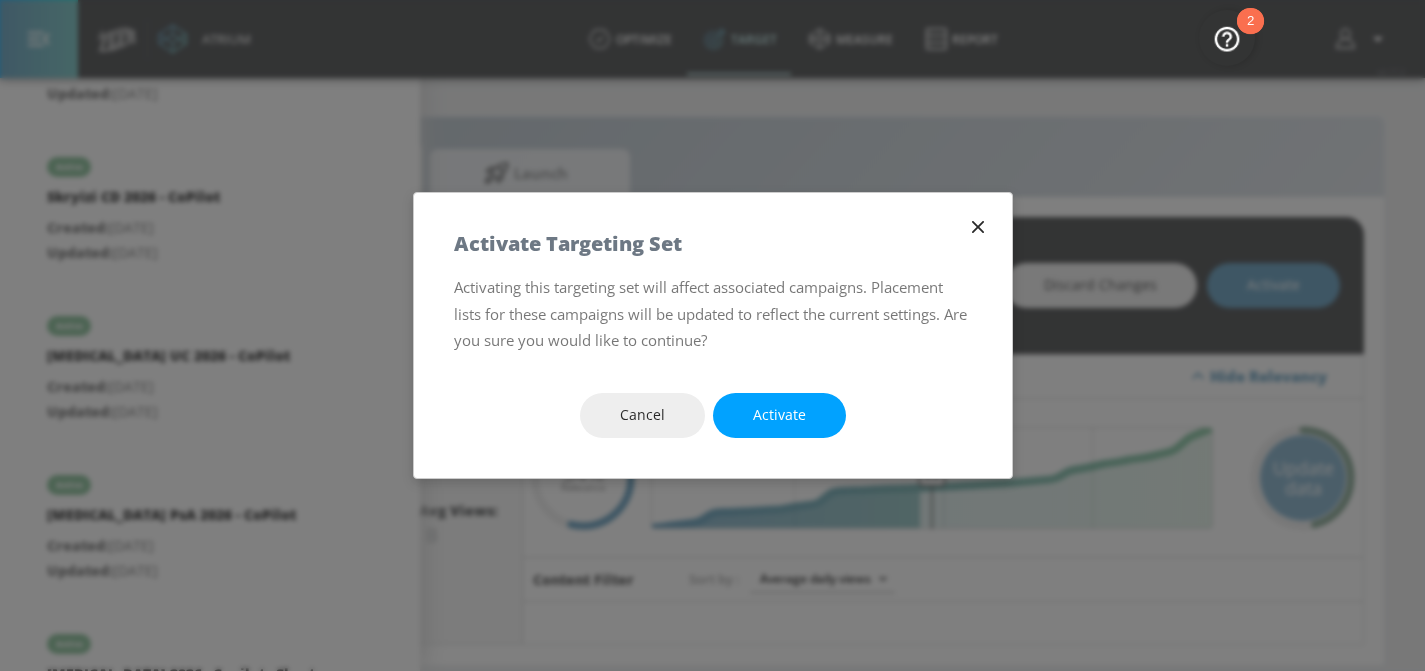 click on "Activate" at bounding box center (779, 415) 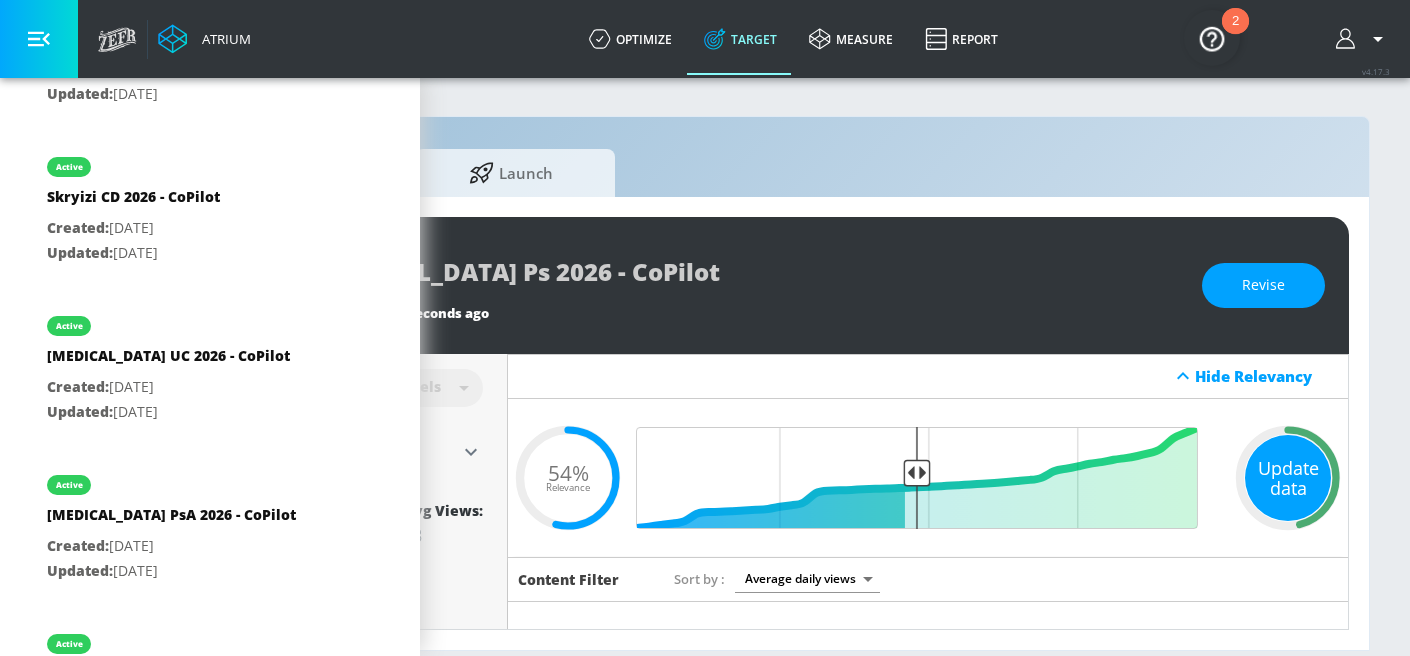click on "Update data" at bounding box center (1288, 478) 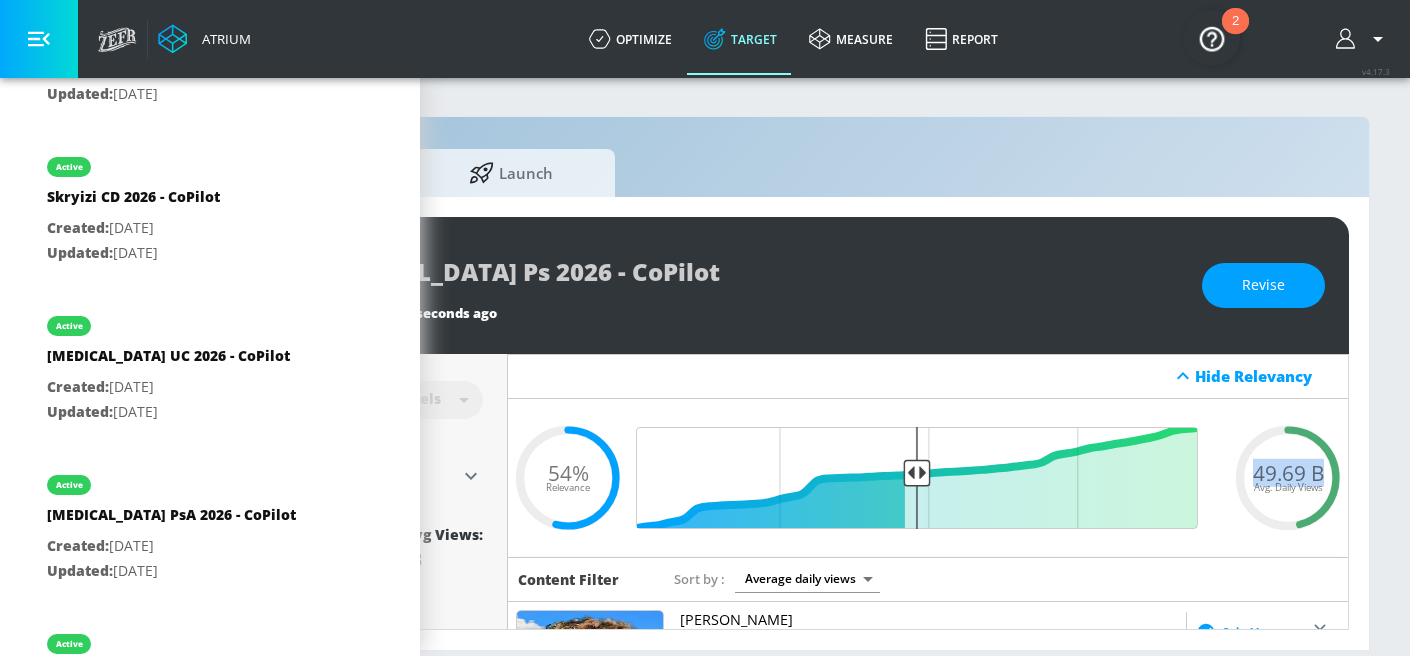 drag, startPoint x: 1264, startPoint y: 474, endPoint x: 1322, endPoint y: 478, distance: 58.137768 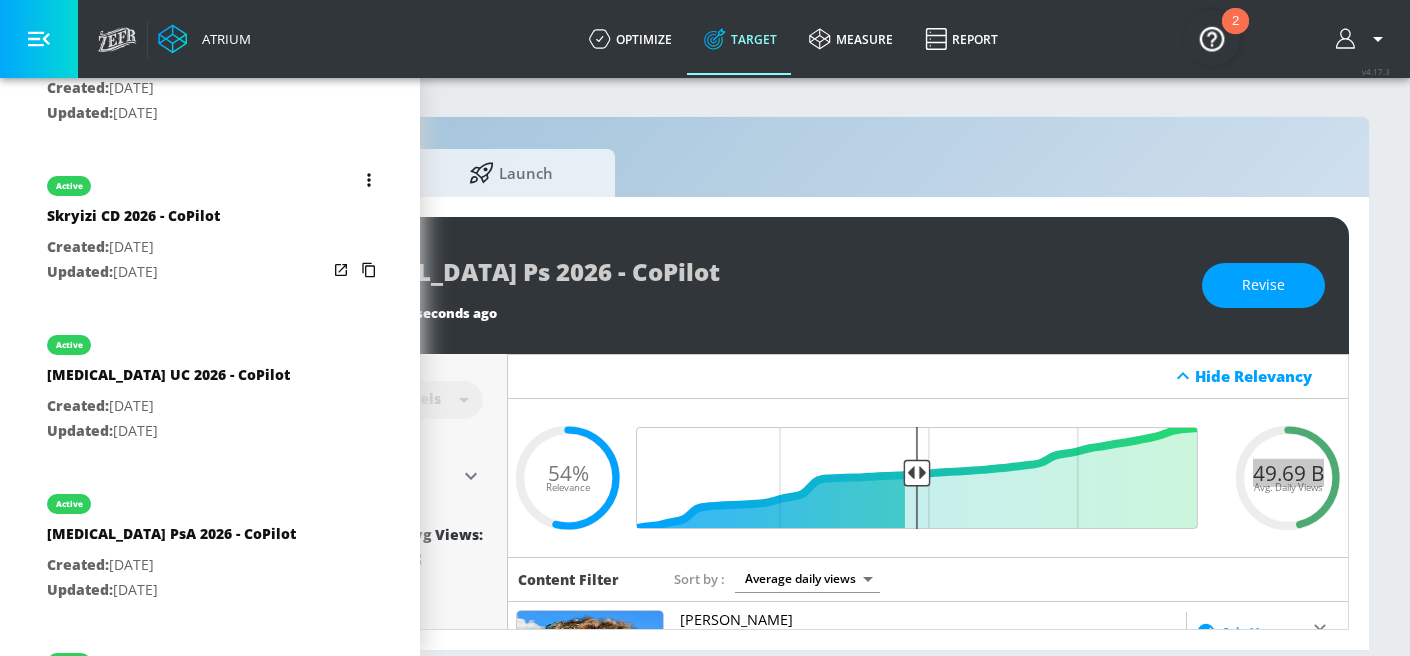 scroll, scrollTop: 1305, scrollLeft: 0, axis: vertical 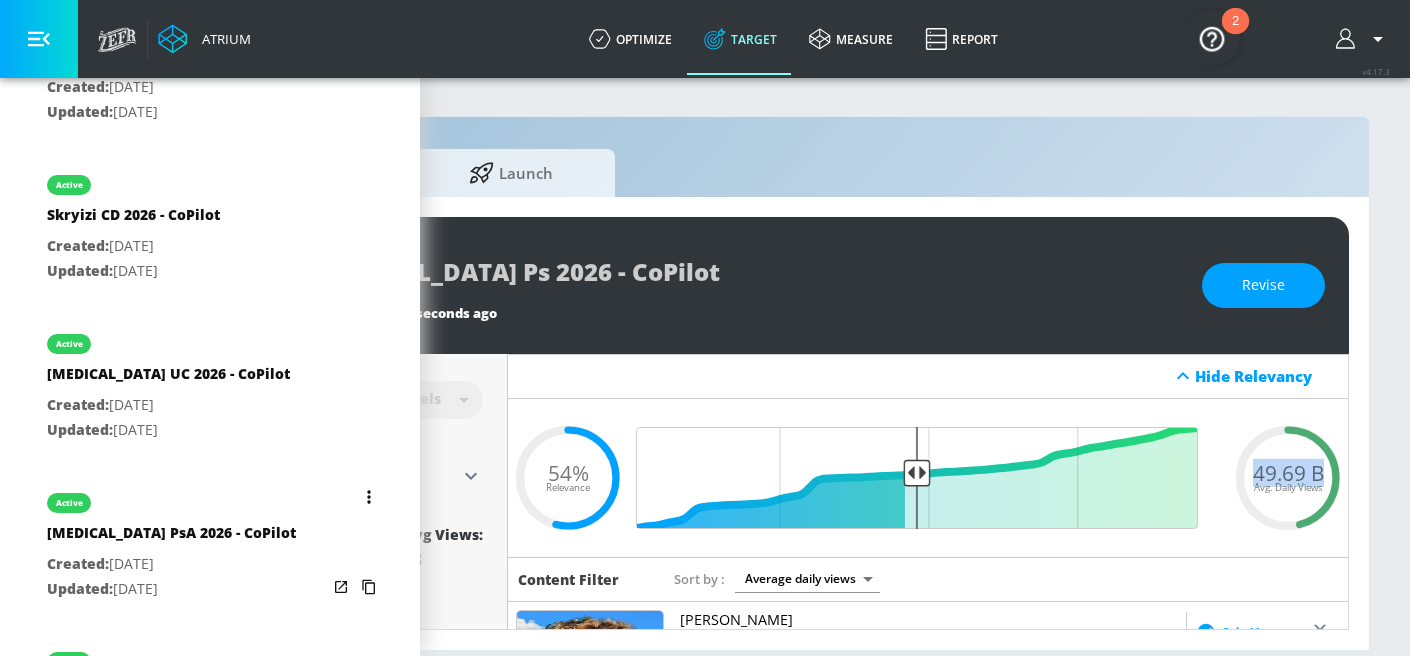 click on "[MEDICAL_DATA] PsA 2026 - CoPilot" at bounding box center (171, 537) 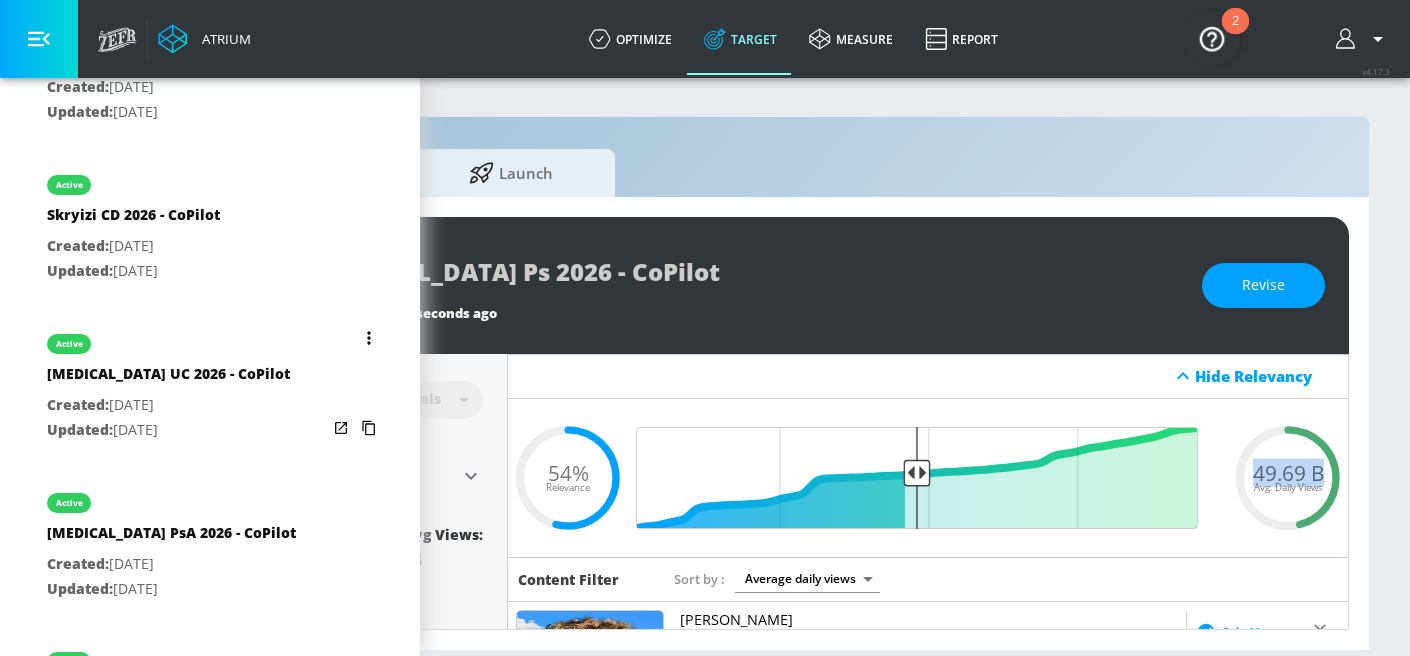 type on "[MEDICAL_DATA] PsA 2026 - CoPilot" 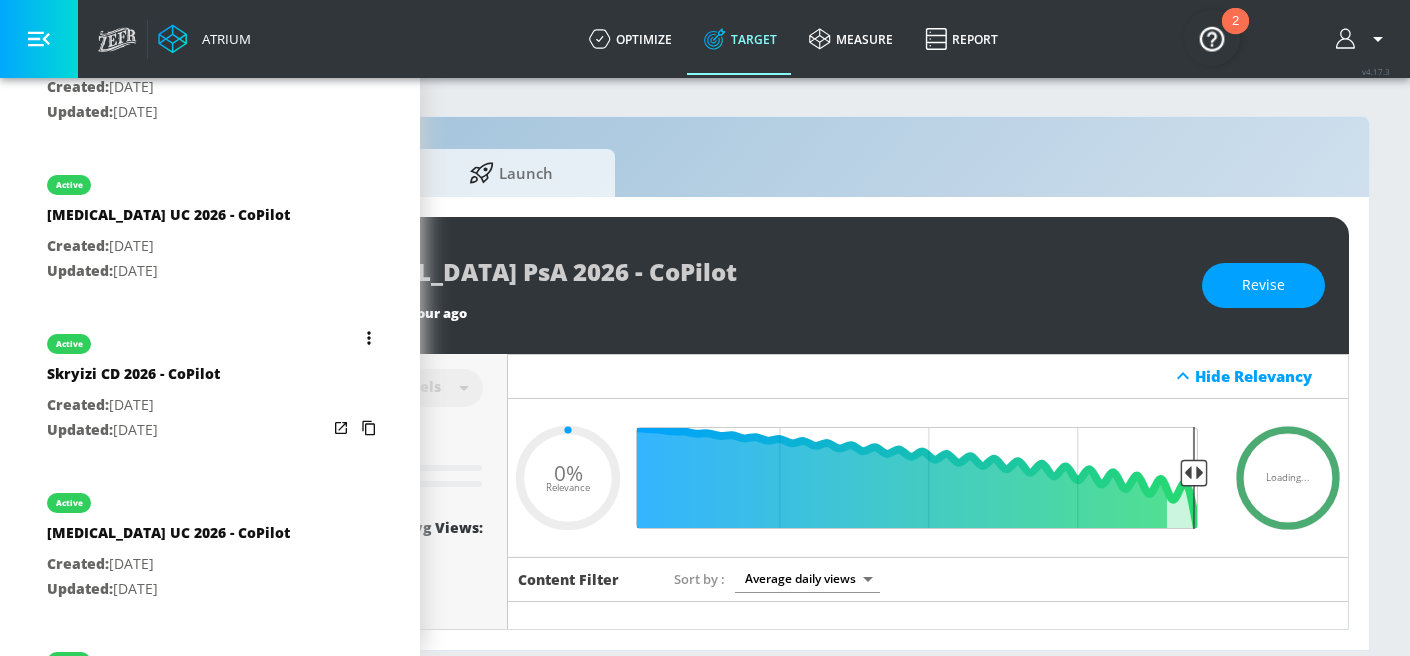 scroll, scrollTop: 0, scrollLeft: 0, axis: both 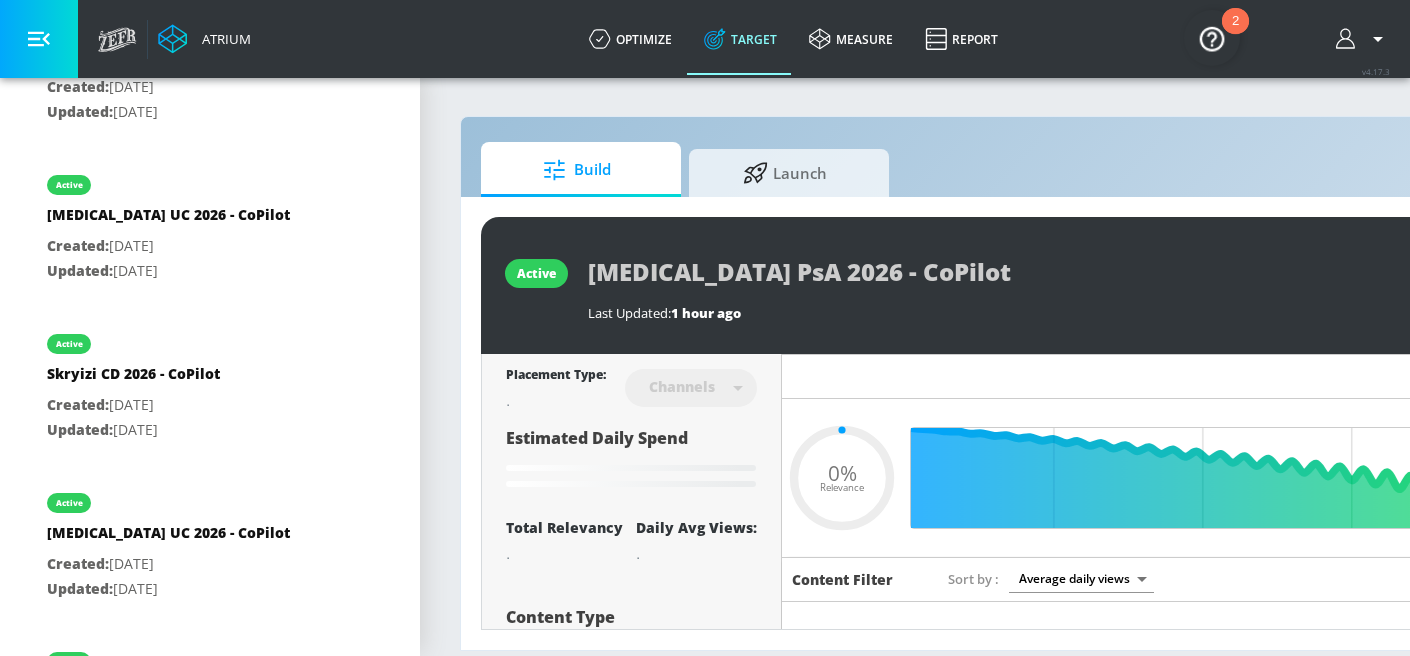 type on "0.6" 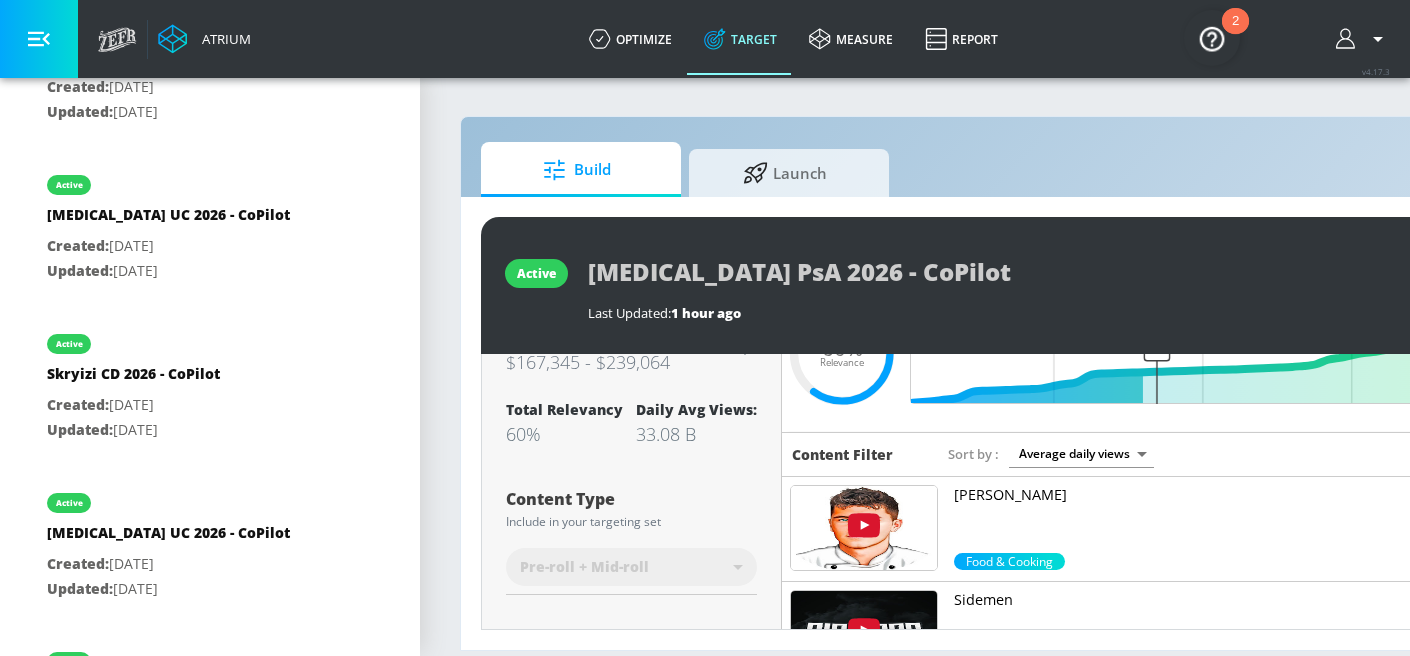 scroll, scrollTop: 329, scrollLeft: 0, axis: vertical 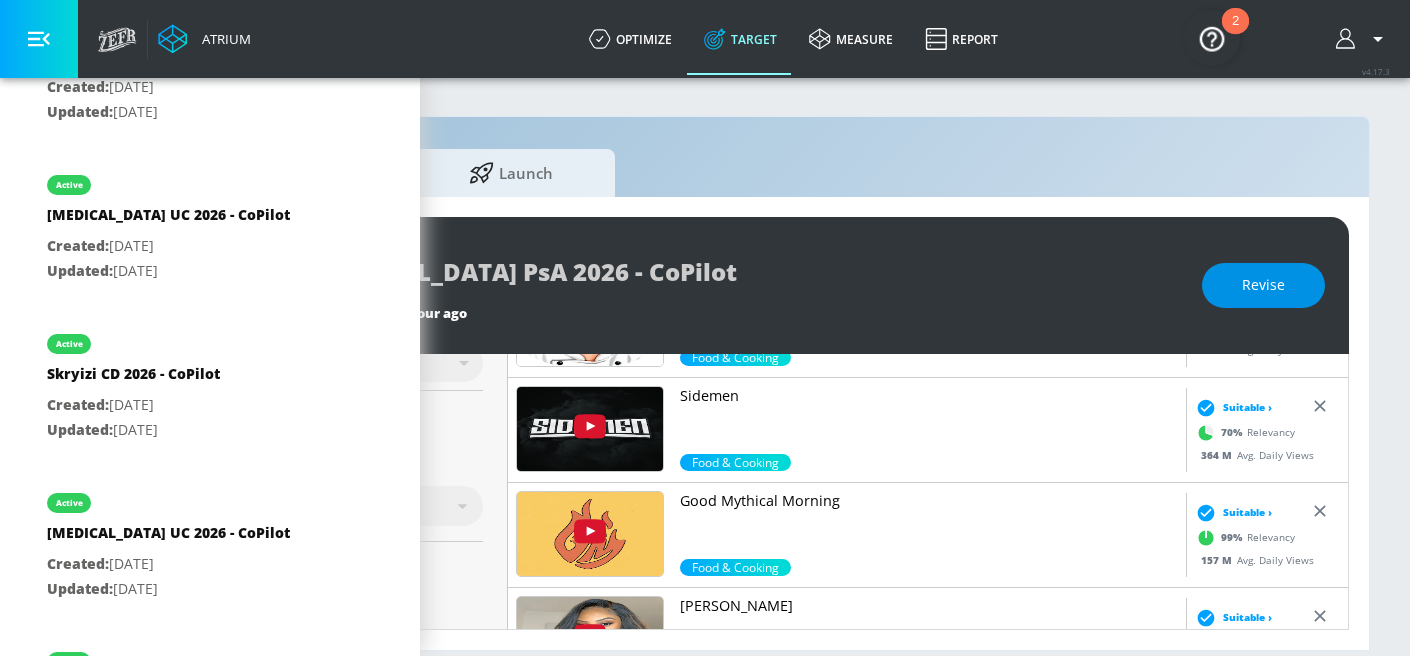 click on "Revise" at bounding box center [1263, 285] 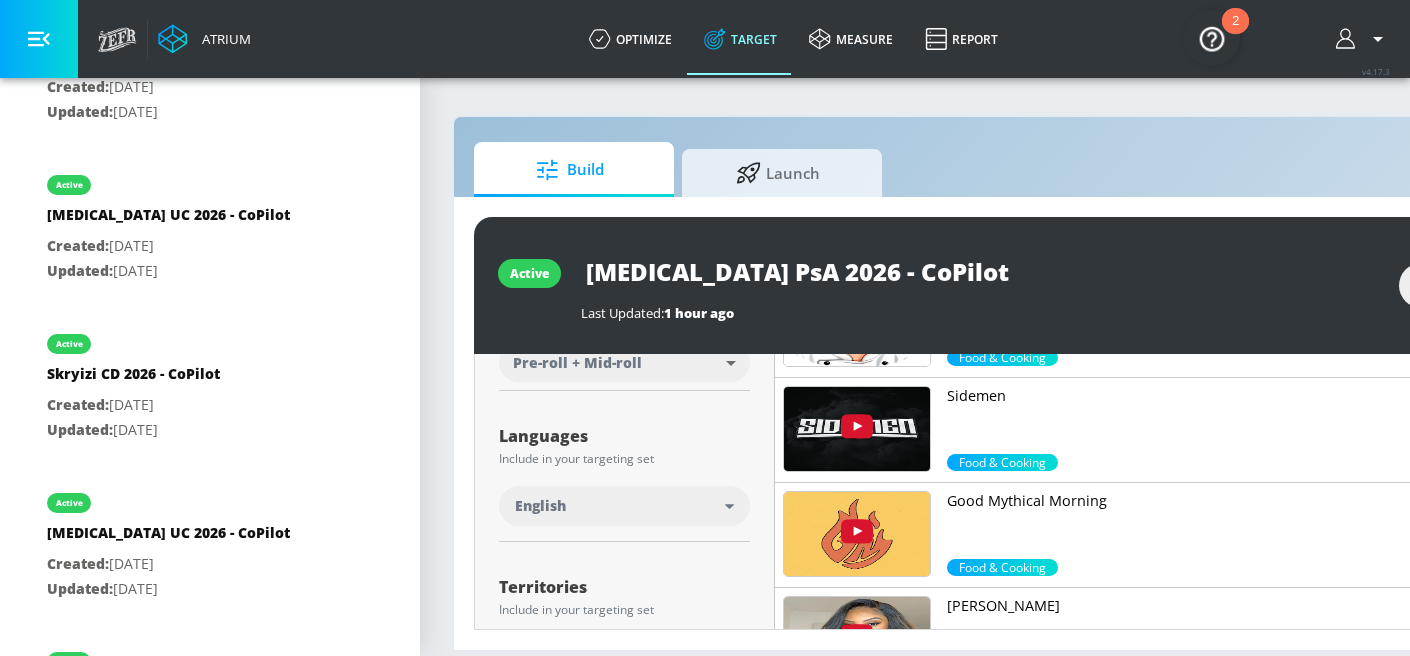 scroll, scrollTop: 0, scrollLeft: 0, axis: both 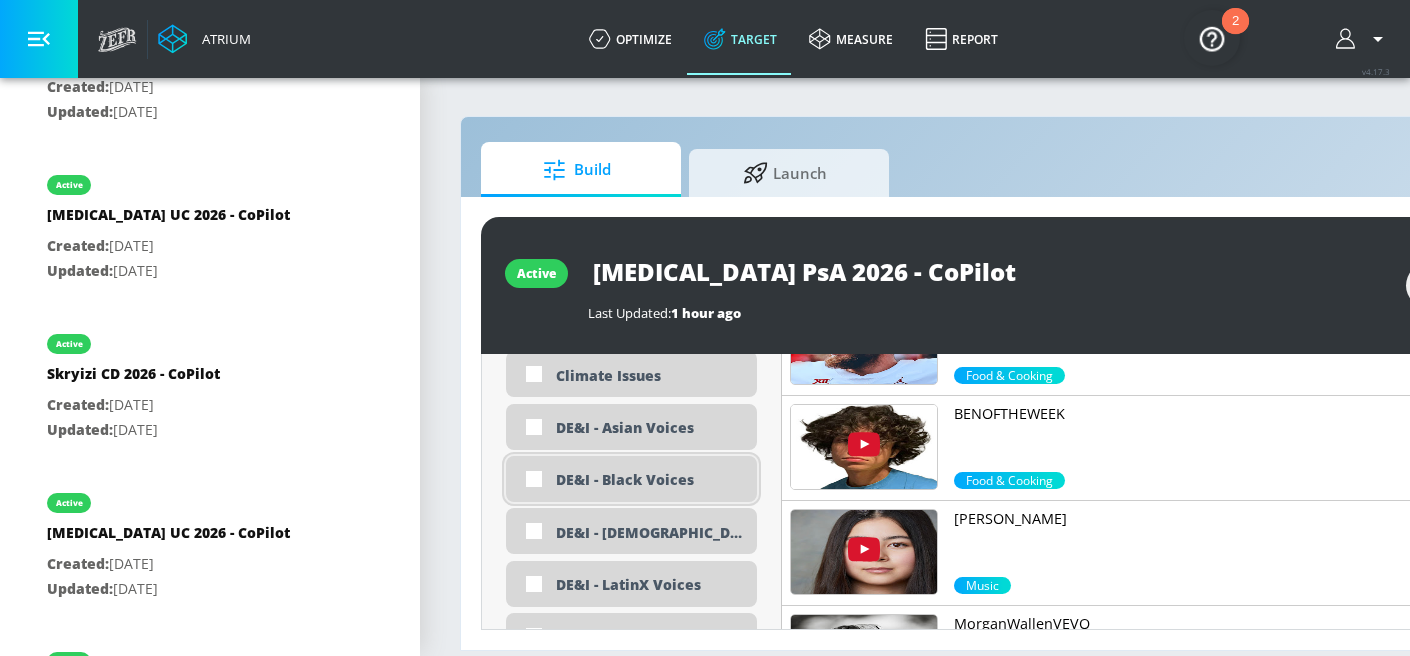 click on "DE&I - Black Voices" at bounding box center (649, 479) 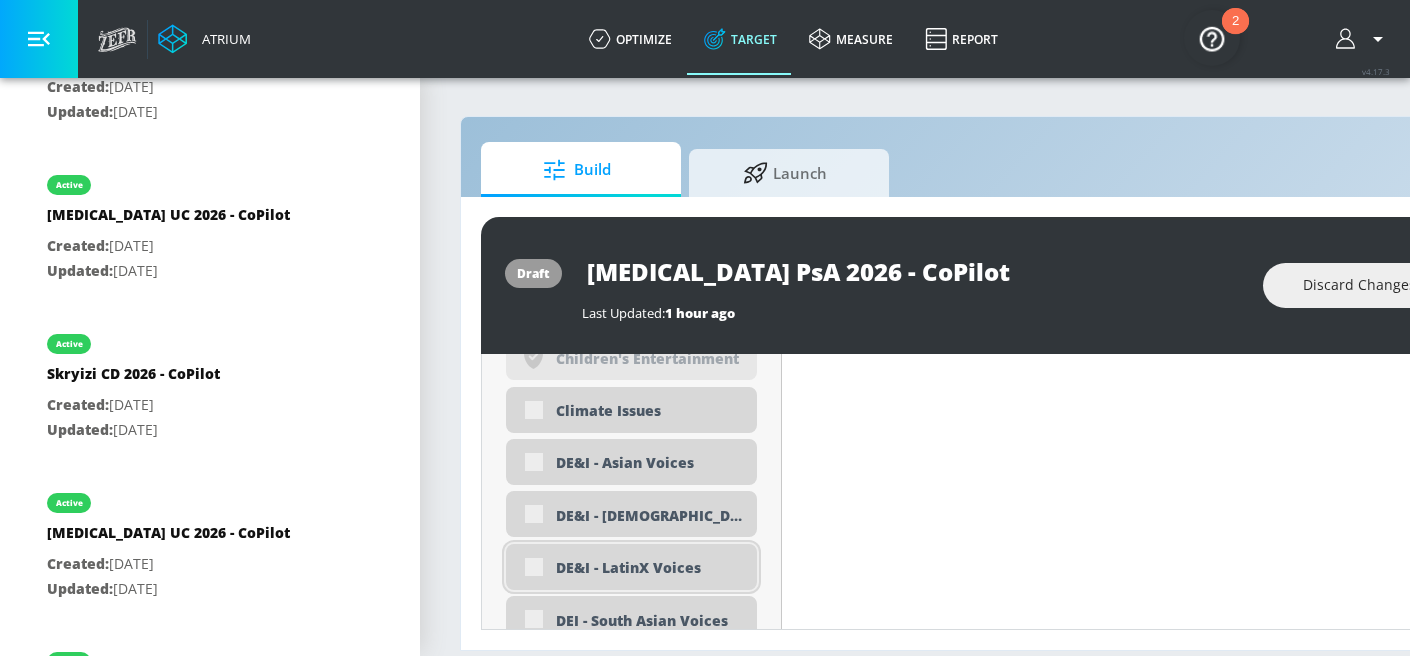 scroll, scrollTop: 1774, scrollLeft: 0, axis: vertical 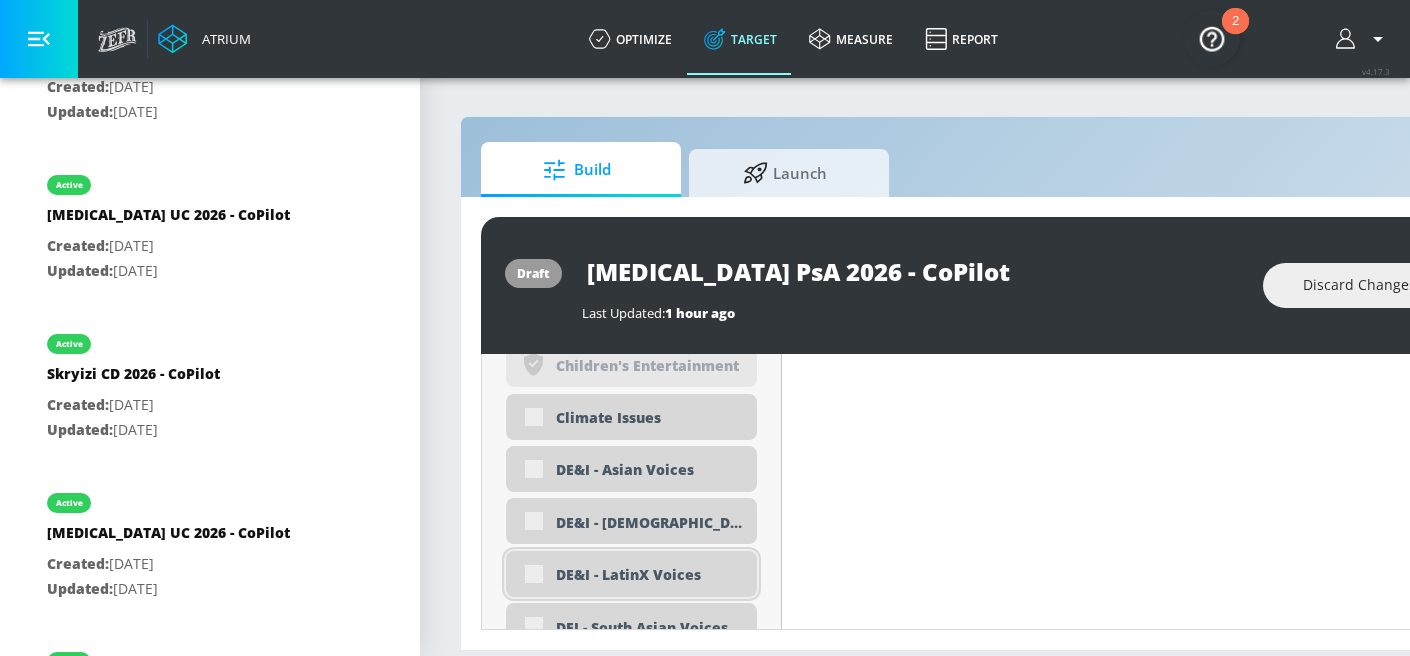 click on "DE&I - LatinX Voices" at bounding box center (631, 574) 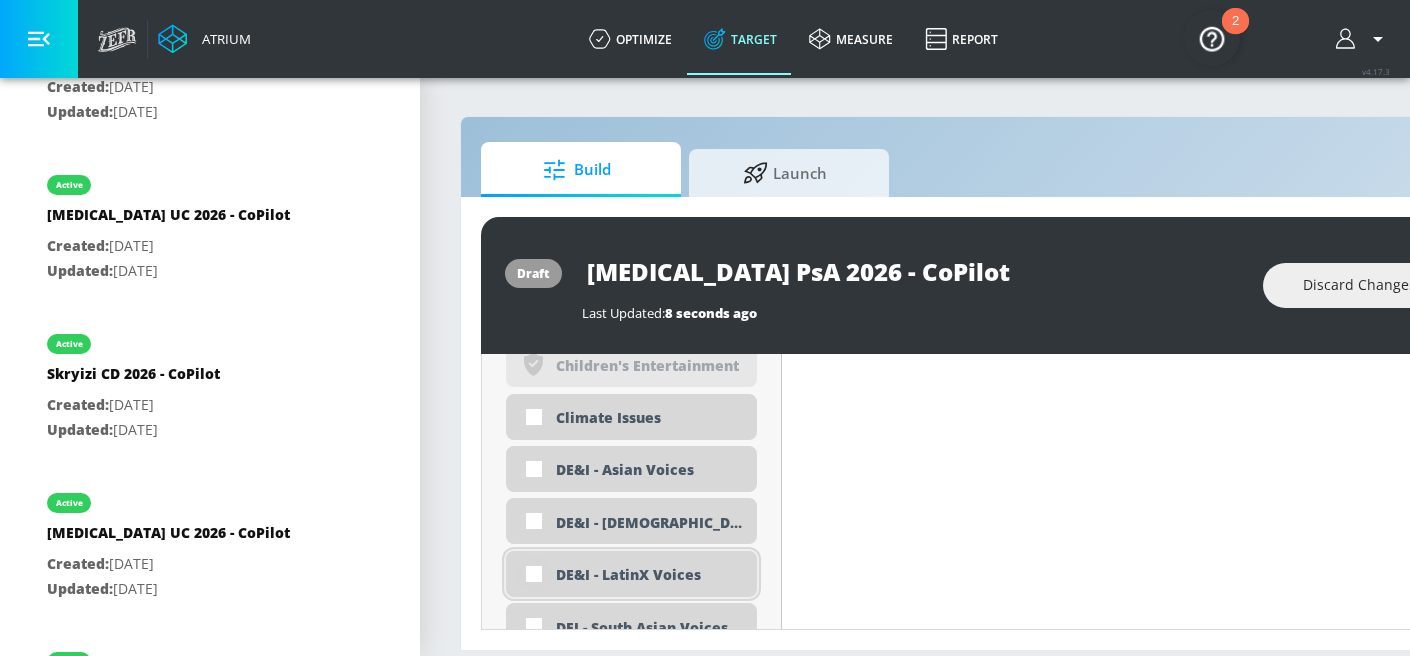 click at bounding box center (534, 574) 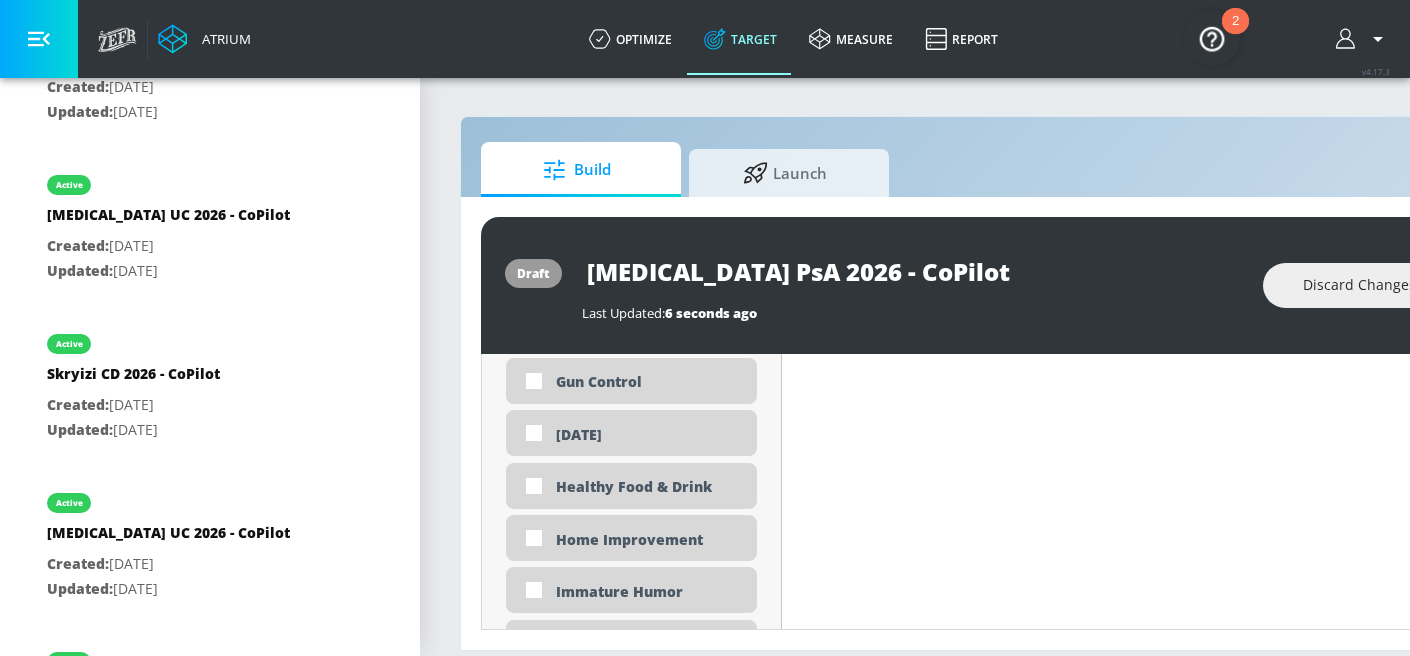 scroll, scrollTop: 3048, scrollLeft: 0, axis: vertical 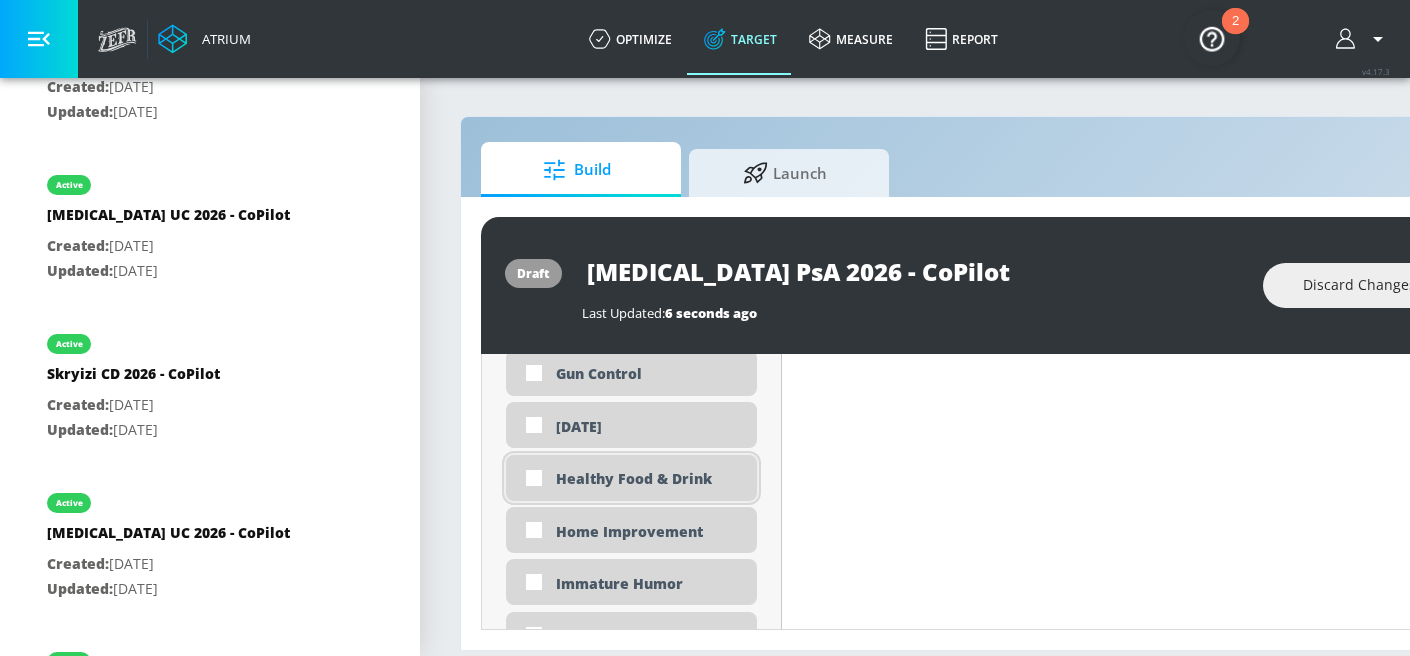 click on "Healthy Food & Drink" at bounding box center (649, 478) 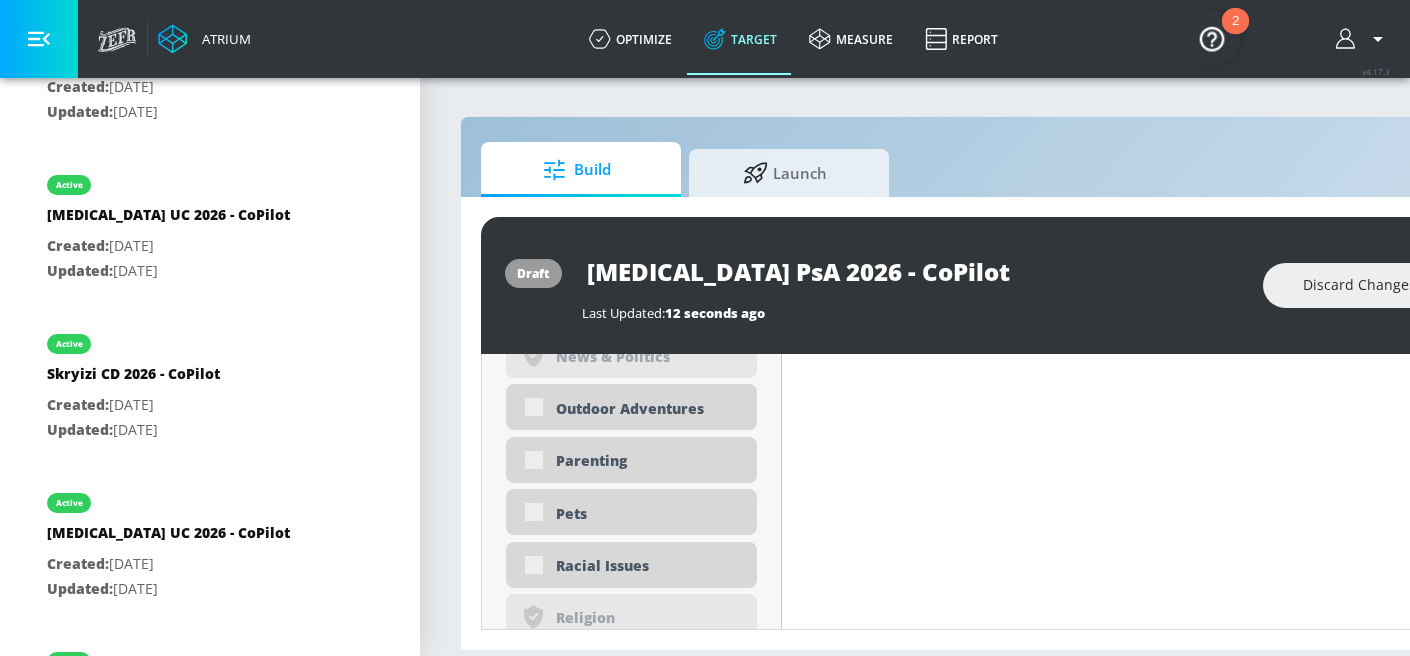 scroll, scrollTop: 4436, scrollLeft: 0, axis: vertical 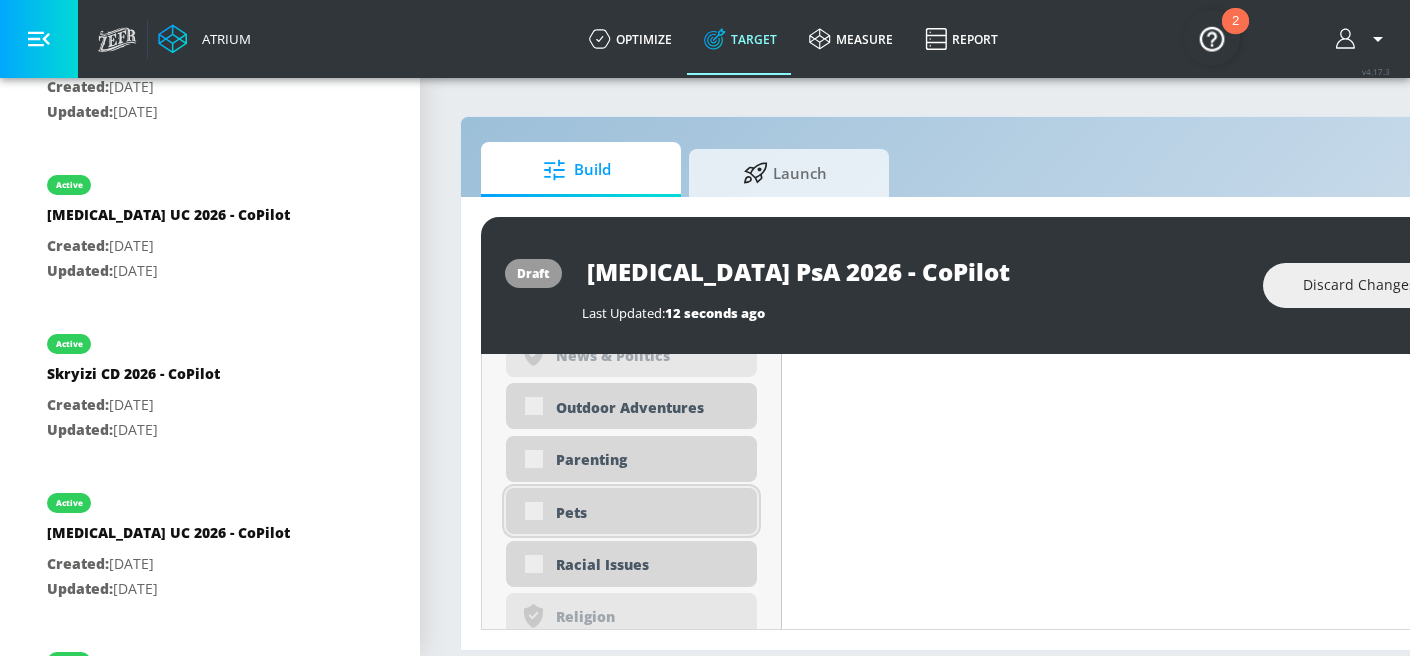 click on "Pets" at bounding box center [631, 511] 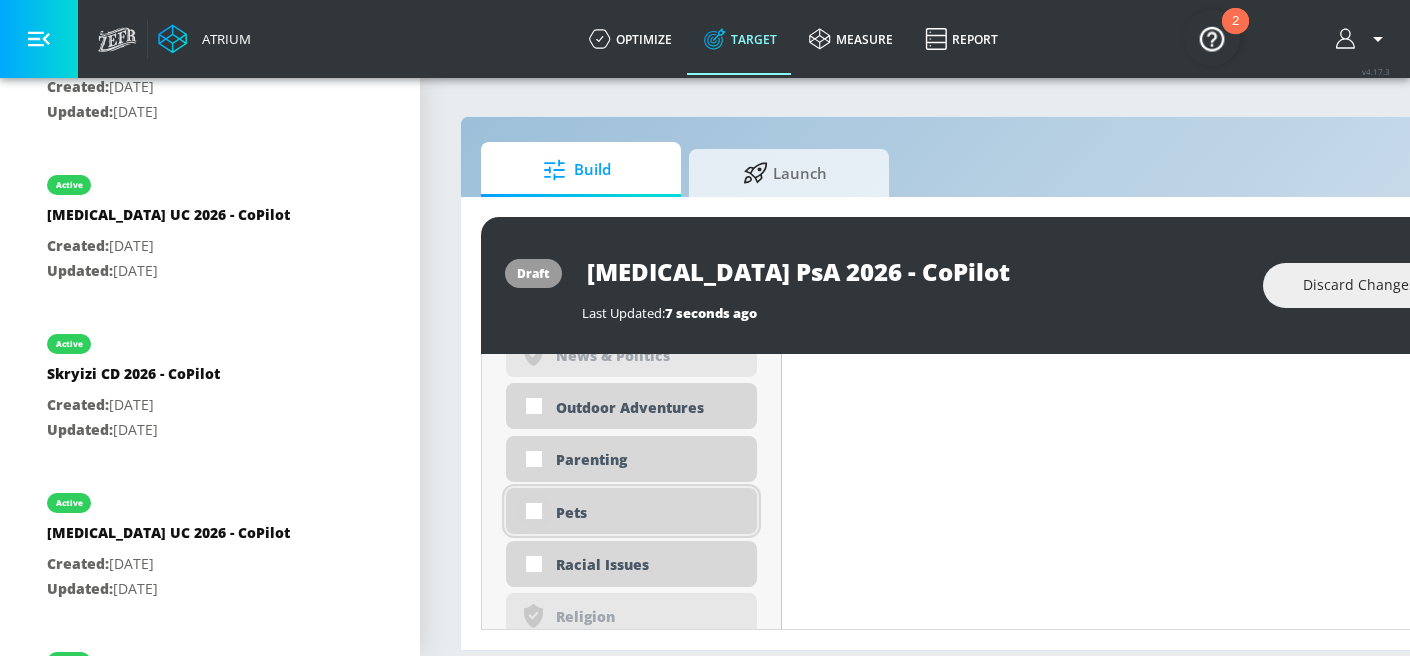 click at bounding box center (534, 511) 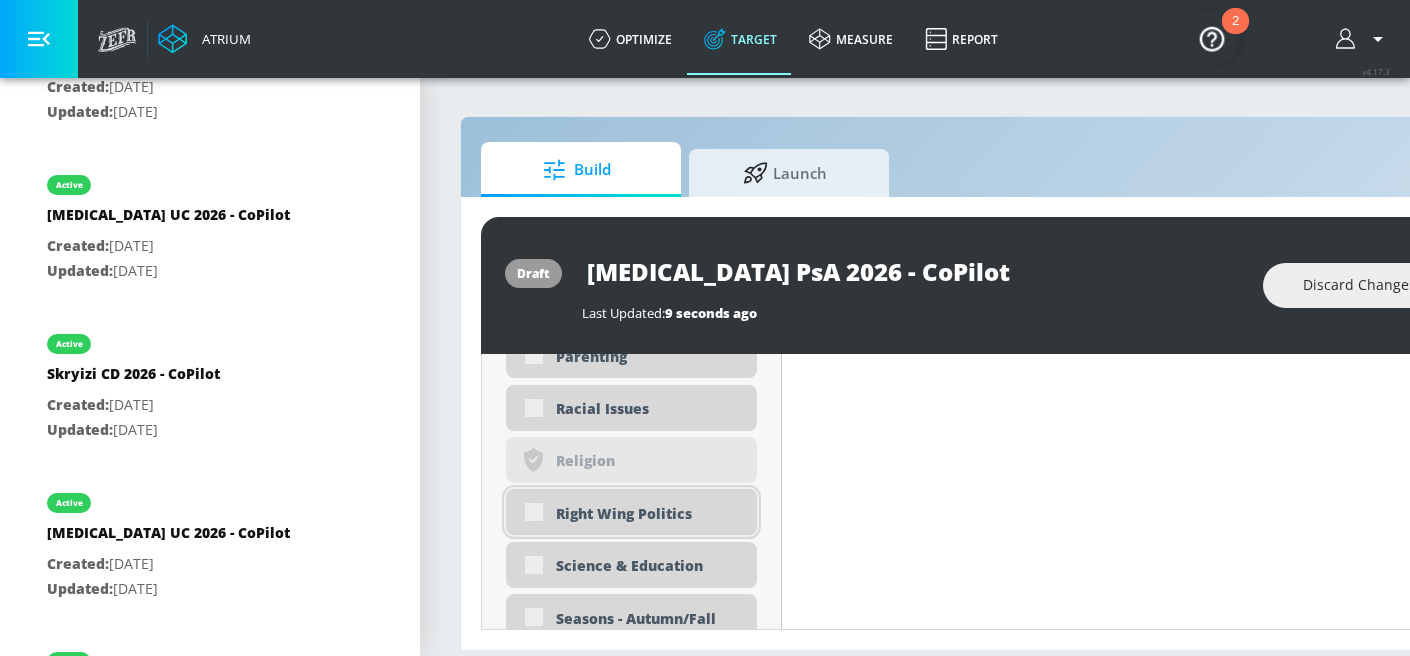 scroll, scrollTop: 4606, scrollLeft: 0, axis: vertical 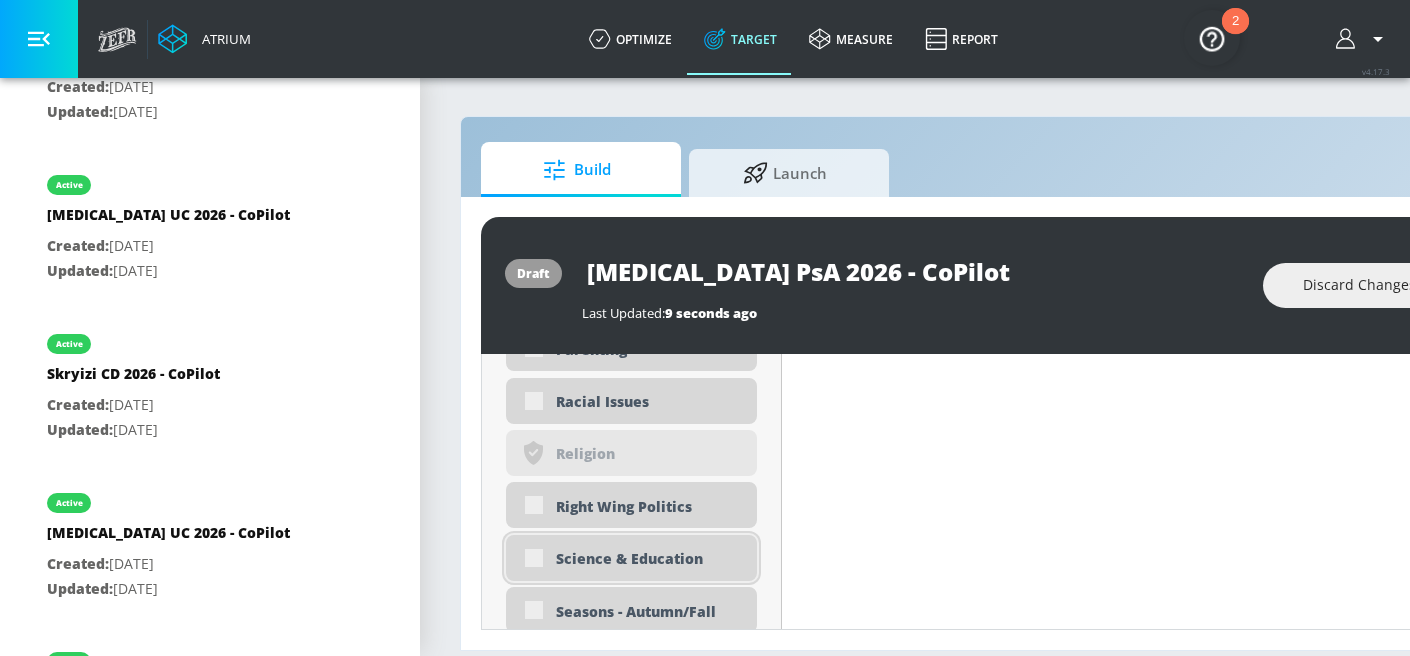 click on "Science & Education" at bounding box center (649, 558) 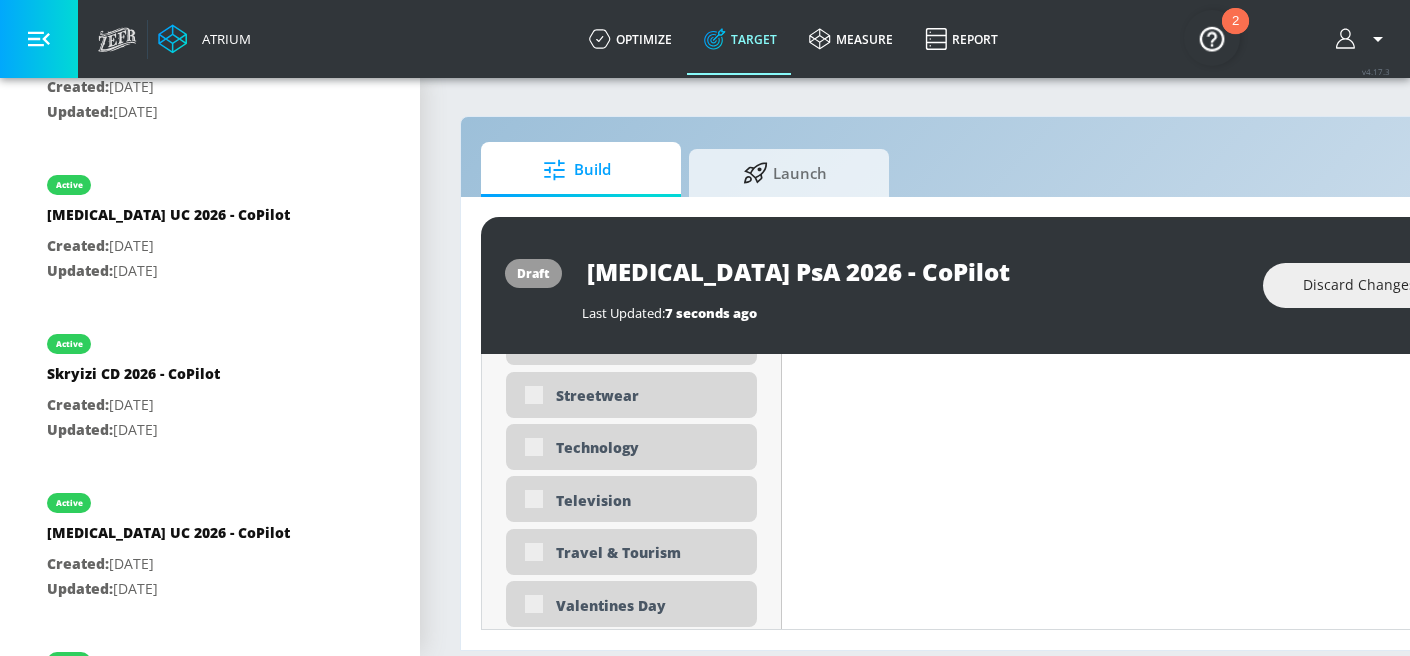 scroll, scrollTop: 5822, scrollLeft: 0, axis: vertical 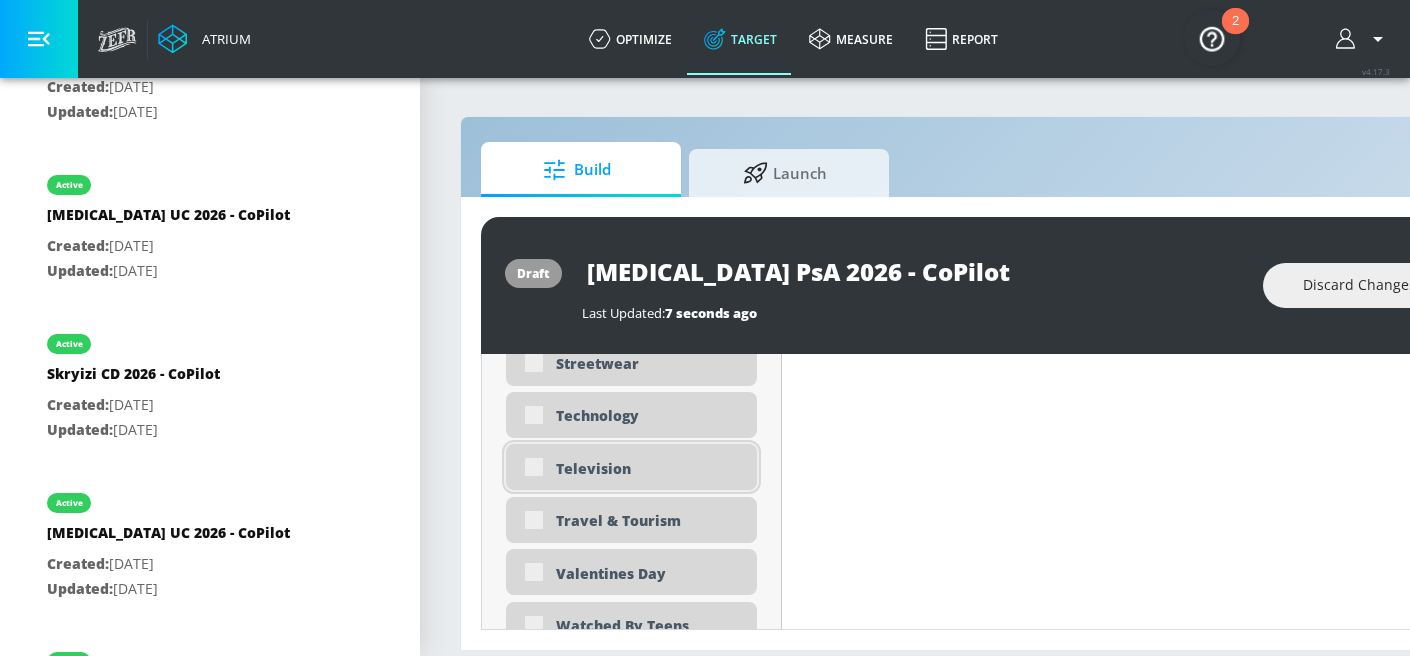 click on "Television" at bounding box center [649, 468] 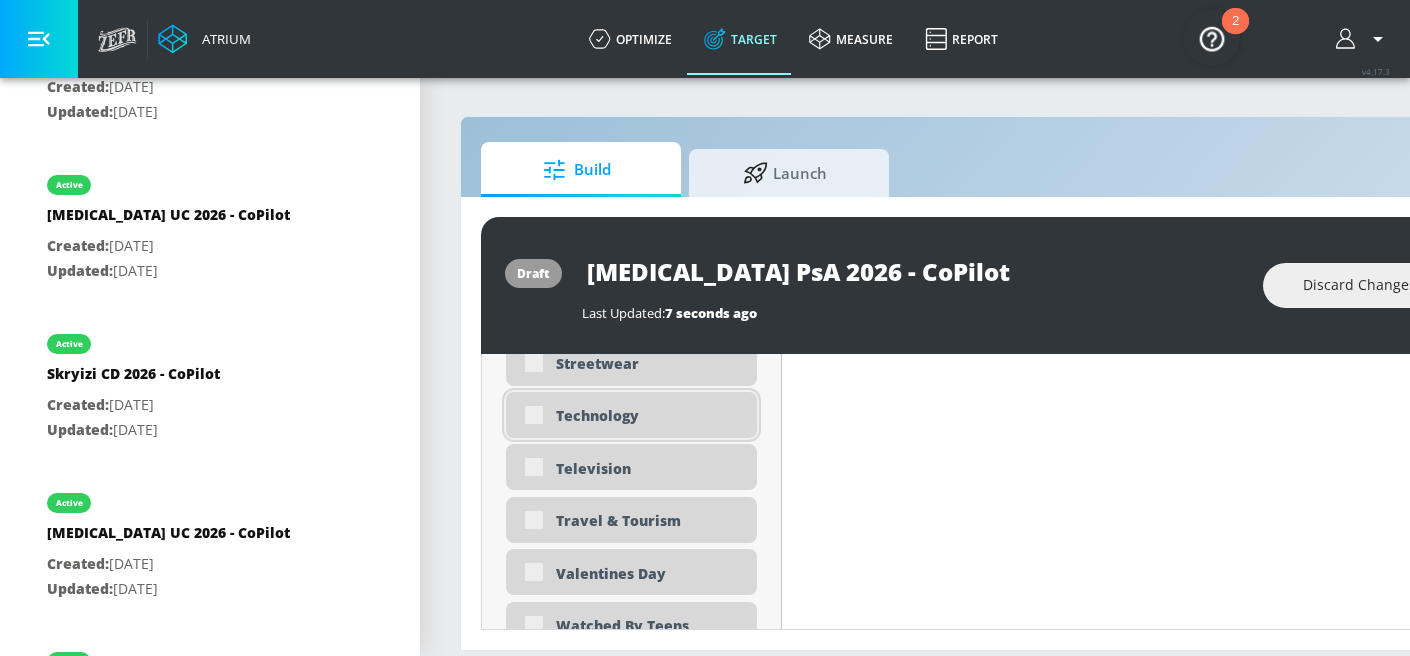 click on "Technology" at bounding box center (631, 415) 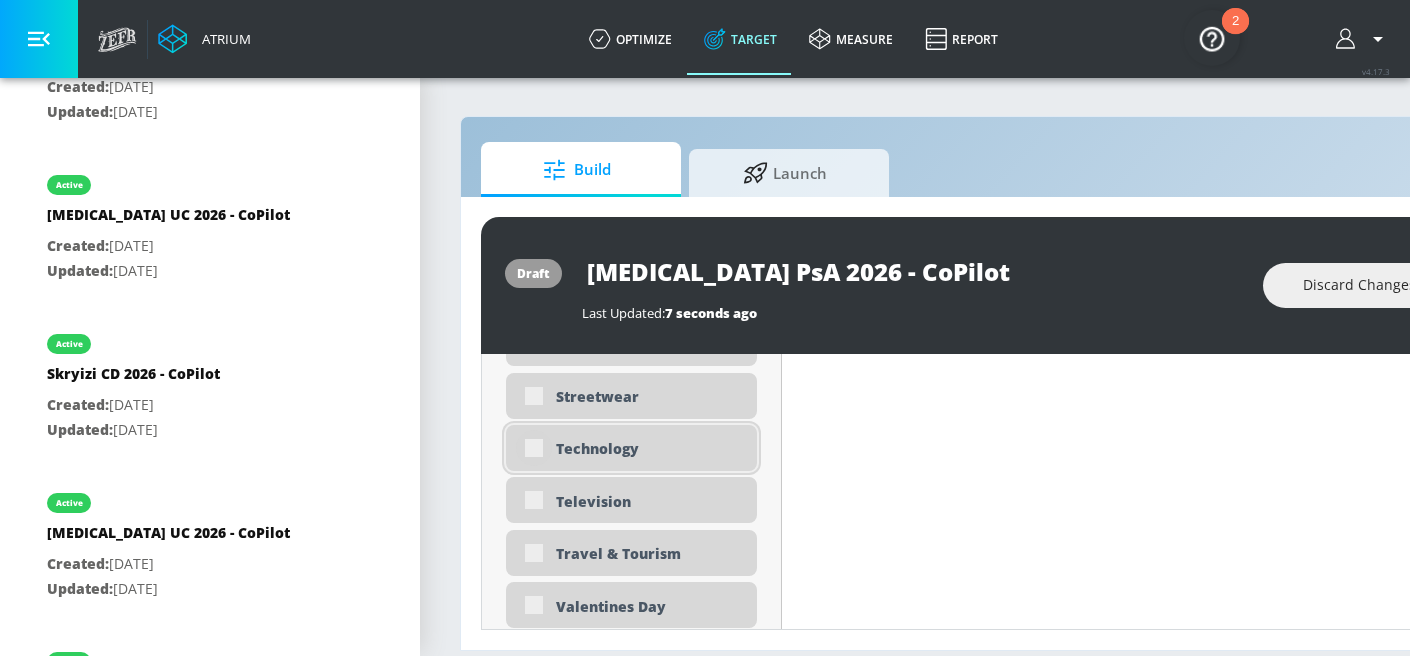 scroll, scrollTop: 5772, scrollLeft: 0, axis: vertical 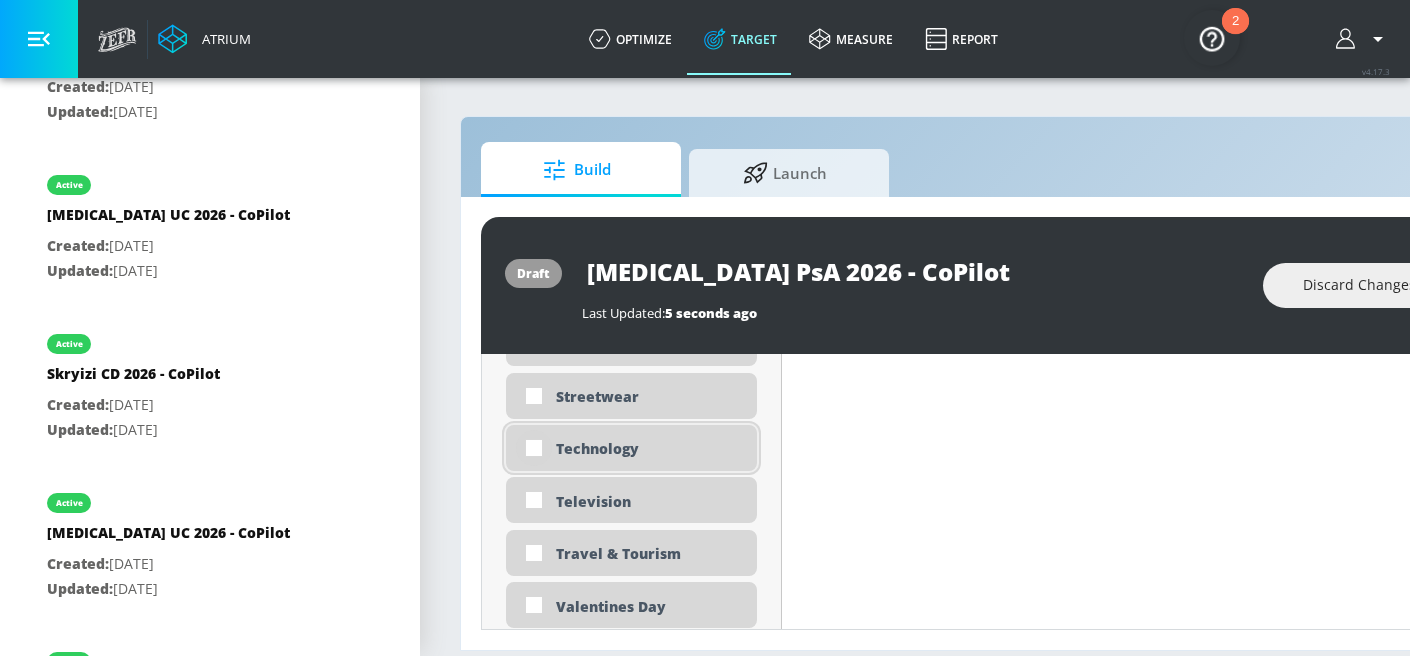 click at bounding box center (534, 448) 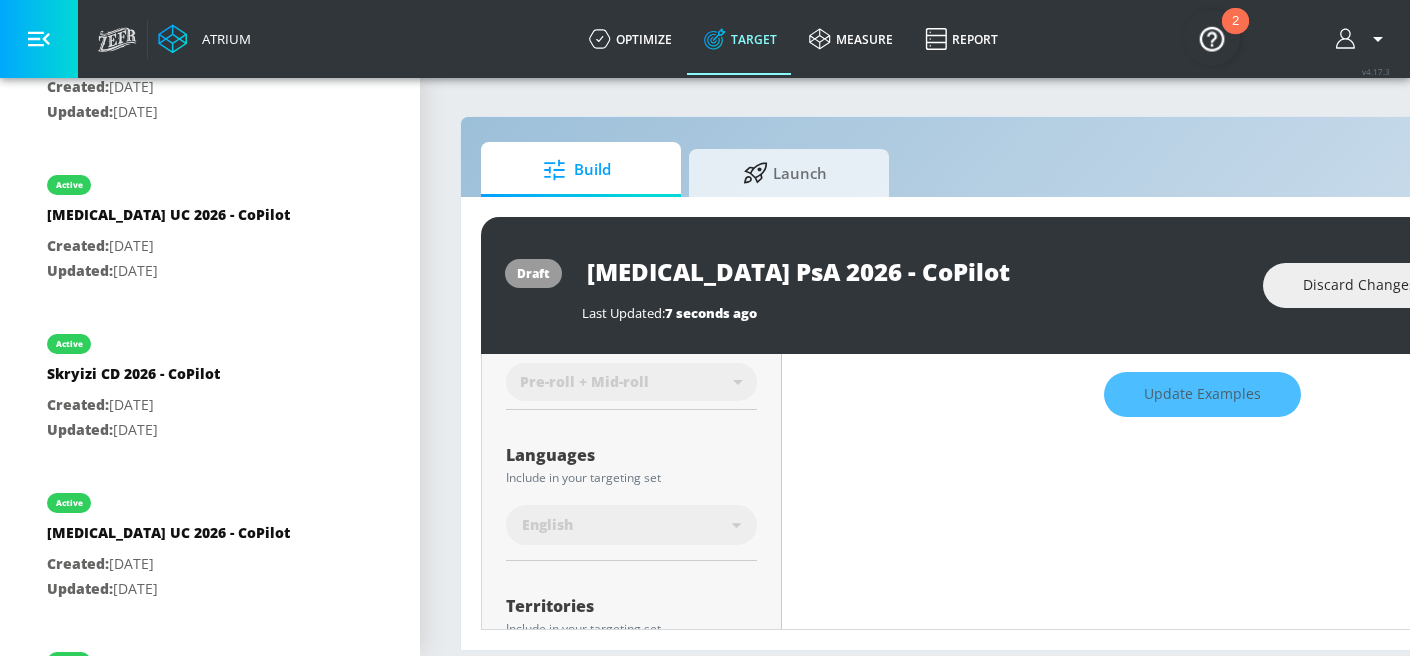 scroll, scrollTop: 0, scrollLeft: 0, axis: both 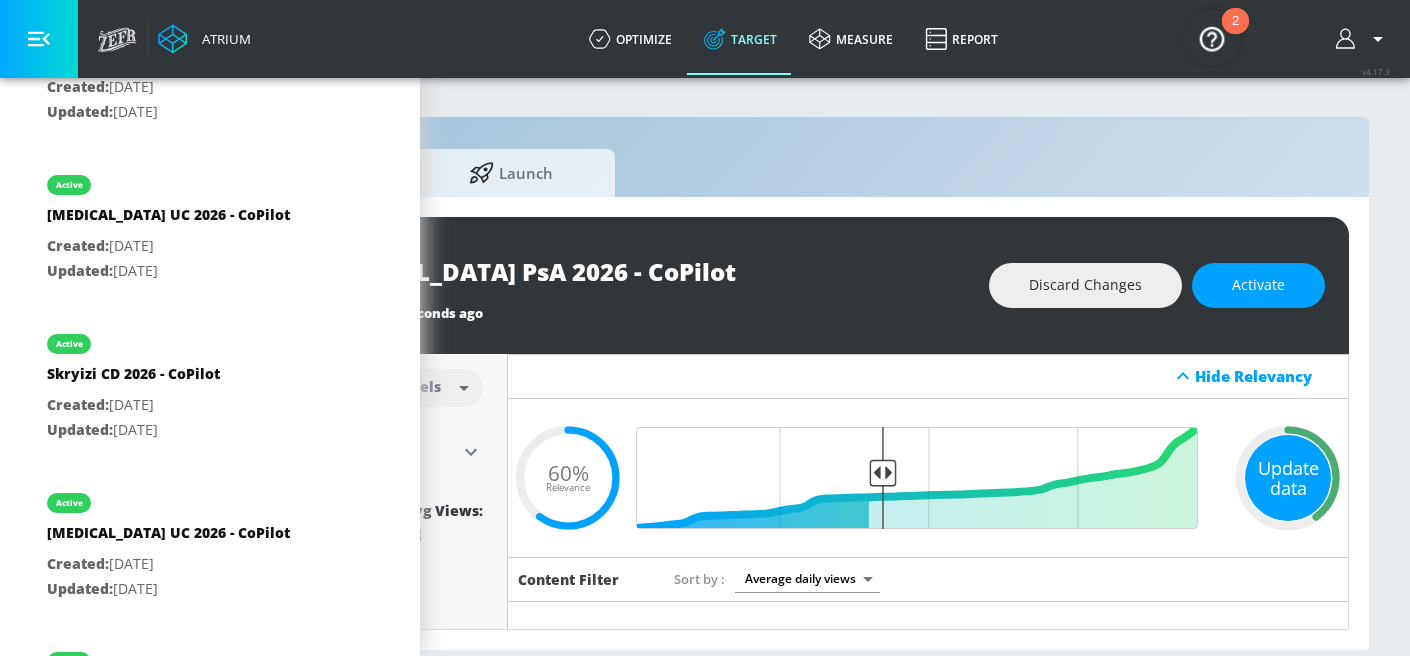 click on "Update data" at bounding box center [1288, 478] 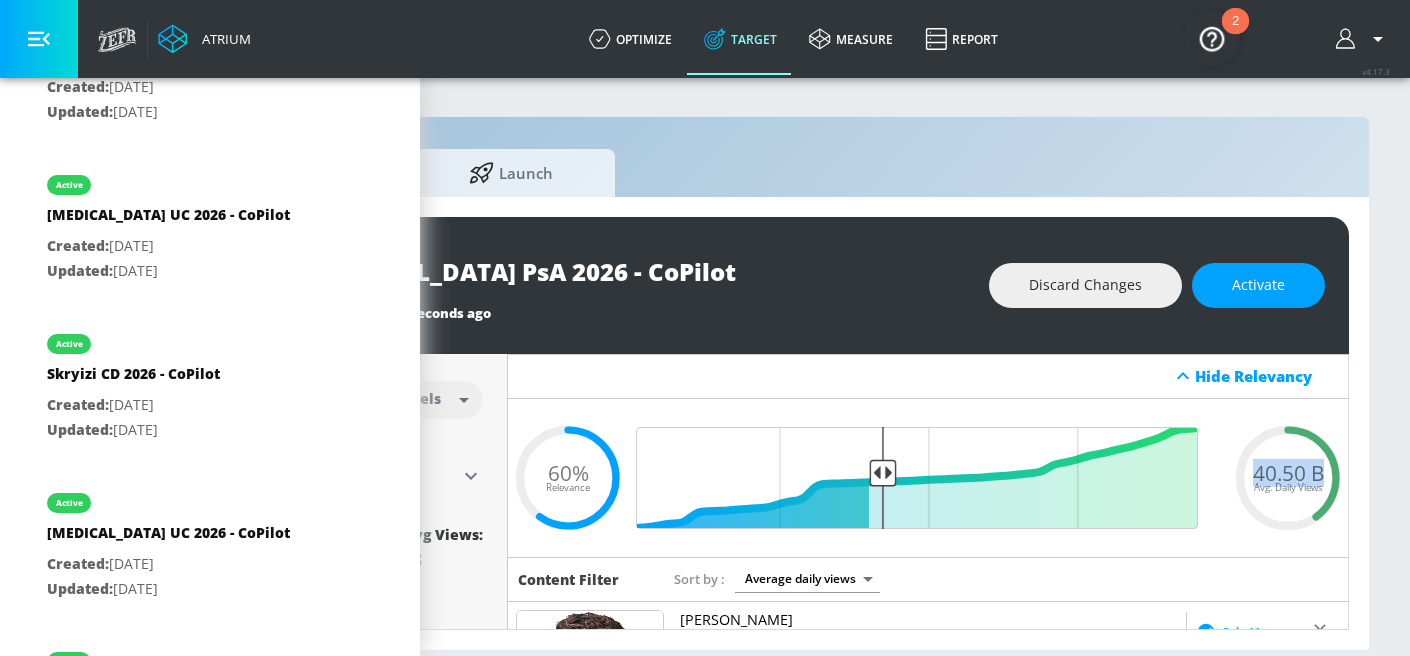 drag, startPoint x: 1292, startPoint y: 460, endPoint x: 1307, endPoint y: 460, distance: 15 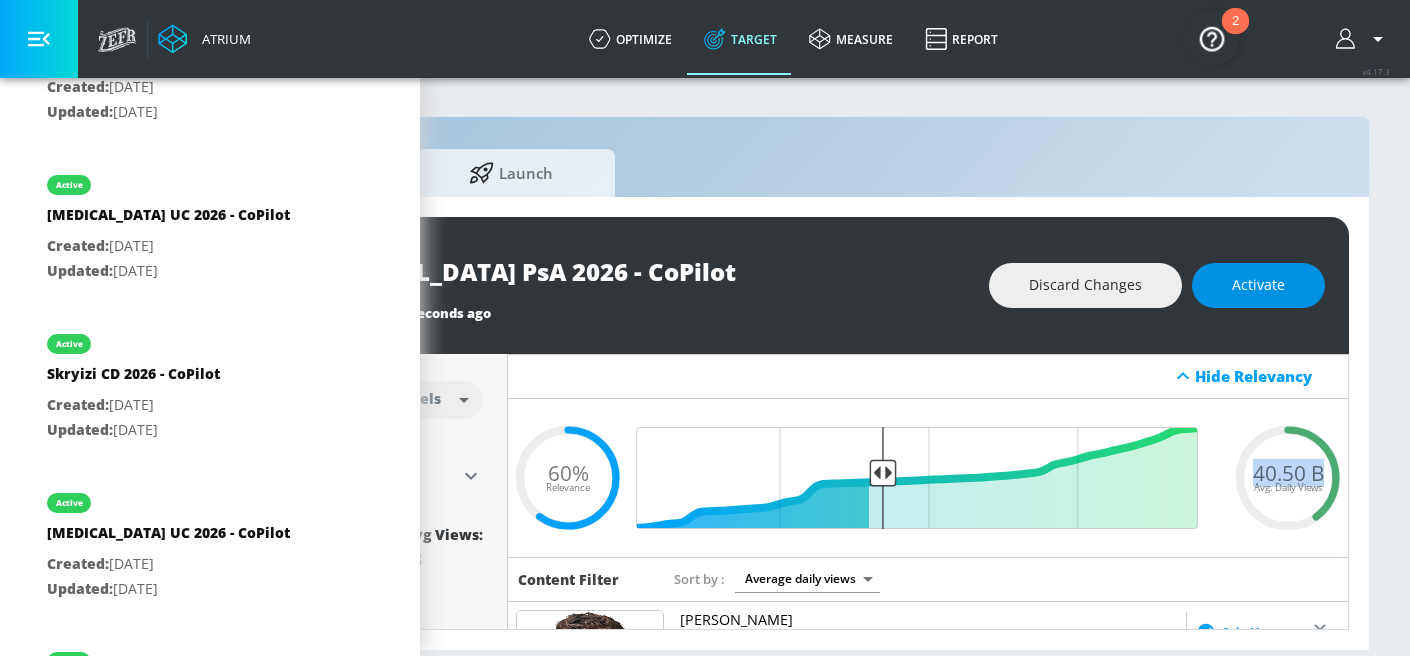click on "Activate" at bounding box center [1258, 285] 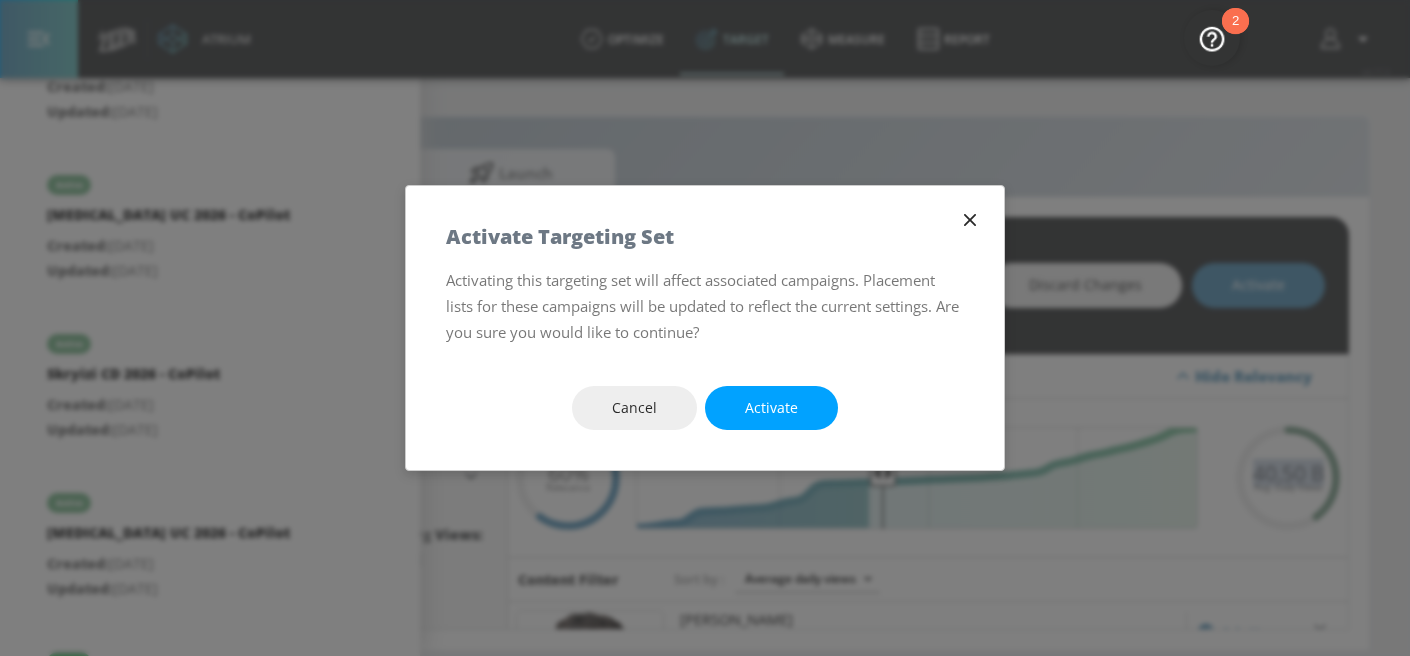 scroll, scrollTop: 0, scrollLeft: 274, axis: horizontal 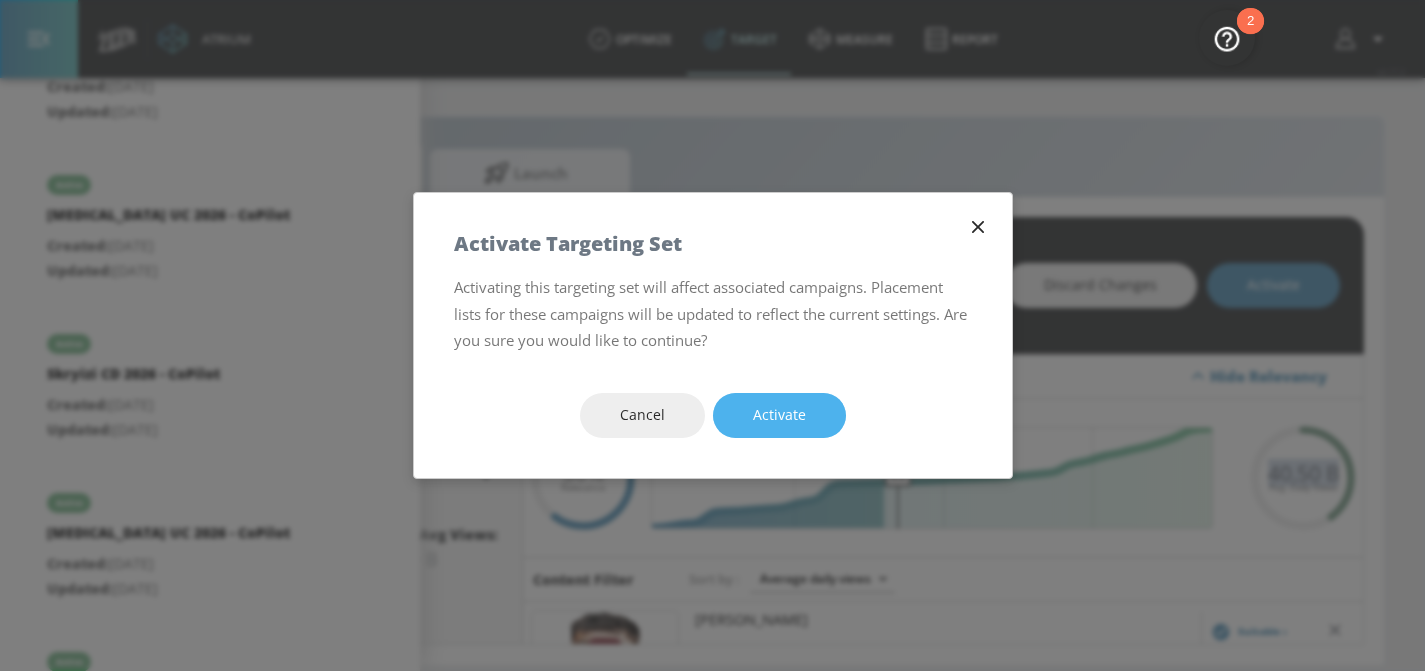 click on "Activate" at bounding box center (779, 415) 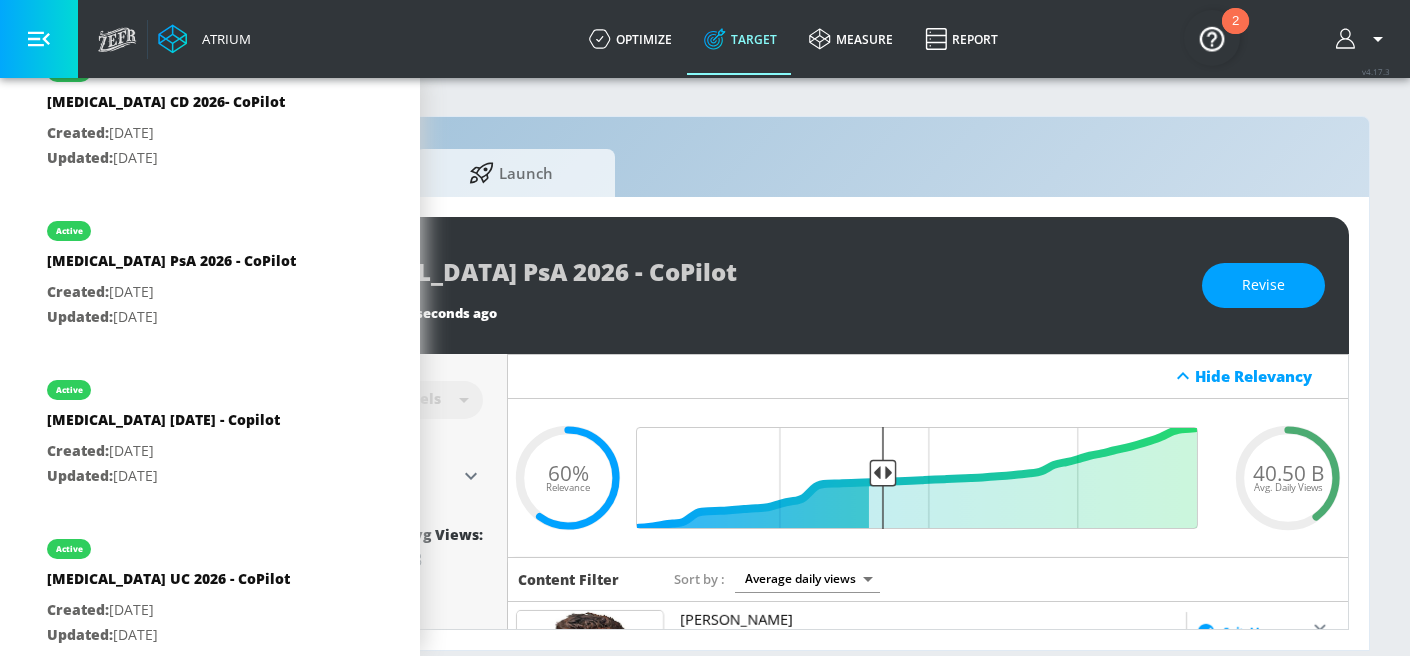 scroll, scrollTop: 946, scrollLeft: 0, axis: vertical 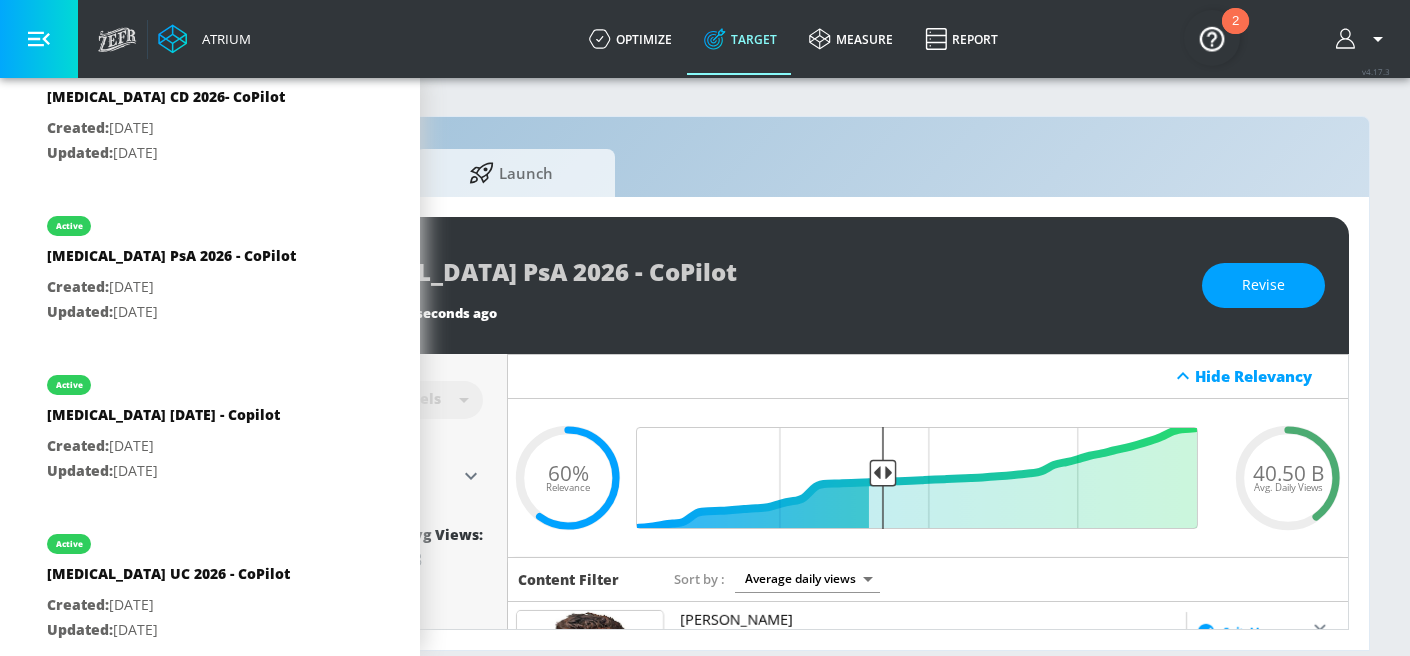 click on "Created:  [DATE]" at bounding box center (163, 446) 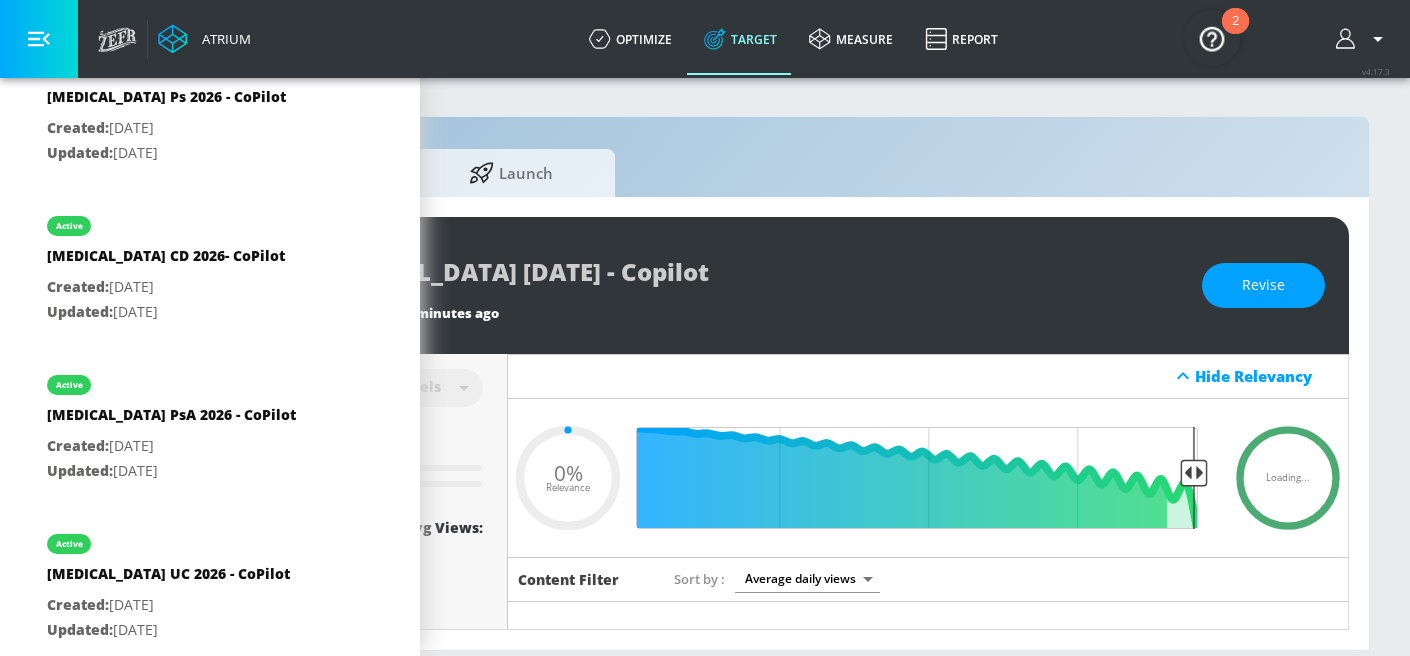 scroll, scrollTop: 0, scrollLeft: 0, axis: both 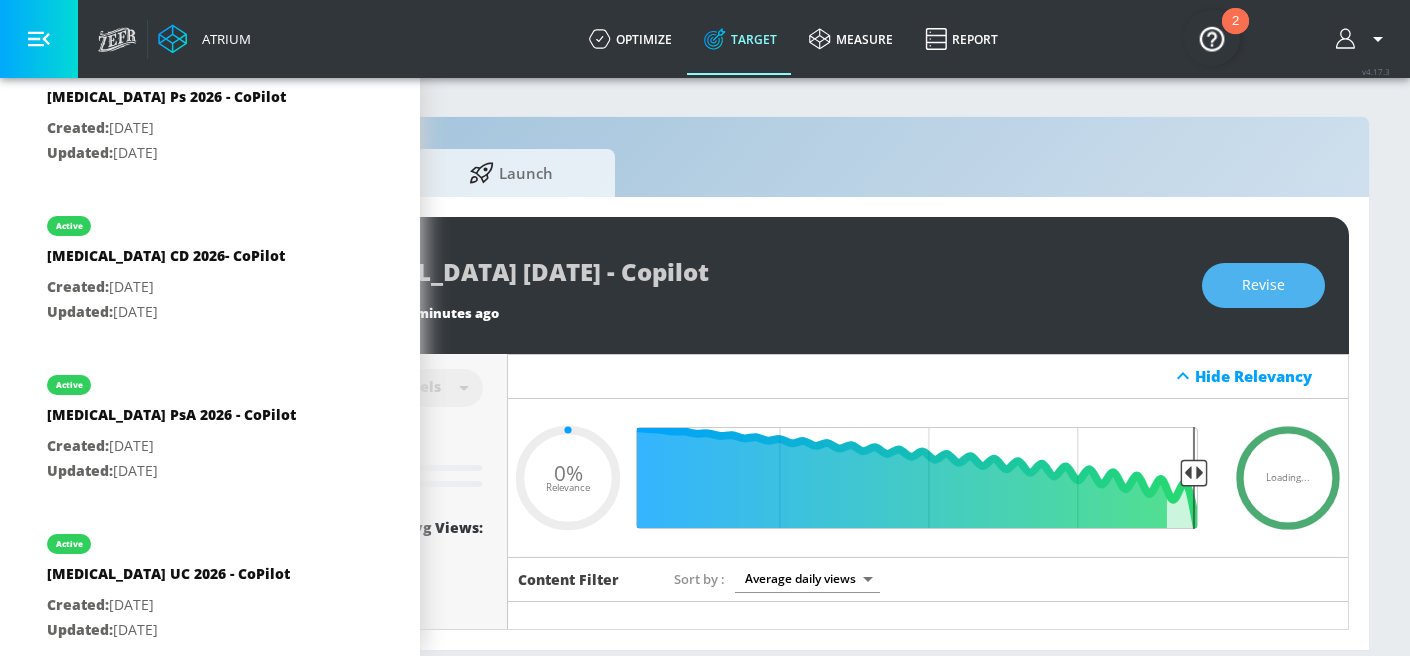 click on "Revise" at bounding box center [1263, 285] 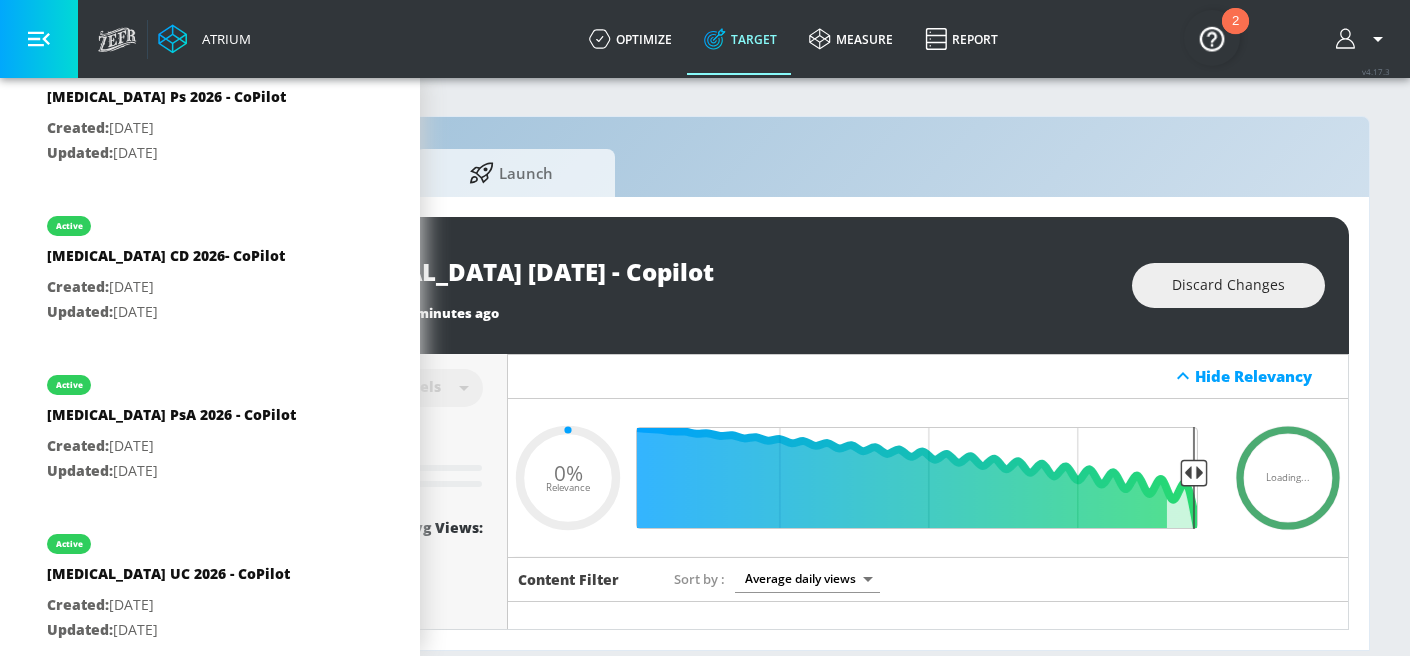 type on "0.6" 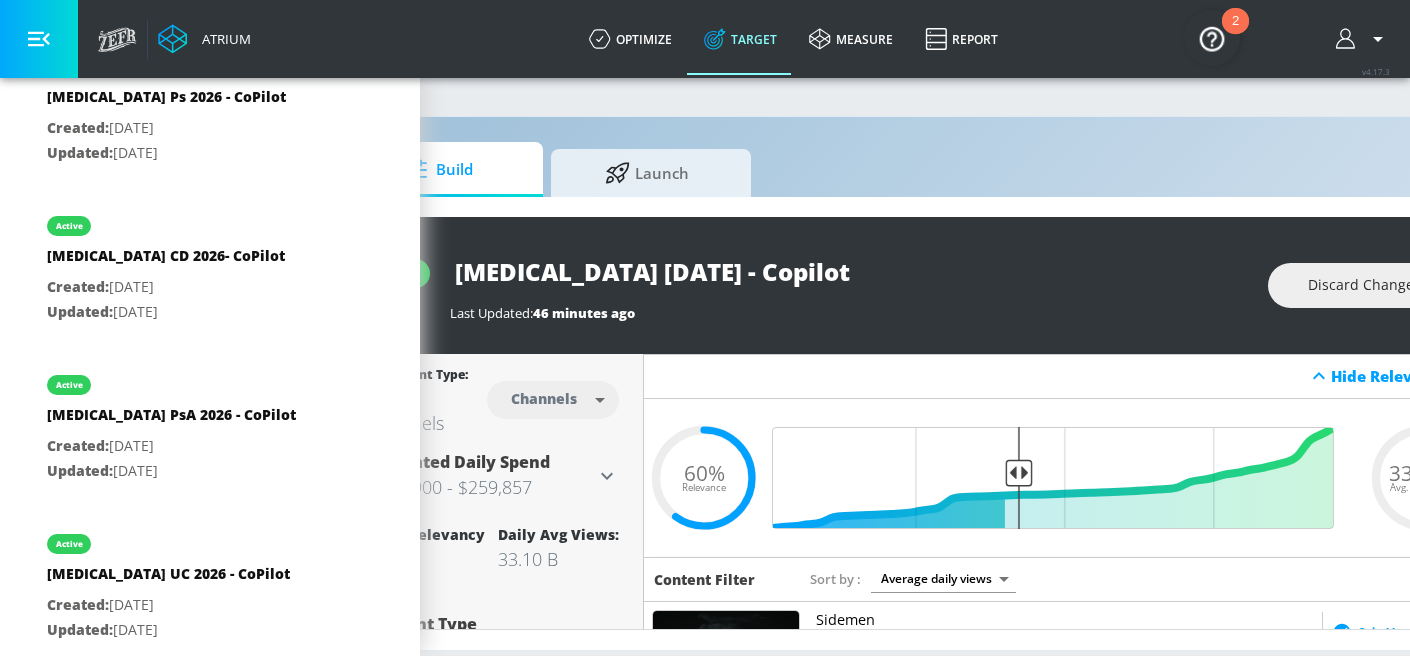 scroll, scrollTop: 0, scrollLeft: 0, axis: both 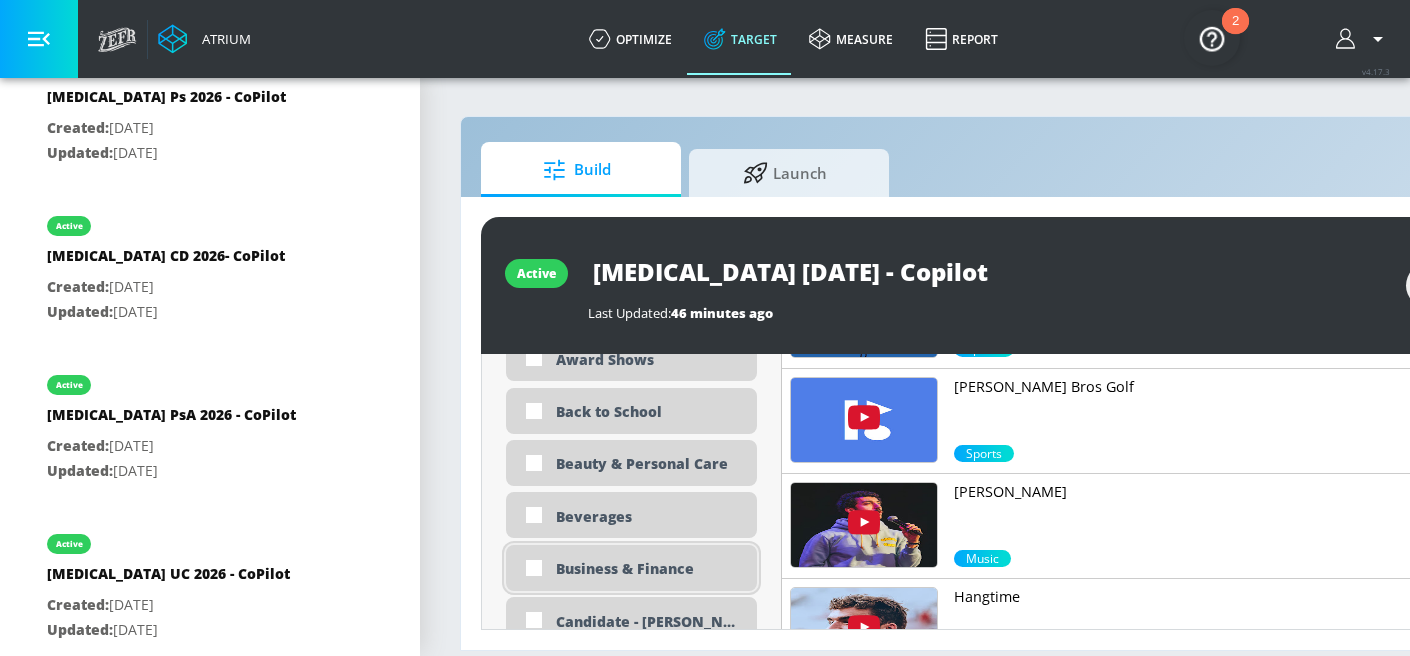 click on "Business & Finance" at bounding box center (649, 568) 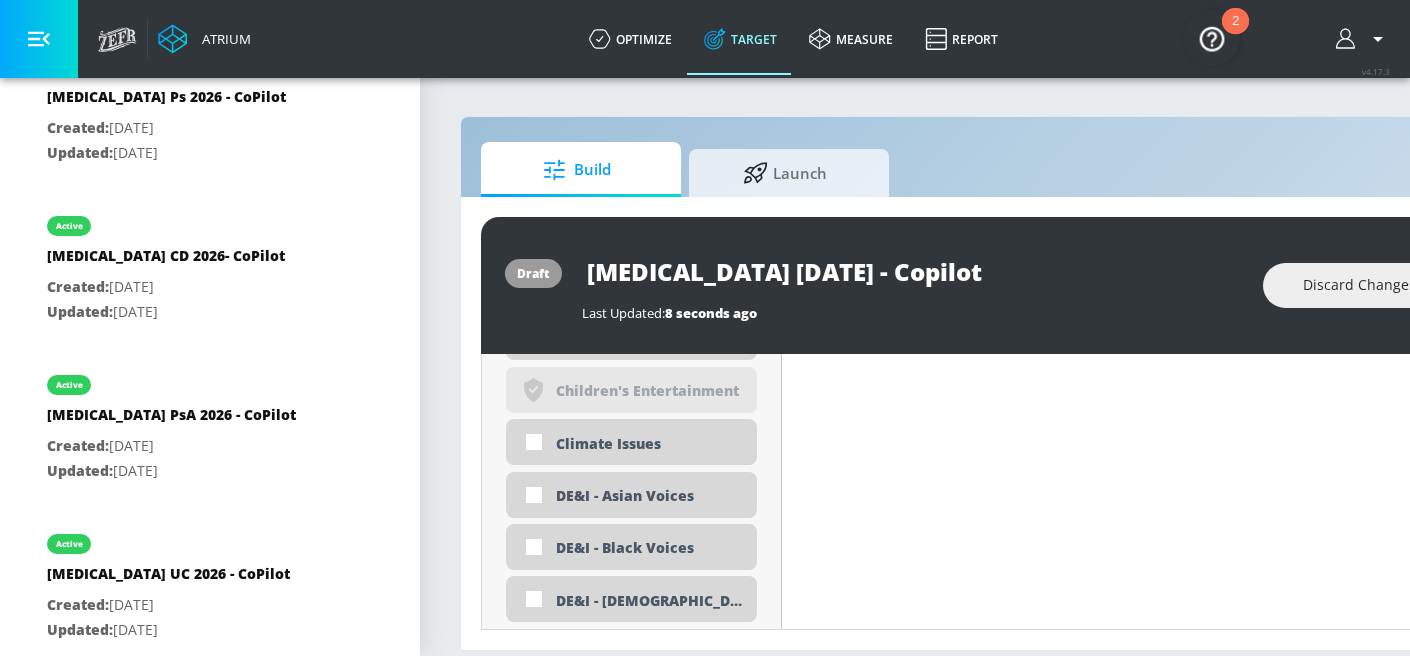 scroll, scrollTop: 1672, scrollLeft: 0, axis: vertical 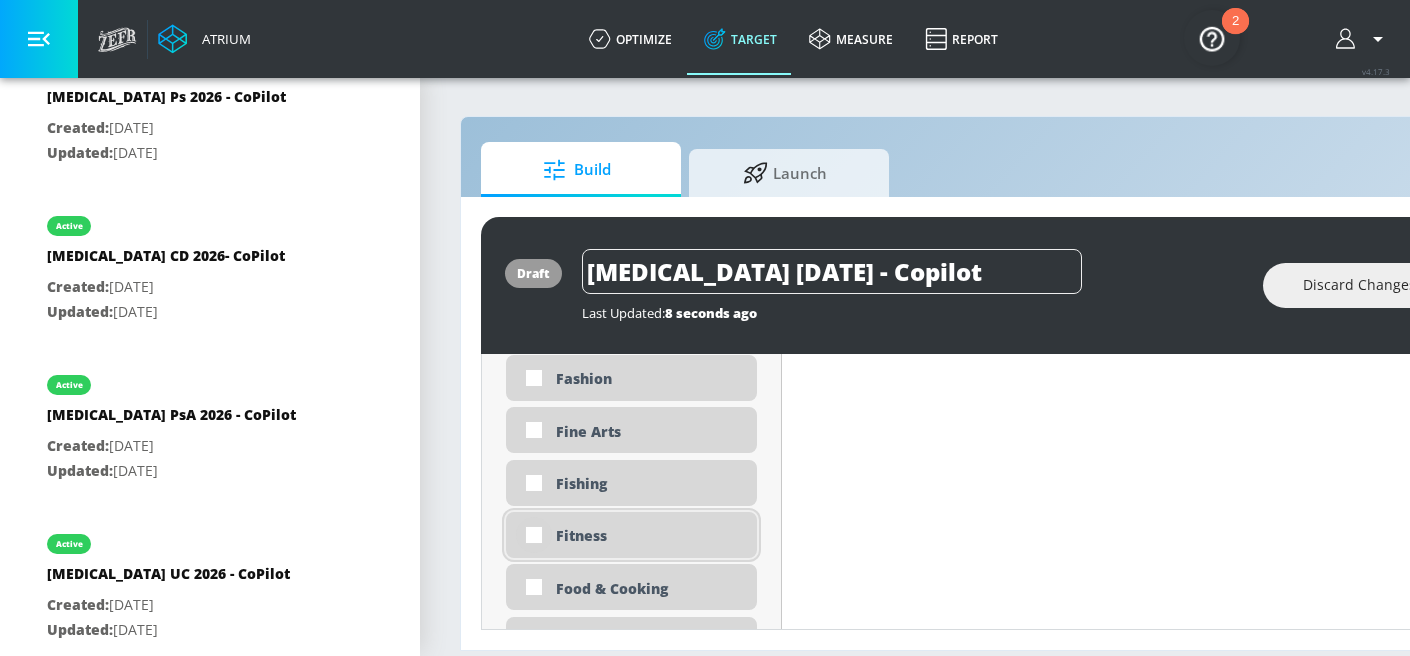 click at bounding box center [534, 535] 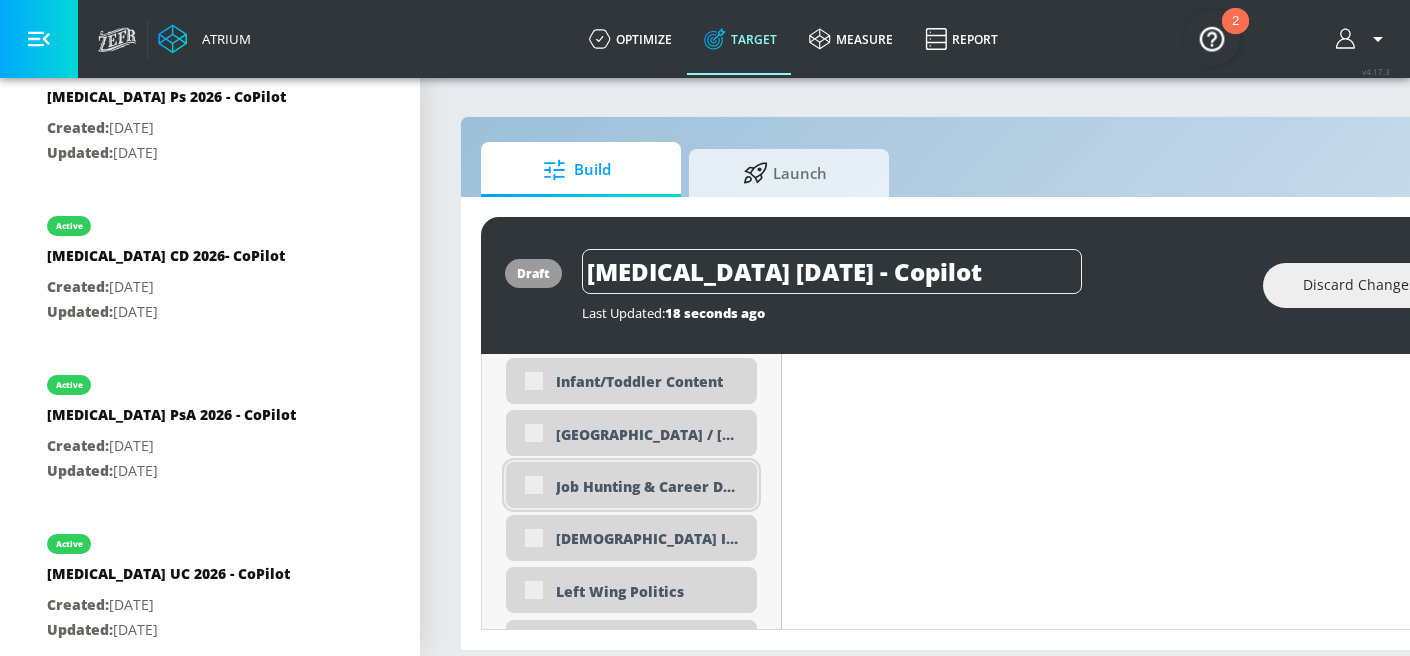 scroll, scrollTop: 3417, scrollLeft: 0, axis: vertical 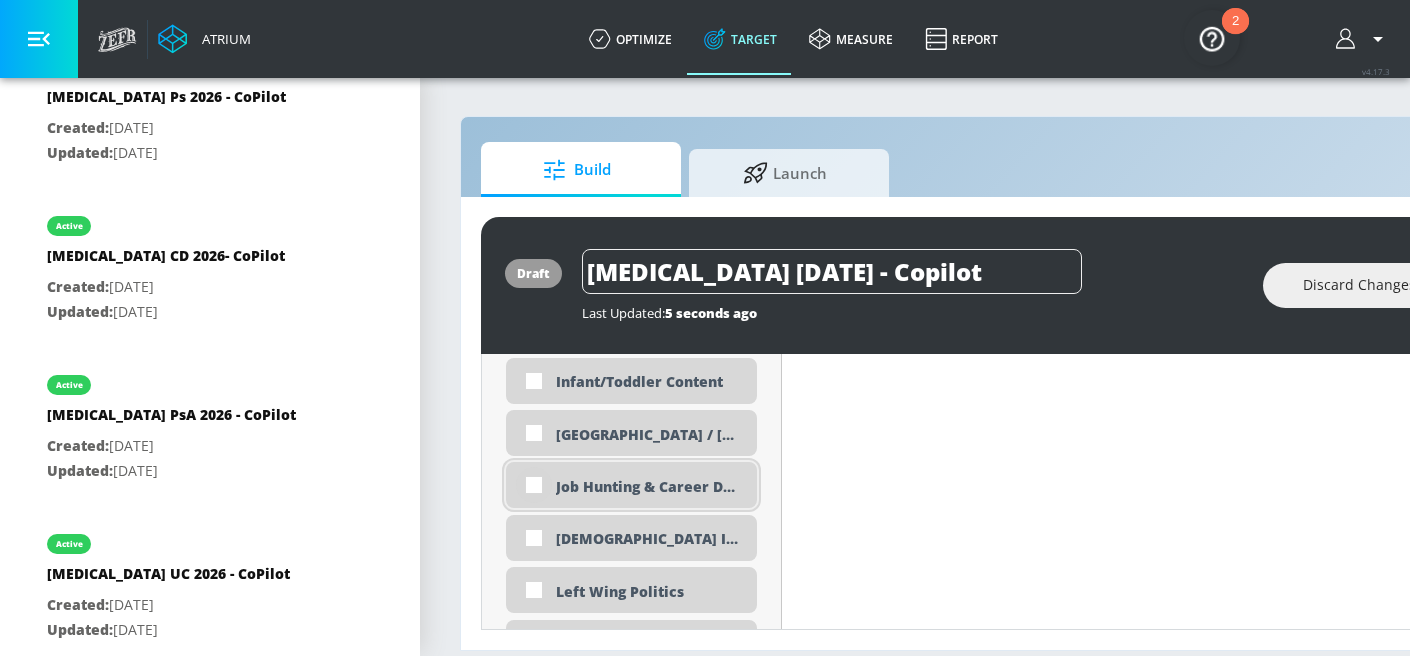 click at bounding box center (534, 485) 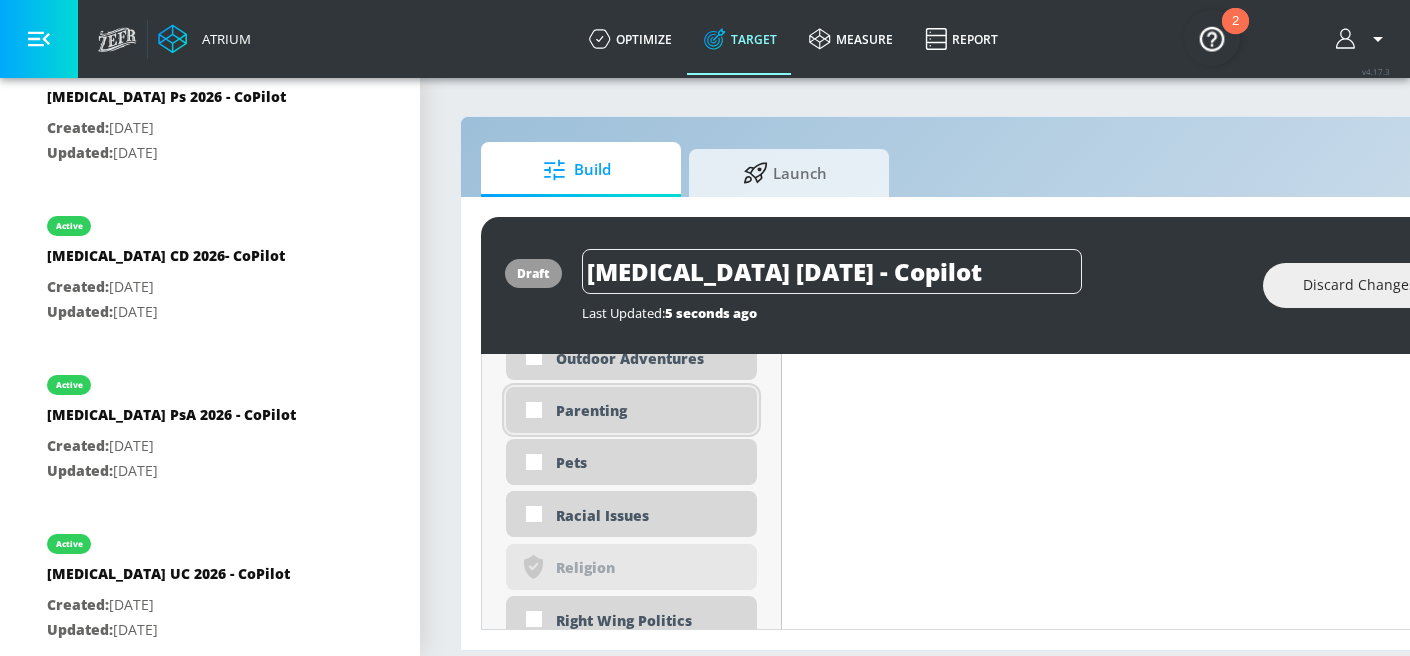 scroll, scrollTop: 4566, scrollLeft: 0, axis: vertical 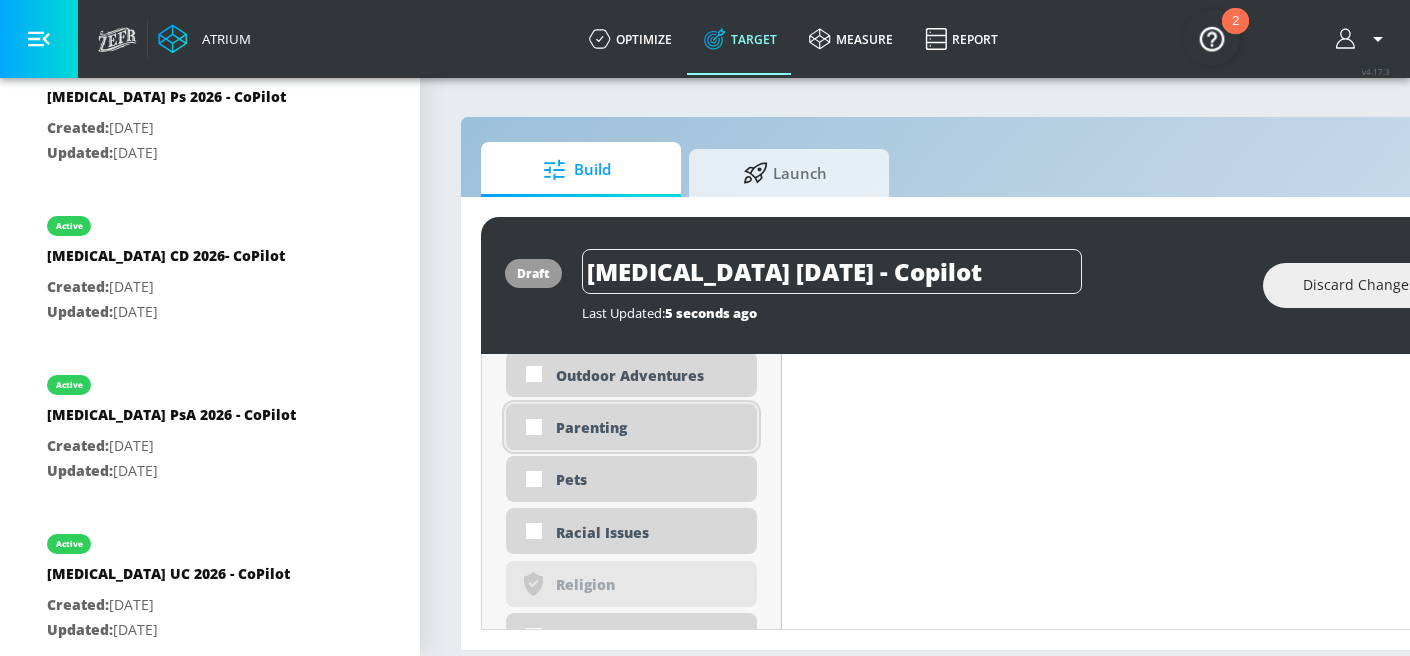 click on "Parenting" at bounding box center [631, 427] 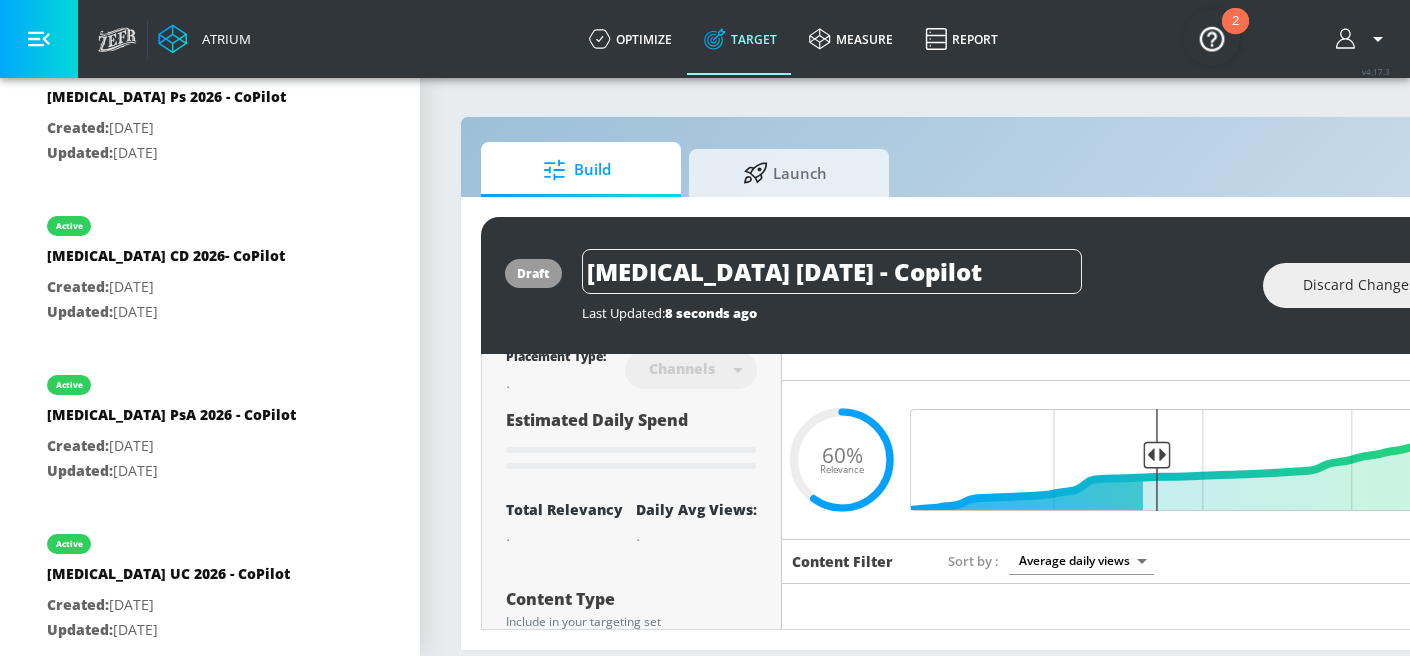 scroll, scrollTop: 0, scrollLeft: 0, axis: both 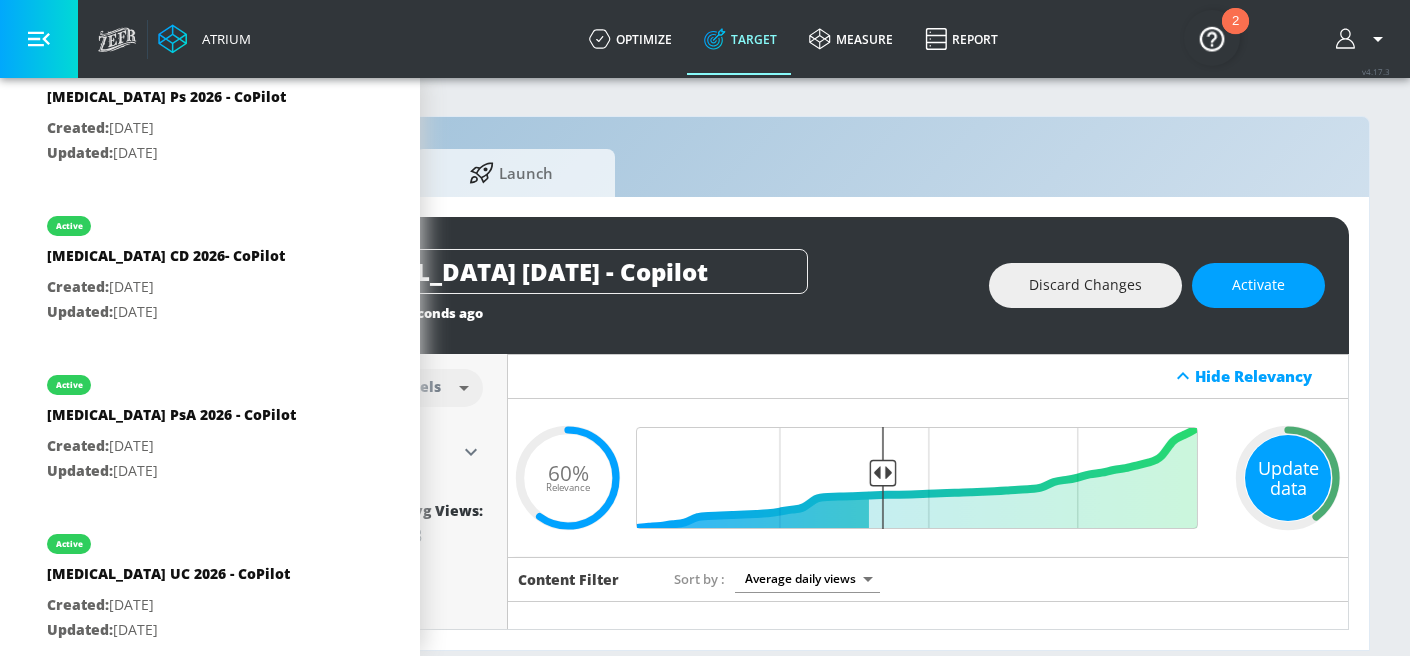 click on "Update data" at bounding box center [1288, 478] 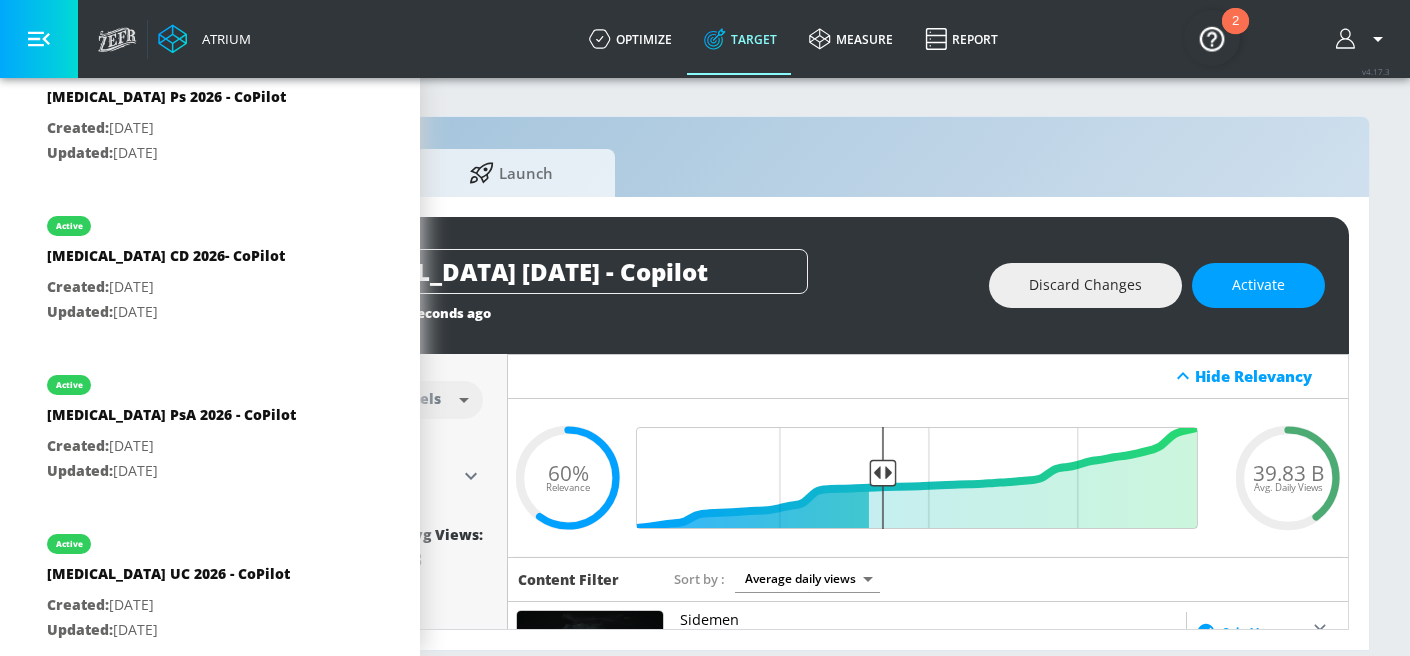 click on "39.83 B" at bounding box center (1288, 472) 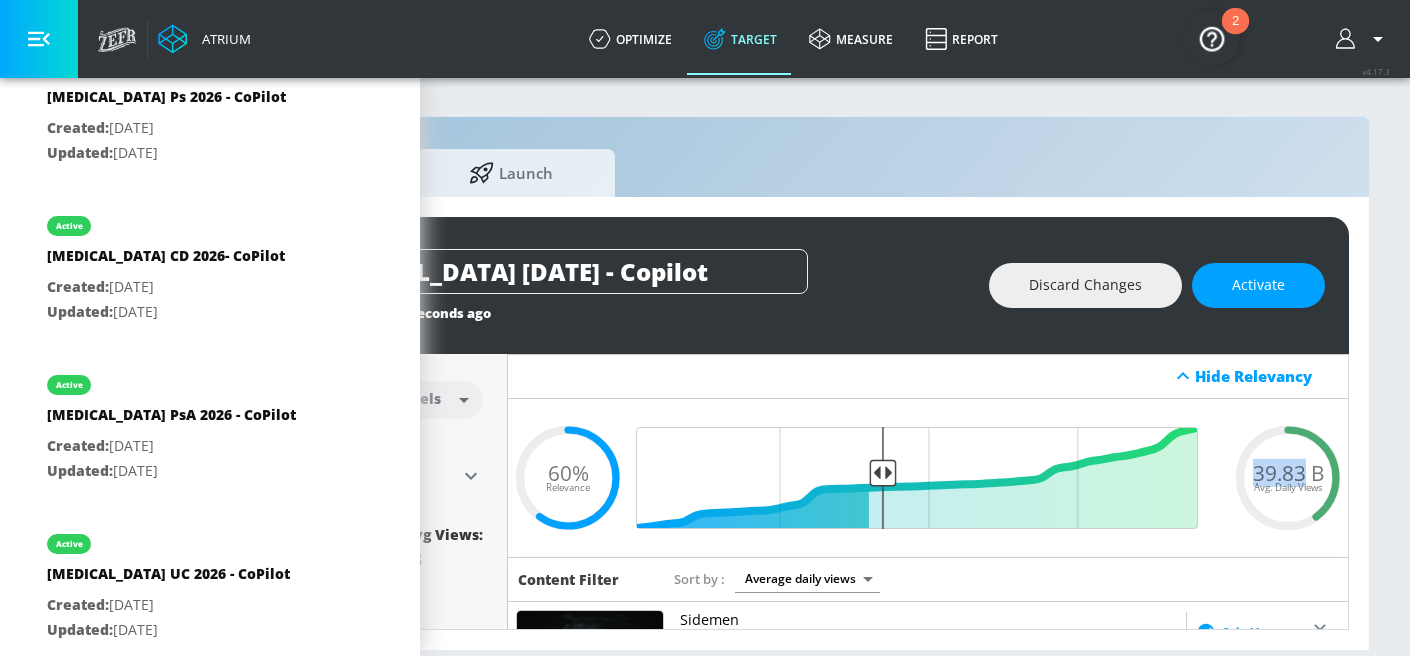 click on "39.83 B" at bounding box center [1288, 472] 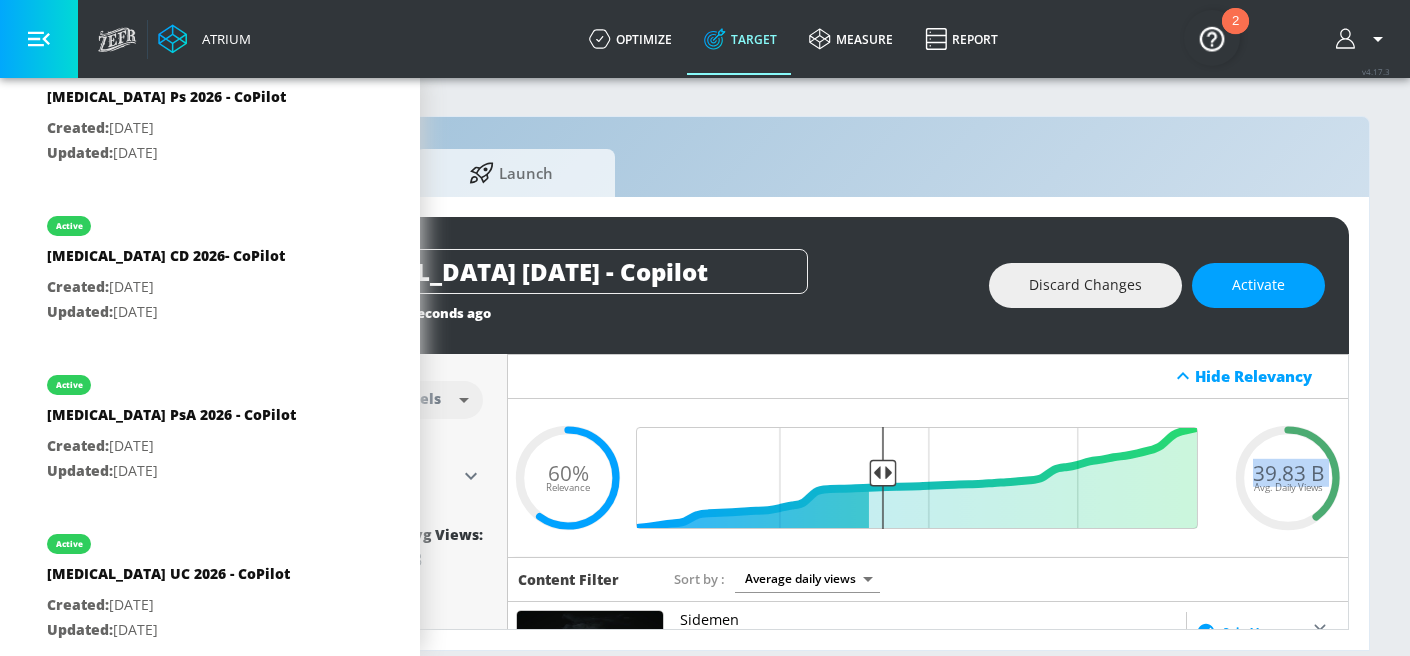 click on "39.83 B" at bounding box center (1288, 472) 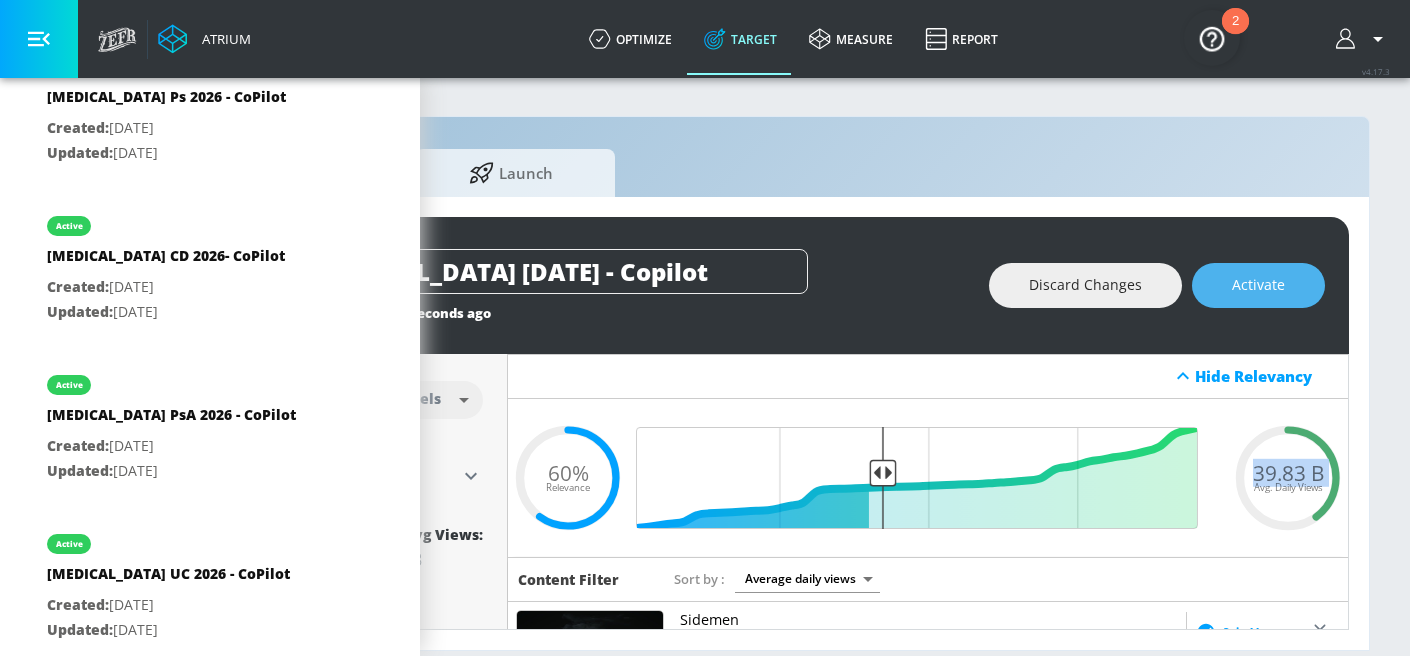 click on "Activate" at bounding box center (1258, 285) 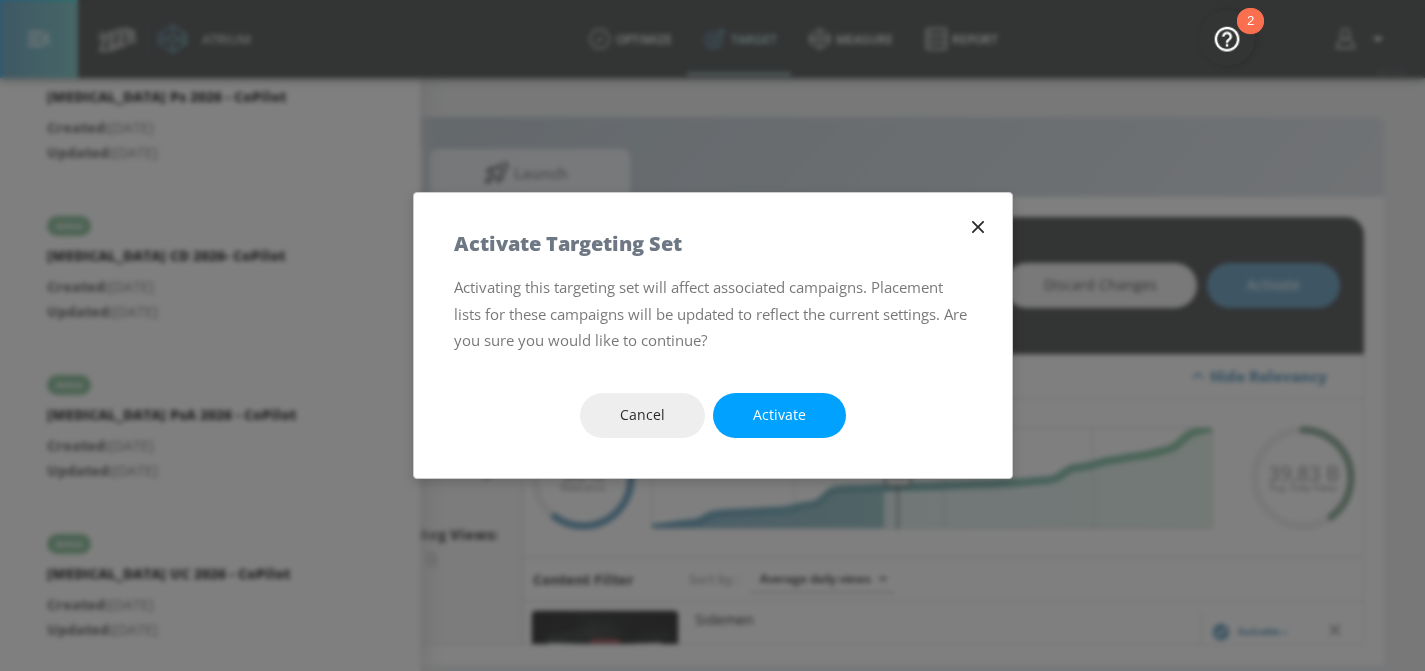 click on "Cancel Activate" at bounding box center [713, 415] 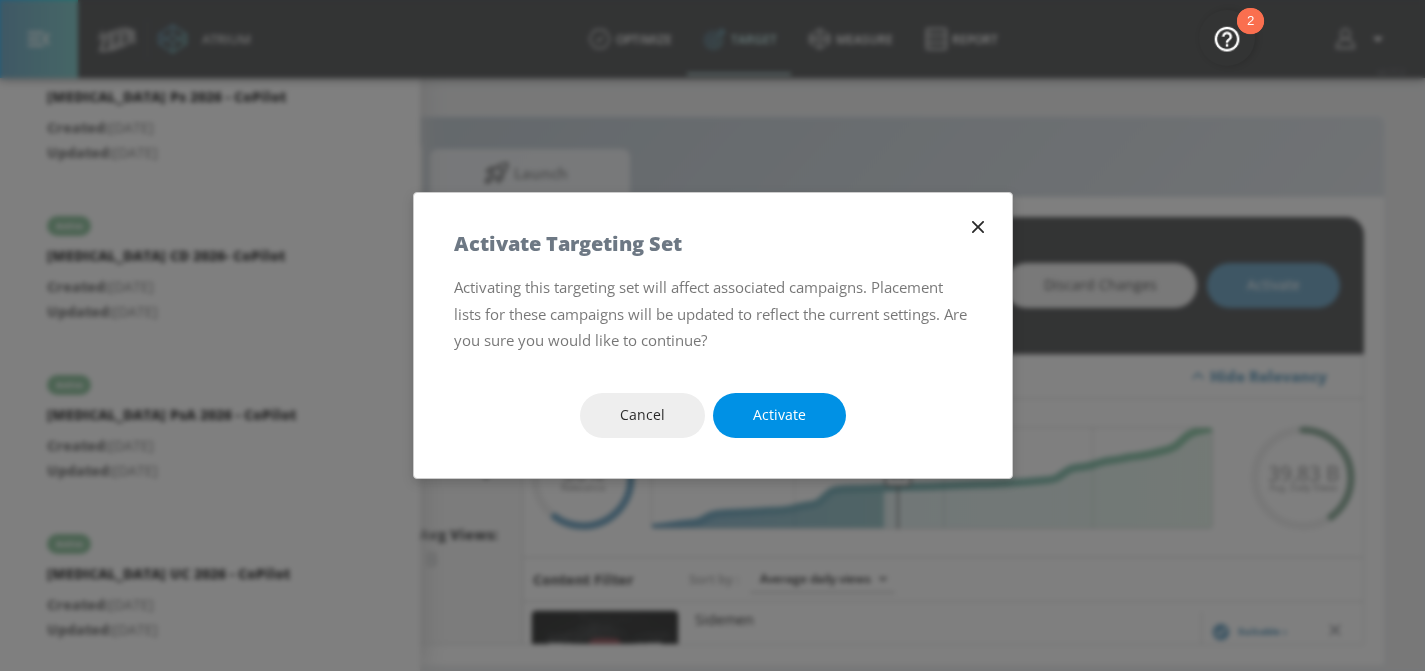 click on "Activate" at bounding box center [779, 415] 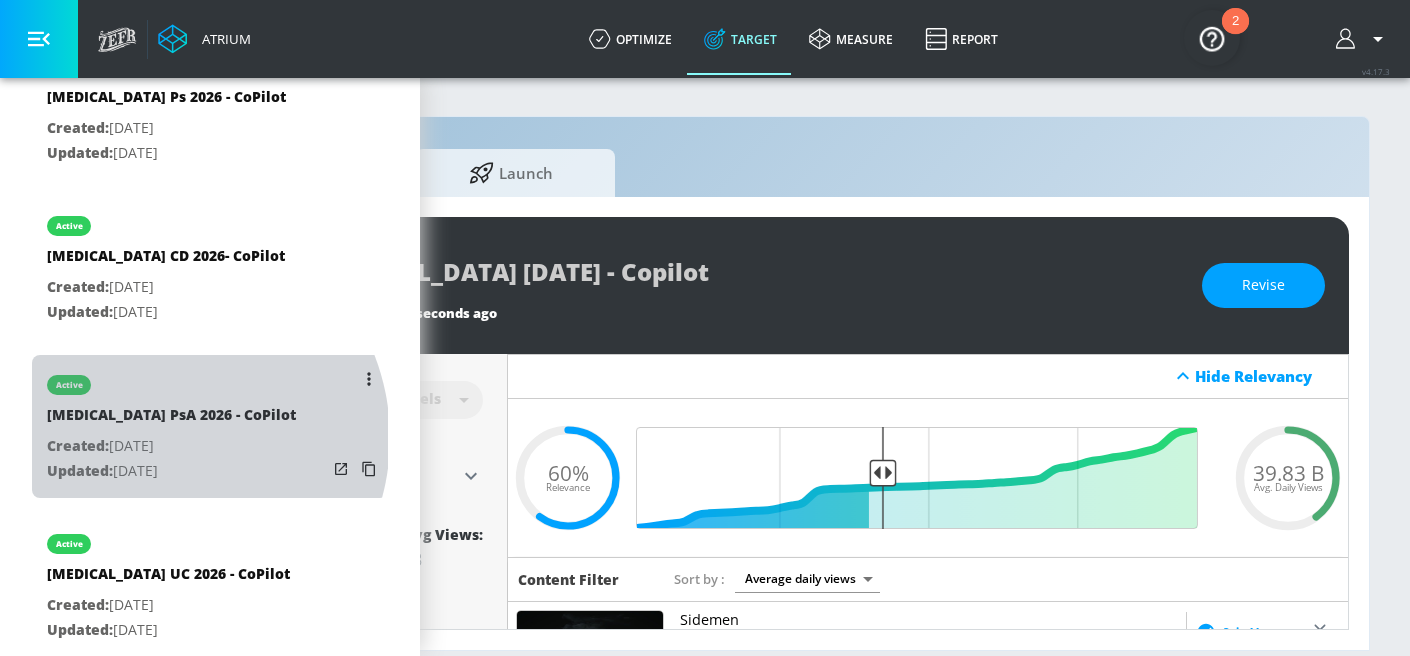 click on "Created:  [DATE]" at bounding box center [171, 446] 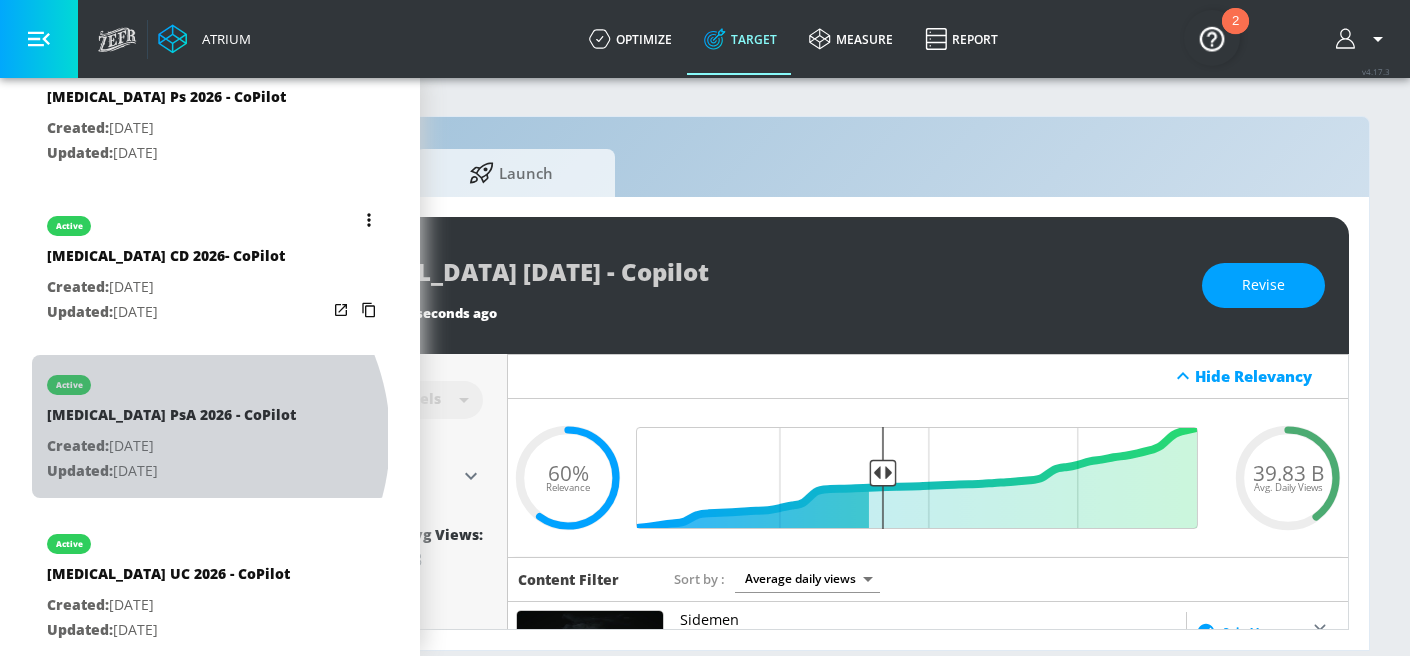 type on "[MEDICAL_DATA] PsA 2026 - CoPilot" 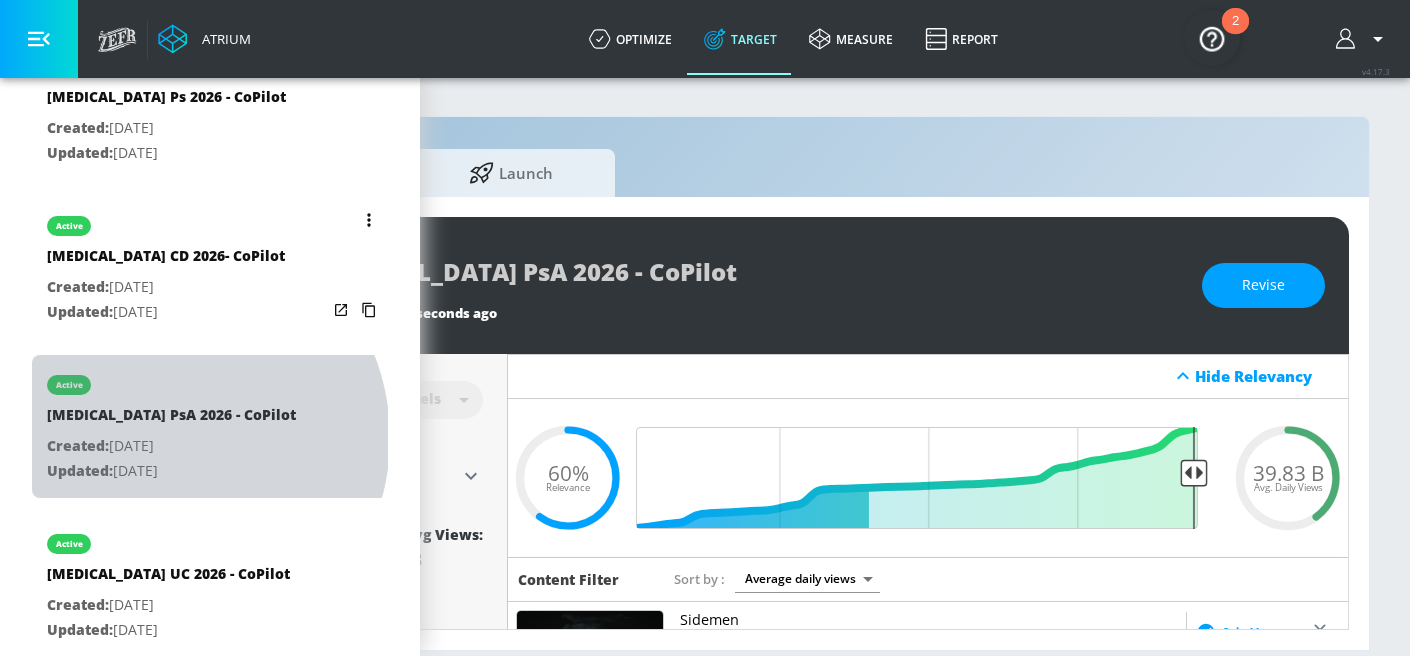 scroll, scrollTop: 0, scrollLeft: 0, axis: both 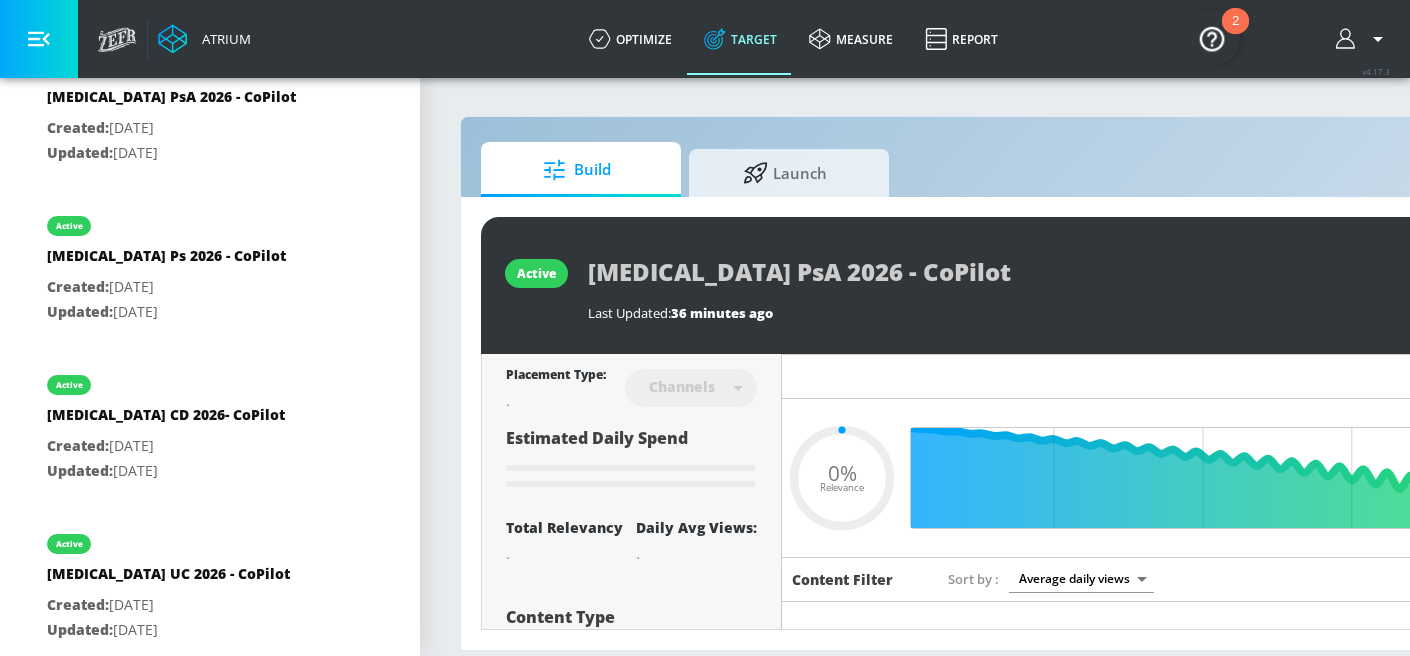 type on "0.6" 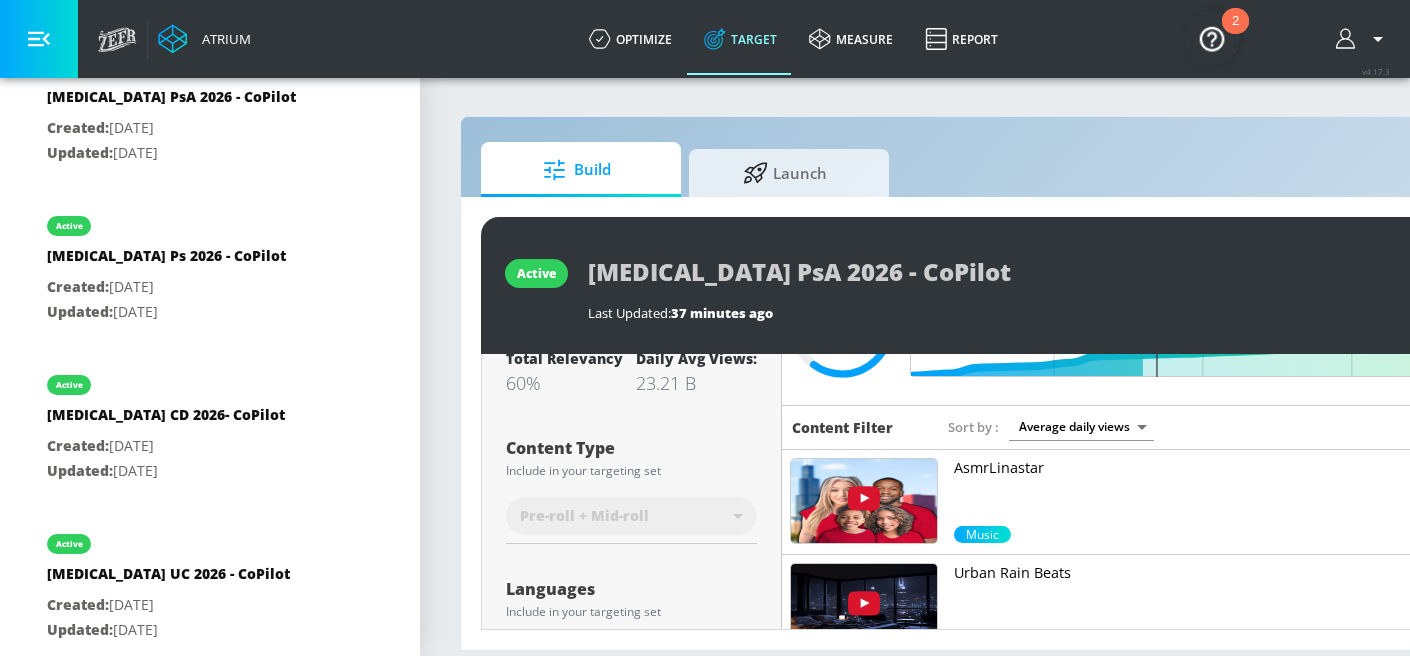 scroll, scrollTop: 168, scrollLeft: 0, axis: vertical 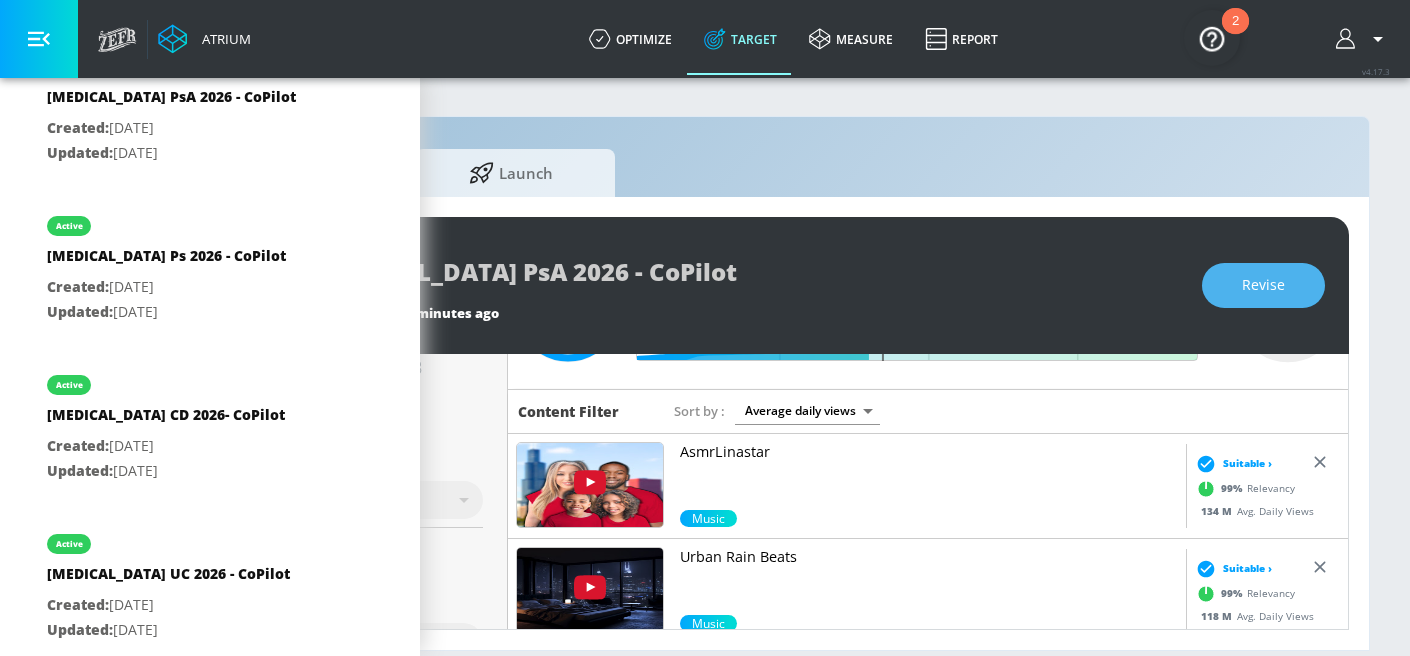 click on "Revise" at bounding box center [1263, 285] 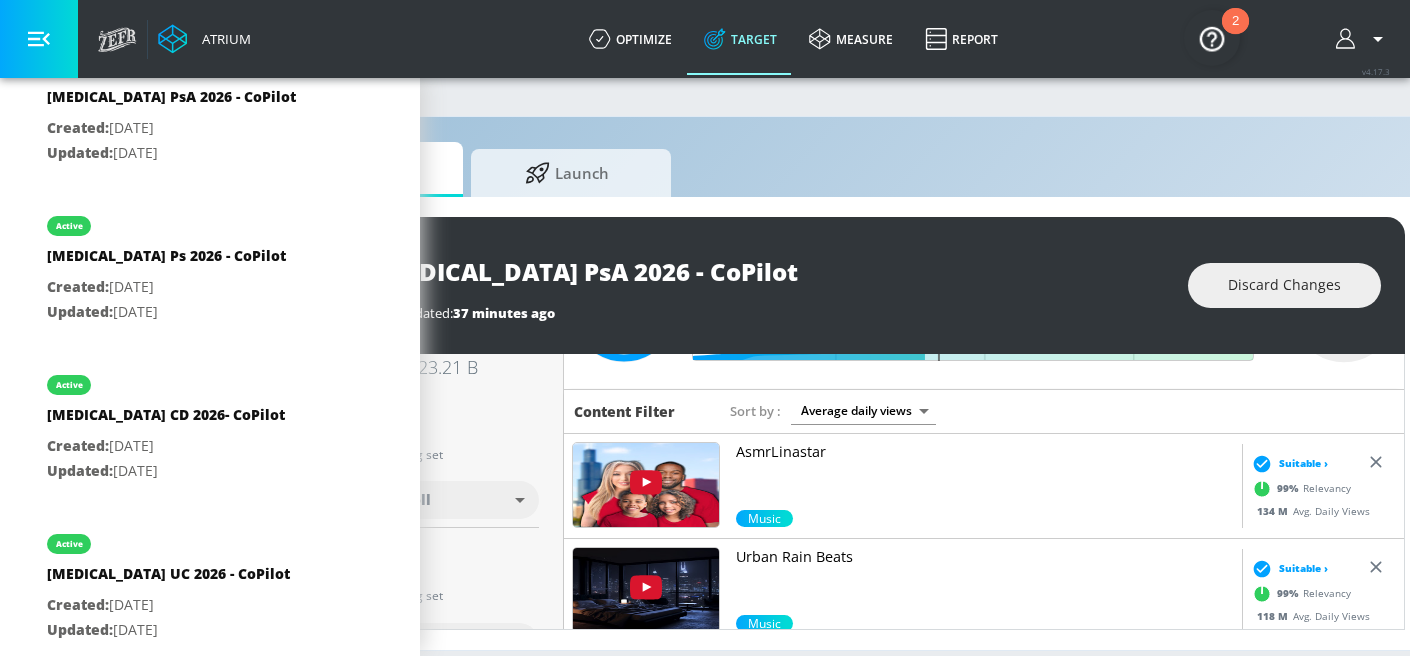 scroll, scrollTop: 0, scrollLeft: 0, axis: both 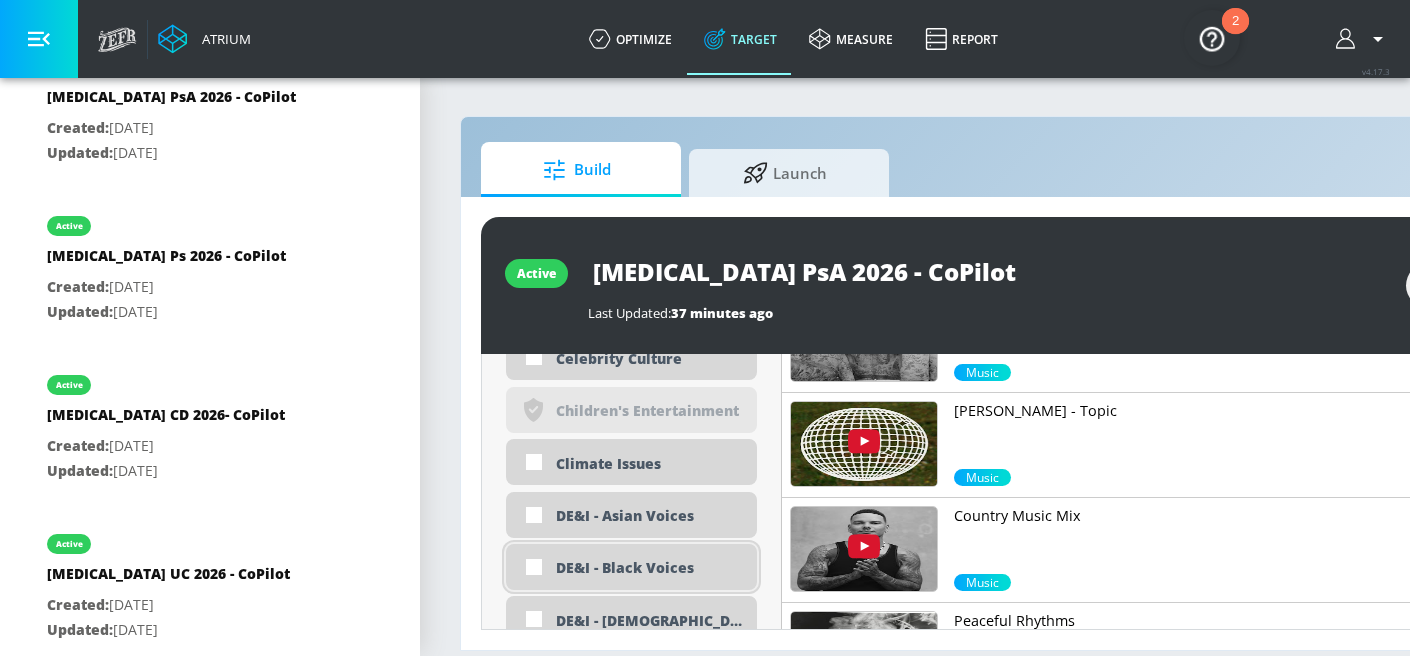 click on "DE&I - Black Voices" at bounding box center (649, 567) 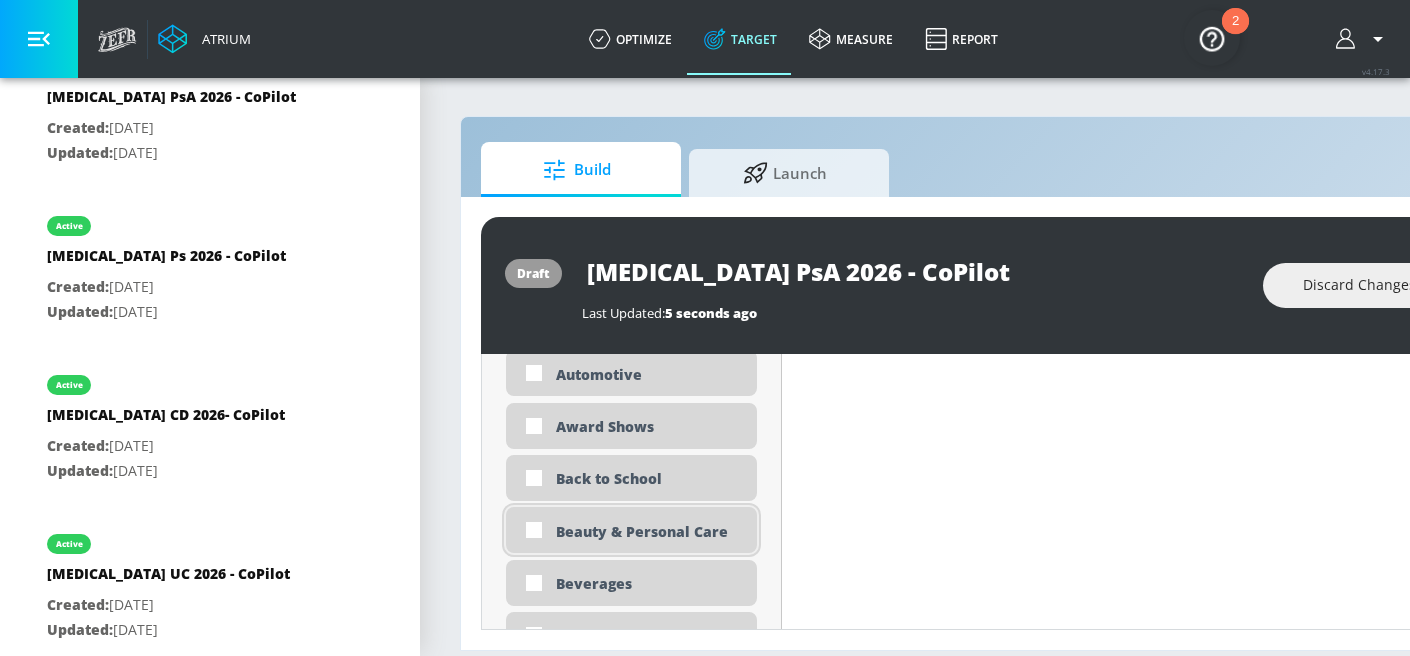 scroll, scrollTop: 1237, scrollLeft: 0, axis: vertical 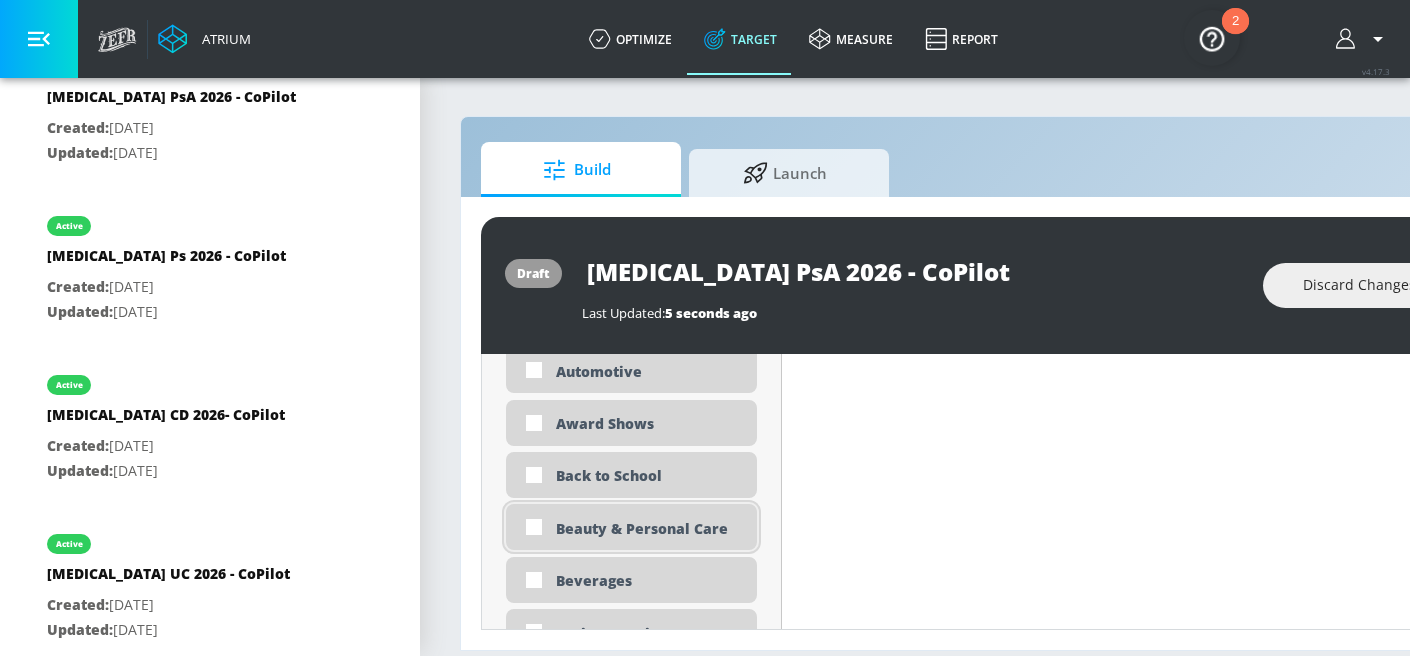 click on "Beauty & Personal Care" at bounding box center (649, 528) 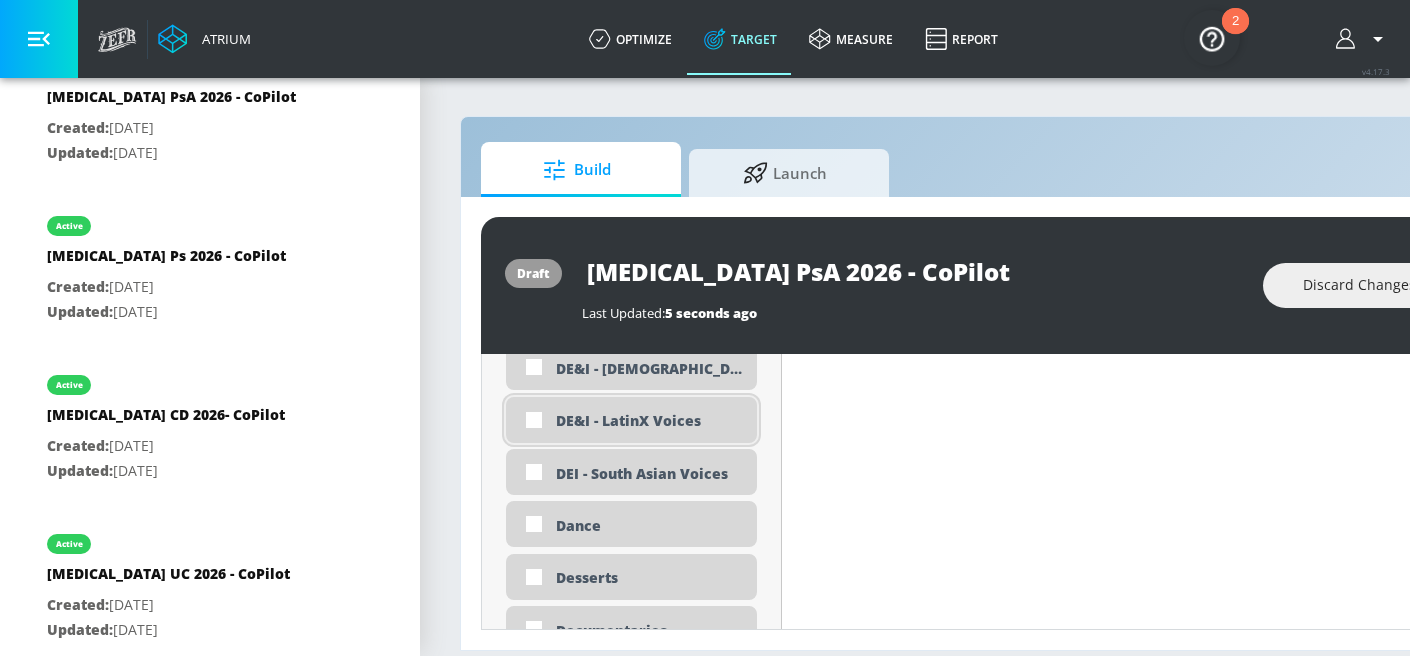 scroll, scrollTop: 1894, scrollLeft: 0, axis: vertical 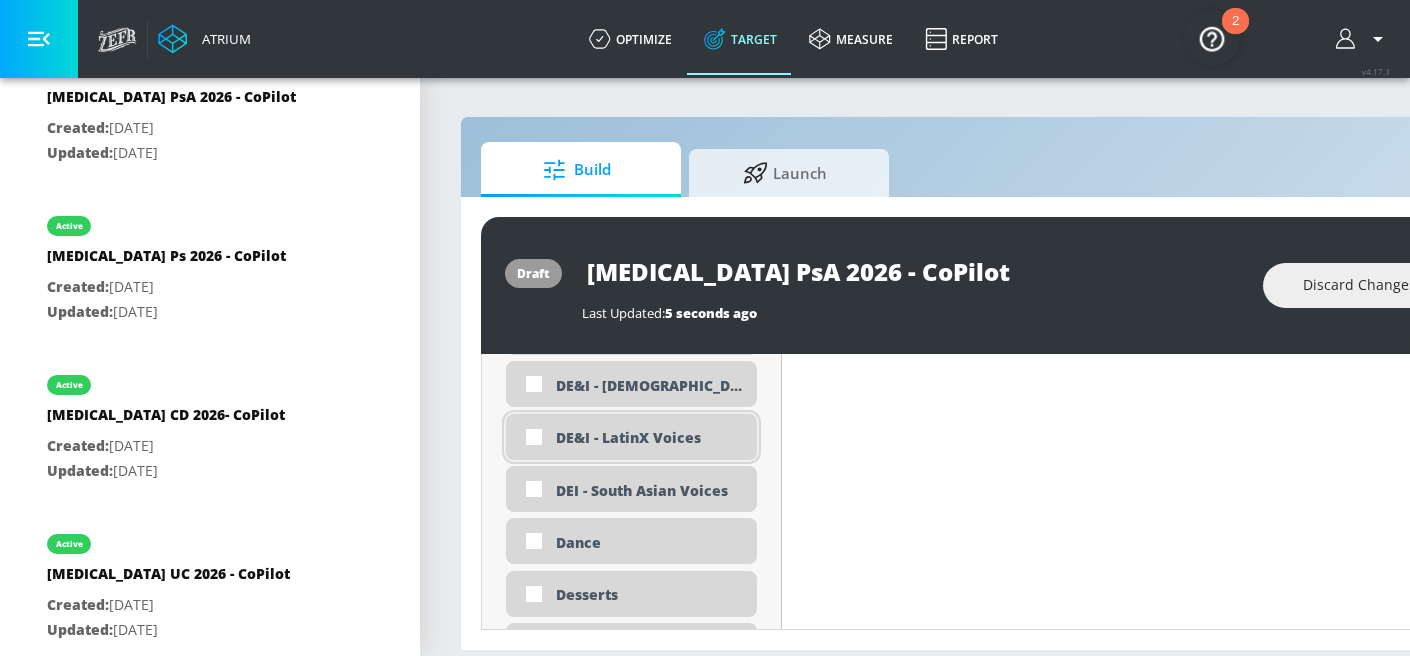 click on "DE&I - LatinX Voices" at bounding box center (649, 437) 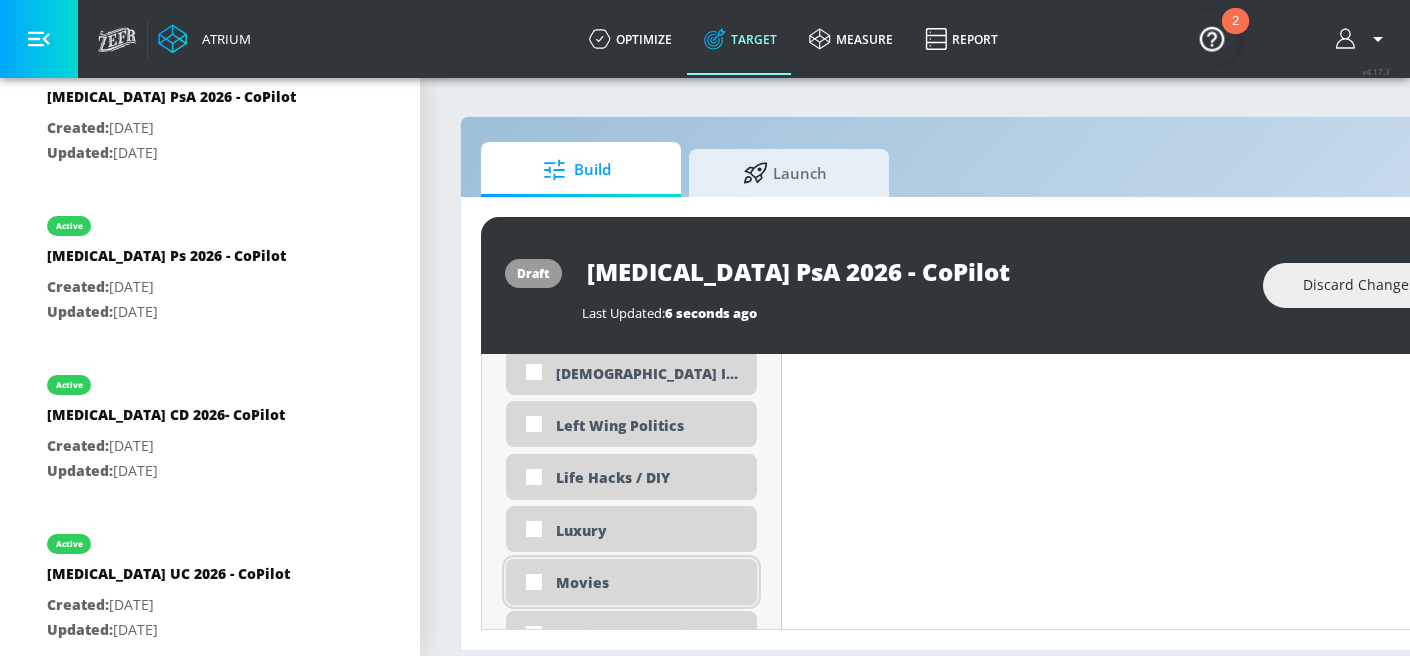 scroll, scrollTop: 3471, scrollLeft: 0, axis: vertical 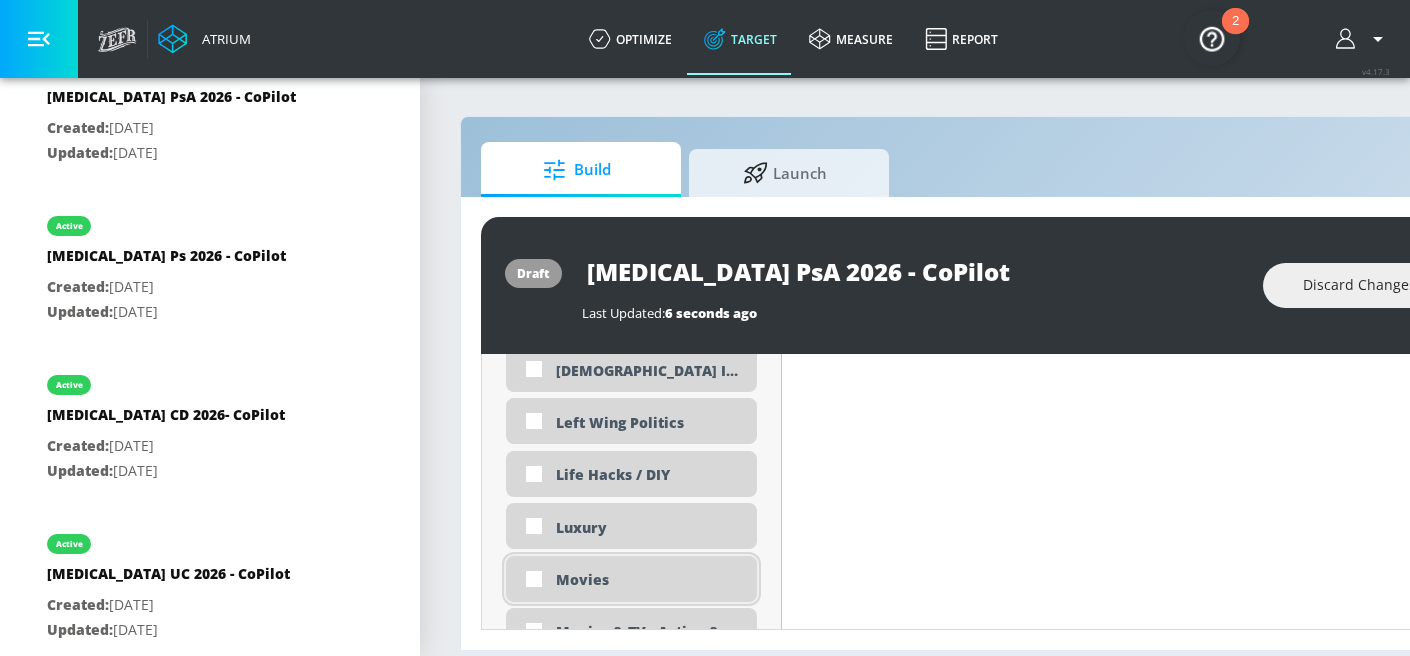 click on "Movies" at bounding box center [649, 579] 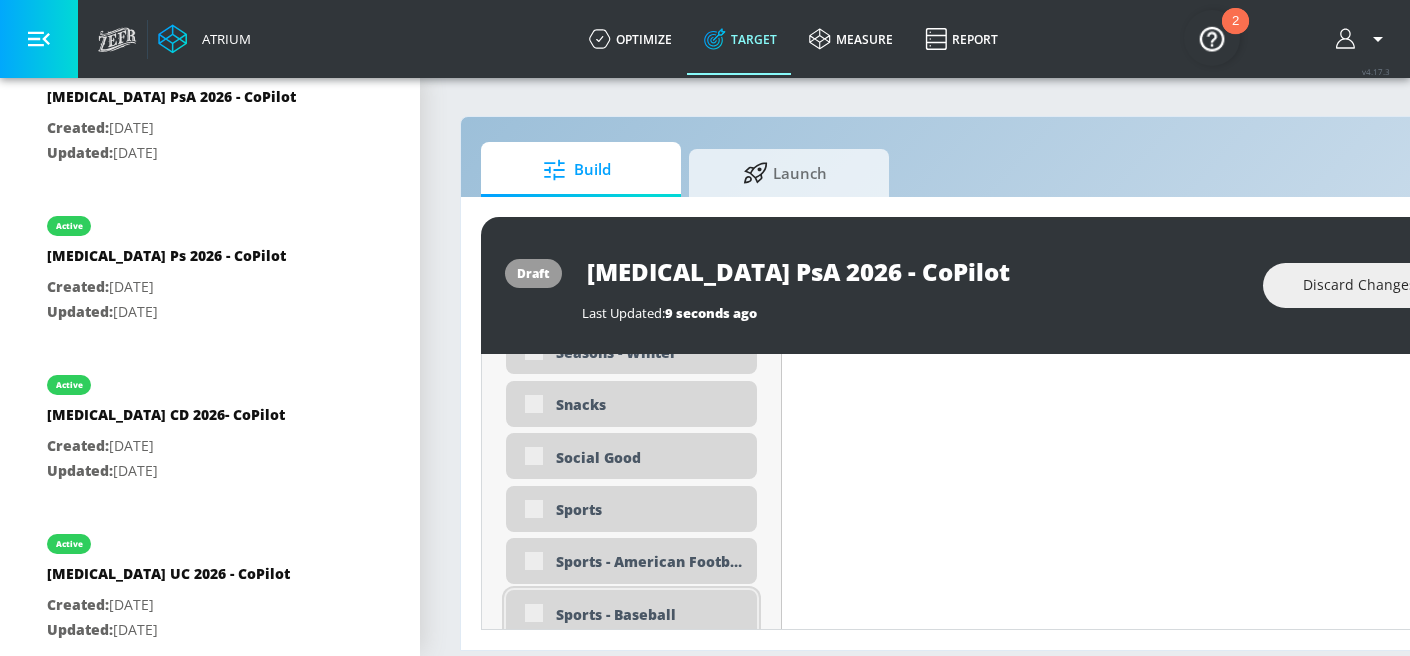 scroll, scrollTop: 5036, scrollLeft: 0, axis: vertical 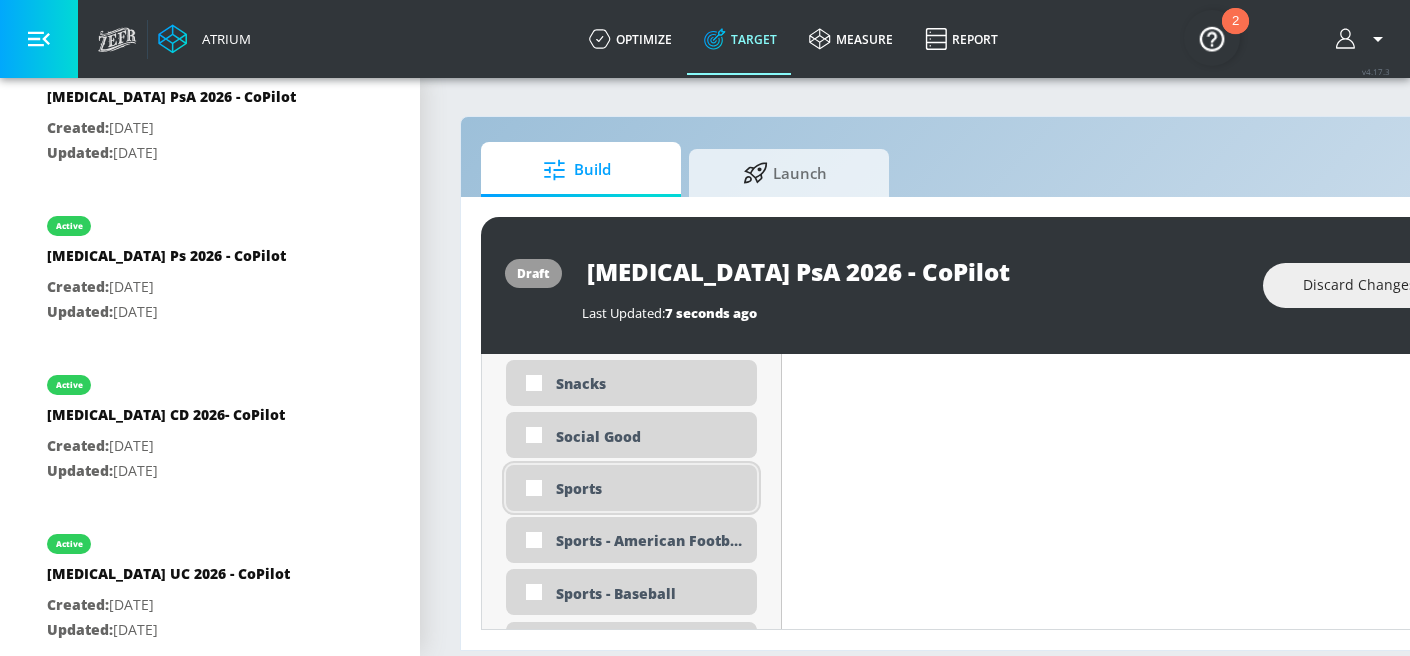 click on "Sports" at bounding box center (649, 488) 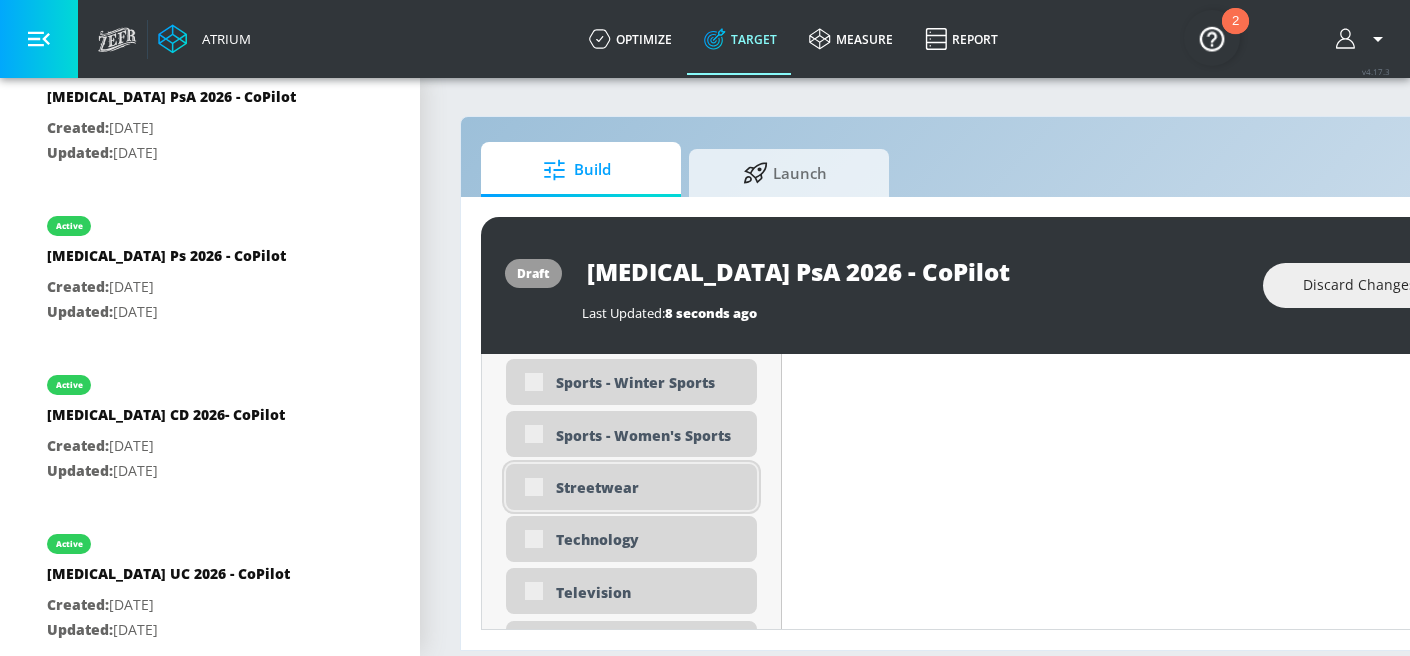scroll, scrollTop: 5761, scrollLeft: 0, axis: vertical 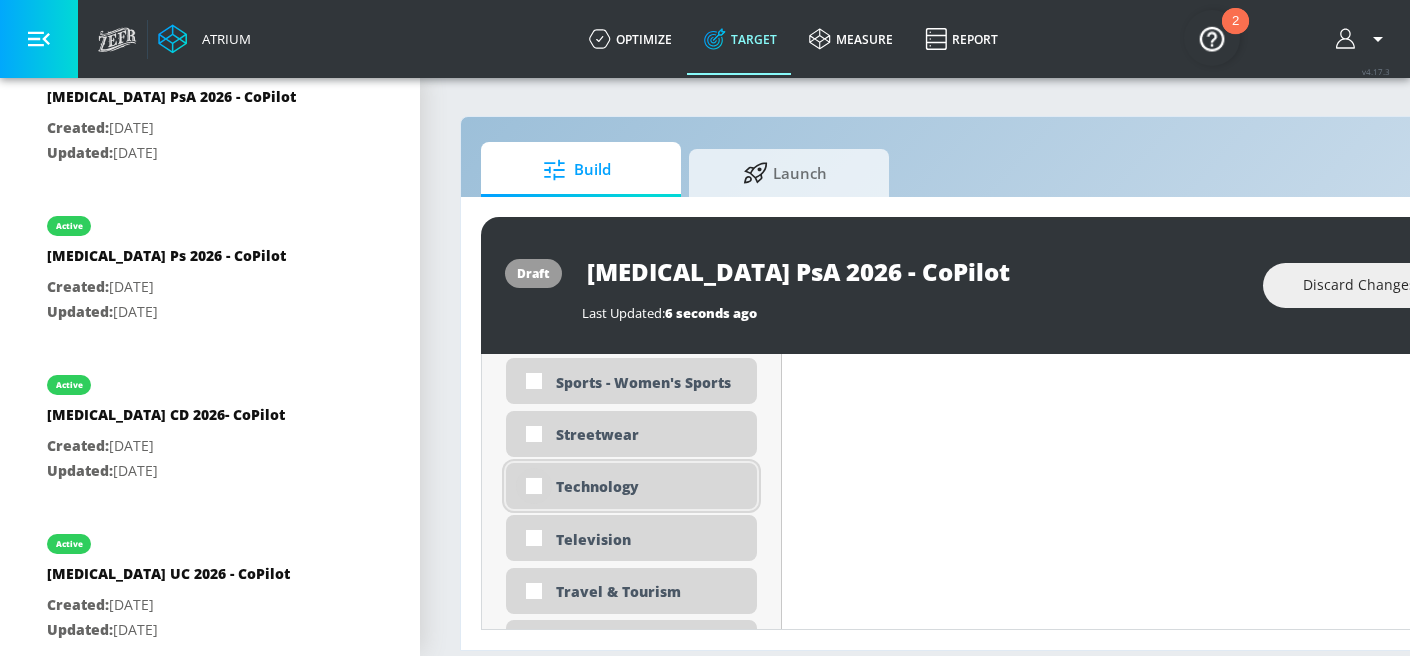click at bounding box center (534, 486) 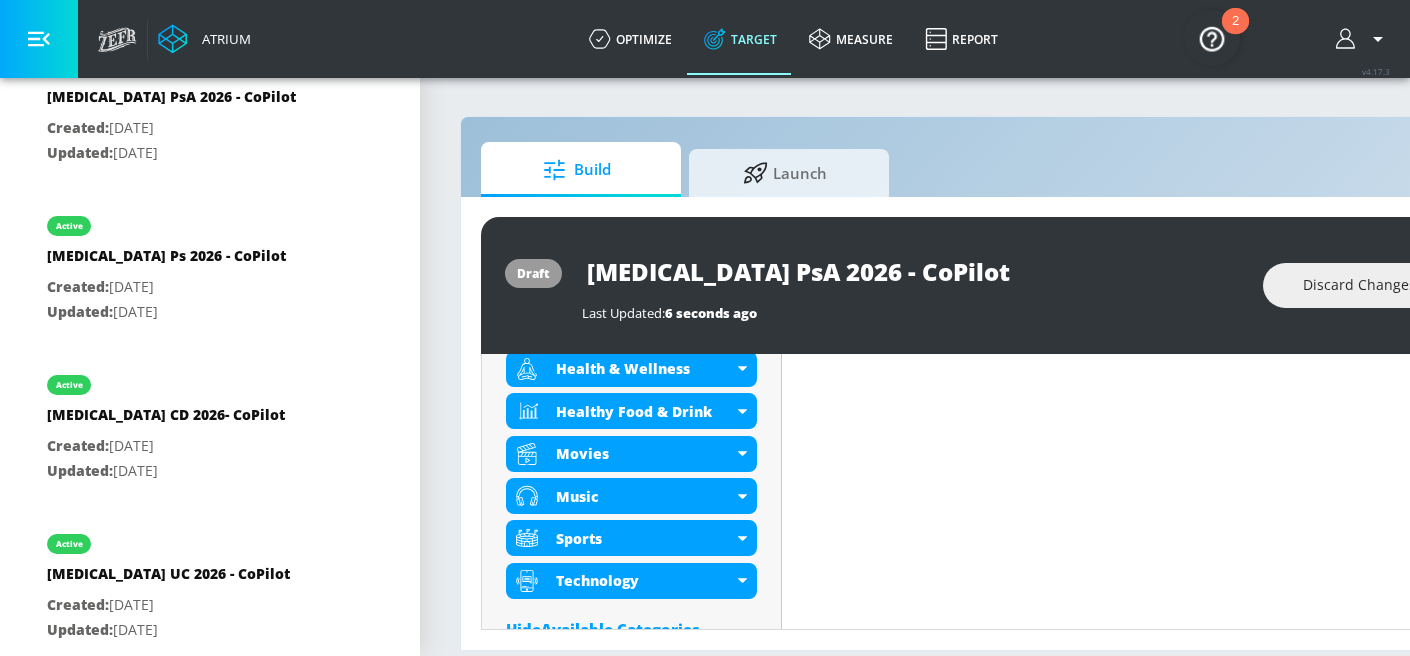 scroll, scrollTop: 957, scrollLeft: 0, axis: vertical 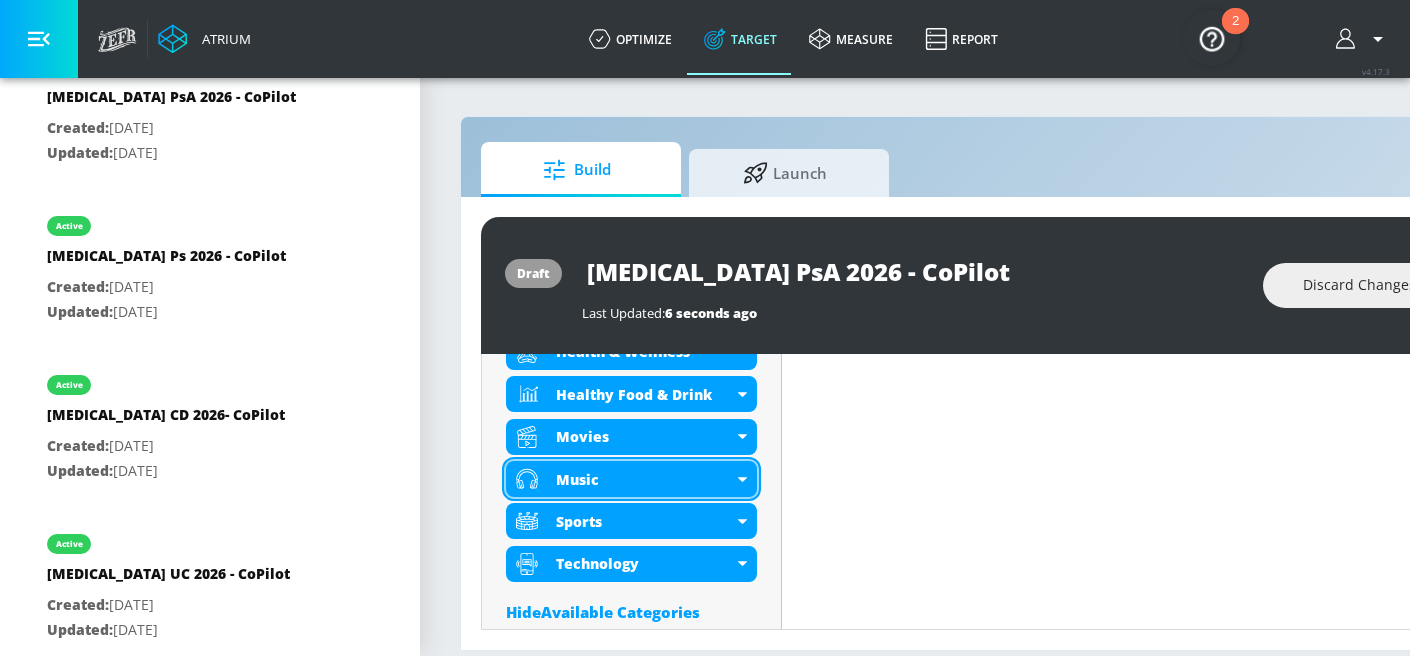 click on "Music" at bounding box center (644, 479) 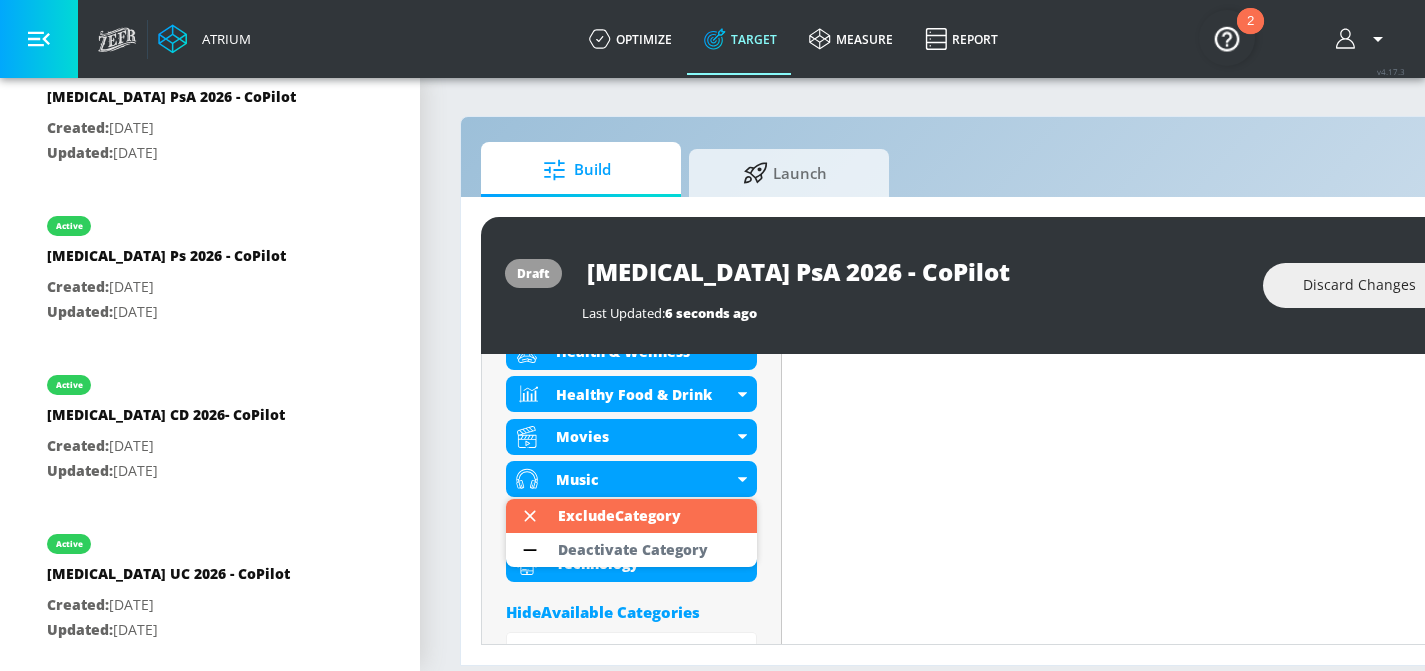 click at bounding box center [712, 335] 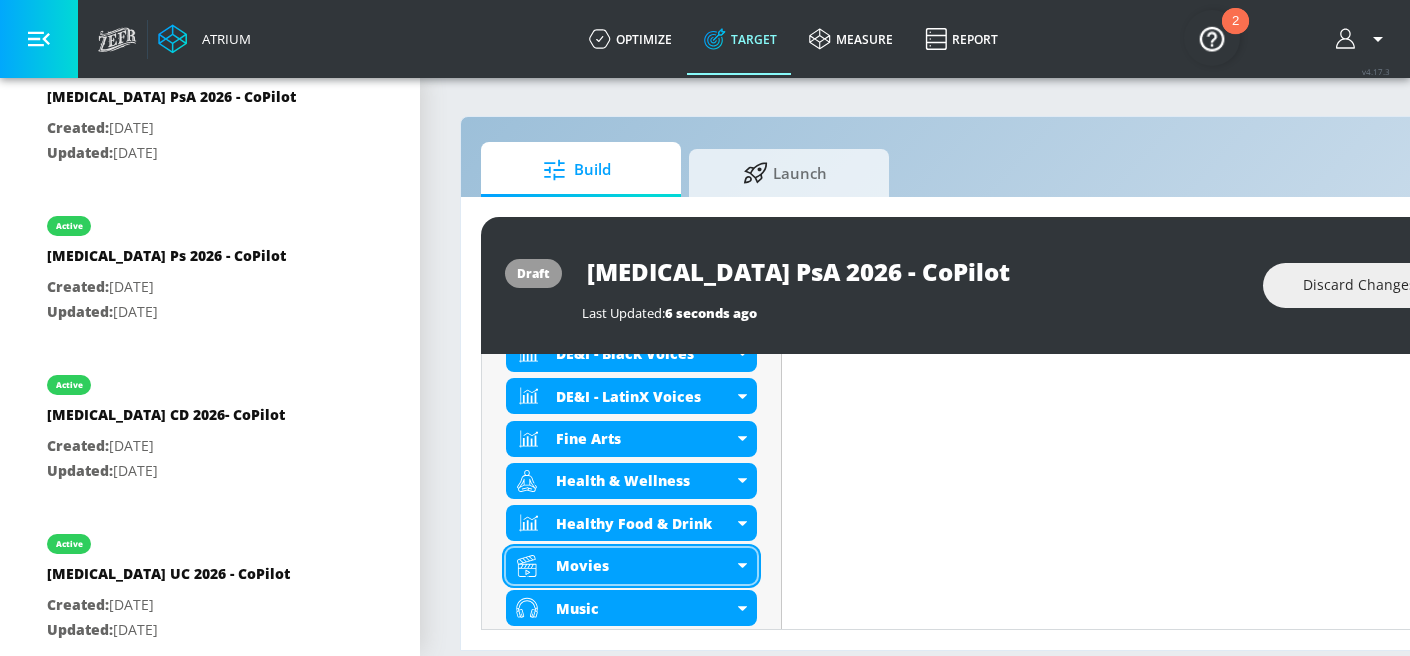 scroll, scrollTop: 865, scrollLeft: 0, axis: vertical 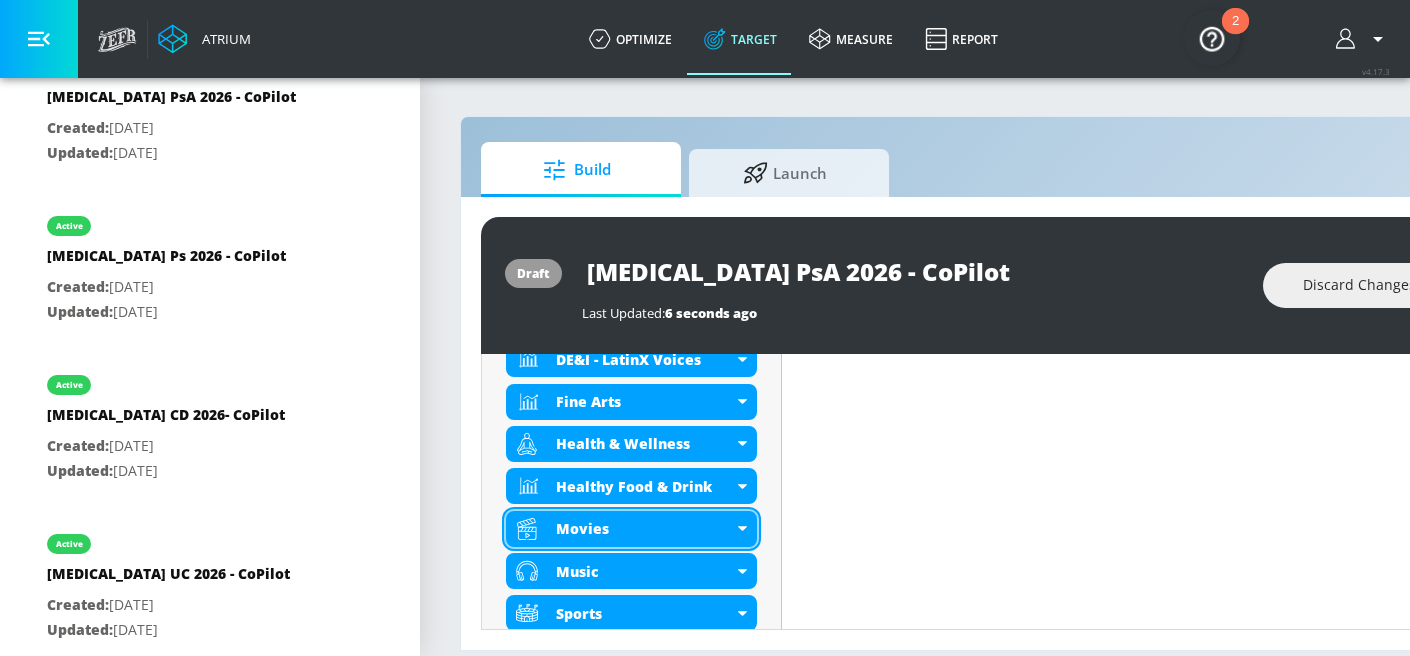 click on "Movies" at bounding box center [644, 528] 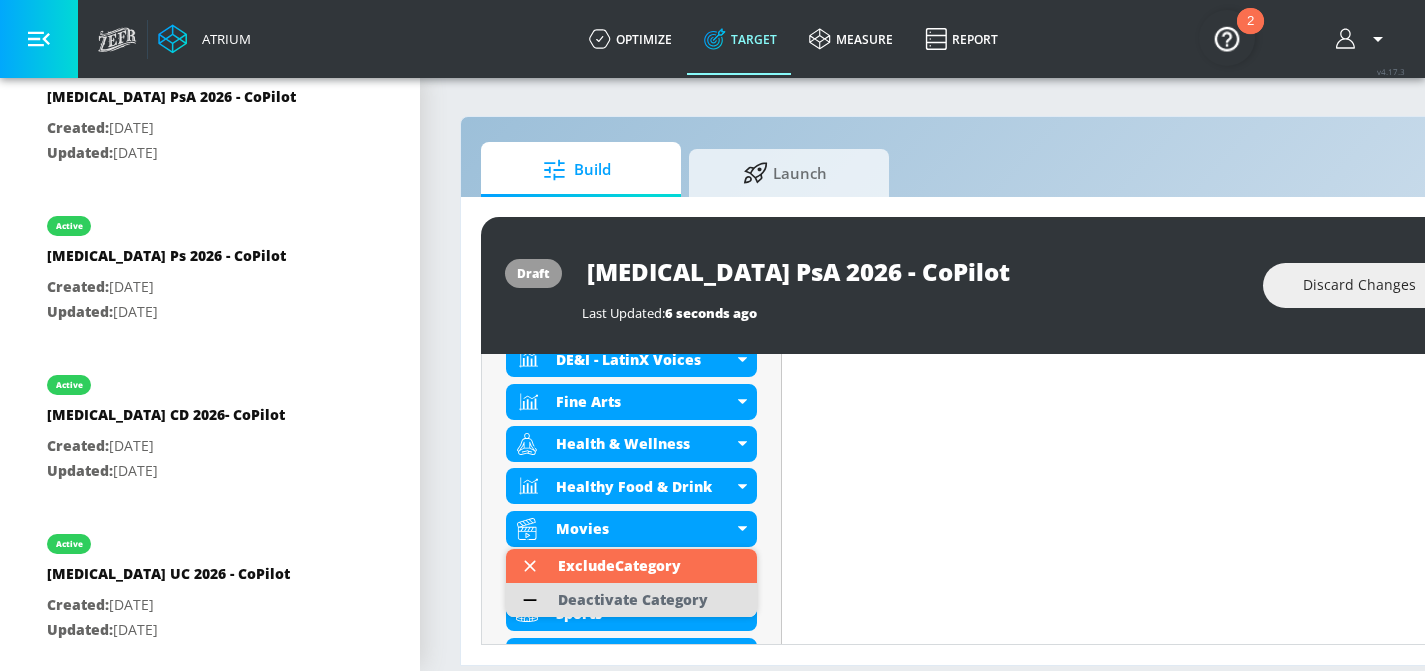 click on "Deactivate Category" at bounding box center [633, 600] 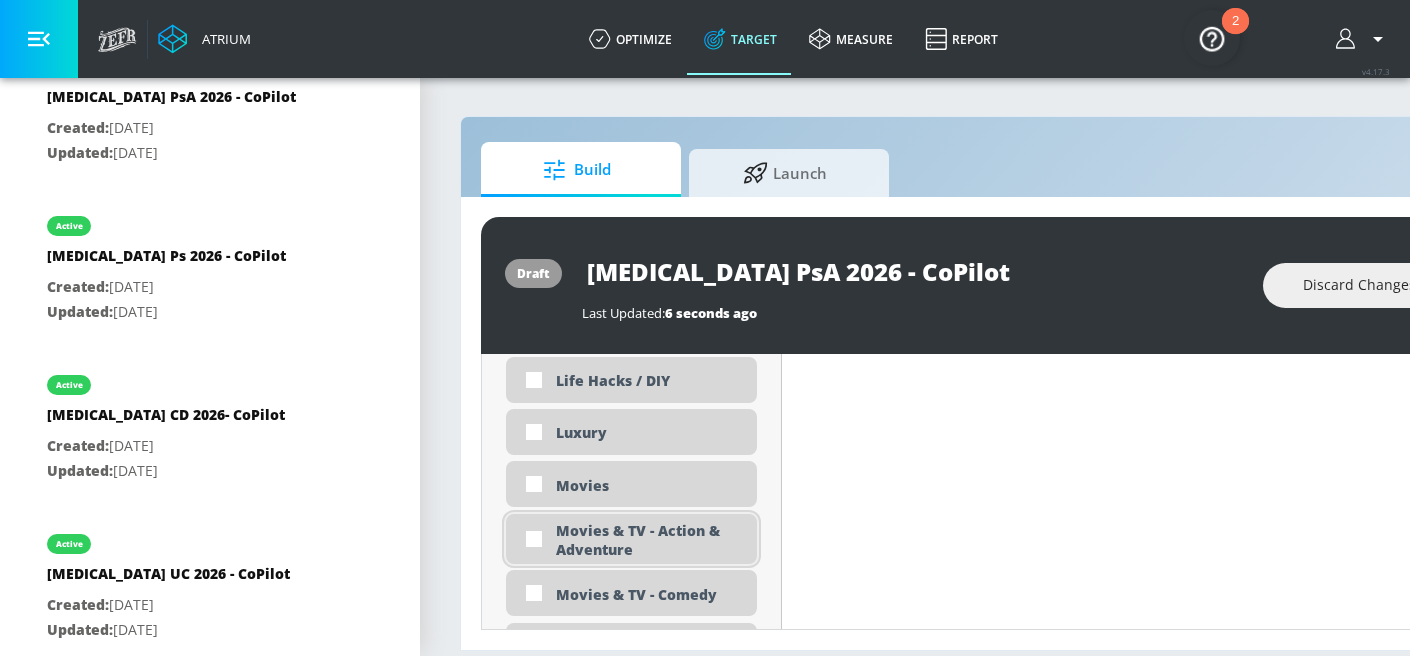 scroll, scrollTop: 3651, scrollLeft: 0, axis: vertical 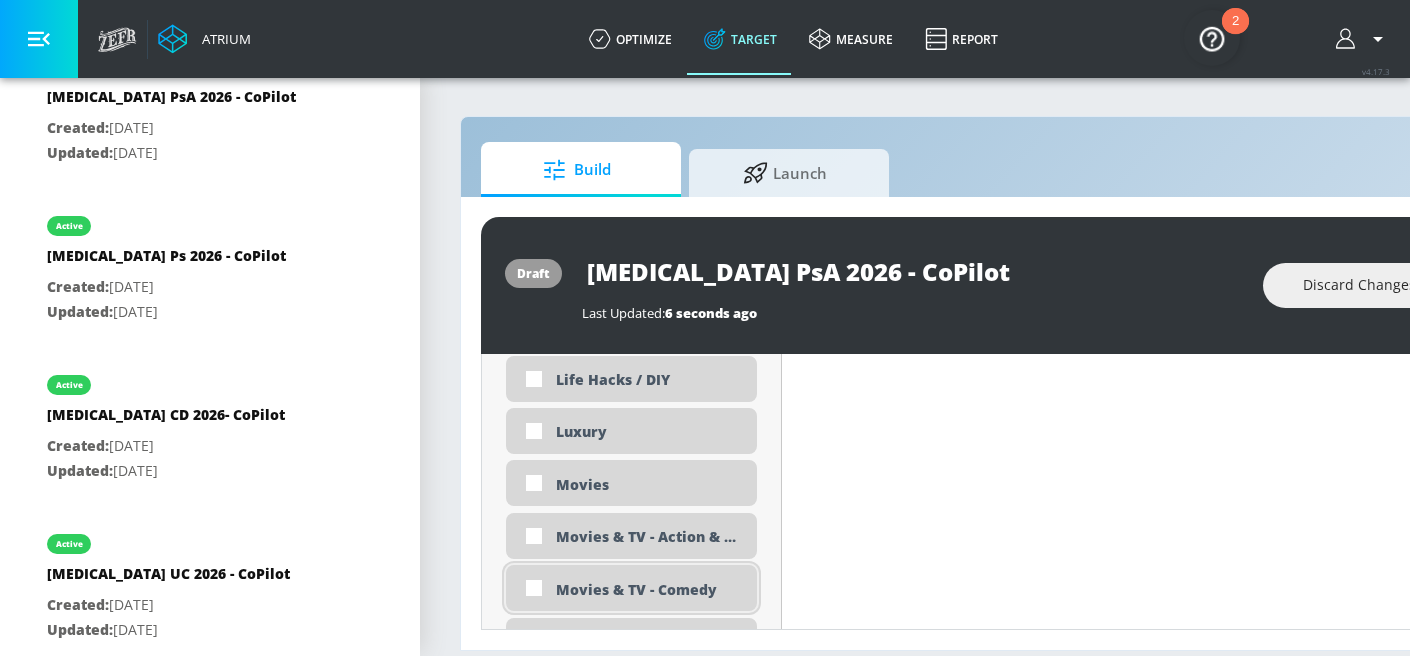 click on "Movies & TV - Comedy" at bounding box center [649, 589] 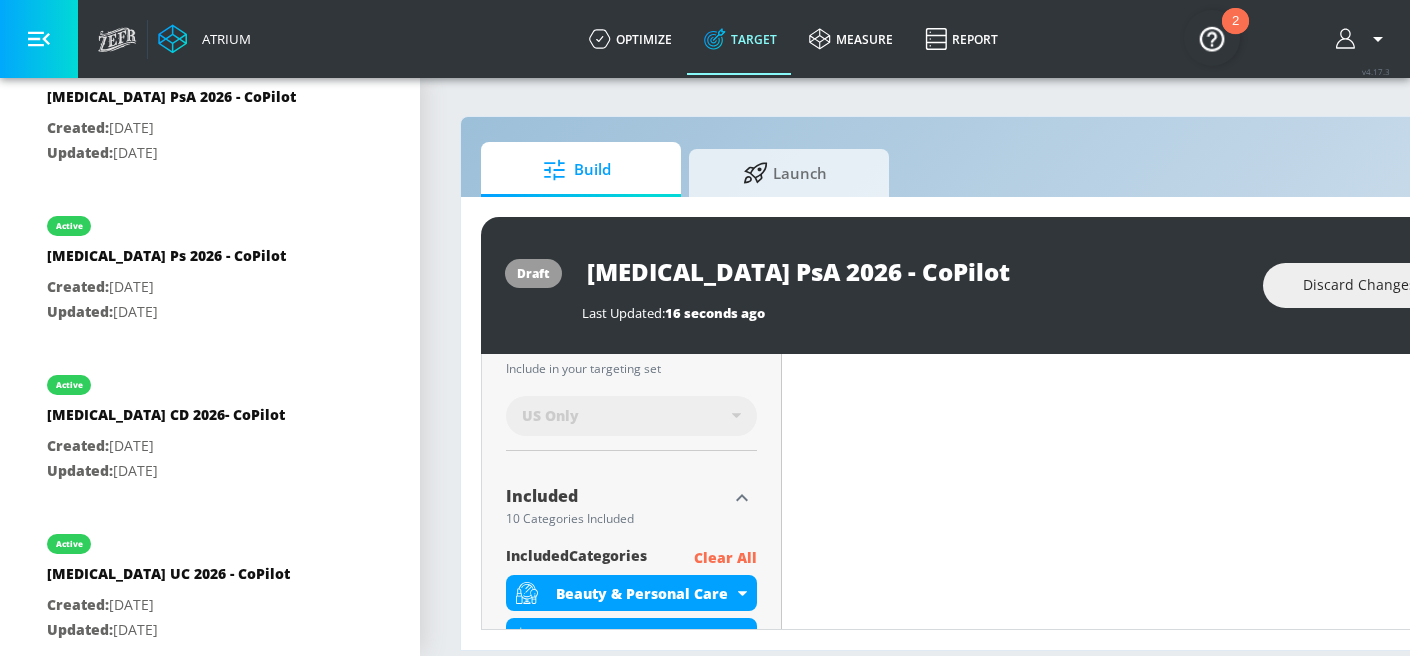 scroll, scrollTop: 566, scrollLeft: 0, axis: vertical 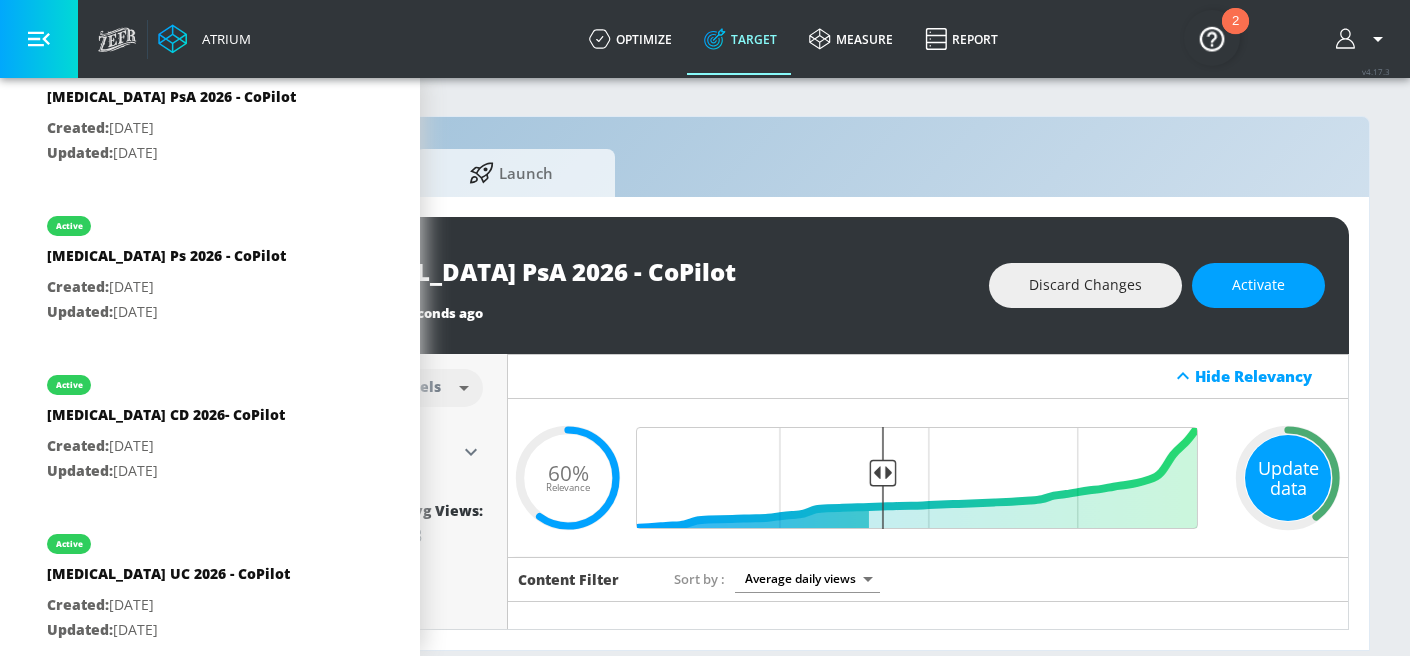 click on "Update data" at bounding box center [1288, 478] 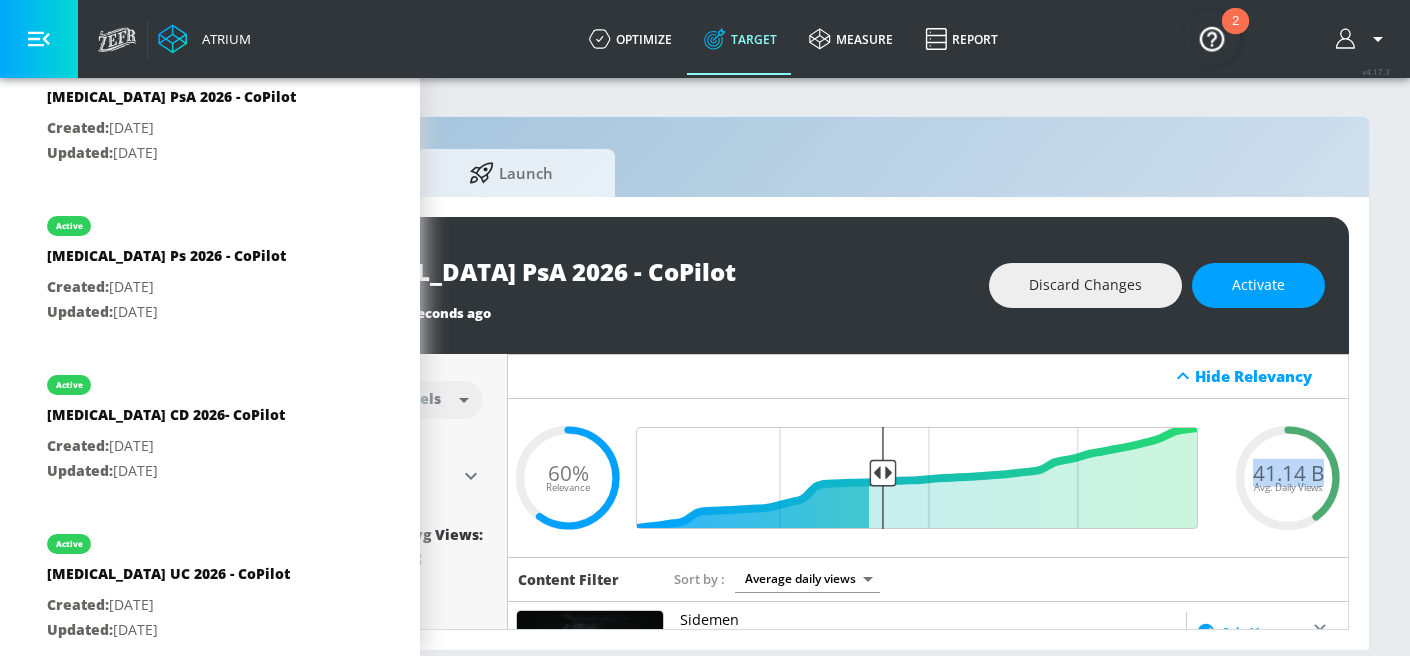 drag, startPoint x: 1251, startPoint y: 471, endPoint x: 1325, endPoint y: 477, distance: 74.24284 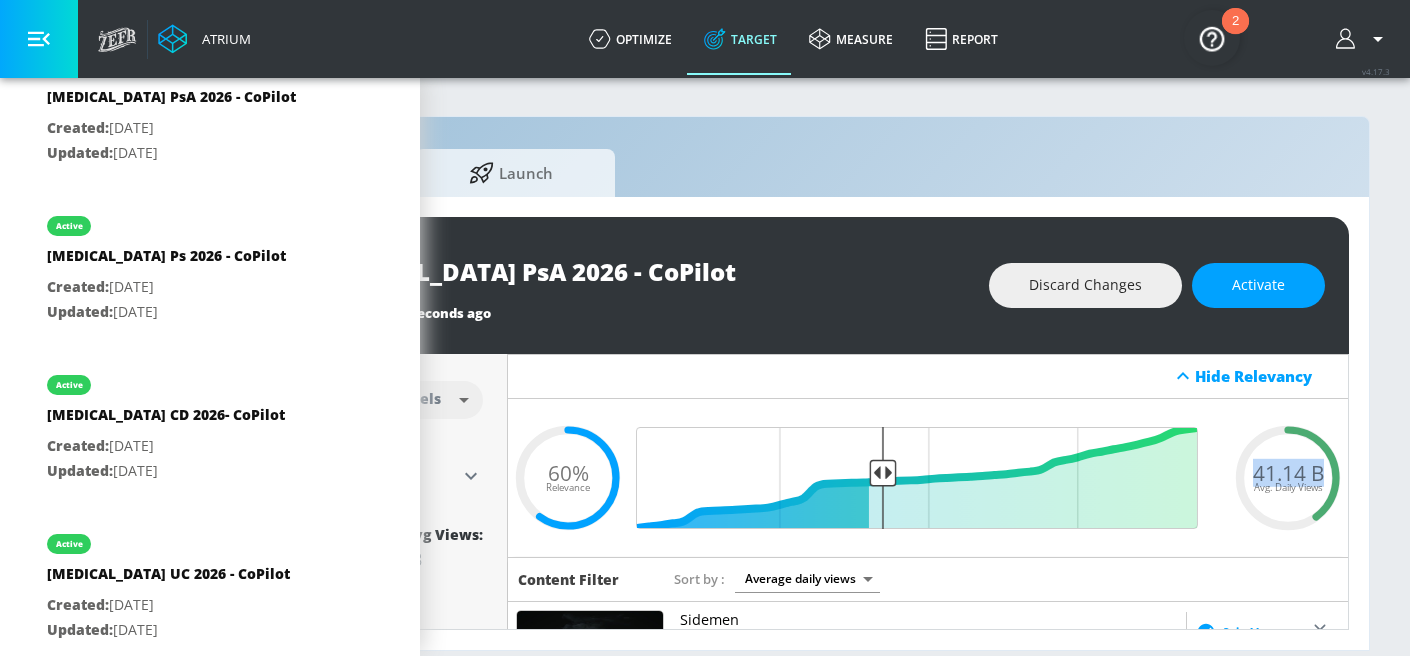 click on "41.14 B Avg. Daily Views" at bounding box center [1288, 477] 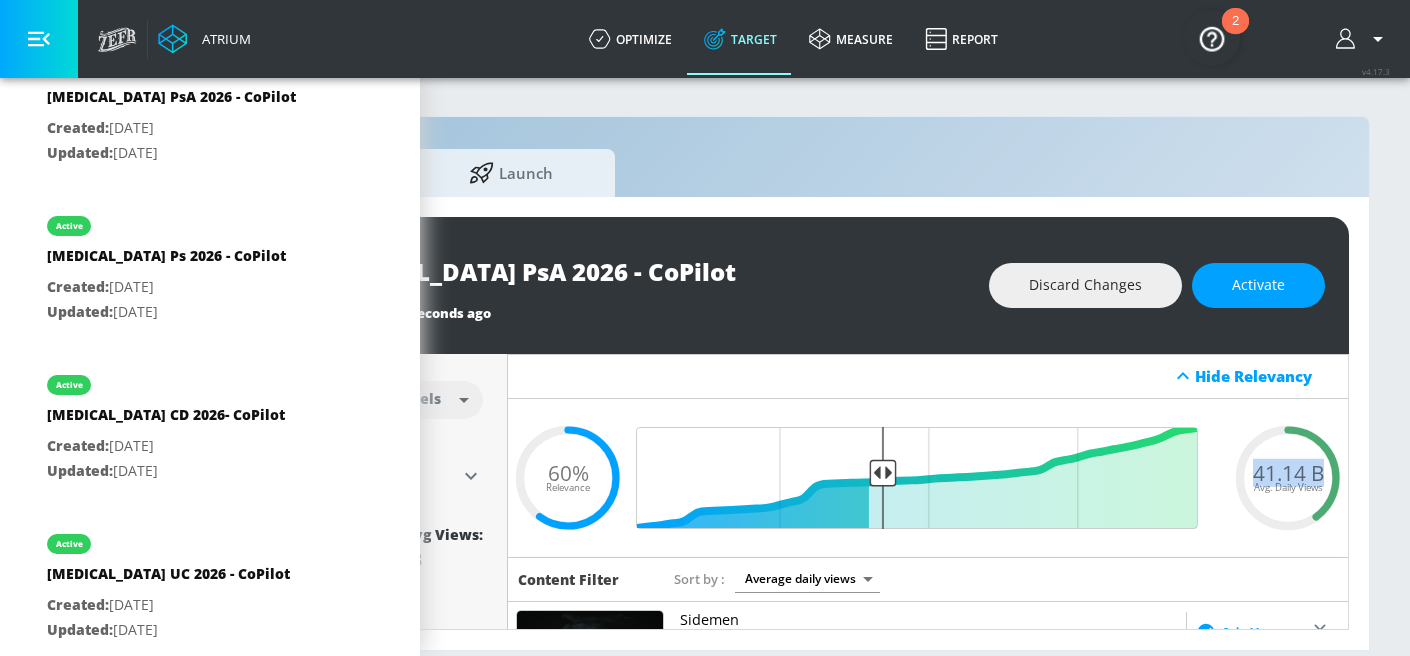 copy on "41.14 B" 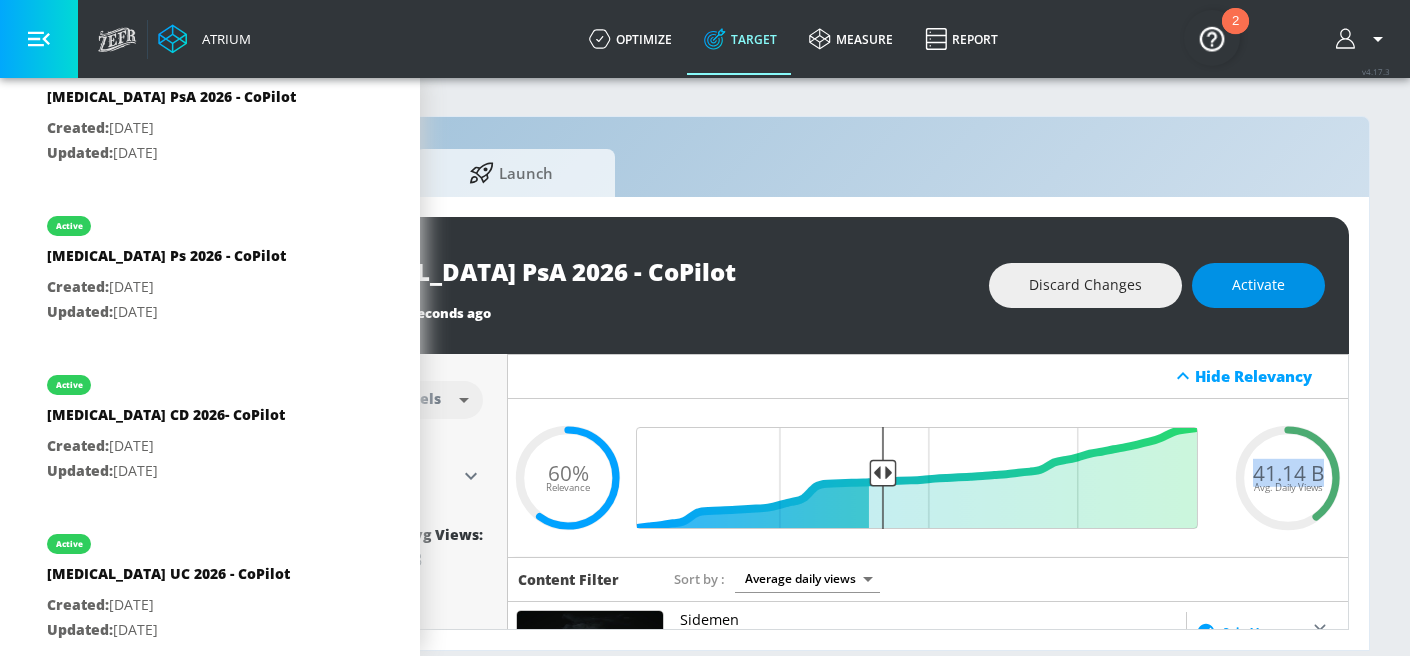 click on "Activate" at bounding box center [1258, 285] 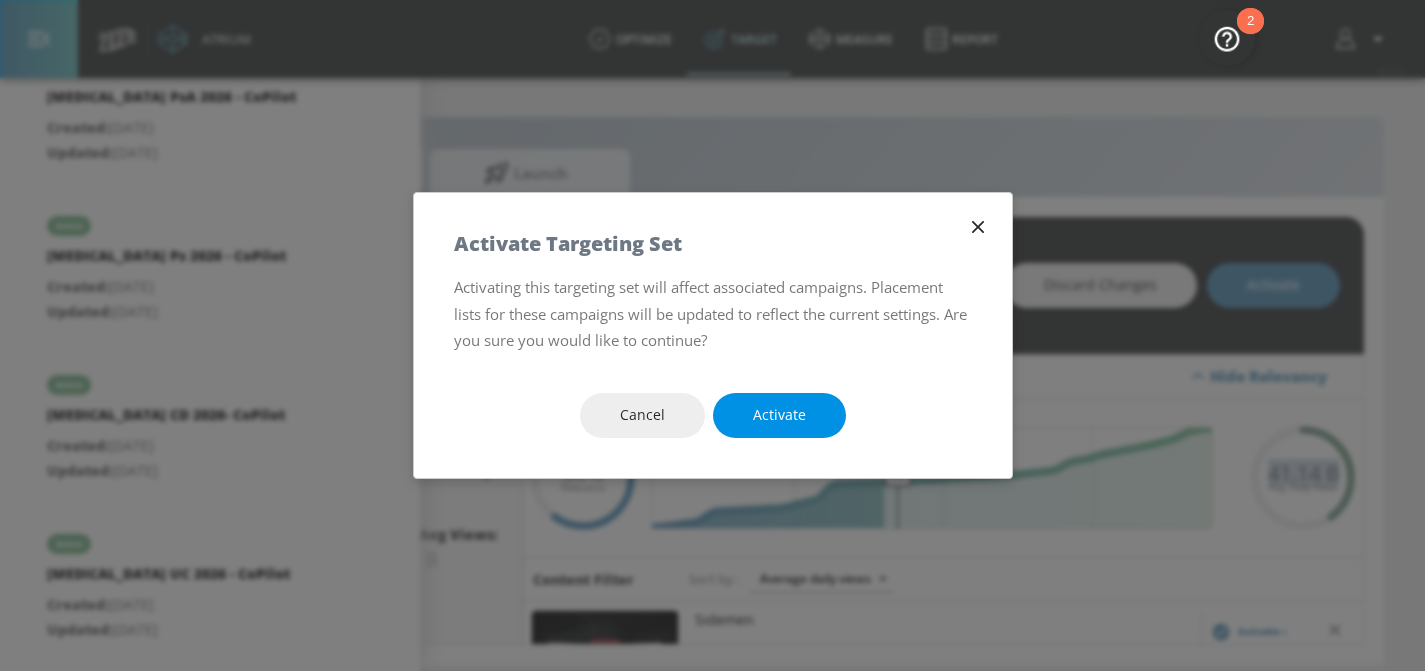 click on "Activate" at bounding box center (779, 415) 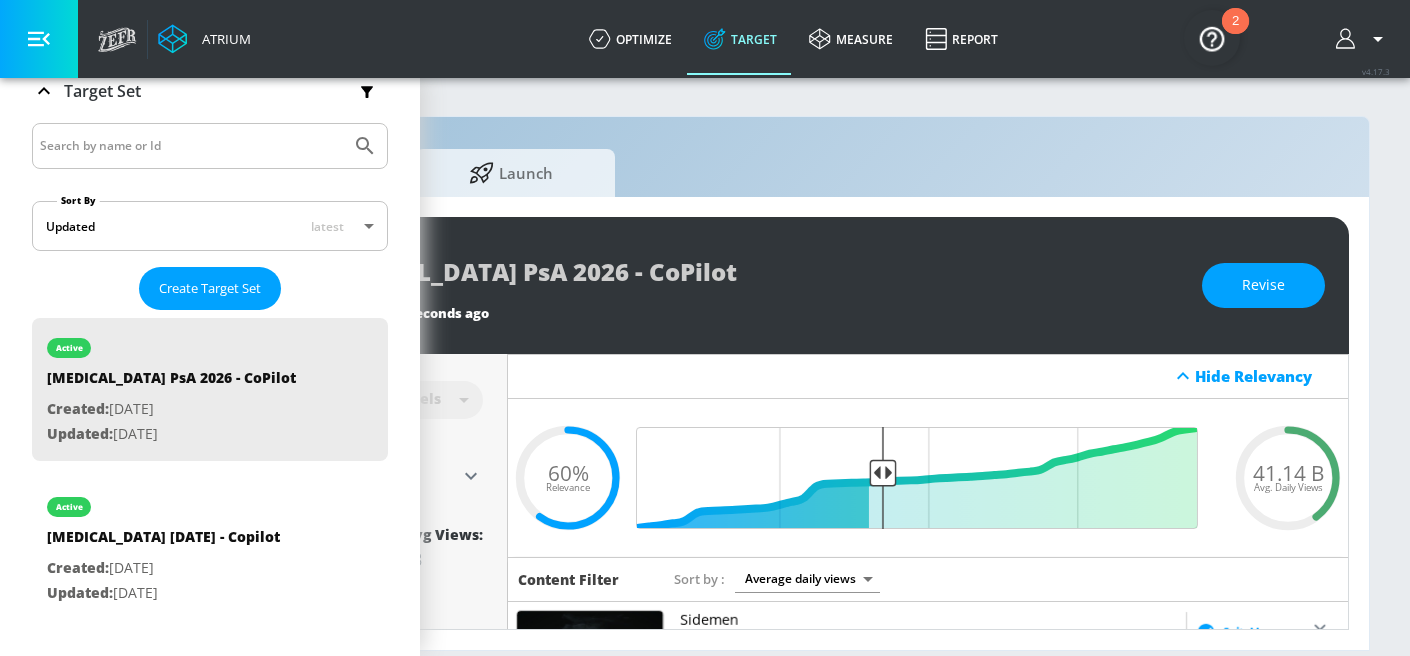 scroll, scrollTop: 351, scrollLeft: 0, axis: vertical 